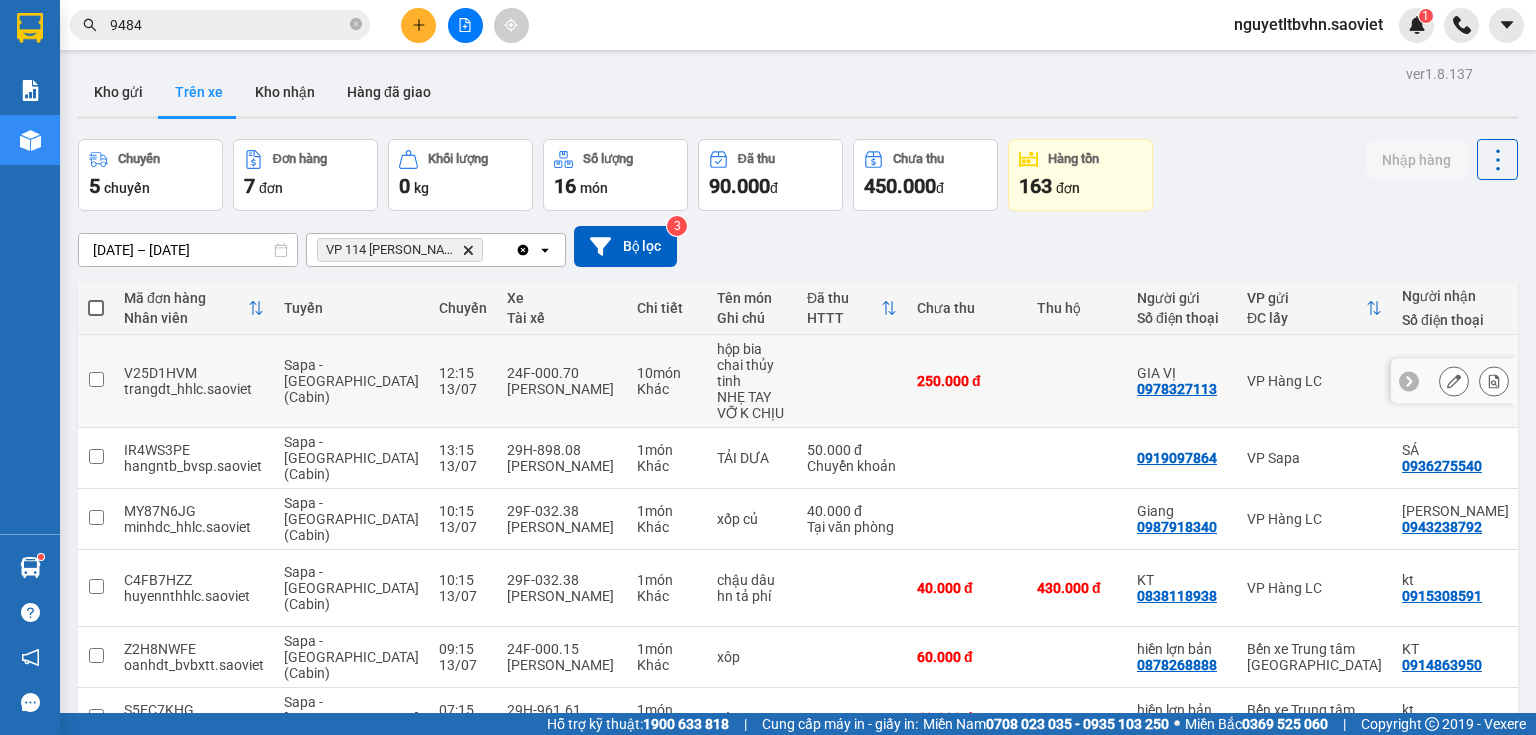 scroll, scrollTop: 0, scrollLeft: 0, axis: both 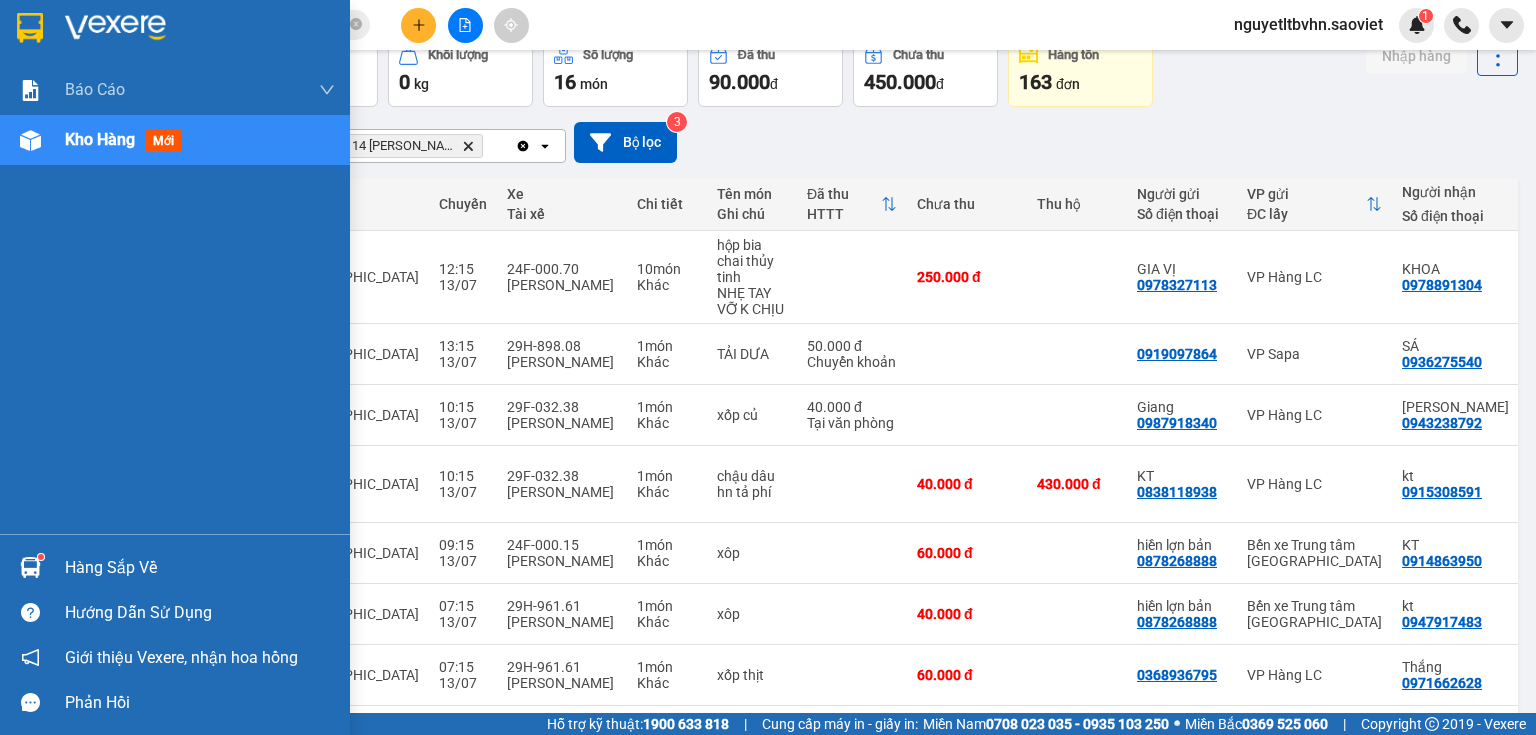 drag, startPoint x: 45, startPoint y: 576, endPoint x: 52, endPoint y: 564, distance: 13.892444 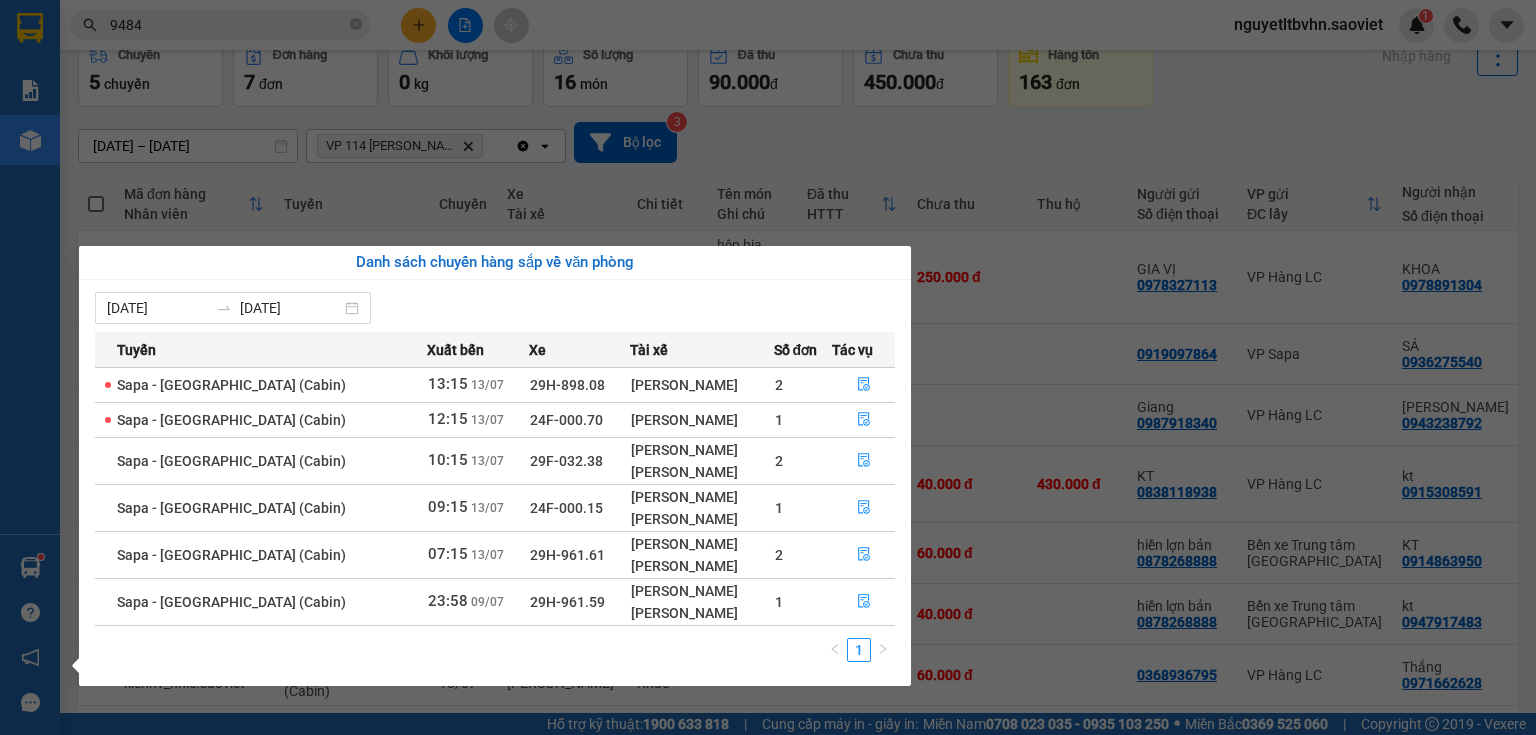 click on "Kết quả tìm kiếm ( 836 )  Bộ lọc  Mã ĐH Trạng thái Món hàng Thu hộ Tổng cước Chưa cước Nhãn Người gửi VP Gửi Người nhận VP Nhận FLTHTM2J 23:15 - 11/07 Đã giao   18:49 - 12/07 HỘP LK SL:  1 60.000 0355995255 THẮNG VP Hàng LC DĐ: THIẾU 082890 9484 VÂN NGUYỄN VP 114 Trần Nhật Duật 5LQM3I51 21:59 - 10/07 Đã giao   09:33 - 11/07 TẢI XANH SL:  1 60.000 0355995255 THẮNG VP Hàng LC 082890 9484 VÂN NGUYỄN VP 114 Trần Nhật Duật QUEK73JV 11:36 - 10/07 Đã giao   18:31 - 10/07 bc trang SL:  1 50.000 0903417559 VP Gửi 787 Giải Phóng 097901 9484 CHUNG  Văn phòng Phố Lu DFJTSHKV 18:10 - 09/07 Đã giao   13:52 - 10/07 hộp lk SL:  1 40.000 0355995255 THẮNG VP Hàng LC 082890 9484 VÂN NGUYỄN VP 114 Trần Nhật Duật TQGAXQ2U 09:03 - 08/07 Đã giao   21:23 - 09/07 TẢI XANH SL:  1 40.000 0355995255 THẮNG VP Hàng LC DĐ: Thiếu 082890 9484 VÂN NGUYỄN VP 114 Trần Nhật Duật 9KJGU7QM 21:57 - 05/07 Đã giao   SL:  1" at bounding box center (768, 367) 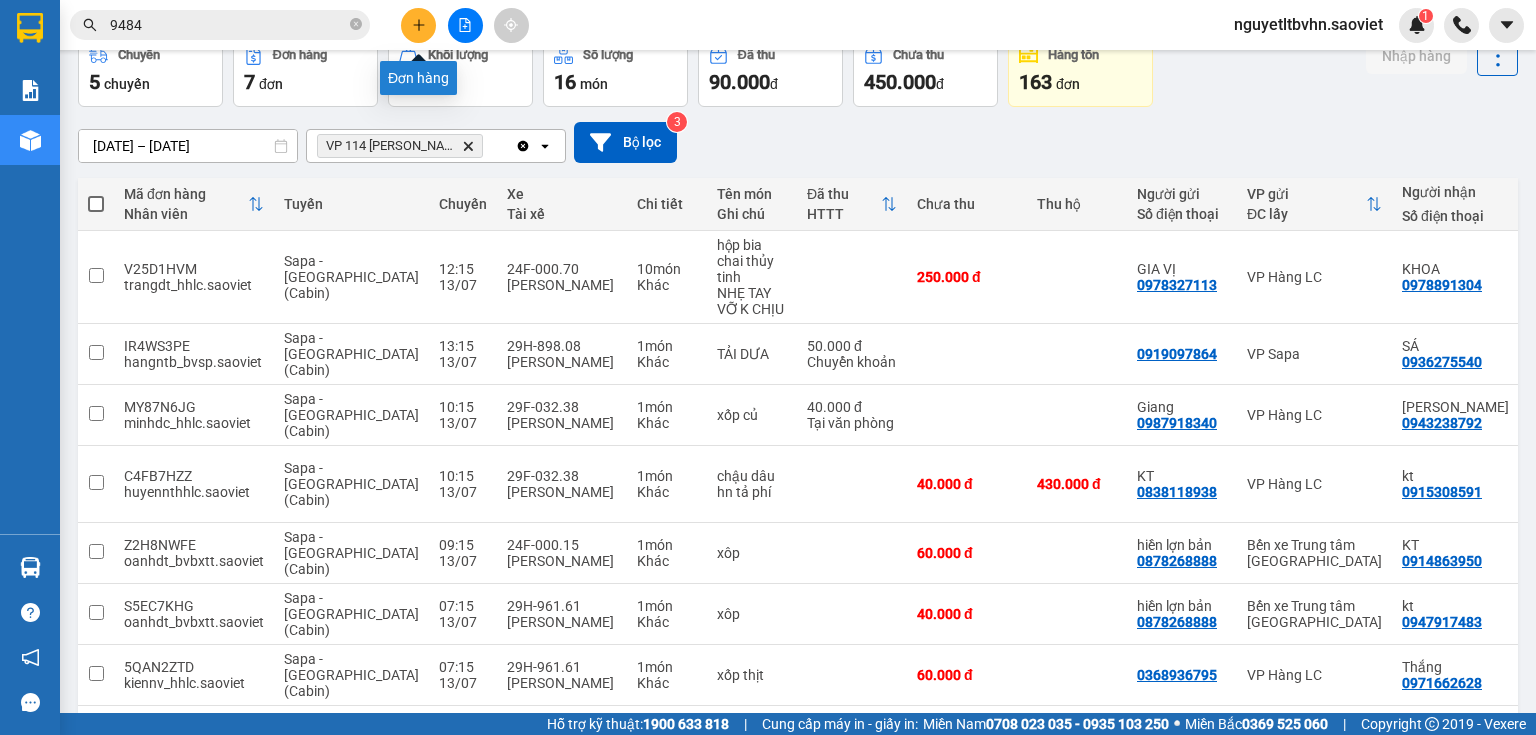 click 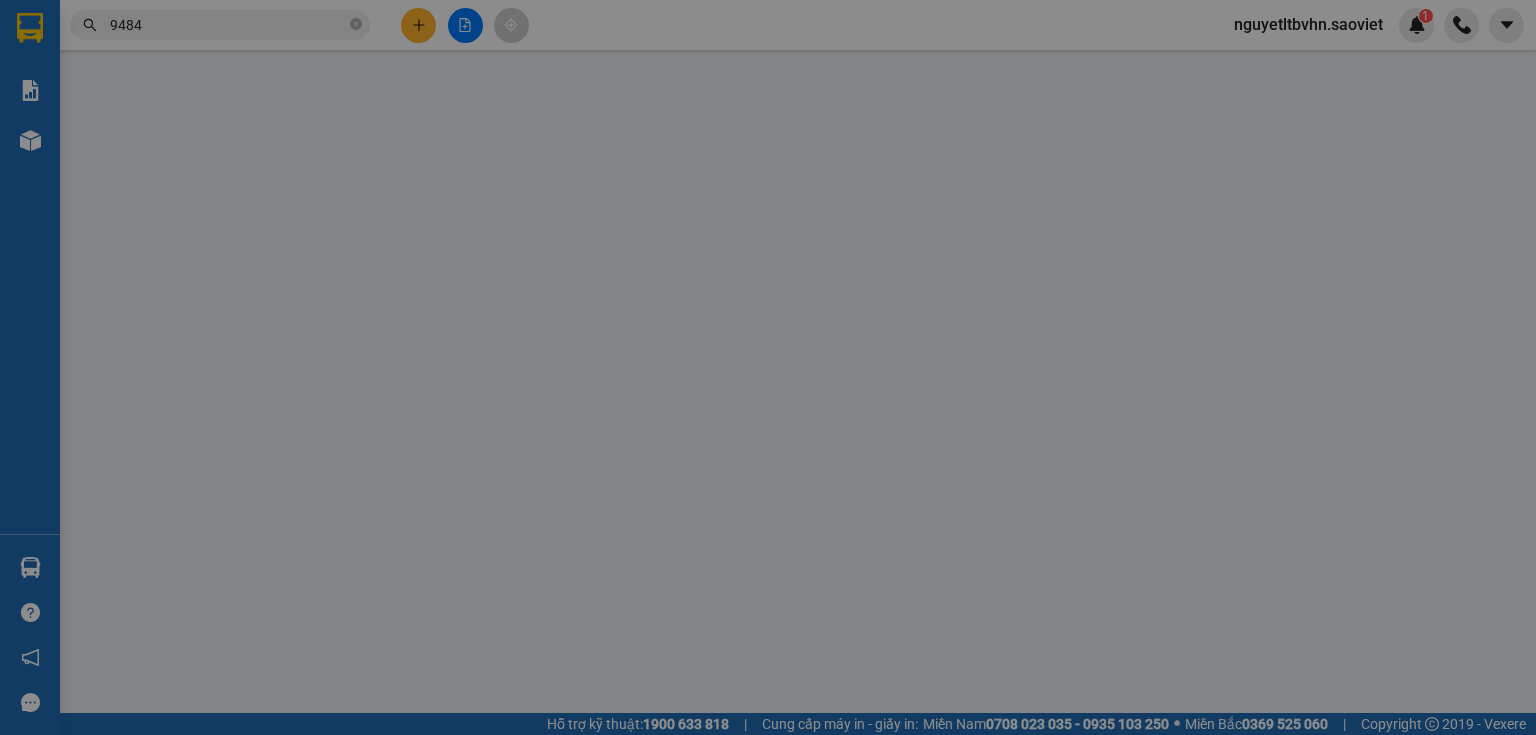 scroll, scrollTop: 0, scrollLeft: 0, axis: both 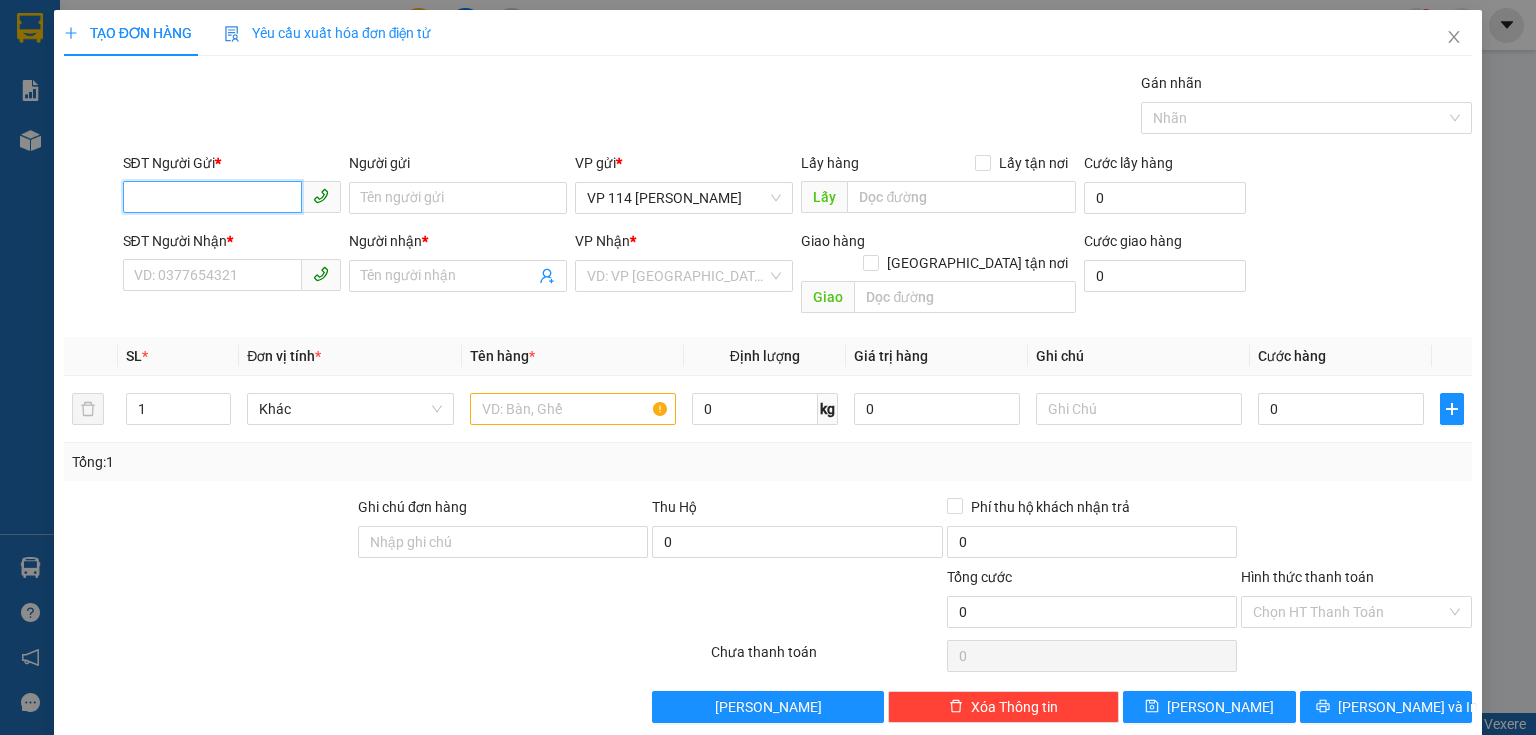 click on "SĐT Người Gửi  *" at bounding box center (212, 197) 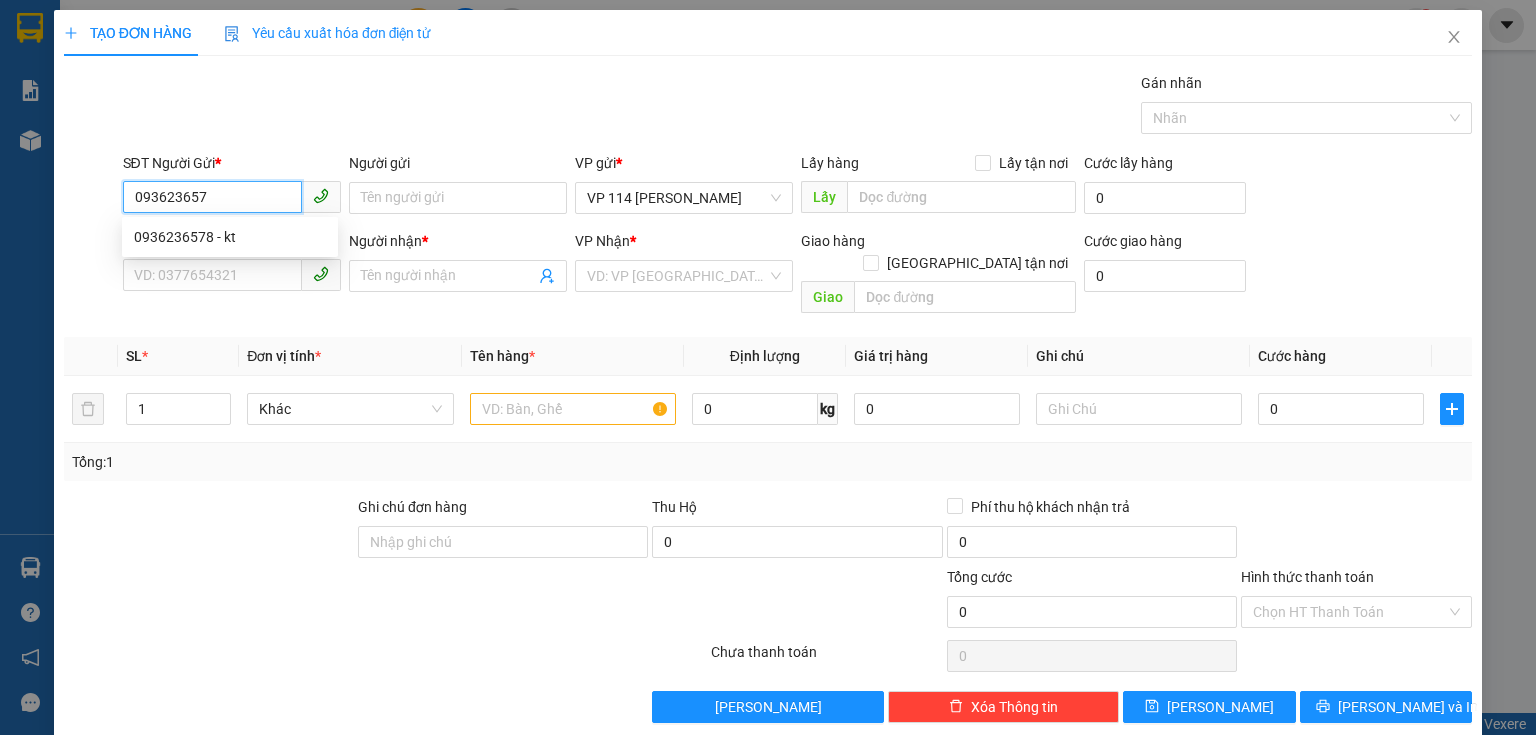 type on "0936236578" 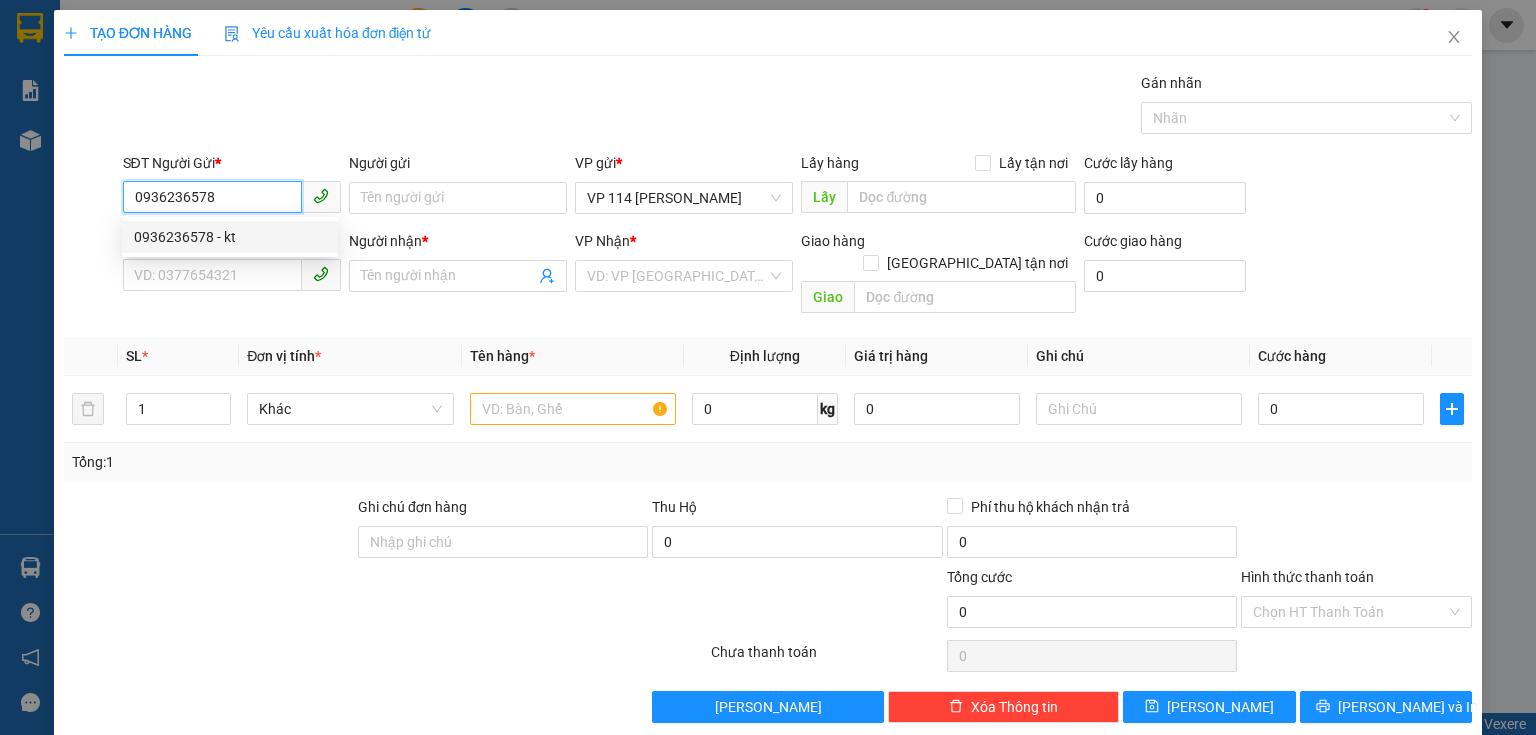 click on "0936236578 - kt" at bounding box center (230, 237) 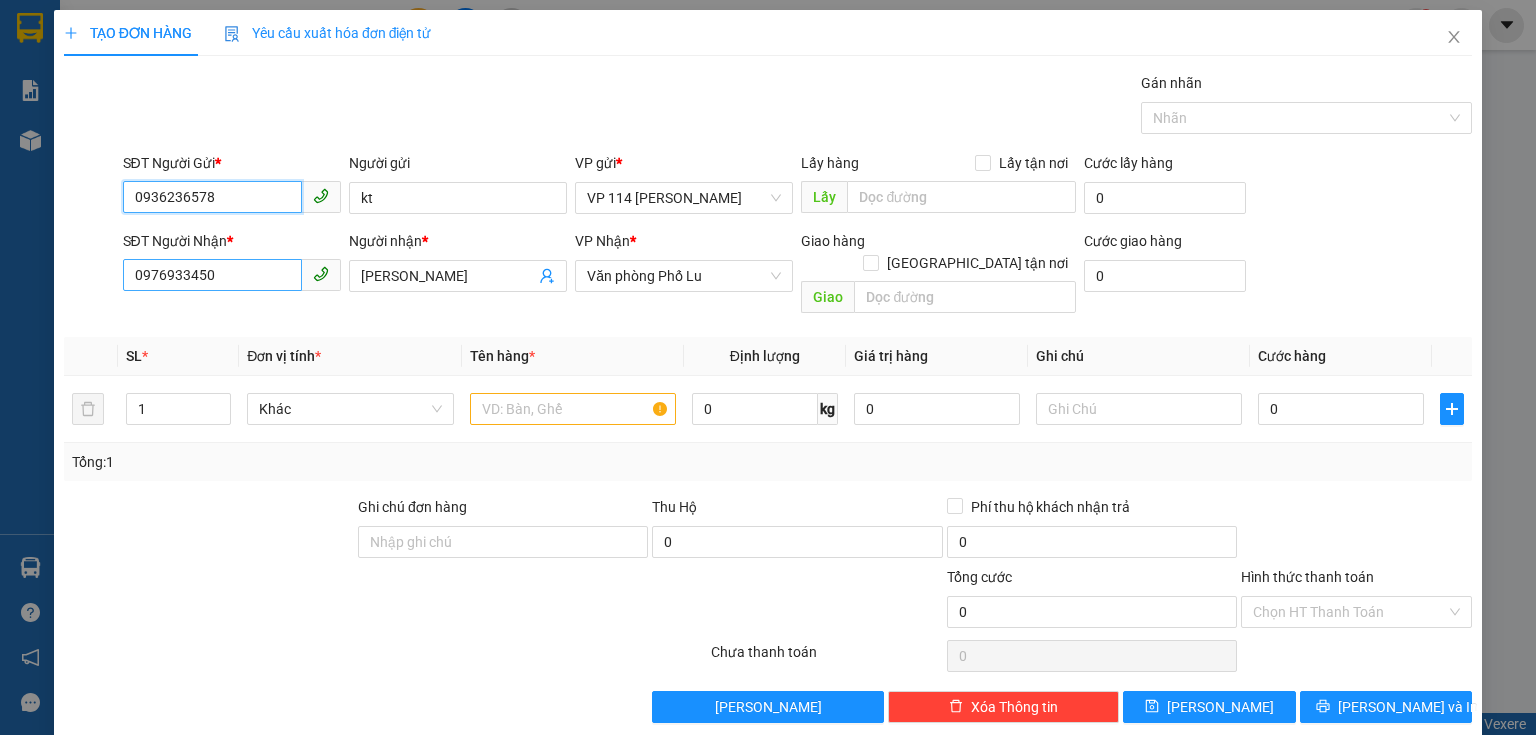type on "0936236578" 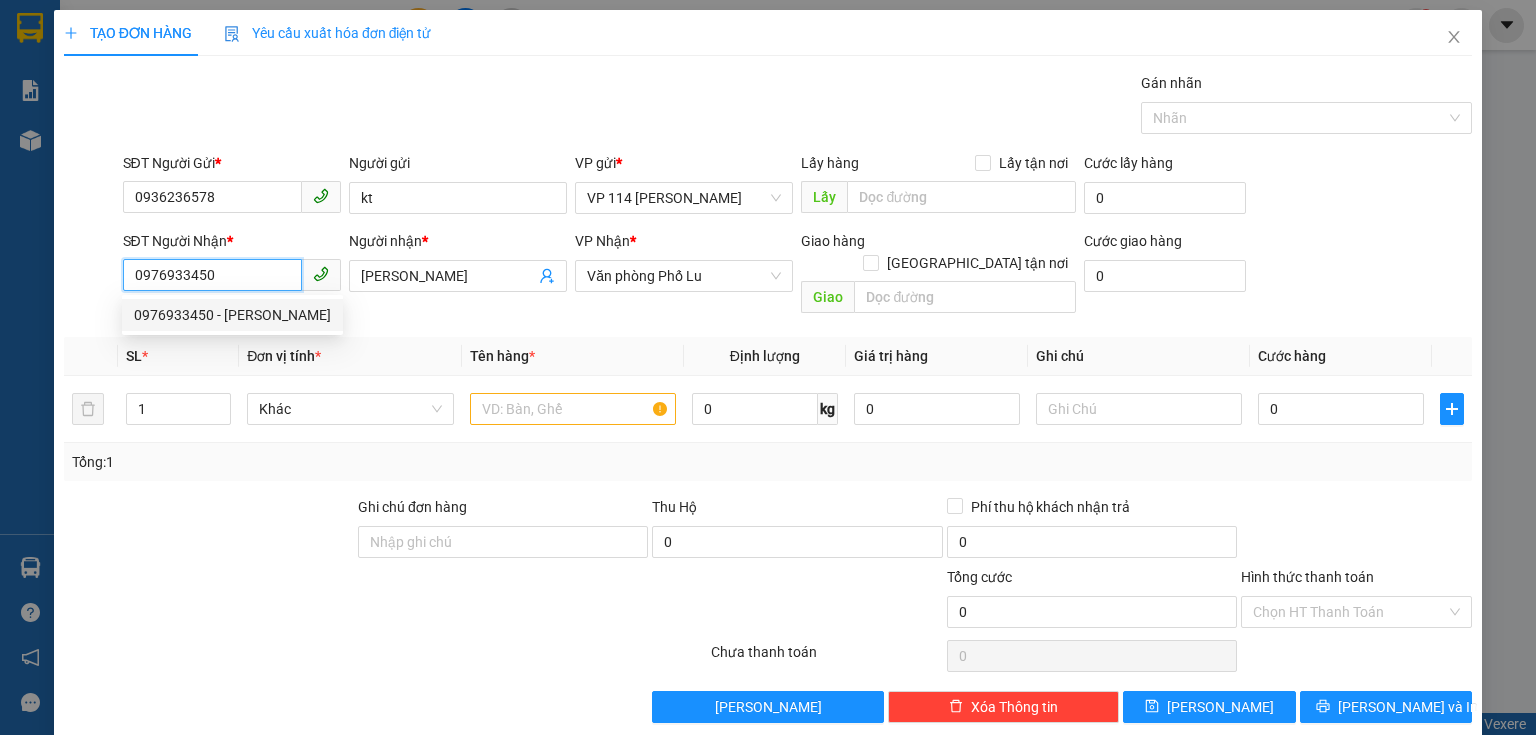 drag, startPoint x: 243, startPoint y: 280, endPoint x: 157, endPoint y: 274, distance: 86.209045 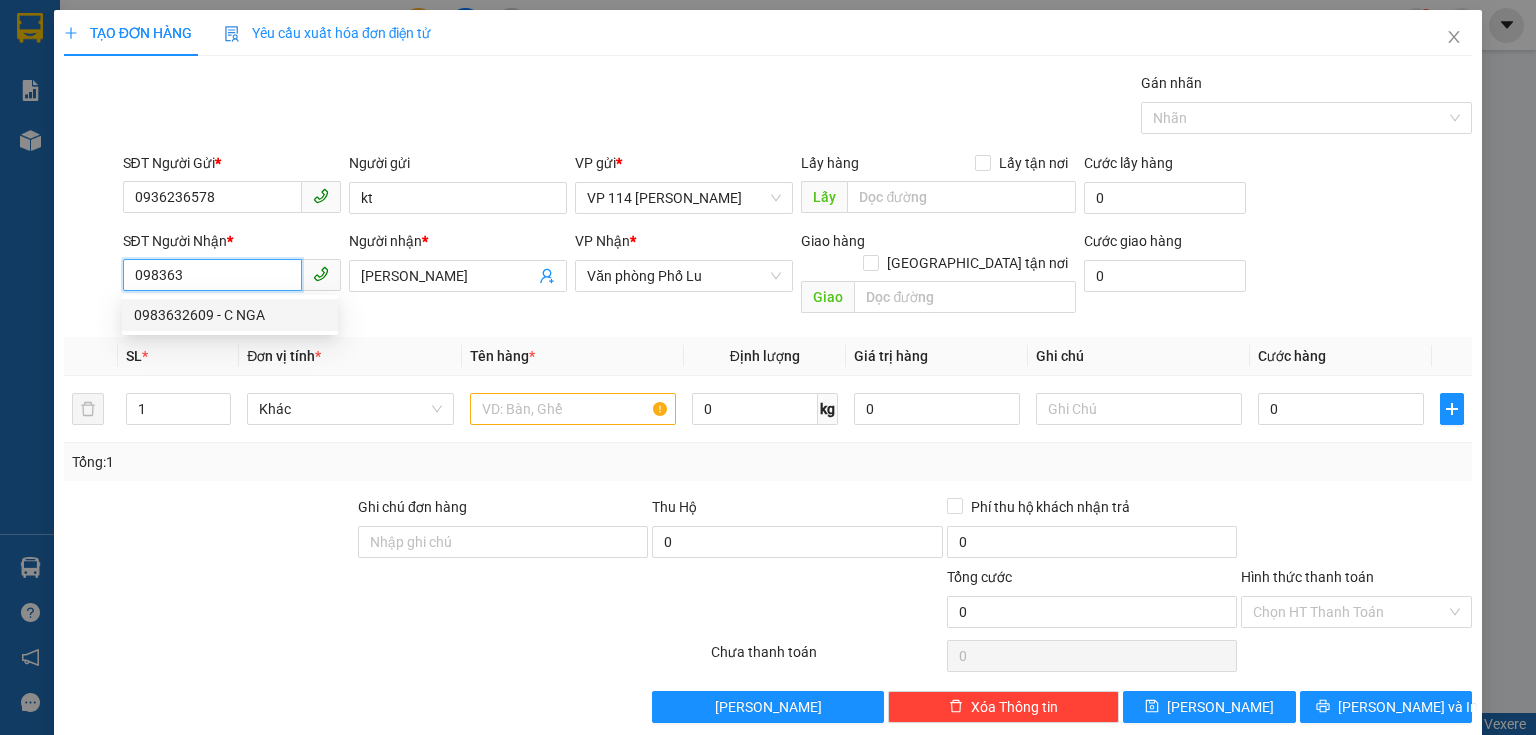 click on "0983632609 - C NGA" at bounding box center (230, 315) 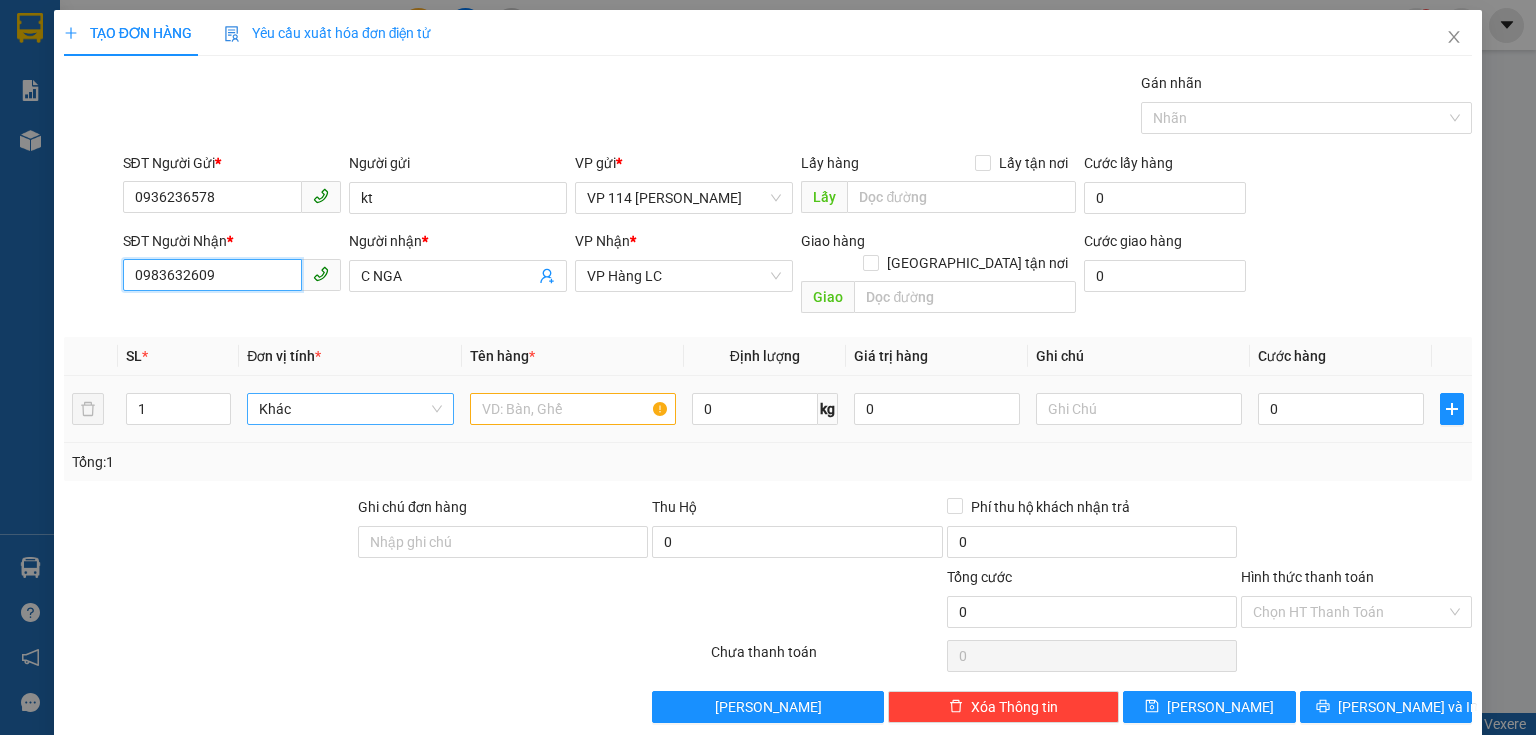 click on "Khác" at bounding box center (350, 409) 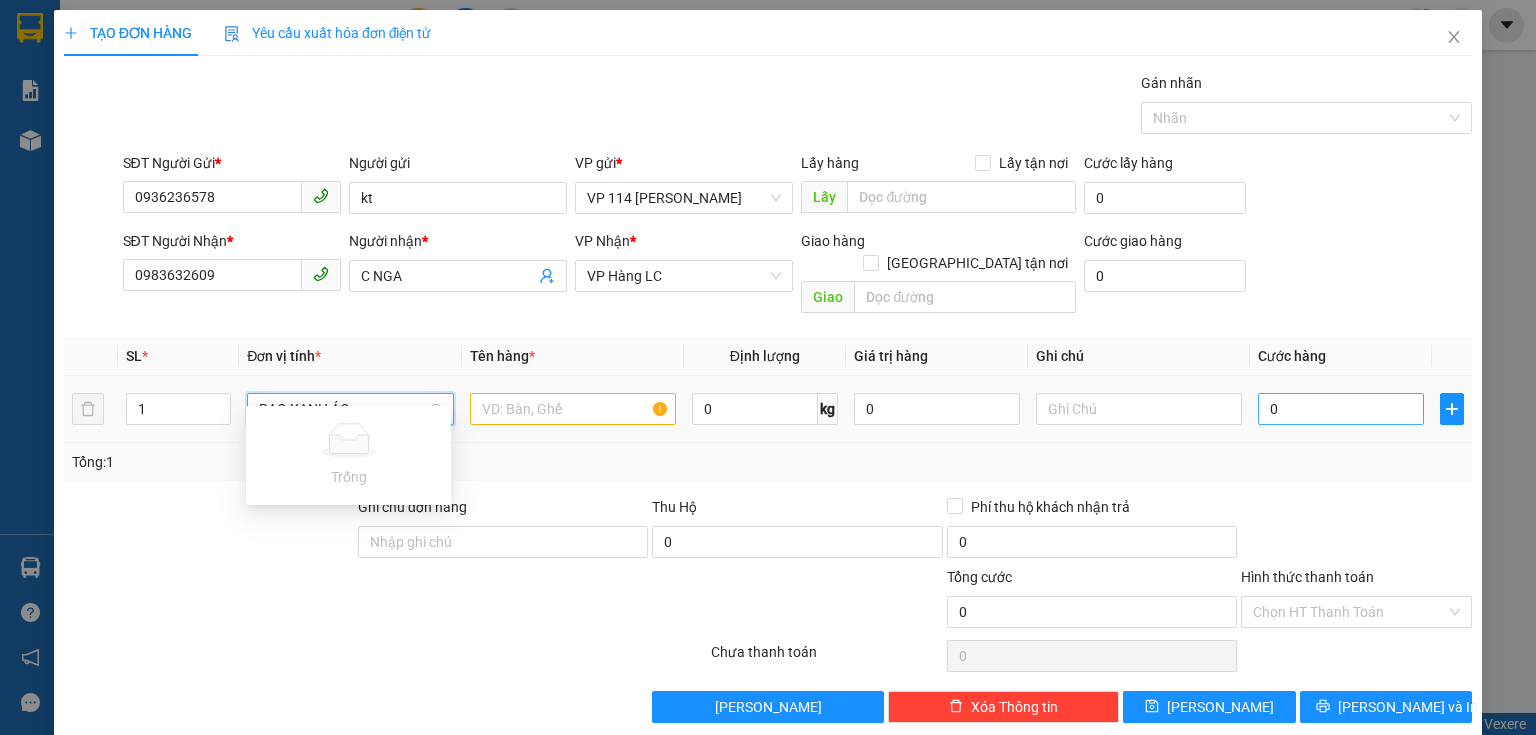 type on "BAO XANH ÁO" 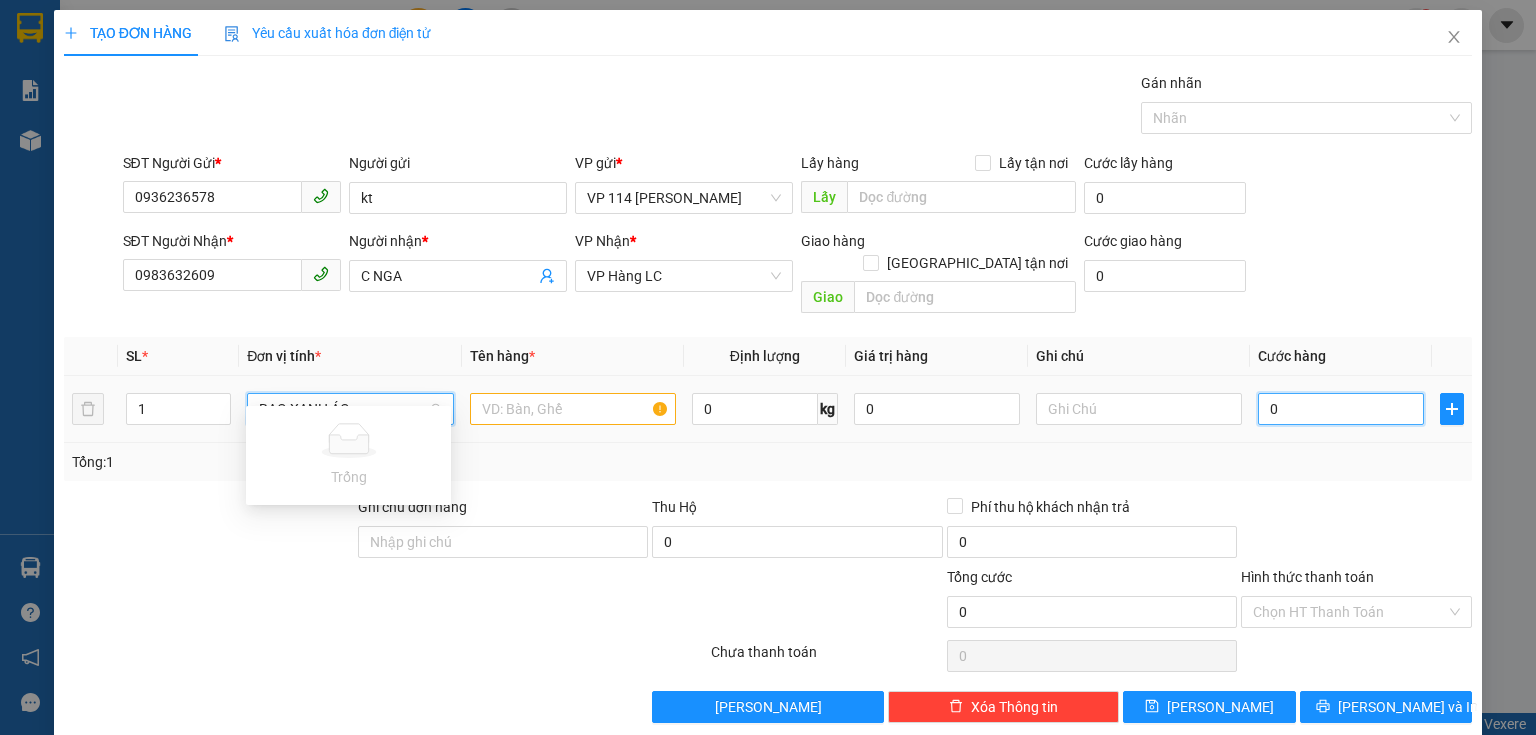 type 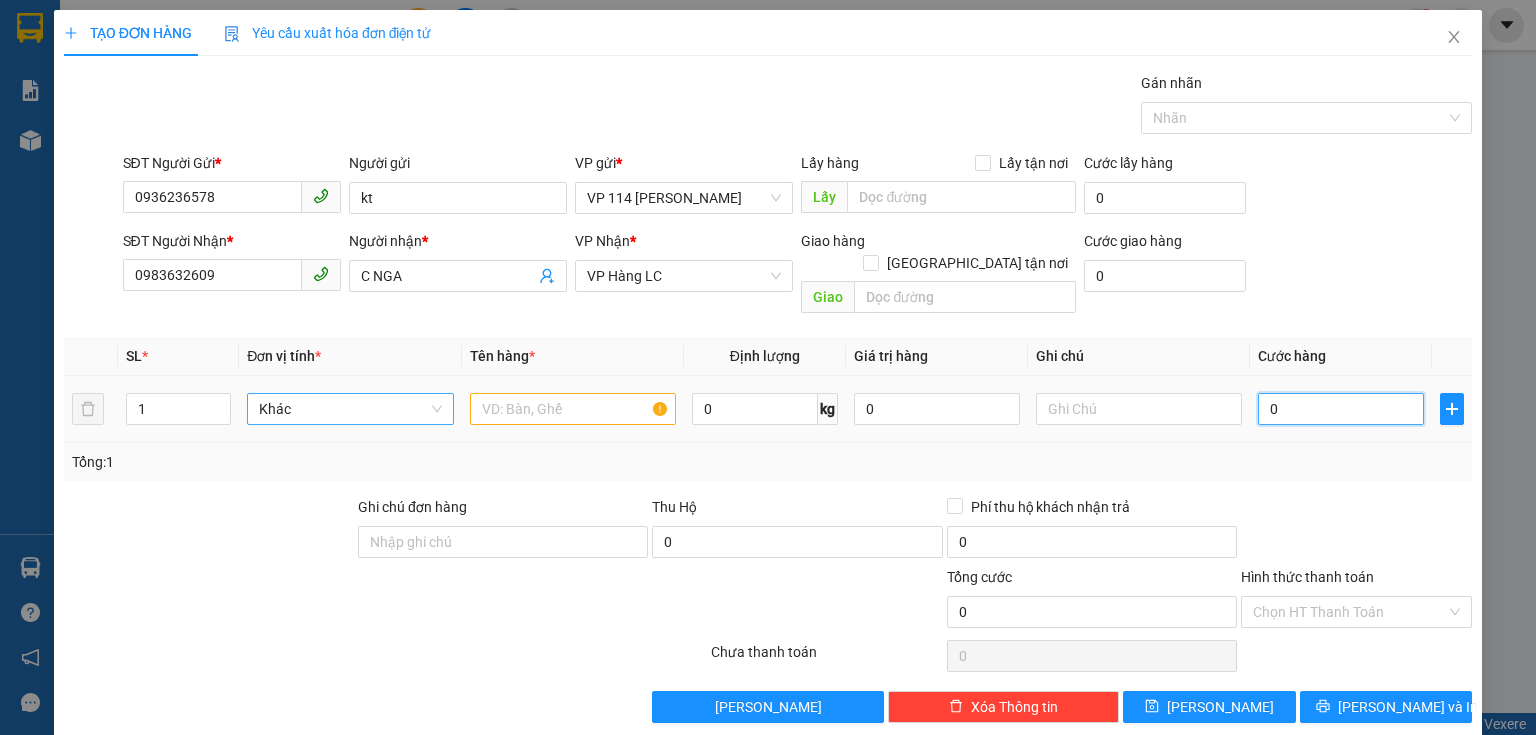 click on "0" at bounding box center [1341, 409] 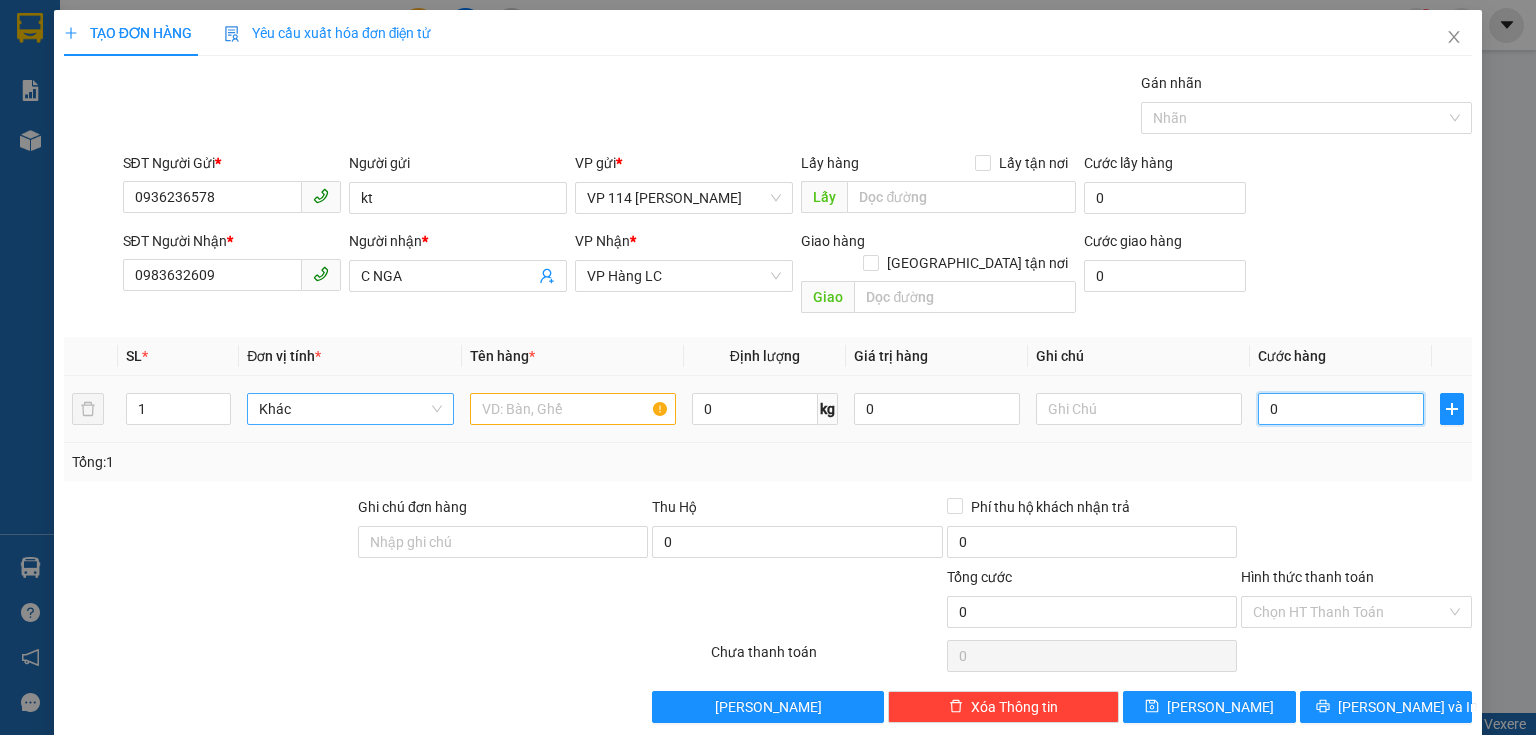 type on "7" 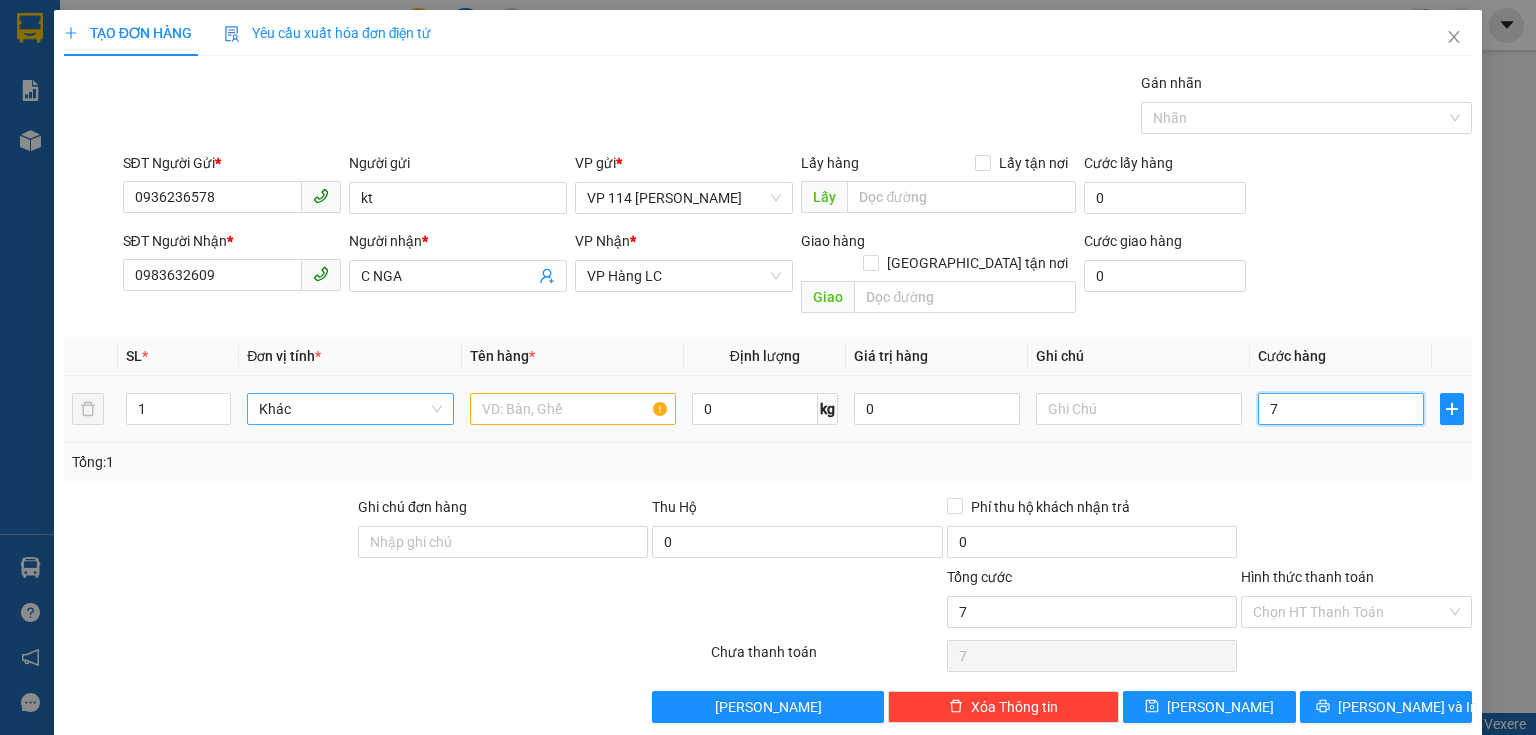 type on "70" 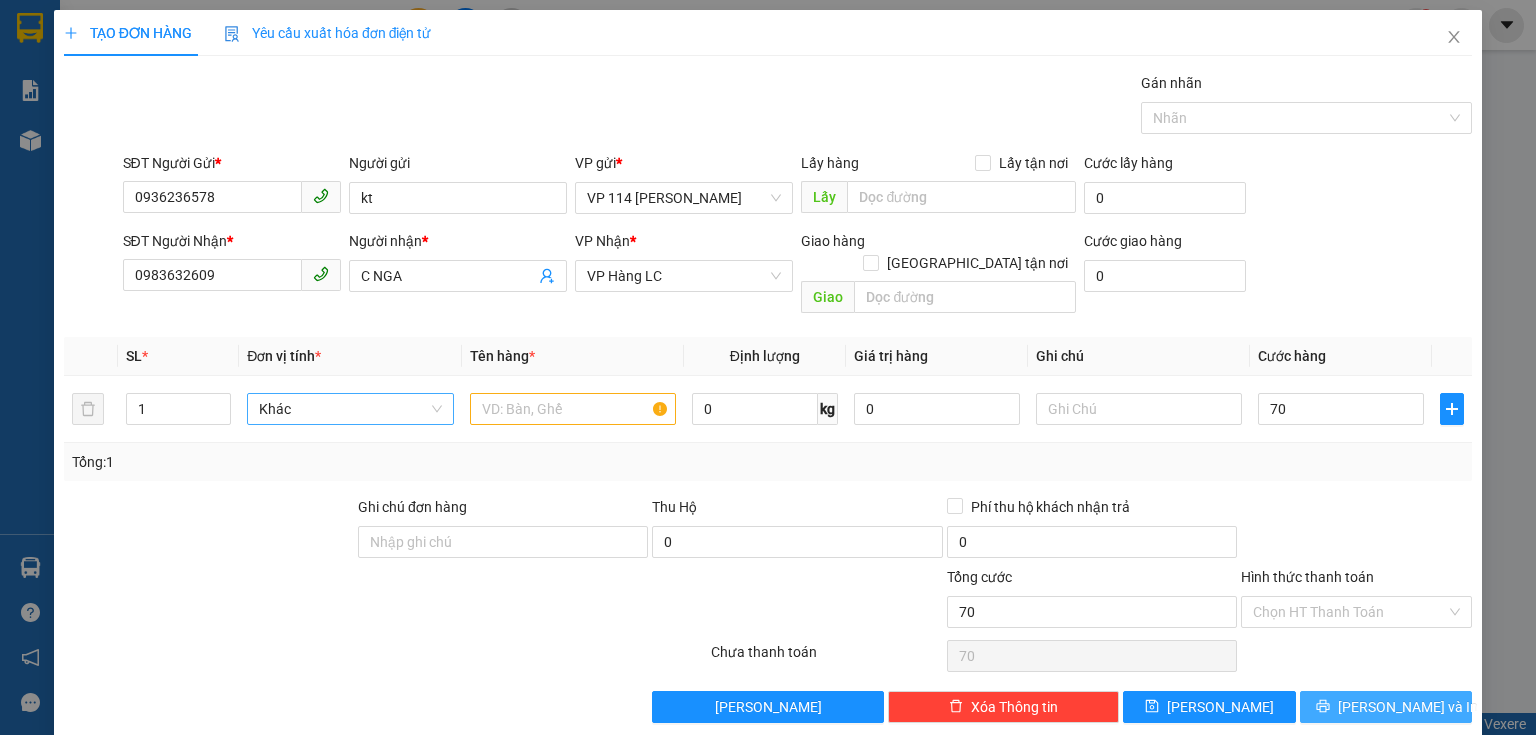 type on "70.000" 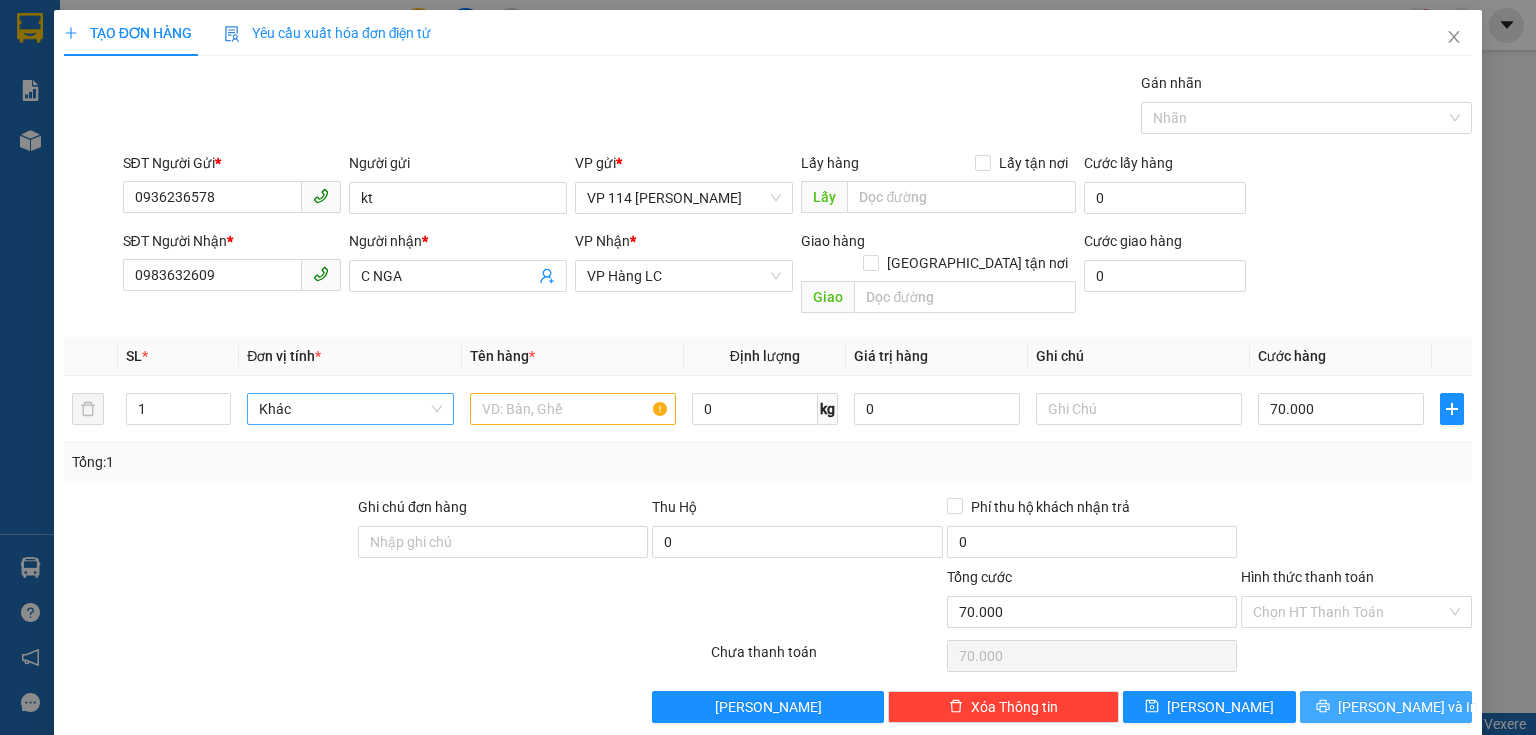 drag, startPoint x: 1353, startPoint y: 668, endPoint x: 1340, endPoint y: 622, distance: 47.801674 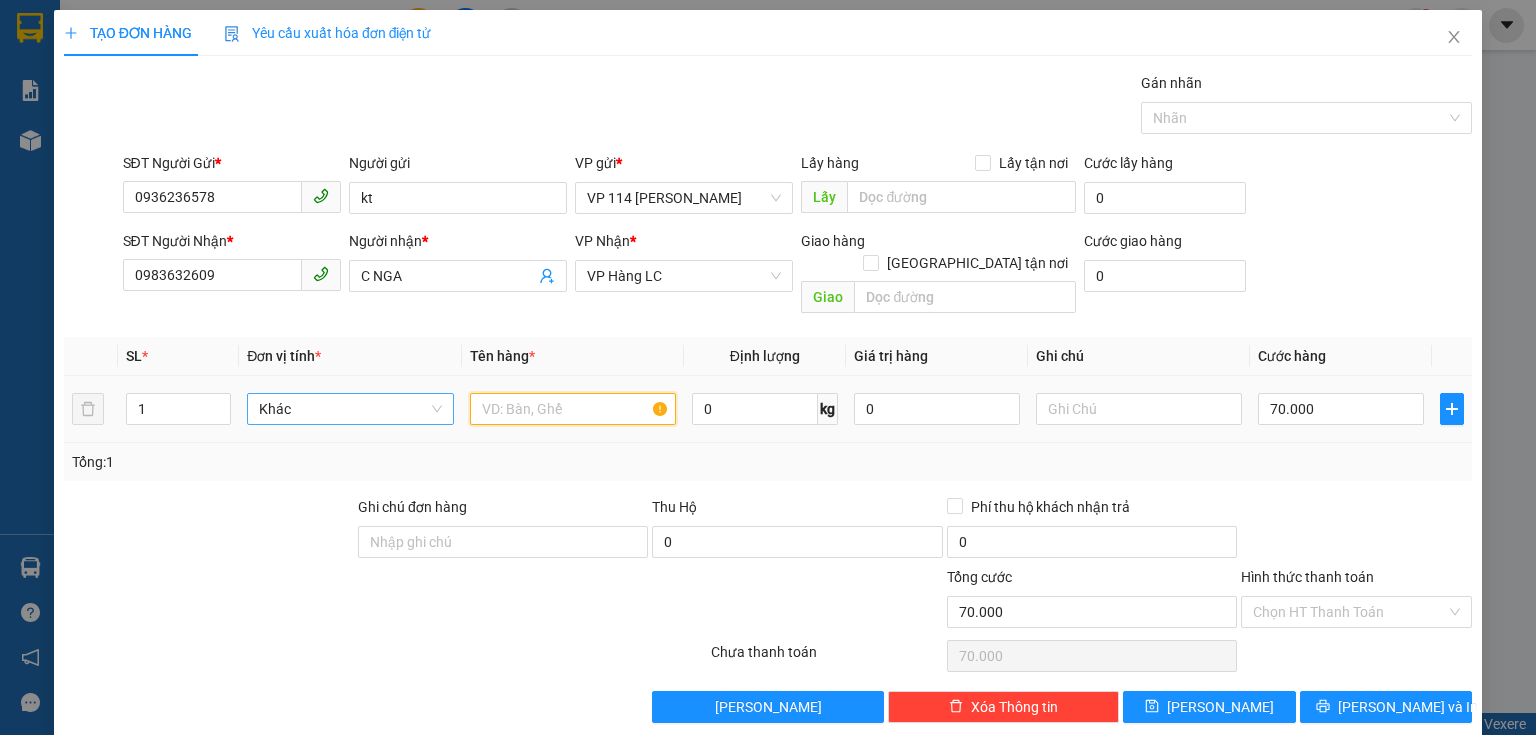click at bounding box center [573, 409] 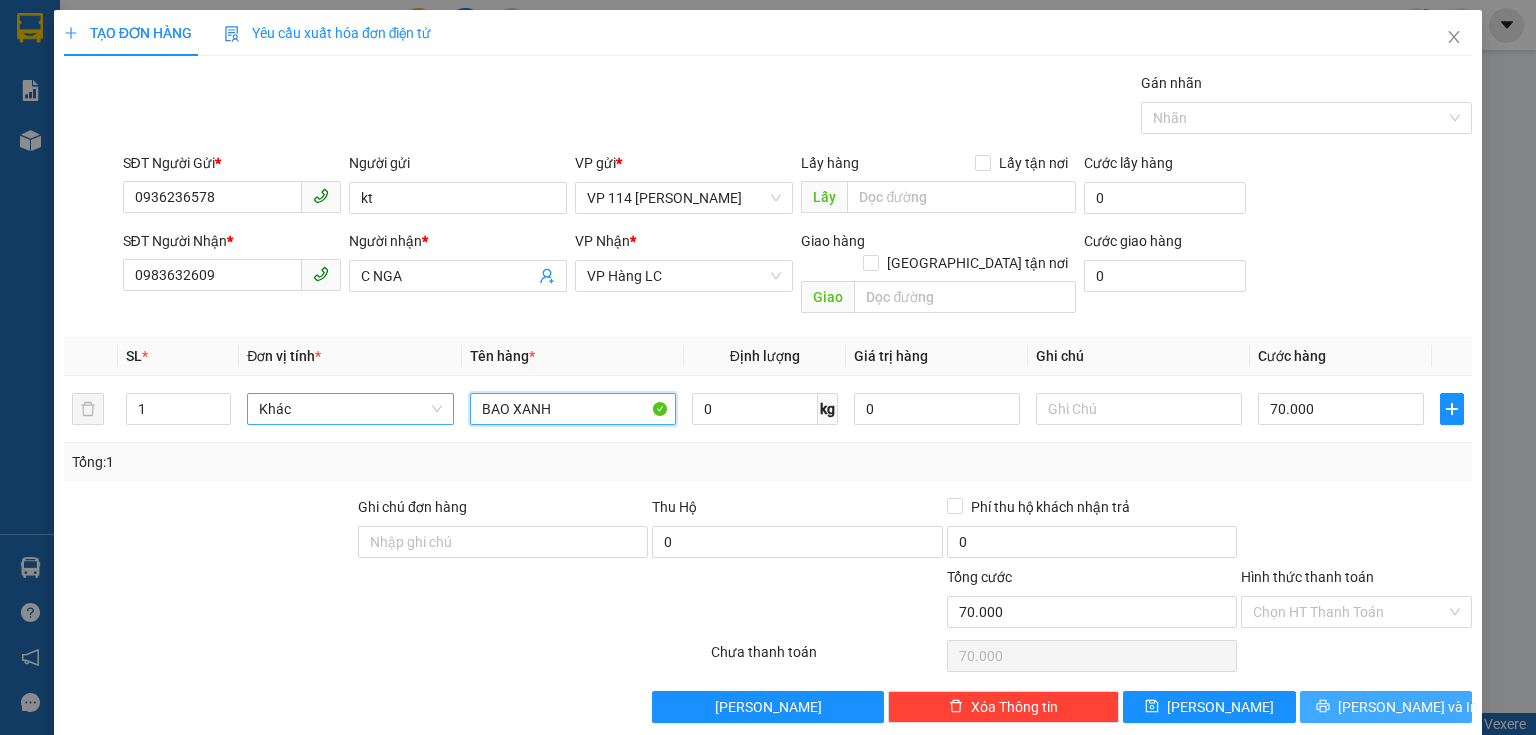 type on "BAO XANH" 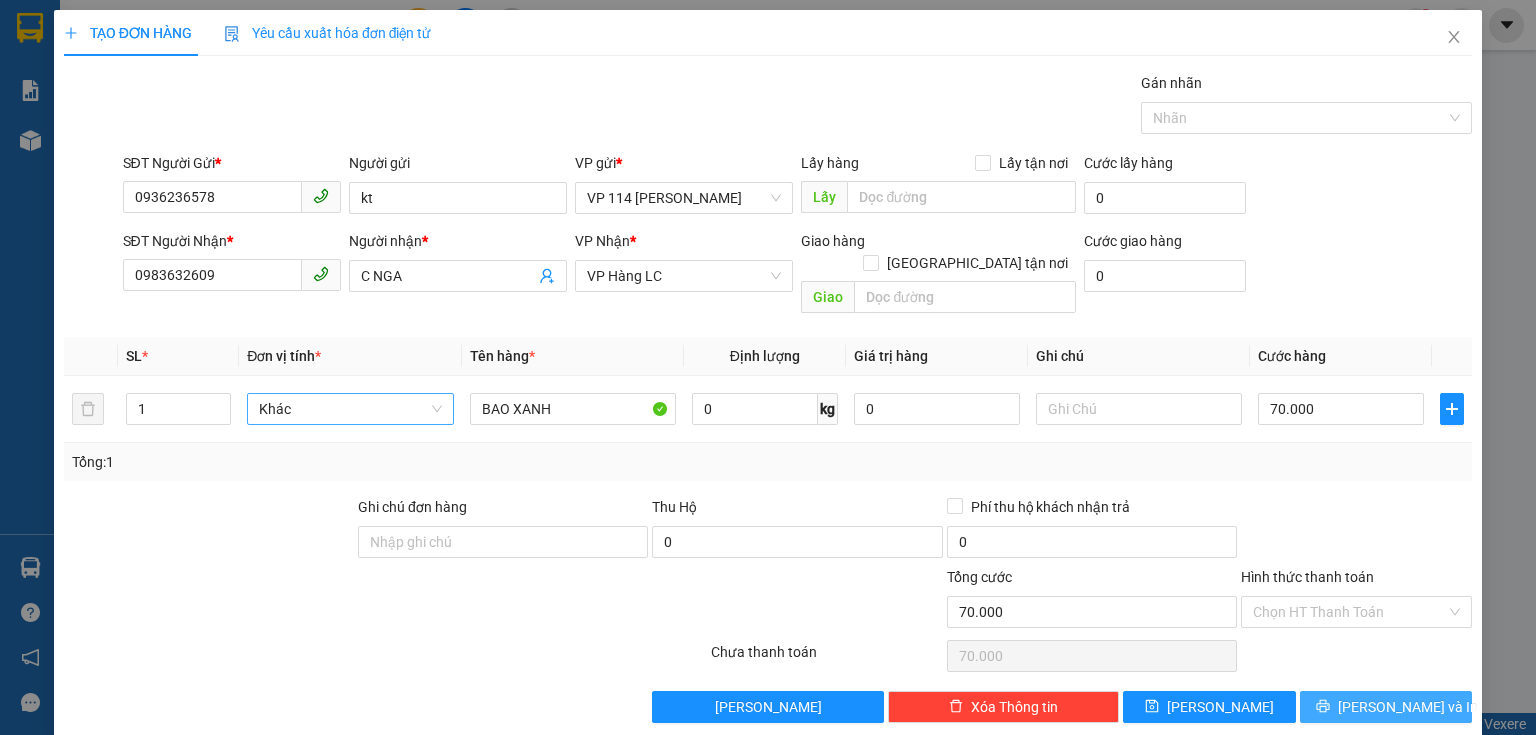 click on "[PERSON_NAME] và In" at bounding box center (1386, 707) 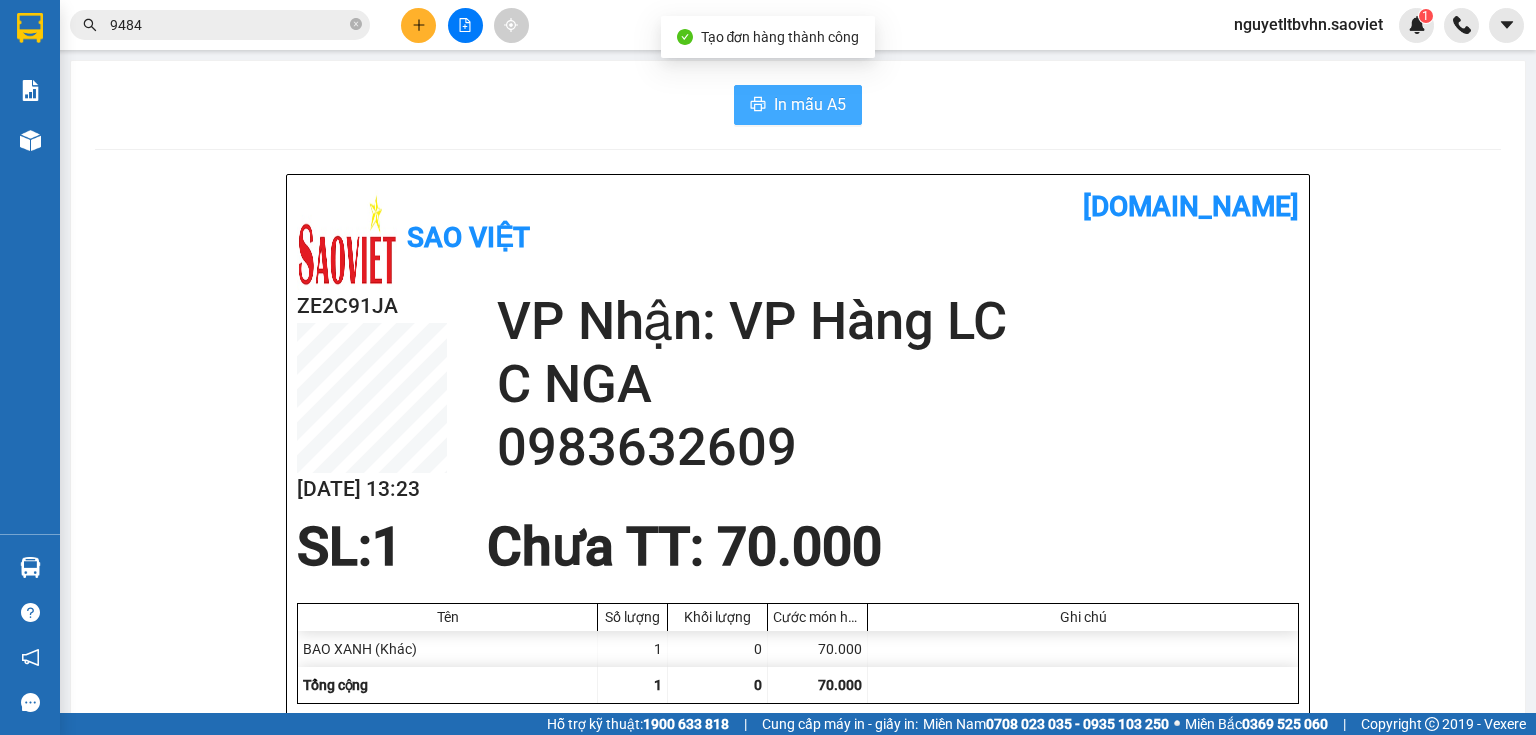 drag, startPoint x: 788, startPoint y: 114, endPoint x: 788, endPoint y: 103, distance: 11 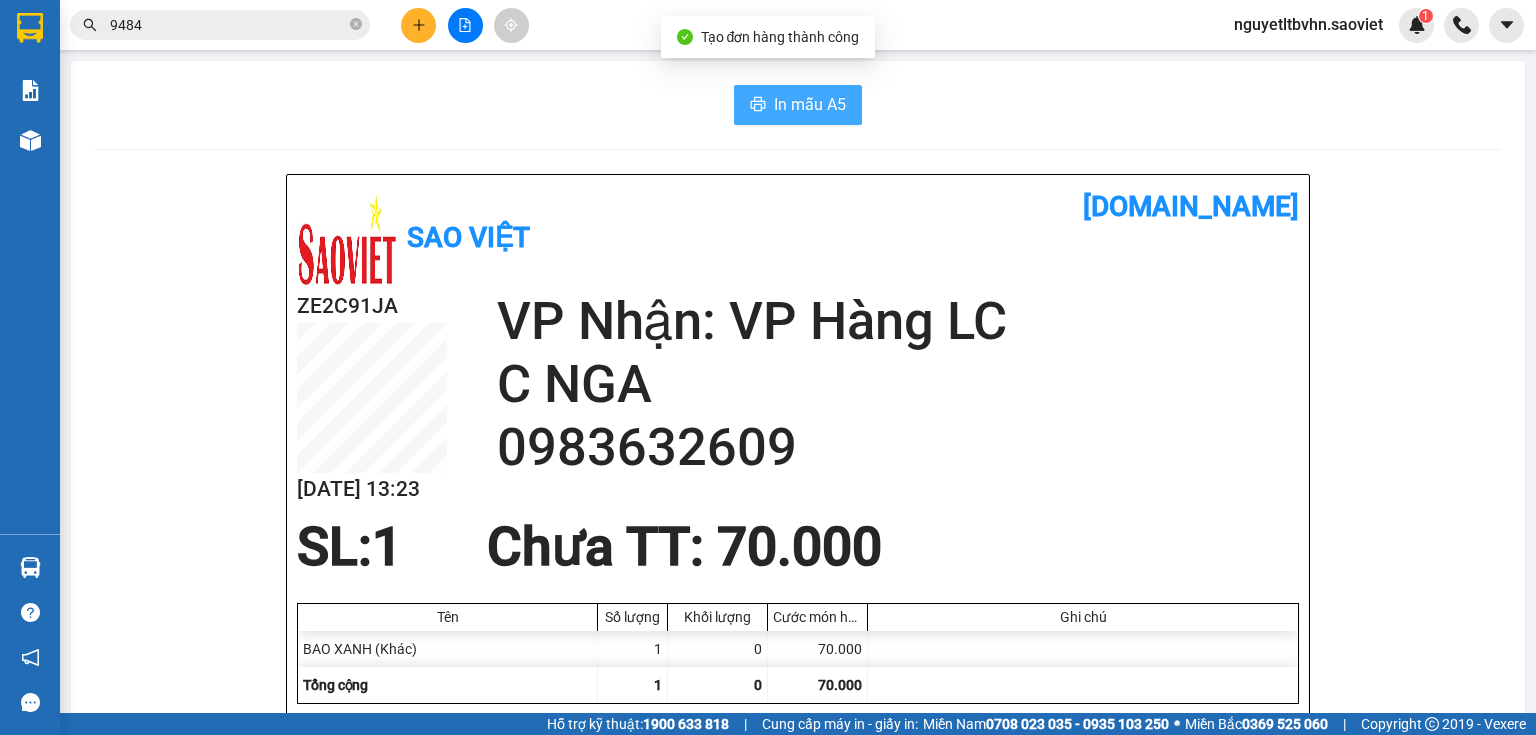 scroll, scrollTop: 0, scrollLeft: 0, axis: both 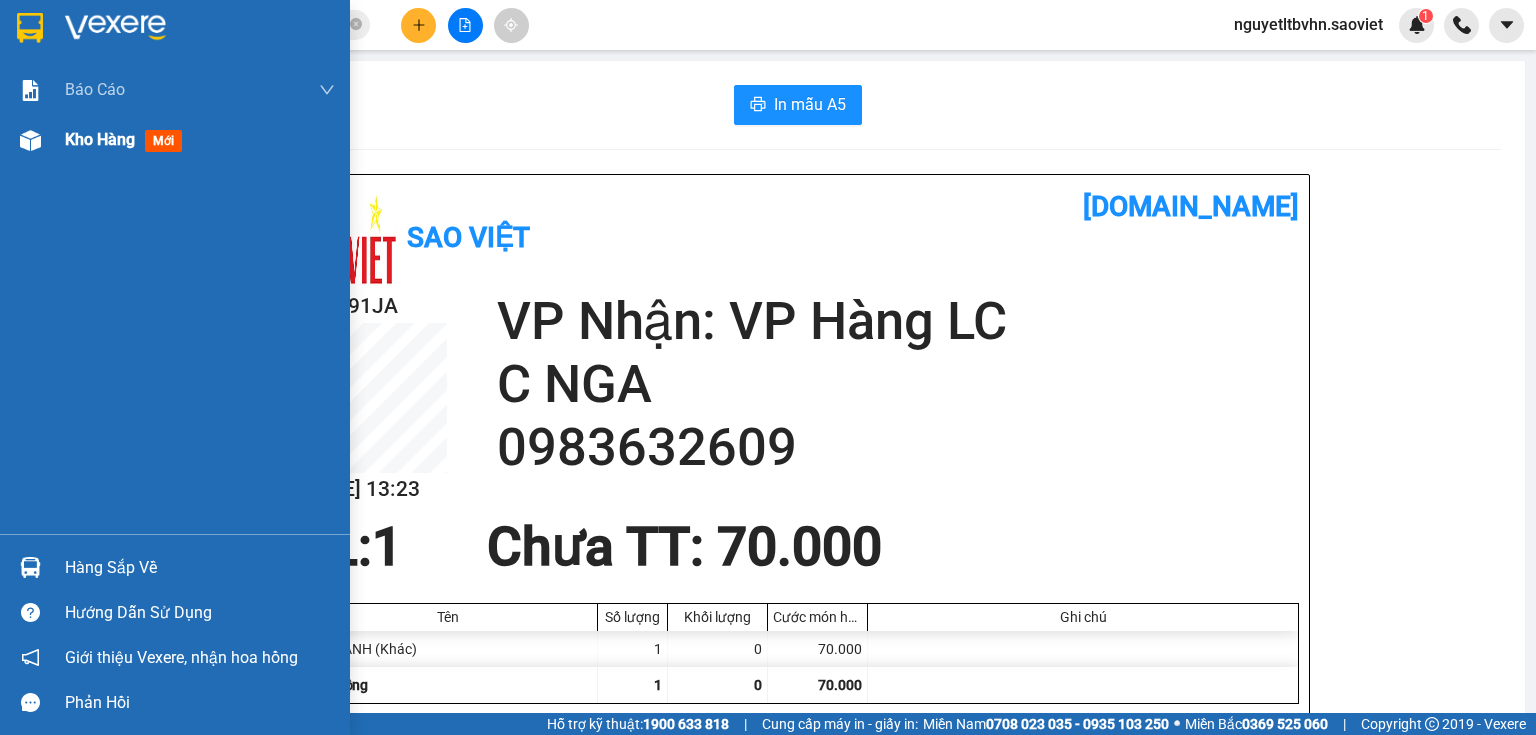 click at bounding box center (30, 140) 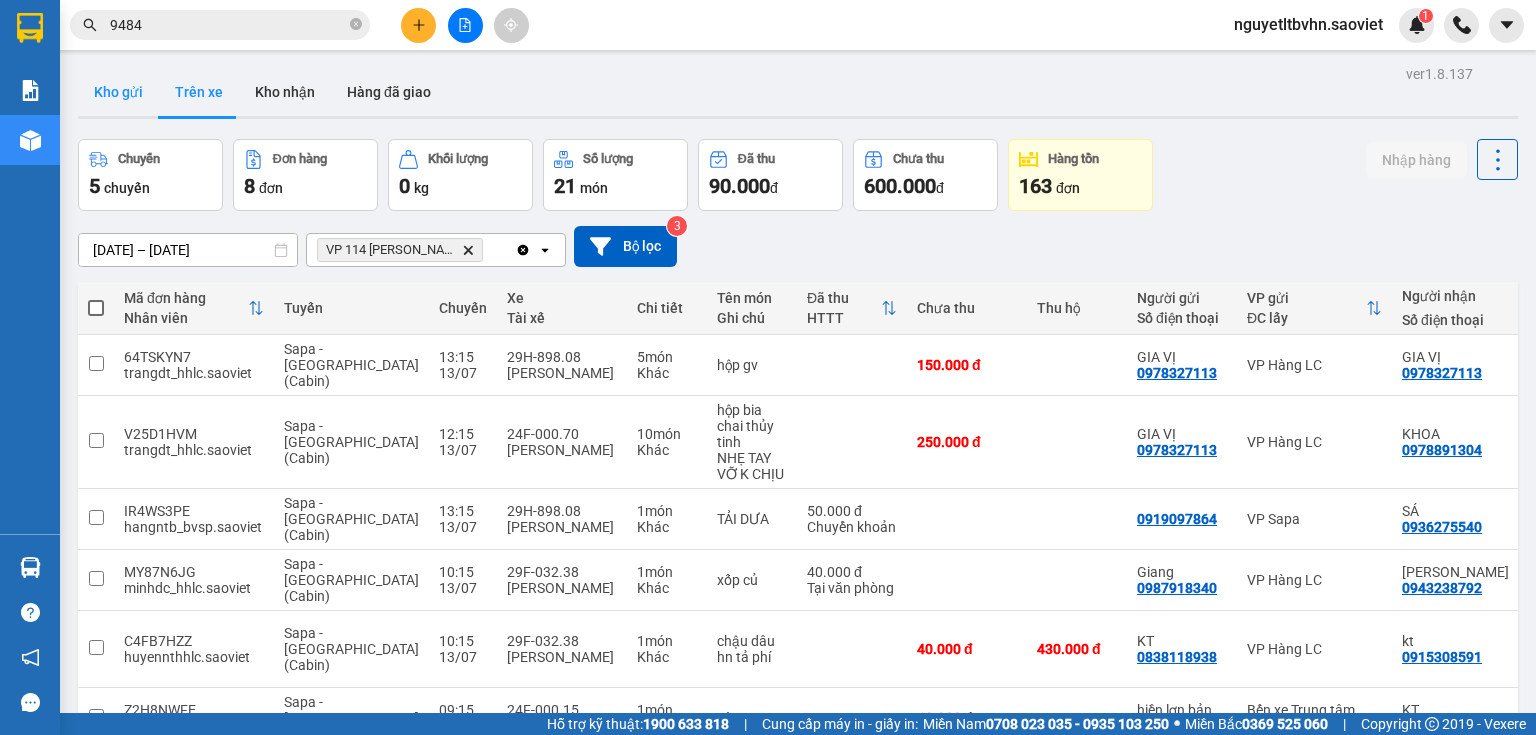 click on "Kho gửi" at bounding box center [118, 92] 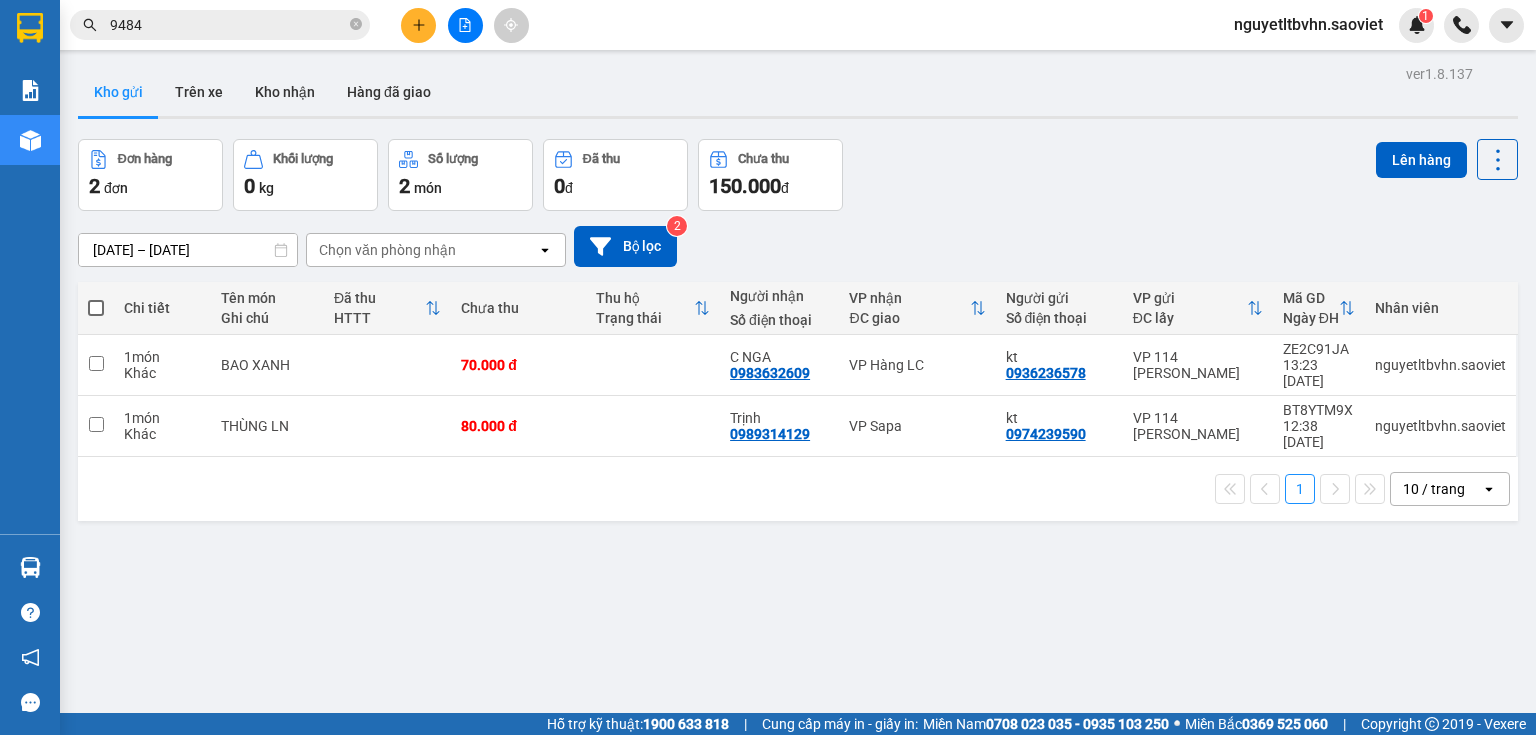drag, startPoint x: 97, startPoint y: 305, endPoint x: 120, endPoint y: 314, distance: 24.698177 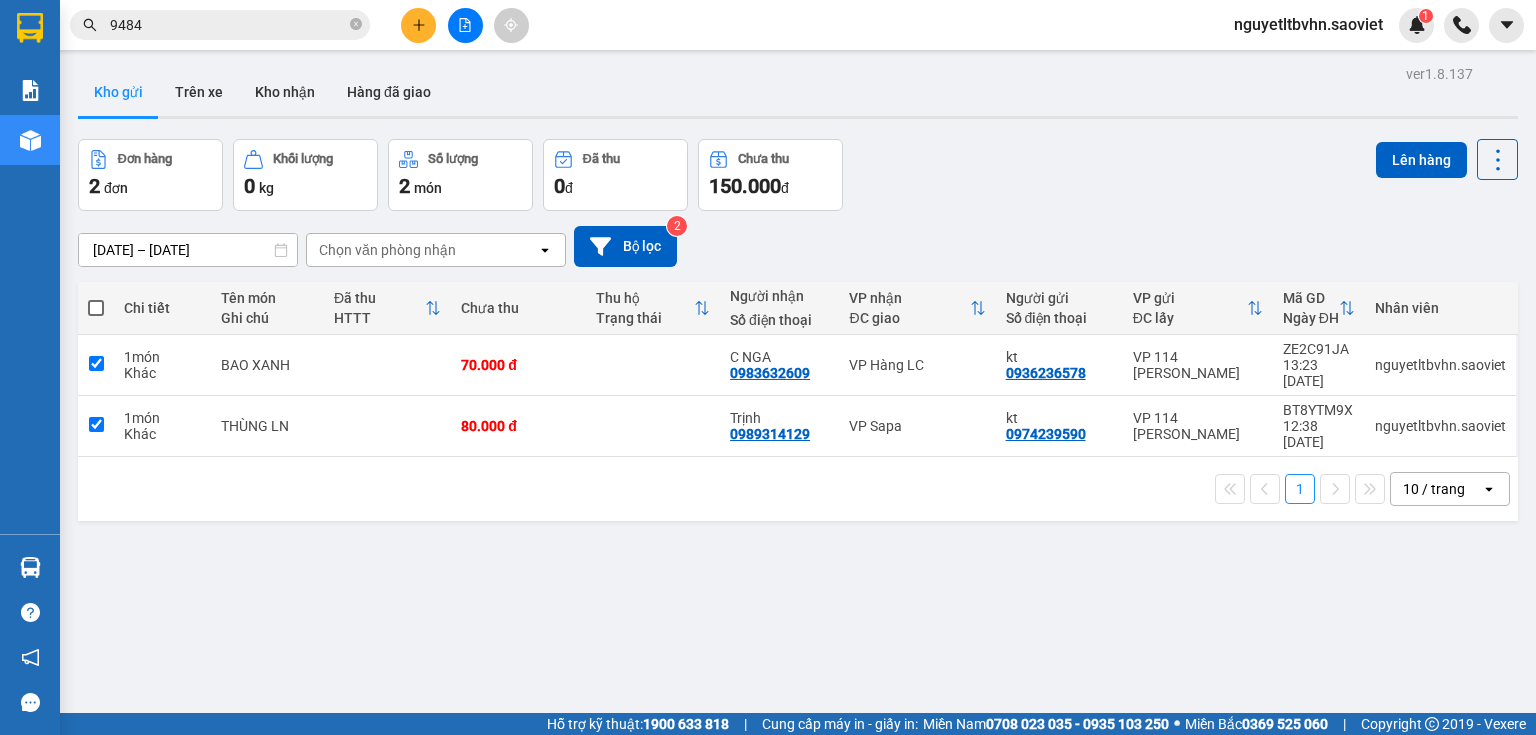 checkbox on "true" 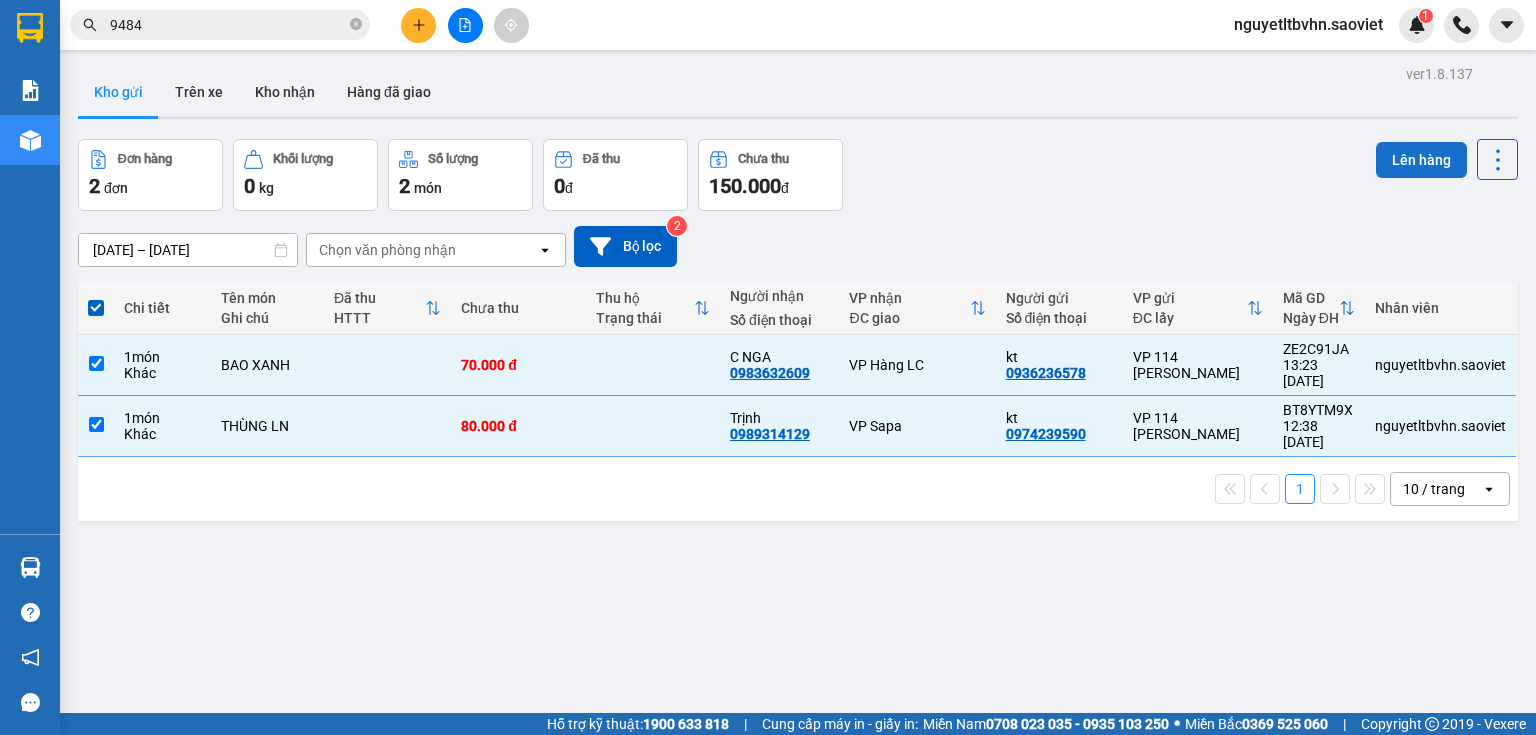 click on "Lên hàng" at bounding box center (1421, 160) 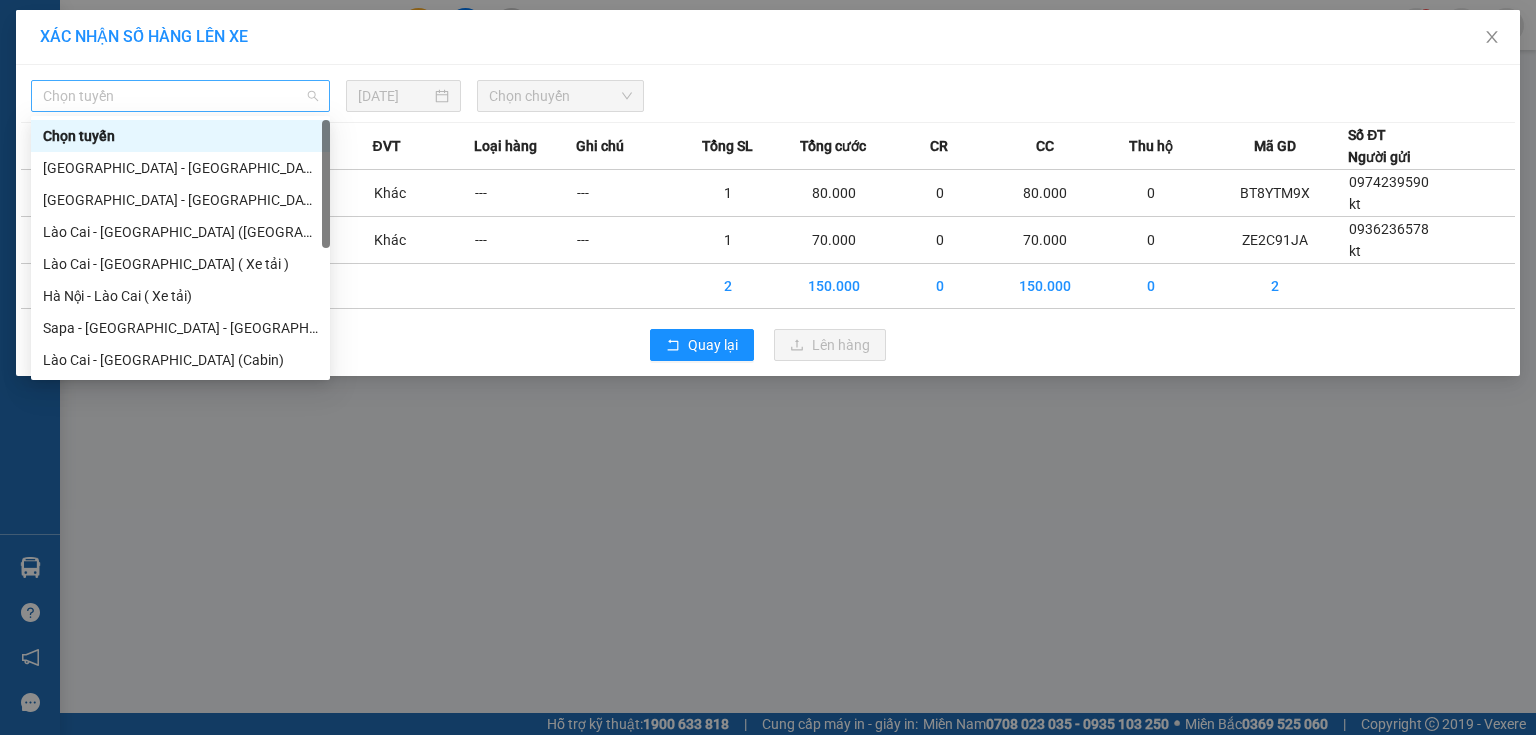 click on "Chọn tuyến" at bounding box center (180, 96) 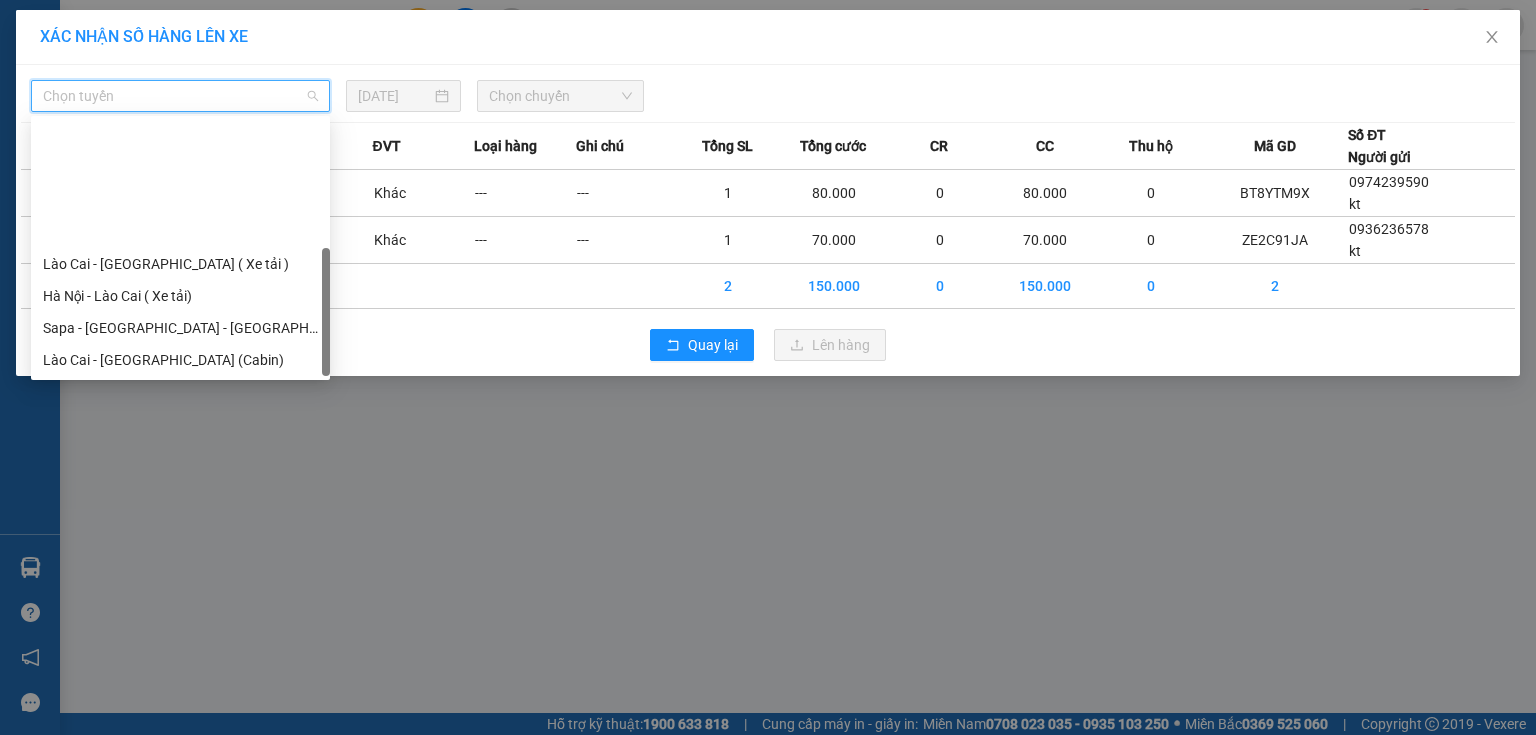 scroll, scrollTop: 160, scrollLeft: 0, axis: vertical 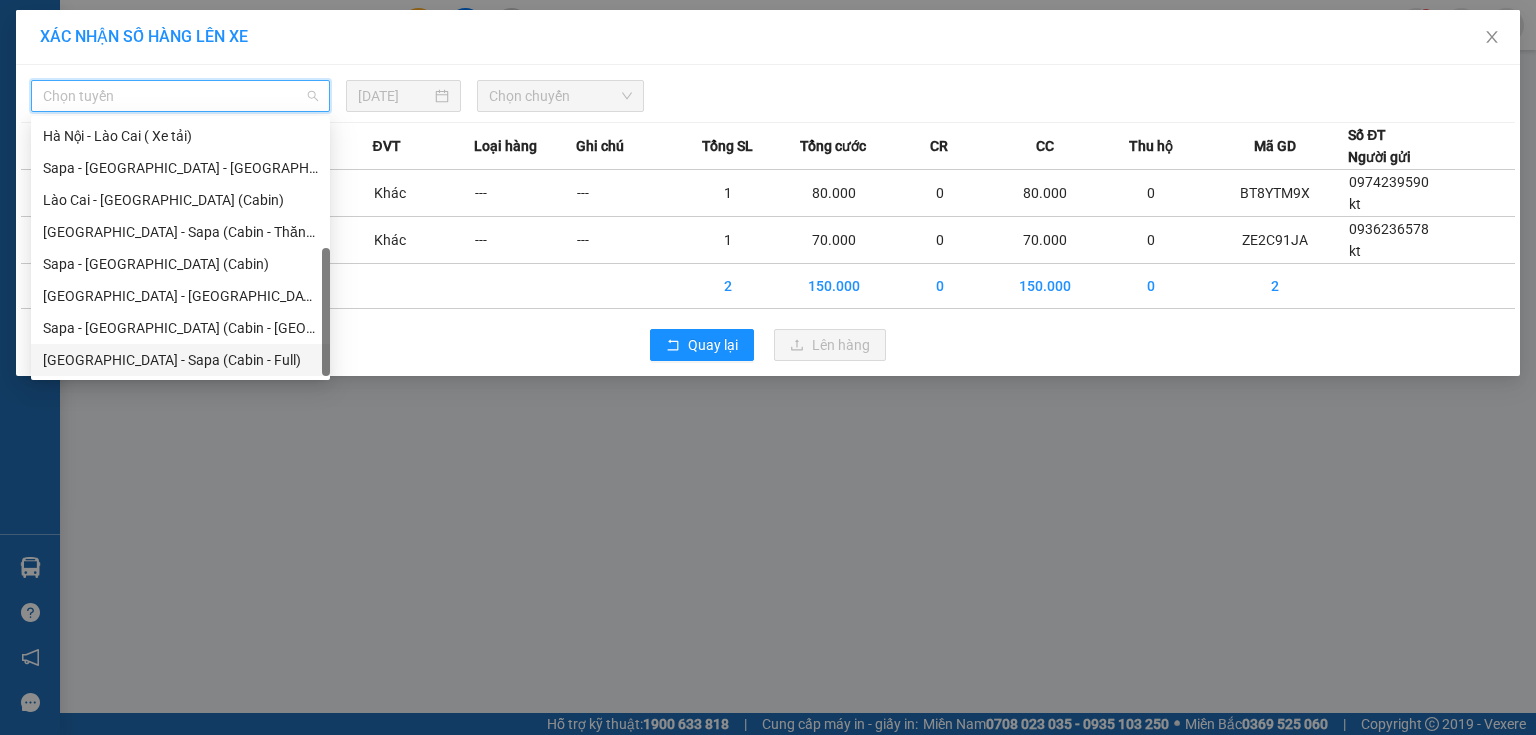 click on "[GEOGRAPHIC_DATA] - Sapa (Cabin - Full)" at bounding box center [180, 360] 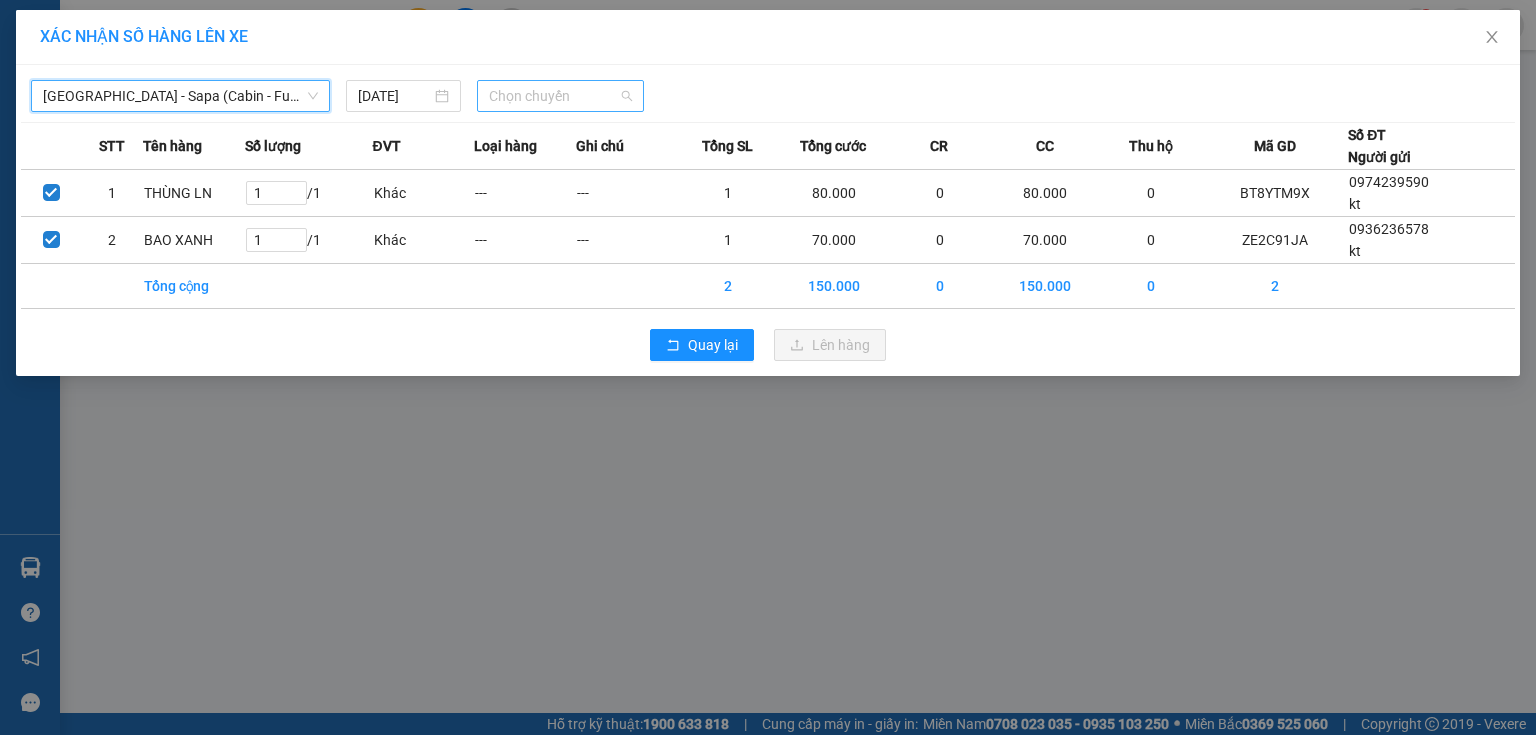 click on "Chọn chuyến" at bounding box center (561, 96) 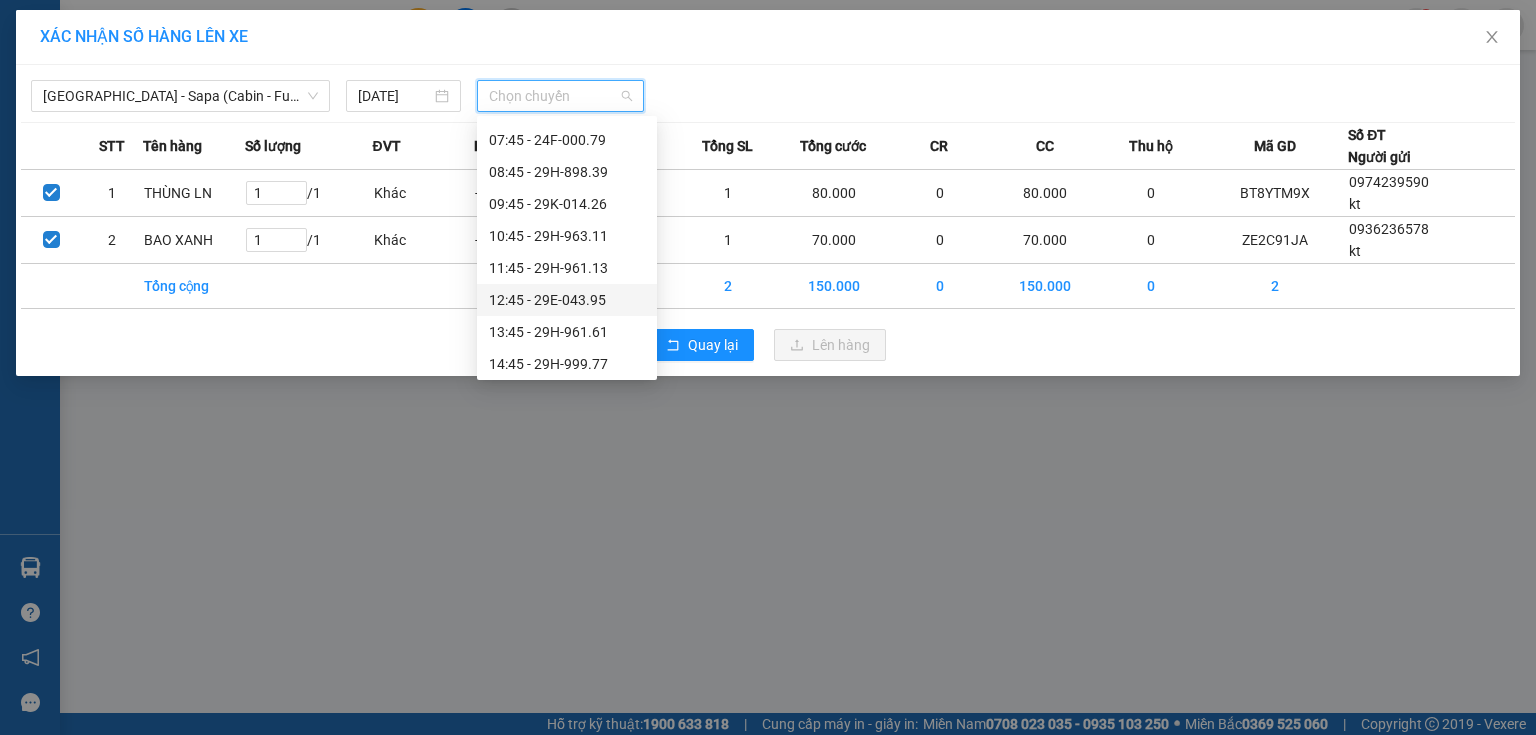 scroll, scrollTop: 160, scrollLeft: 0, axis: vertical 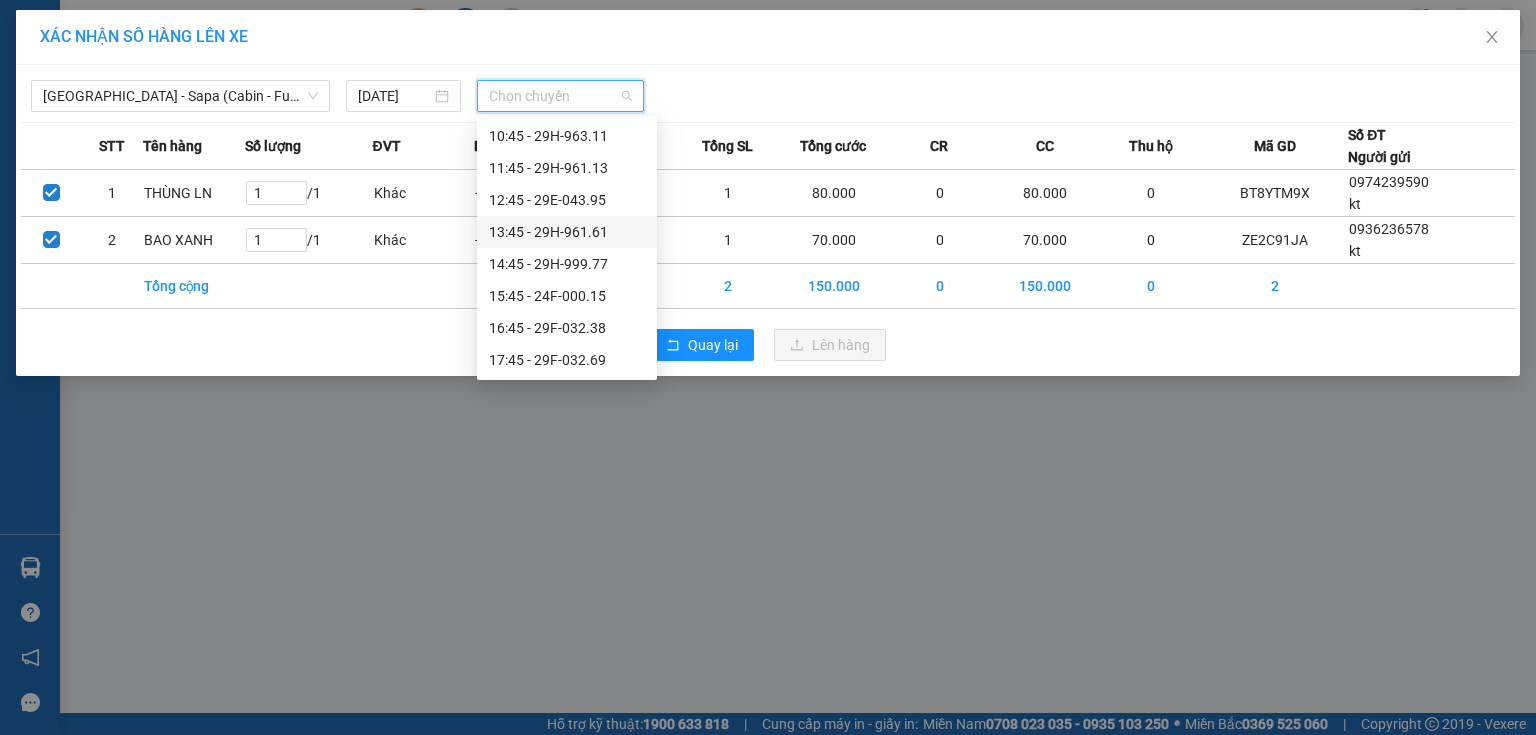 click on "13:45     - 29H-961.61" at bounding box center (567, 232) 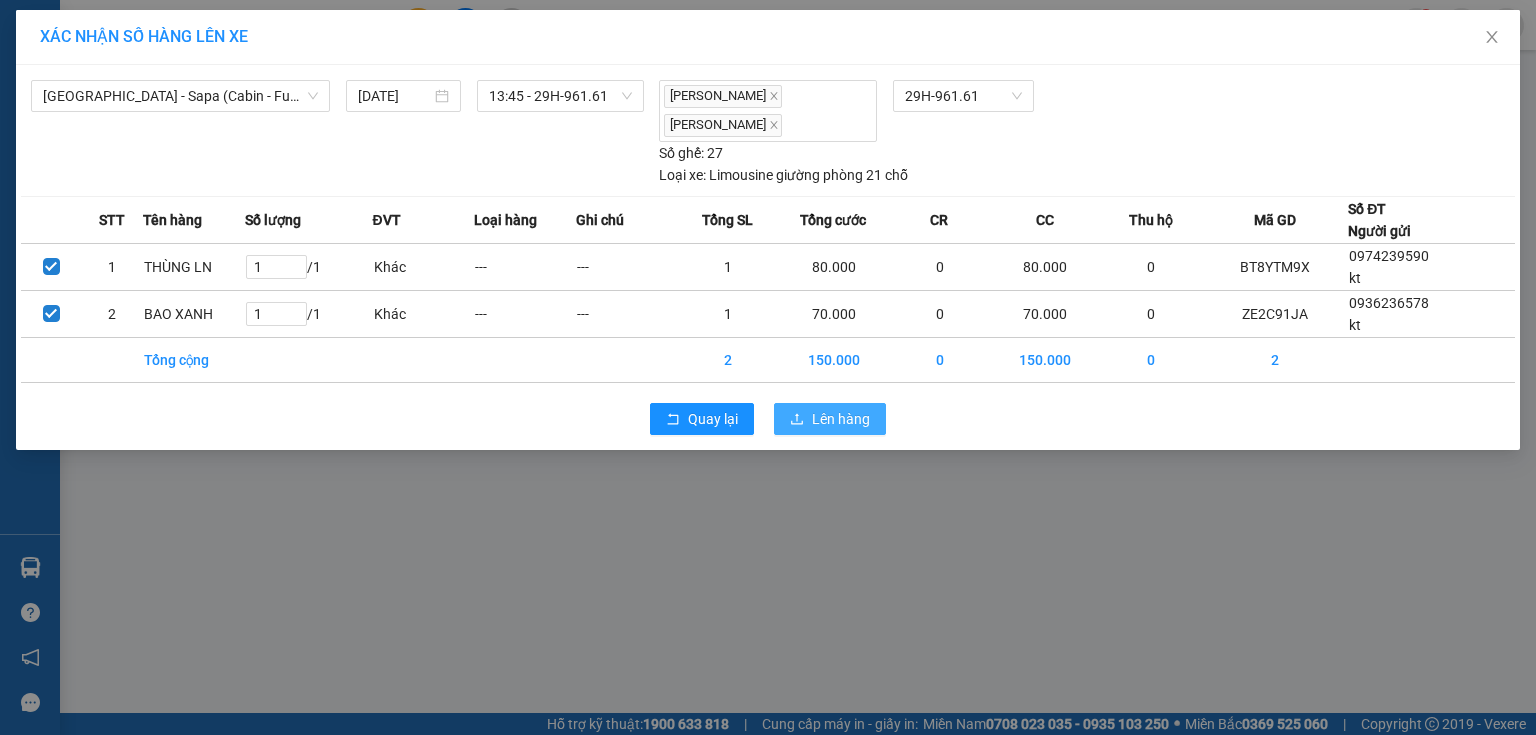 click on "Lên hàng" at bounding box center (841, 419) 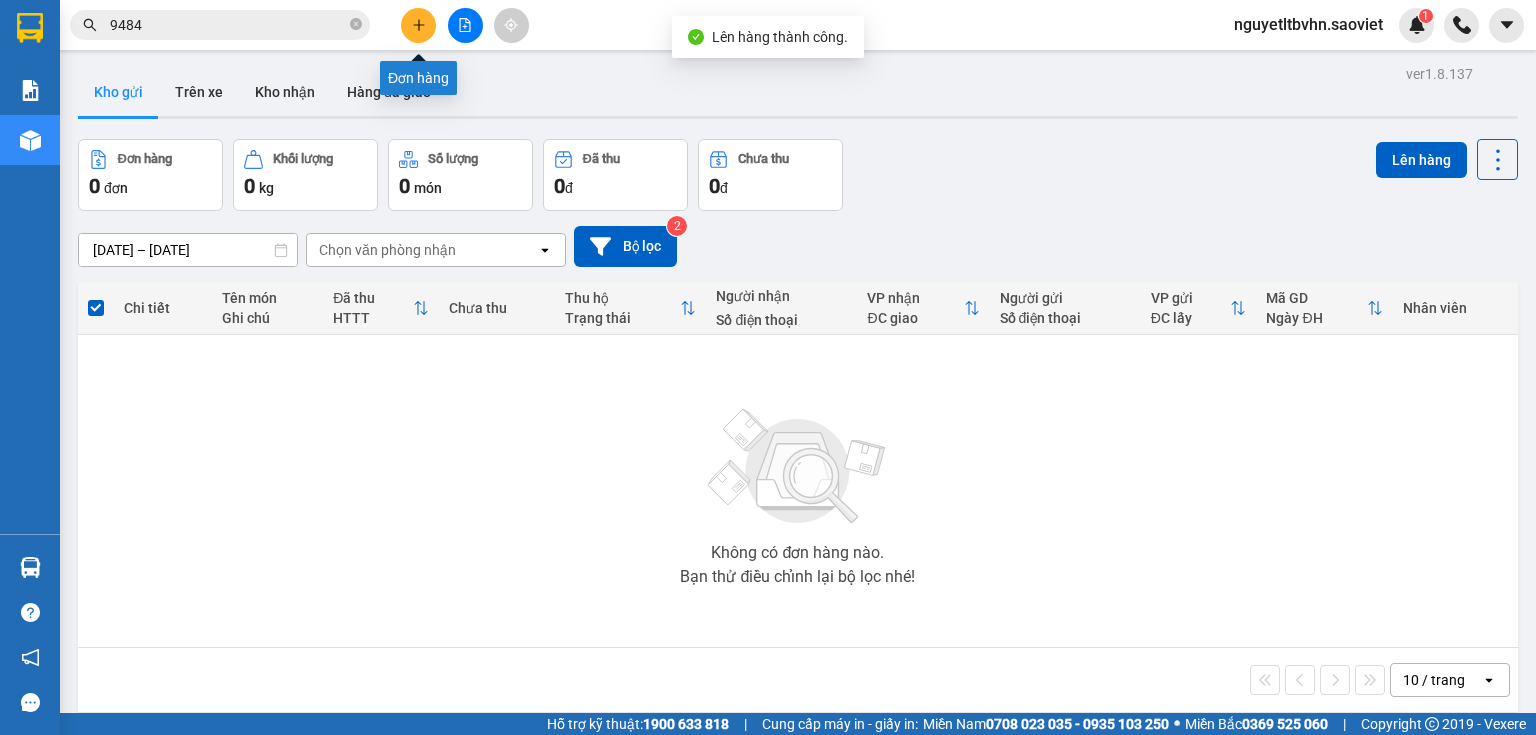 click 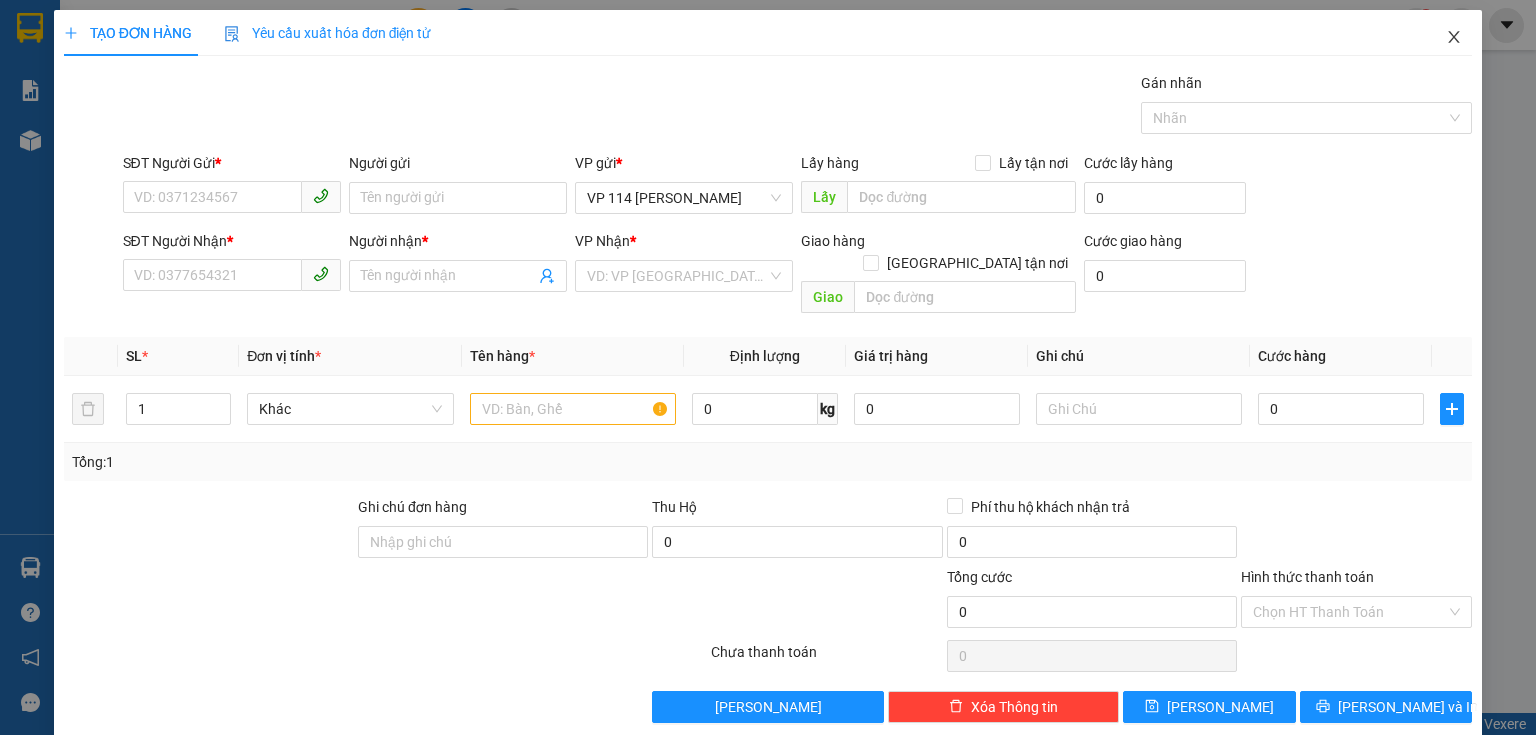 click 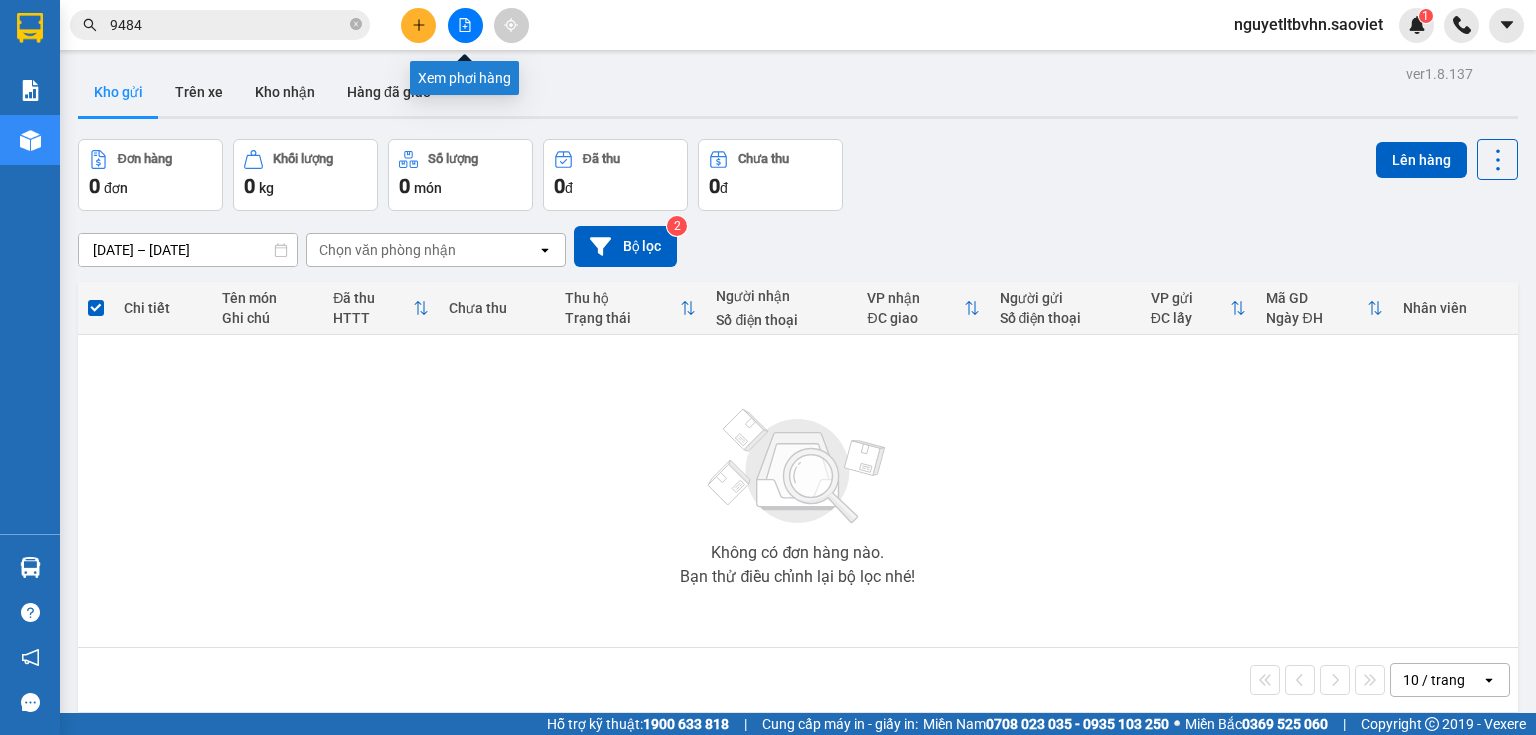 click 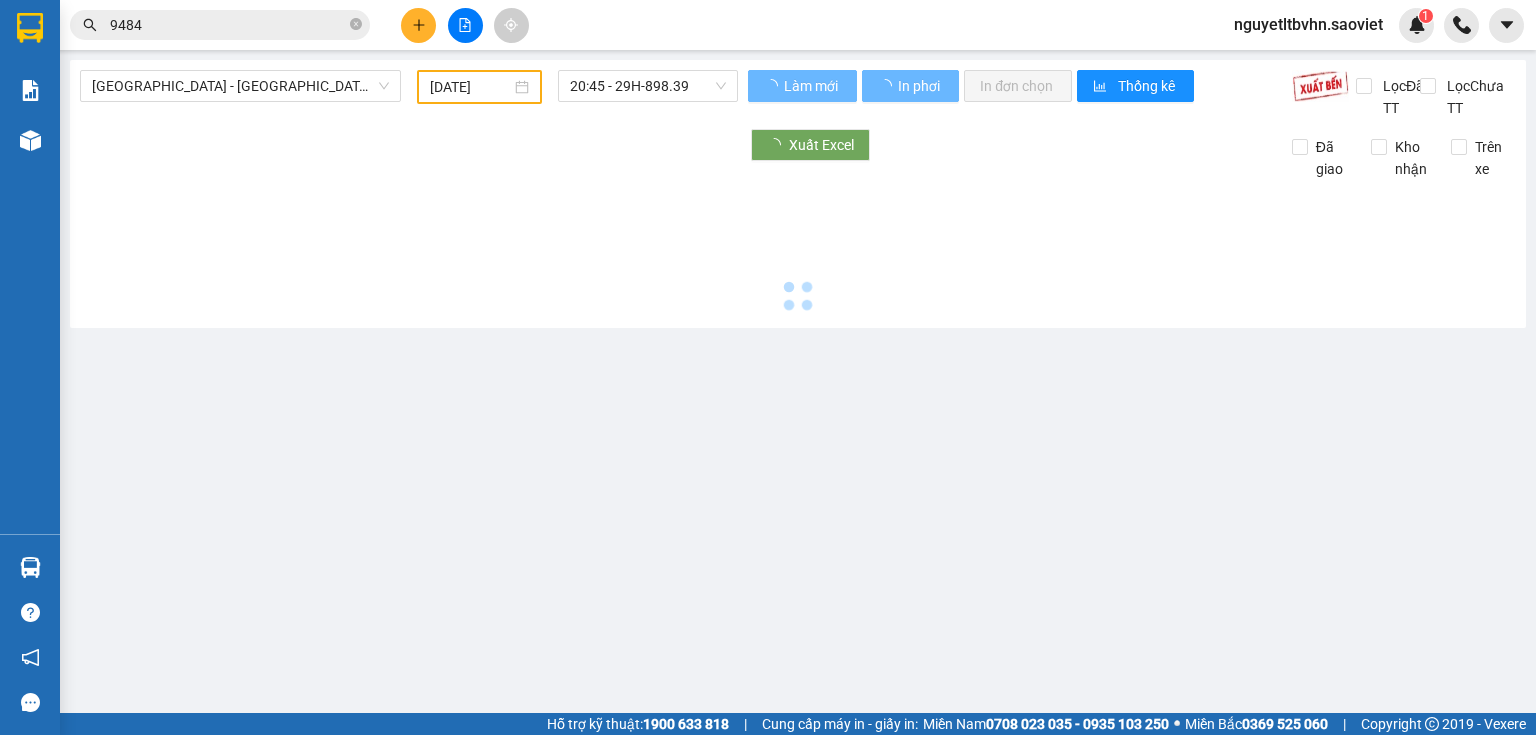 type on "[DATE]" 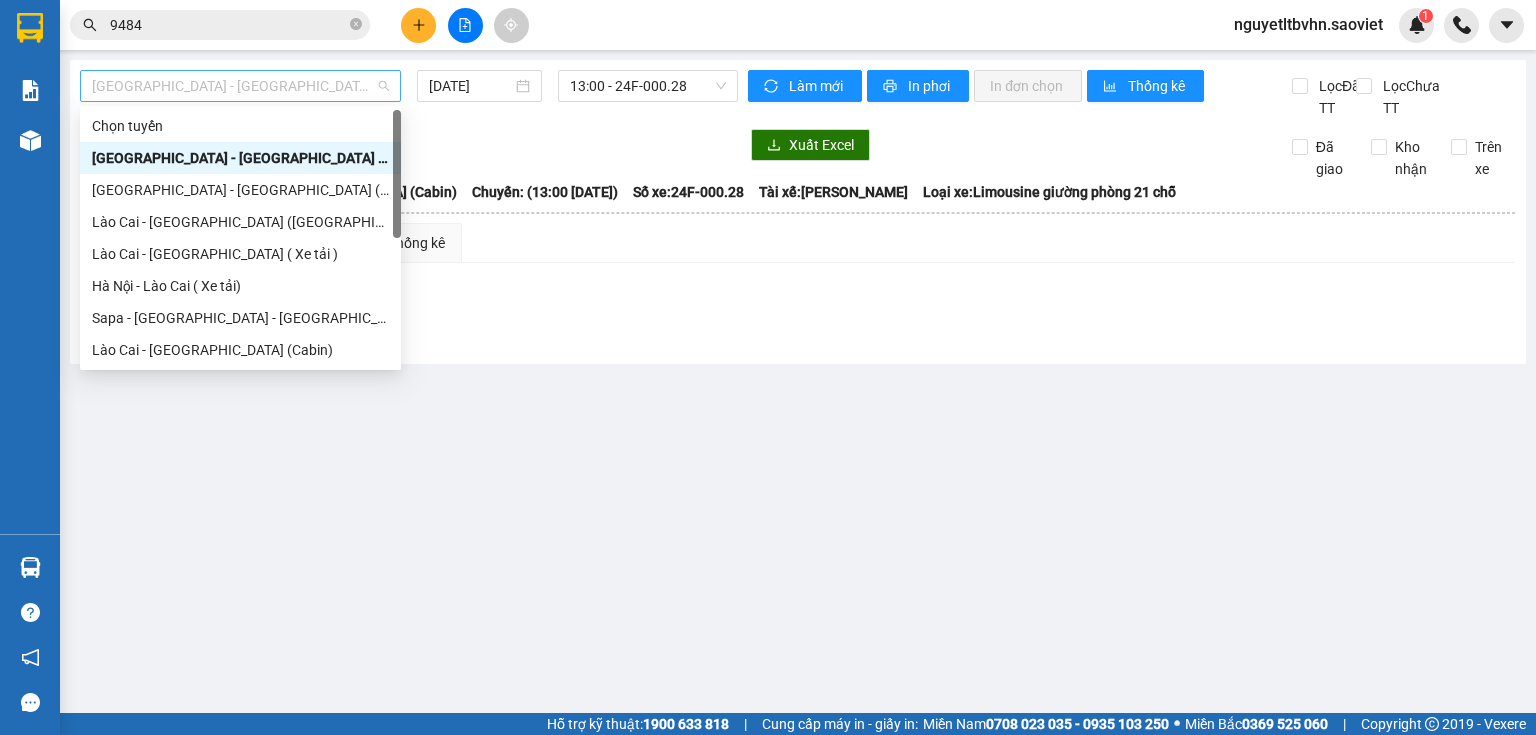 click on "[GEOGRAPHIC_DATA] - [GEOGRAPHIC_DATA] (Cabin)" at bounding box center (240, 86) 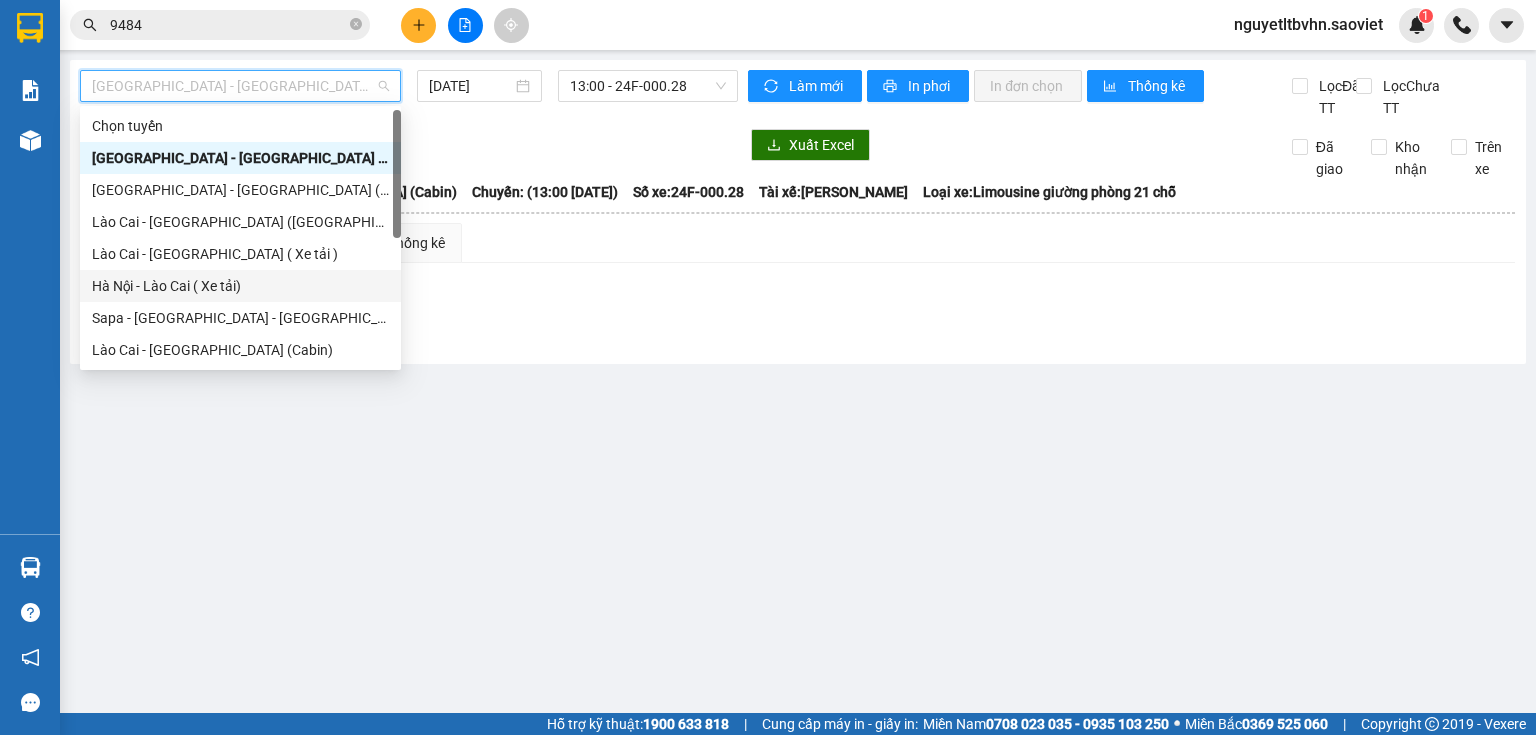 scroll, scrollTop: 160, scrollLeft: 0, axis: vertical 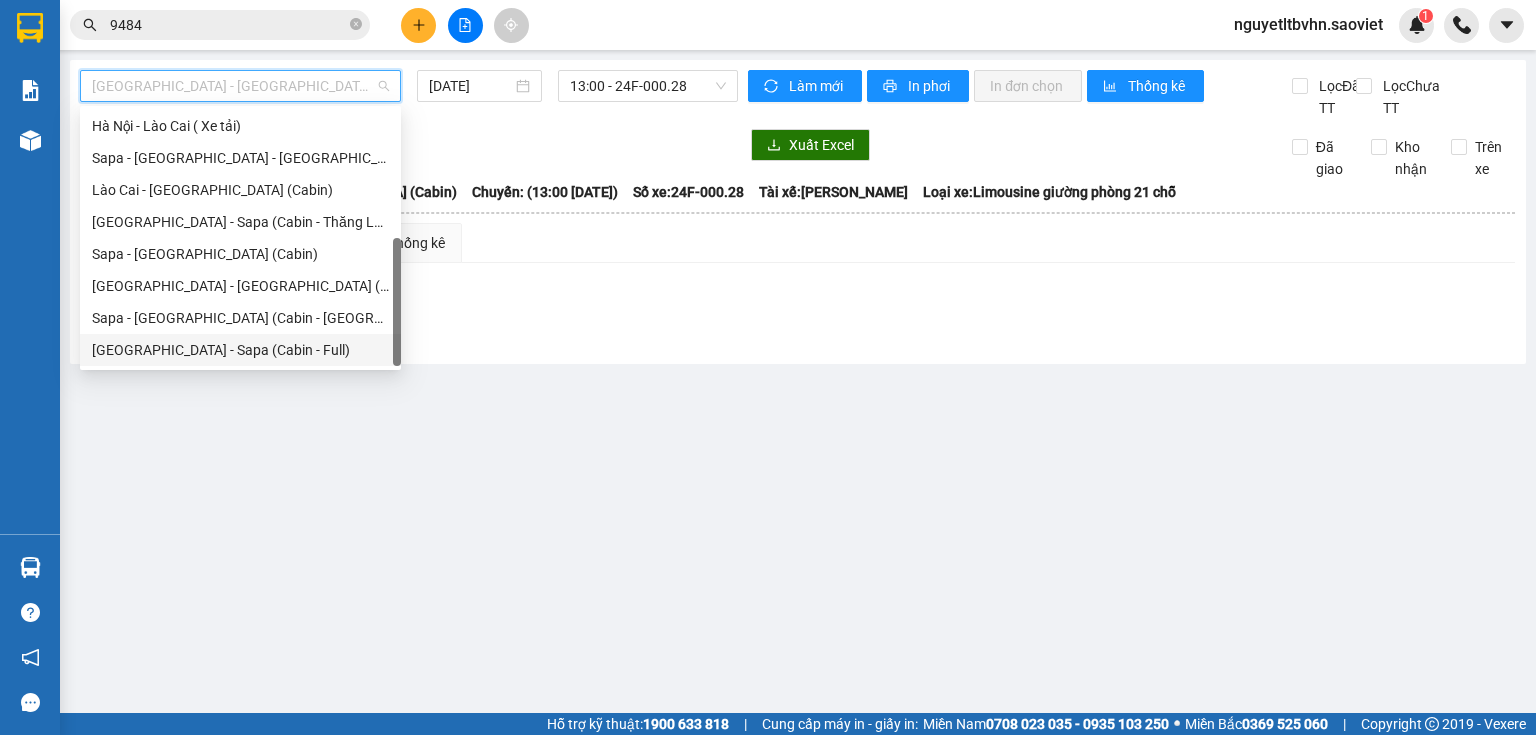 drag, startPoint x: 246, startPoint y: 352, endPoint x: 253, endPoint y: 342, distance: 12.206555 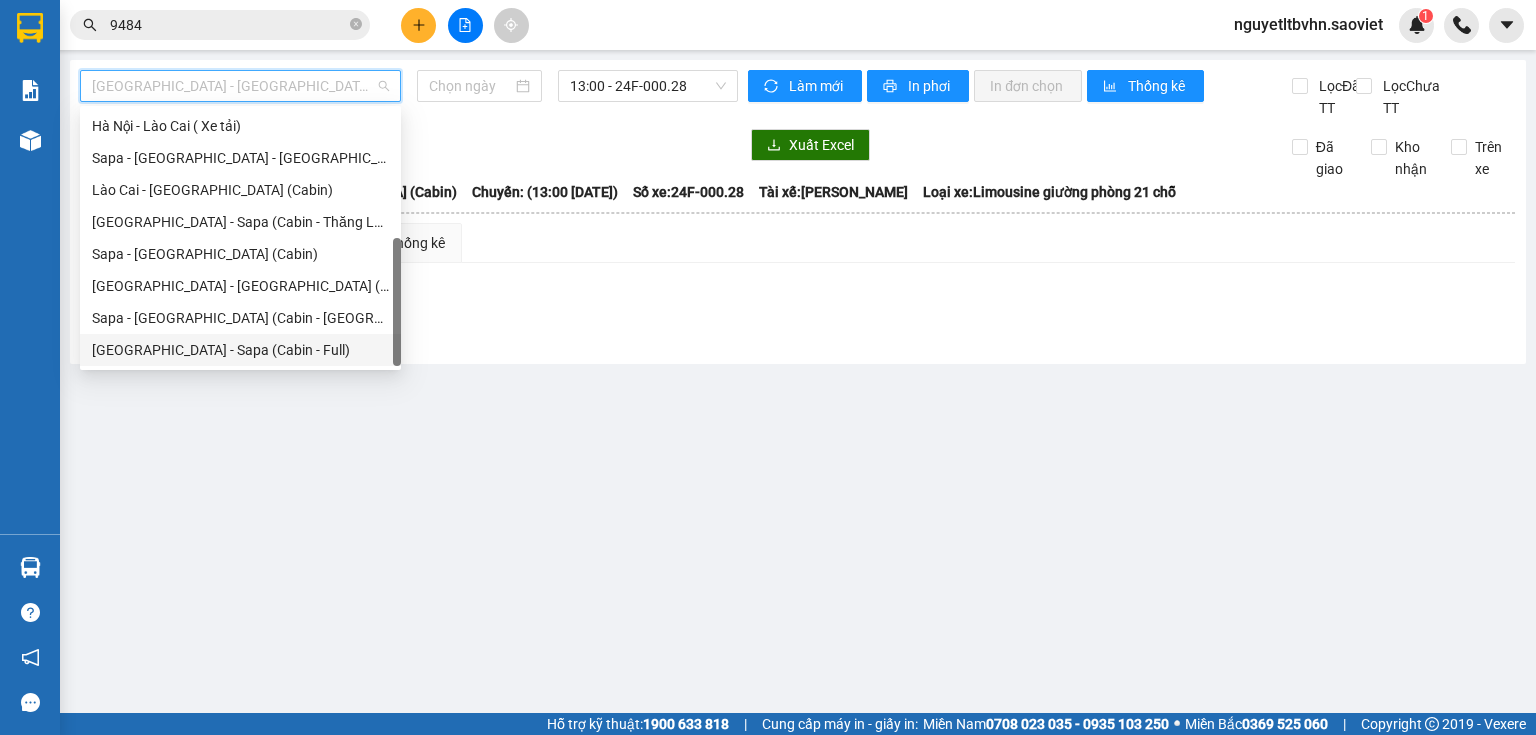 type on "[DATE]" 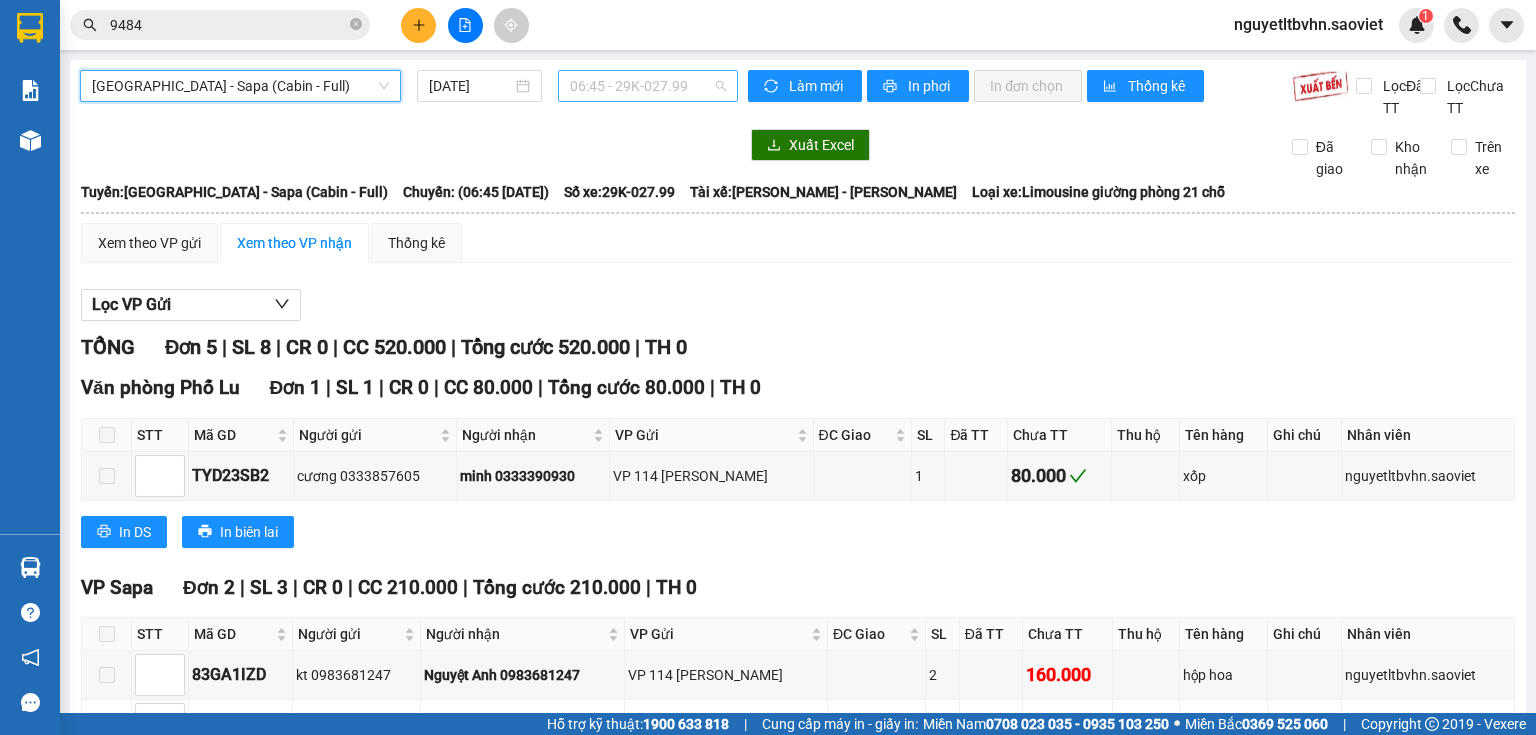 click on "06:45     - 29K-027.99" at bounding box center [648, 86] 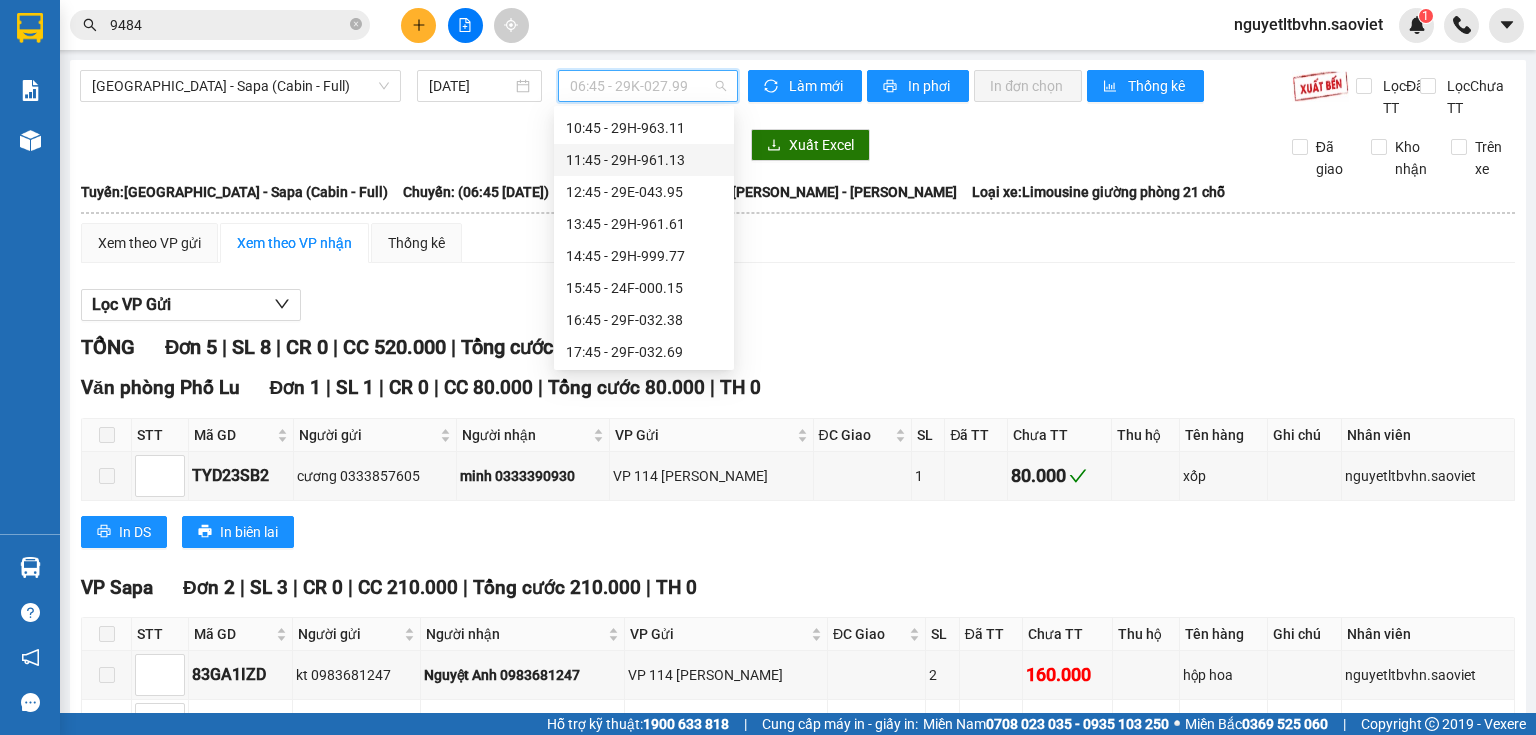 scroll, scrollTop: 160, scrollLeft: 0, axis: vertical 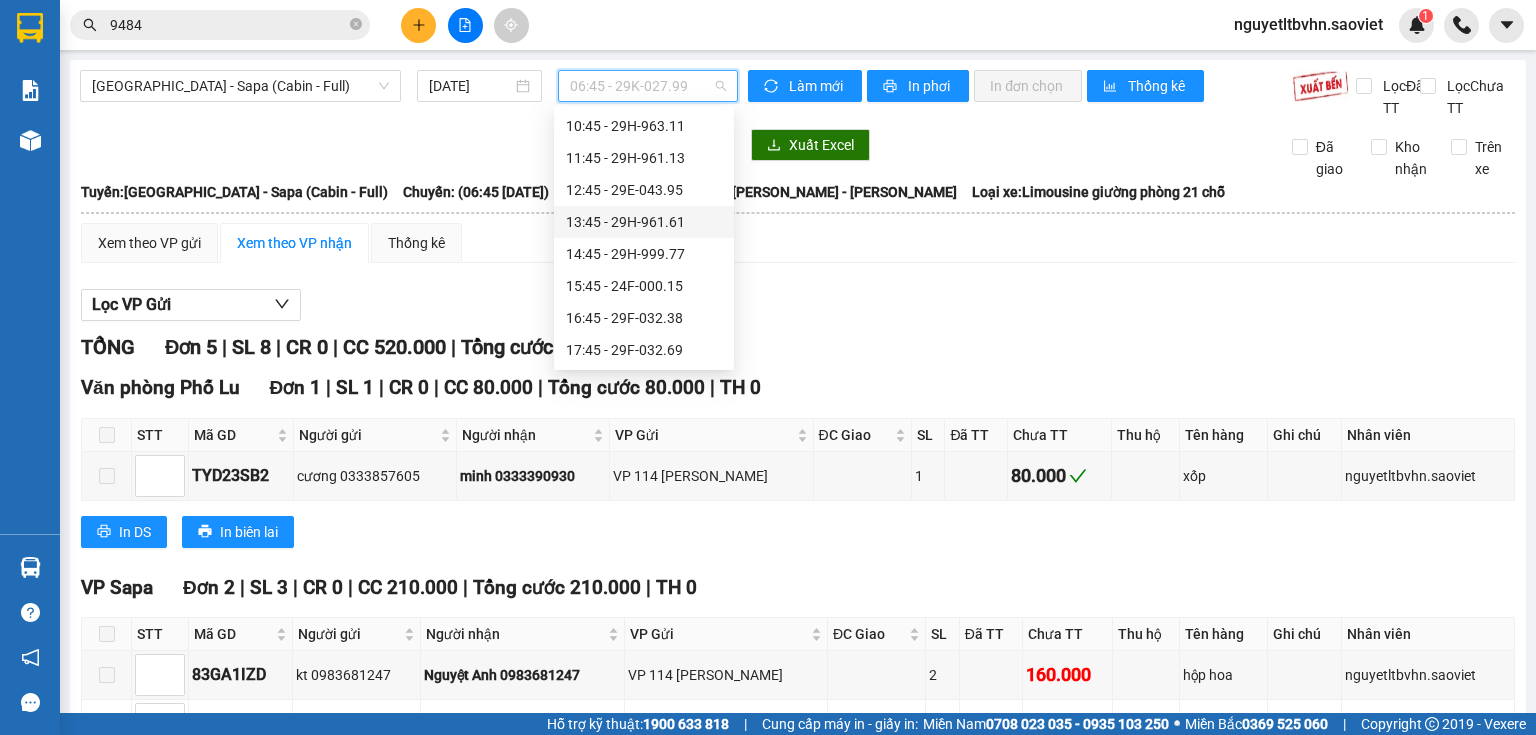 click on "13:45     - 29H-961.61" at bounding box center (644, 222) 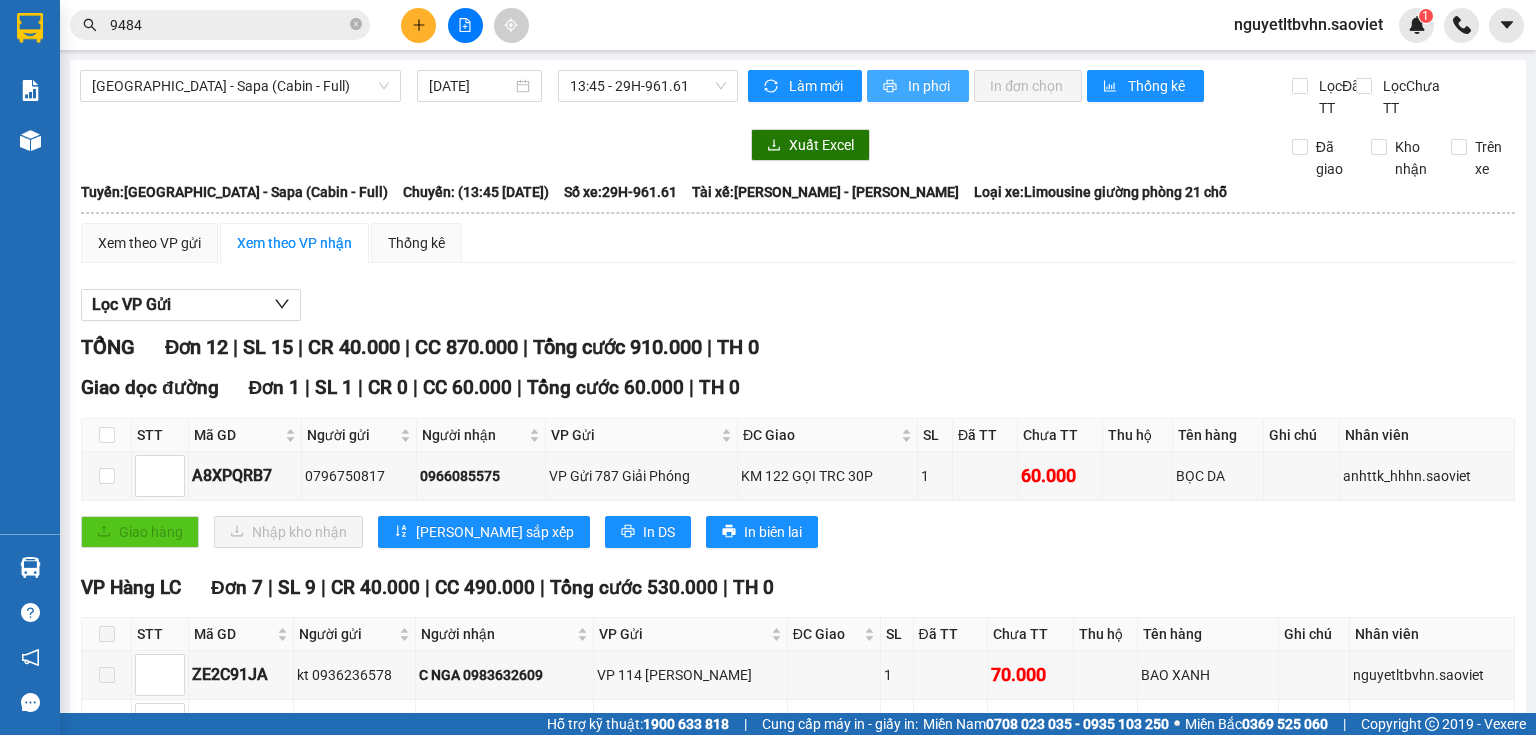 click on "In phơi" at bounding box center [930, 86] 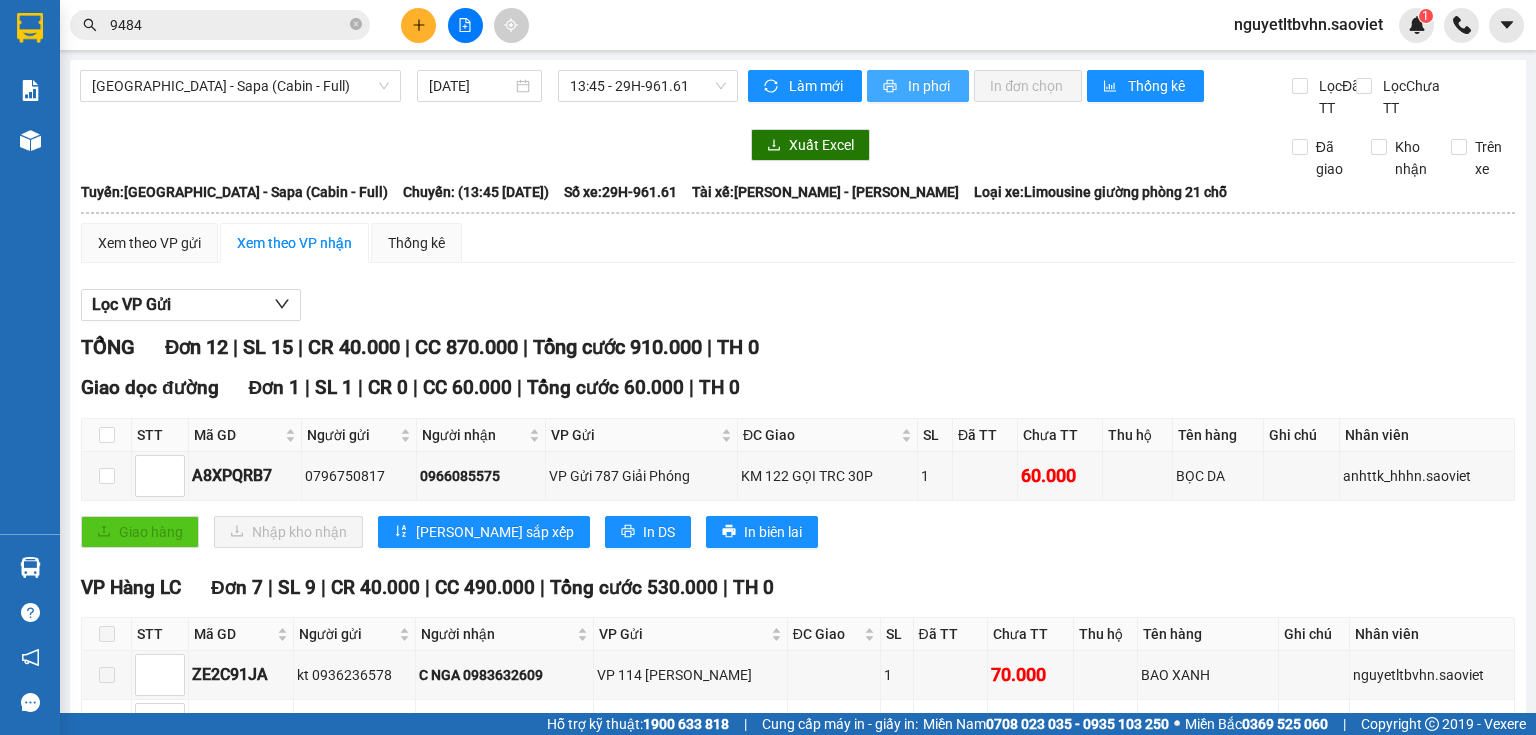 scroll, scrollTop: 0, scrollLeft: 0, axis: both 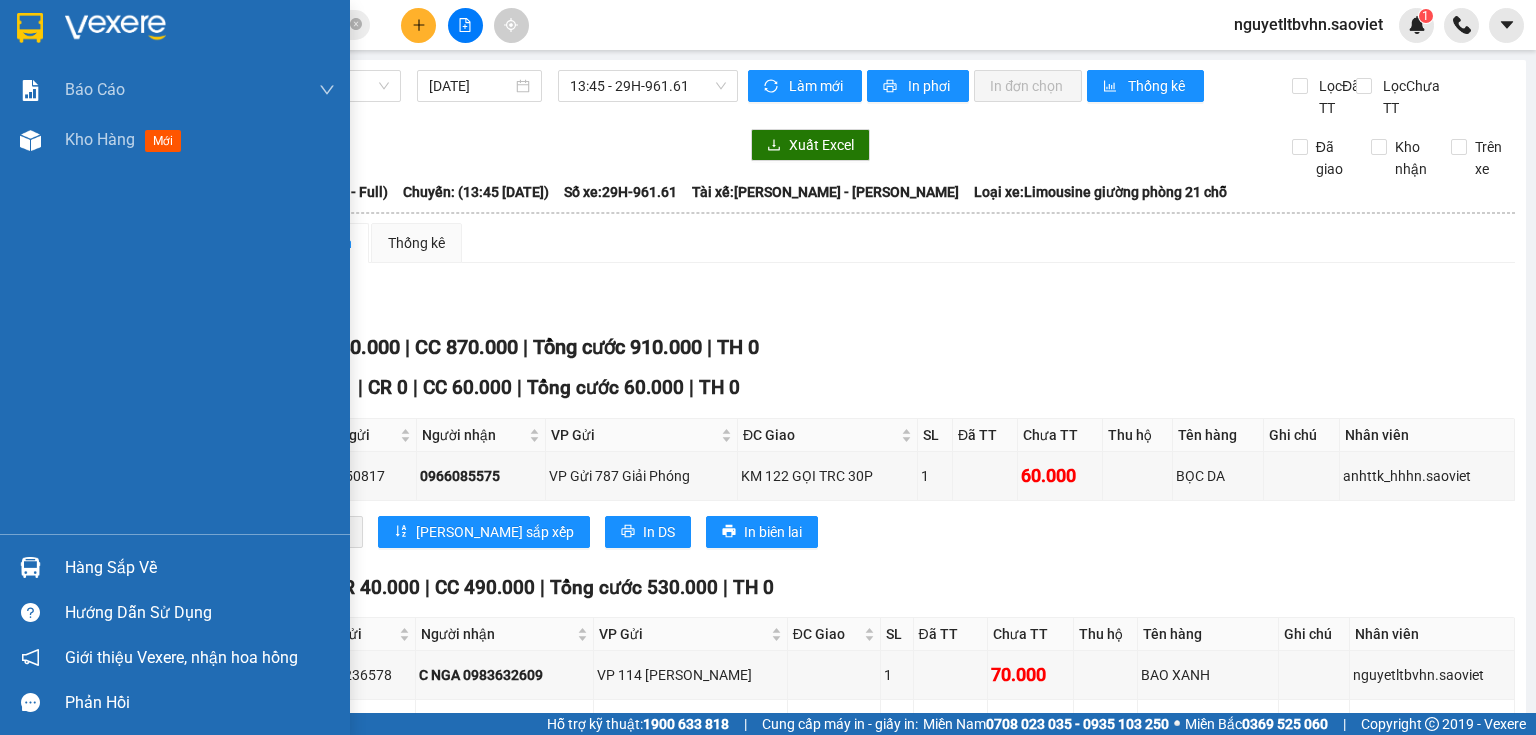 click on "Hàng sắp về" at bounding box center (200, 568) 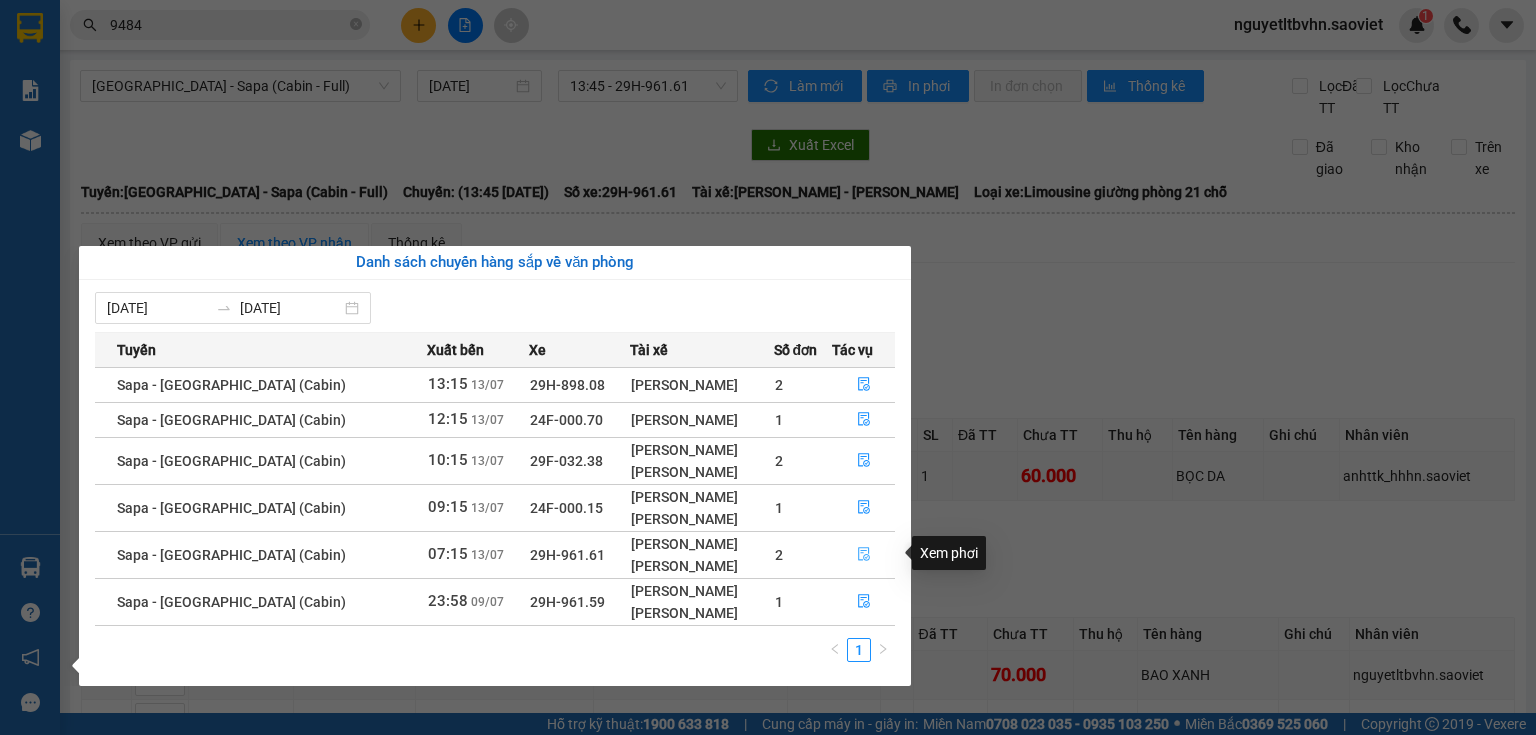 click 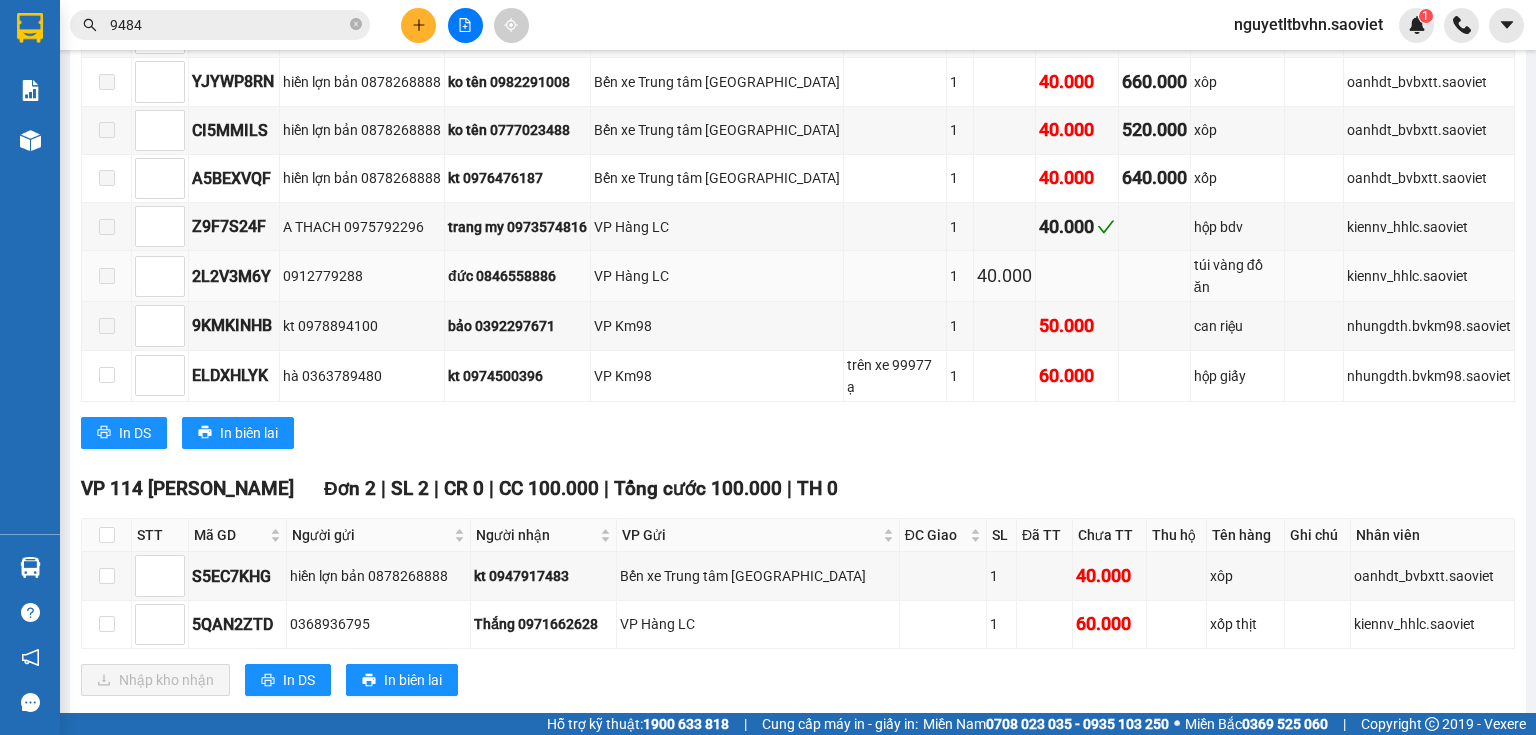 scroll, scrollTop: 960, scrollLeft: 0, axis: vertical 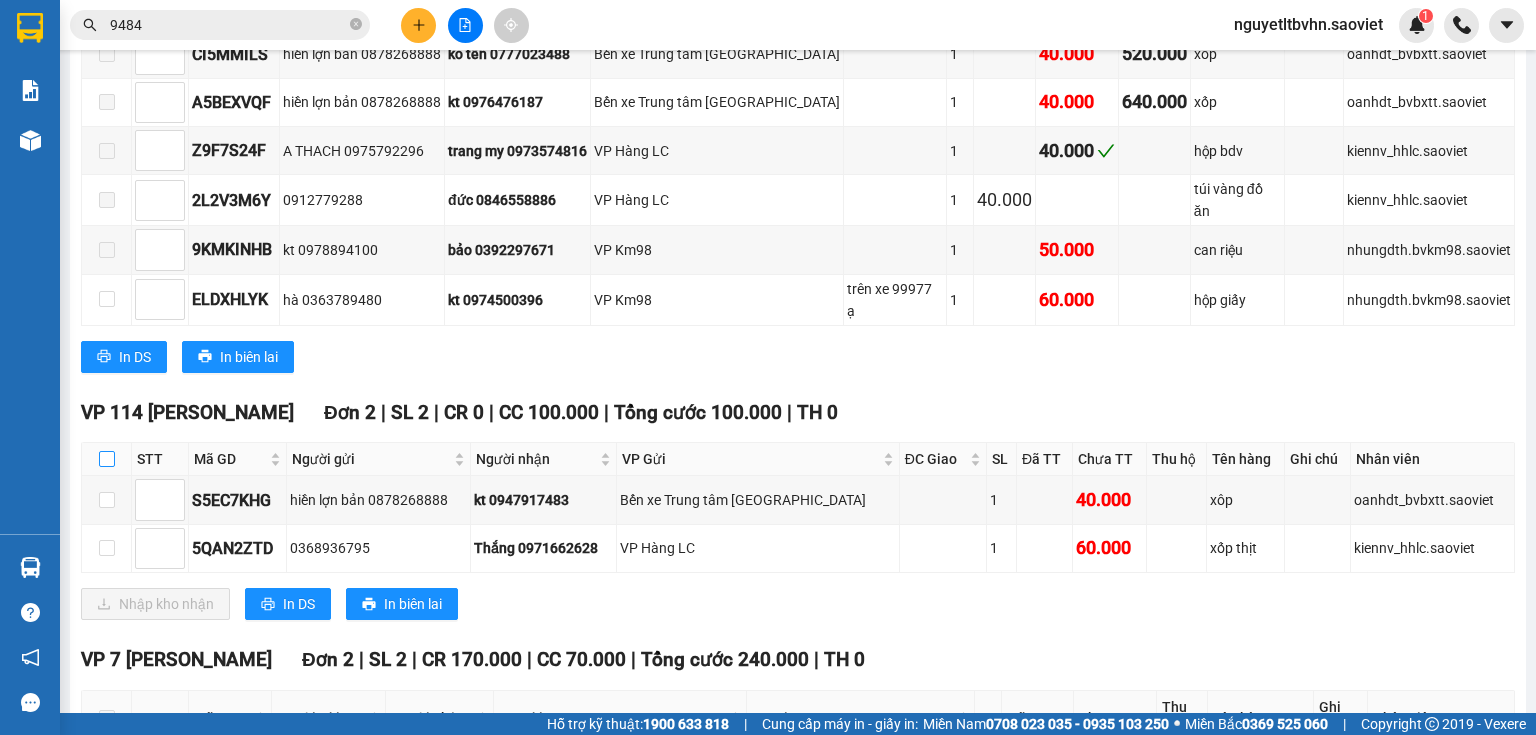click at bounding box center (107, 459) 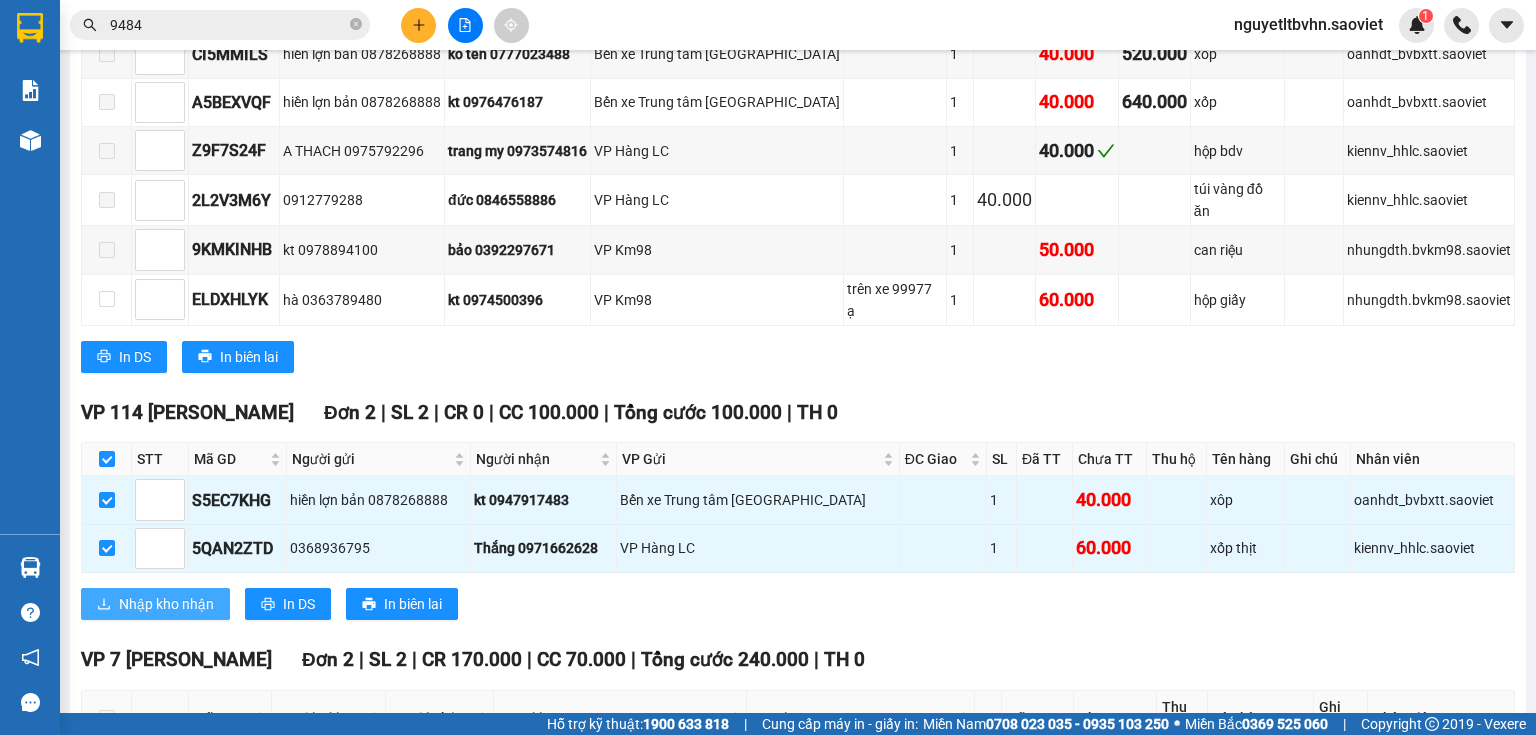click on "Nhập kho nhận" at bounding box center (166, 604) 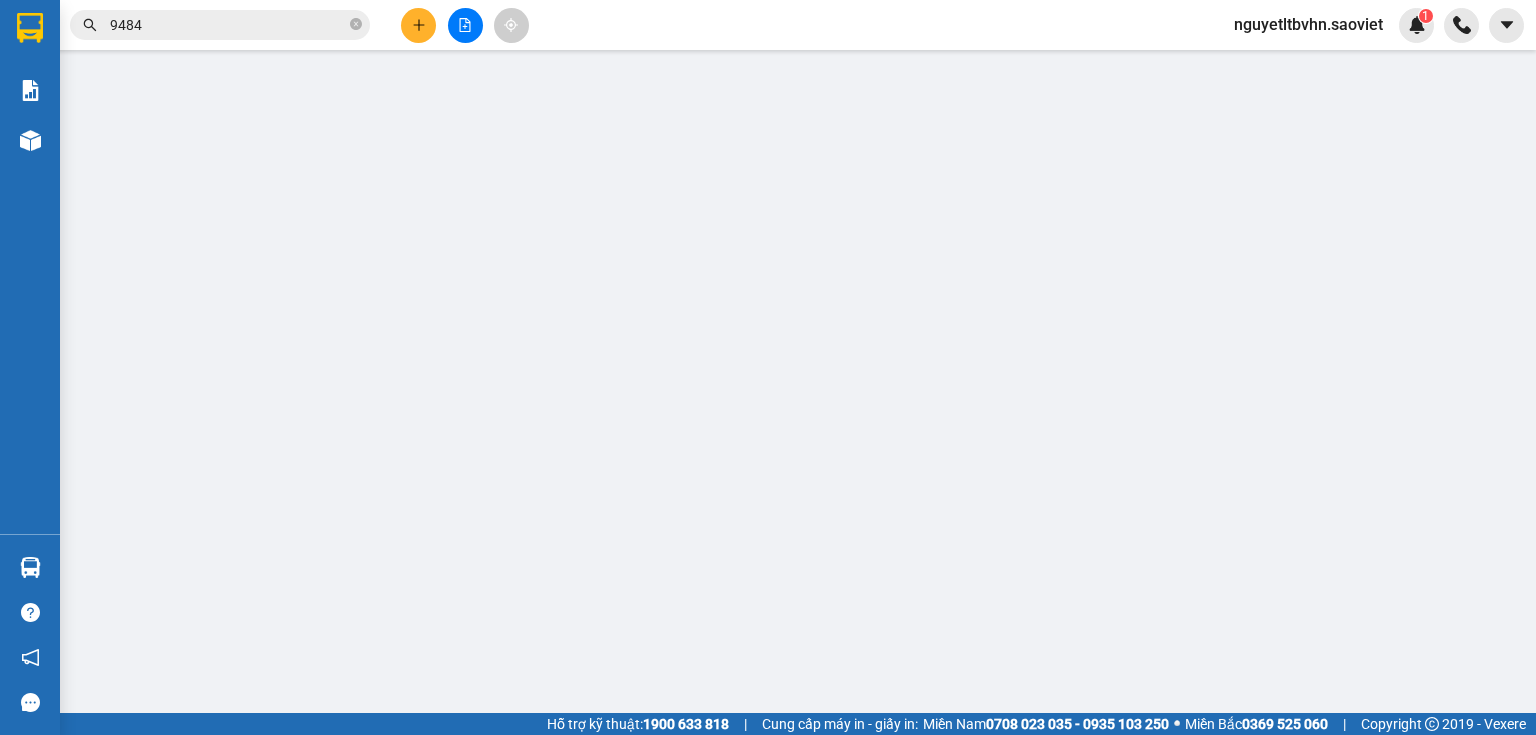 scroll, scrollTop: 0, scrollLeft: 0, axis: both 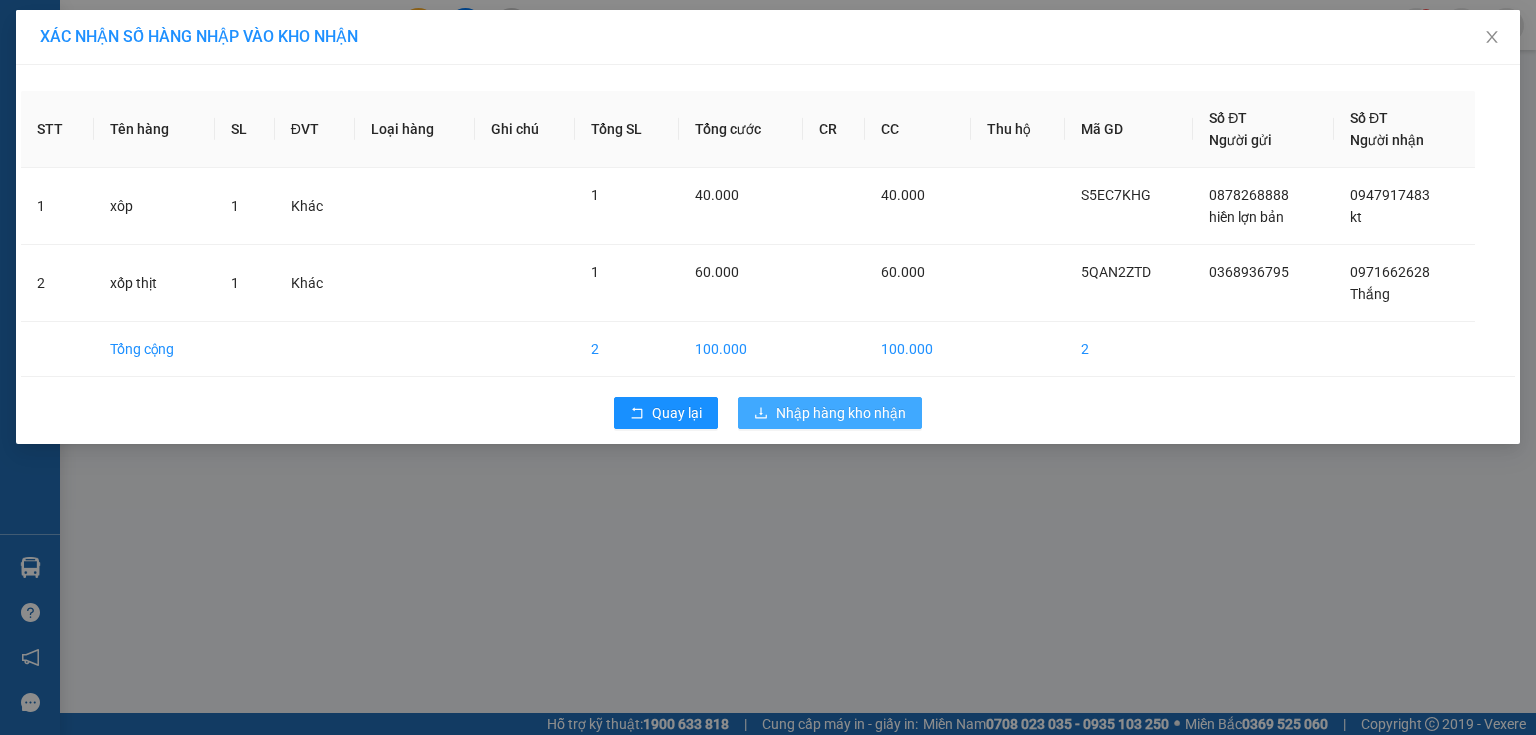 click on "Nhập hàng kho nhận" at bounding box center [841, 413] 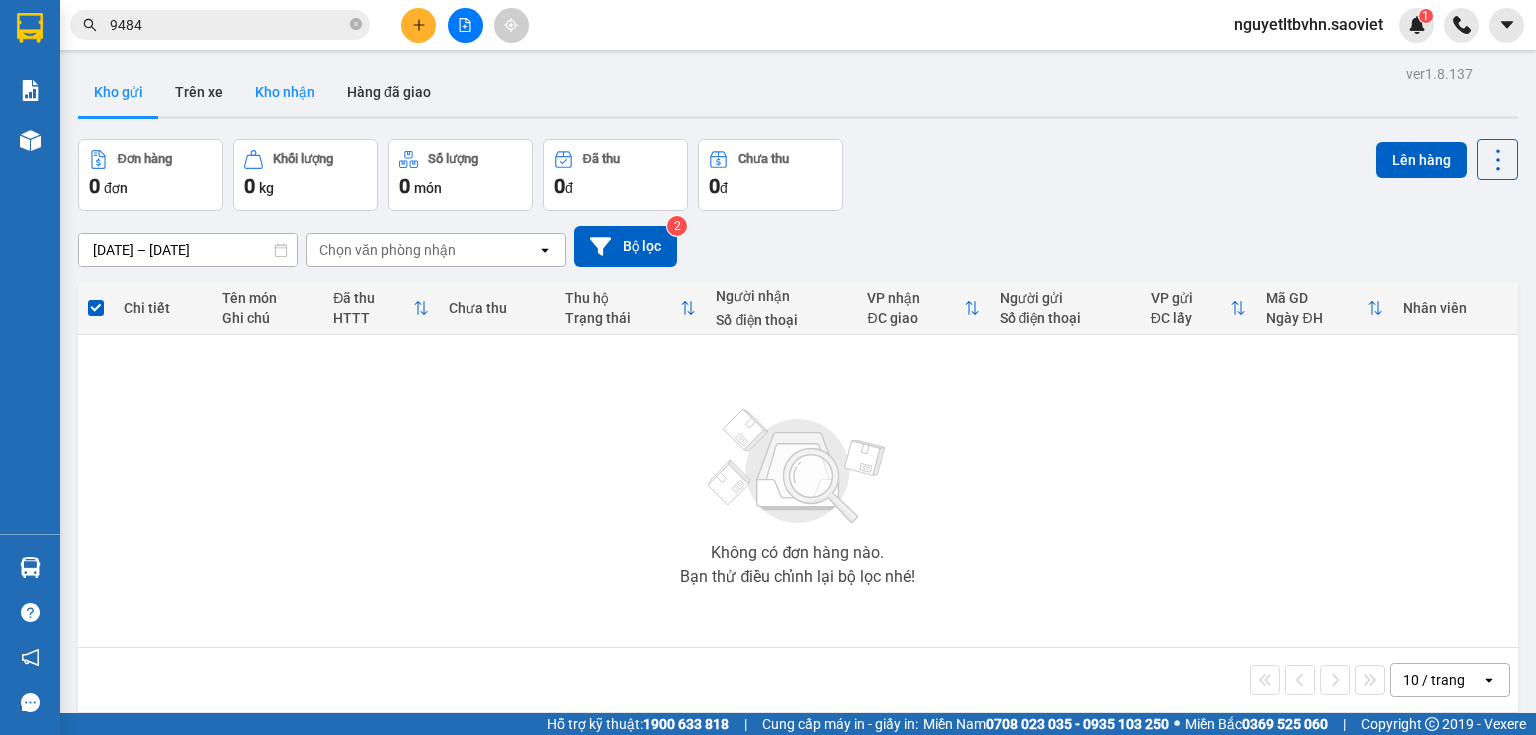 click on "Kho nhận" at bounding box center [285, 92] 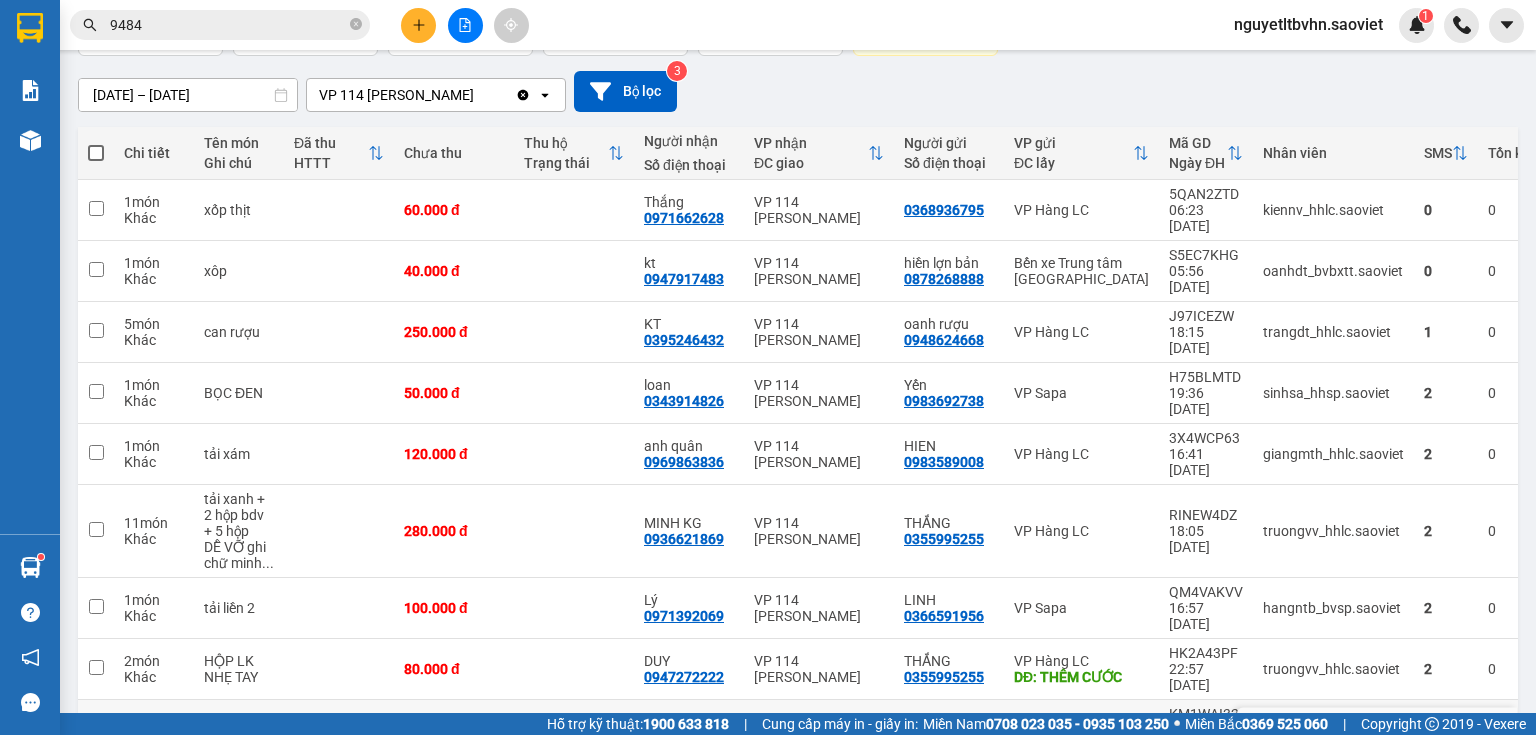scroll, scrollTop: 0, scrollLeft: 0, axis: both 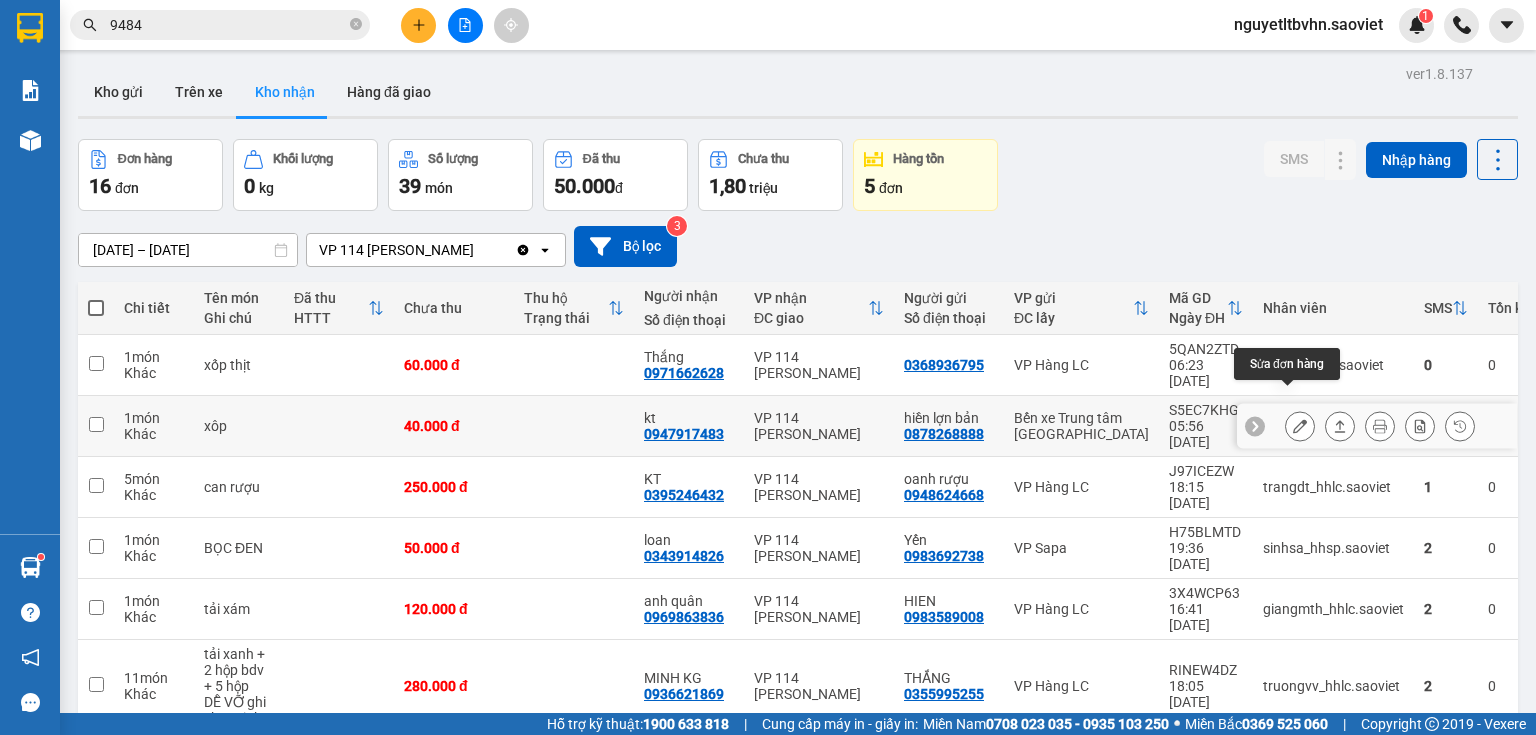 click 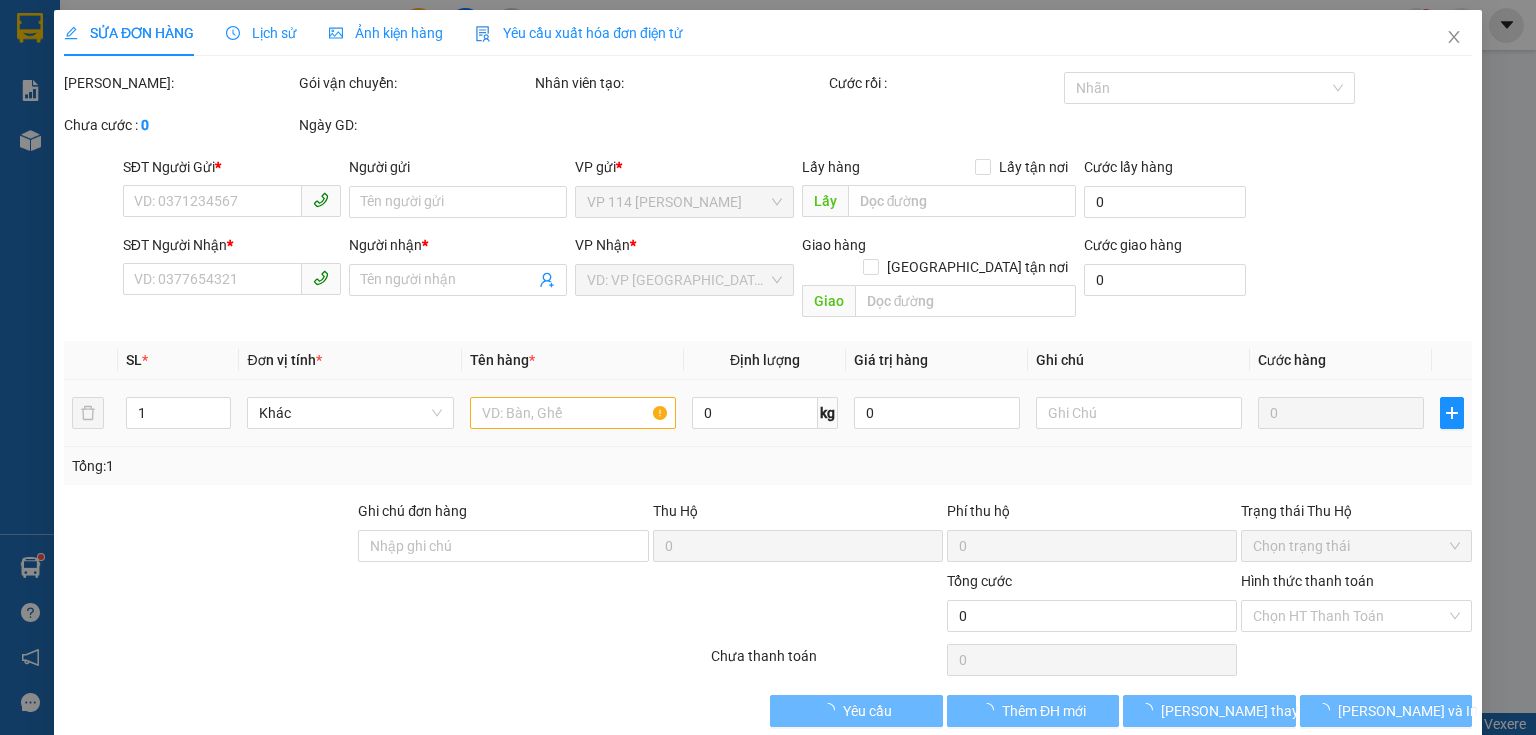 type on "0878268888" 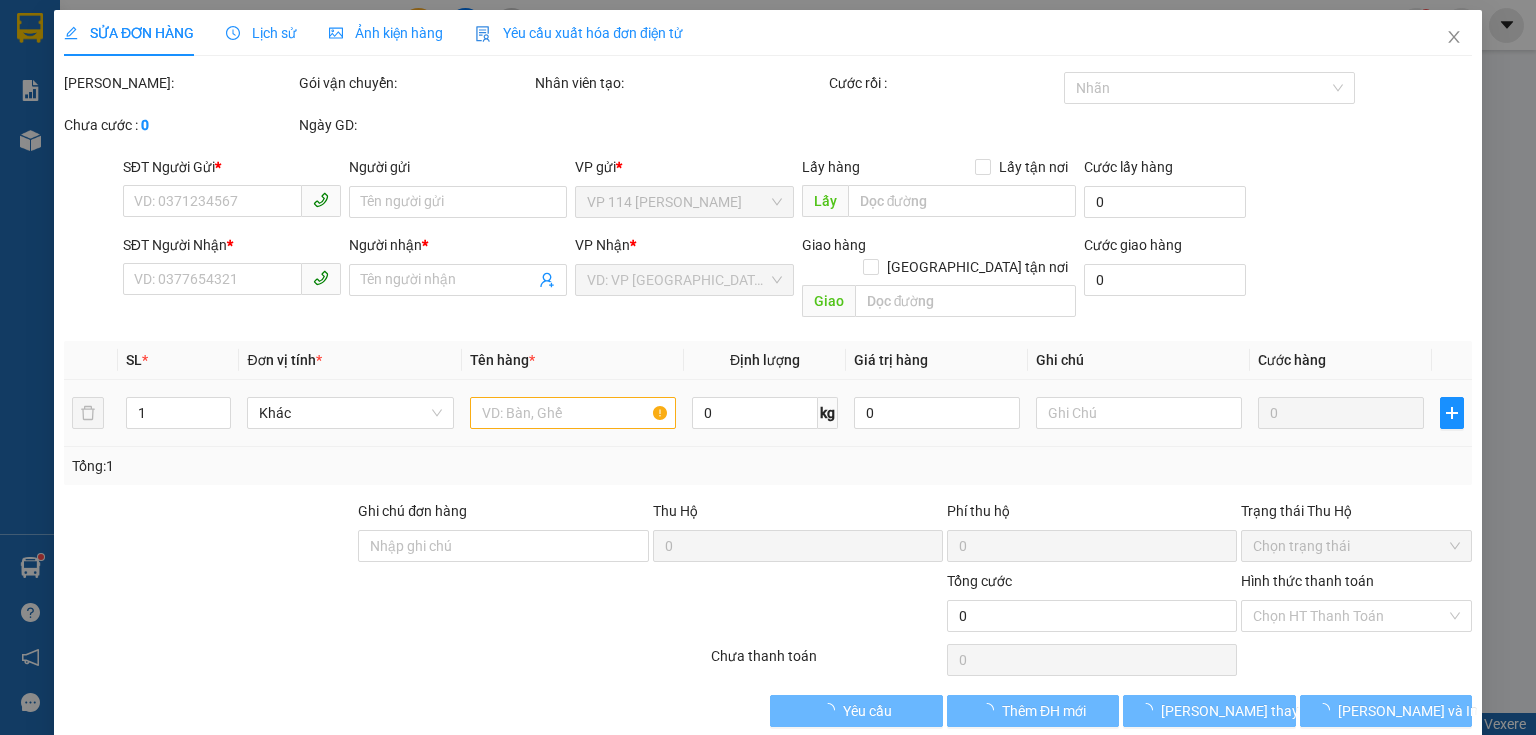 type on "hiền lợn bản" 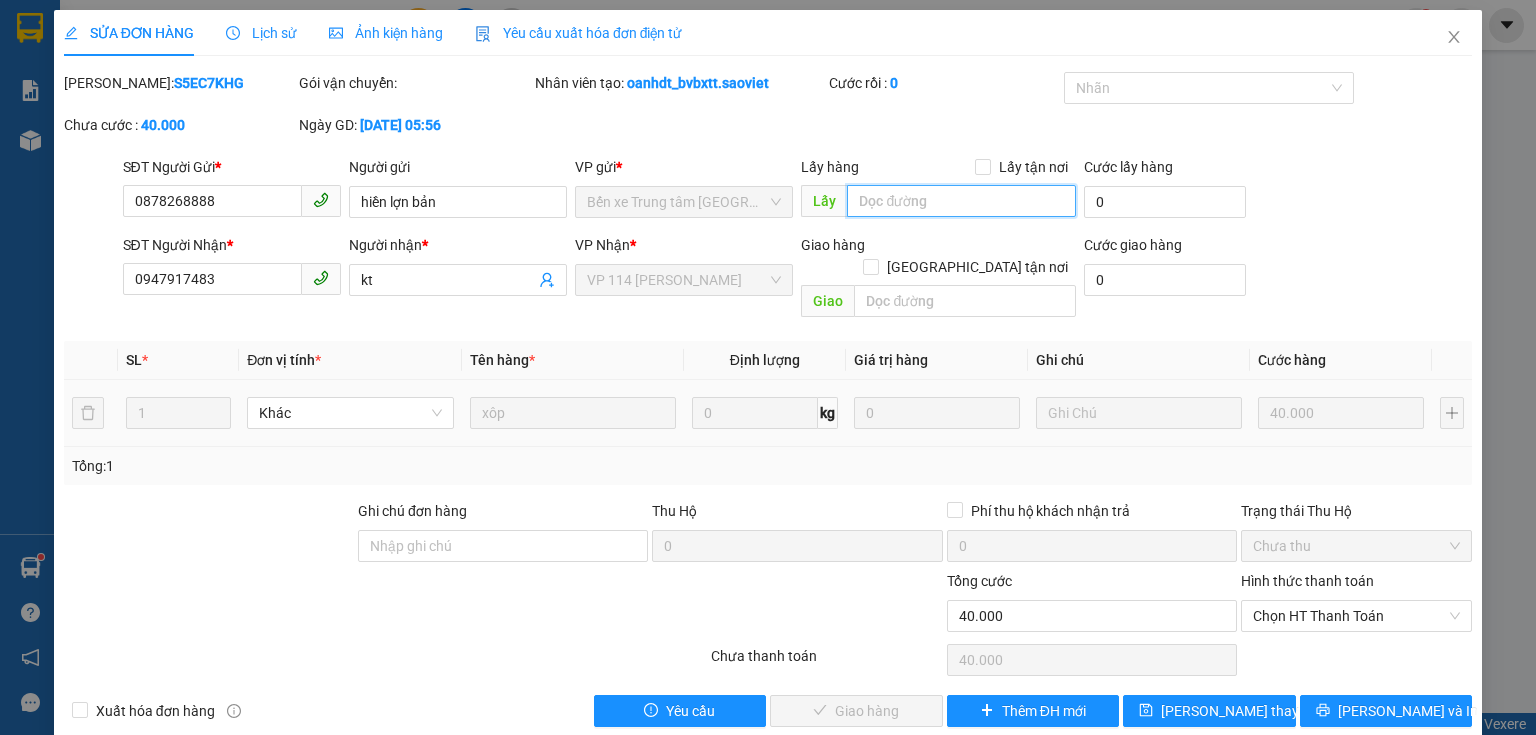 click at bounding box center (961, 201) 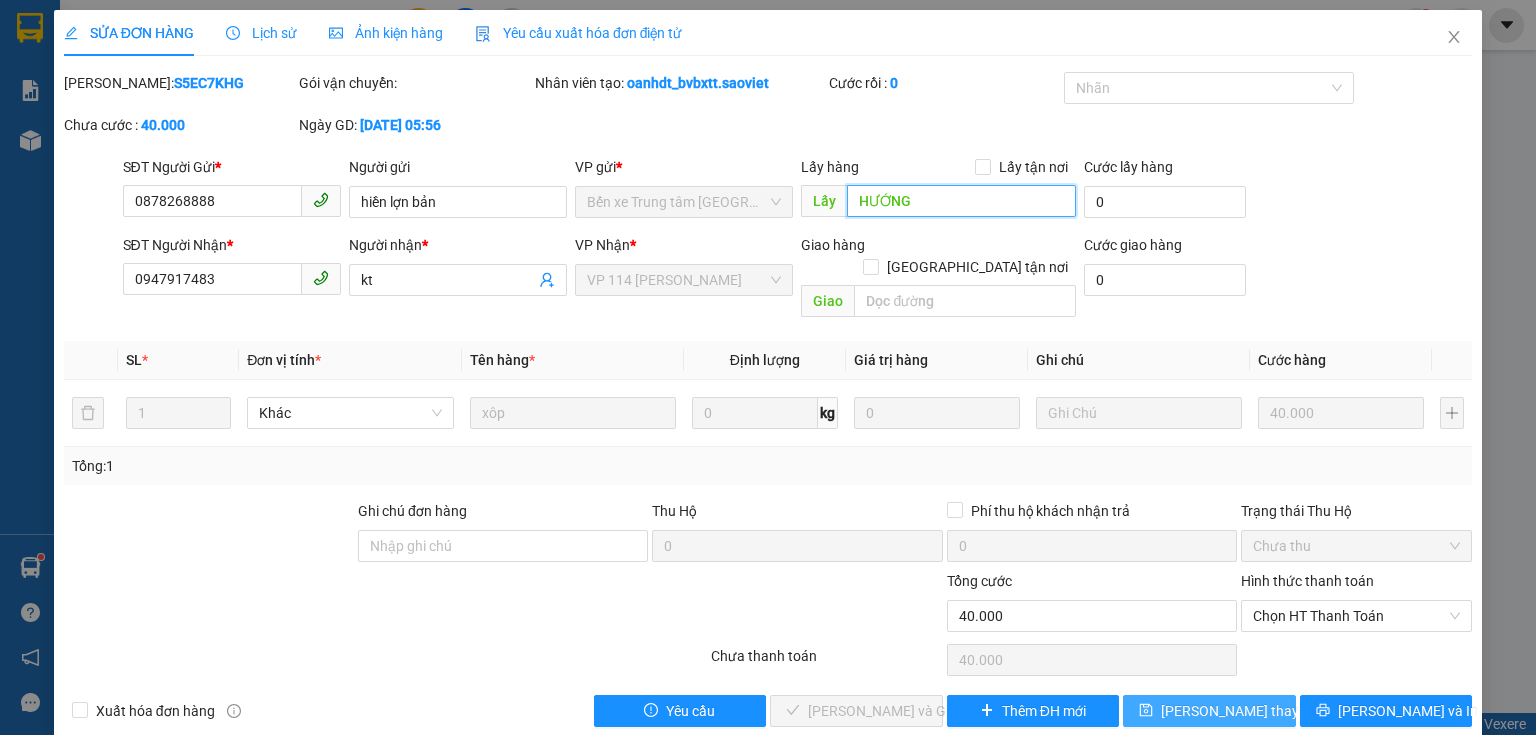 type on "HƯỚNG" 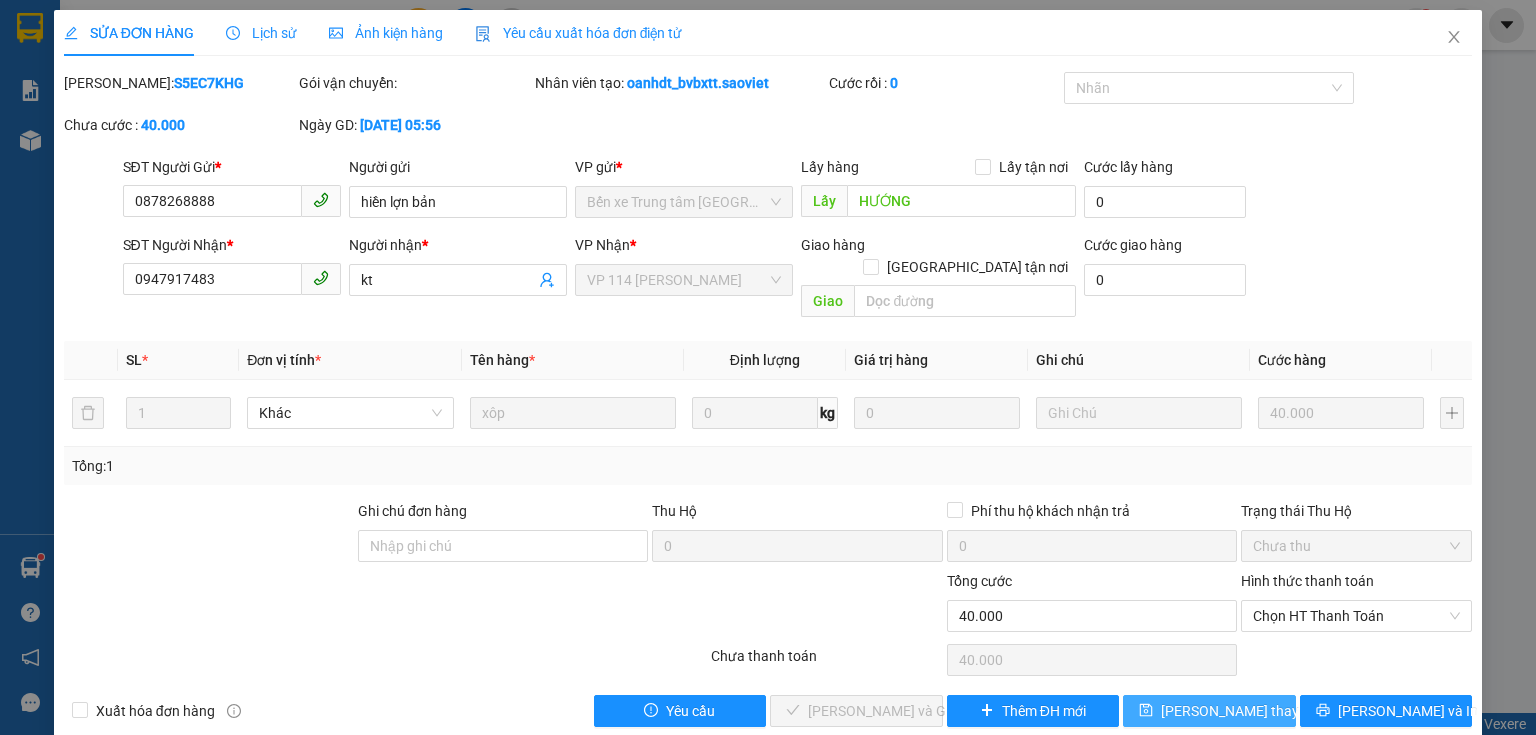 click on "[PERSON_NAME] thay đổi" at bounding box center (1241, 711) 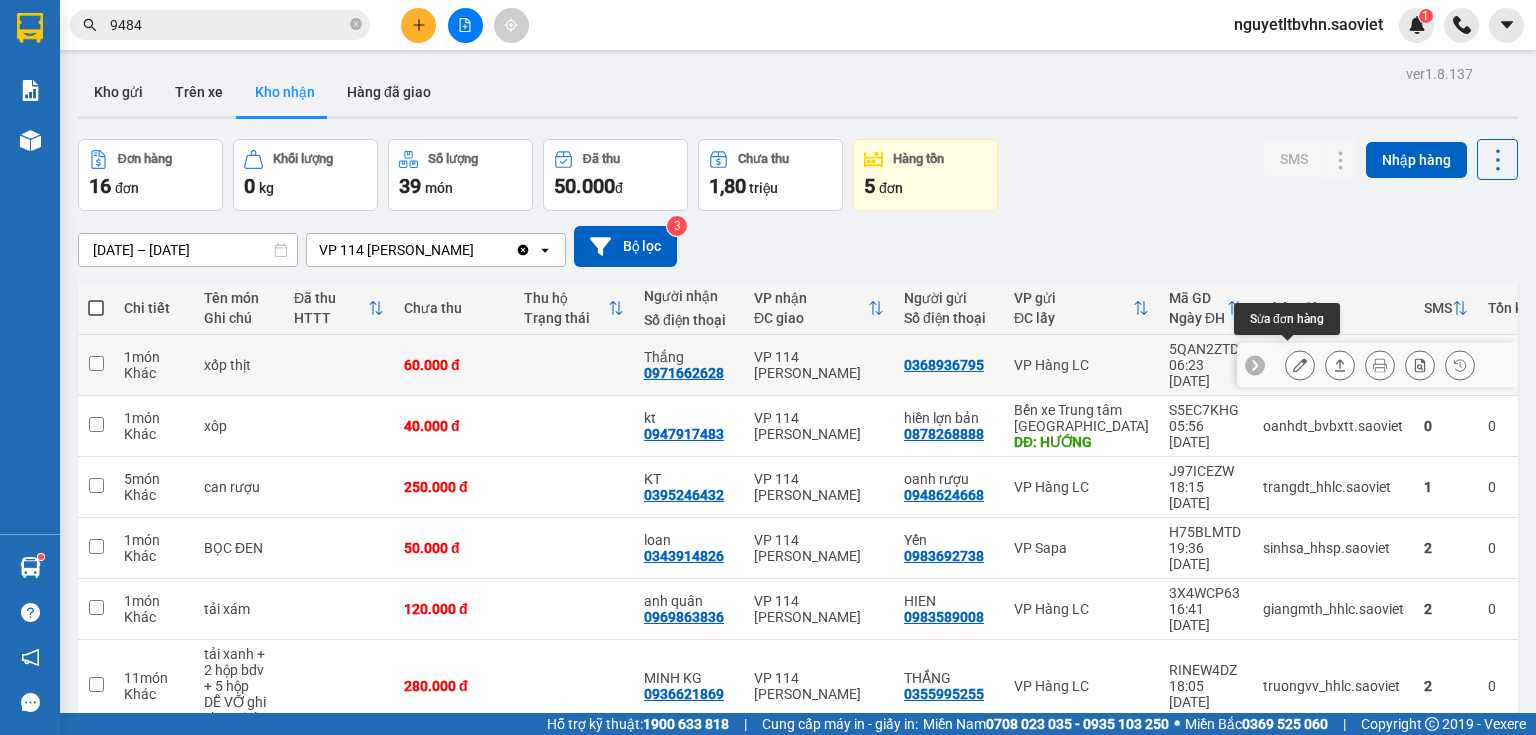click 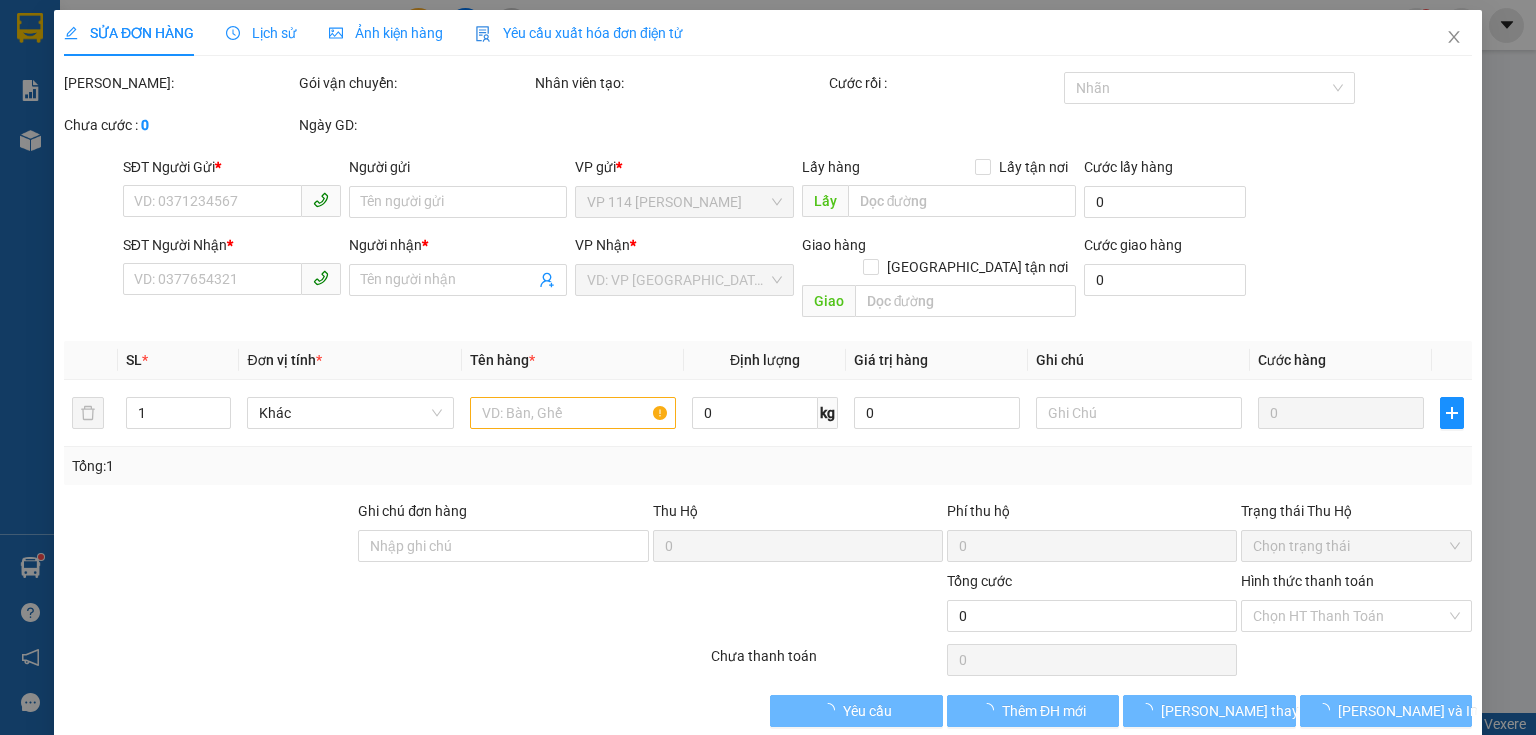 type on "0368936795" 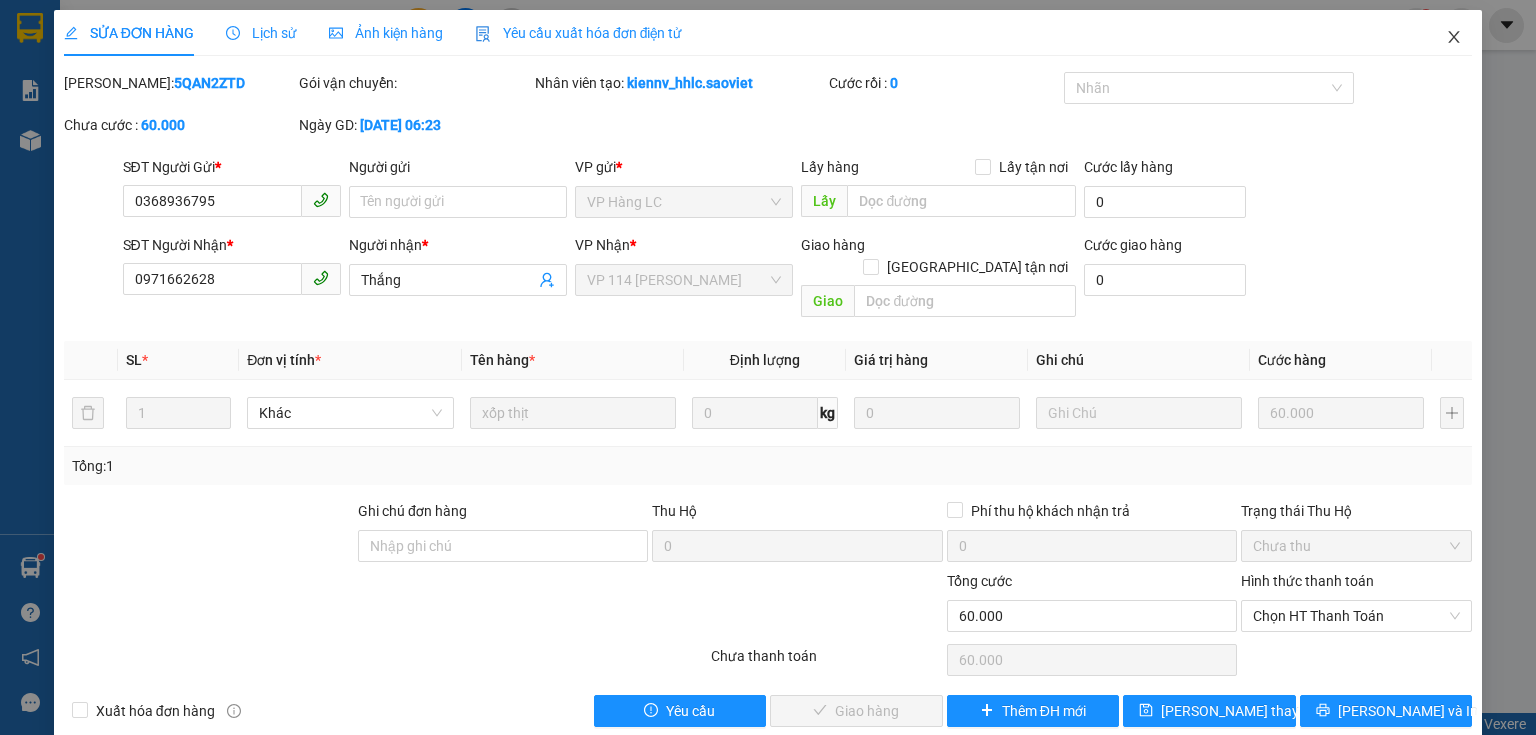 click 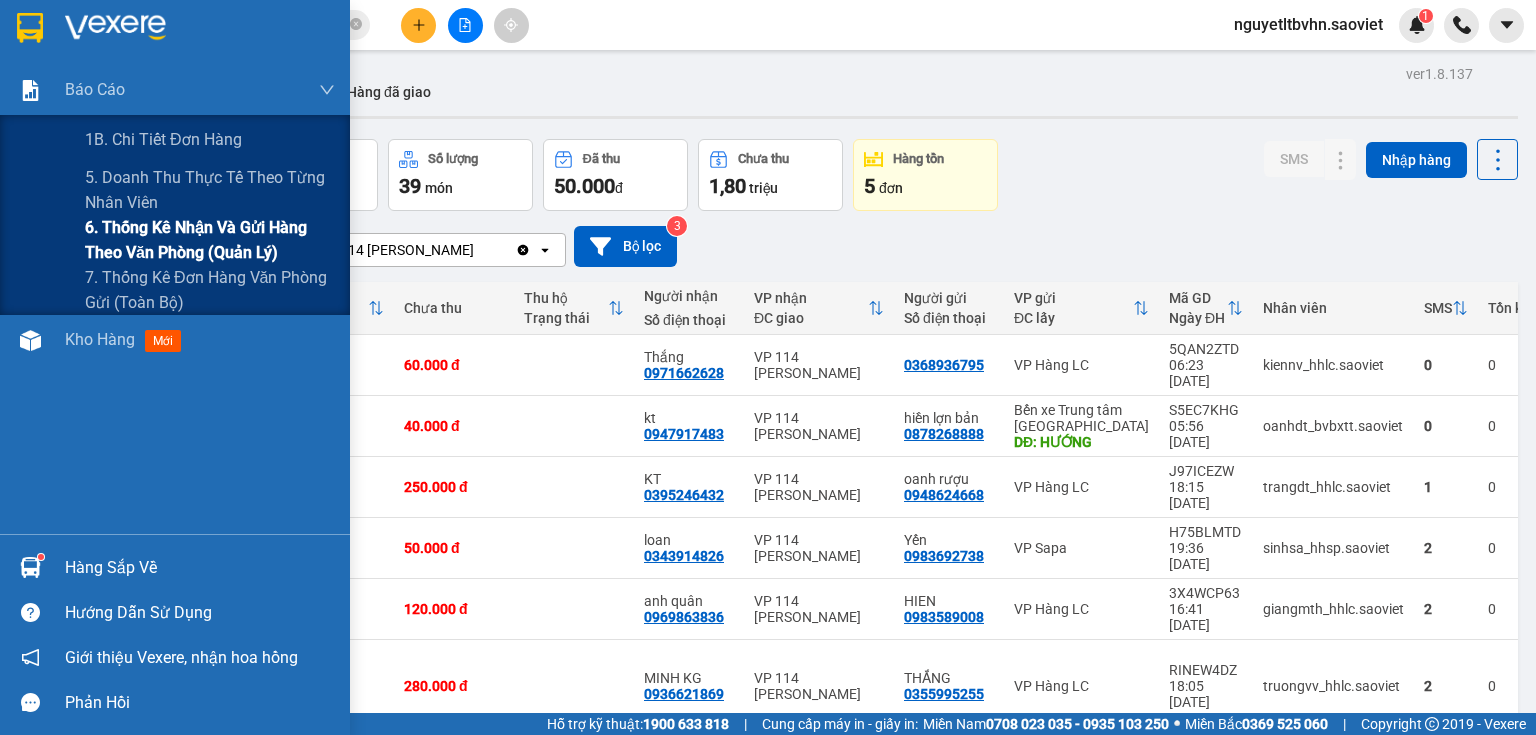 click on "6. Thống kê nhận và gửi hàng theo văn phòng (quản lý)" at bounding box center [210, 240] 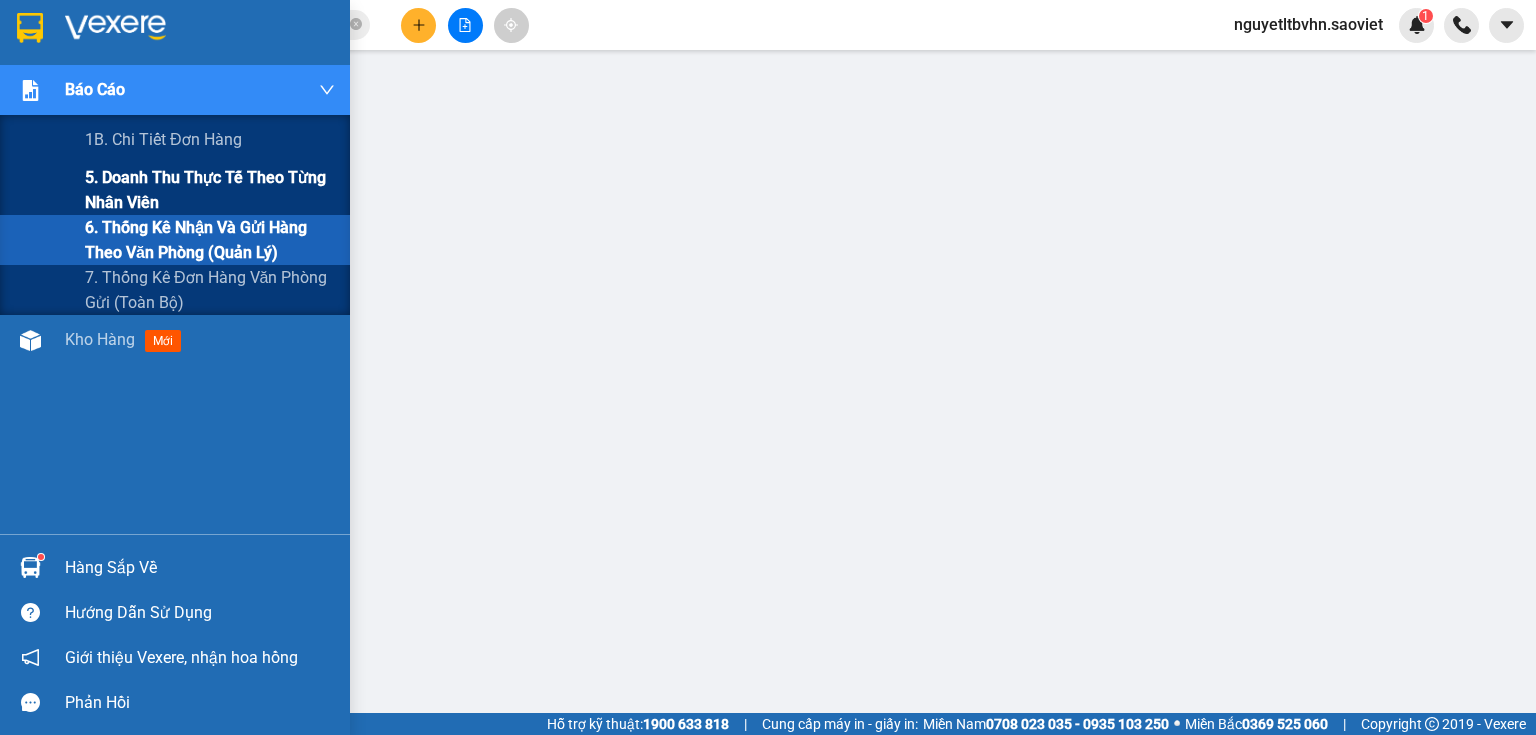 click on "5. Doanh thu thực tế theo từng nhân viên" at bounding box center (210, 190) 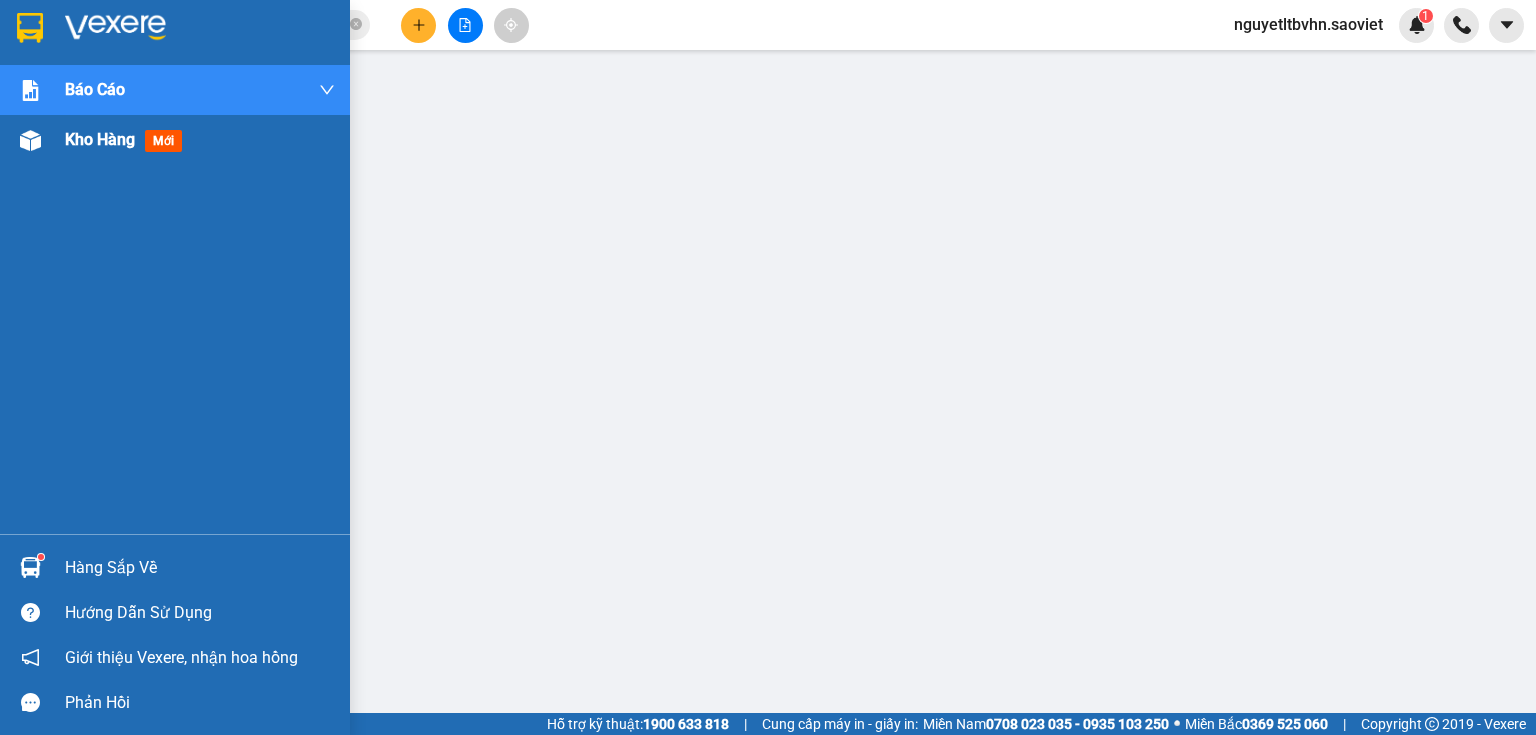 click at bounding box center (30, 140) 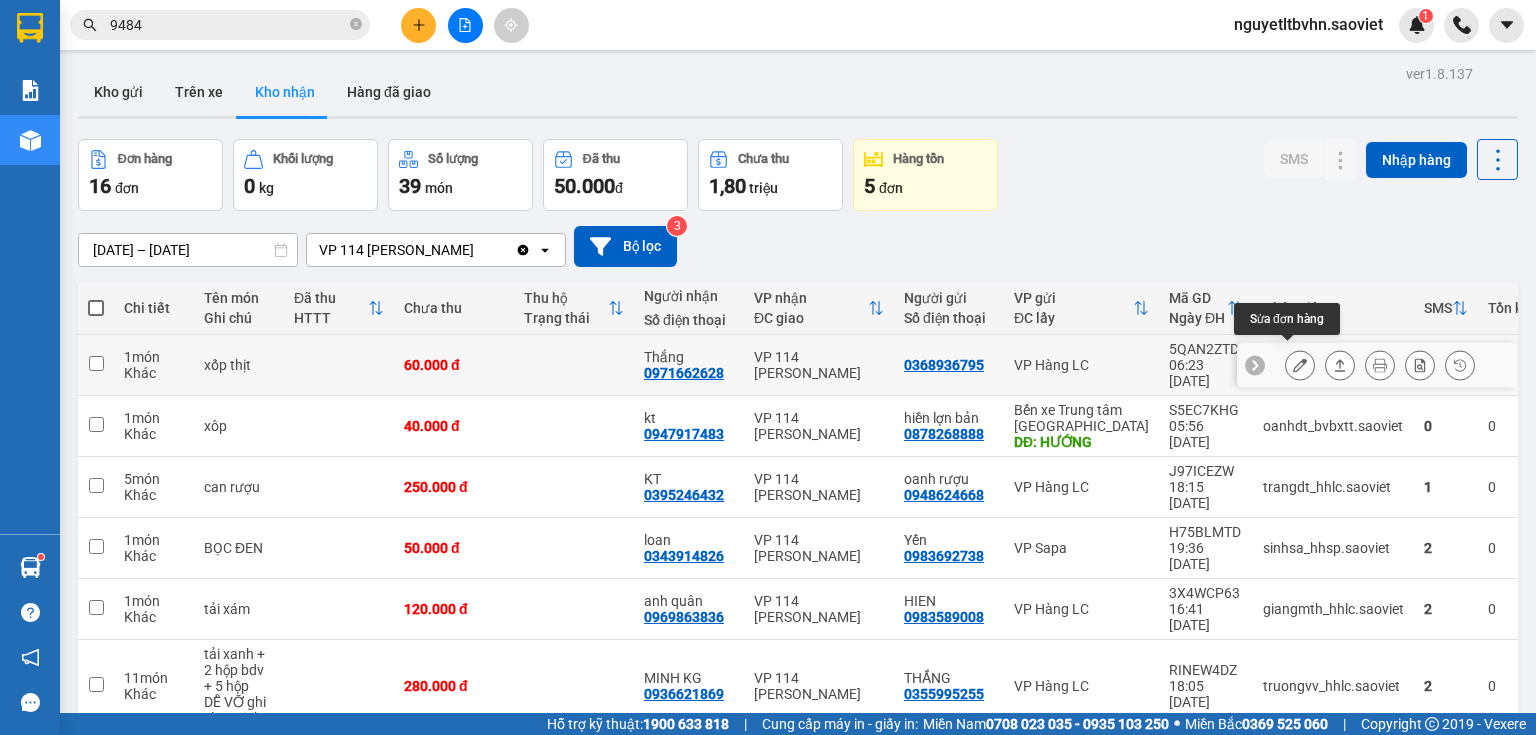 click 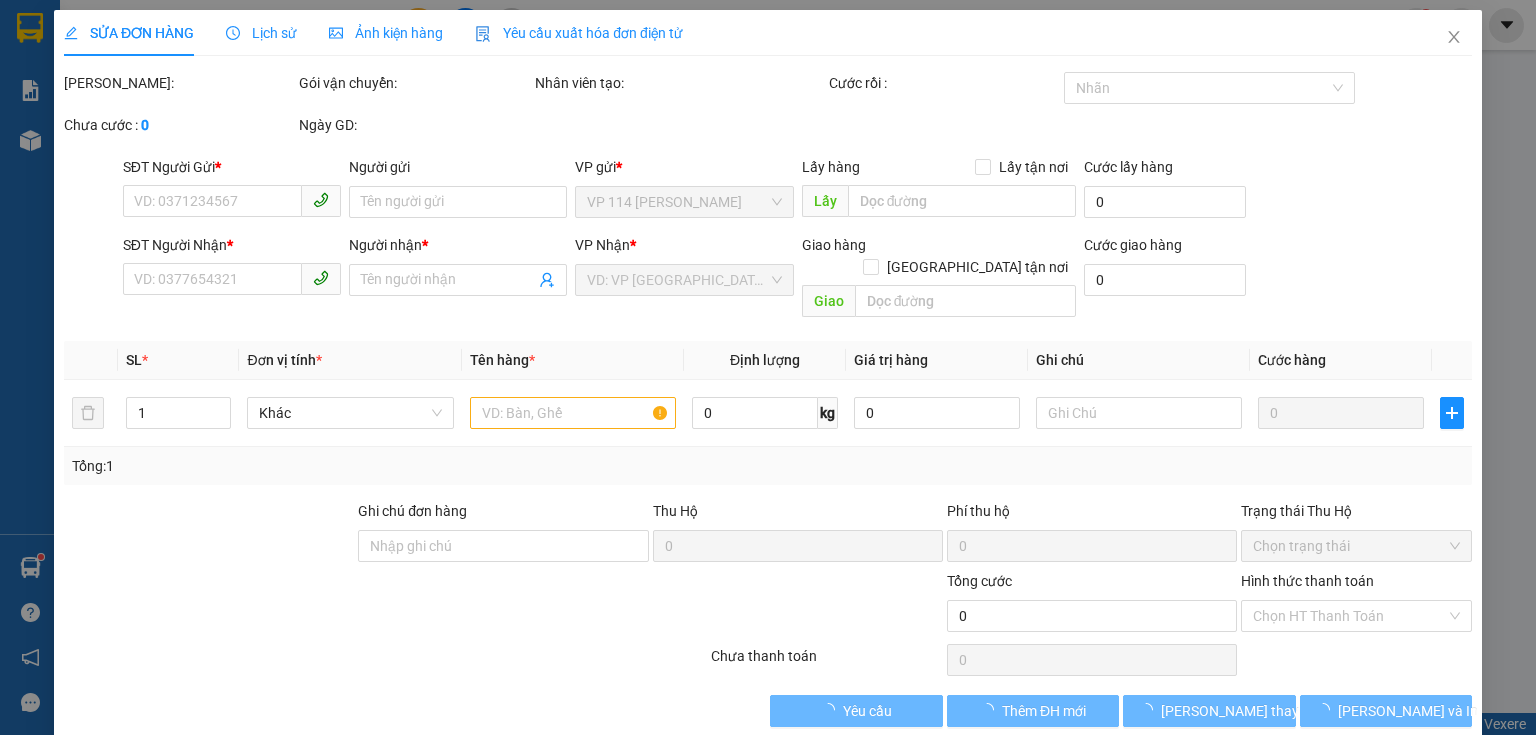 type on "0368936795" 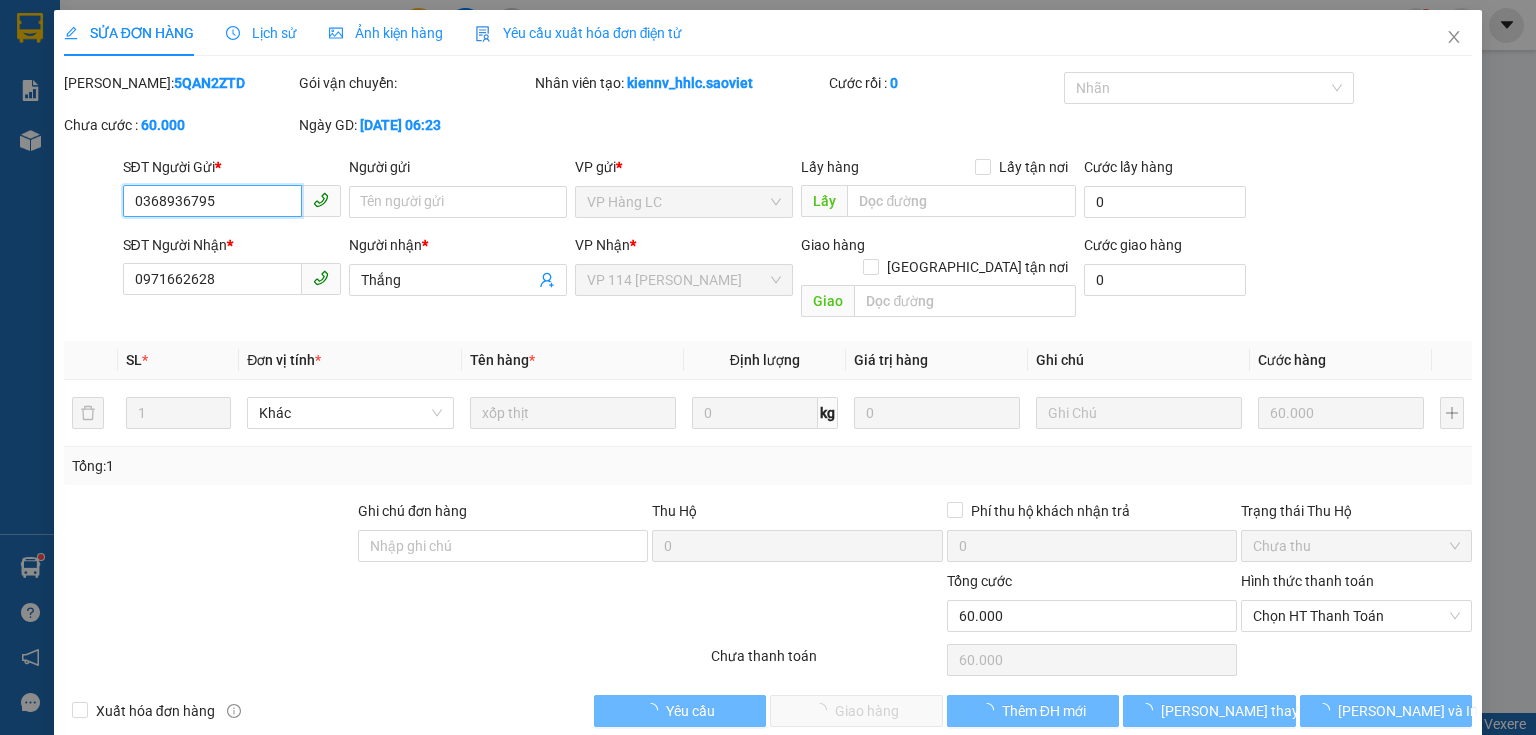 scroll, scrollTop: 8, scrollLeft: 0, axis: vertical 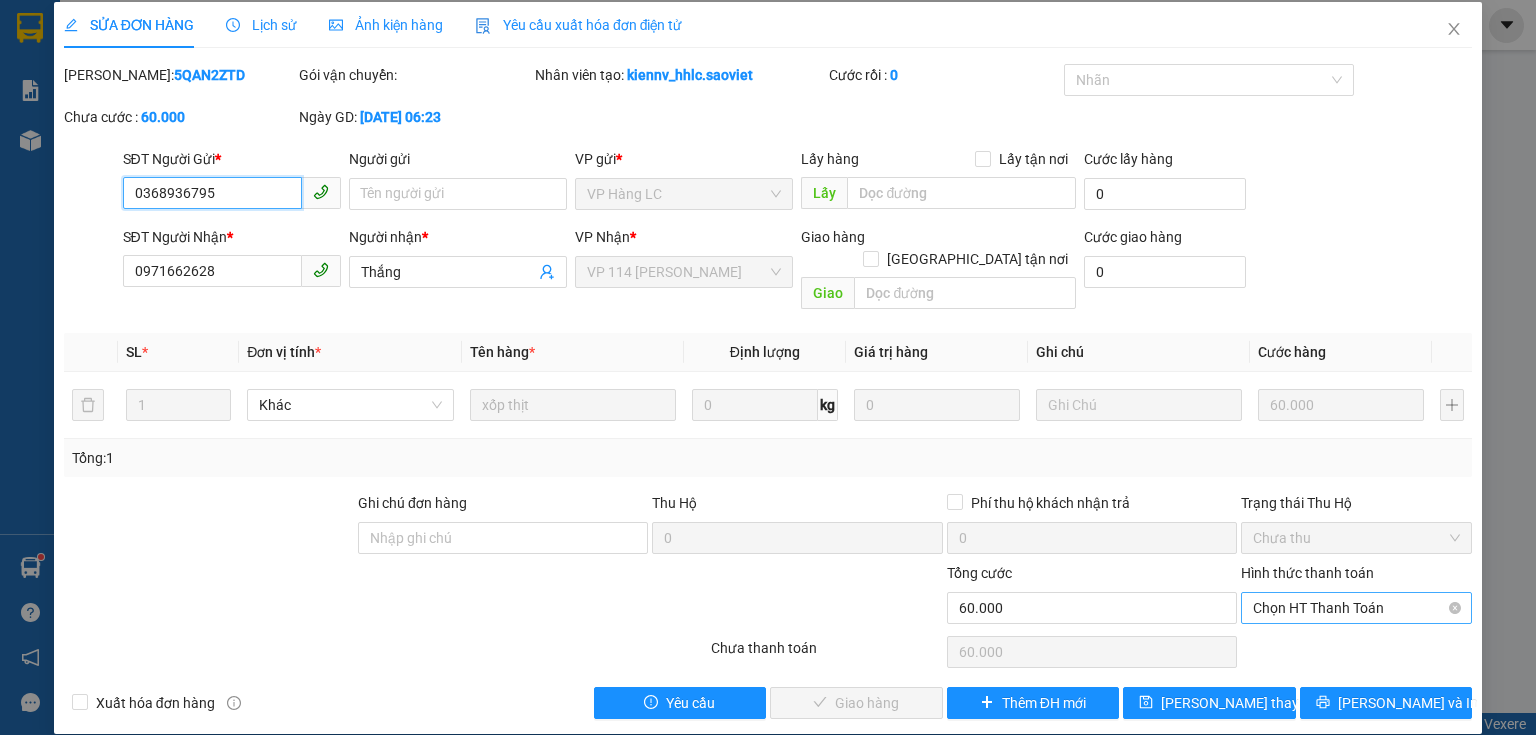 click on "Chọn HT Thanh Toán" at bounding box center [1356, 608] 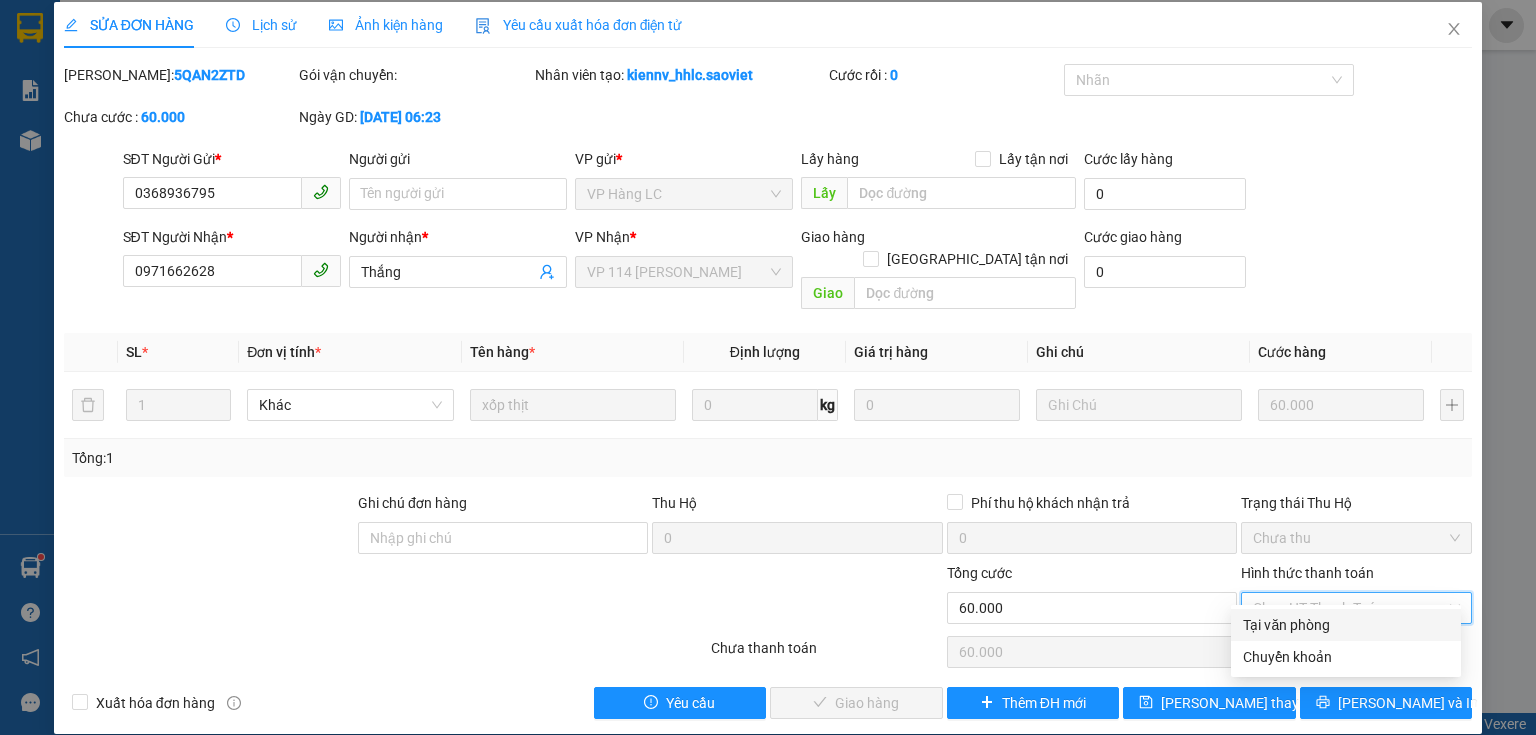 click on "Tại văn phòng" at bounding box center [1346, 625] 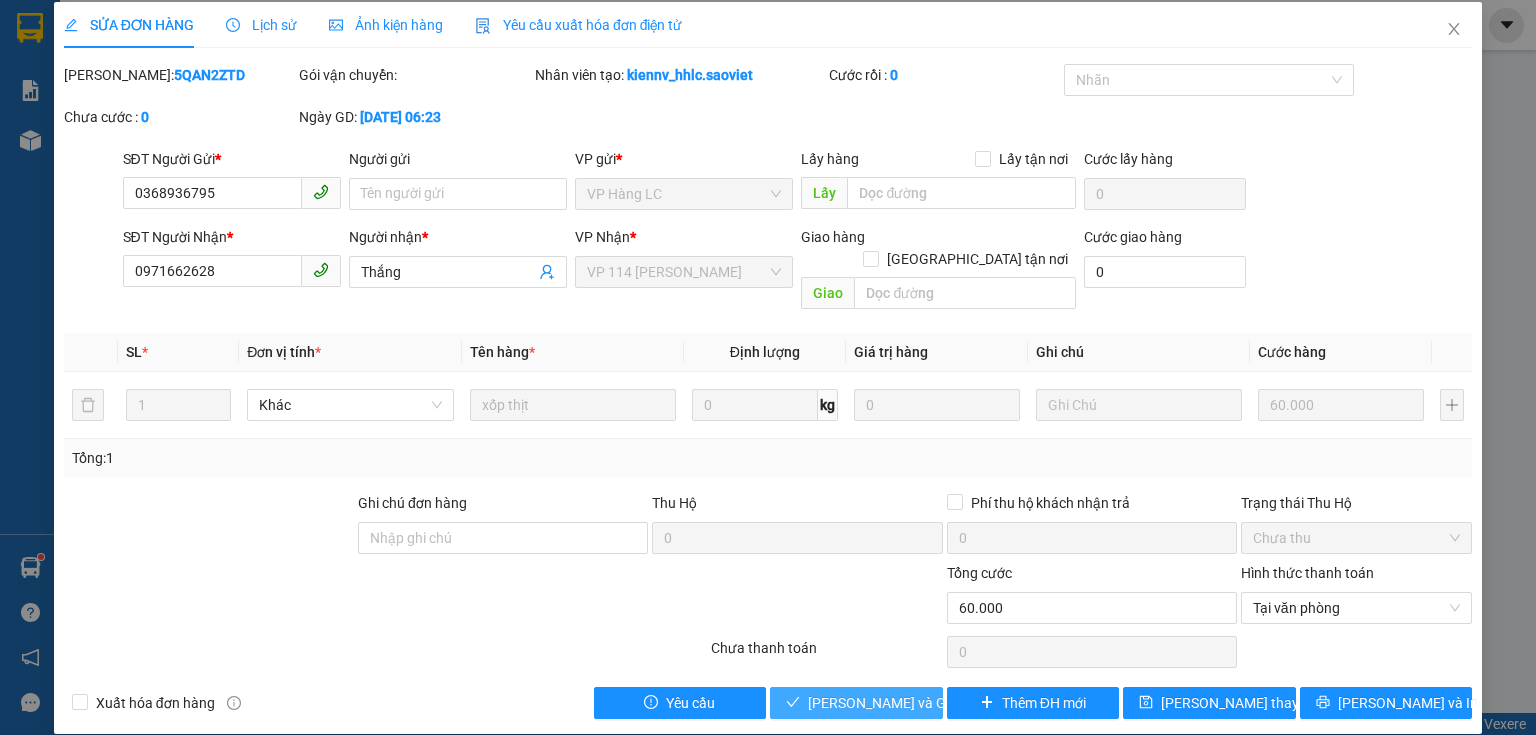 click on "[PERSON_NAME] và Giao hàng" at bounding box center (904, 703) 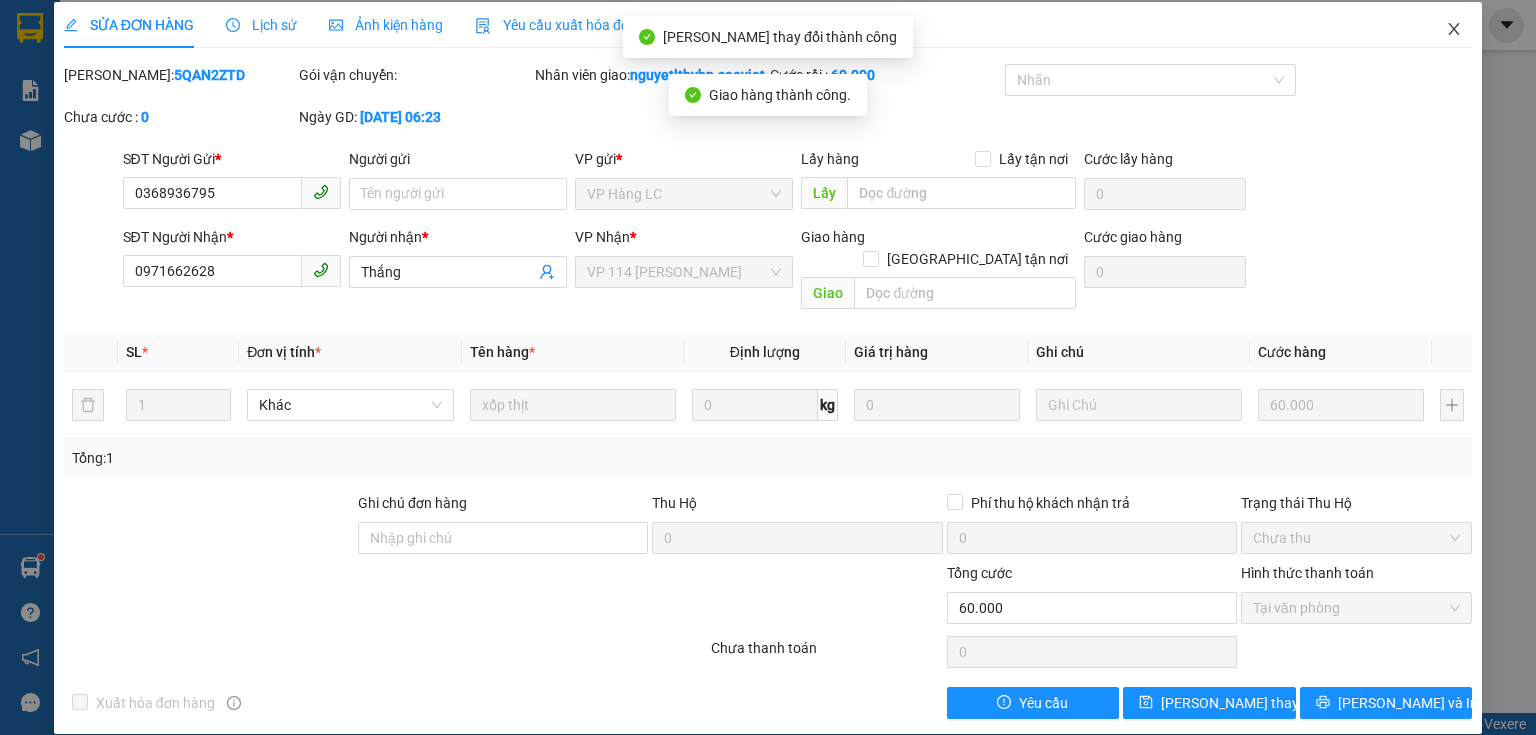 click at bounding box center [1454, 30] 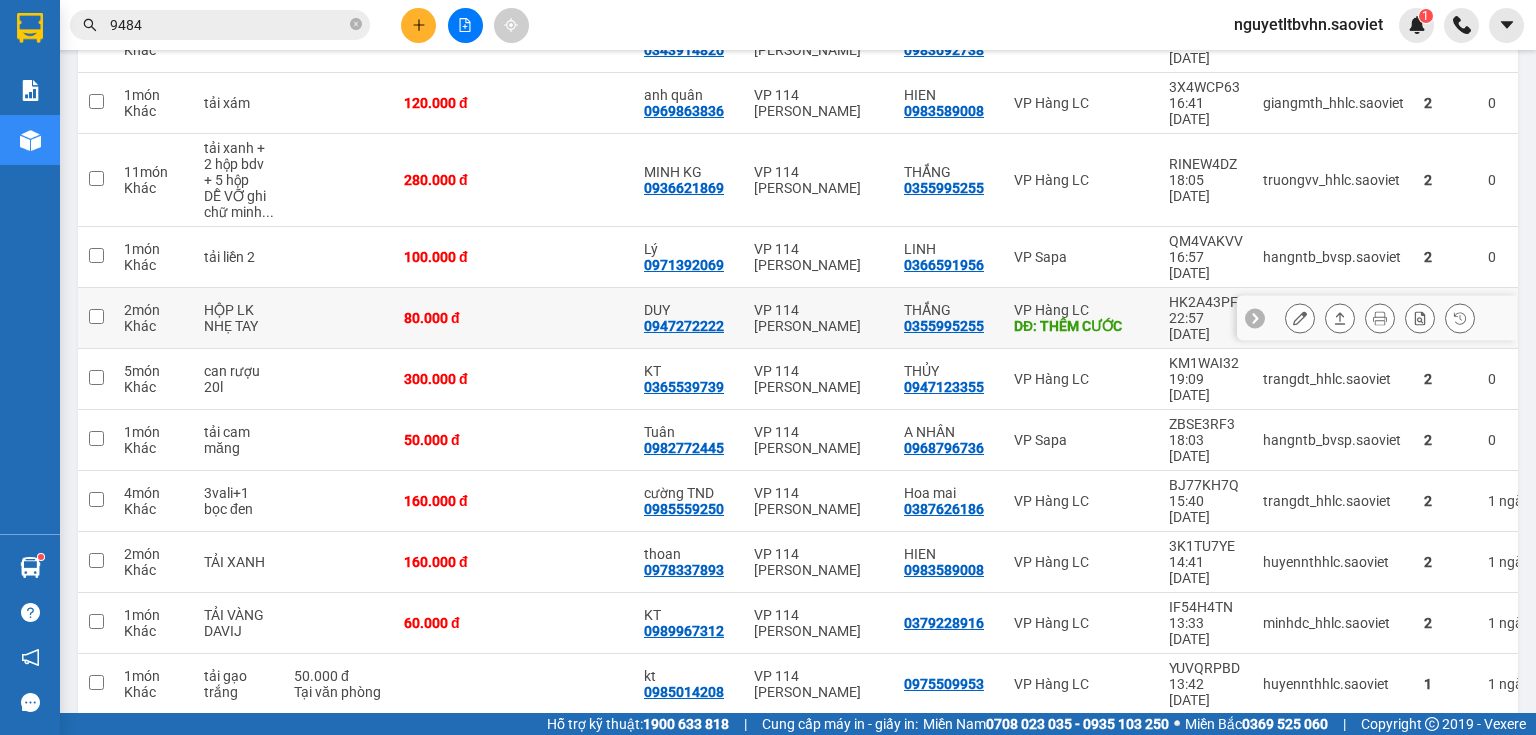 scroll, scrollTop: 446, scrollLeft: 0, axis: vertical 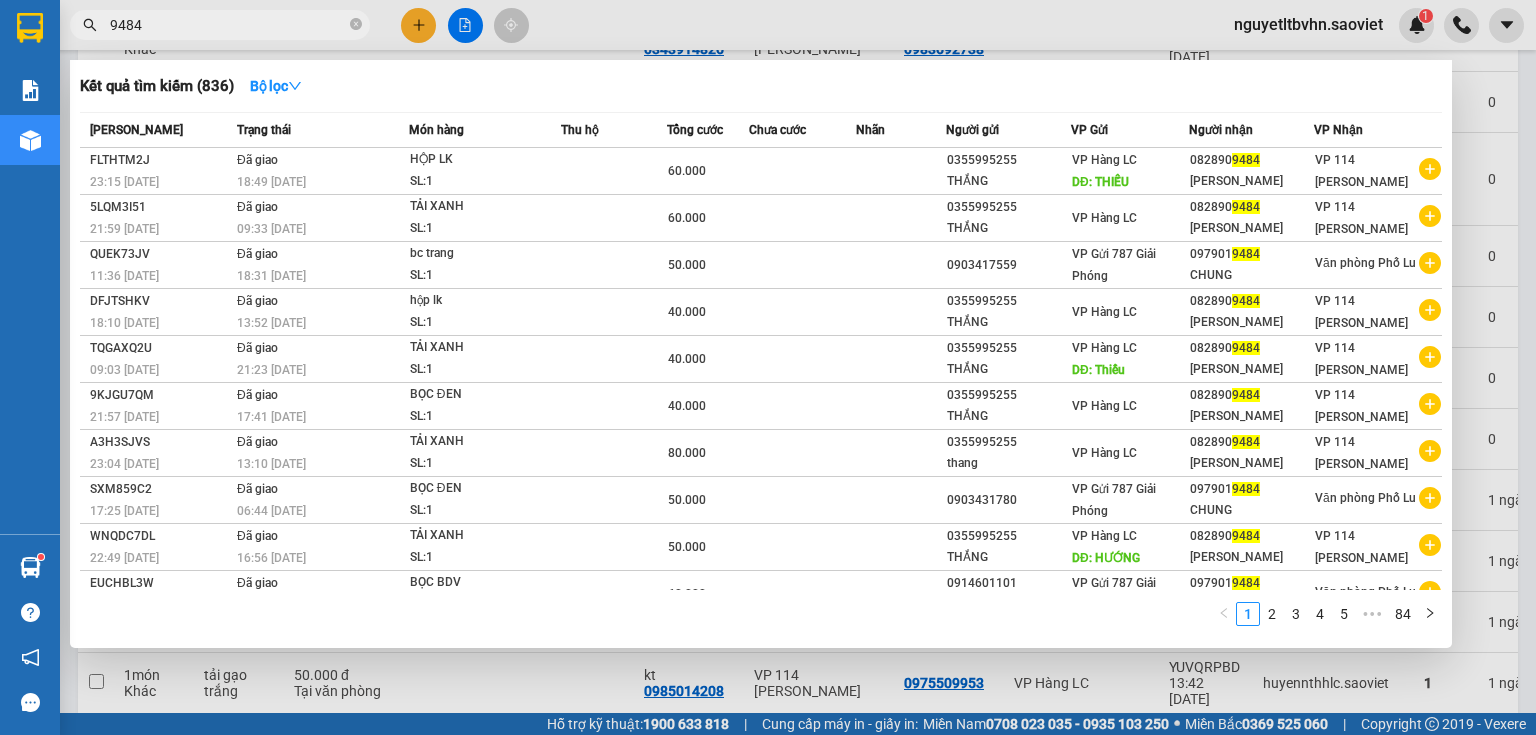 click on "9484" at bounding box center [228, 25] 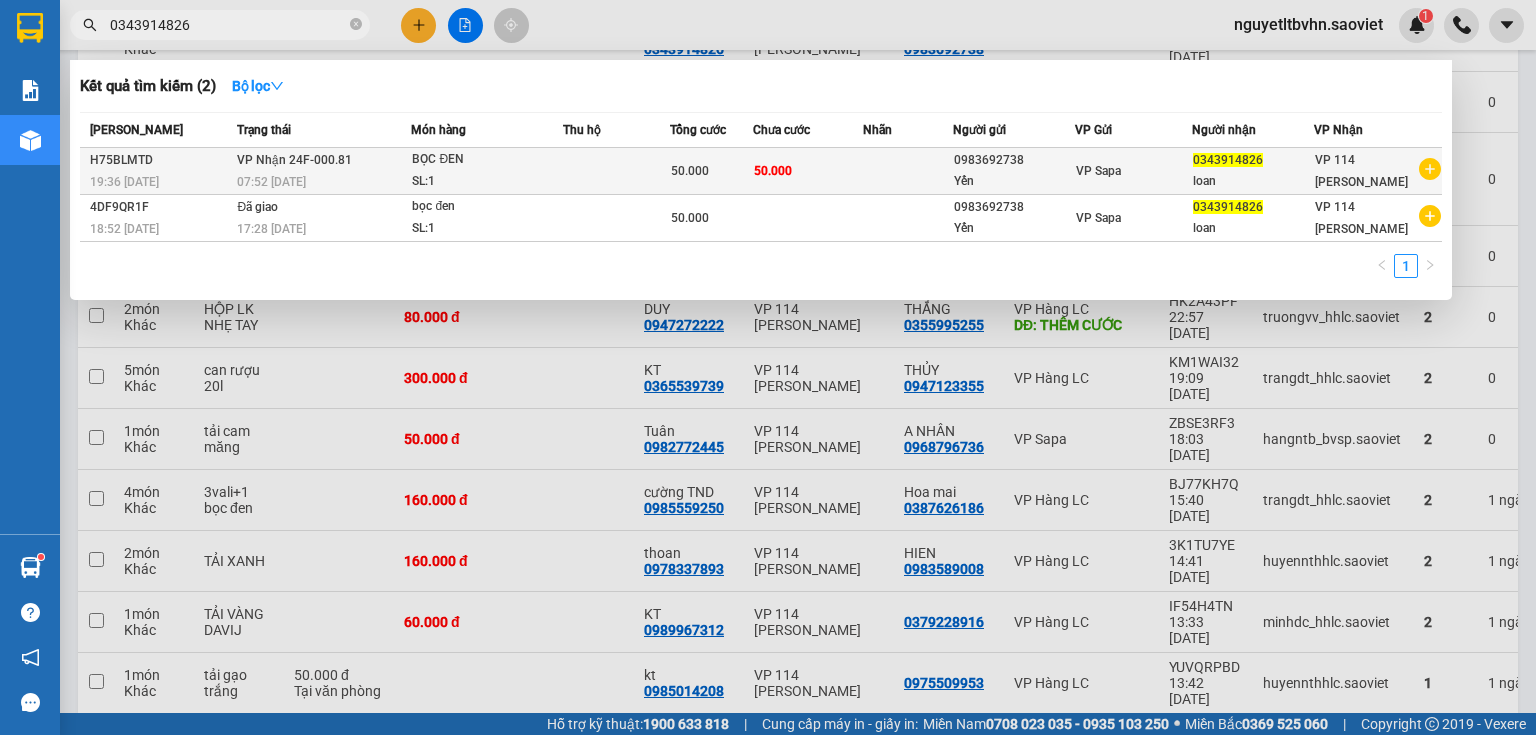 type on "0343914826" 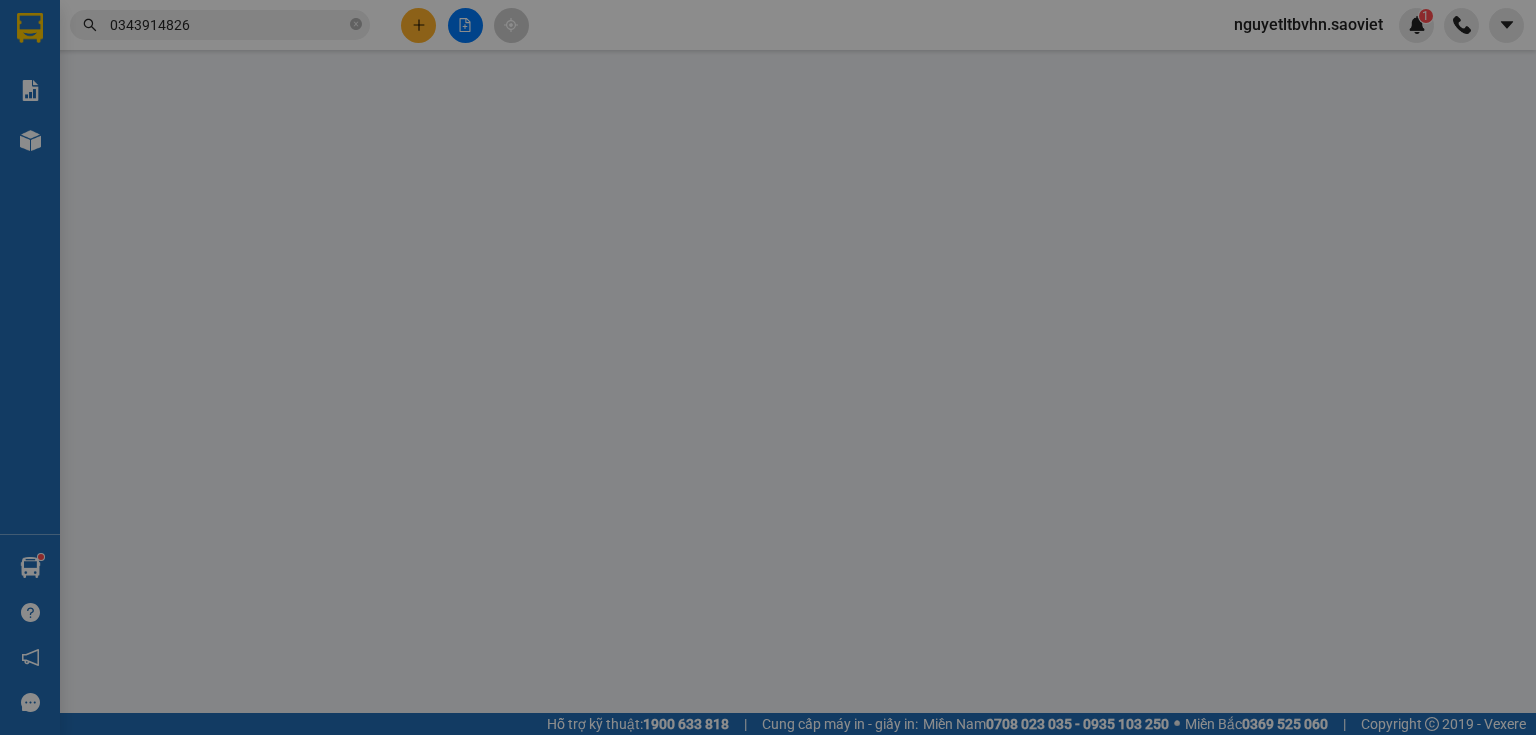 scroll, scrollTop: 0, scrollLeft: 0, axis: both 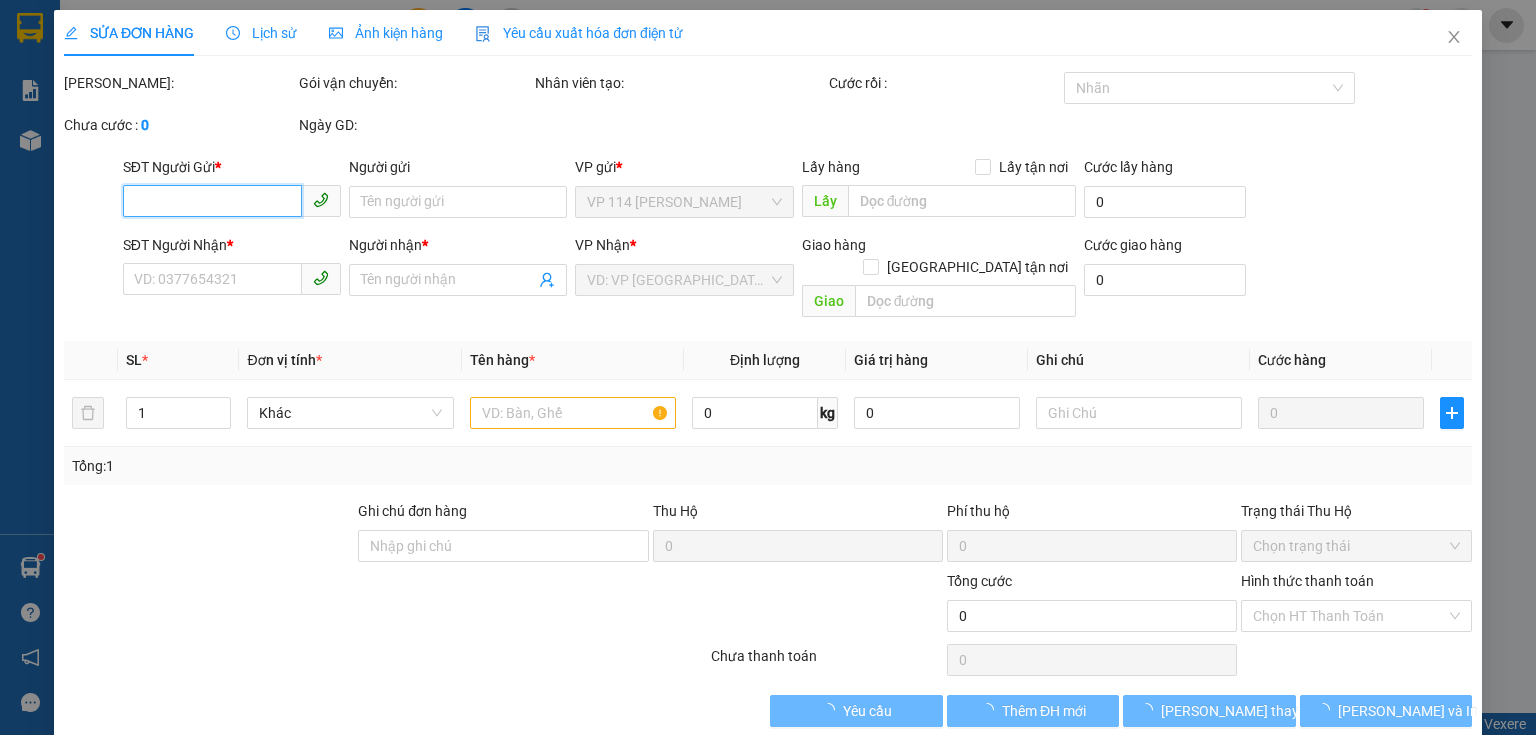 type on "0983692738" 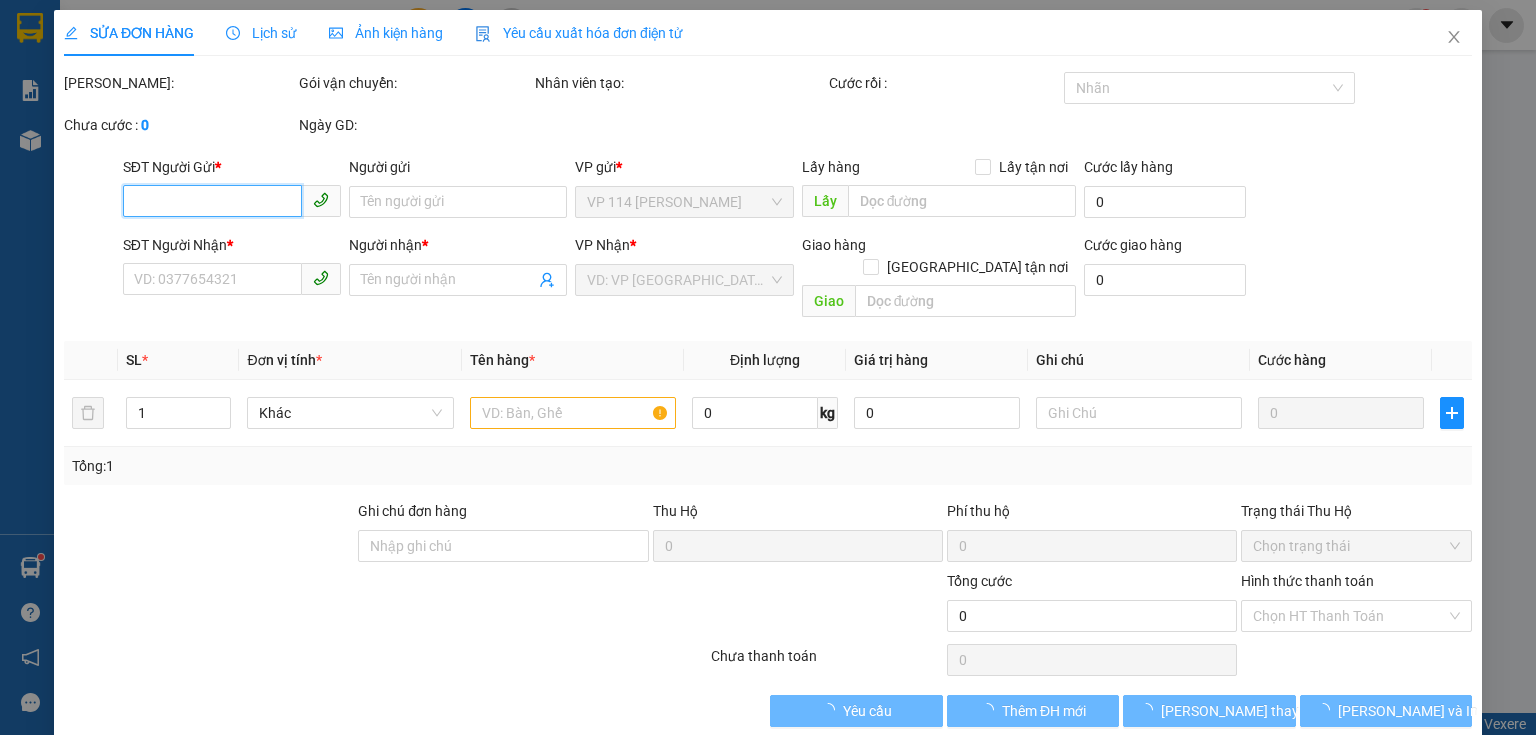 type on "Yến" 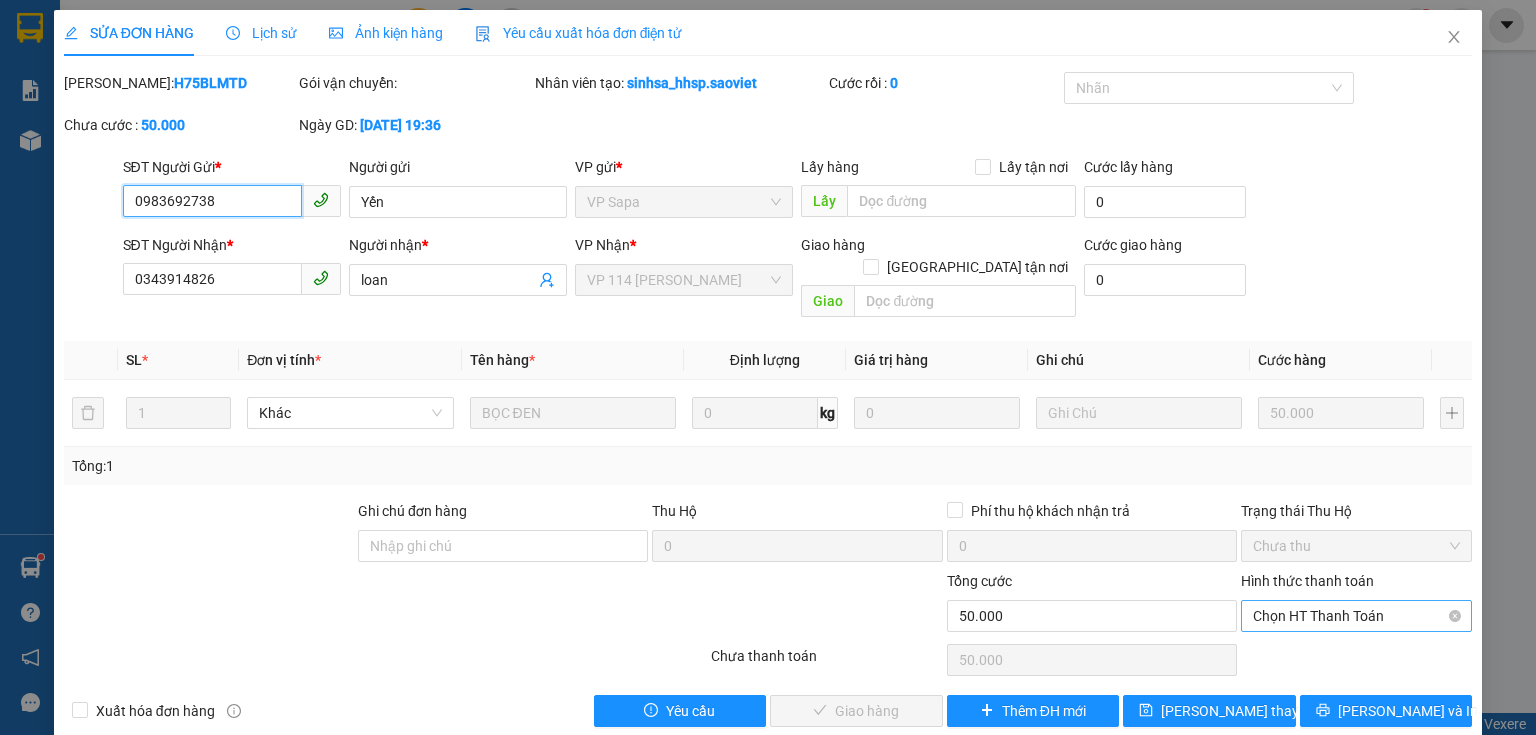 click on "Chọn HT Thanh Toán" at bounding box center (1356, 616) 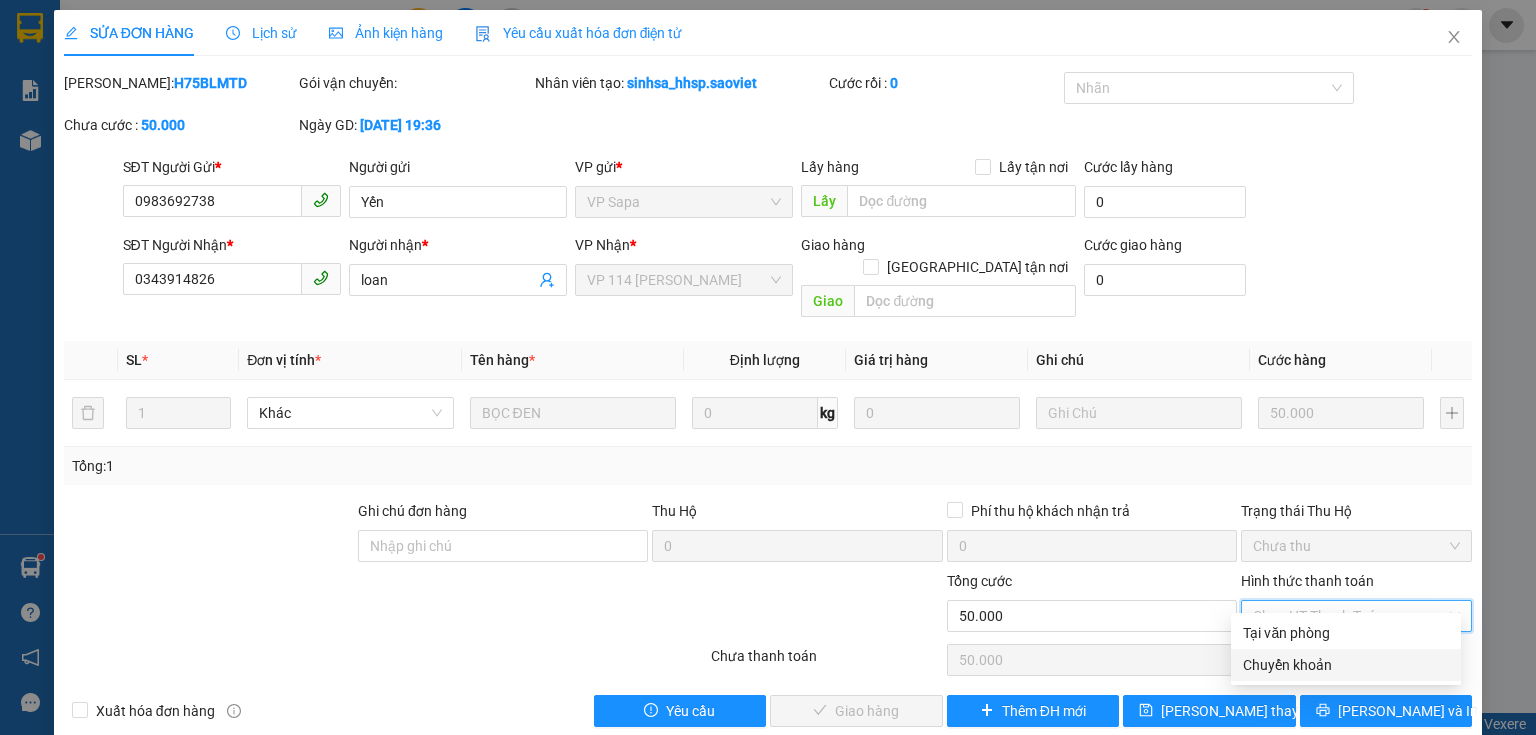 click on "Chuyển khoản" at bounding box center [1346, 665] 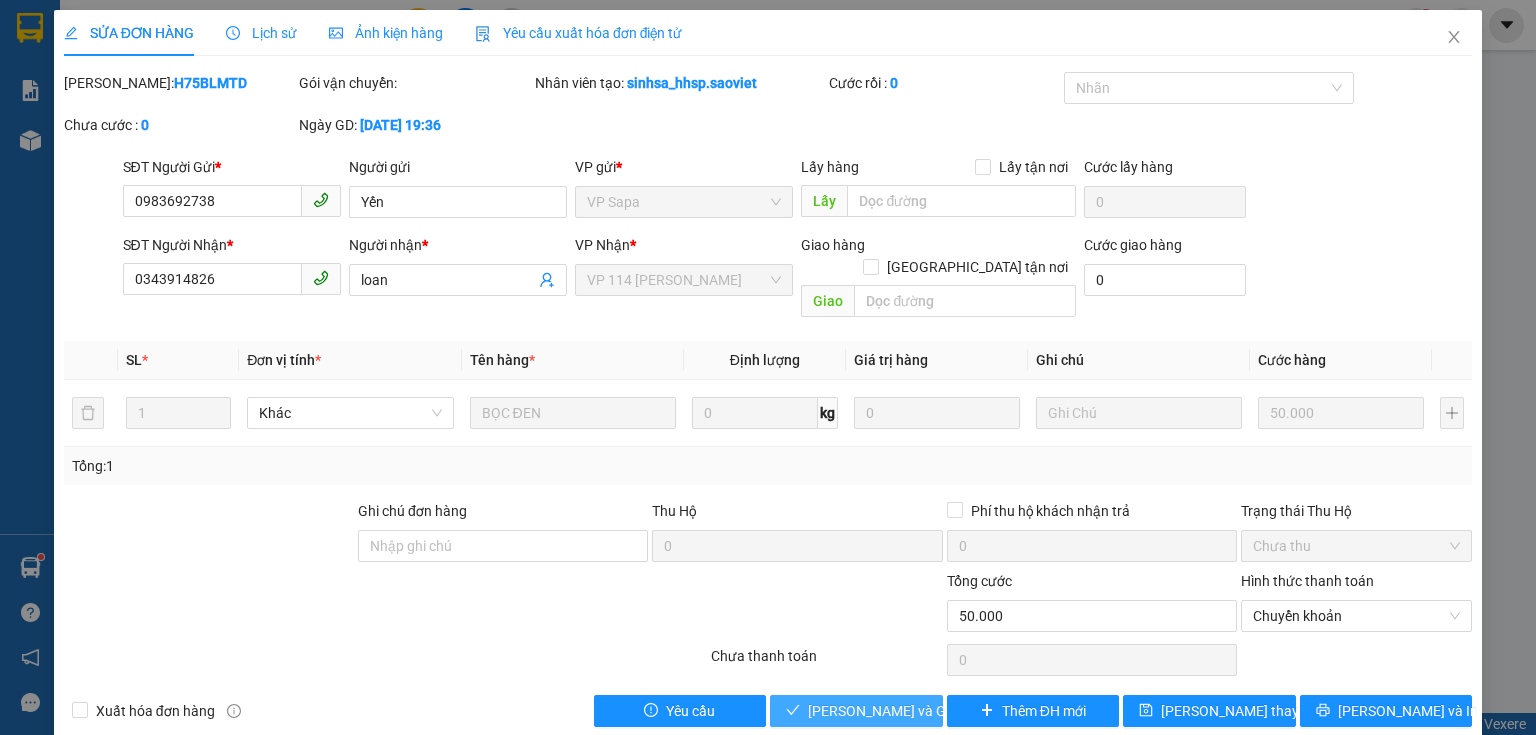 drag, startPoint x: 880, startPoint y: 684, endPoint x: 894, endPoint y: 644, distance: 42.379242 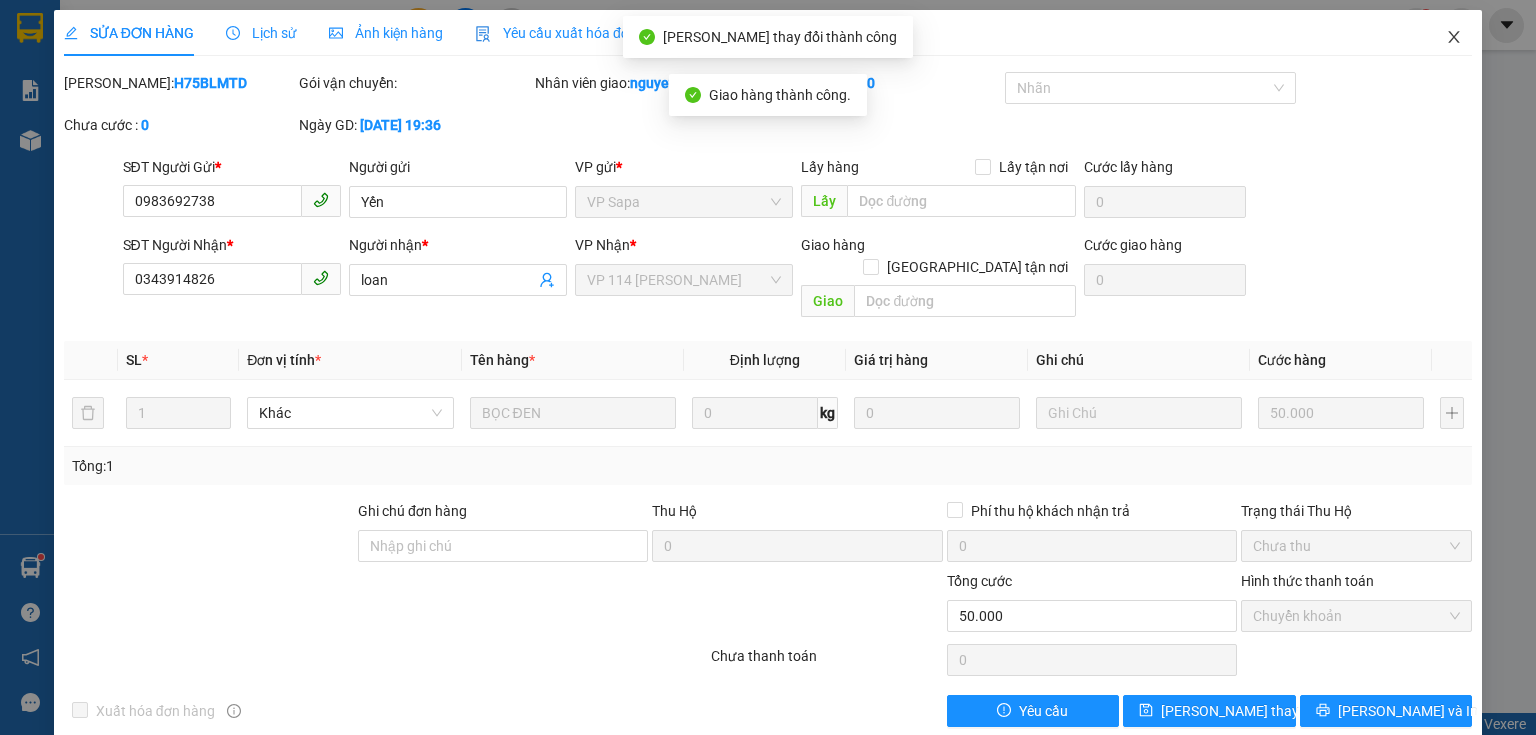 click 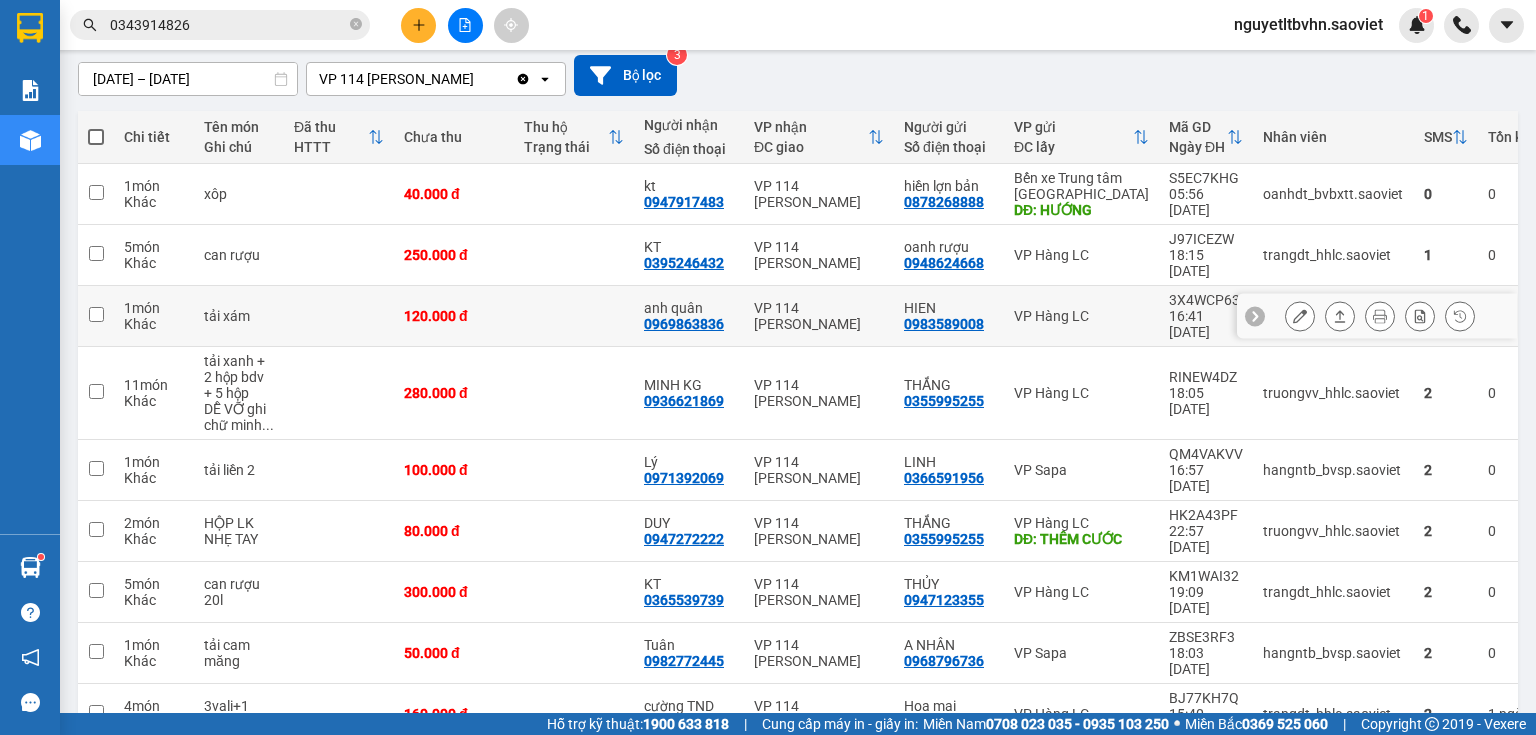 scroll, scrollTop: 161, scrollLeft: 0, axis: vertical 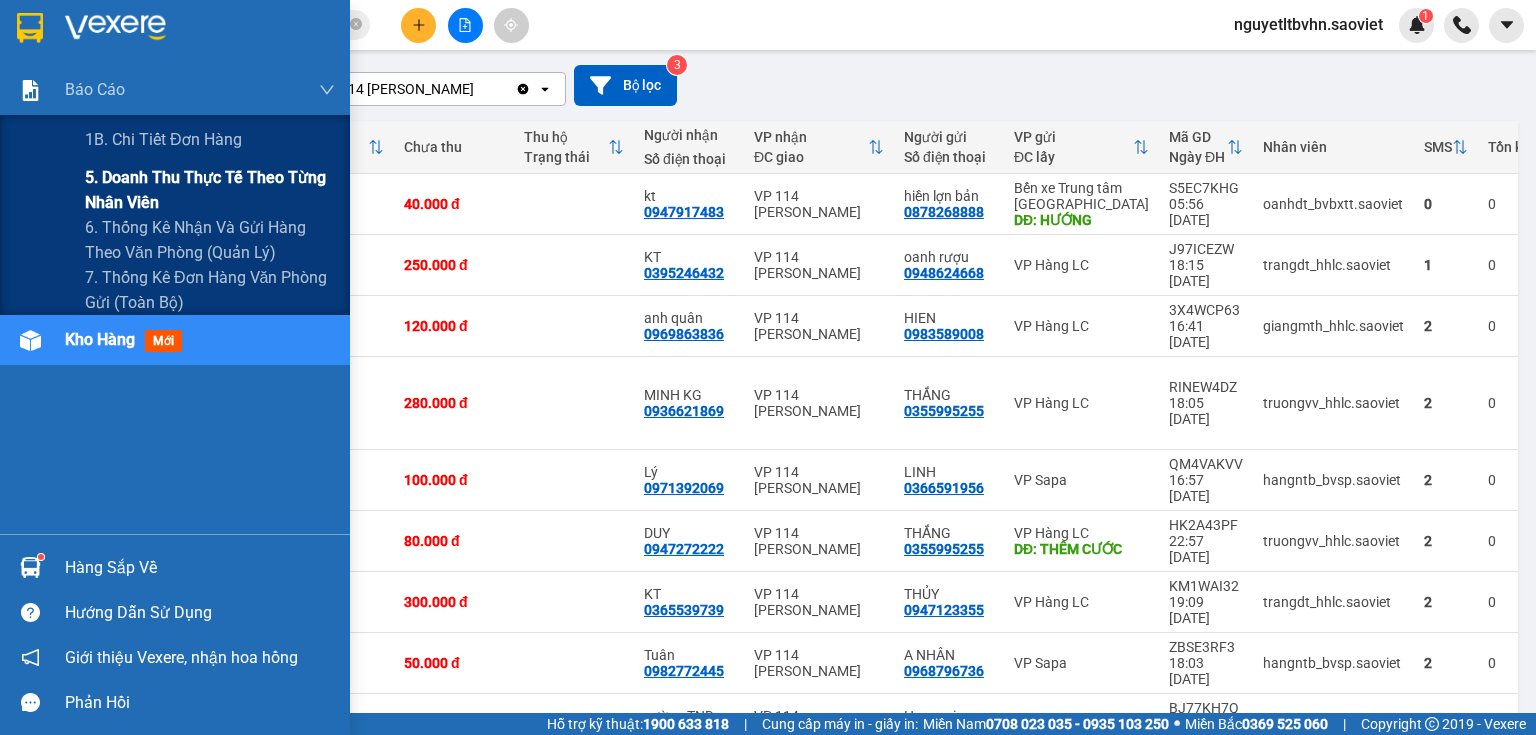 click on "5. Doanh thu thực tế theo từng nhân viên" at bounding box center (210, 190) 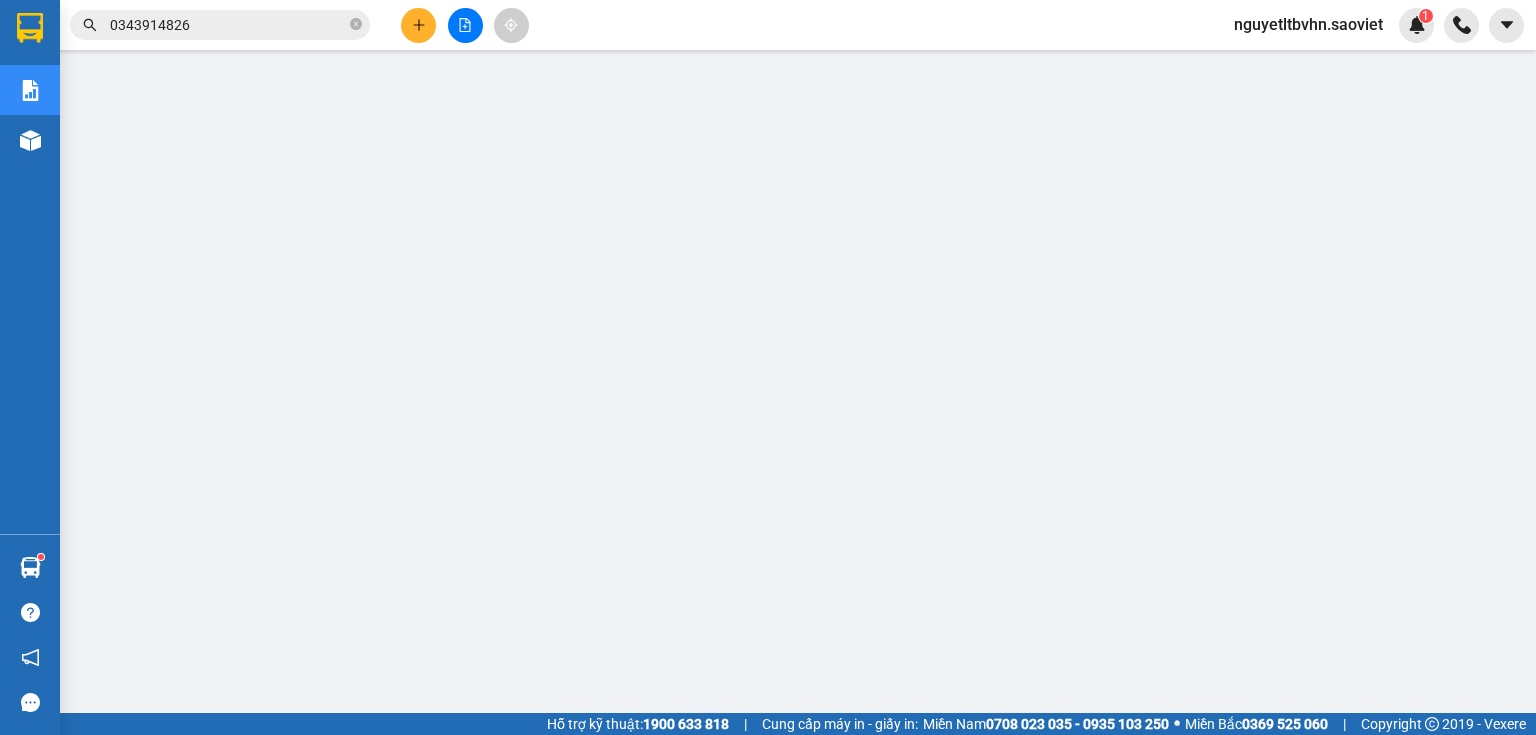 scroll, scrollTop: 0, scrollLeft: 0, axis: both 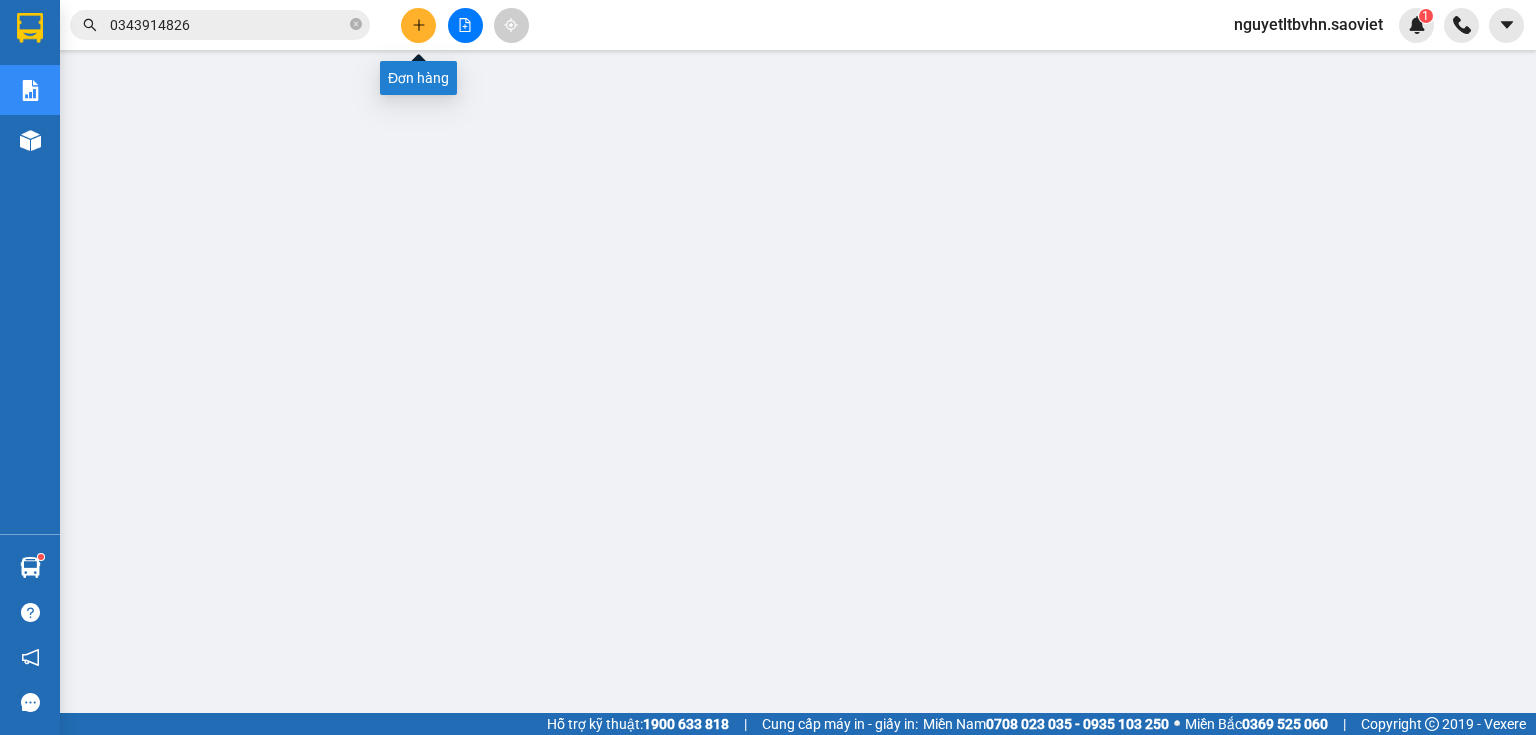 click at bounding box center [418, 25] 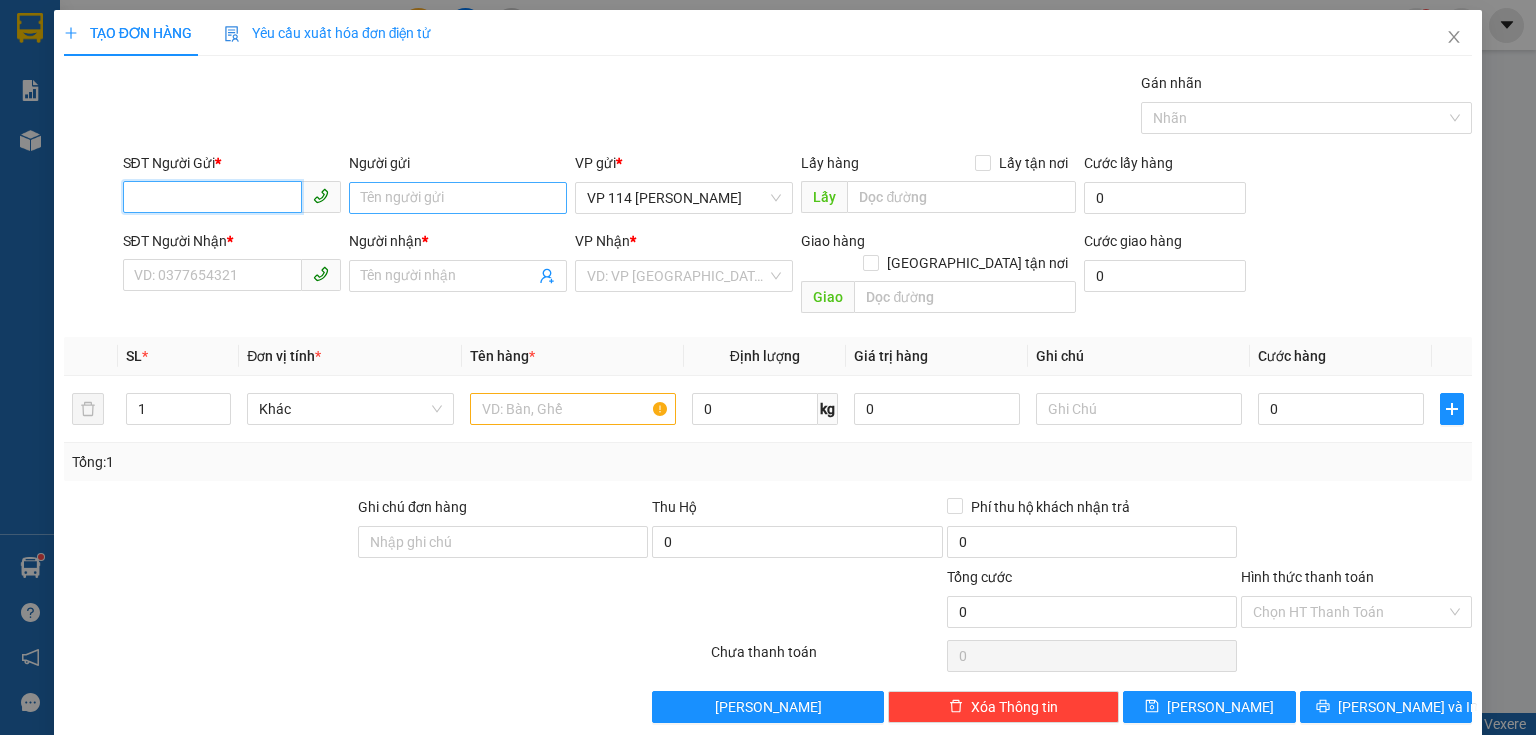 drag, startPoint x: 182, startPoint y: 184, endPoint x: 460, endPoint y: 199, distance: 278.4044 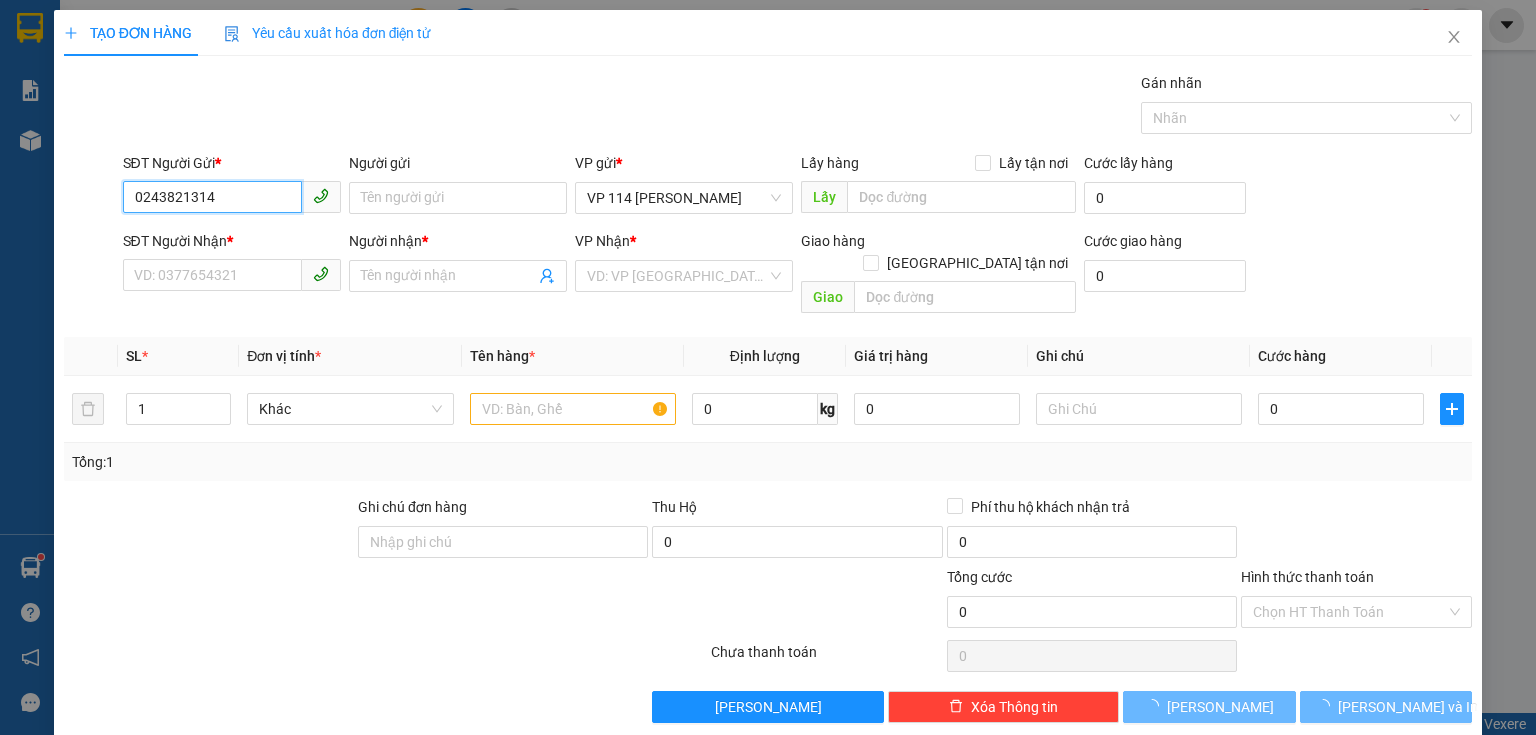 type on "02438213145" 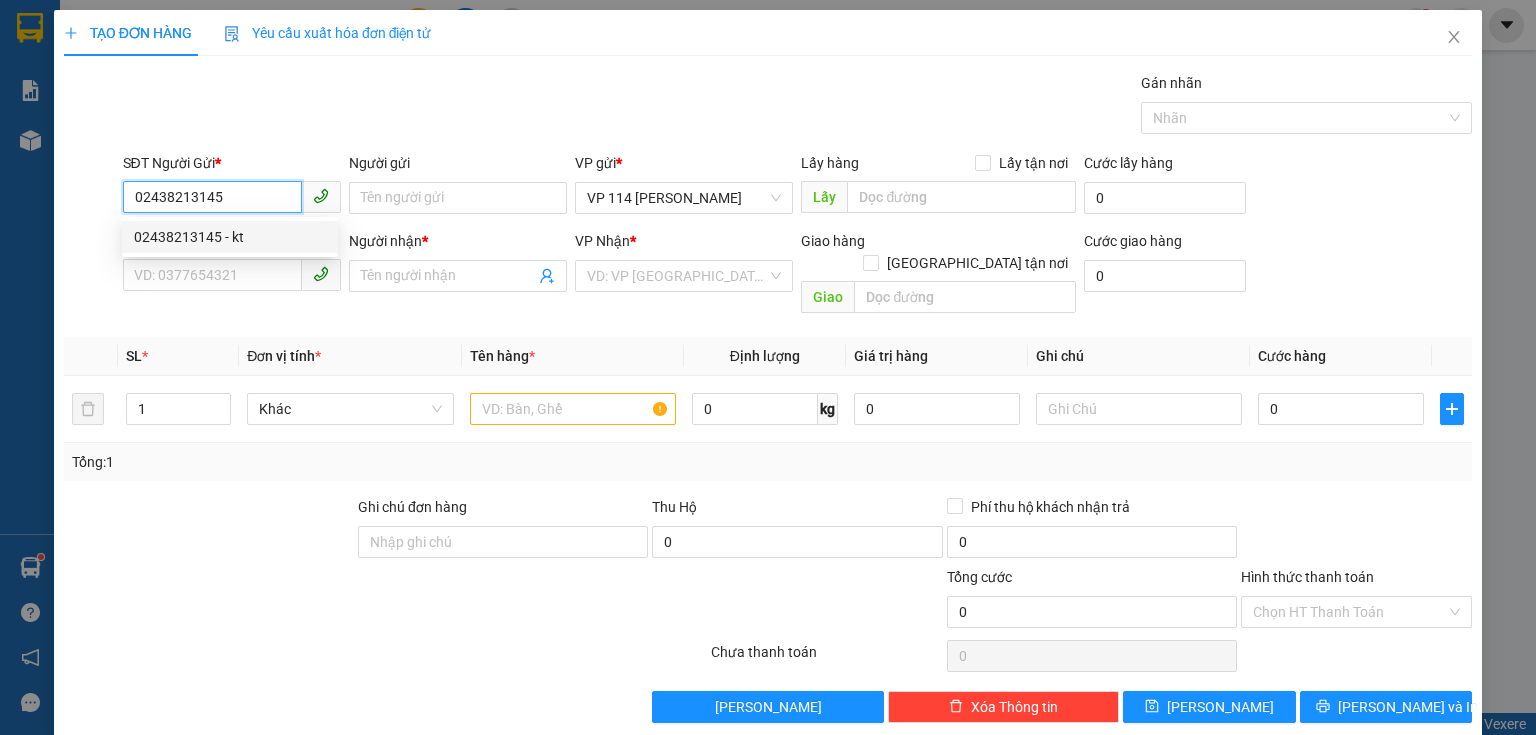 click on "02438213145 - kt" at bounding box center [230, 237] 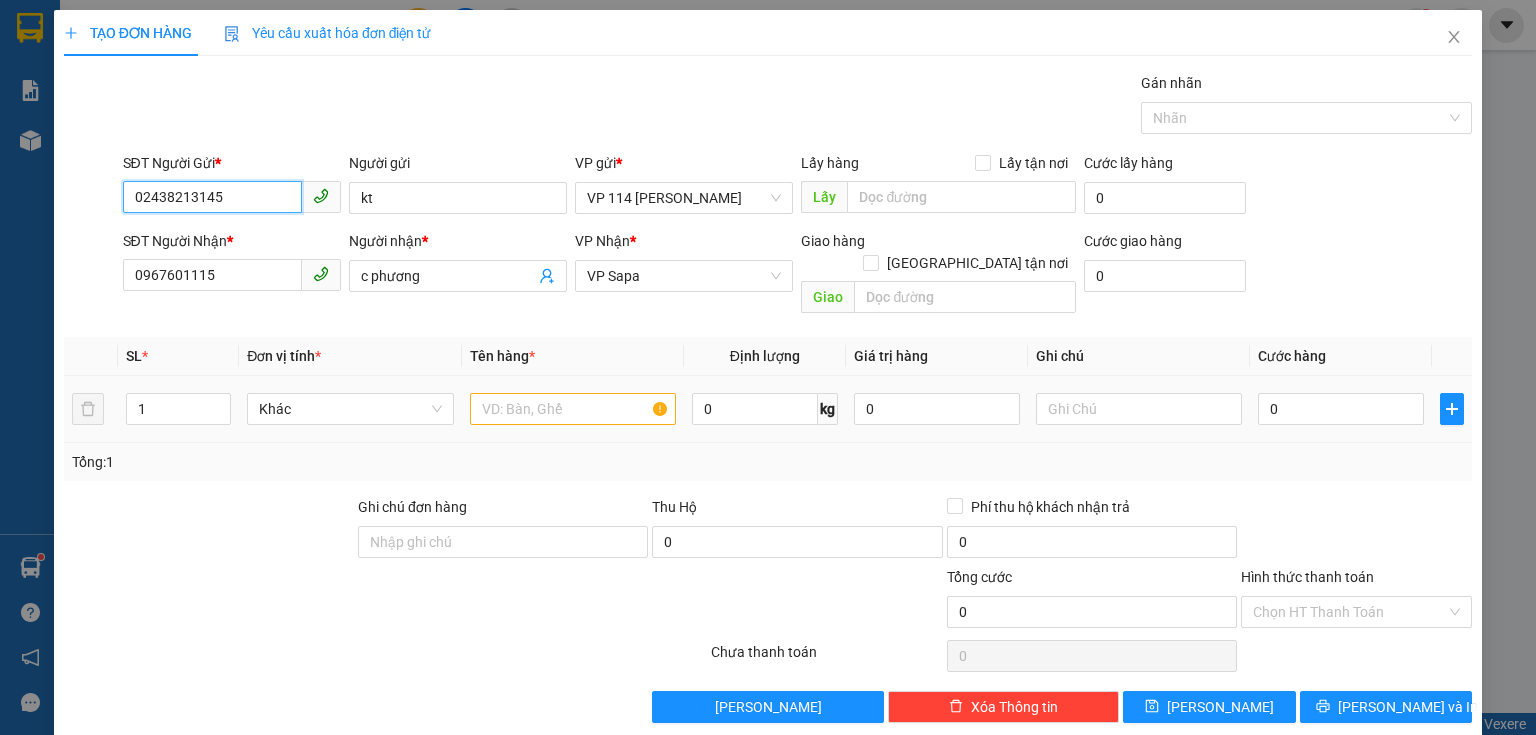 type on "02438213145" 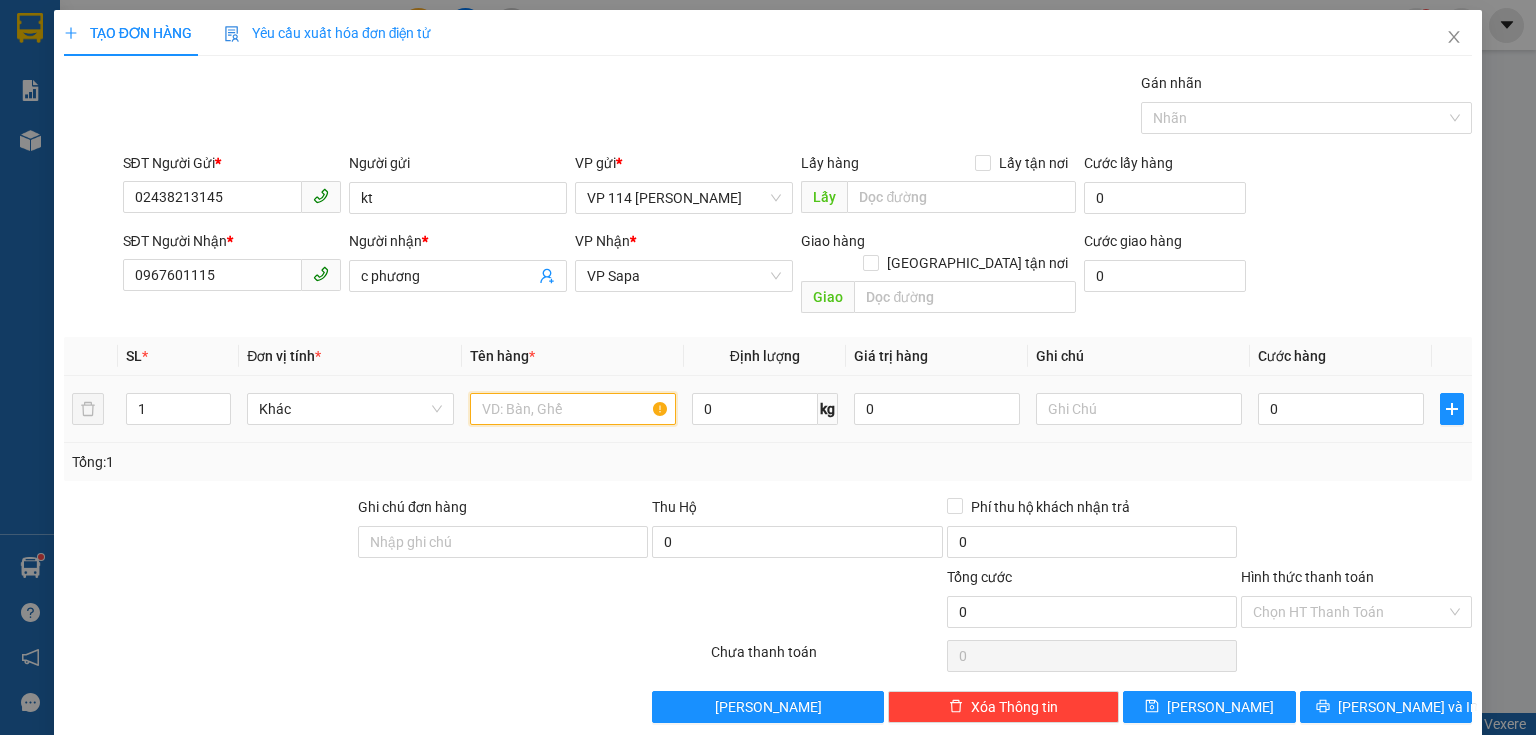 click at bounding box center [573, 409] 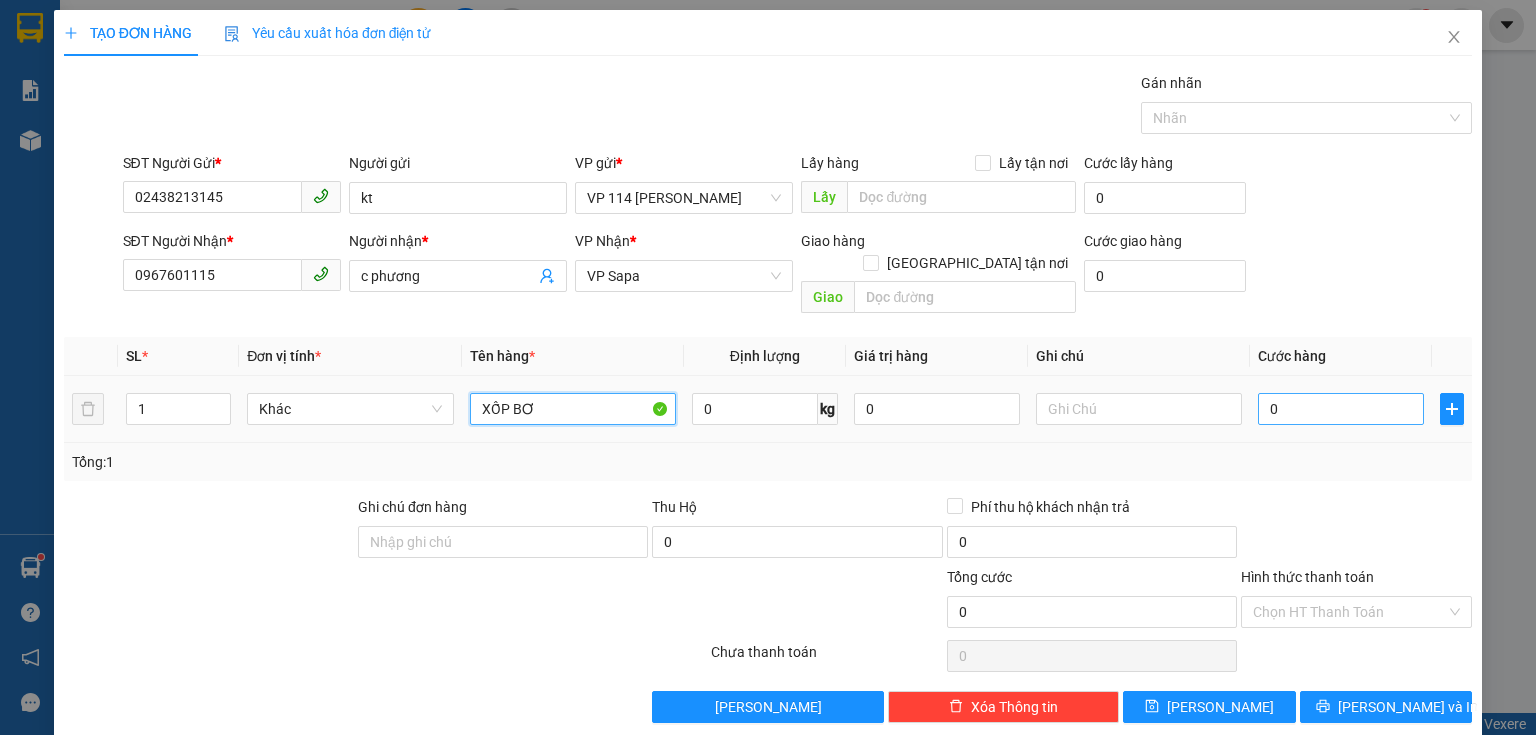 type on "XỐP BƠ" 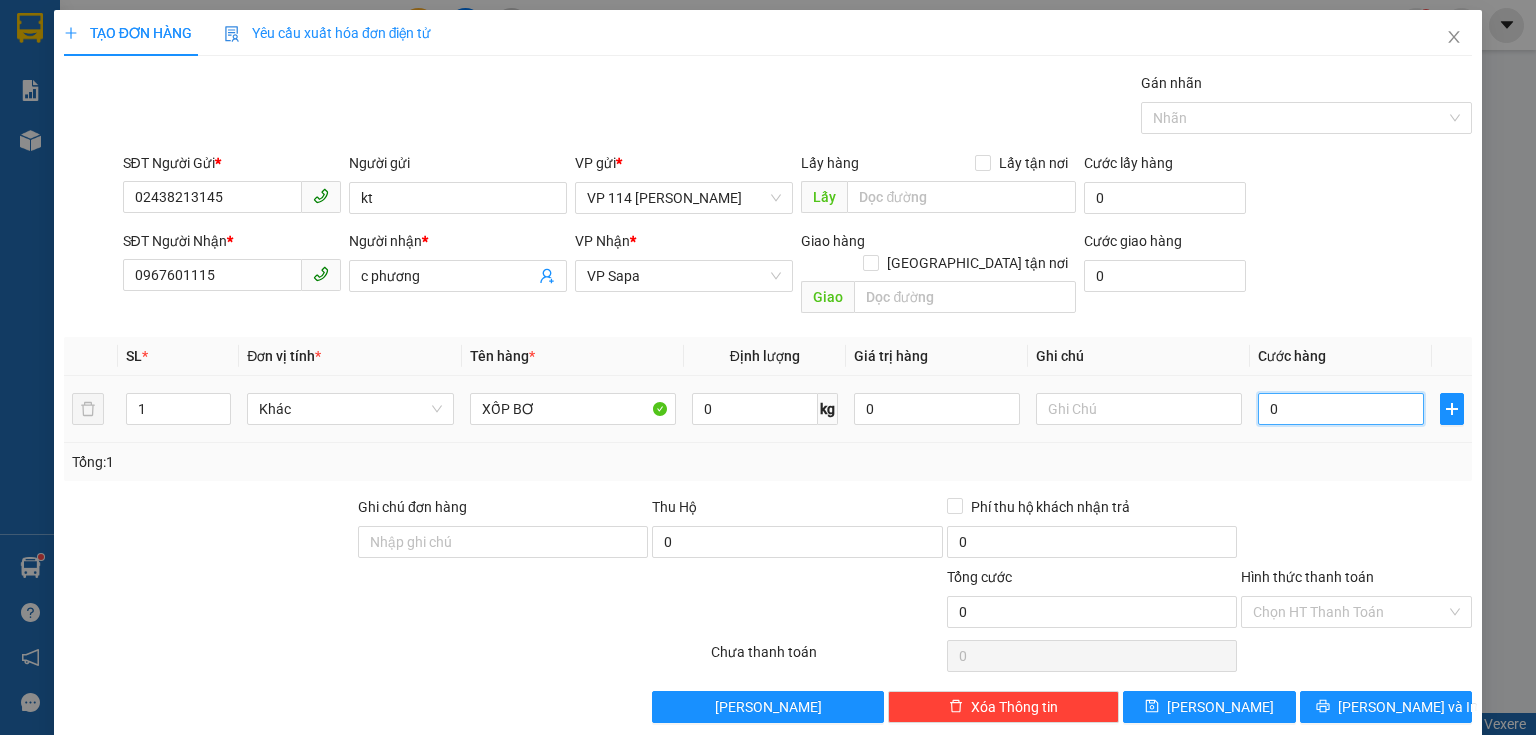 click on "0" at bounding box center [1341, 409] 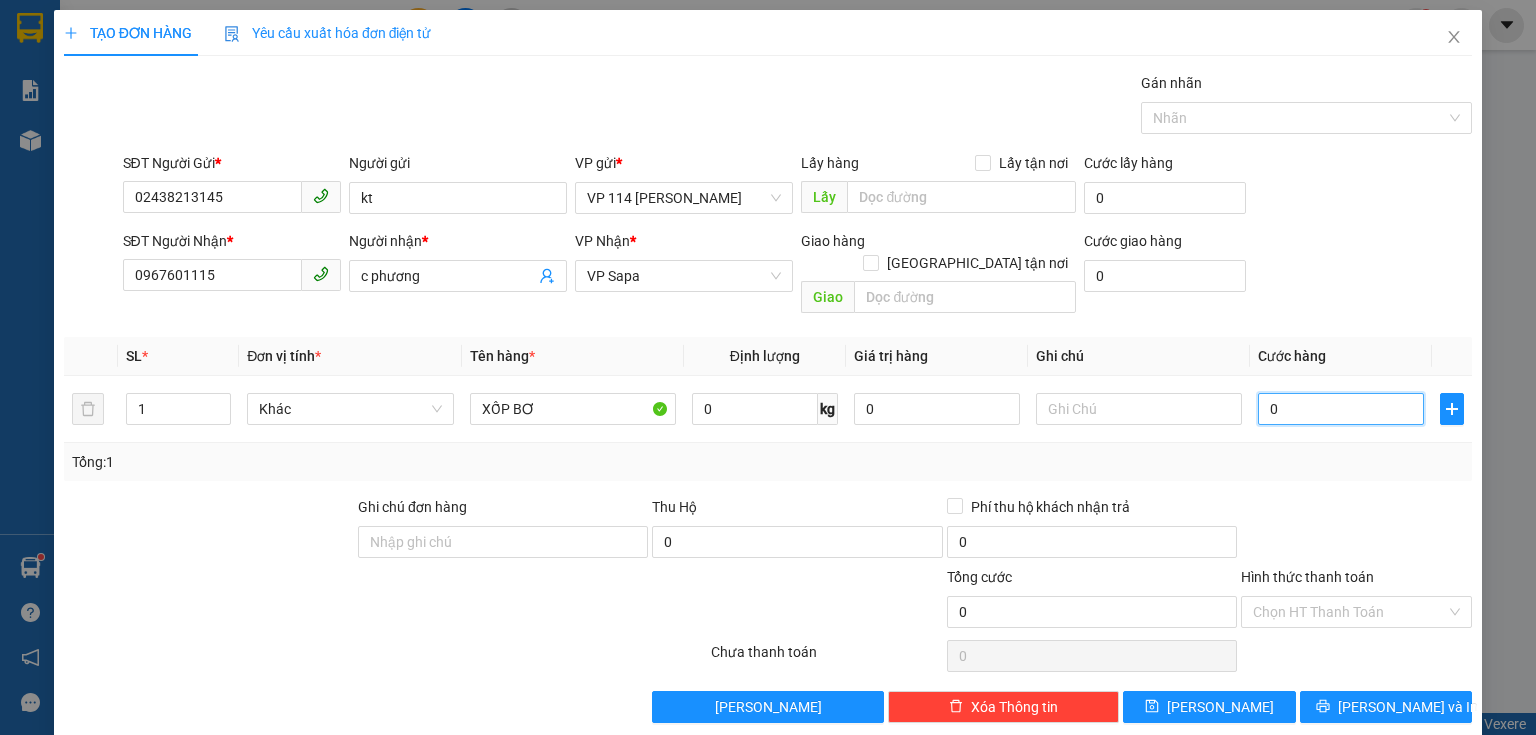 type on "8" 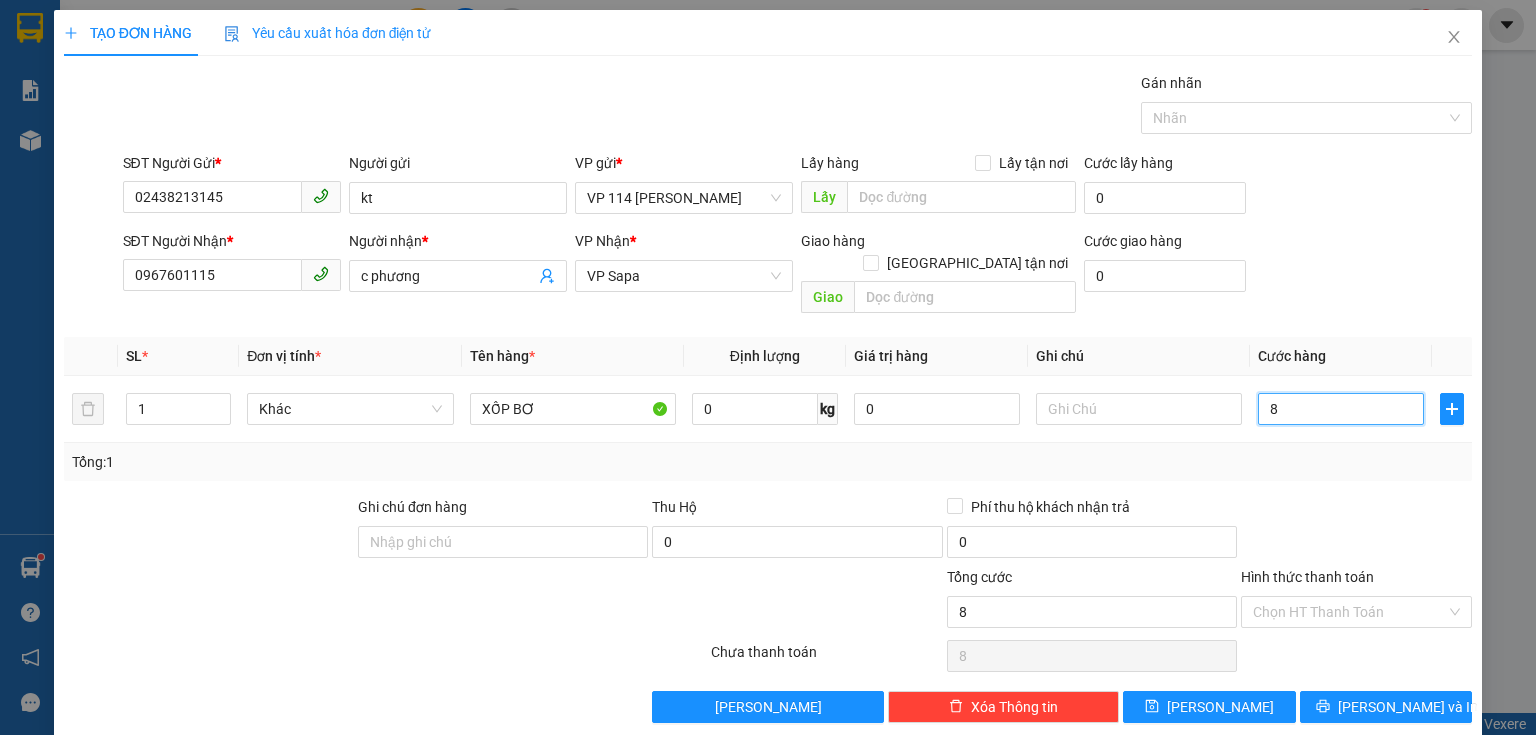 type on "80" 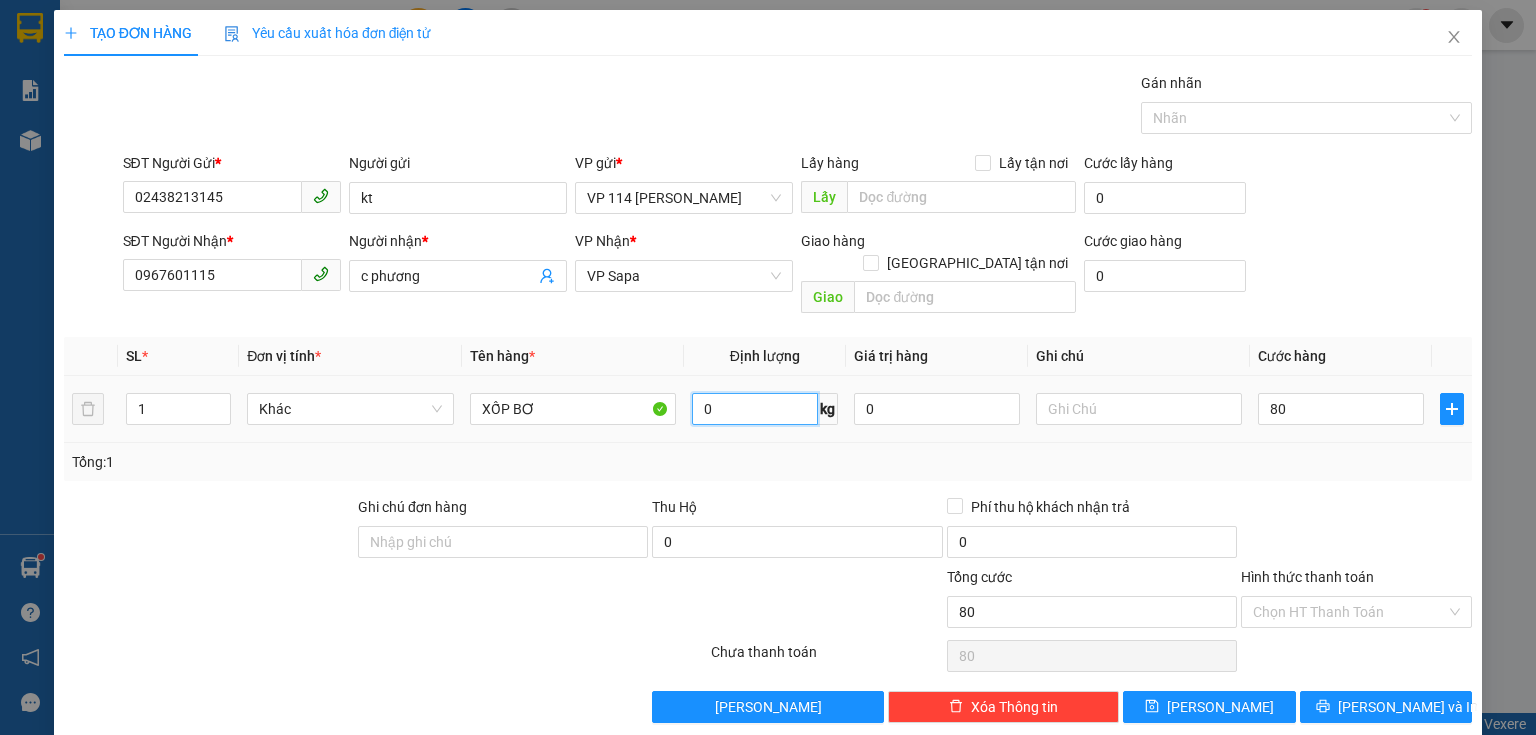 type on "80.000" 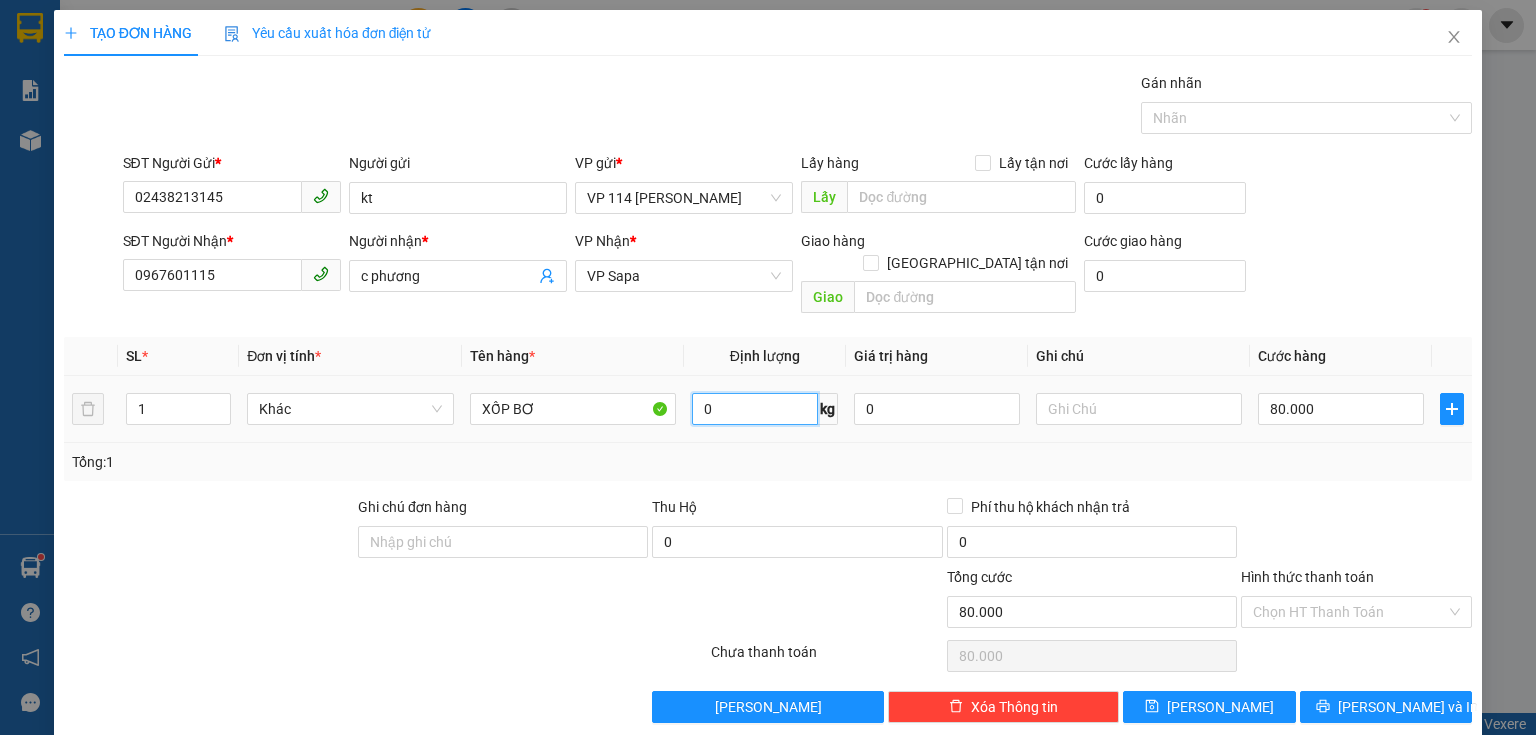 click on "0" at bounding box center [755, 409] 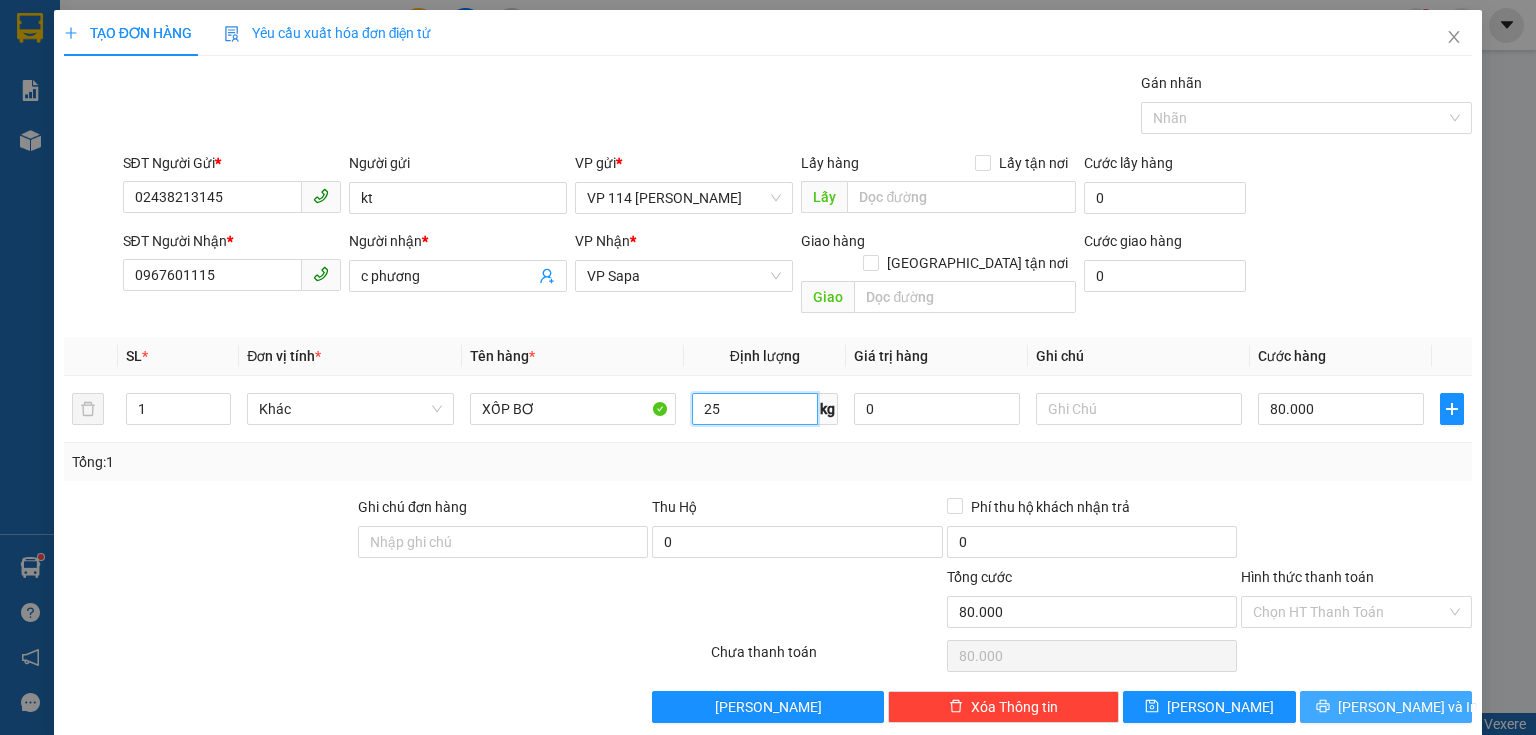 type on "25" 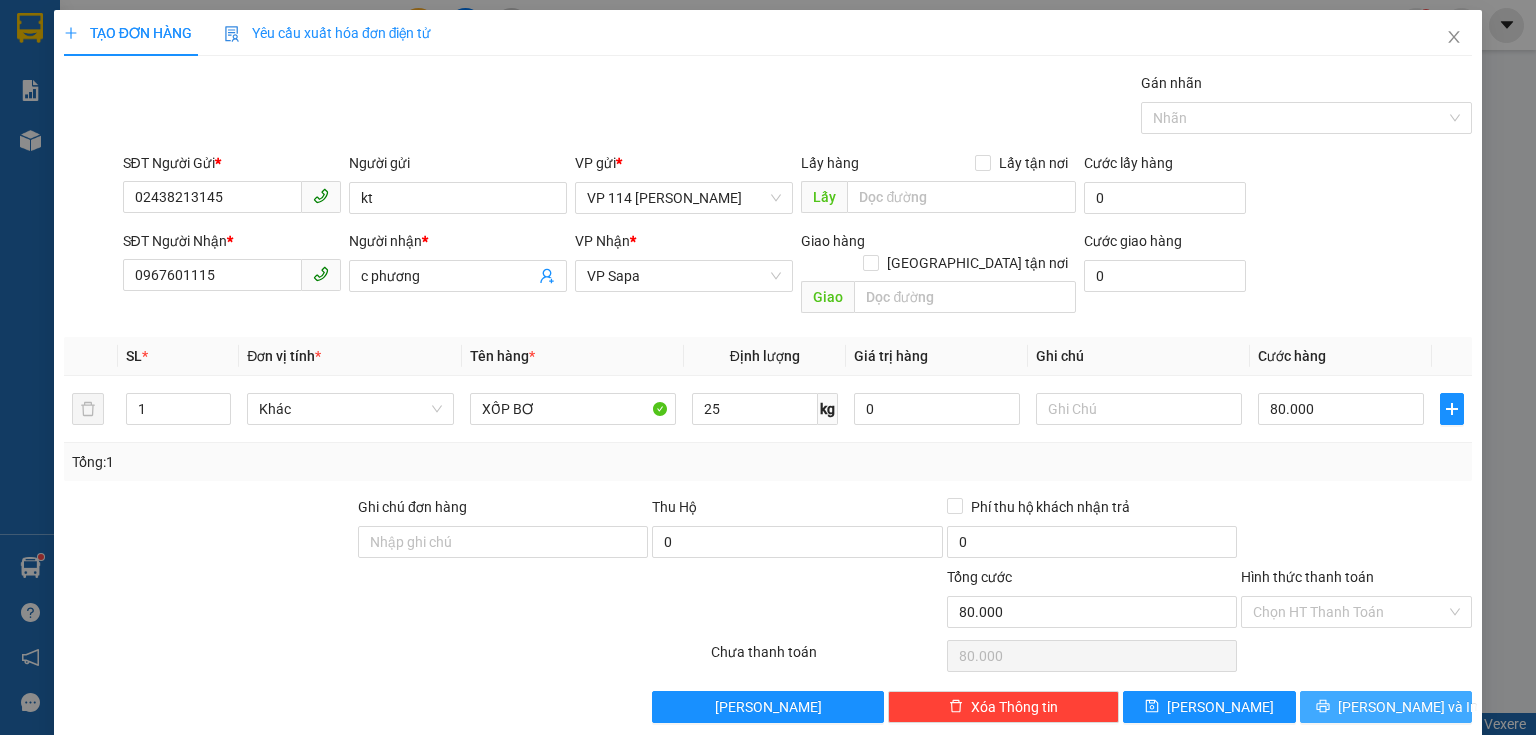 click on "[PERSON_NAME] và In" at bounding box center [1408, 707] 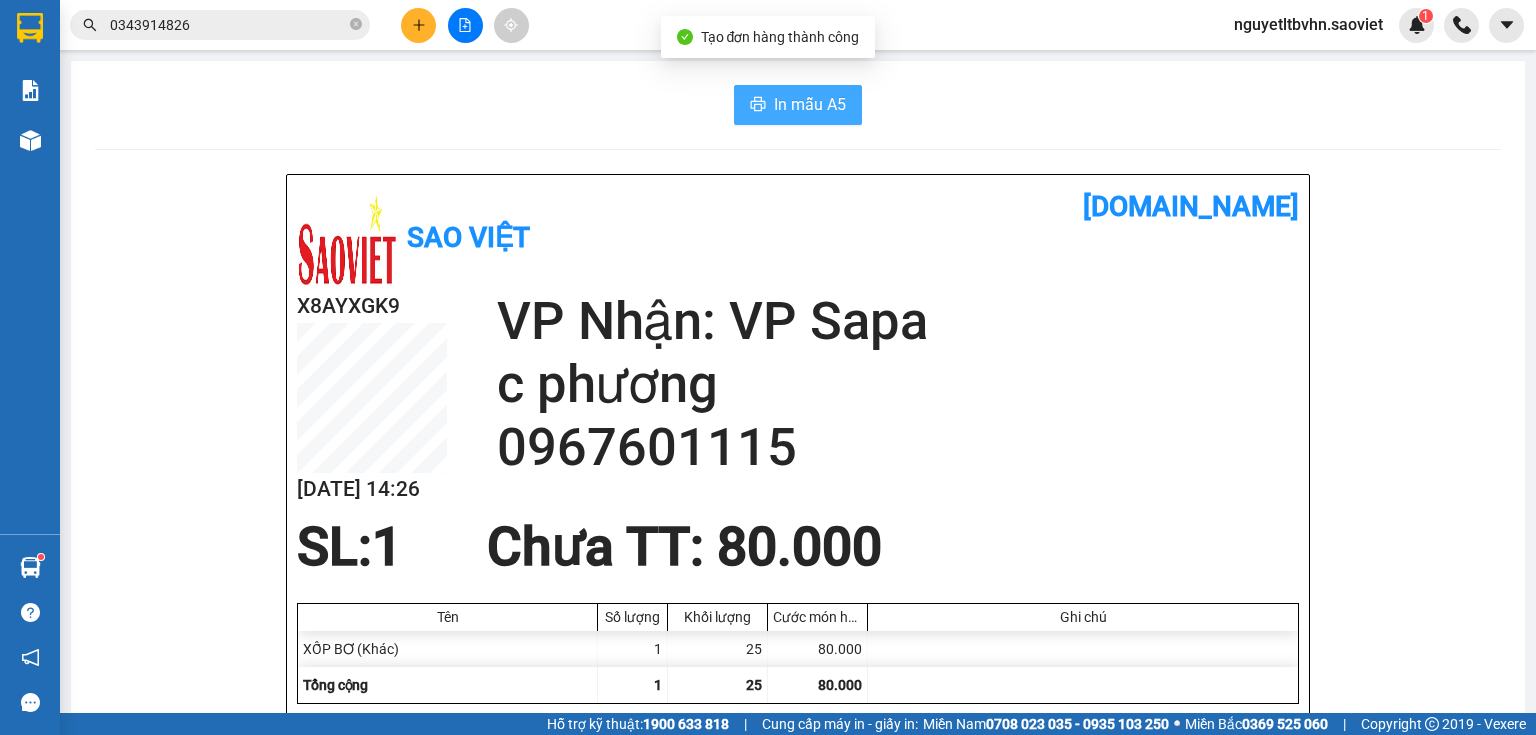 click on "In mẫu A5" at bounding box center (810, 104) 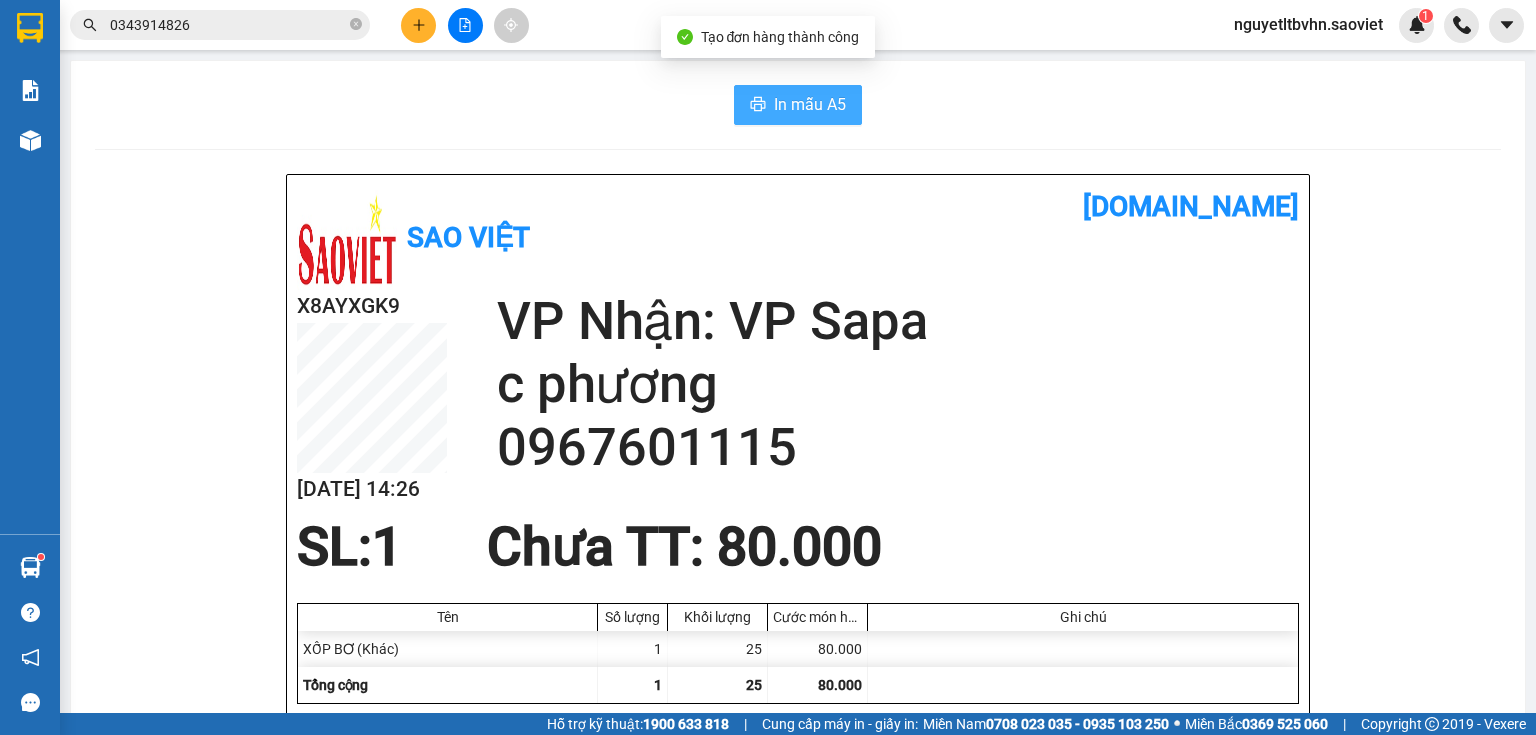 scroll, scrollTop: 0, scrollLeft: 0, axis: both 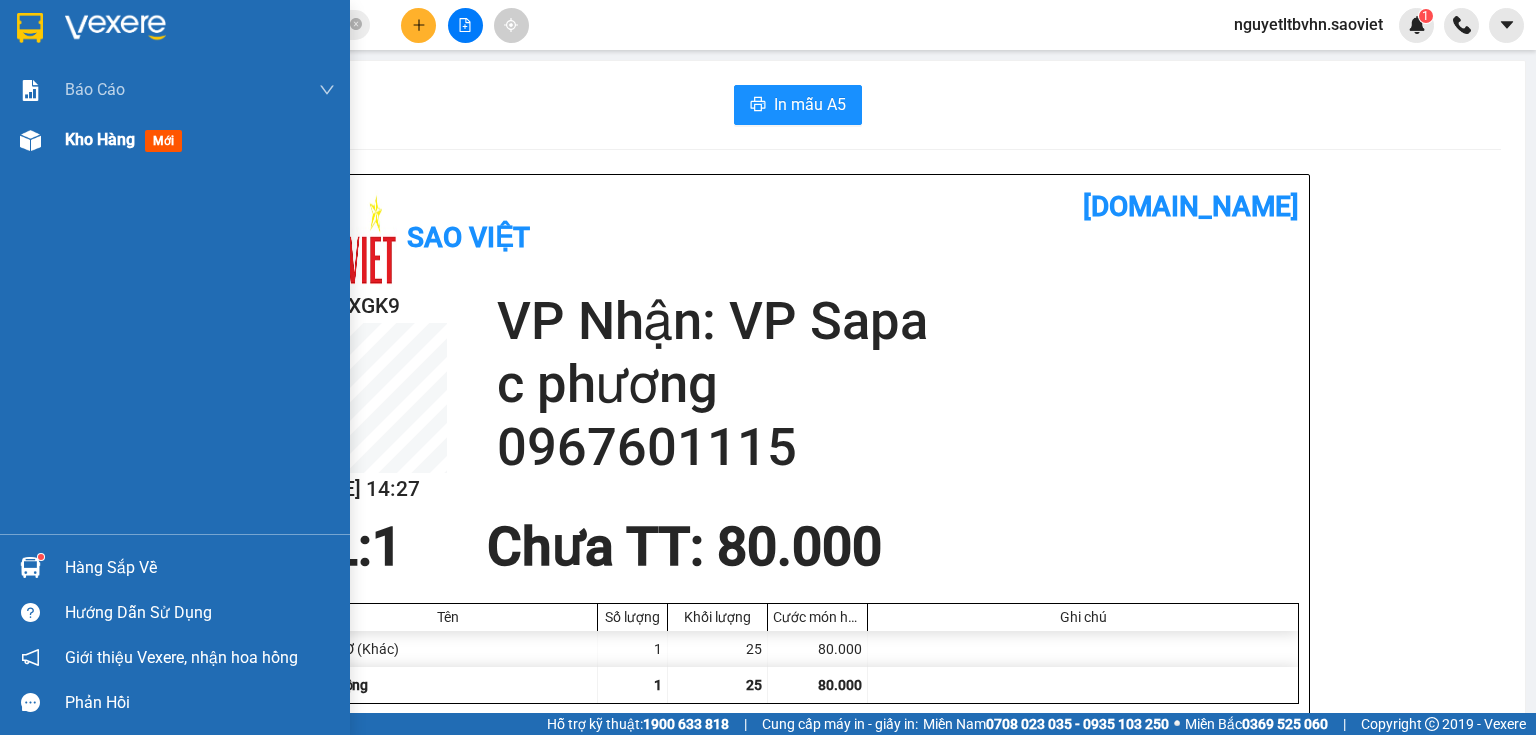 click at bounding box center (30, 140) 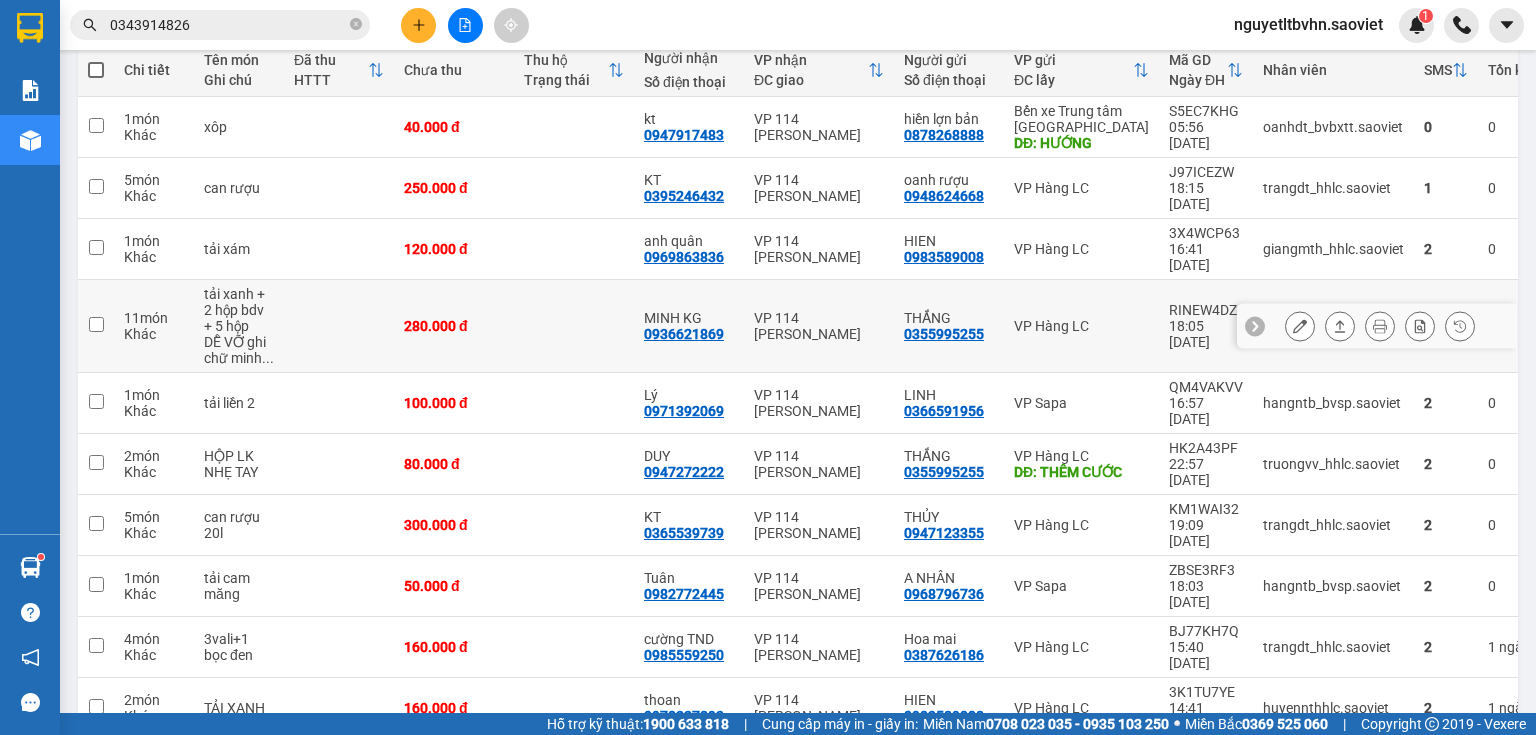 scroll, scrollTop: 240, scrollLeft: 0, axis: vertical 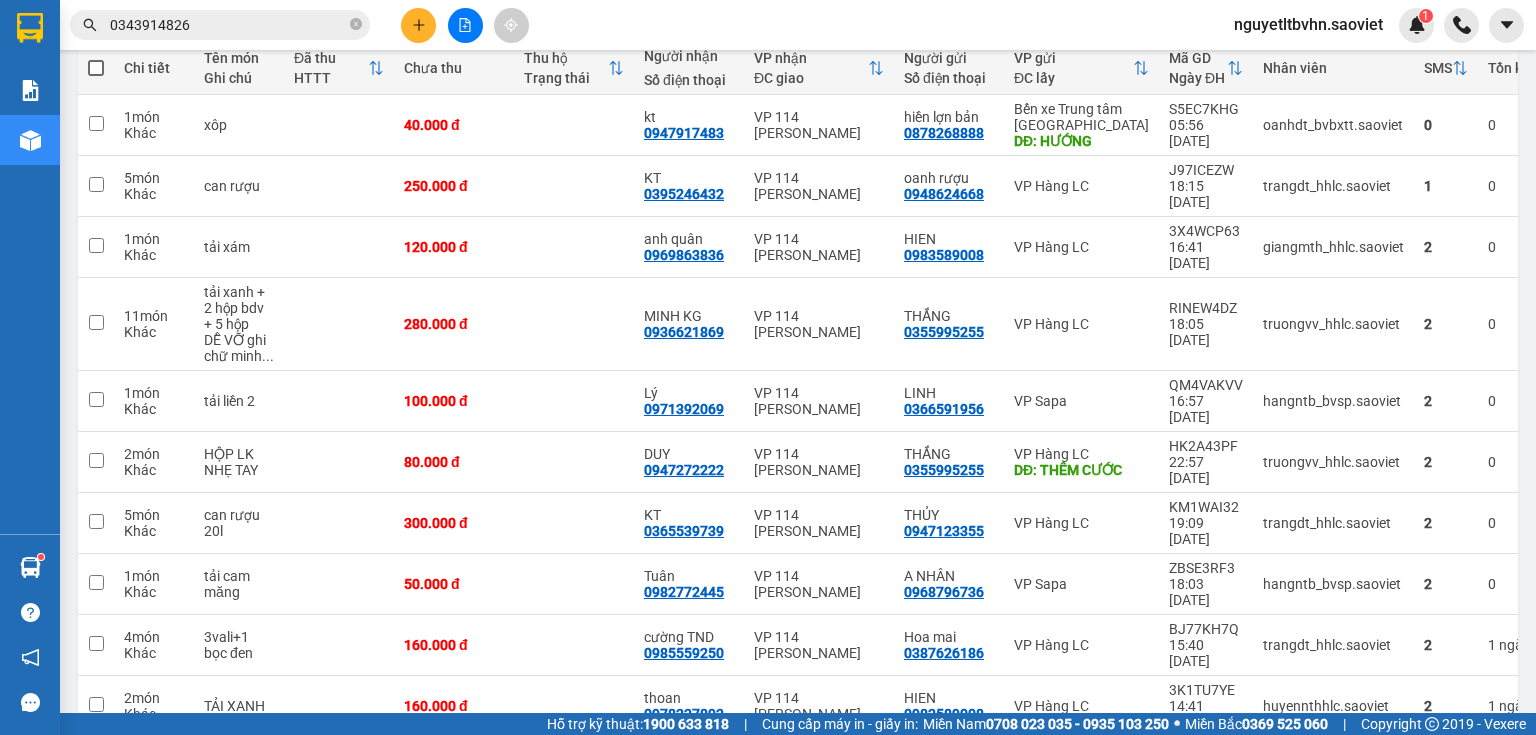 click on "nguyetltbvhn.saoviet" at bounding box center (1308, 24) 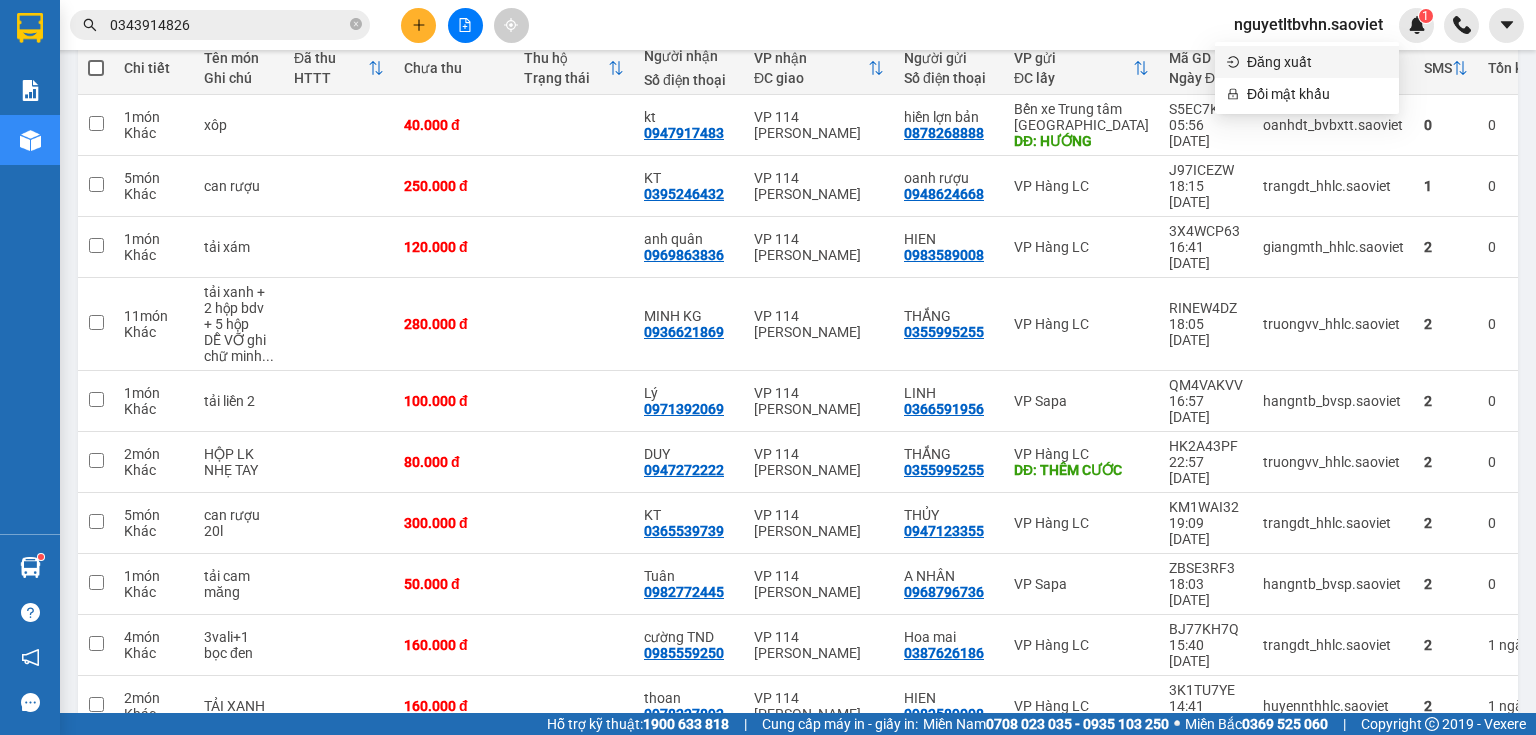 click on "Đăng xuất" at bounding box center [1317, 62] 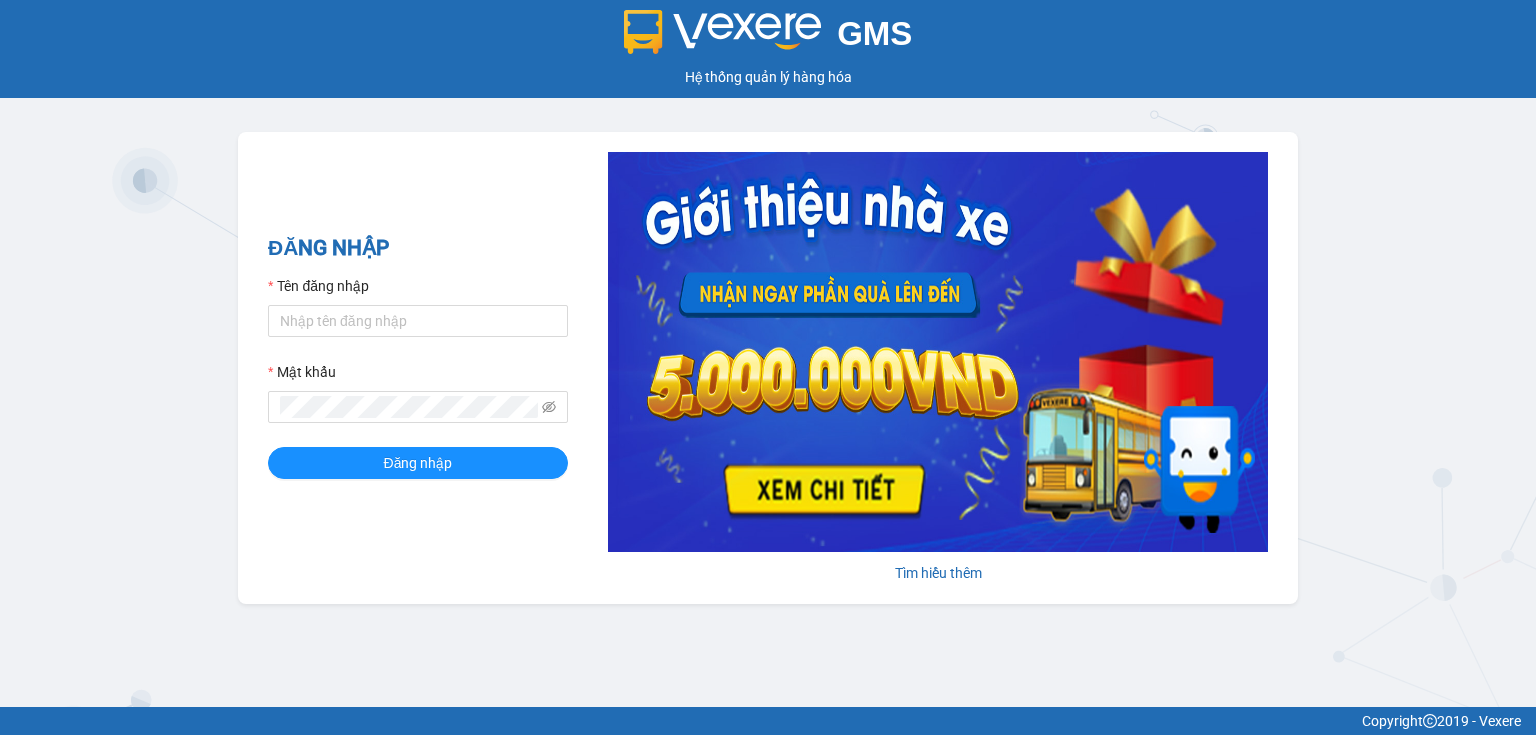 scroll, scrollTop: 0, scrollLeft: 0, axis: both 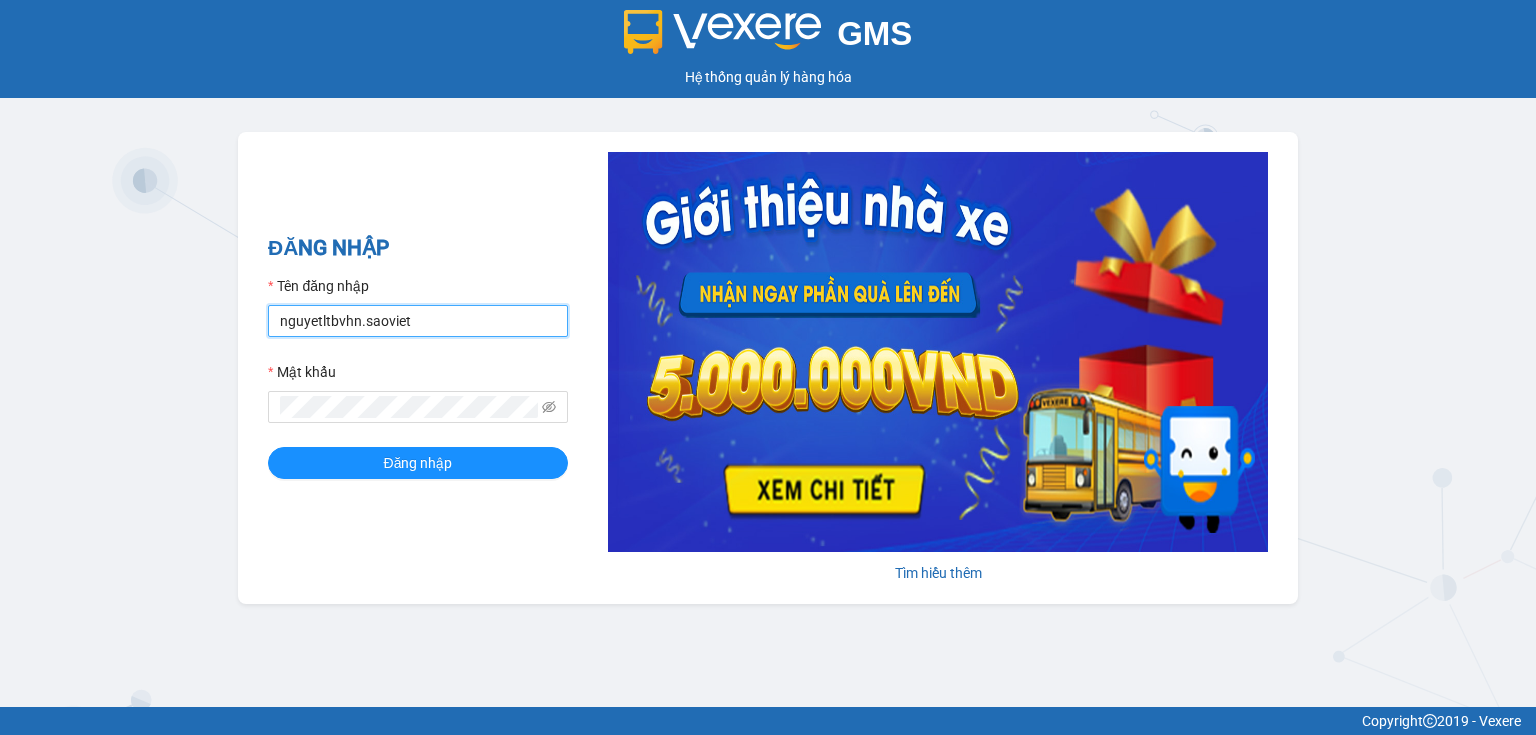 click on "nguyetltbvhn.saoviet" at bounding box center [418, 321] 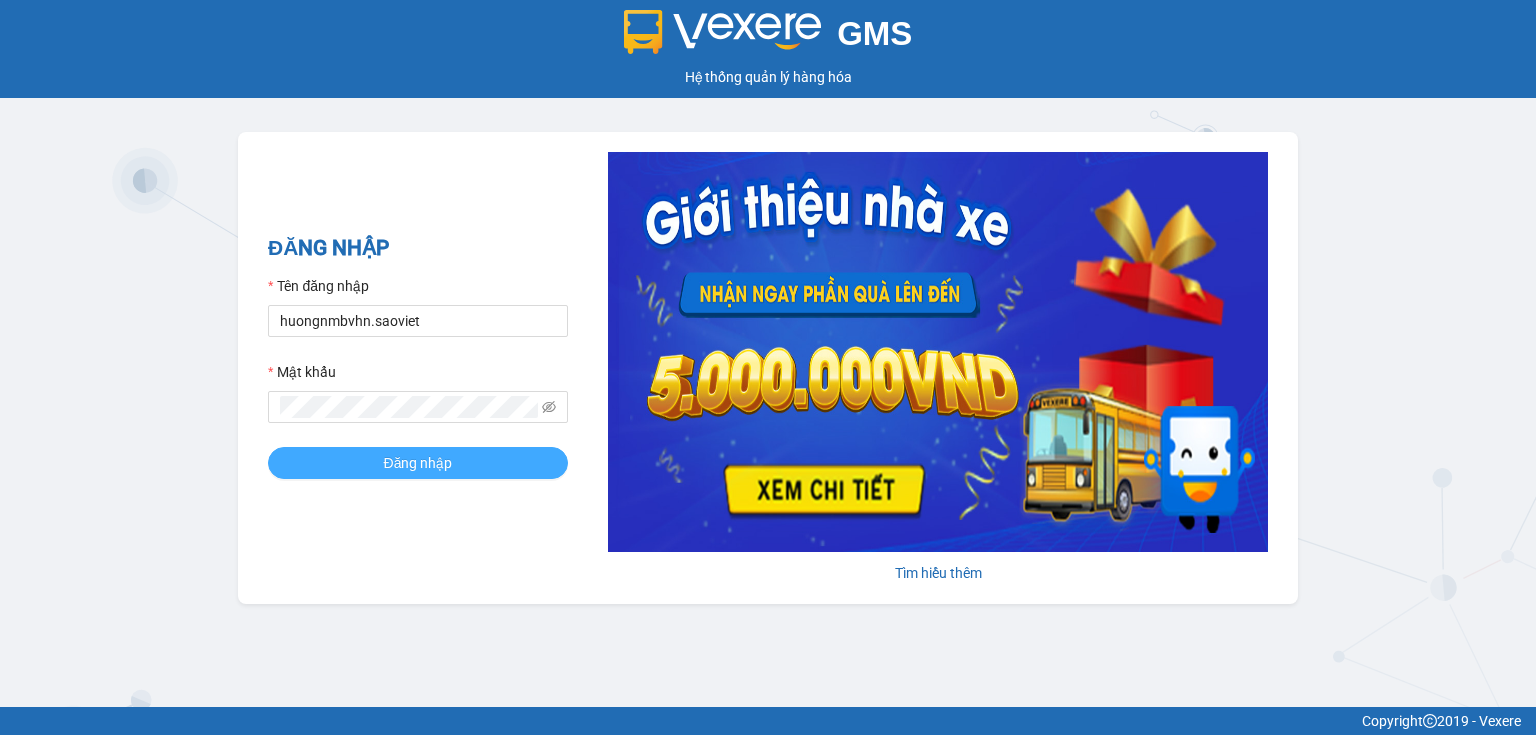 click on "Đăng nhập" at bounding box center (418, 463) 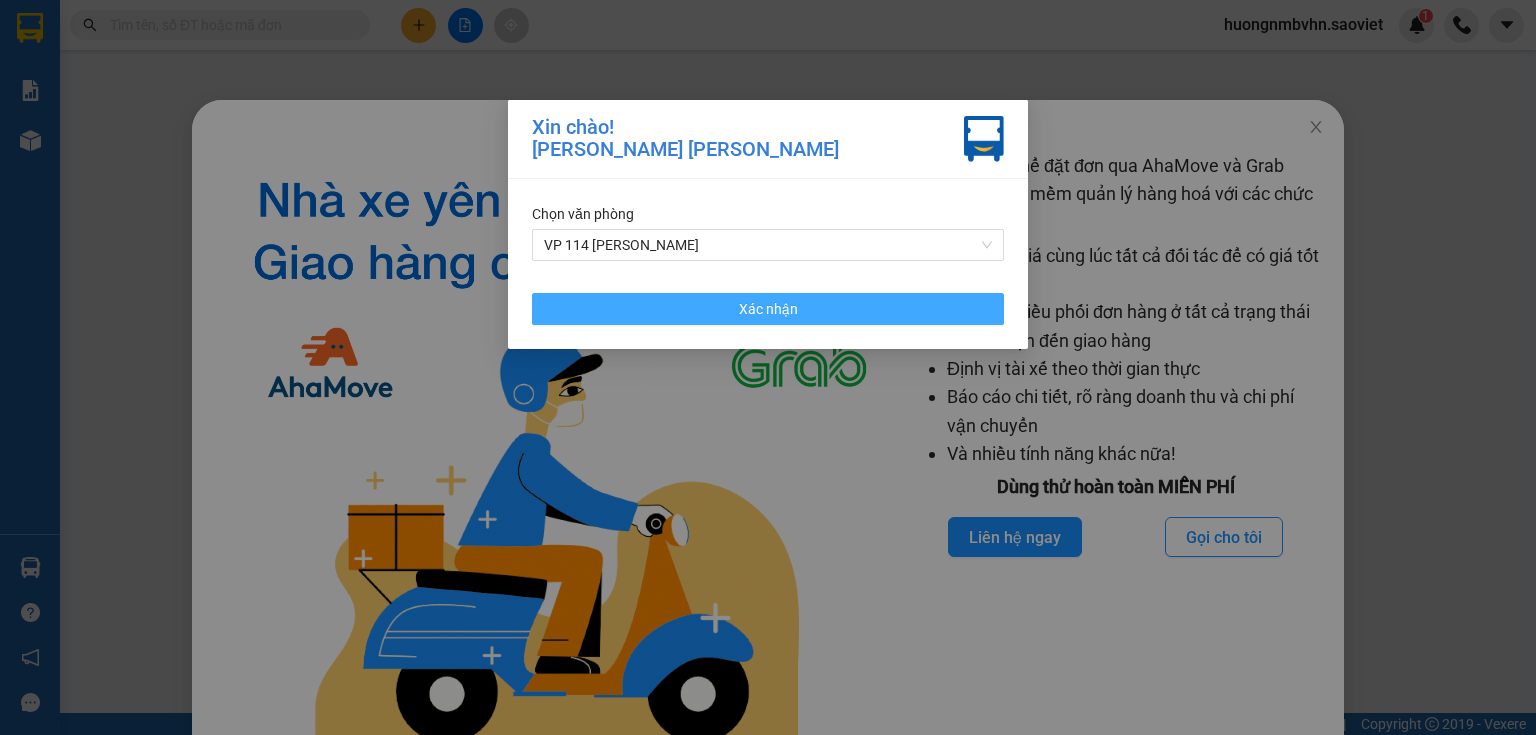 click on "Xác nhận" at bounding box center (768, 309) 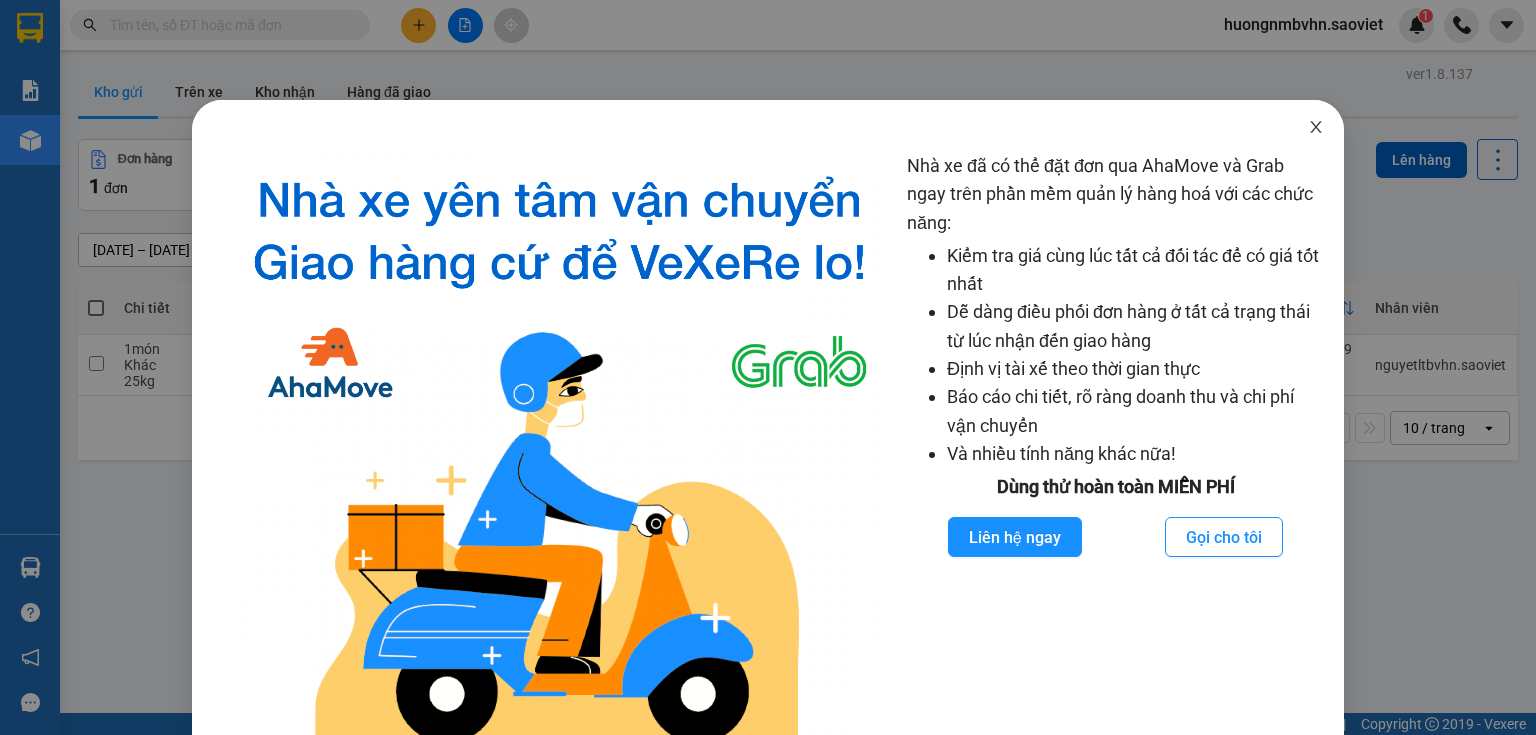 click 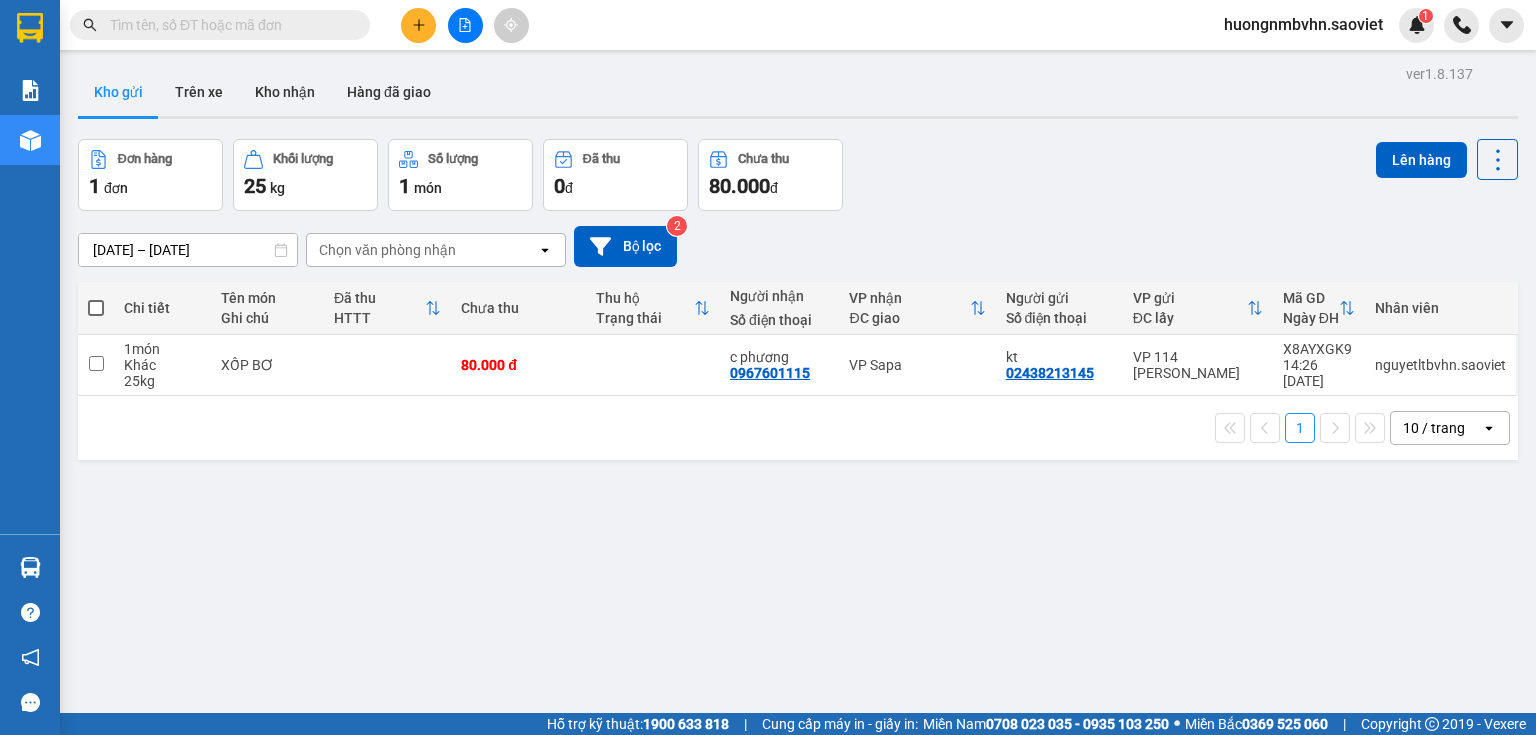 click at bounding box center (228, 25) 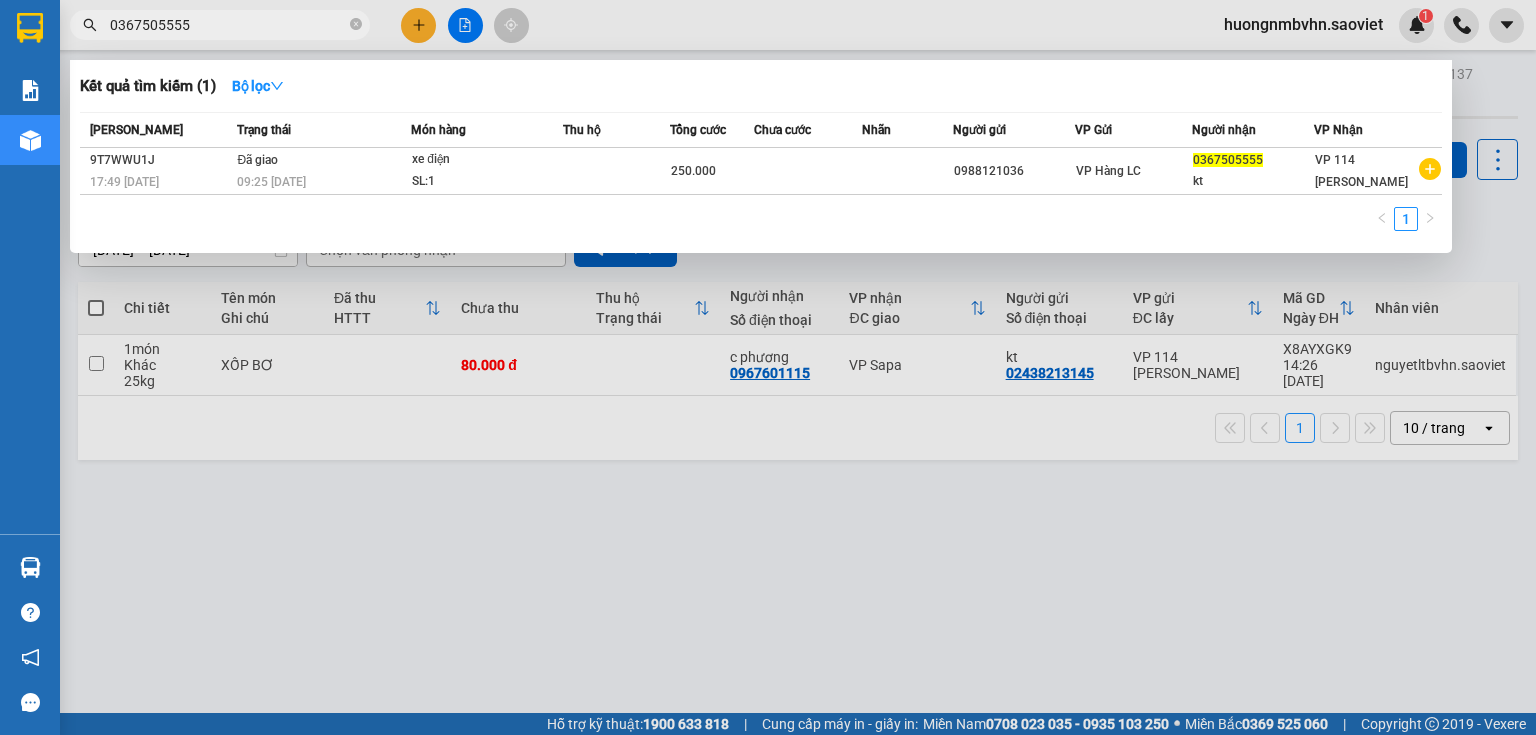 type on "0367505555" 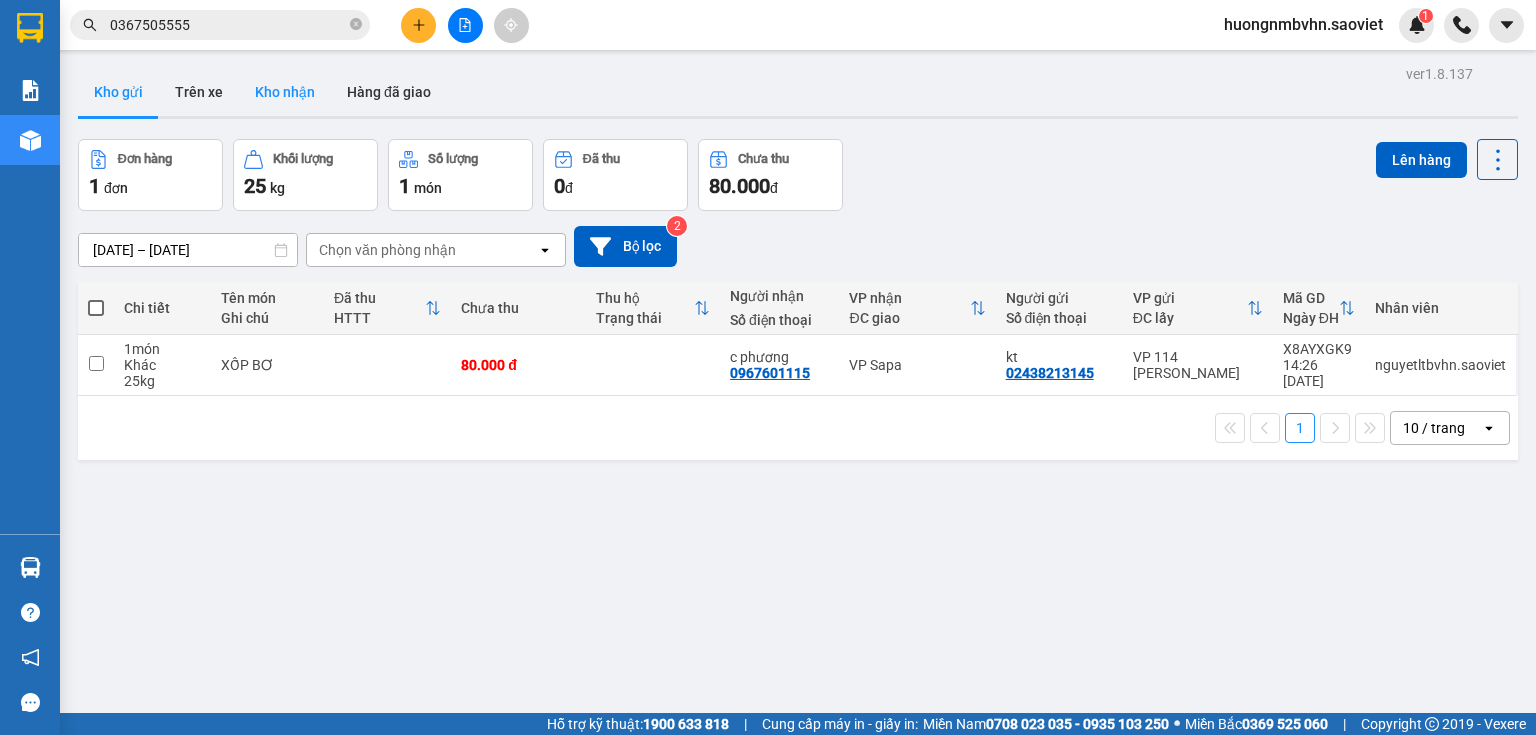 click on "Kho nhận" at bounding box center (285, 92) 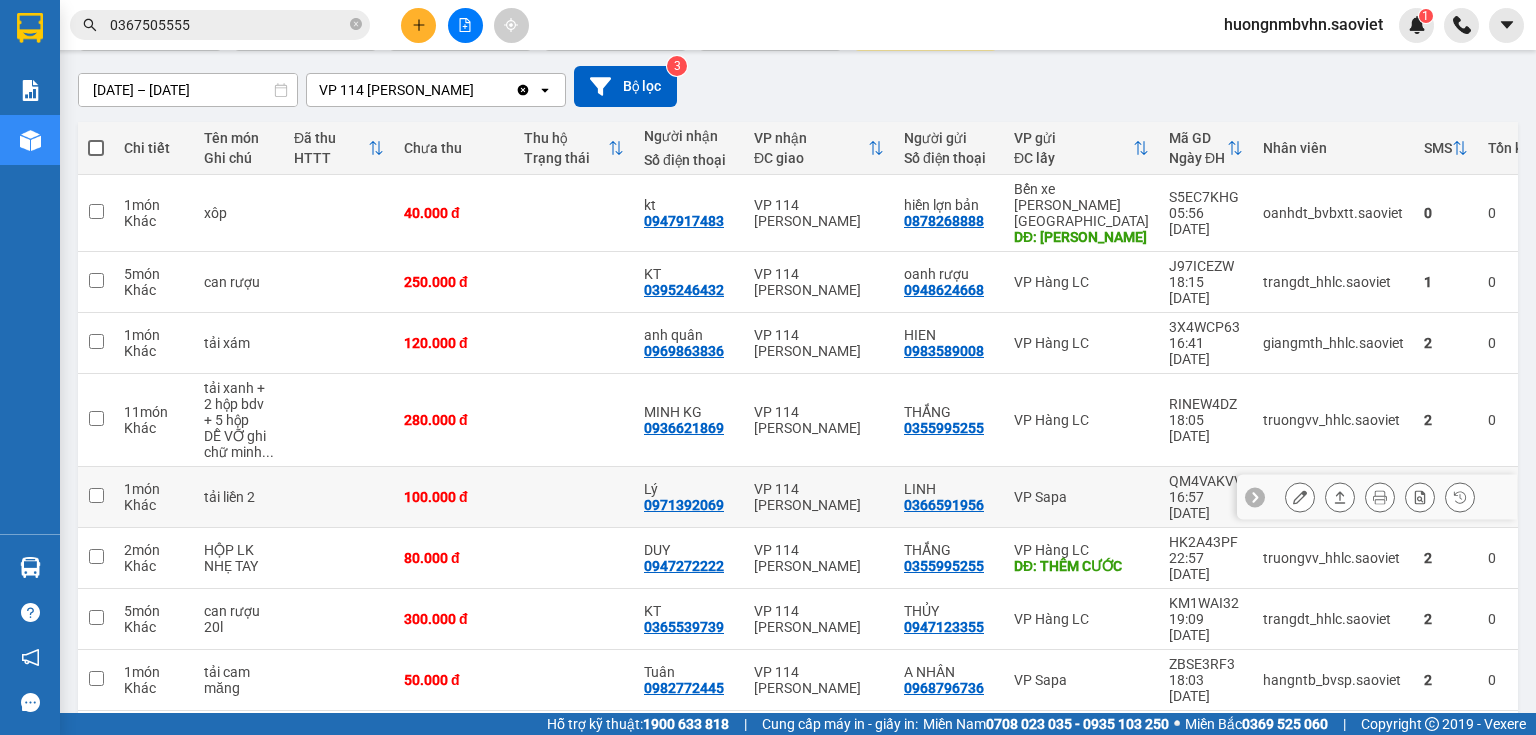 scroll, scrollTop: 222, scrollLeft: 0, axis: vertical 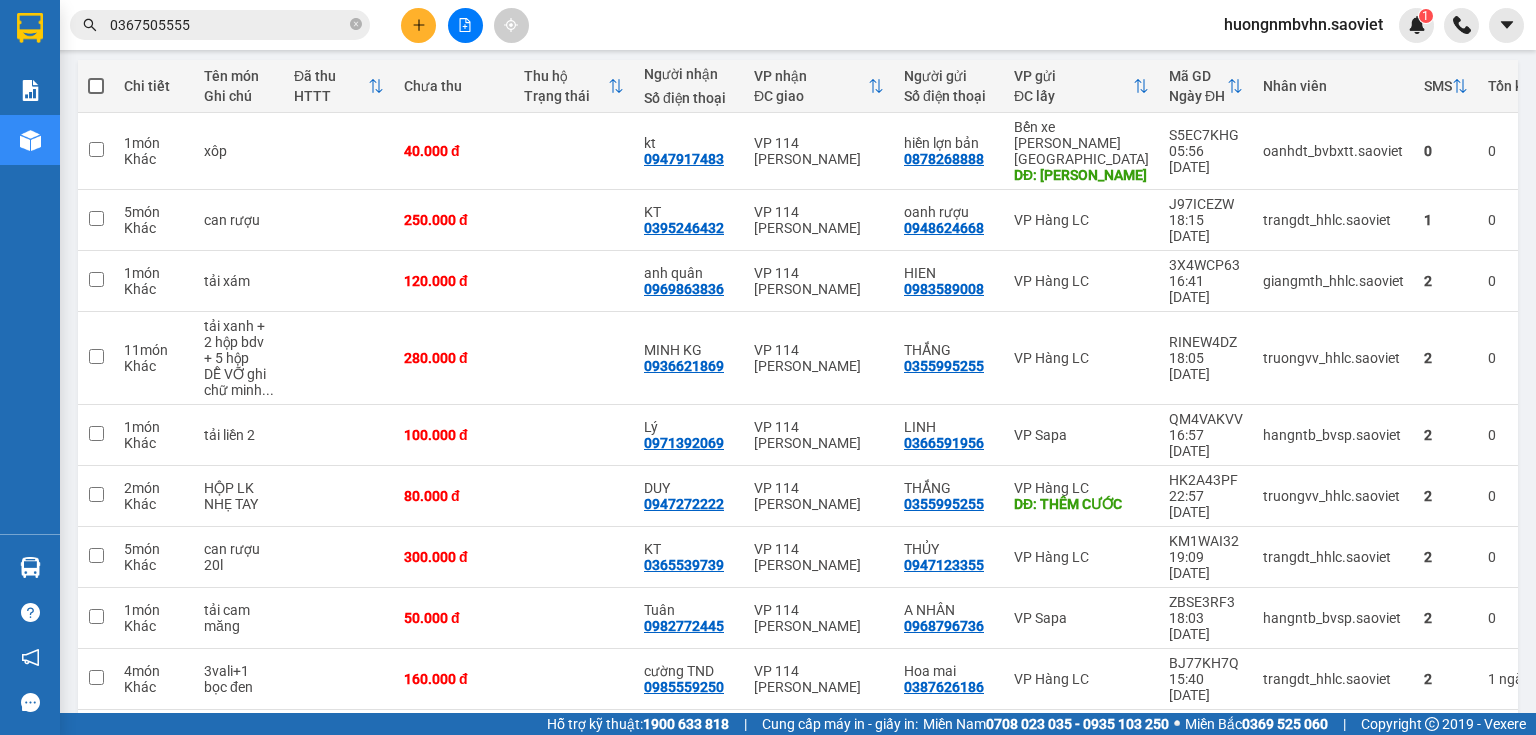 click on "10 / trang" at bounding box center [1434, 803] 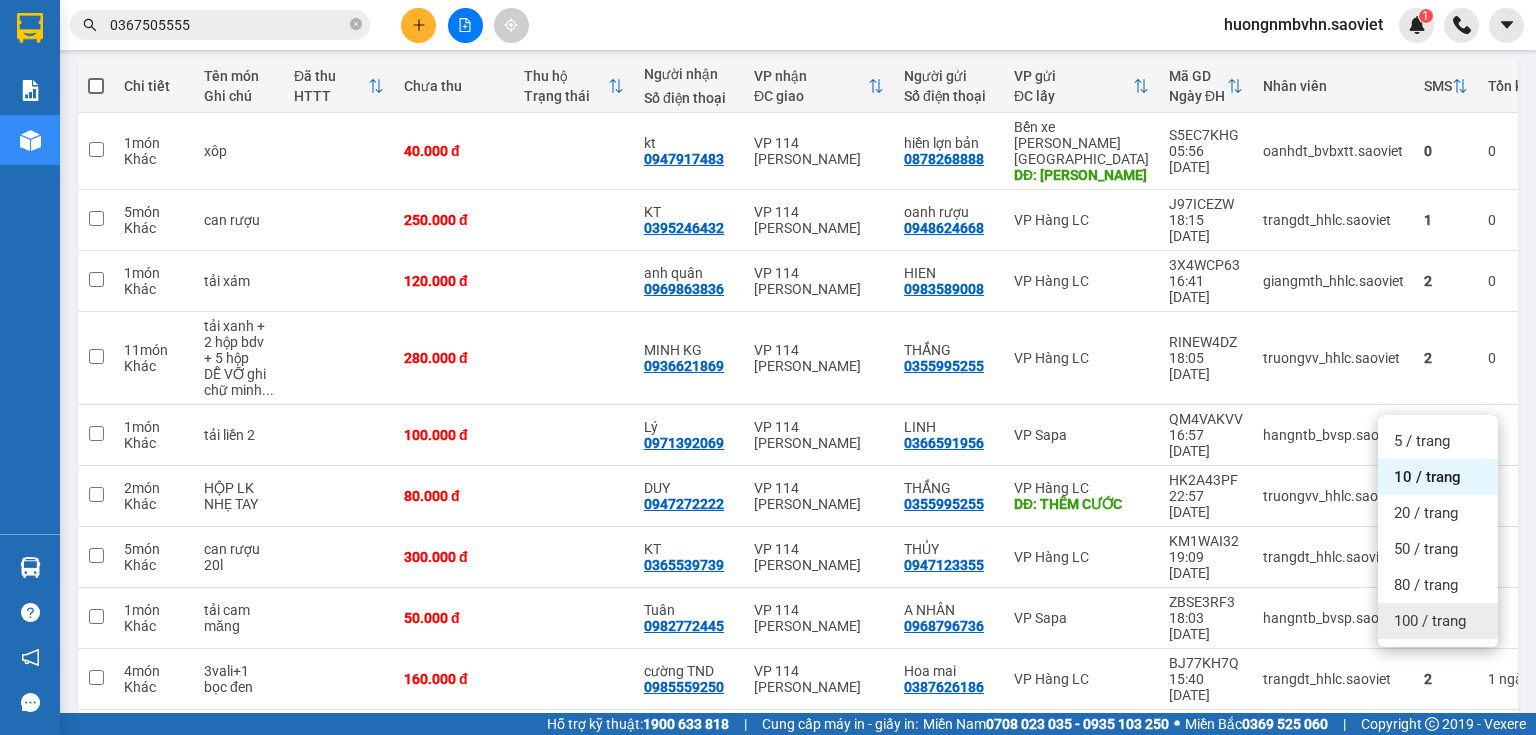 click on "100 / trang" at bounding box center (1430, 621) 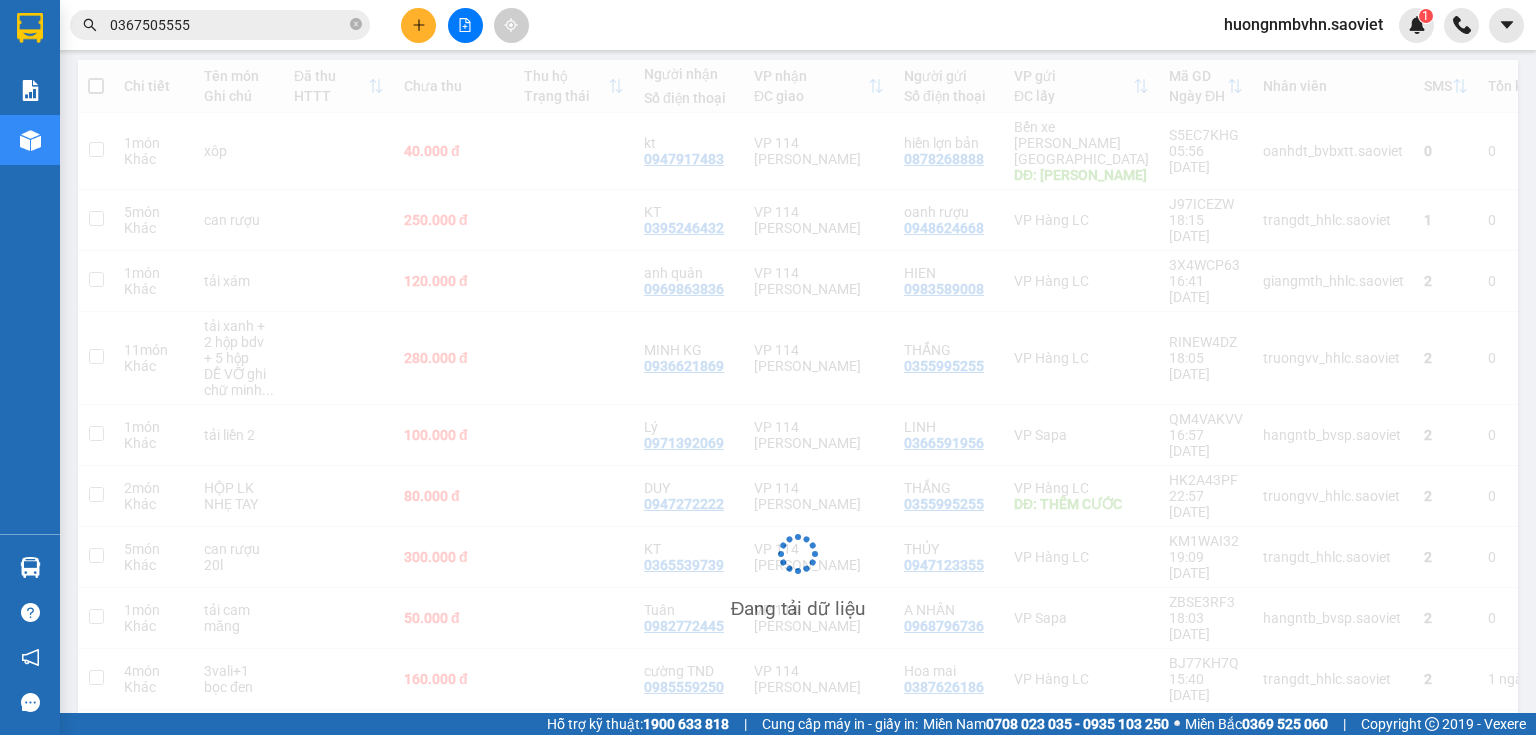 scroll, scrollTop: 222, scrollLeft: 0, axis: vertical 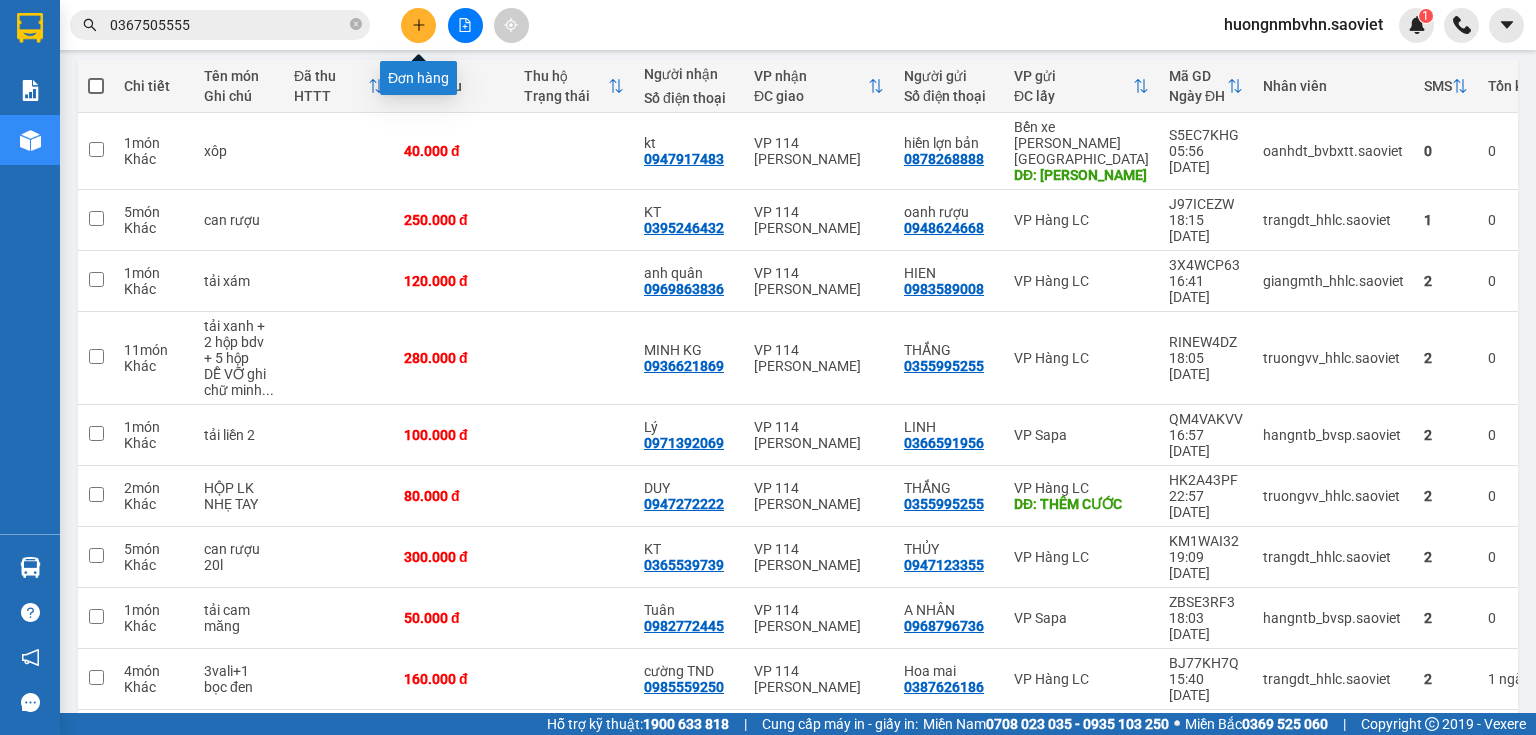 click 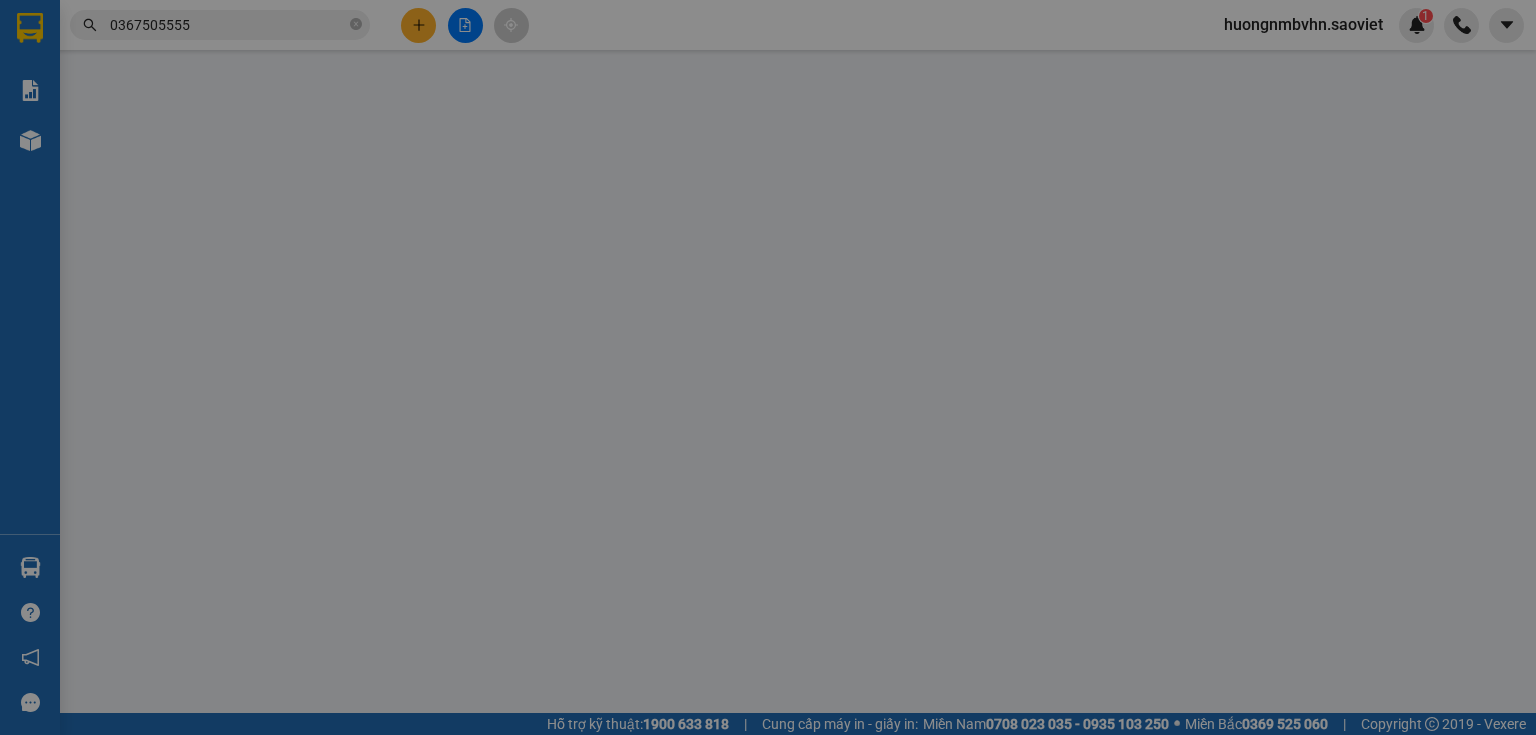 scroll, scrollTop: 0, scrollLeft: 0, axis: both 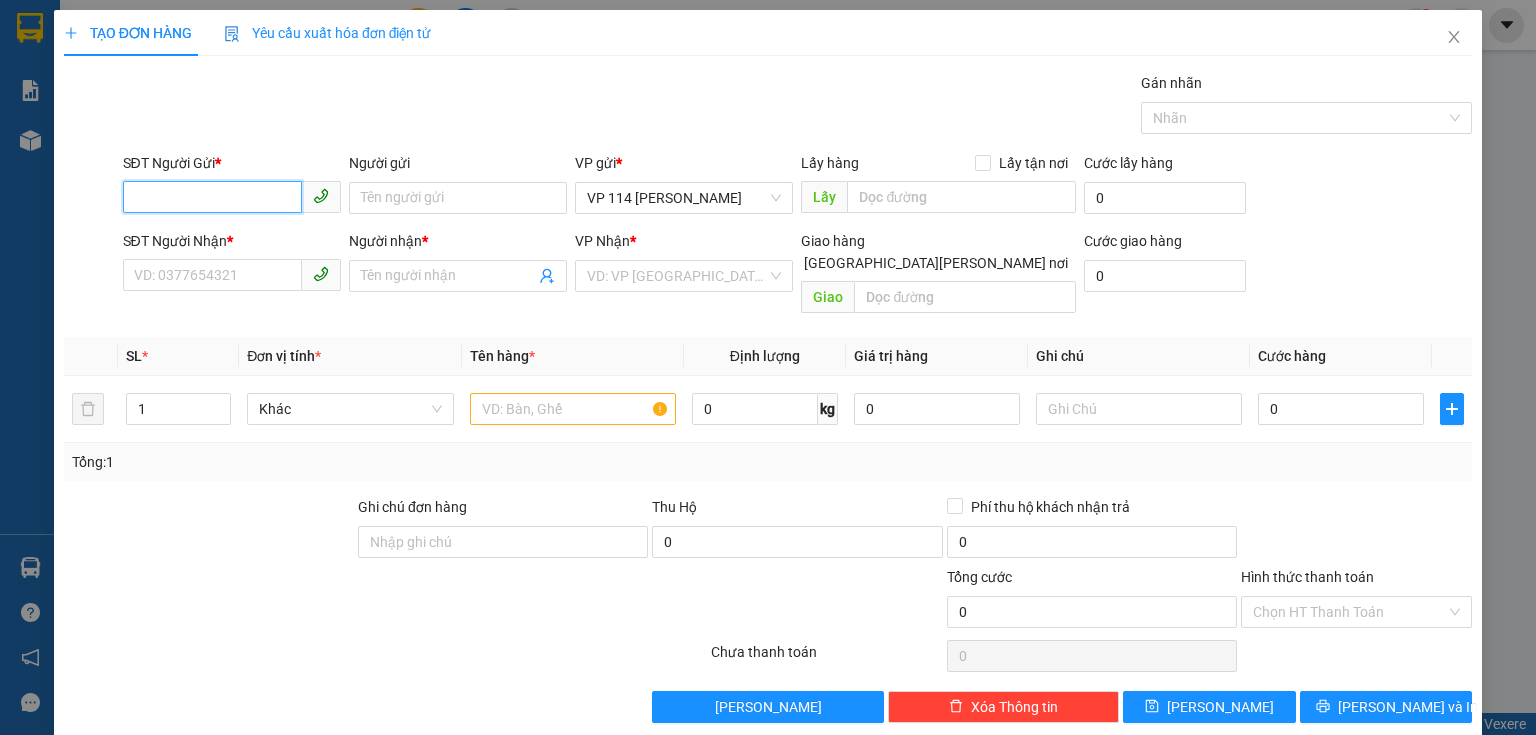 click on "SĐT Người Gửi  *" at bounding box center [212, 197] 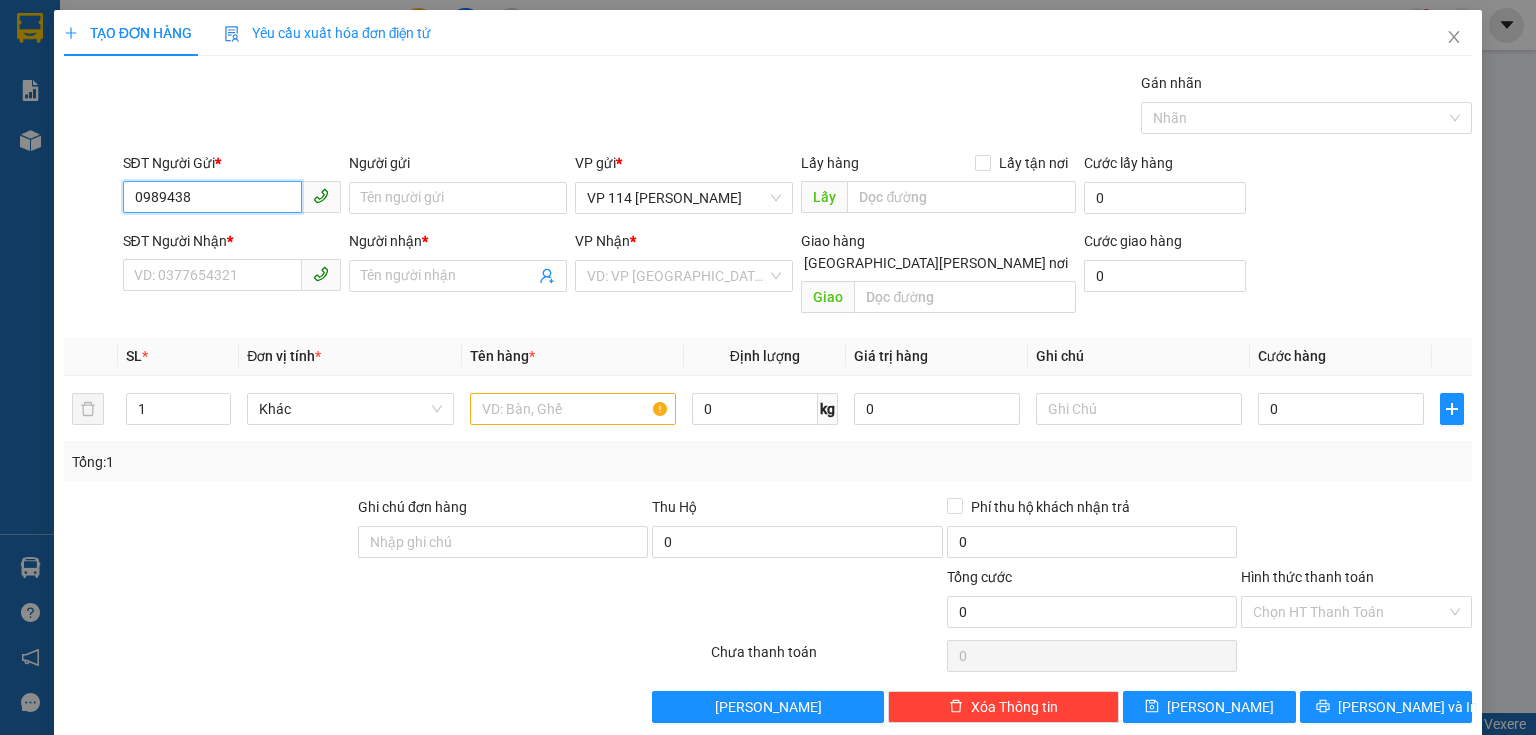click on "0989438" at bounding box center [232, 198] 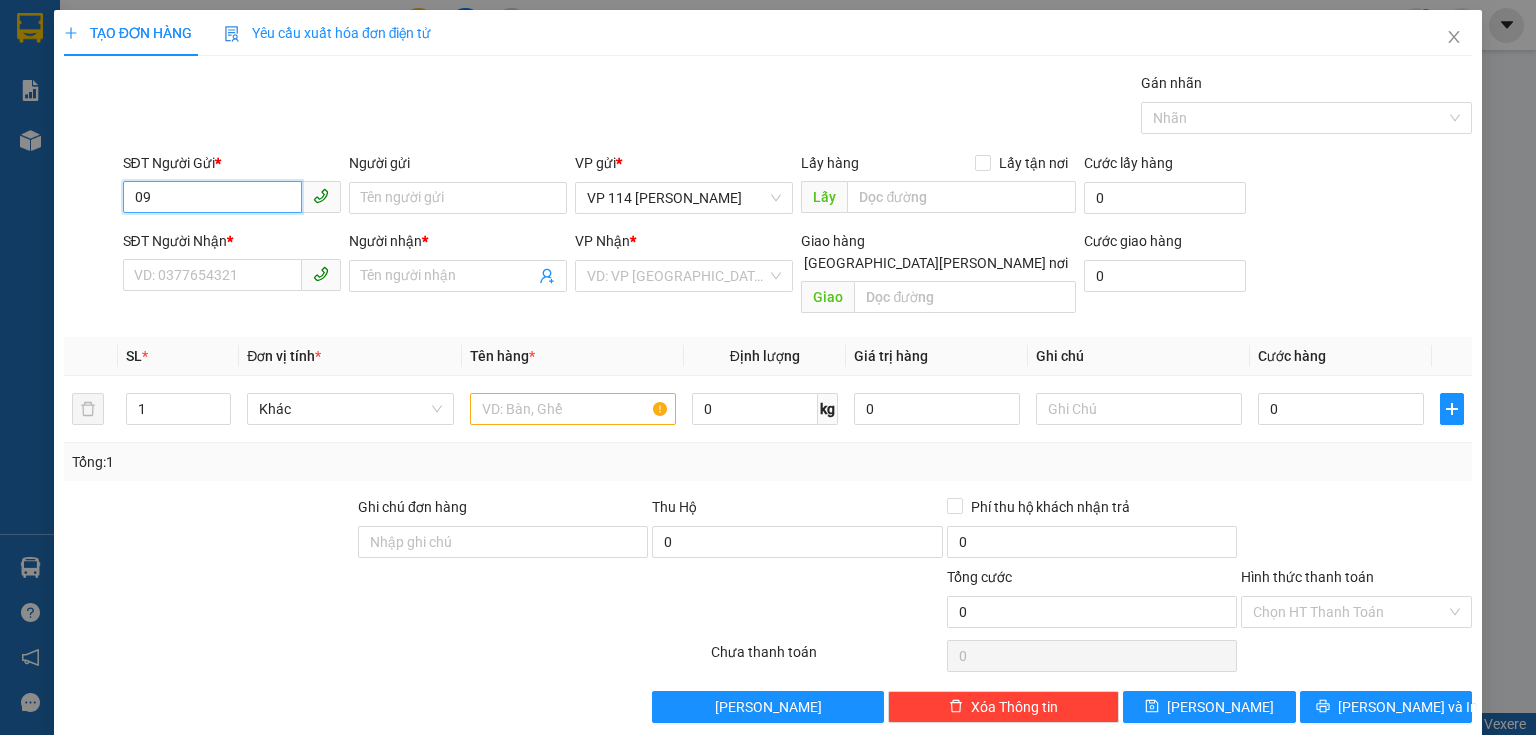 type on "0" 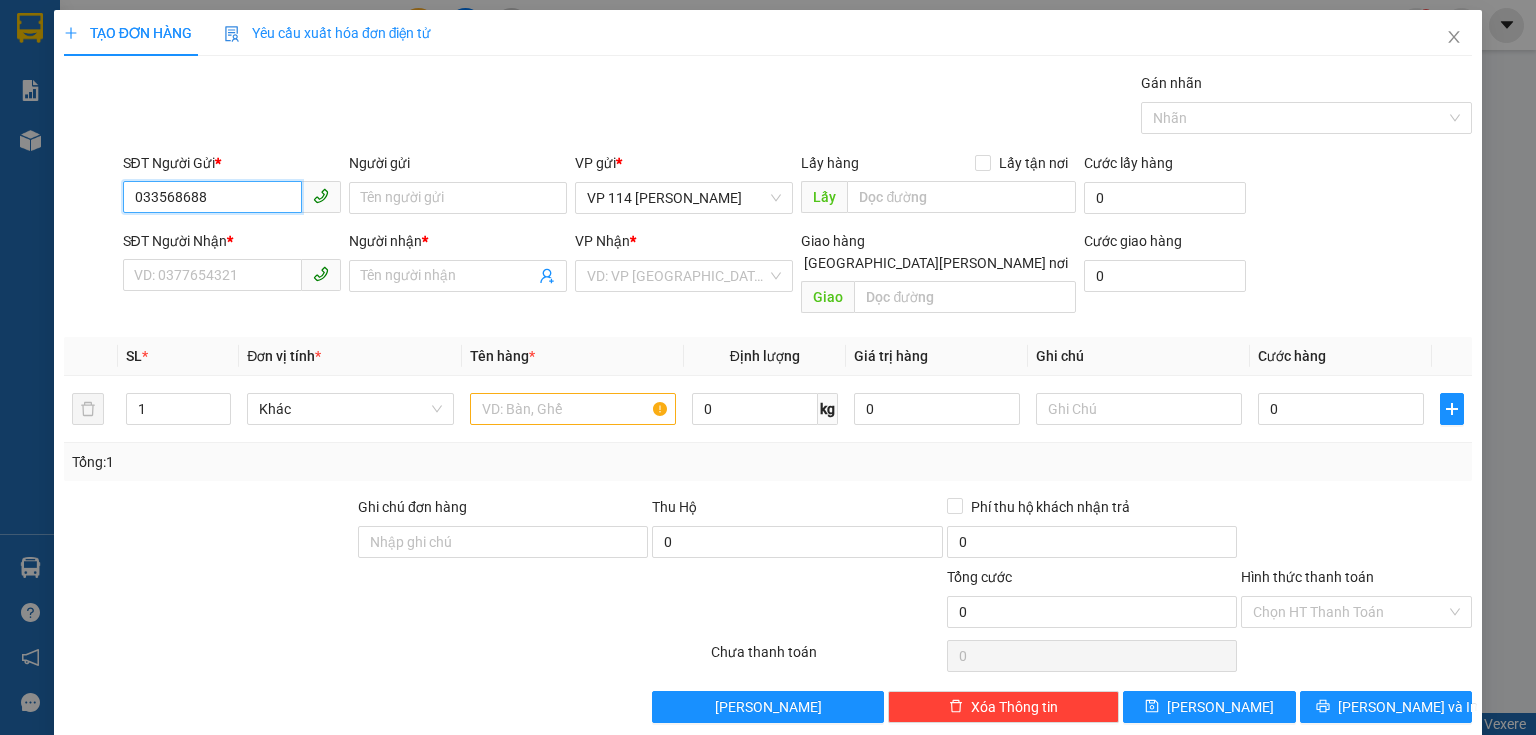 type on "0335686886" 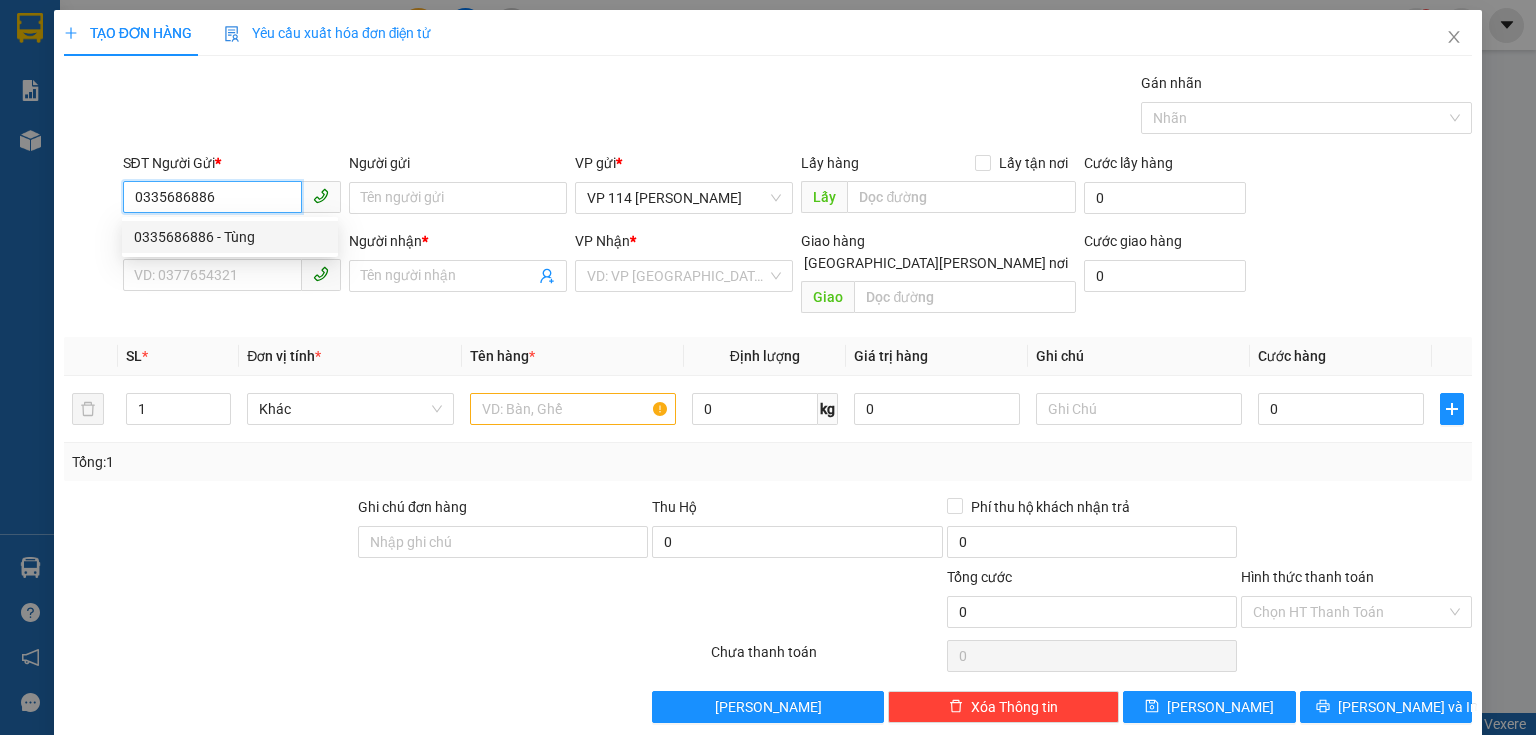 click on "0335686886 - Tùng" at bounding box center (230, 237) 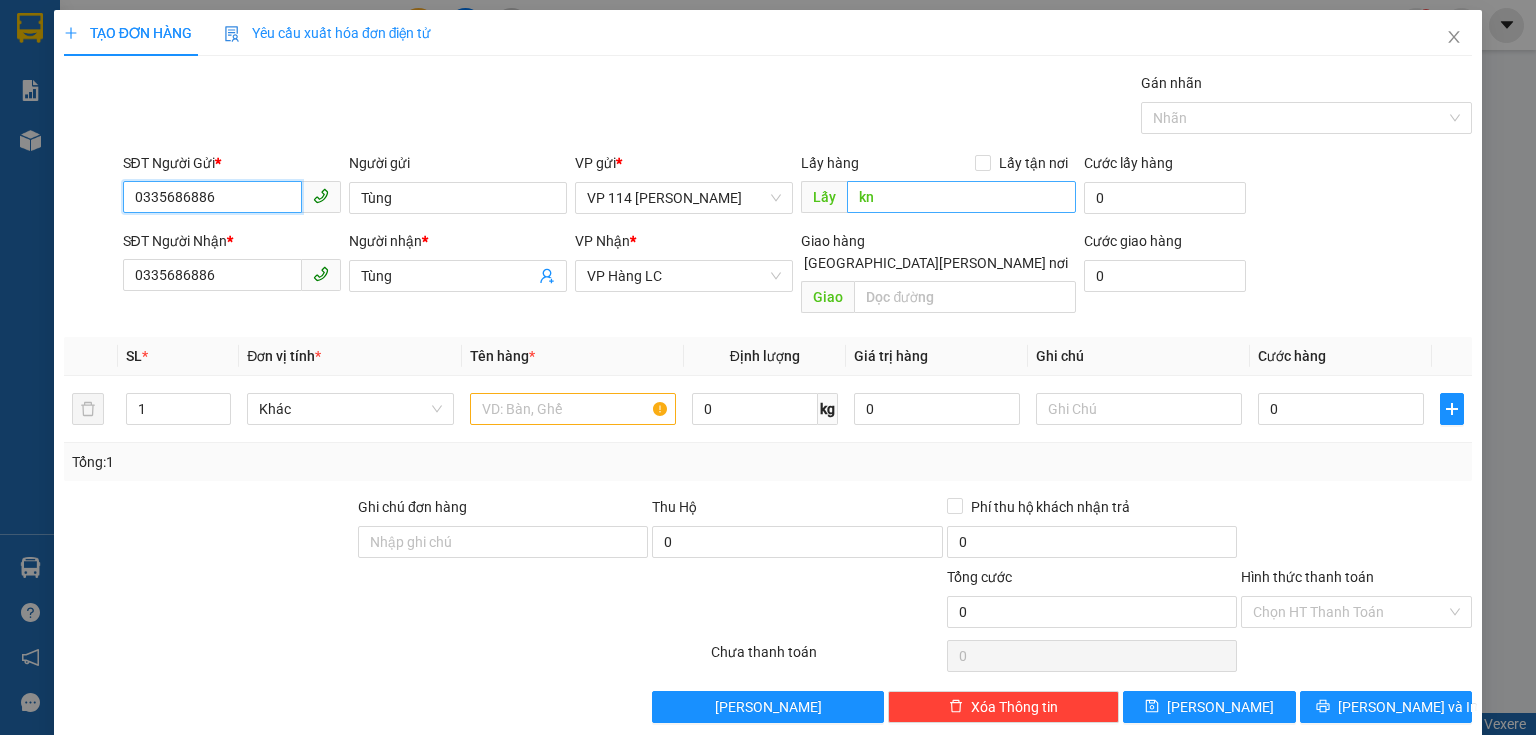 type on "0335686886" 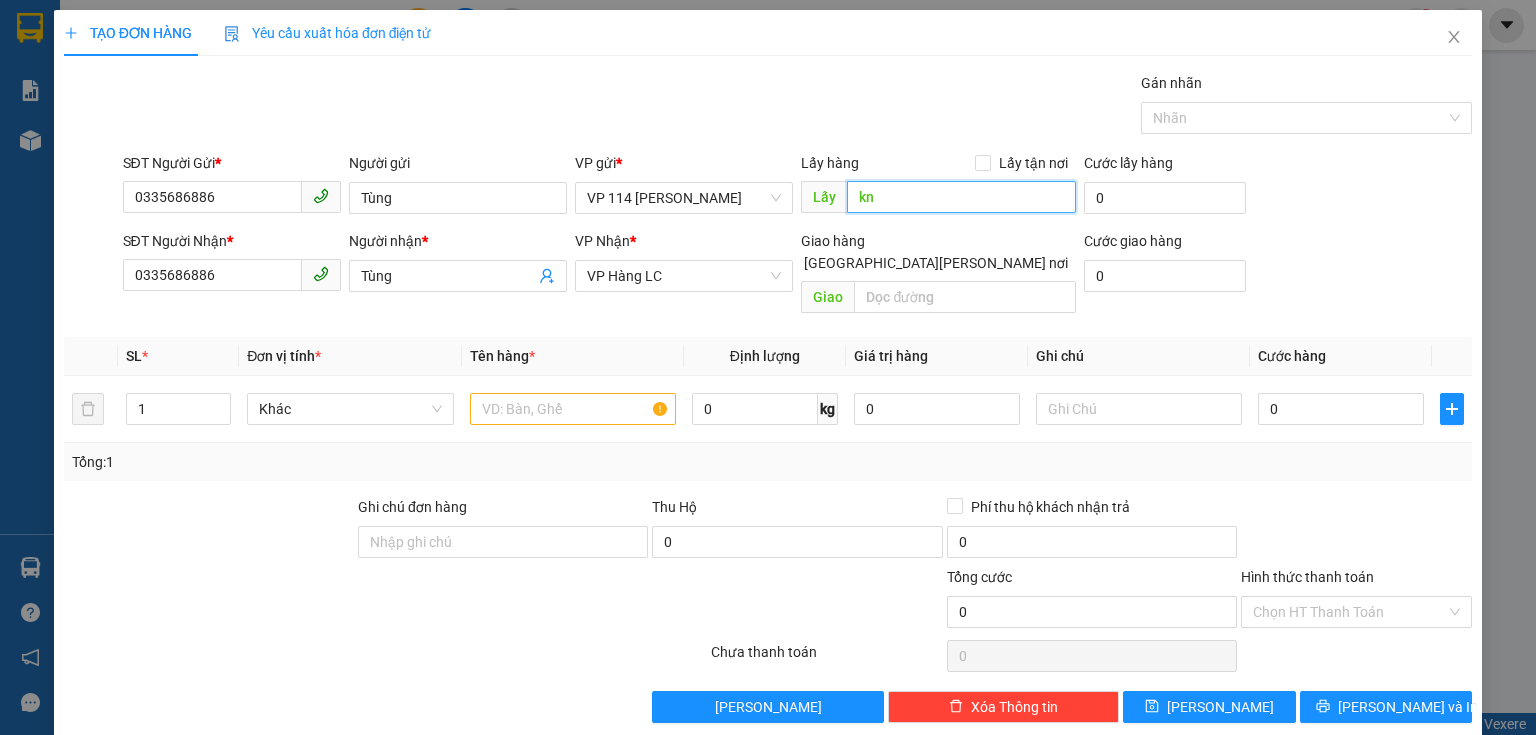 click on "kn" at bounding box center [961, 197] 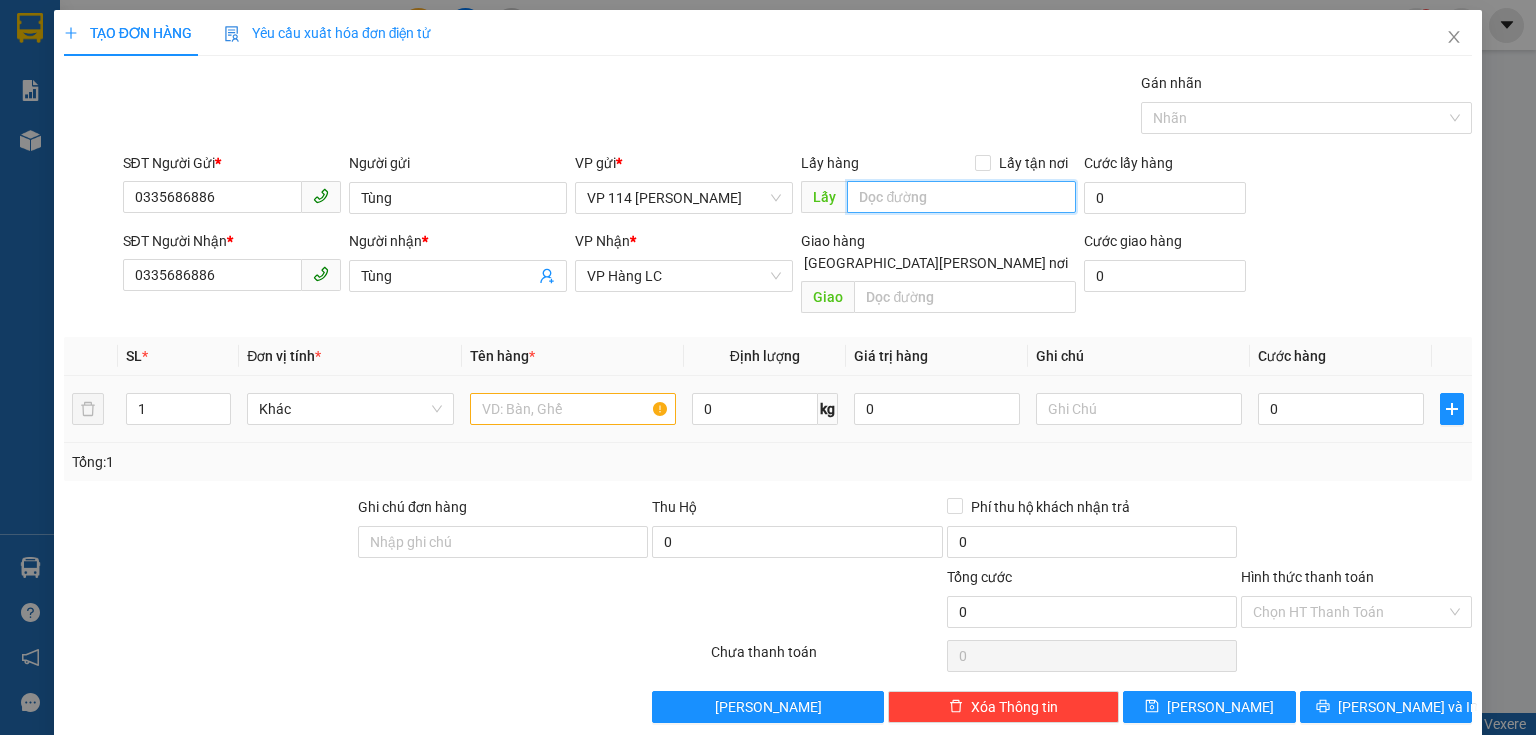 type 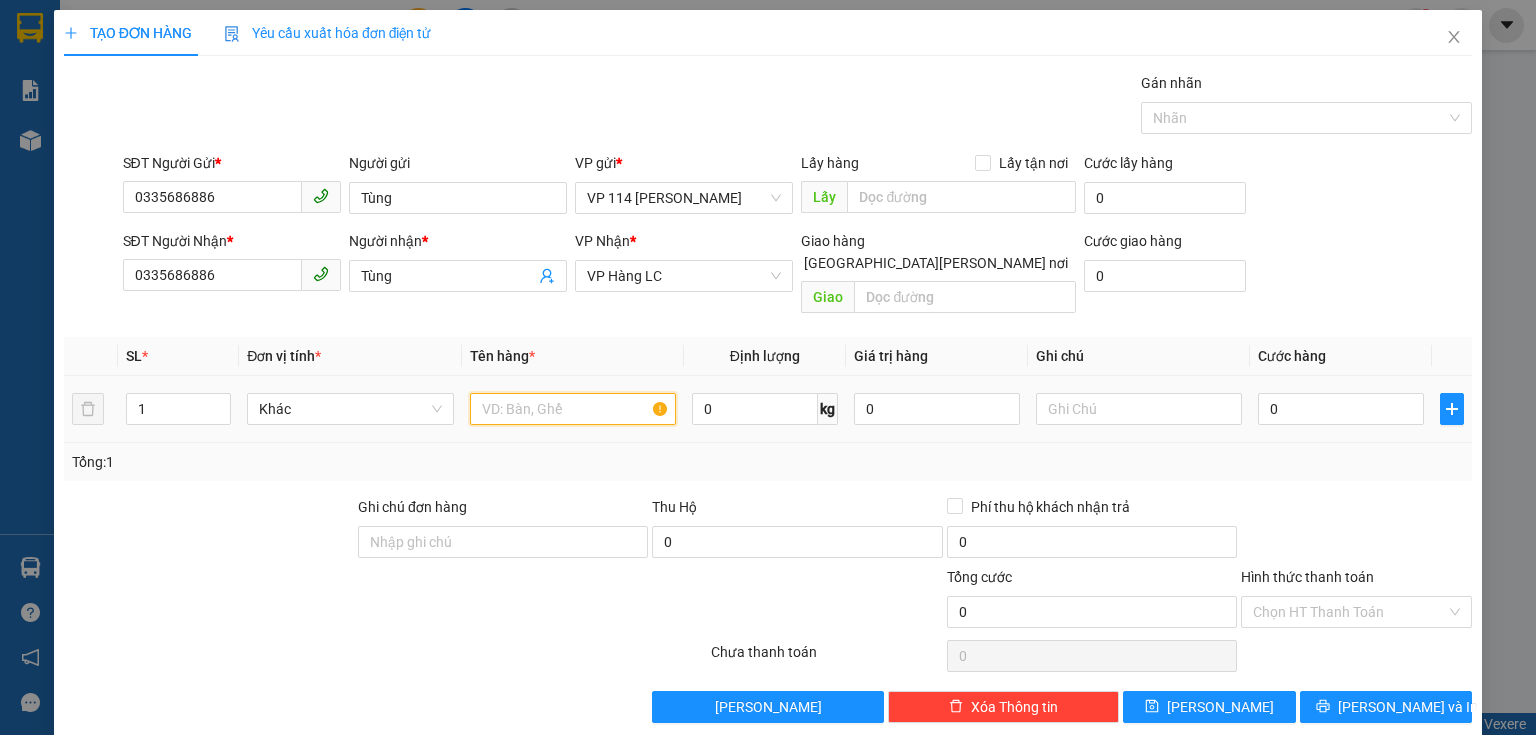 click at bounding box center [573, 409] 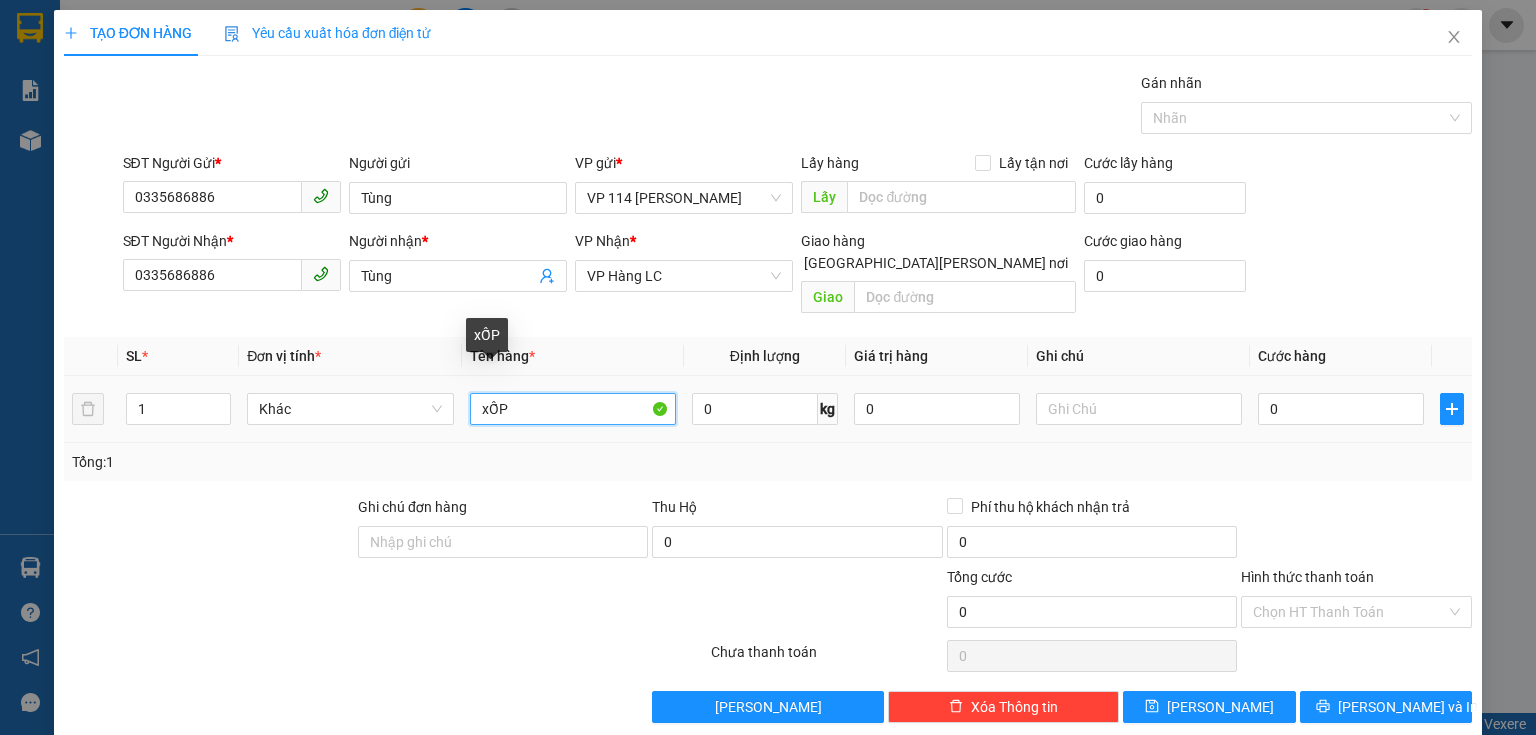 click on "xỐP" at bounding box center [573, 409] 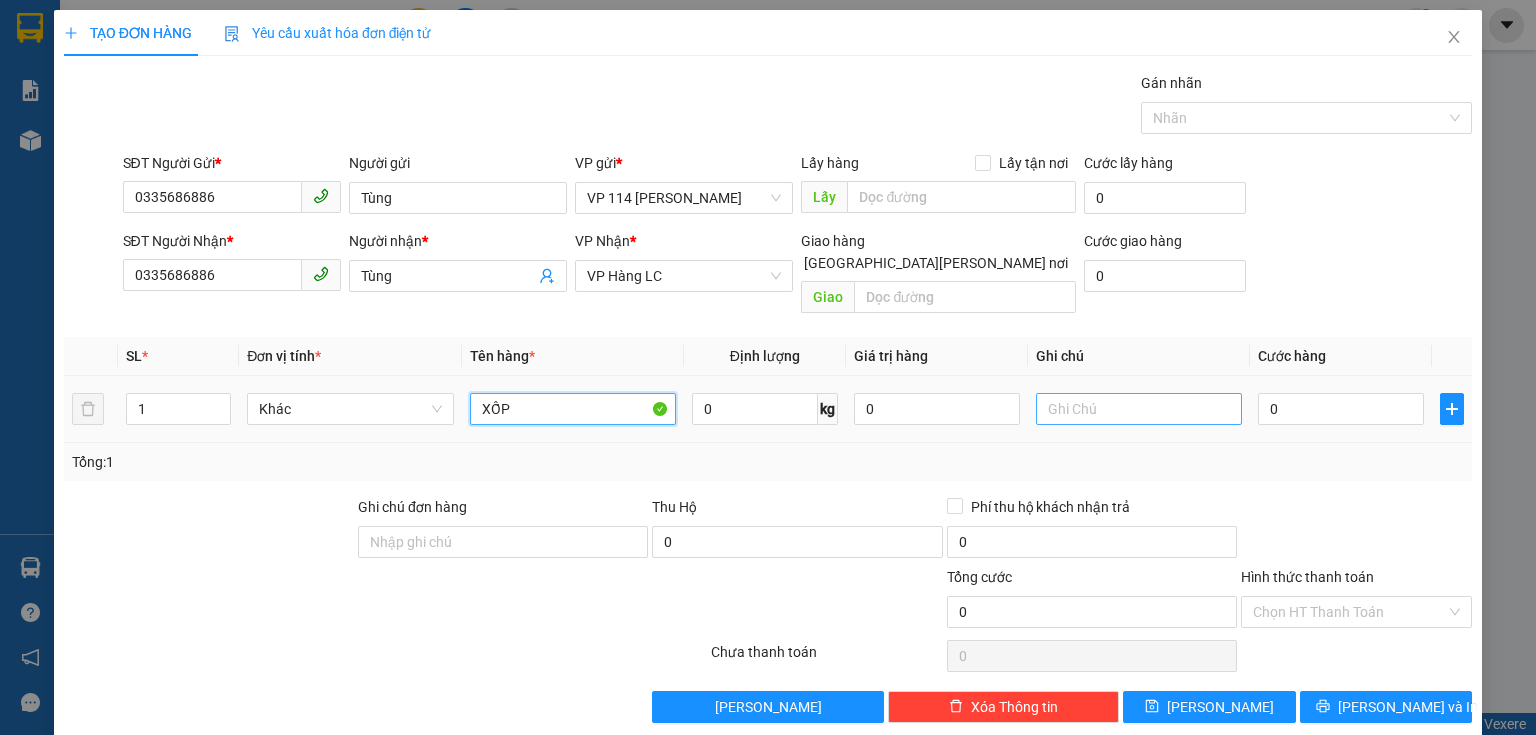 type on "XỐP" 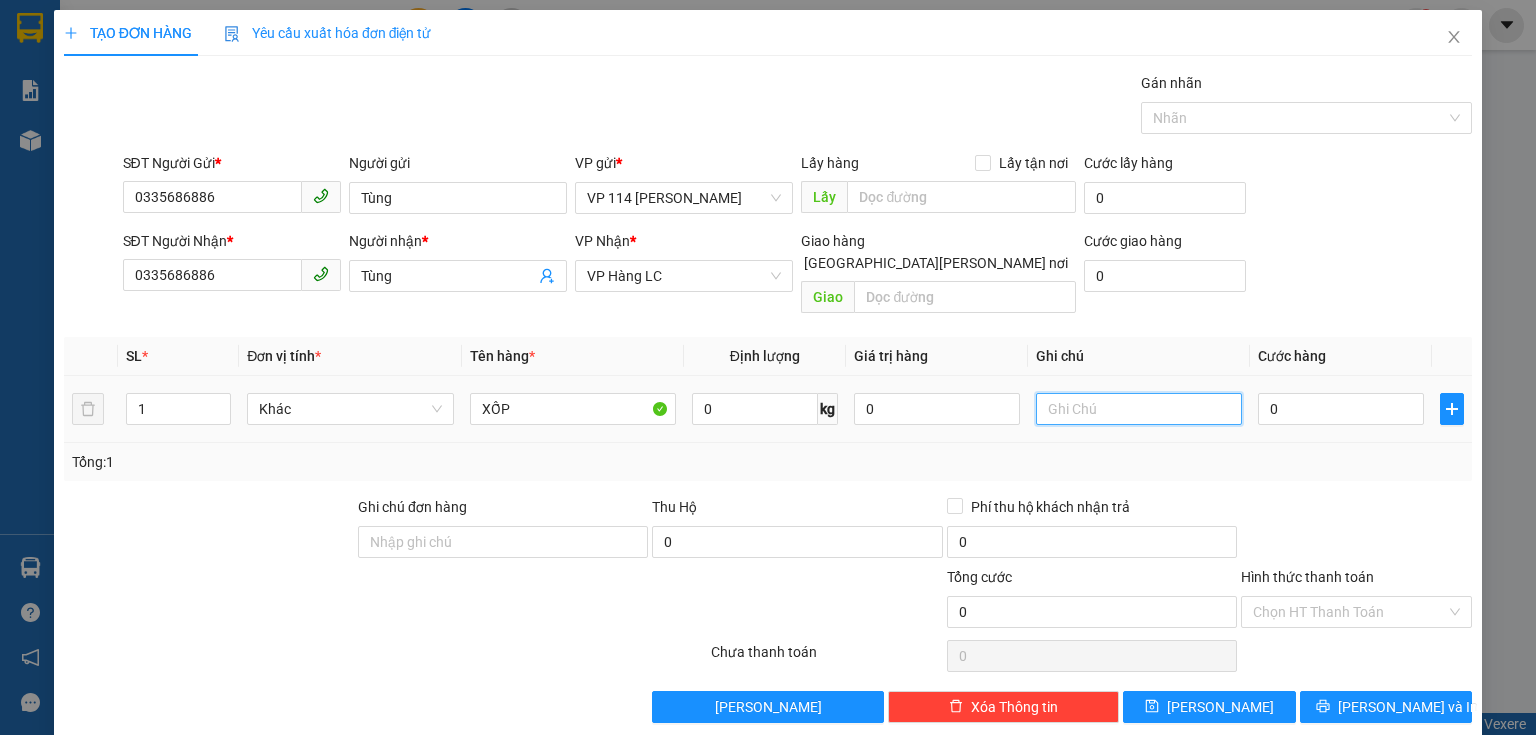 click at bounding box center (1139, 409) 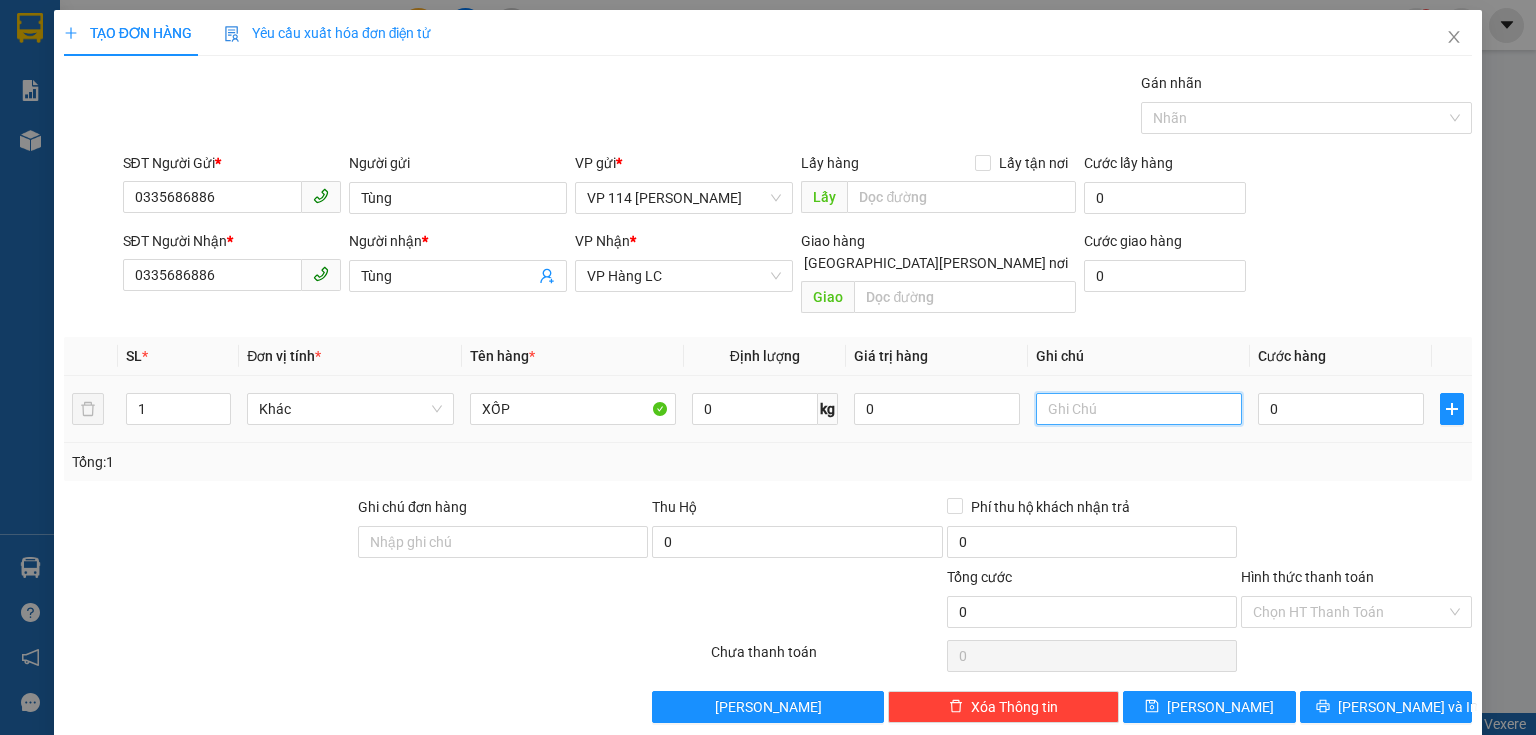type on "D" 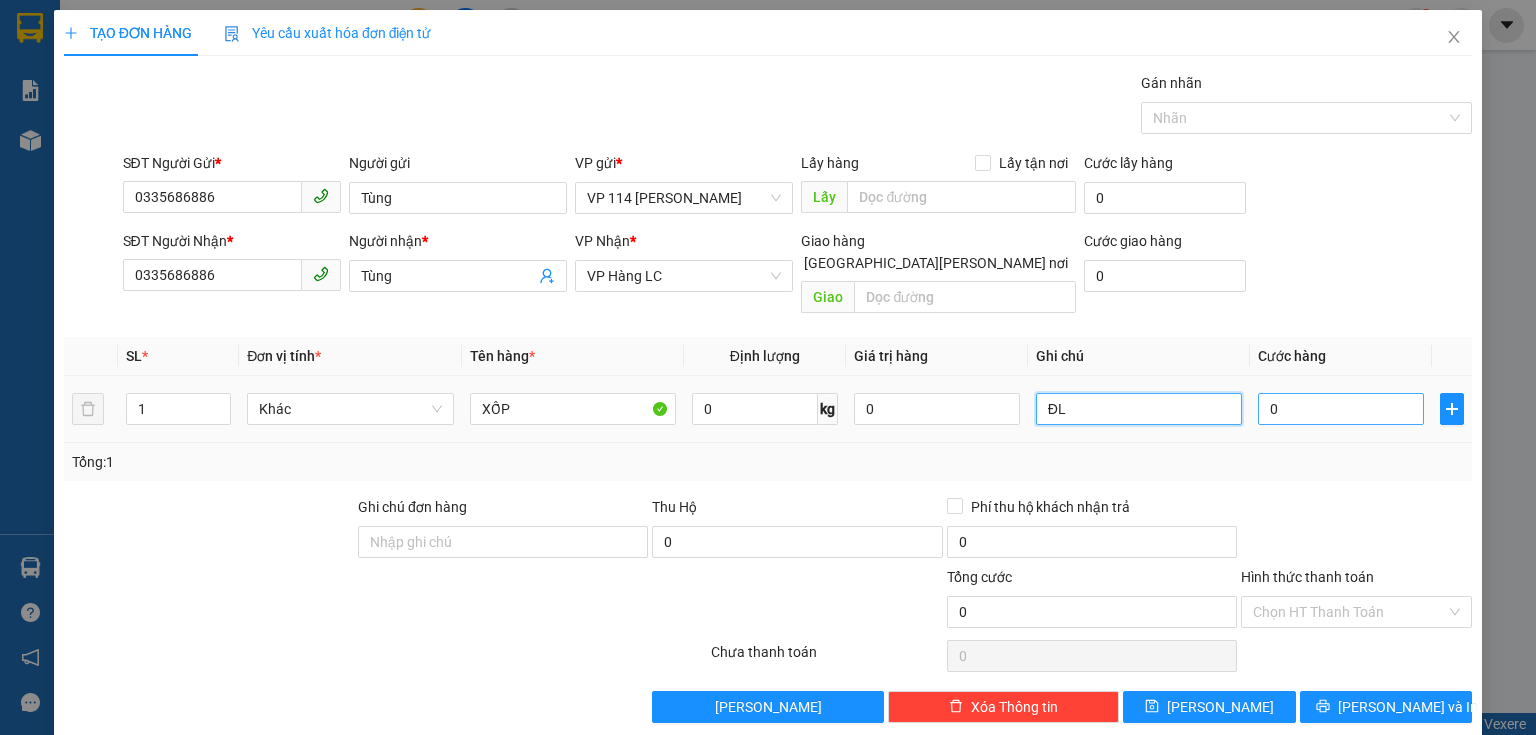 type on "ĐL" 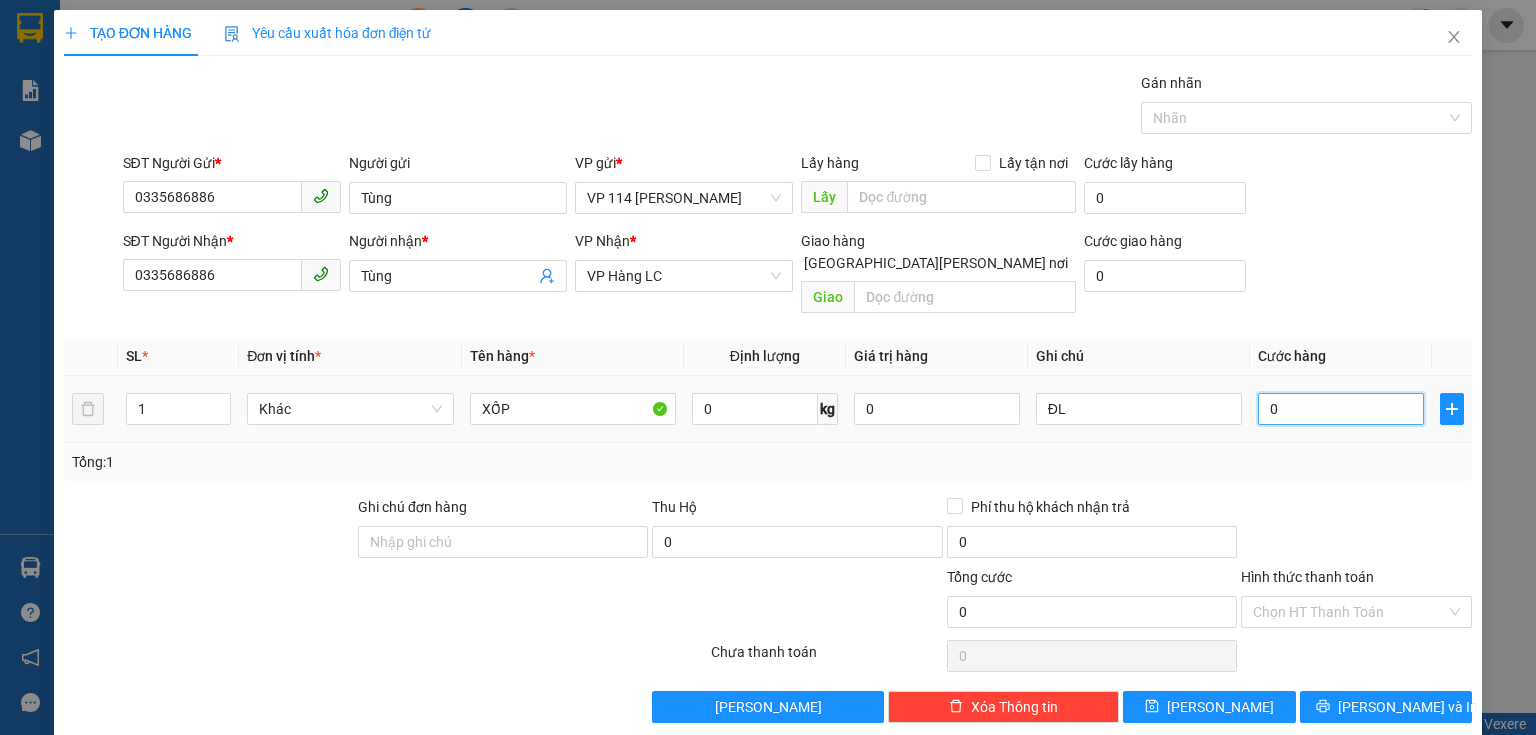 type on "8" 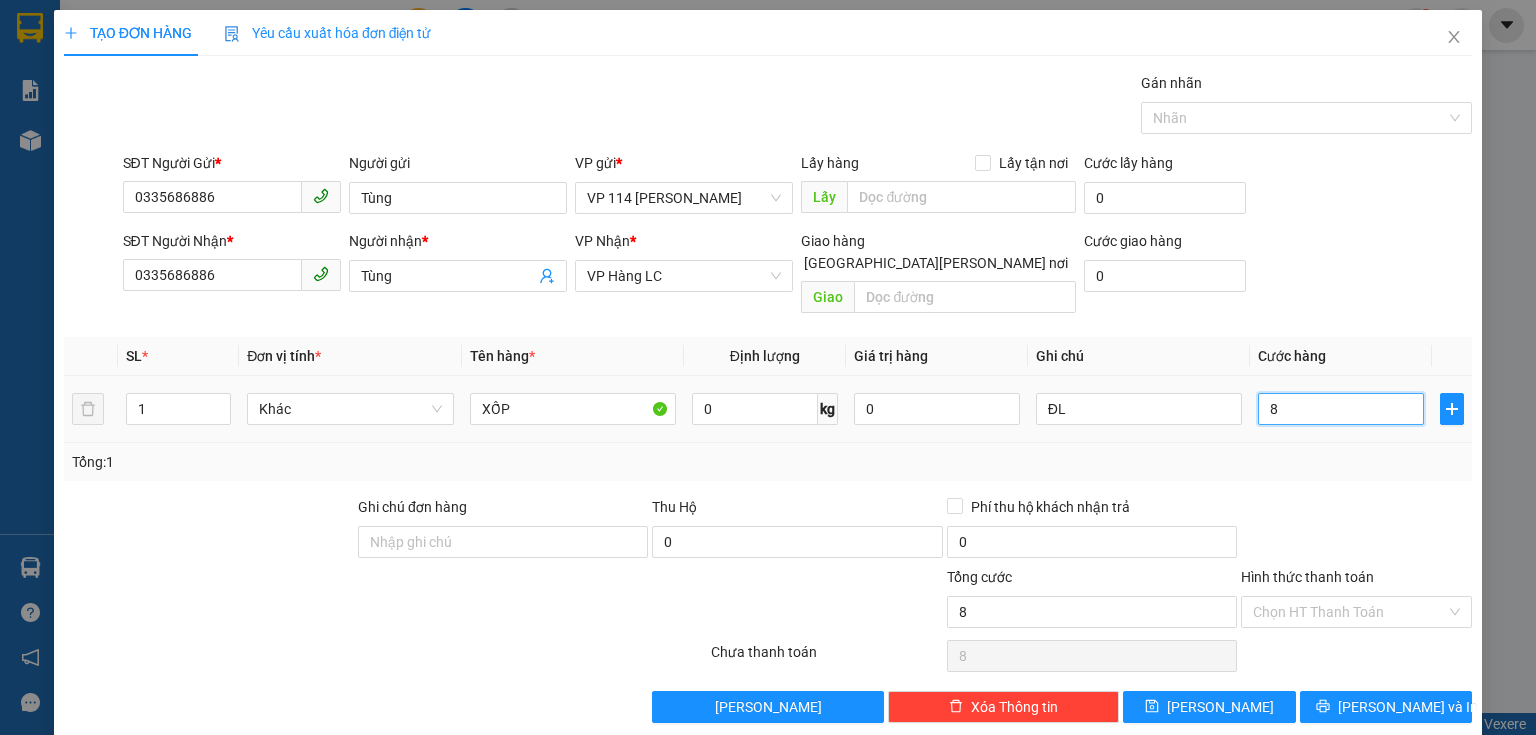 type on "80" 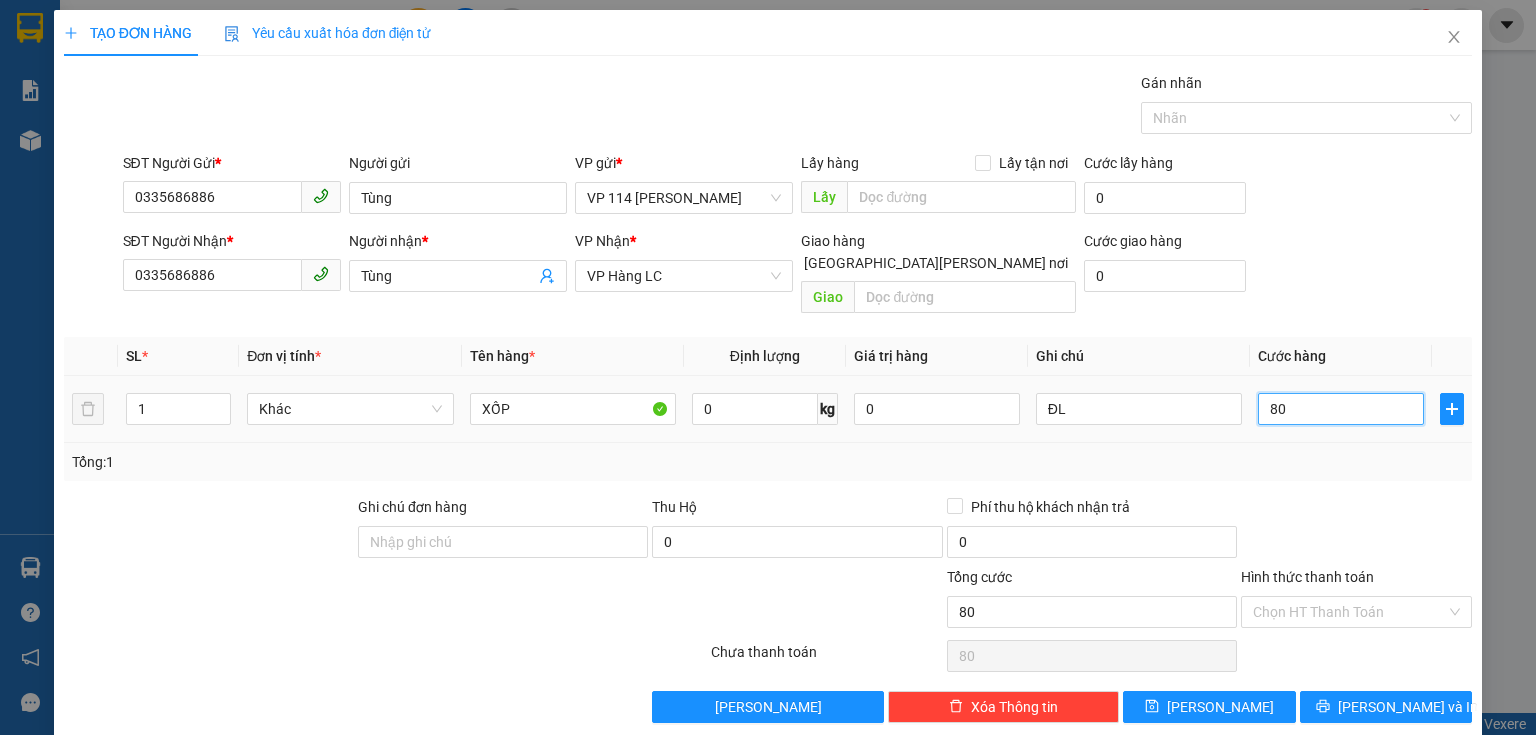 type on "800" 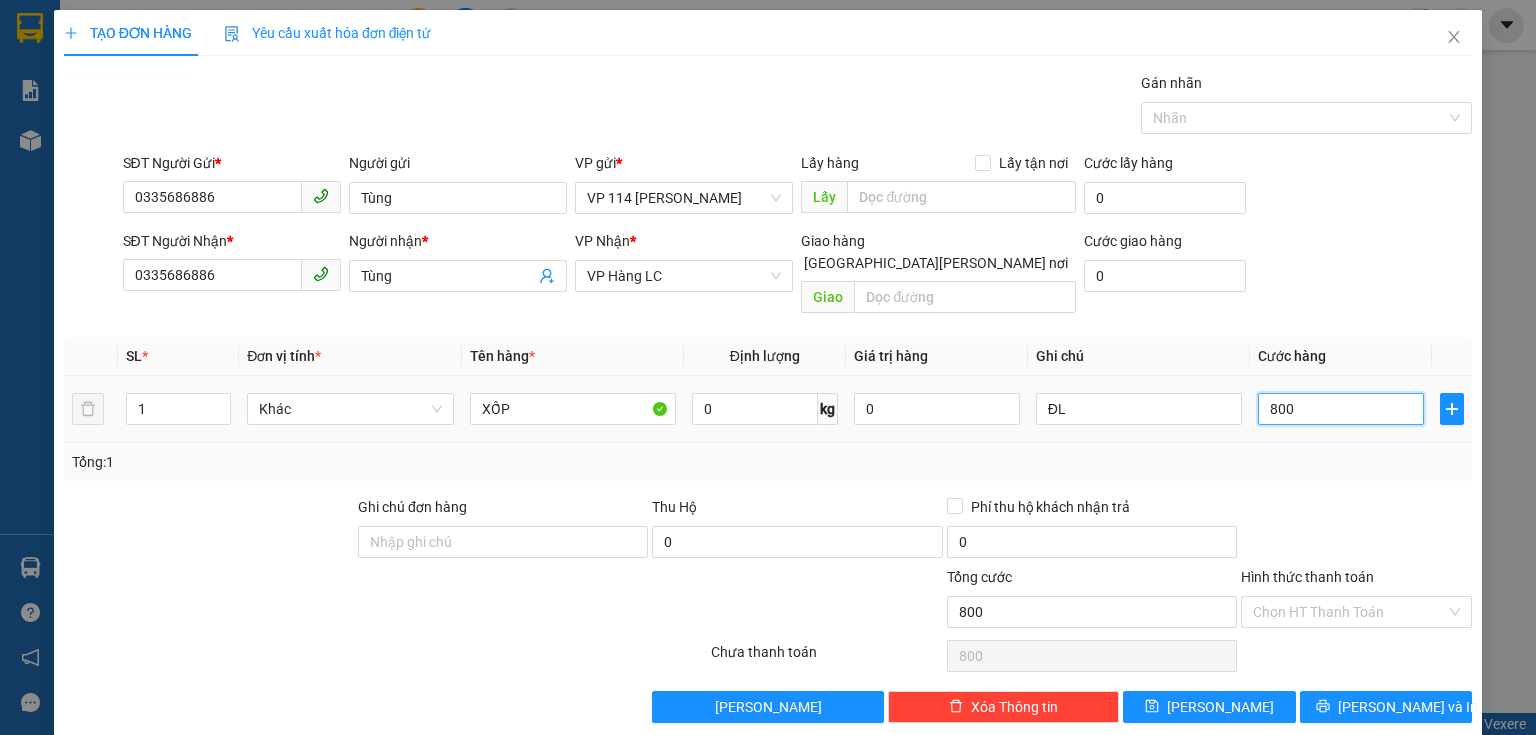 type on "8.000" 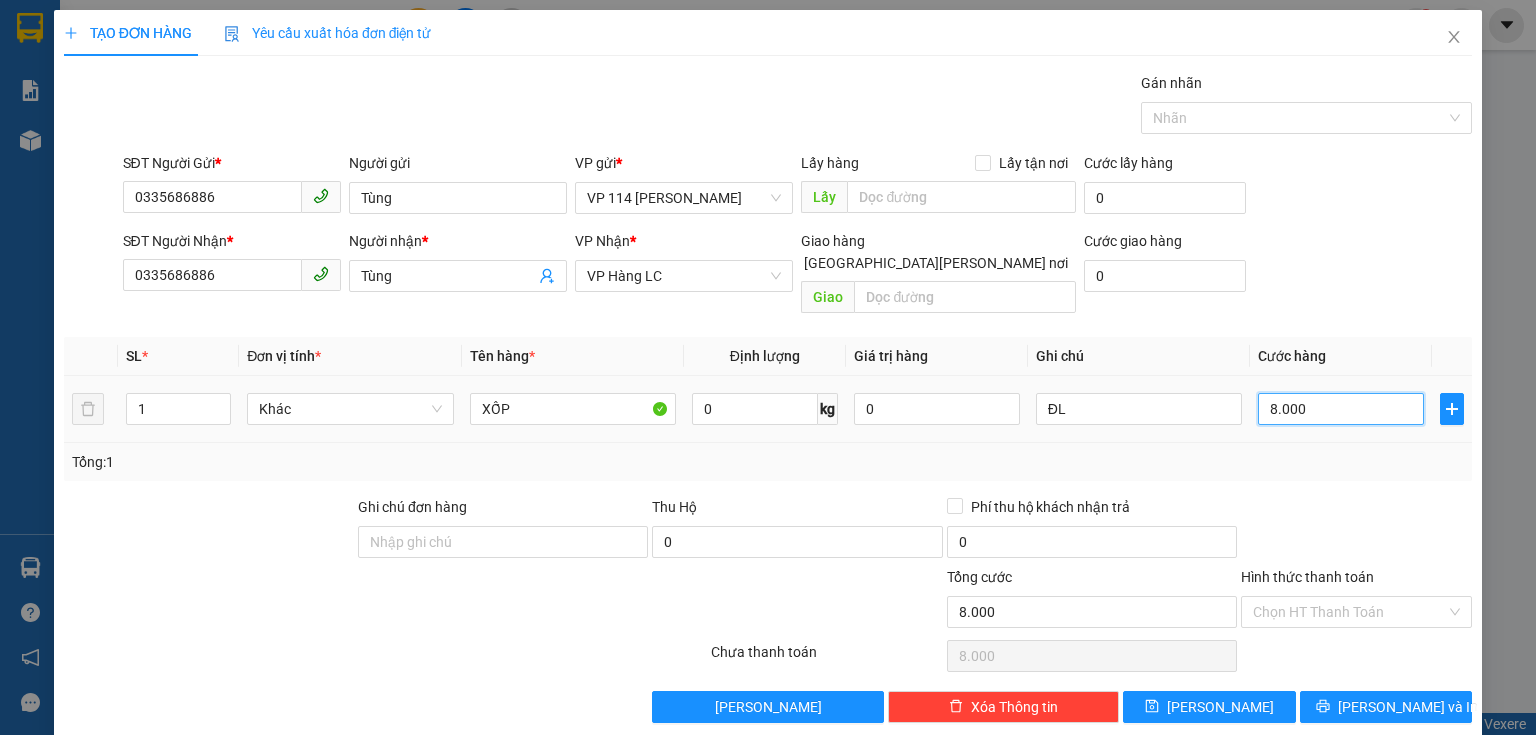 type on "80.000" 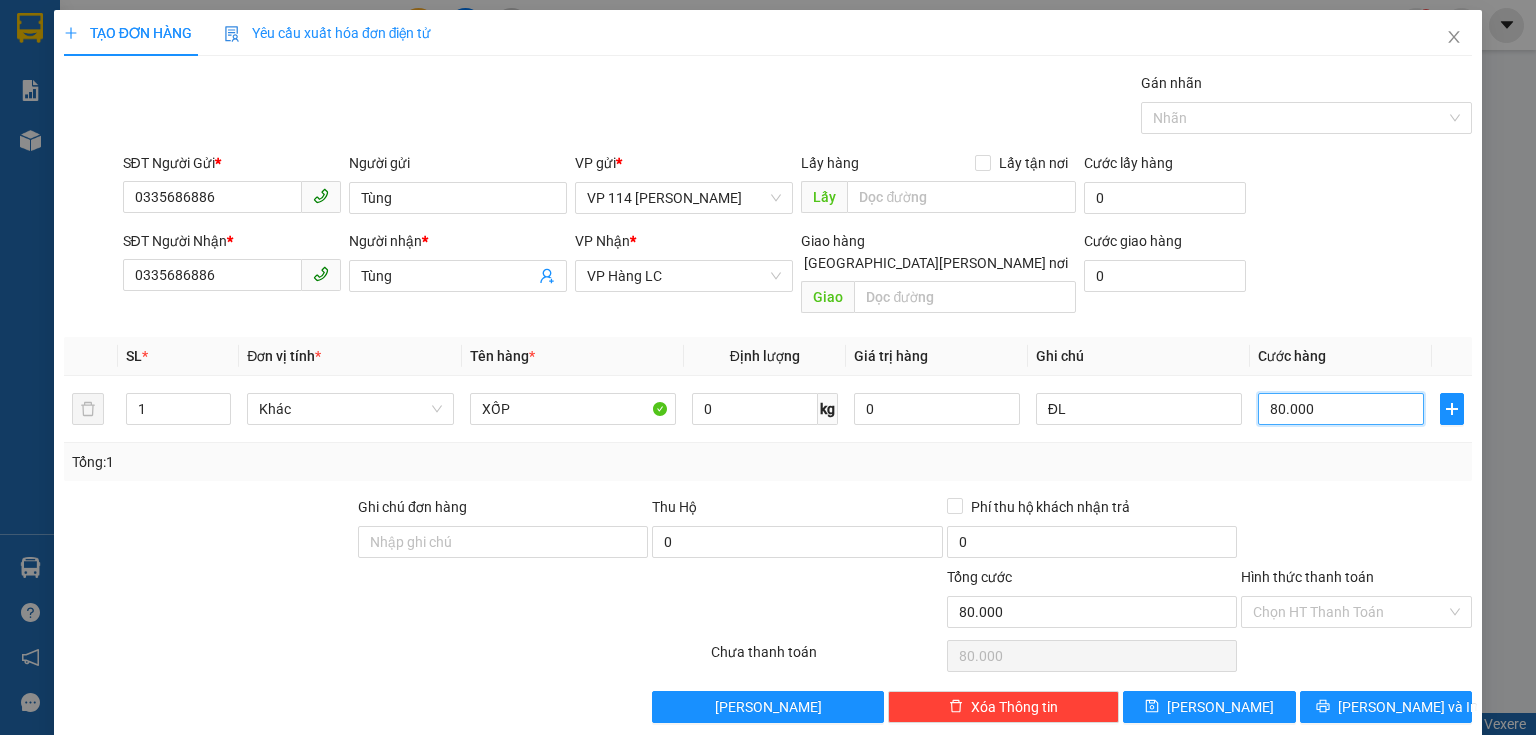 scroll, scrollTop: 3, scrollLeft: 0, axis: vertical 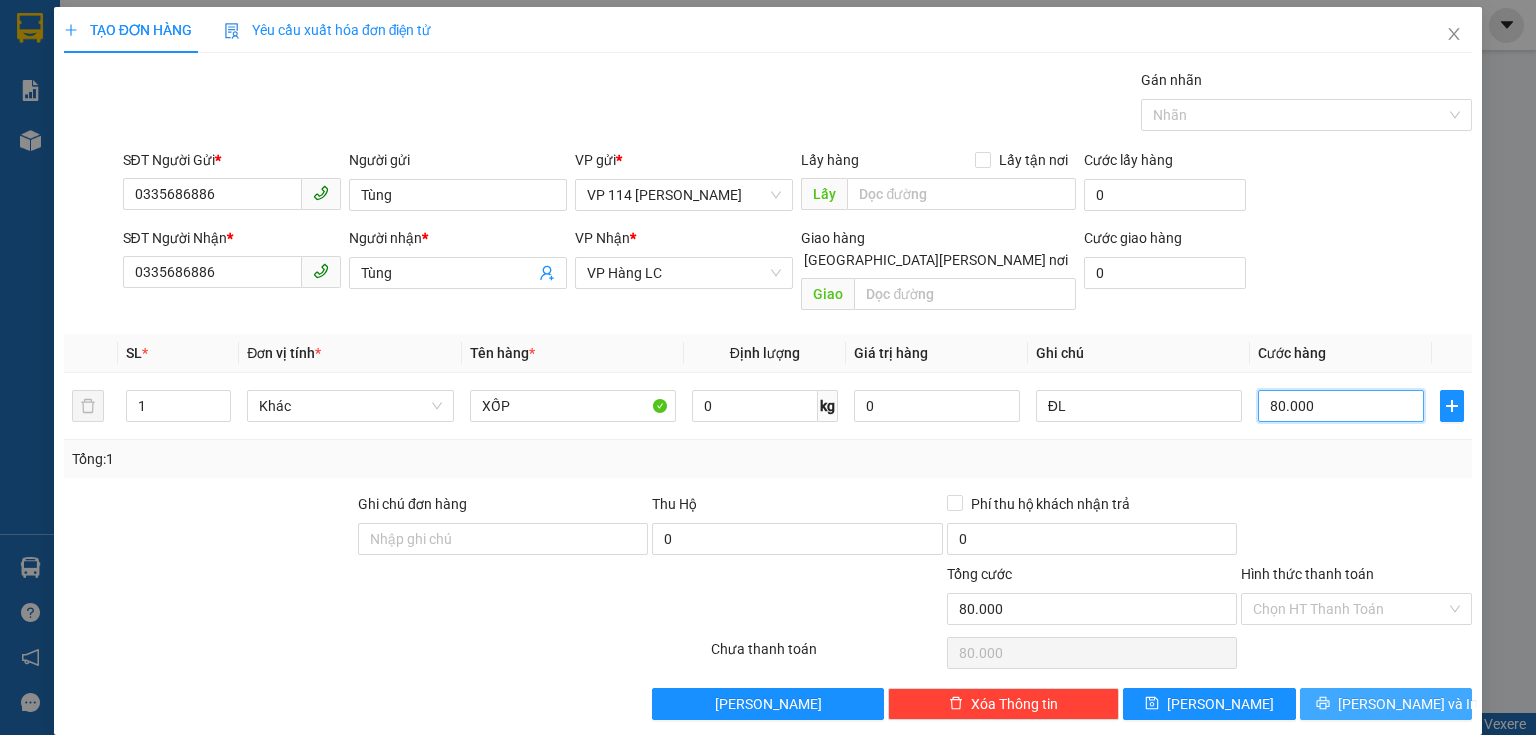 type on "80.000" 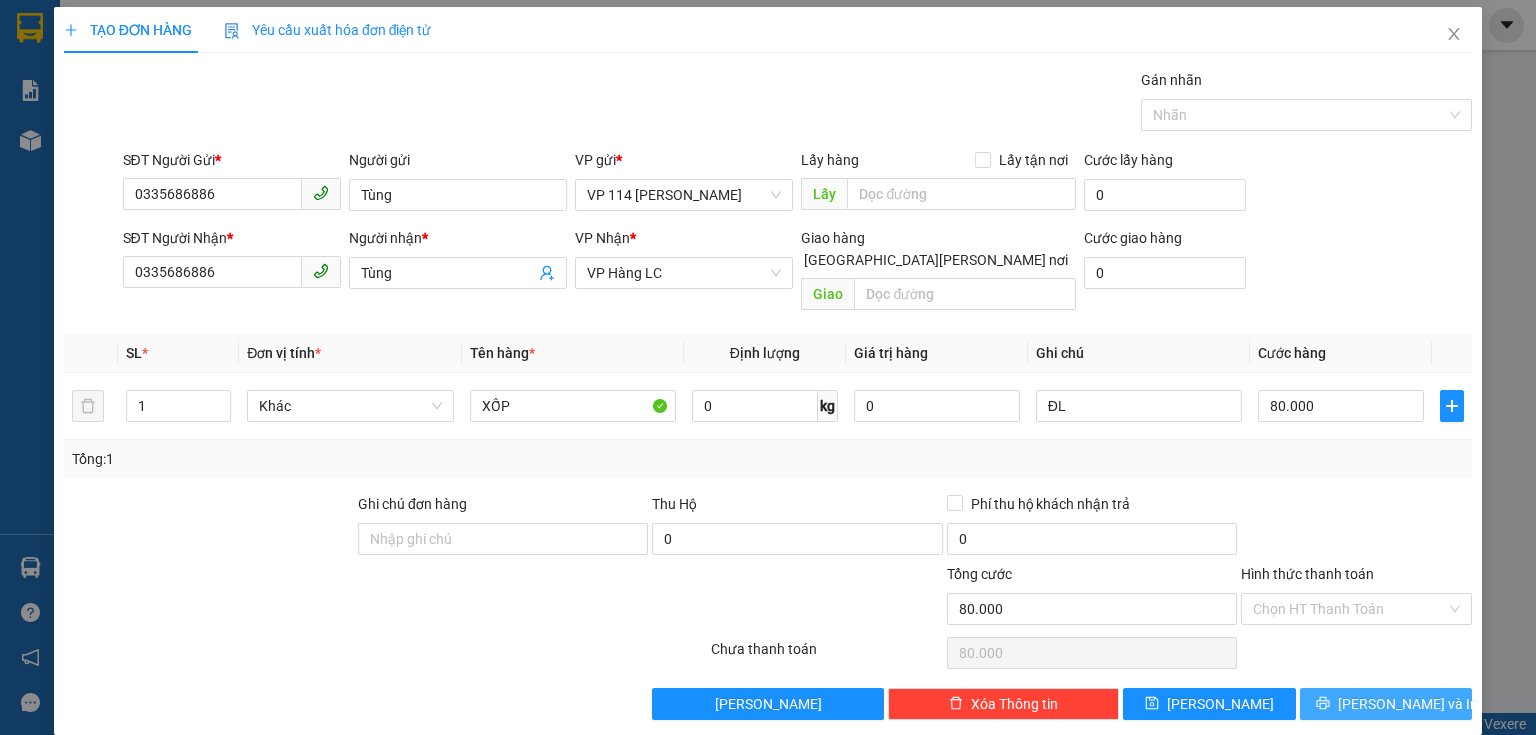 click on "[PERSON_NAME] và In" at bounding box center [1408, 704] 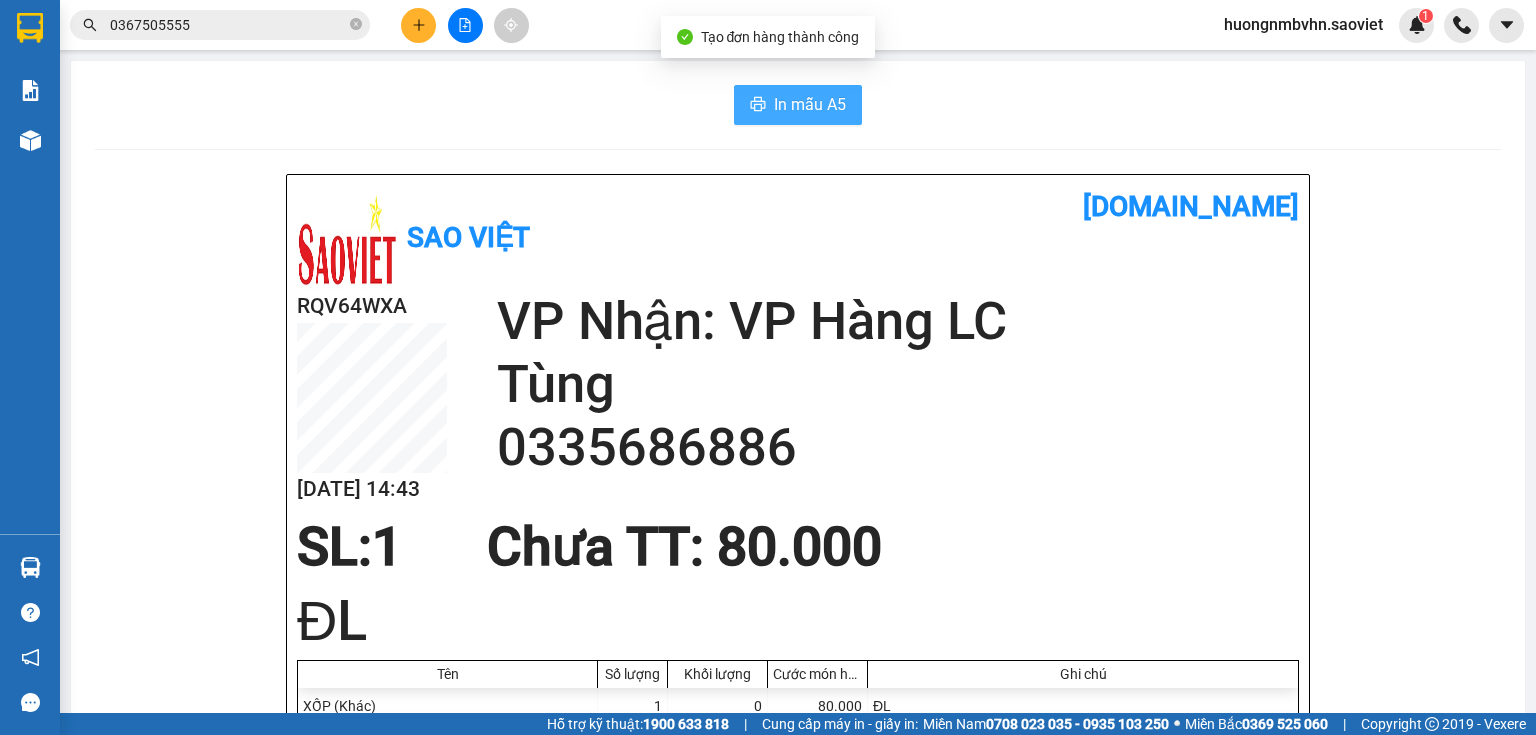 click on "In mẫu A5" at bounding box center [810, 104] 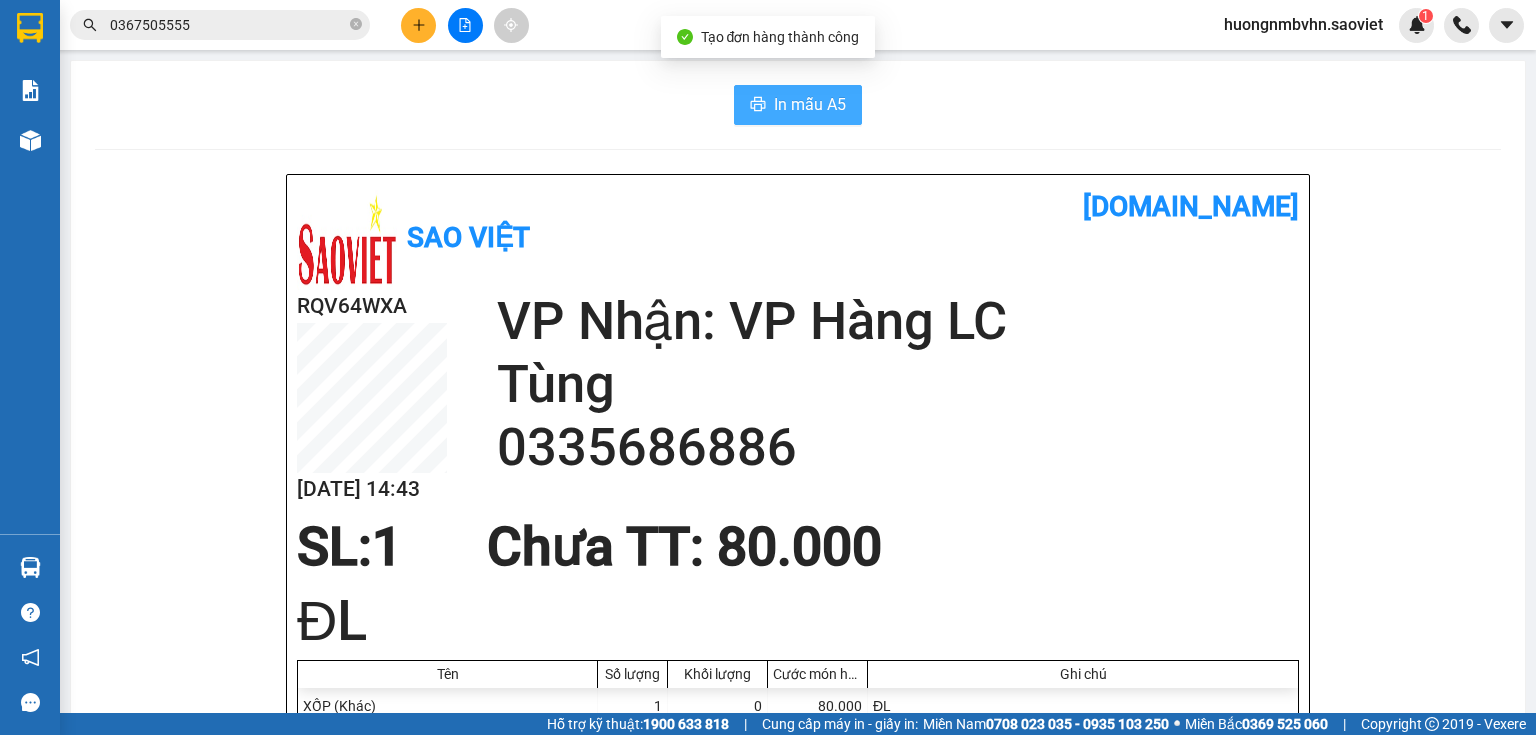 scroll, scrollTop: 0, scrollLeft: 0, axis: both 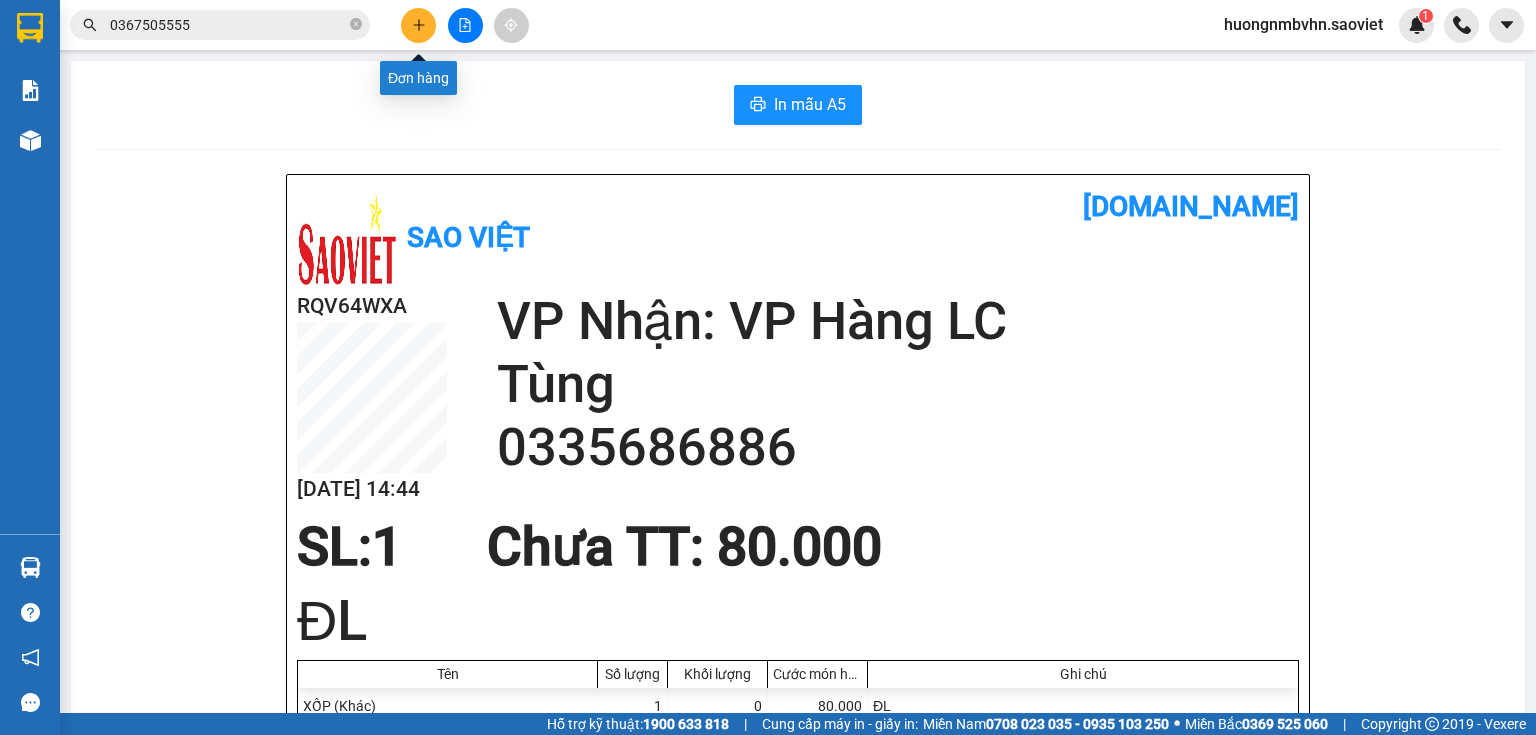 click 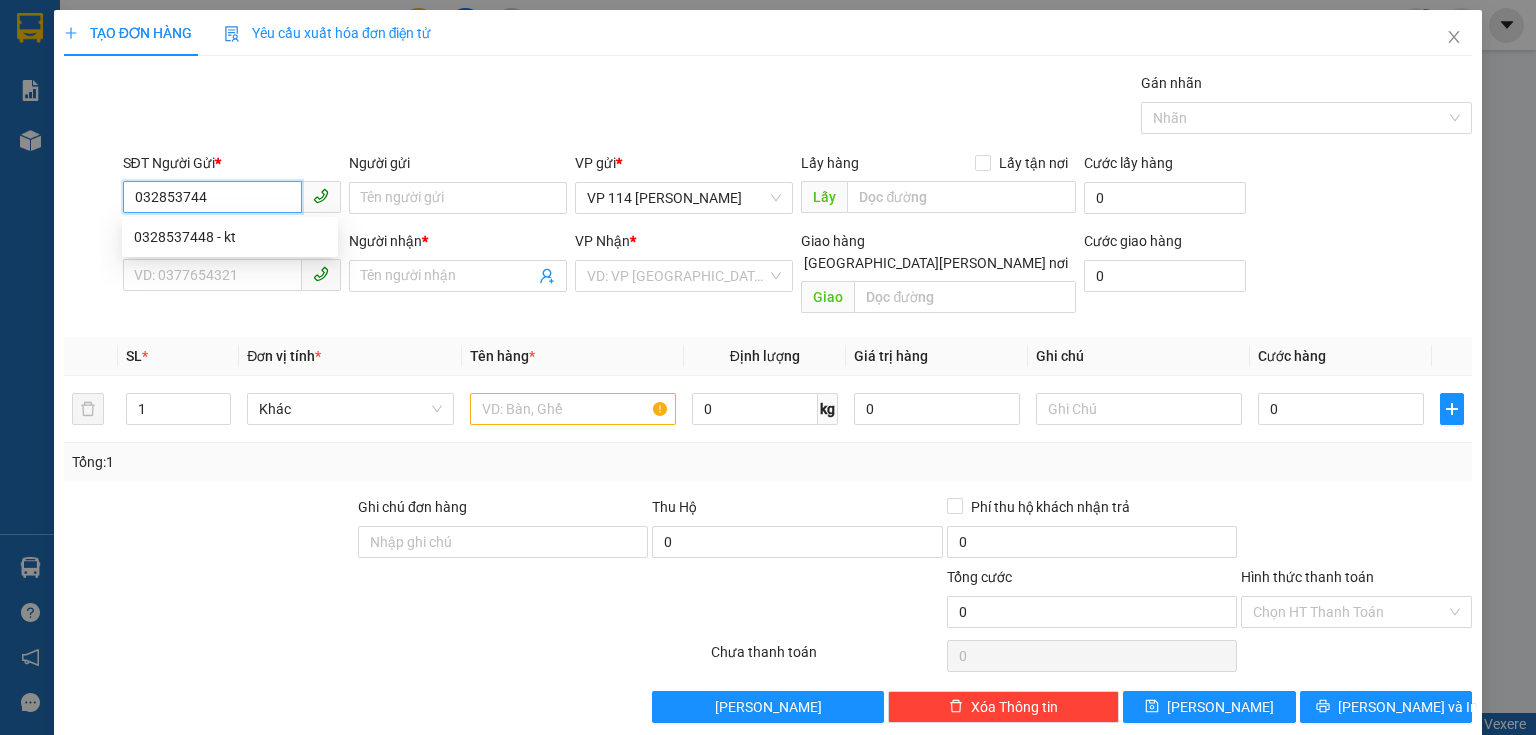 type on "0328537448" 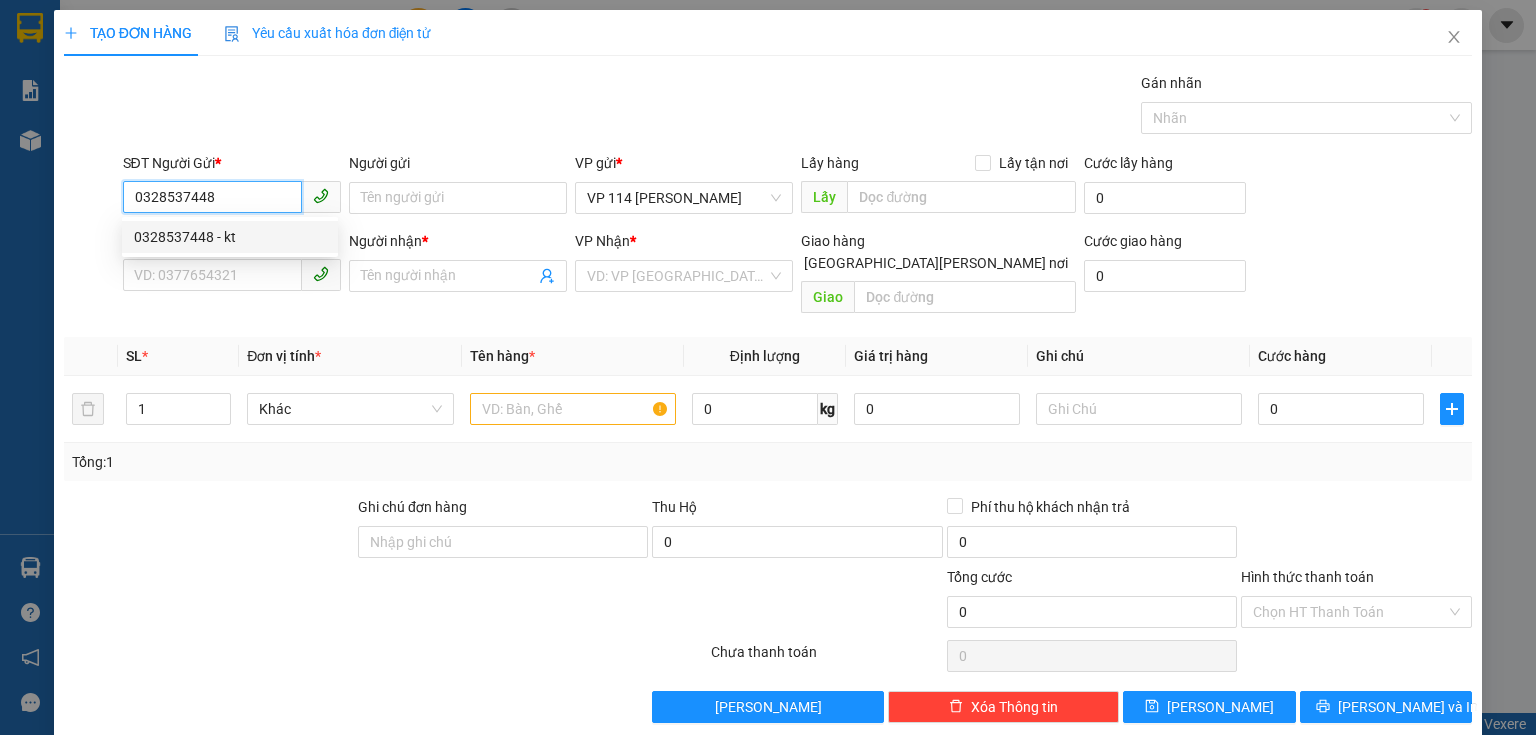 click on "0328537448 - kt" at bounding box center [230, 237] 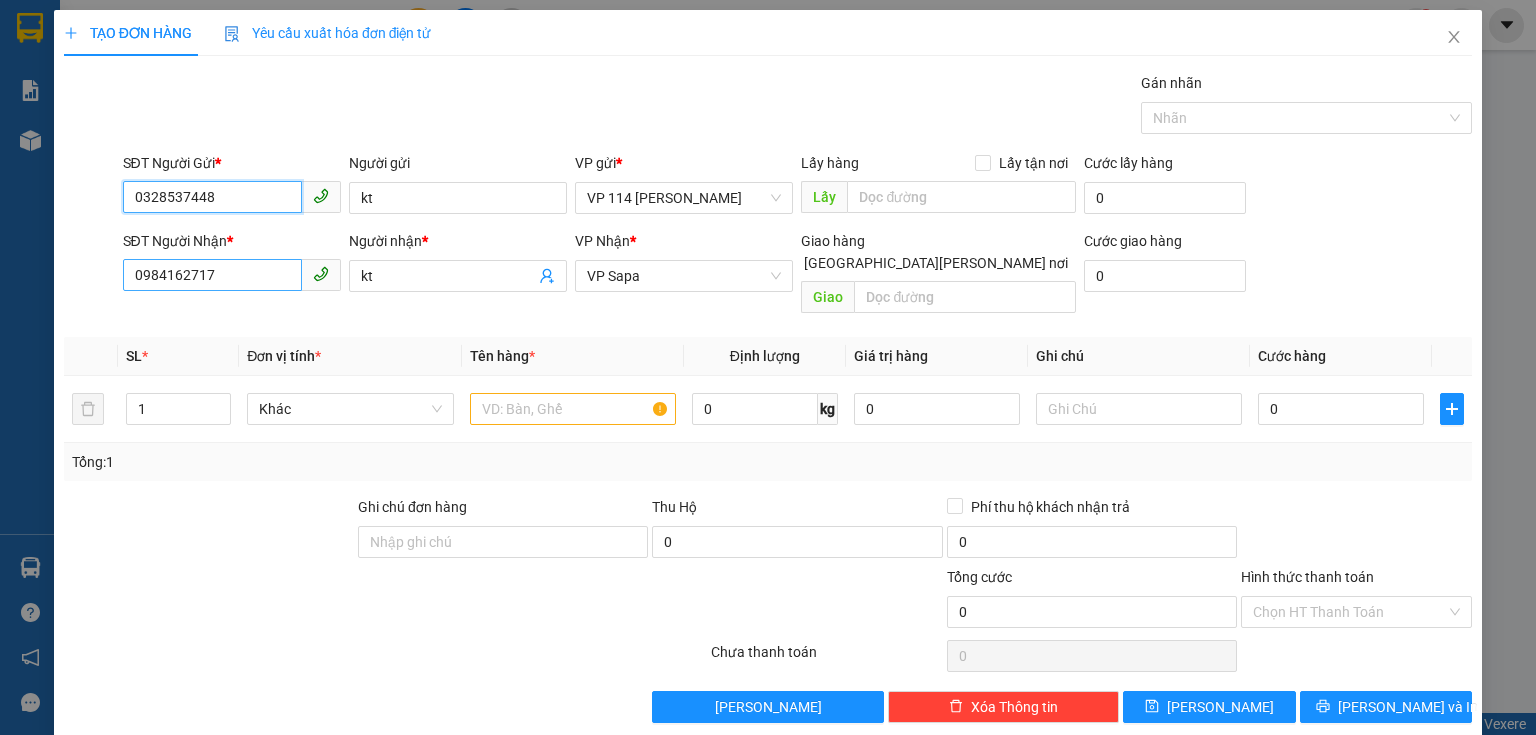 type on "0328537448" 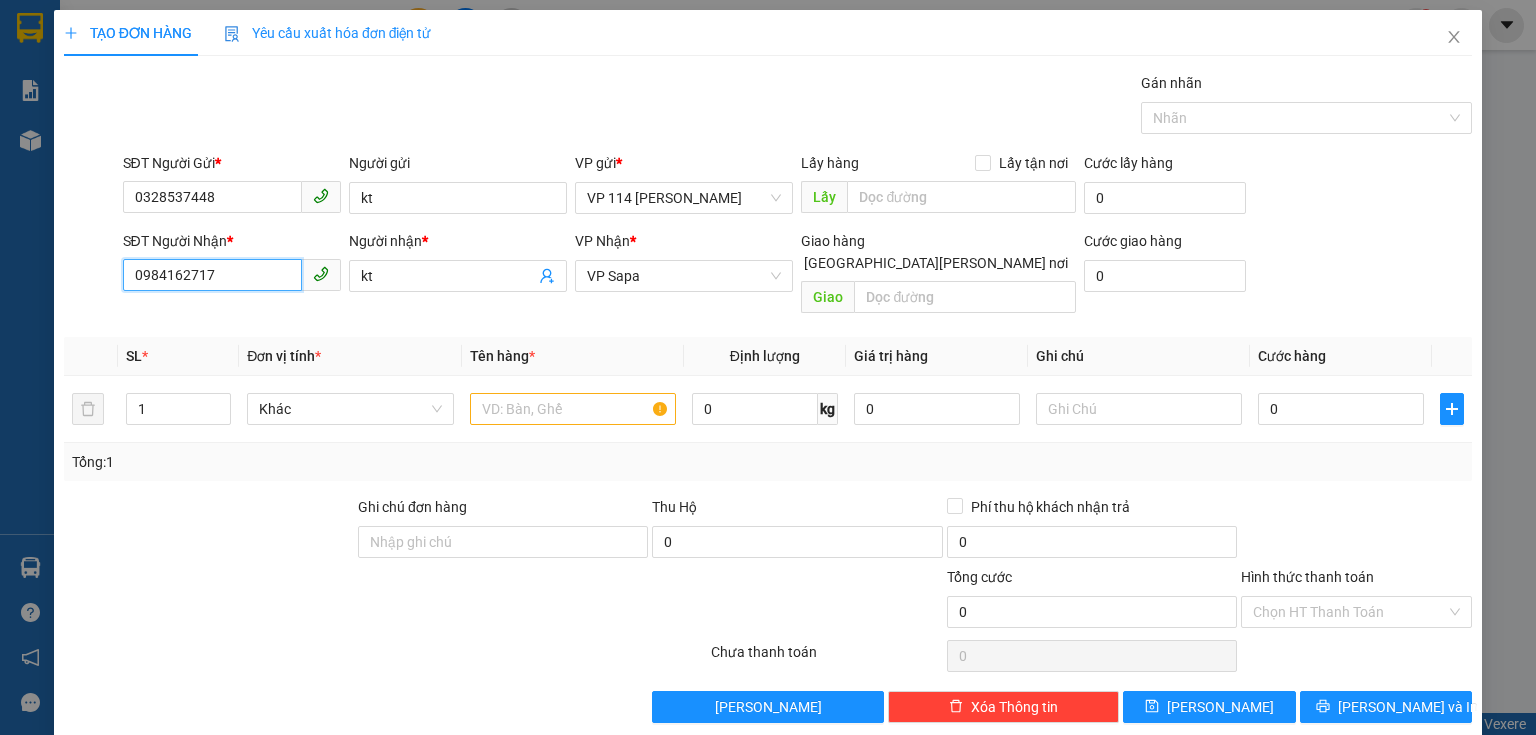 click on "0984162717" at bounding box center [212, 275] 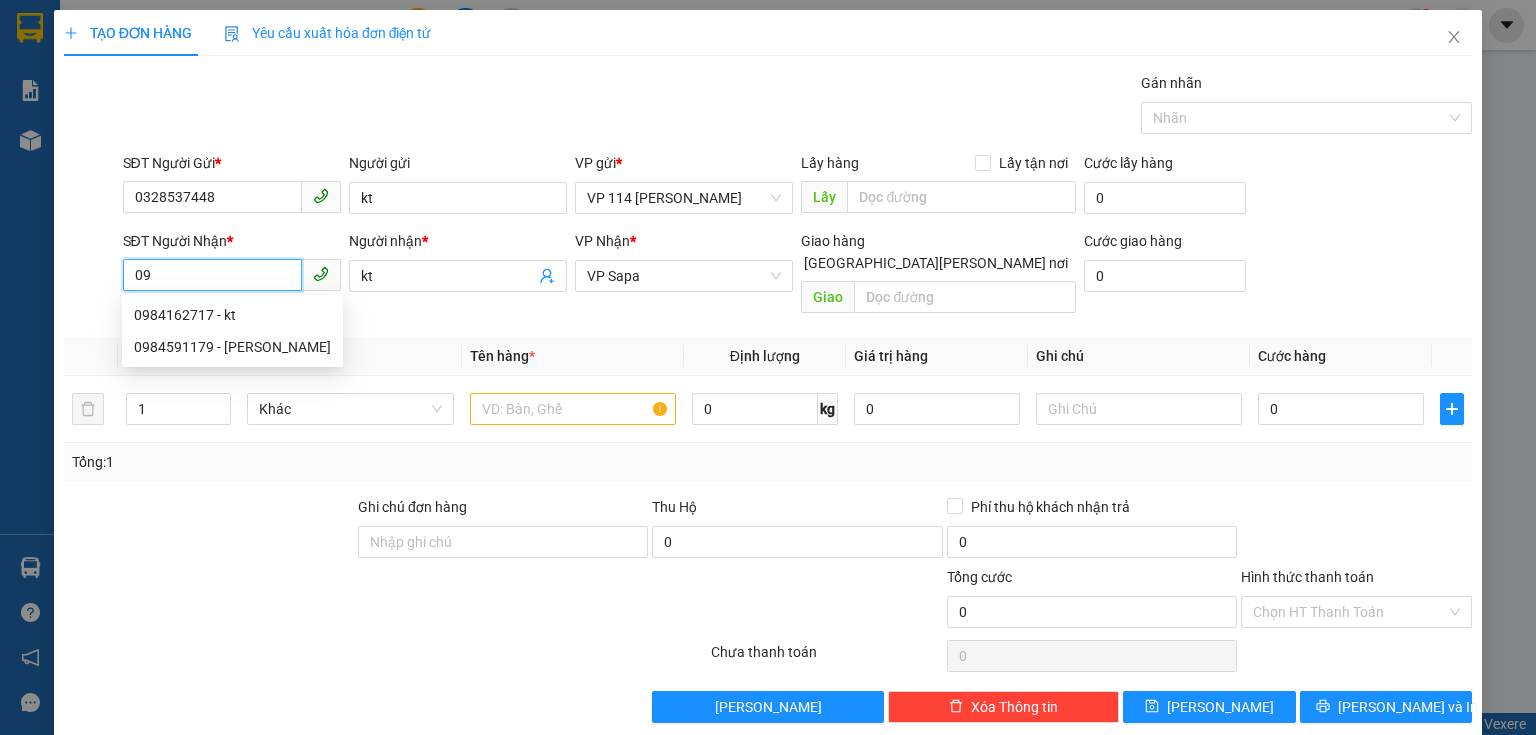 type on "0" 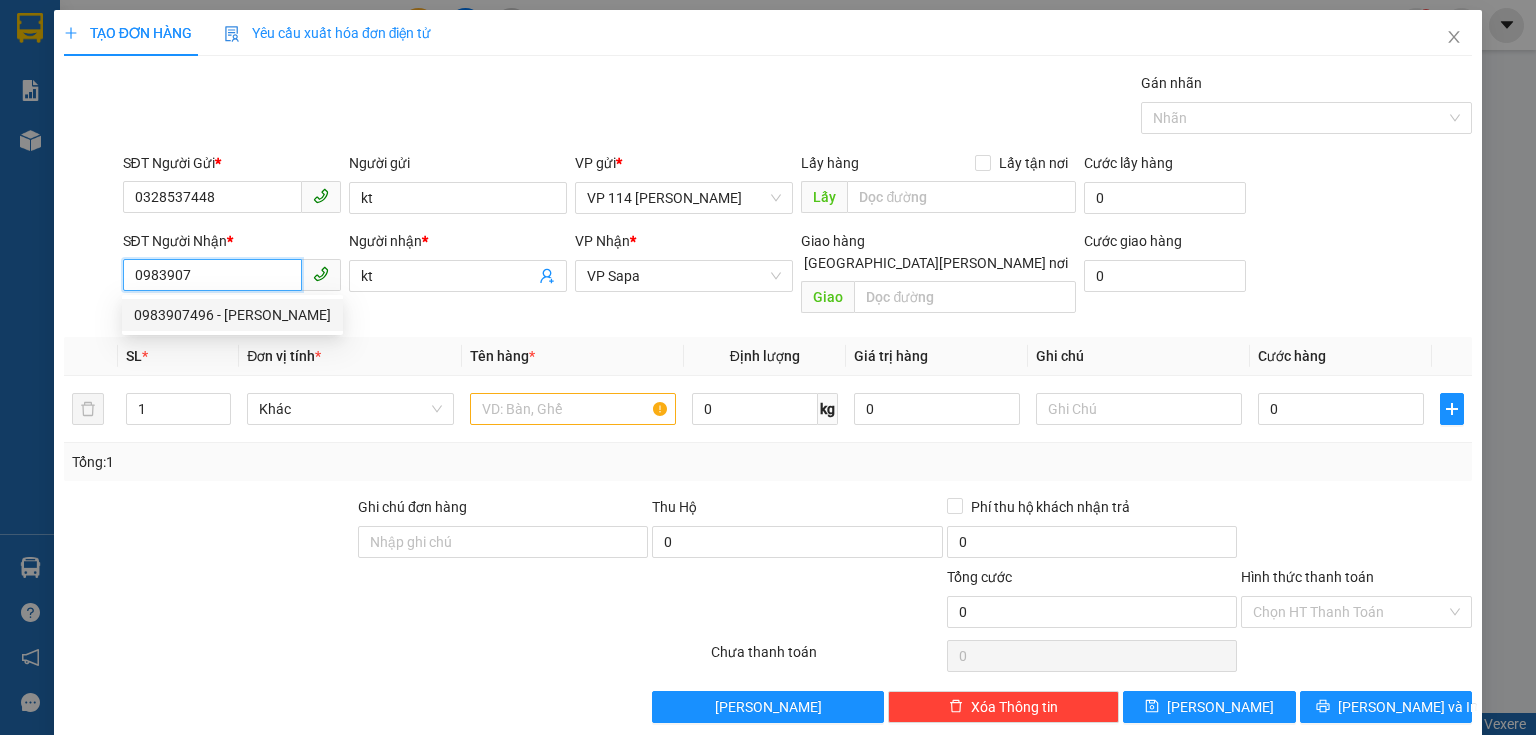 click on "0983907496 - Nhâm hà" at bounding box center (232, 315) 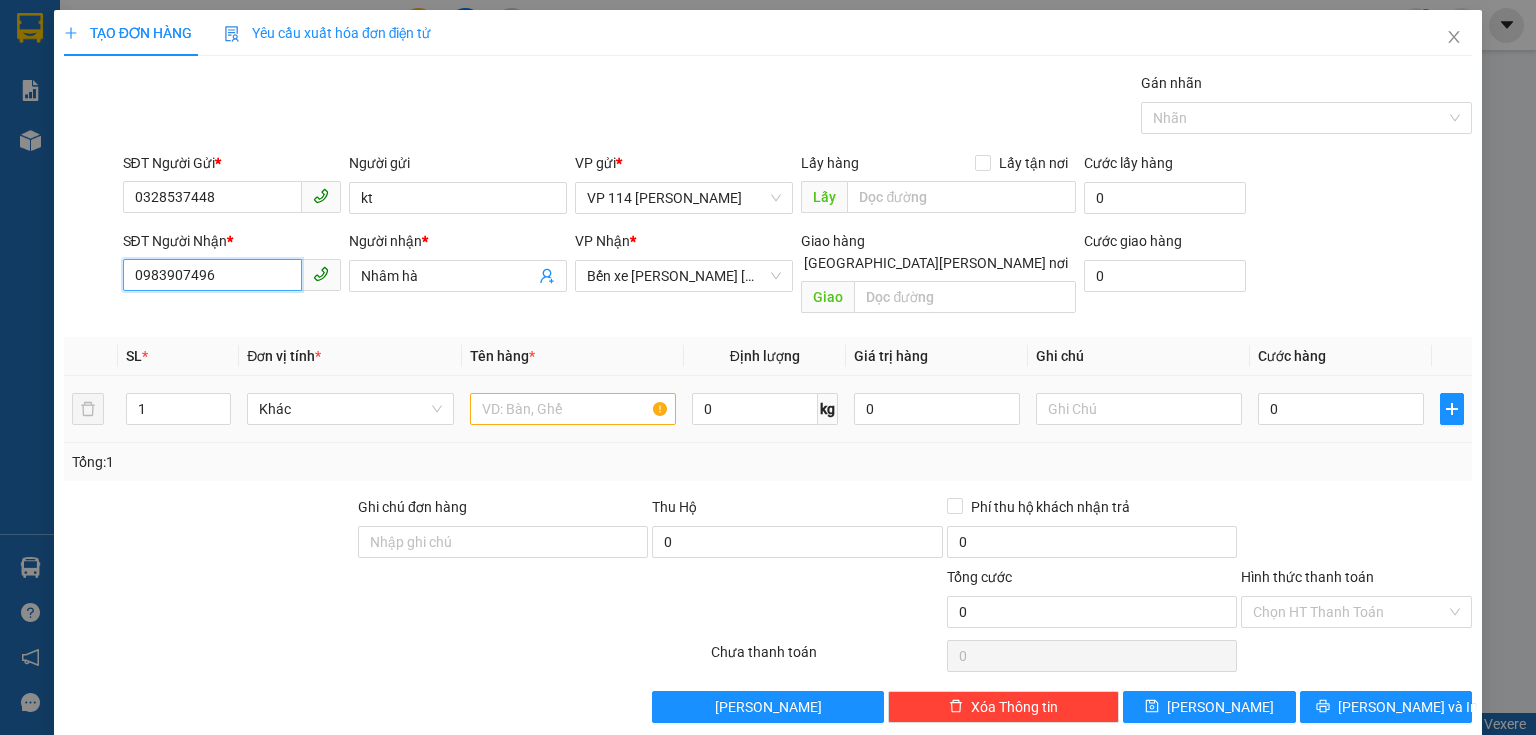 type on "0983907496" 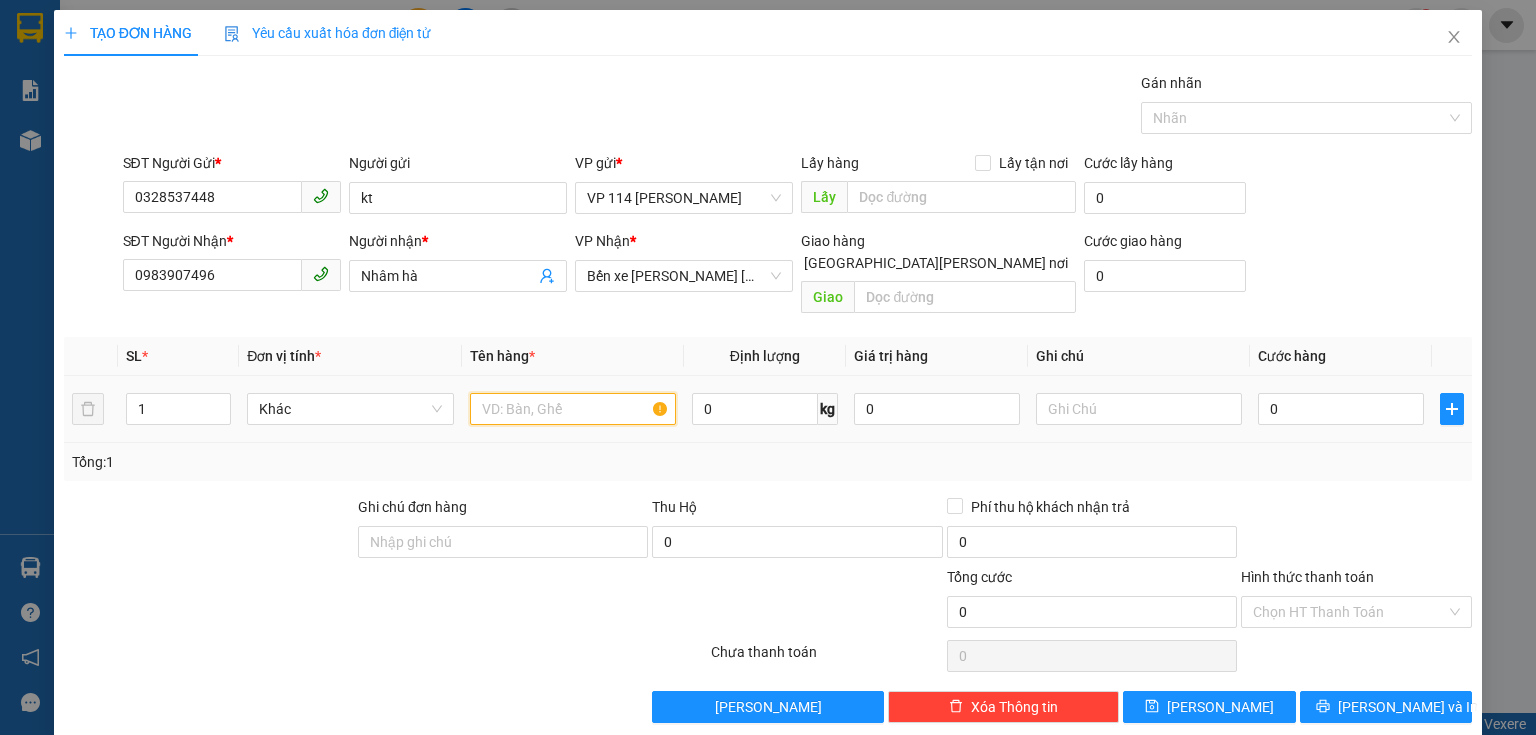 click at bounding box center [573, 409] 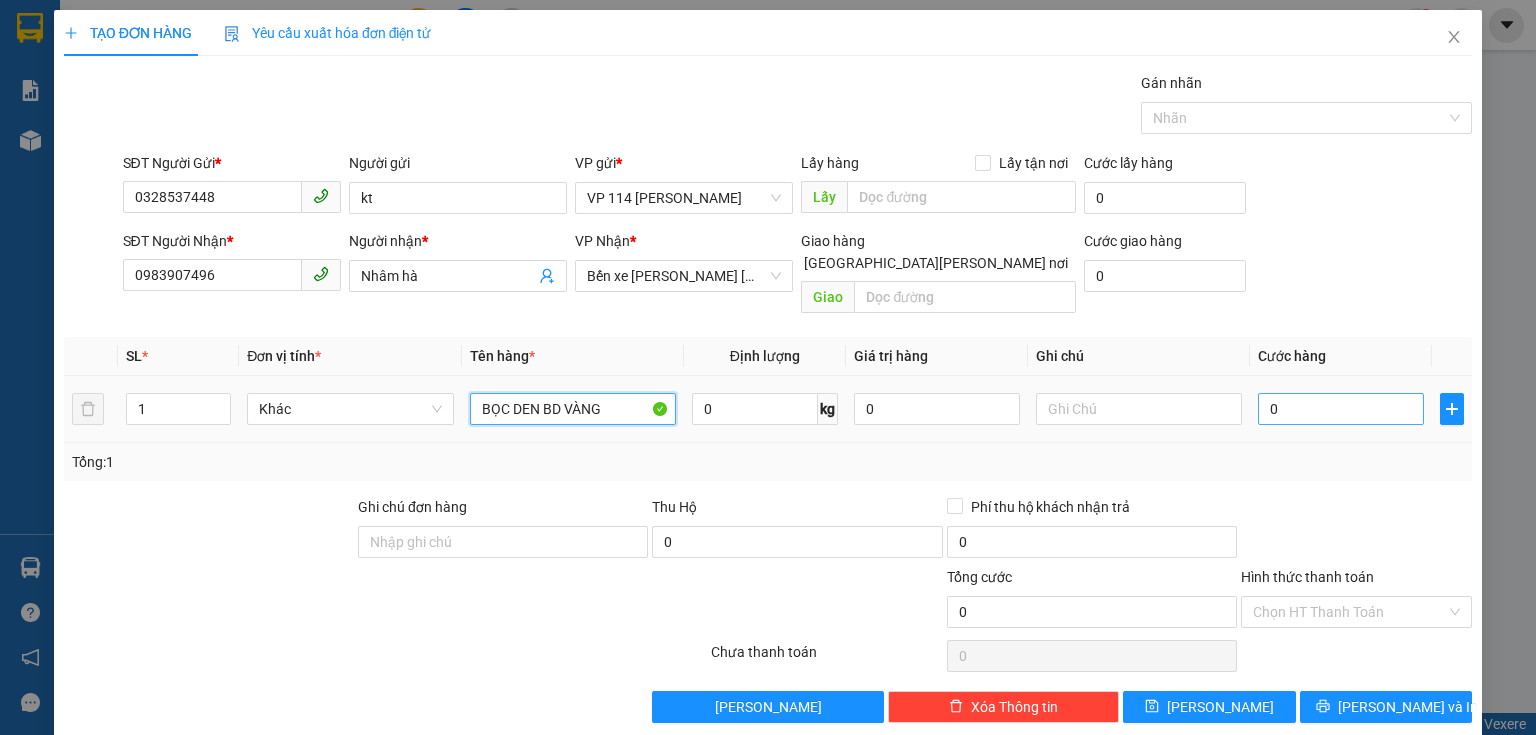 type on "BỌC DEN BD VÀNG" 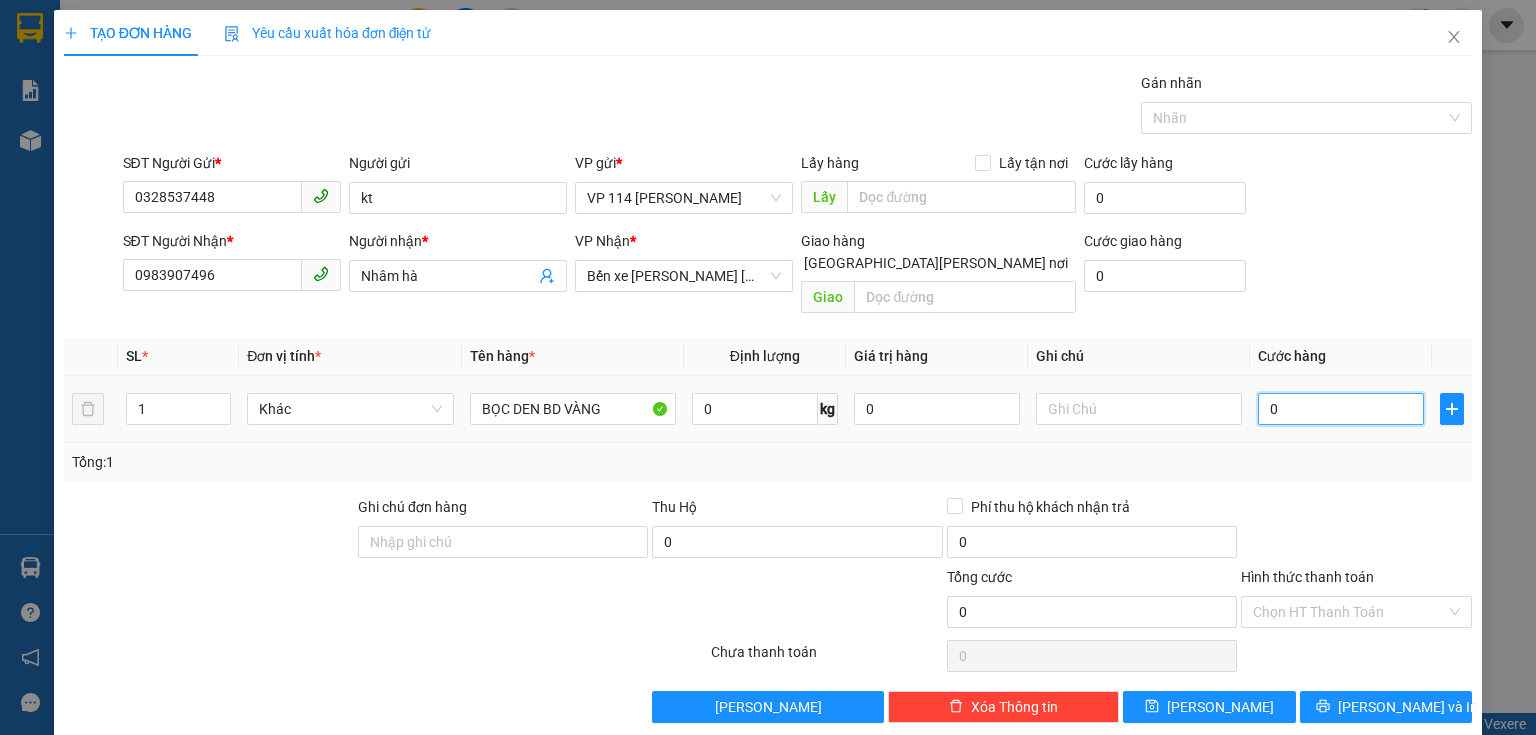click on "0" at bounding box center (1341, 409) 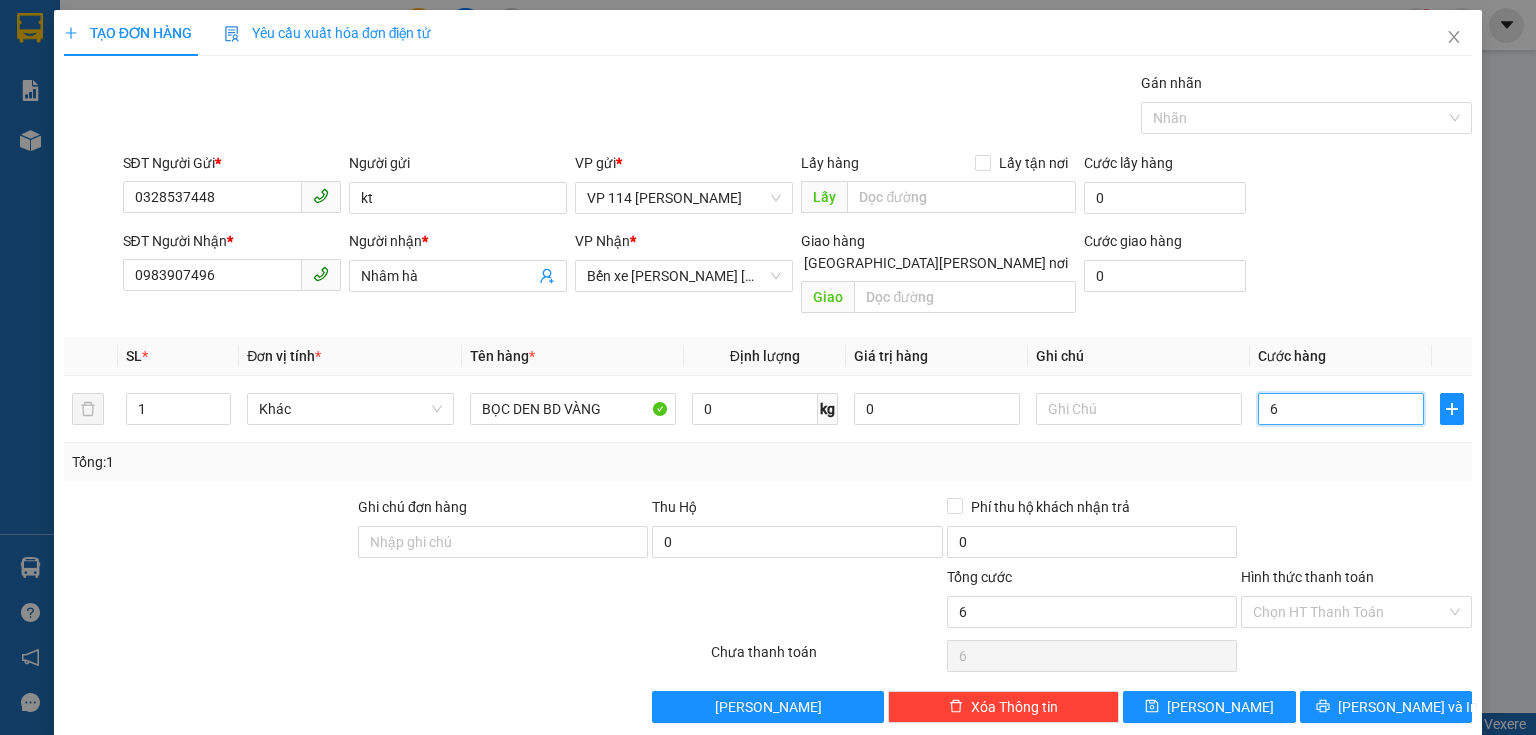 type on "6" 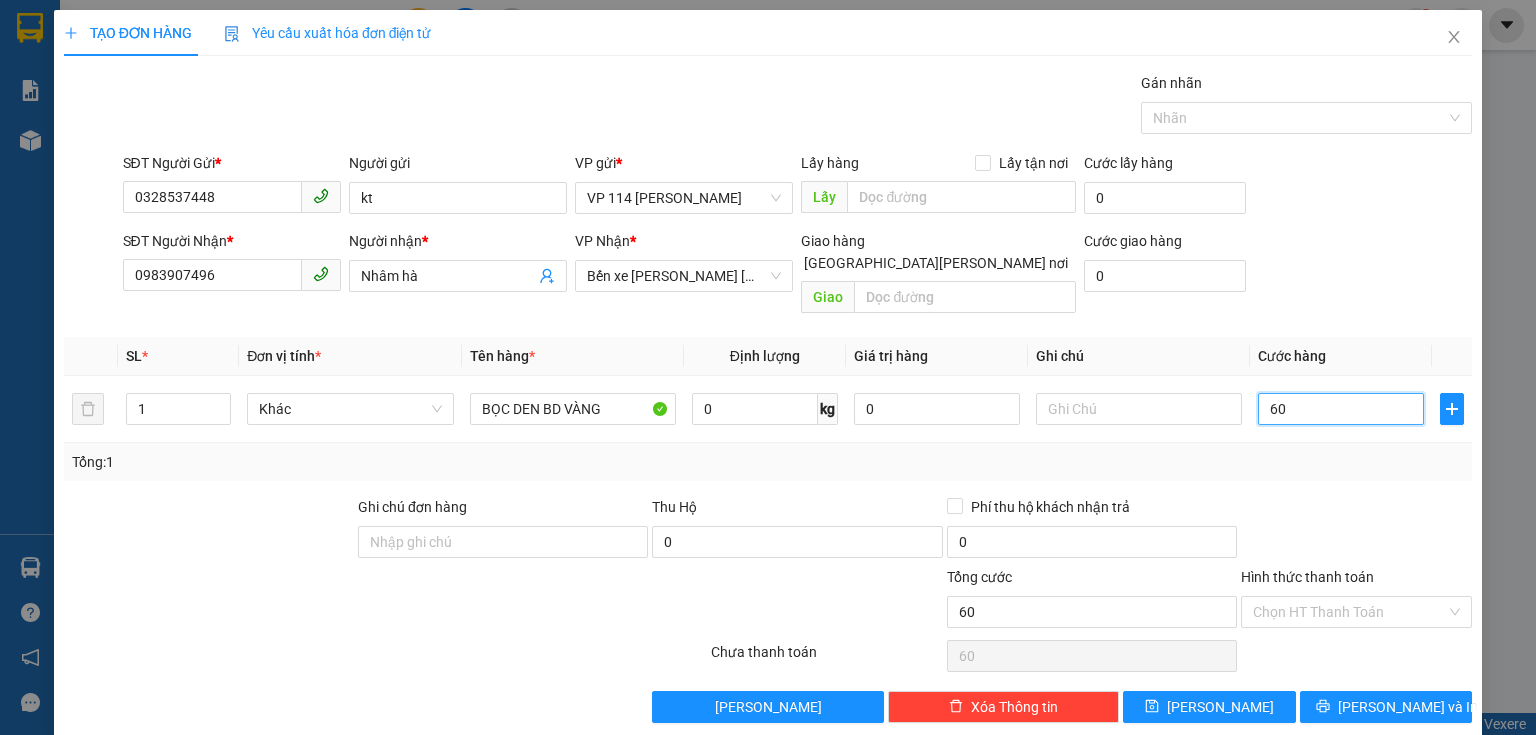 type on "600" 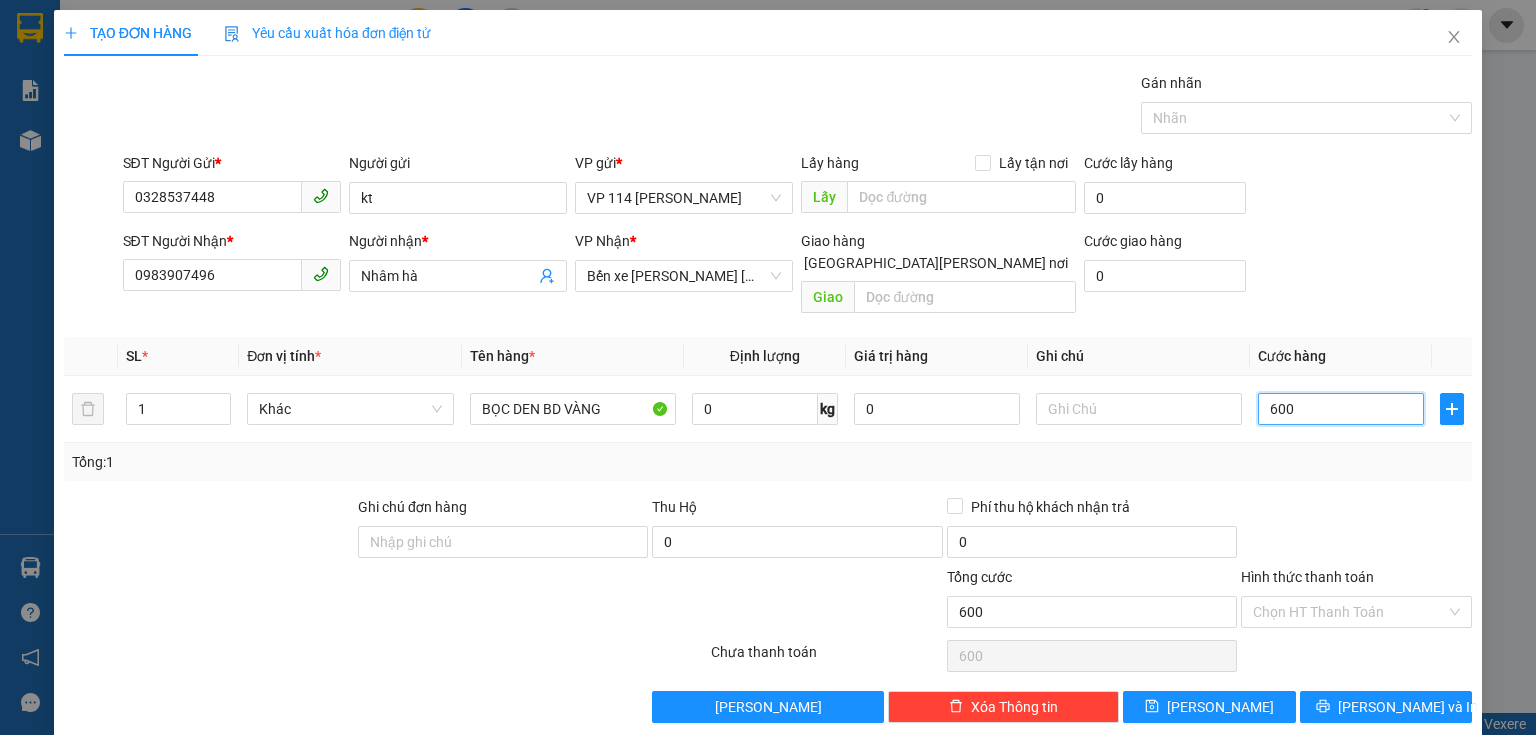 type on "6.000" 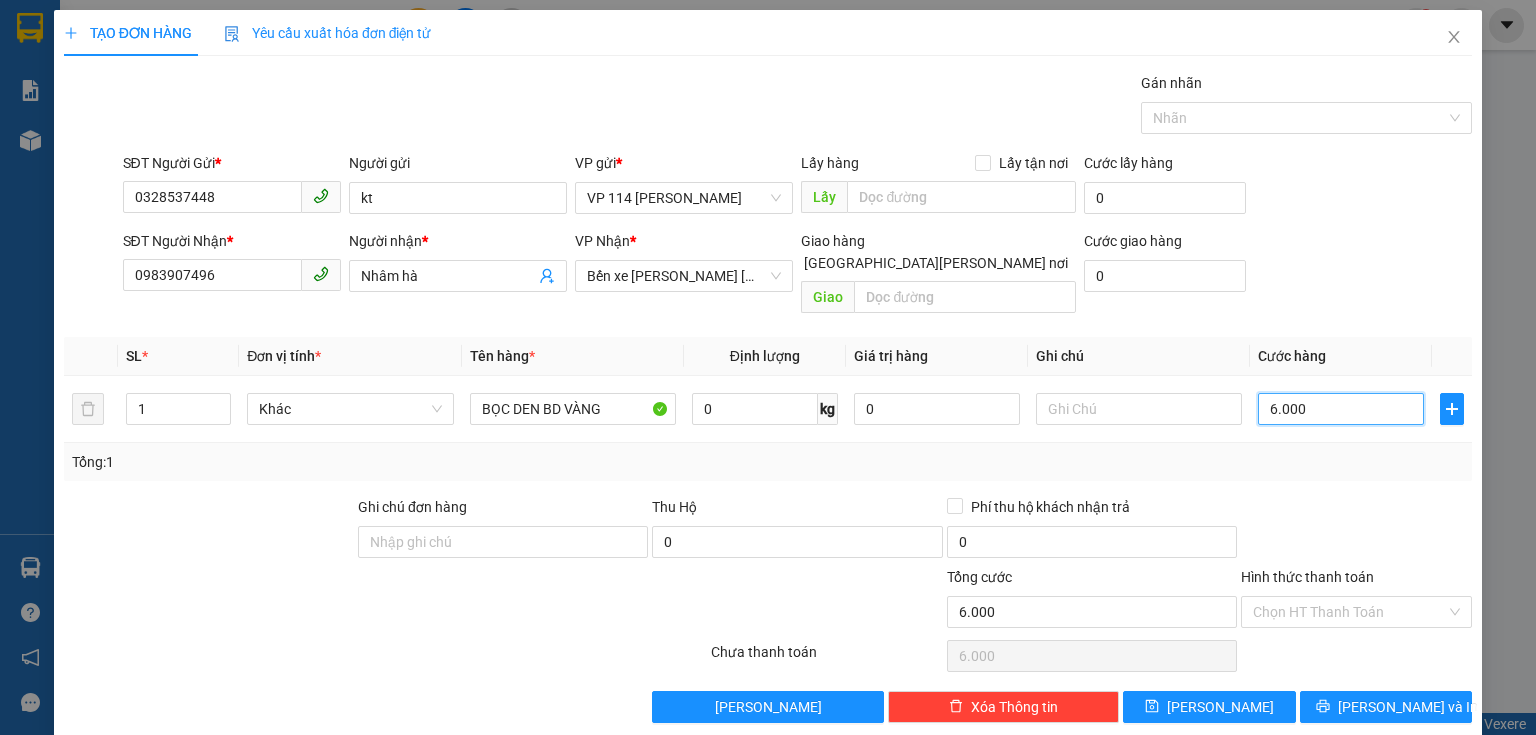 type on "60.000" 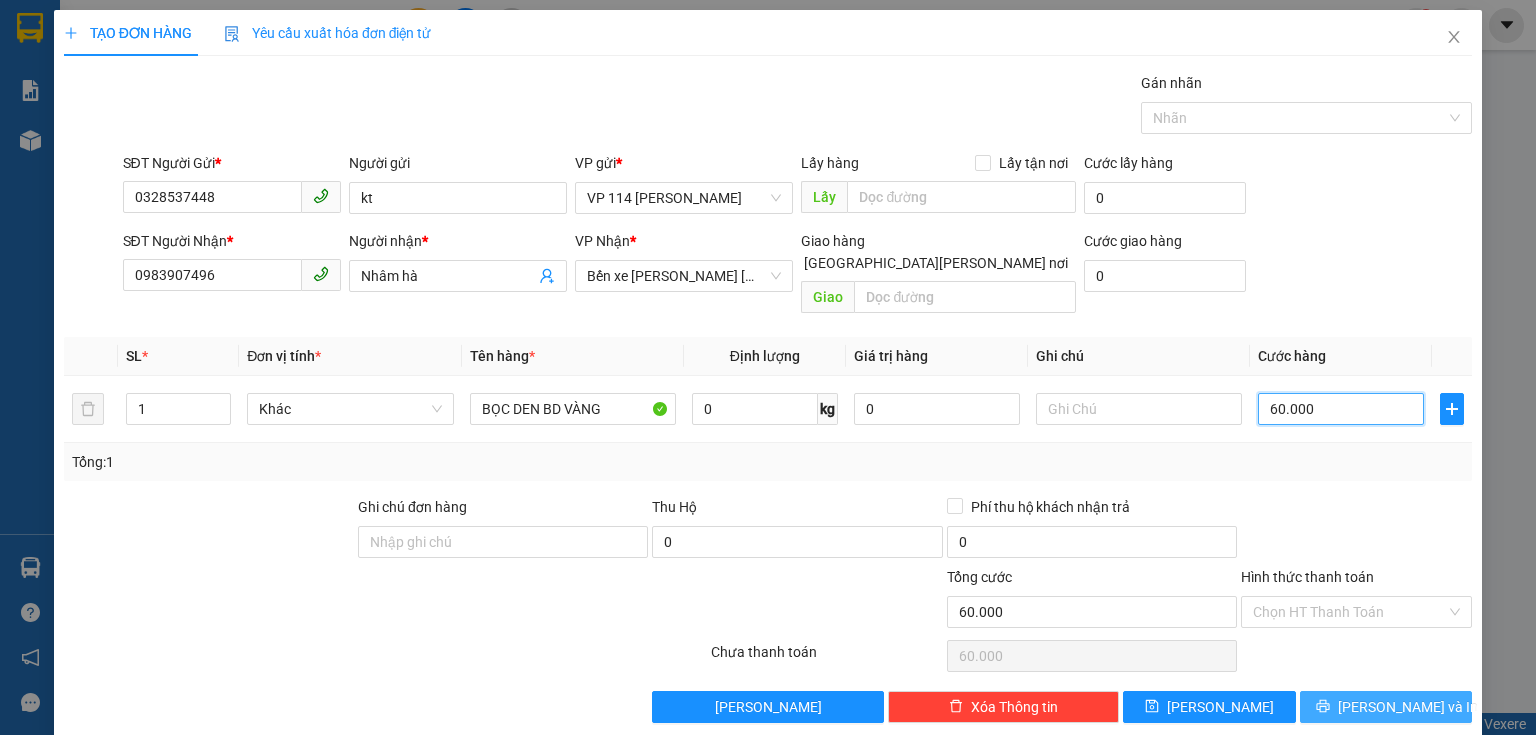 type on "60.000" 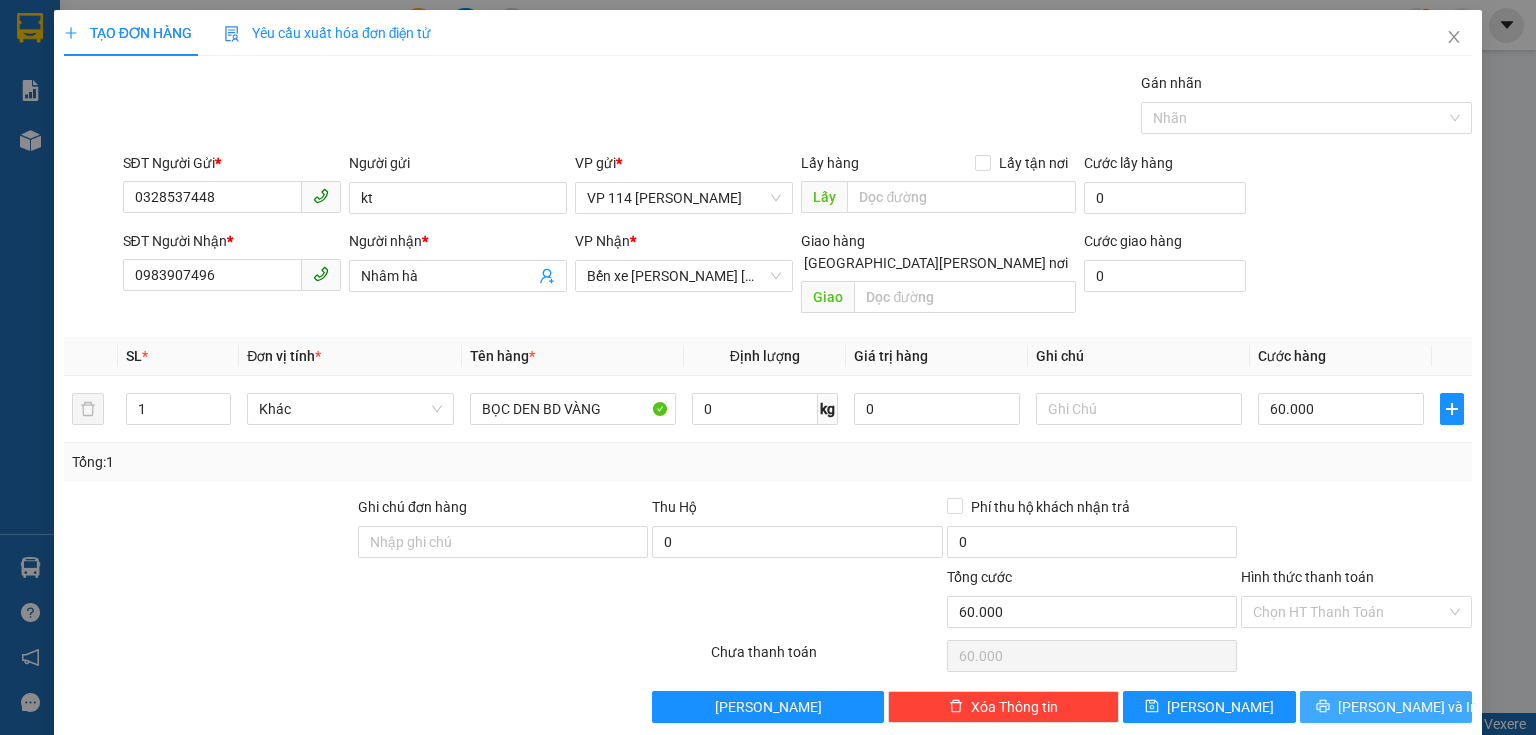 click 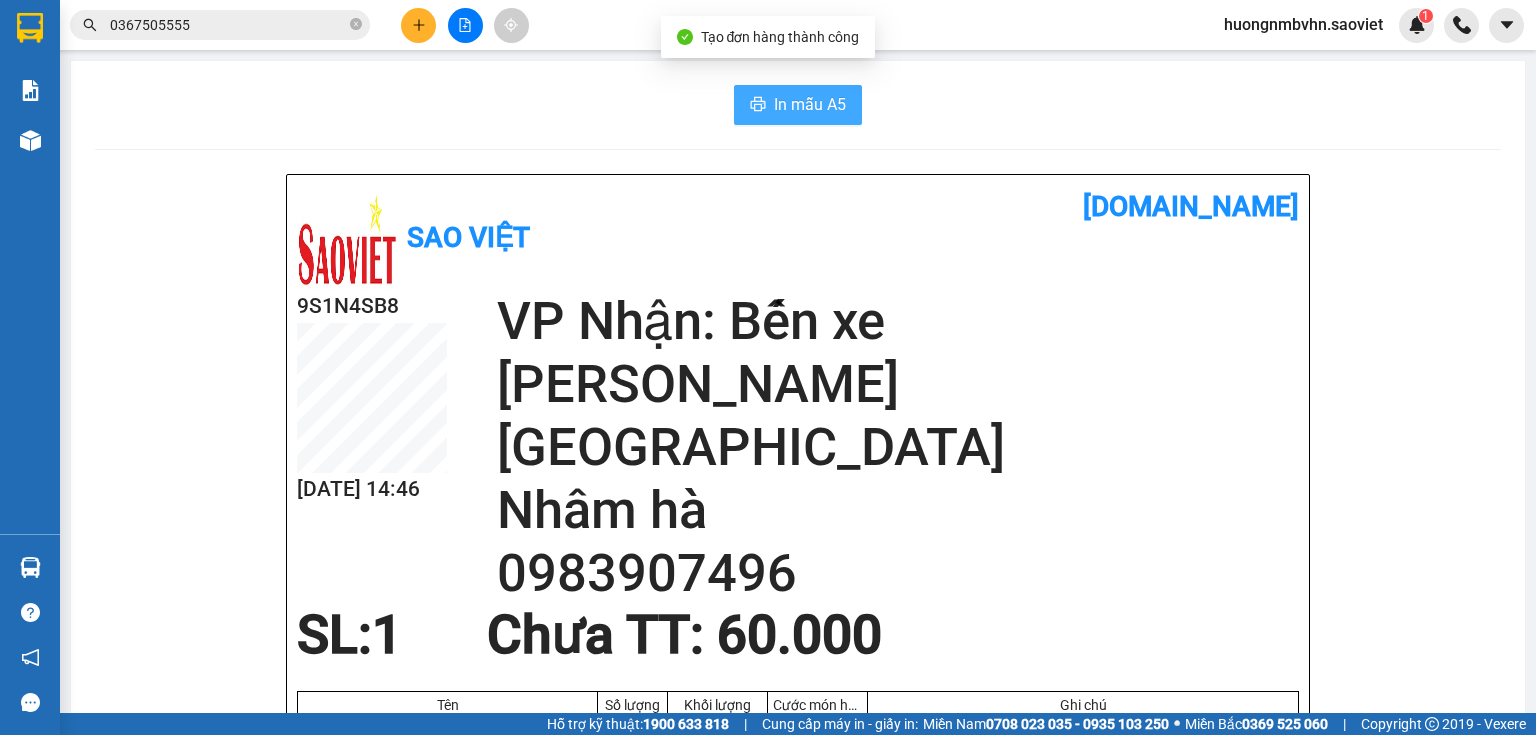 click on "In mẫu A5" at bounding box center [810, 104] 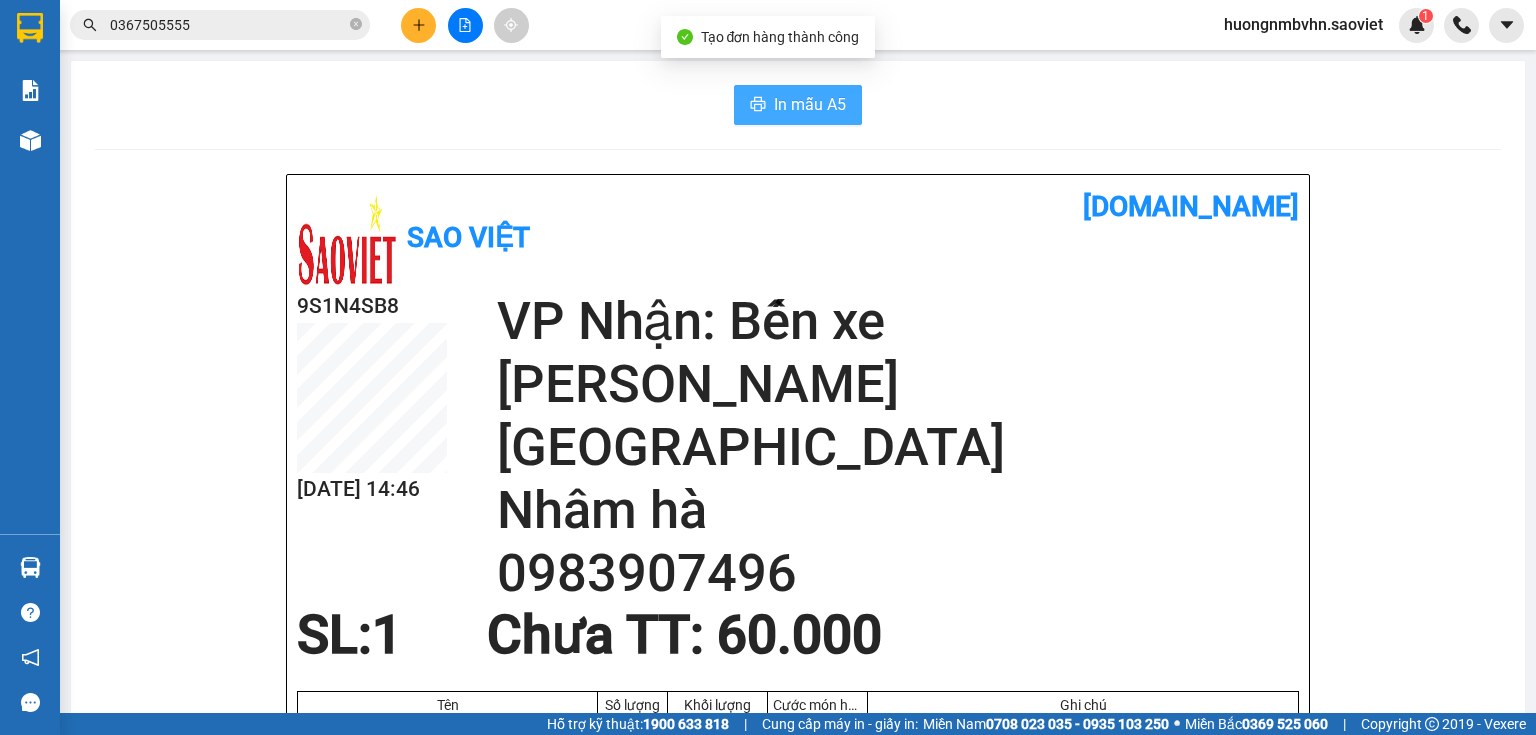 scroll, scrollTop: 0, scrollLeft: 0, axis: both 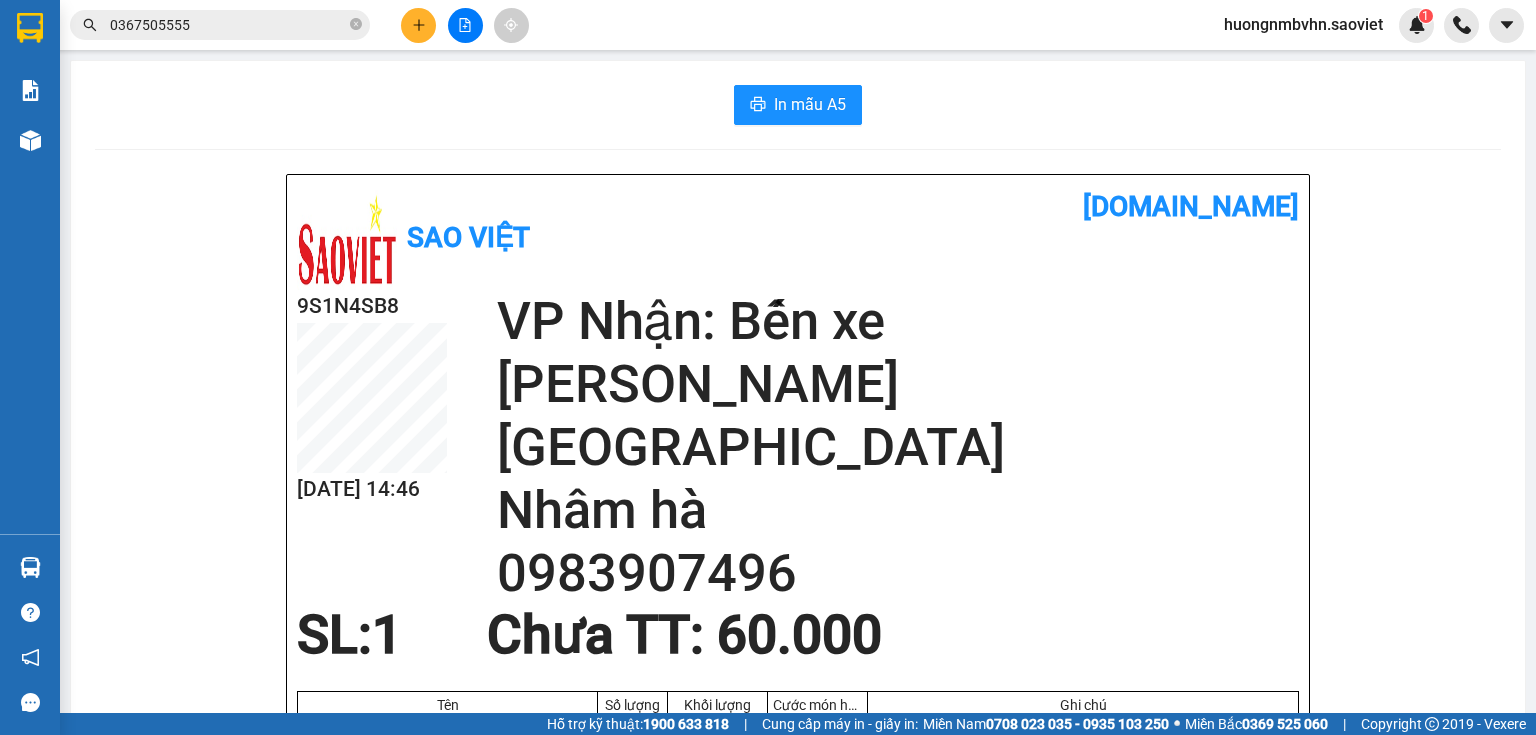 click on "huongnmbvhn.saoviet" at bounding box center (1303, 24) 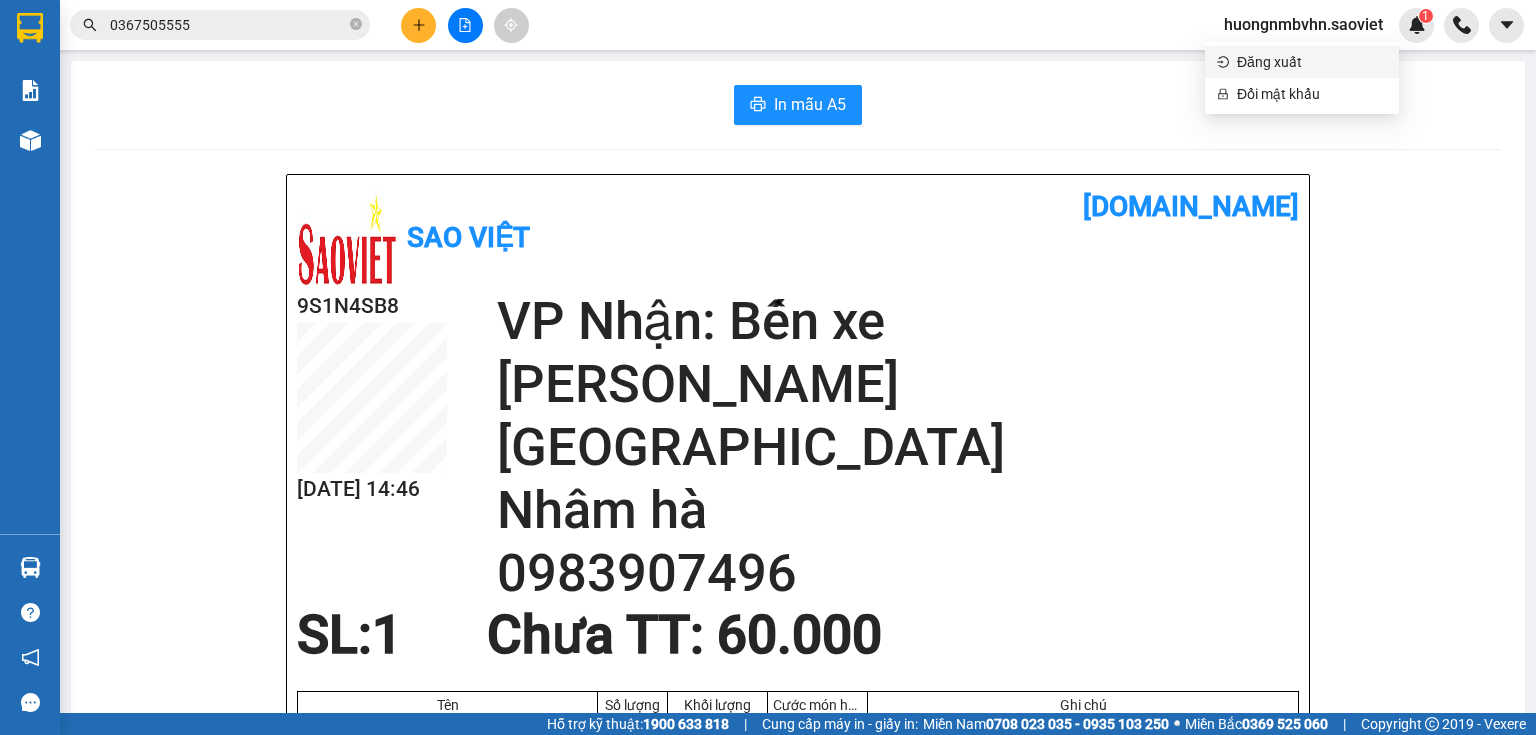 click on "Đăng xuất" at bounding box center [1312, 62] 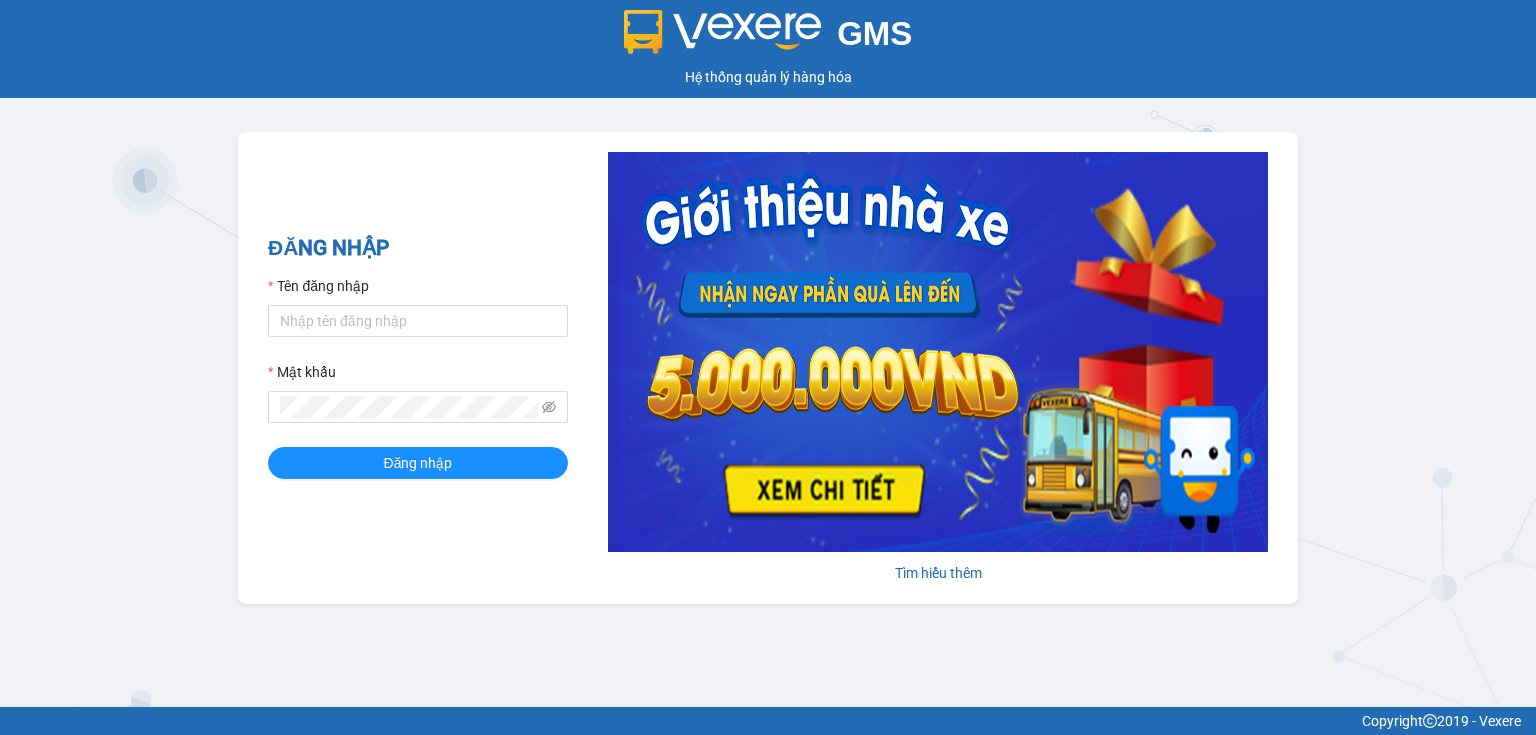 scroll, scrollTop: 0, scrollLeft: 0, axis: both 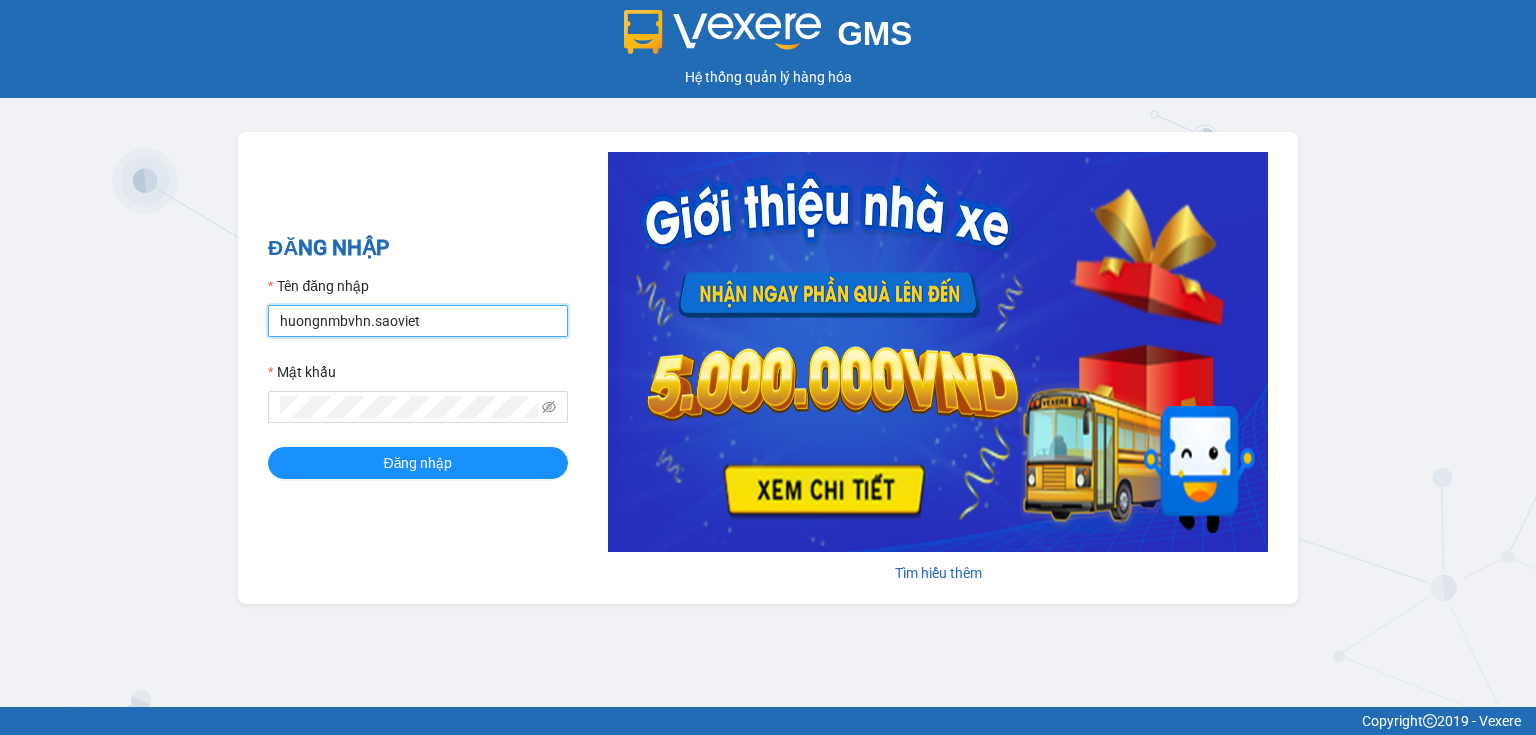 click on "huongnmbvhn.saoviet" at bounding box center [418, 321] 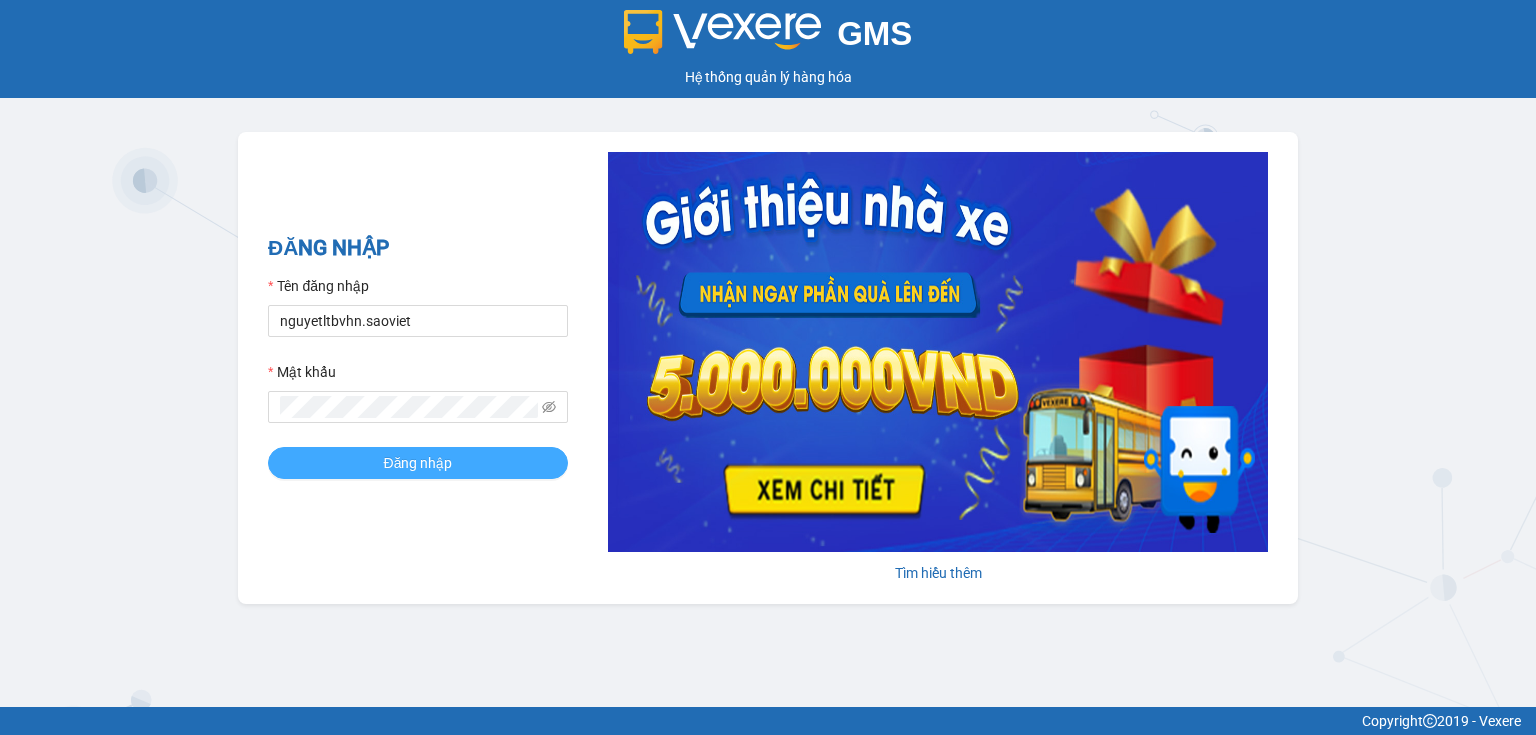 click on "Đăng nhập" at bounding box center [418, 463] 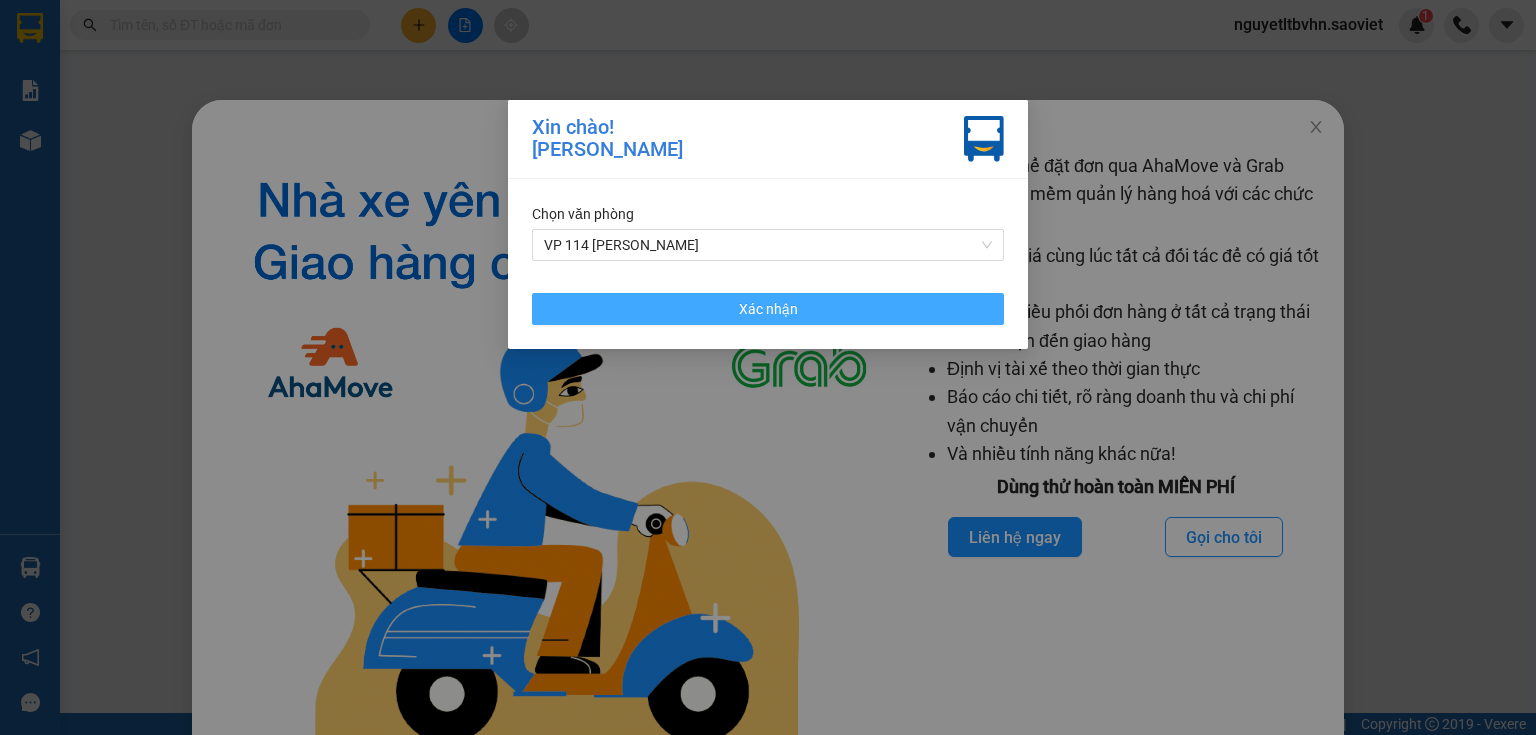 click on "Xác nhận" at bounding box center [768, 309] 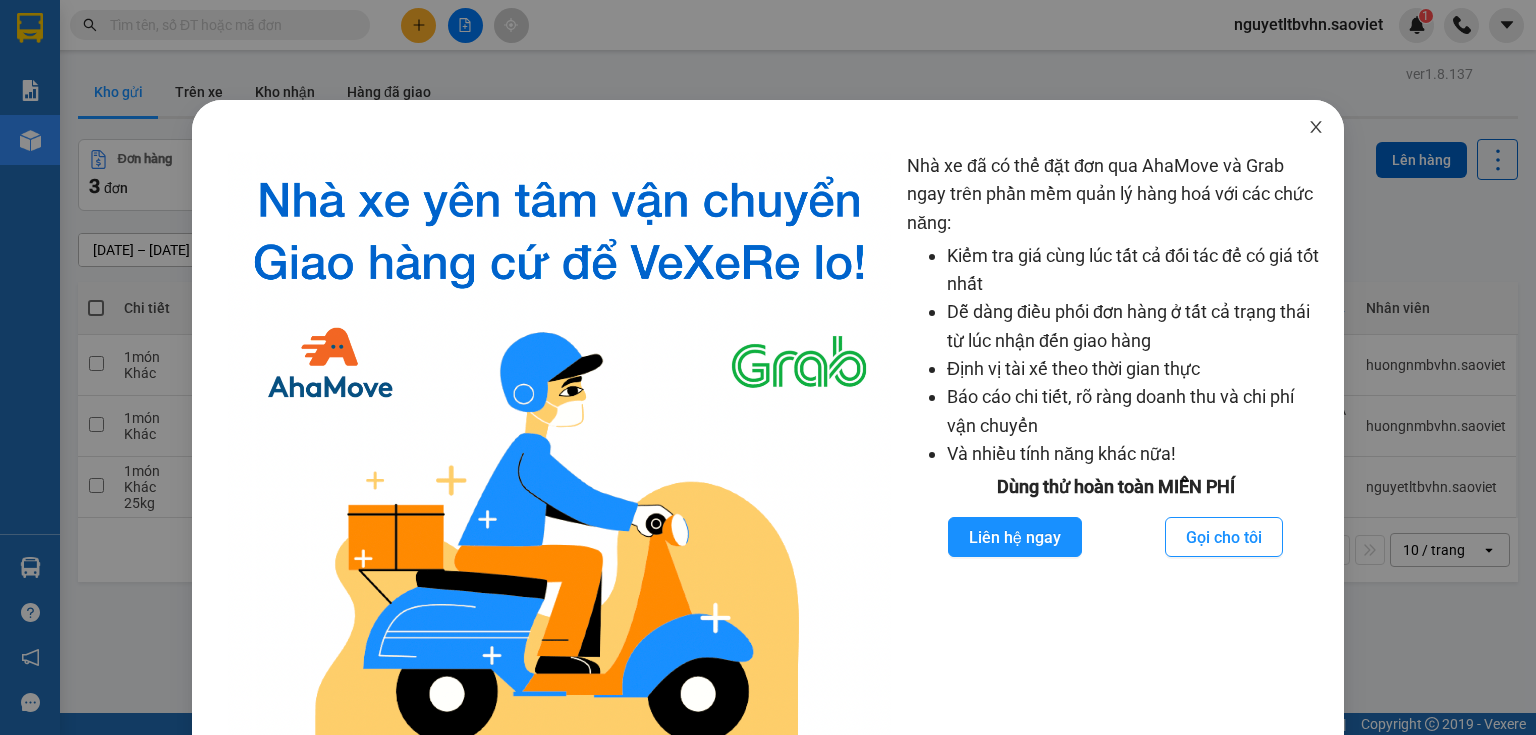 click 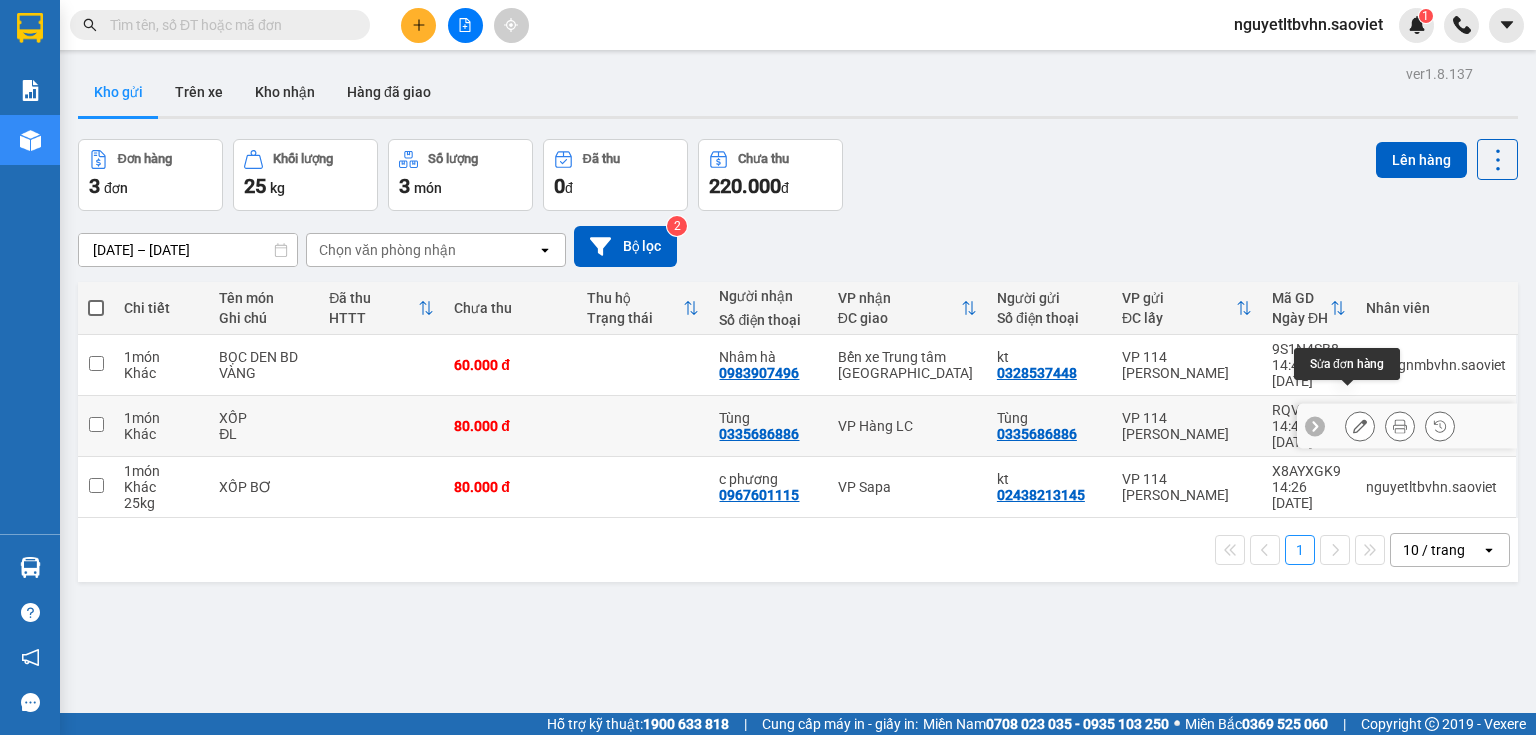 click 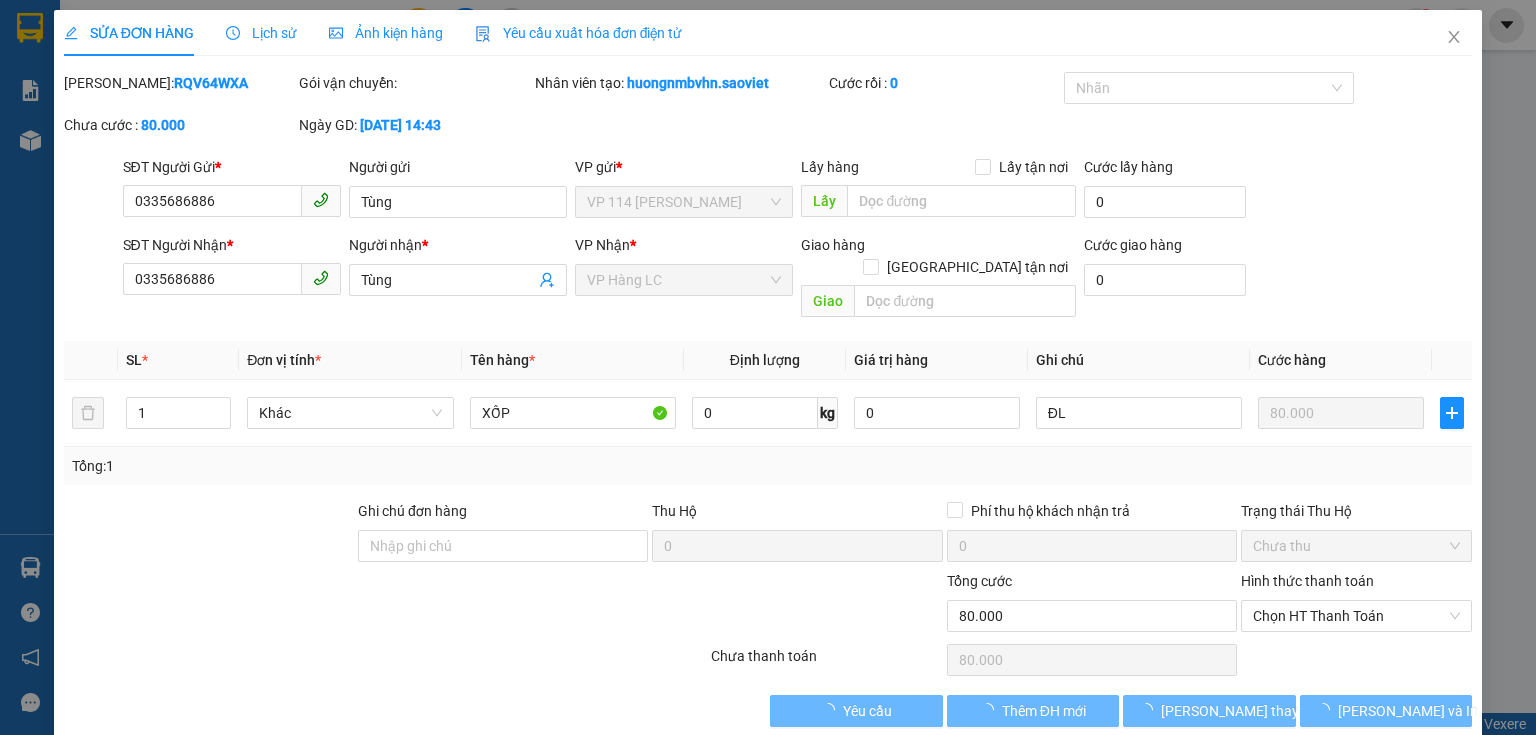 type on "0335686886" 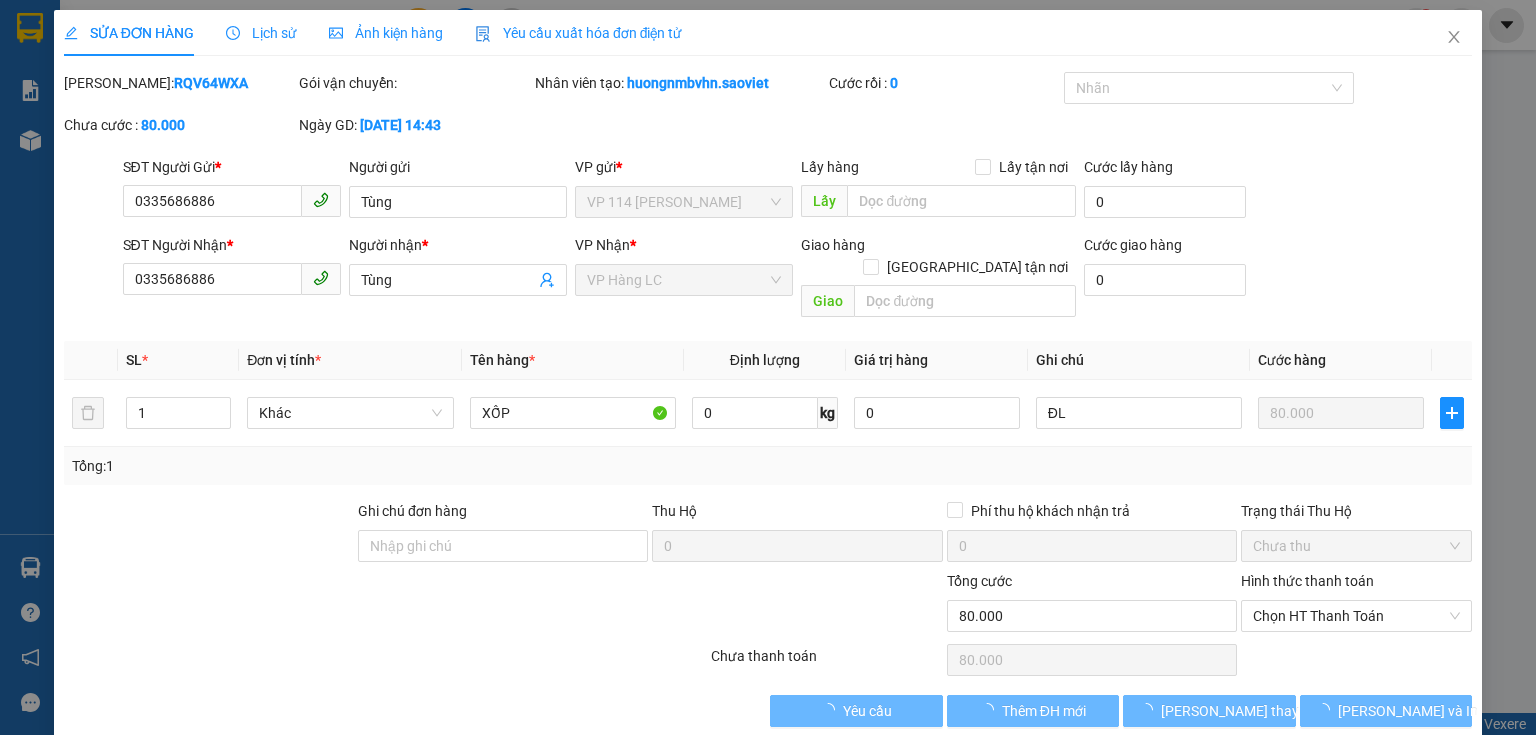 type on "Tùng" 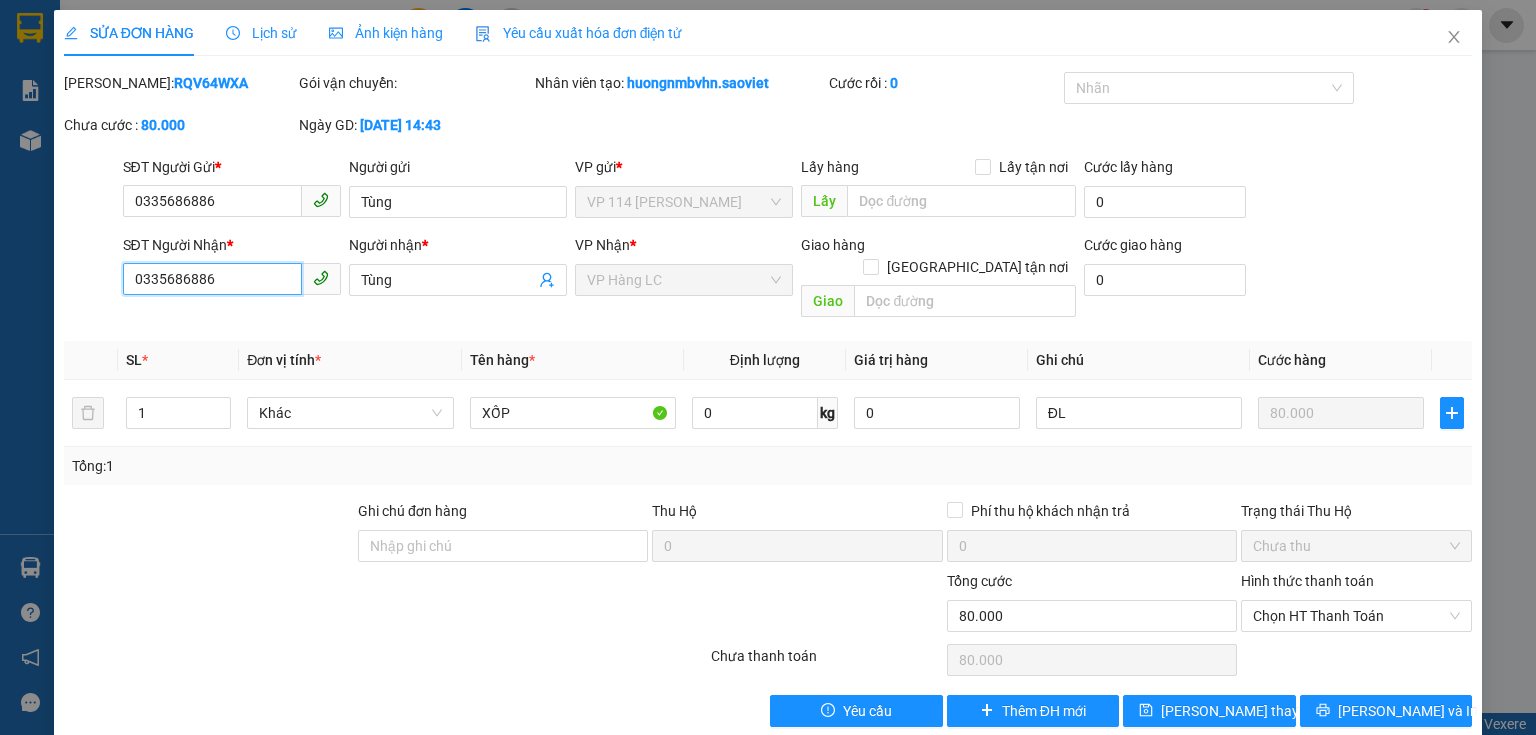click on "0335686886" at bounding box center [212, 279] 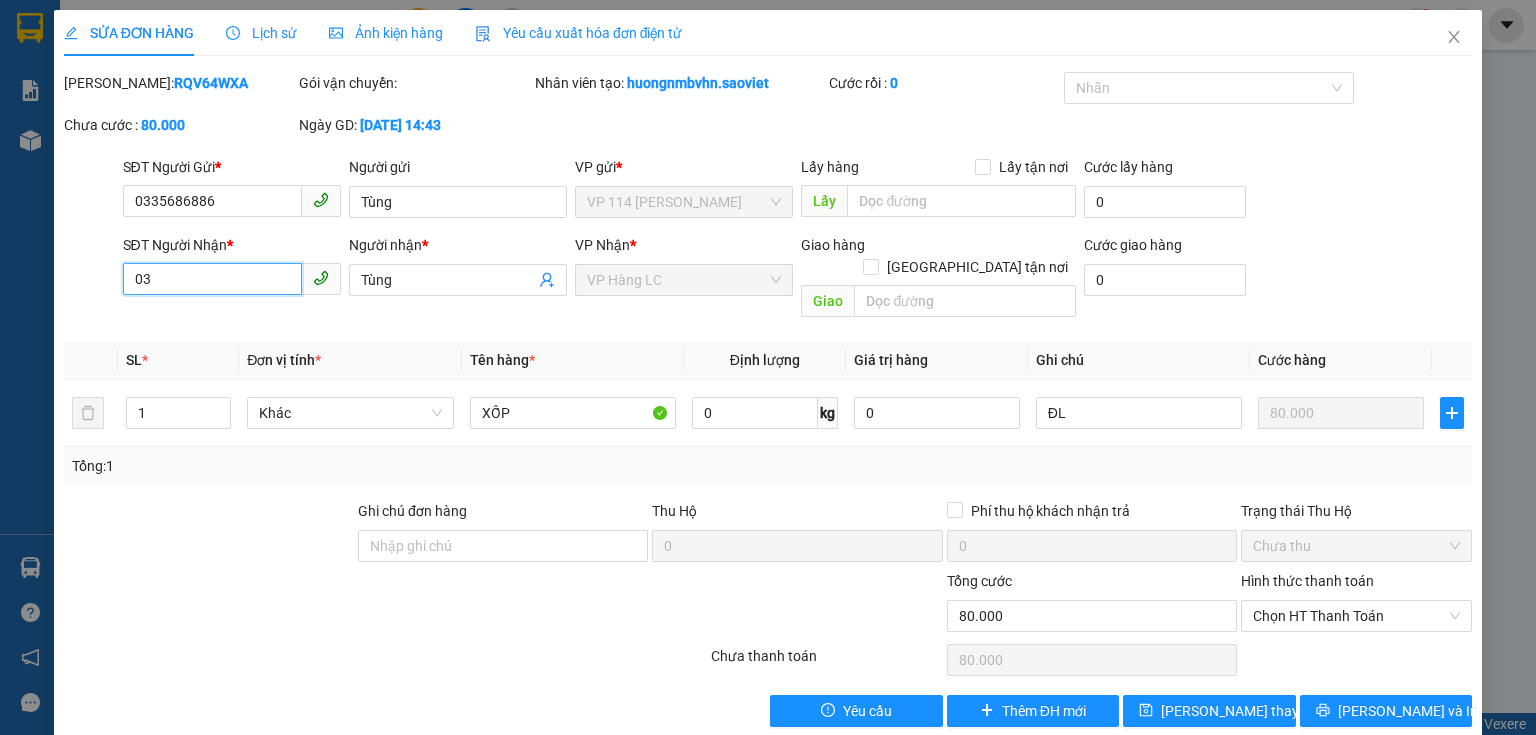 type on "0" 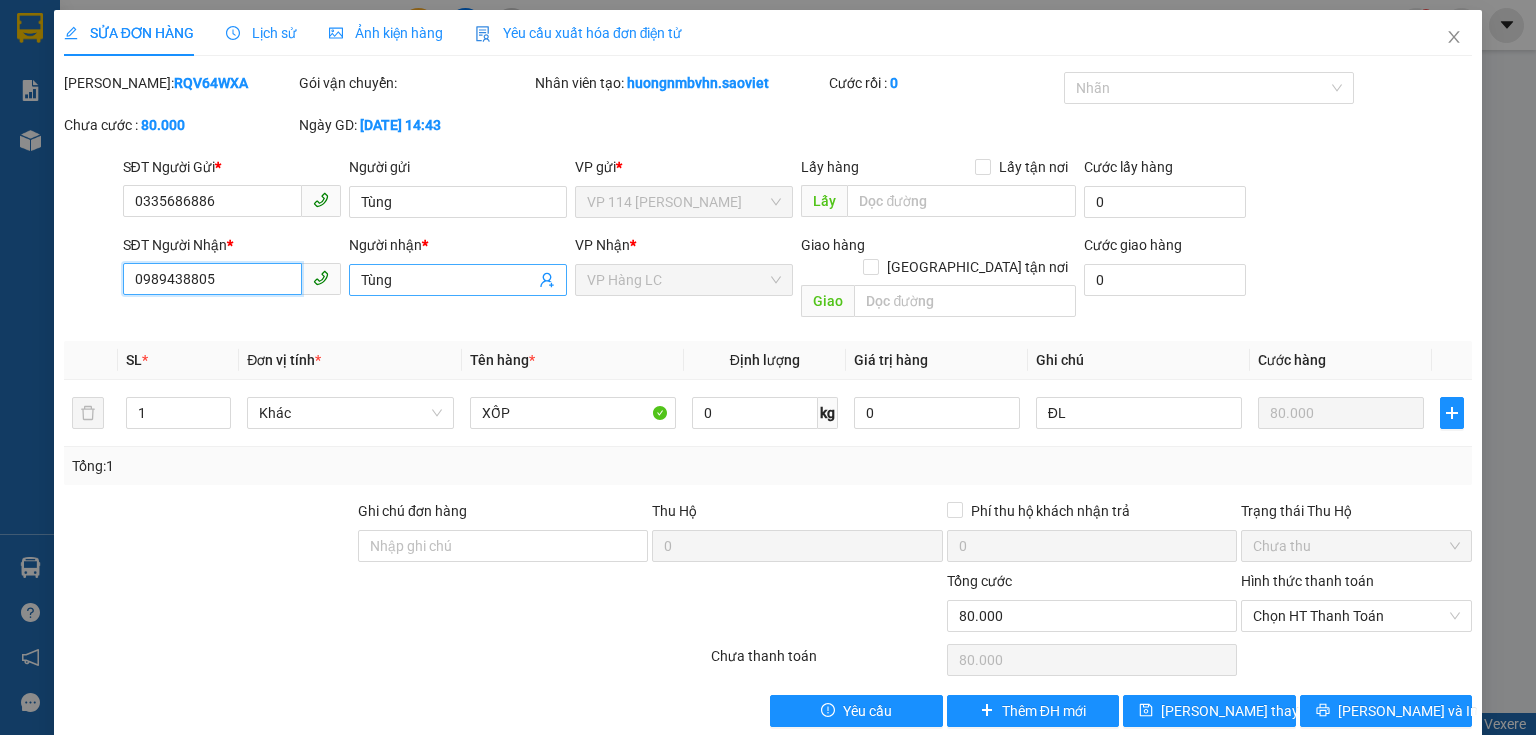 type on "0989438805" 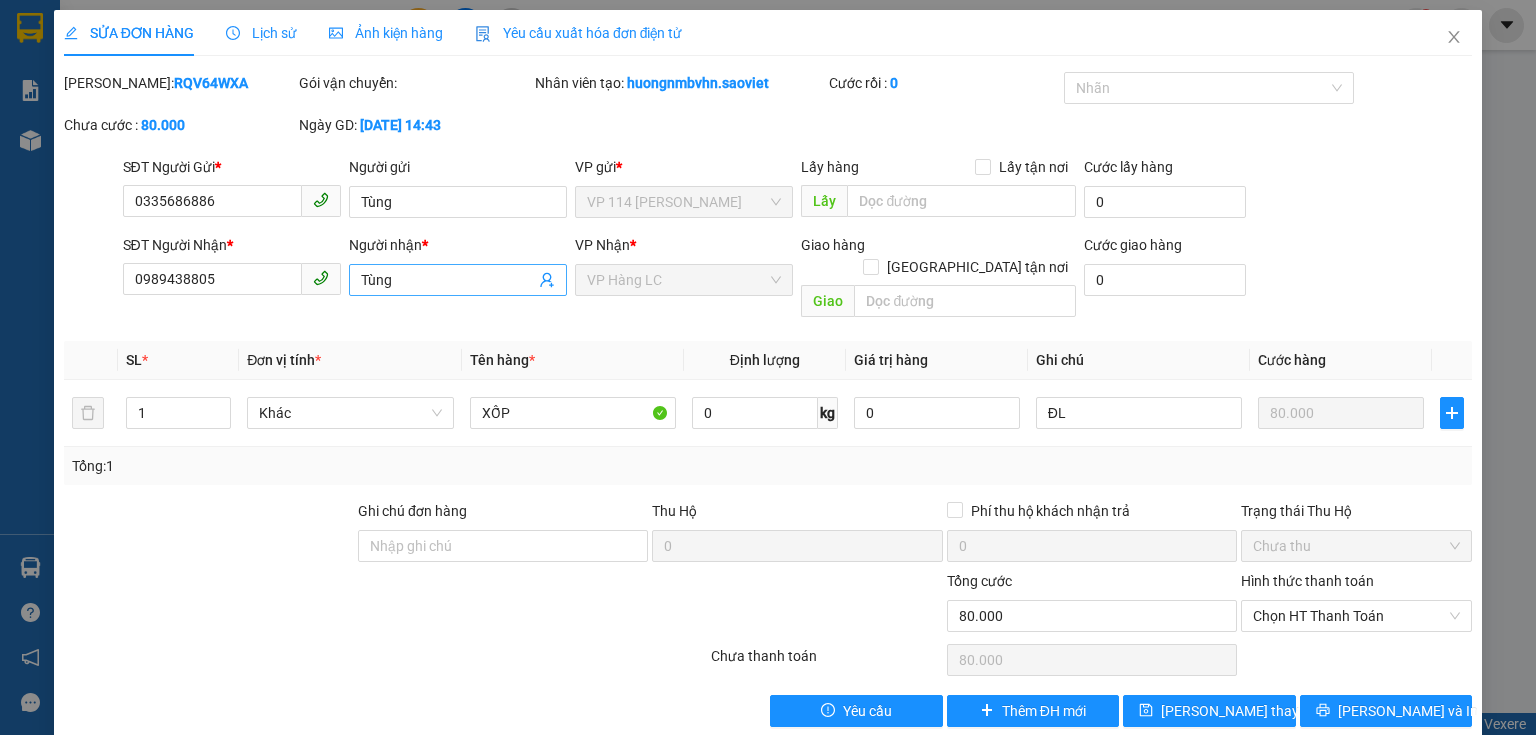 click on "Tùng" at bounding box center (448, 280) 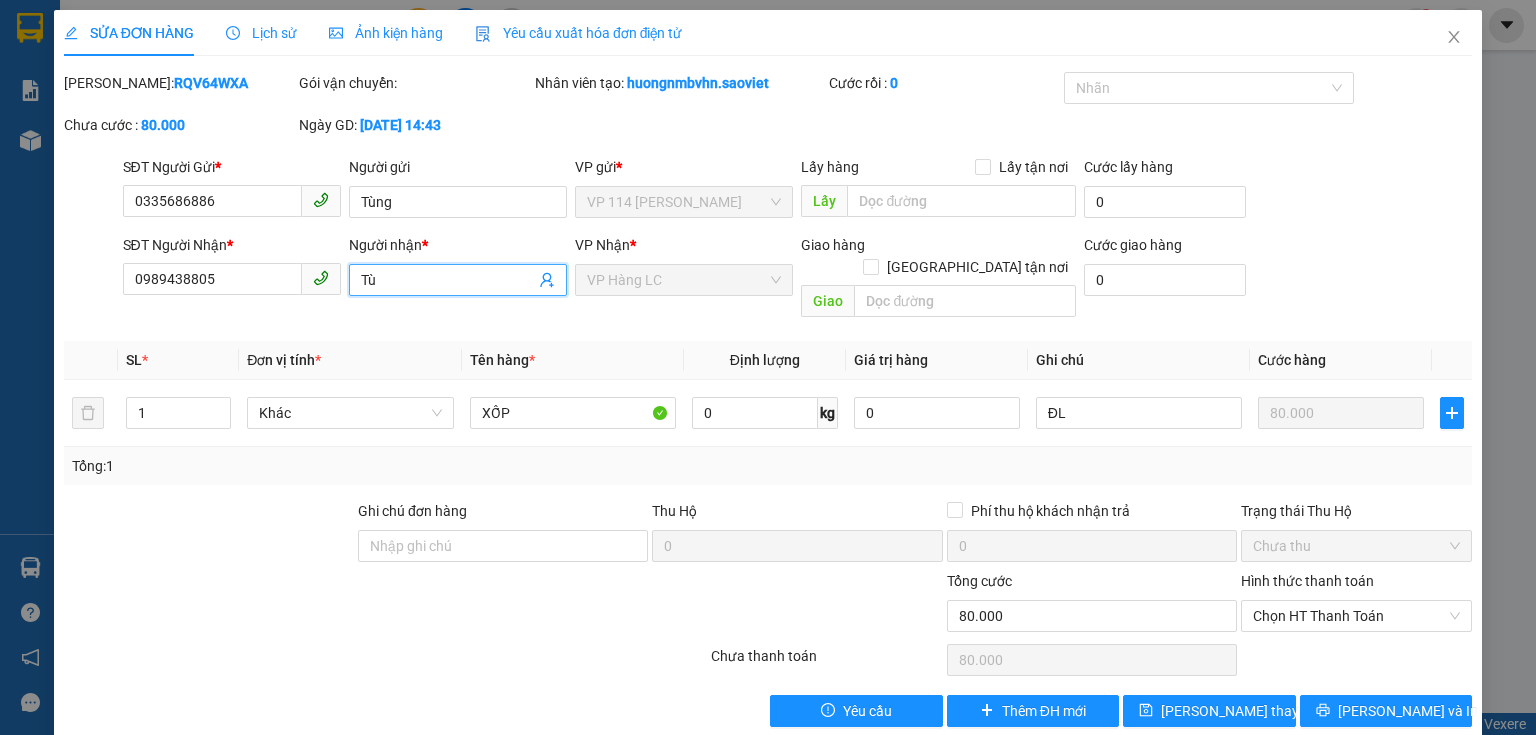 type on "T" 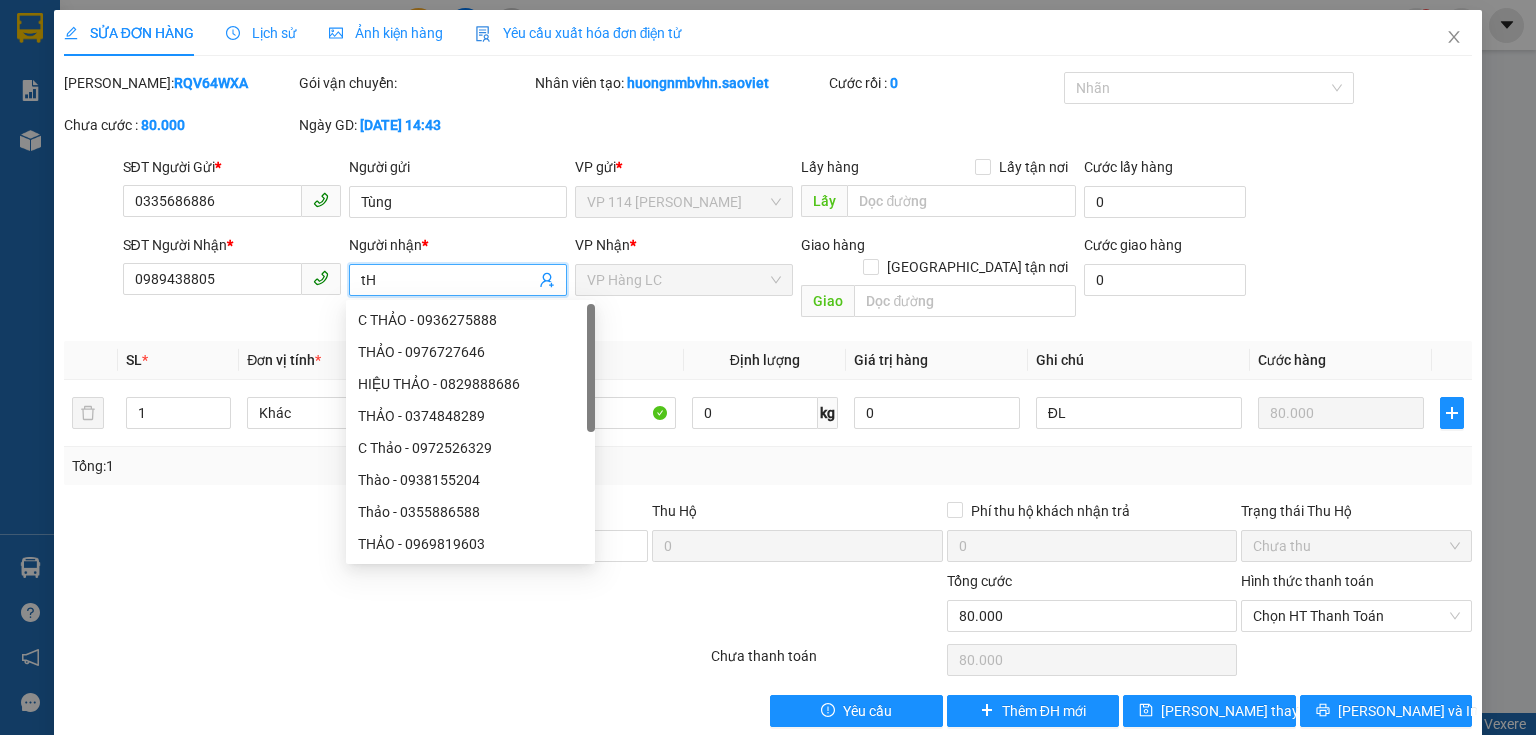 type on "t" 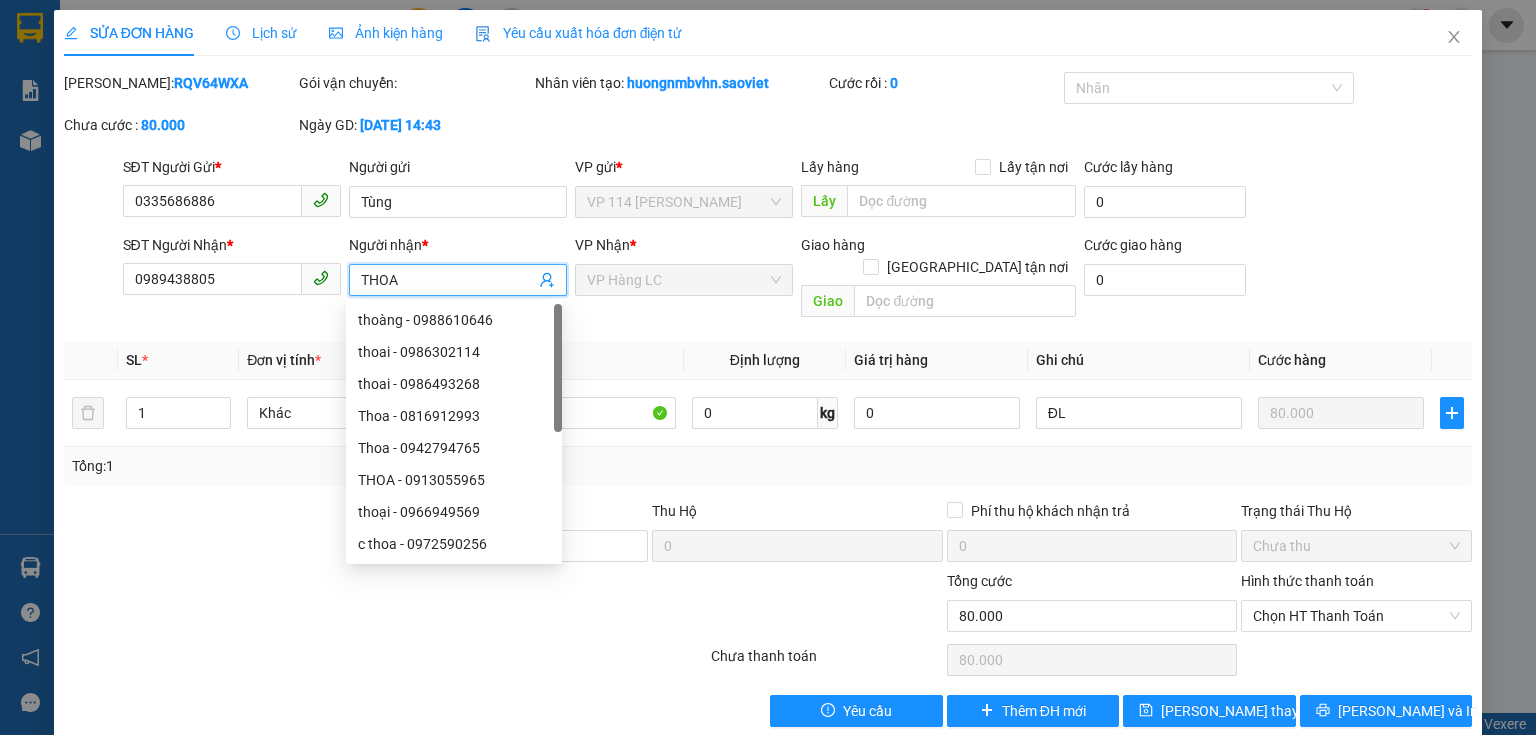 type on "THOA" 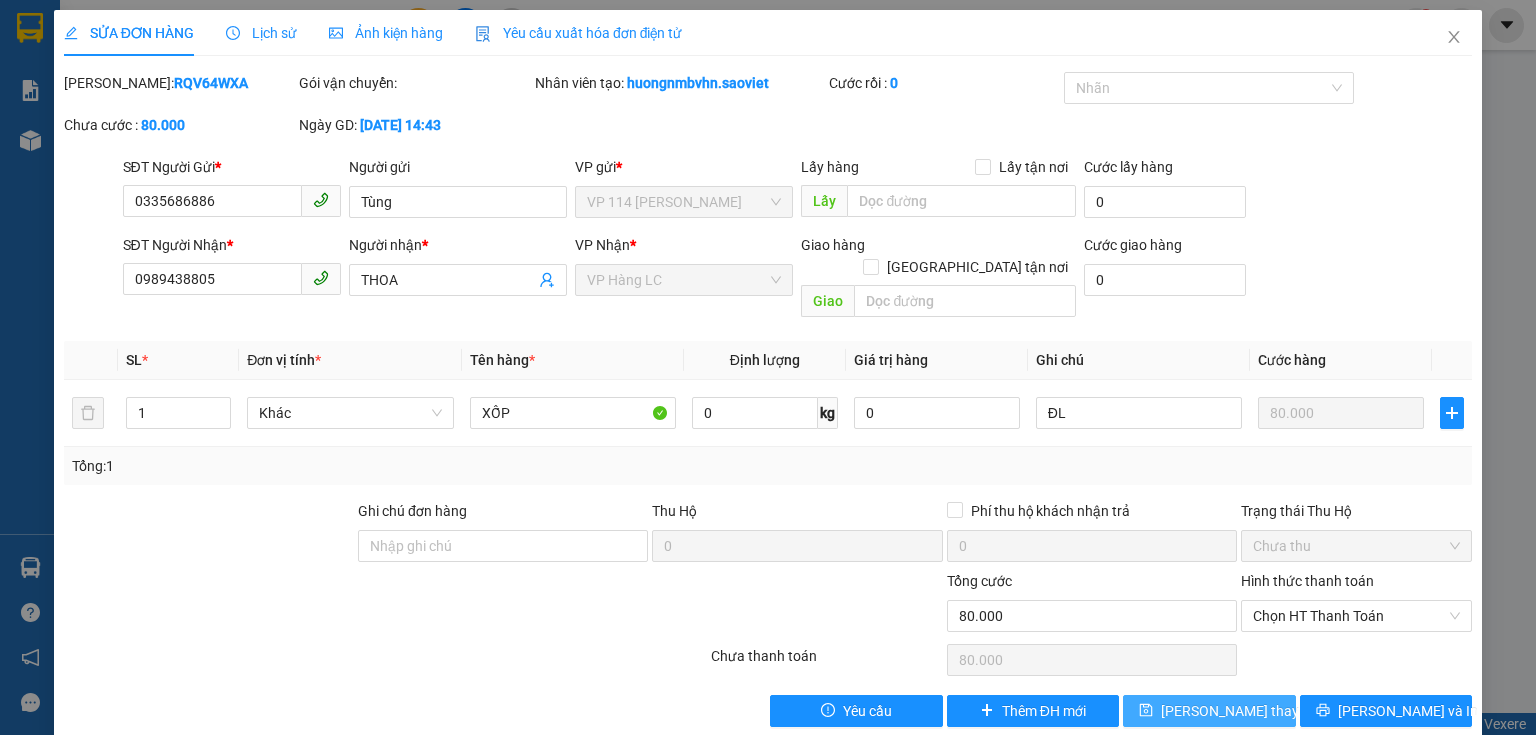 click on "[PERSON_NAME] thay đổi" at bounding box center [1241, 711] 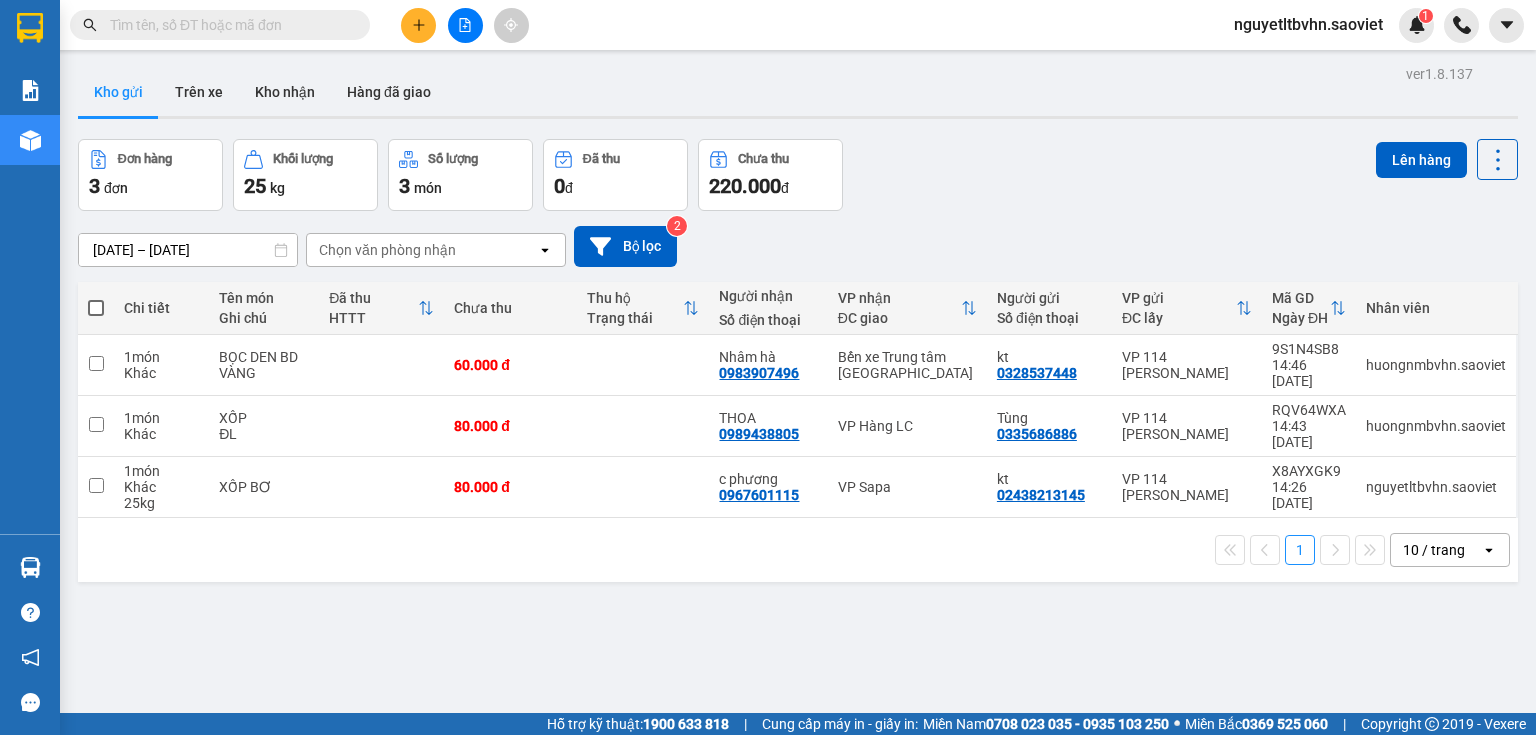 click on "nguyetltbvhn.saoviet" at bounding box center [1308, 24] 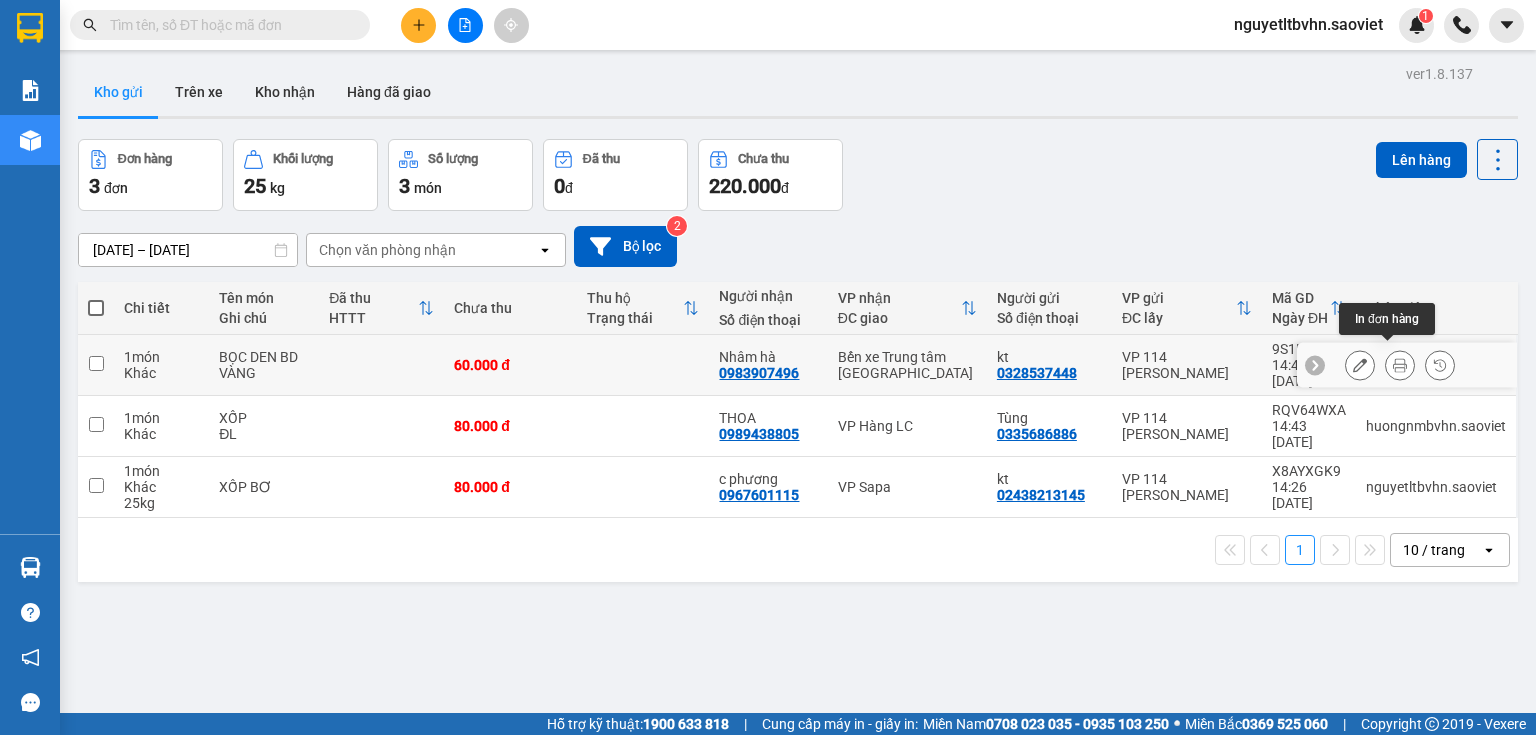 click at bounding box center (1400, 365) 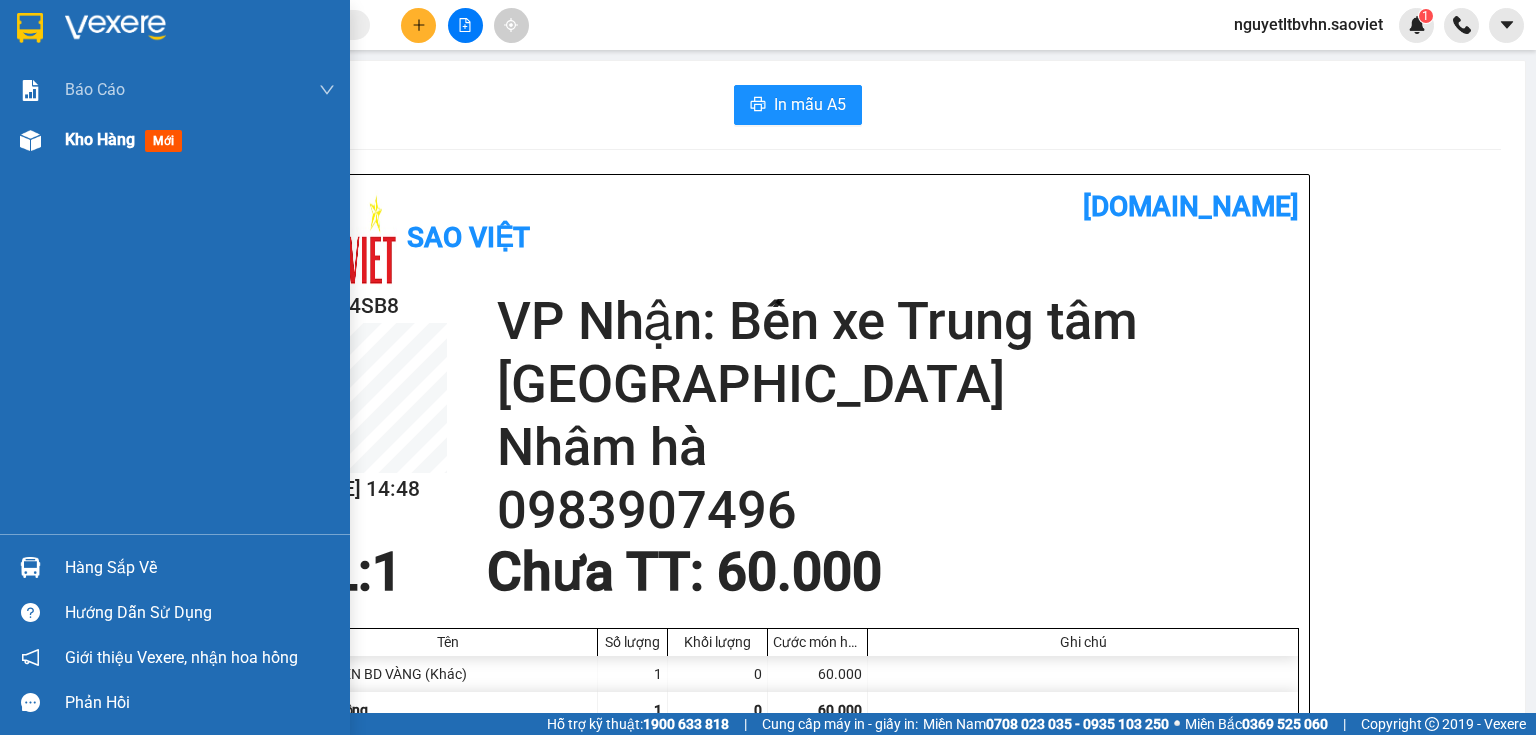 click on "Kho hàng" at bounding box center (100, 139) 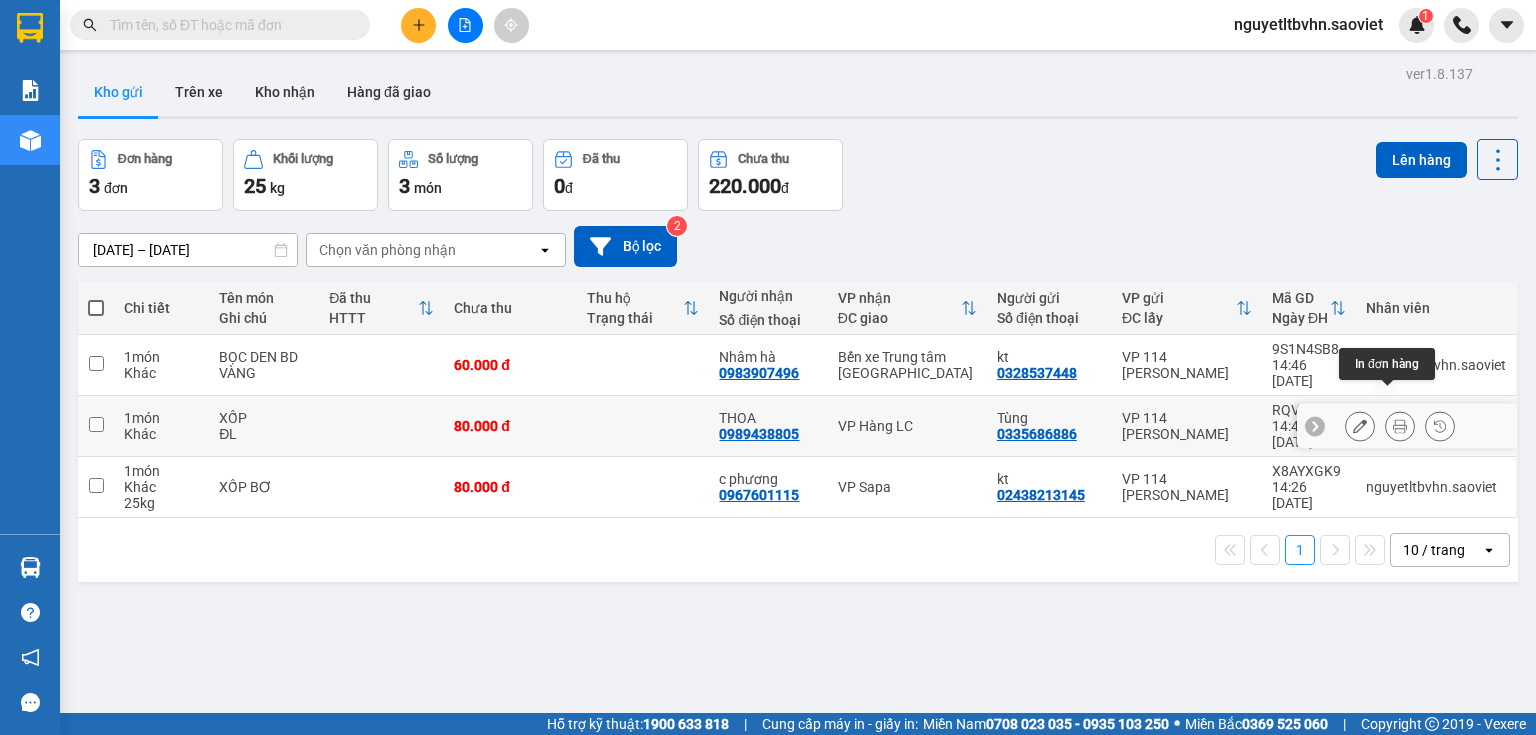 click at bounding box center [1400, 426] 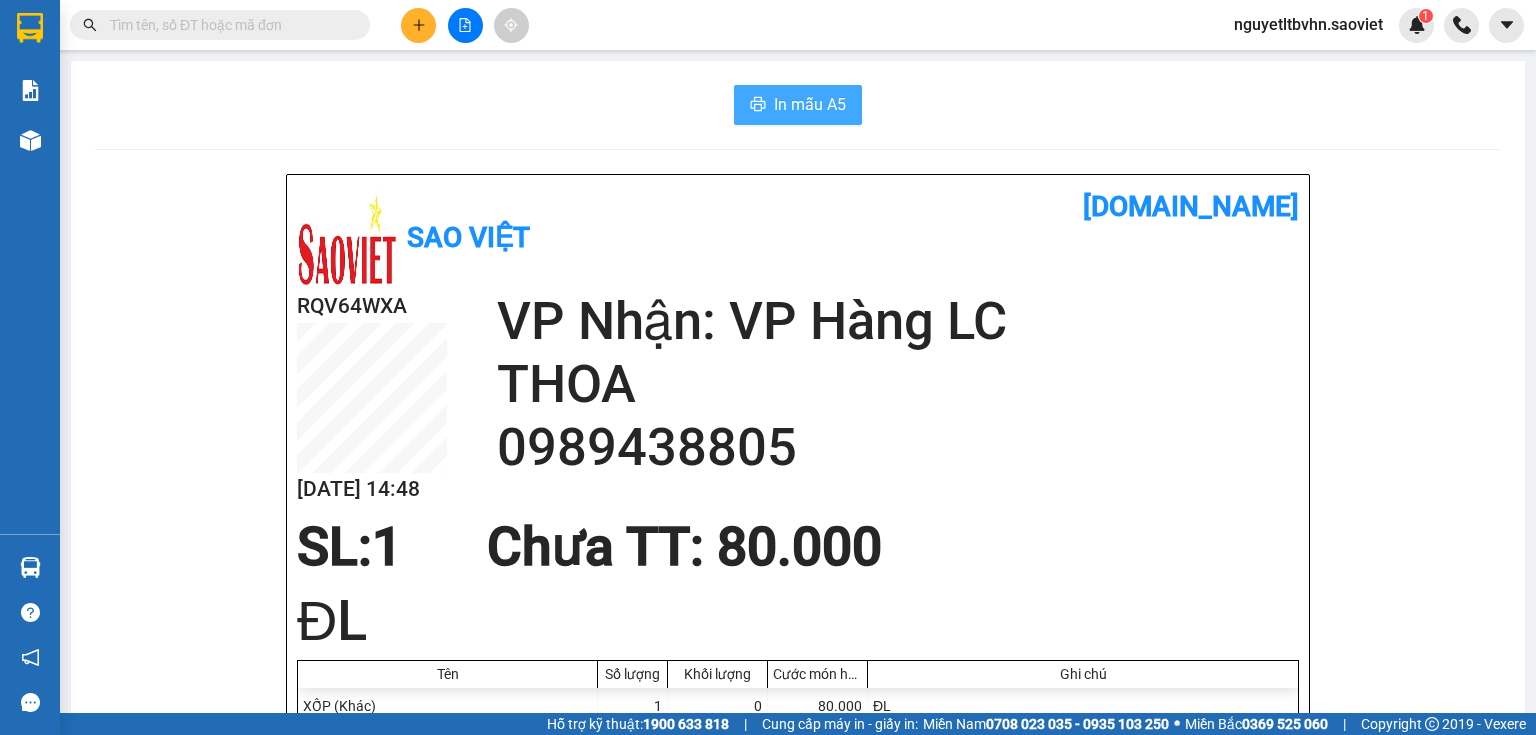 click on "In mẫu A5" at bounding box center [810, 104] 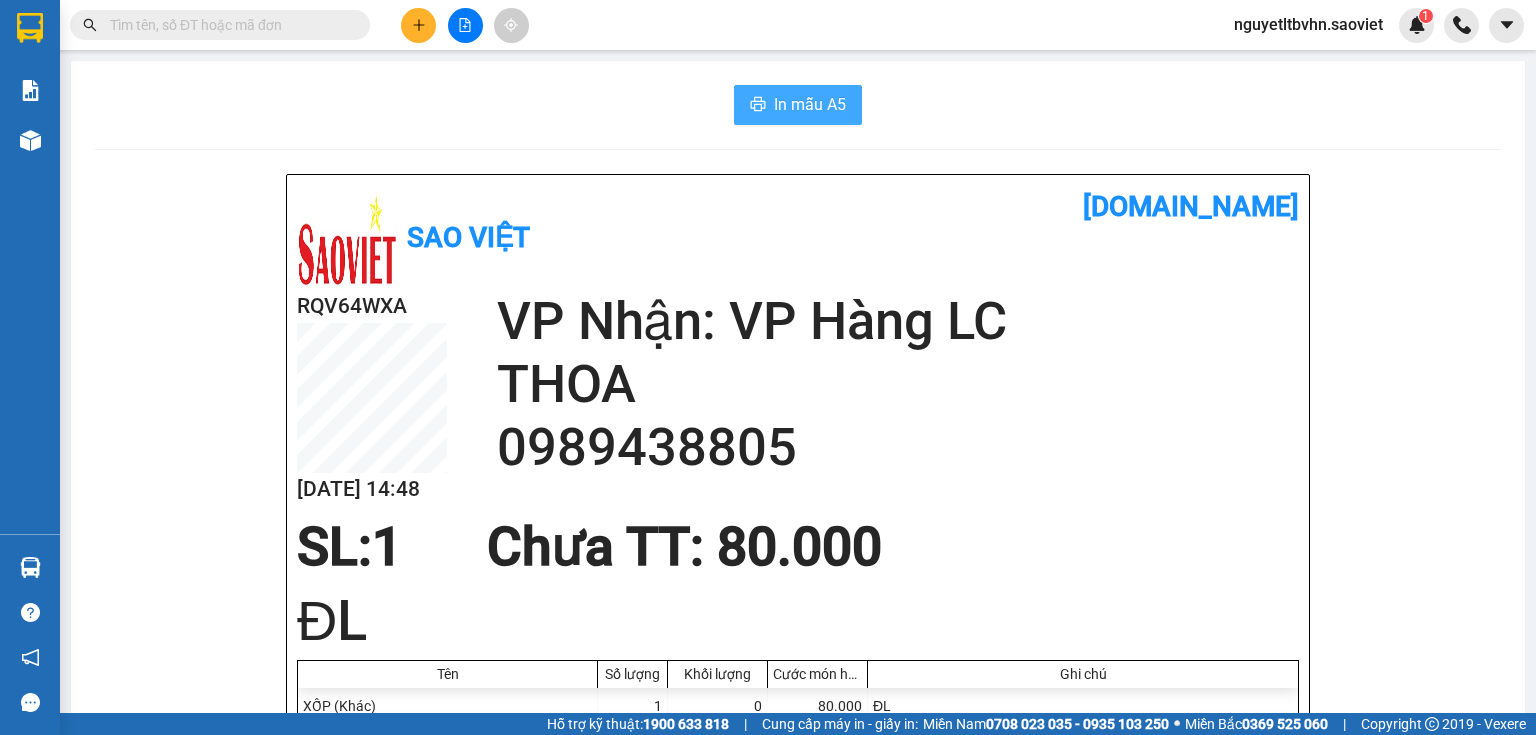 scroll, scrollTop: 0, scrollLeft: 0, axis: both 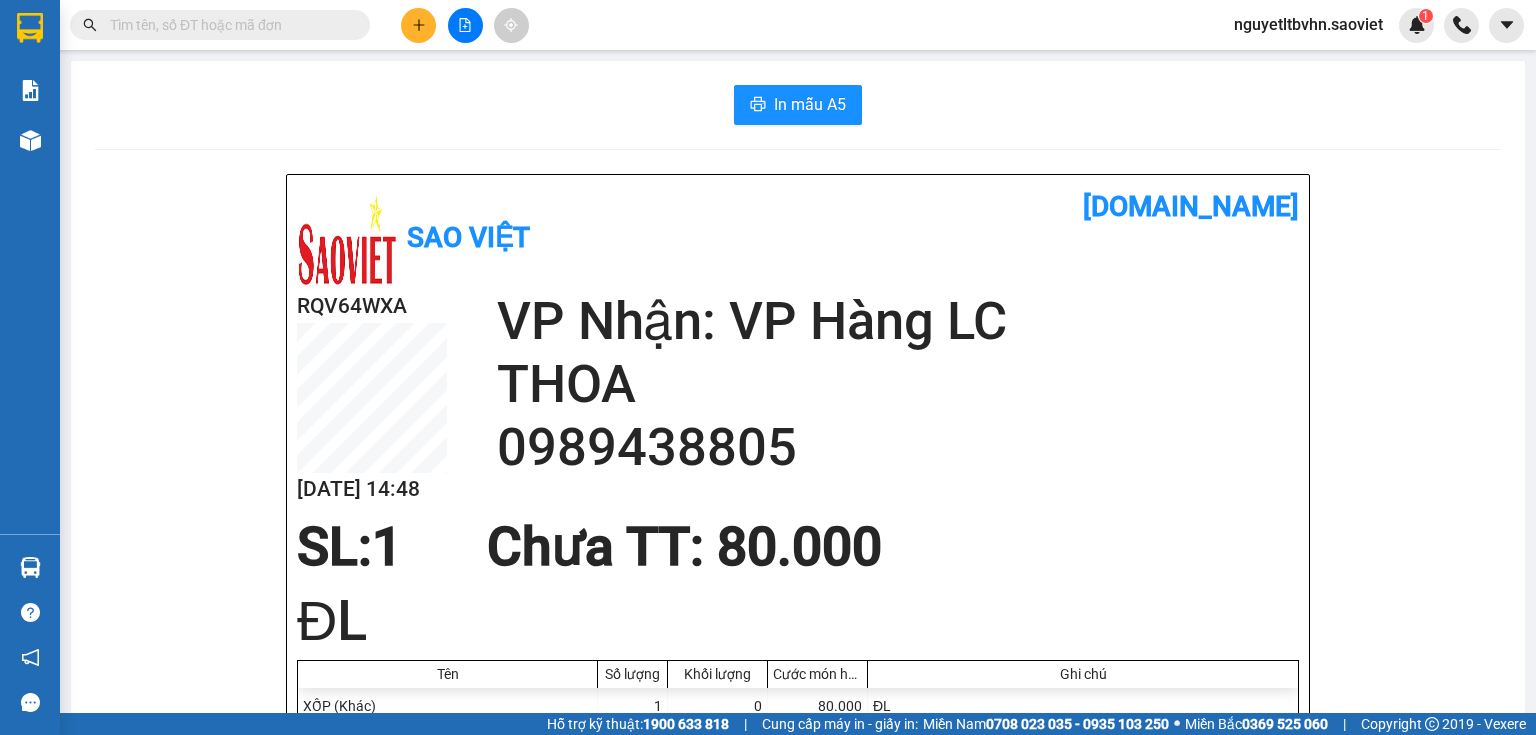 click on "nguyetltbvhn.saoviet" at bounding box center (1308, 24) 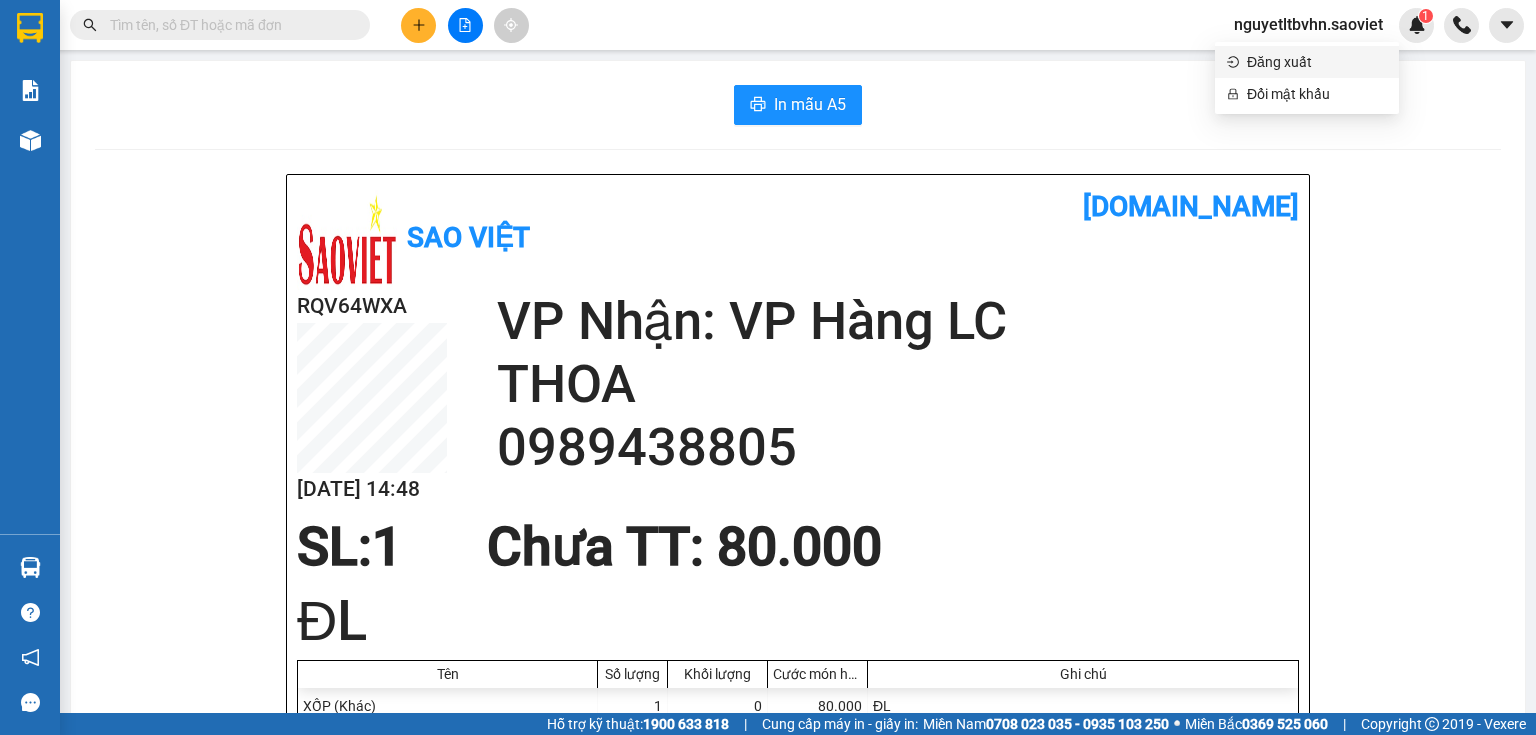 click on "Đăng xuất" at bounding box center (1317, 62) 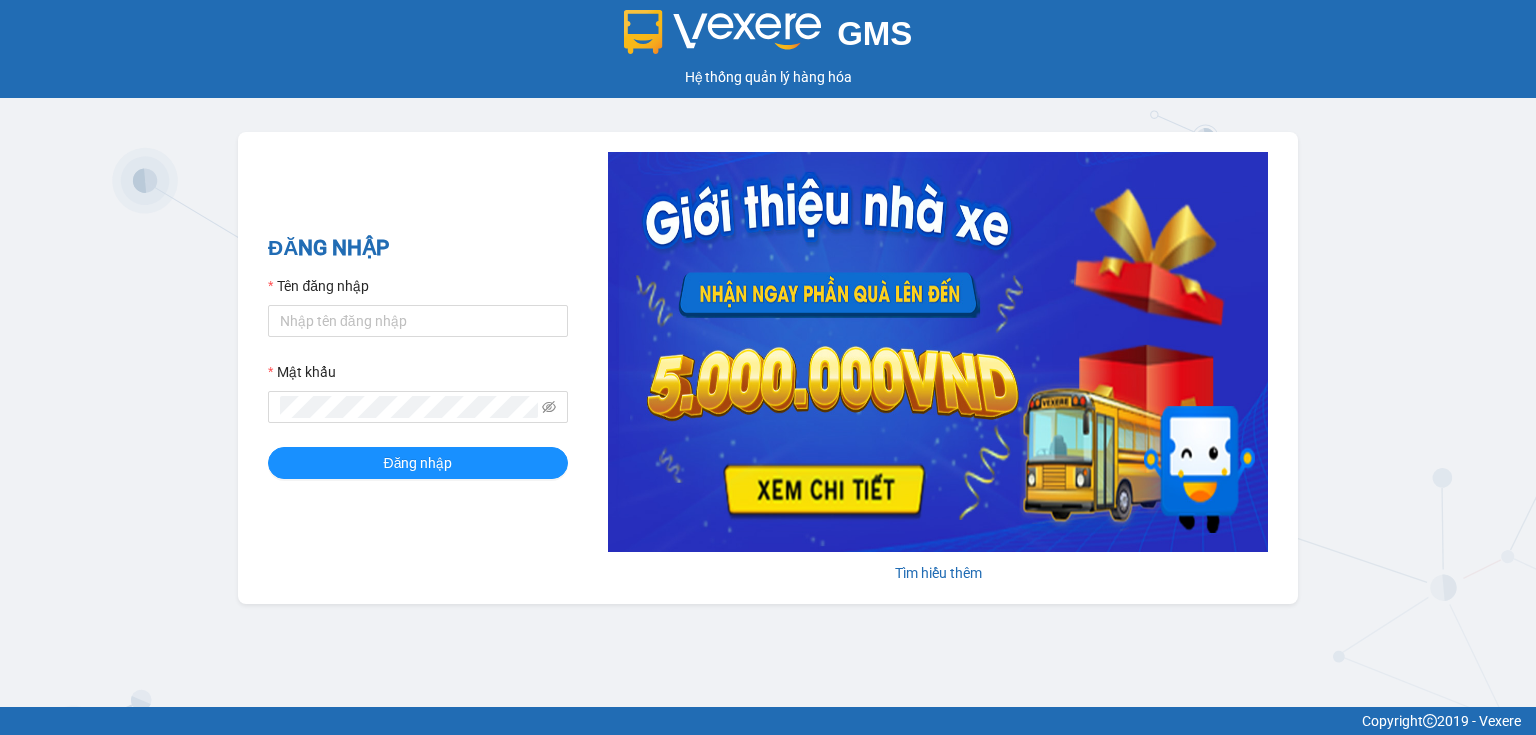 scroll, scrollTop: 0, scrollLeft: 0, axis: both 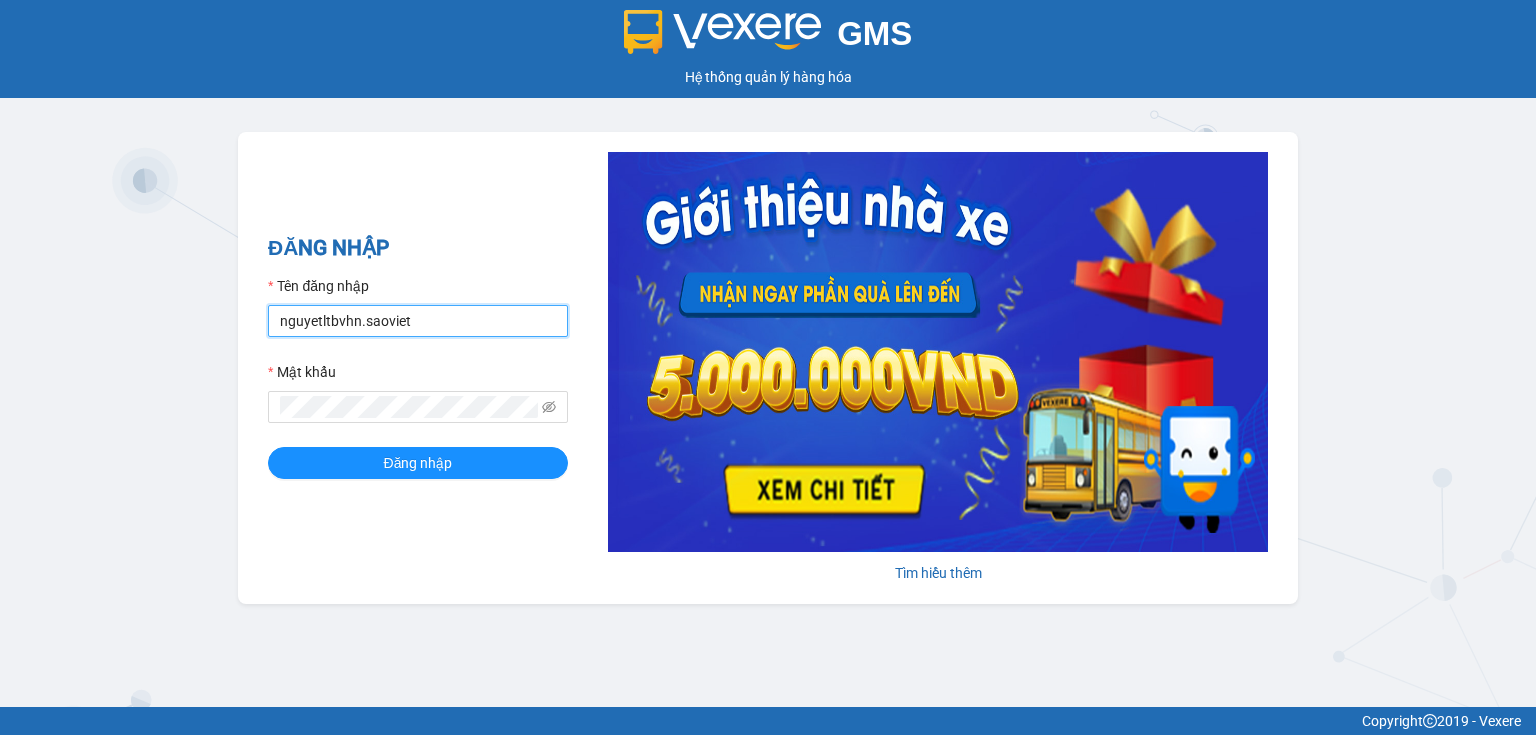 click on "nguyetltbvhn.saoviet" at bounding box center (418, 321) 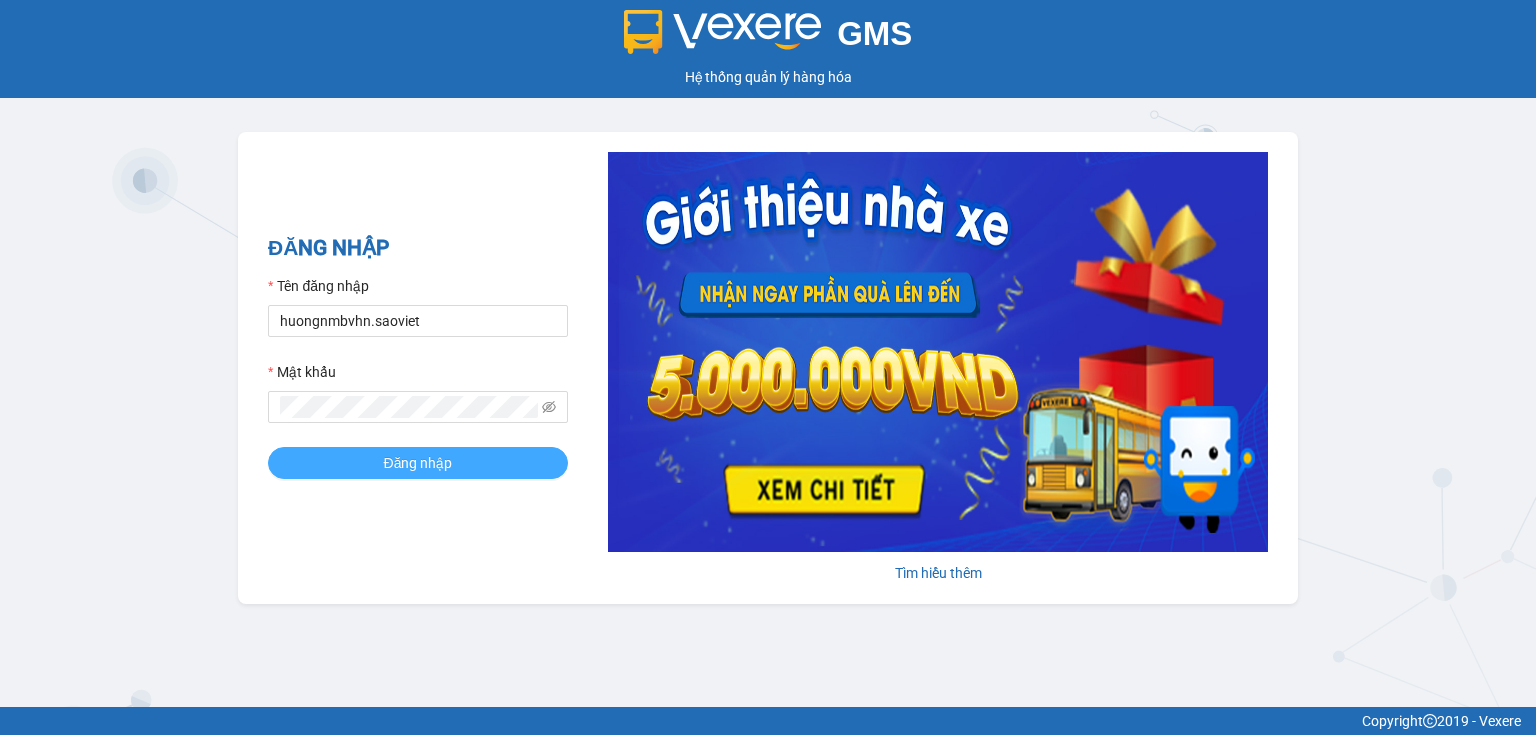 click on "Đăng nhập" at bounding box center (418, 463) 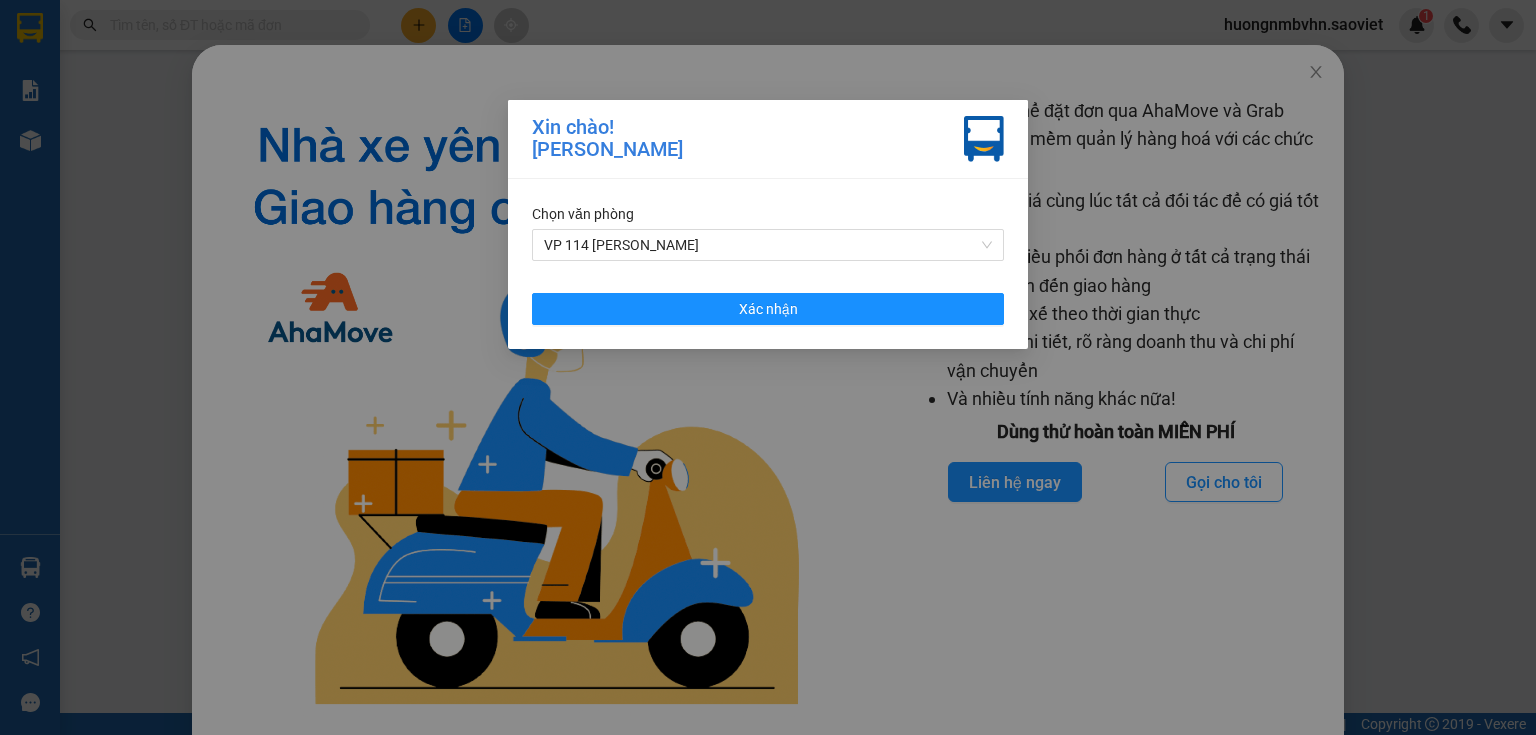 scroll, scrollTop: 98, scrollLeft: 0, axis: vertical 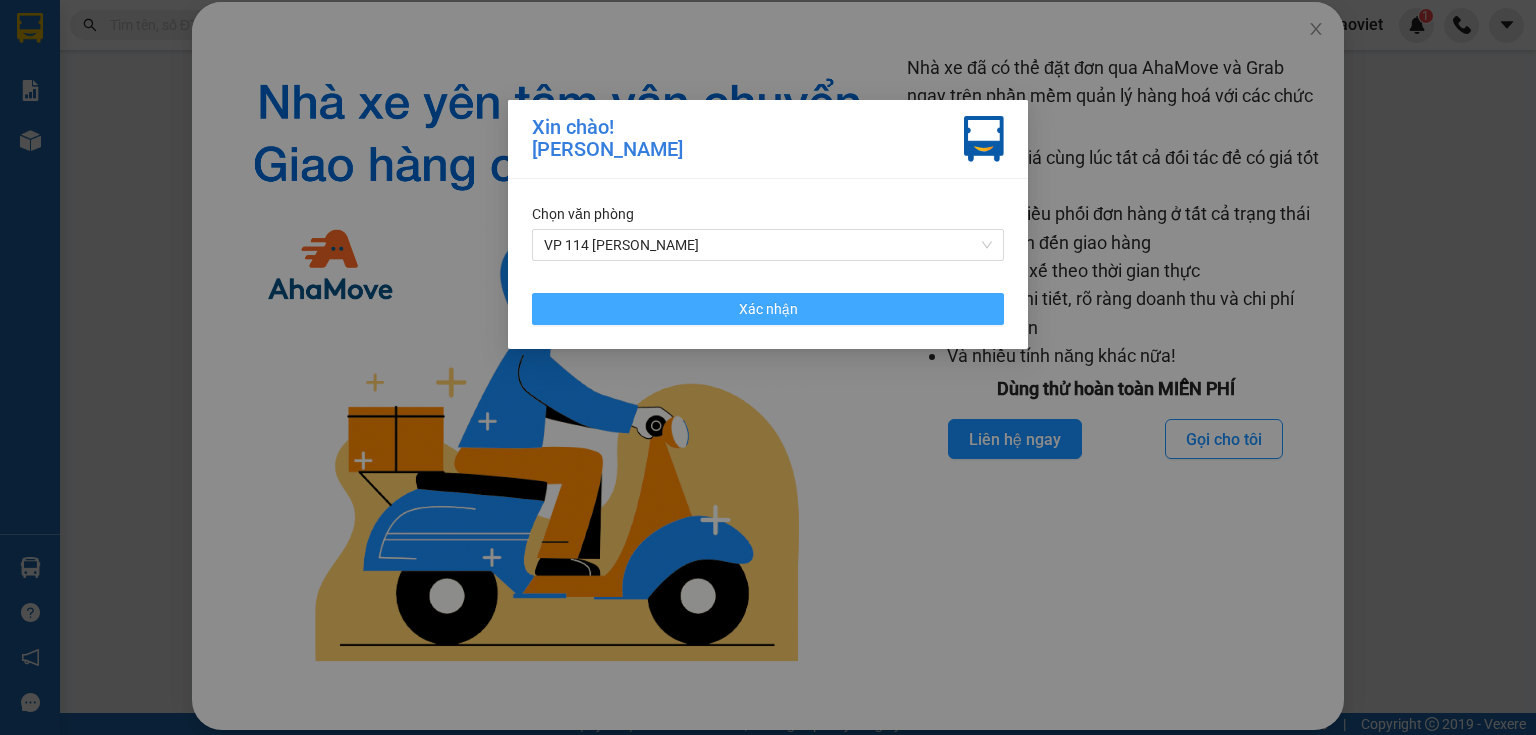 click on "Xác nhận" at bounding box center [768, 309] 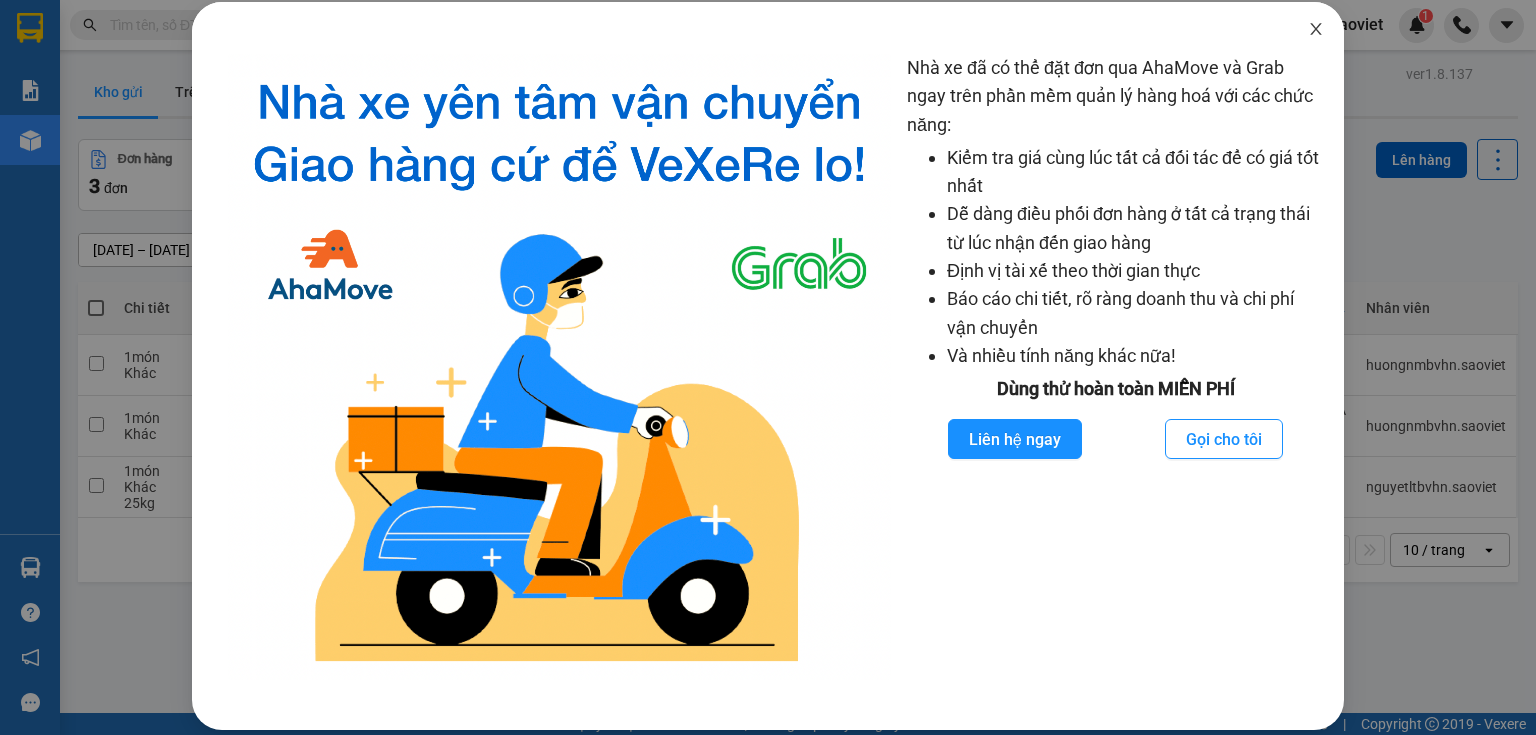 click 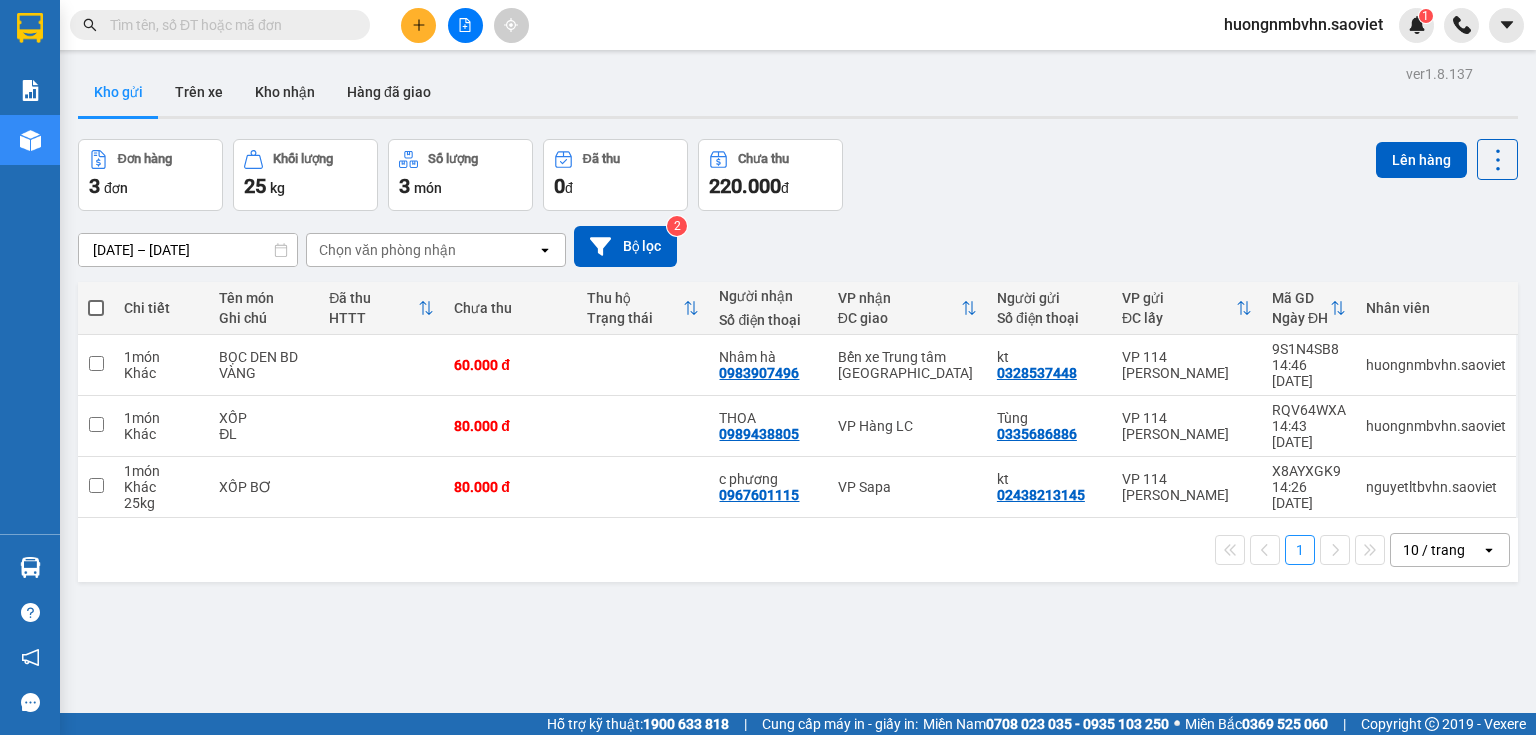 scroll, scrollTop: 11, scrollLeft: 0, axis: vertical 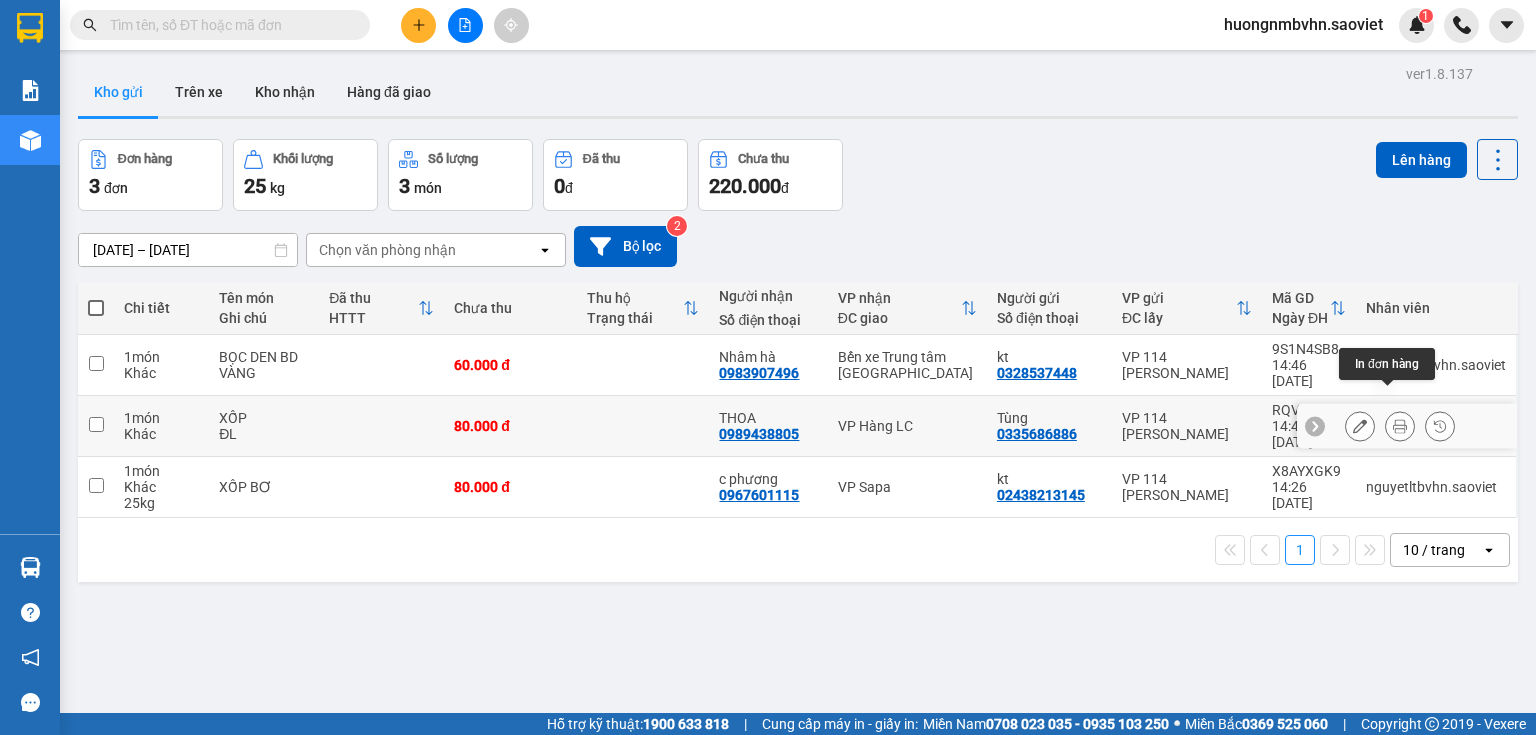 click 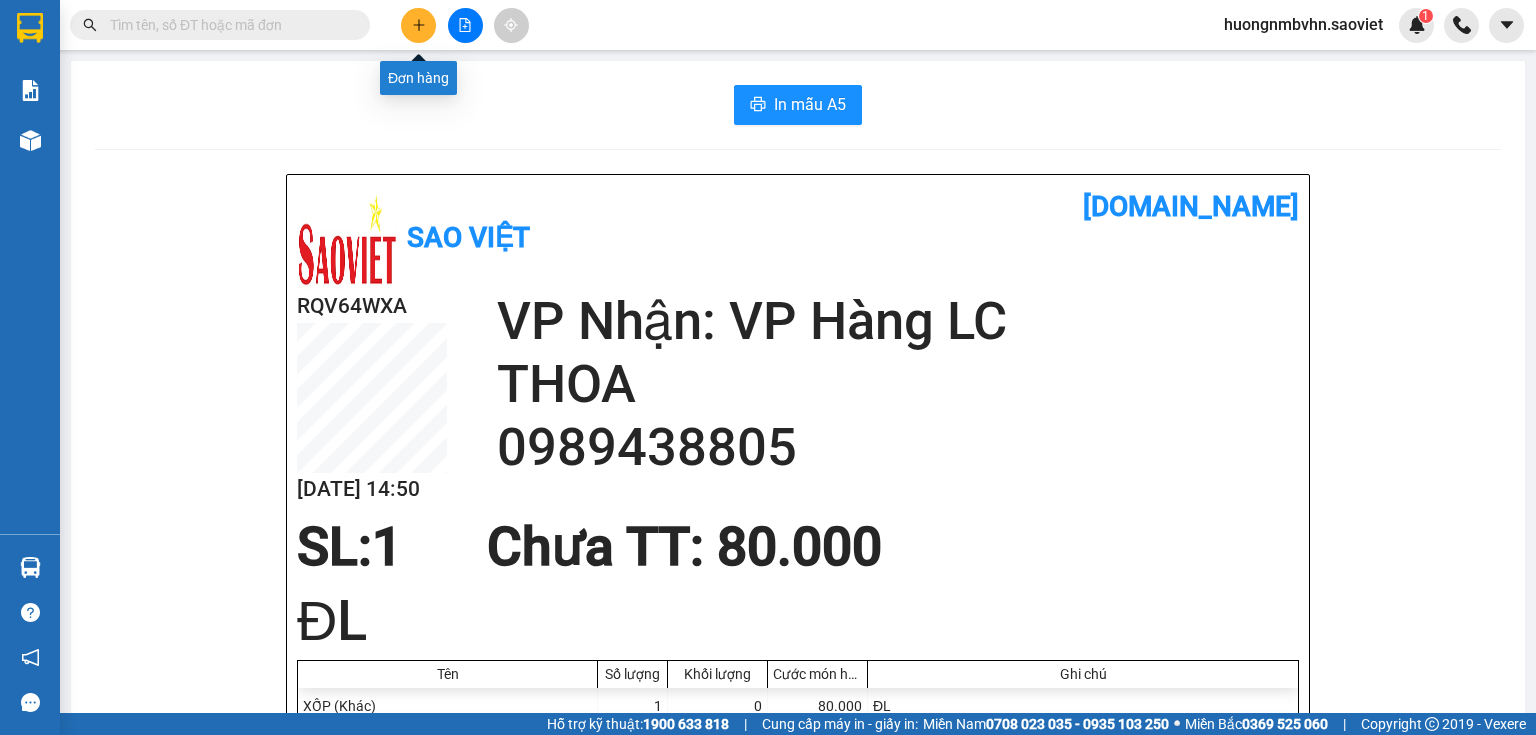 click at bounding box center (418, 25) 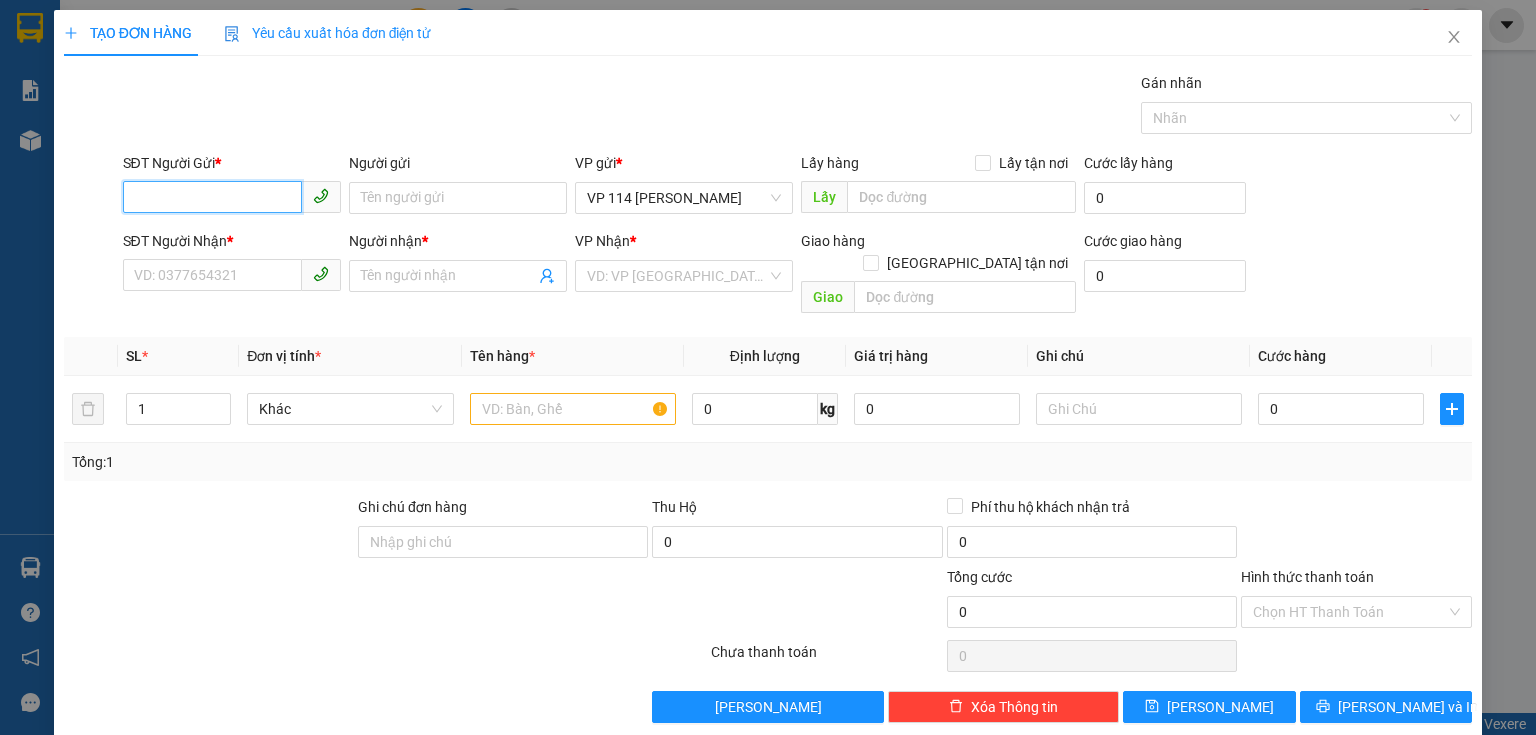 click on "SĐT Người Gửi  *" at bounding box center [212, 197] 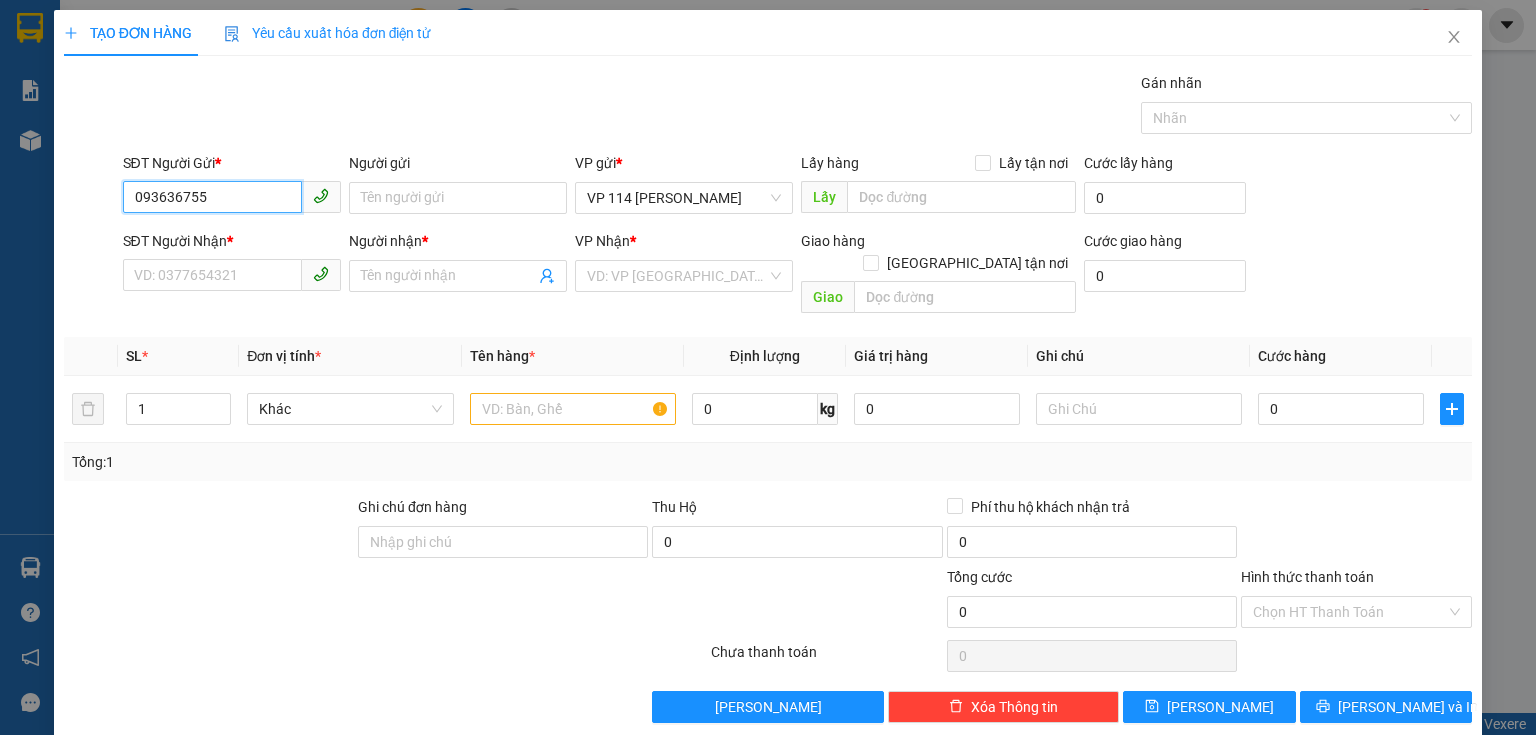 type on "0936367558" 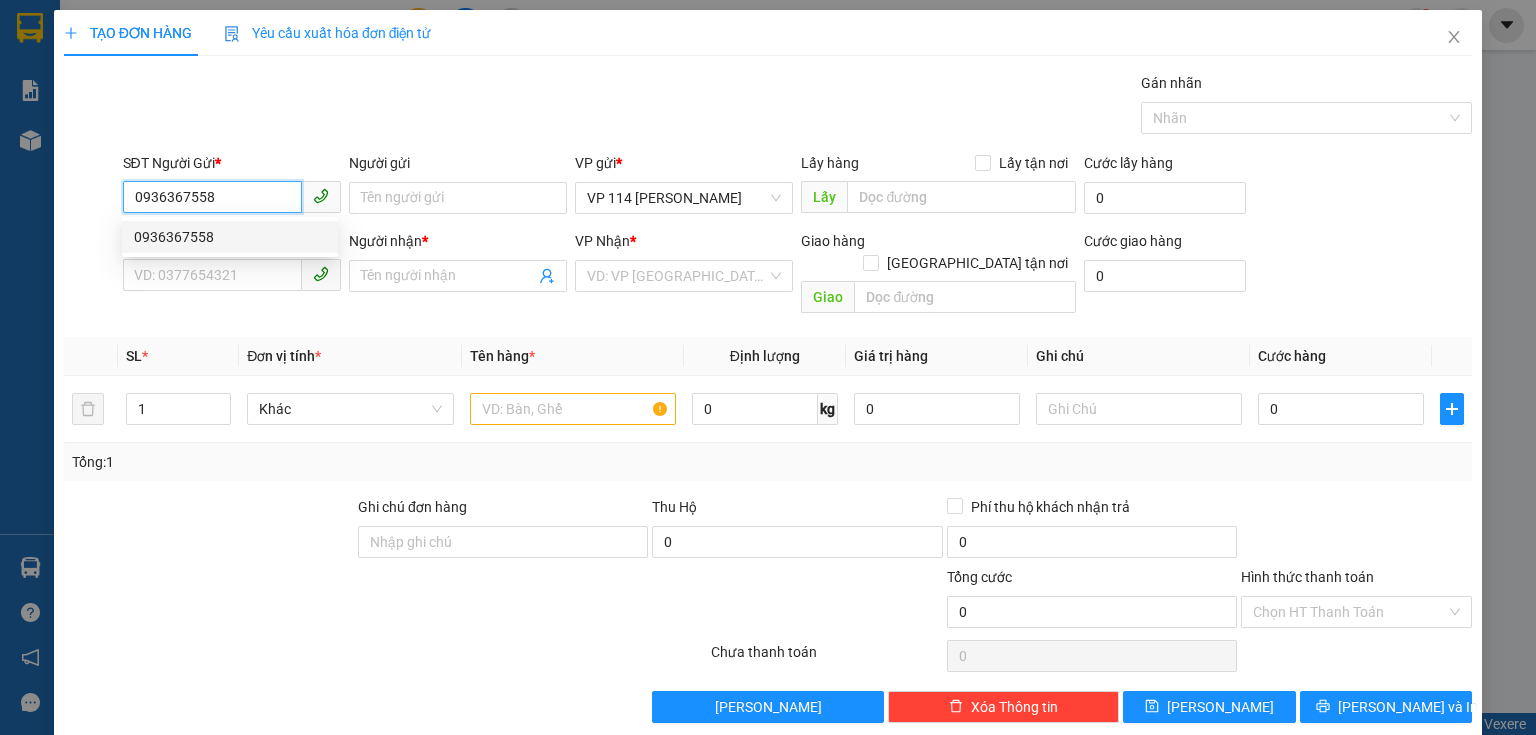 click on "0936367558" at bounding box center (230, 237) 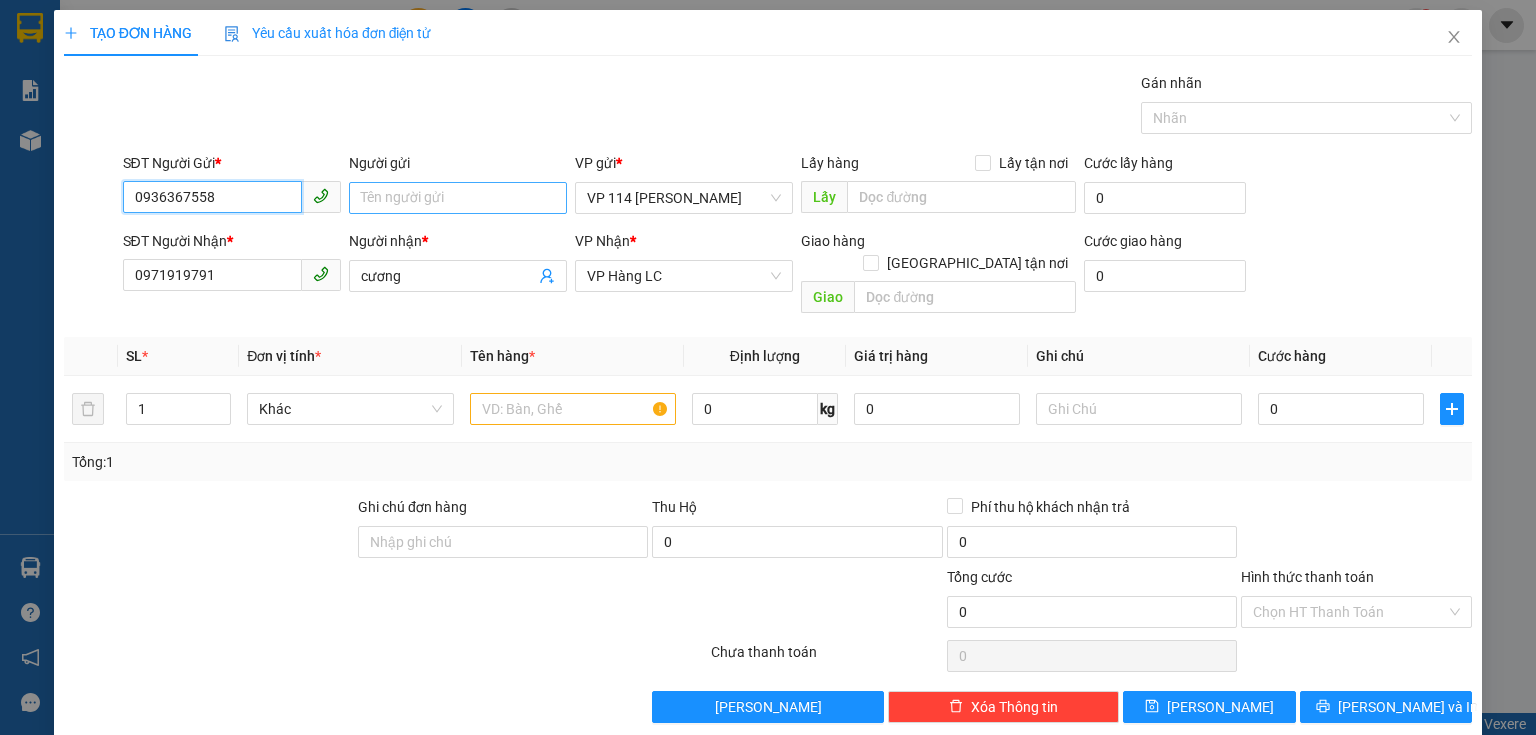type on "0936367558" 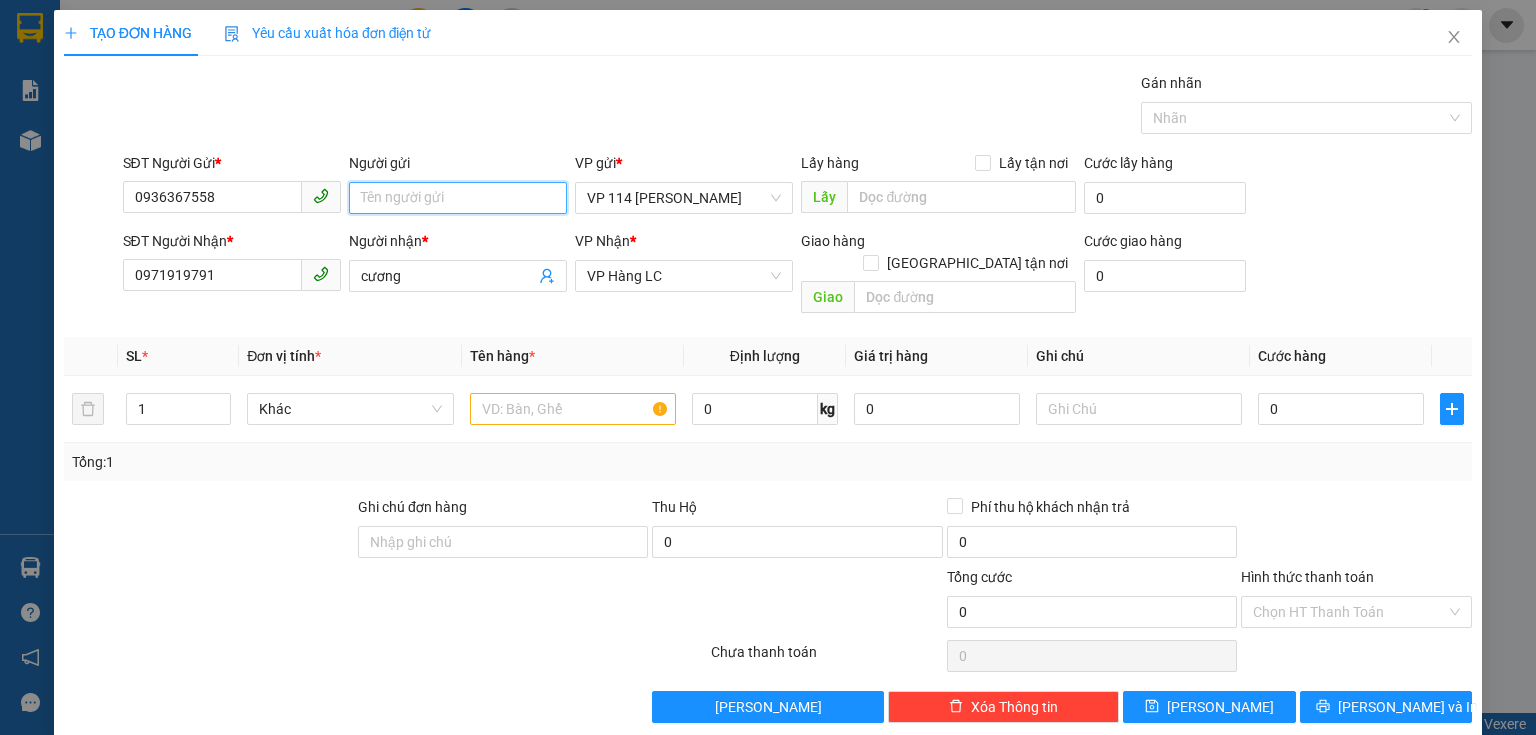 click on "Người gửi" at bounding box center (458, 198) 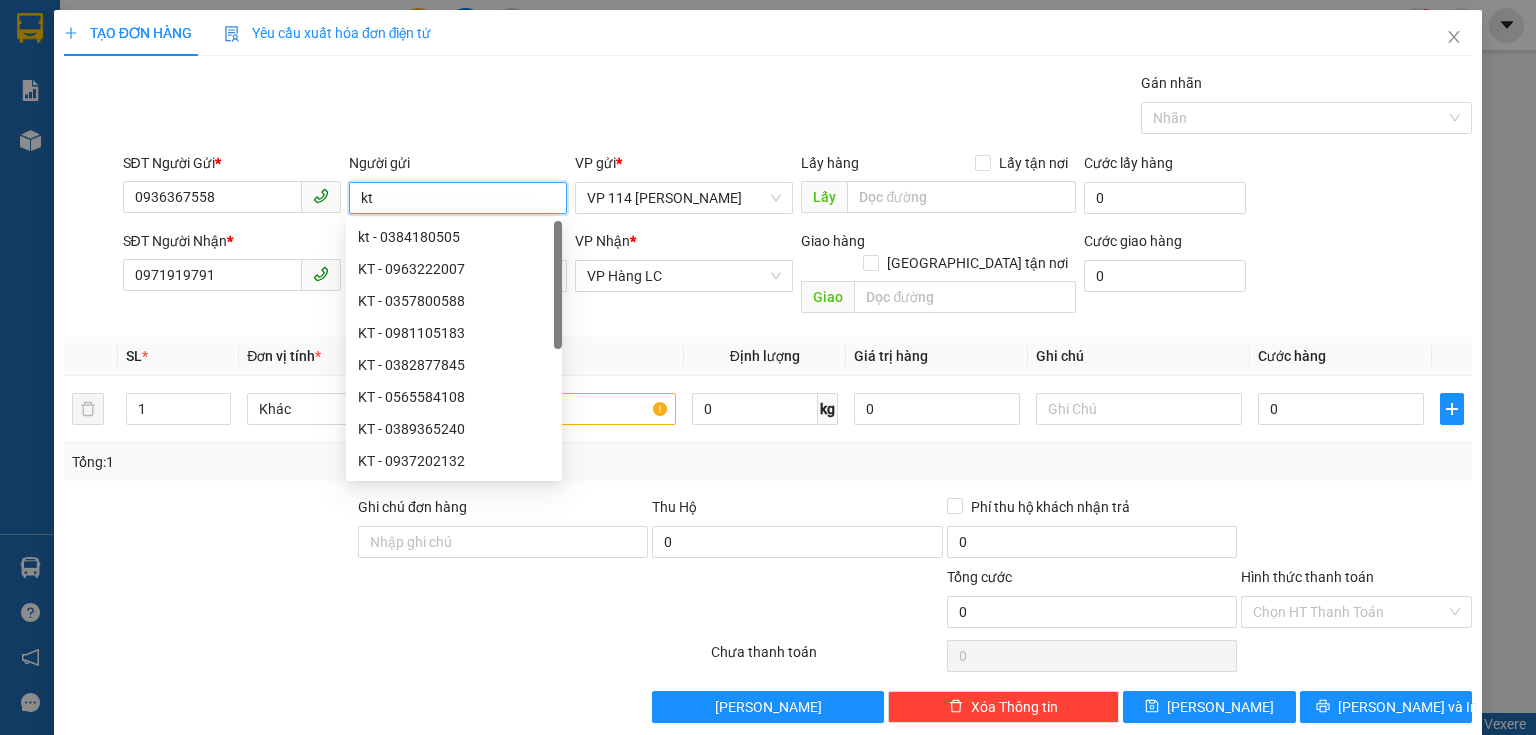 type on "kt" 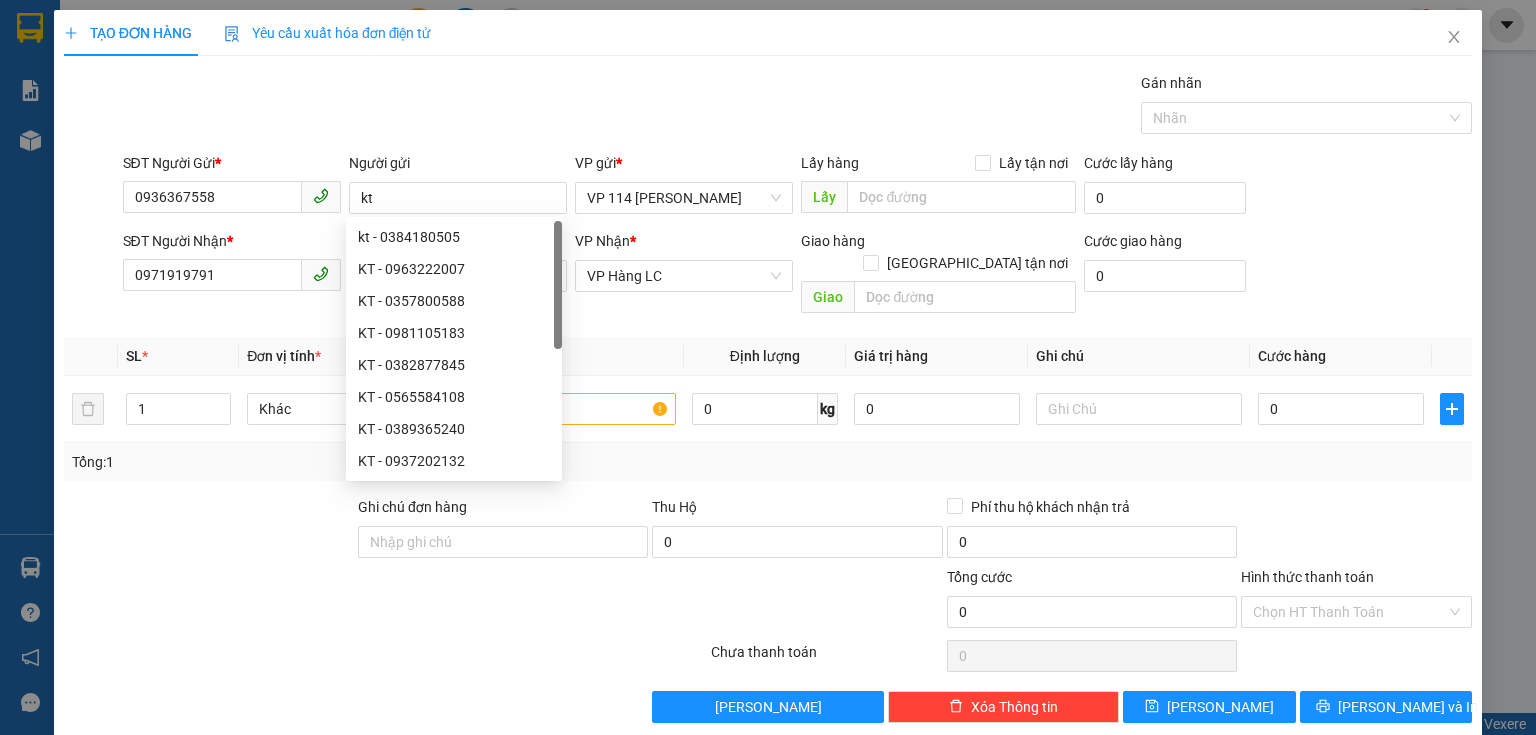 drag, startPoint x: 374, startPoint y: 100, endPoint x: 577, endPoint y: 179, distance: 217.83022 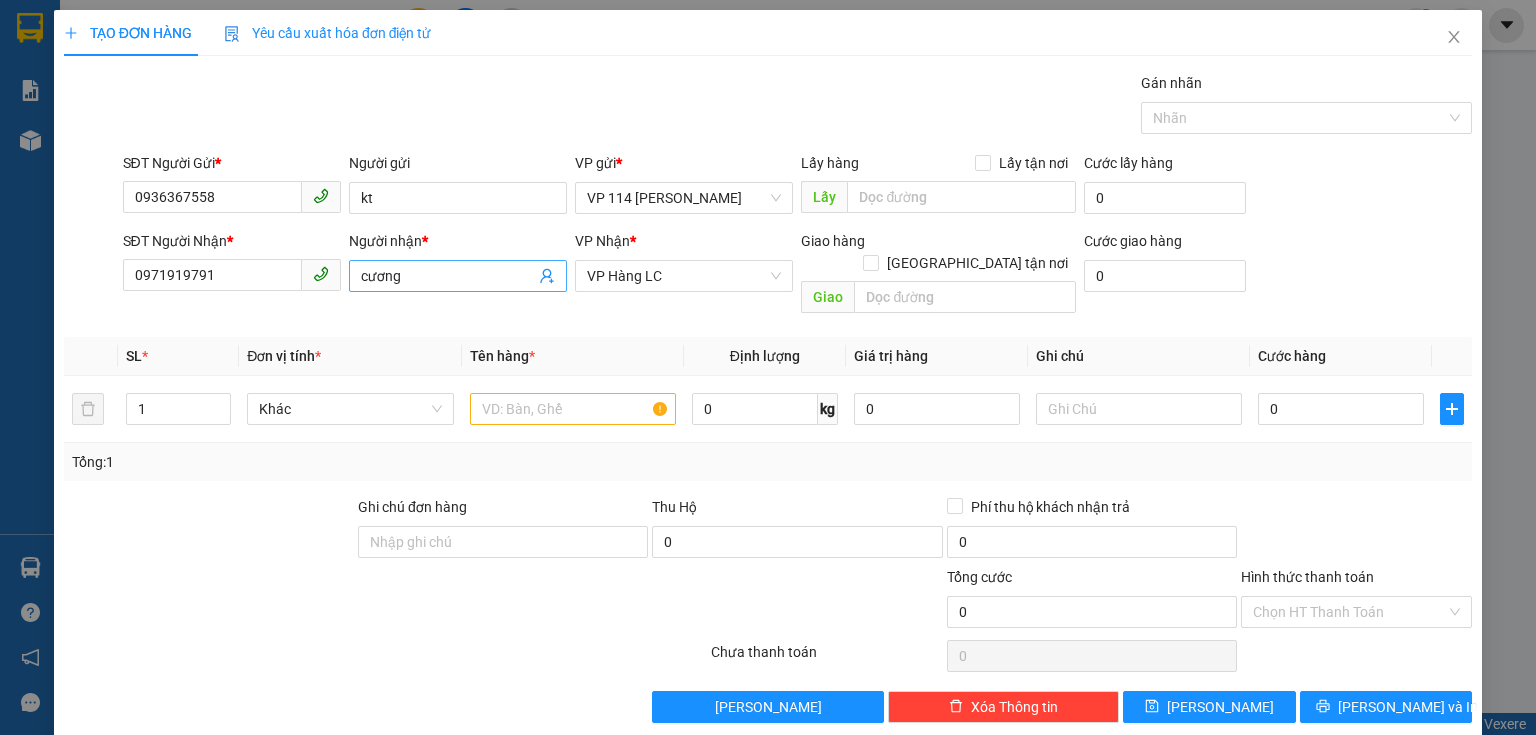 click on "cương" at bounding box center (448, 276) 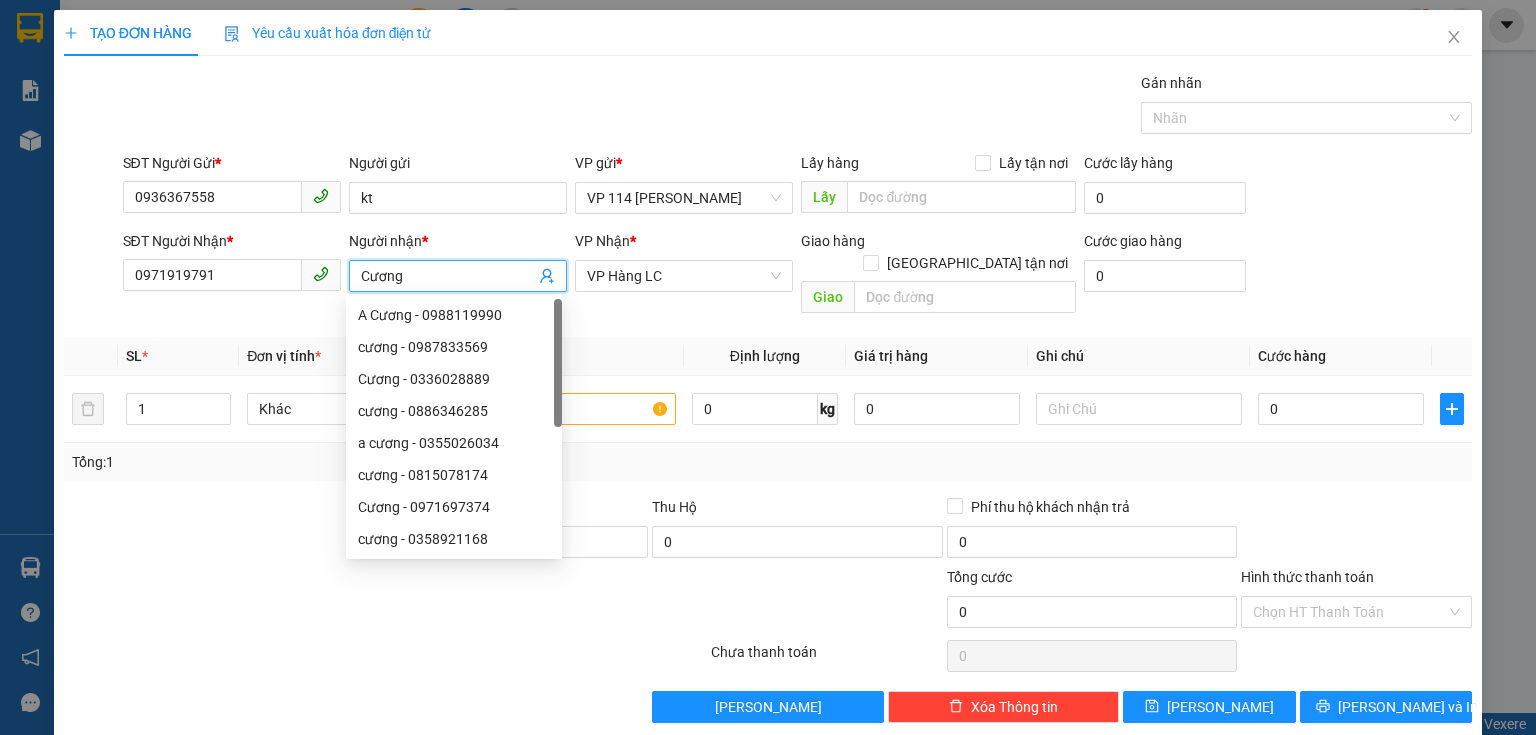 type on "Cương" 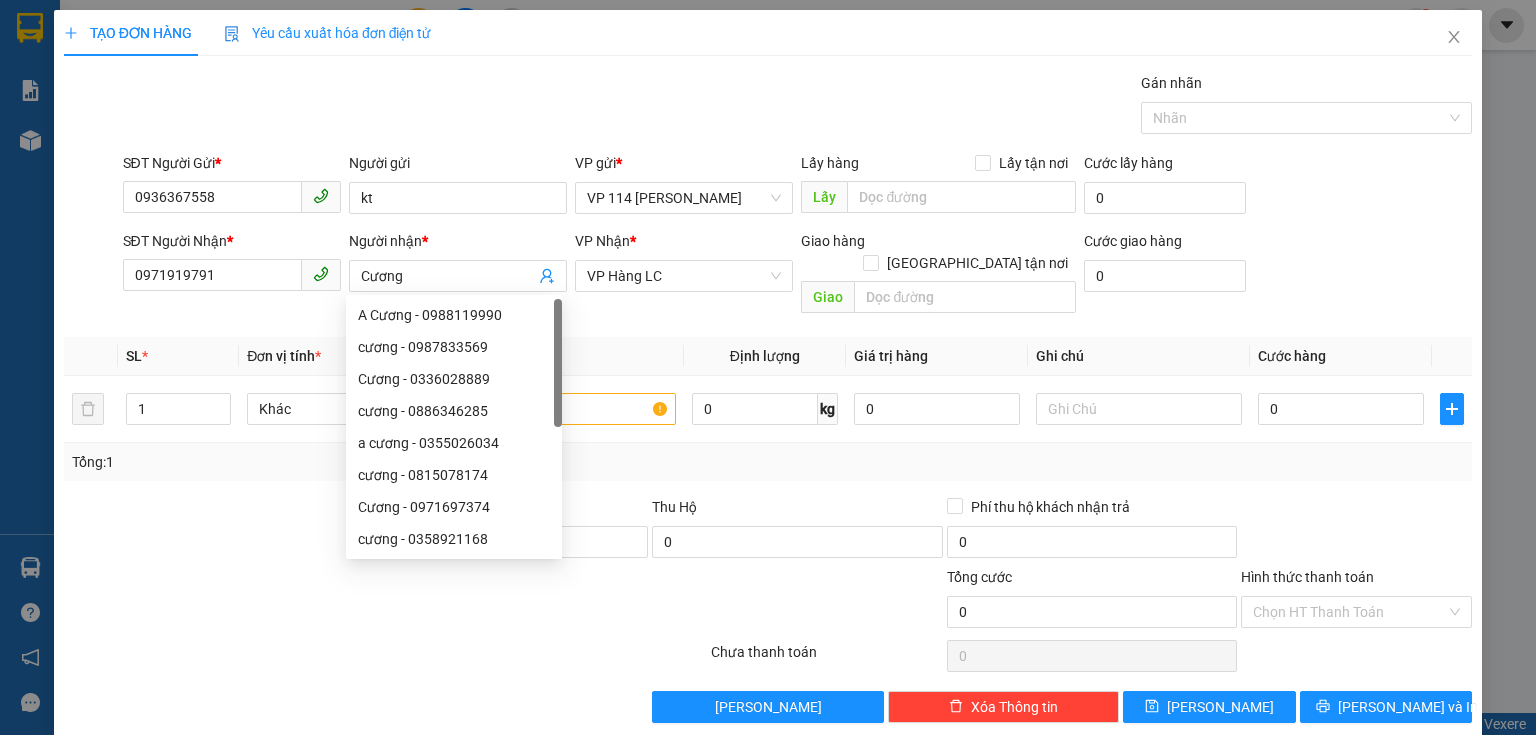 click at bounding box center [209, 531] 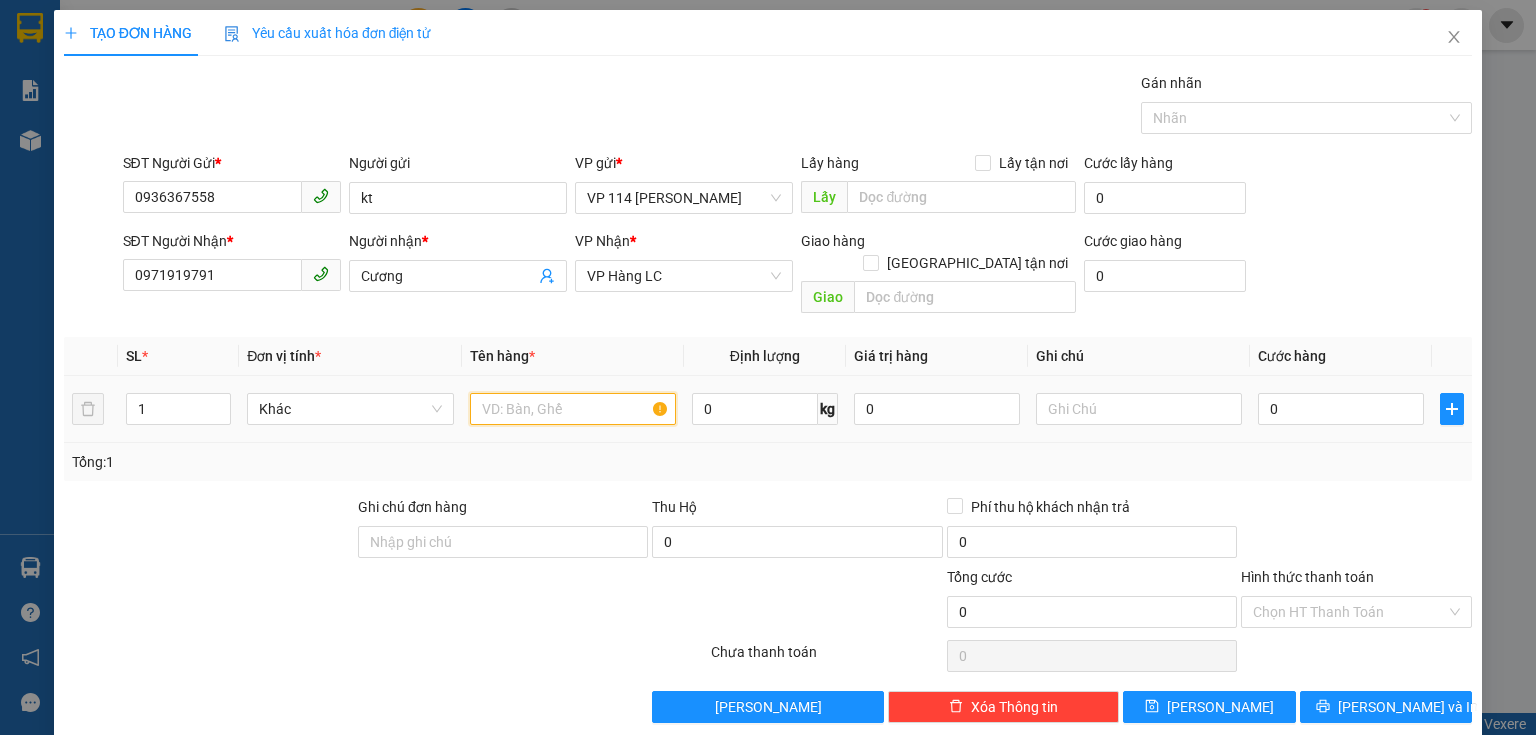 click at bounding box center [573, 409] 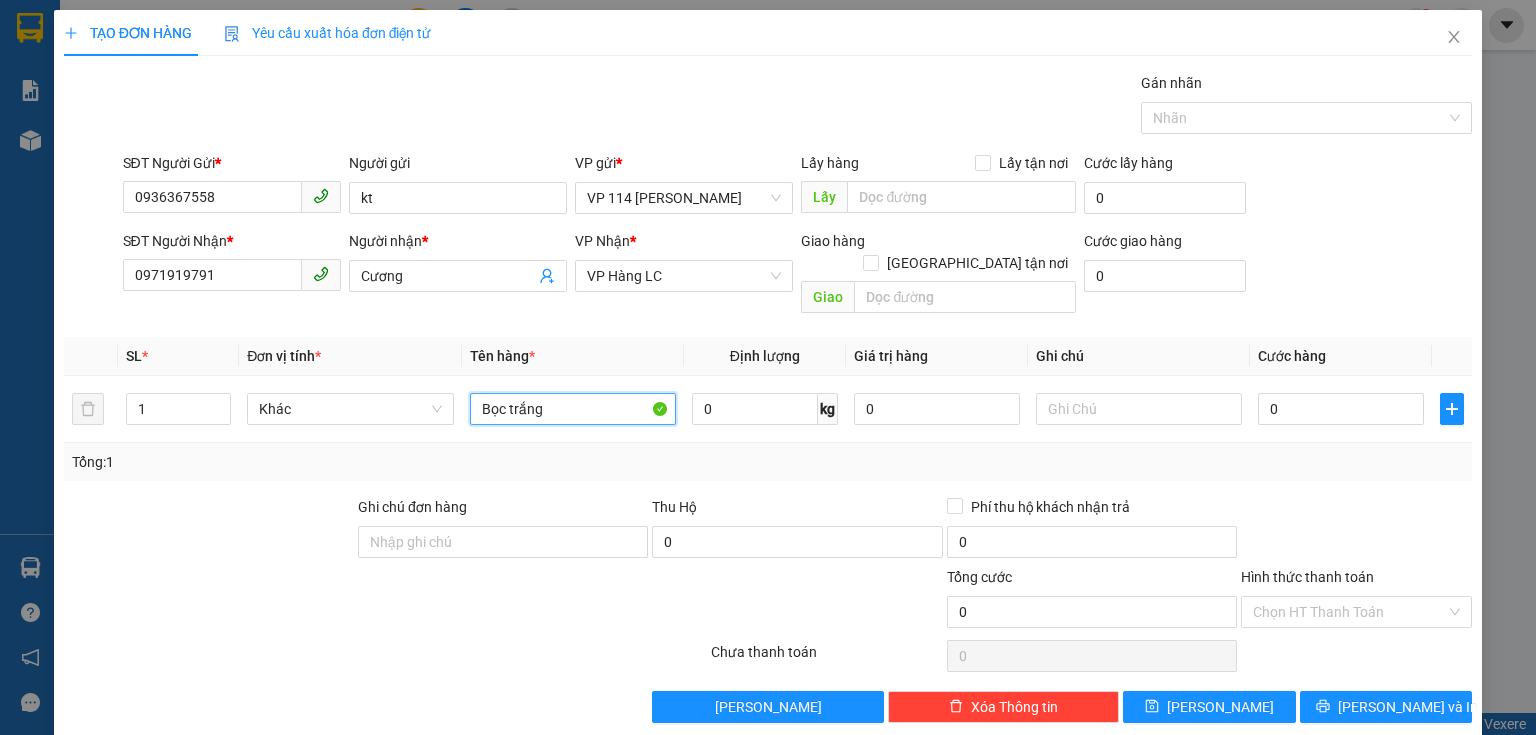 type on "Bọc trắng" 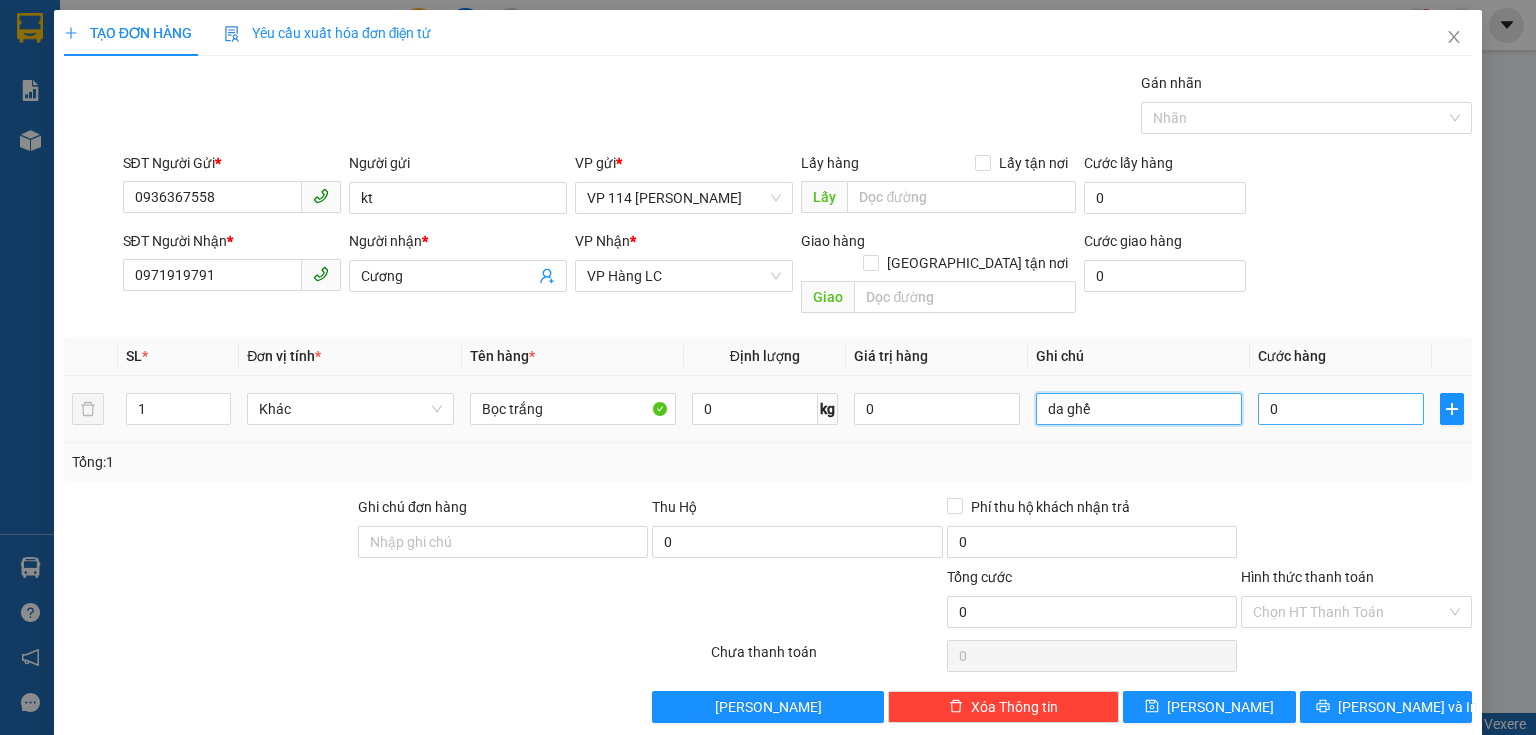 type on "da ghế" 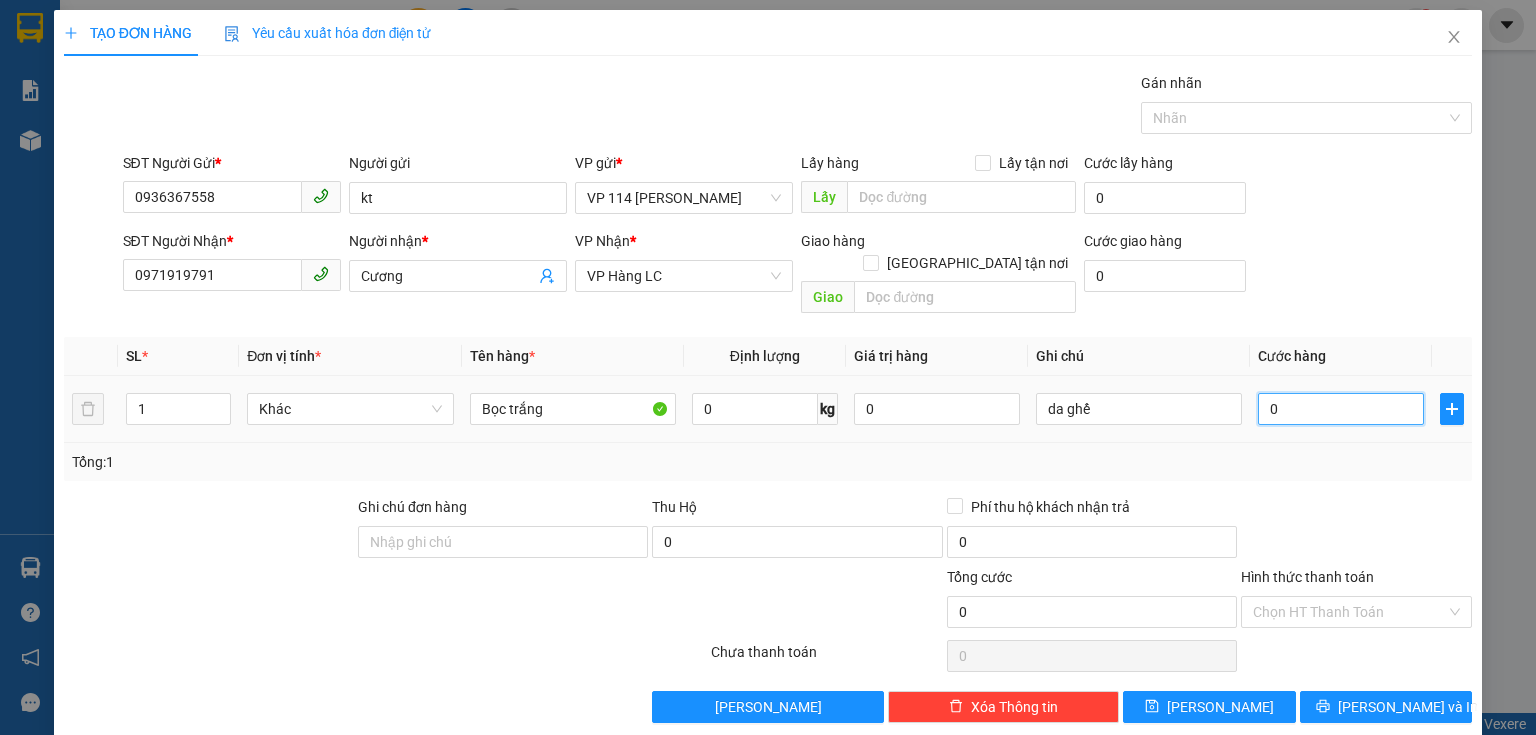 click on "0" at bounding box center (1341, 409) 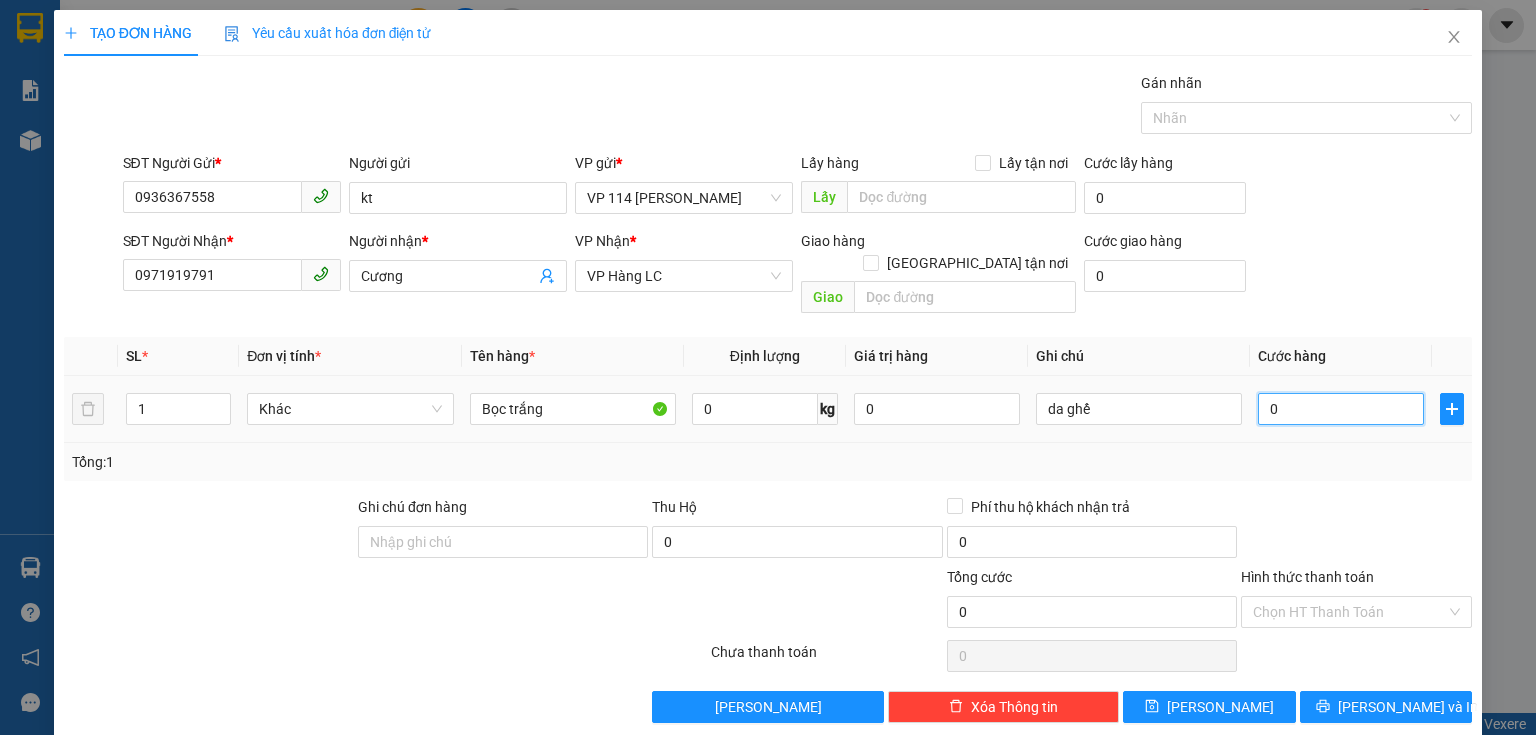 type on "5" 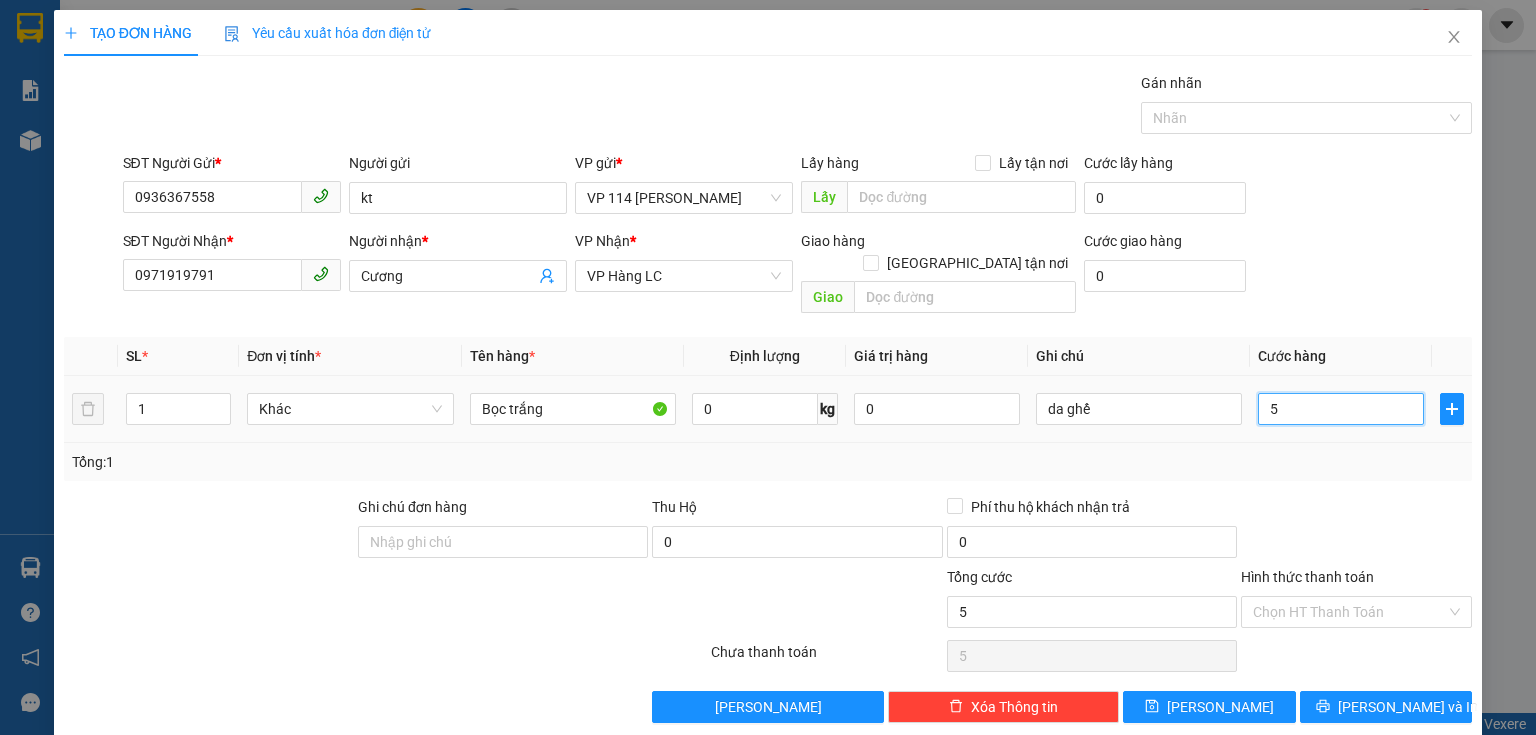 type on "50" 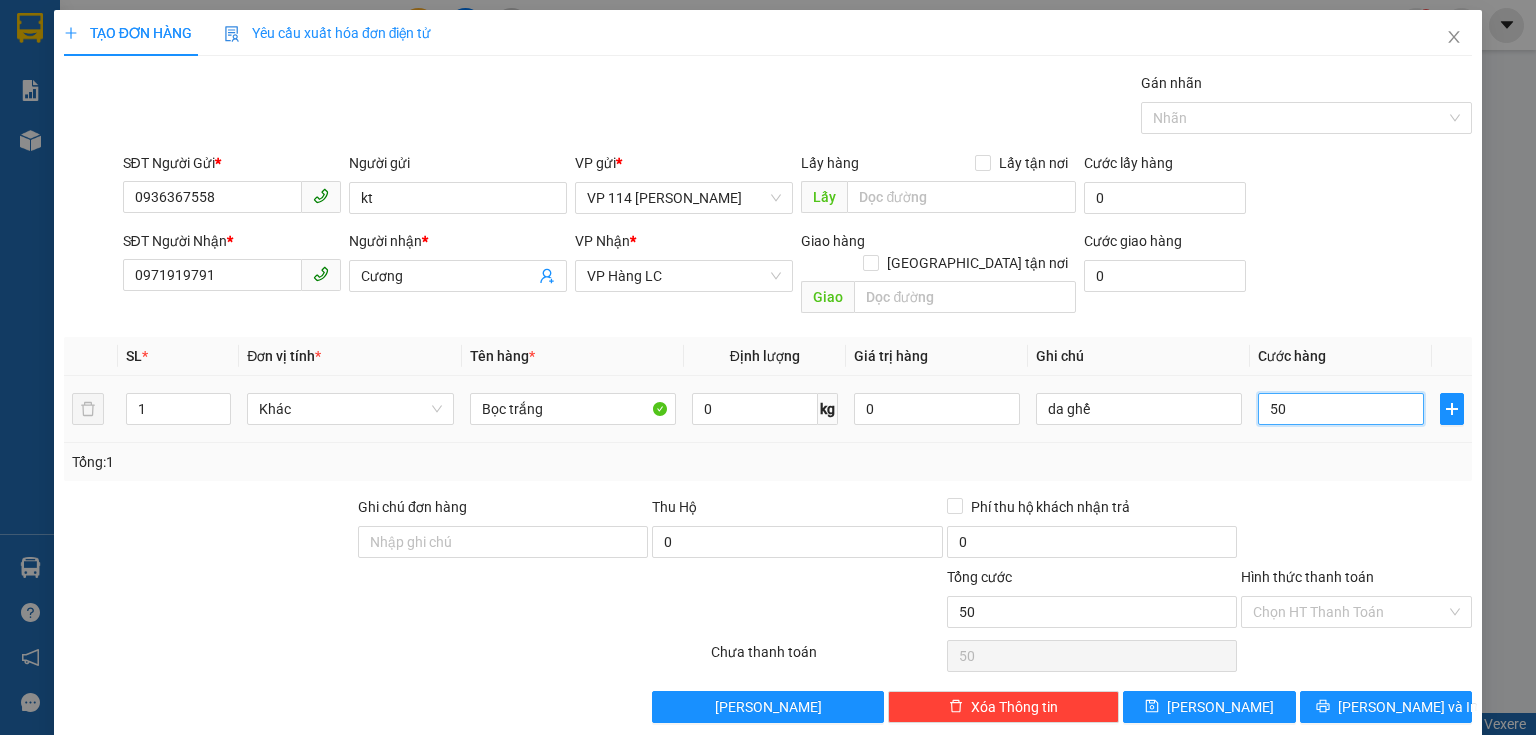 type on "500" 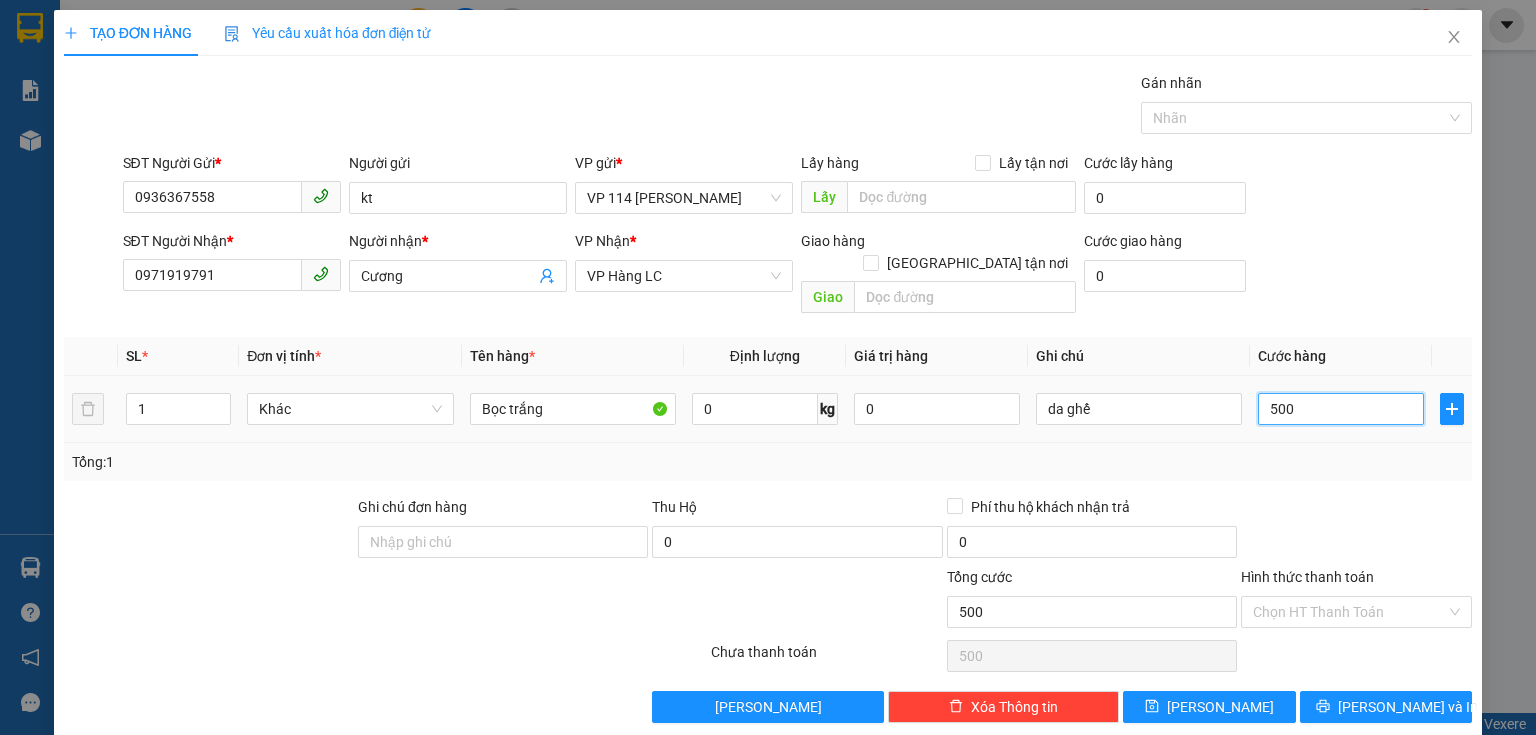 type on "5.000" 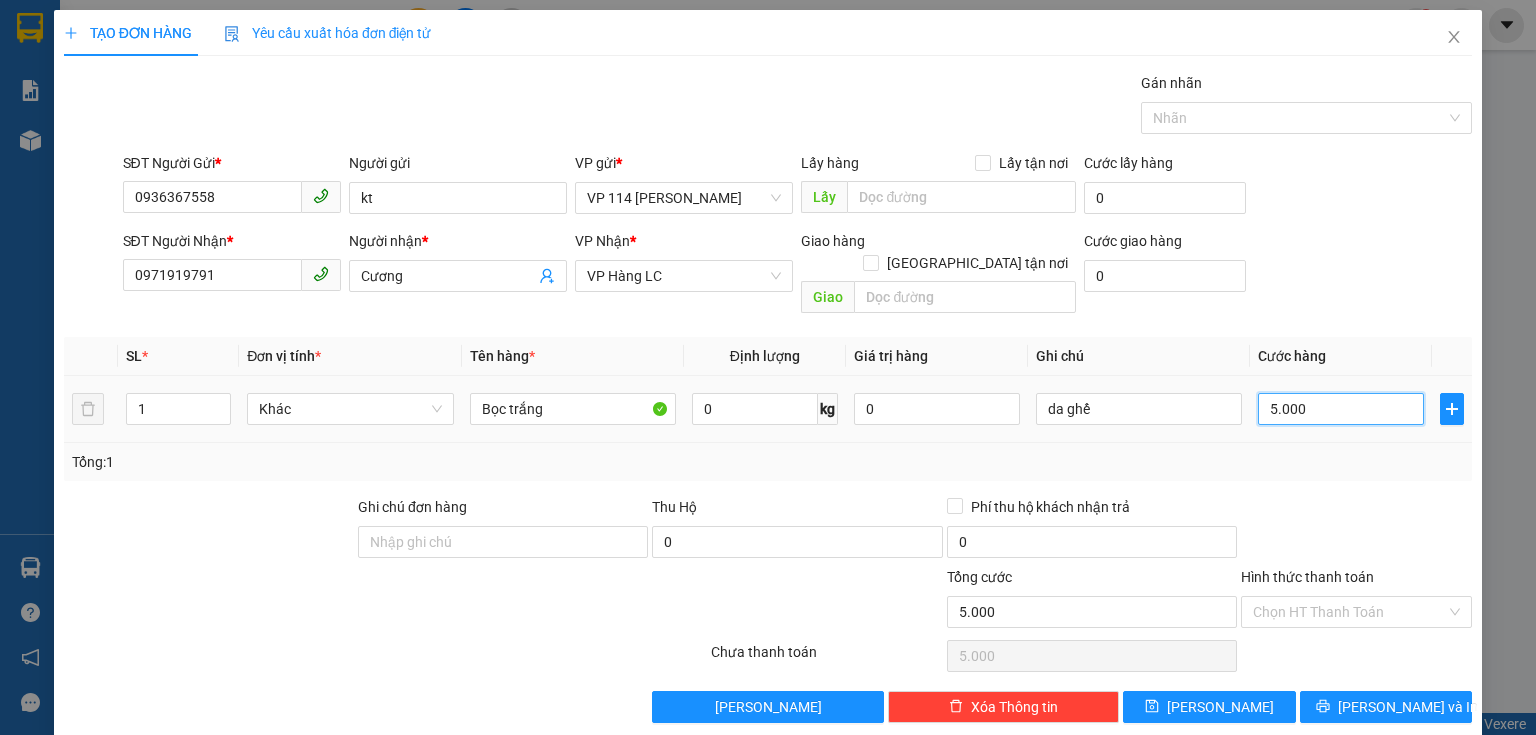 type on "50.000" 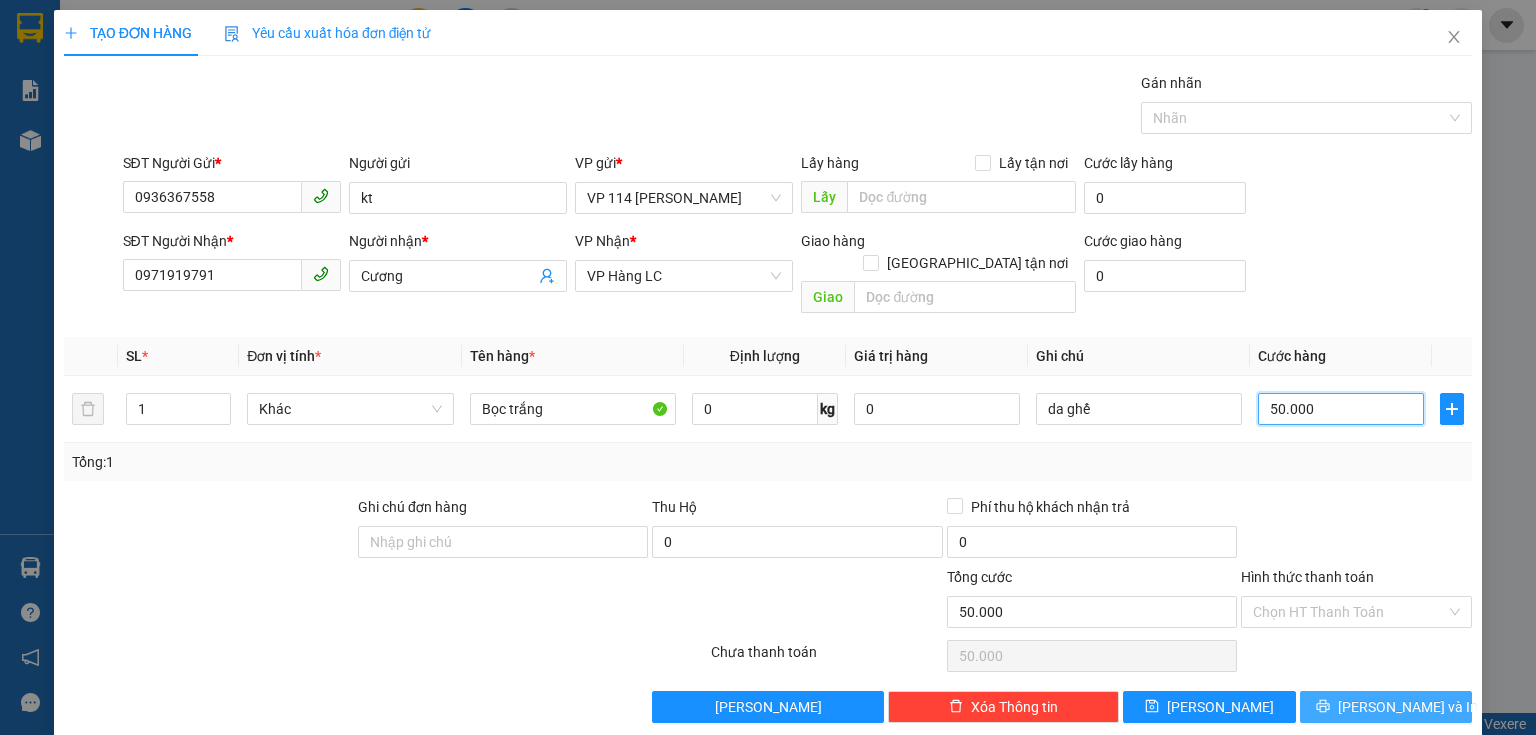 type on "50.000" 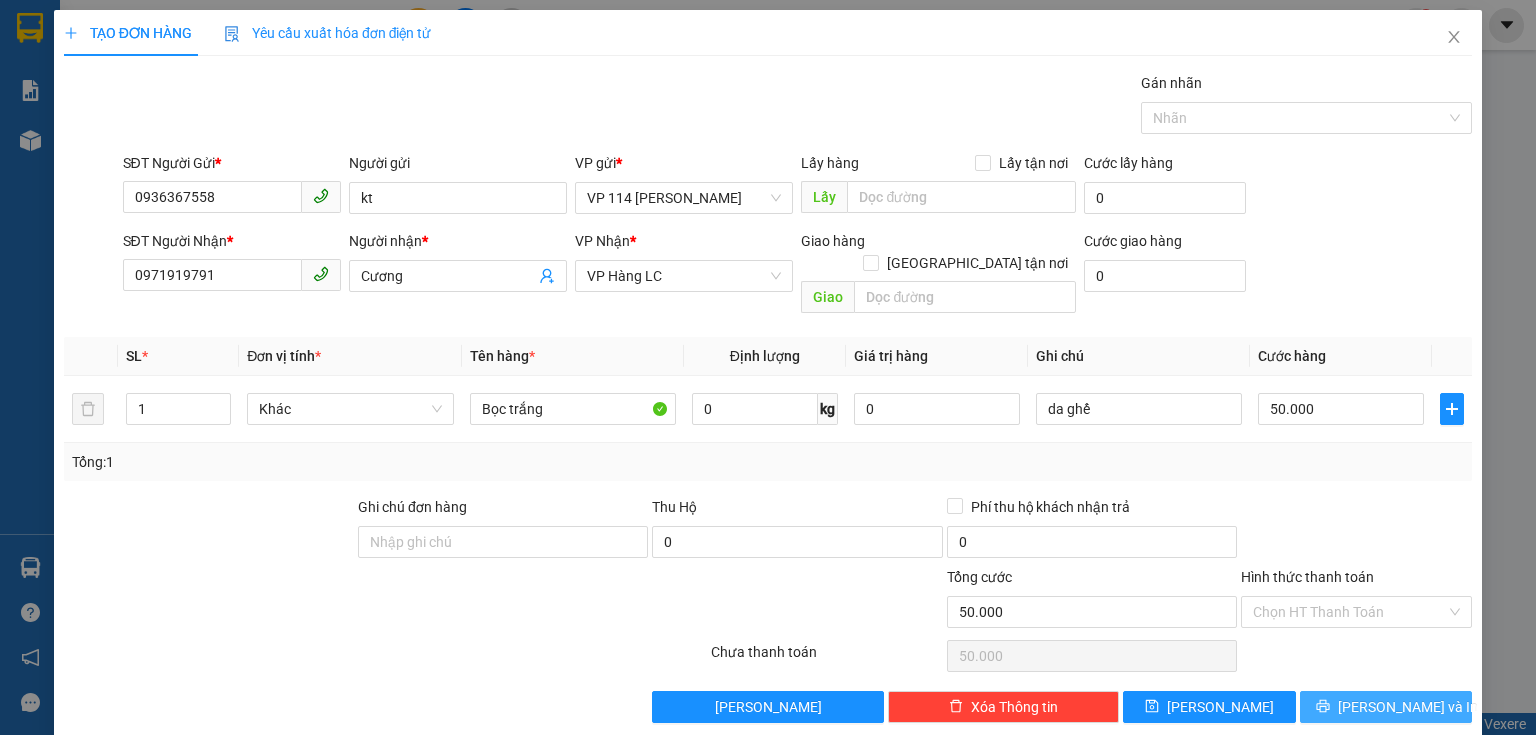 click on "[PERSON_NAME] và In" at bounding box center (1408, 707) 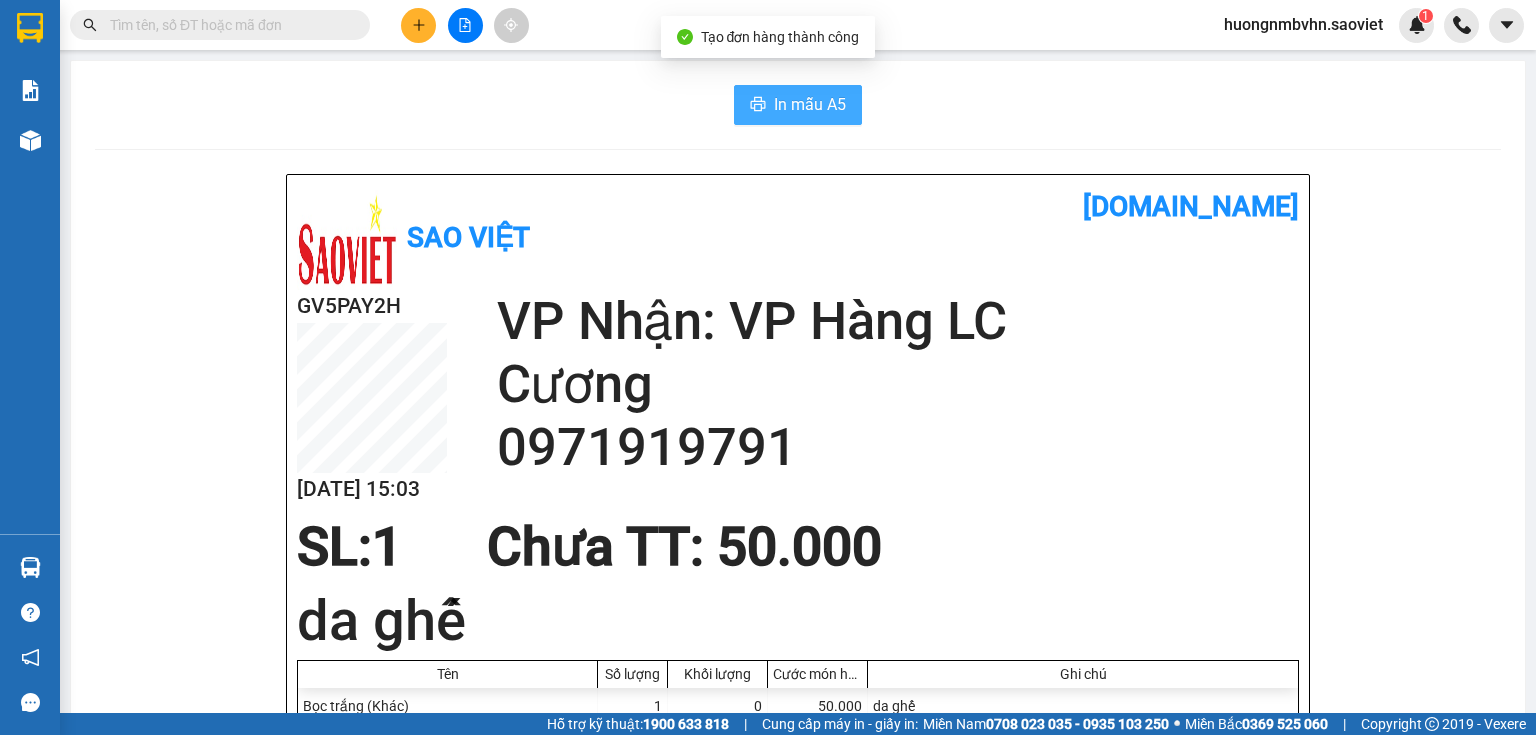 click on "In mẫu A5" at bounding box center [810, 104] 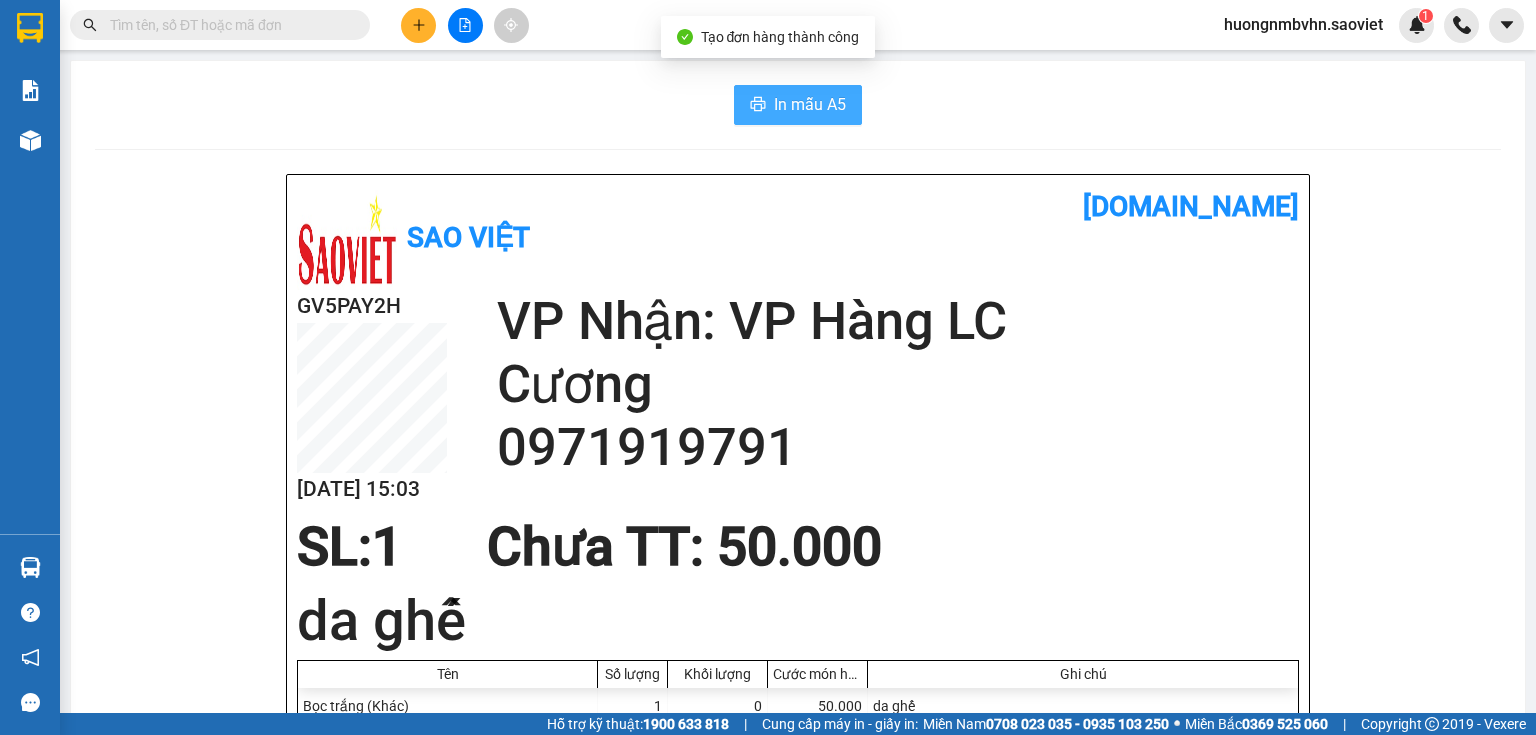 scroll, scrollTop: 0, scrollLeft: 0, axis: both 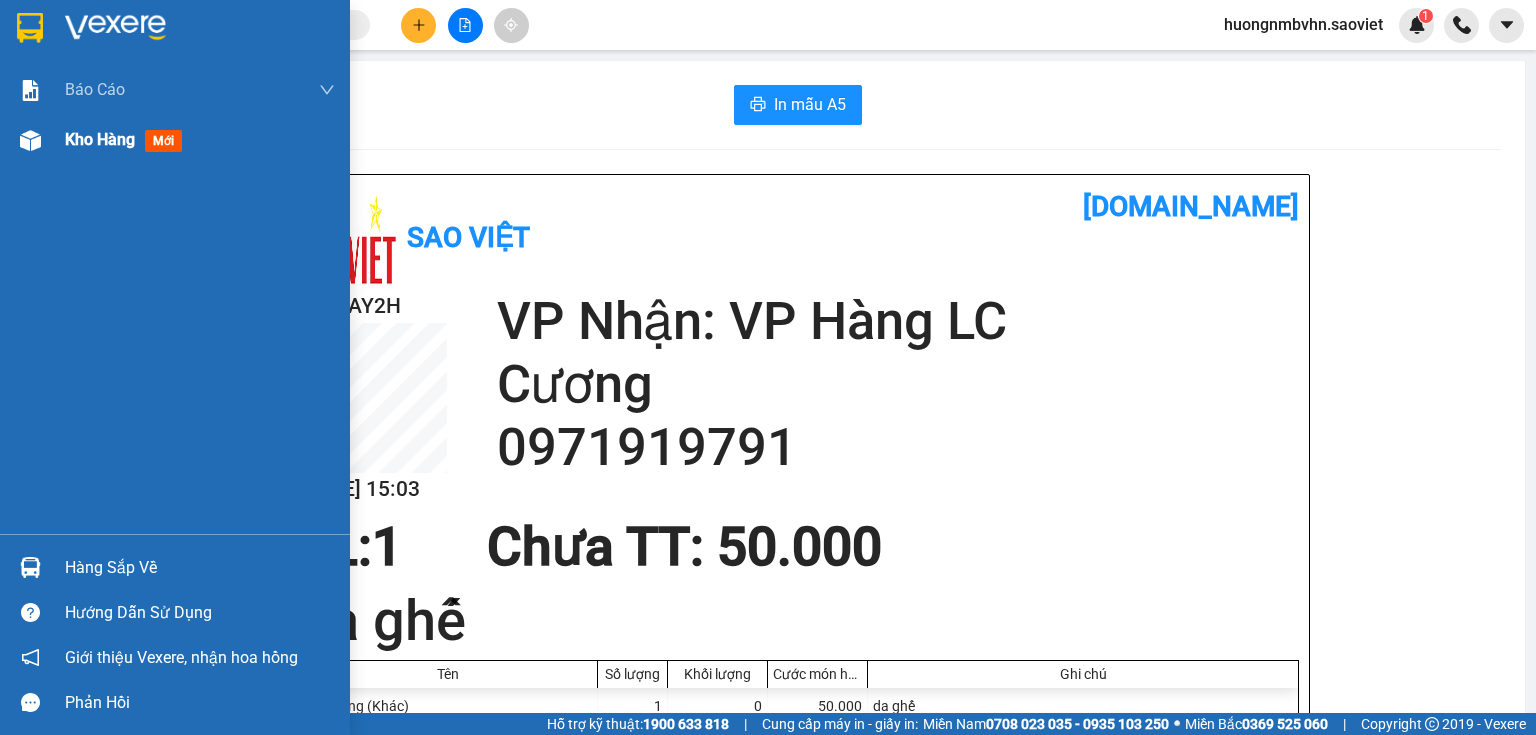 click on "Kho hàng" at bounding box center (100, 139) 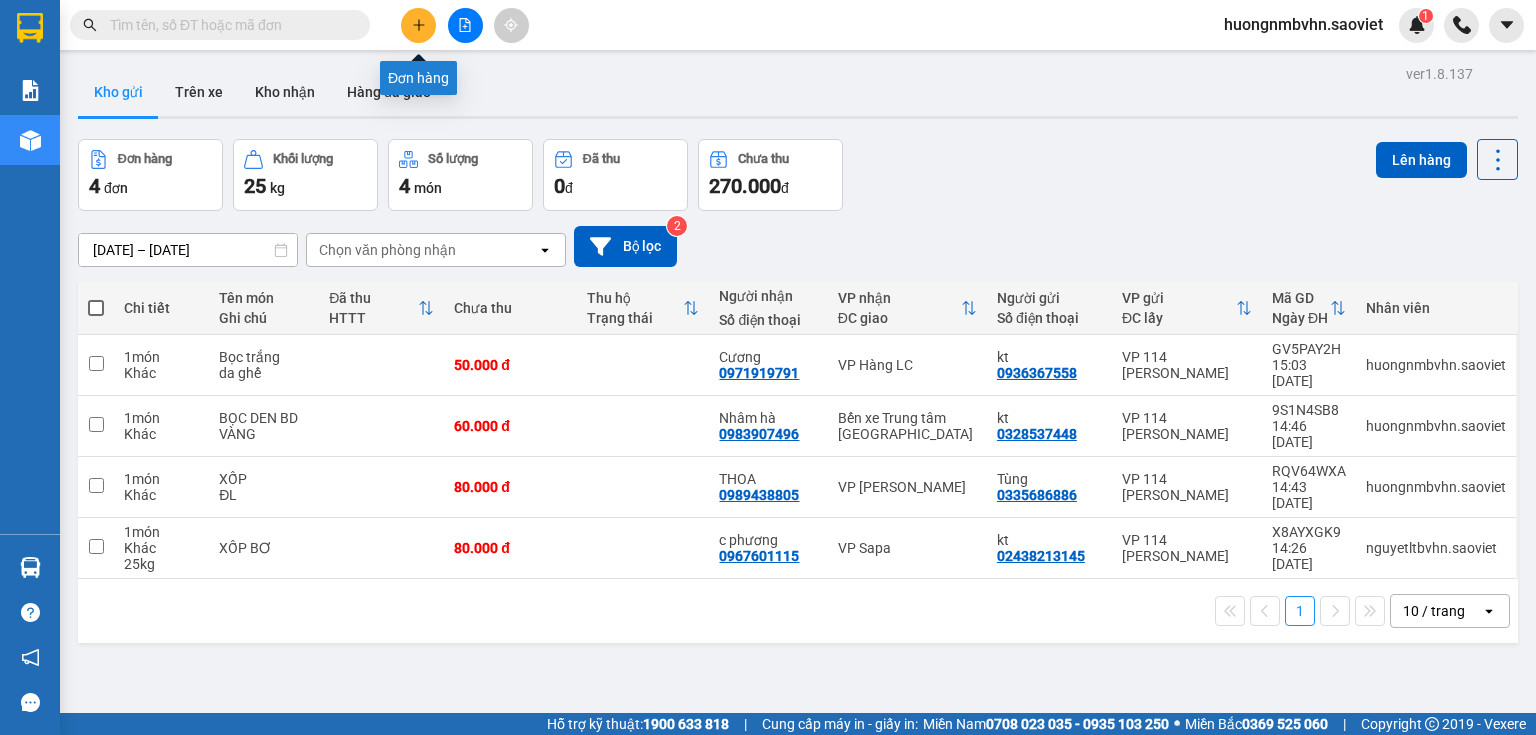 click at bounding box center [418, 25] 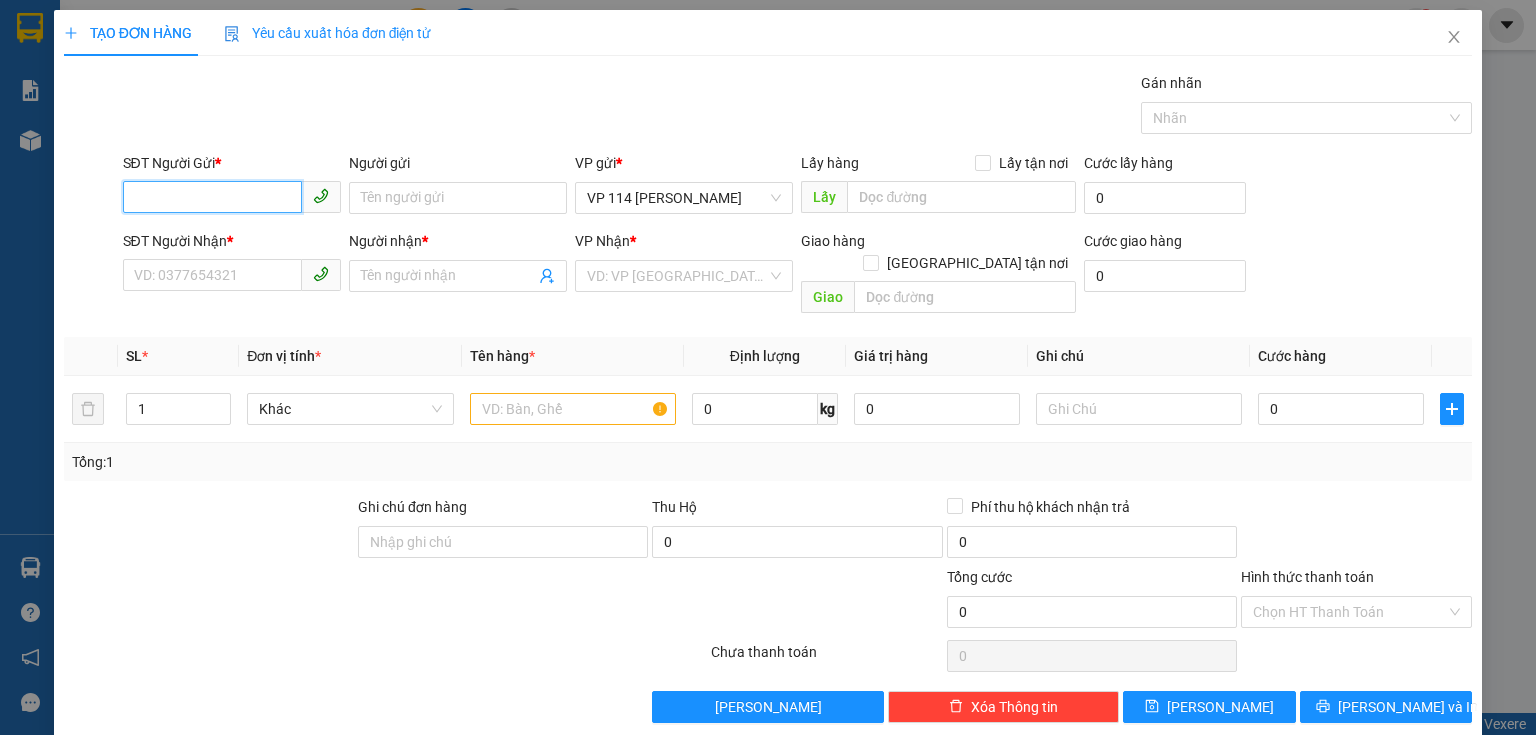 click on "SĐT Người Gửi  *" at bounding box center (212, 197) 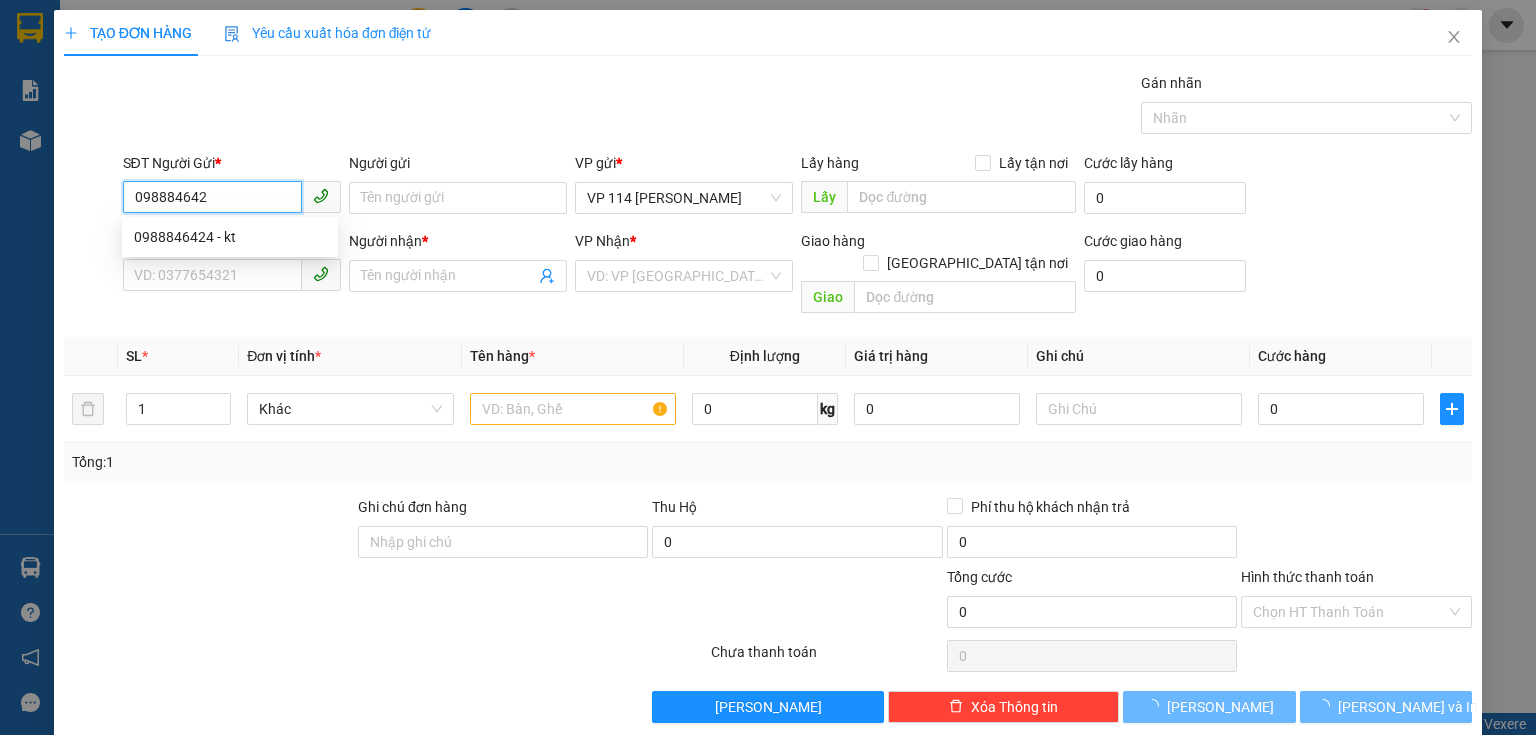type on "0988846424" 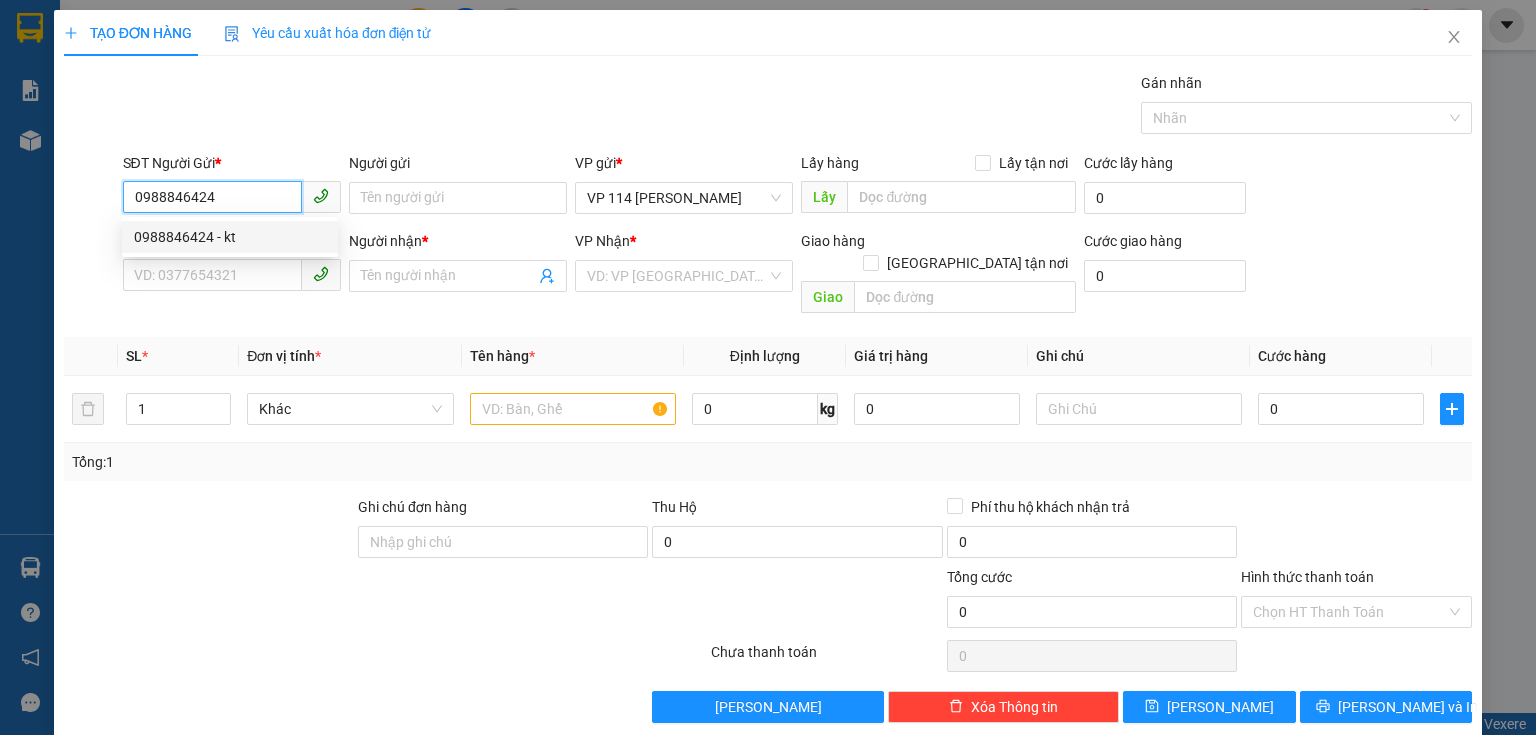 click on "0988846424 - kt" at bounding box center [230, 237] 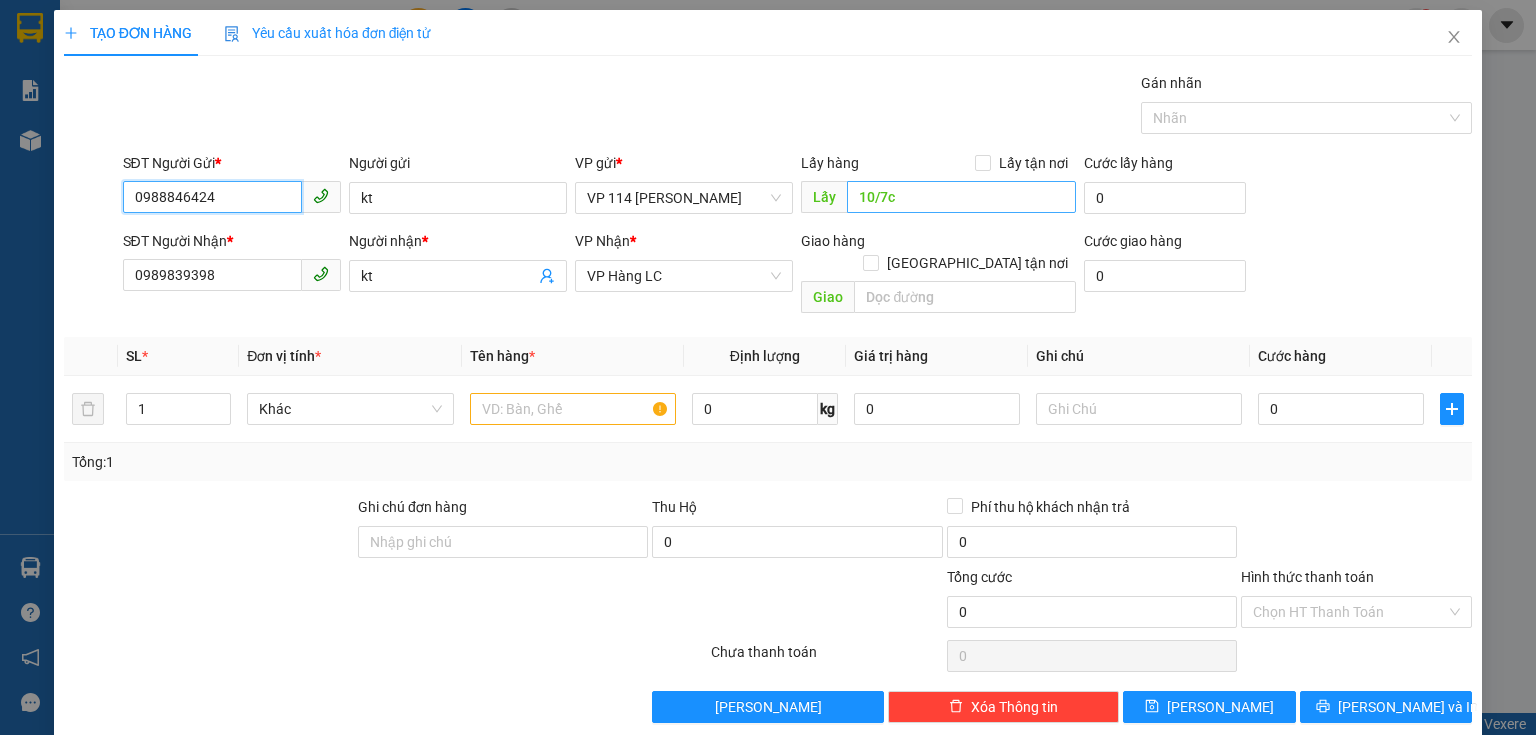 type on "0988846424" 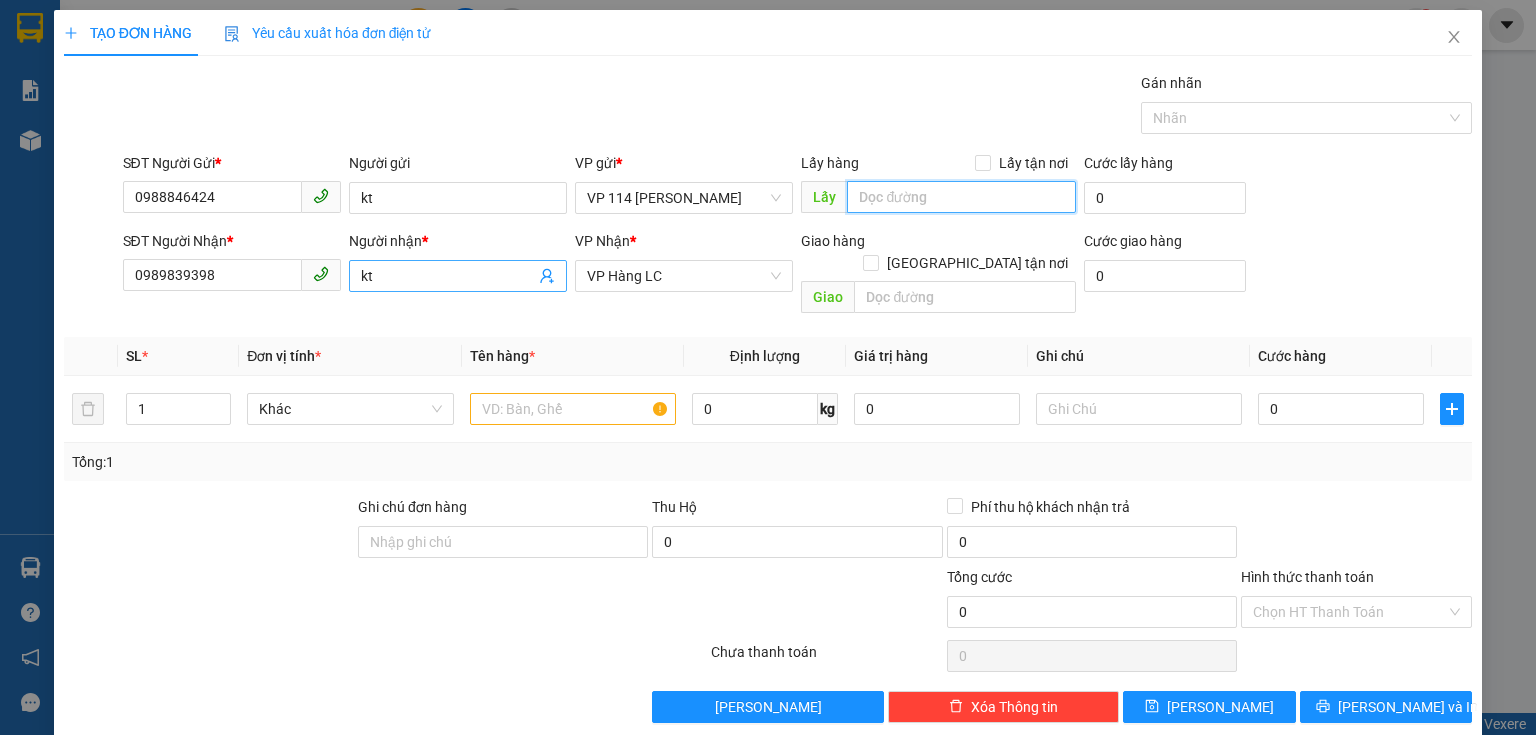 type 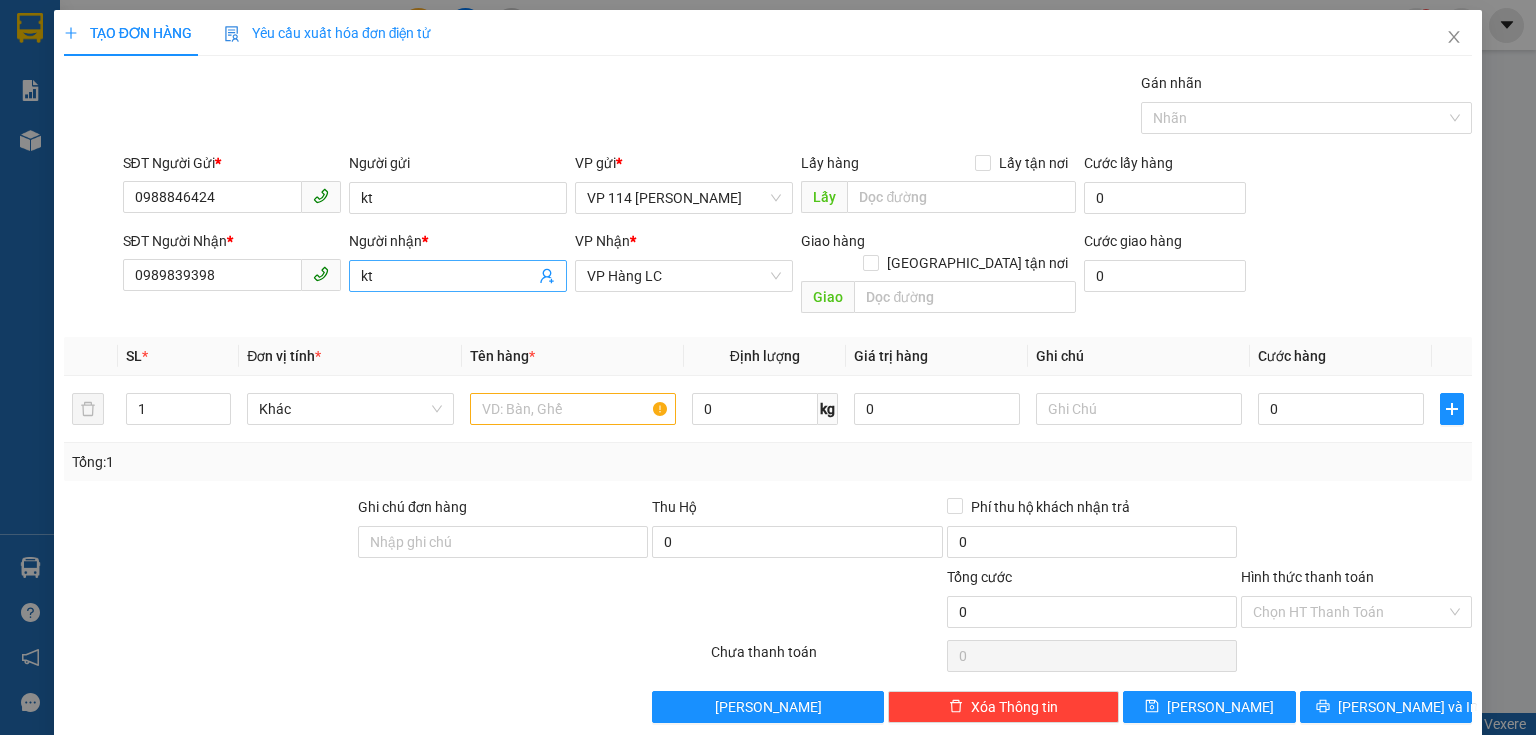 click on "kt" at bounding box center (448, 276) 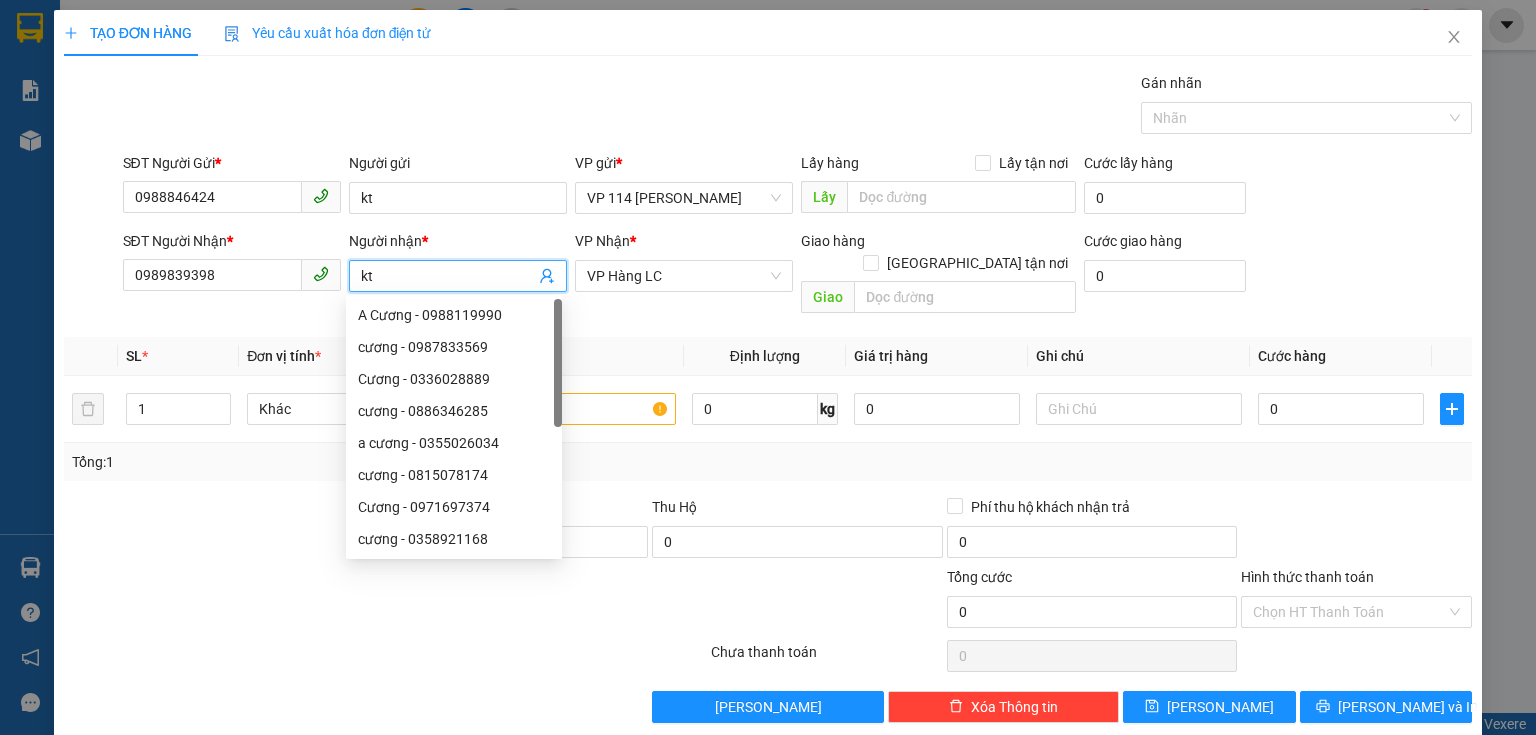 type on "k" 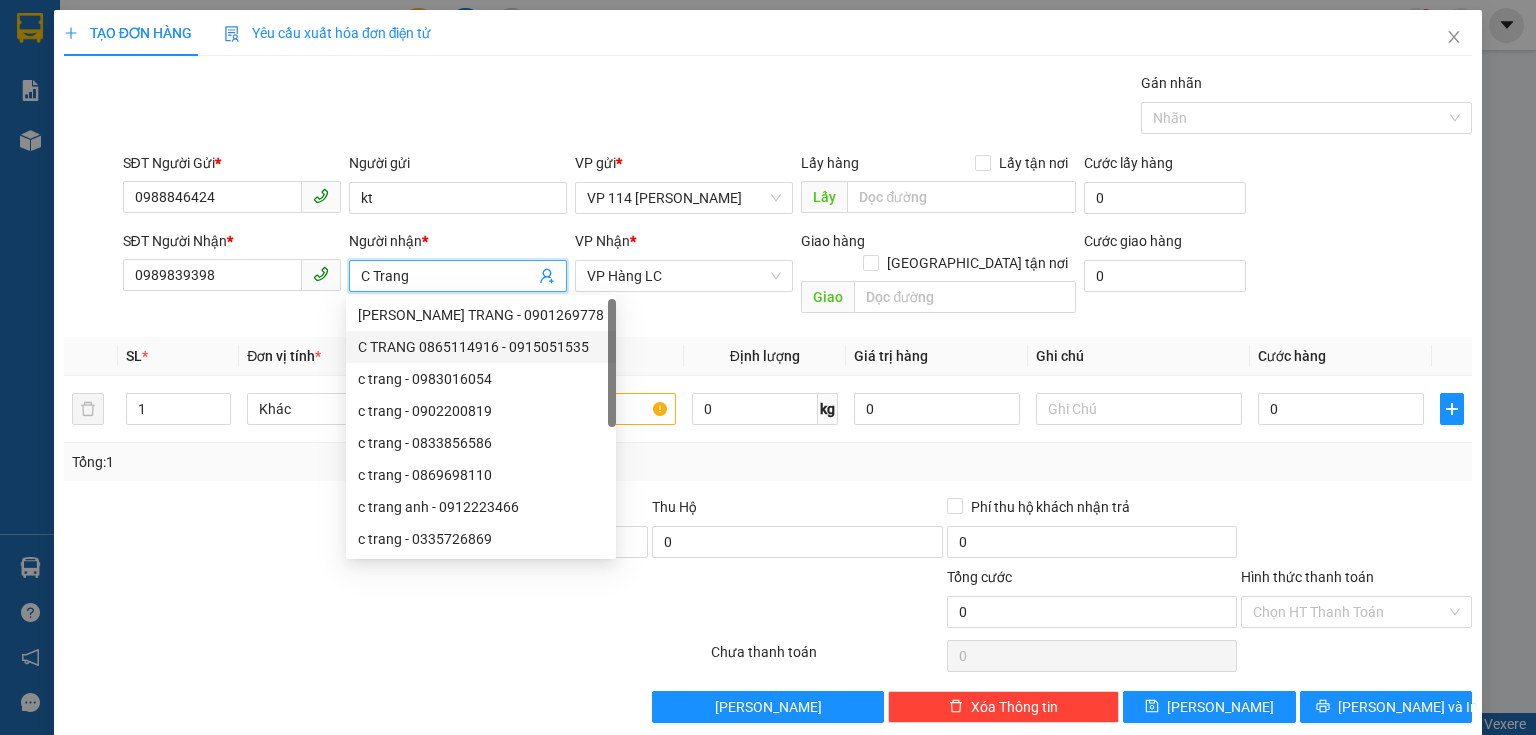 type on "C Trang" 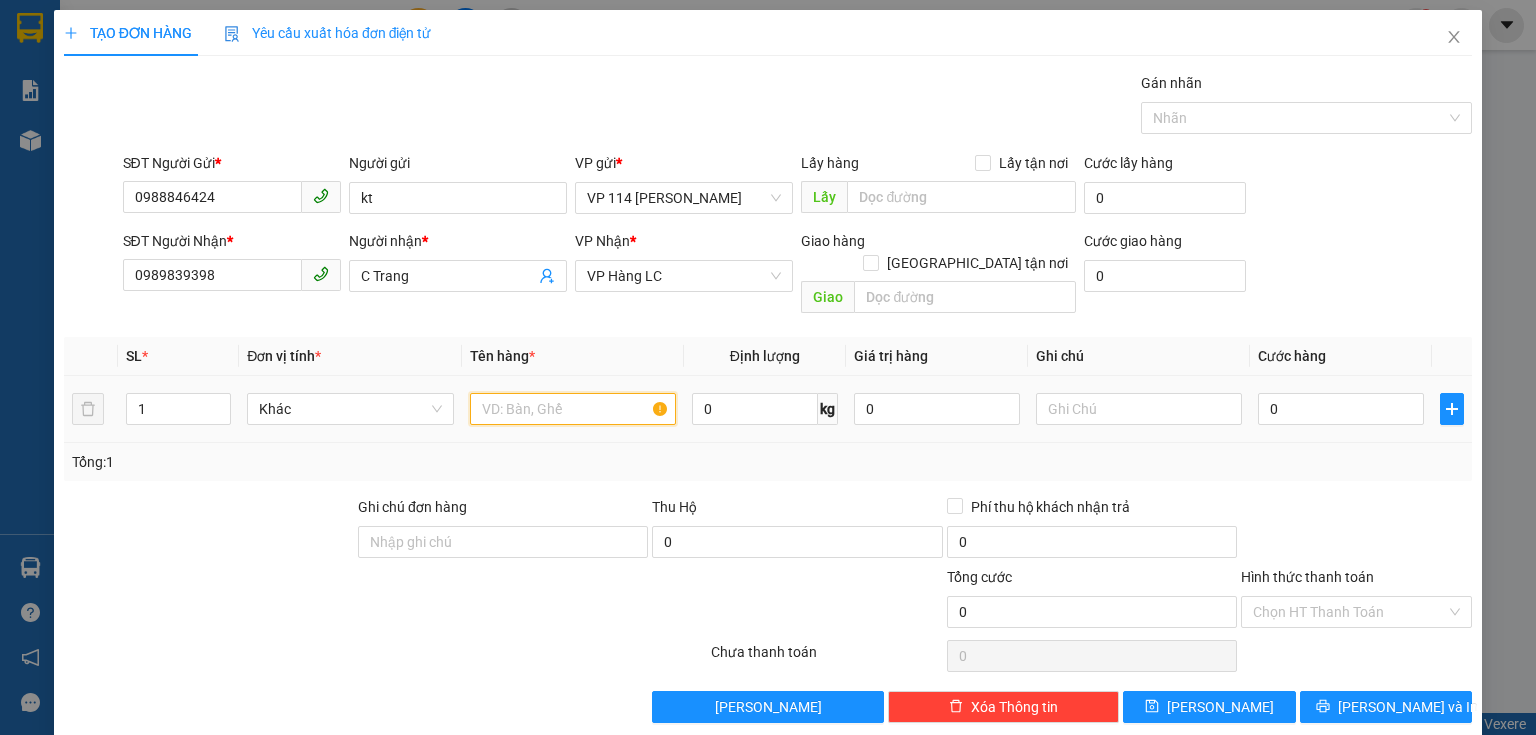 click at bounding box center [573, 409] 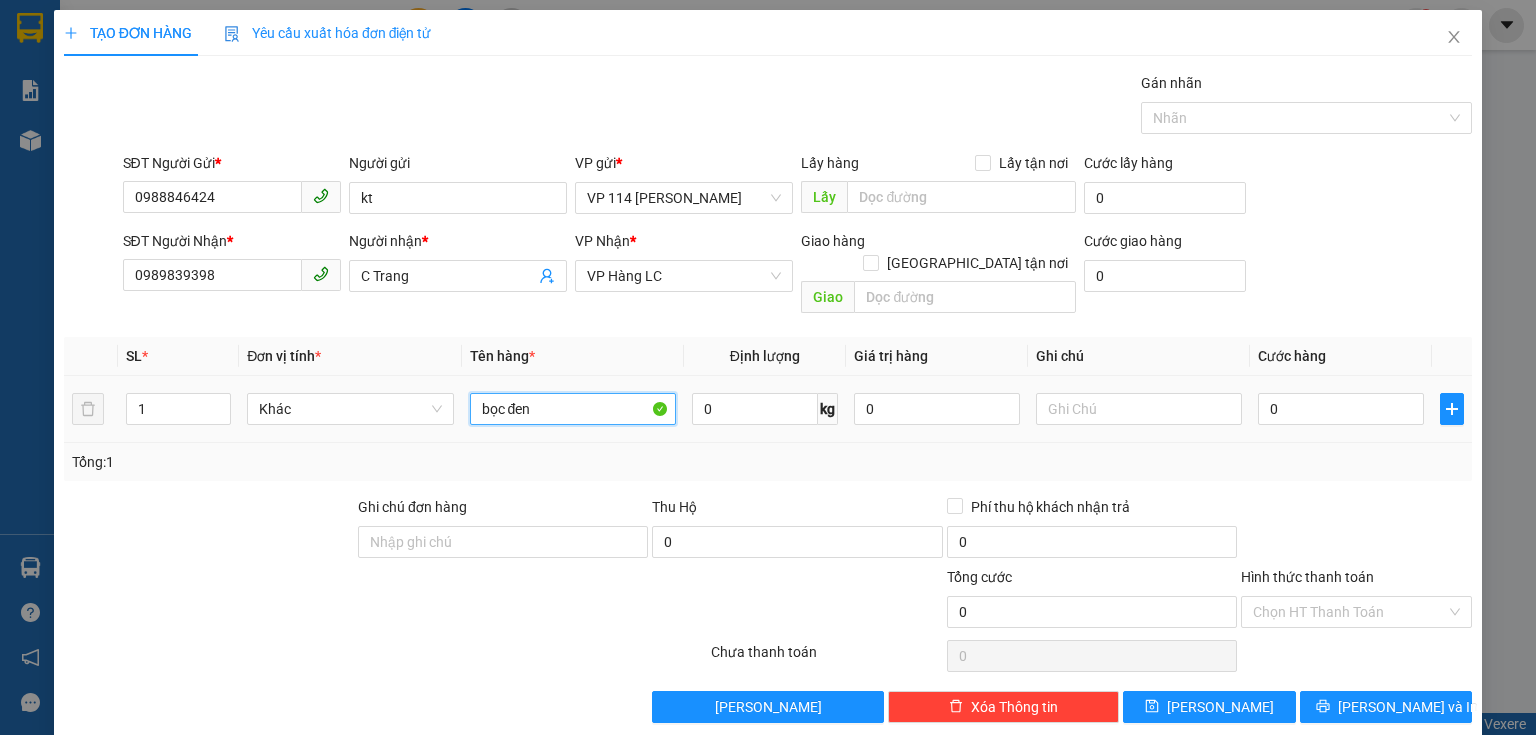 type on "bọc đen" 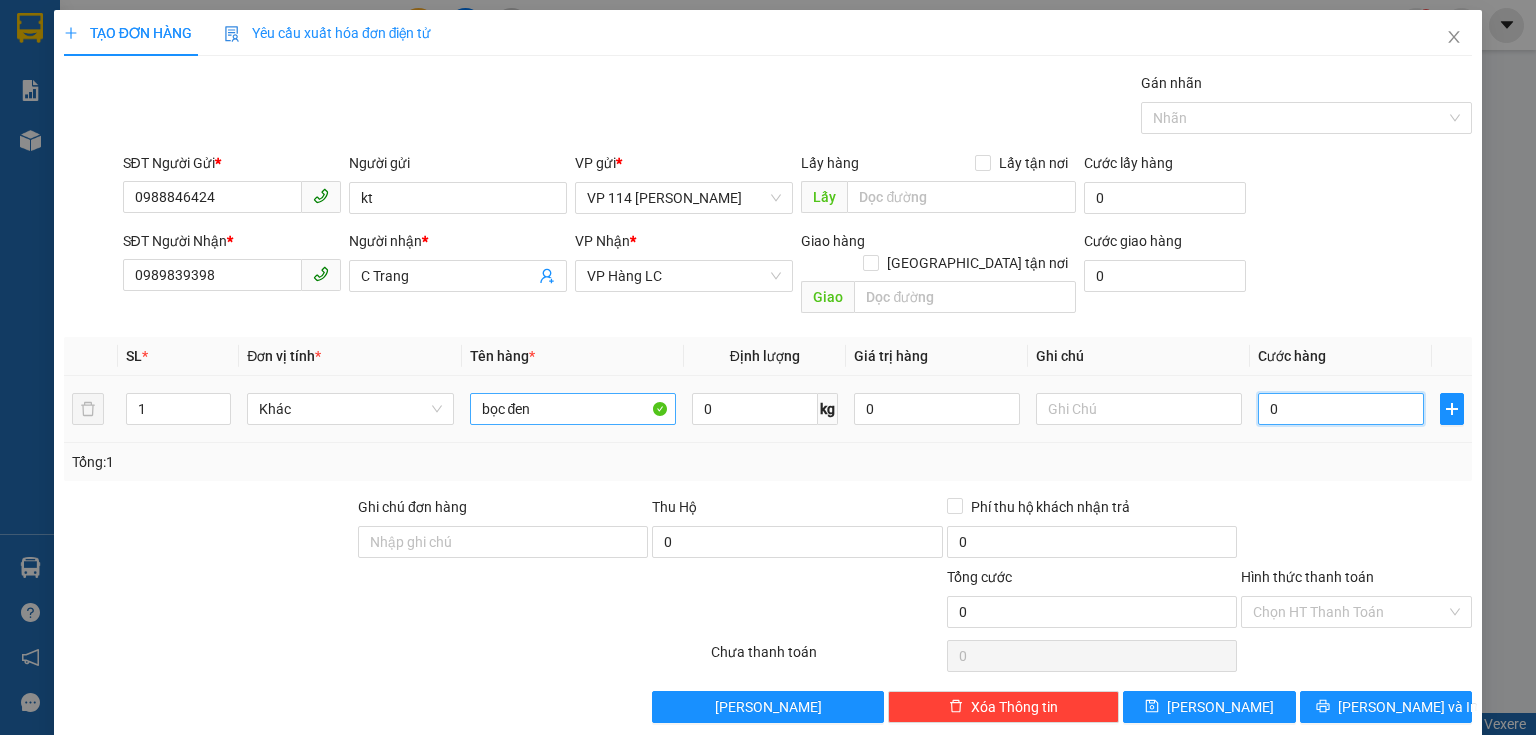type on "4" 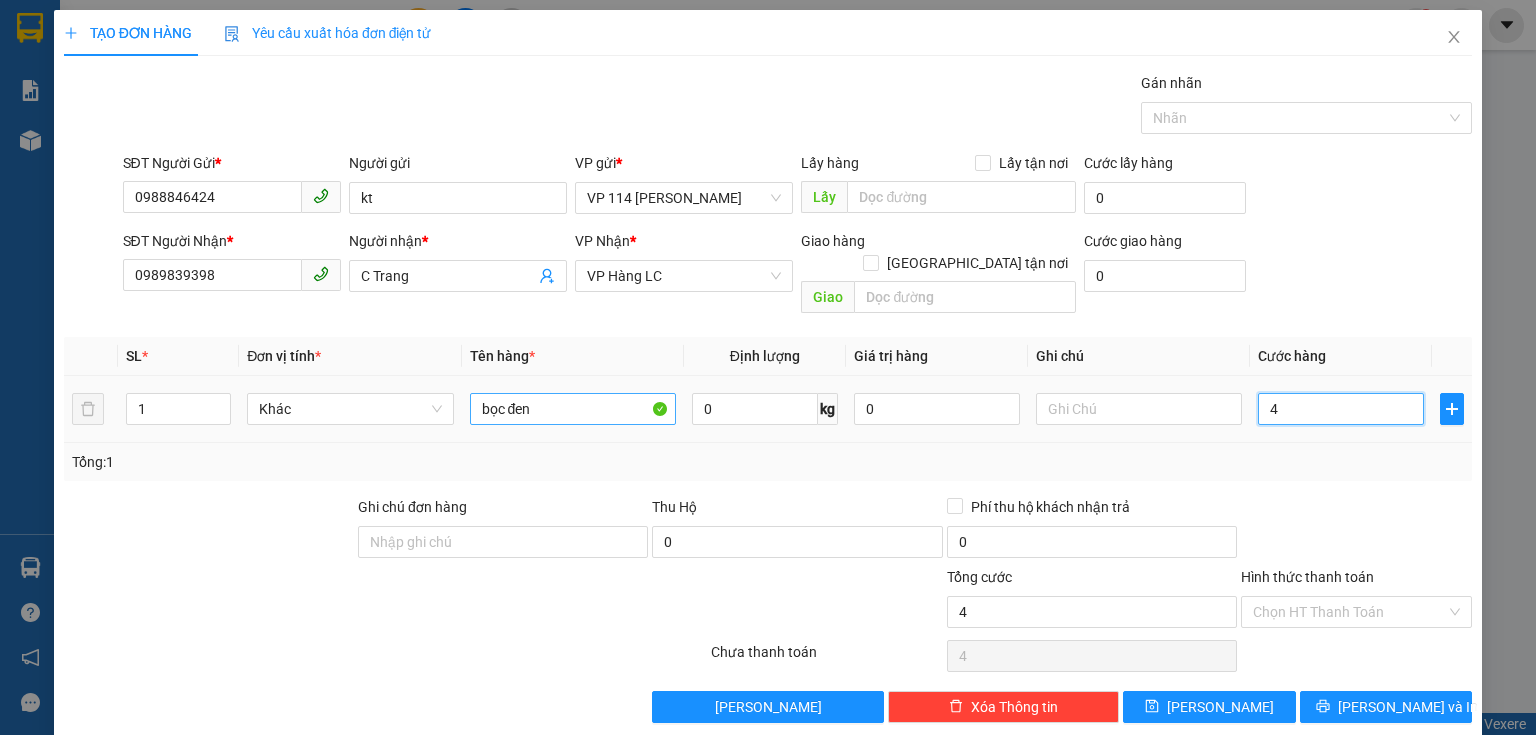 type on "40" 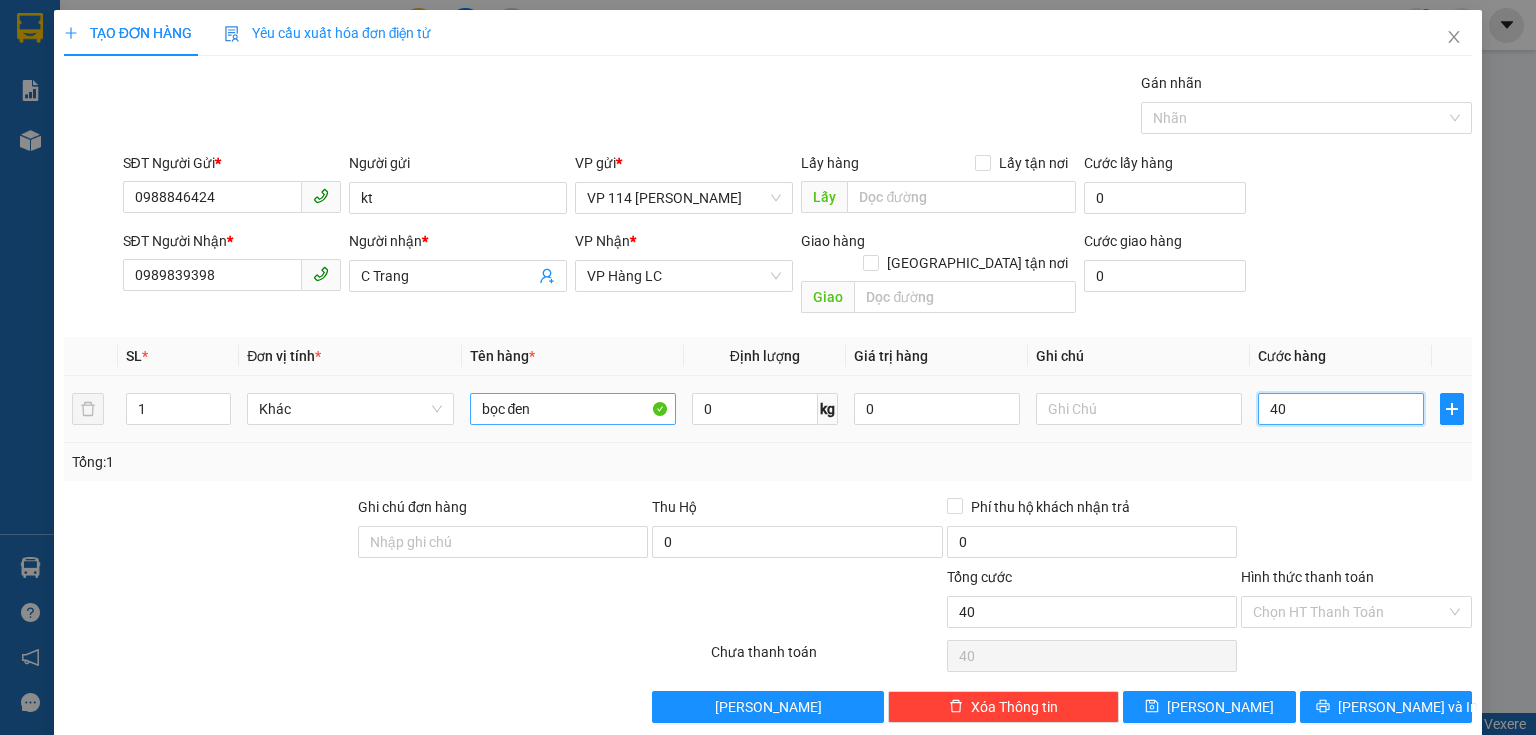 type on "400" 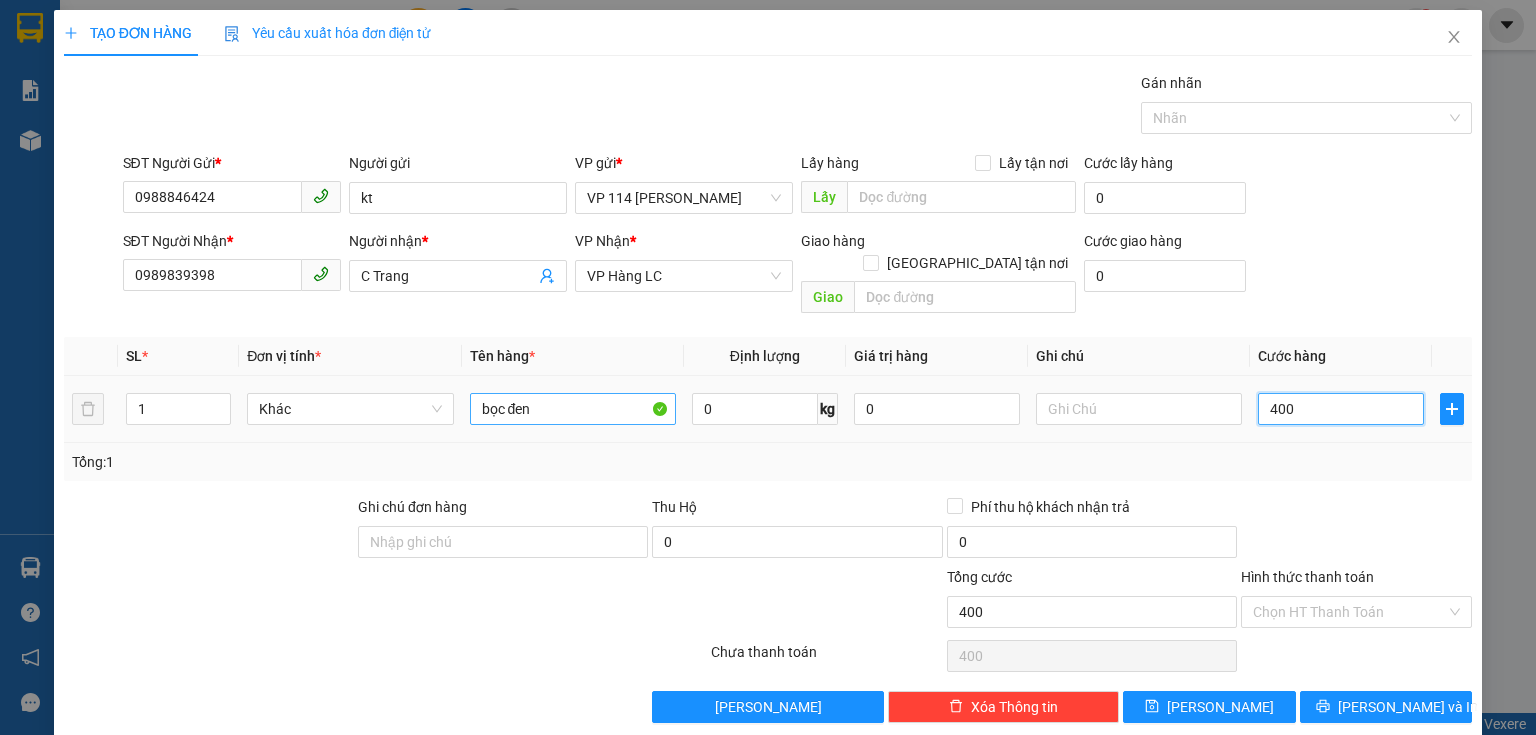 type on "4.000" 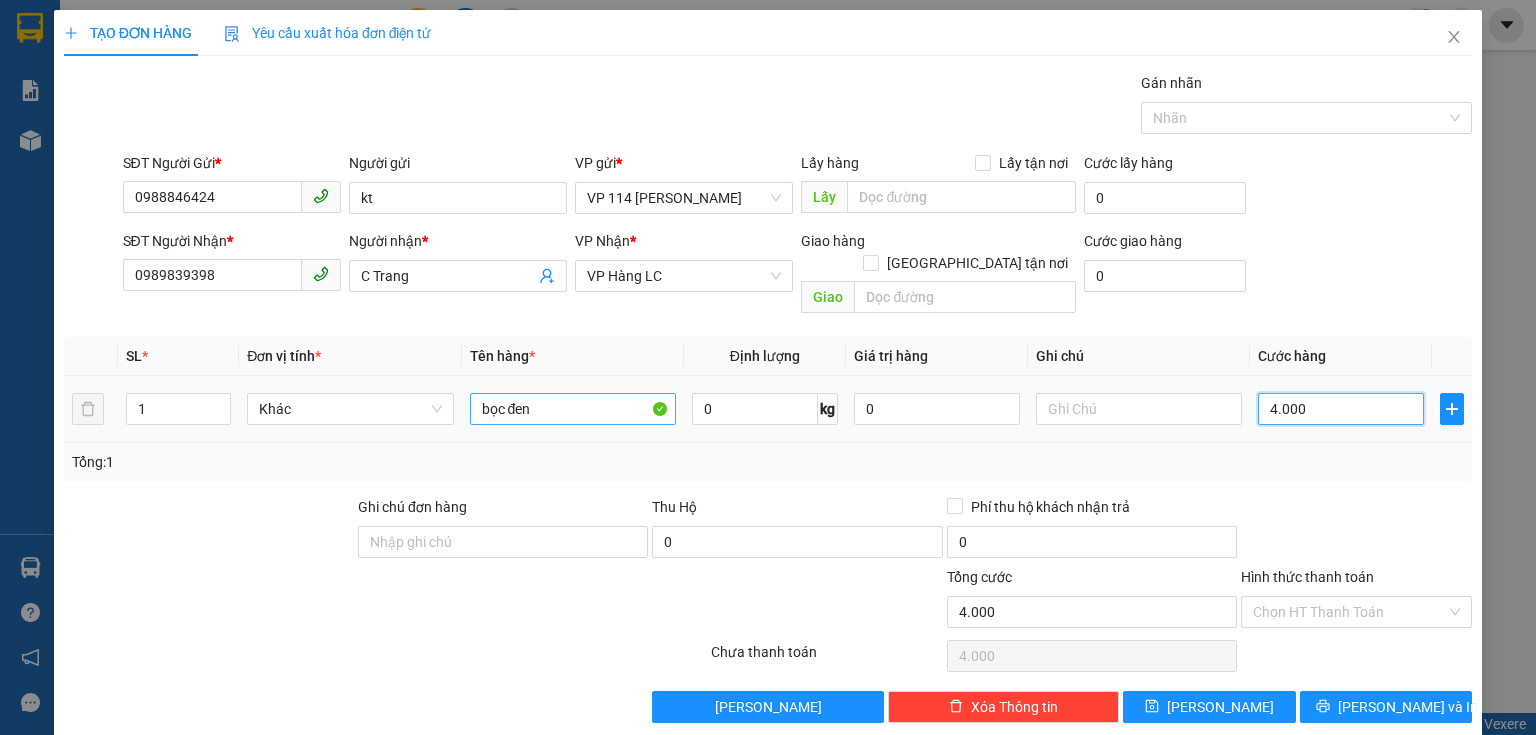 type on "40.000" 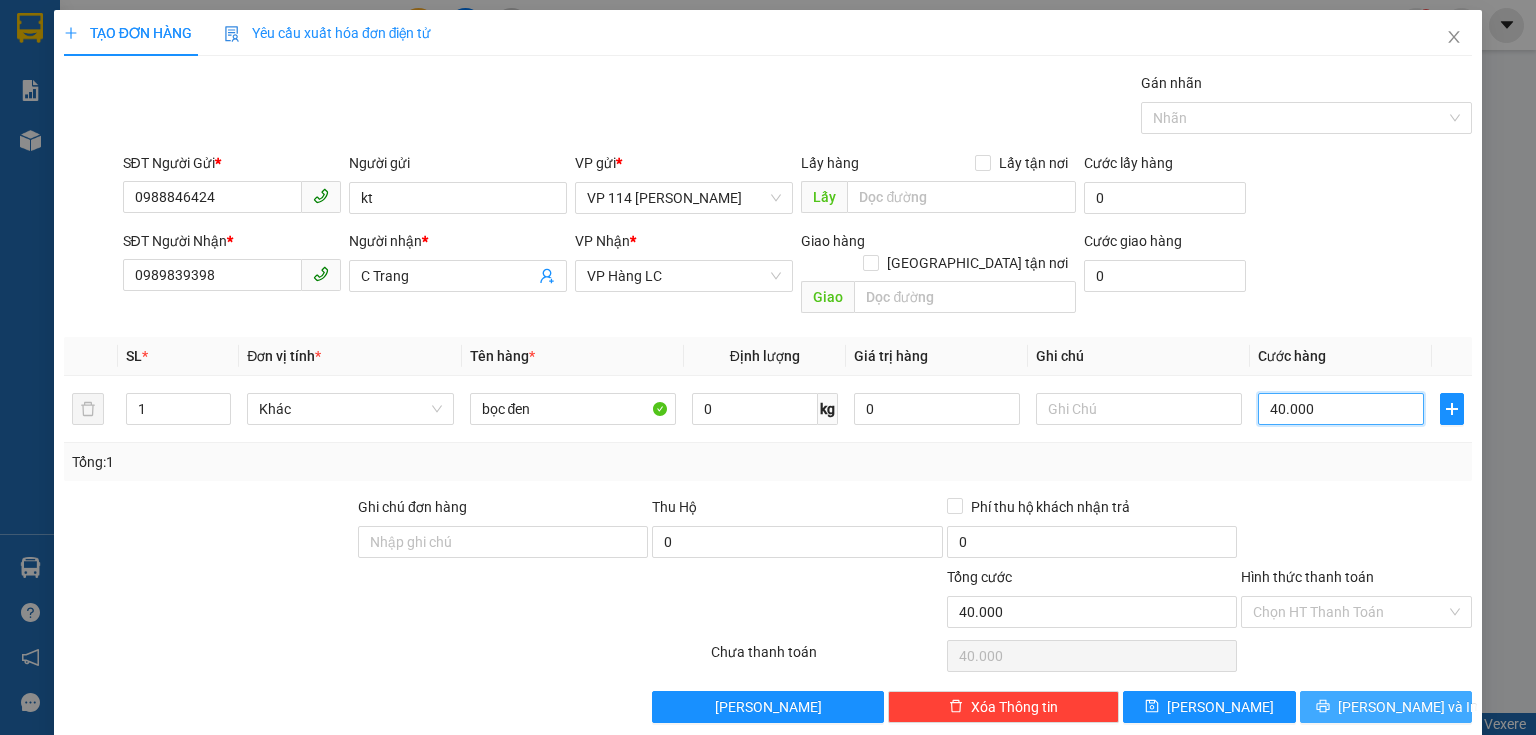 type on "40.000" 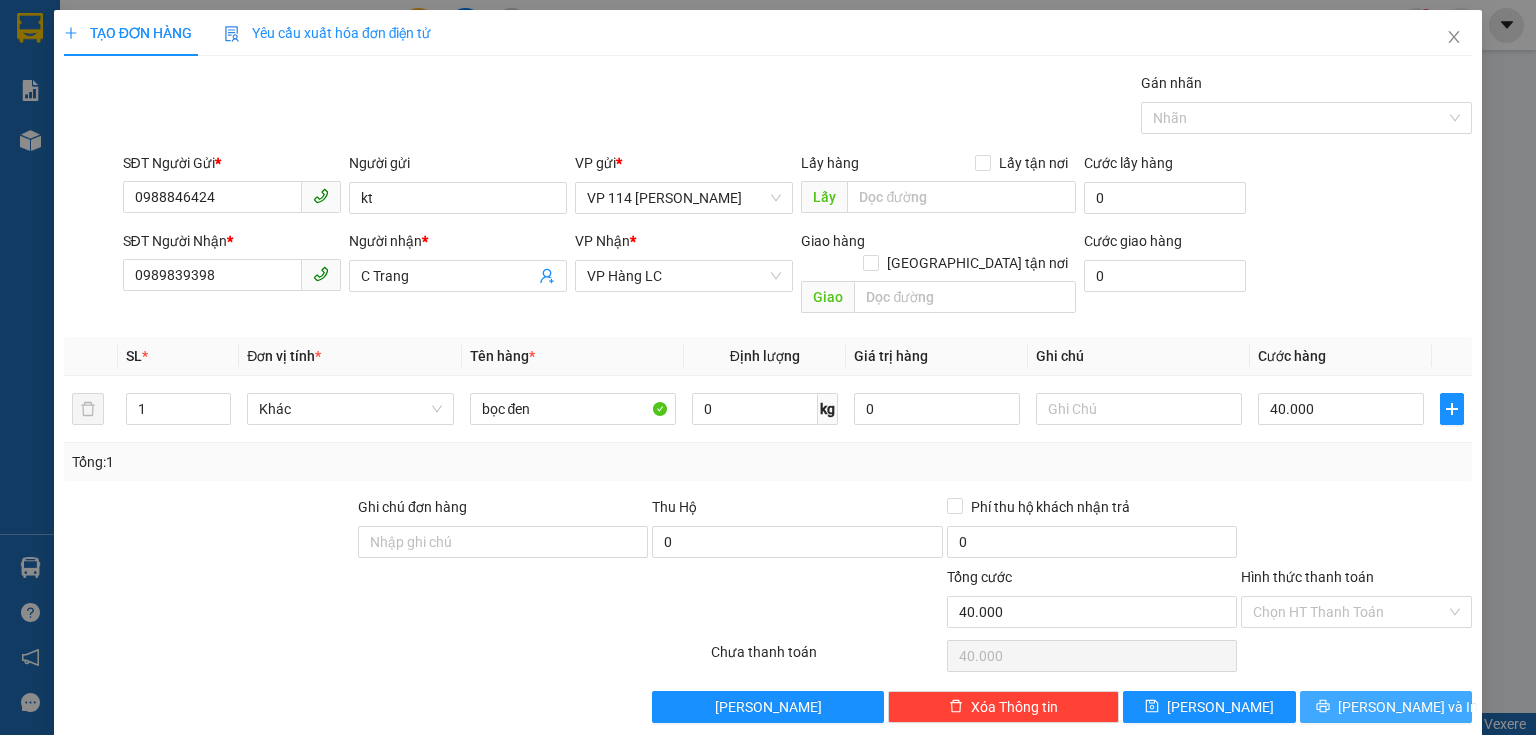 click on "[PERSON_NAME] và In" at bounding box center (1408, 707) 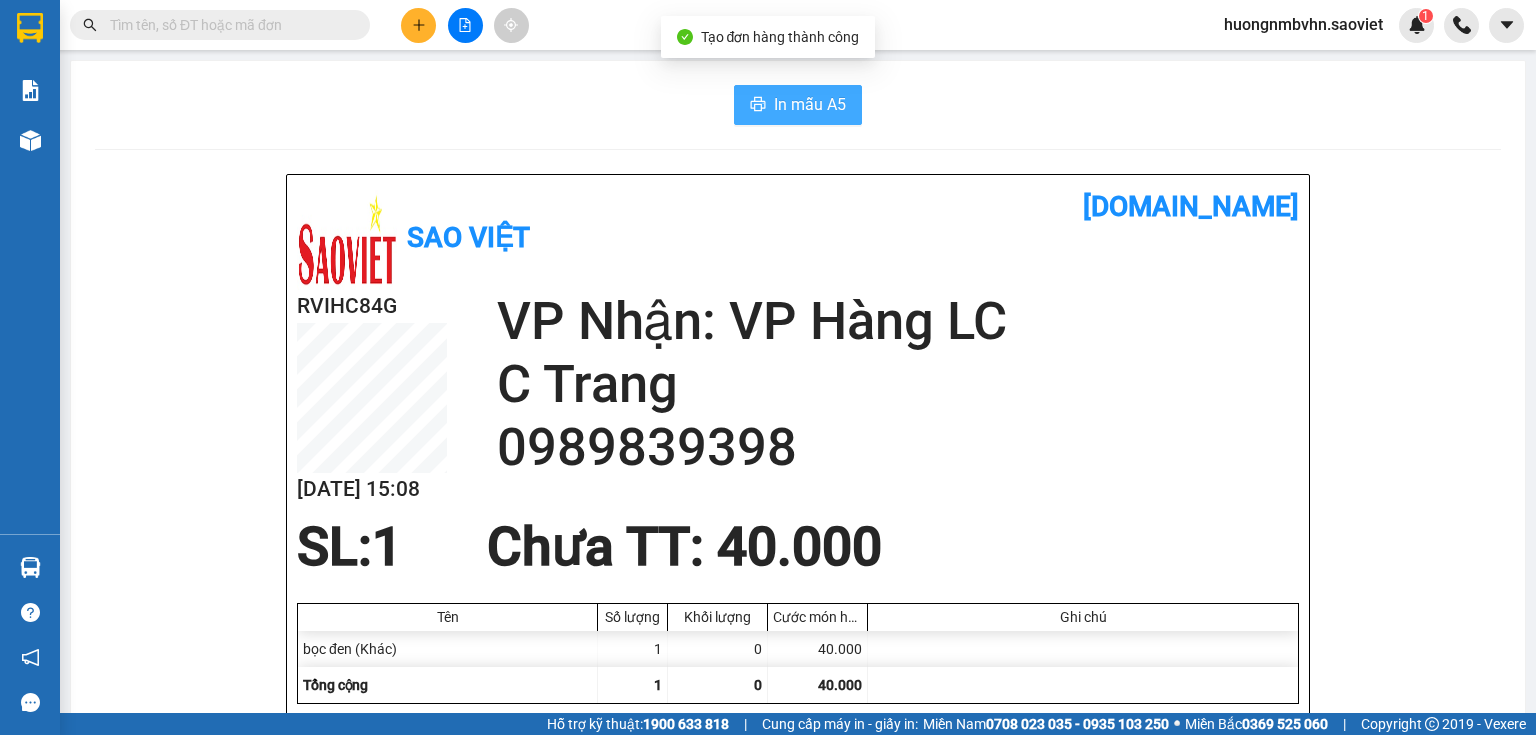 click on "In mẫu A5" at bounding box center (810, 104) 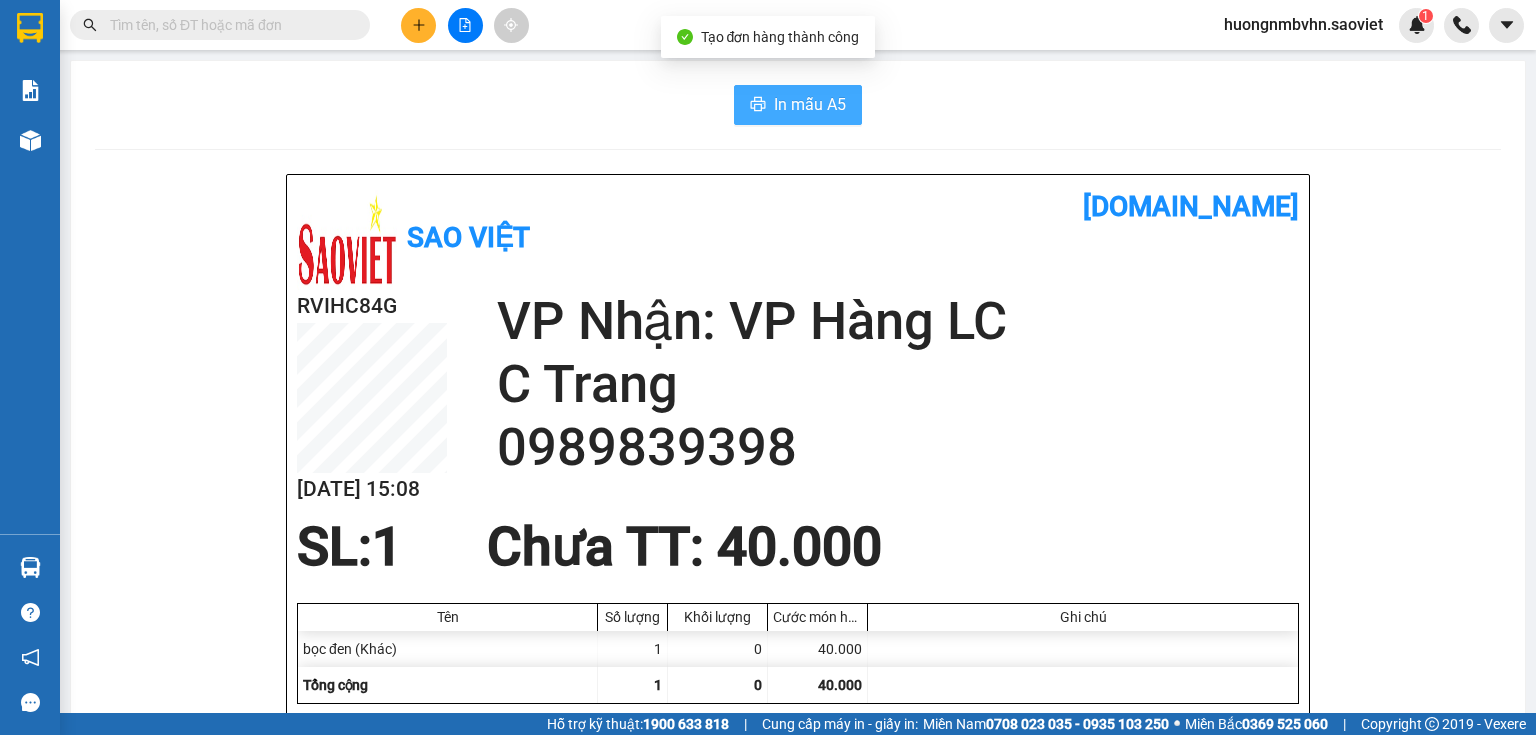 scroll, scrollTop: 0, scrollLeft: 0, axis: both 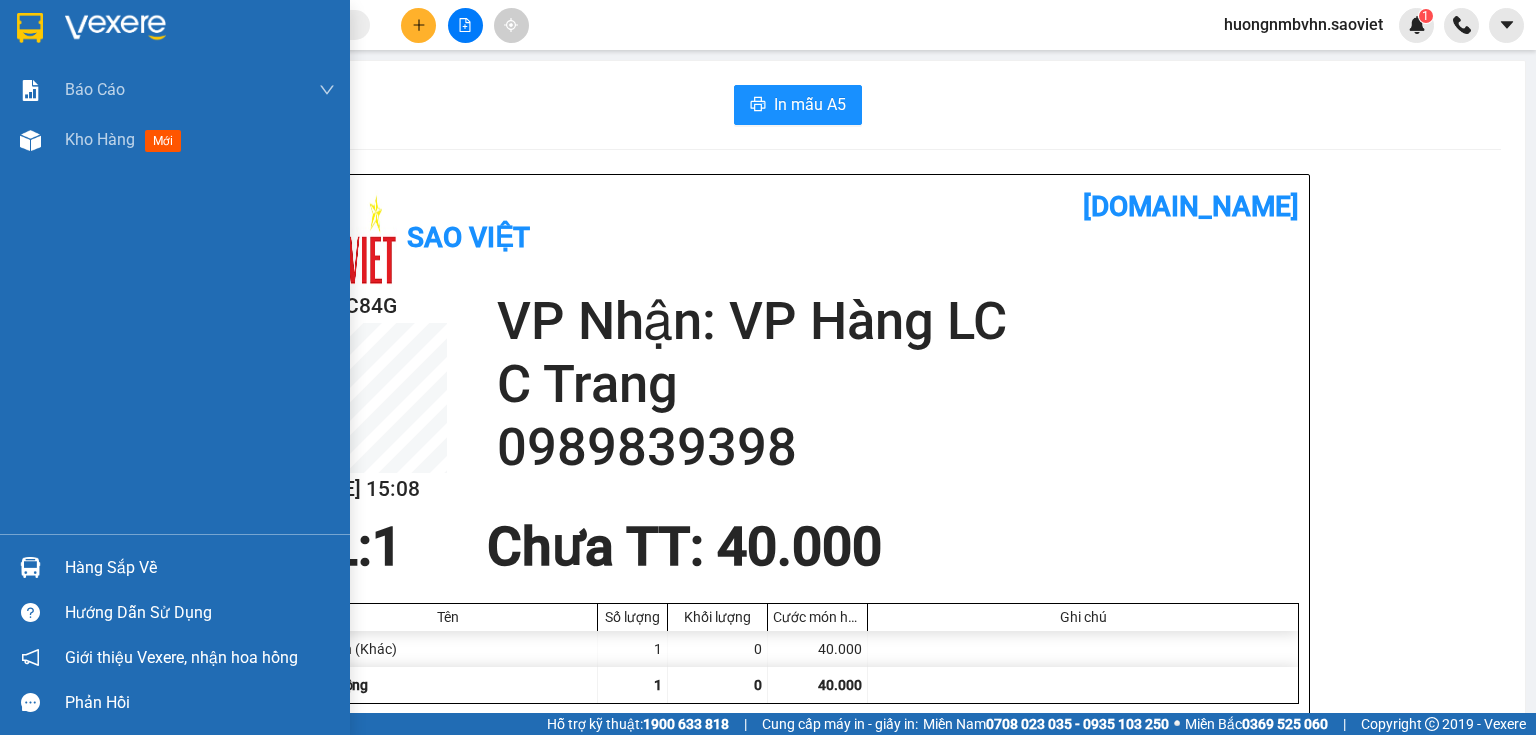 click on "Hàng sắp về" at bounding box center (200, 568) 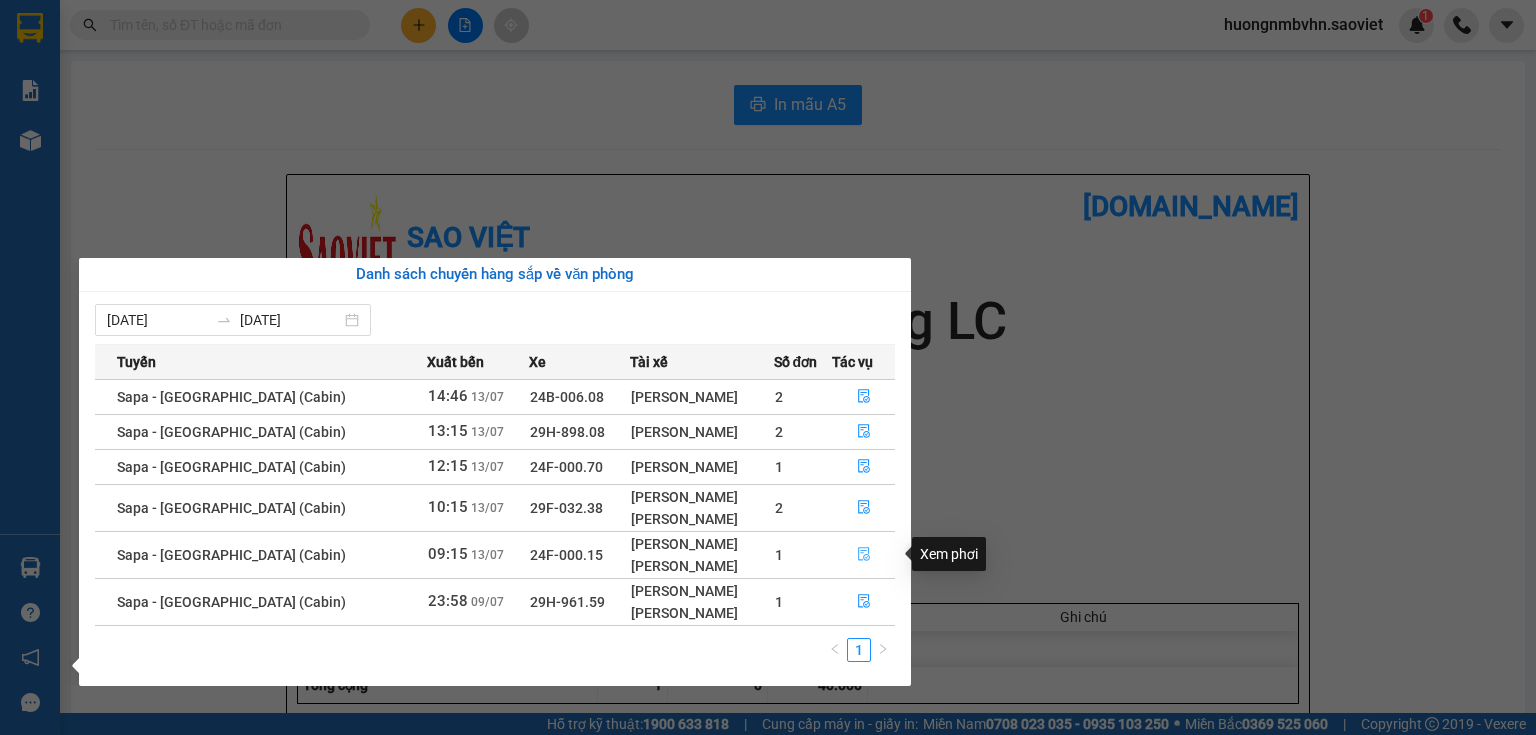 click 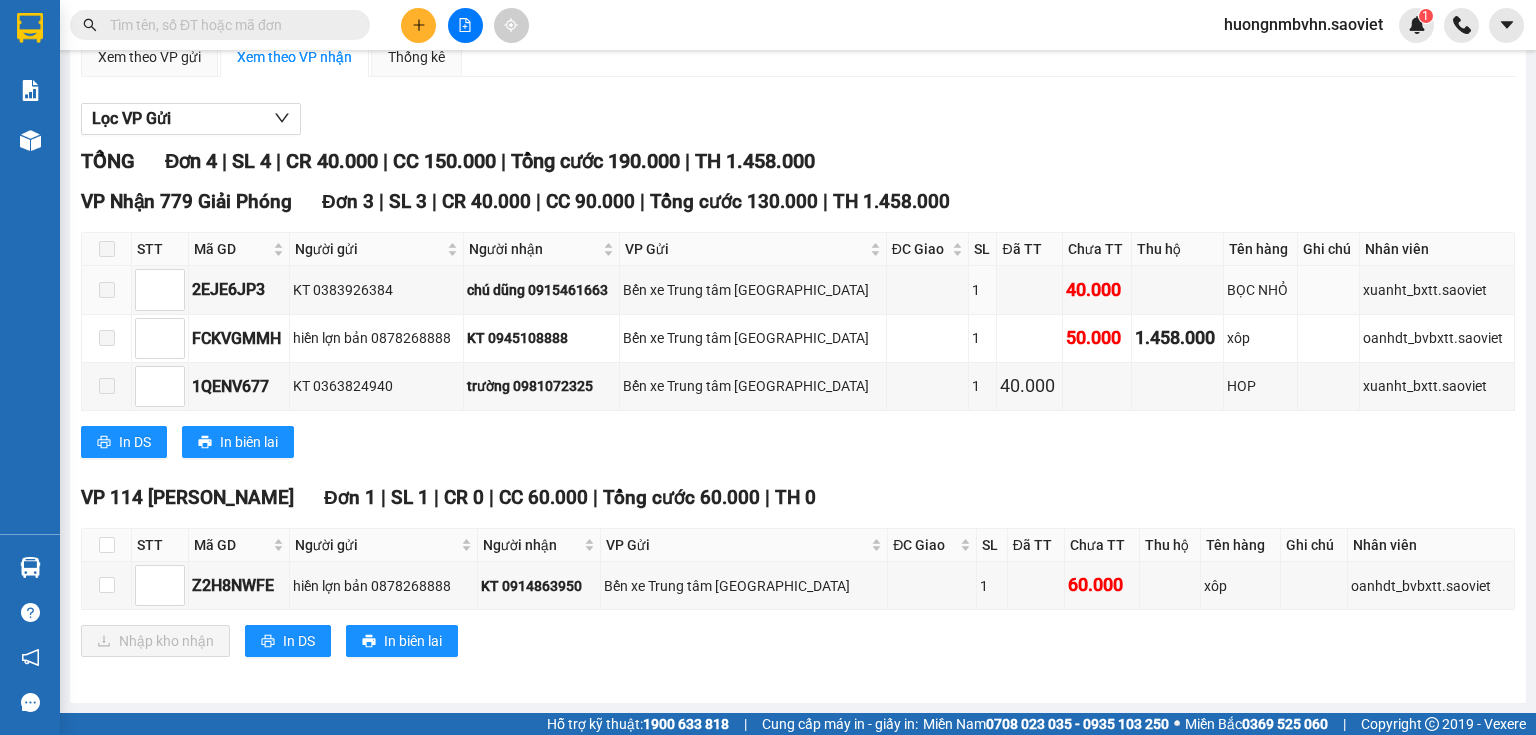 scroll, scrollTop: 204, scrollLeft: 0, axis: vertical 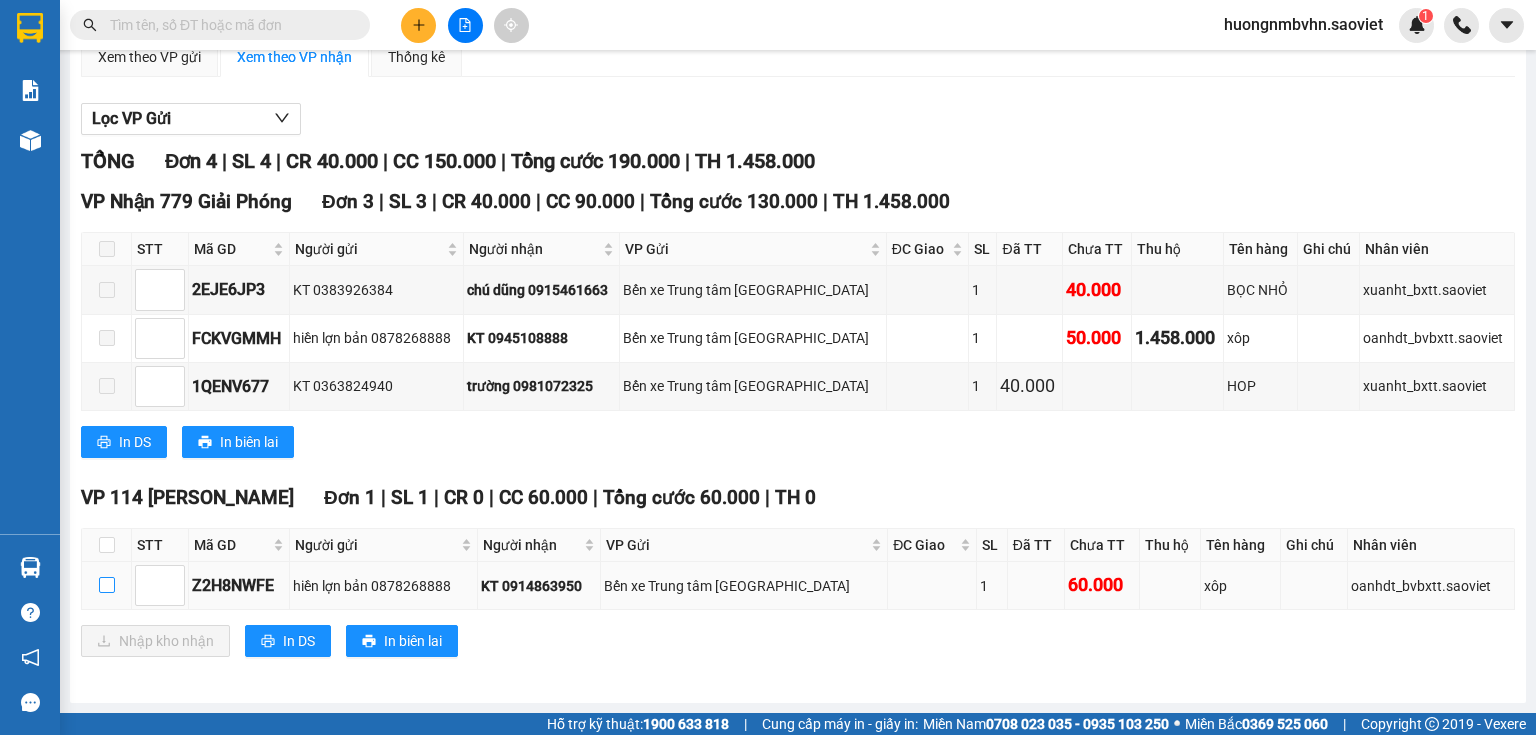 drag, startPoint x: 103, startPoint y: 584, endPoint x: 128, endPoint y: 600, distance: 29.681644 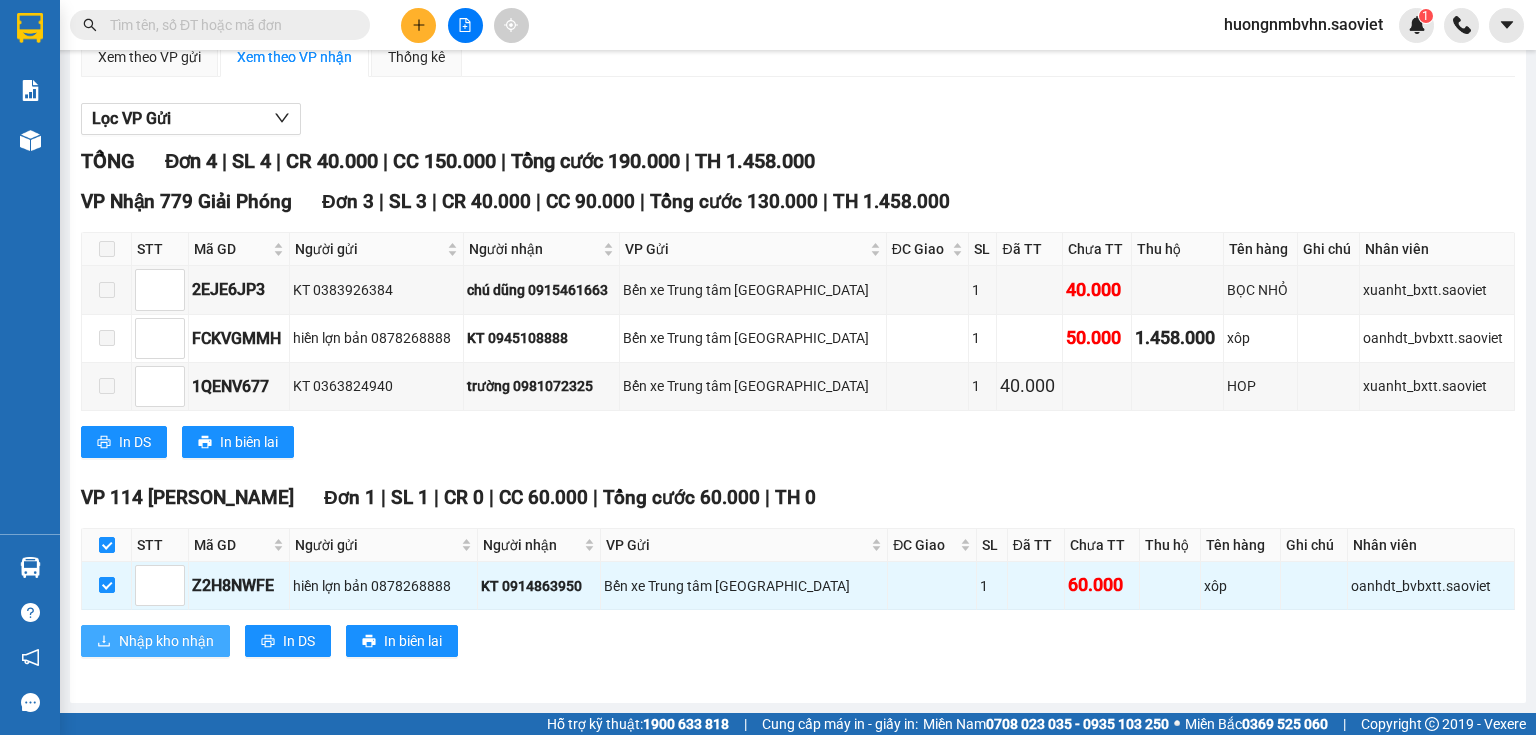 click on "Nhập kho nhận" at bounding box center (166, 641) 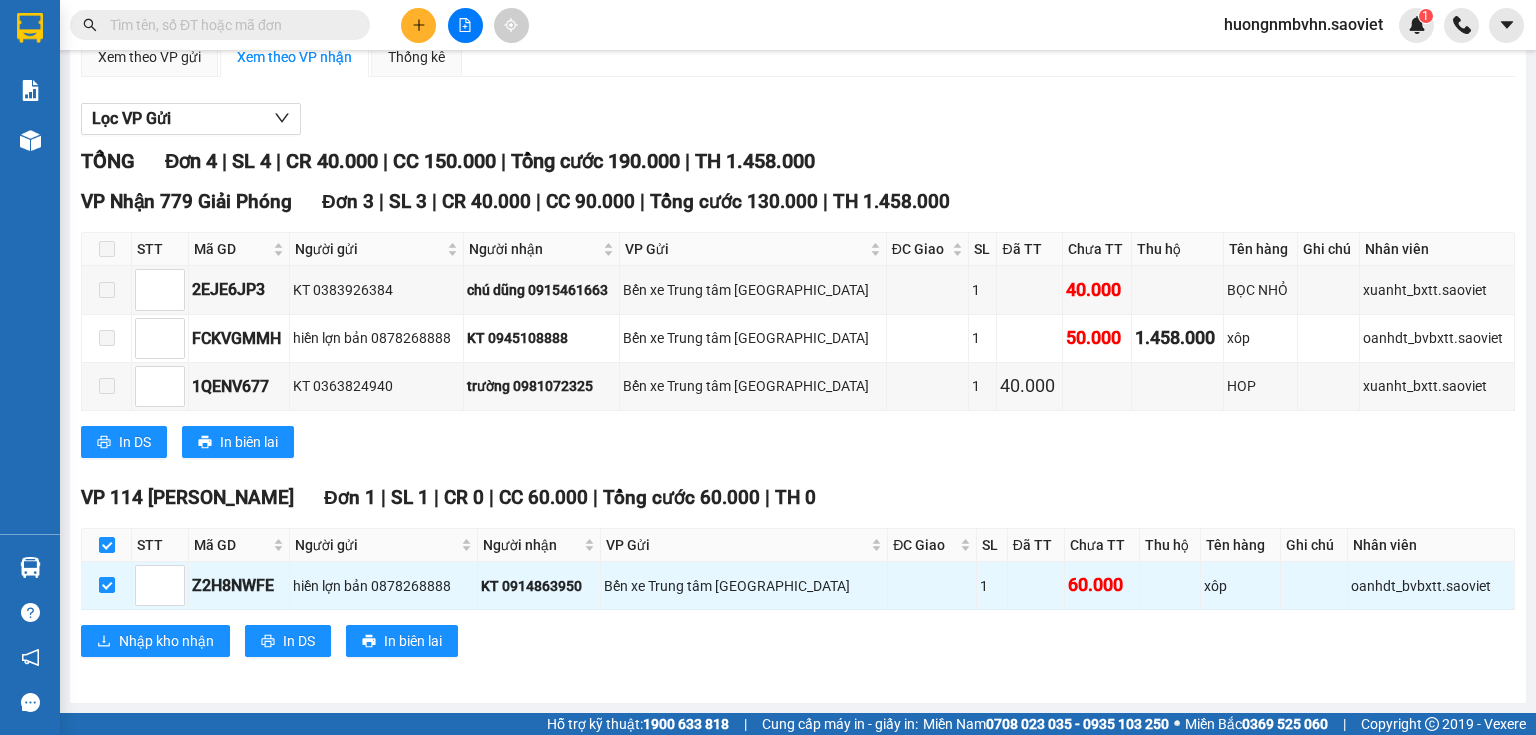 scroll, scrollTop: 0, scrollLeft: 0, axis: both 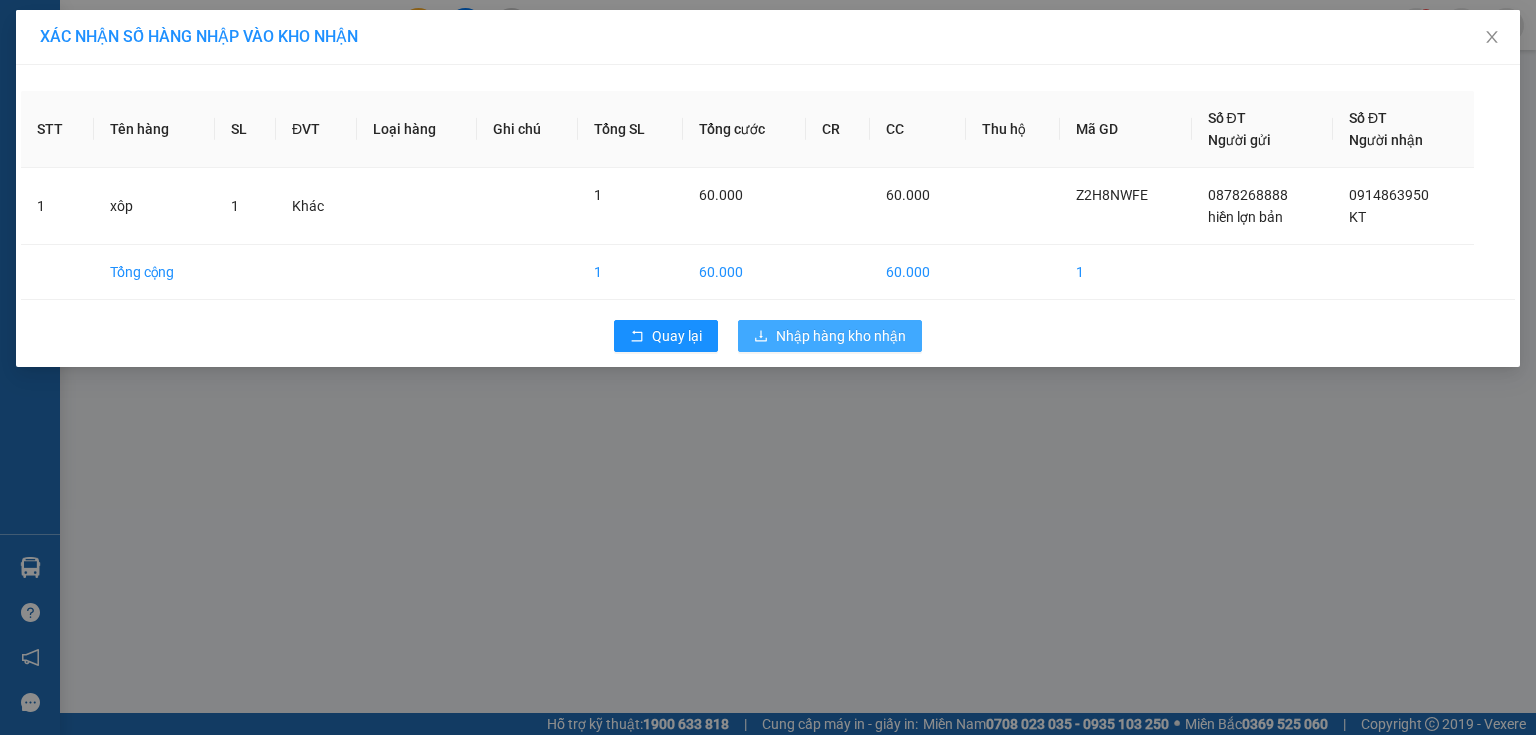 click on "Nhập hàng kho nhận" at bounding box center [841, 336] 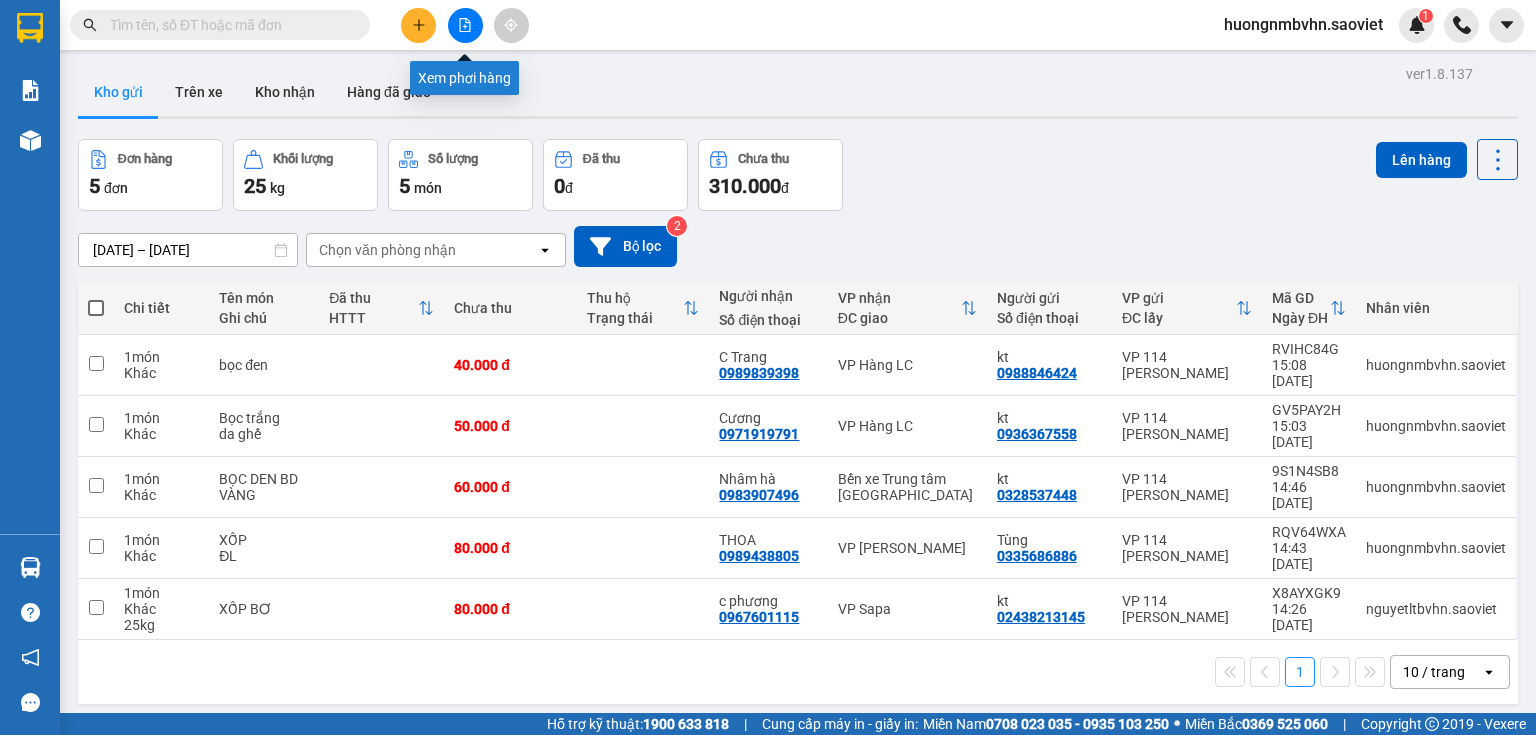 click 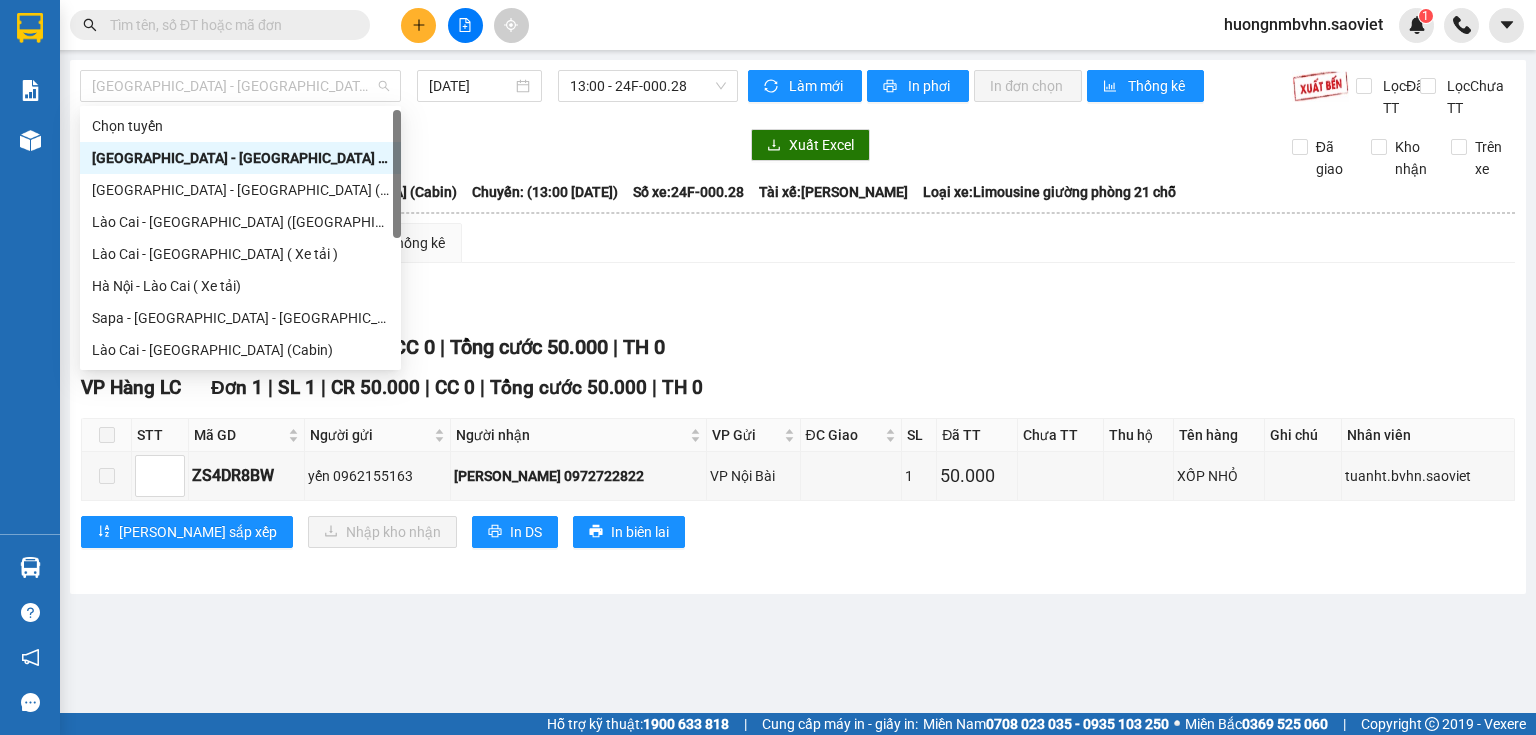 drag, startPoint x: 342, startPoint y: 82, endPoint x: 343, endPoint y: 102, distance: 20.024984 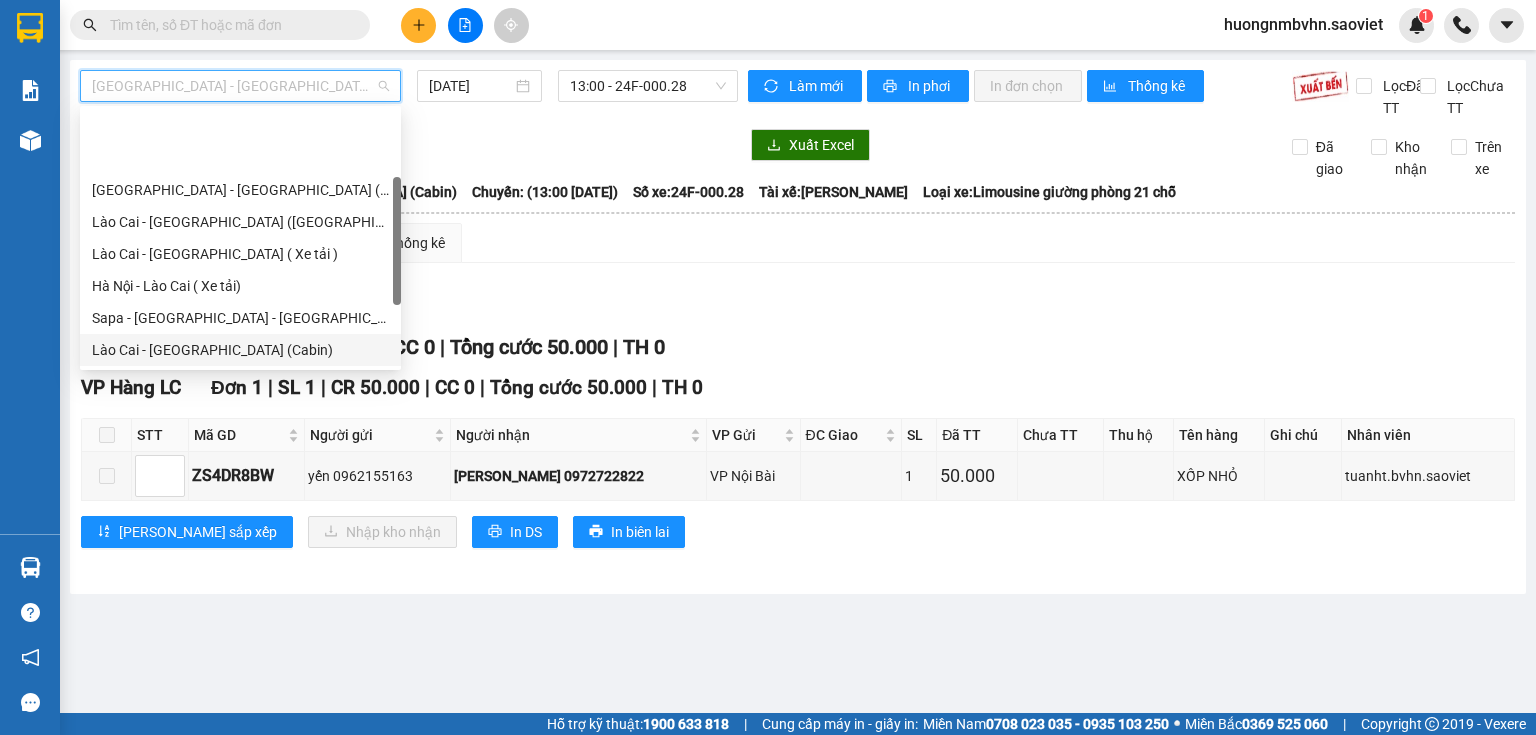 scroll, scrollTop: 152, scrollLeft: 0, axis: vertical 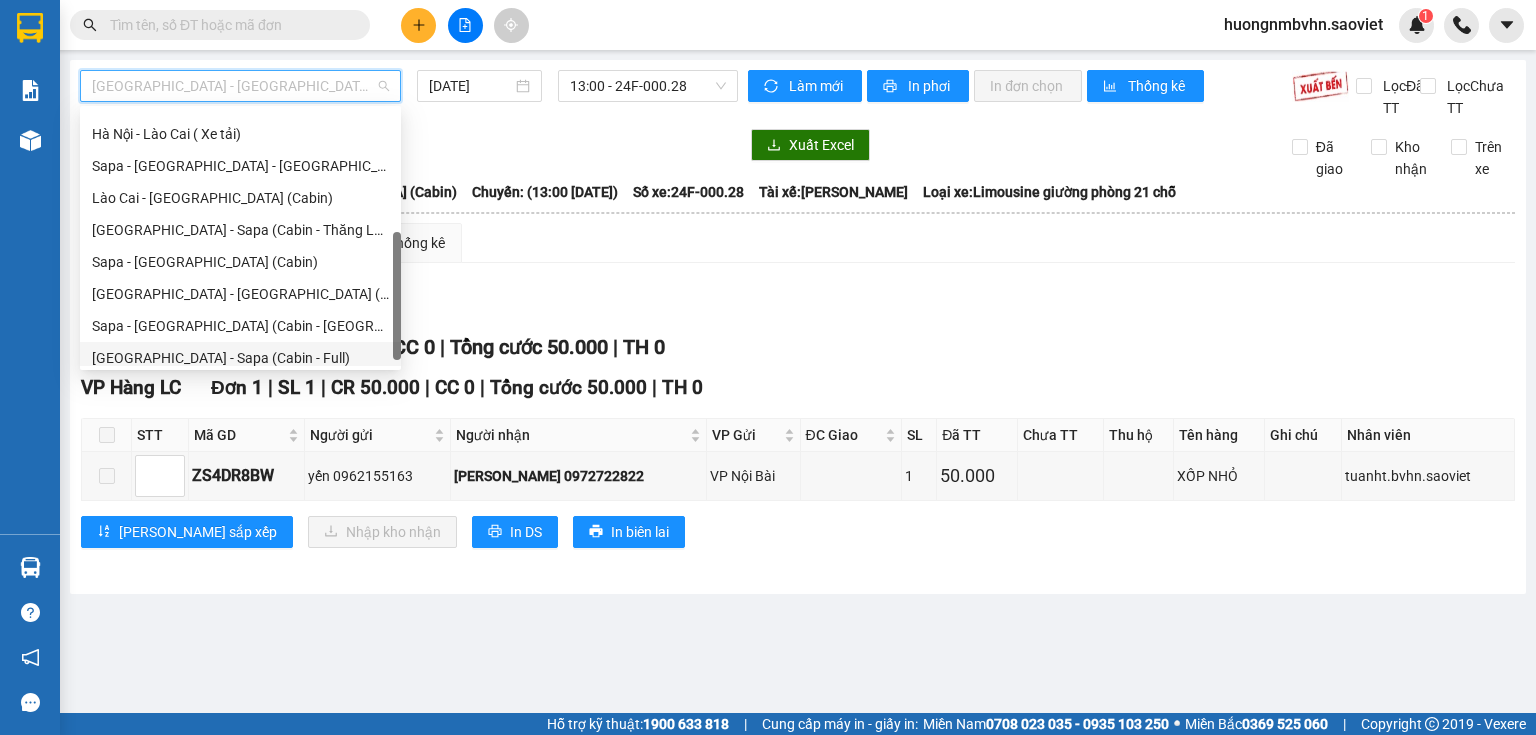 click on "[GEOGRAPHIC_DATA] - Sapa (Cabin - Full)" at bounding box center (240, 358) 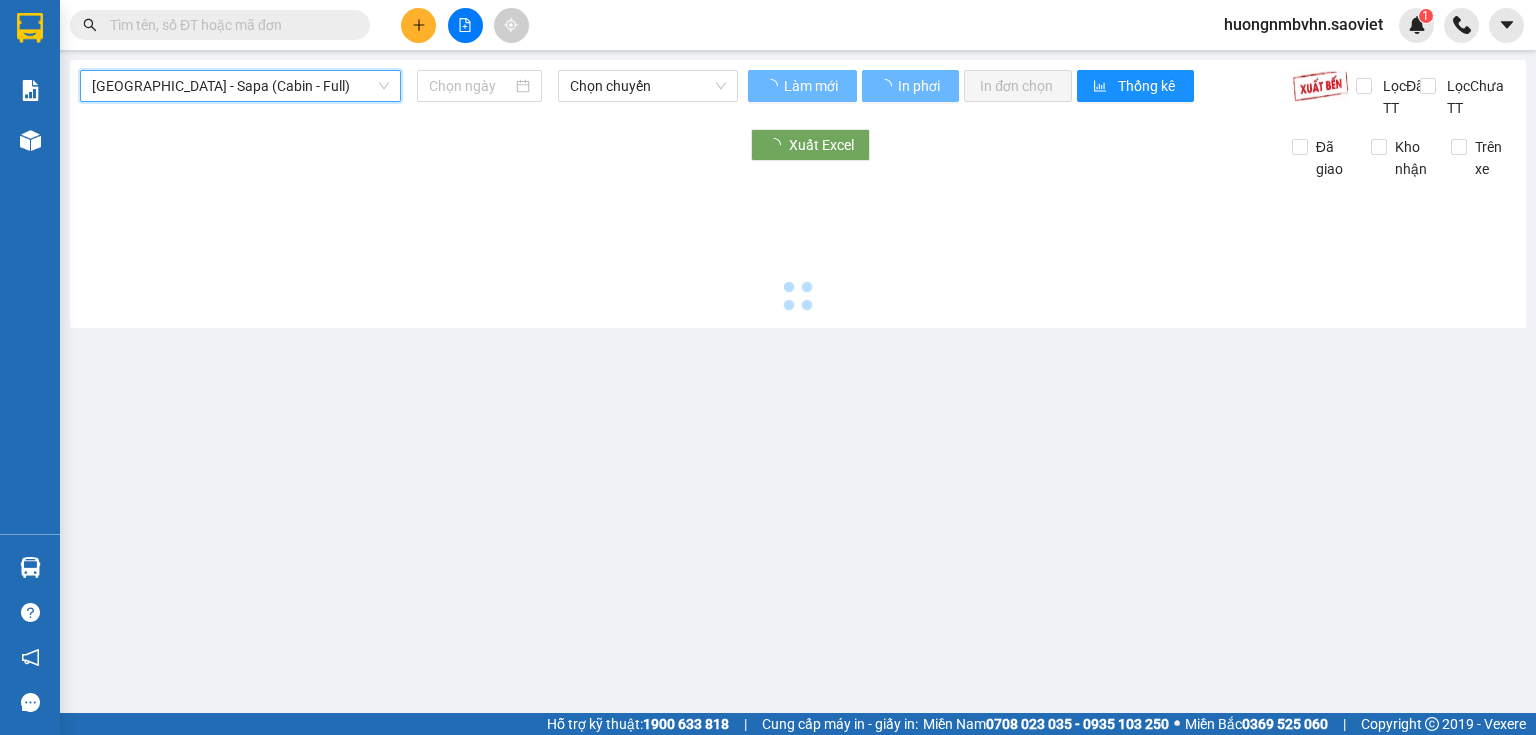 type on "[DATE]" 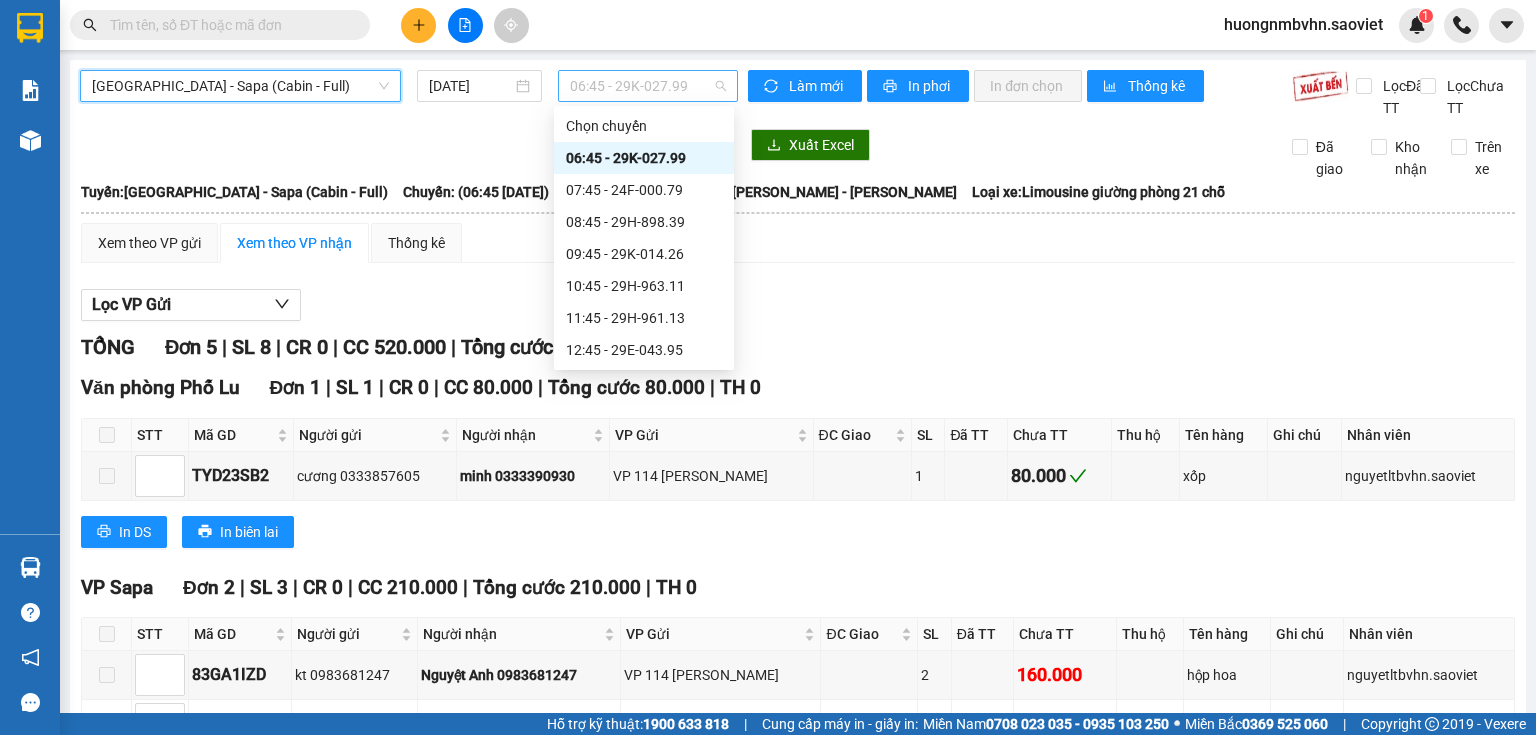 click on "06:45     - 29K-027.99" at bounding box center [648, 86] 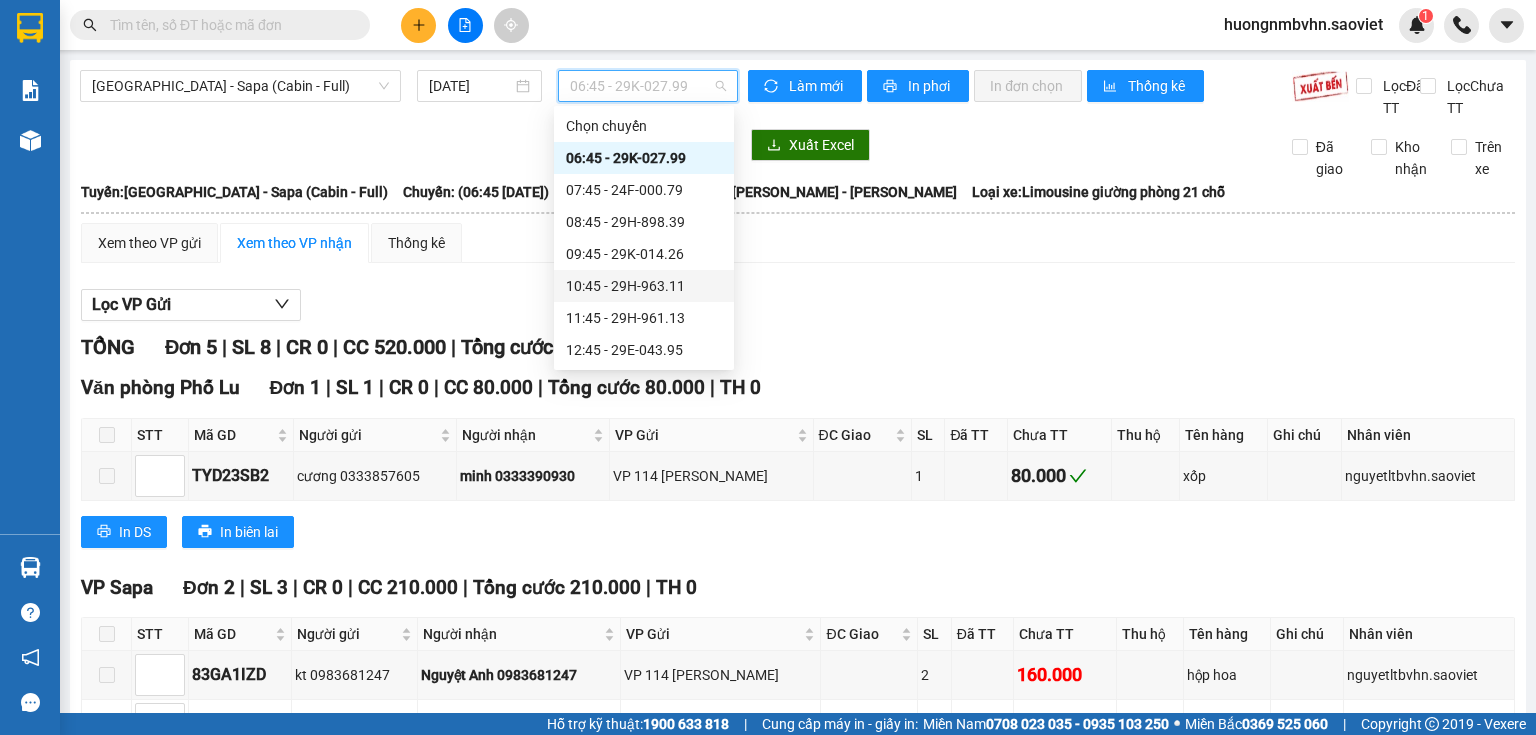 scroll, scrollTop: 160, scrollLeft: 0, axis: vertical 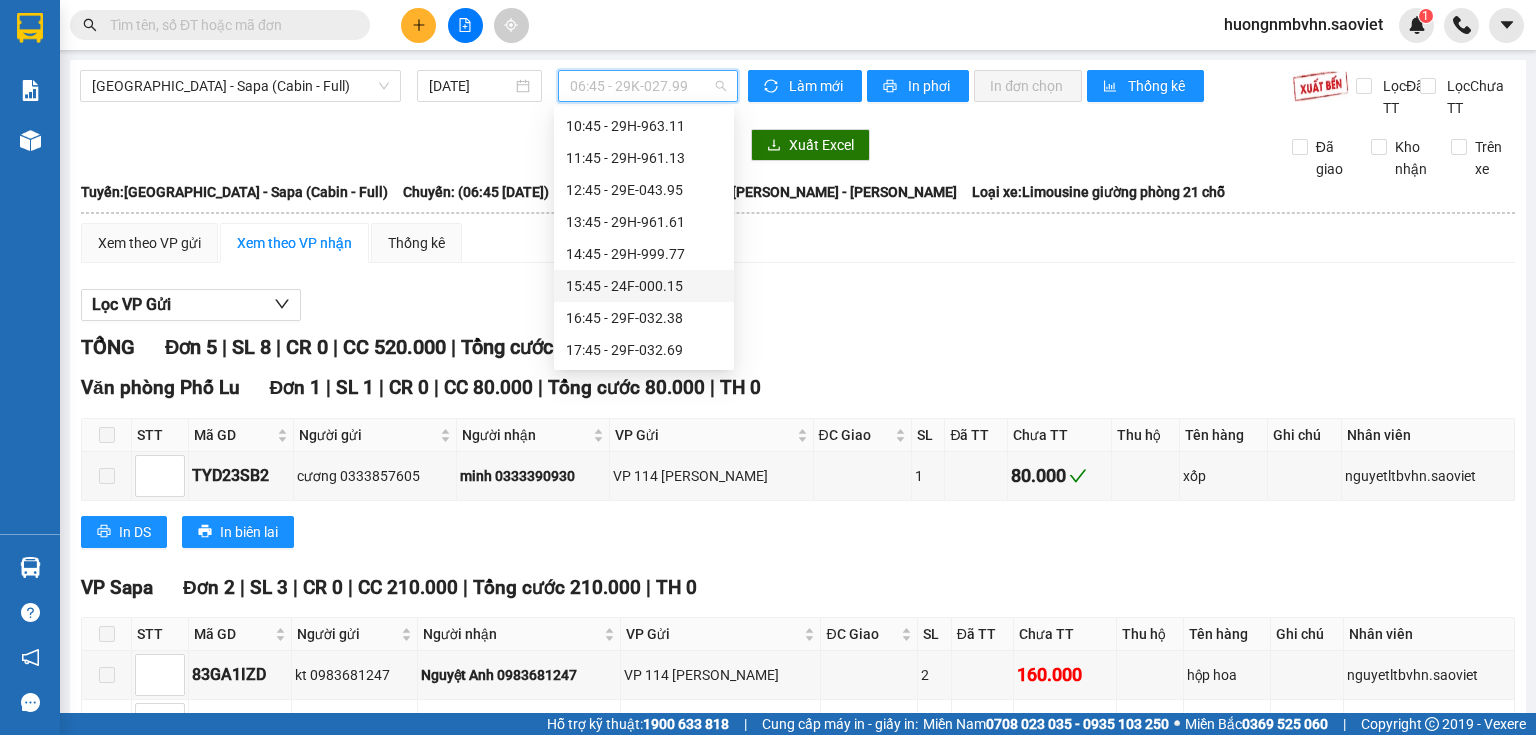 click on "15:45     - 24F-000.15" at bounding box center (644, 286) 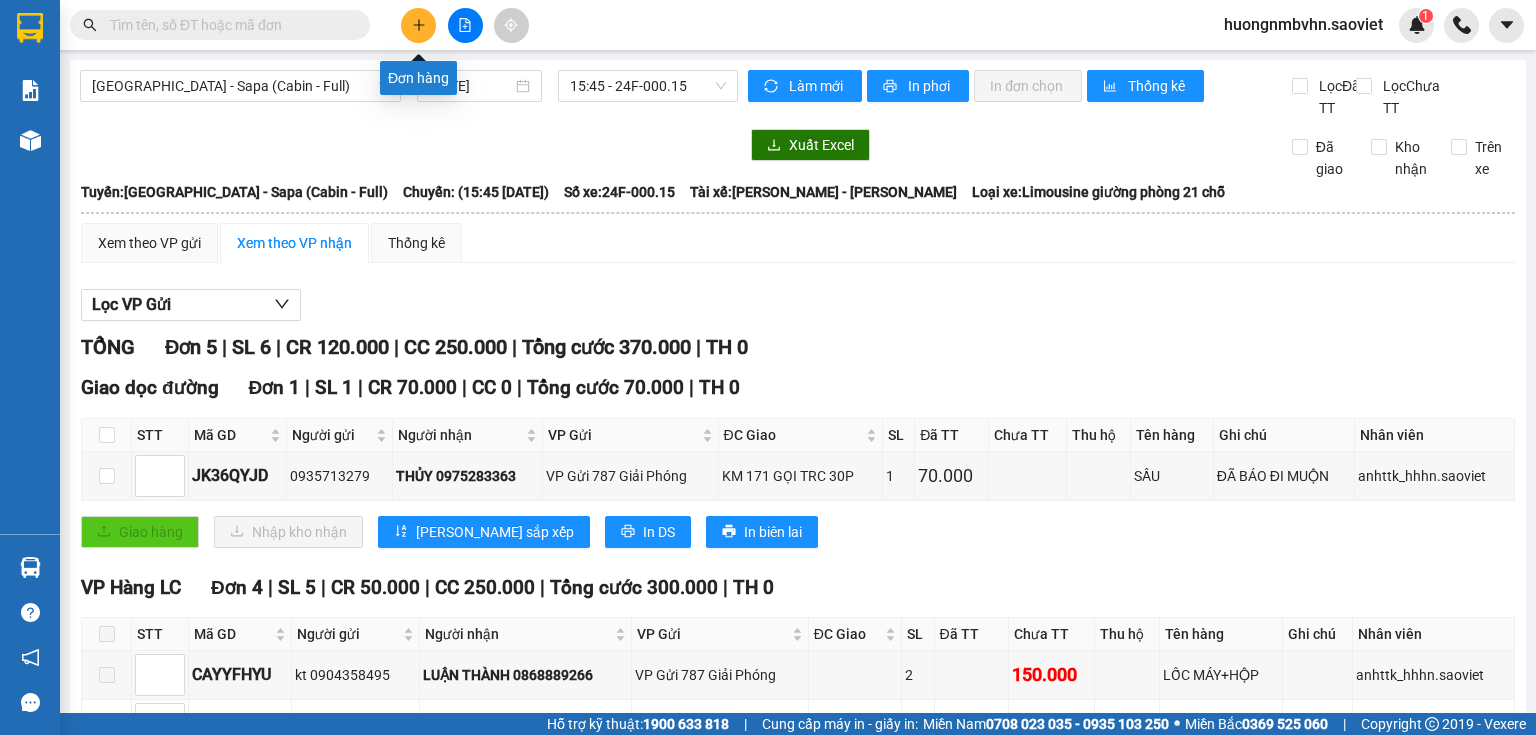 click 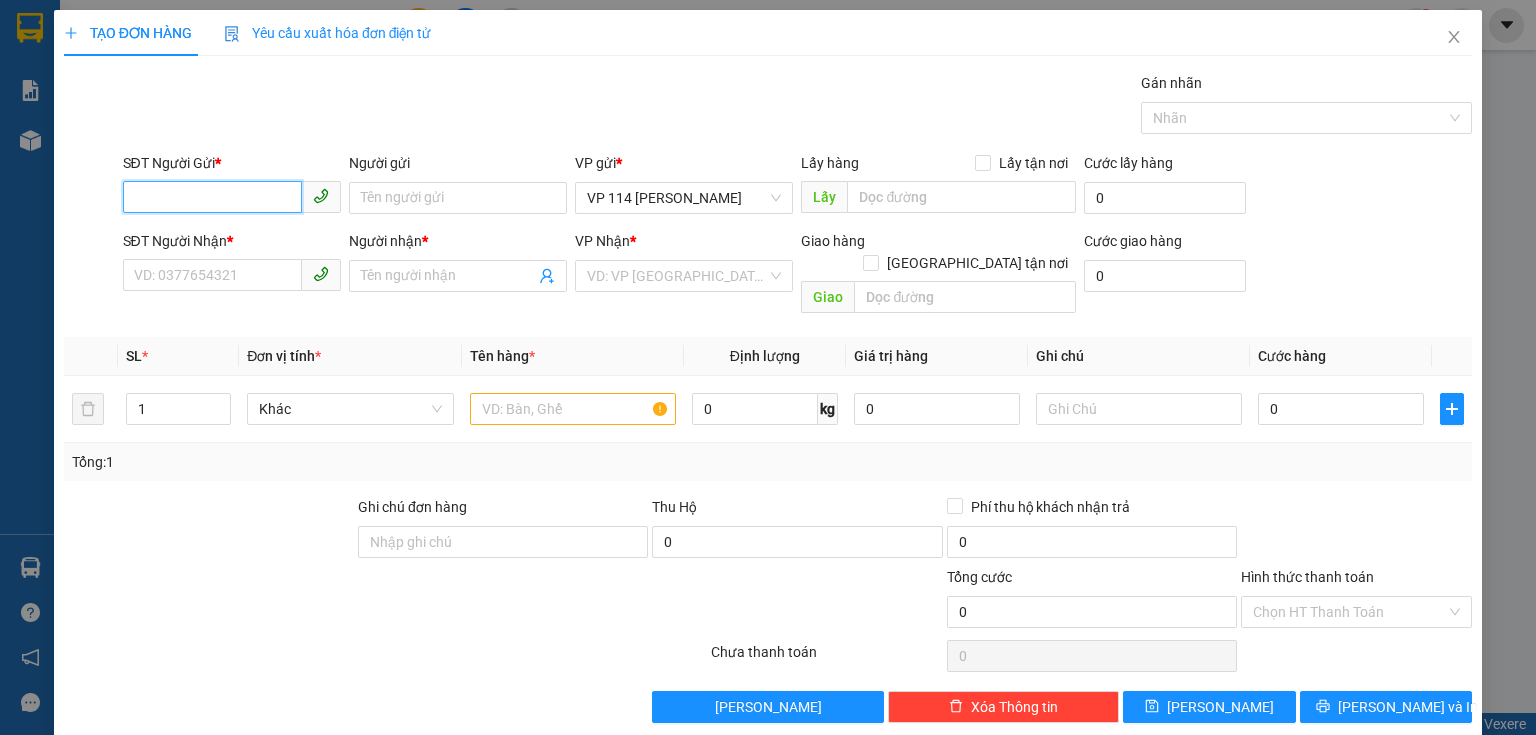 click on "SĐT Người Gửi  *" at bounding box center (212, 197) 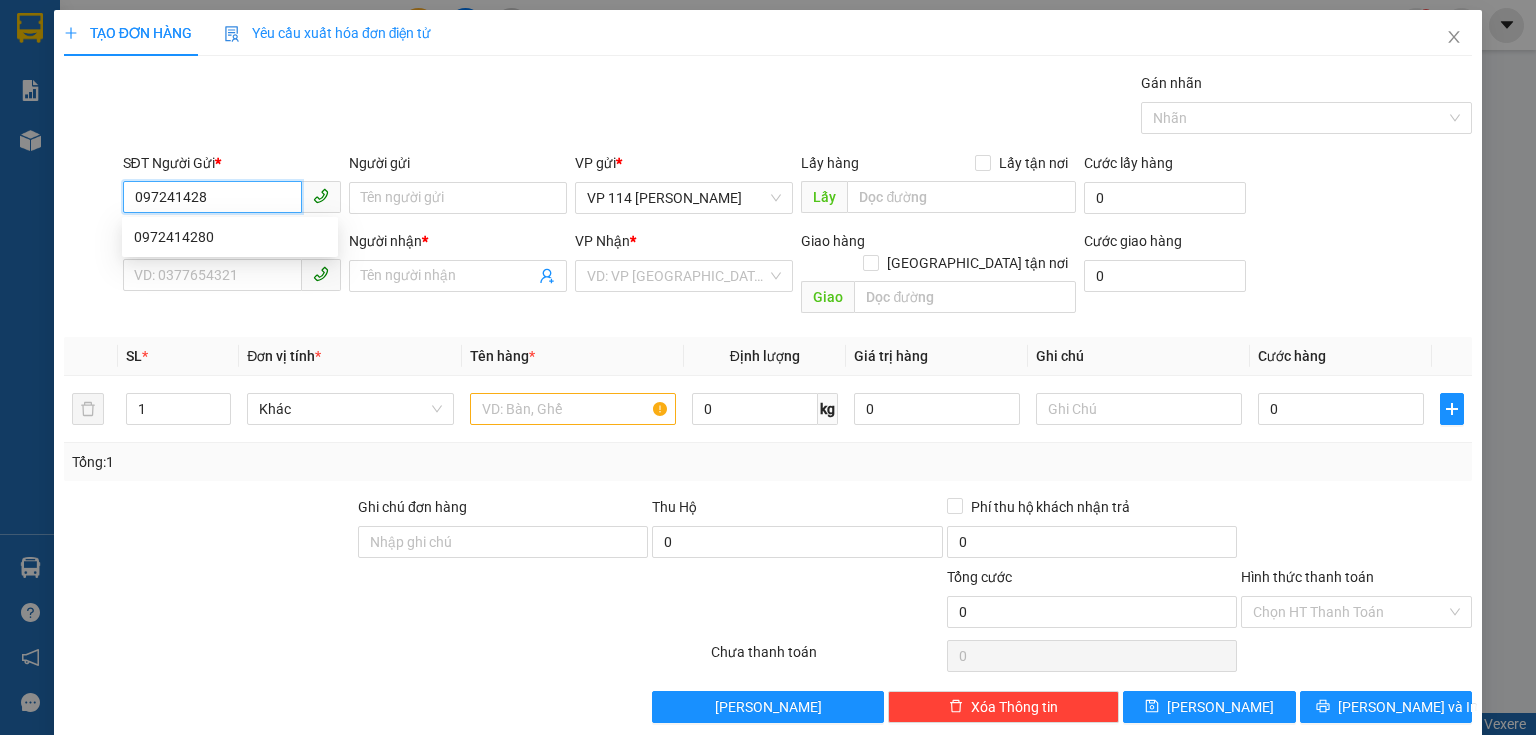 type on "0972414280" 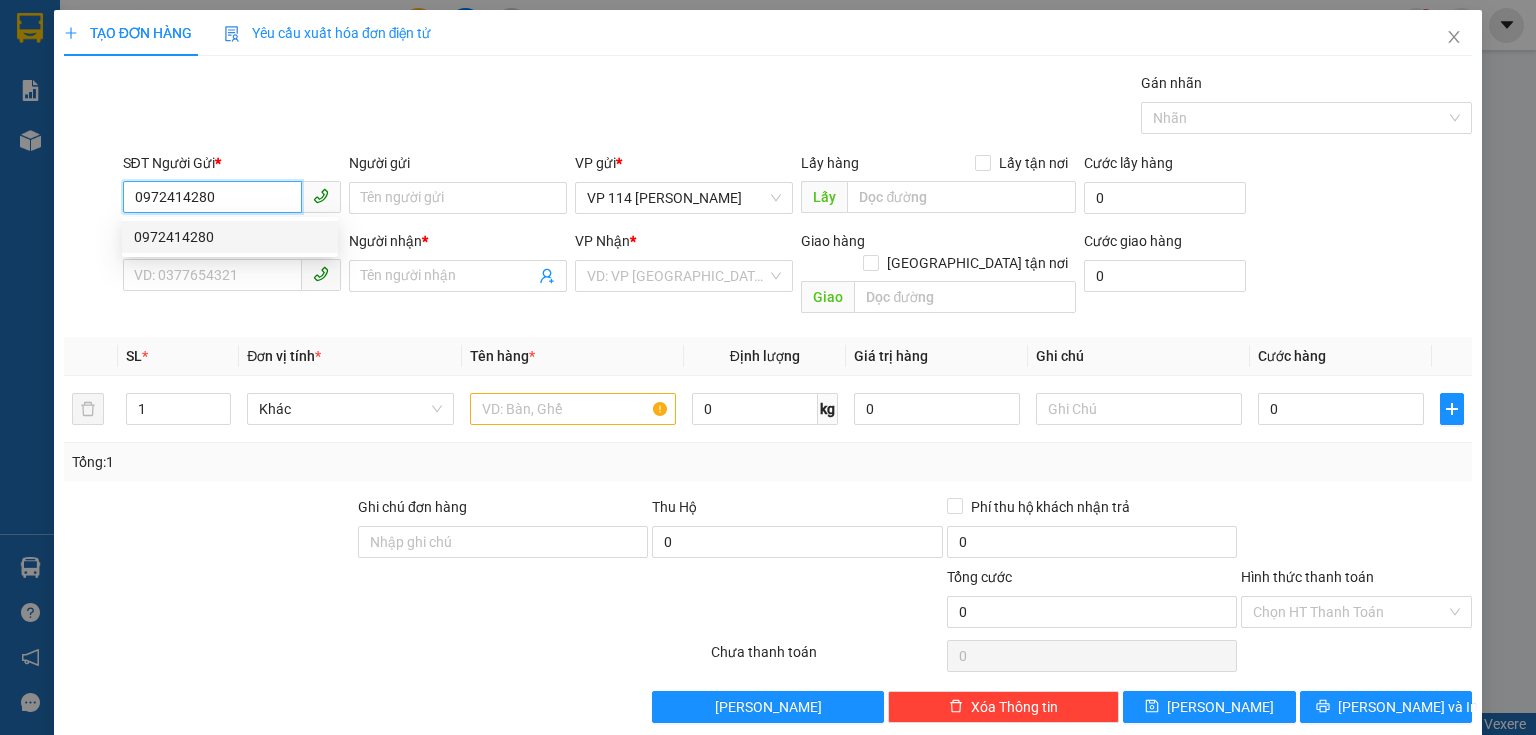 click on "0972414280" at bounding box center [230, 237] 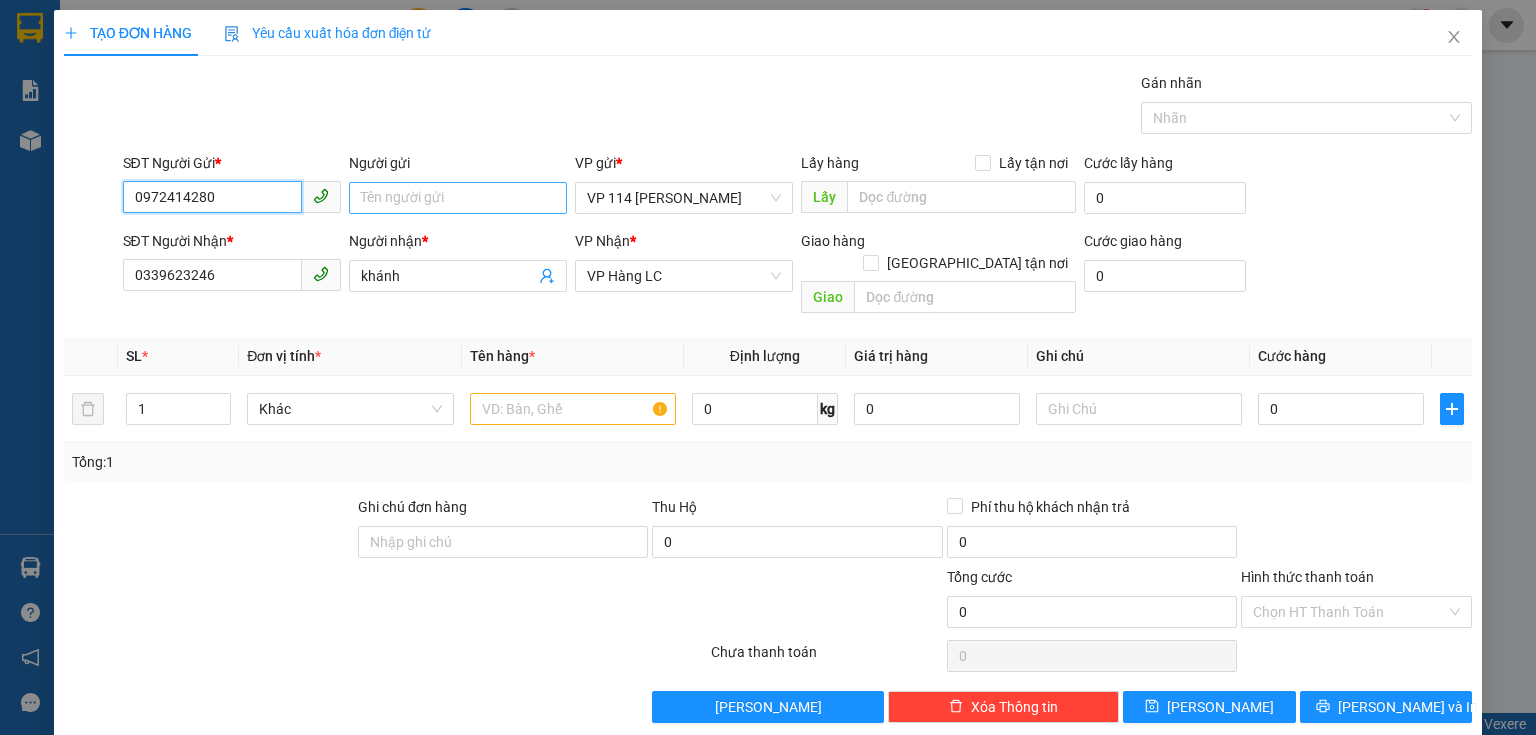 type on "0972414280" 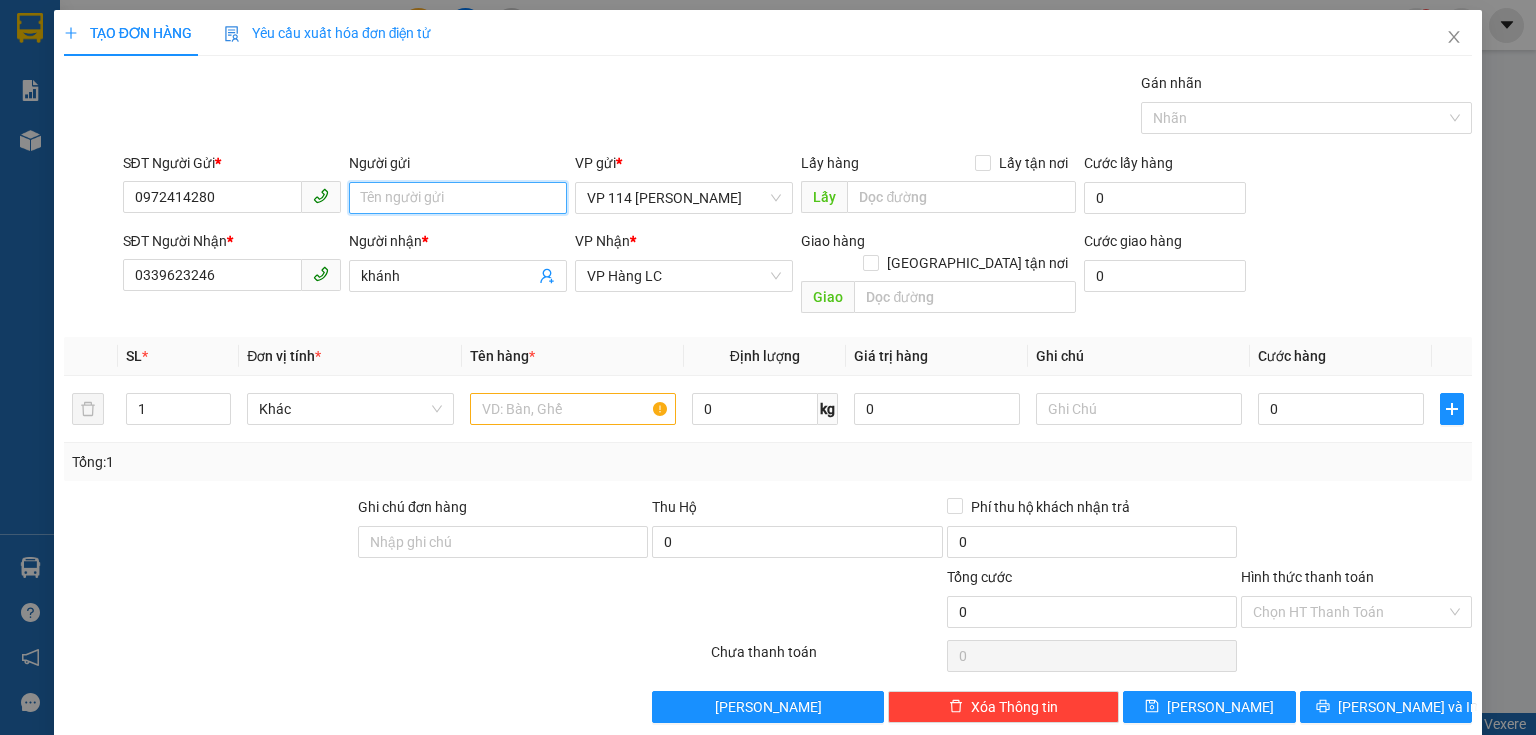 click on "Người gửi" at bounding box center [458, 198] 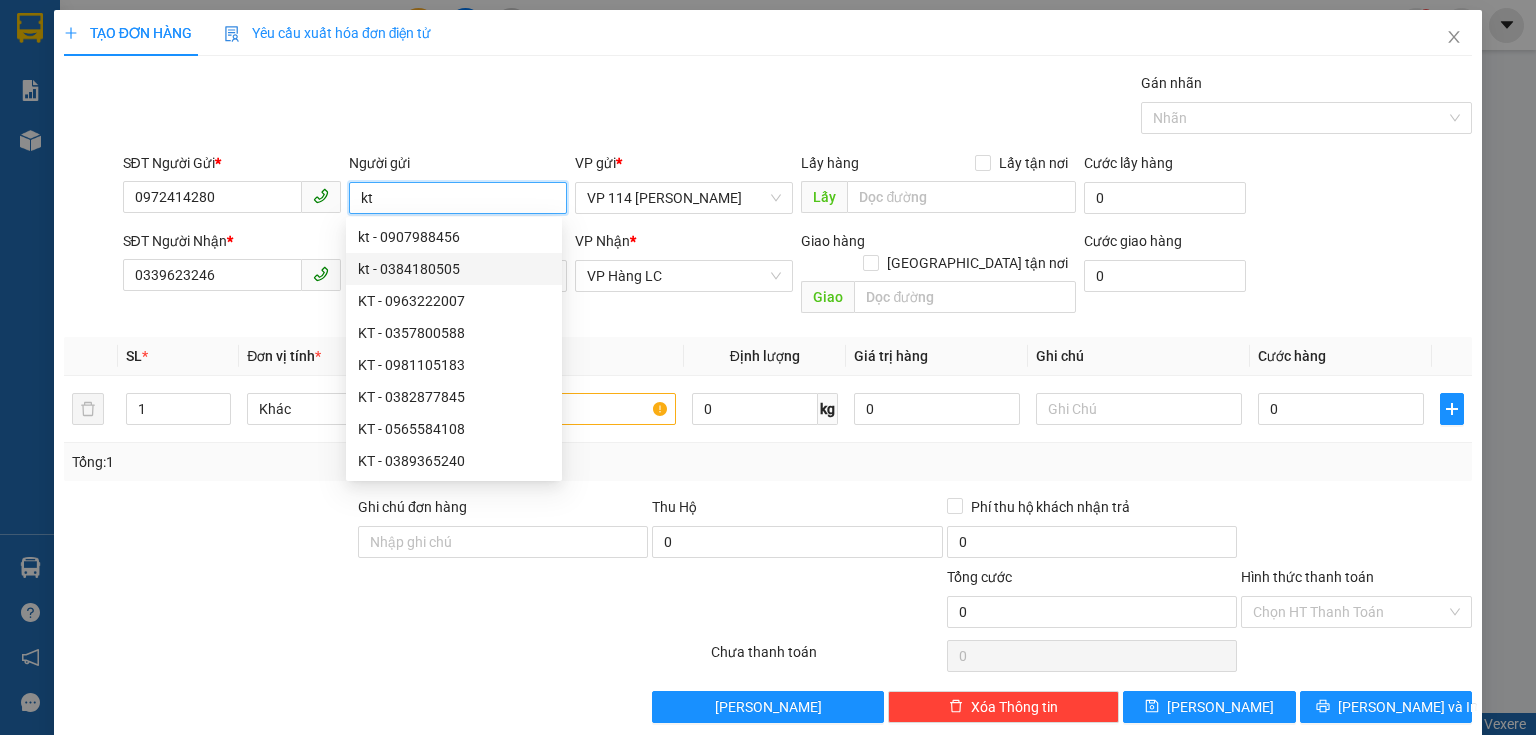 type on "kt" 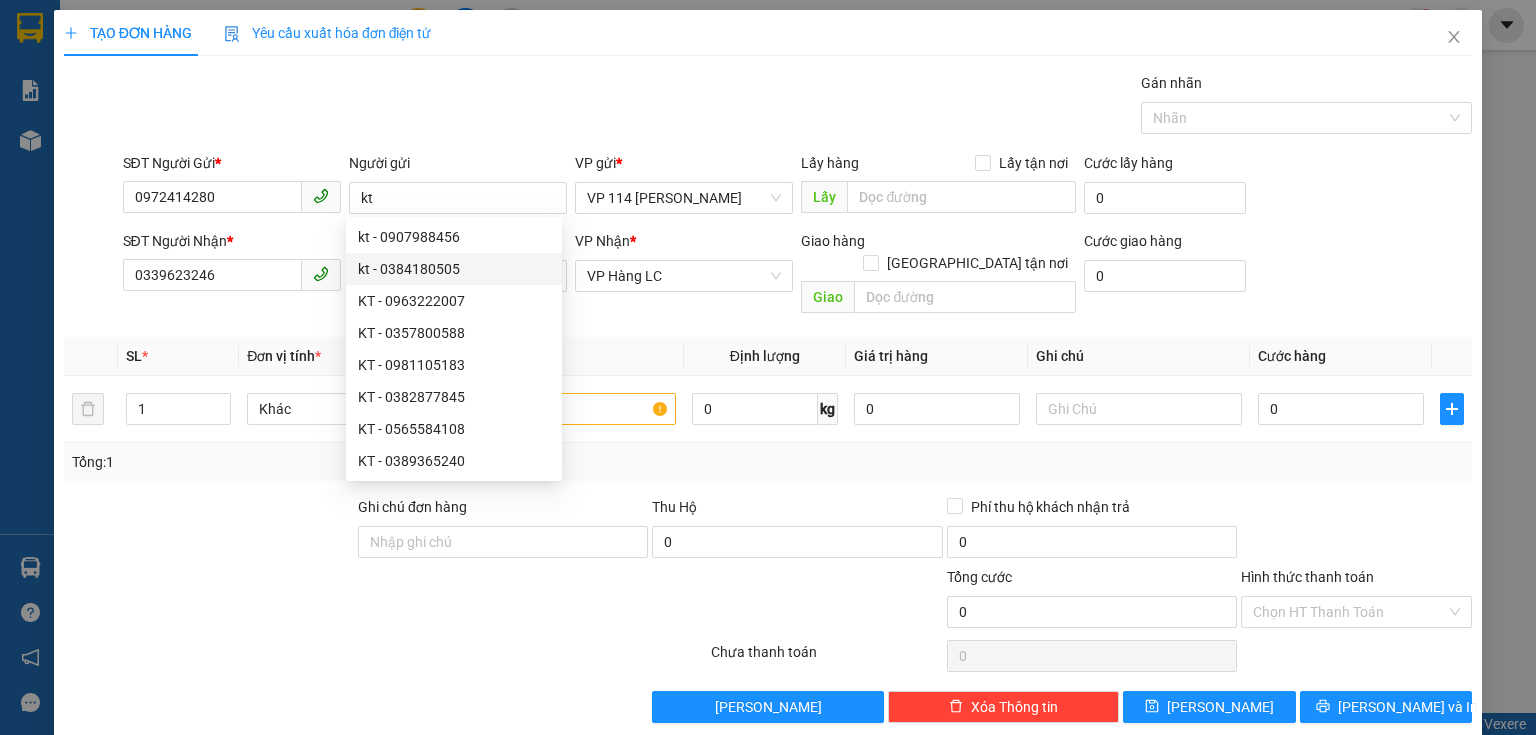 click at bounding box center [209, 531] 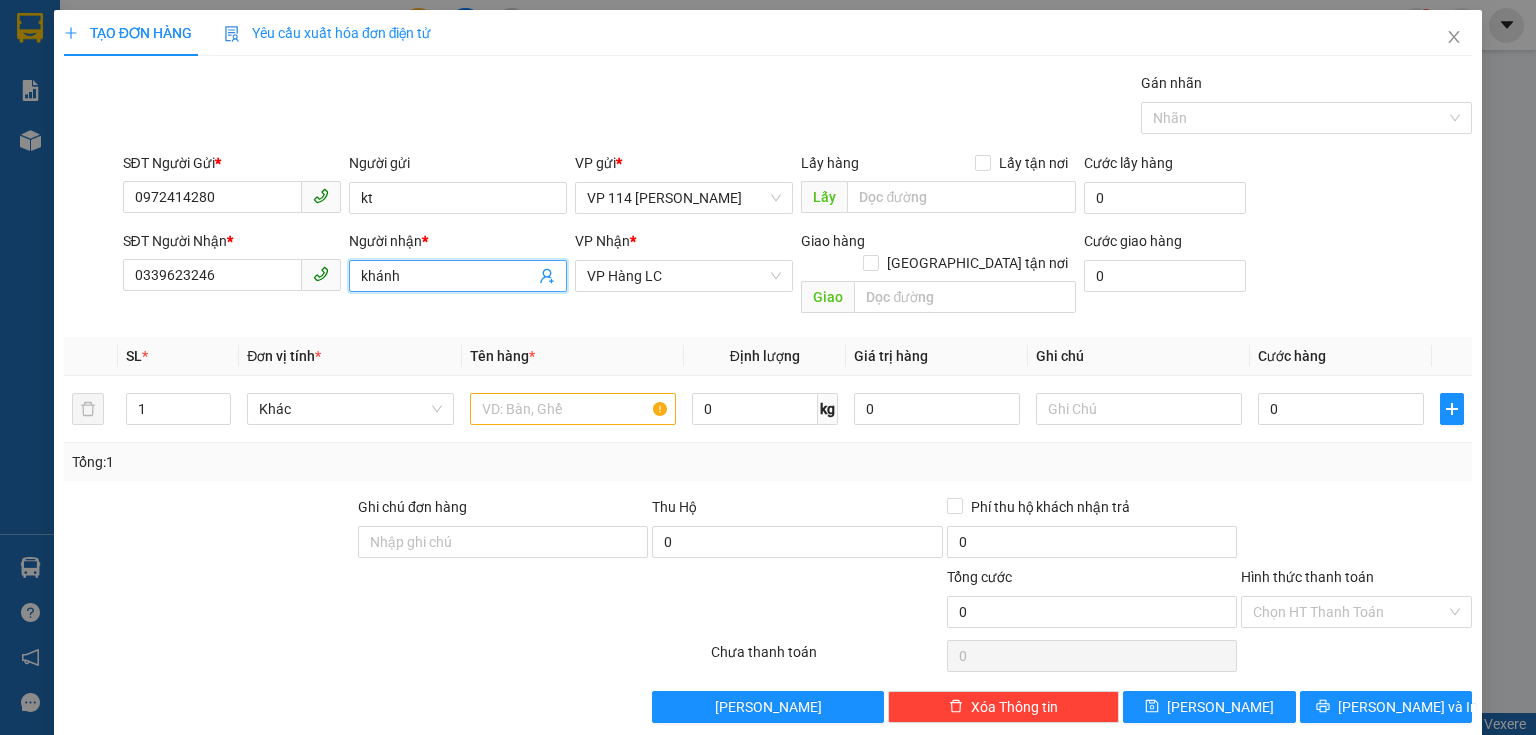 click on "khánh" at bounding box center (448, 276) 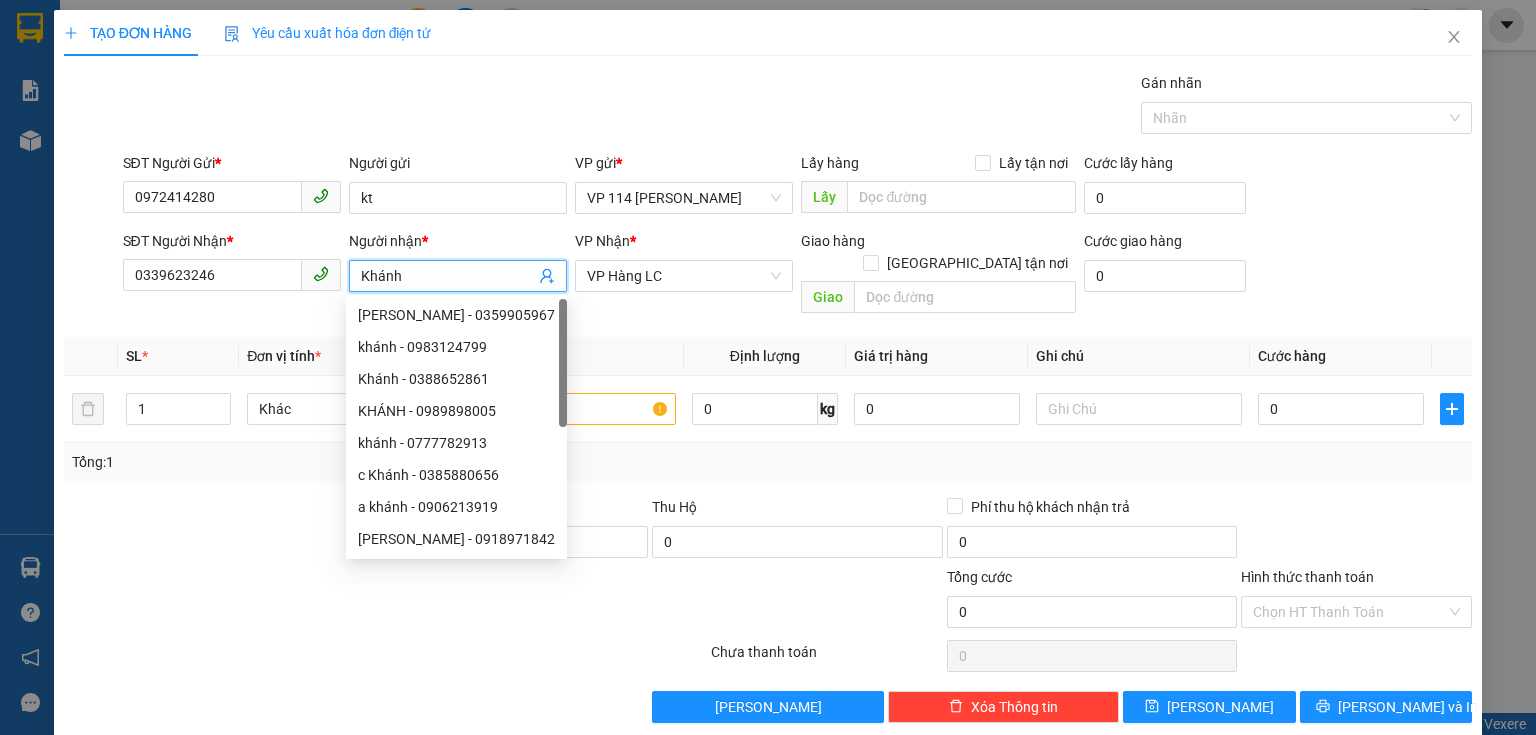 type on "Khánh" 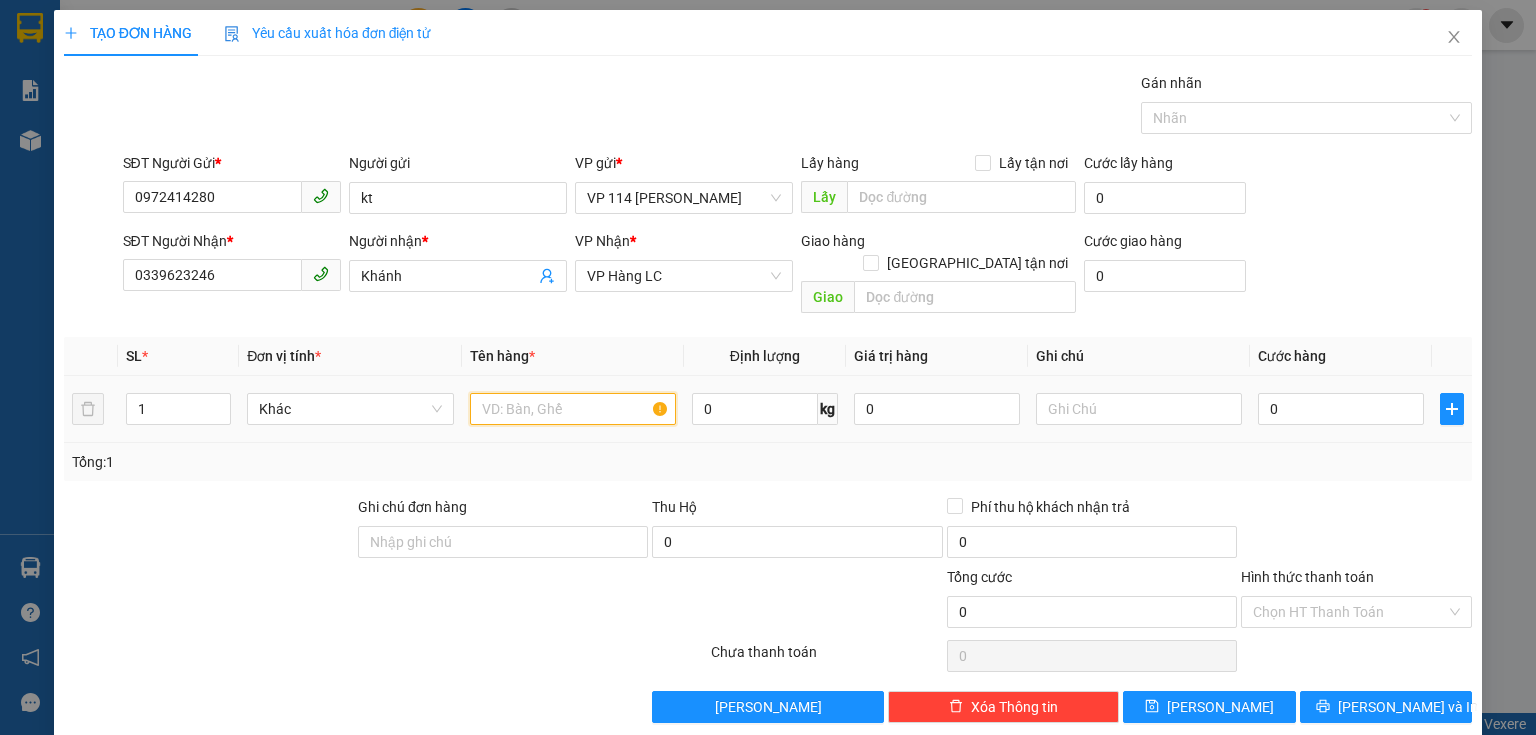 click at bounding box center [573, 409] 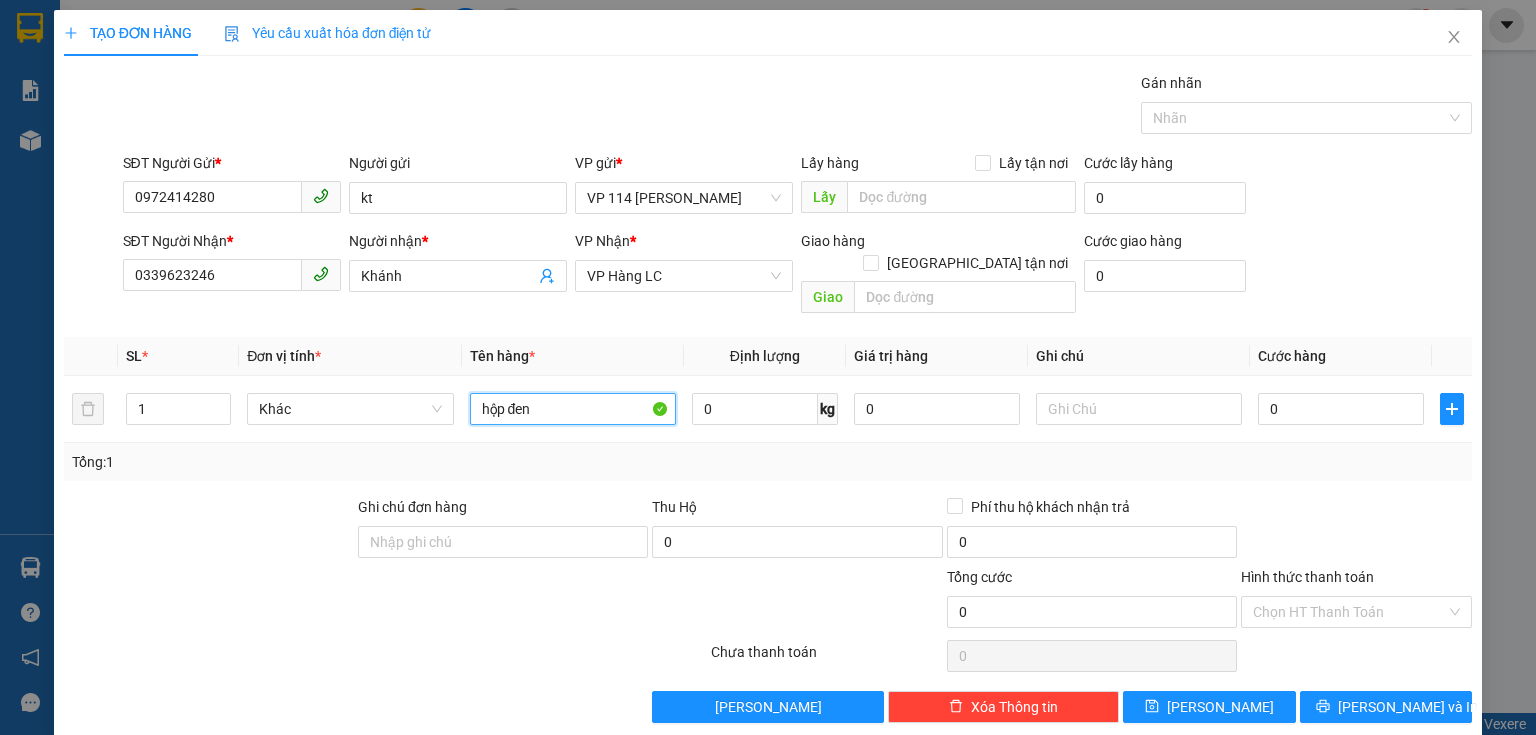 type on "hộp đen" 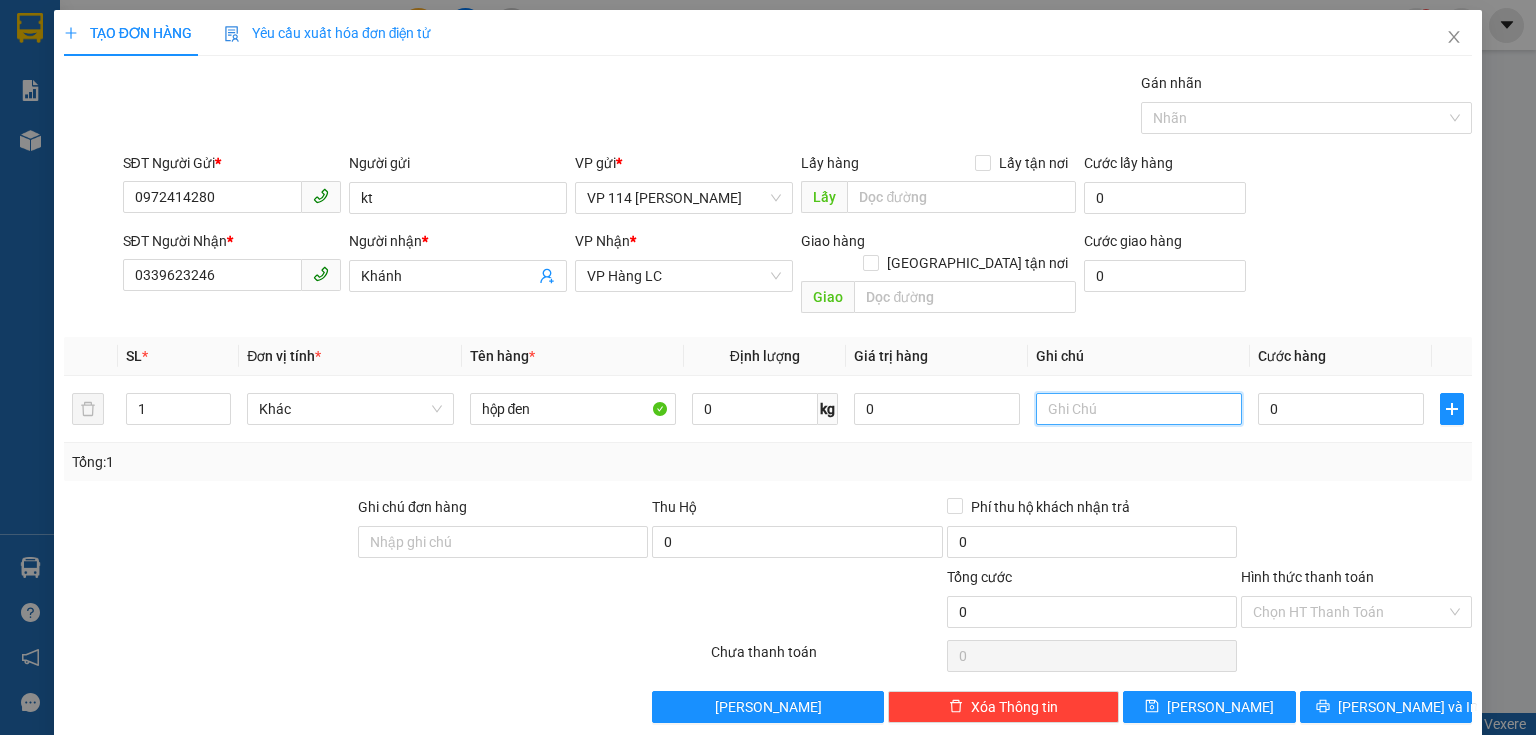 type on "D" 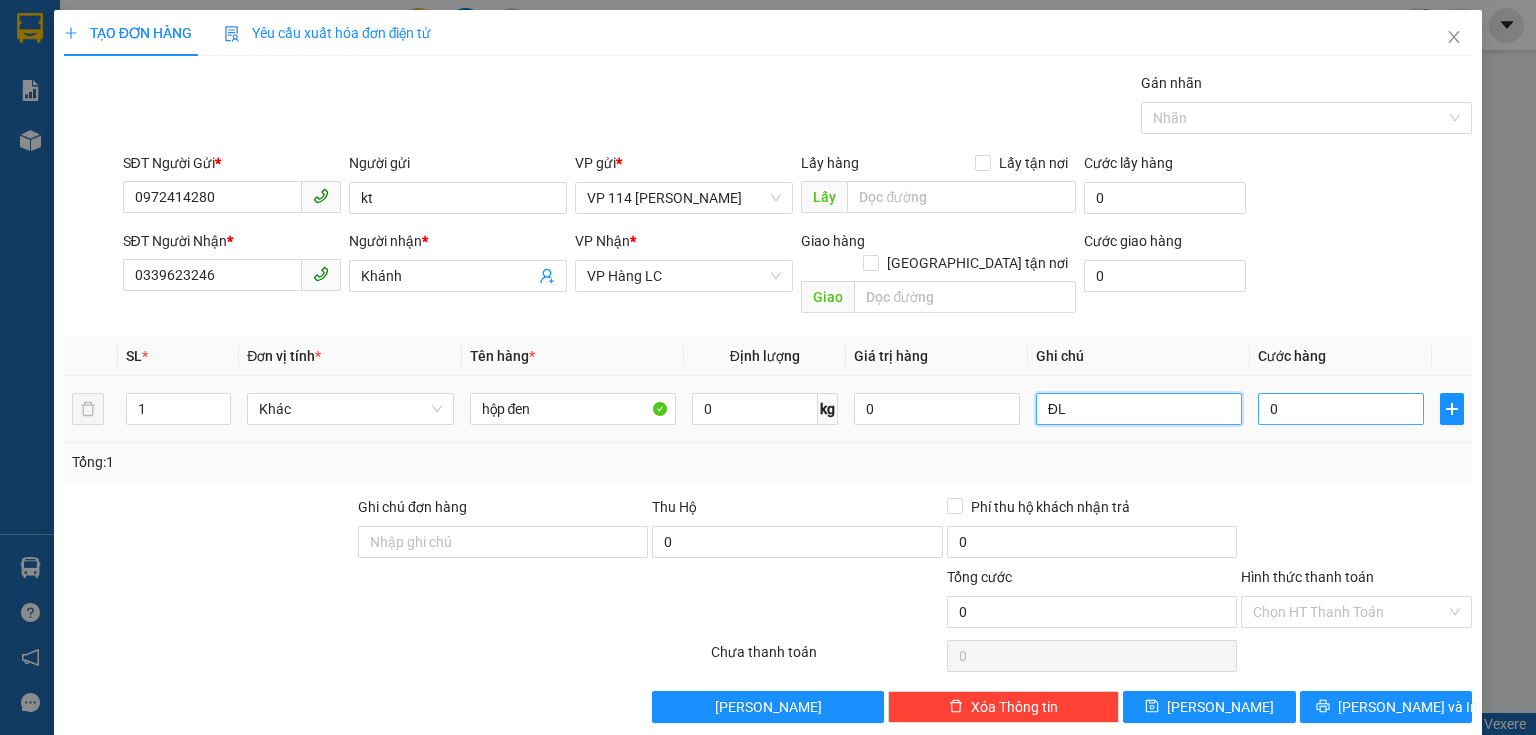 type on "ĐL" 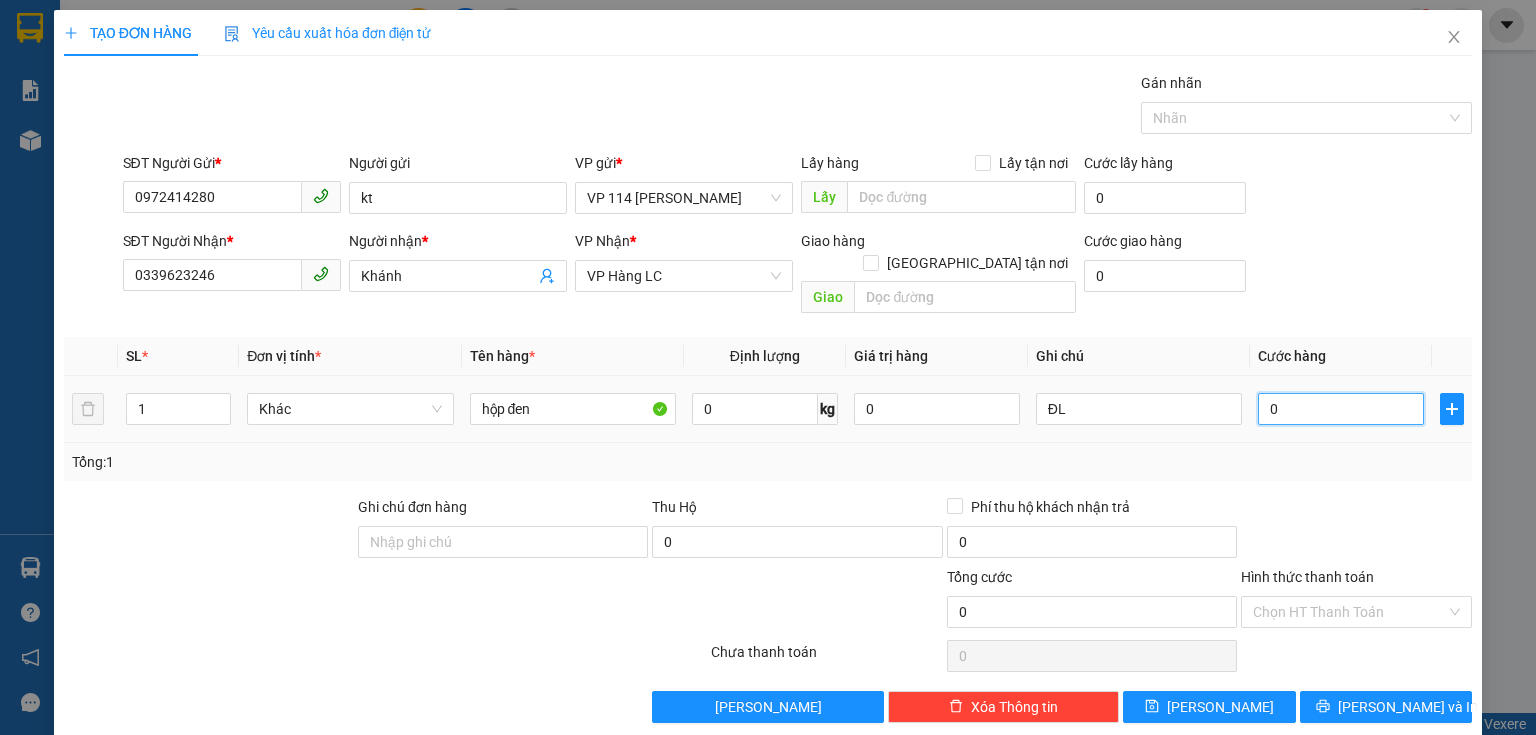 click on "0" at bounding box center (1341, 409) 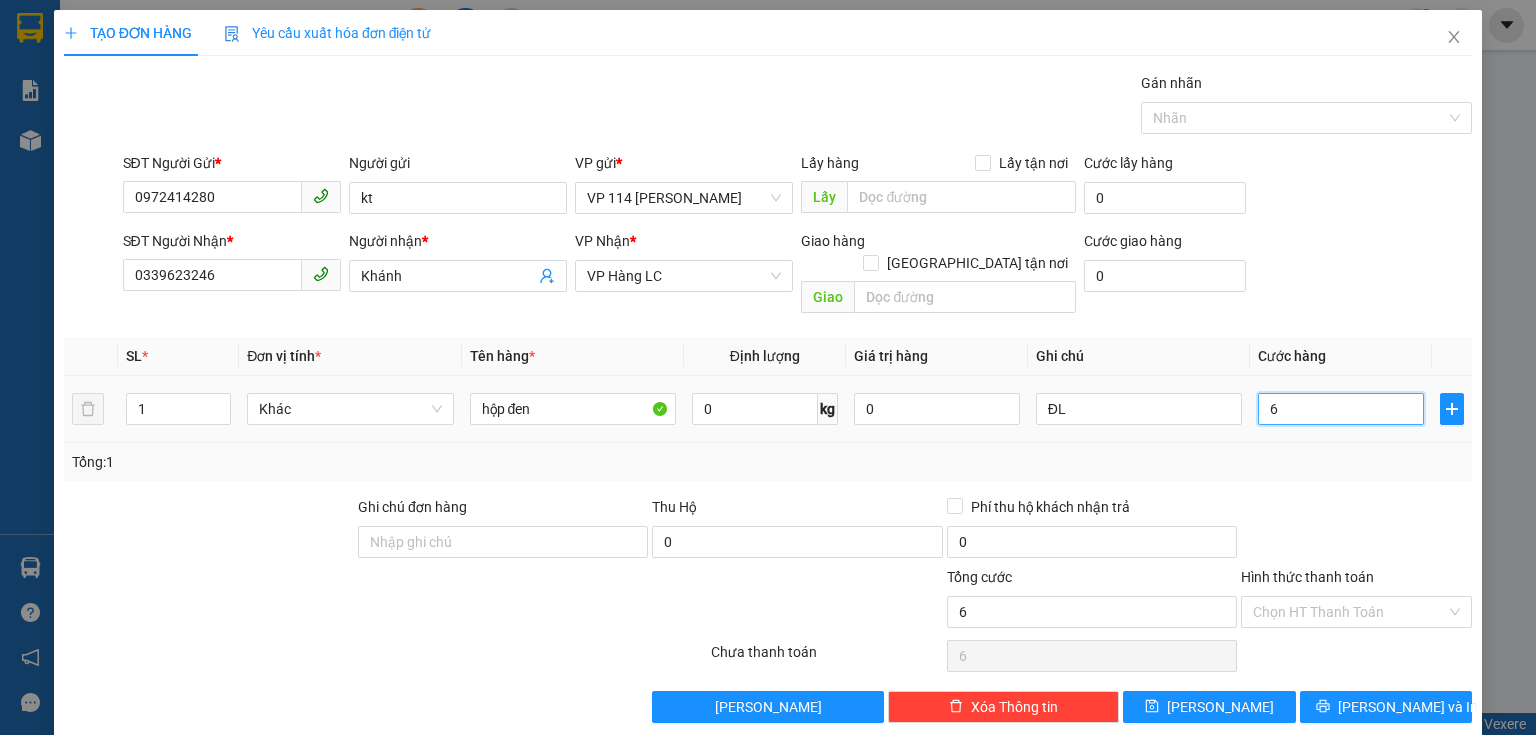 type on "60" 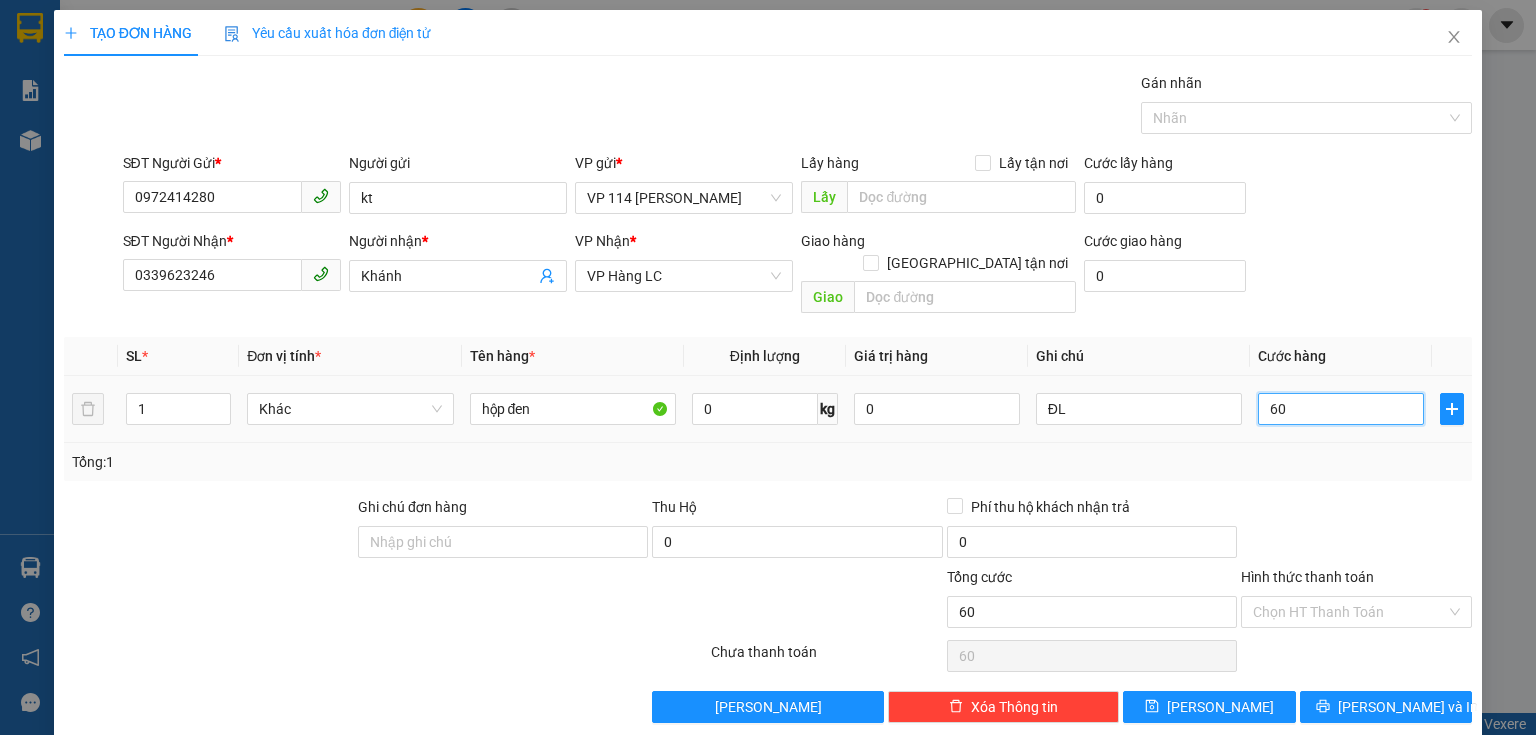 type on "600" 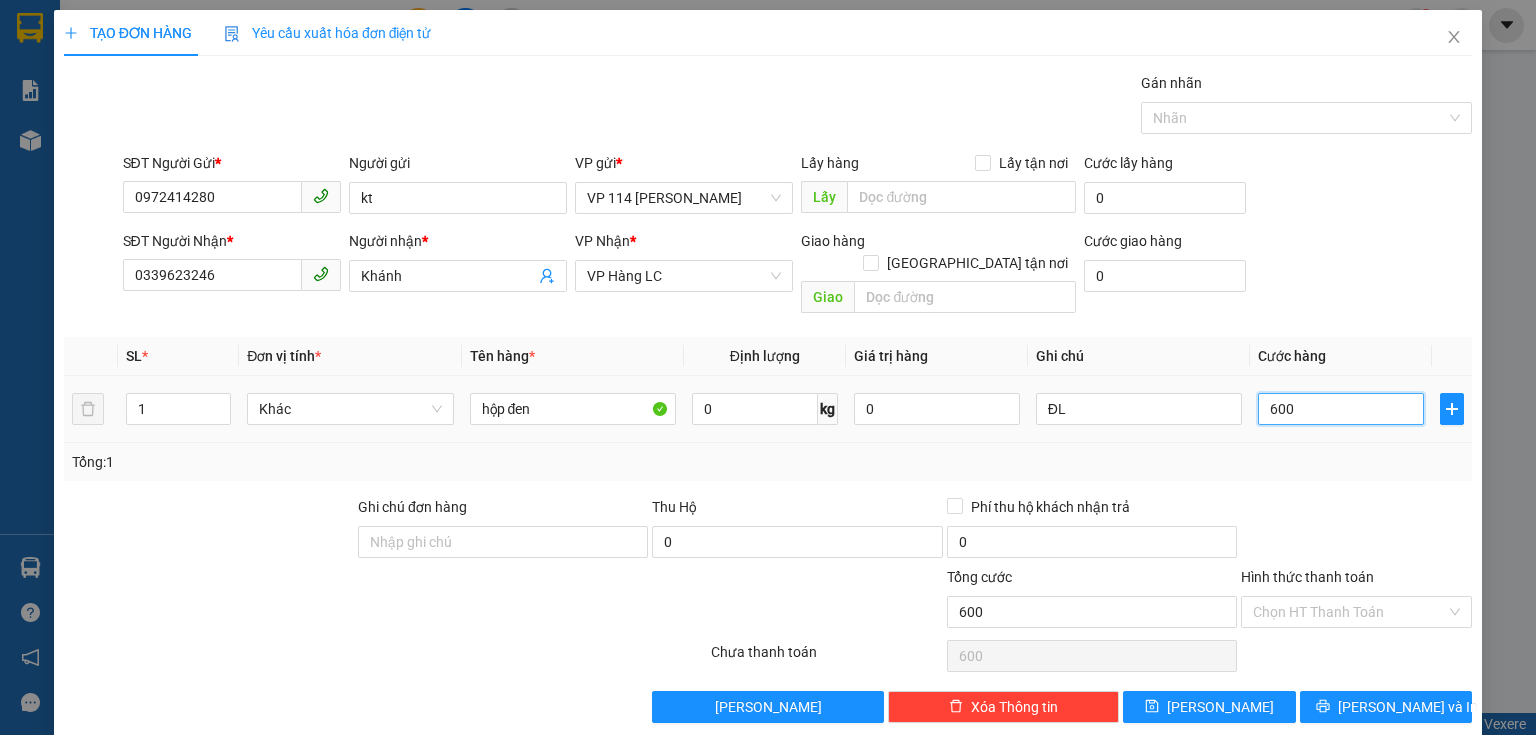 type on "6.000" 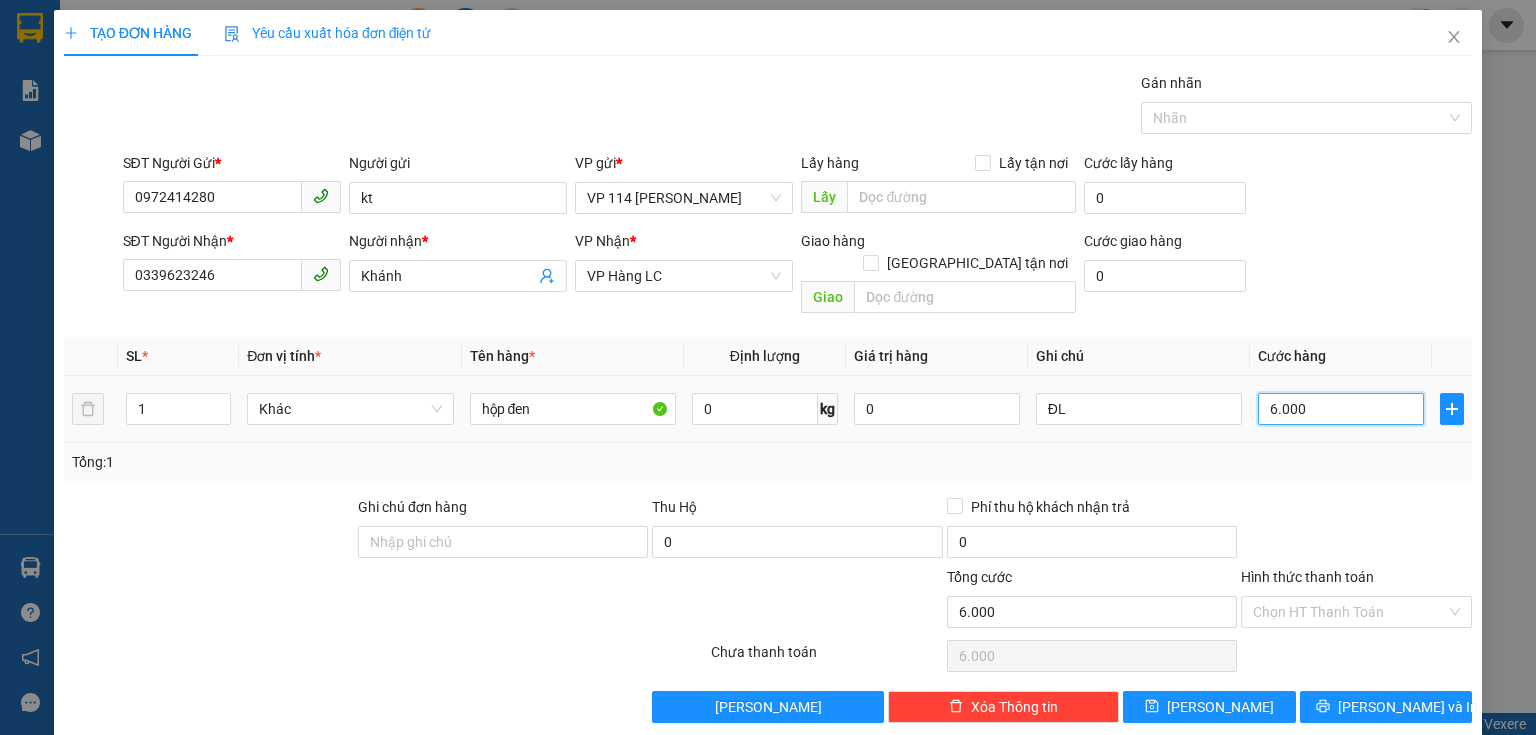 type on "60.000" 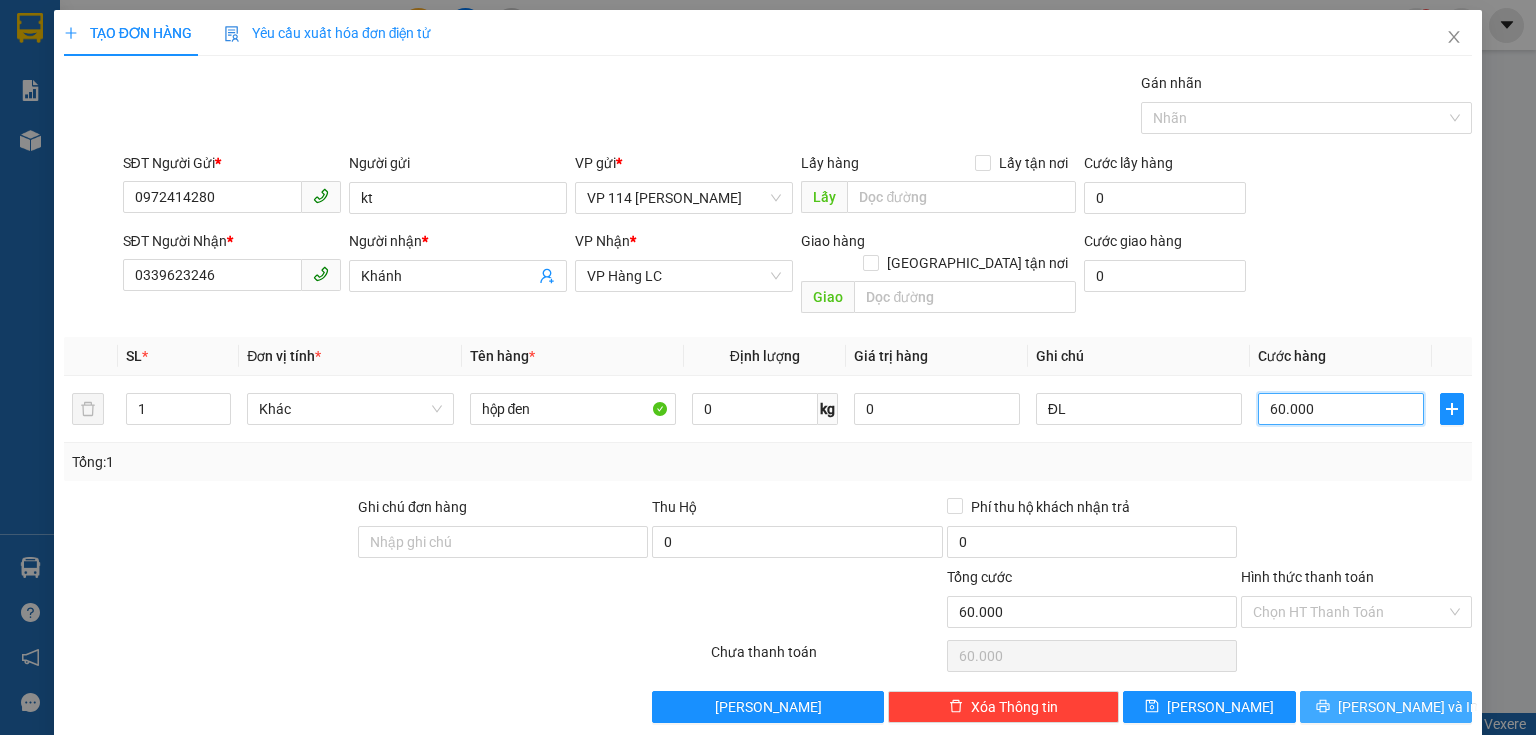 type on "60.000" 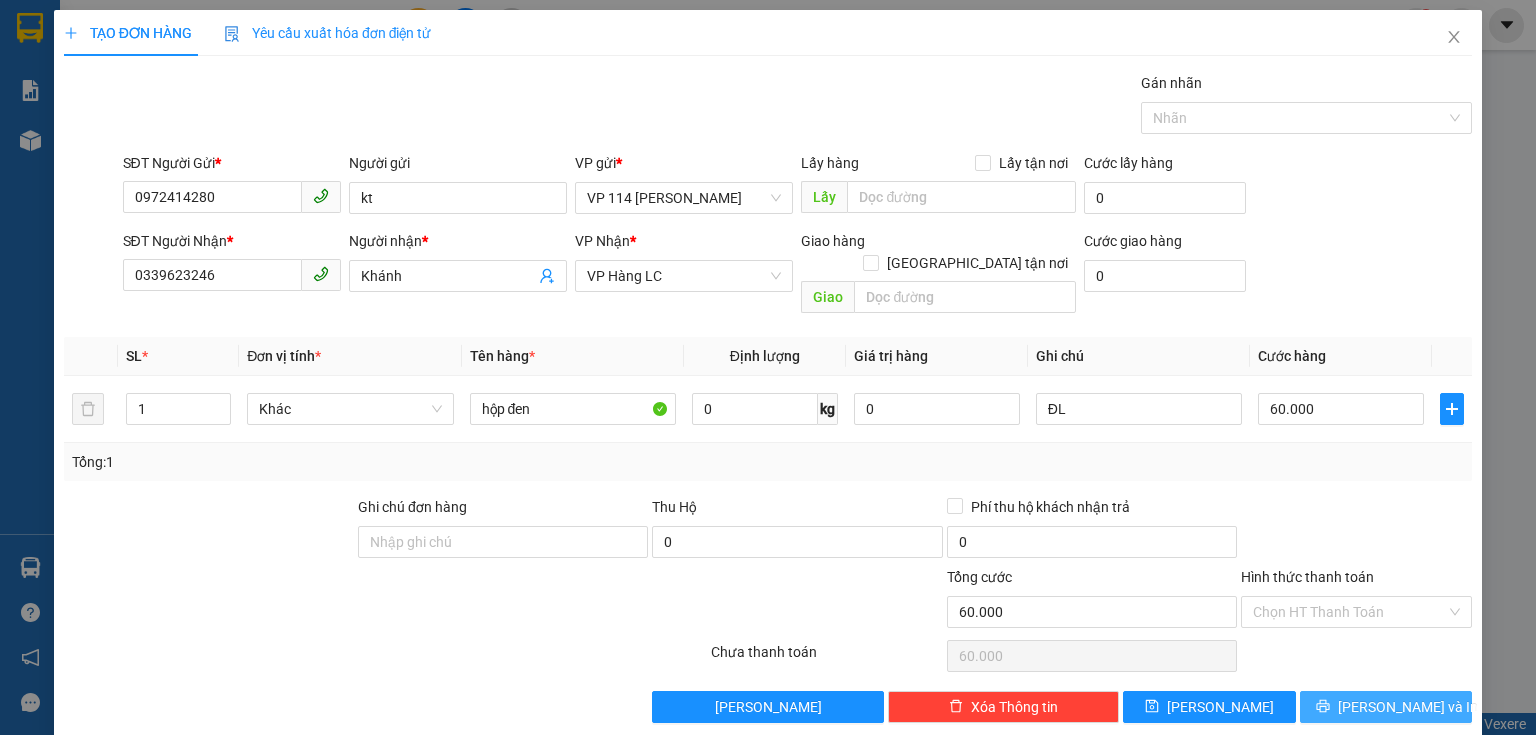click on "[PERSON_NAME] và In" at bounding box center (1408, 707) 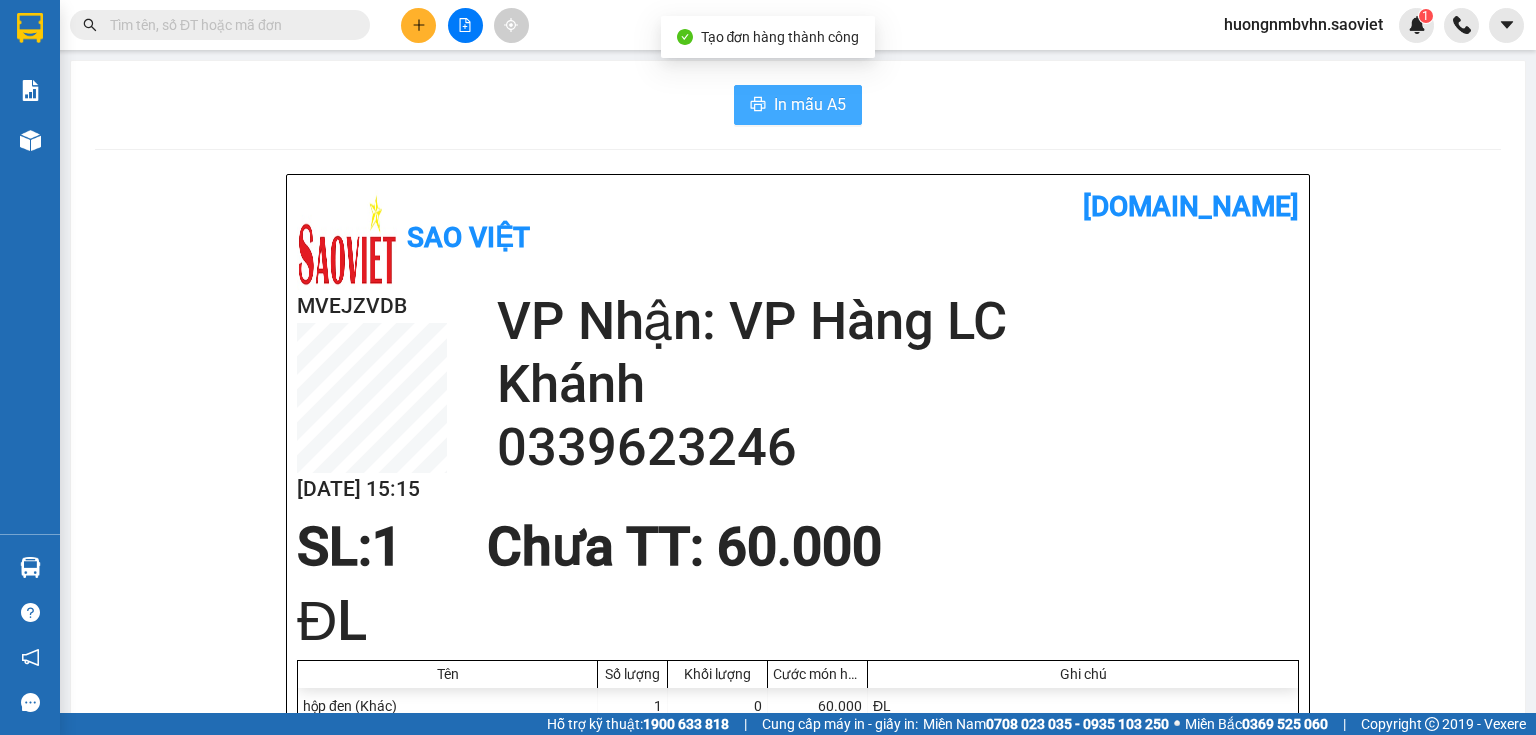 click on "In mẫu A5" at bounding box center (810, 104) 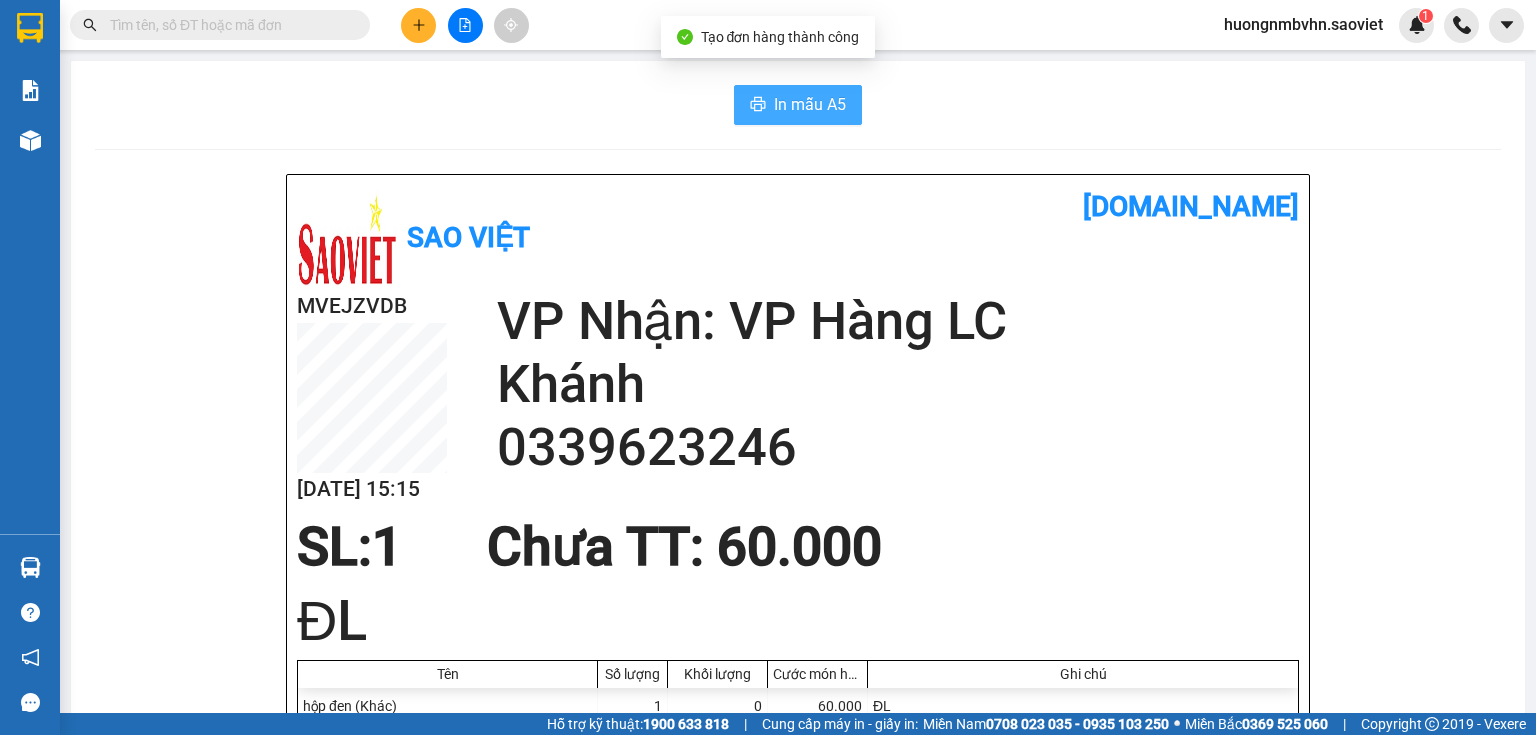 scroll, scrollTop: 0, scrollLeft: 0, axis: both 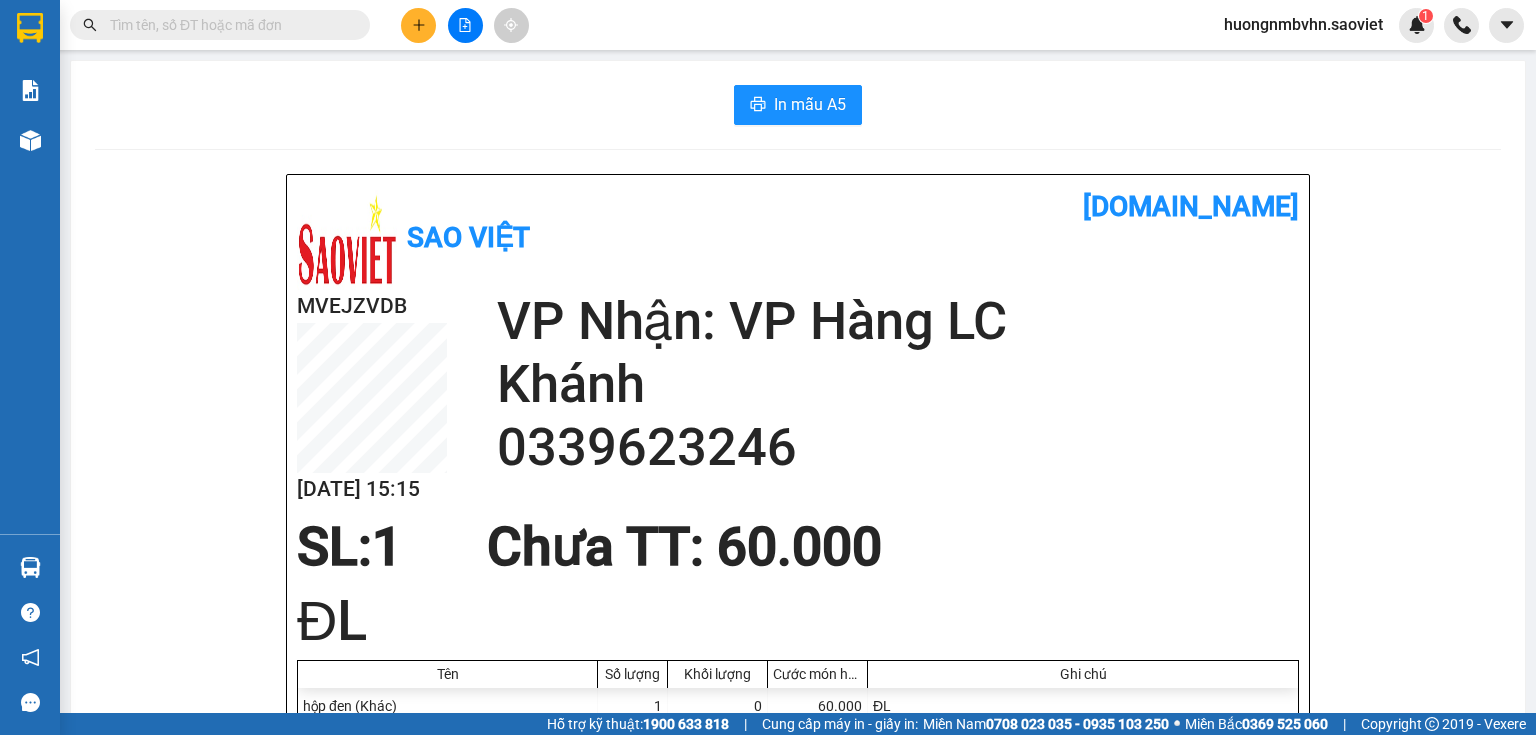 click on "In mẫu A5" at bounding box center (798, 105) 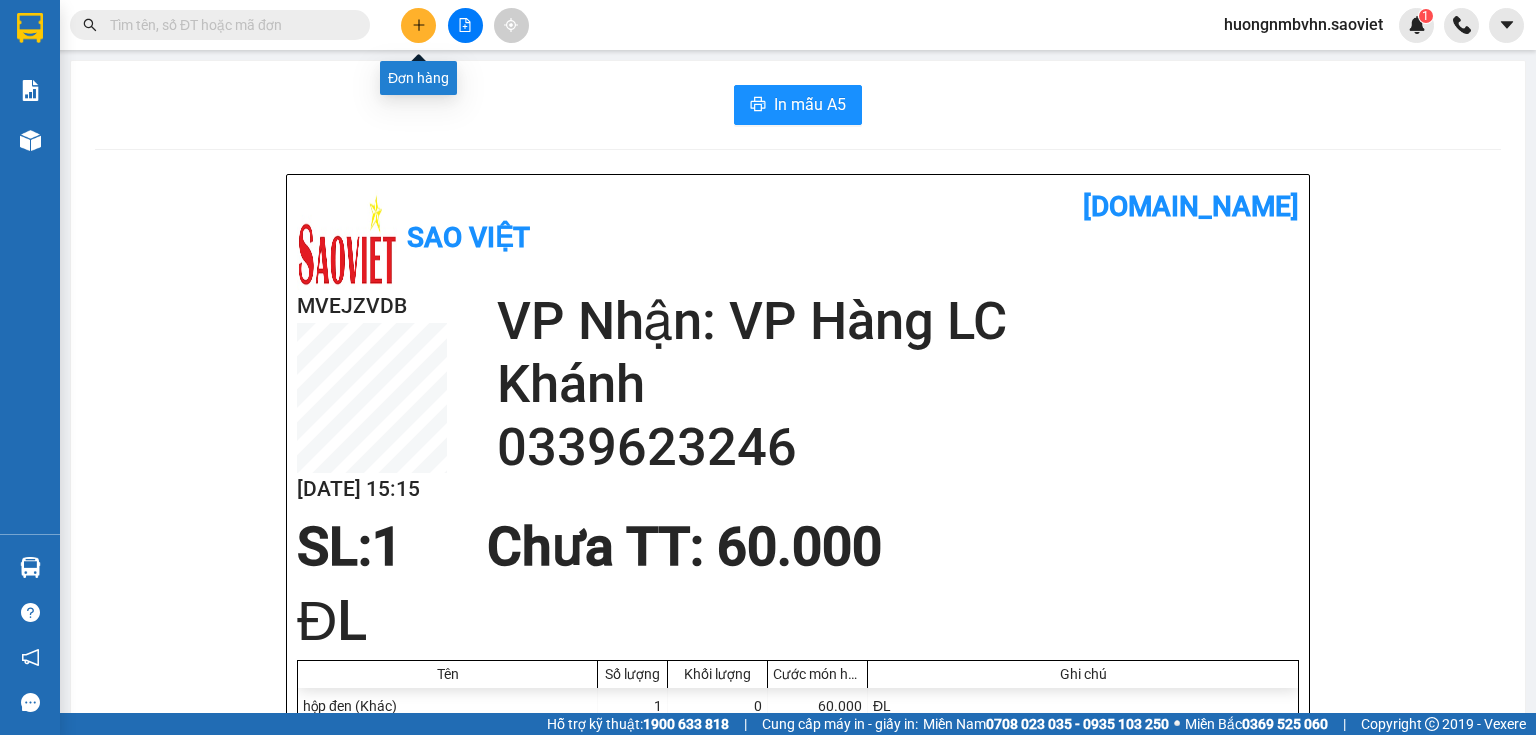 click at bounding box center (418, 25) 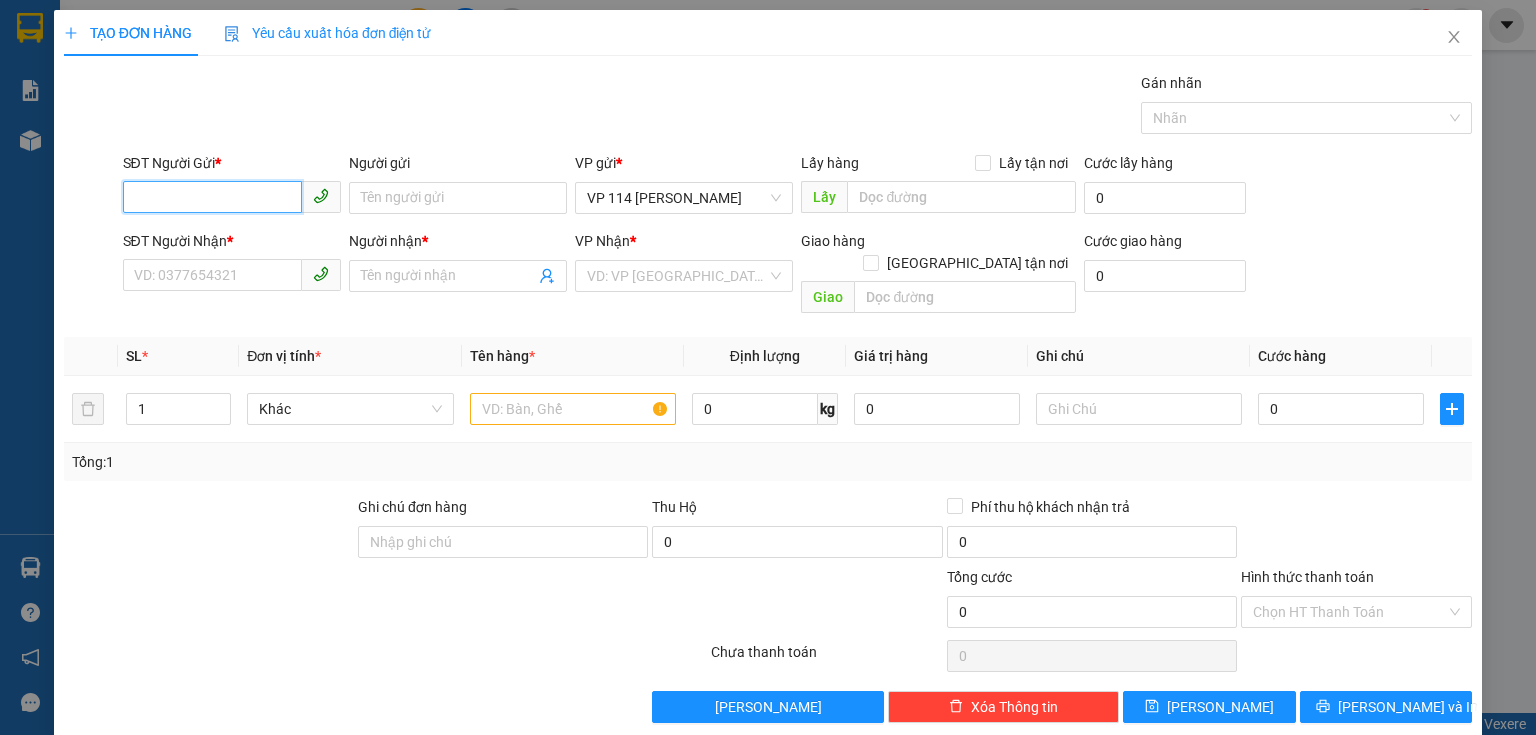 drag, startPoint x: 222, startPoint y: 184, endPoint x: 0, endPoint y: 464, distance: 357.32898 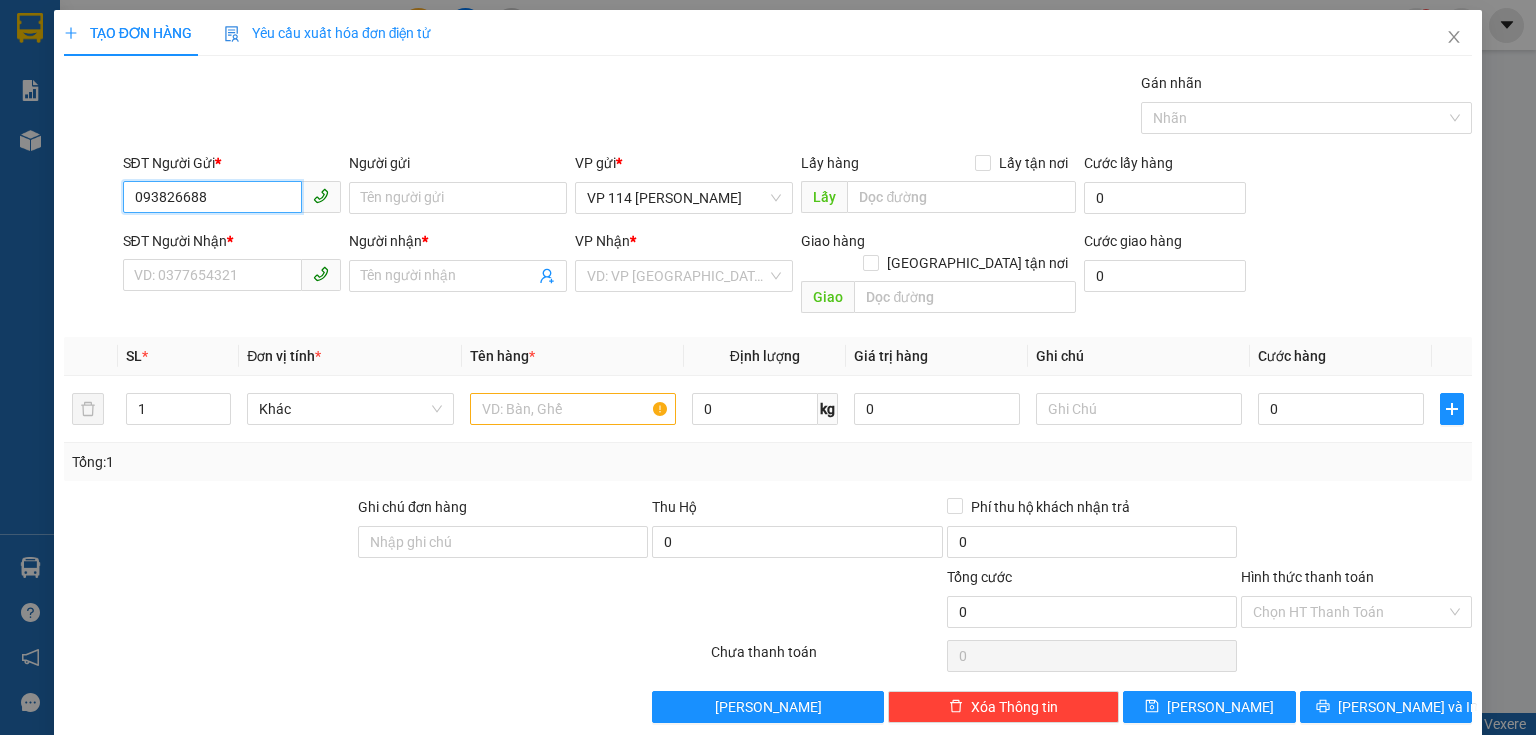 type on "0938266888" 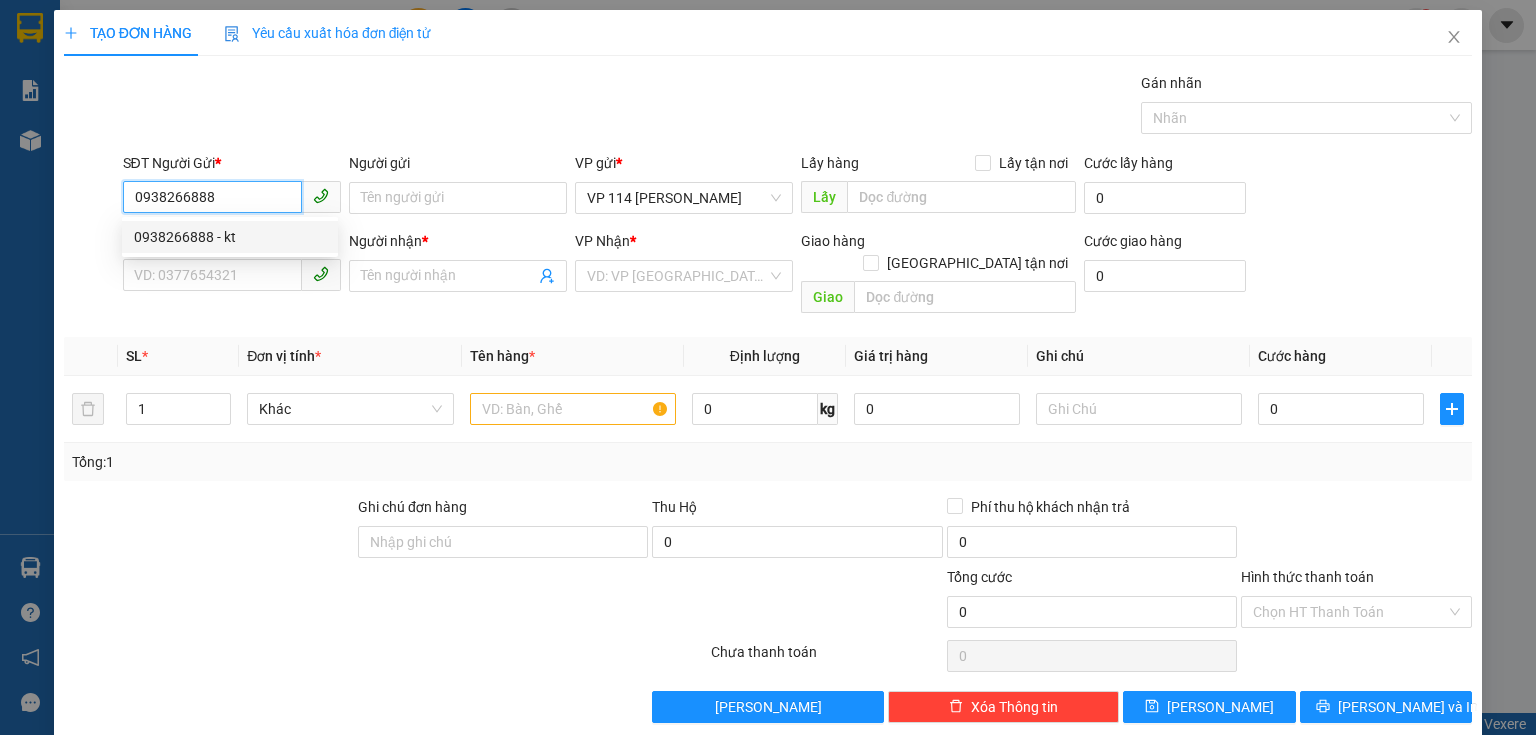 click on "0938266888 - kt" at bounding box center (230, 237) 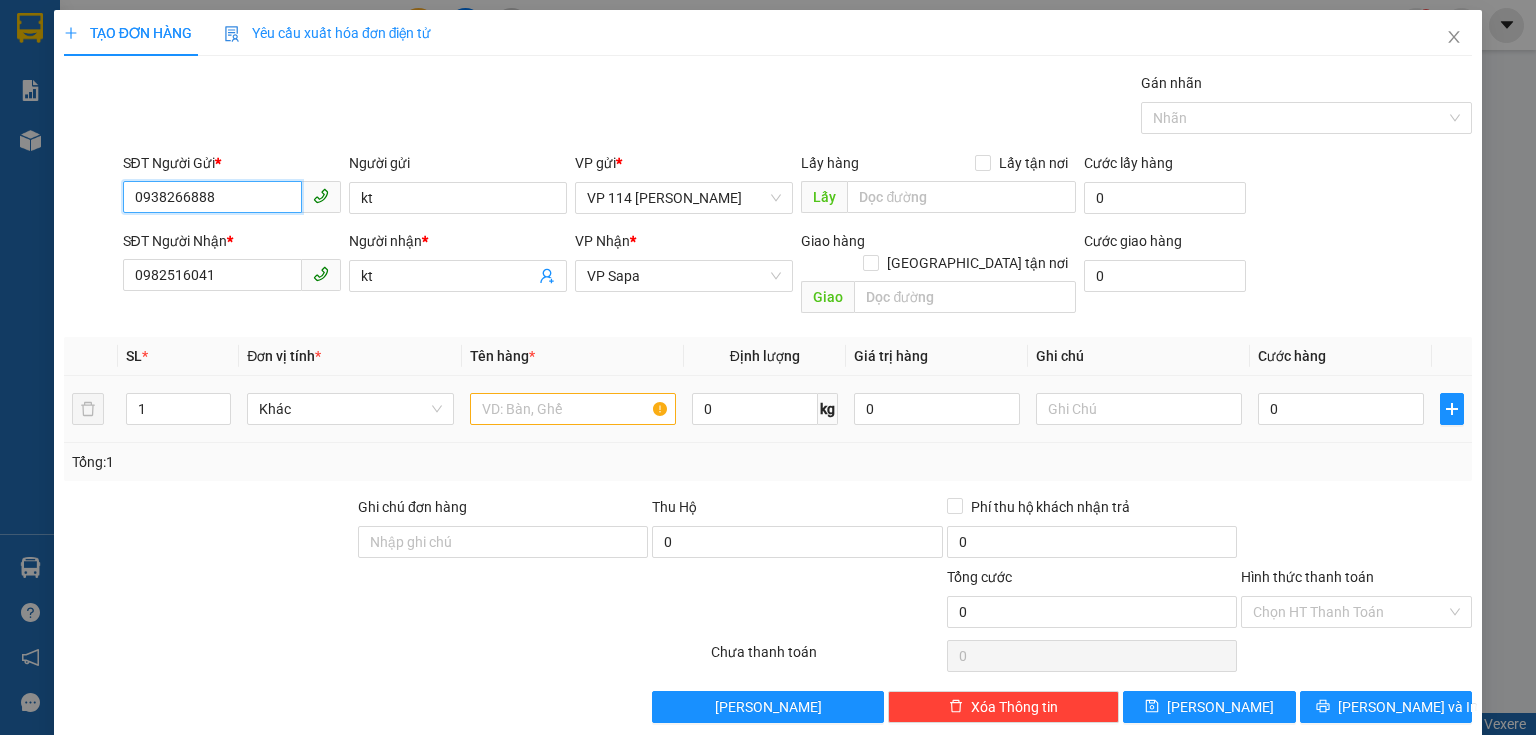 type on "0938266888" 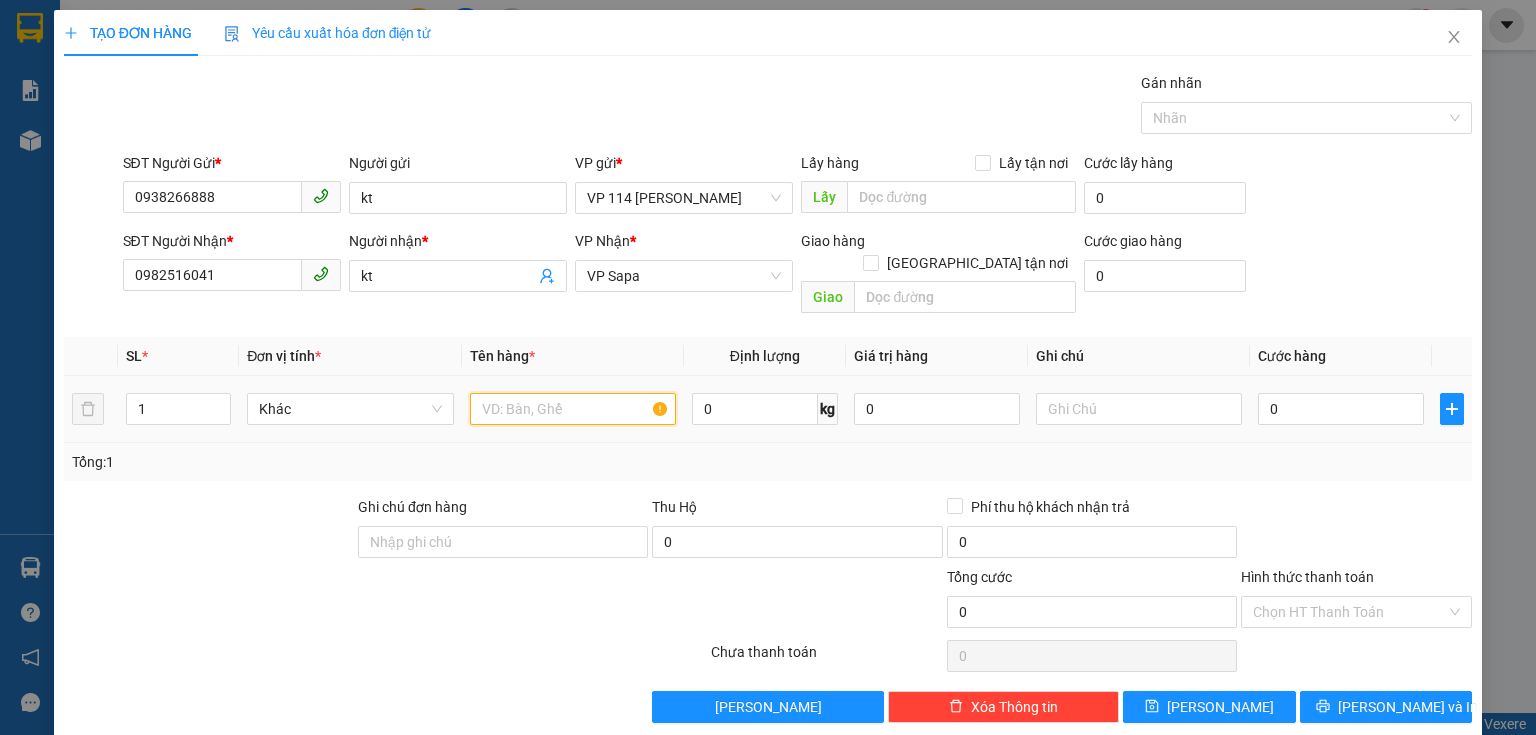 click at bounding box center [573, 409] 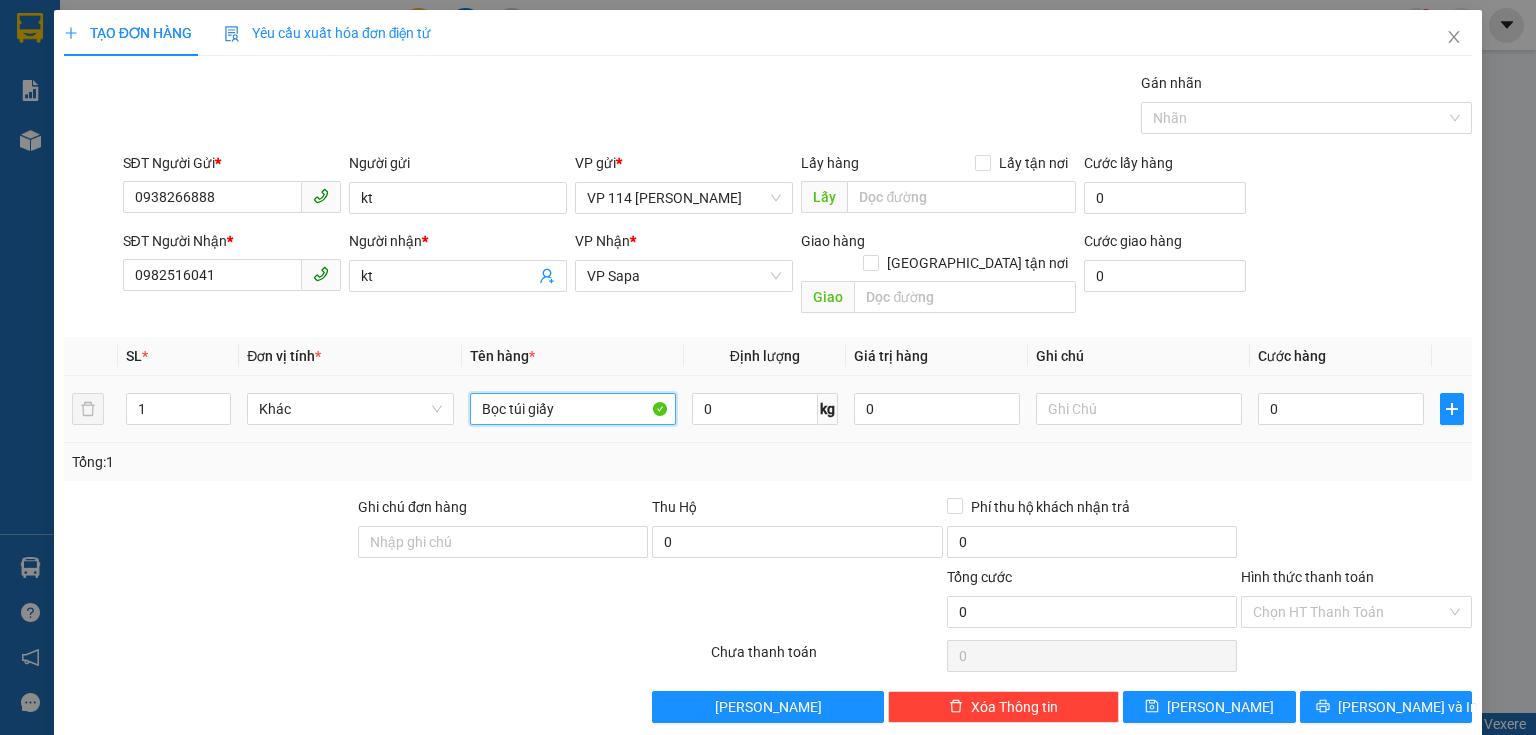 type on "Bọc túi giấy" 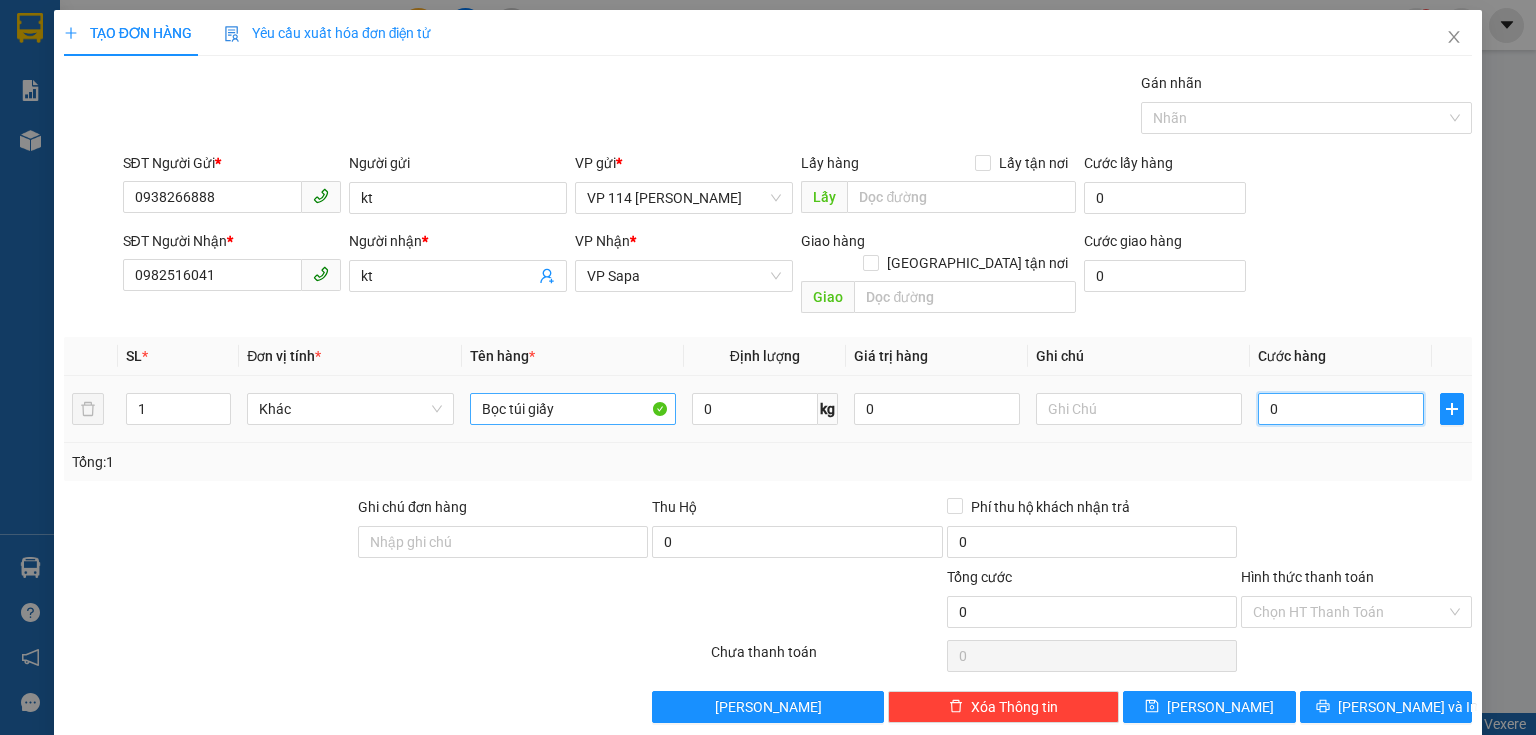 type on "5" 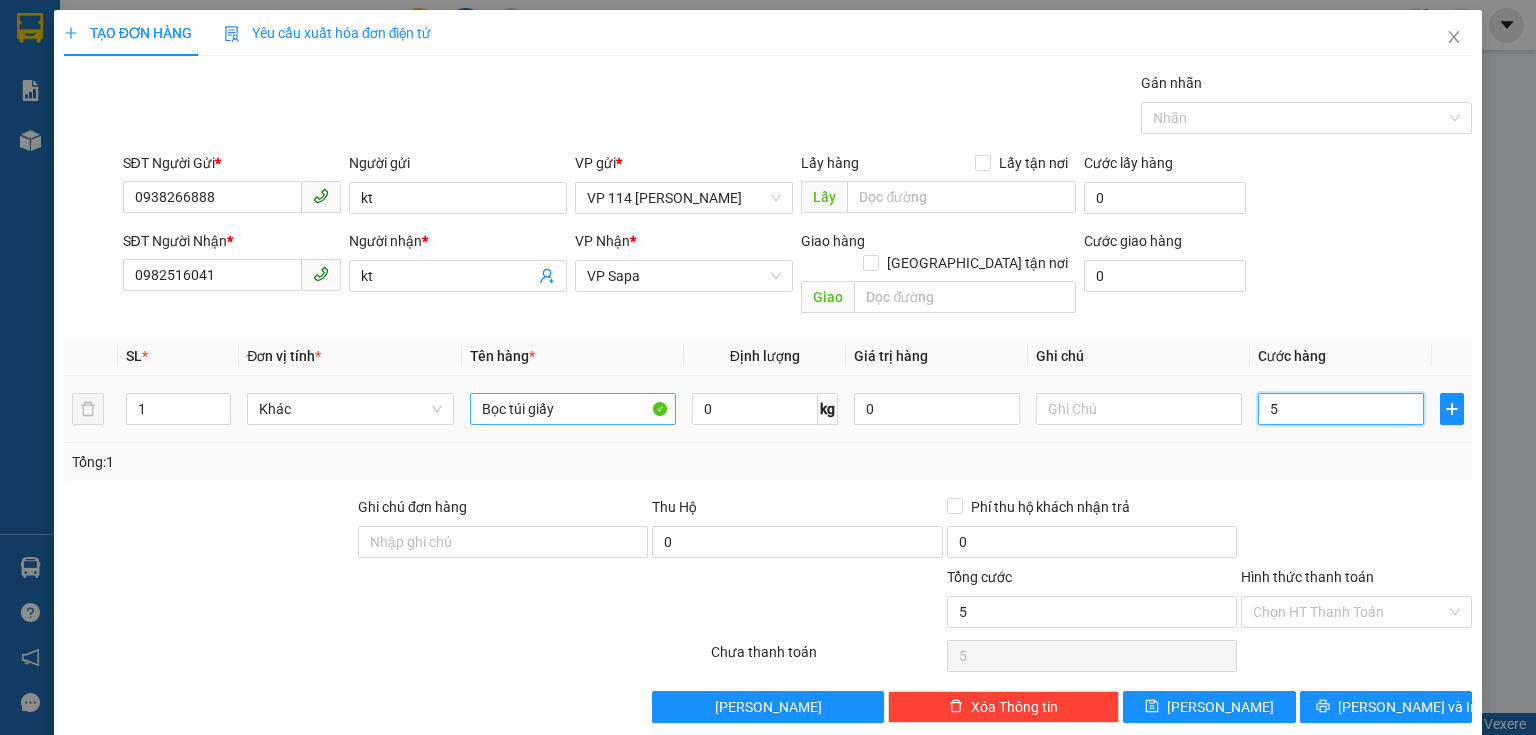 type on "50" 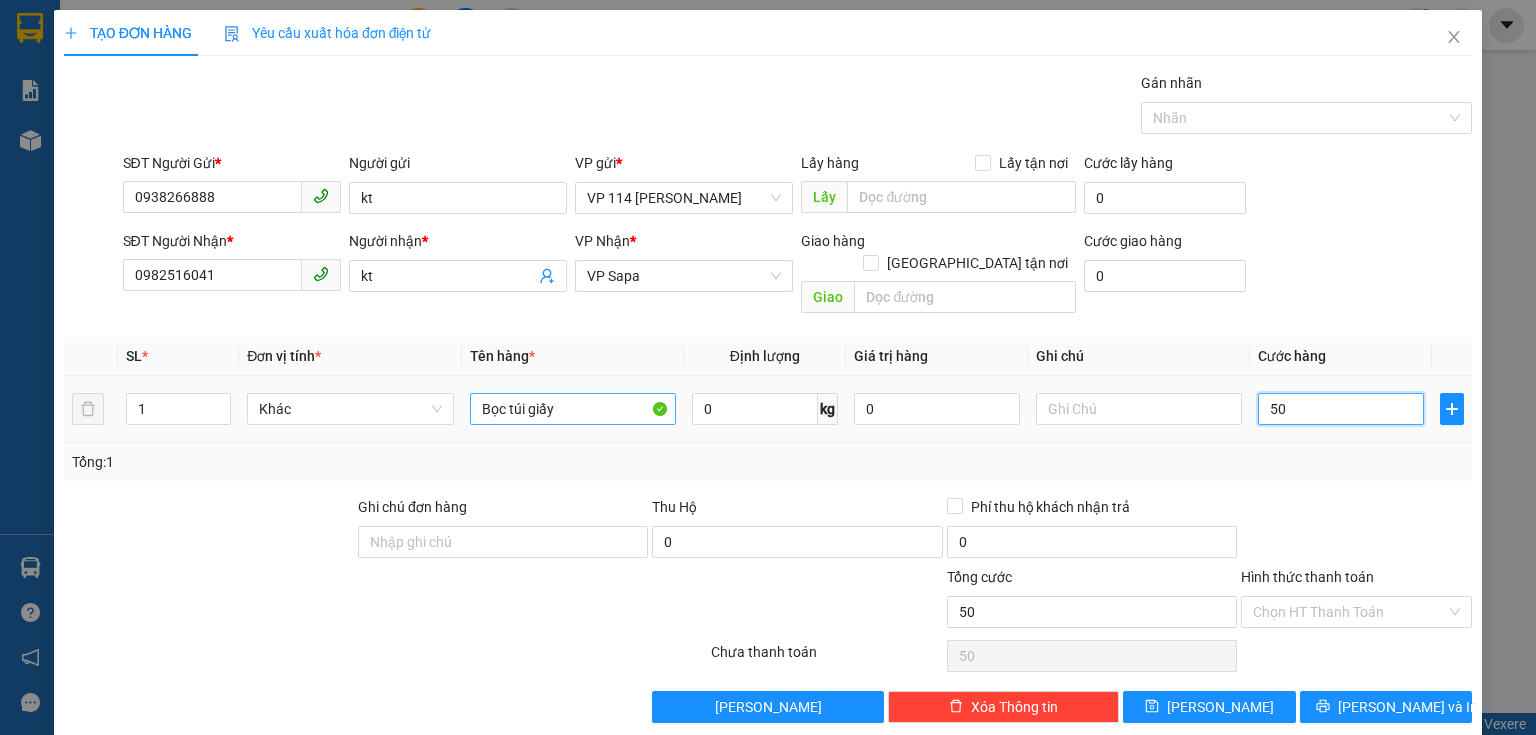 type on "500" 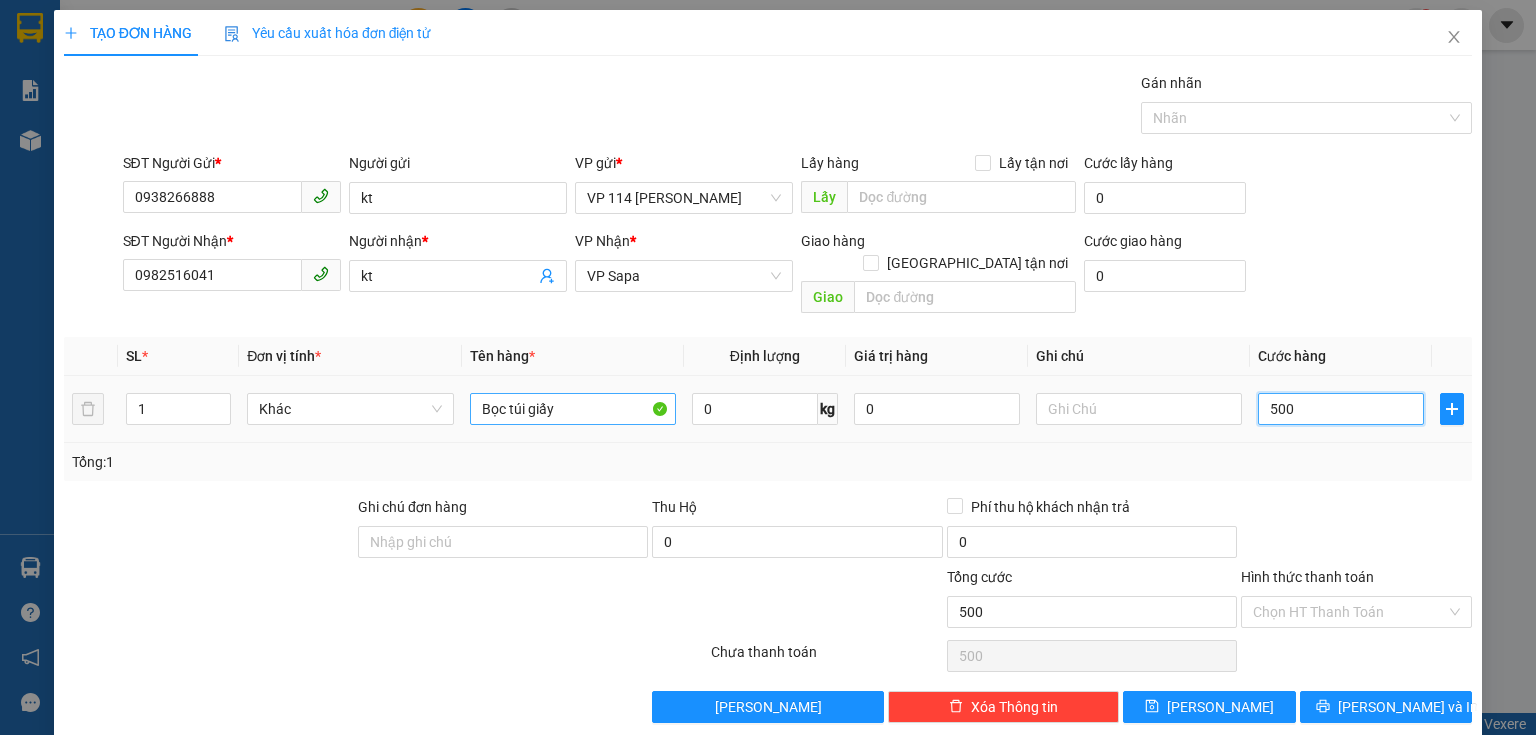 type on "5.000" 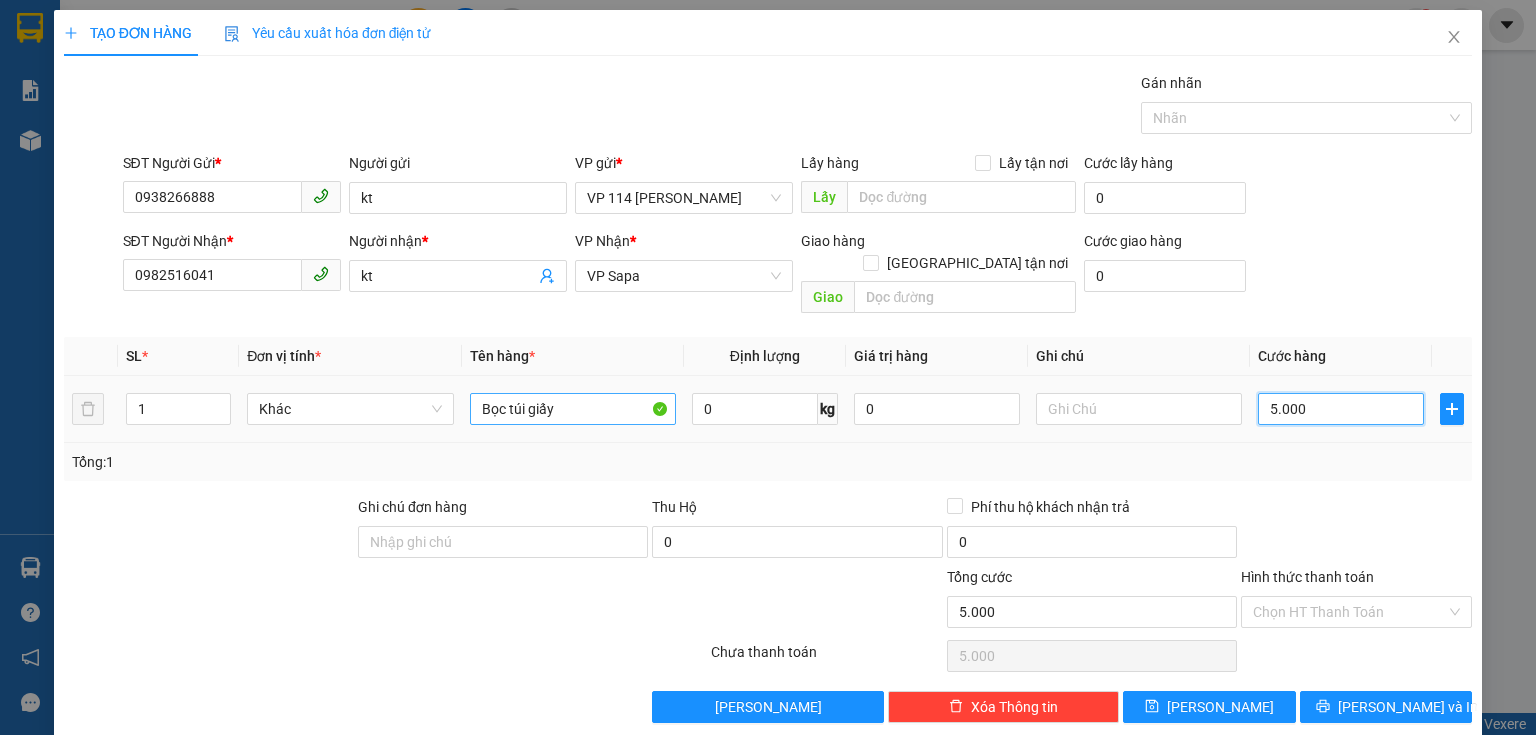 type on "50.000" 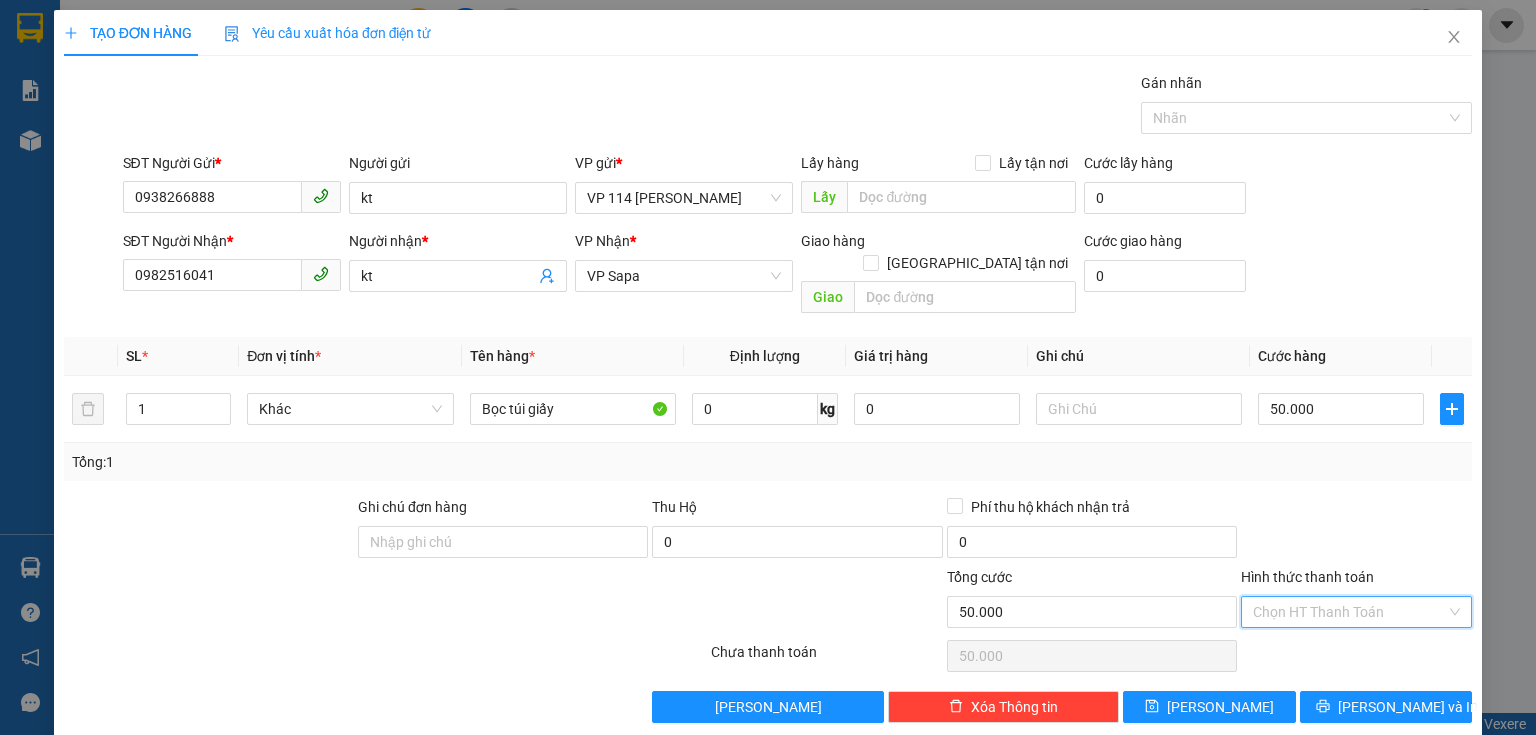 click on "Hình thức thanh toán" at bounding box center [1349, 612] 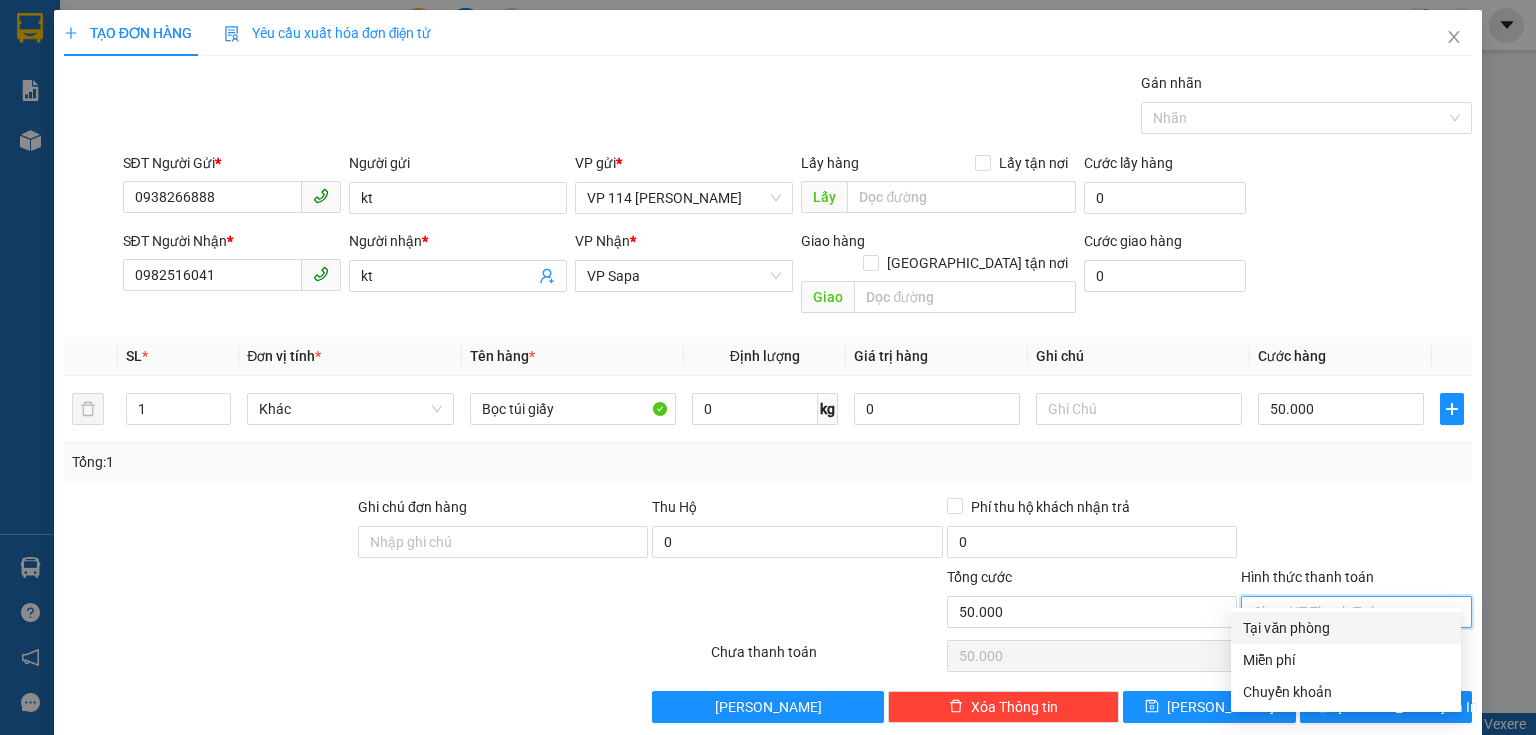 click on "Tại văn phòng" at bounding box center [1346, 628] 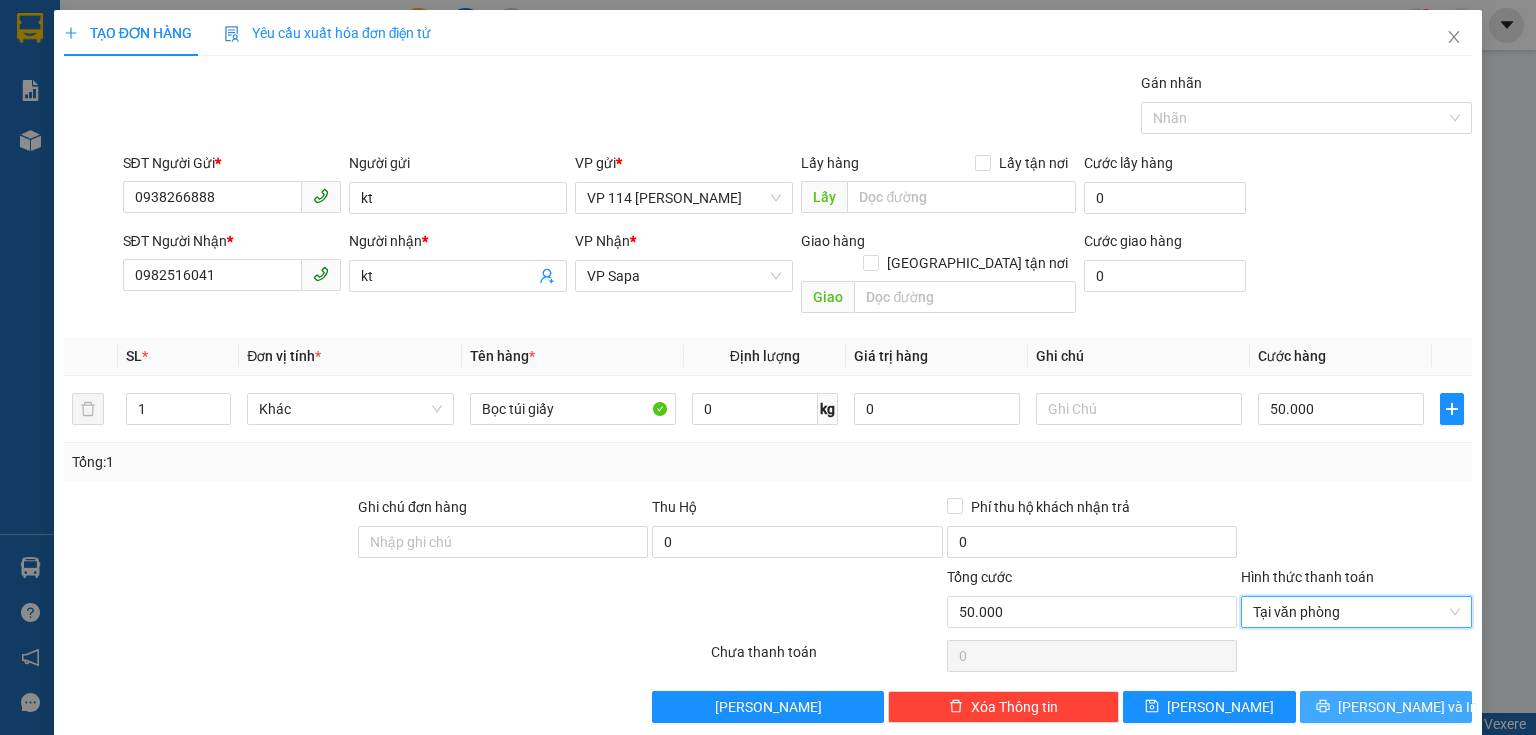 click on "[PERSON_NAME] và In" at bounding box center [1408, 707] 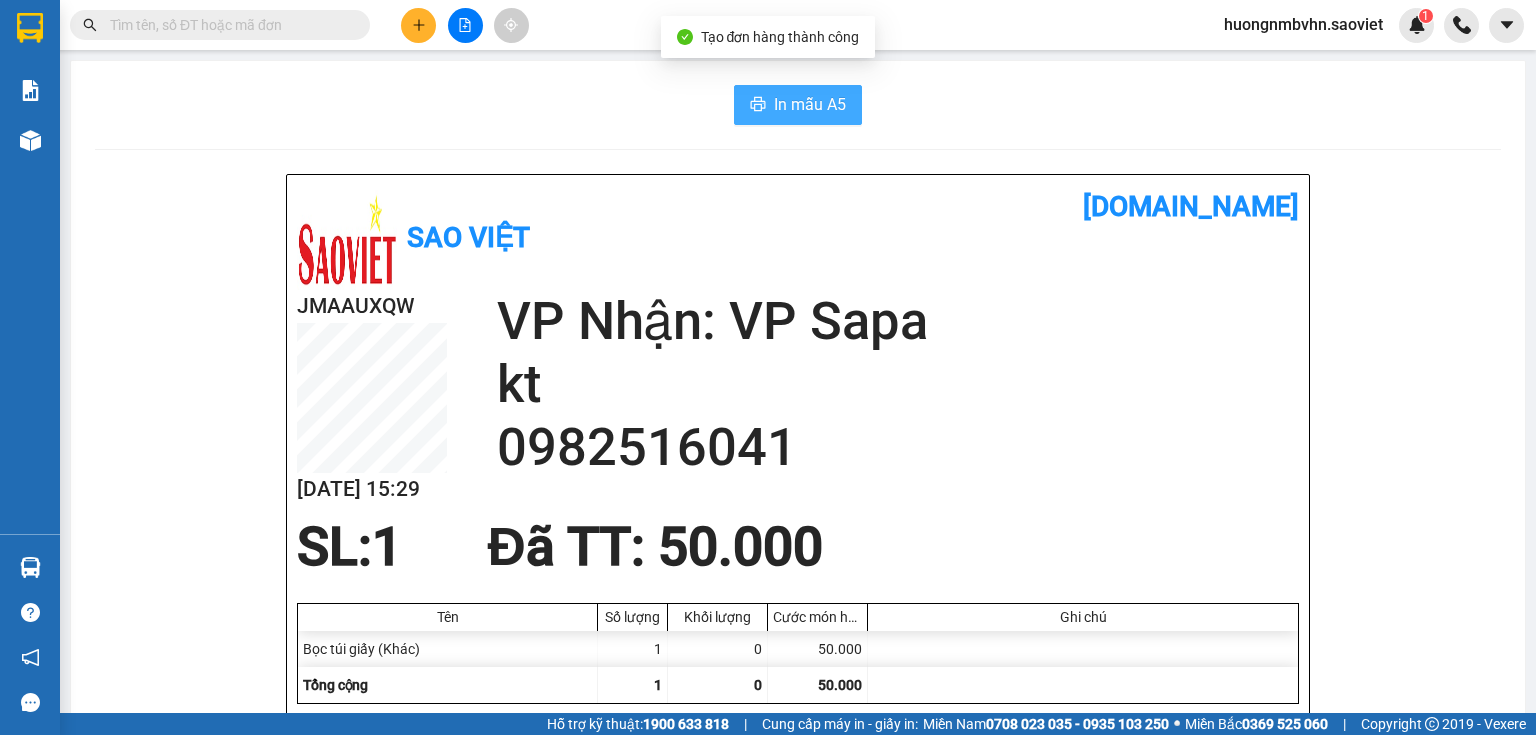 click on "In mẫu A5" at bounding box center (798, 105) 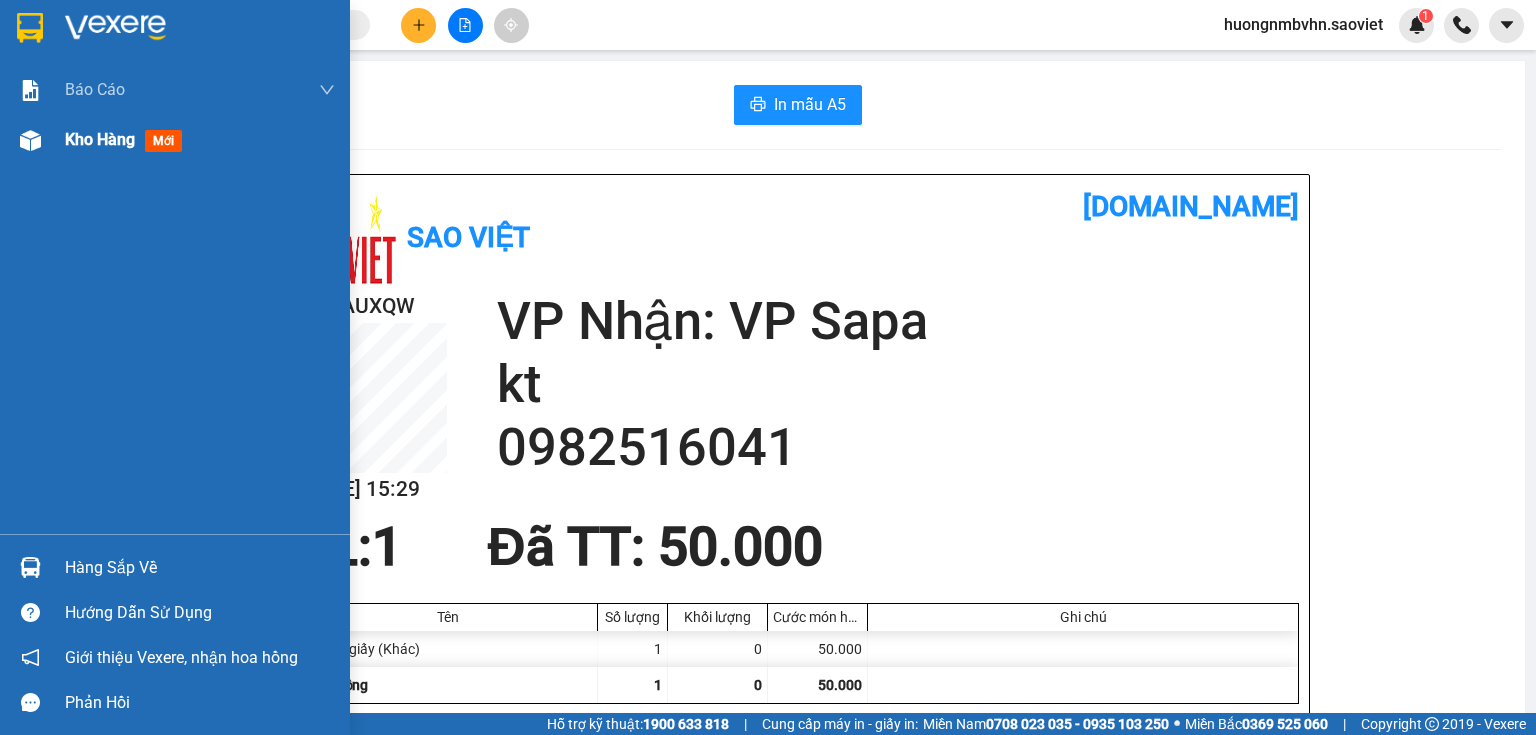 click on "Kho hàng" at bounding box center [100, 139] 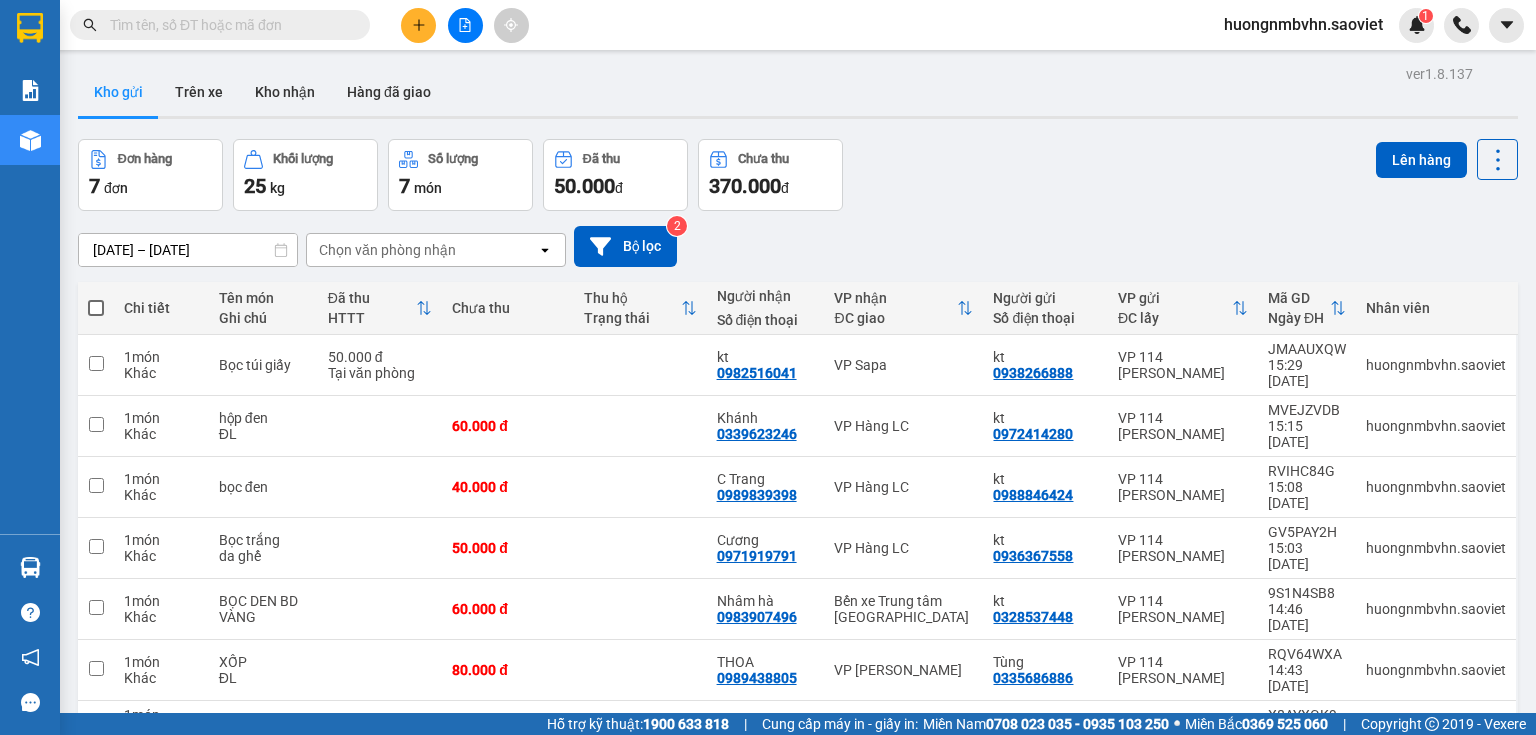 click at bounding box center (96, 308) 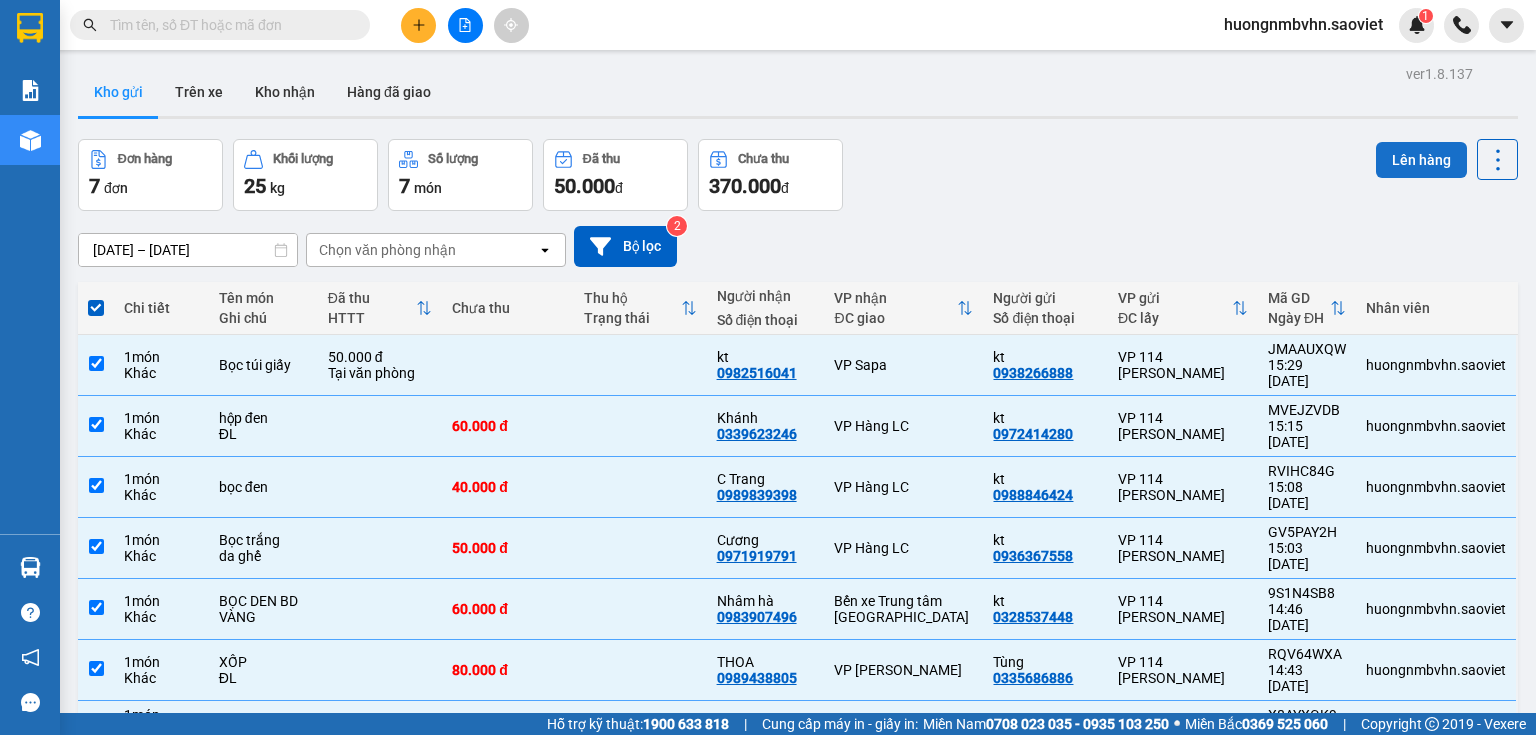 click on "Lên hàng" at bounding box center (1421, 160) 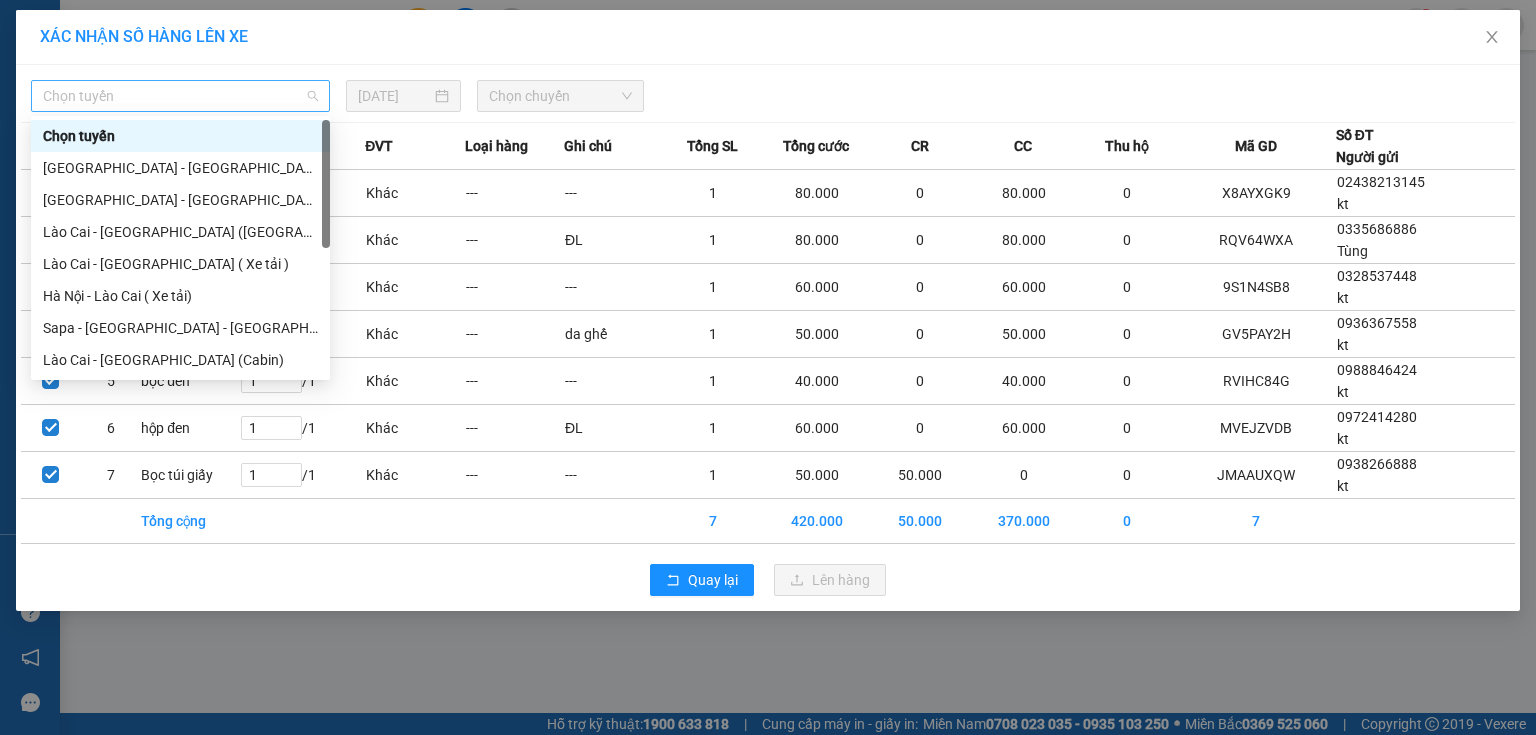 click on "Chọn tuyến" at bounding box center (180, 96) 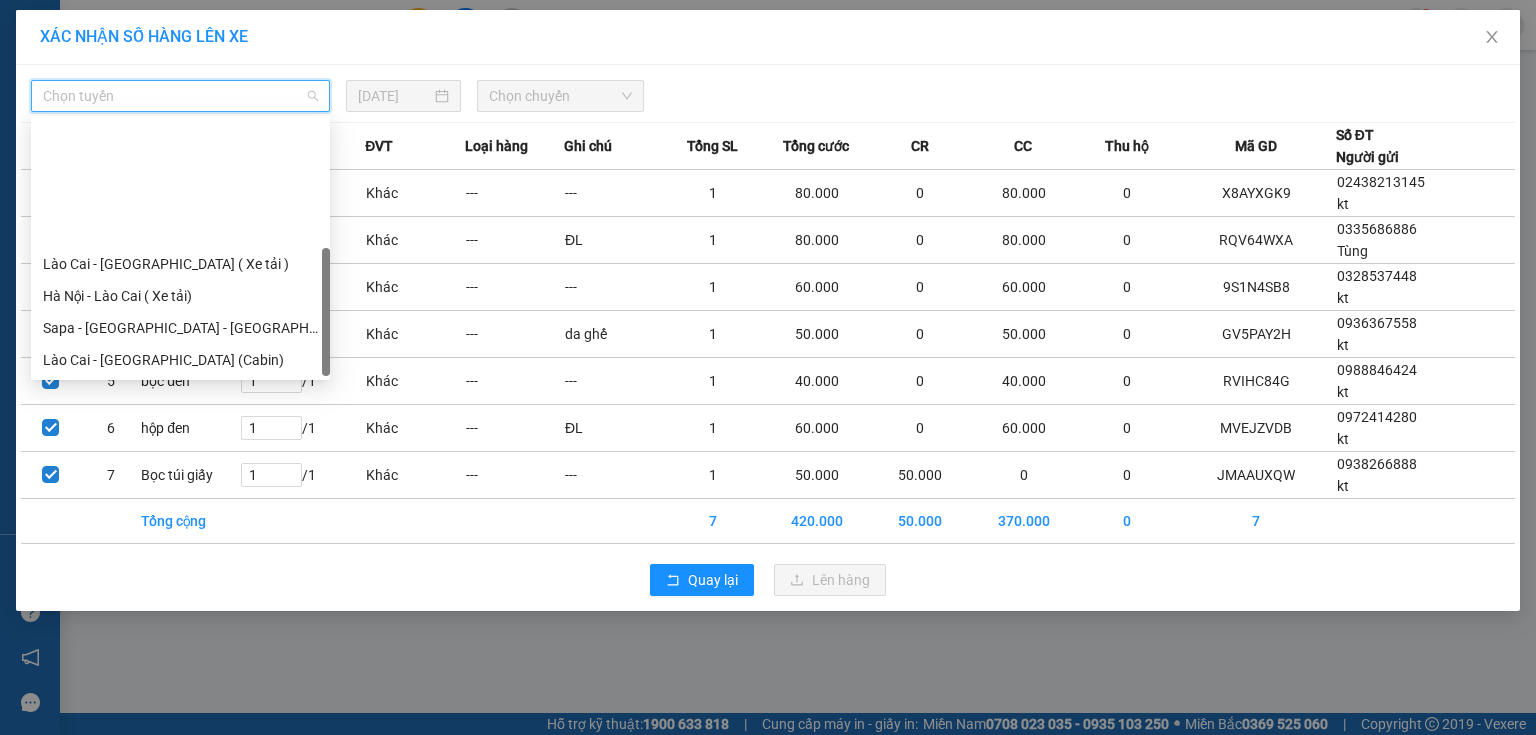 click on "[GEOGRAPHIC_DATA] - Sapa (Cabin - Full)" at bounding box center [180, 520] 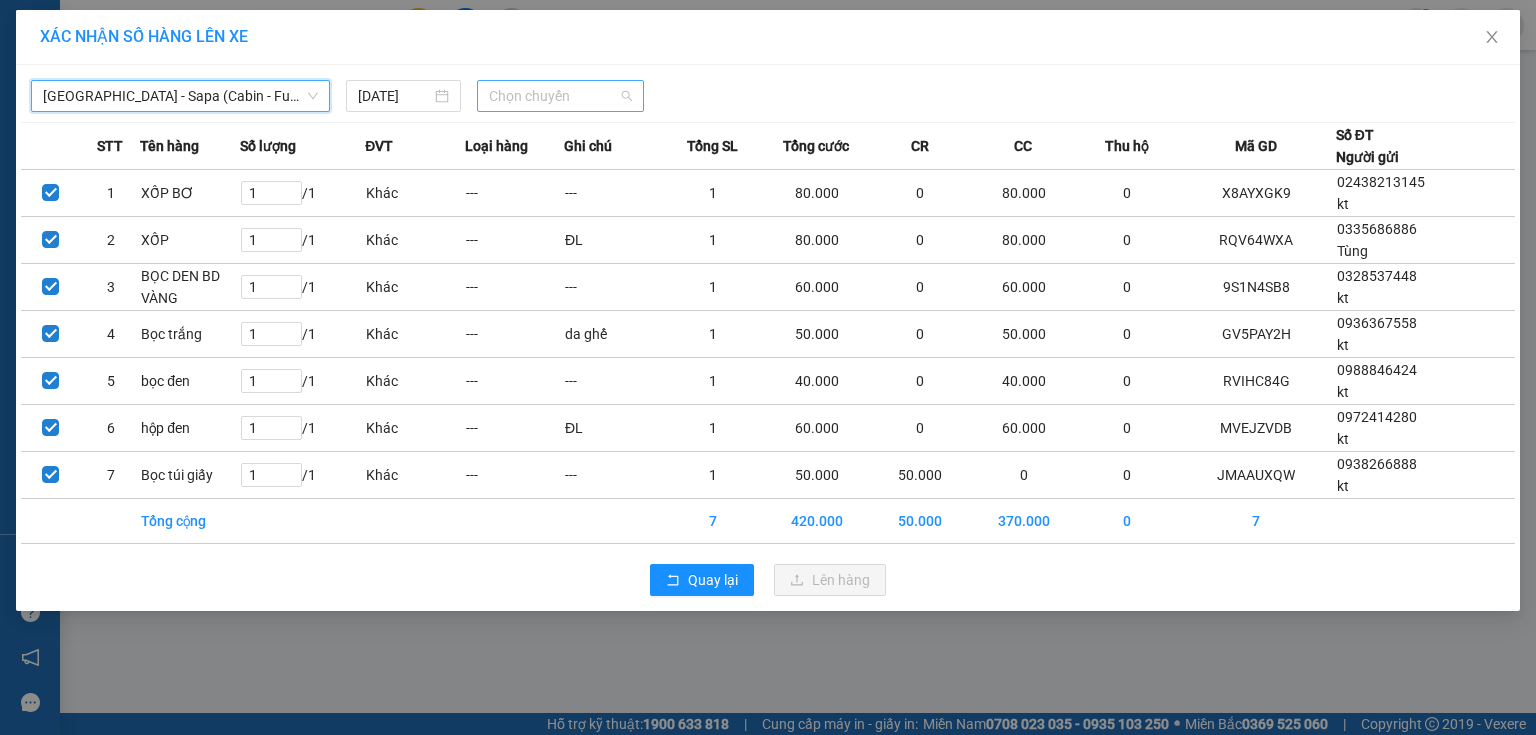 click on "Chọn chuyến" at bounding box center [561, 96] 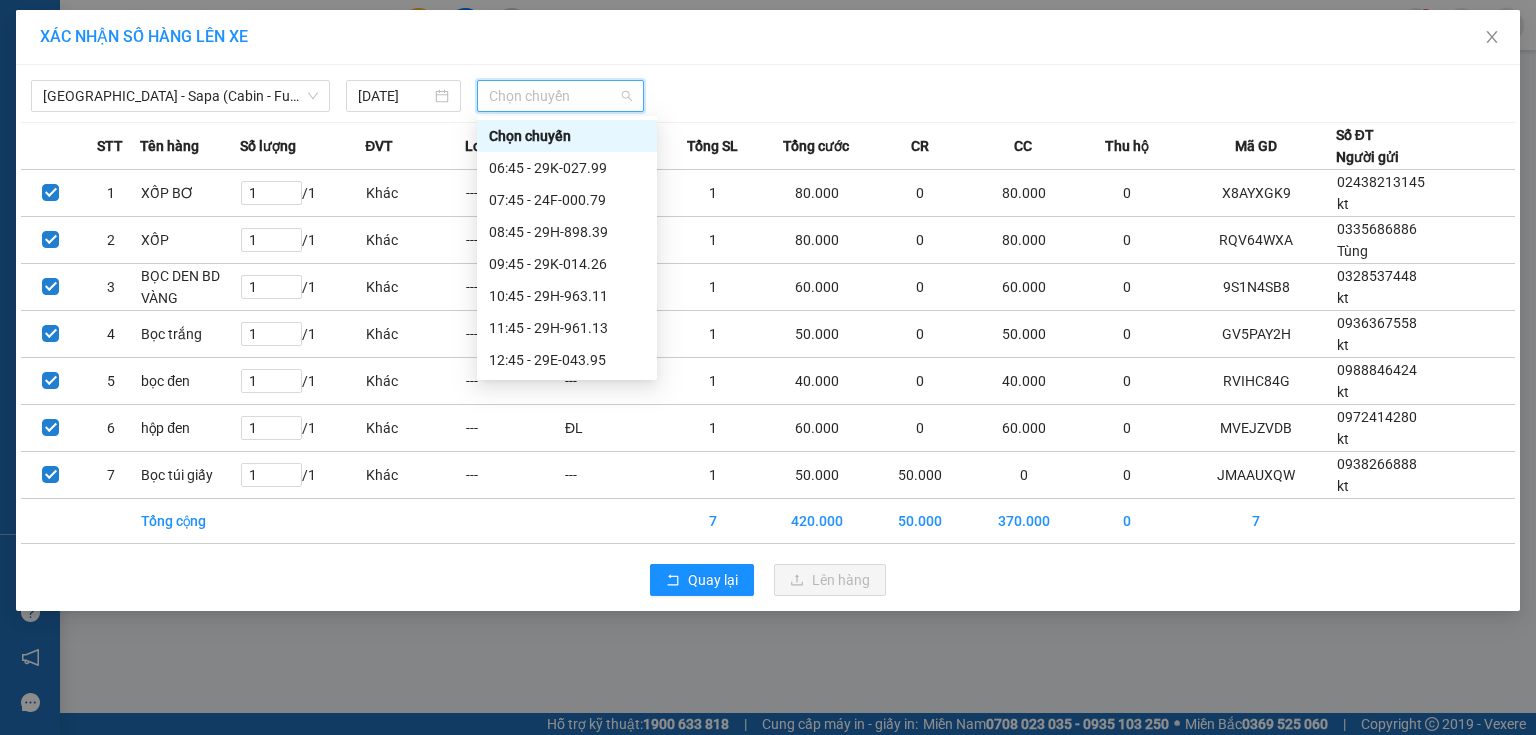 click on "15:45     - 24F-000.15" at bounding box center [567, 456] 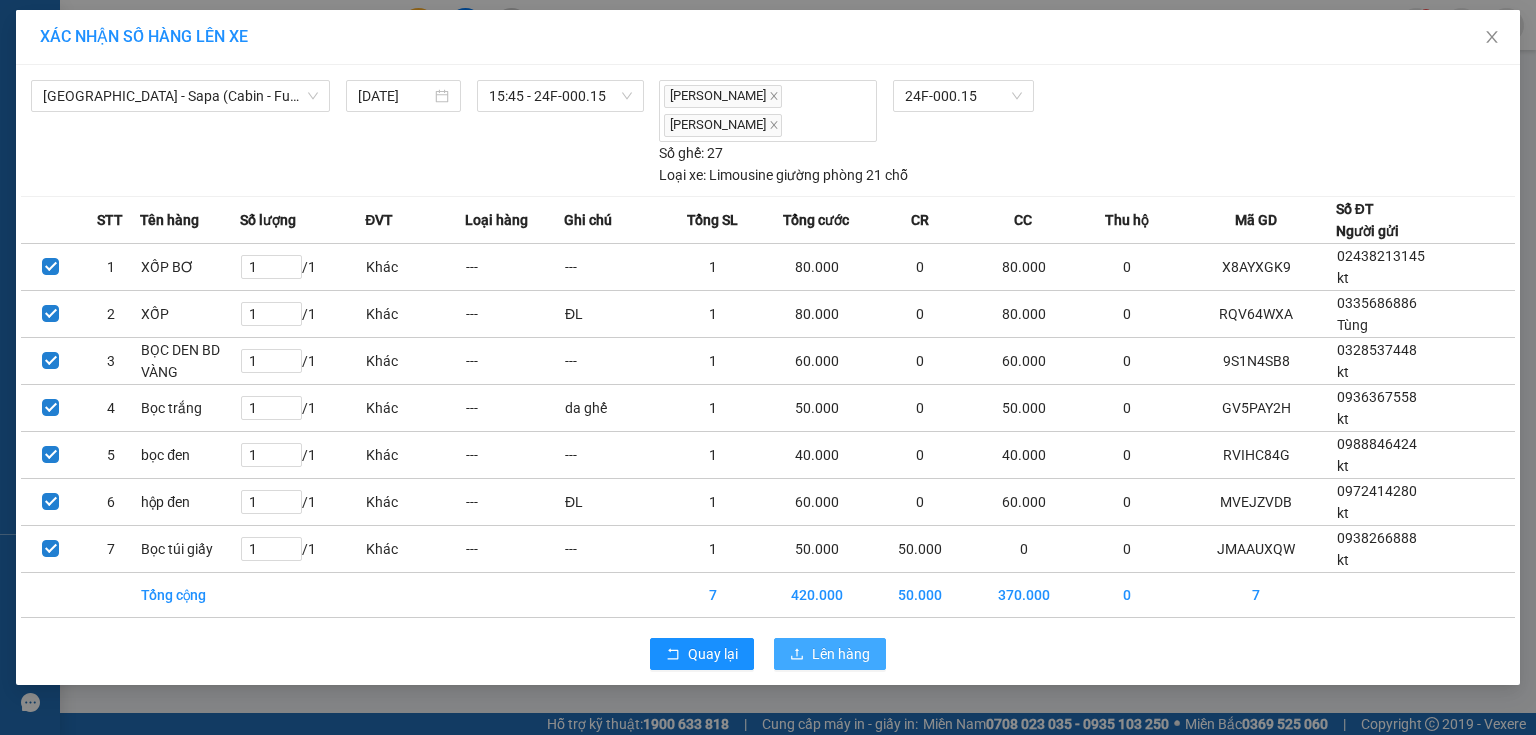 click on "Lên hàng" at bounding box center [841, 654] 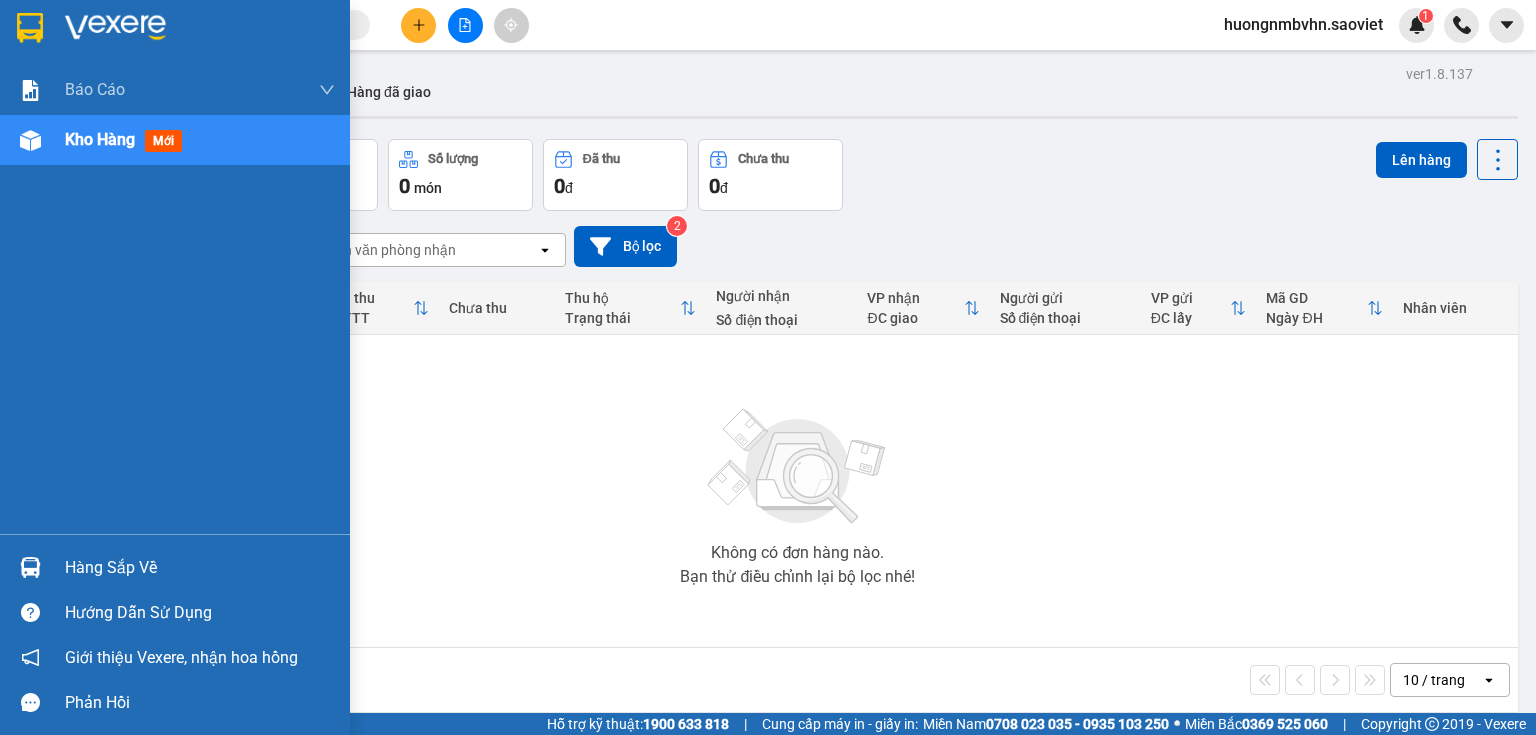 click on "Hàng sắp về" at bounding box center [200, 568] 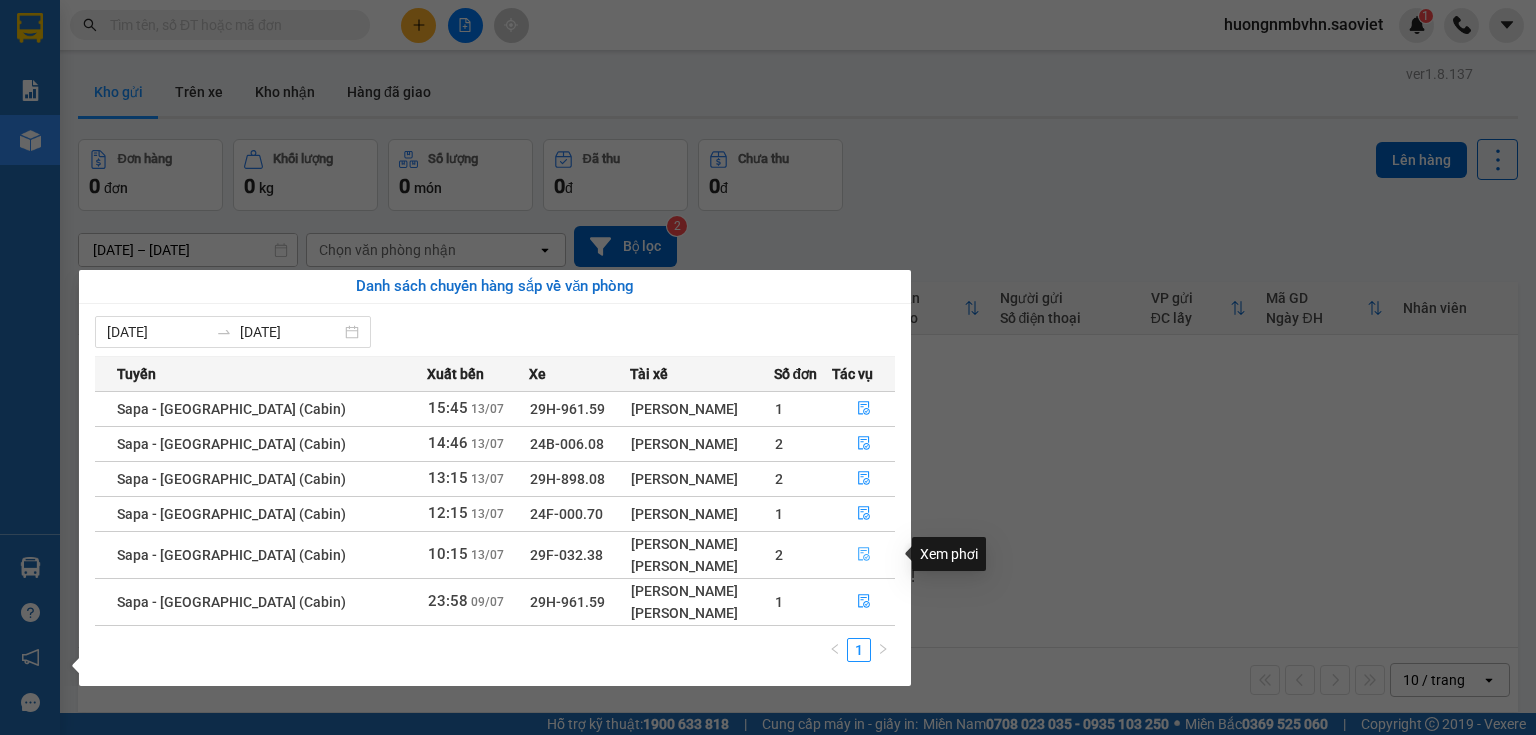 click 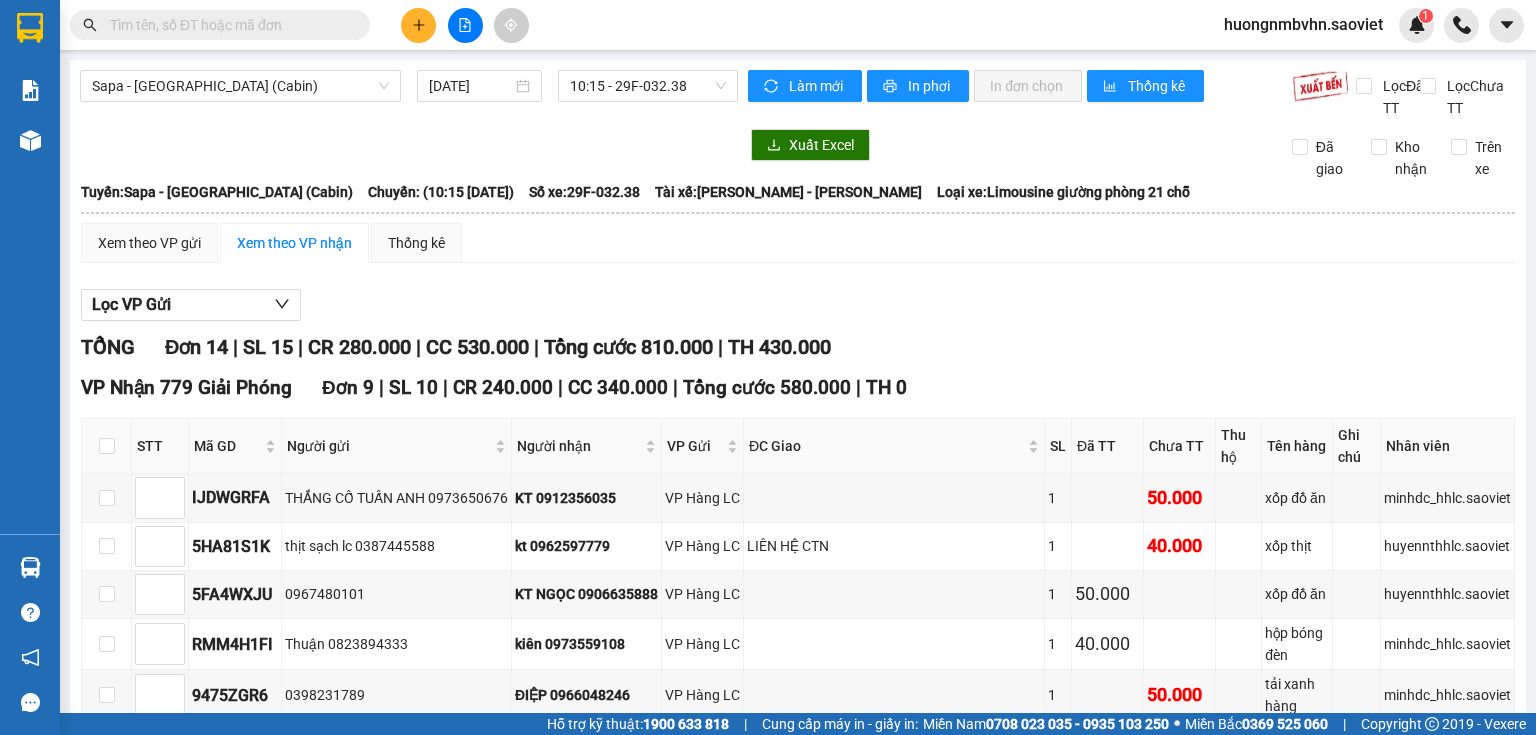 click at bounding box center (107, 1500) 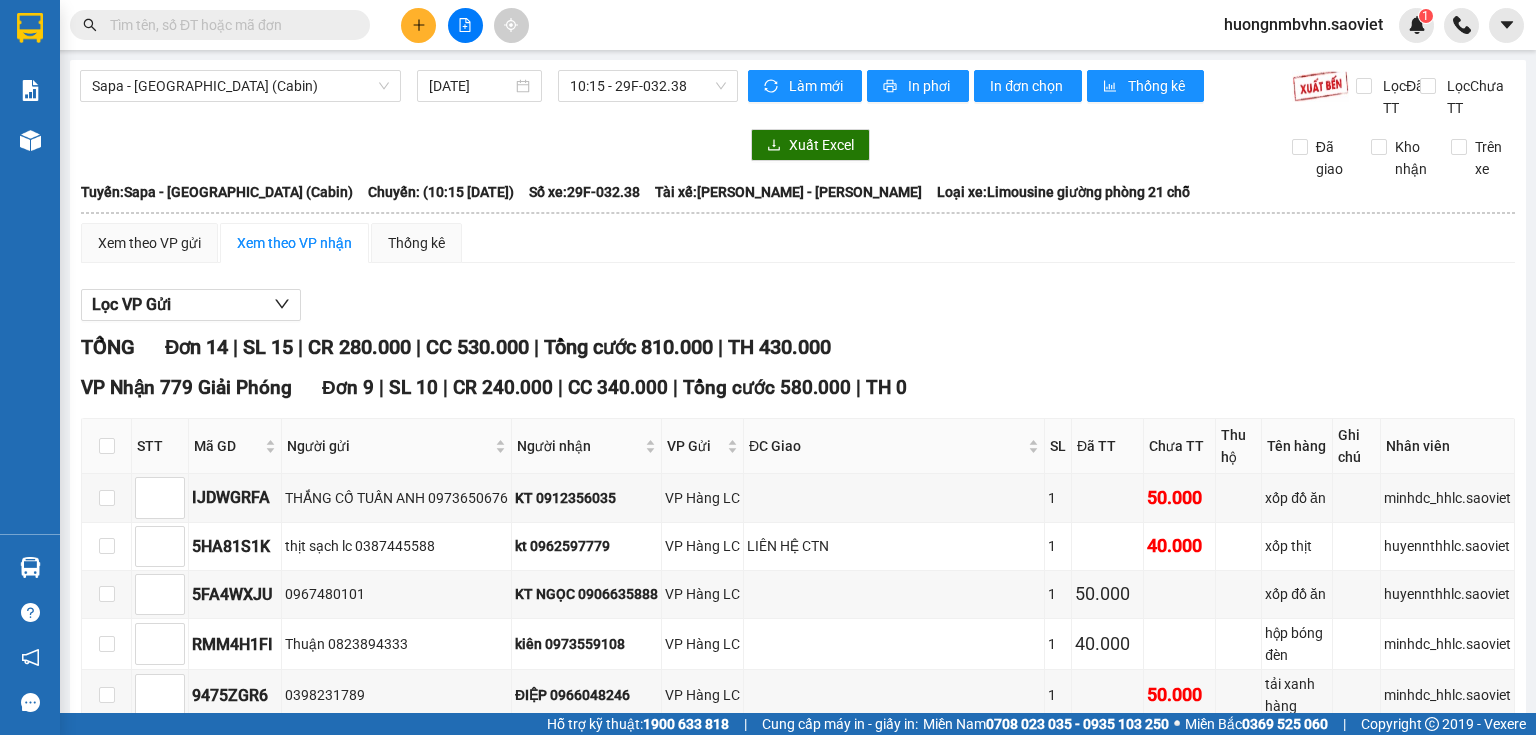click on "Nhập kho nhận" at bounding box center (166, 1645) 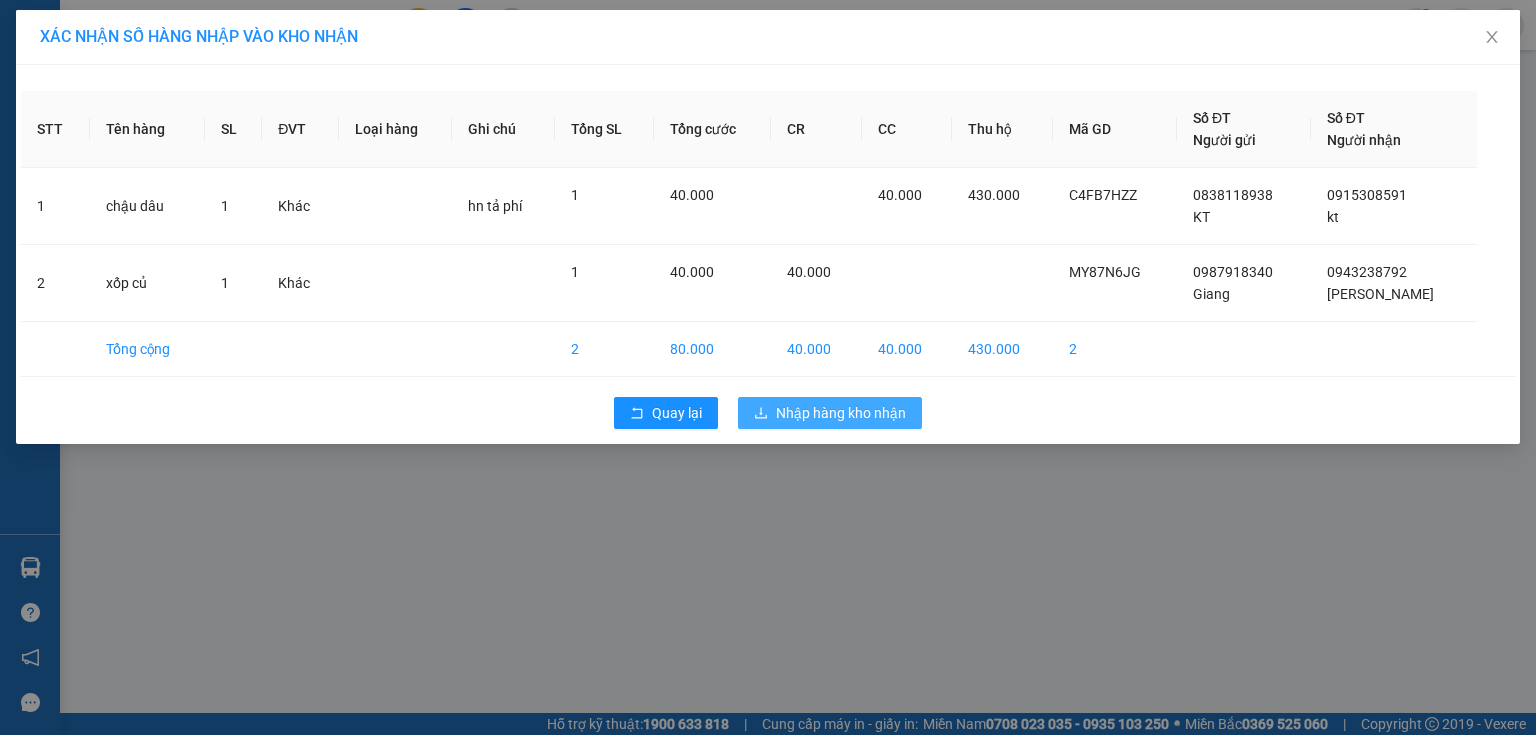 click on "Nhập hàng kho nhận" at bounding box center (841, 413) 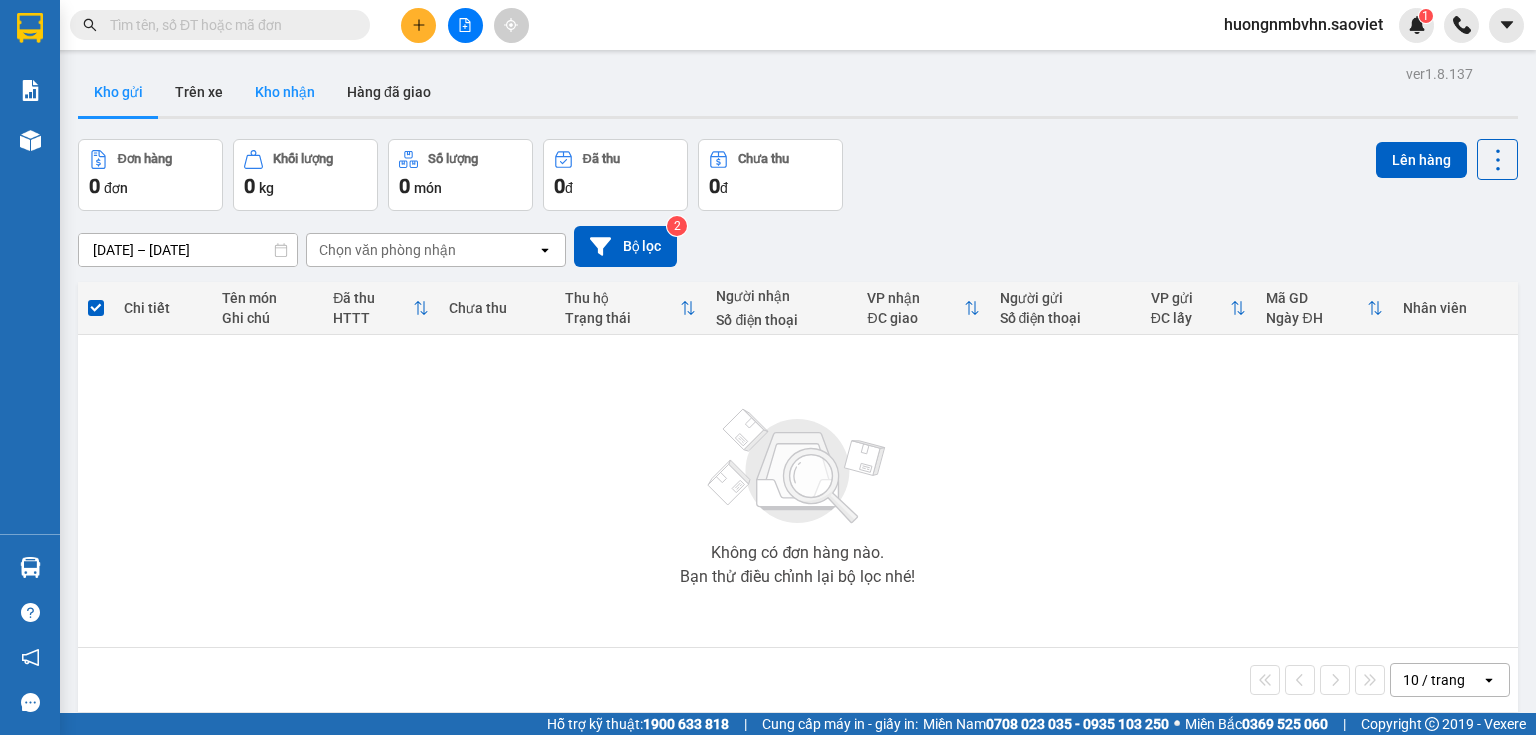 click on "Kho nhận" at bounding box center (285, 92) 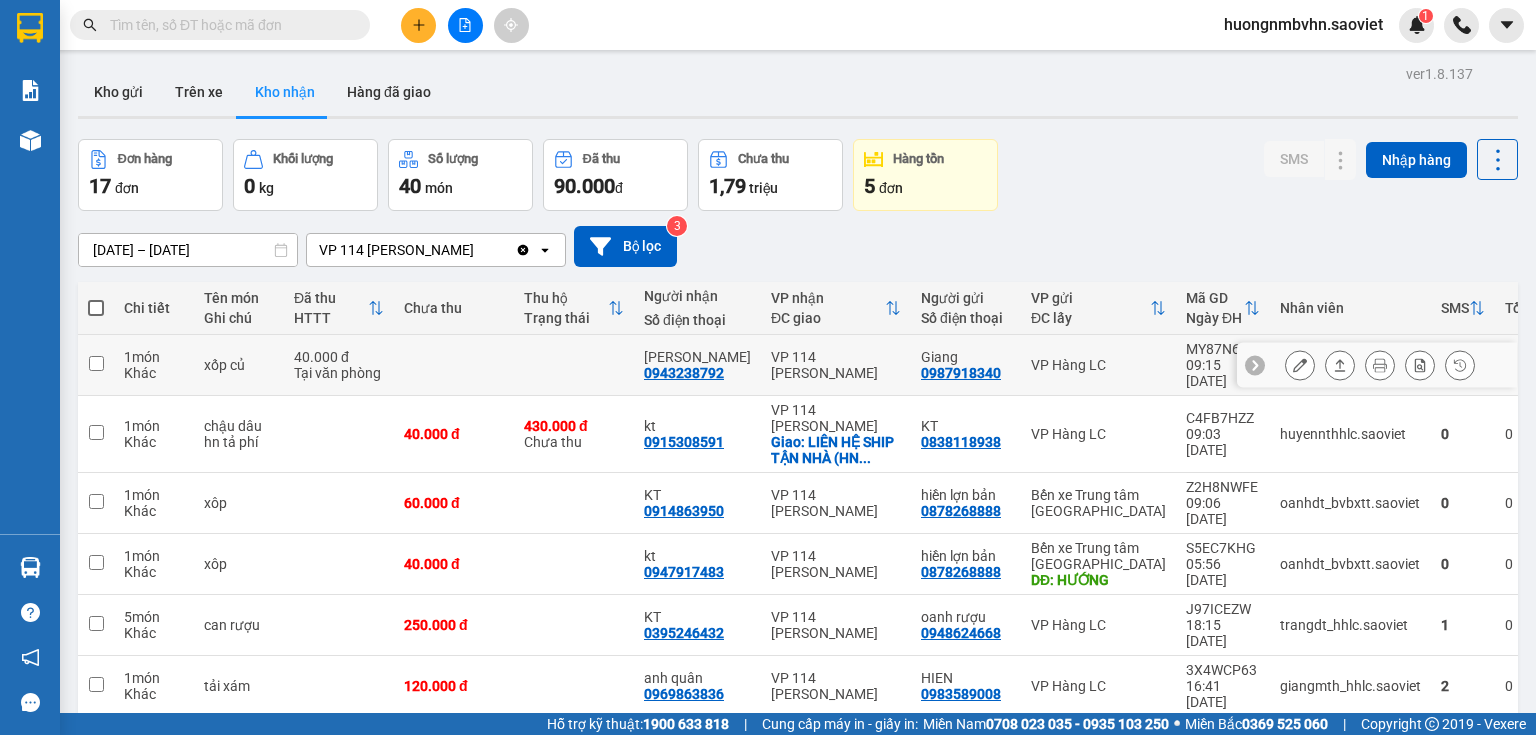 click at bounding box center [96, 363] 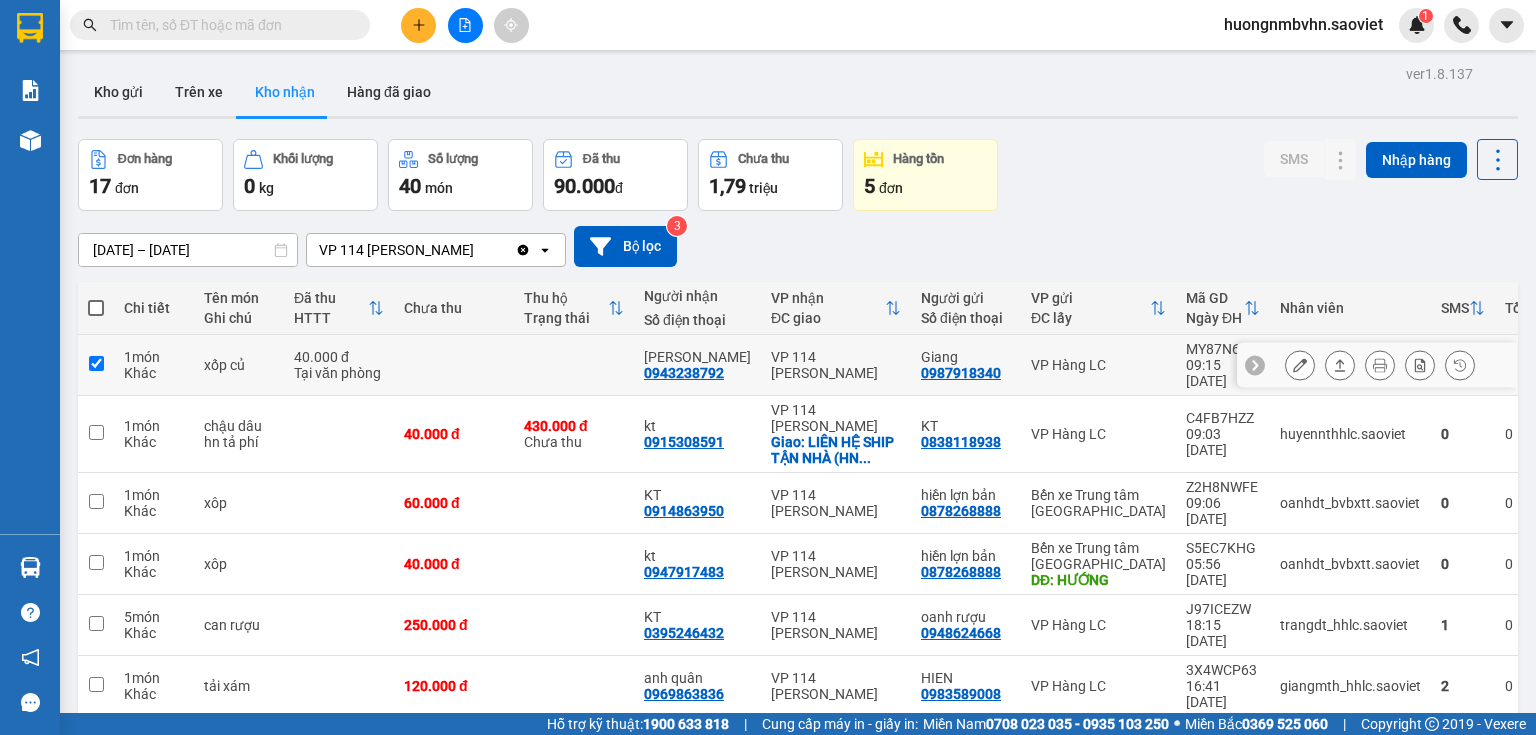 checkbox on "true" 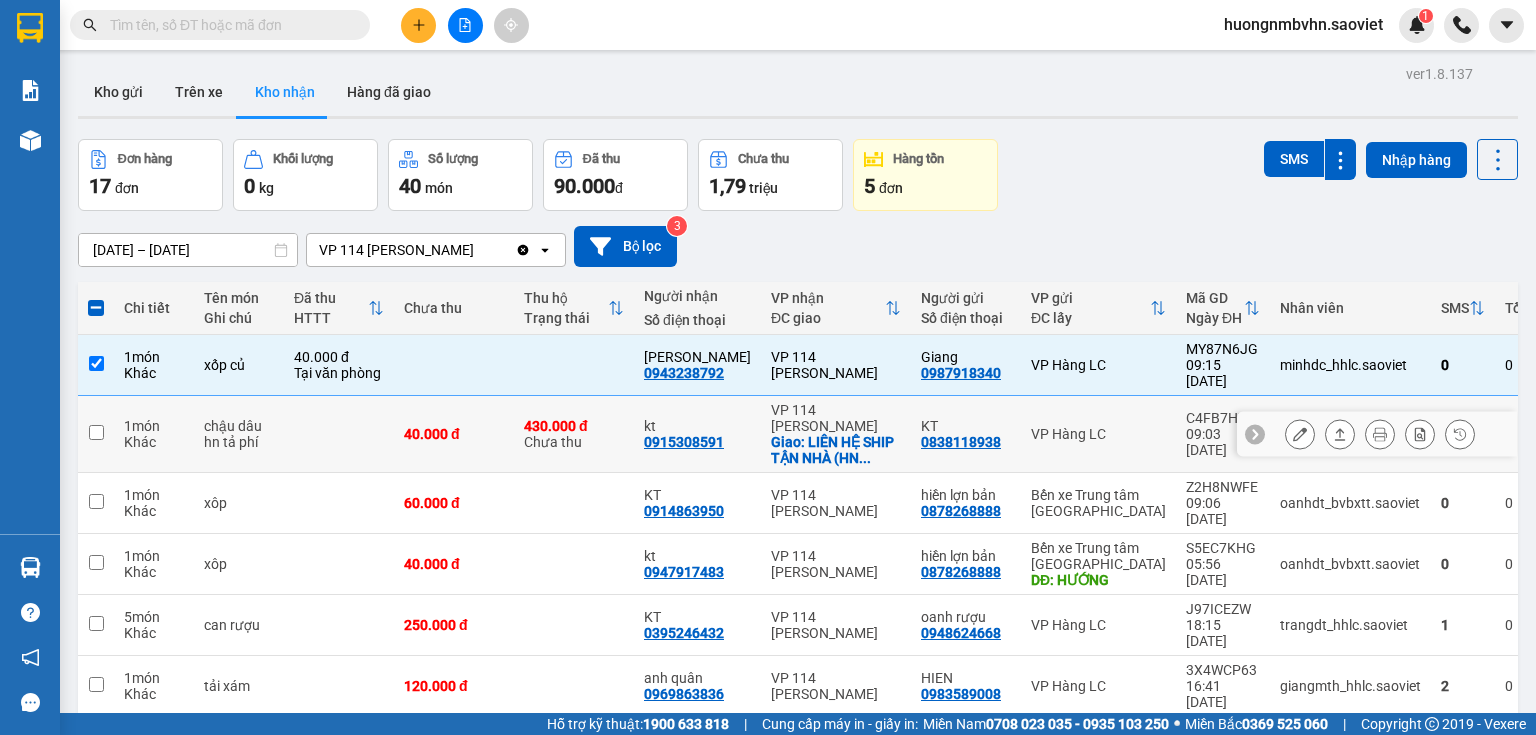 click at bounding box center [96, 432] 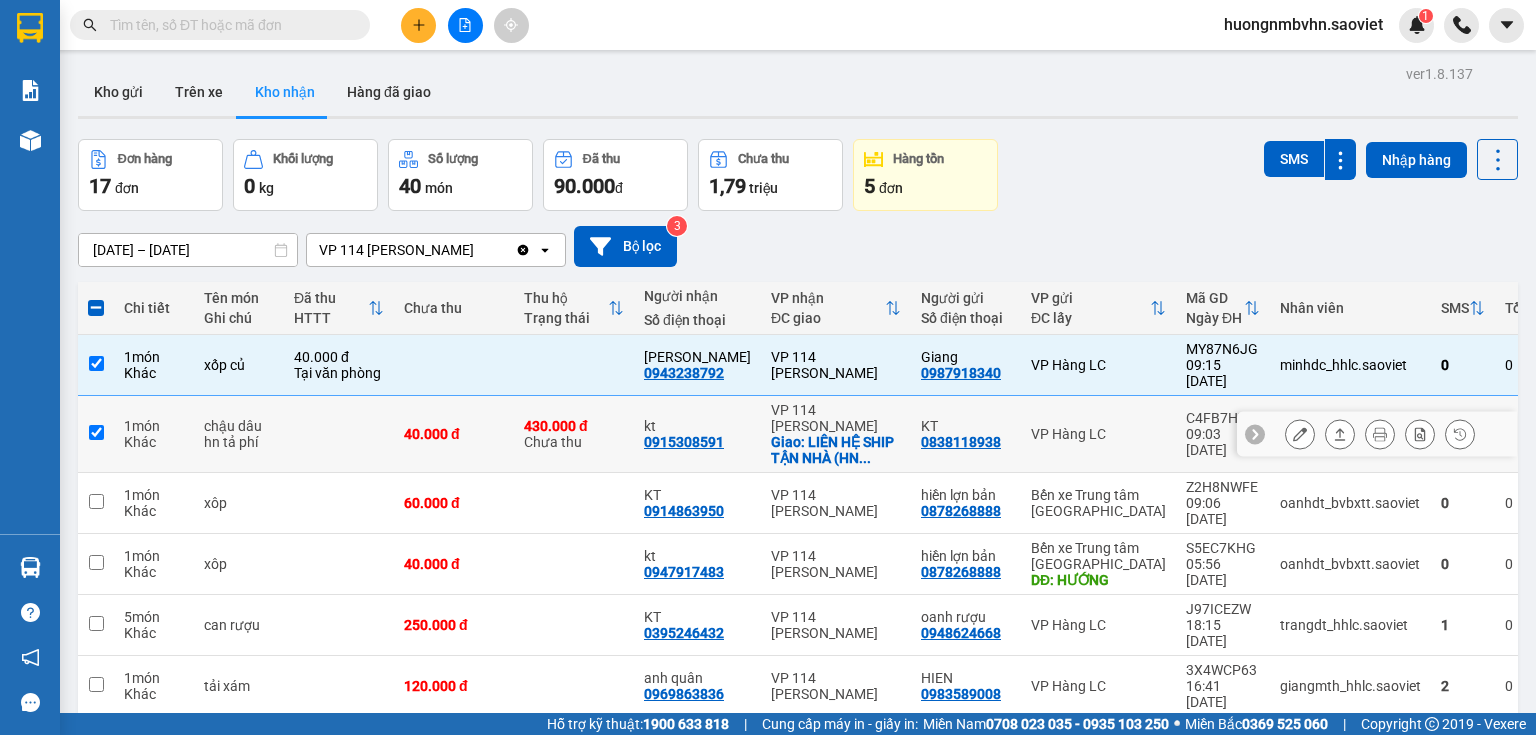 checkbox on "true" 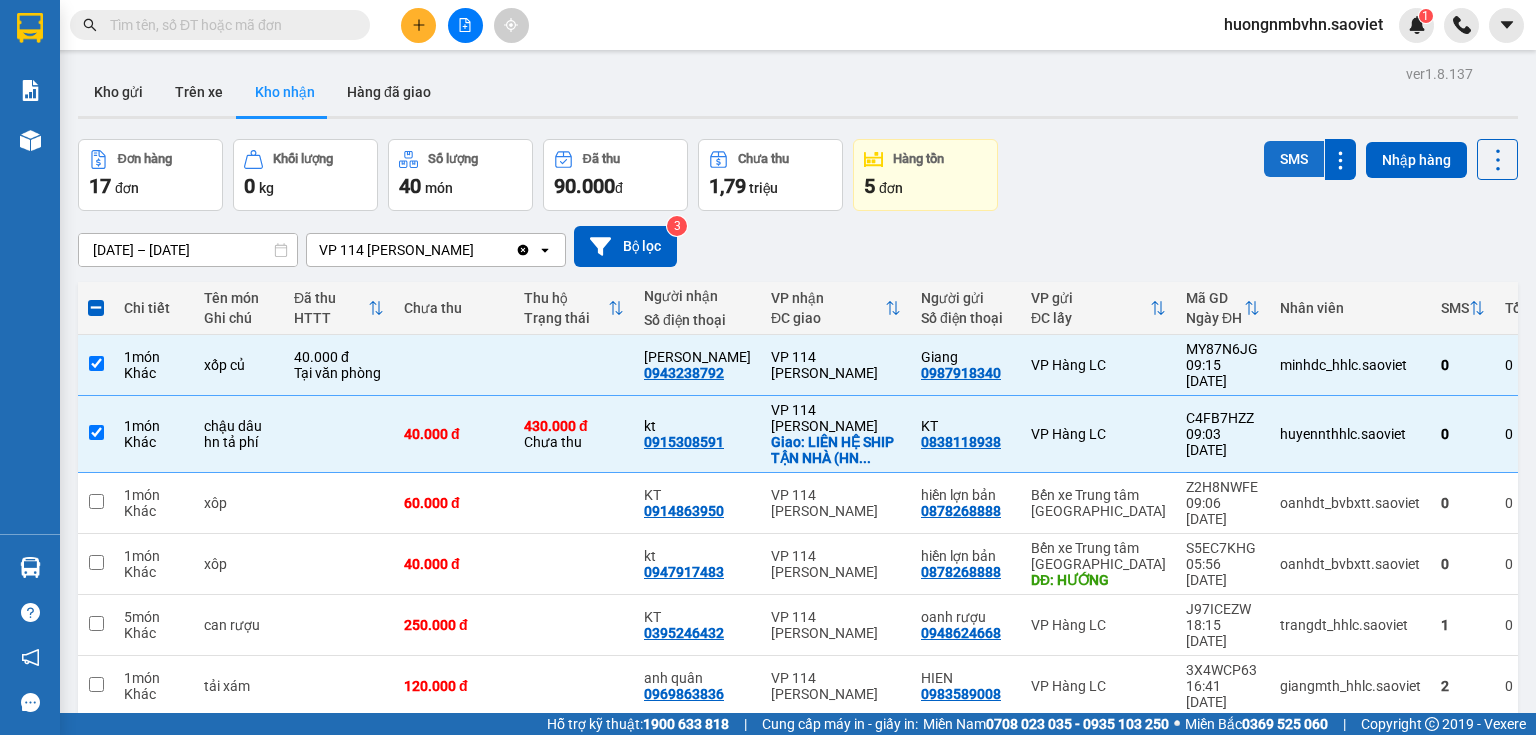click on "SMS" at bounding box center (1294, 159) 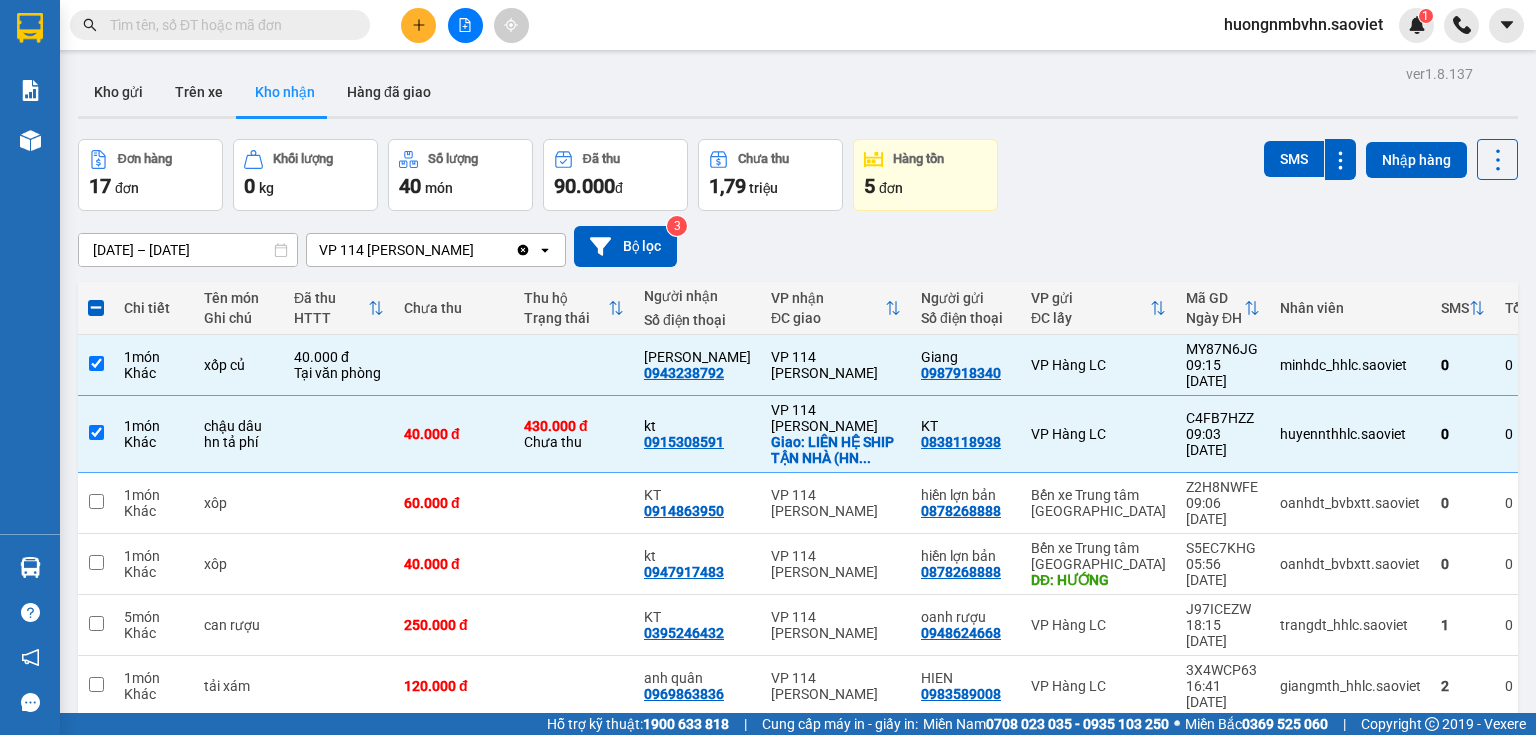 click on "10 / trang" at bounding box center [1434, 1025] 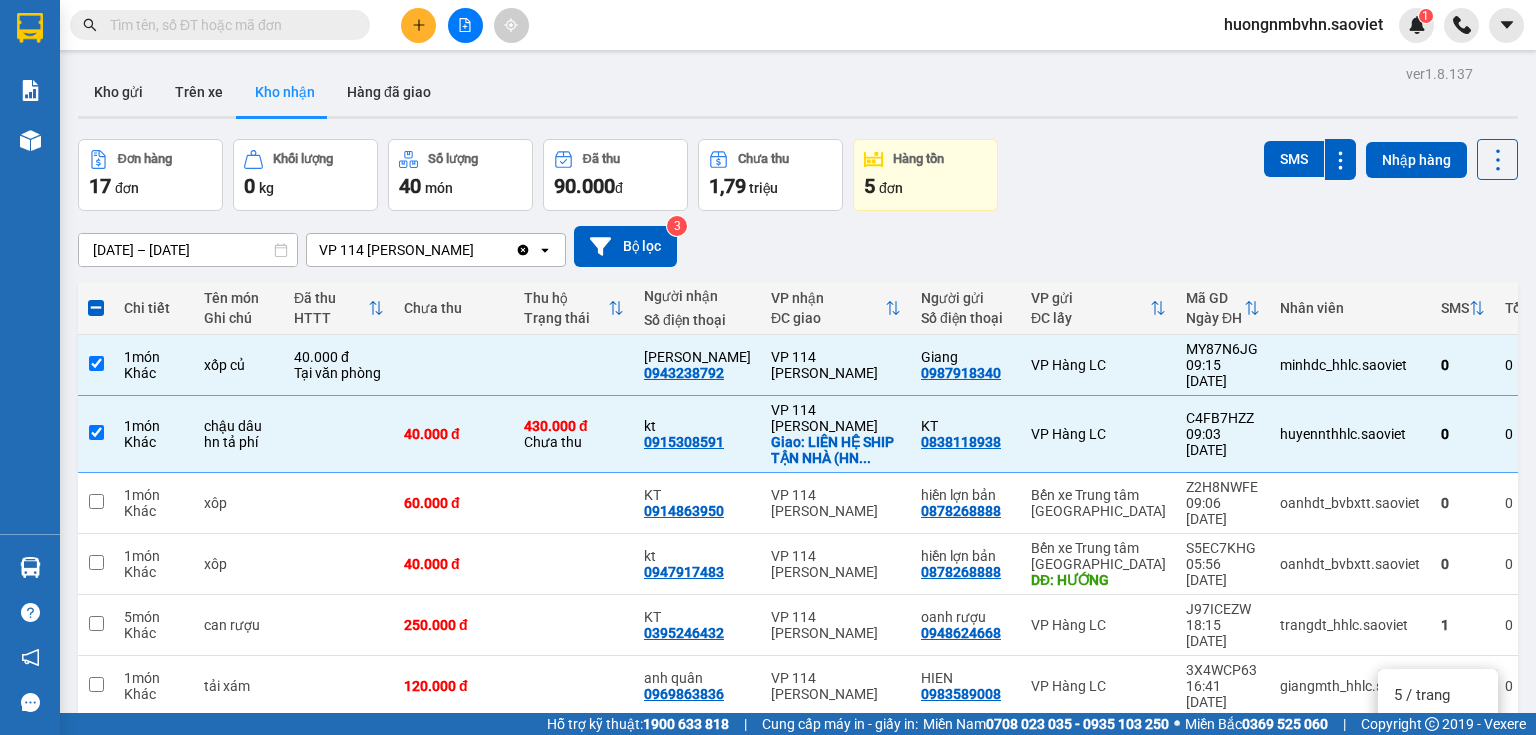 click on "100 / trang" at bounding box center (1430, 875) 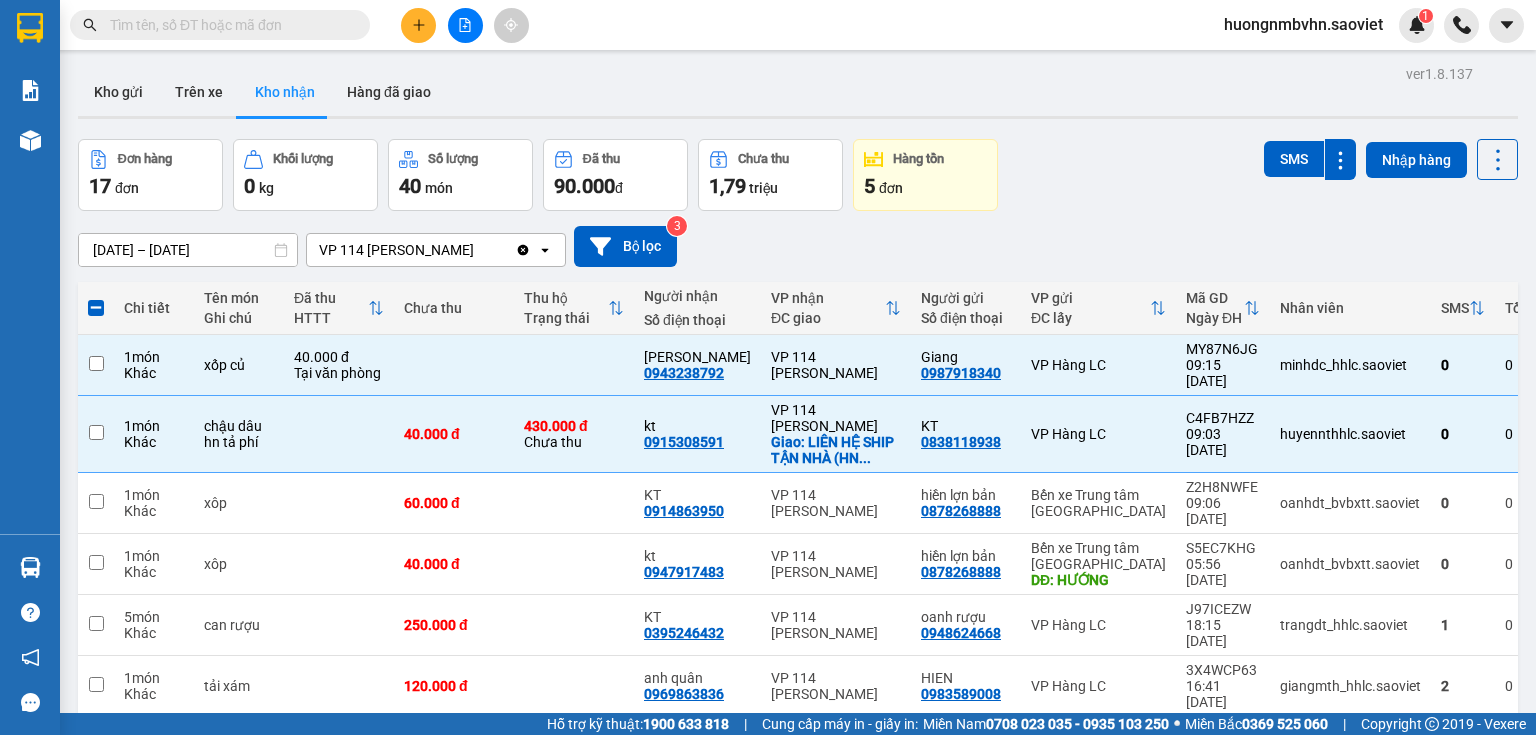 checkbox on "false" 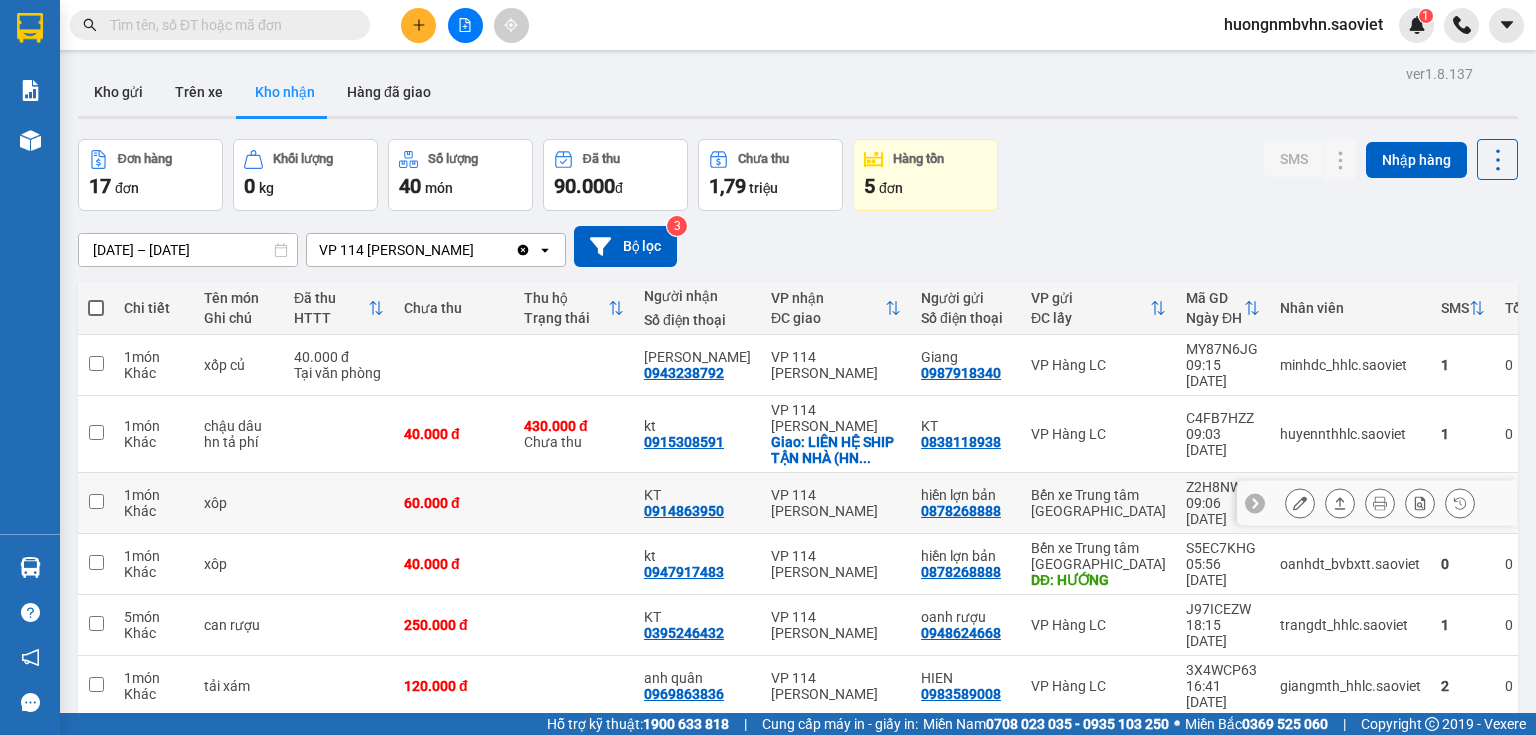 click at bounding box center (96, 501) 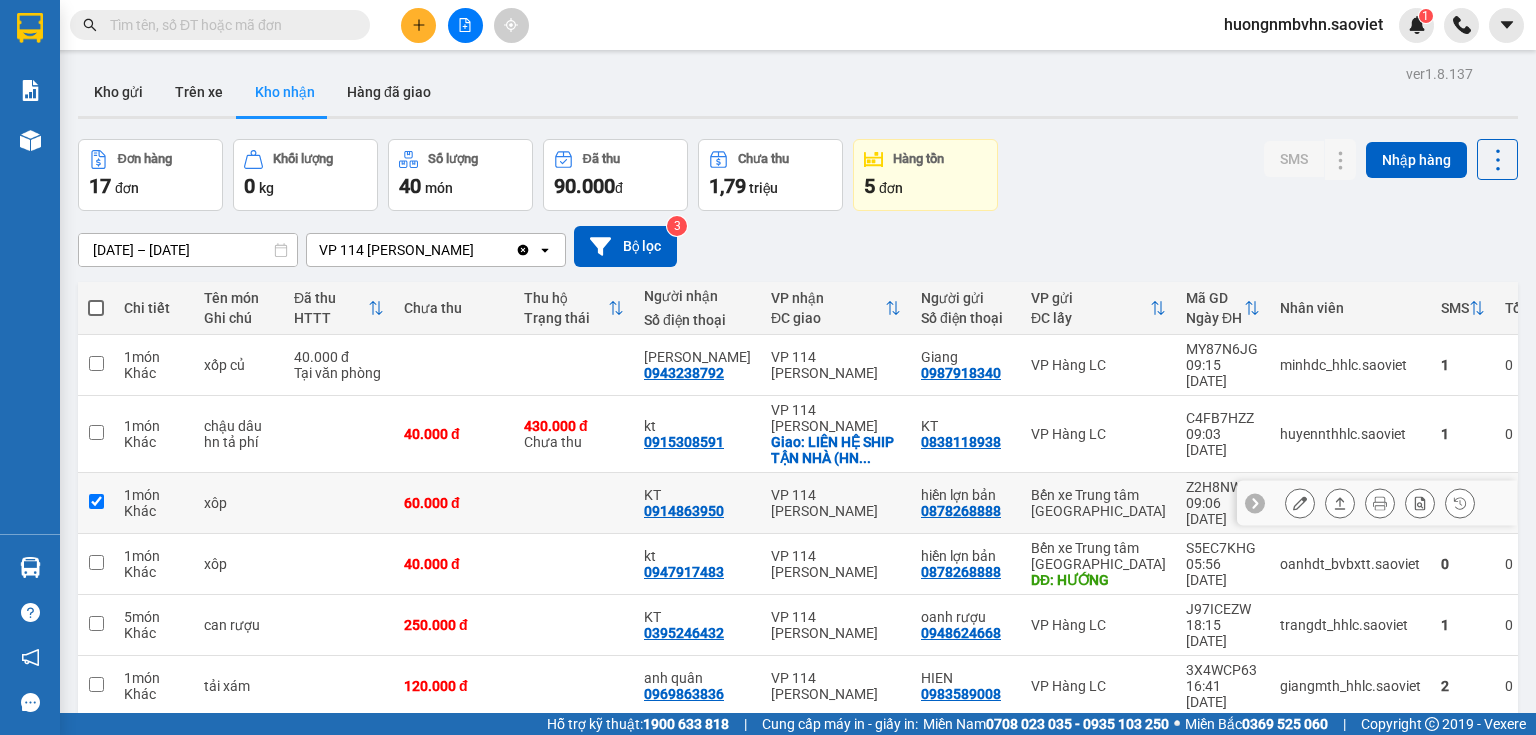 checkbox on "true" 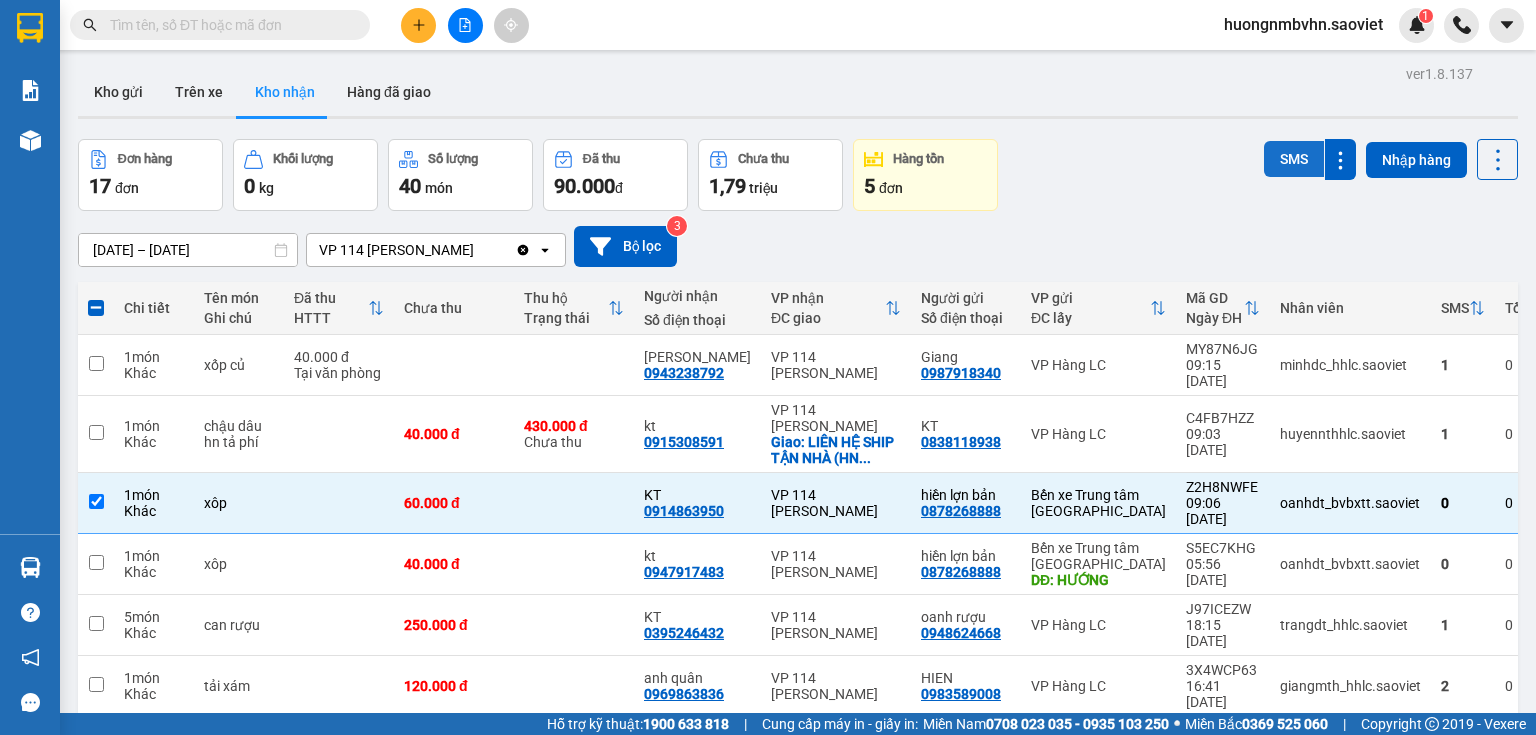 click on "SMS" at bounding box center (1294, 159) 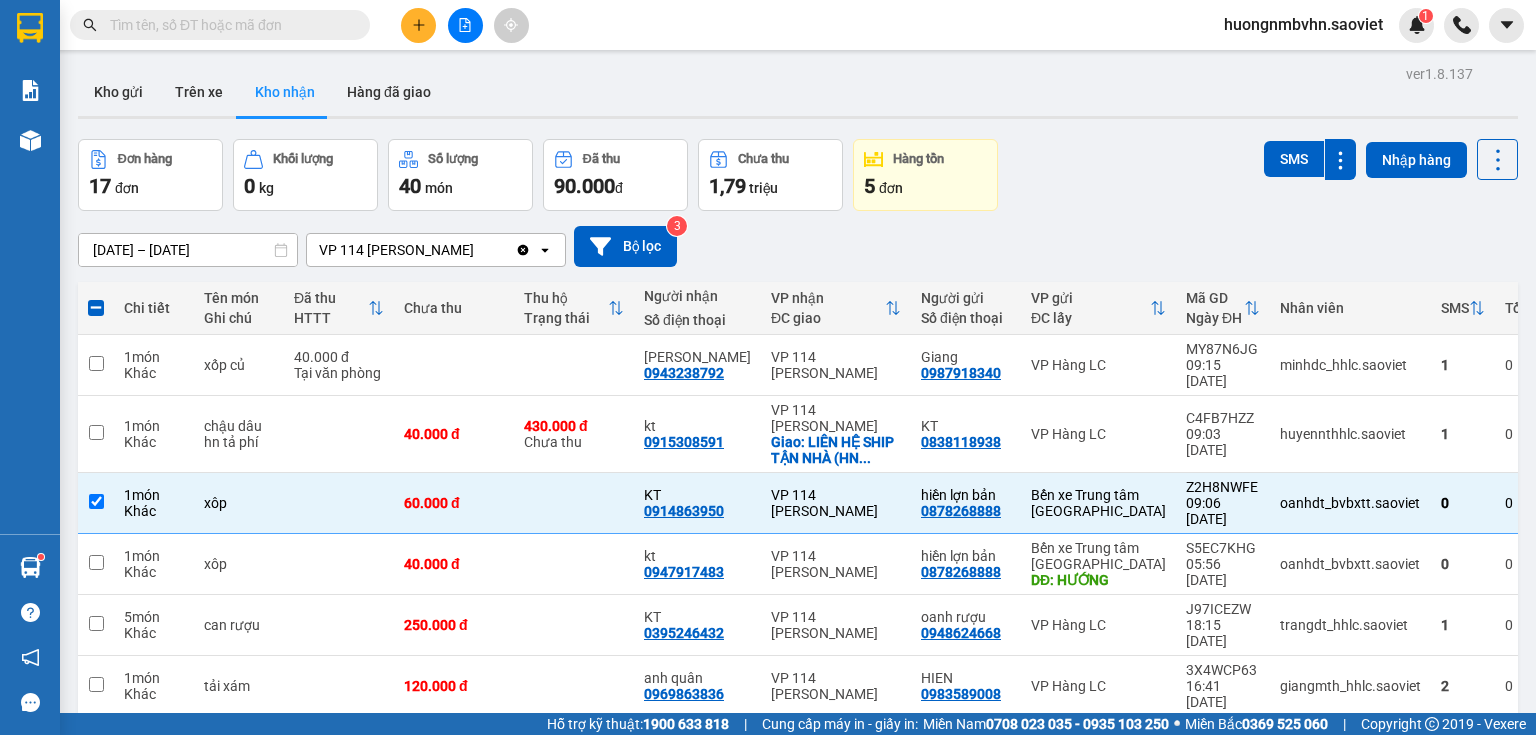 click 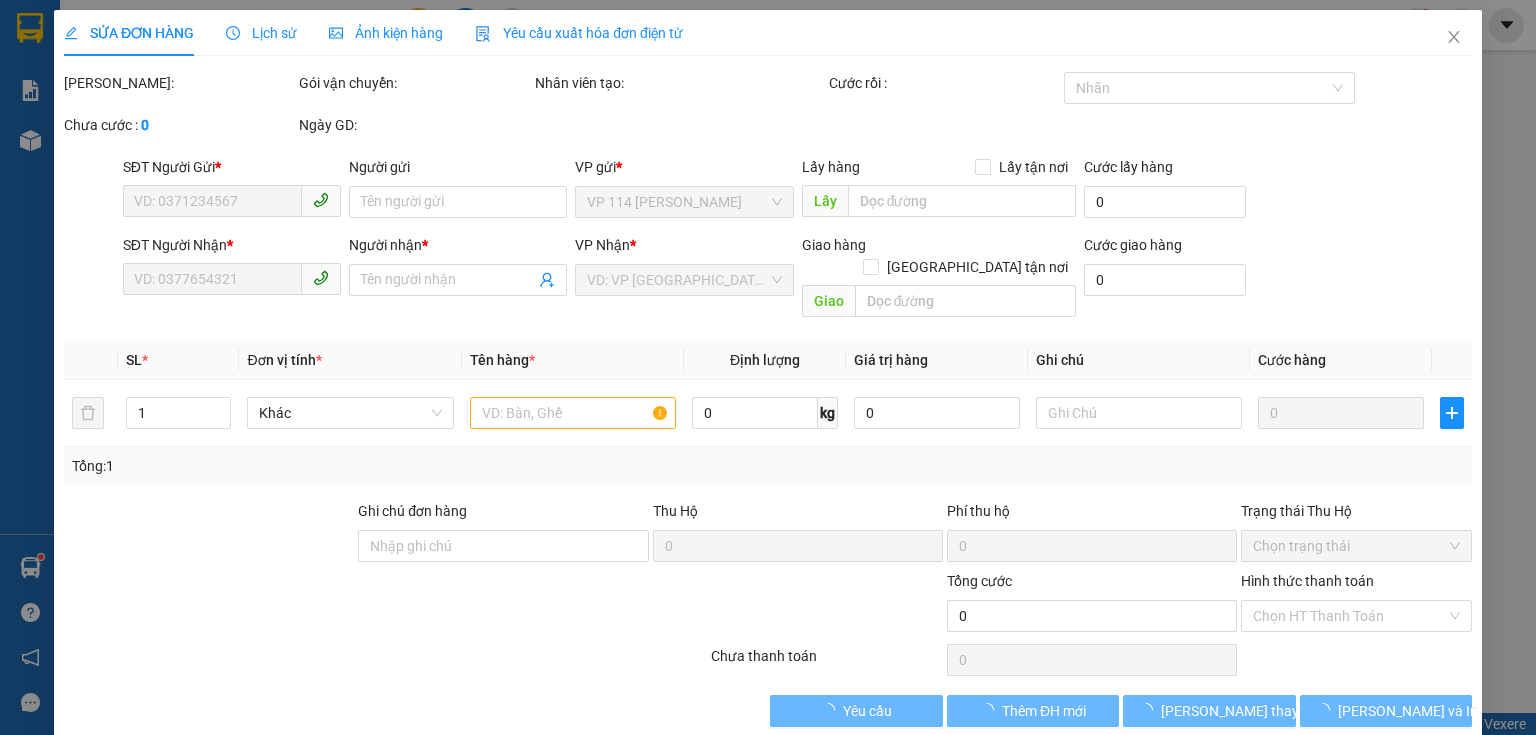 type on "0355995255" 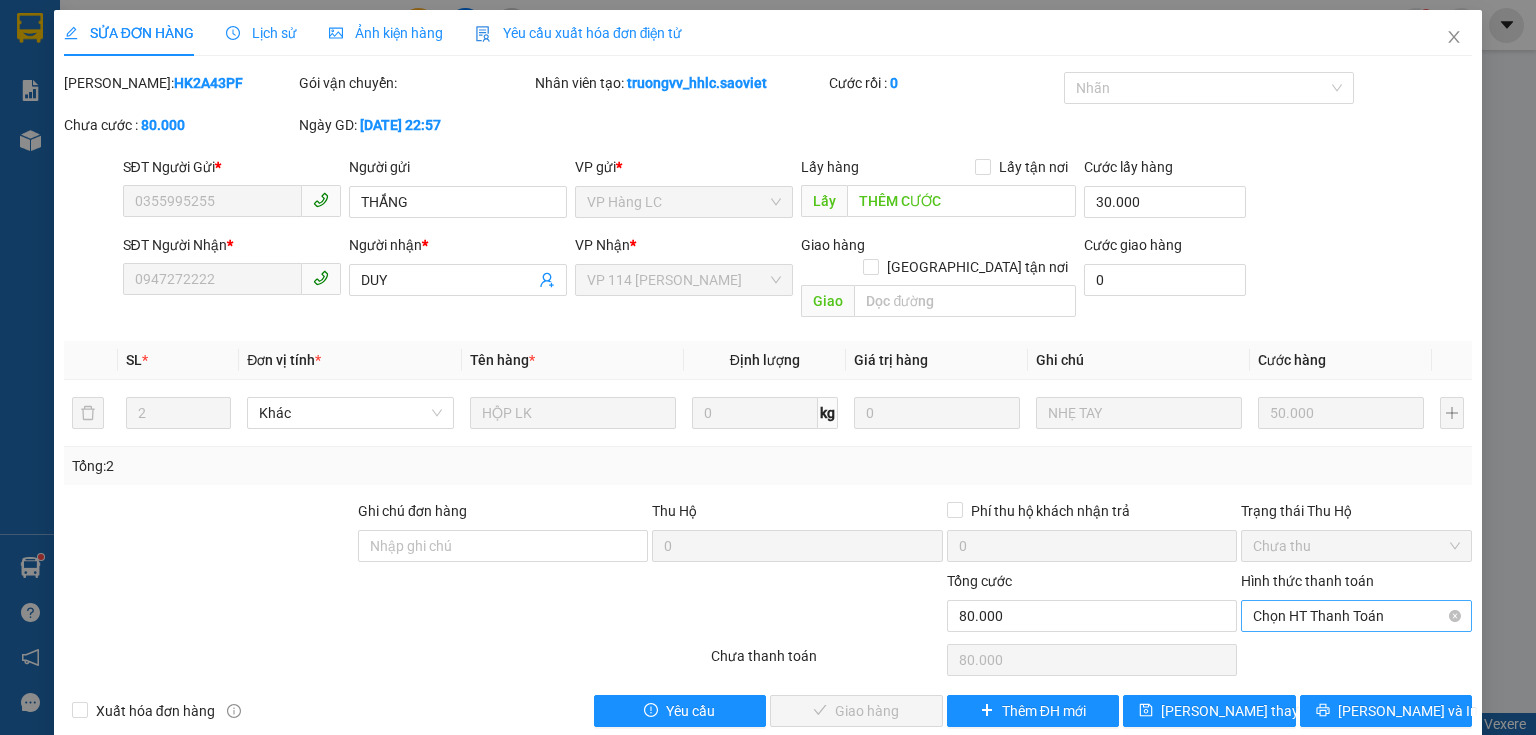 click on "Chọn HT Thanh Toán" at bounding box center (1356, 616) 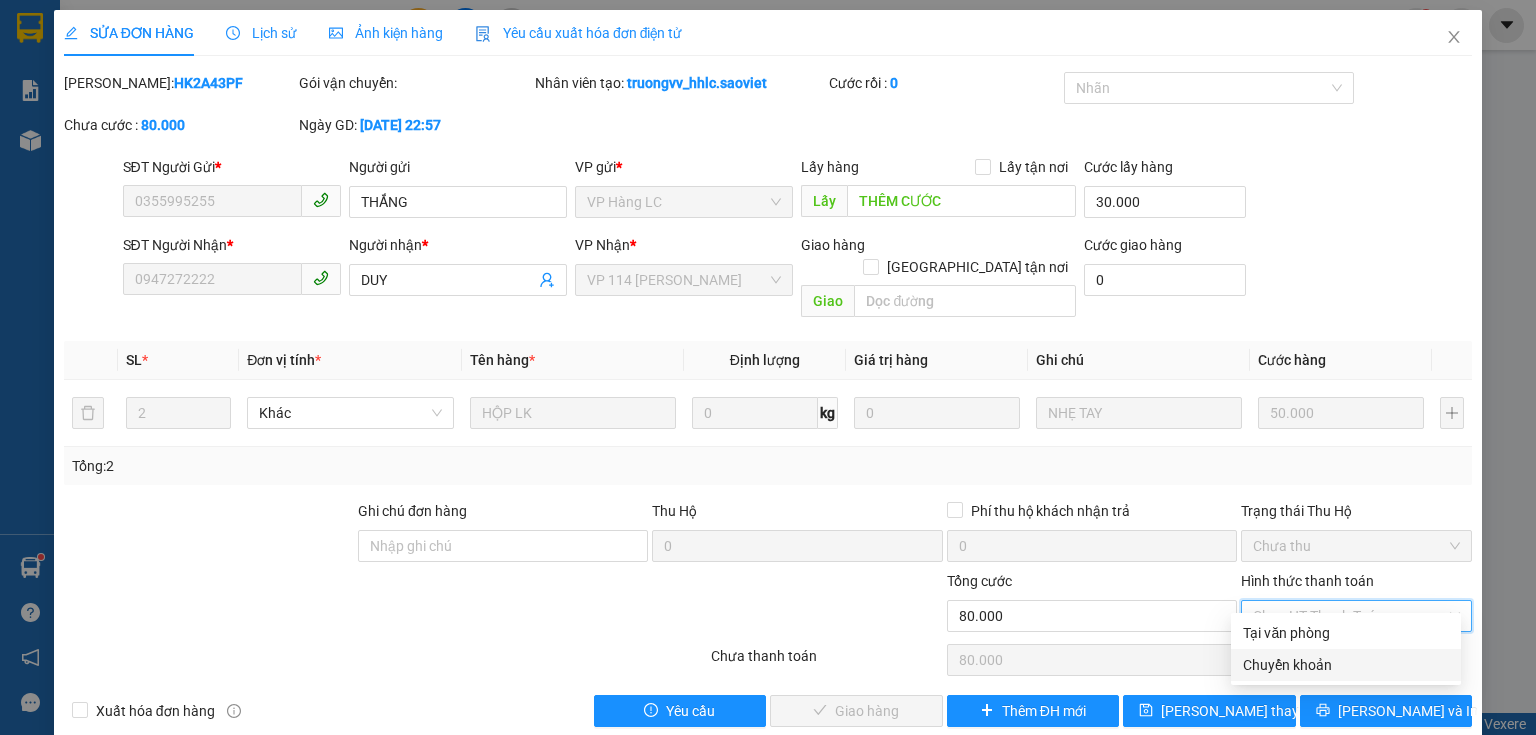 click on "Chuyển khoản" at bounding box center [1346, 665] 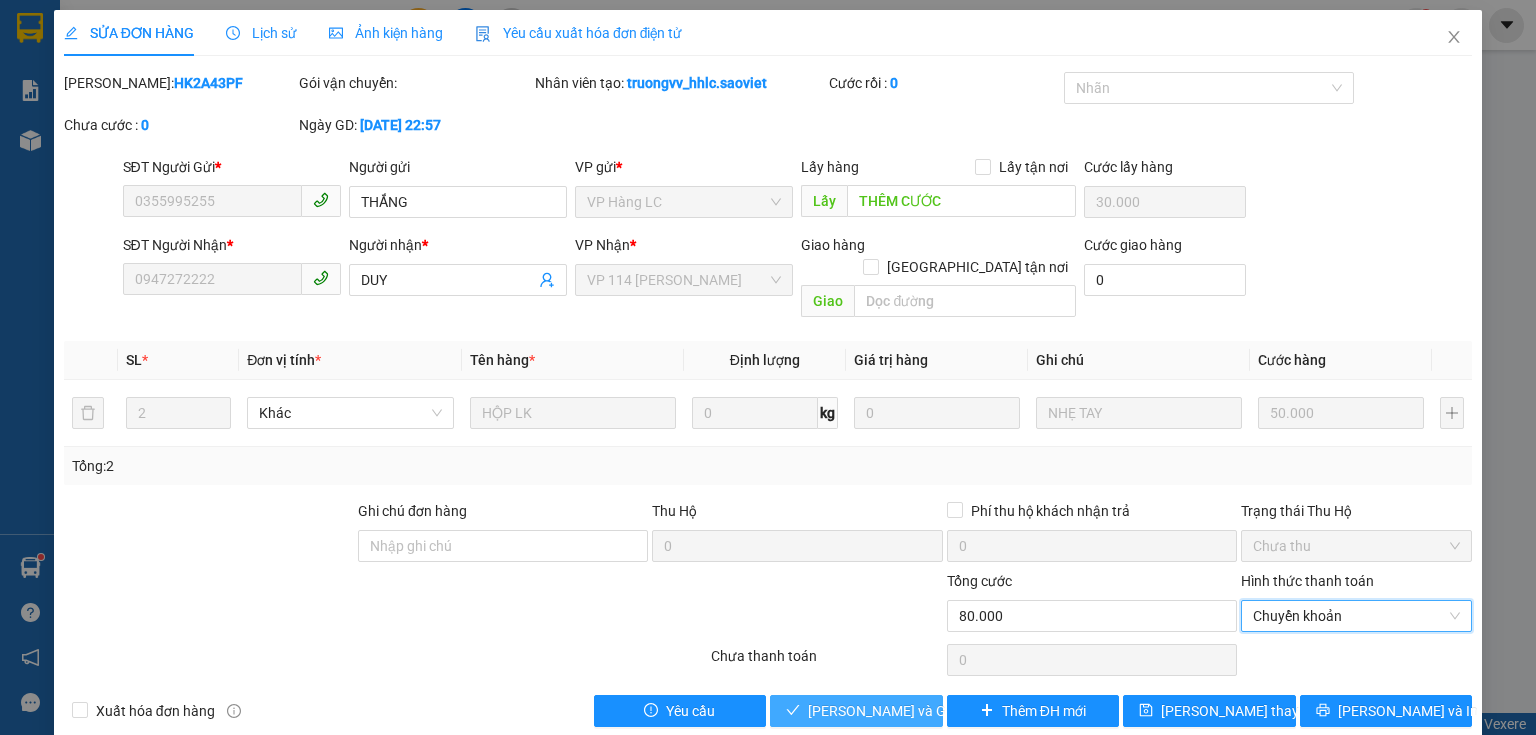 click on "[PERSON_NAME] và [PERSON_NAME] hàng" at bounding box center (904, 711) 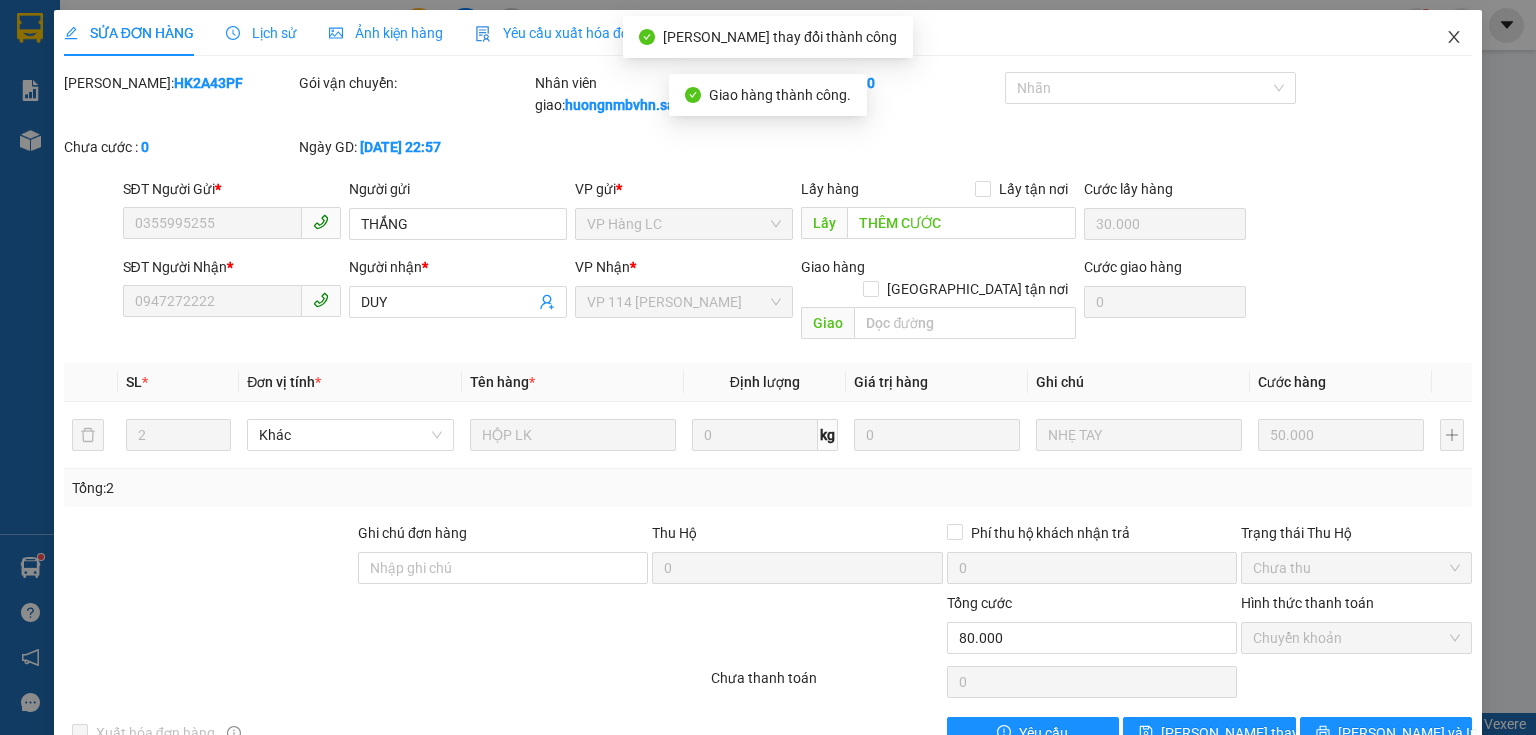 click 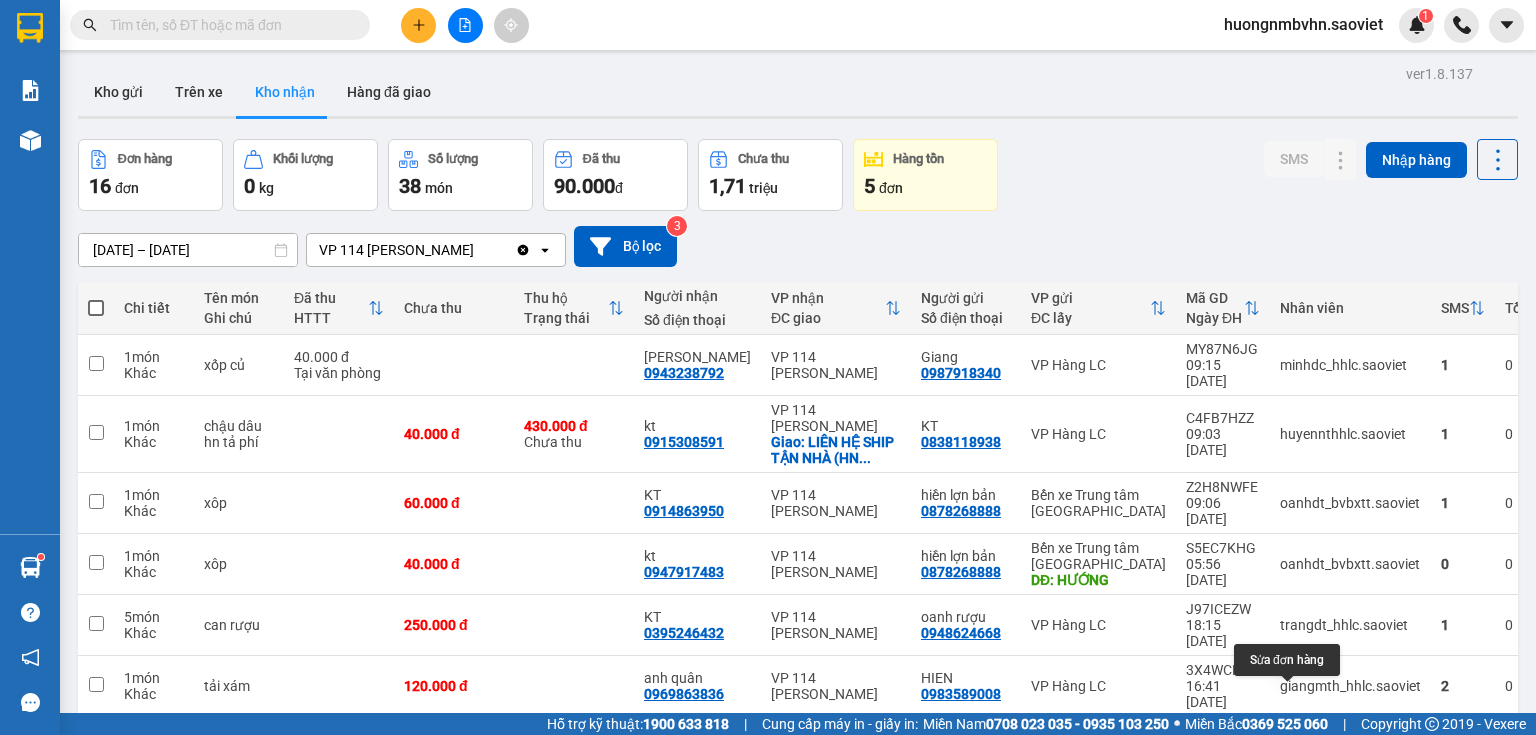 click at bounding box center (1300, 763) 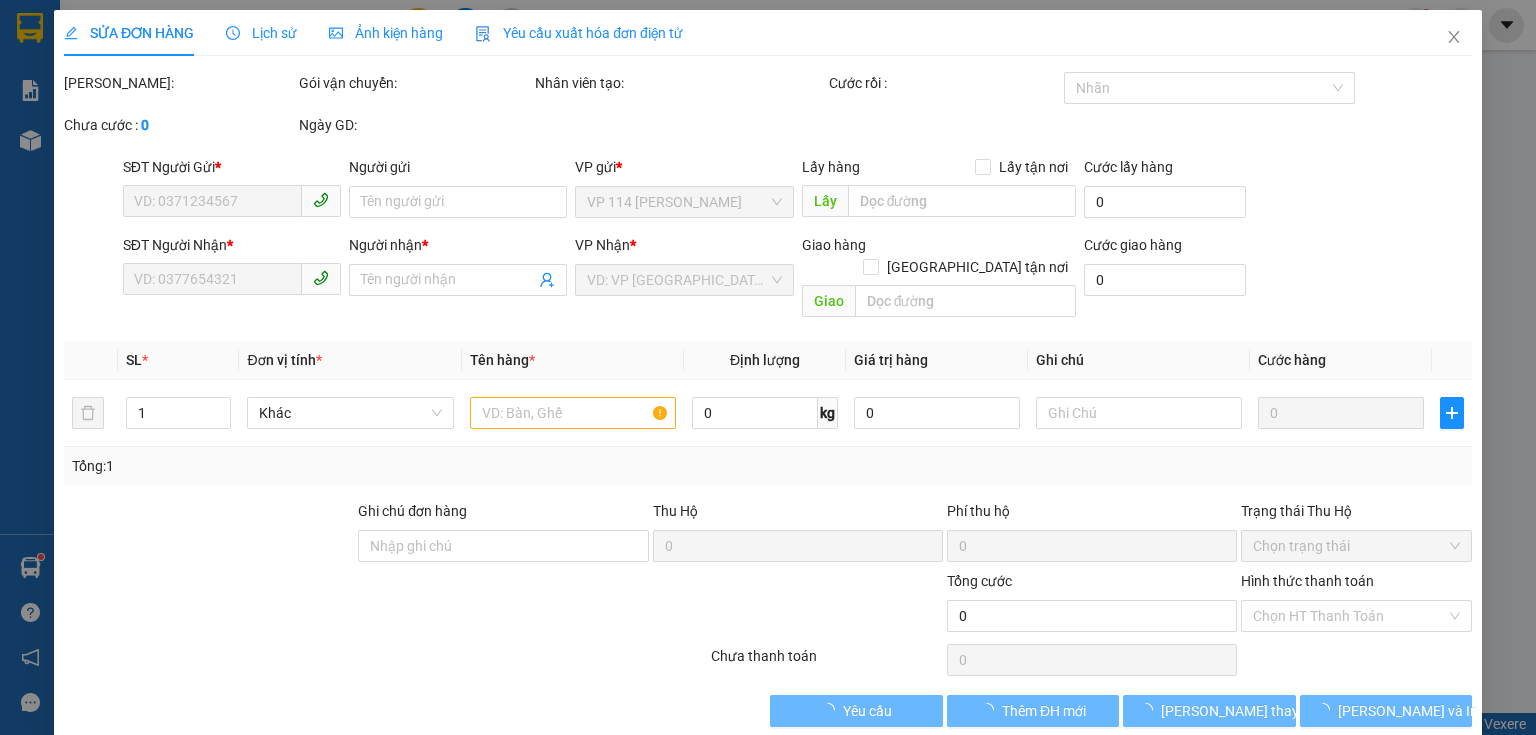 type on "0355995255" 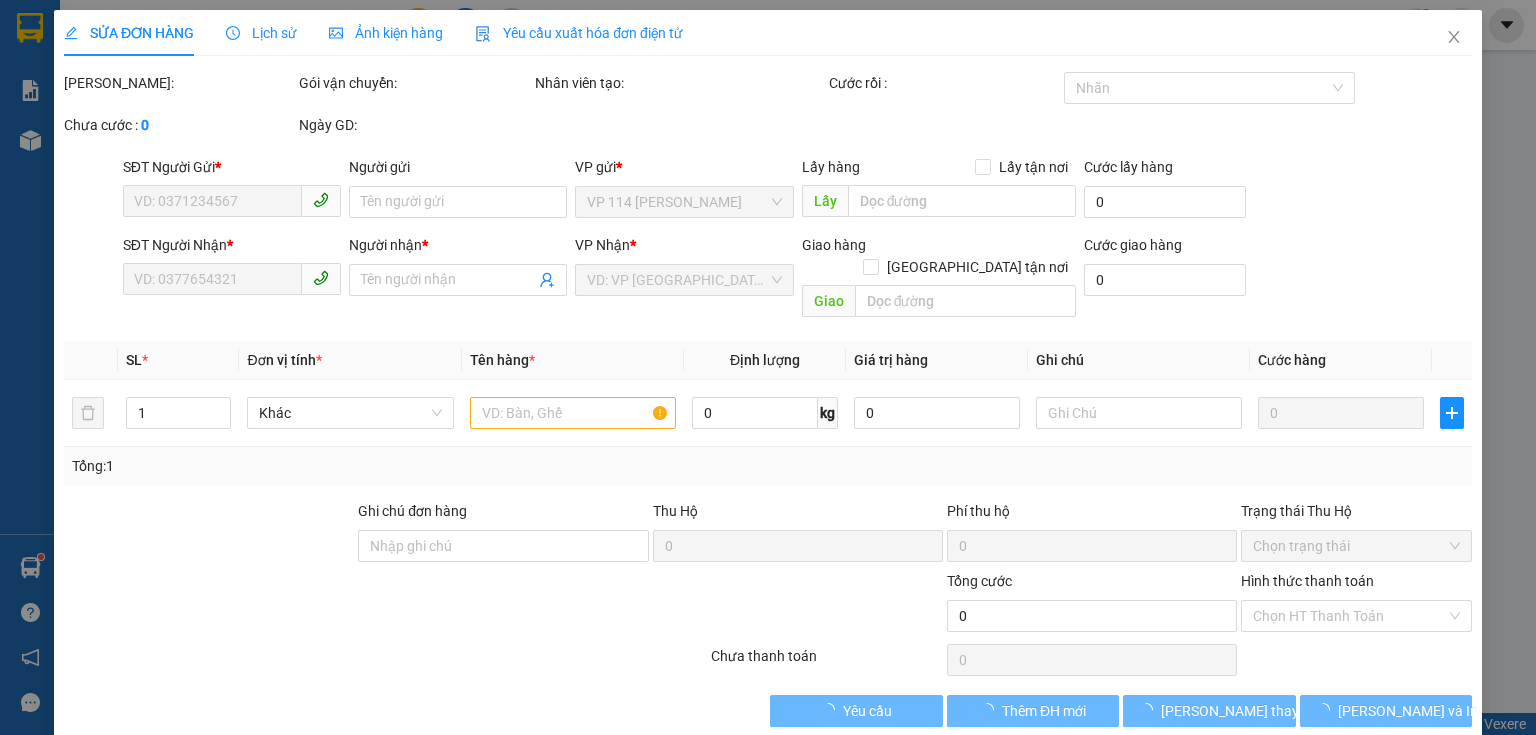 type on "THẮNG" 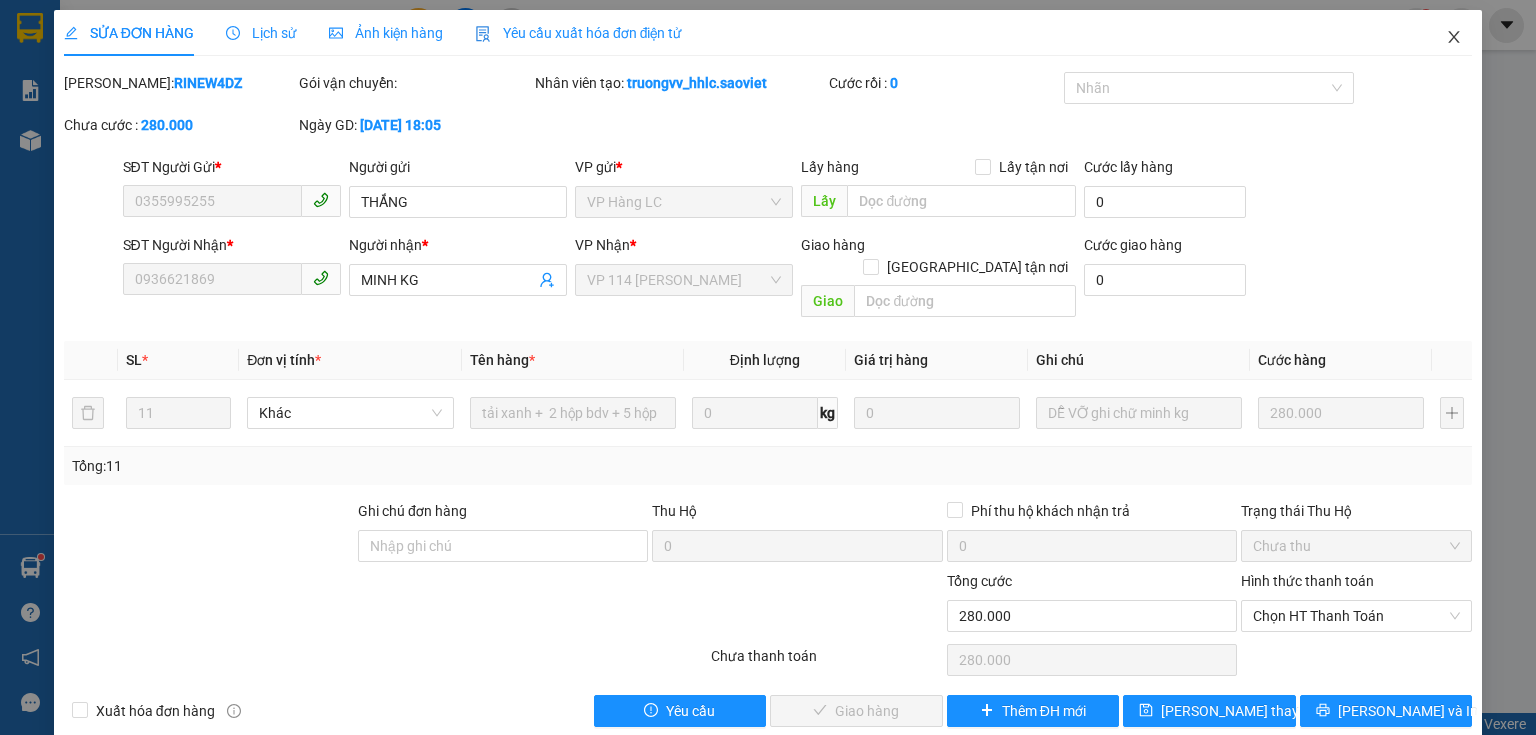 click at bounding box center [1454, 38] 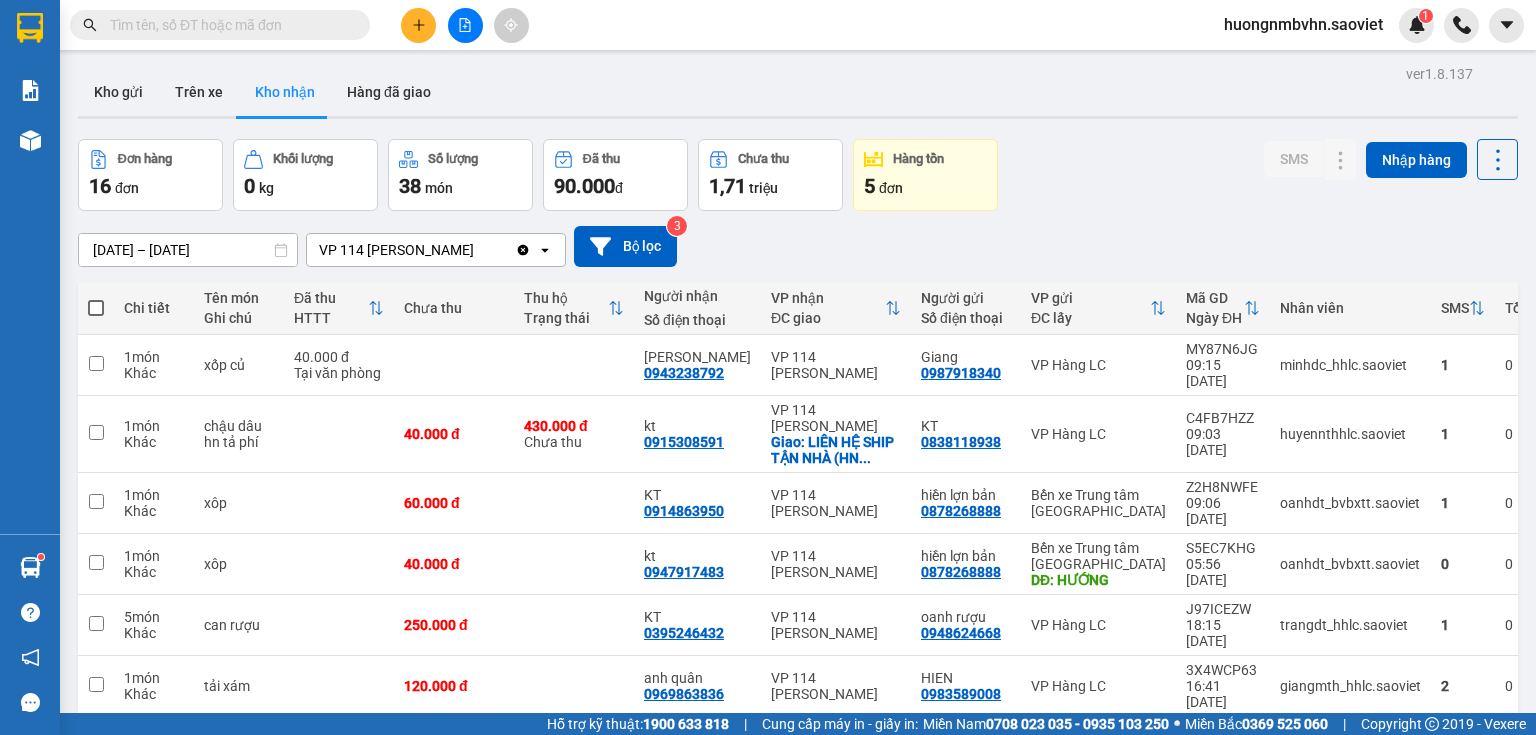 click on "[DATE] – [DATE]" at bounding box center (188, 250) 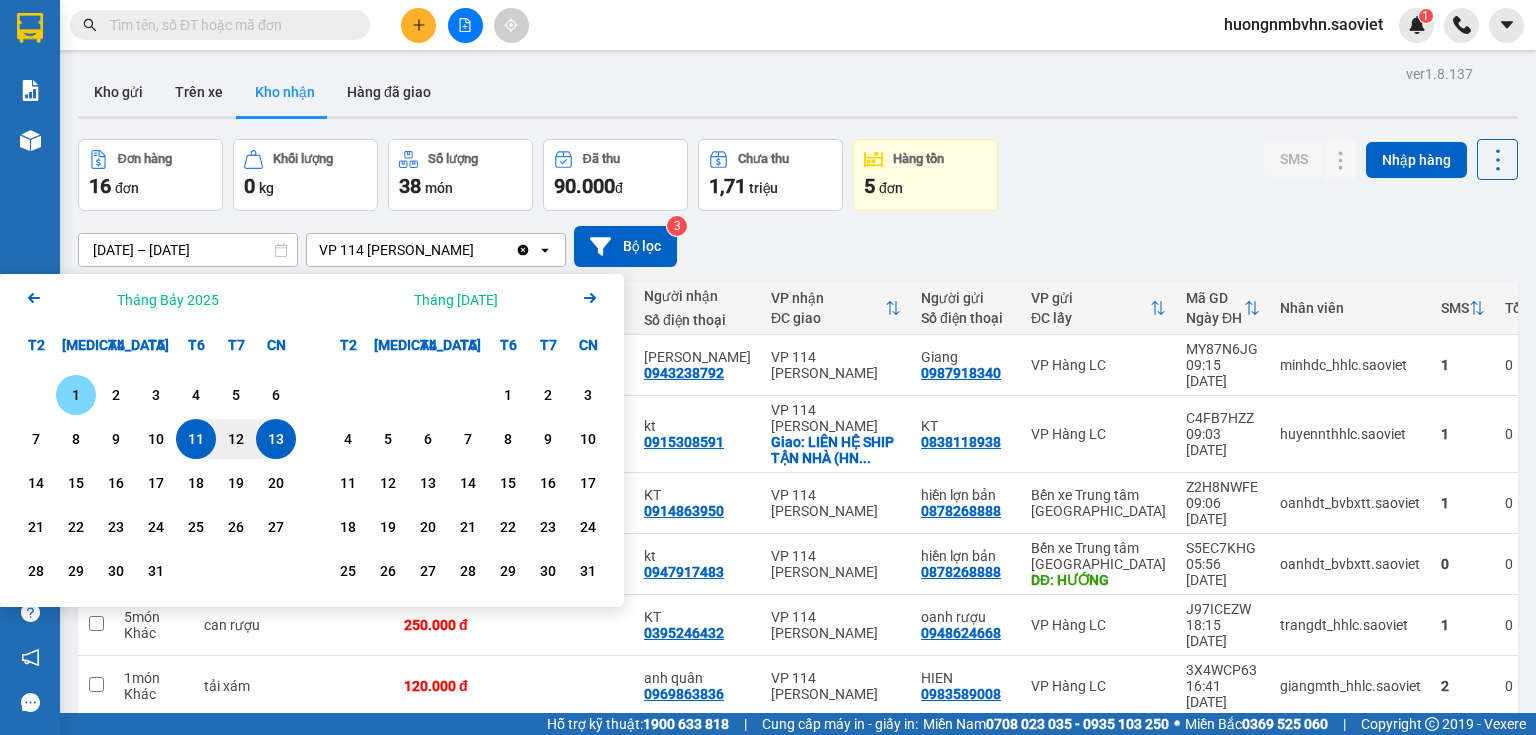 click on "1" at bounding box center [76, 395] 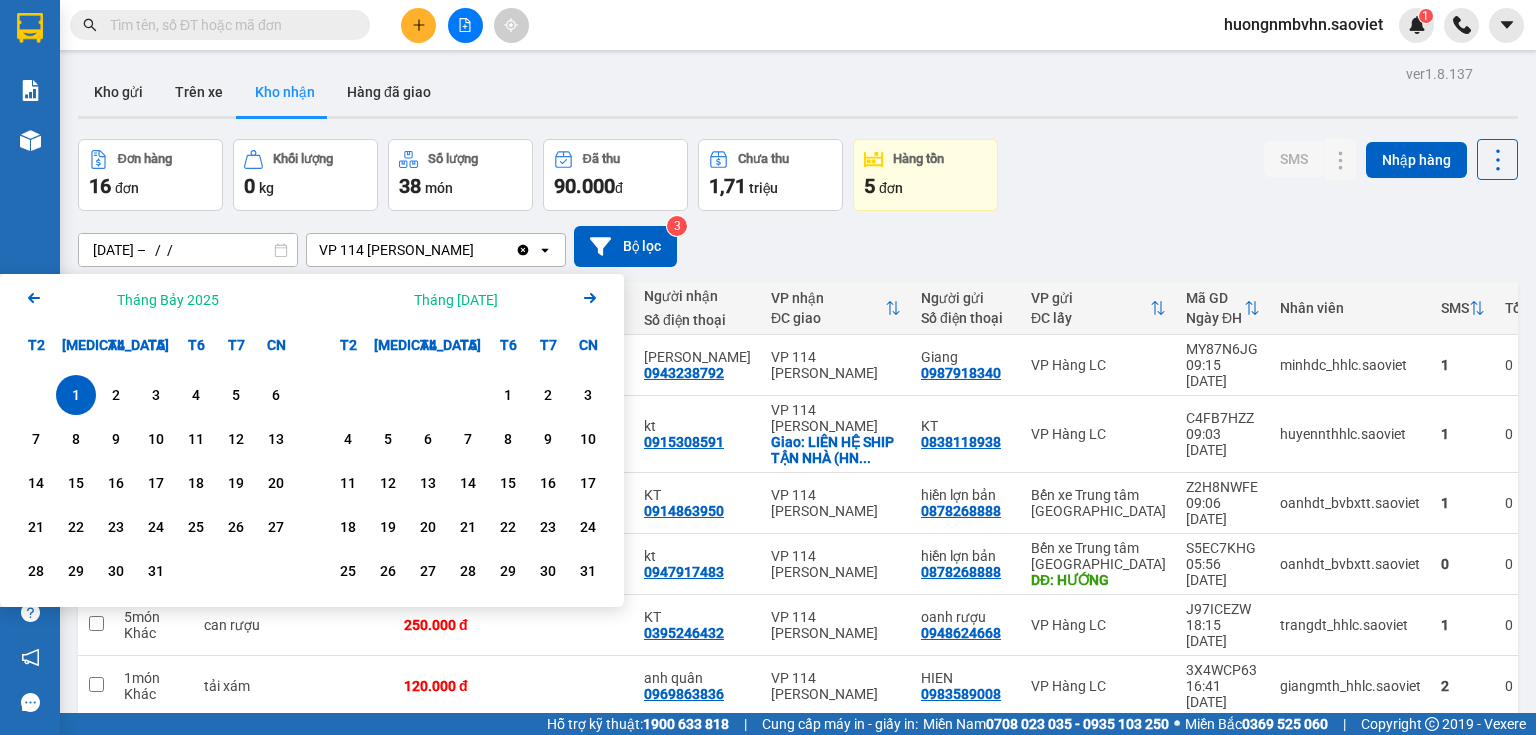 click on "01/07/2025 –   /  /" at bounding box center [188, 250] 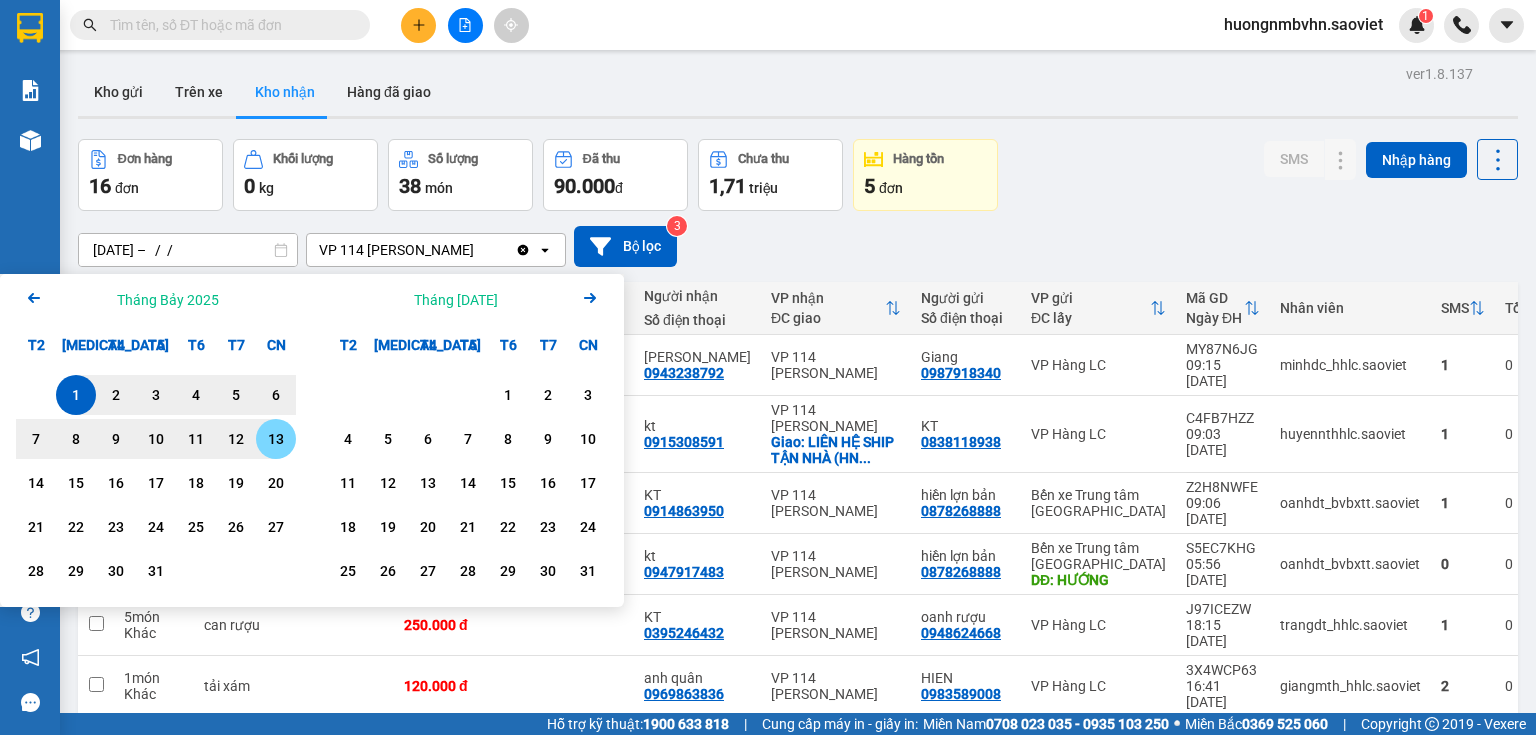 click on "13" at bounding box center [276, 439] 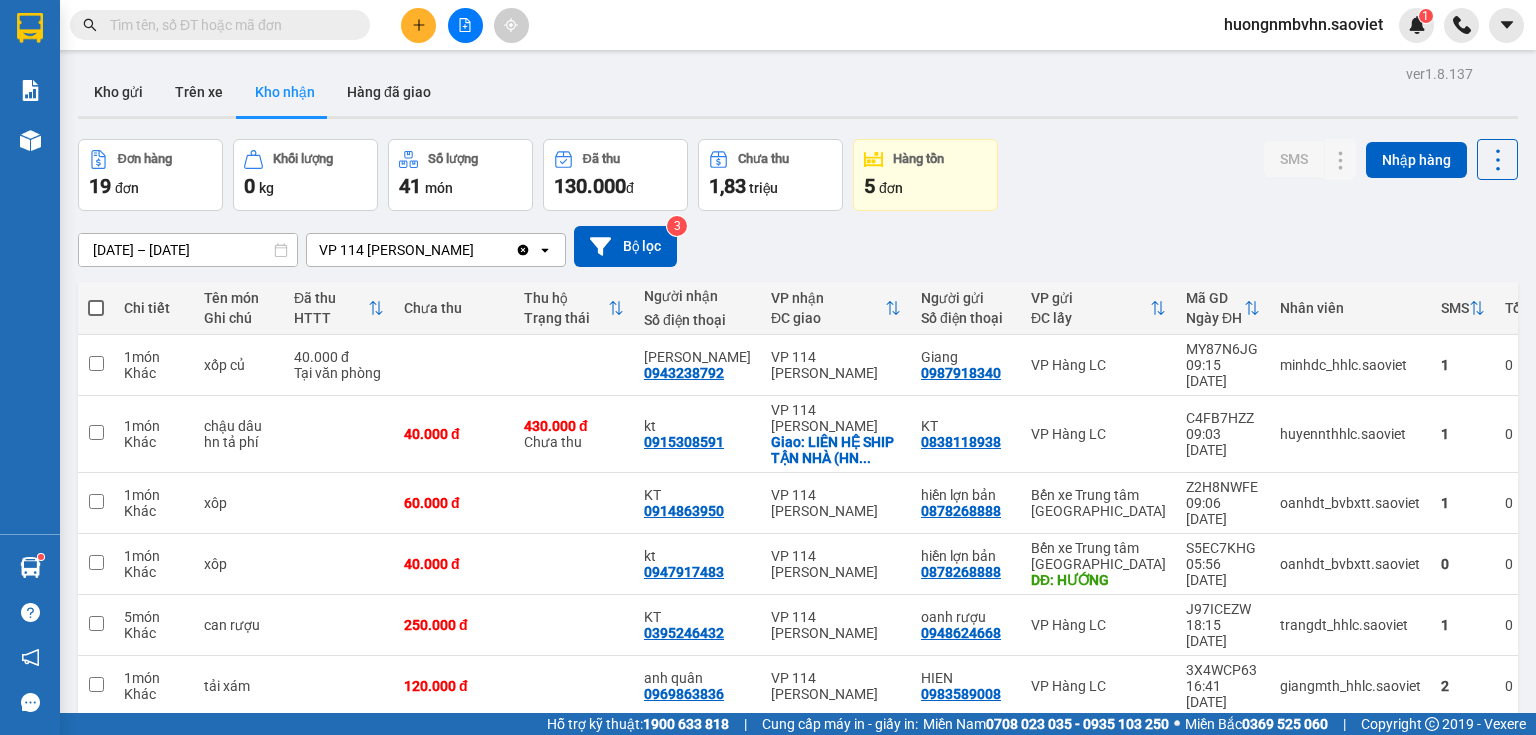 click 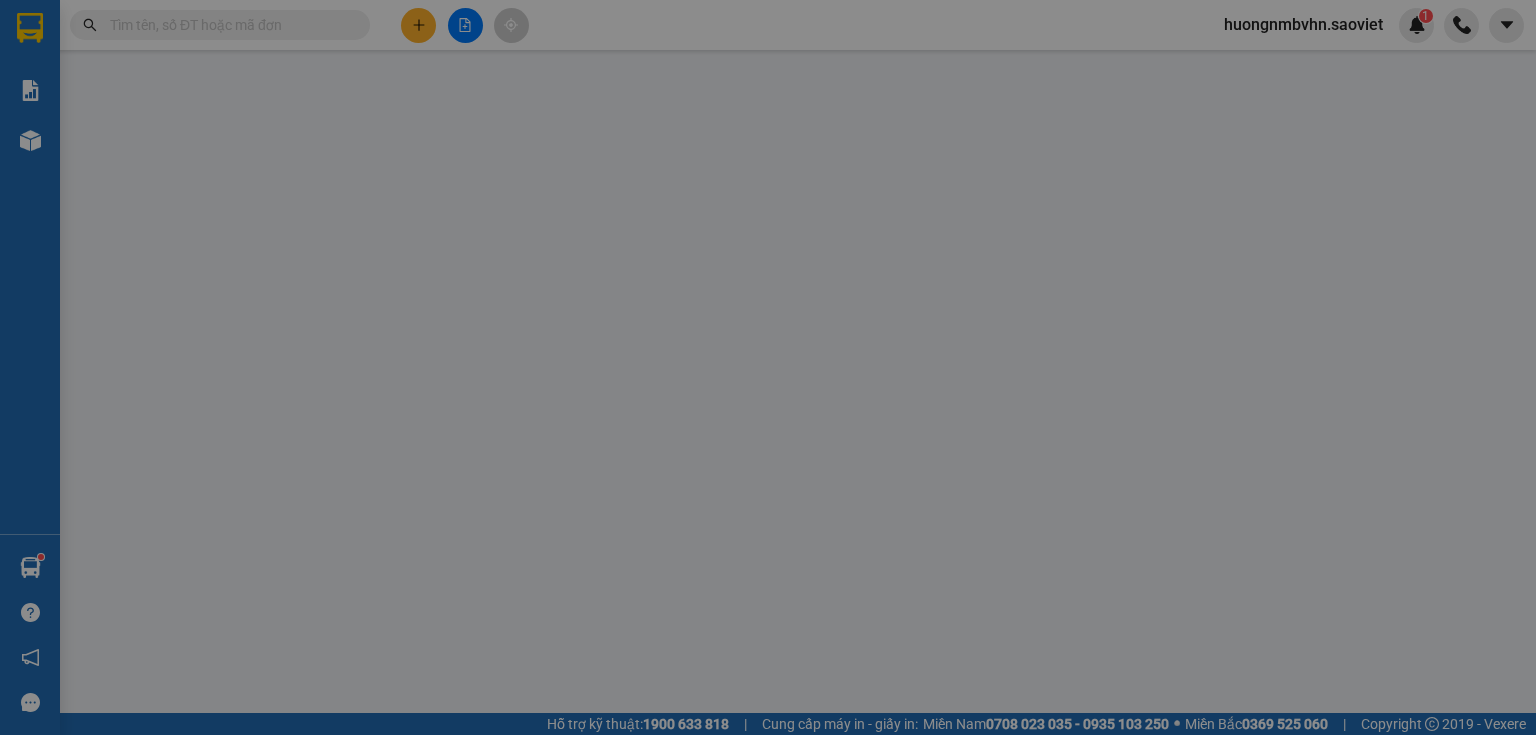 type on "0968443392" 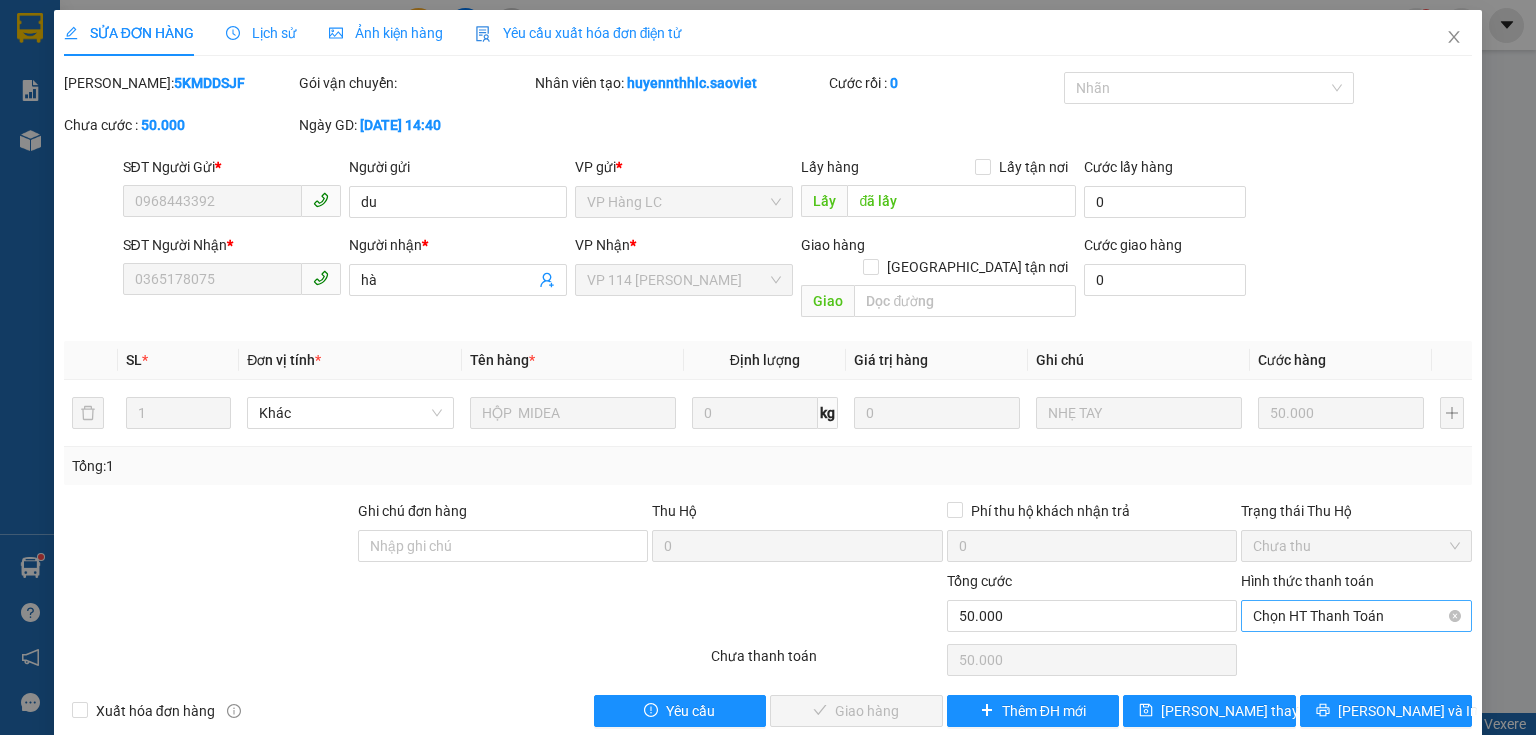 click on "Chọn HT Thanh Toán" at bounding box center (1356, 616) 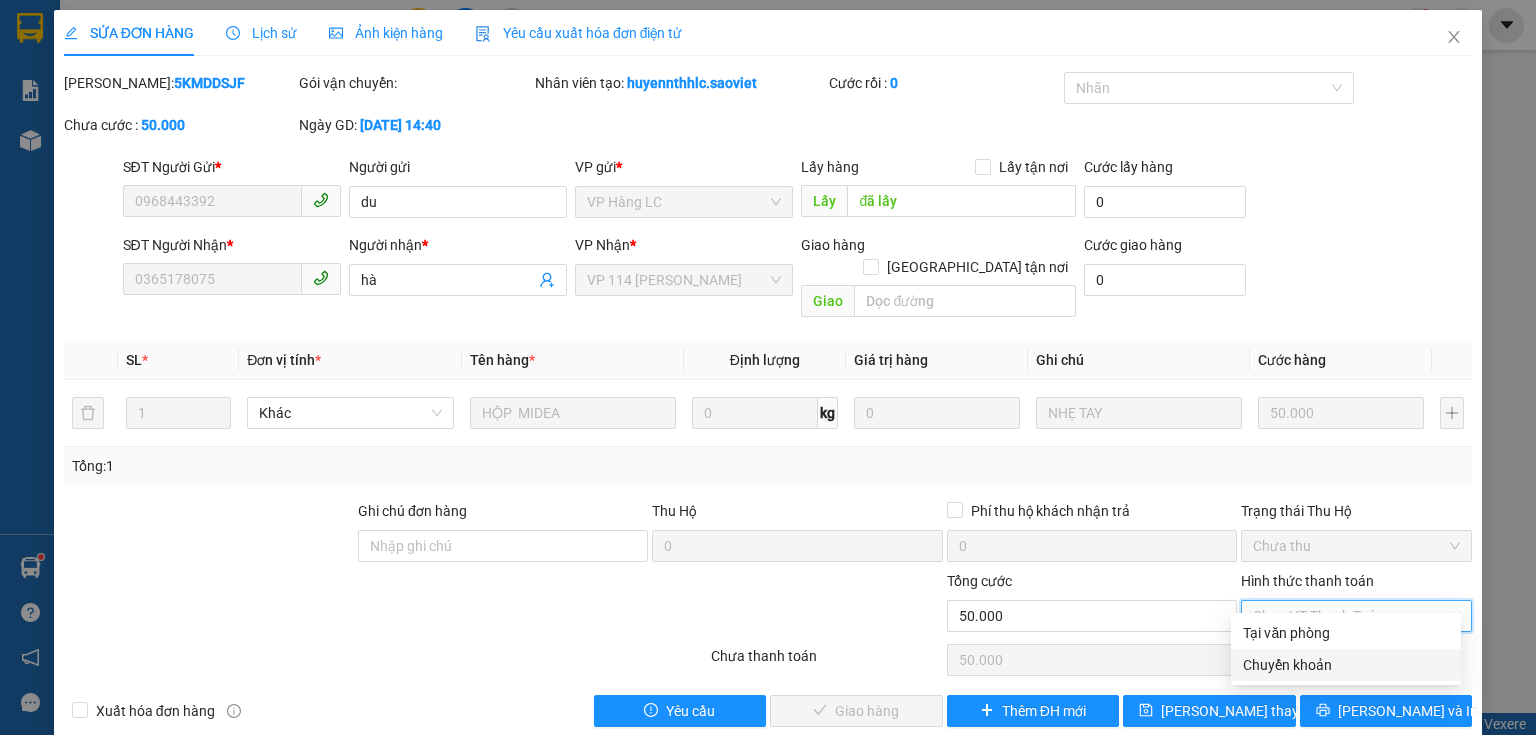 click on "Chuyển khoản" at bounding box center [1346, 665] 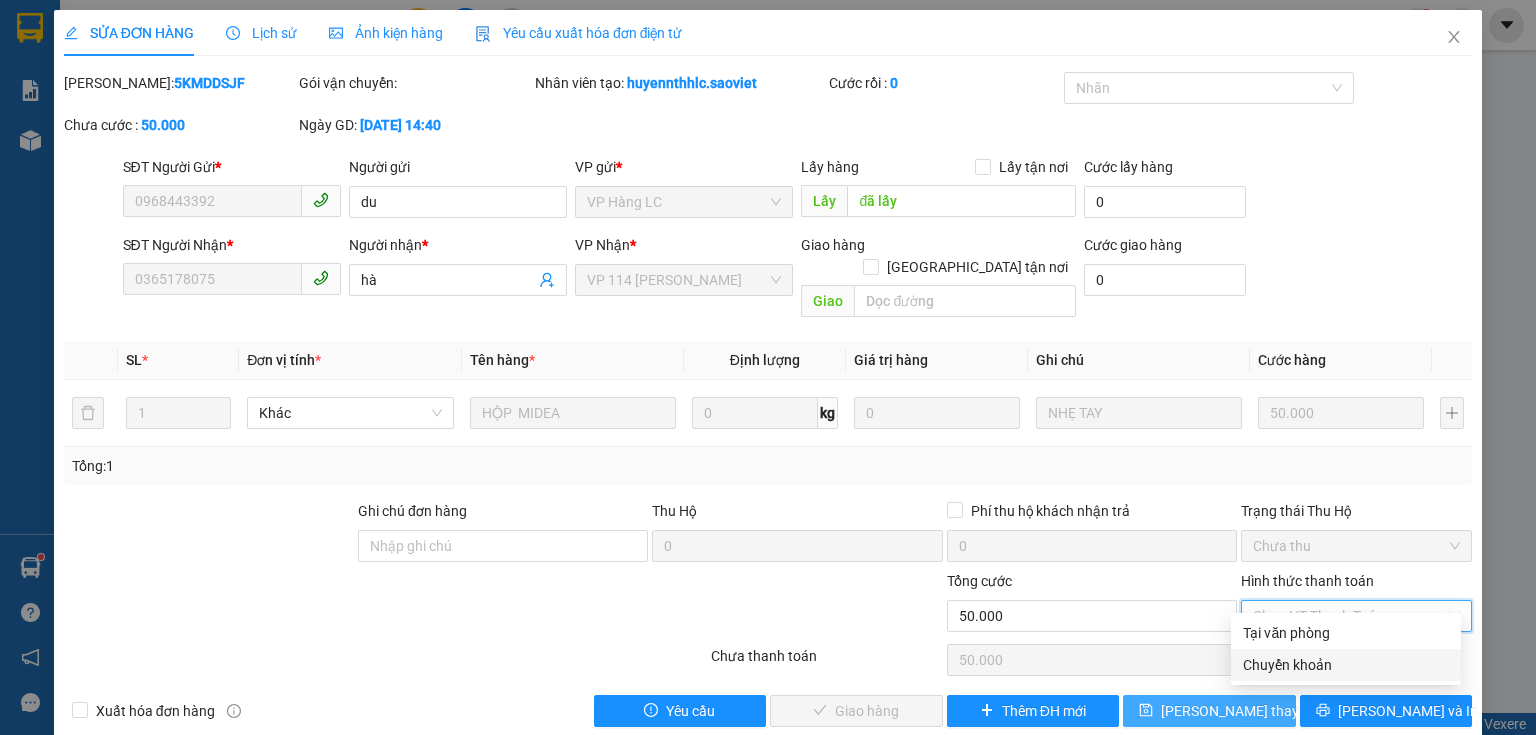 type on "0" 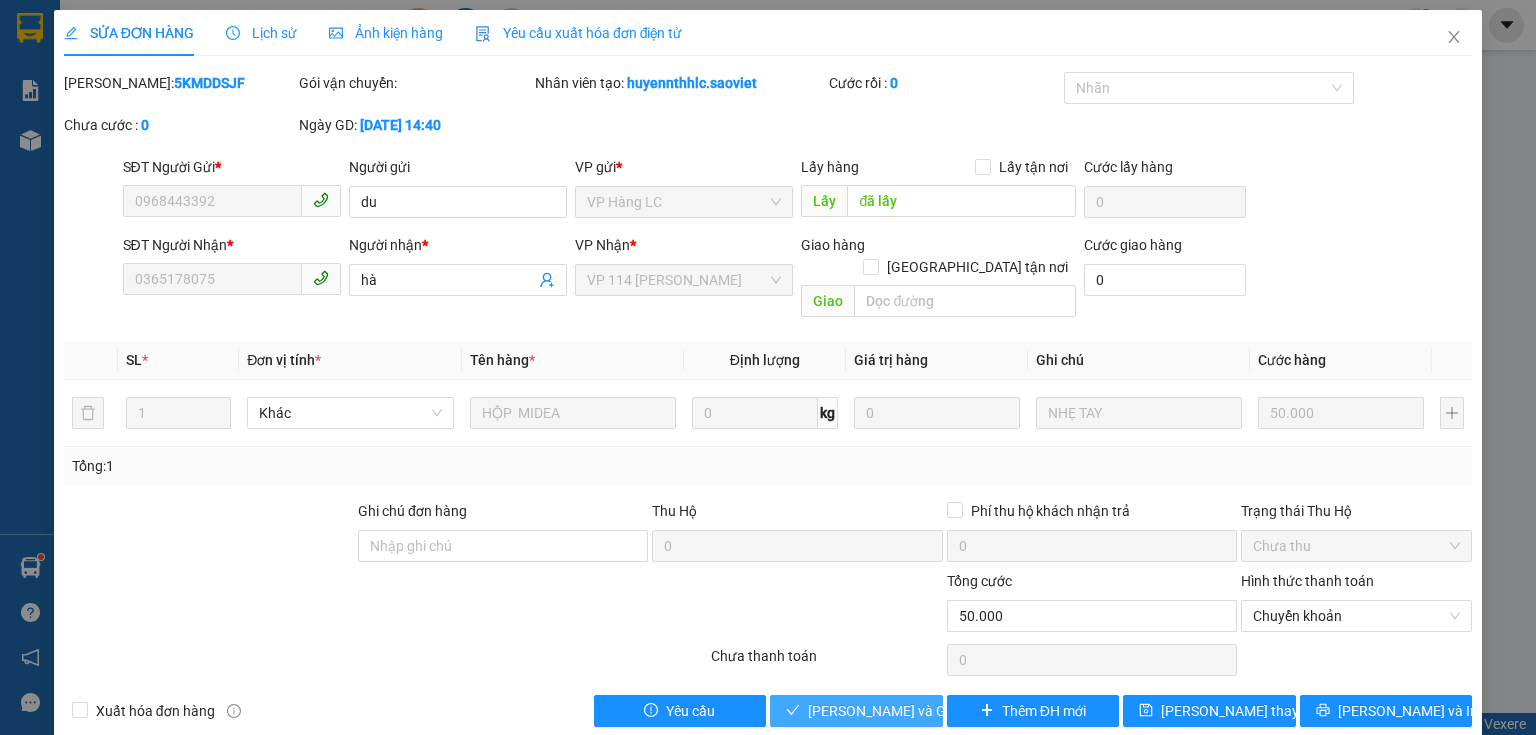 click on "[PERSON_NAME] và [PERSON_NAME] hàng" at bounding box center (856, 711) 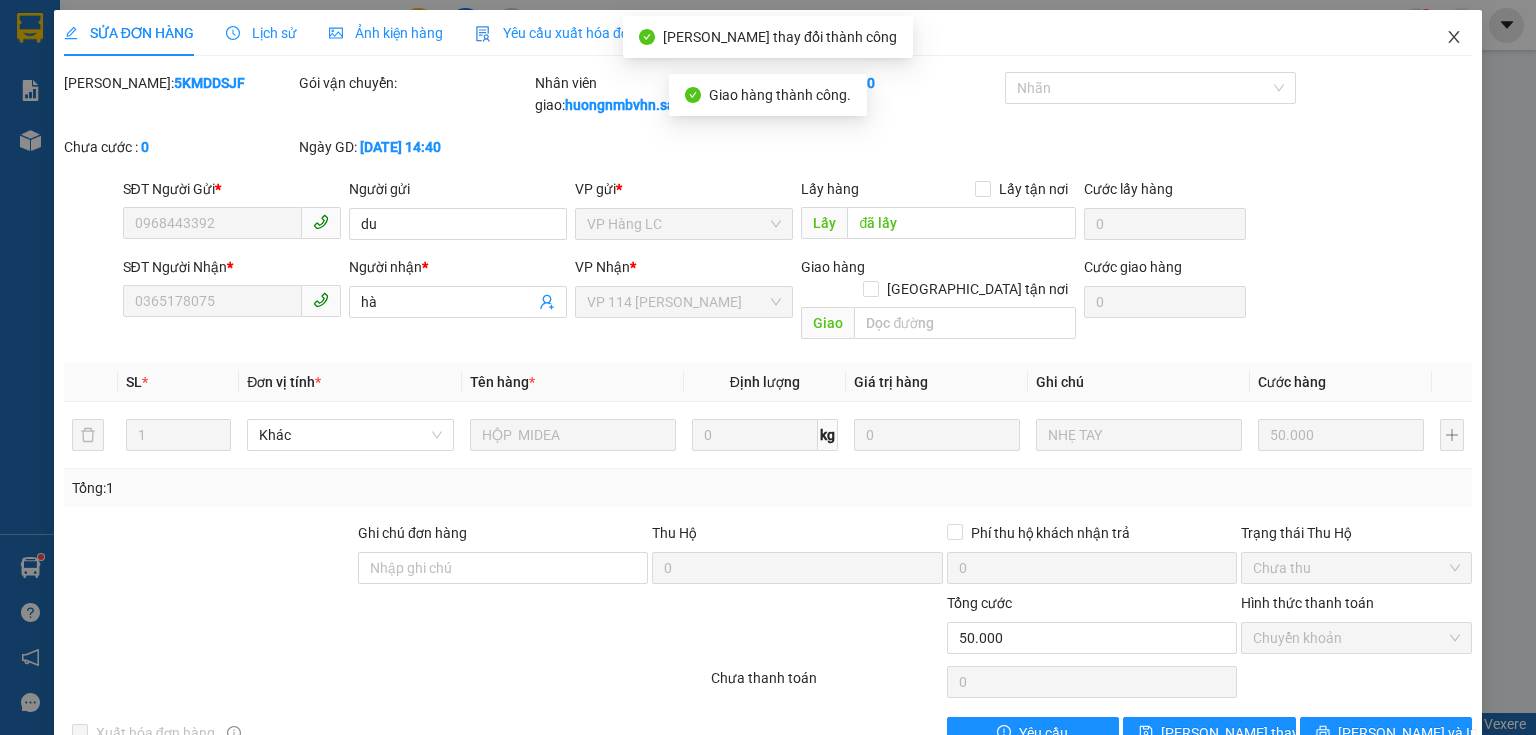 click 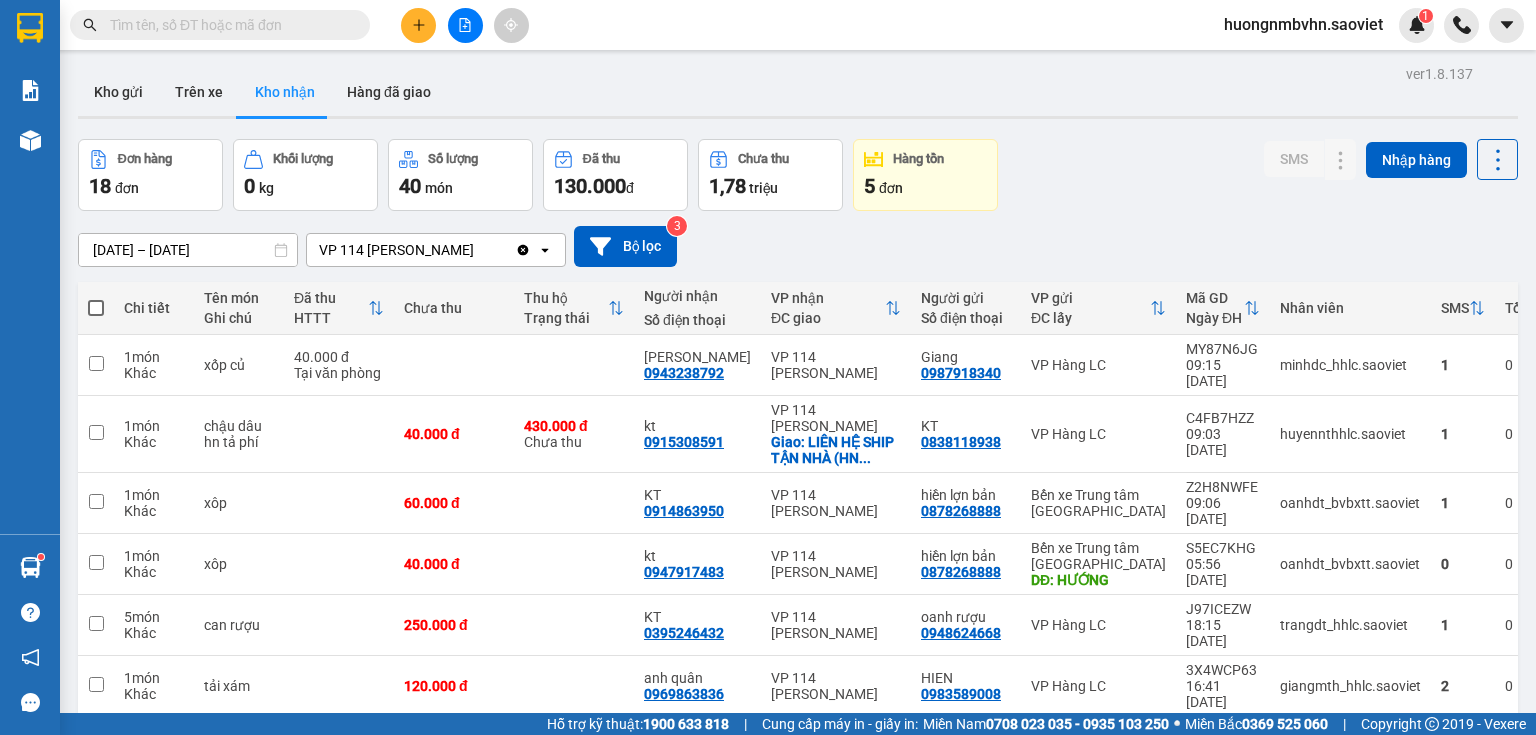 click at bounding box center (228, 25) 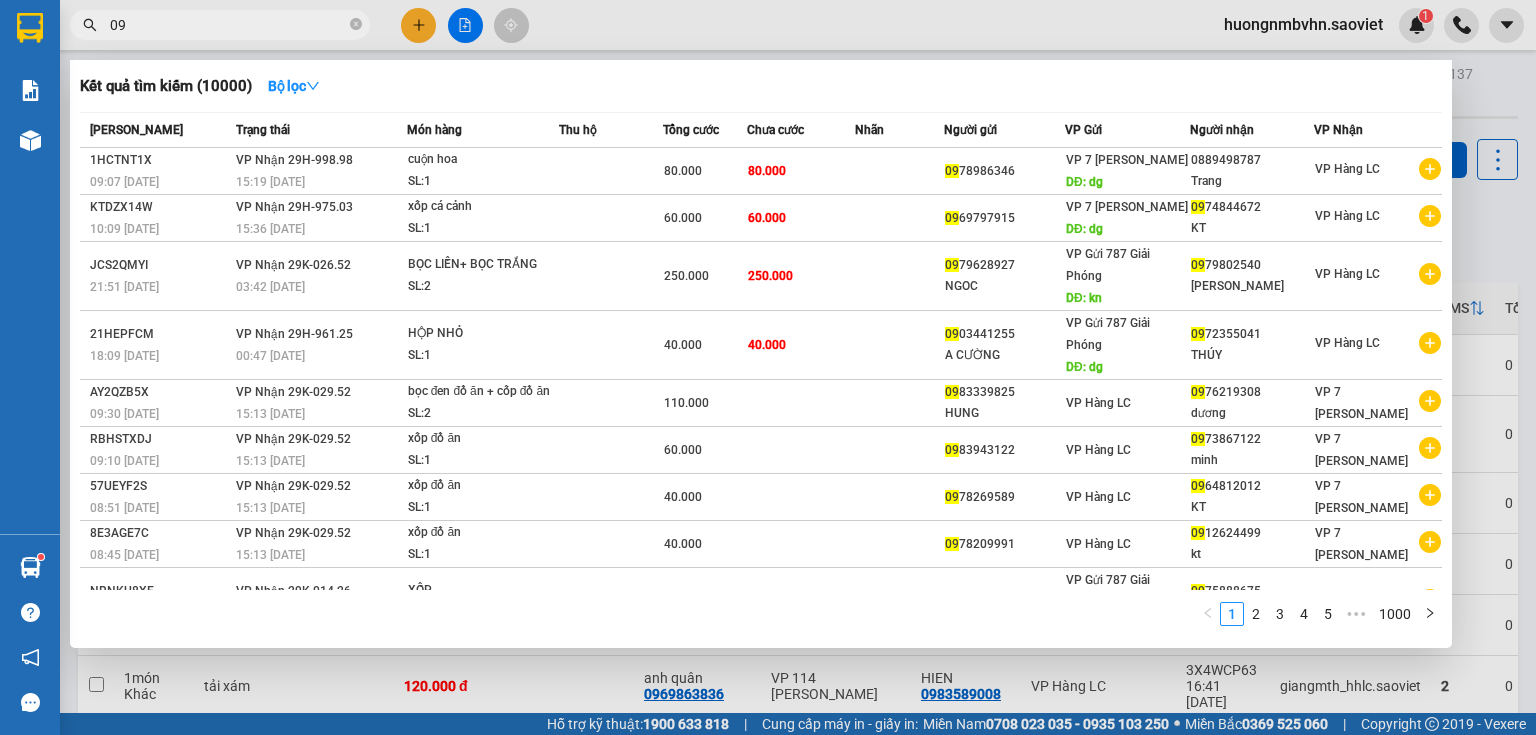 type on "0" 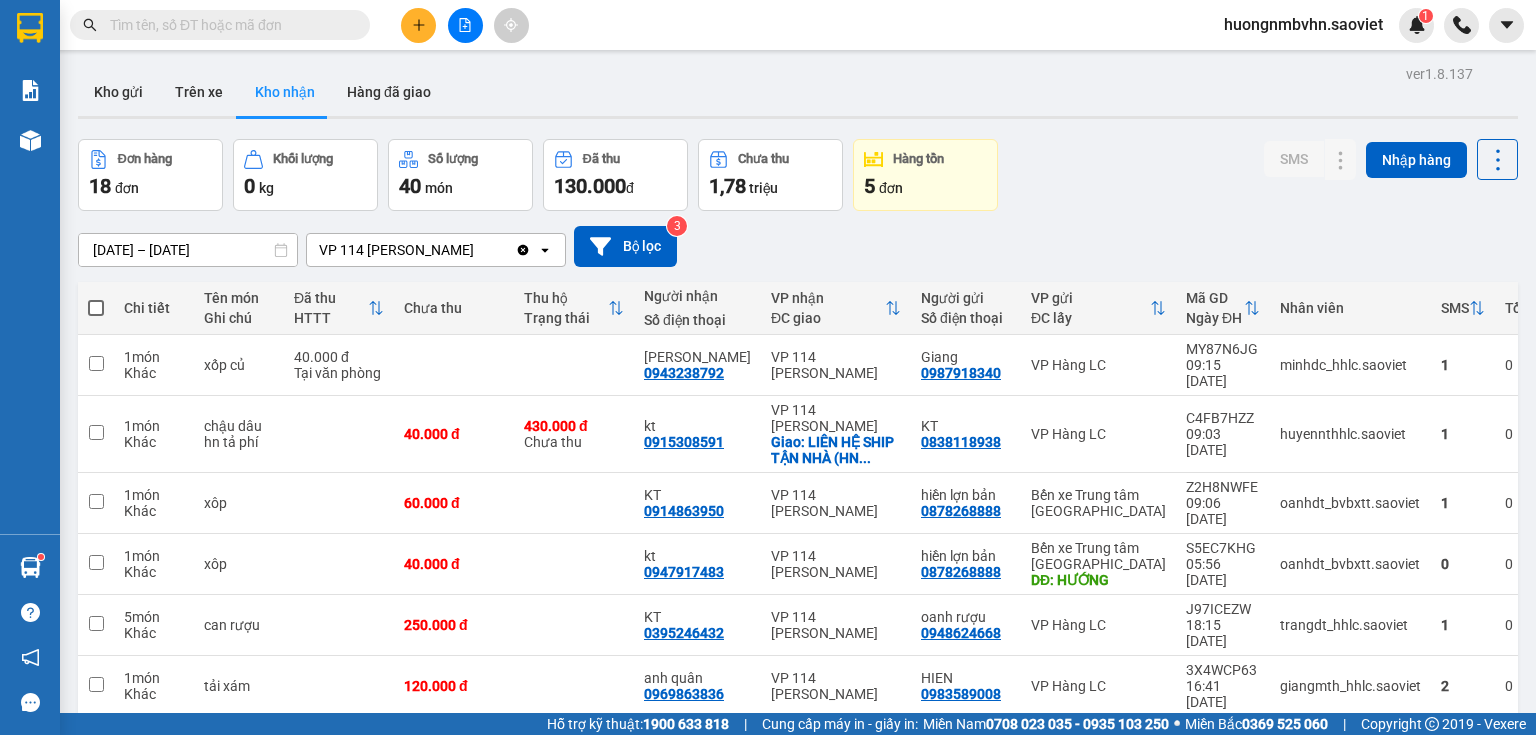 click at bounding box center [228, 25] 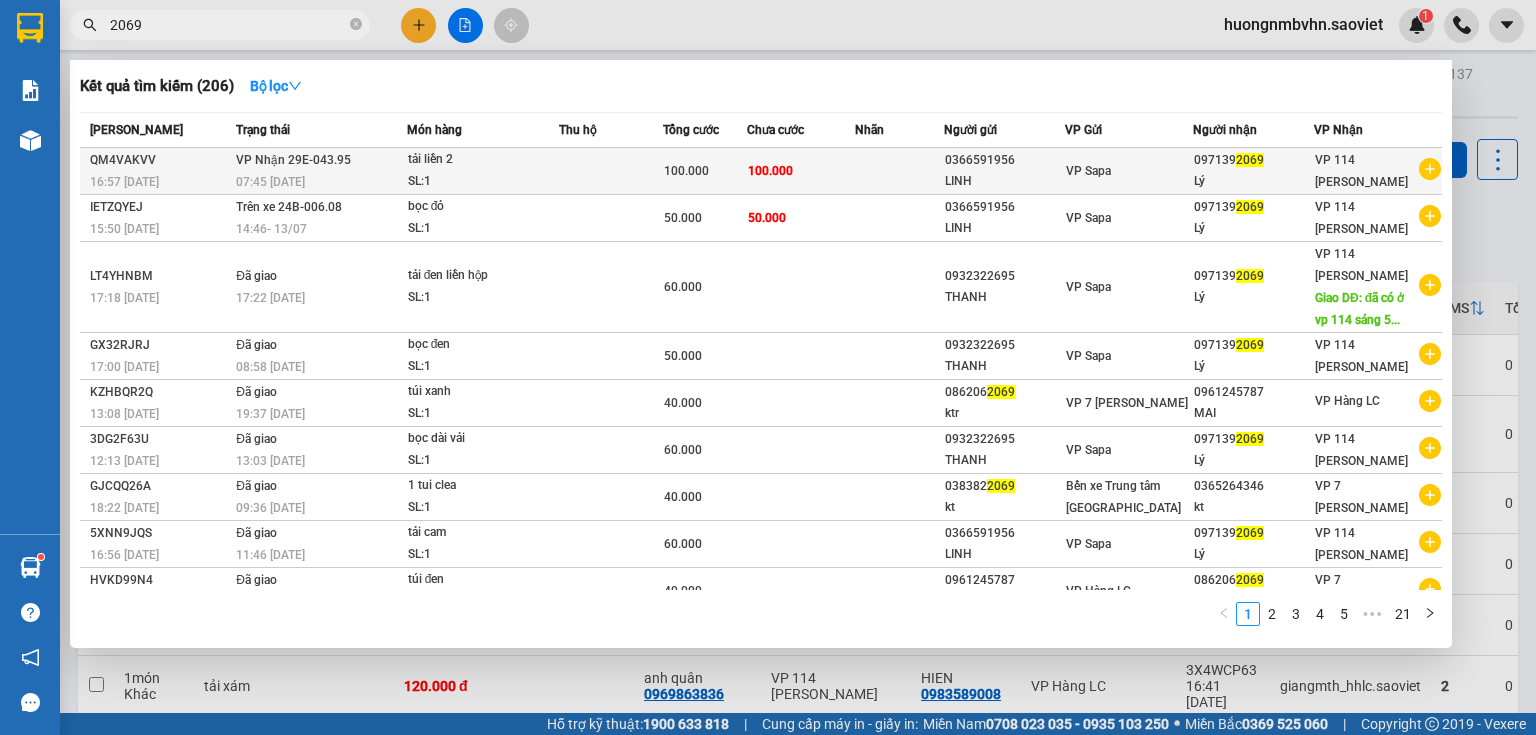type on "2069" 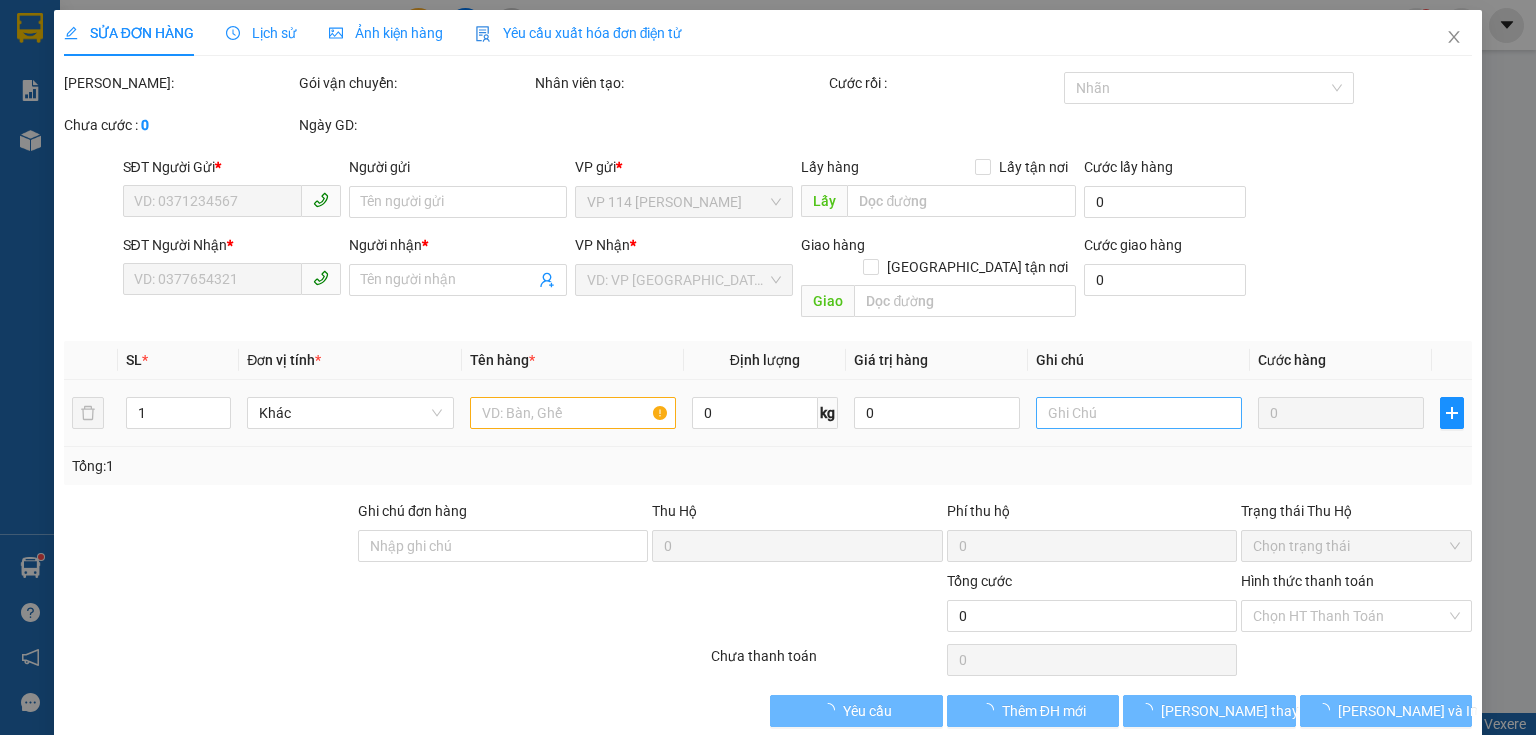 type on "0366591956" 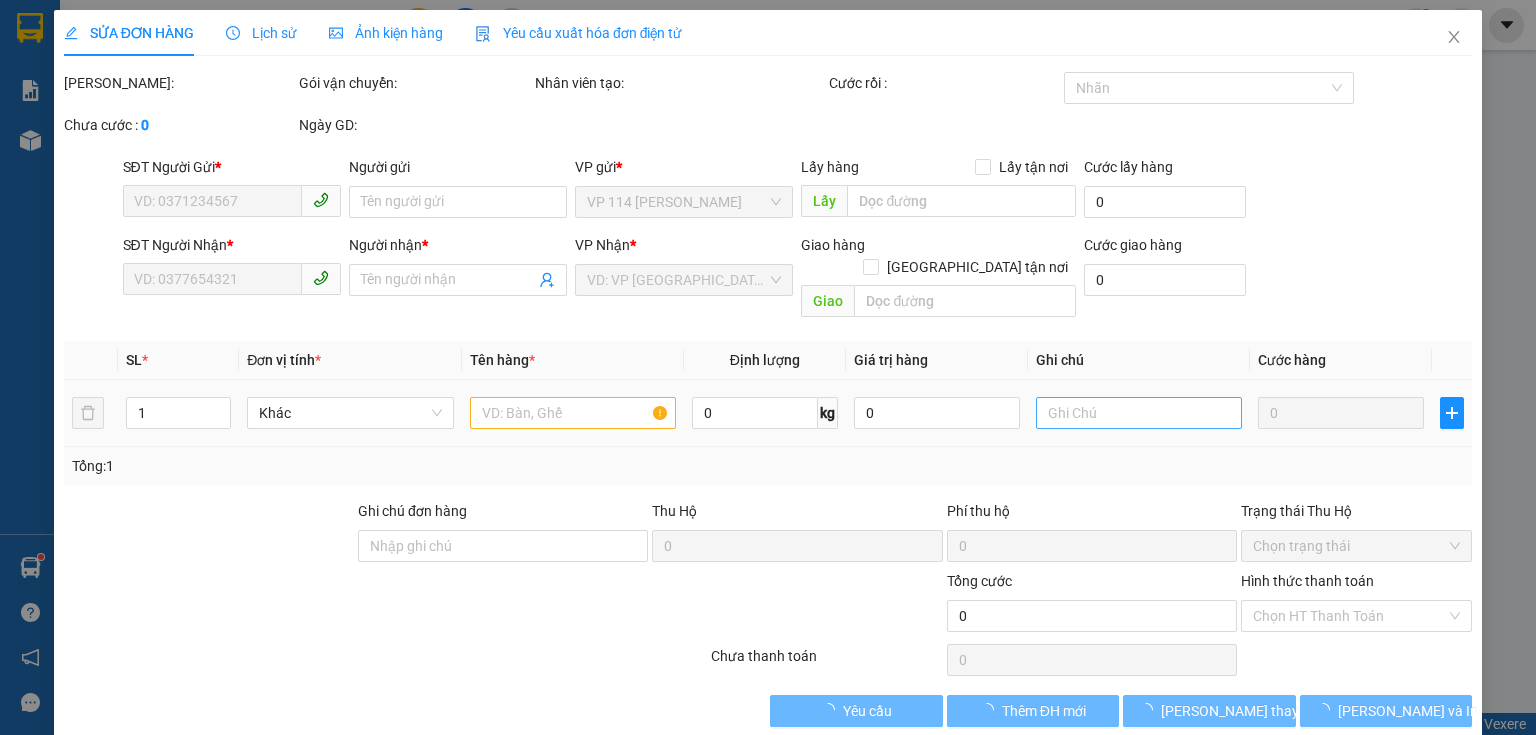 type on "LINH" 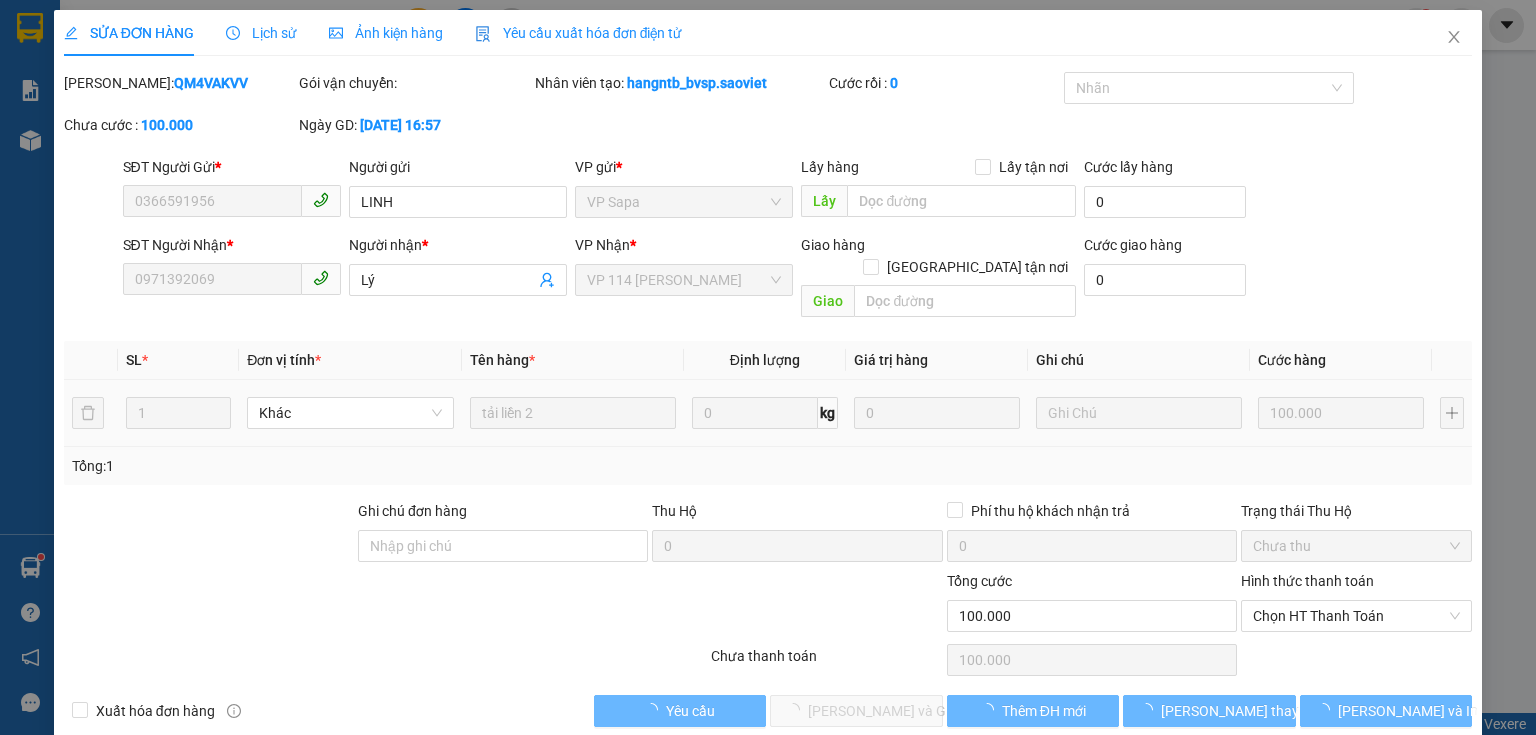 click on "Chọn HT Thanh Toán" at bounding box center [1356, 616] 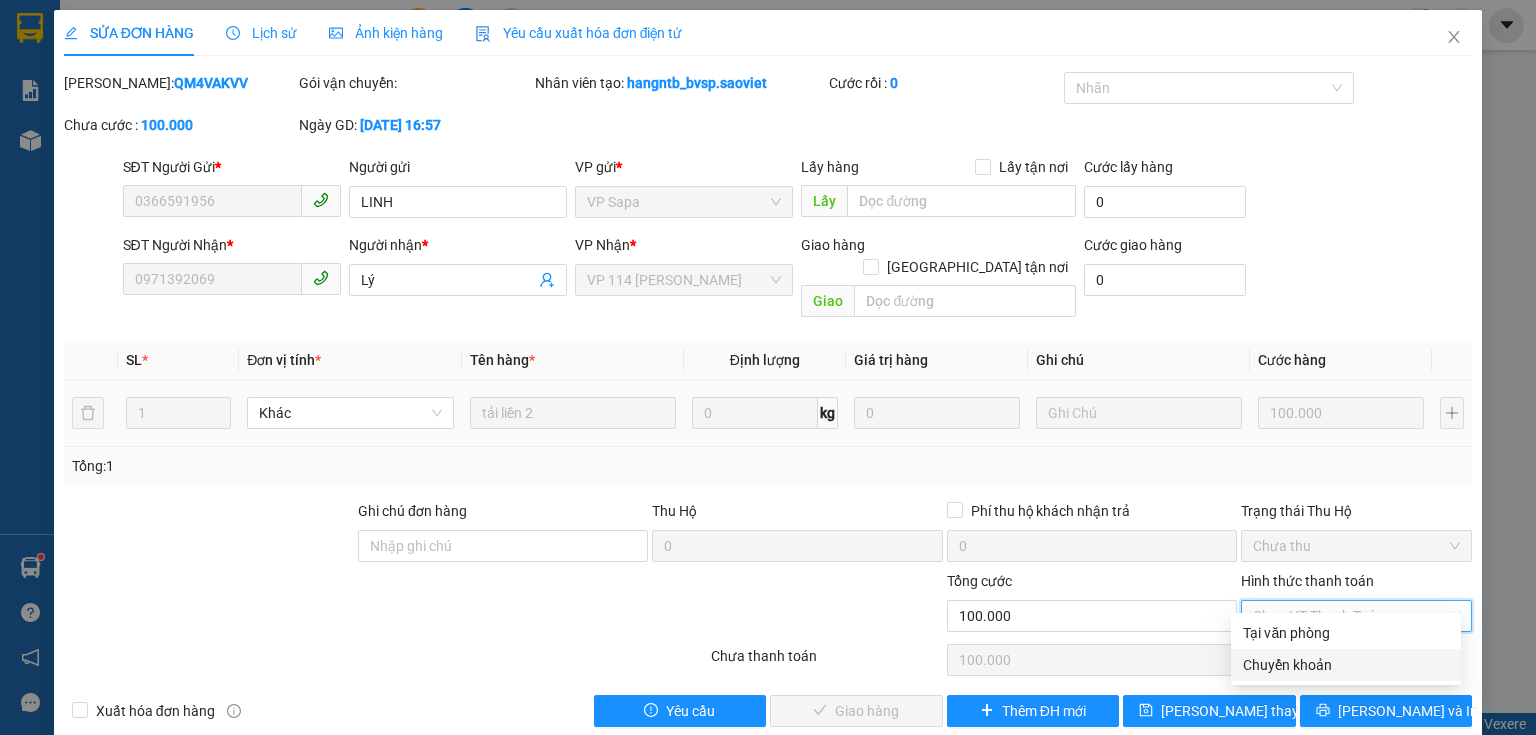 click on "Chuyển khoản" at bounding box center (1346, 665) 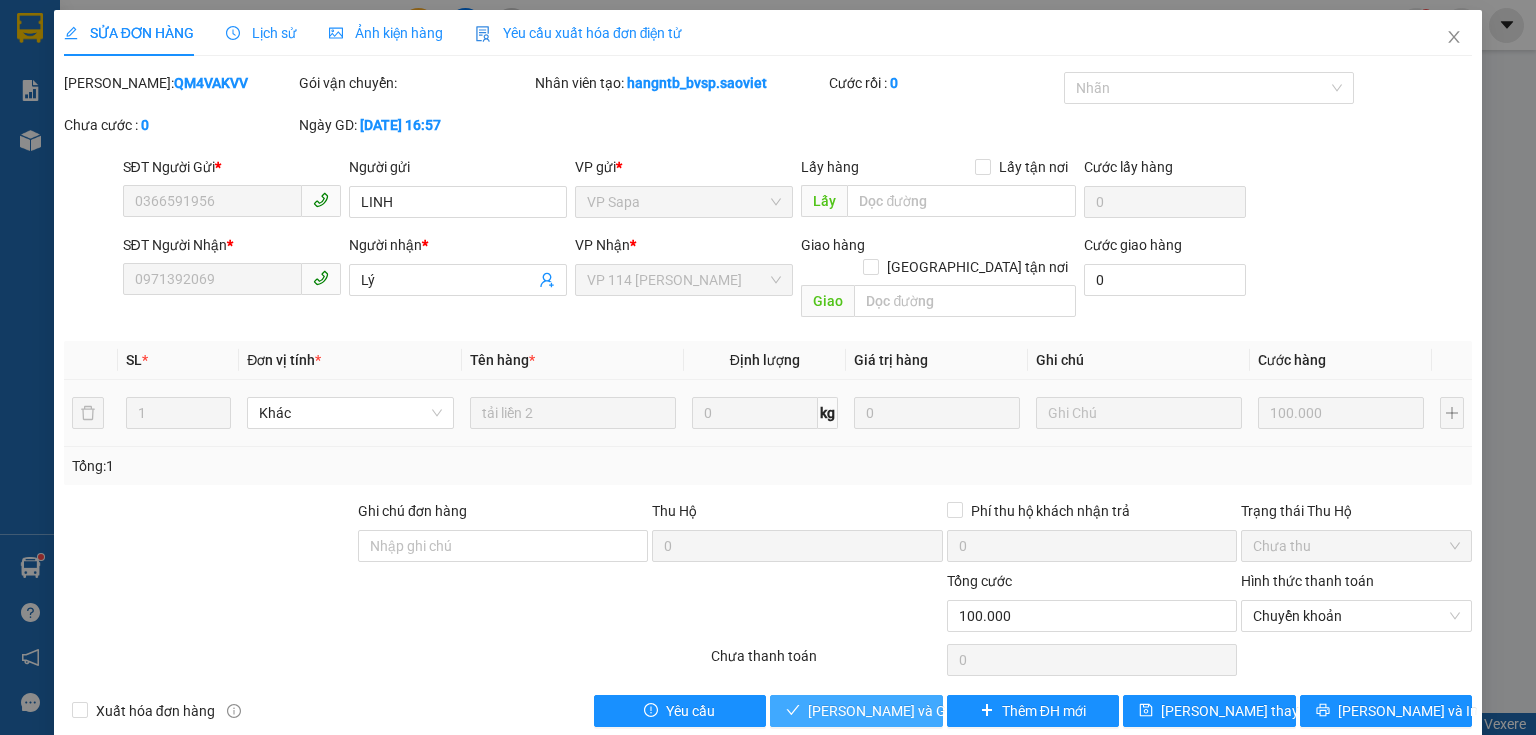 click on "[PERSON_NAME] và [PERSON_NAME] hàng" at bounding box center (904, 711) 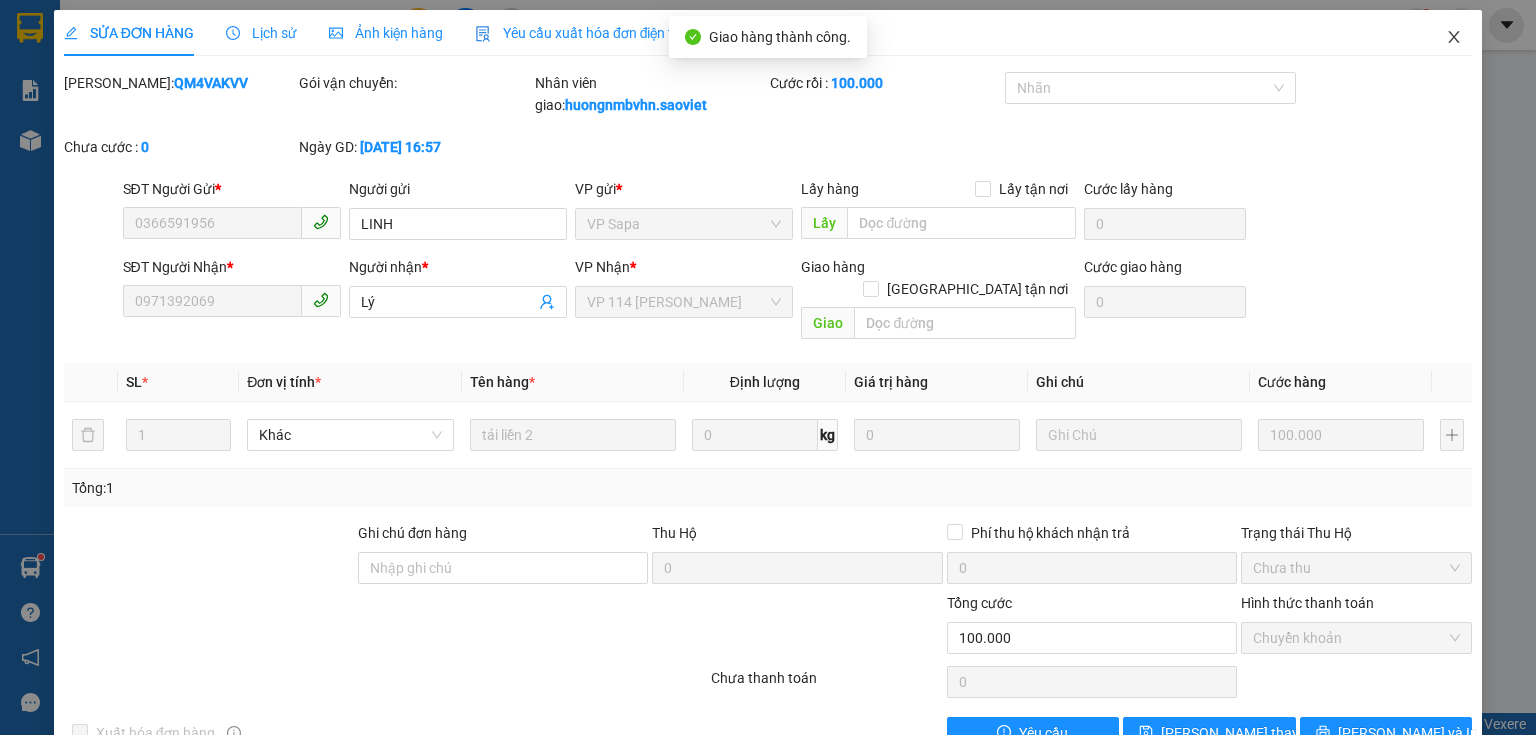 click 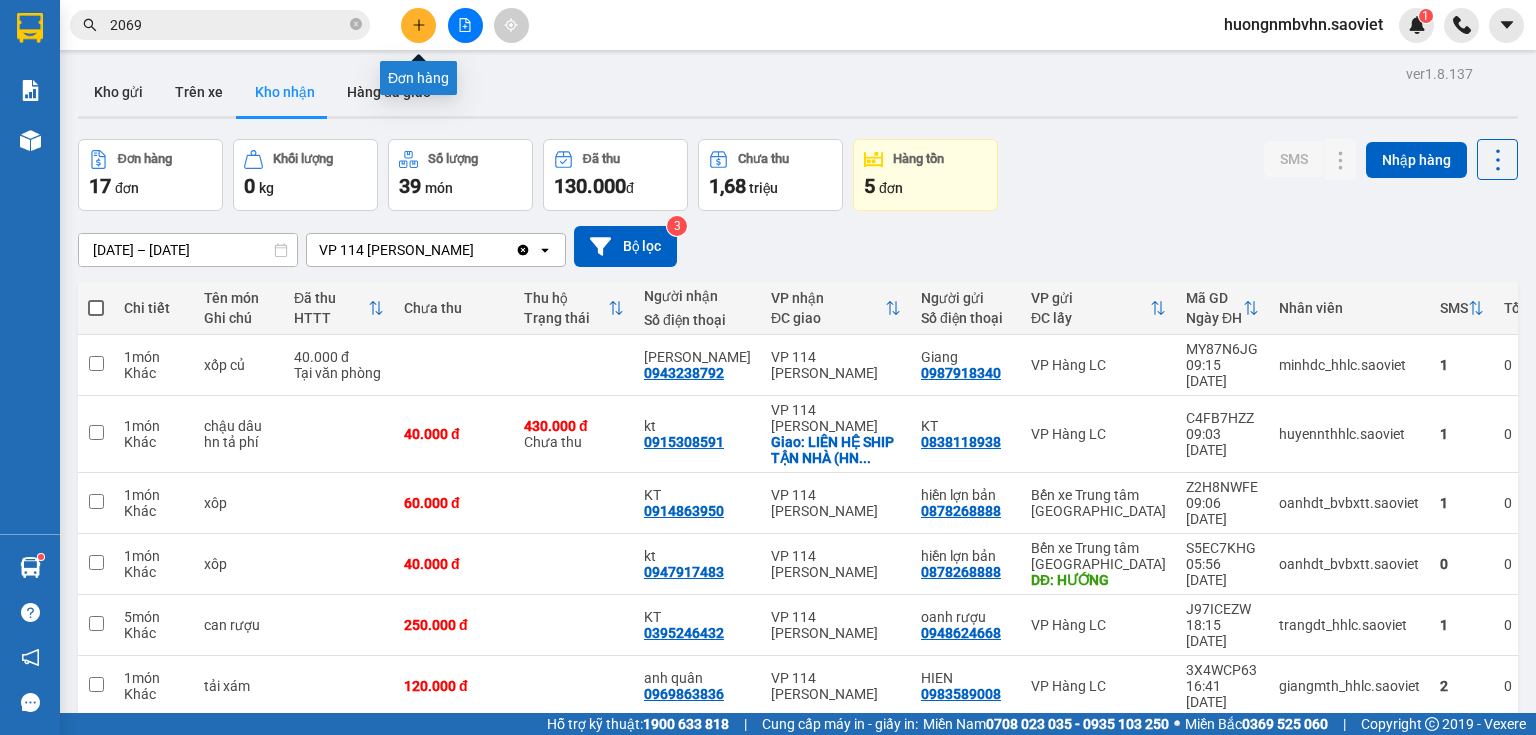 click 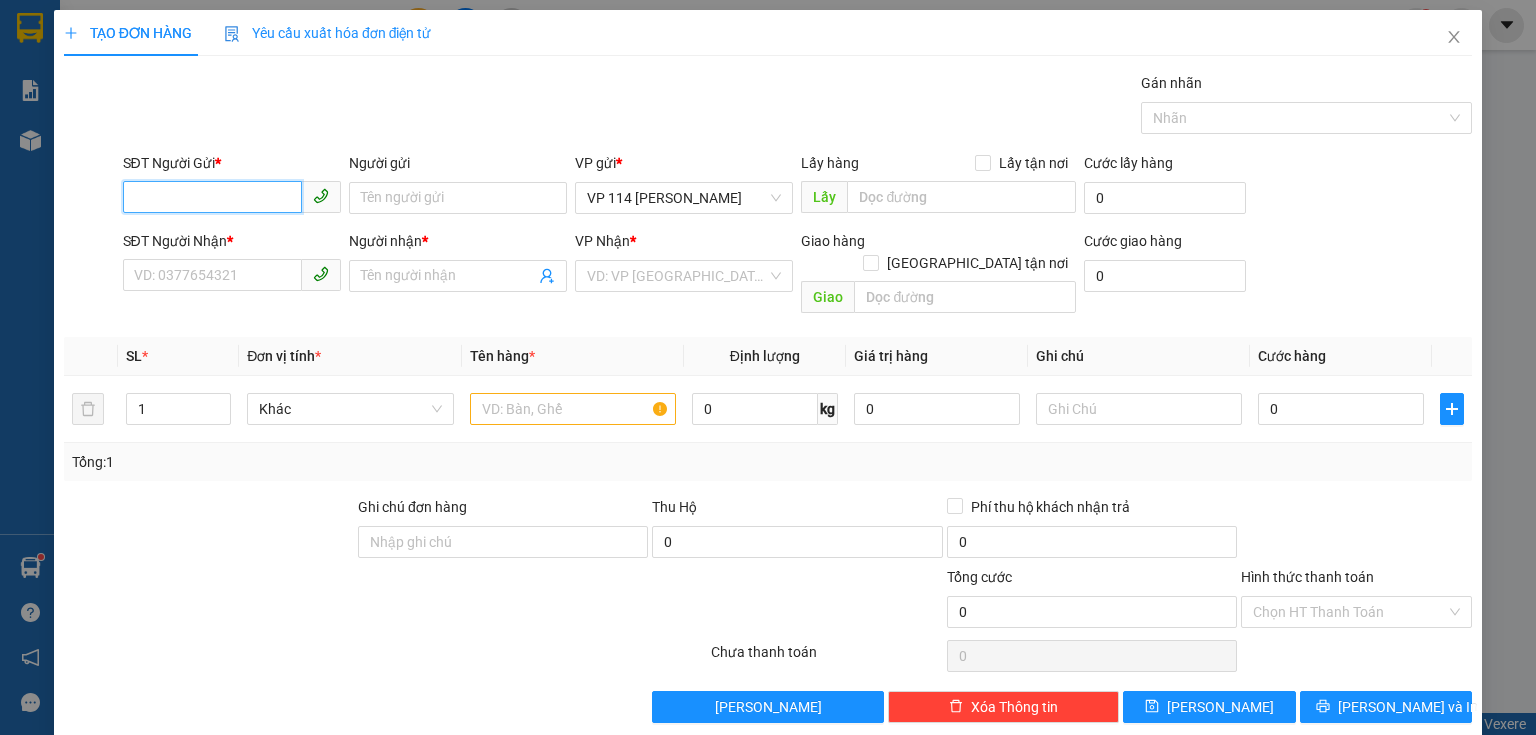 click on "SĐT Người Gửi  *" at bounding box center [212, 197] 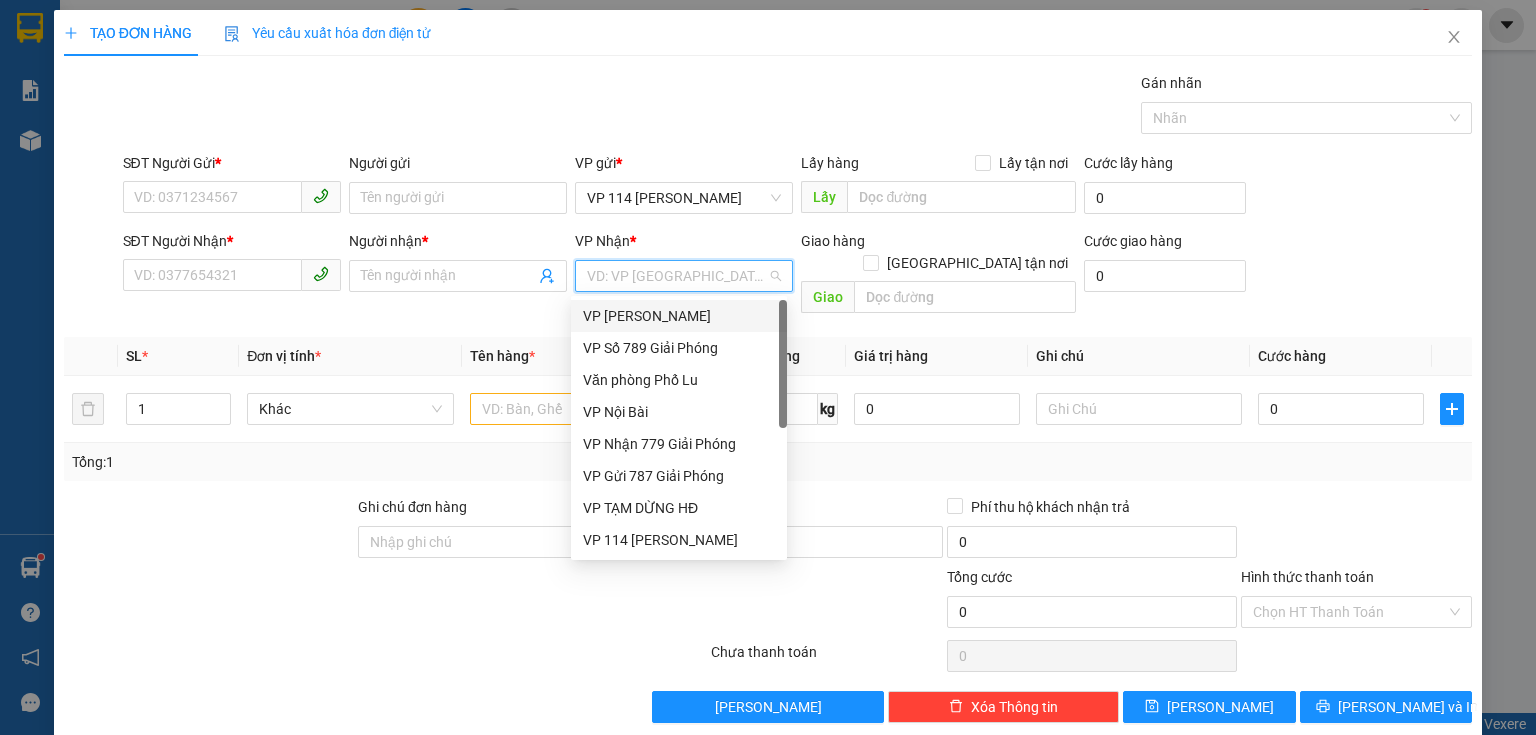 click at bounding box center (677, 276) 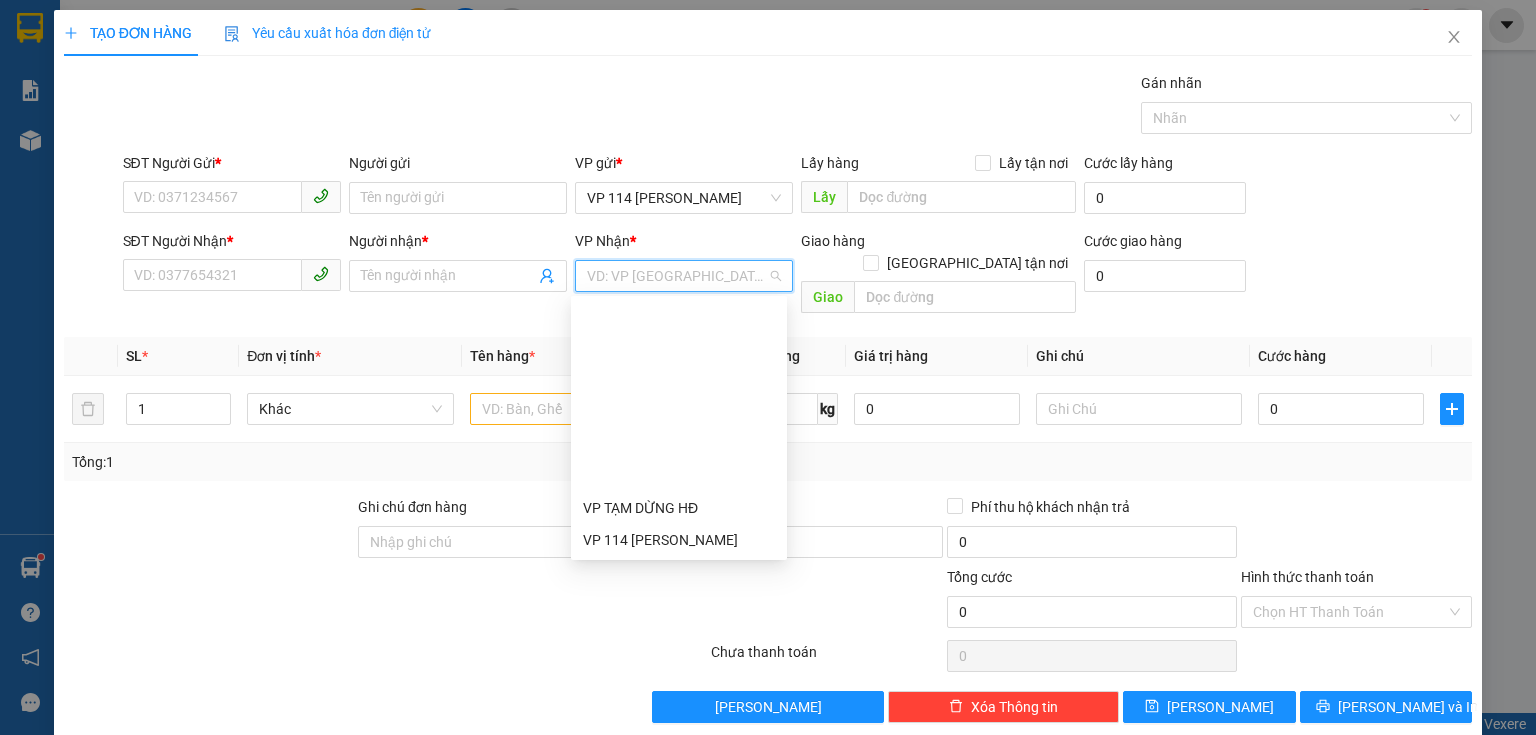 click on "VP Sapa" at bounding box center (679, 572) 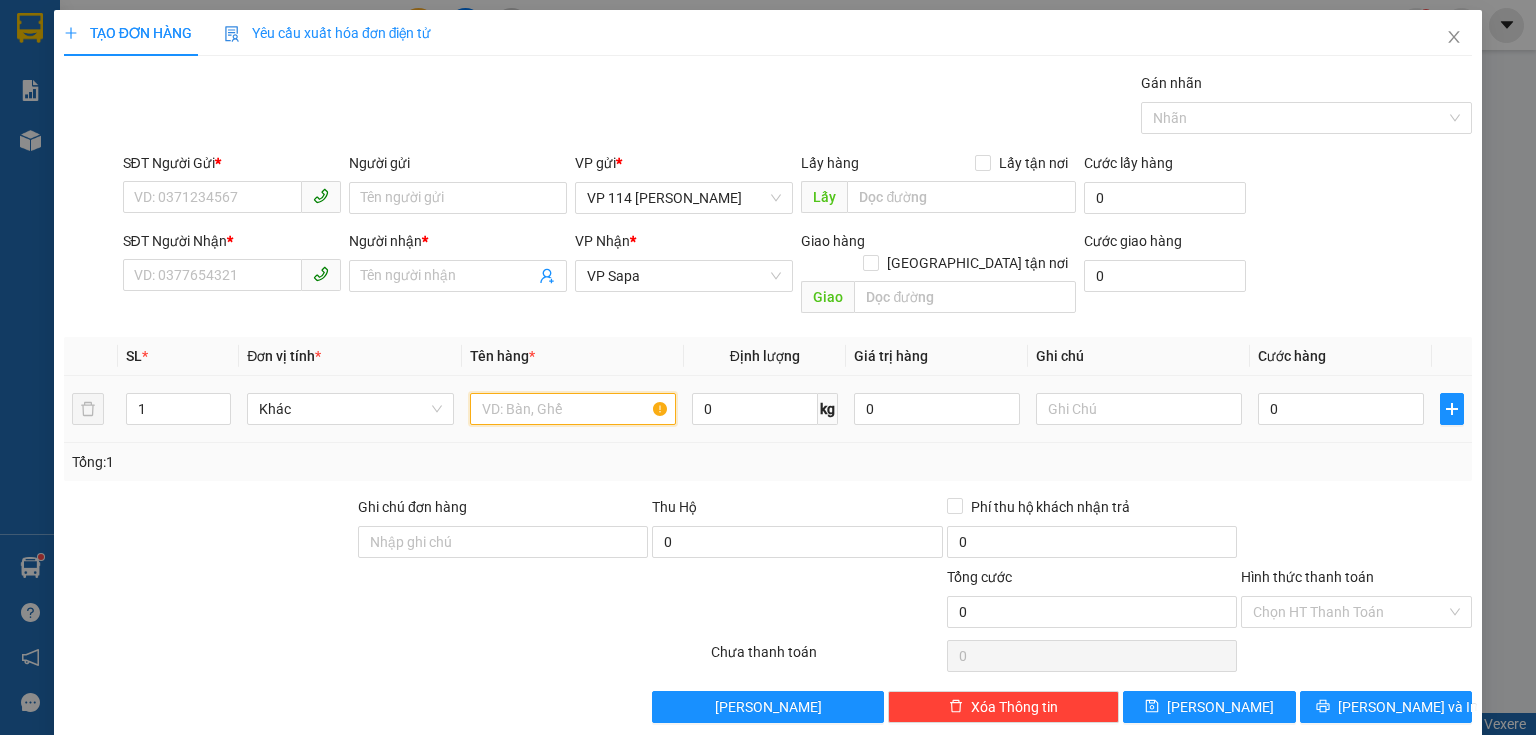 drag, startPoint x: 484, startPoint y: 382, endPoint x: 286, endPoint y: 214, distance: 259.669 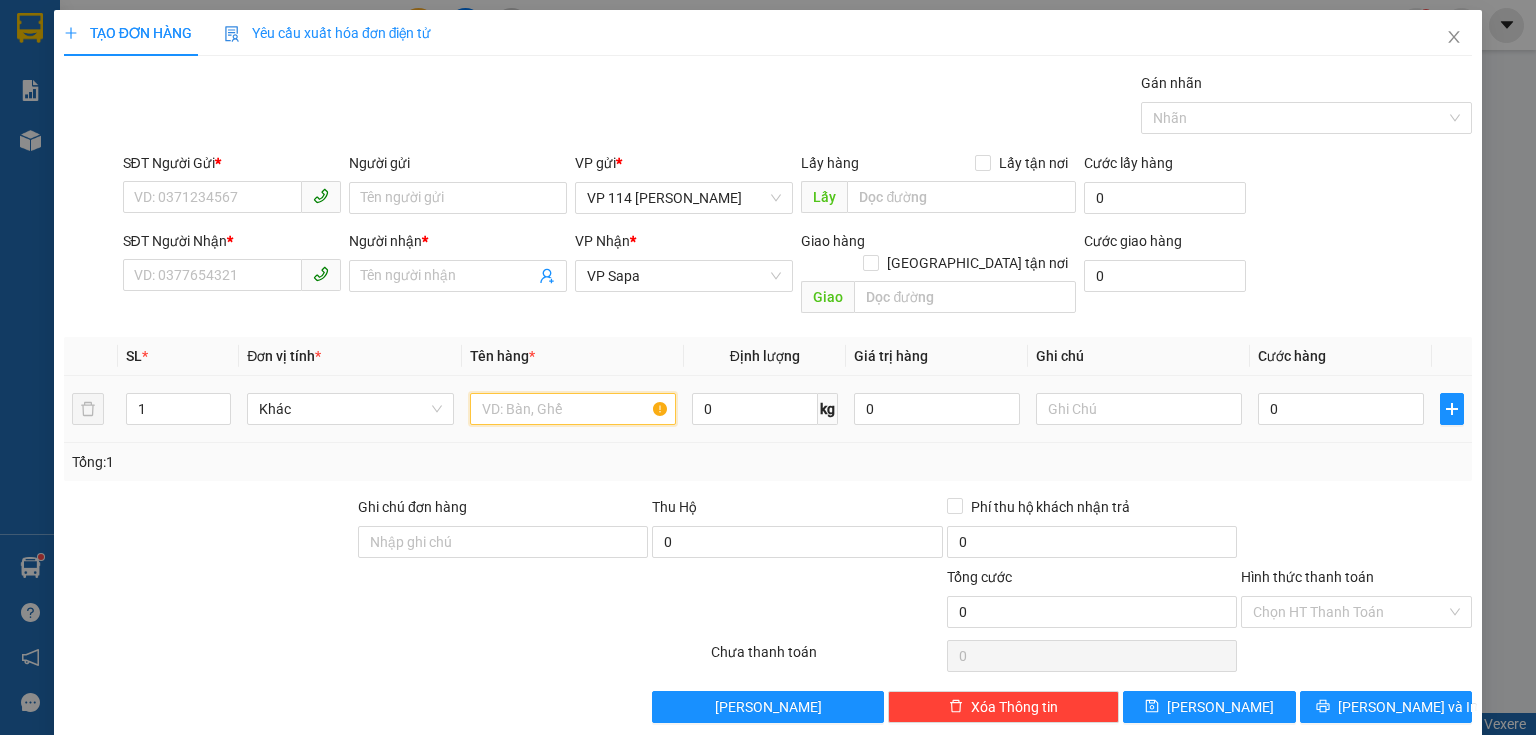 click at bounding box center [573, 409] 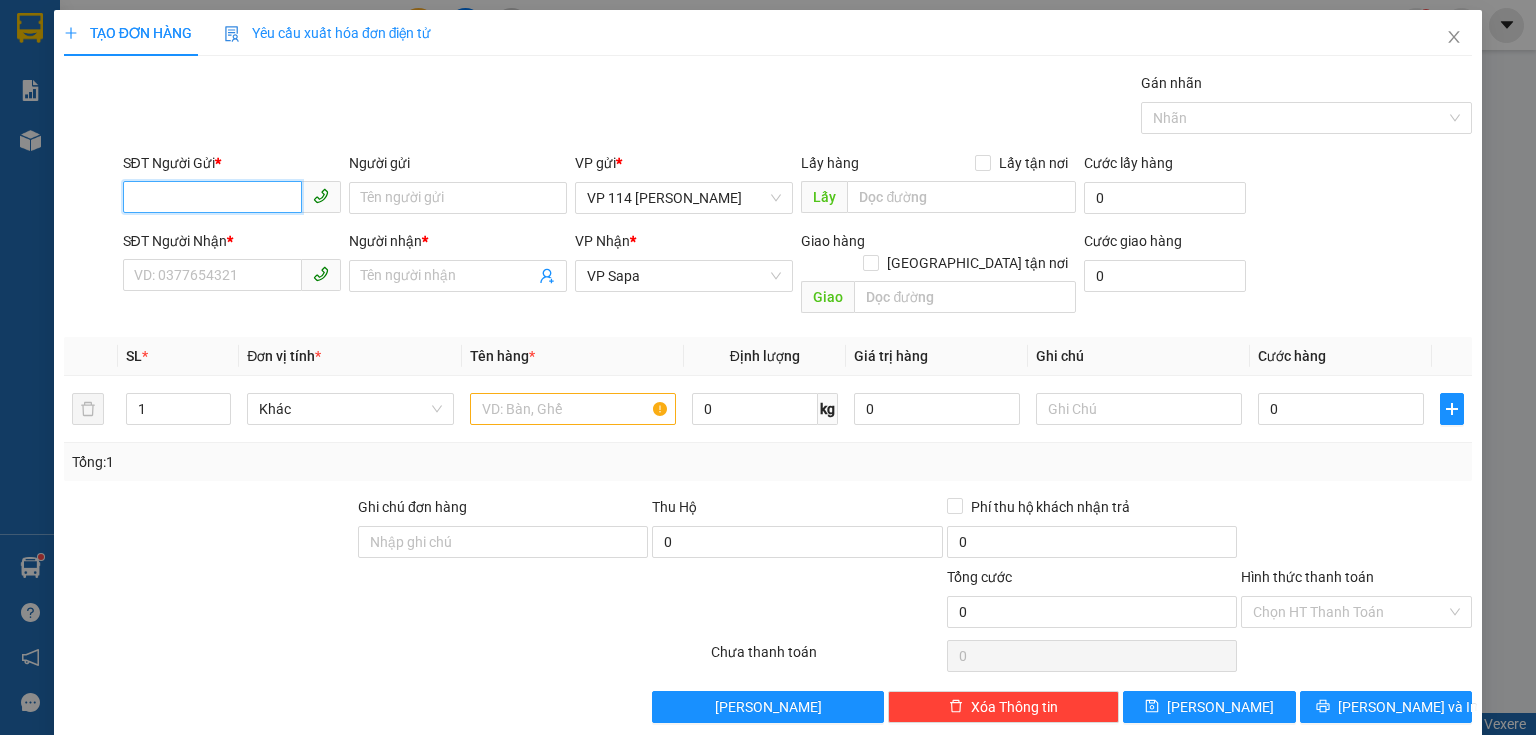 drag, startPoint x: 252, startPoint y: 191, endPoint x: 207, endPoint y: 203, distance: 46.572525 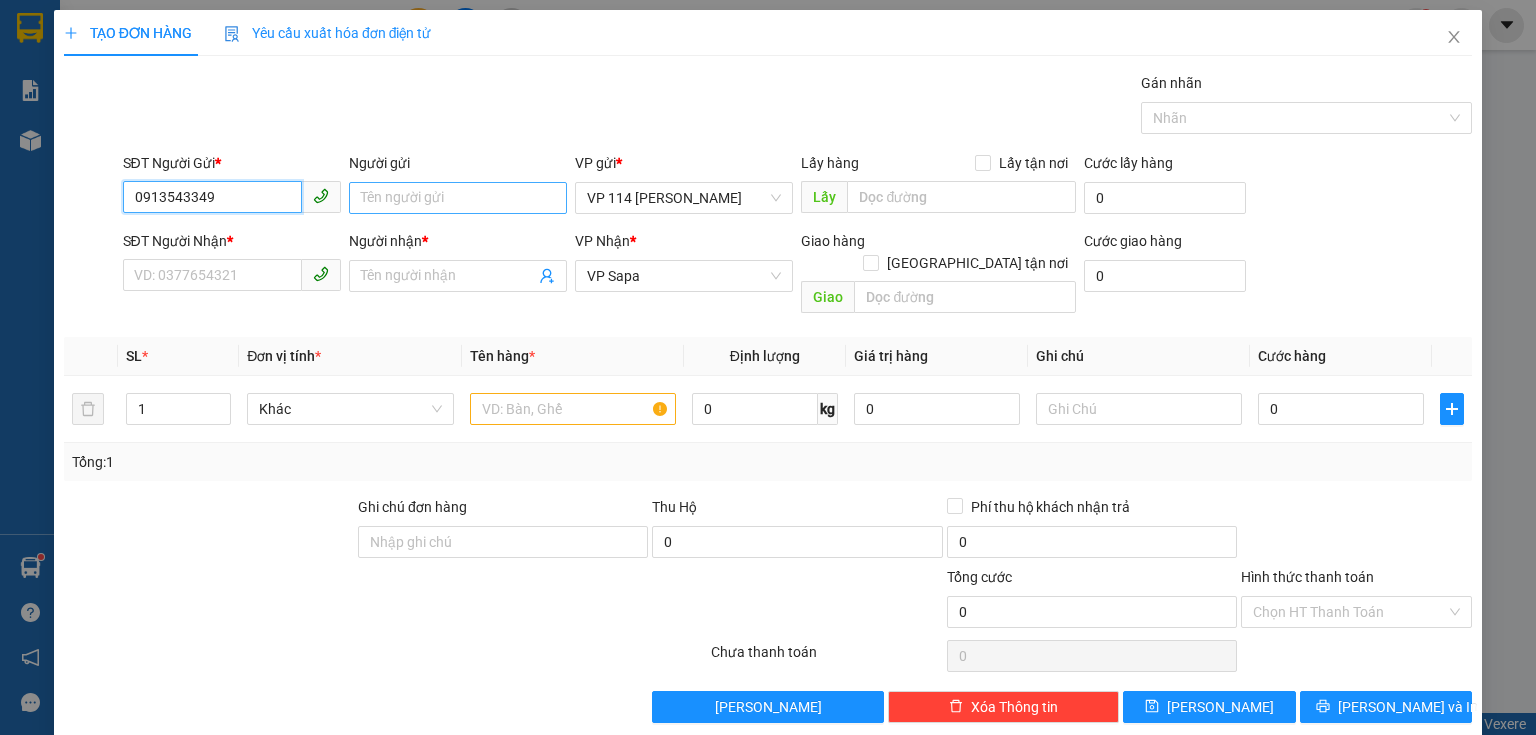 type on "0913543349" 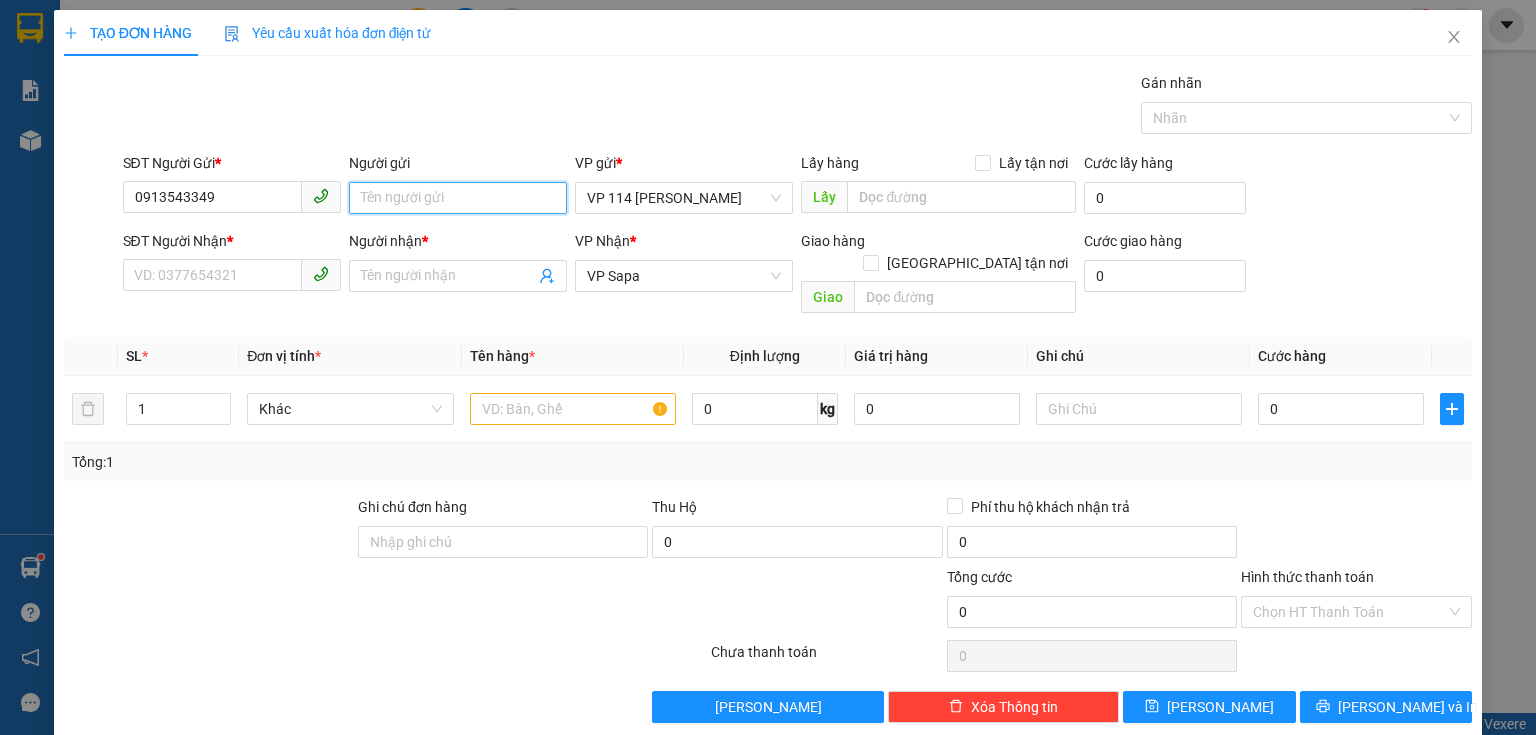 click on "Người gửi" at bounding box center [458, 198] 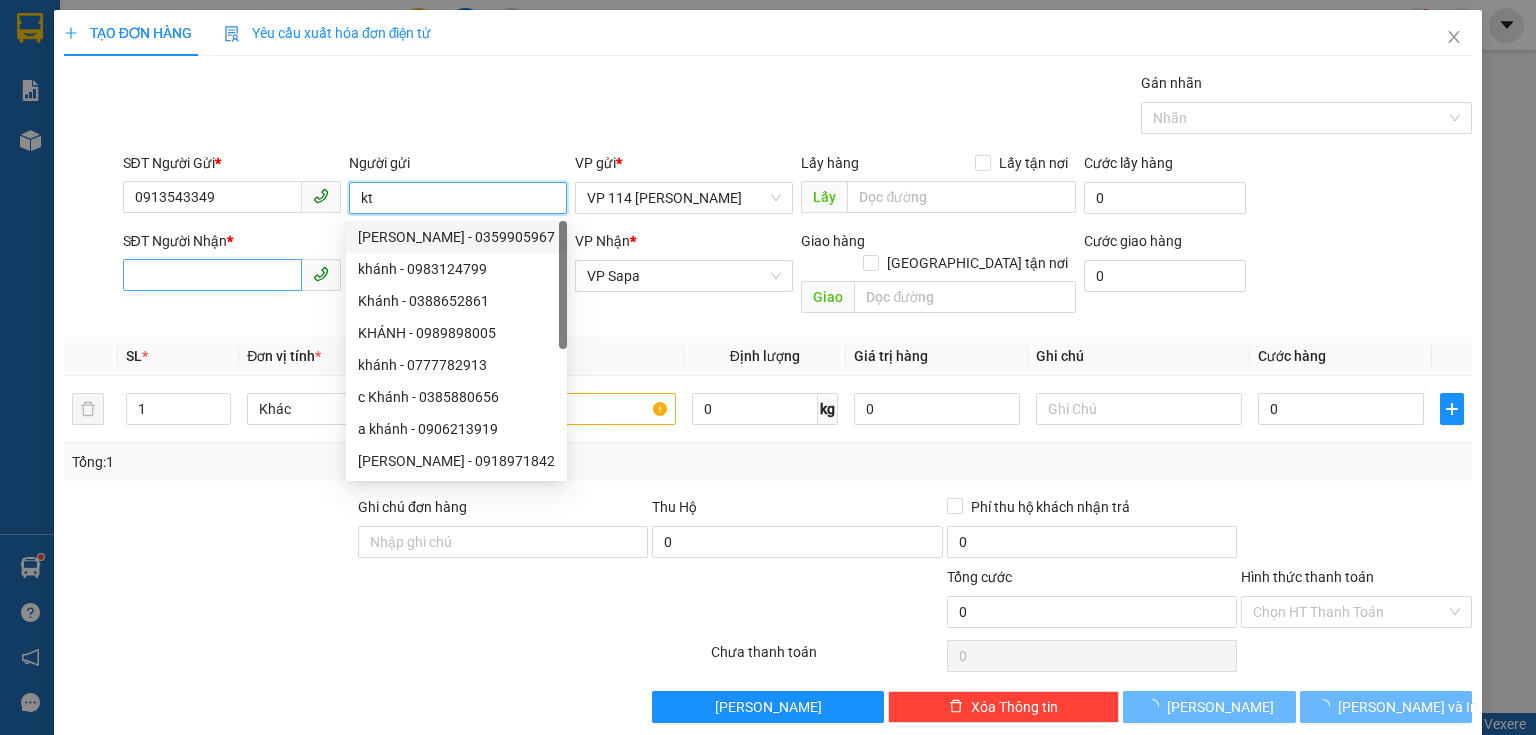 type on "kt" 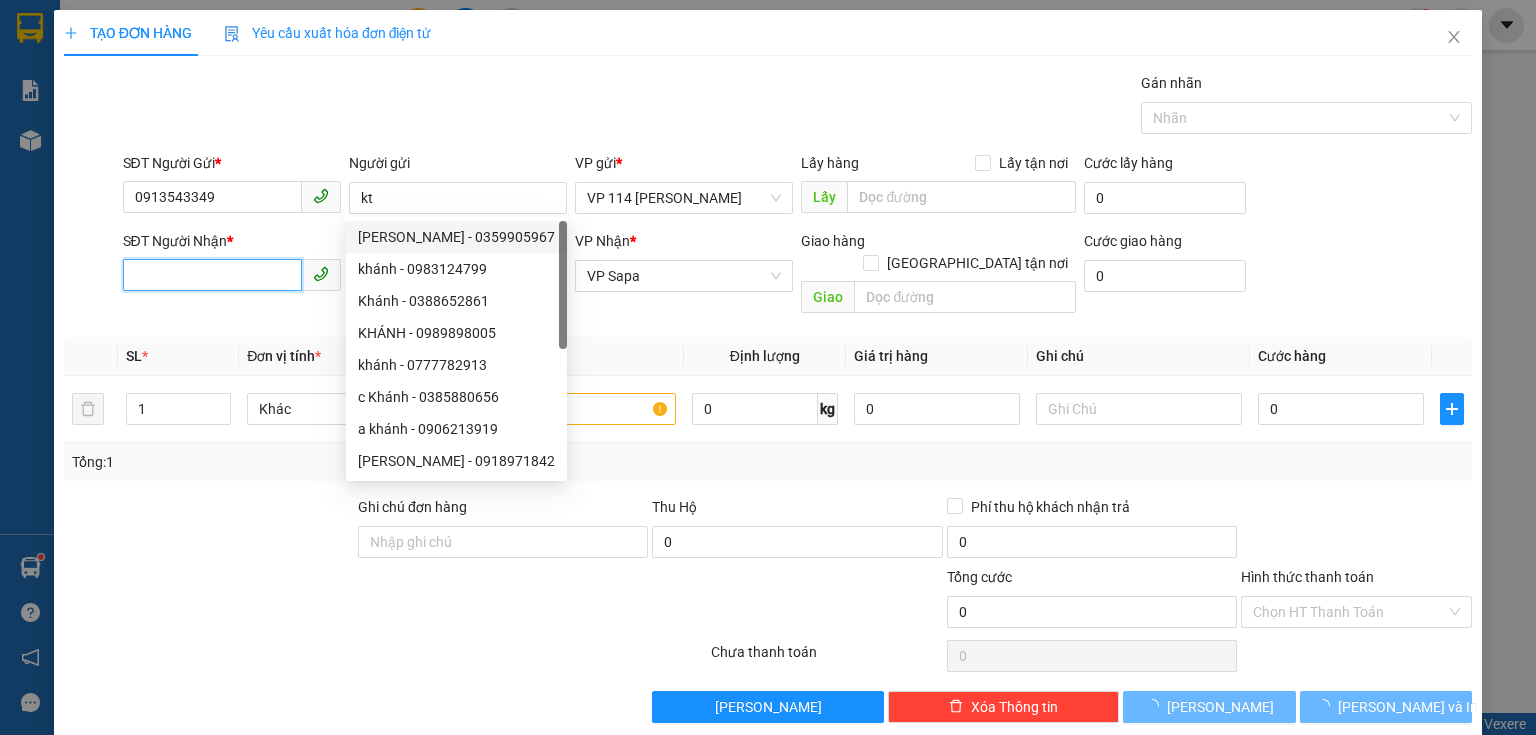 click on "SĐT Người Nhận  *" at bounding box center (212, 275) 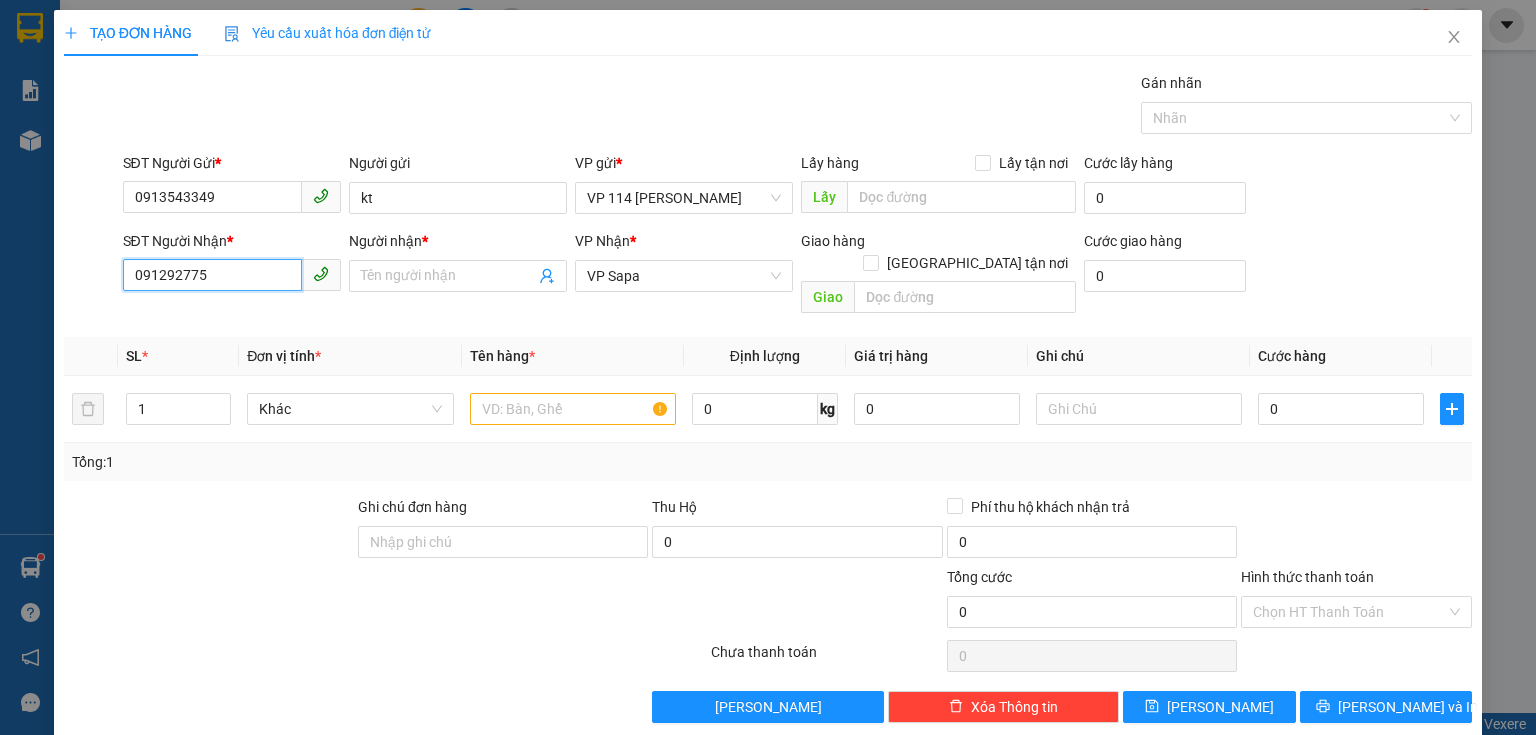 type on "0912927756" 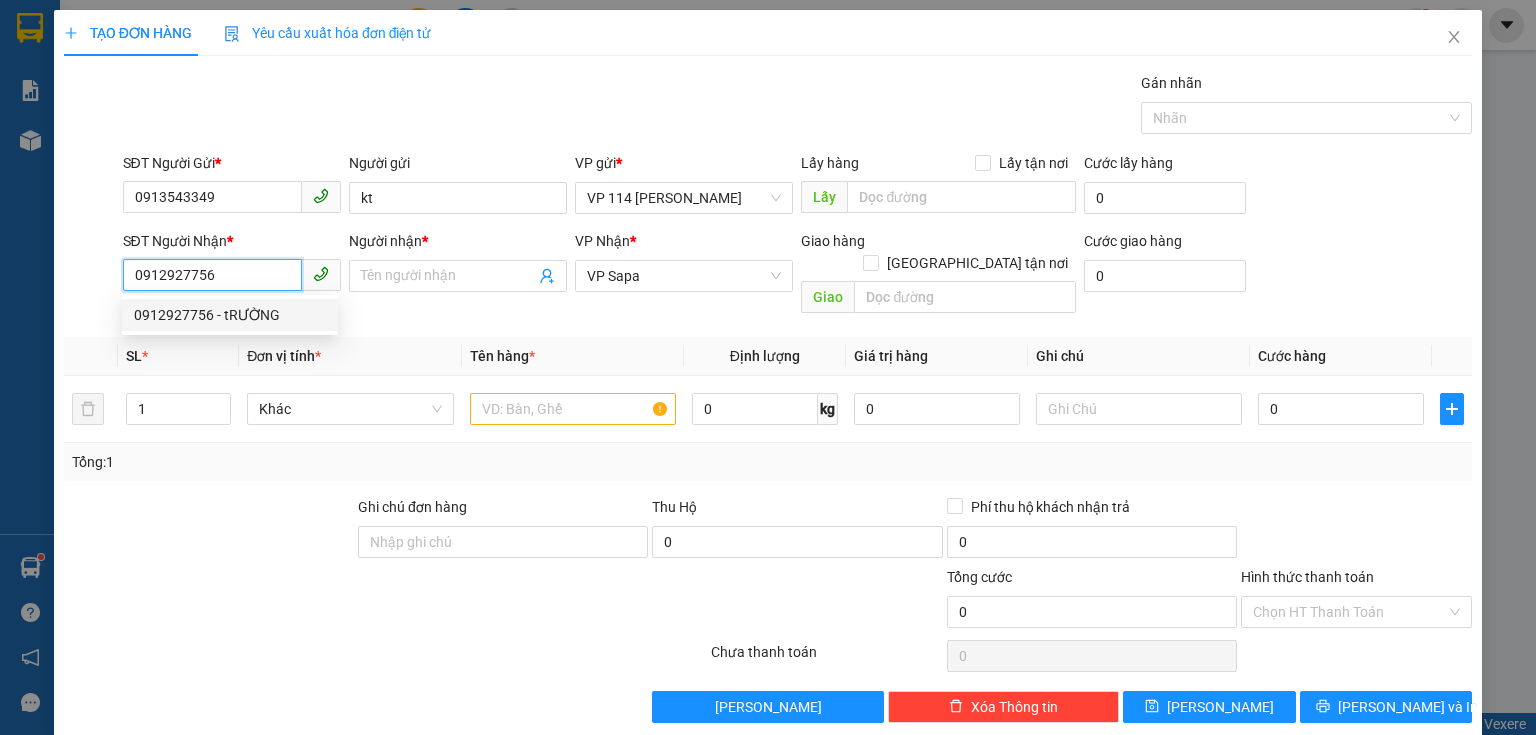 click on "0912927756 - tRƯỜNG" at bounding box center (230, 315) 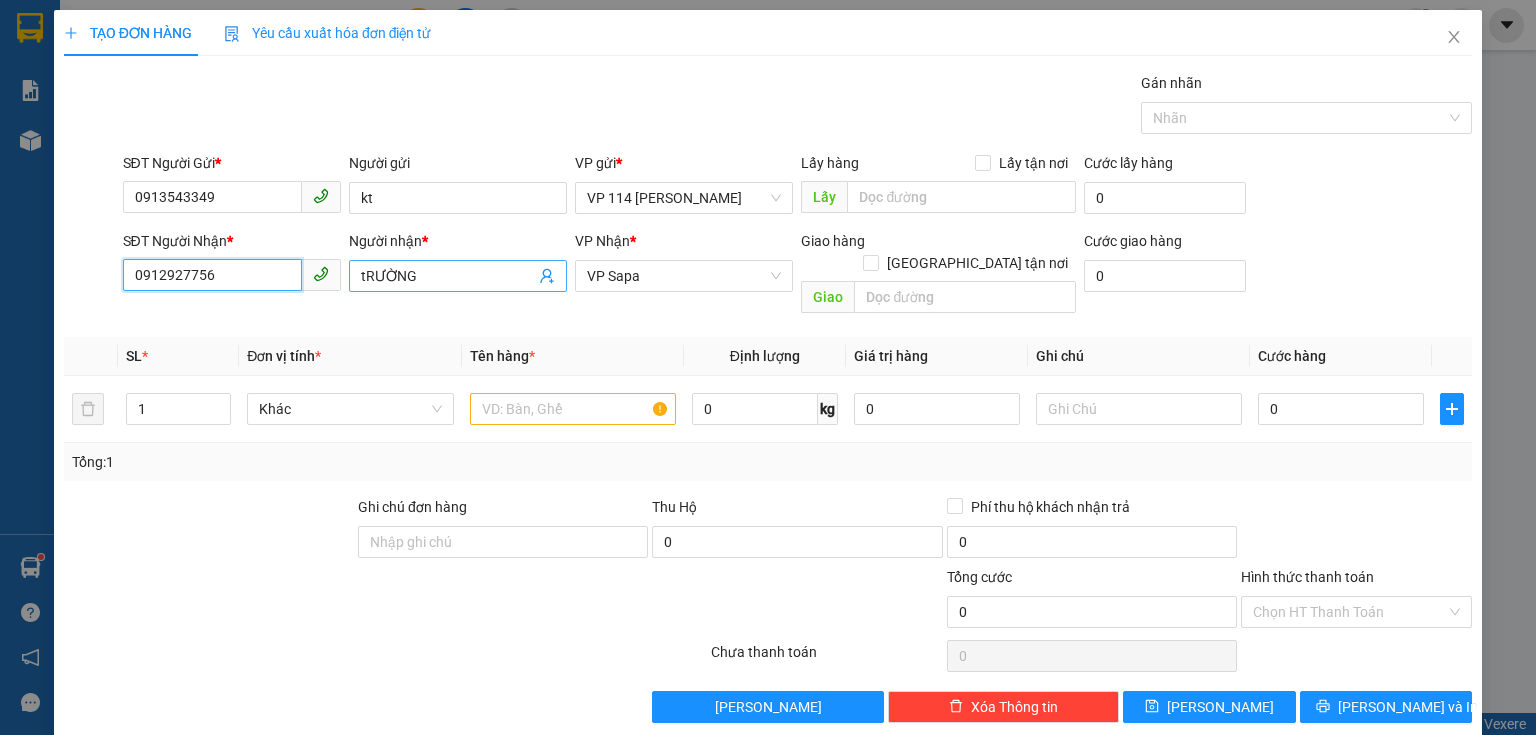type on "0912927756" 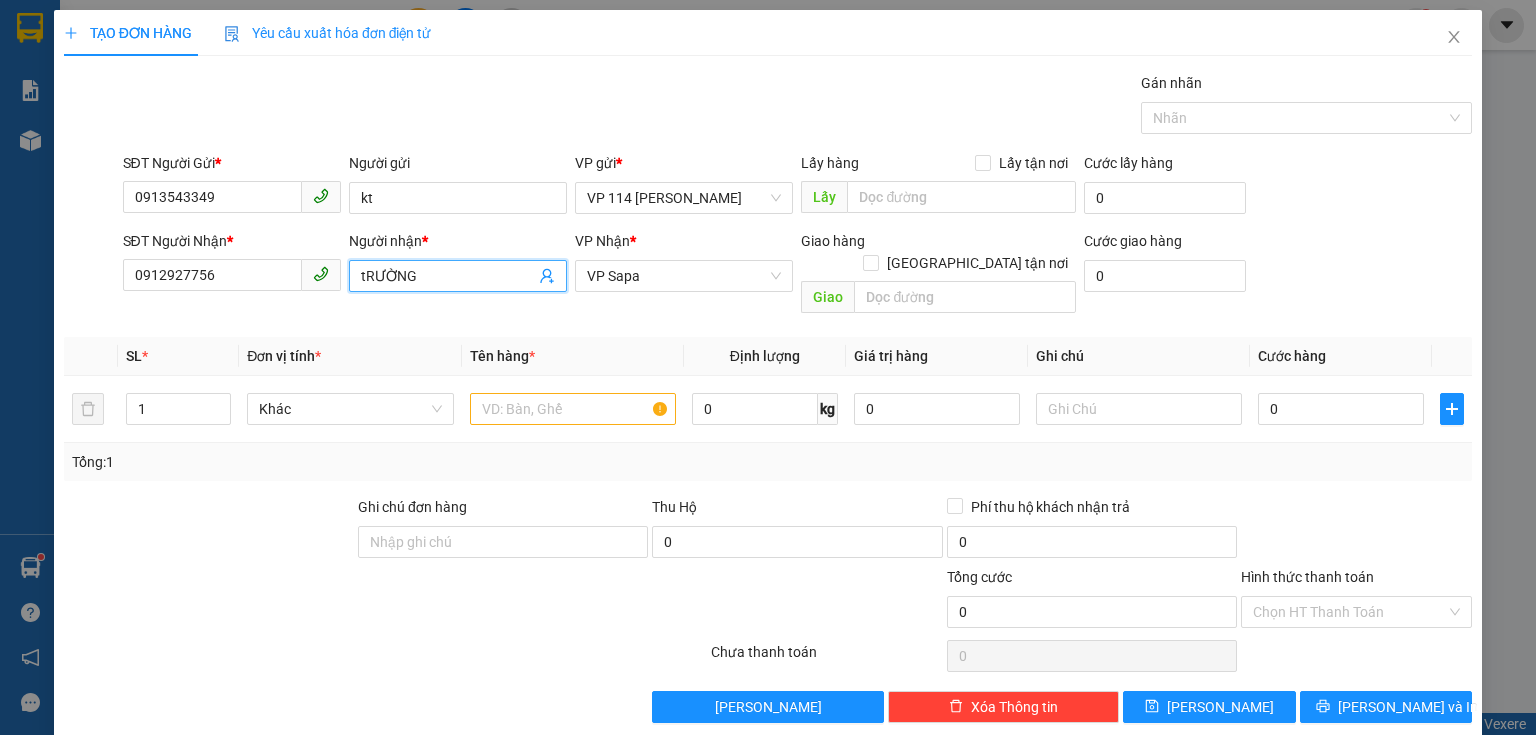 click on "tRƯỜNG" at bounding box center [448, 276] 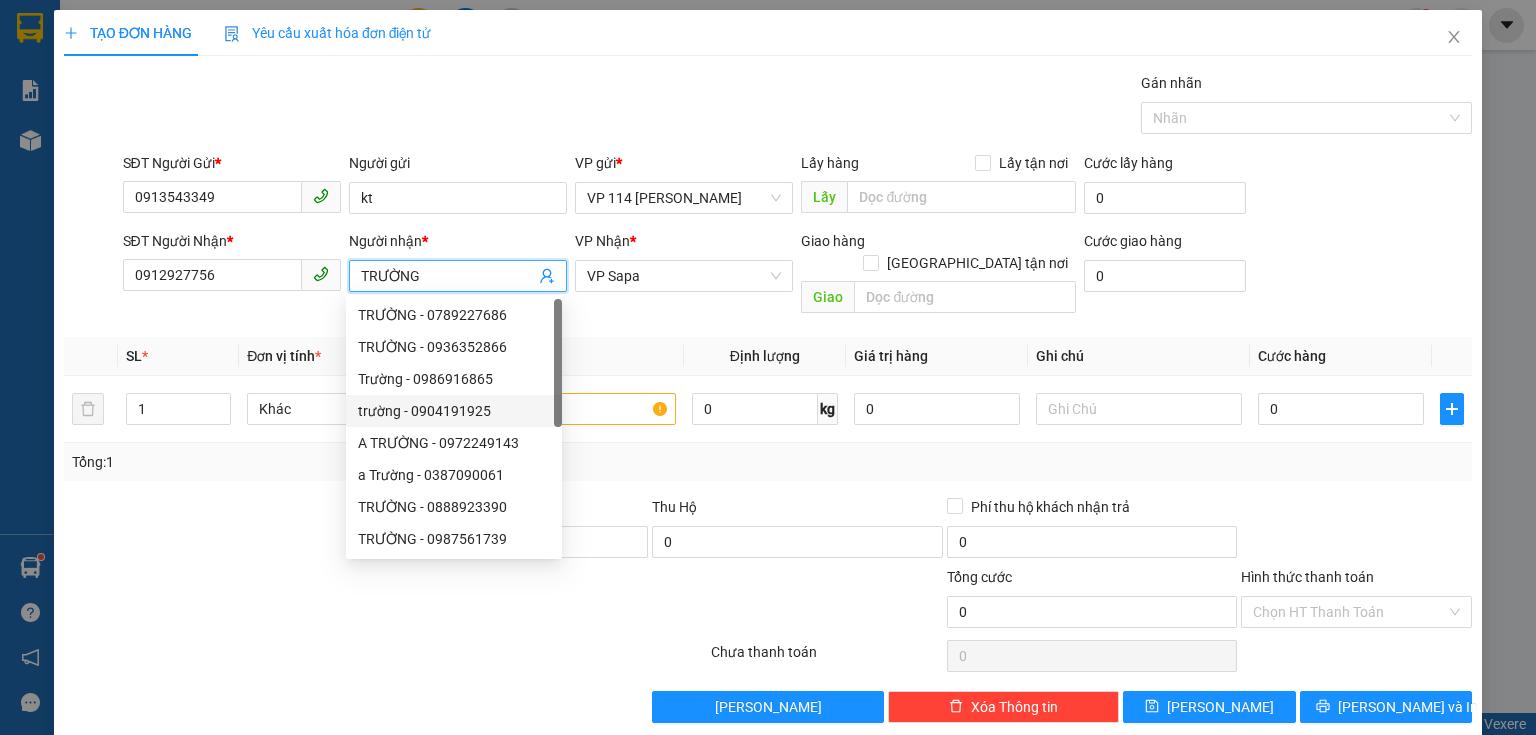 type on "TRƯỜNG" 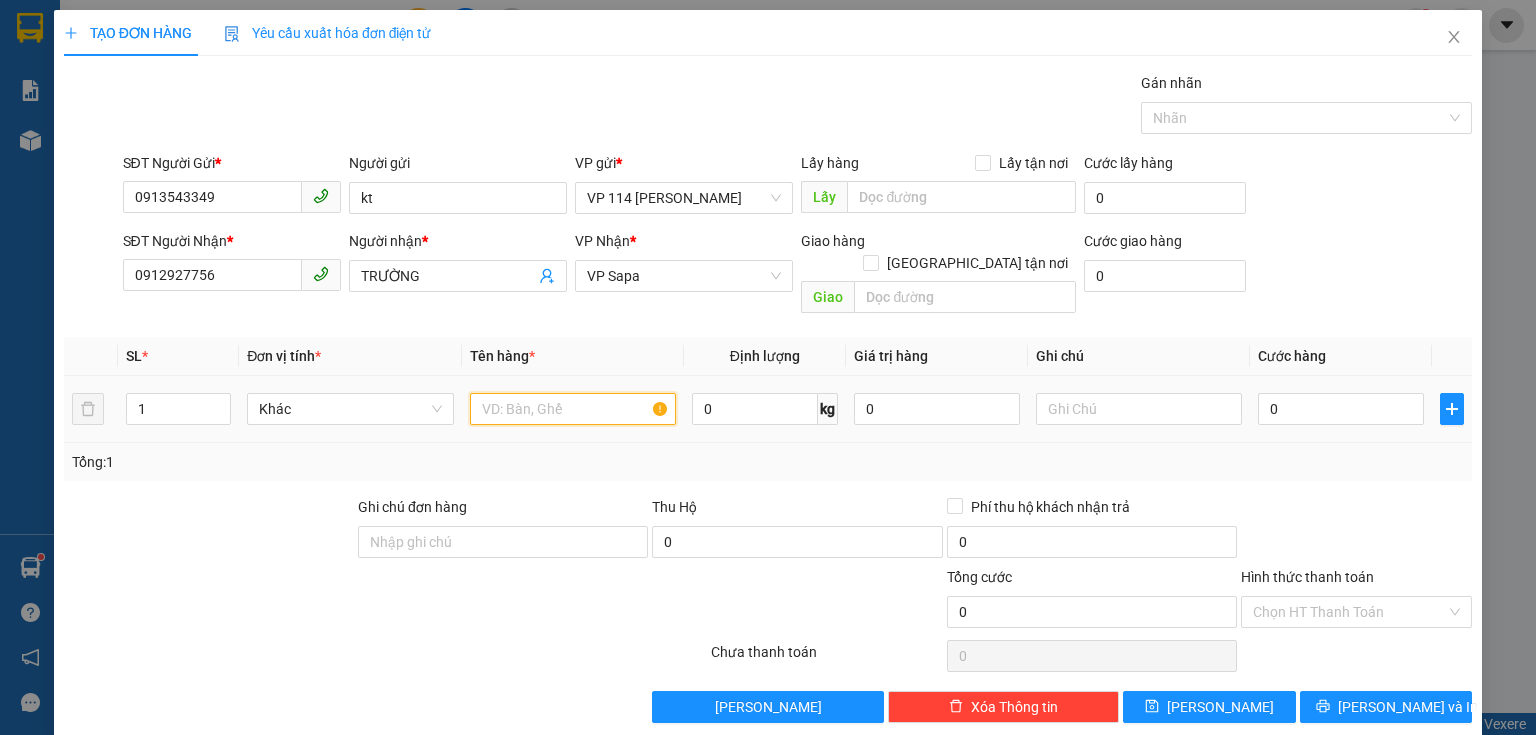 click at bounding box center [573, 409] 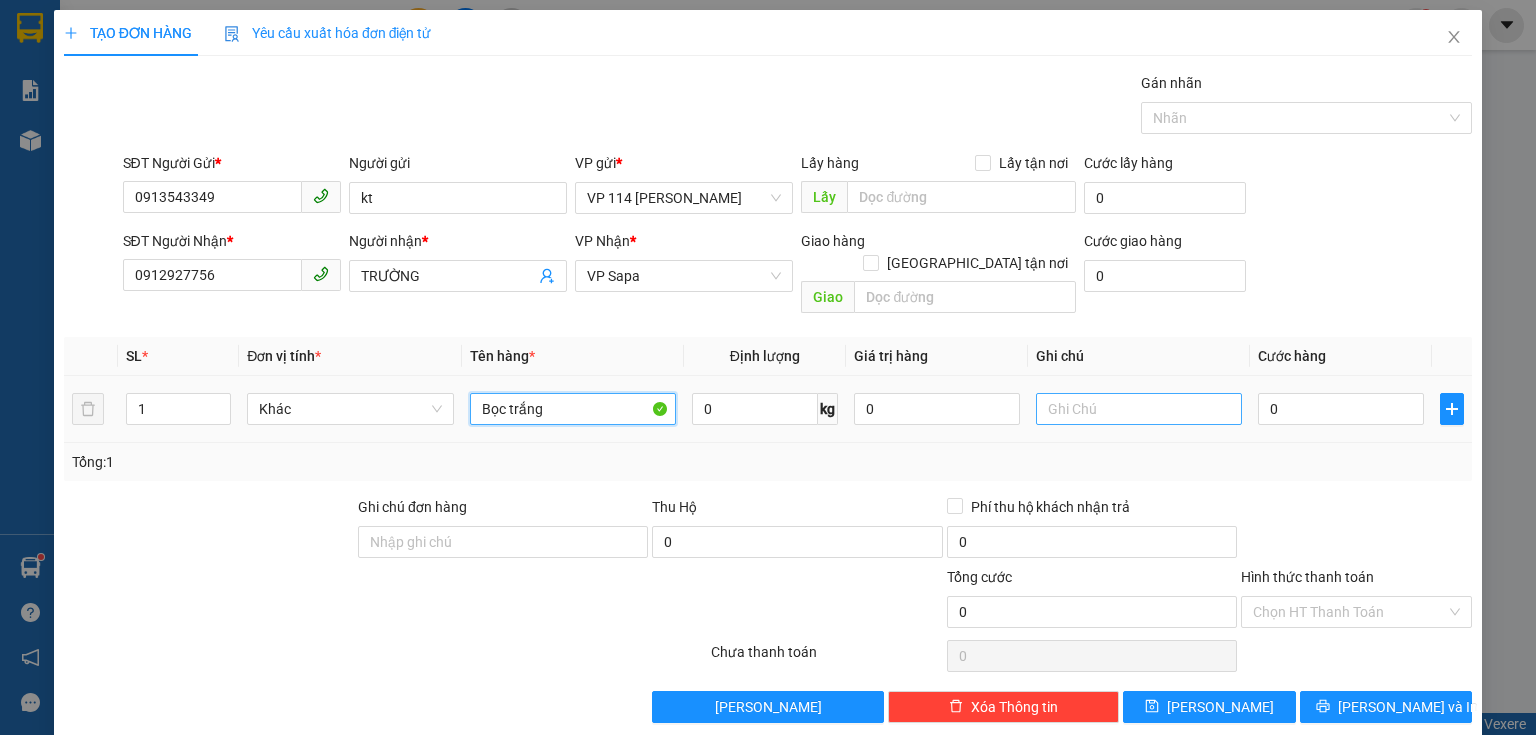 type on "Bọc trắng" 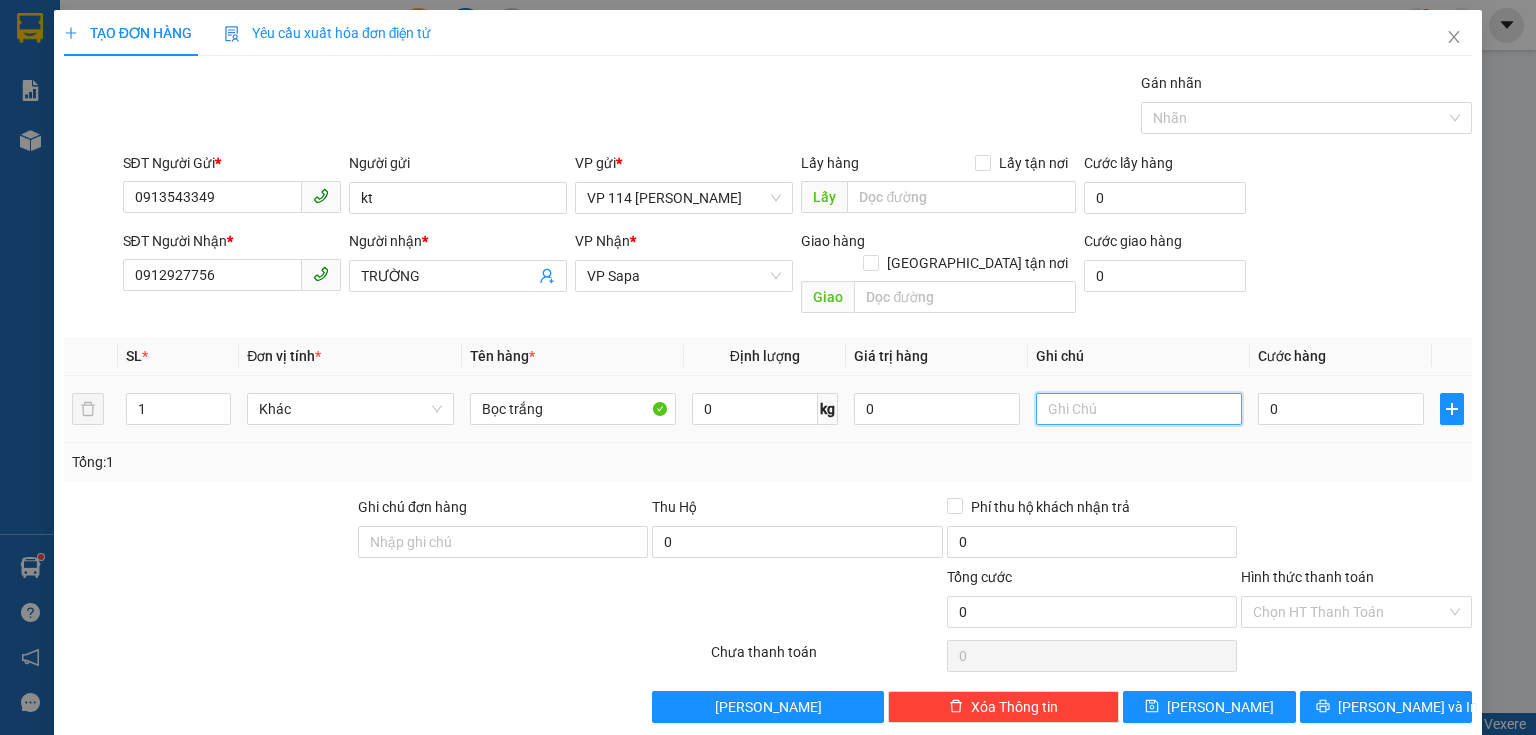 drag, startPoint x: 1037, startPoint y: 388, endPoint x: 1040, endPoint y: 377, distance: 11.401754 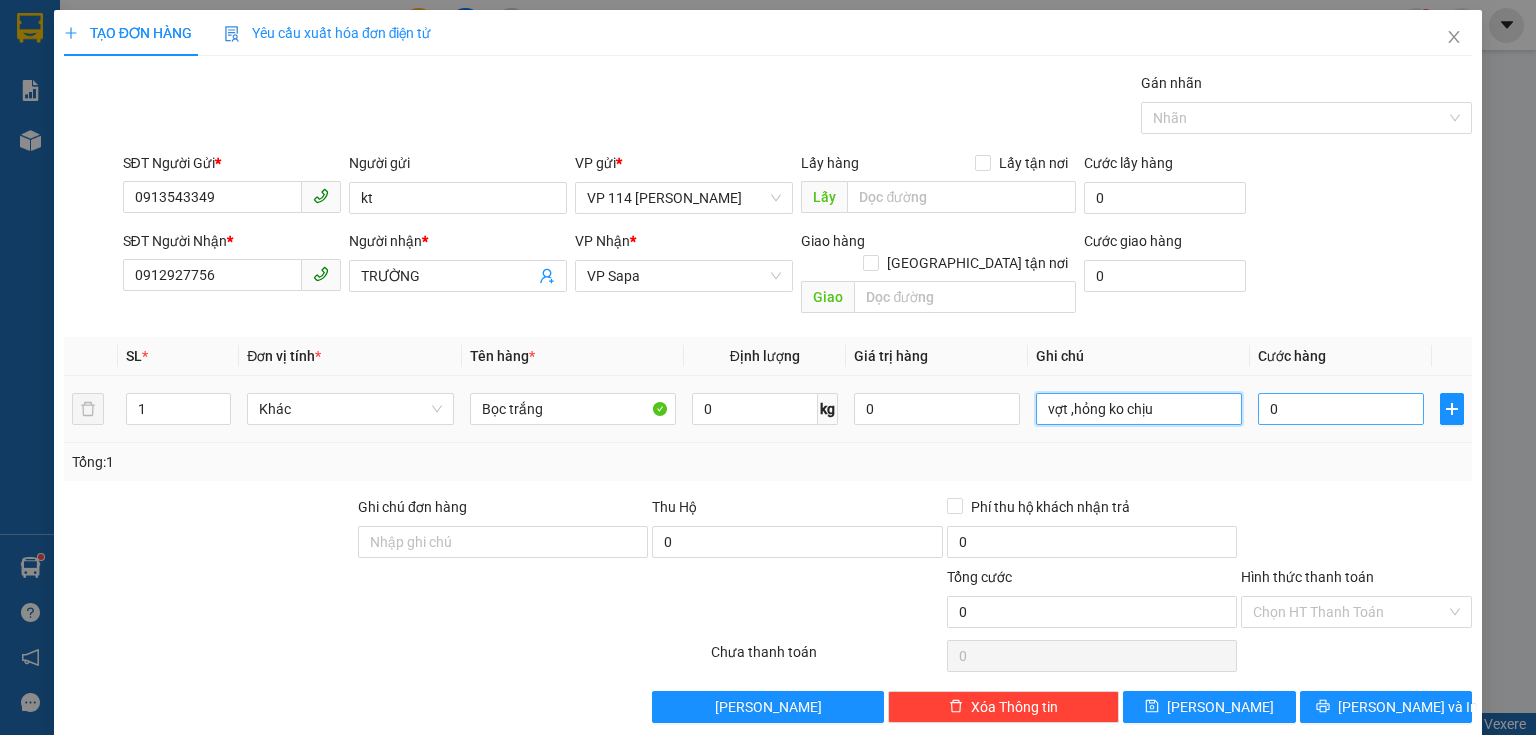 type on "vợt ,hỏng ko chịu" 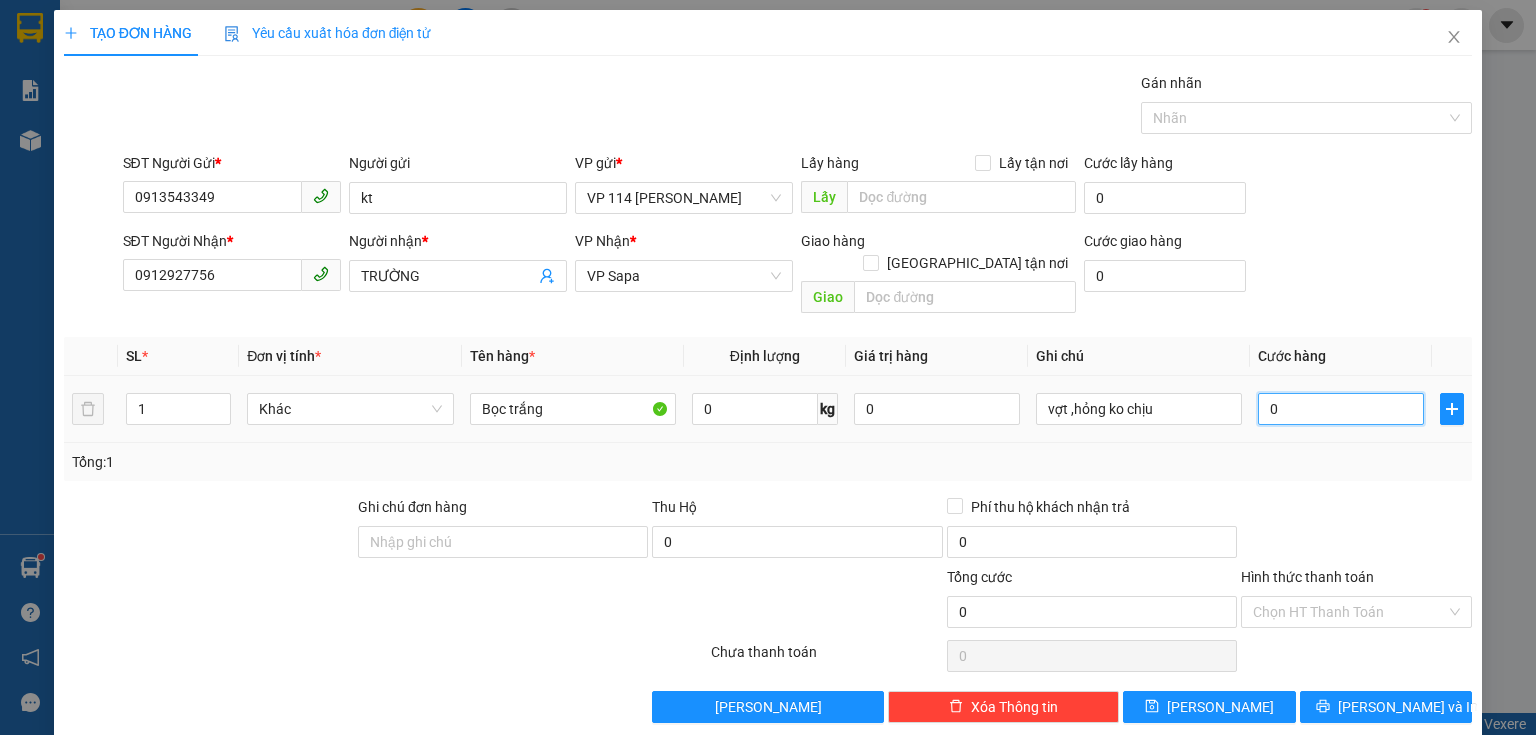 click on "0" at bounding box center (1341, 409) 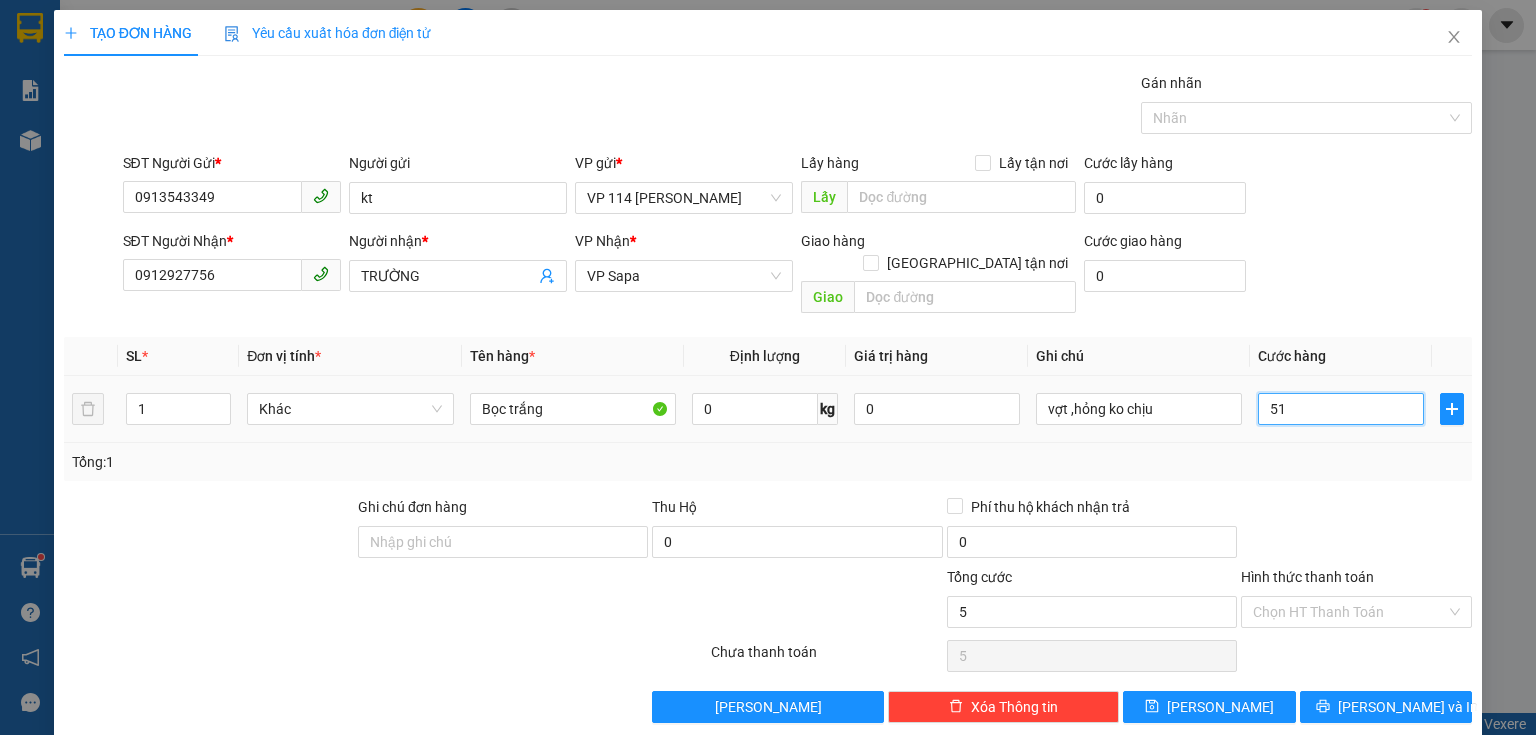 type on "510" 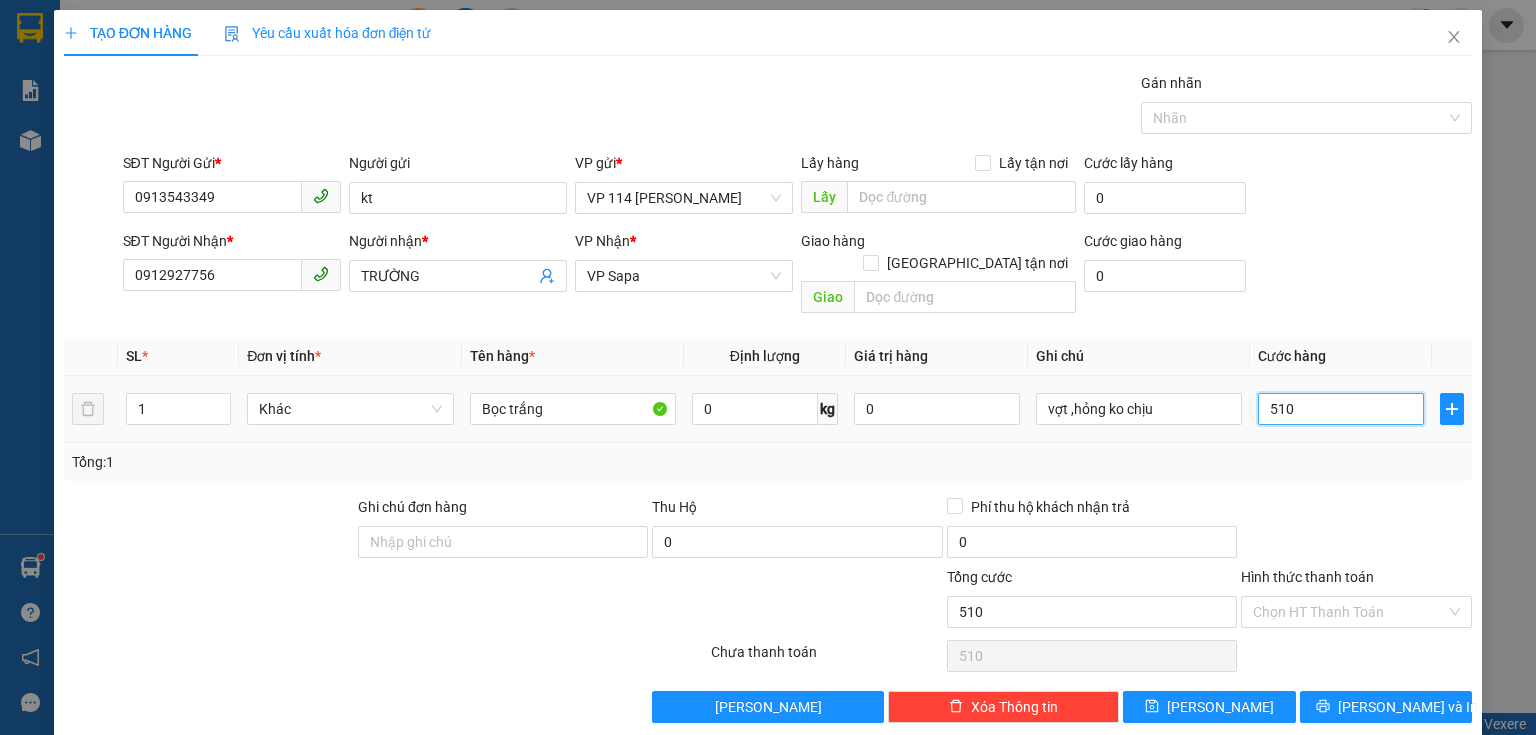 type on "5.100" 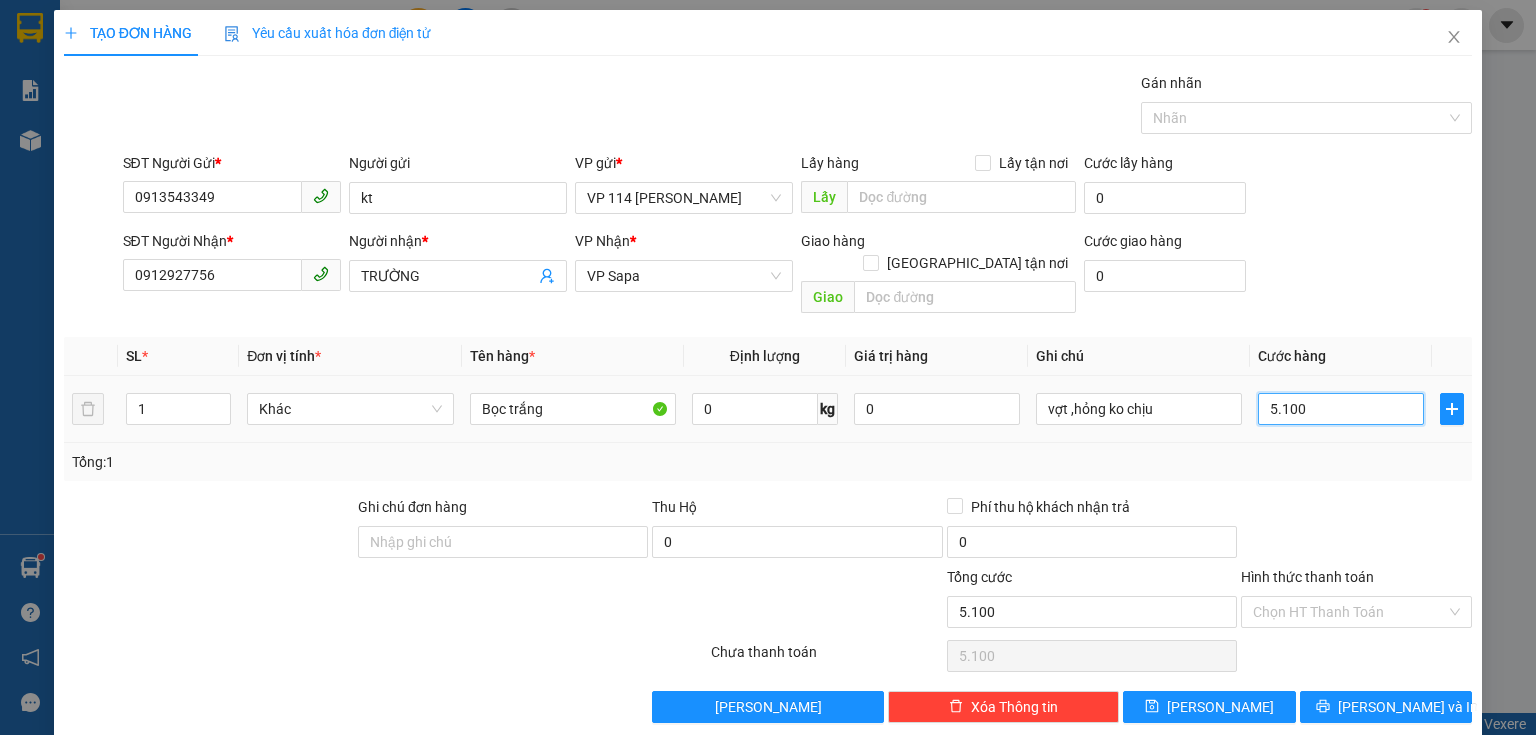 type on "51.000" 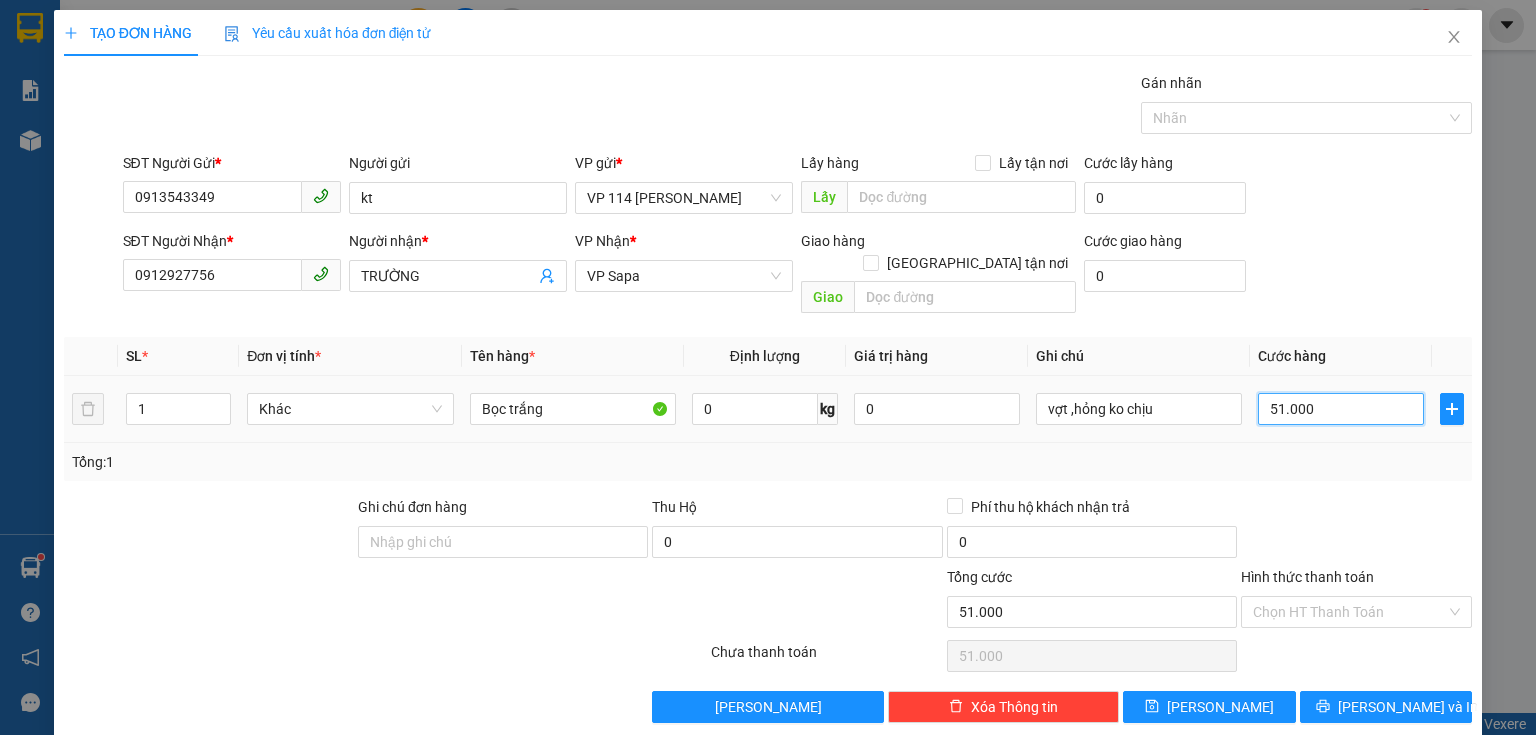 type on "510.000" 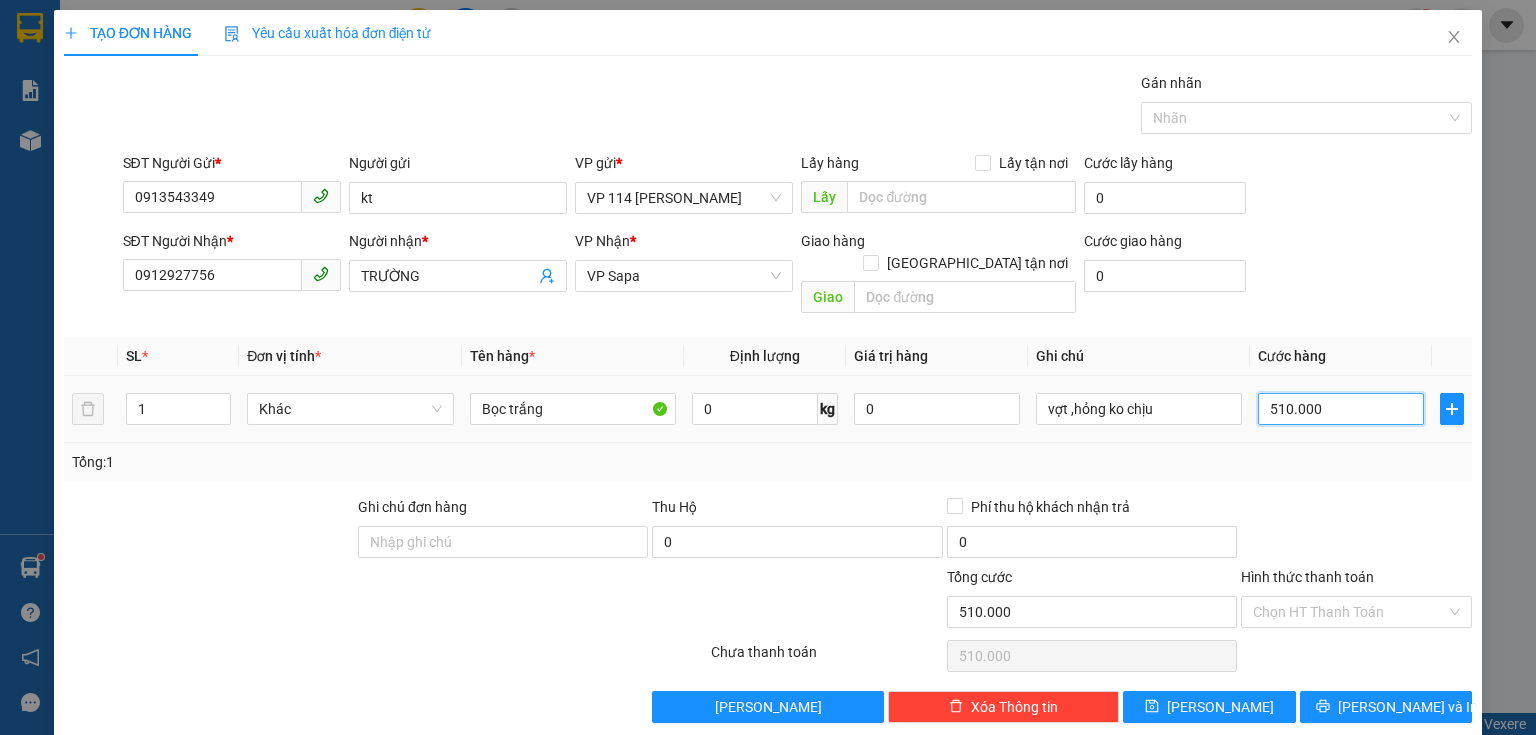 type on "51.000" 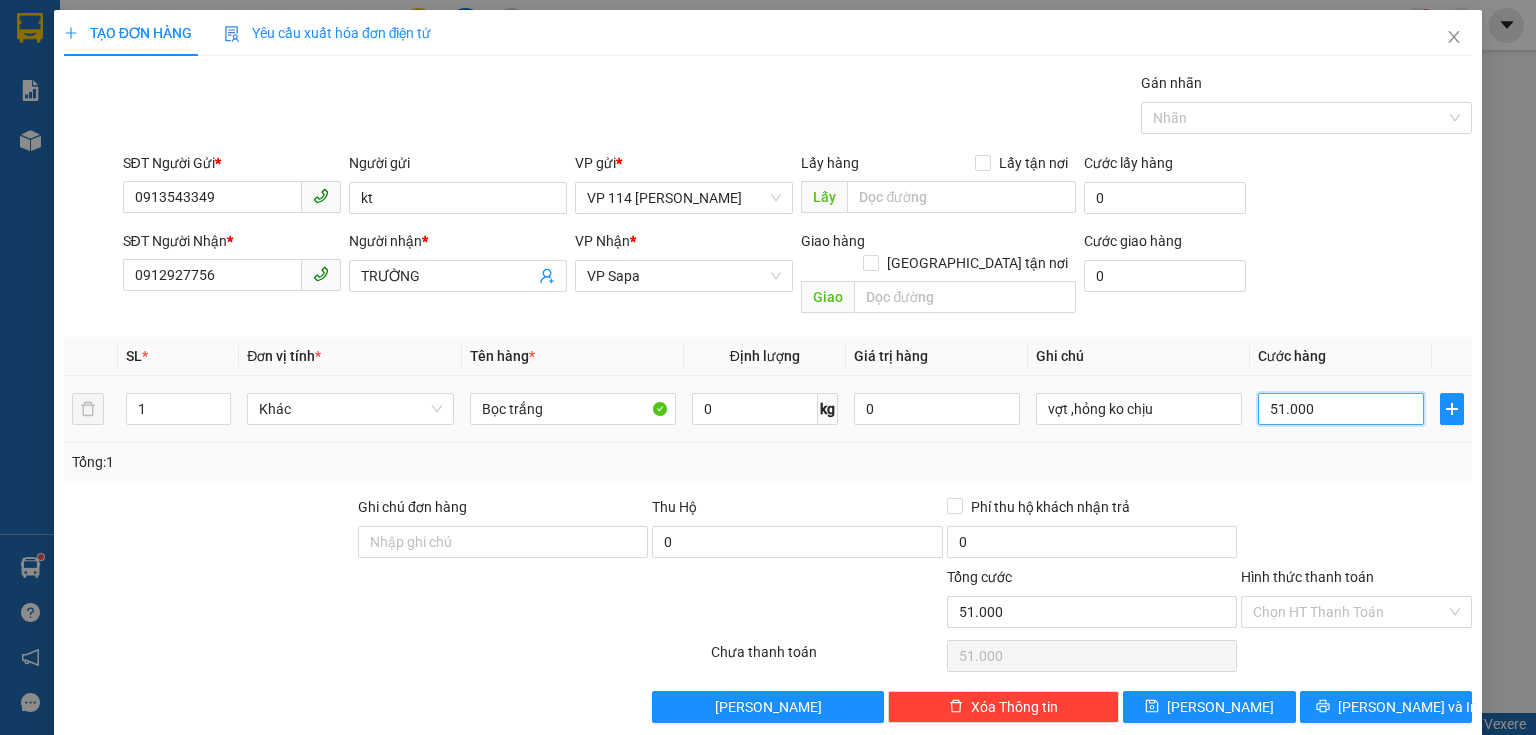 type on "5.100" 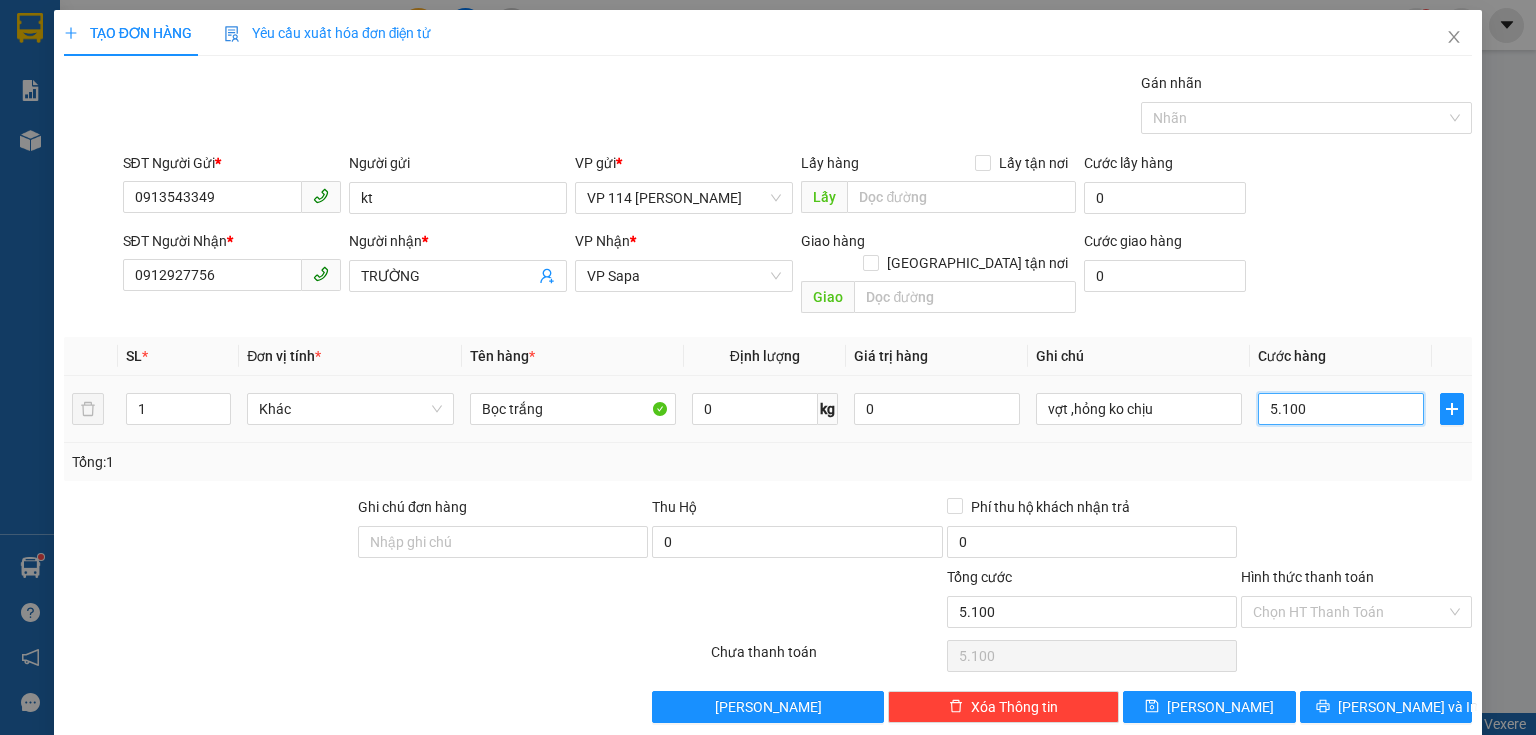 type on "510" 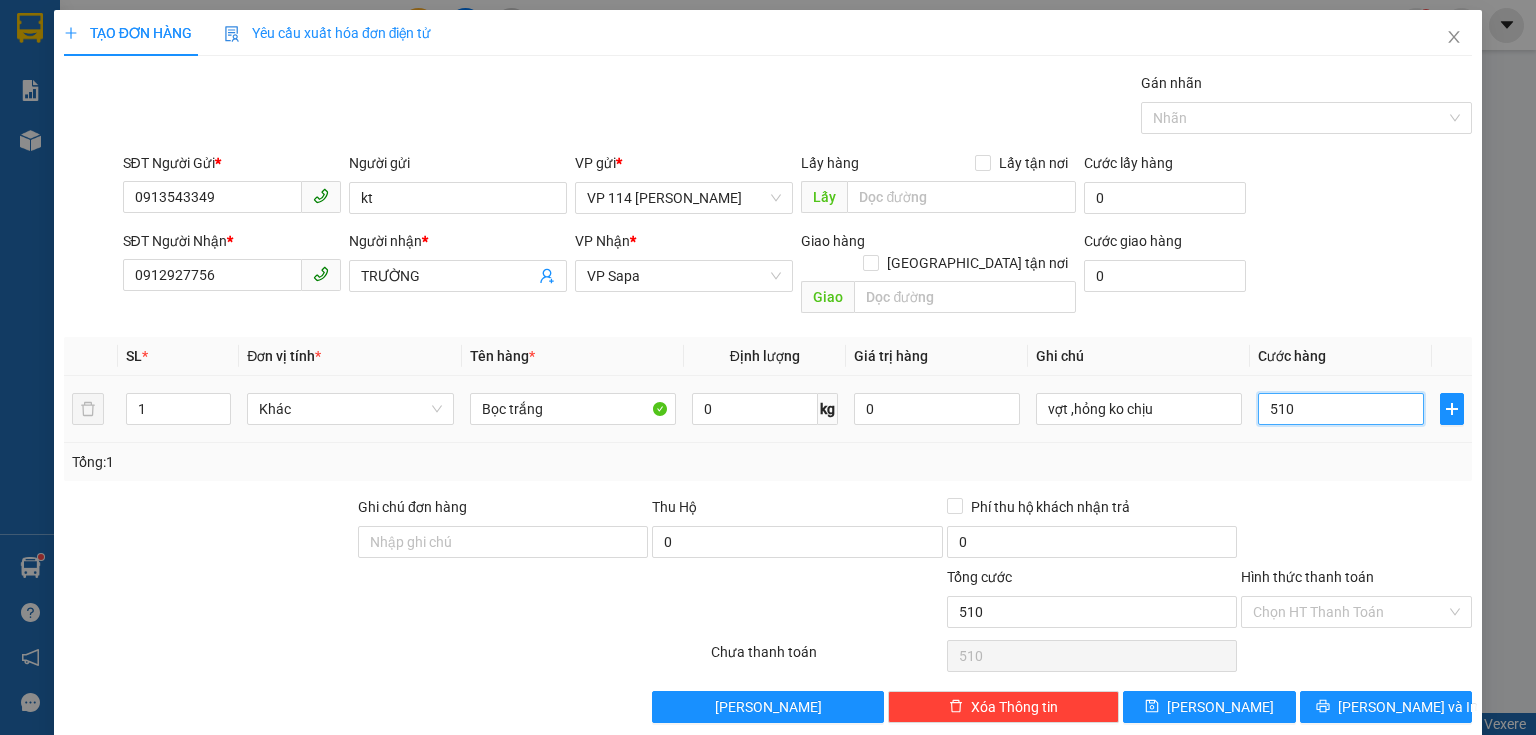 type on "51" 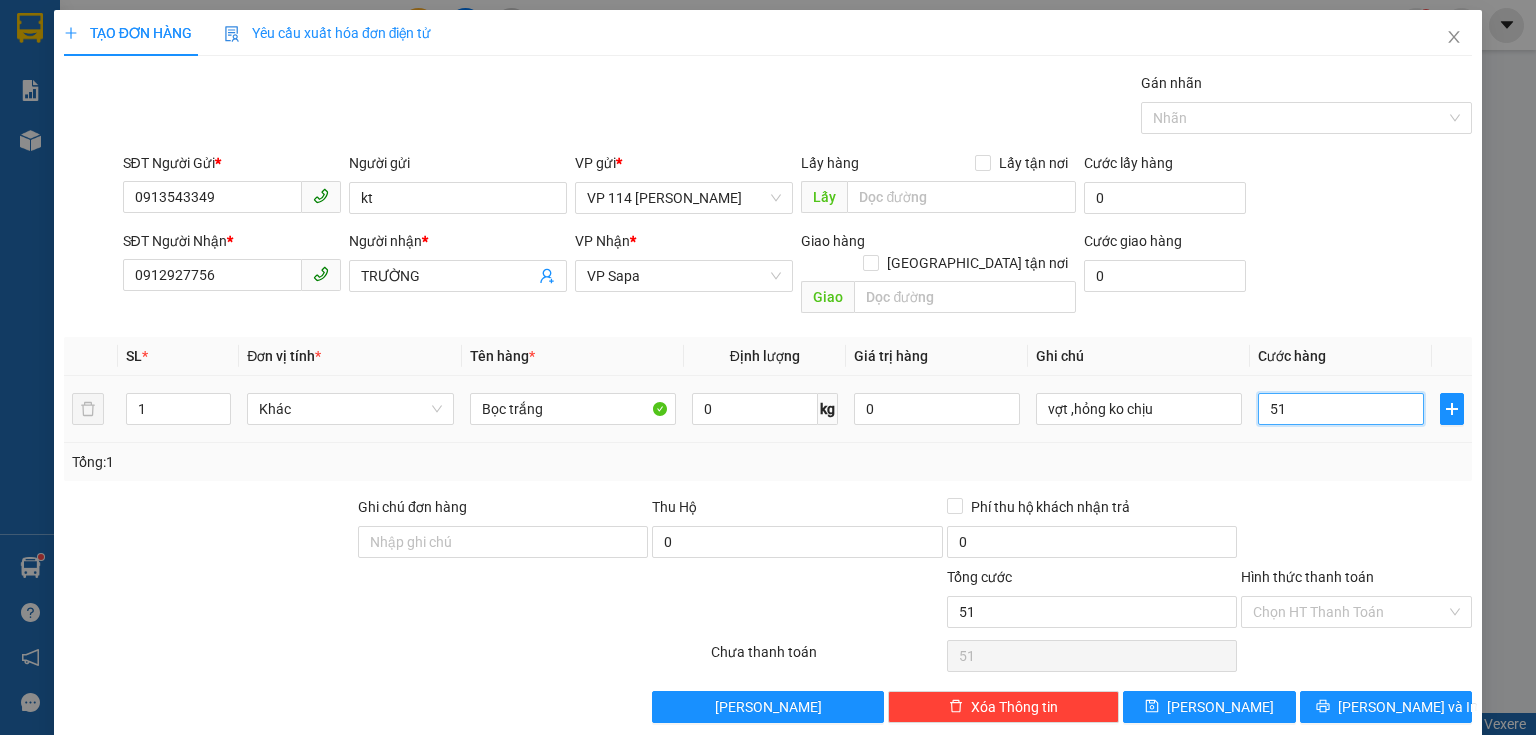 type on "5" 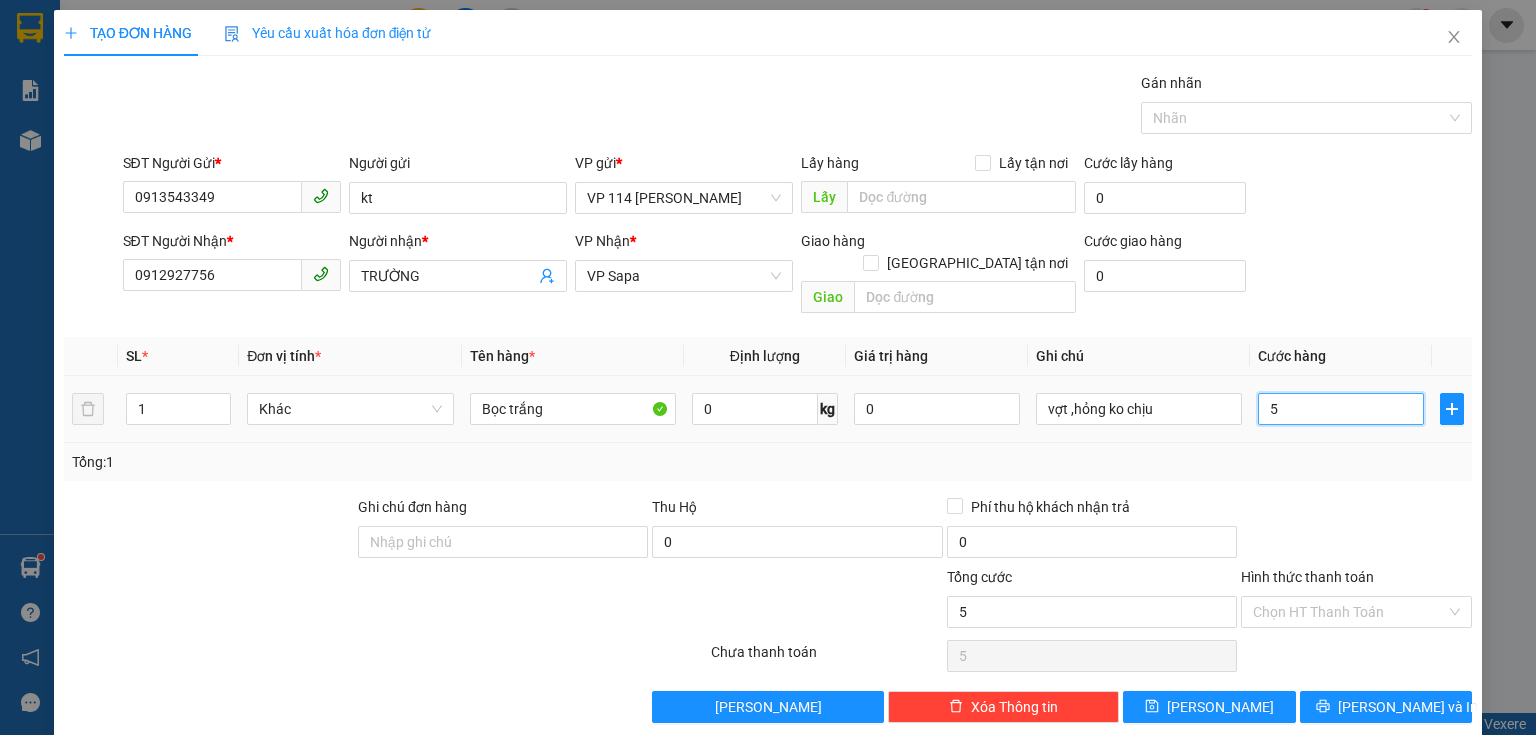 type on "50" 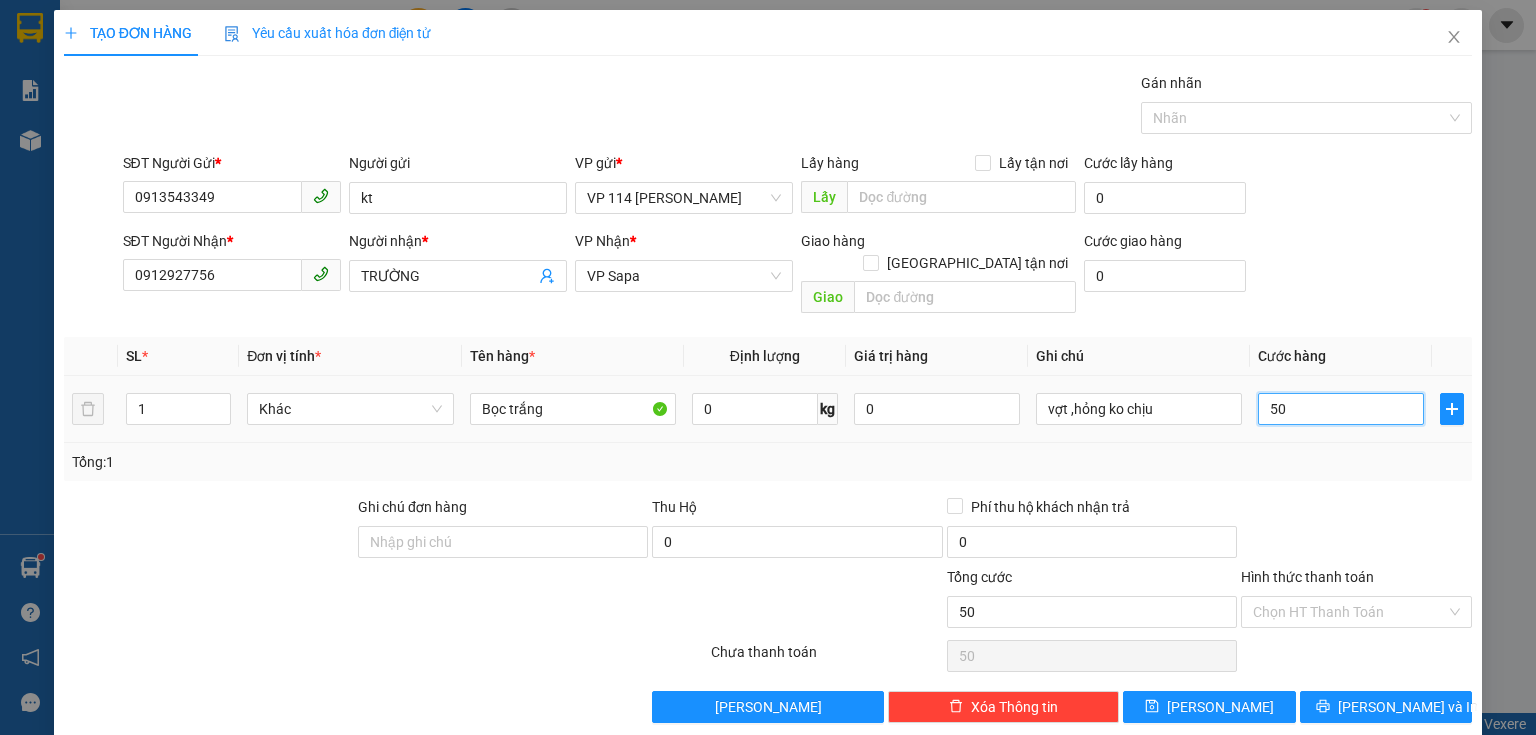 type on "500" 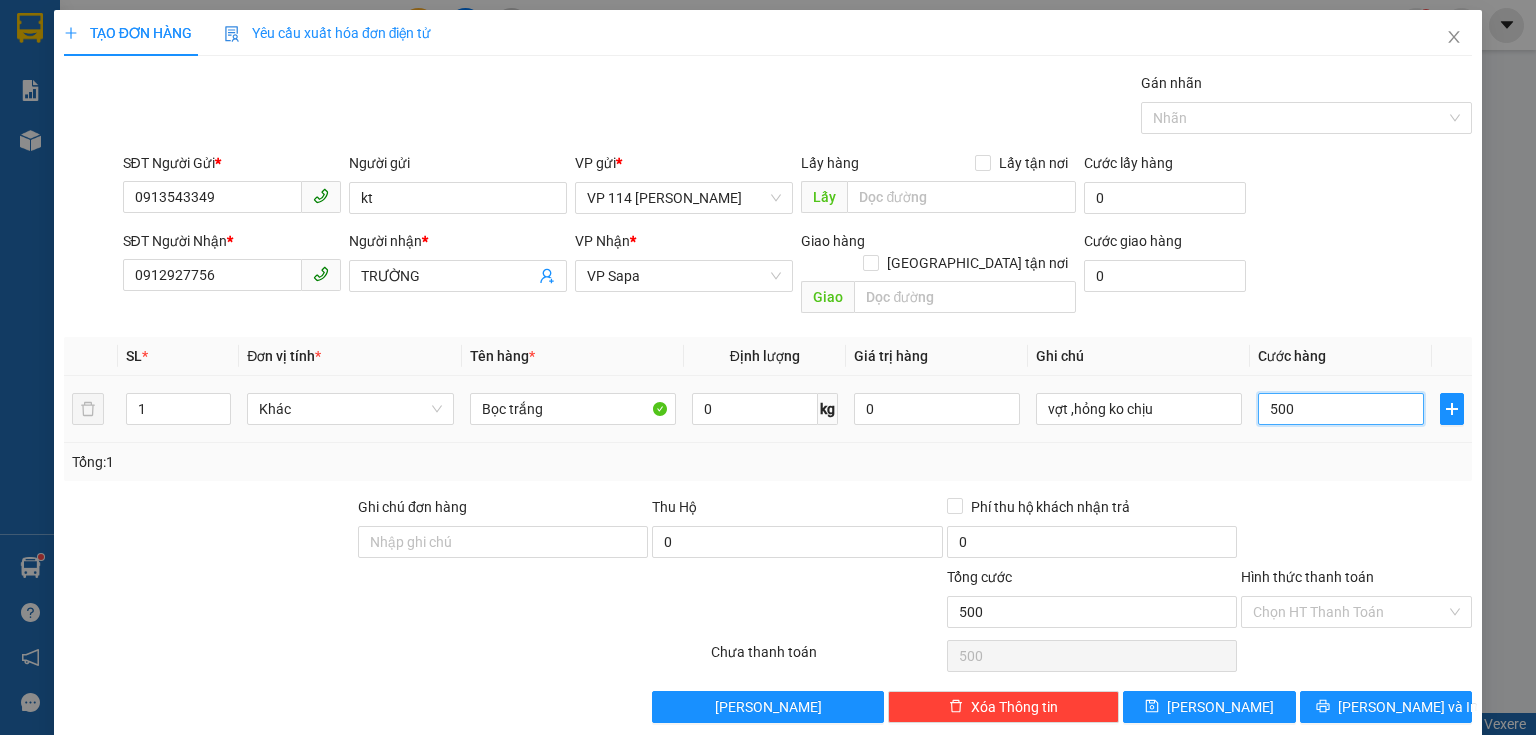 type on "5.000" 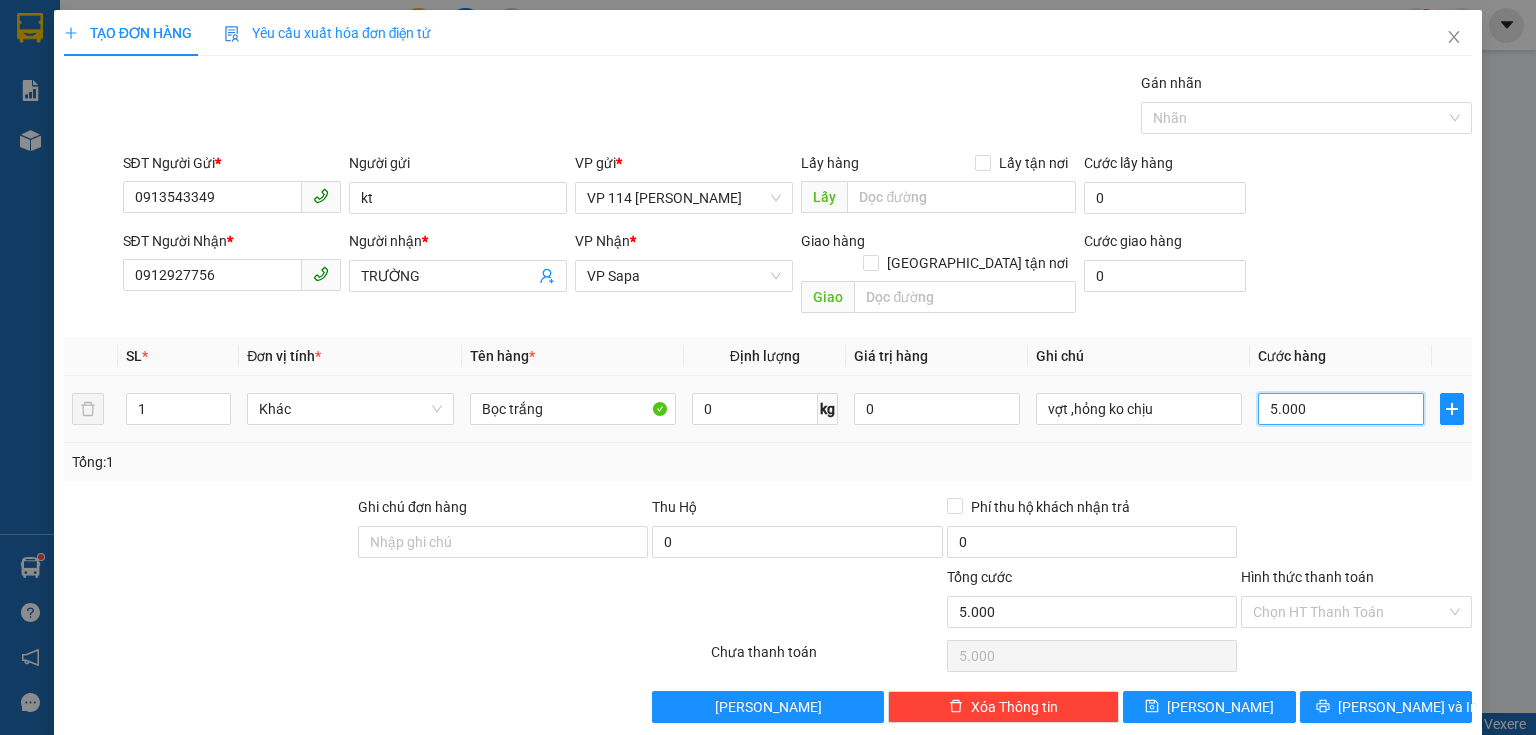 type on "50.000" 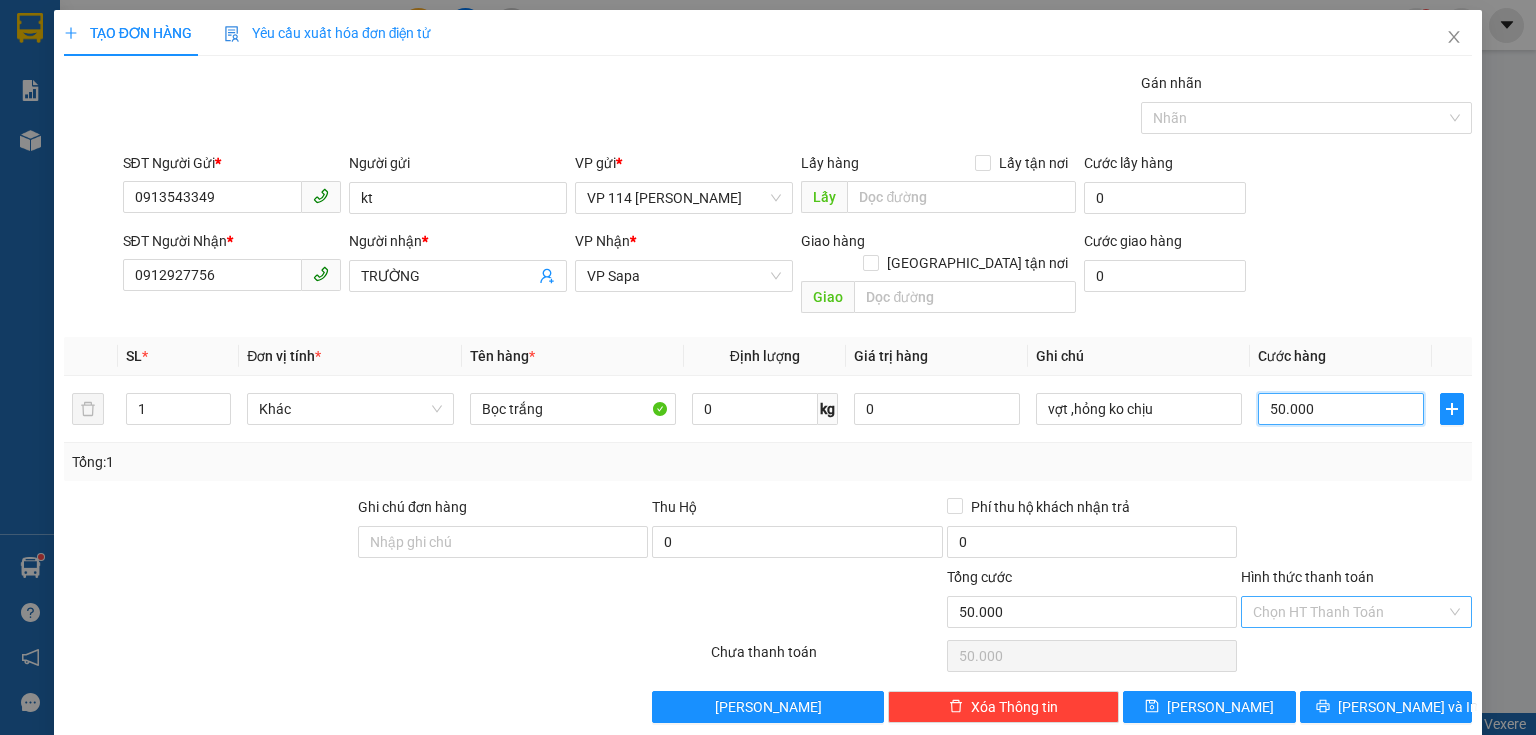 type on "50.000" 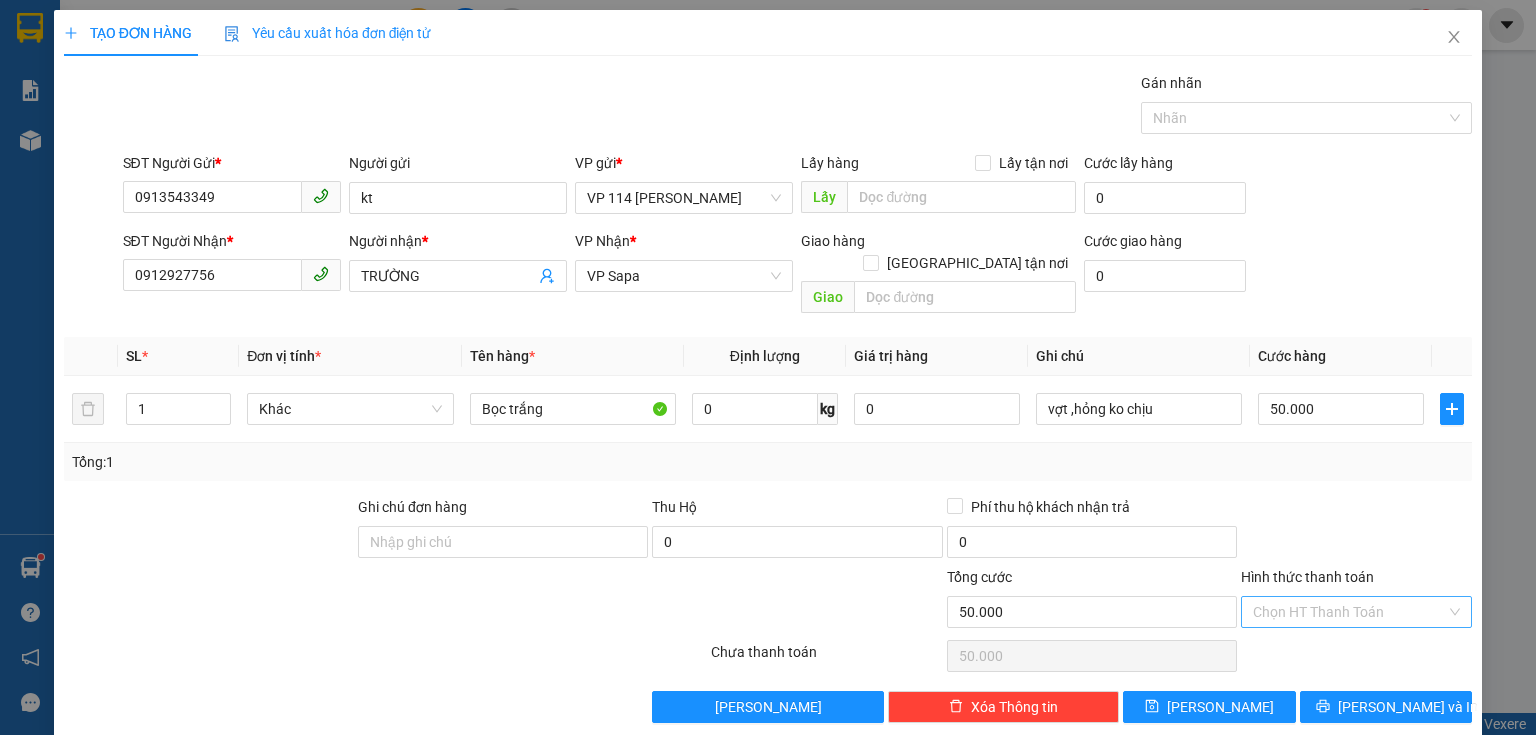 click on "Hình thức thanh toán" at bounding box center (1349, 612) 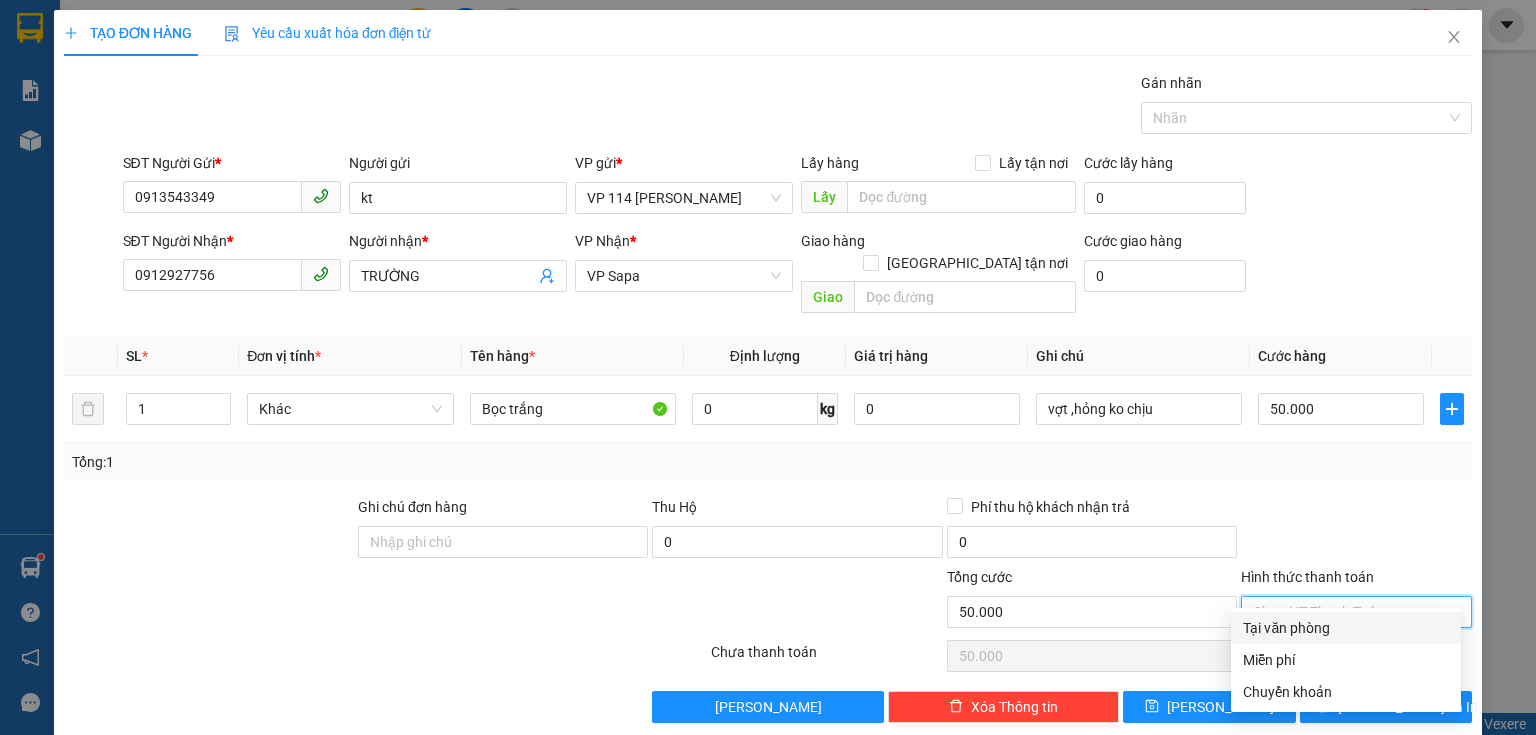 click on "Tại văn phòng" at bounding box center (1346, 628) 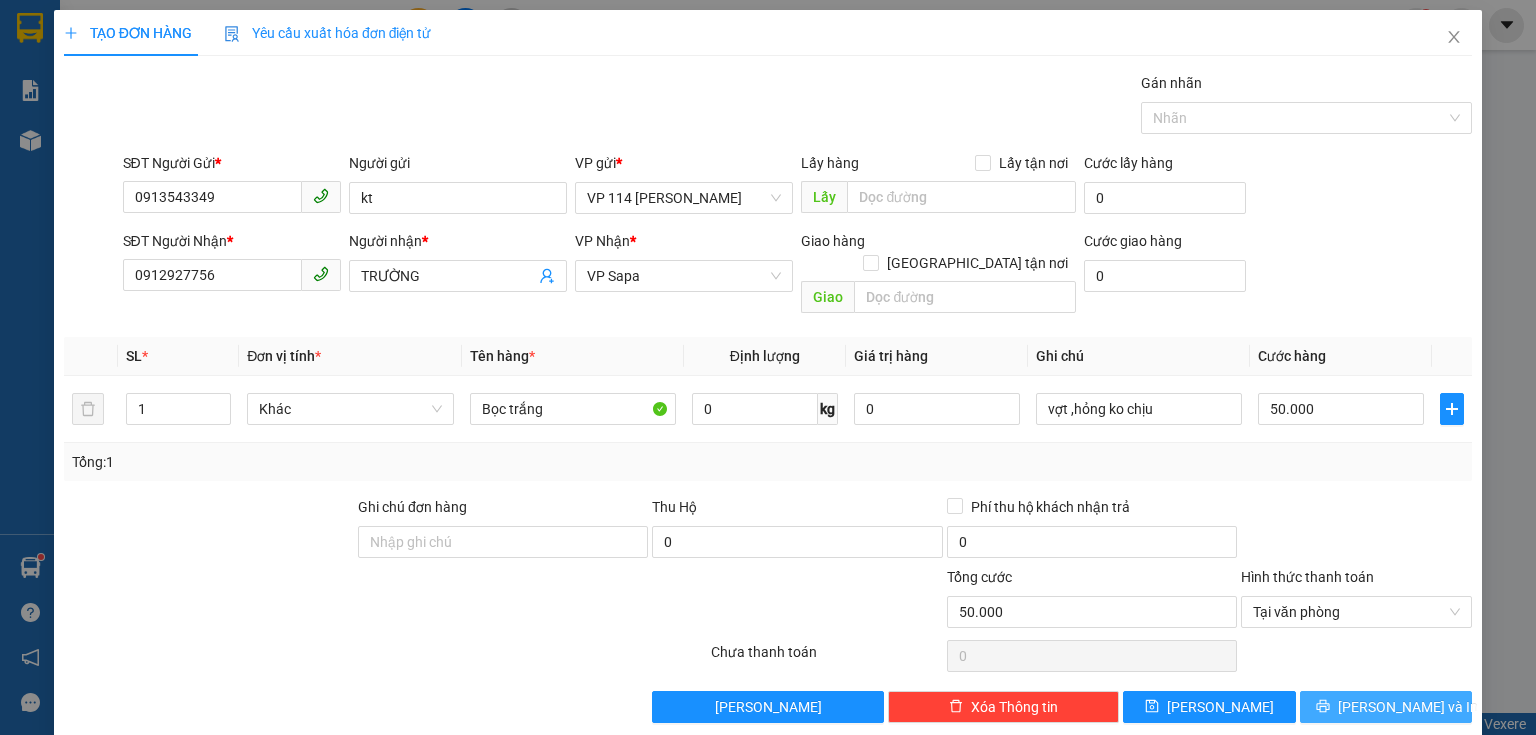 click on "[PERSON_NAME] và In" at bounding box center (1408, 707) 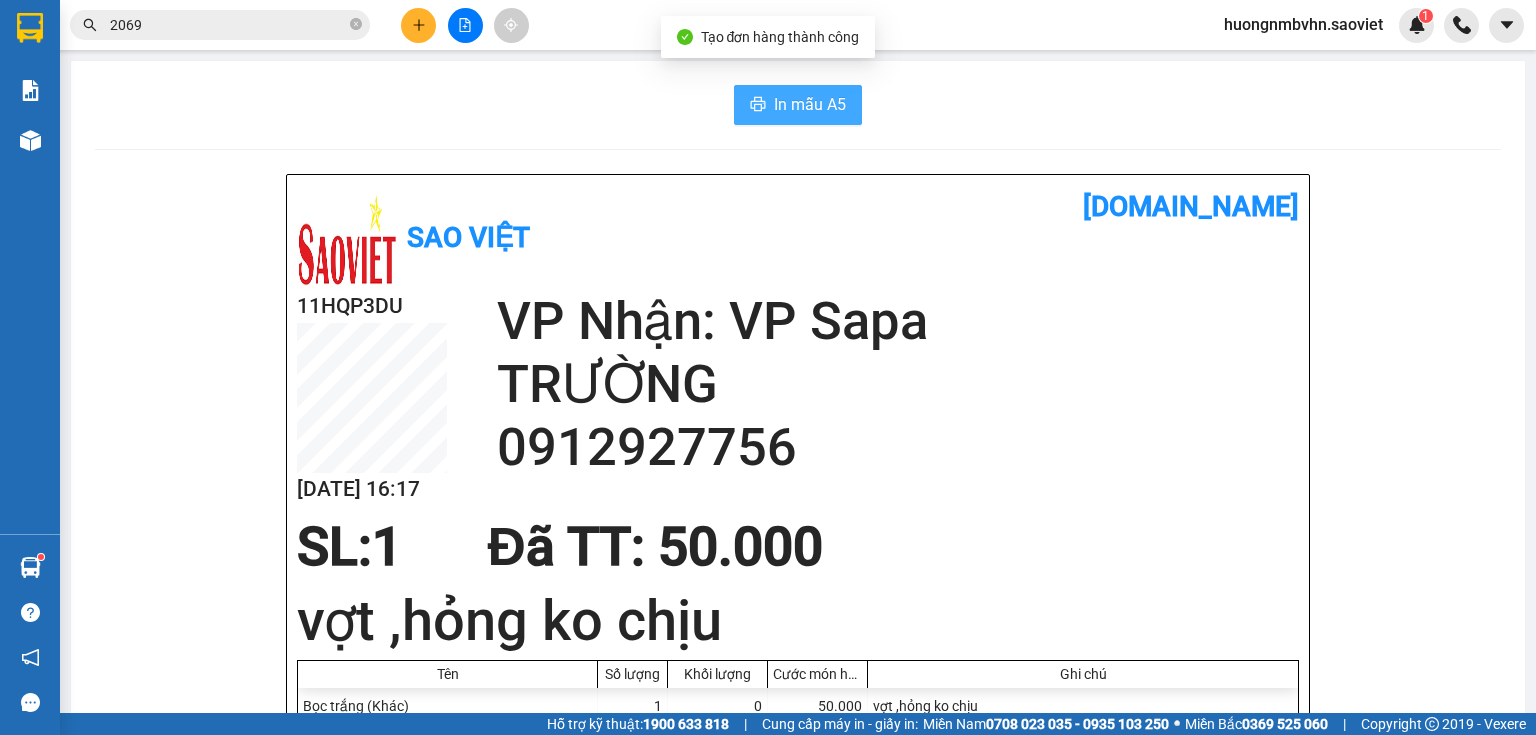 click on "In mẫu A5" at bounding box center (810, 104) 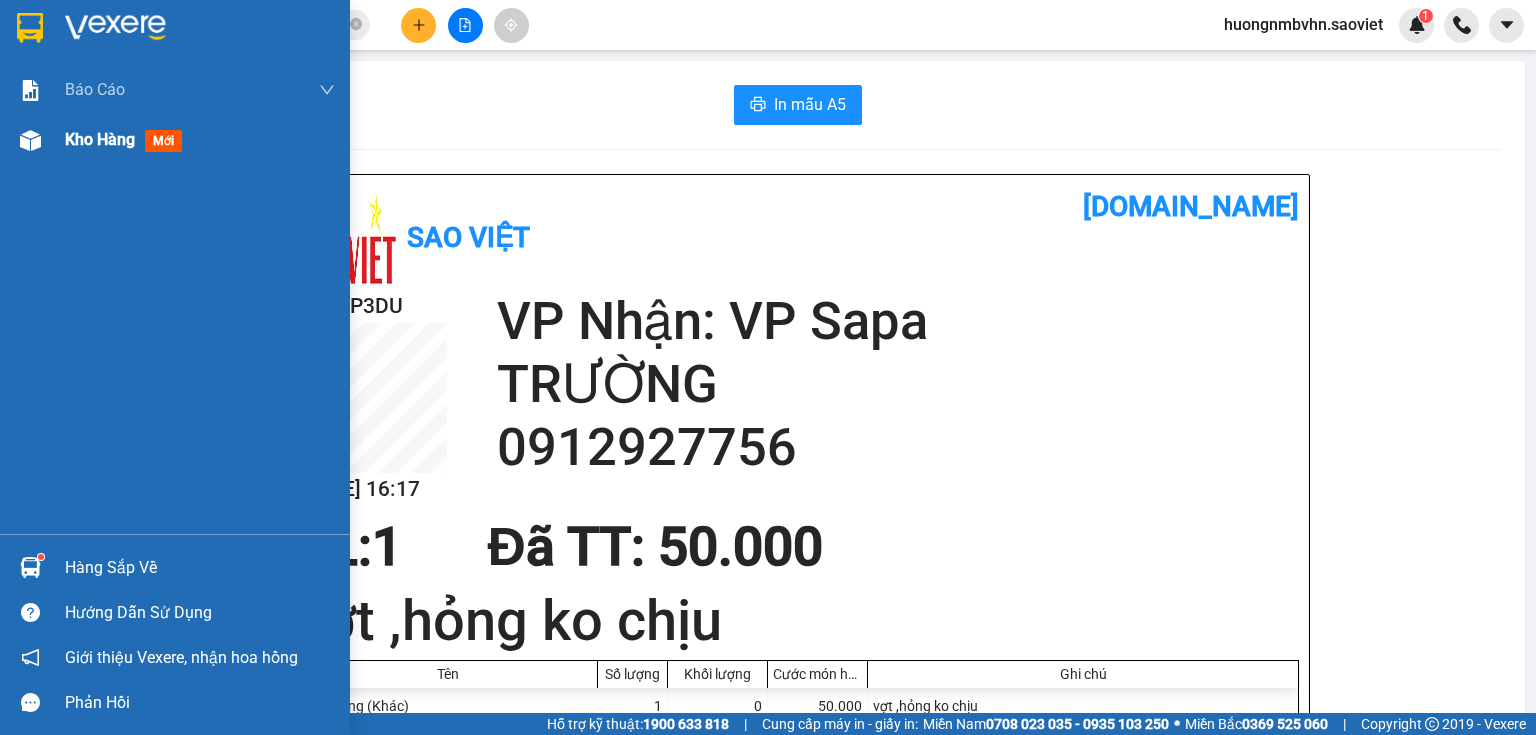 click on "Kho hàng" at bounding box center [100, 139] 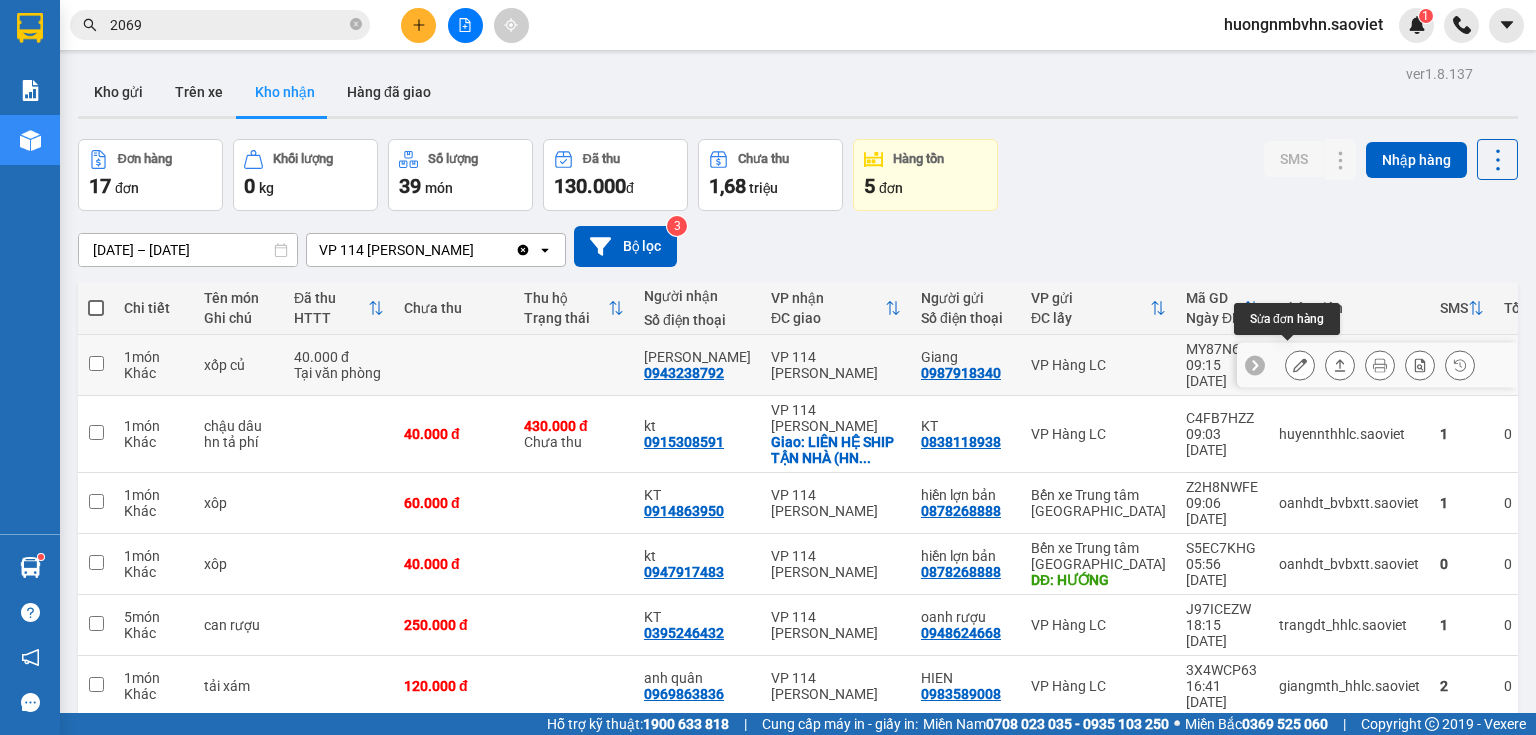 click 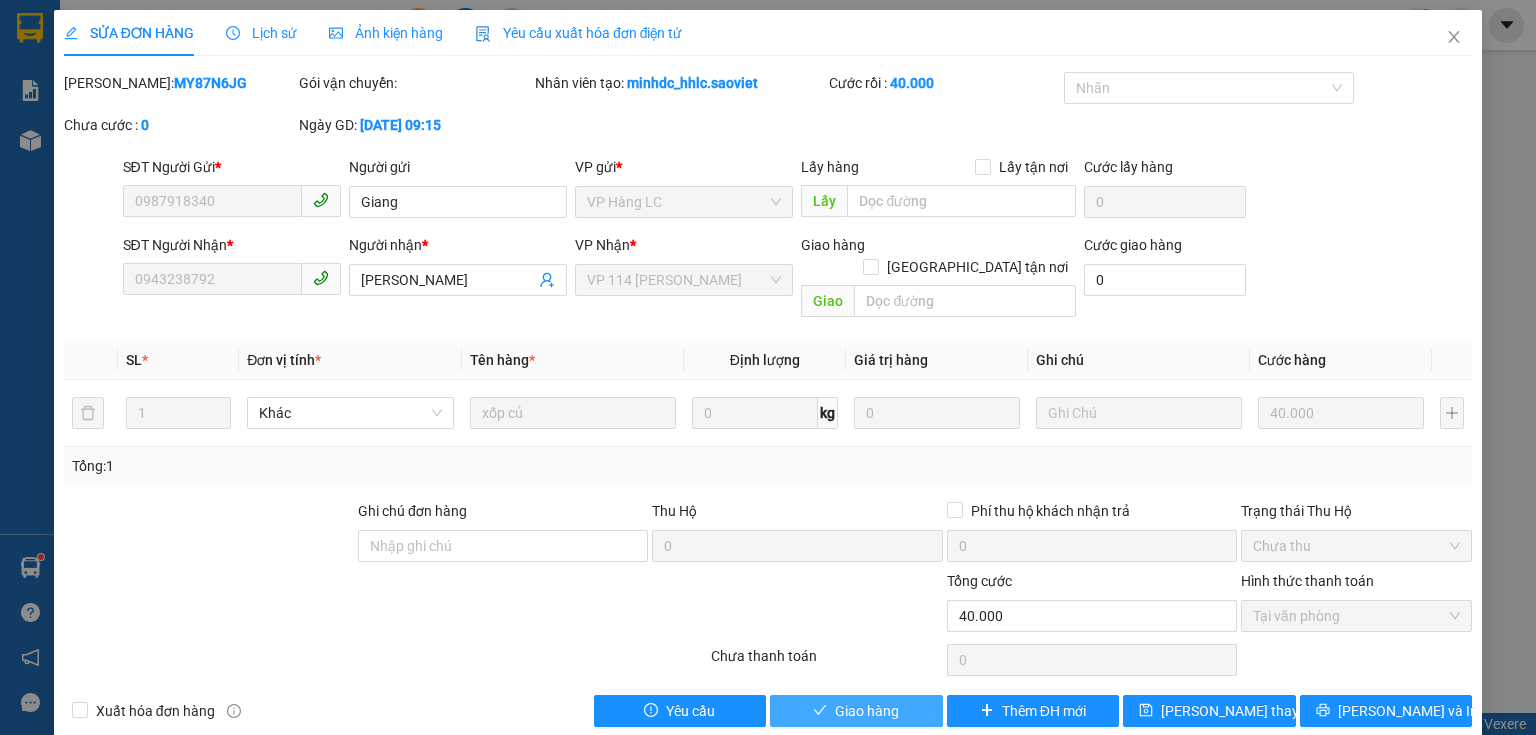click on "Giao hàng" at bounding box center [867, 711] 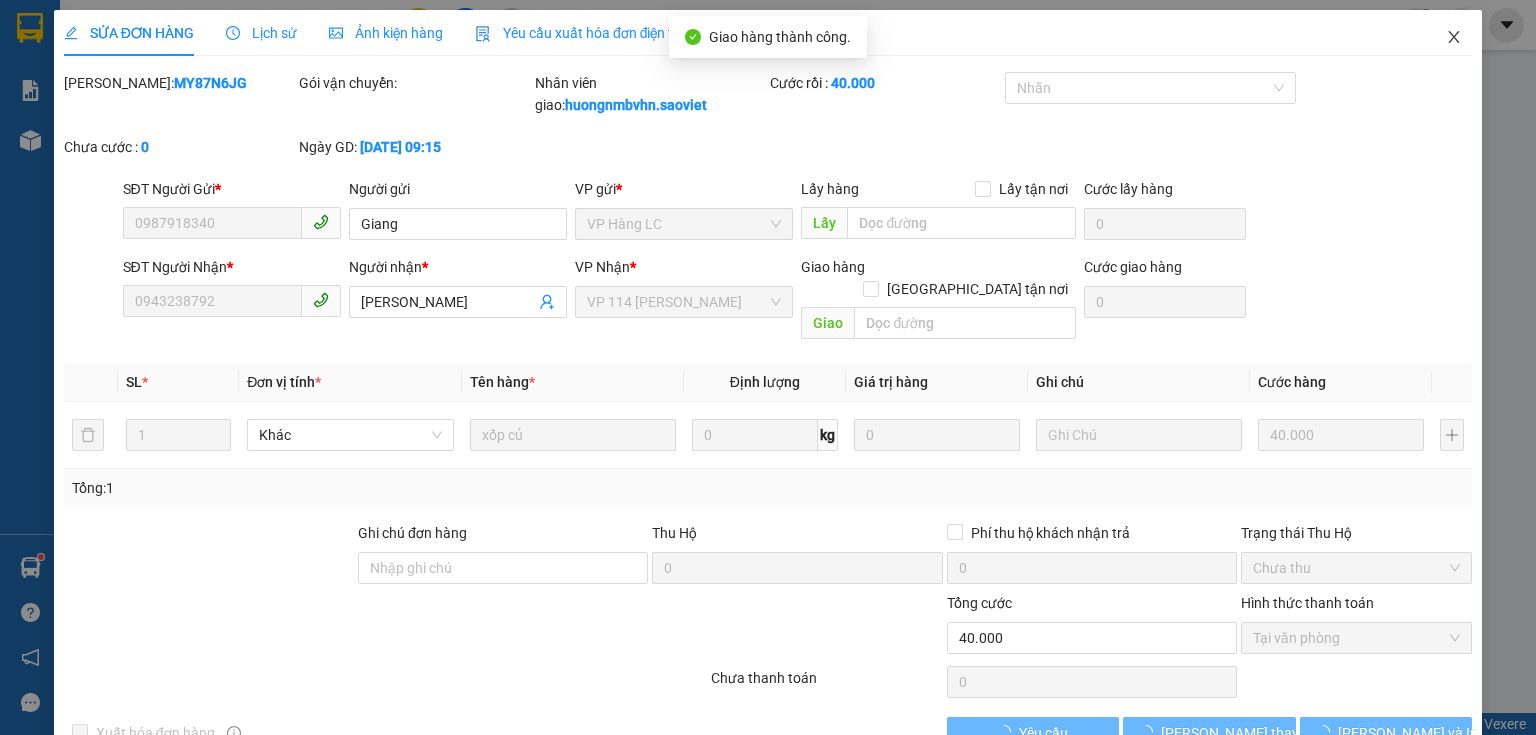 click 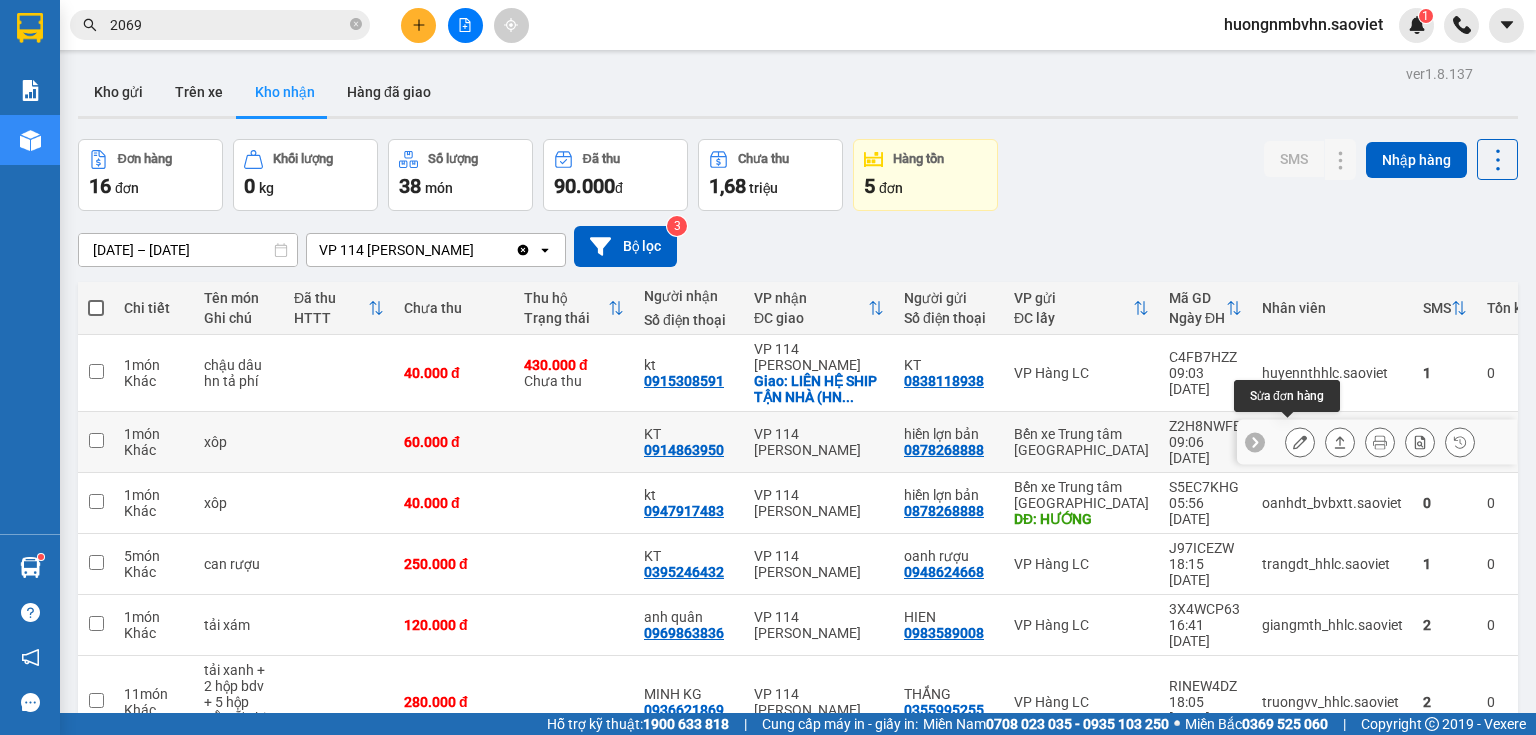 click at bounding box center [1300, 442] 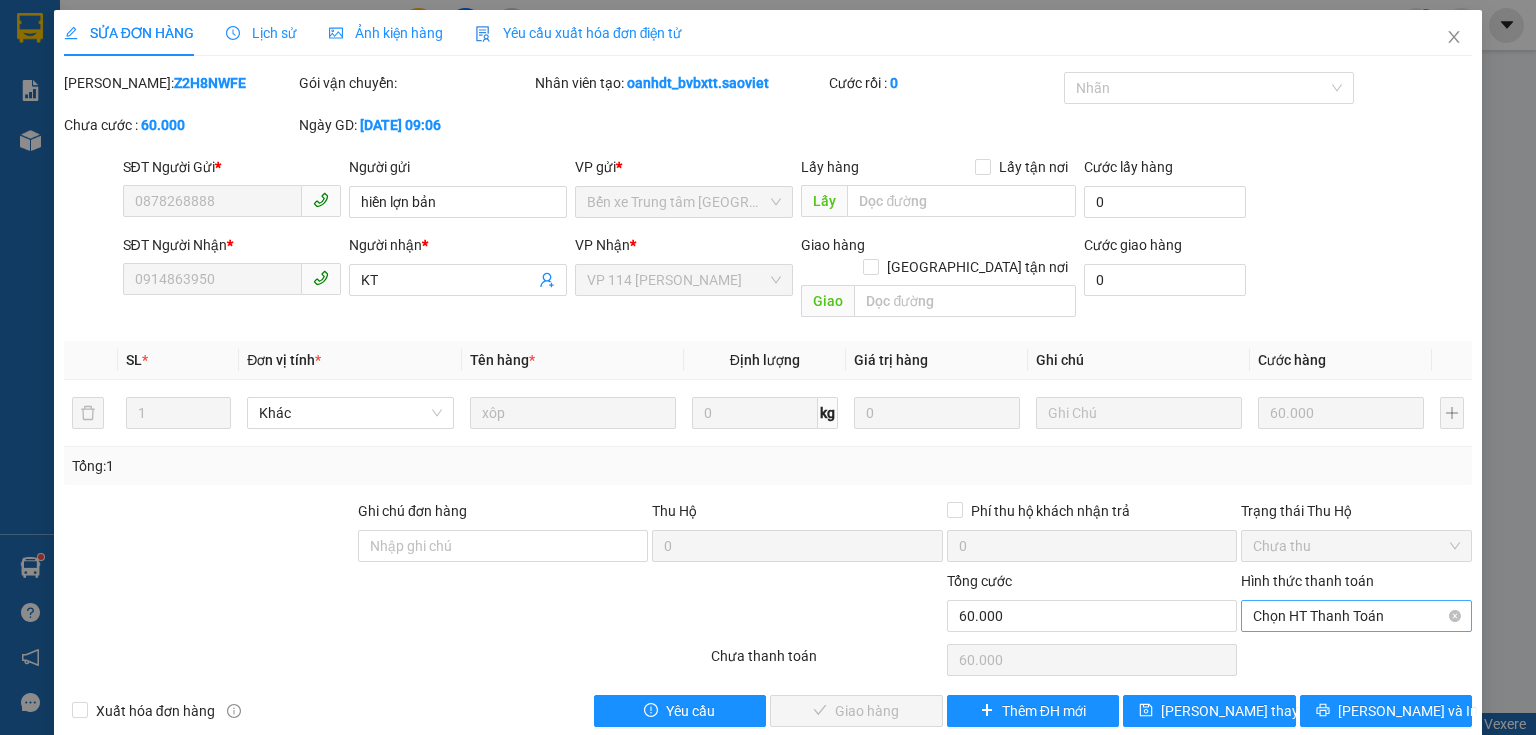 click on "Chọn HT Thanh Toán" at bounding box center [1356, 616] 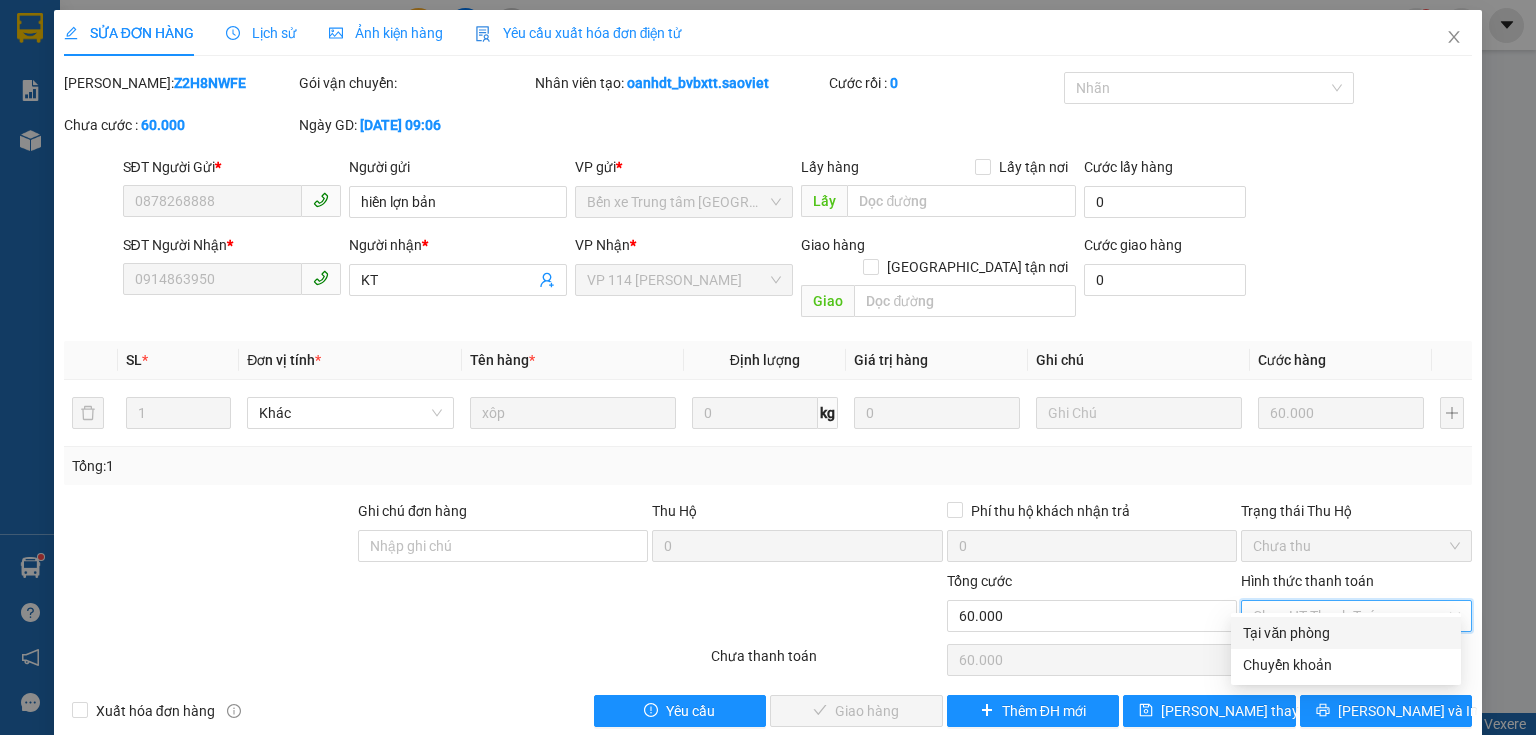 click on "Tại văn phòng" at bounding box center (1346, 633) 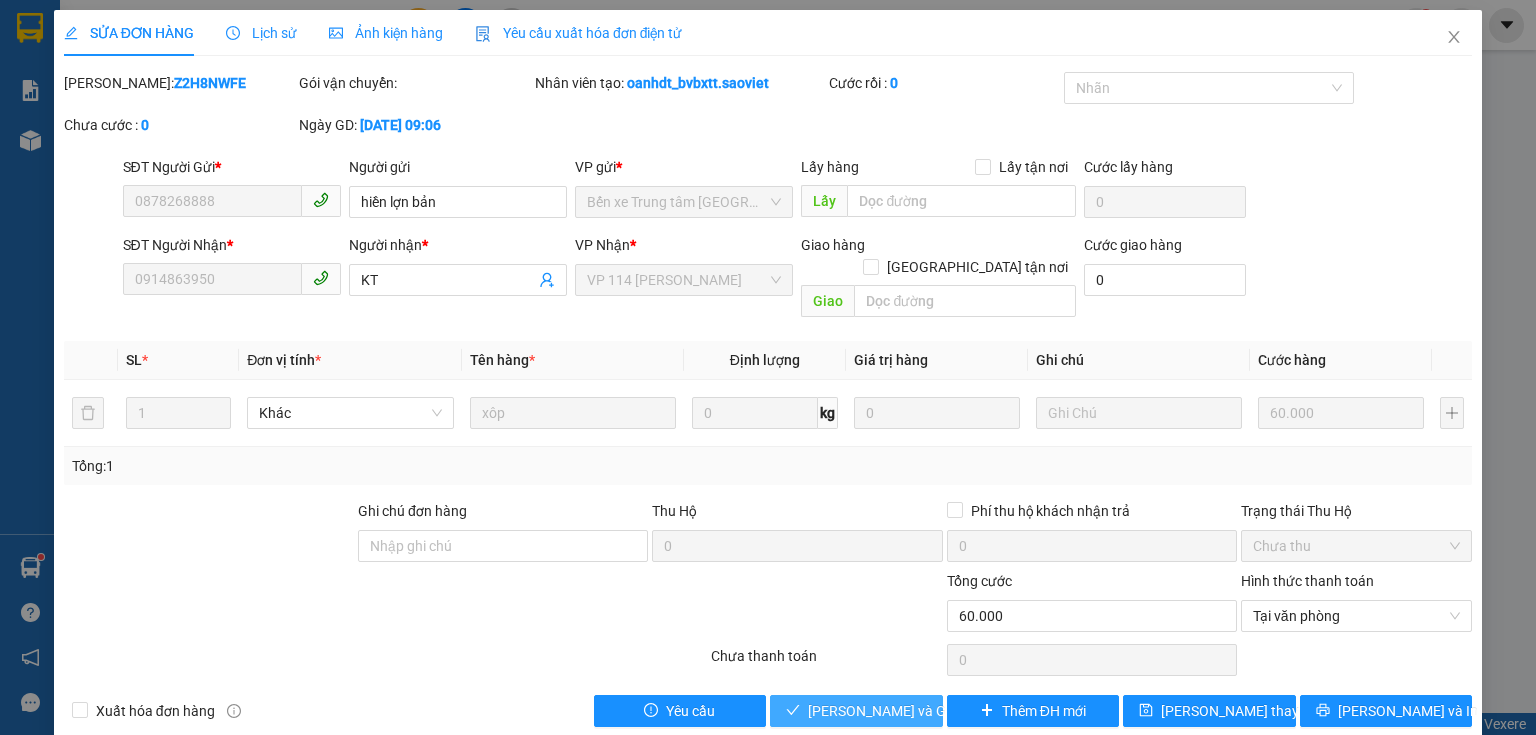 click on "[PERSON_NAME] và [PERSON_NAME] hàng" at bounding box center (904, 711) 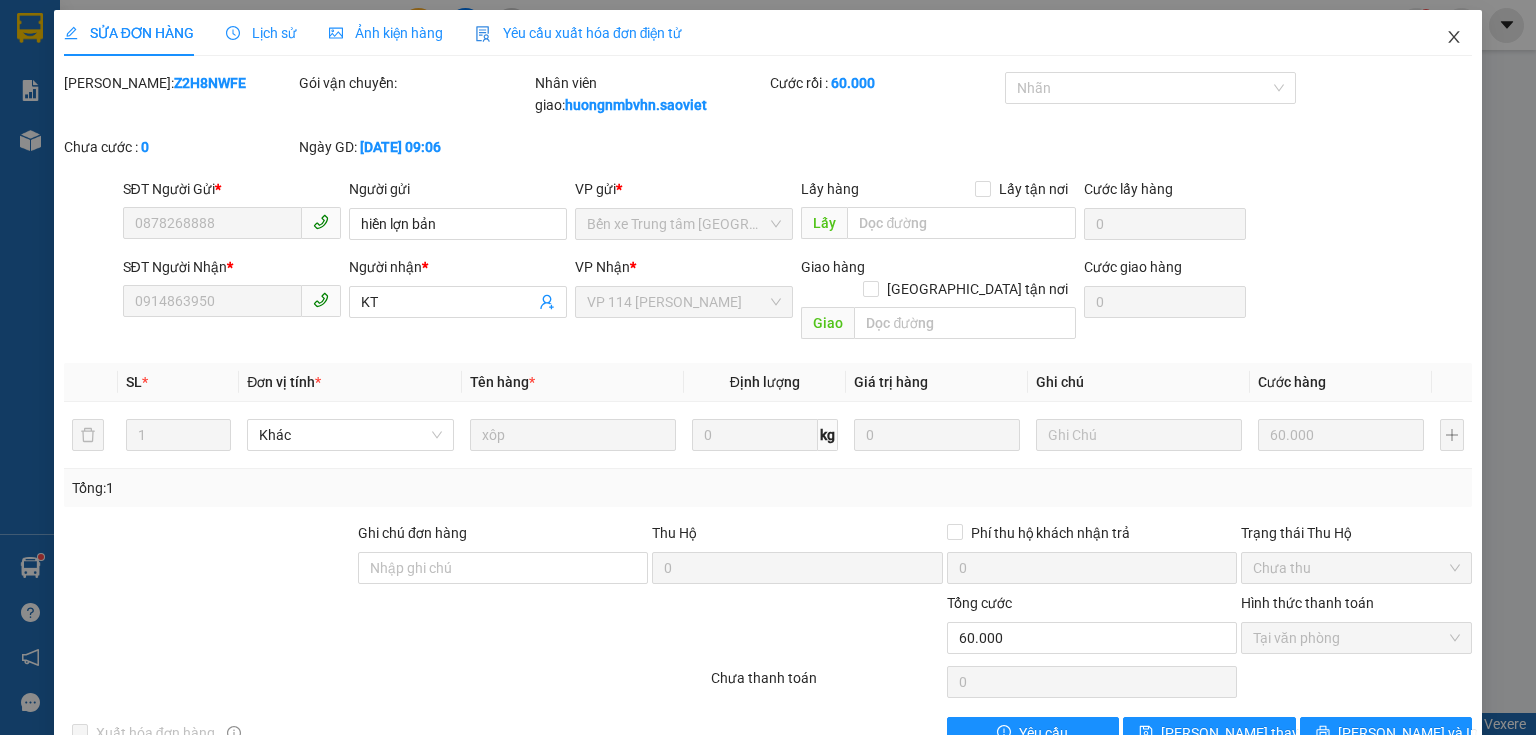 click at bounding box center (1454, 38) 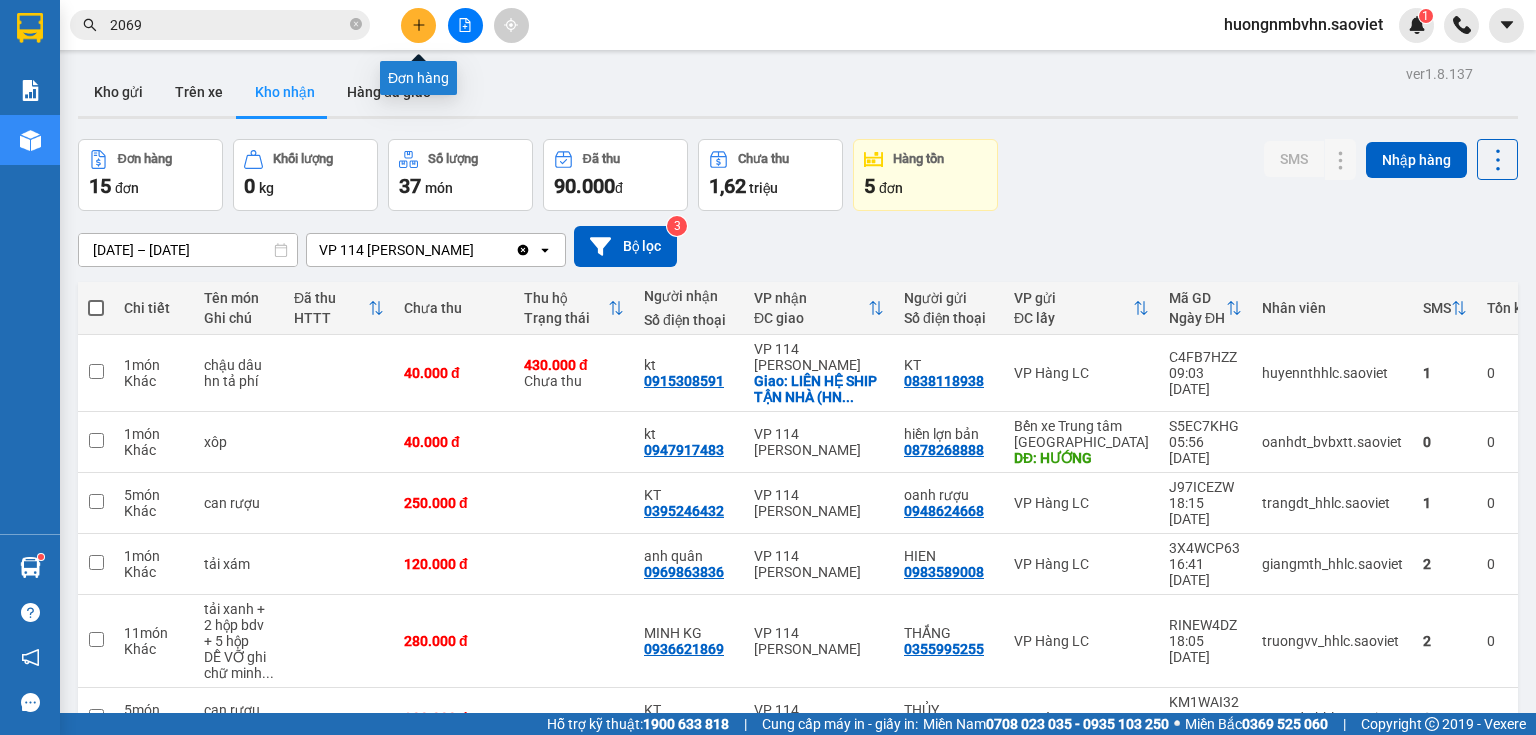 click 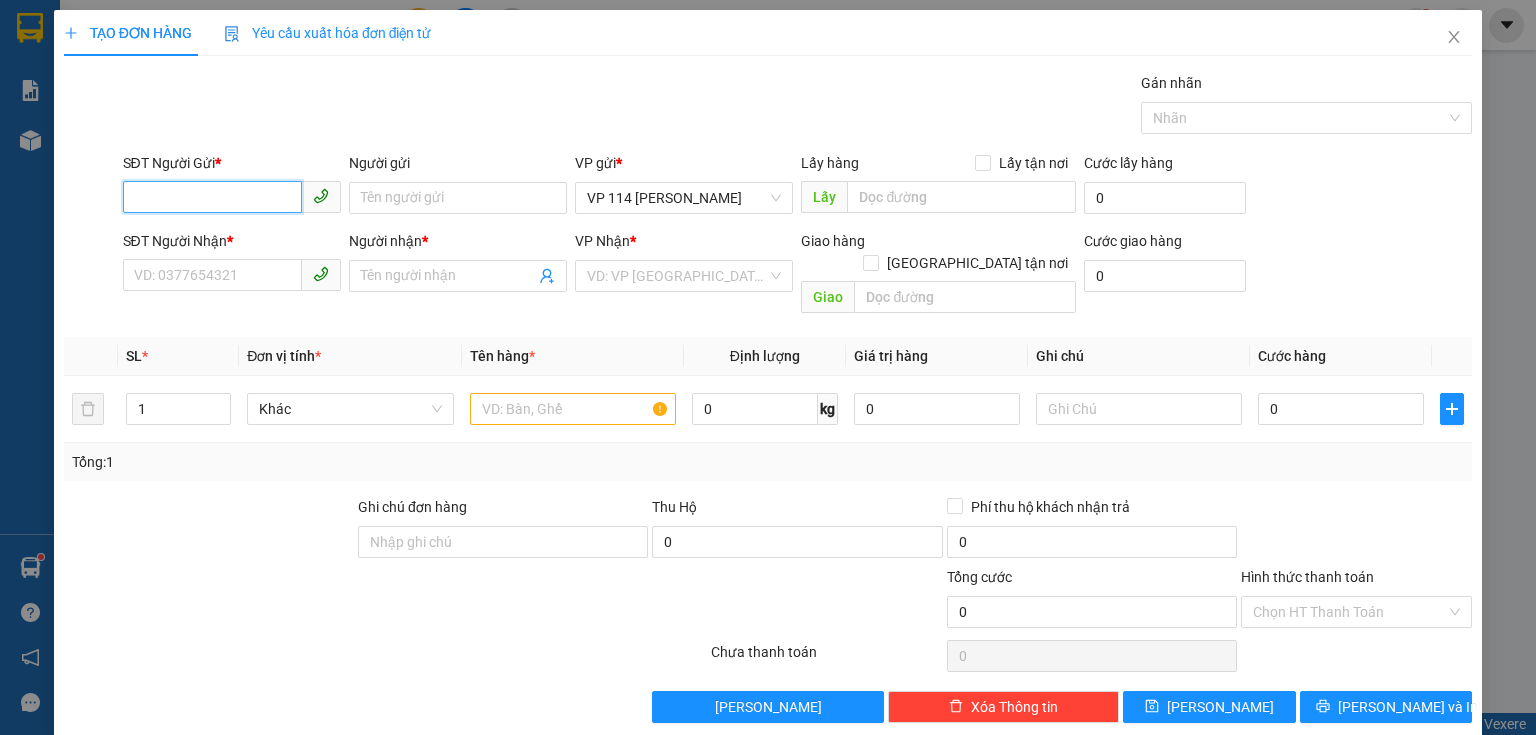 click on "SĐT Người Gửi  *" at bounding box center [212, 197] 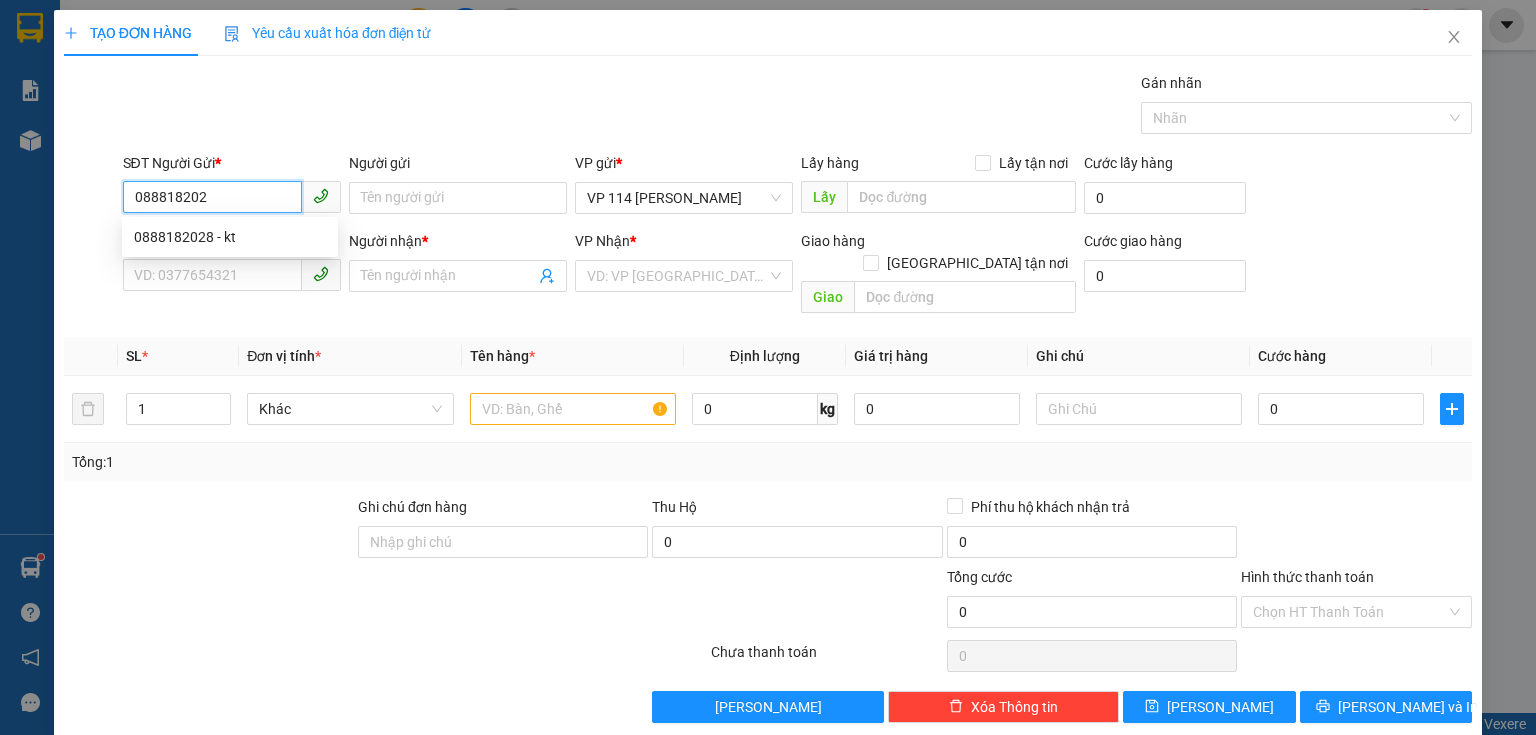 type on "0888182028" 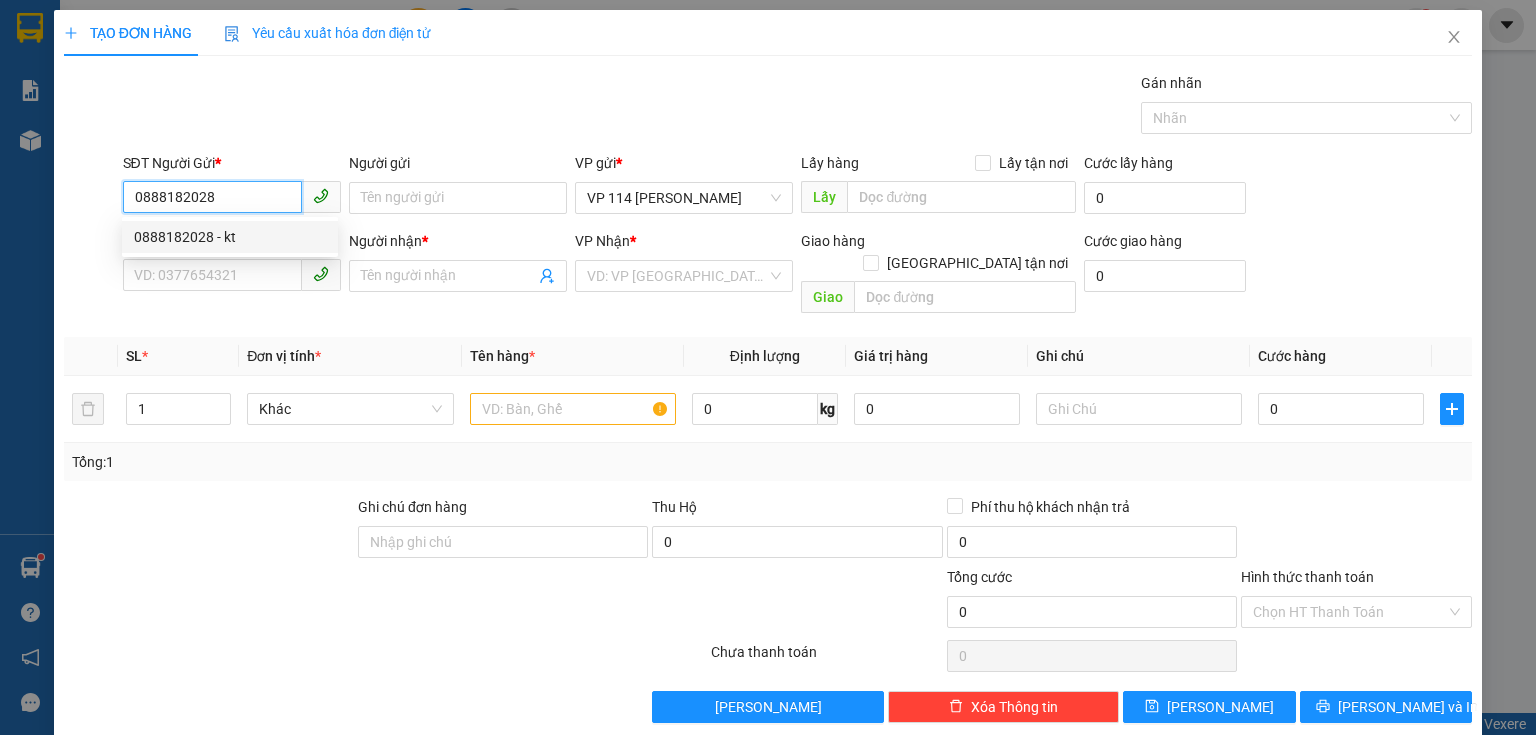 click on "0888182028 - kt" at bounding box center [230, 237] 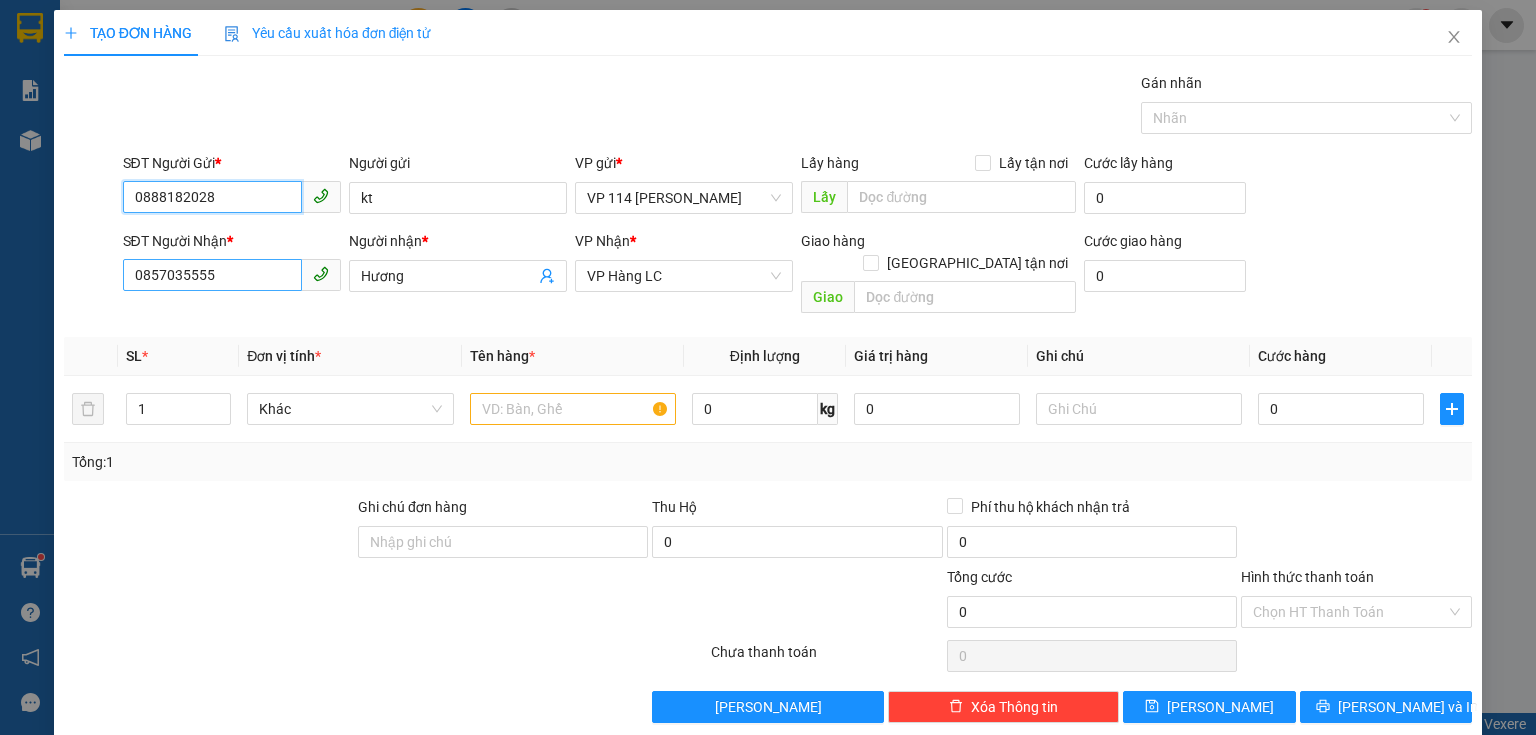 type on "0888182028" 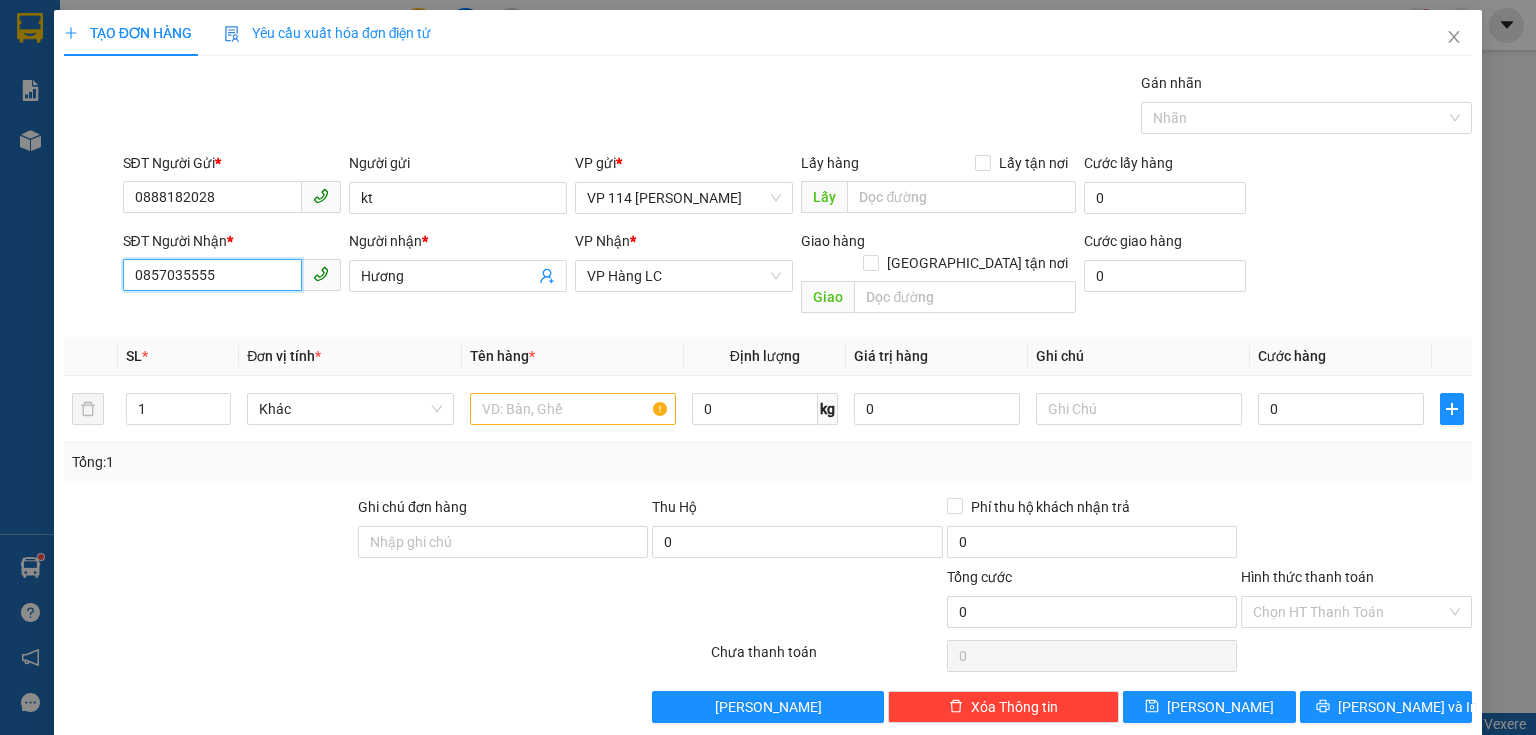 click on "0857035555" at bounding box center (212, 275) 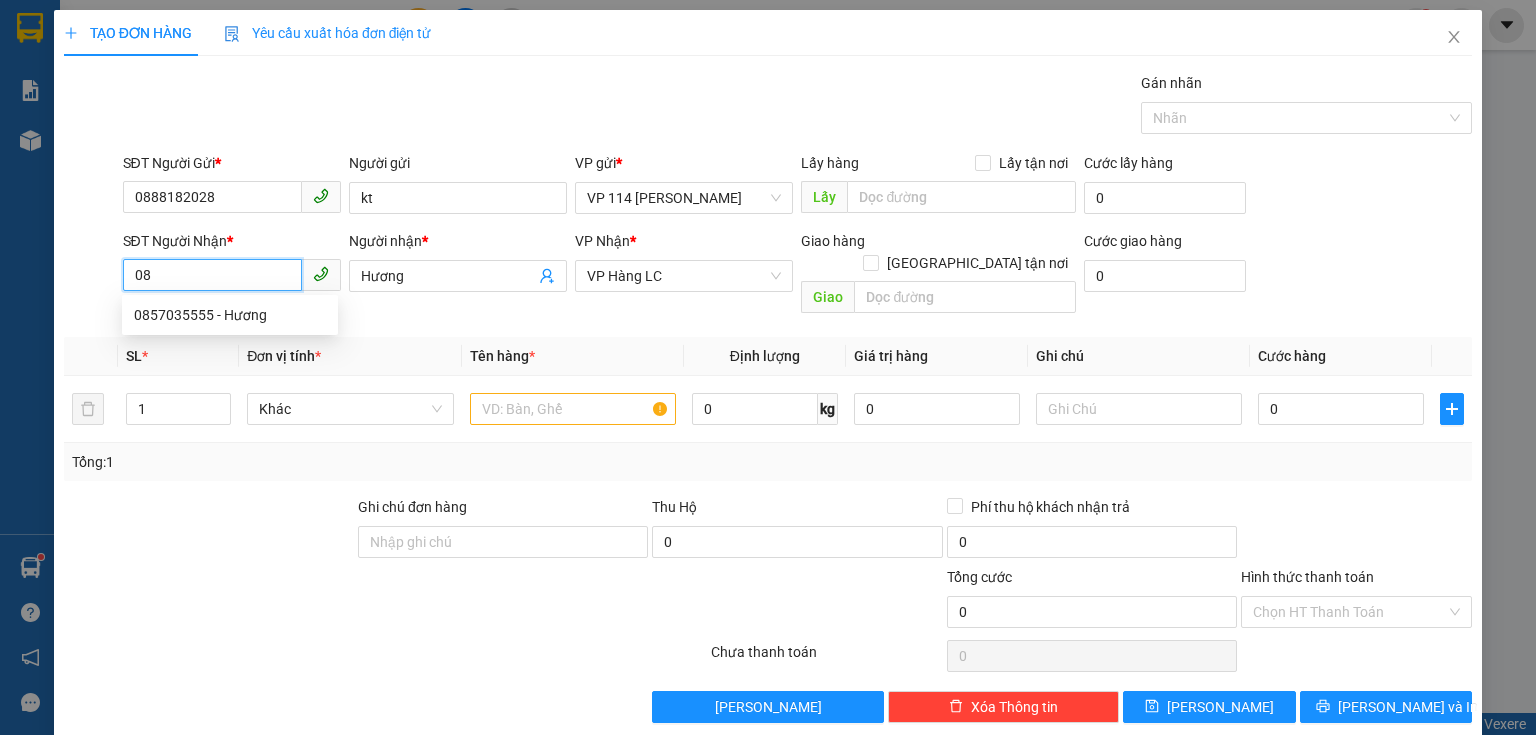 type on "0" 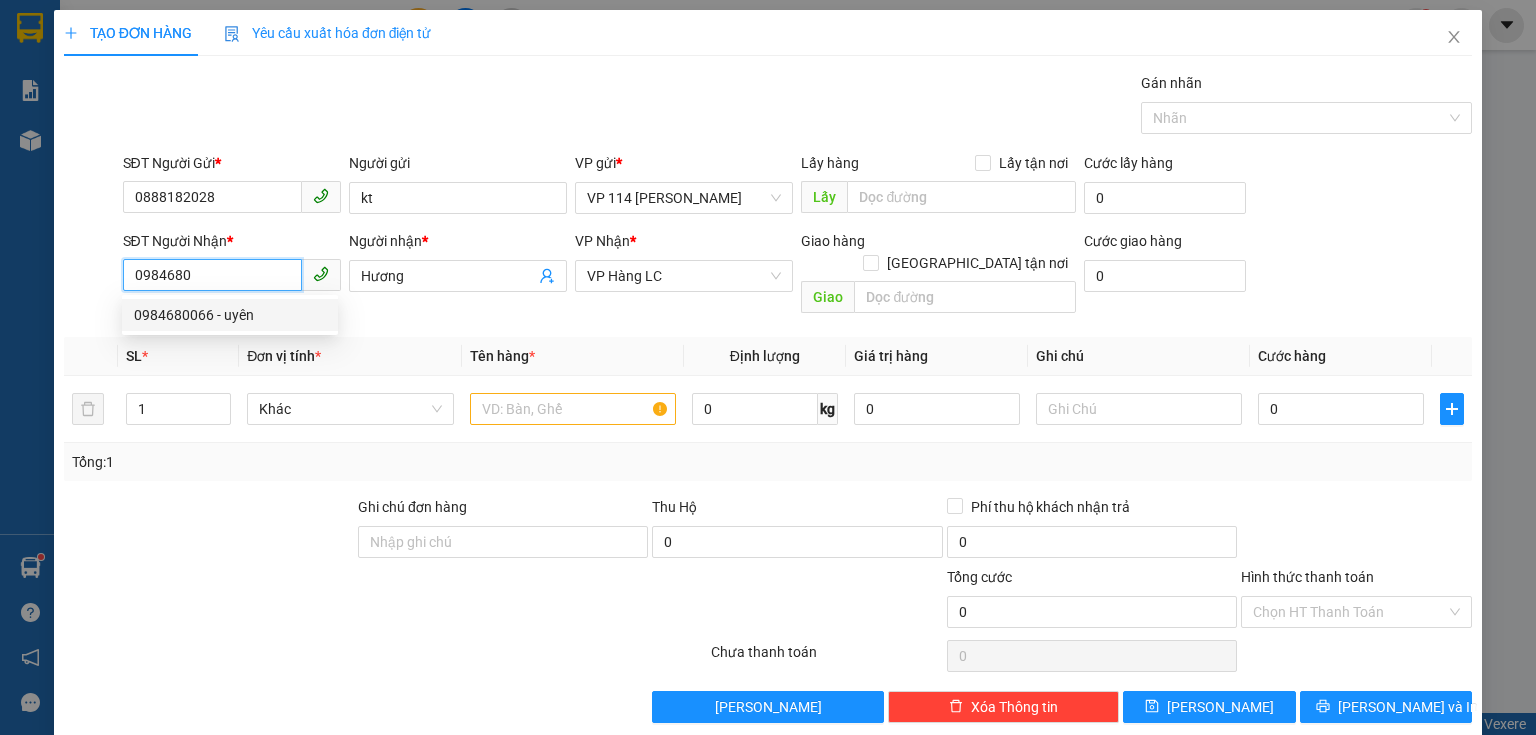 click on "0984680066 - uyên" at bounding box center [230, 315] 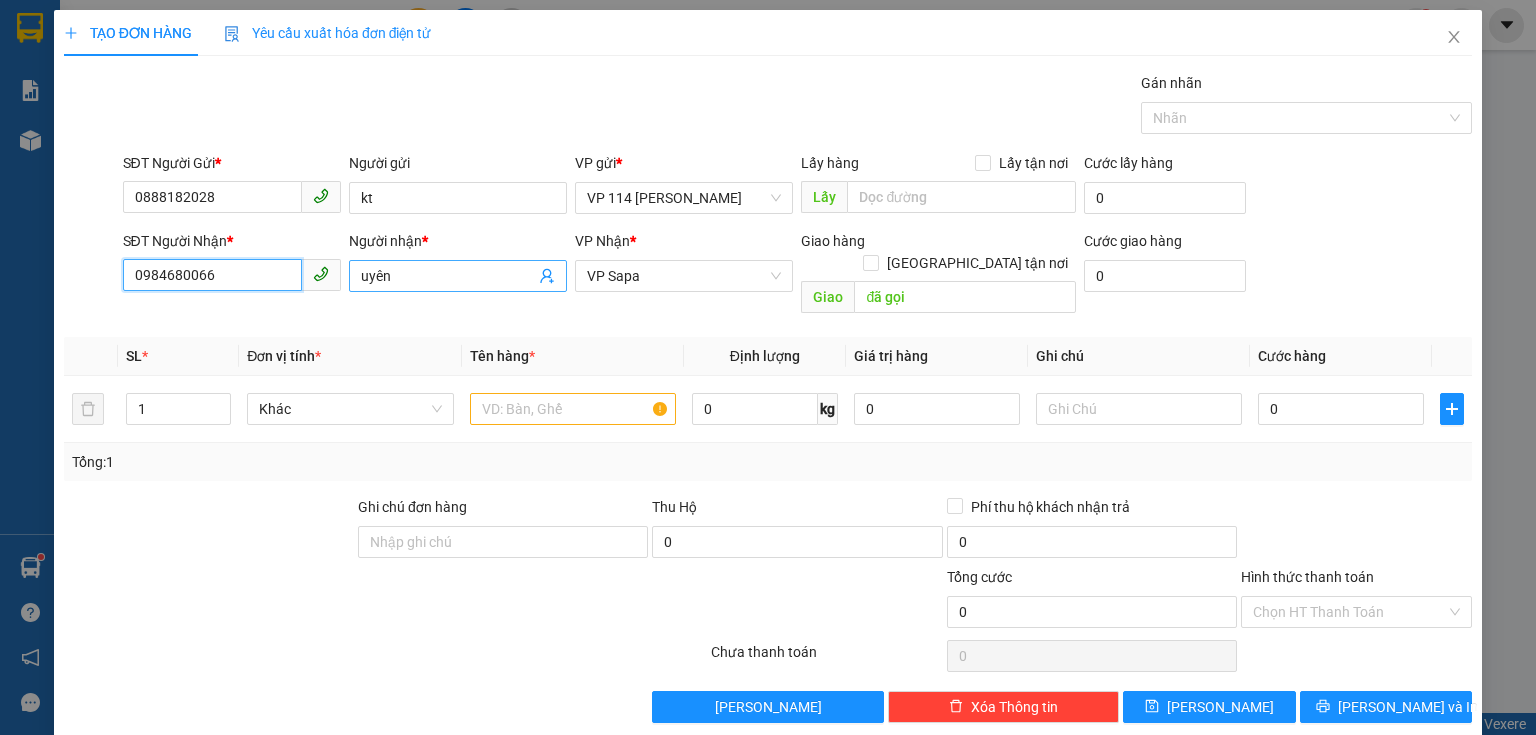 type on "0984680066" 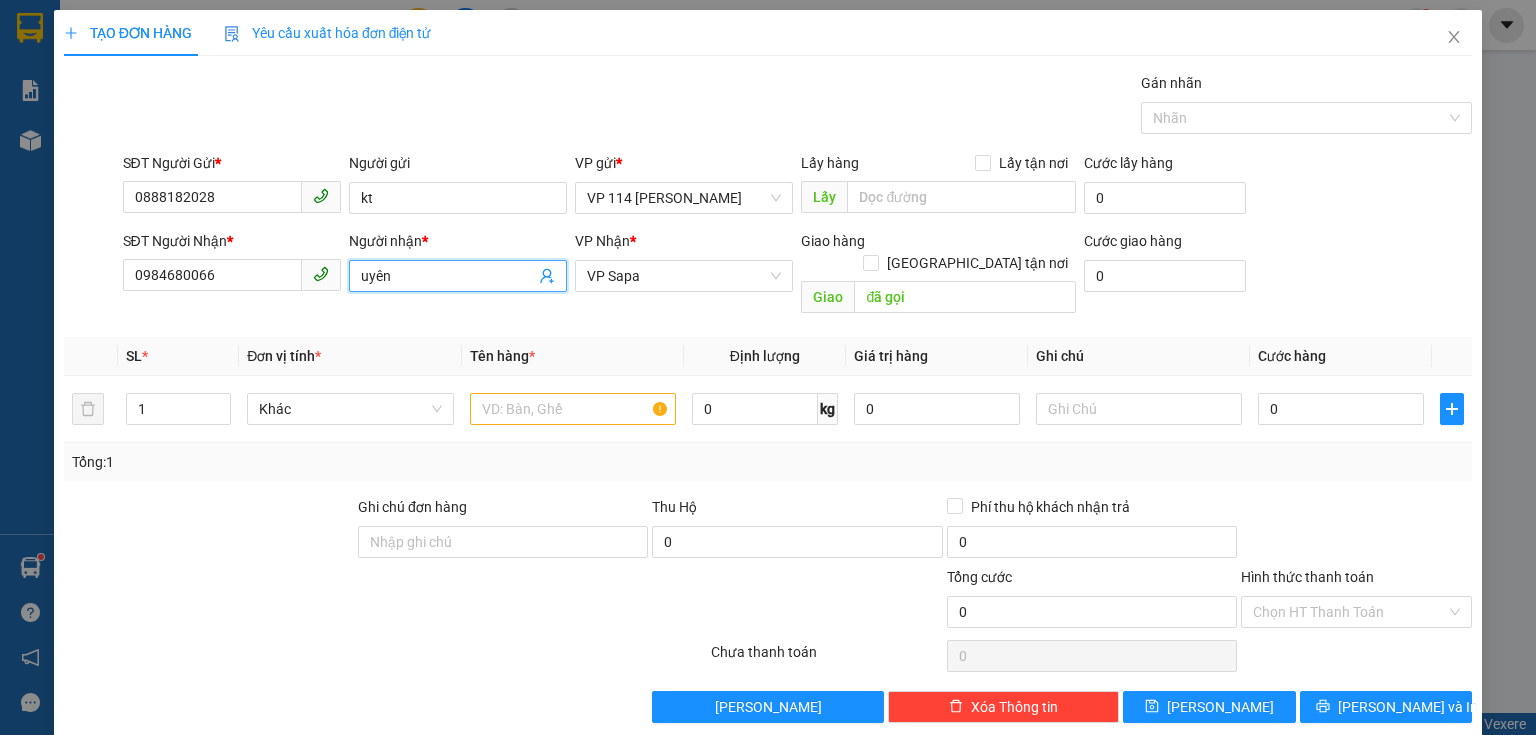 click on "uyên" at bounding box center [448, 276] 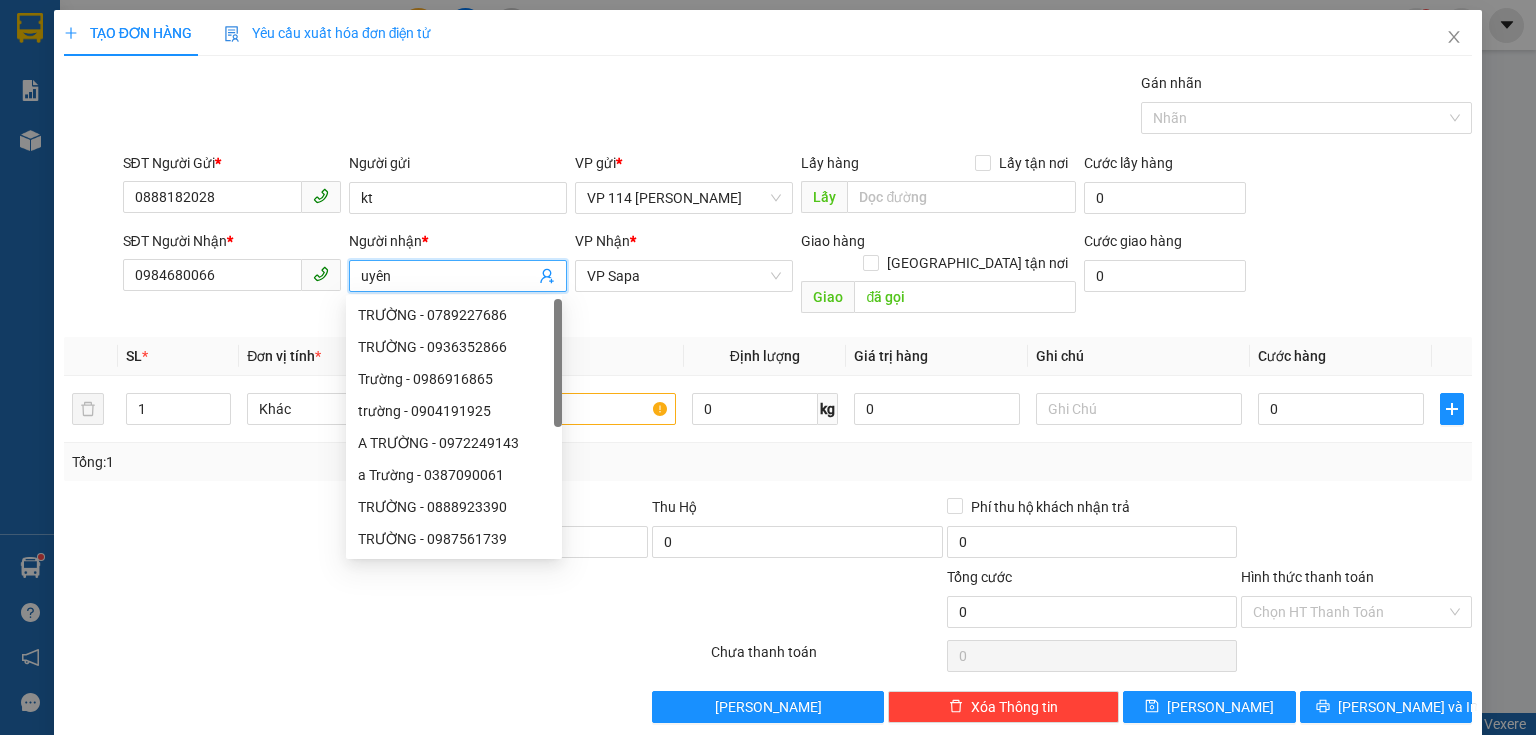 click on "uyên" at bounding box center (458, 276) 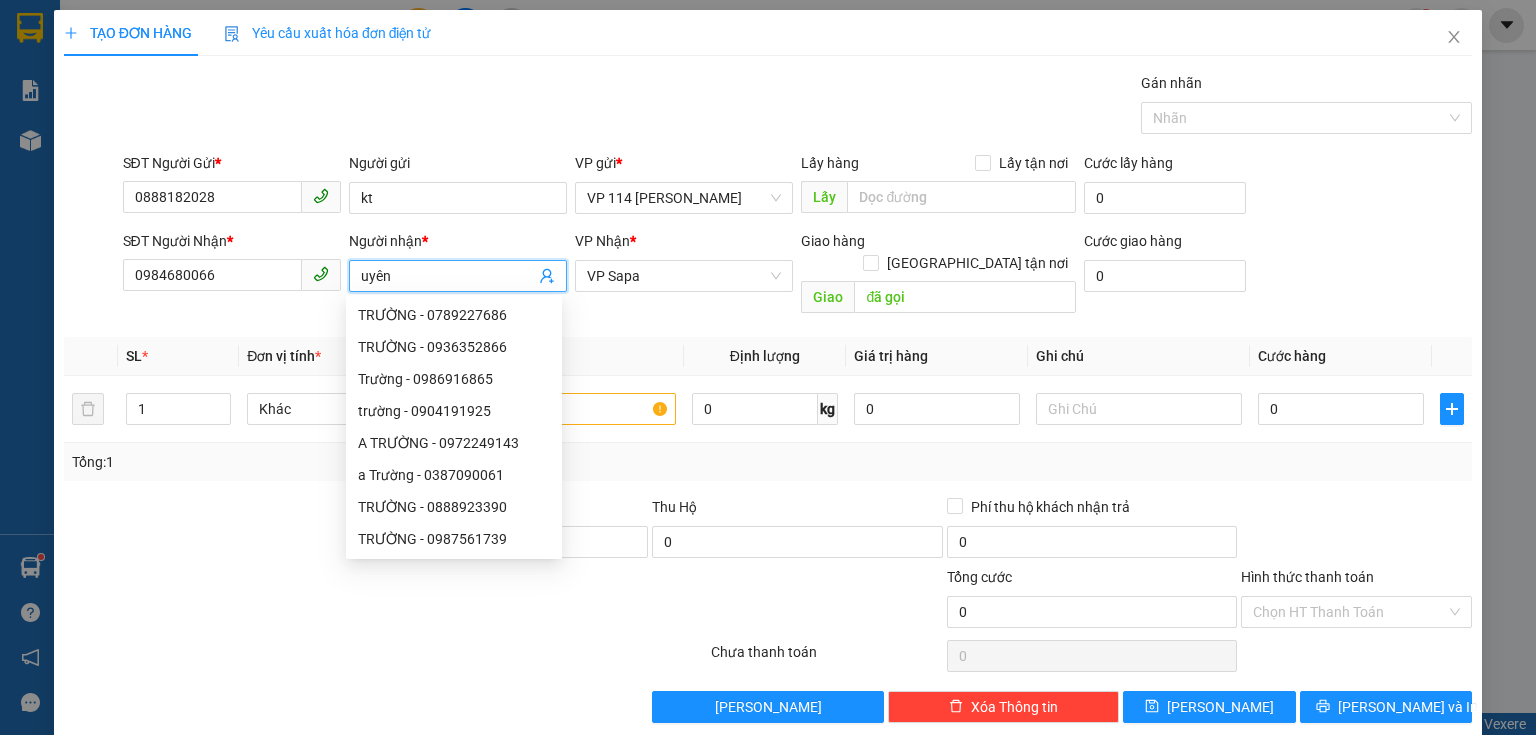 click on "uyên" at bounding box center [458, 276] 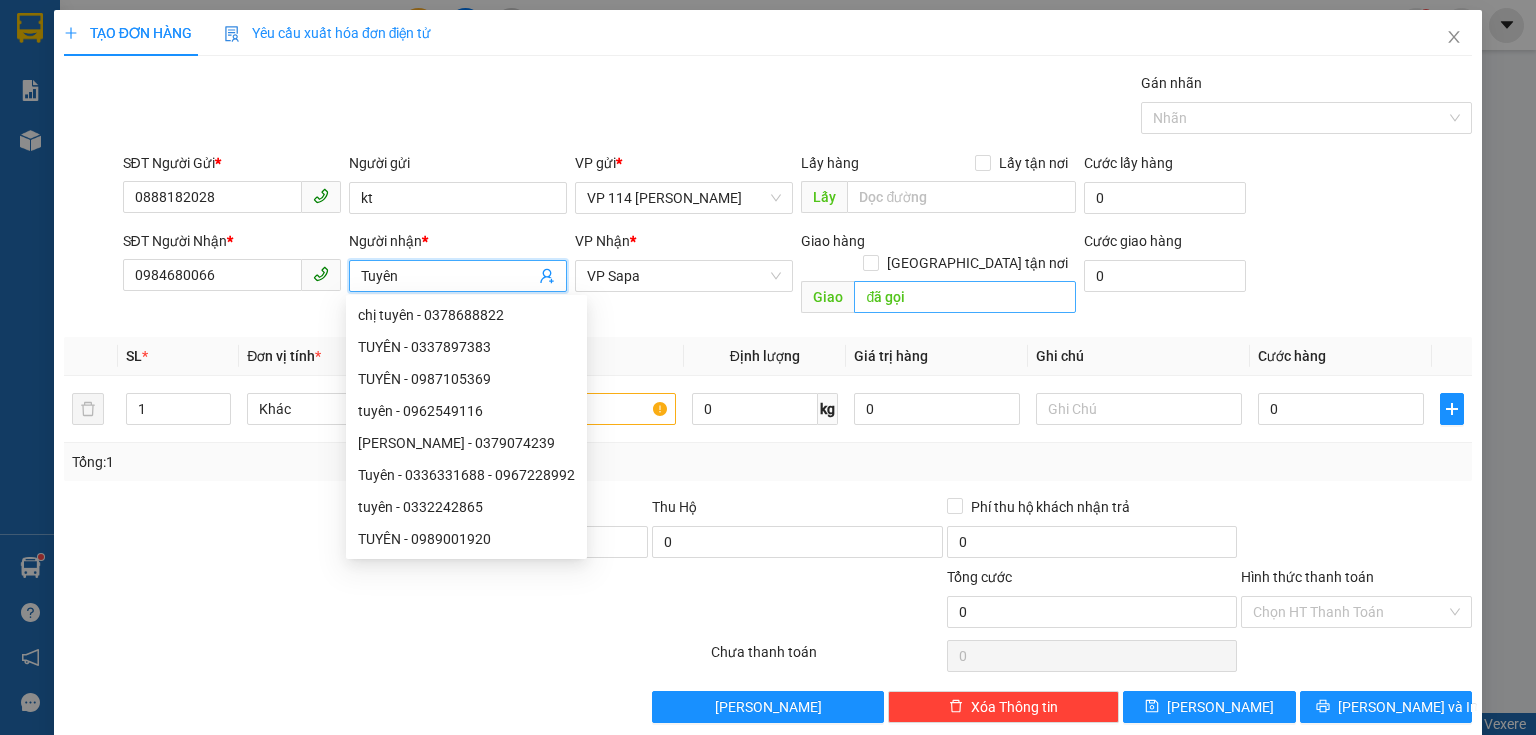 type on "Tuyên" 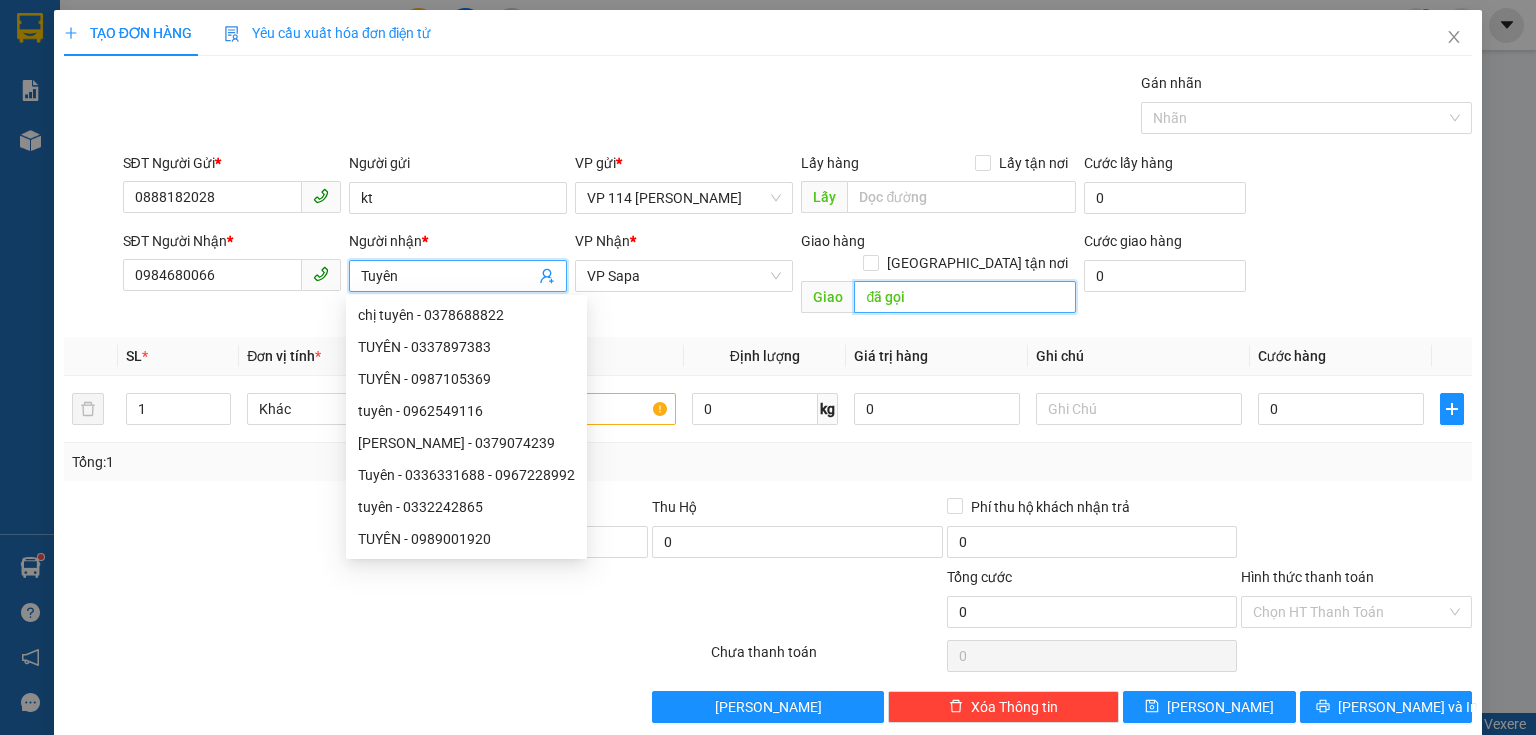 click on "đã gọi" at bounding box center [965, 297] 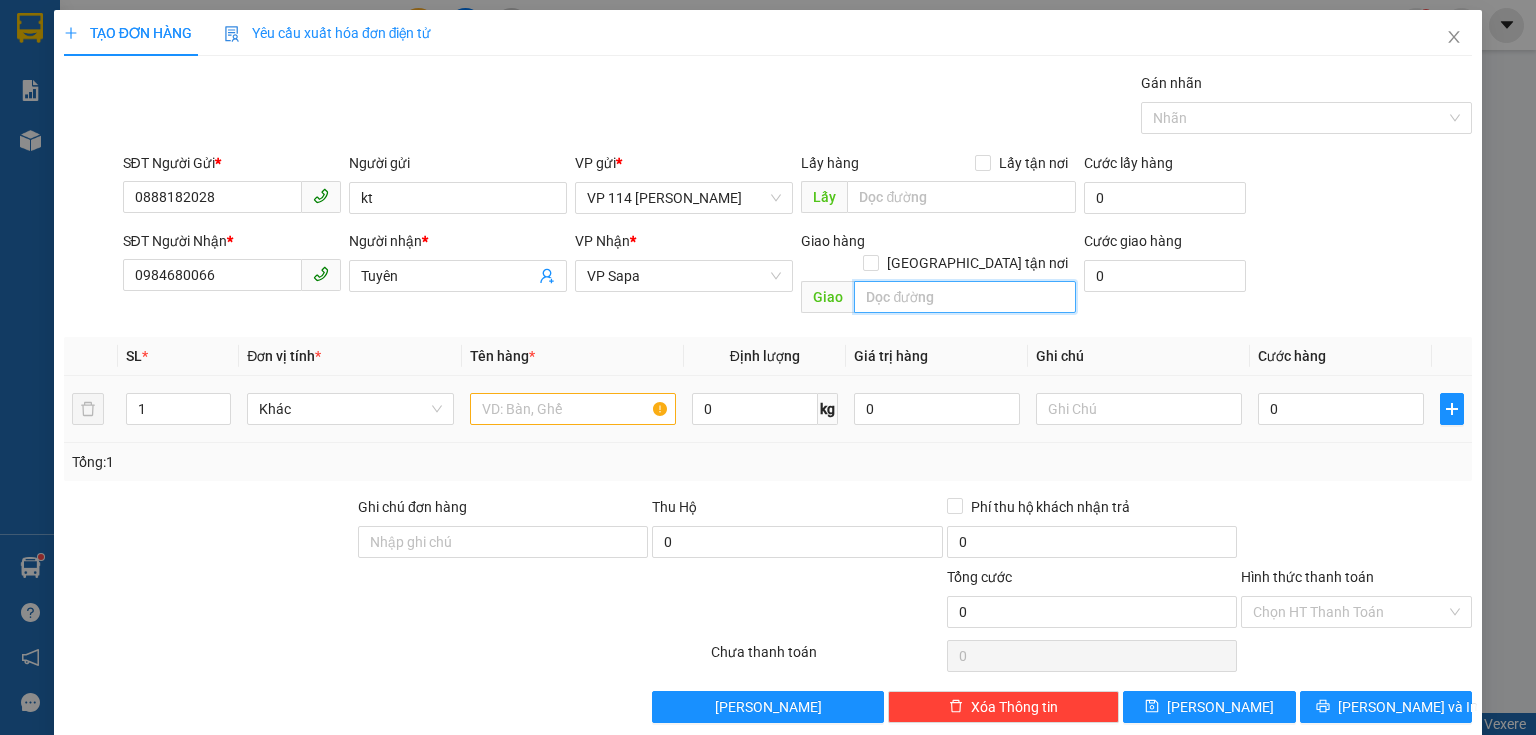type 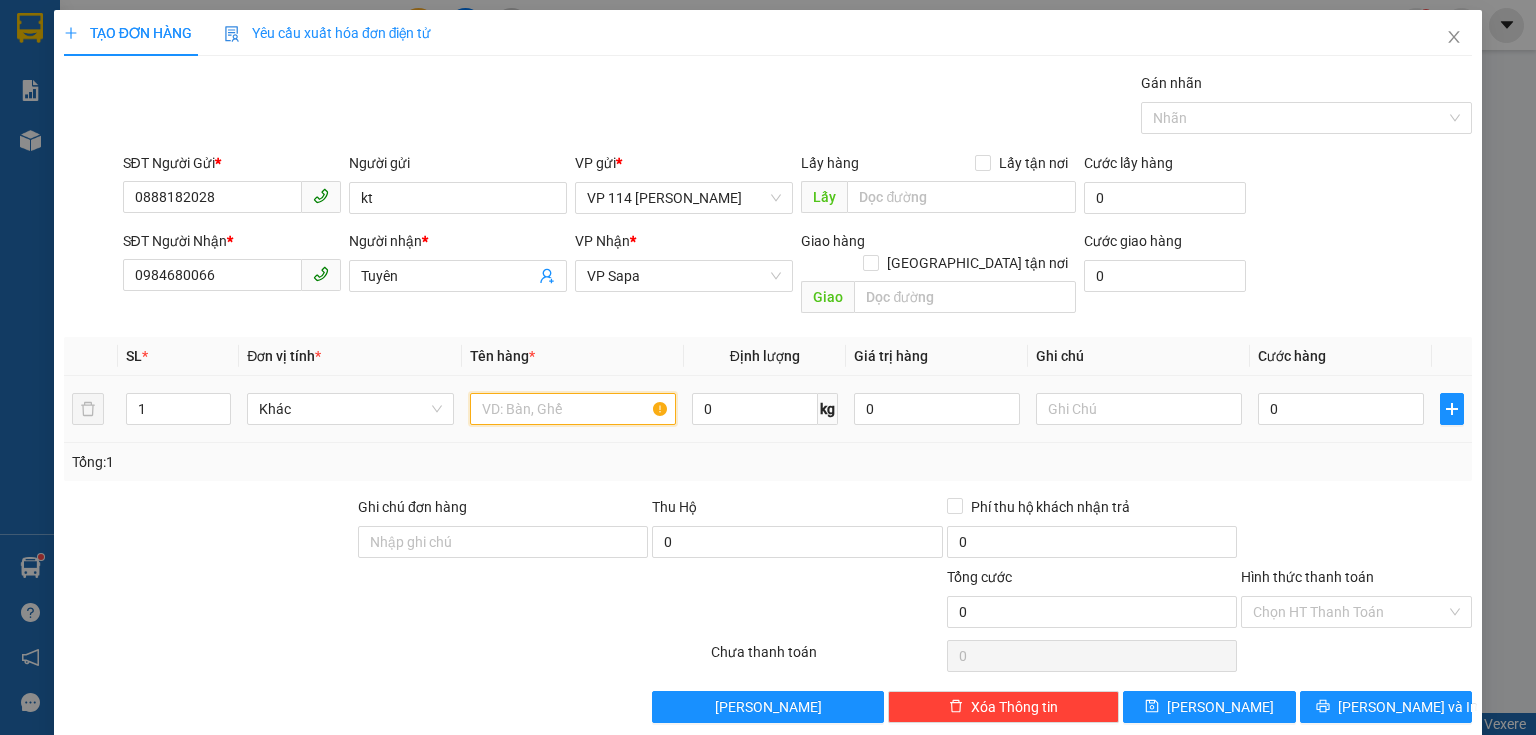 click at bounding box center (573, 409) 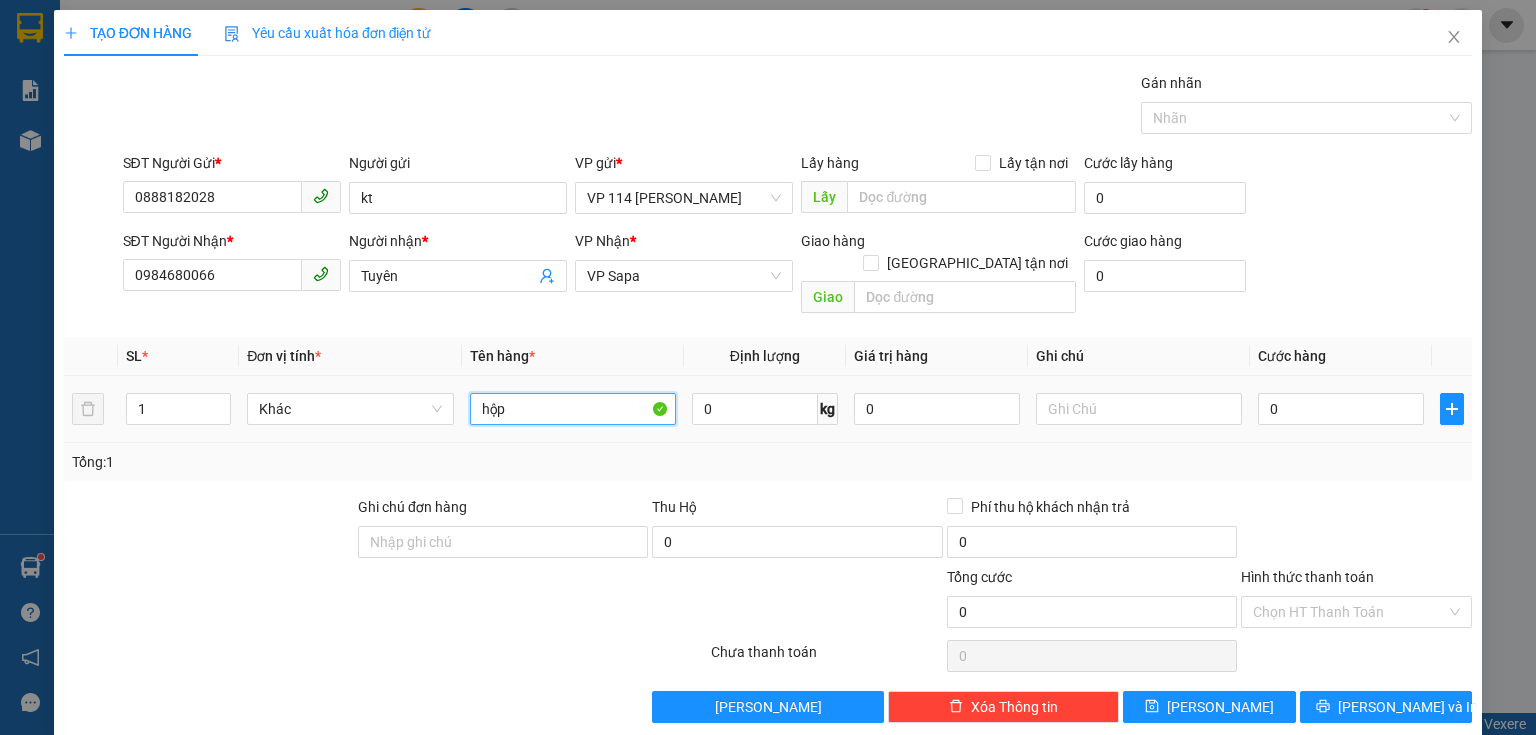 type on "hộp" 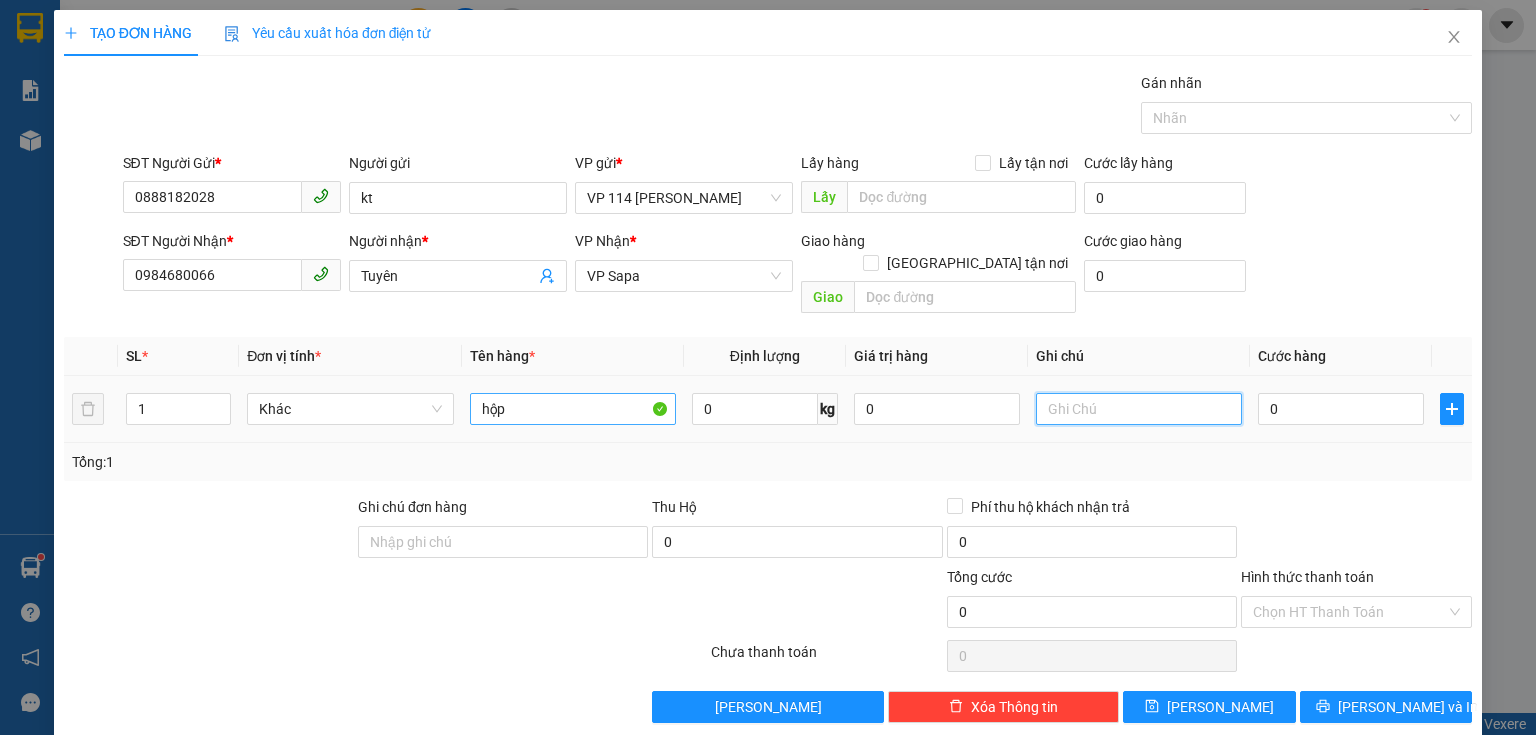 type 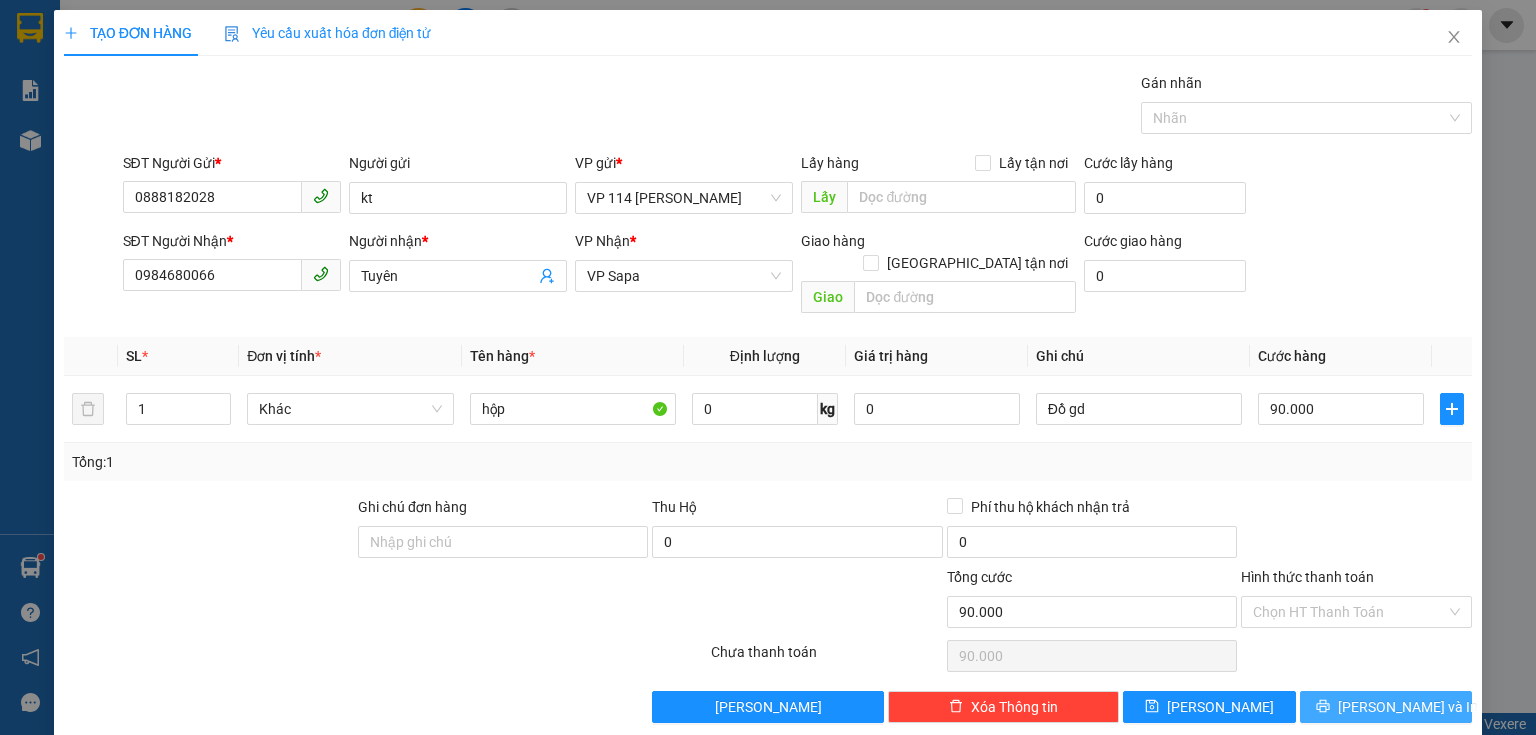 click on "[PERSON_NAME] và In" at bounding box center [1386, 707] 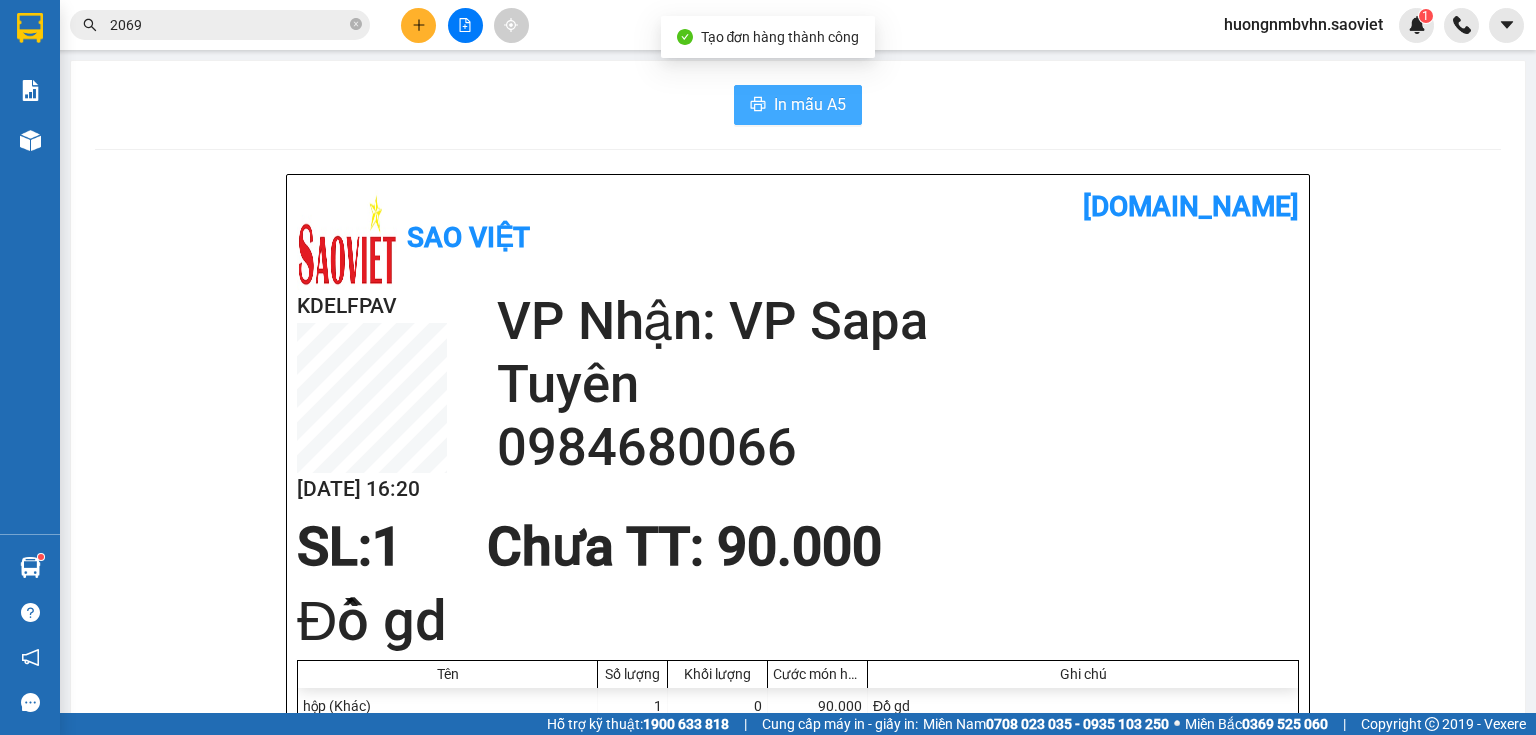 click on "In mẫu A5" at bounding box center [810, 104] 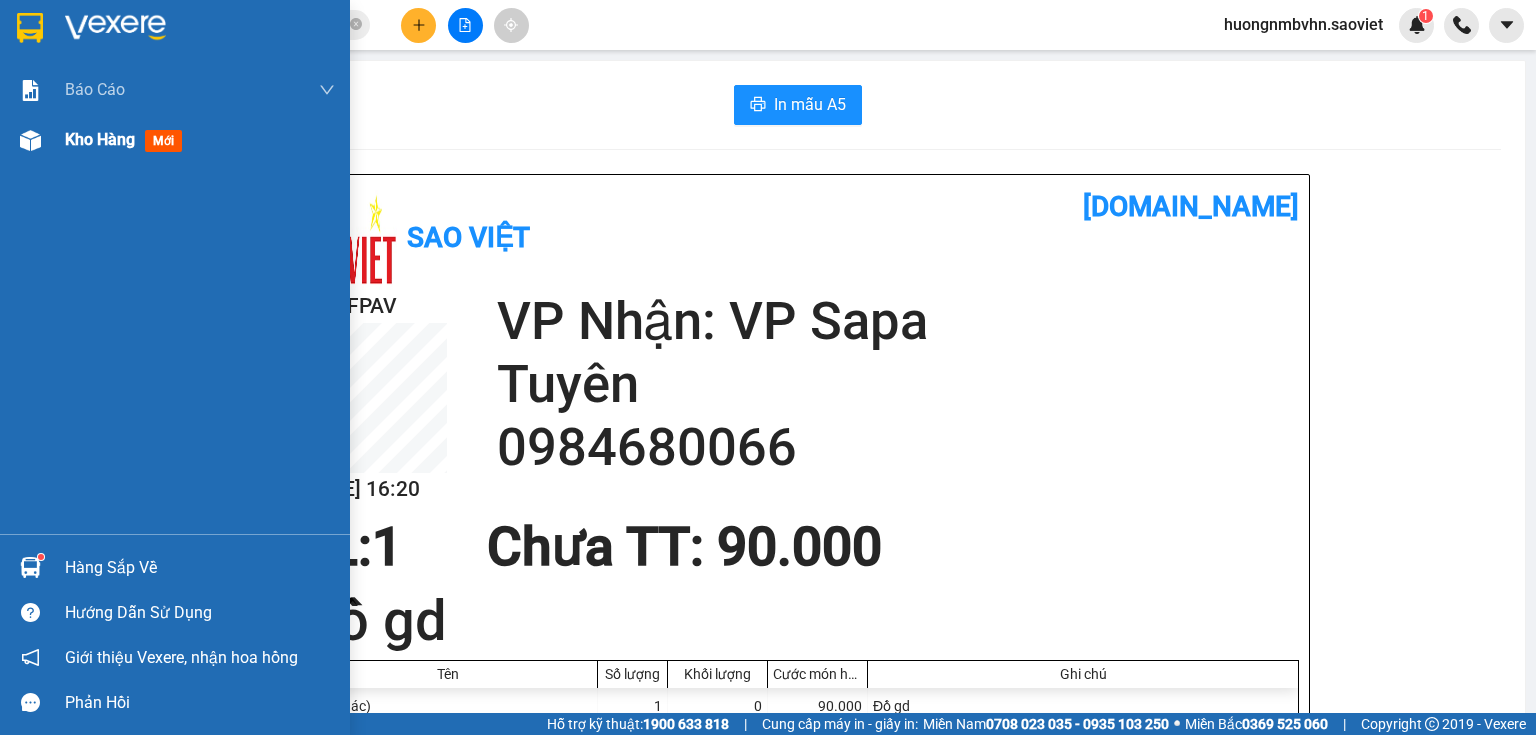click on "Kho hàng mới" at bounding box center (175, 140) 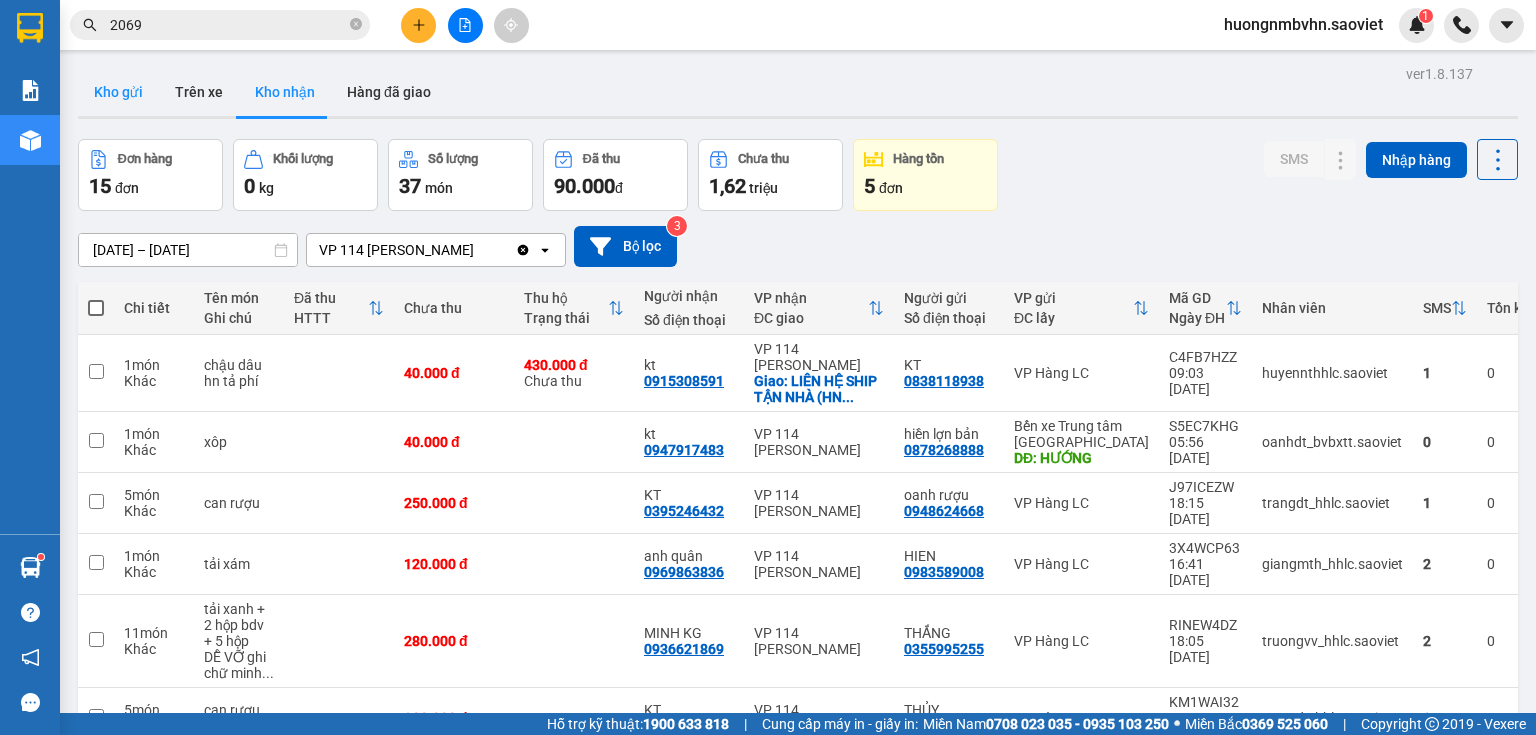 click on "Kho gửi" at bounding box center [118, 92] 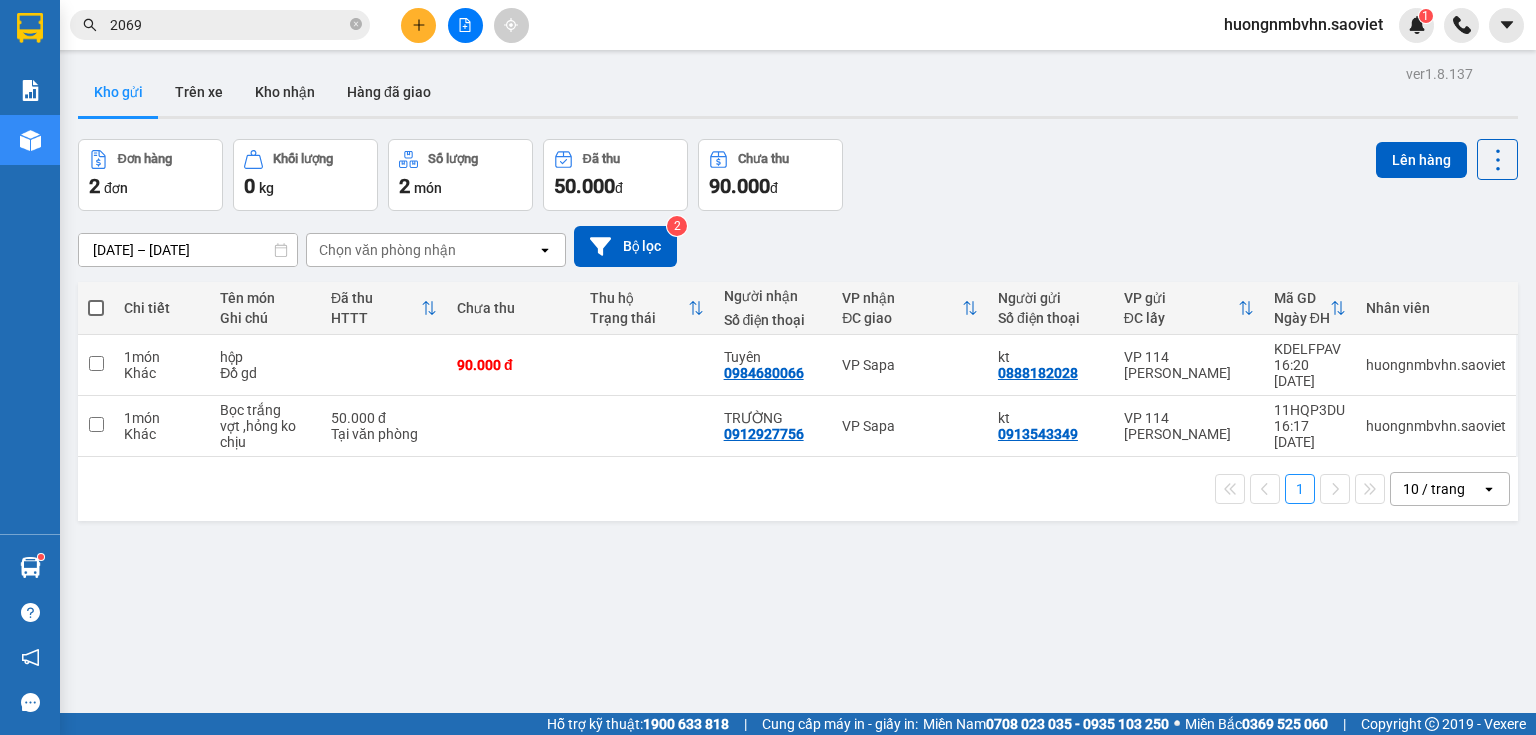 click at bounding box center [96, 308] 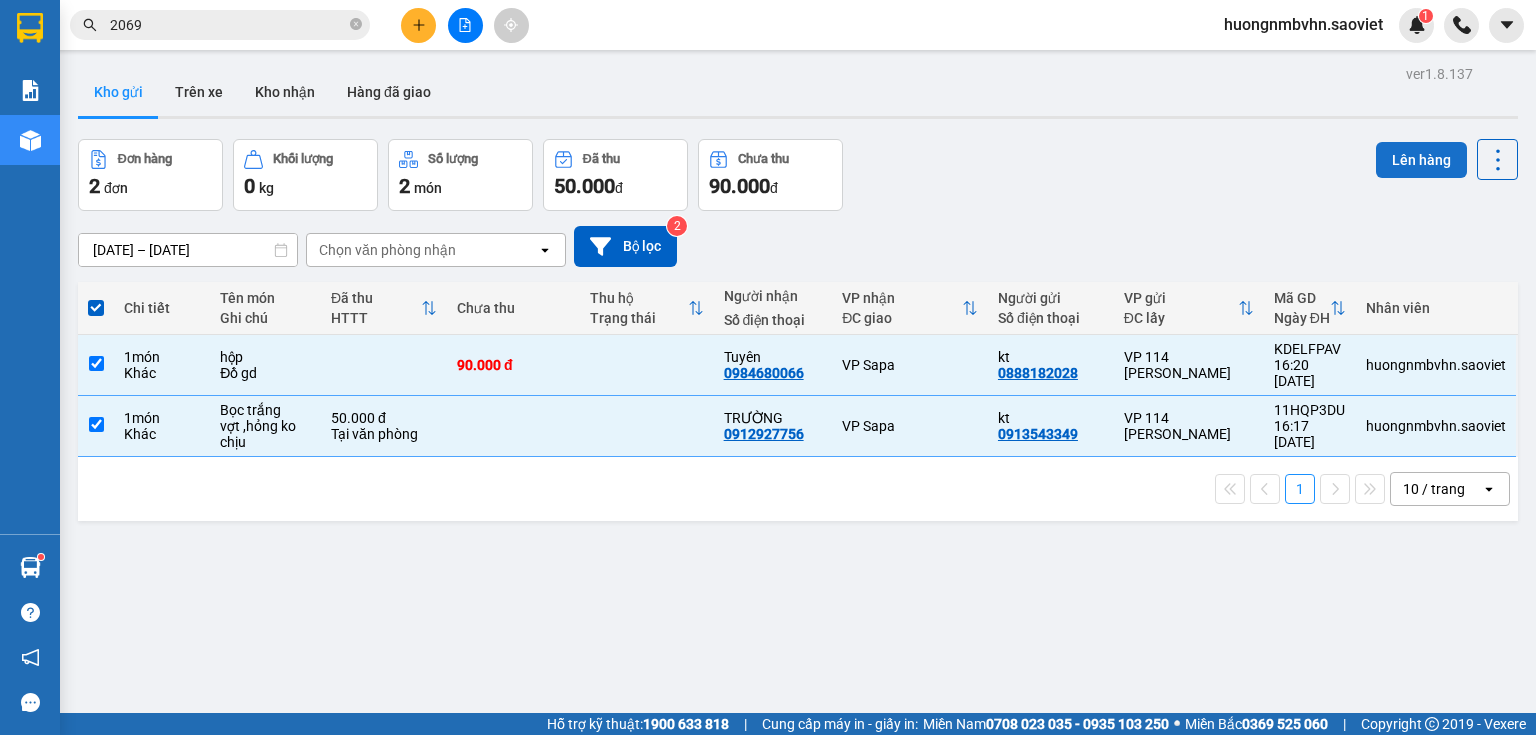 click on "Lên hàng" at bounding box center (1421, 160) 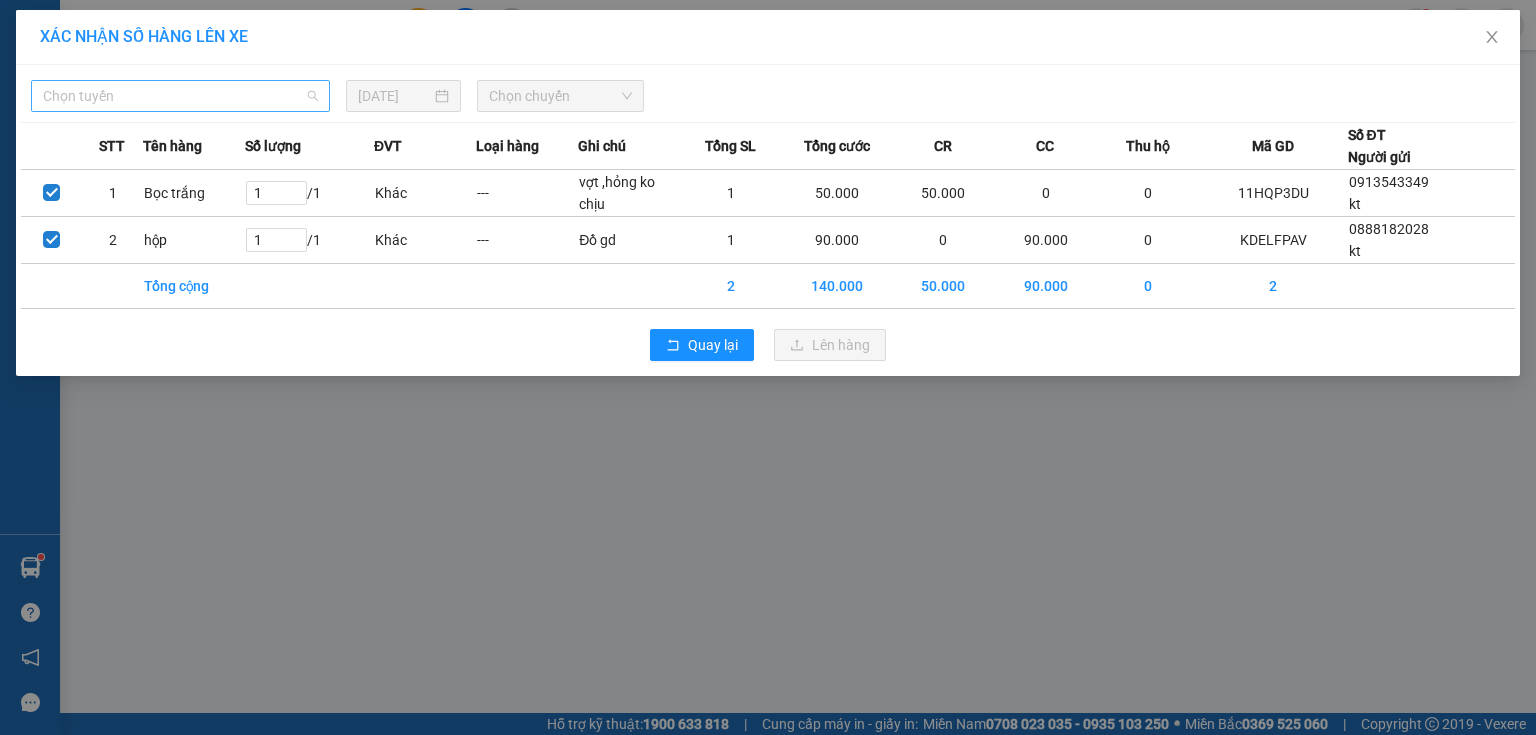 click on "Chọn tuyến" at bounding box center [180, 96] 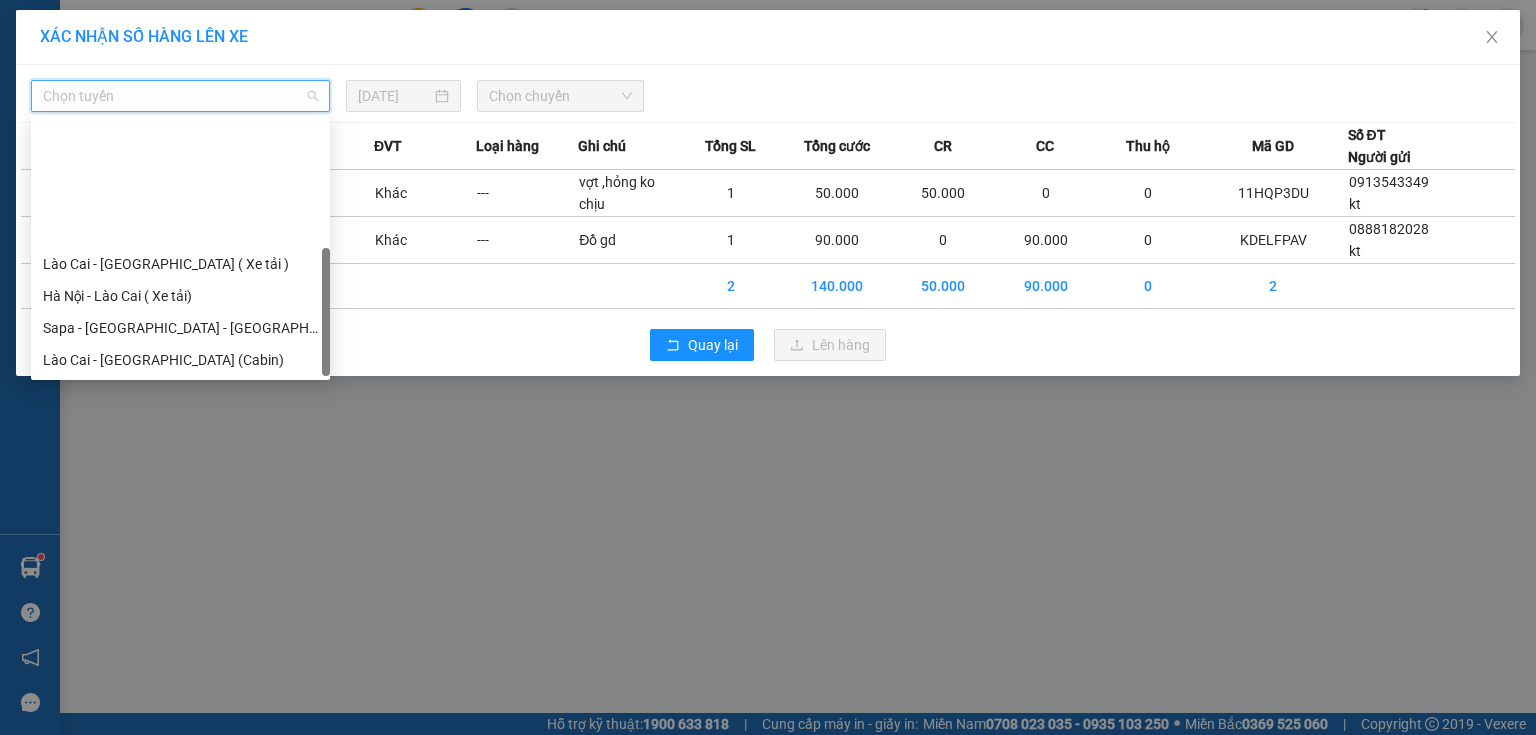 click on "[GEOGRAPHIC_DATA] - Sapa (Cabin - Full)" at bounding box center [180, 520] 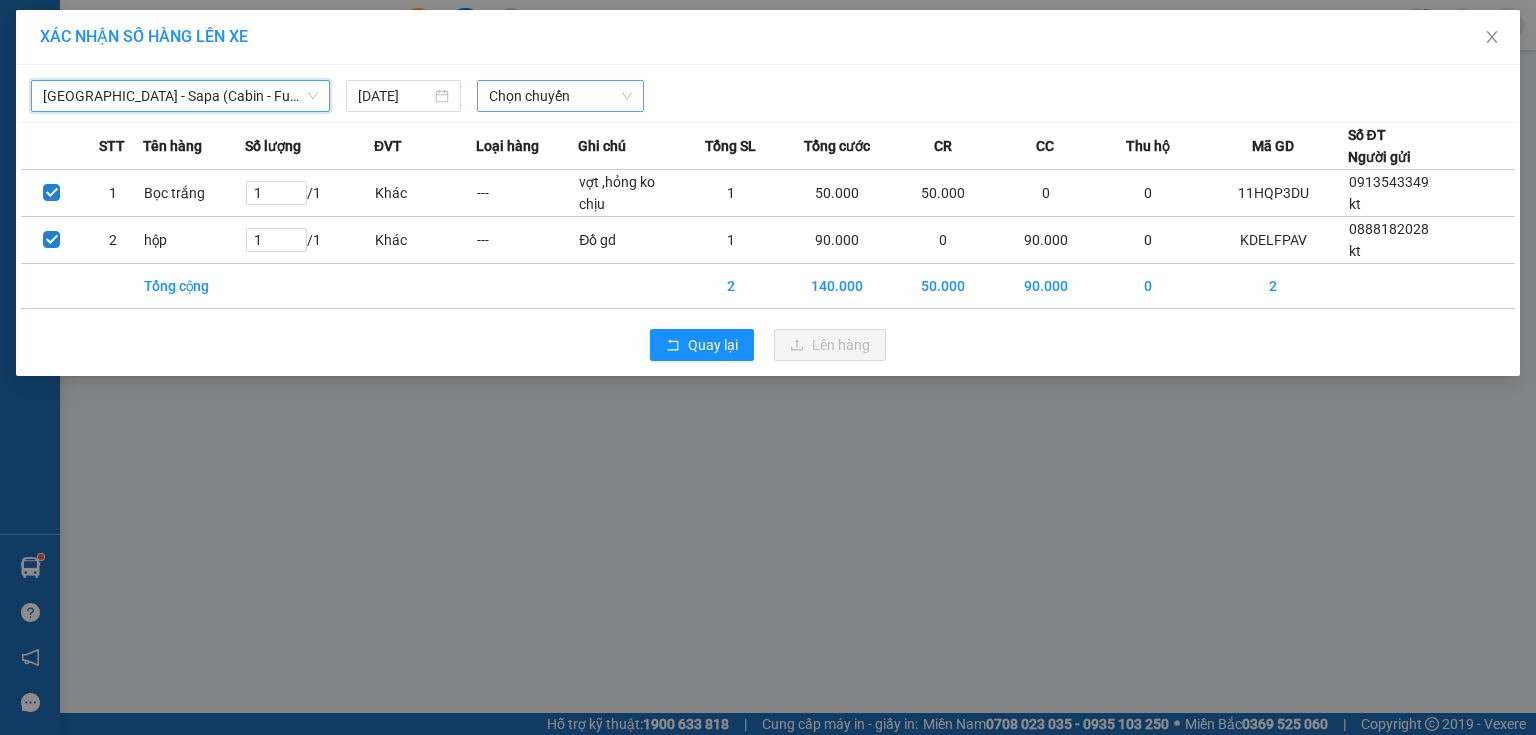 click on "Chọn chuyến" at bounding box center (561, 96) 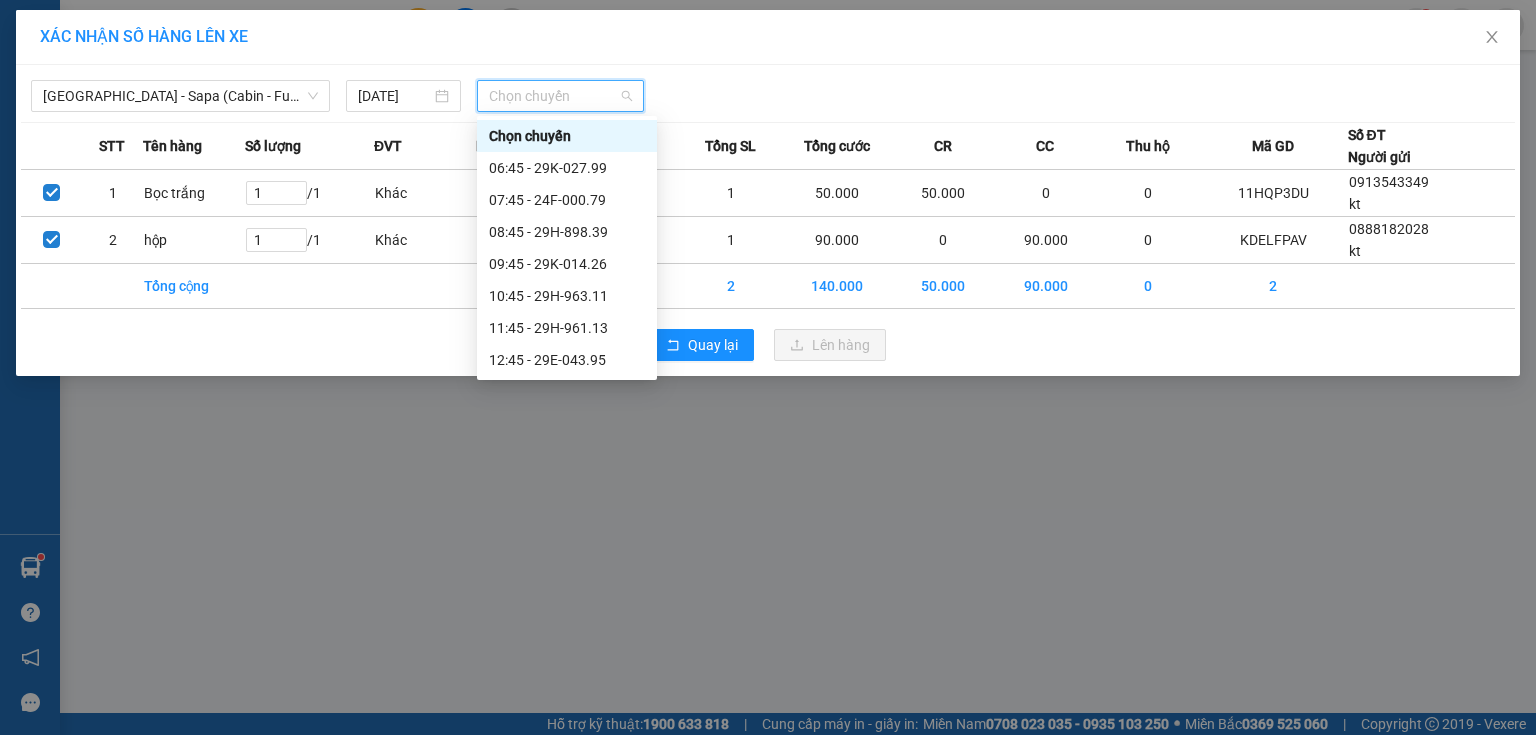 click on "16:45     - 29H-897.72" at bounding box center (567, 488) 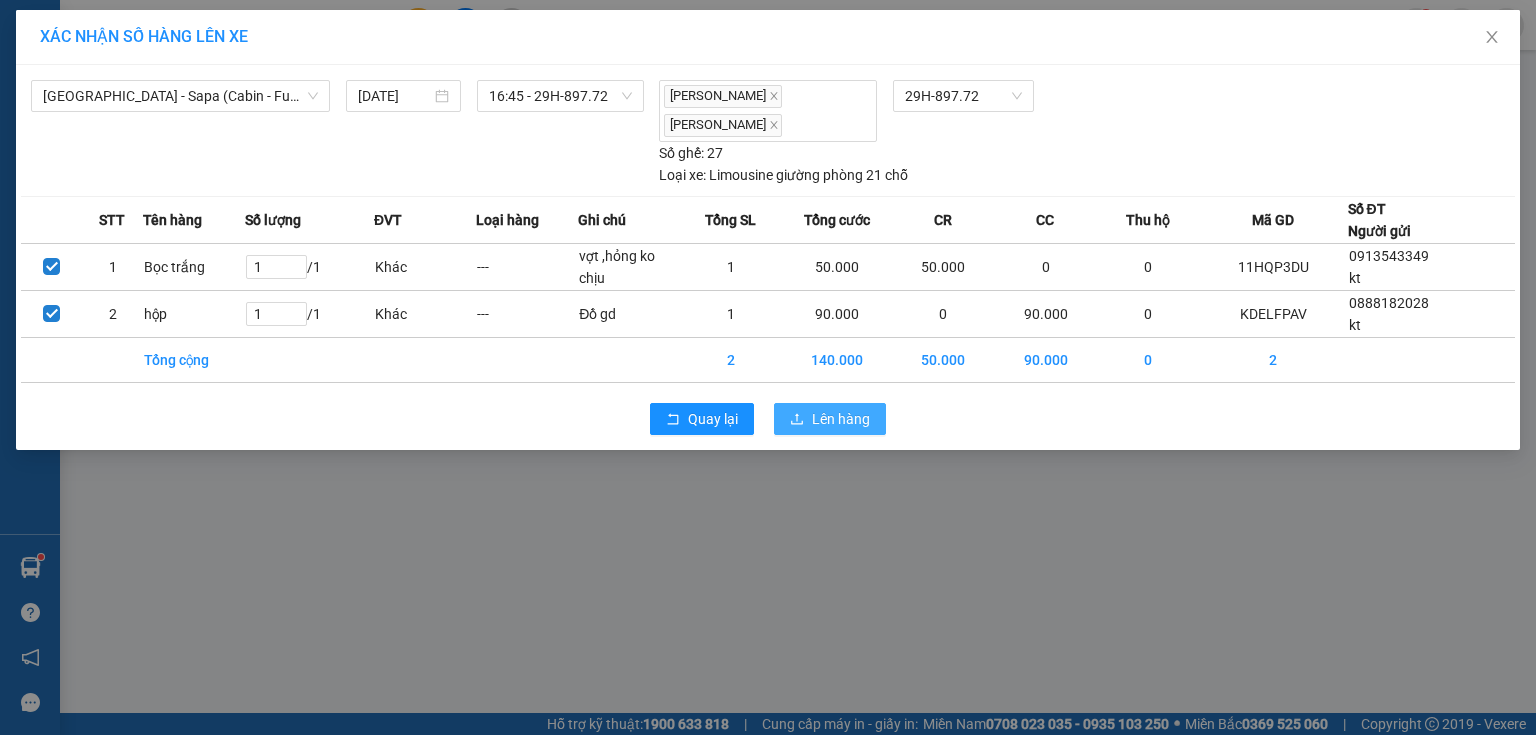 click on "Lên hàng" at bounding box center (841, 419) 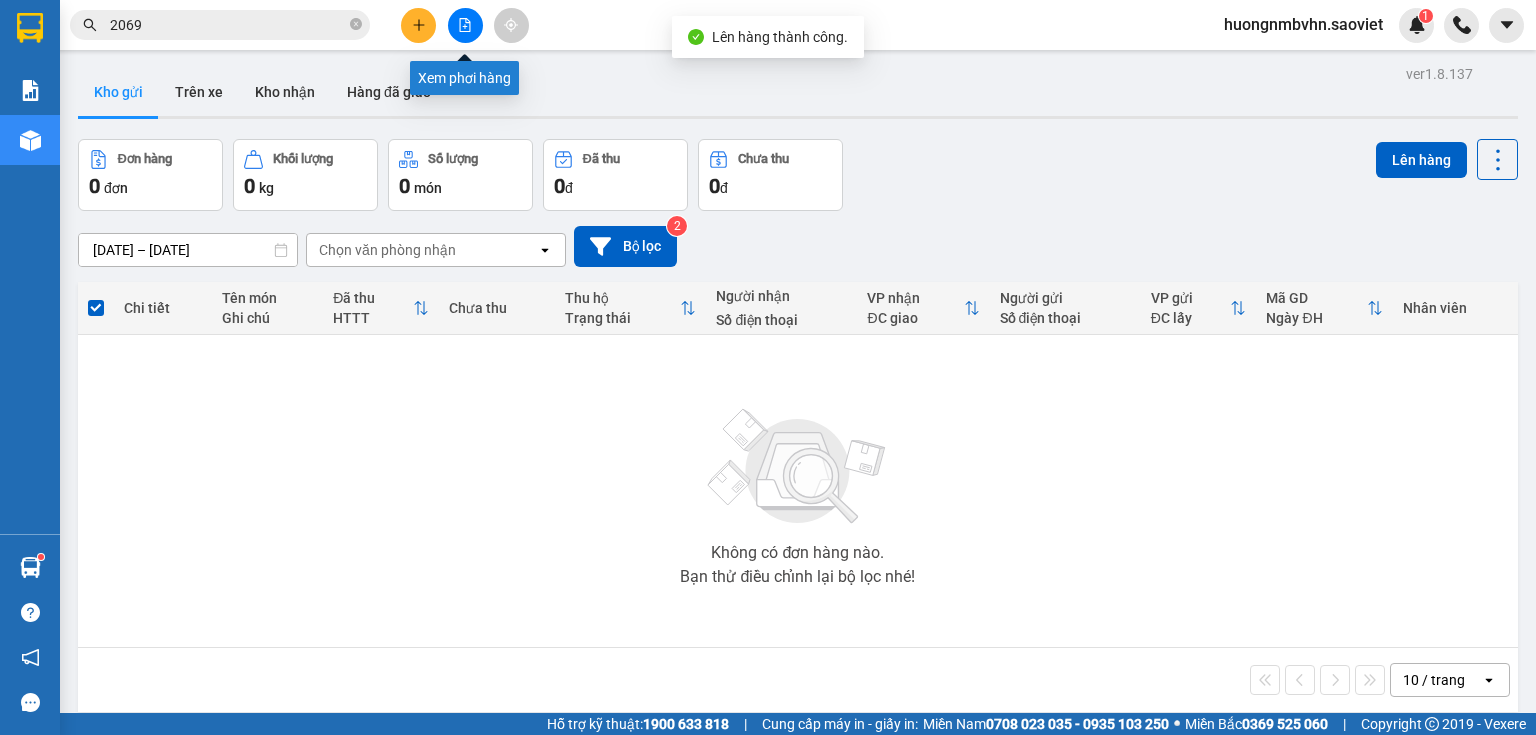 click at bounding box center (465, 25) 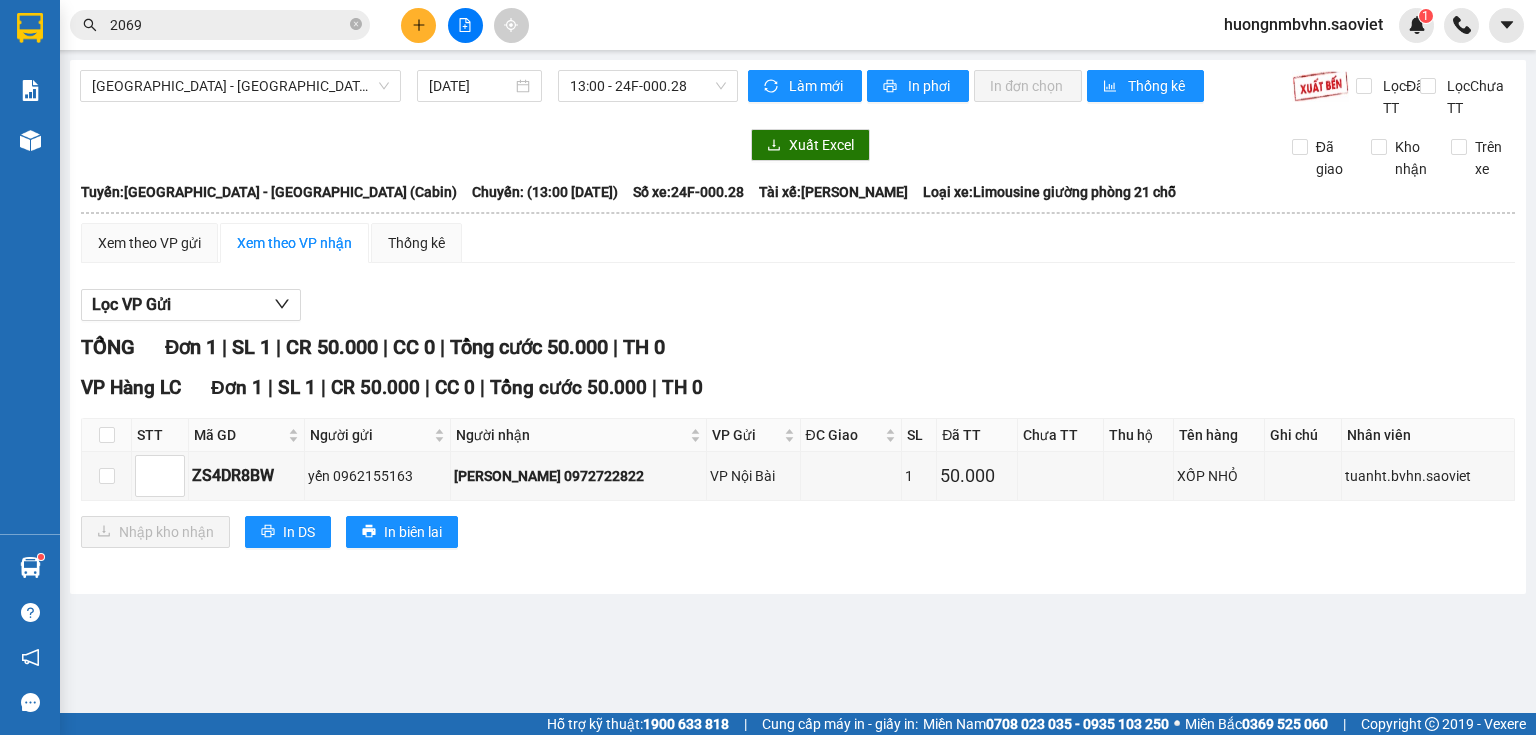 drag, startPoint x: 350, startPoint y: 85, endPoint x: 350, endPoint y: 103, distance: 18 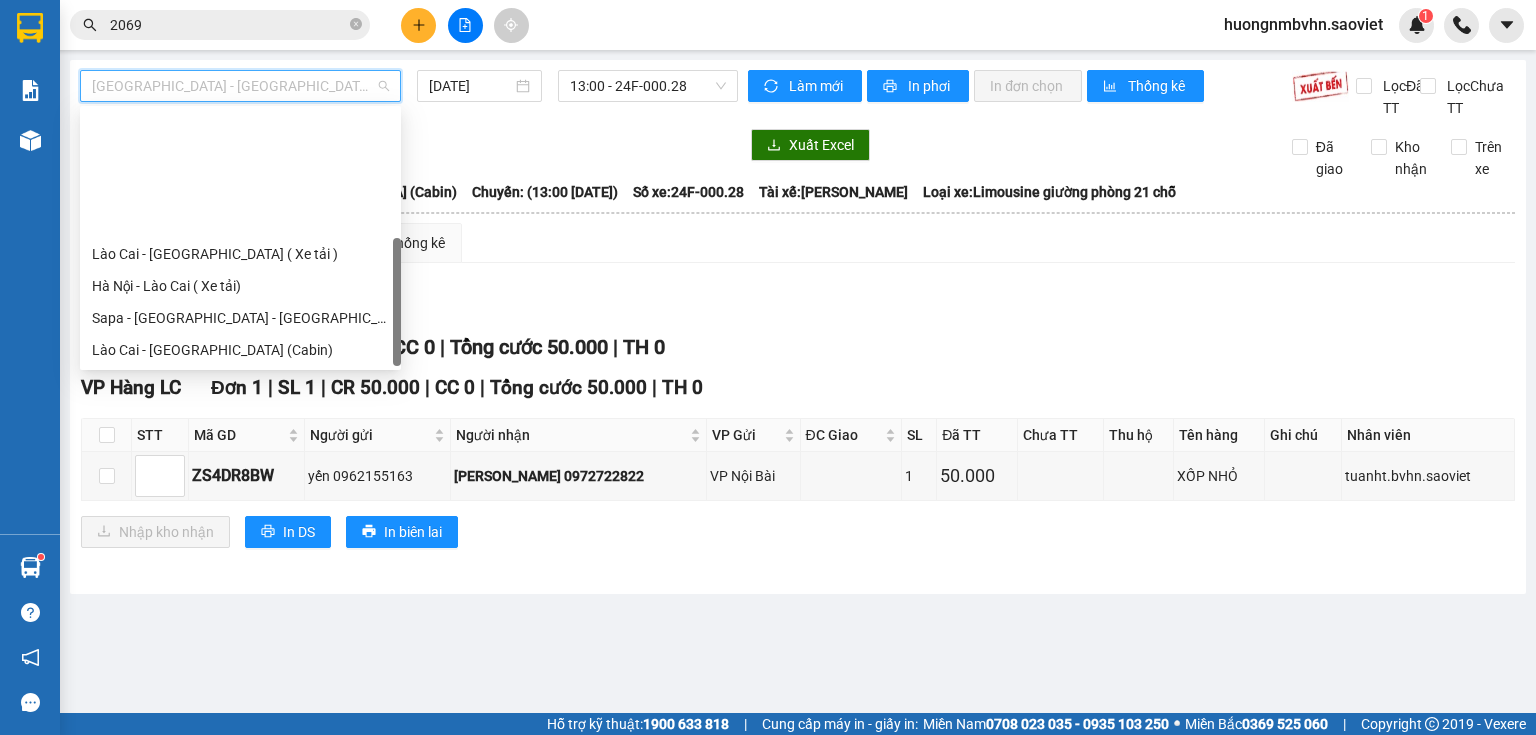 click on "[GEOGRAPHIC_DATA] - Sapa (Cabin - Full)" at bounding box center [240, 510] 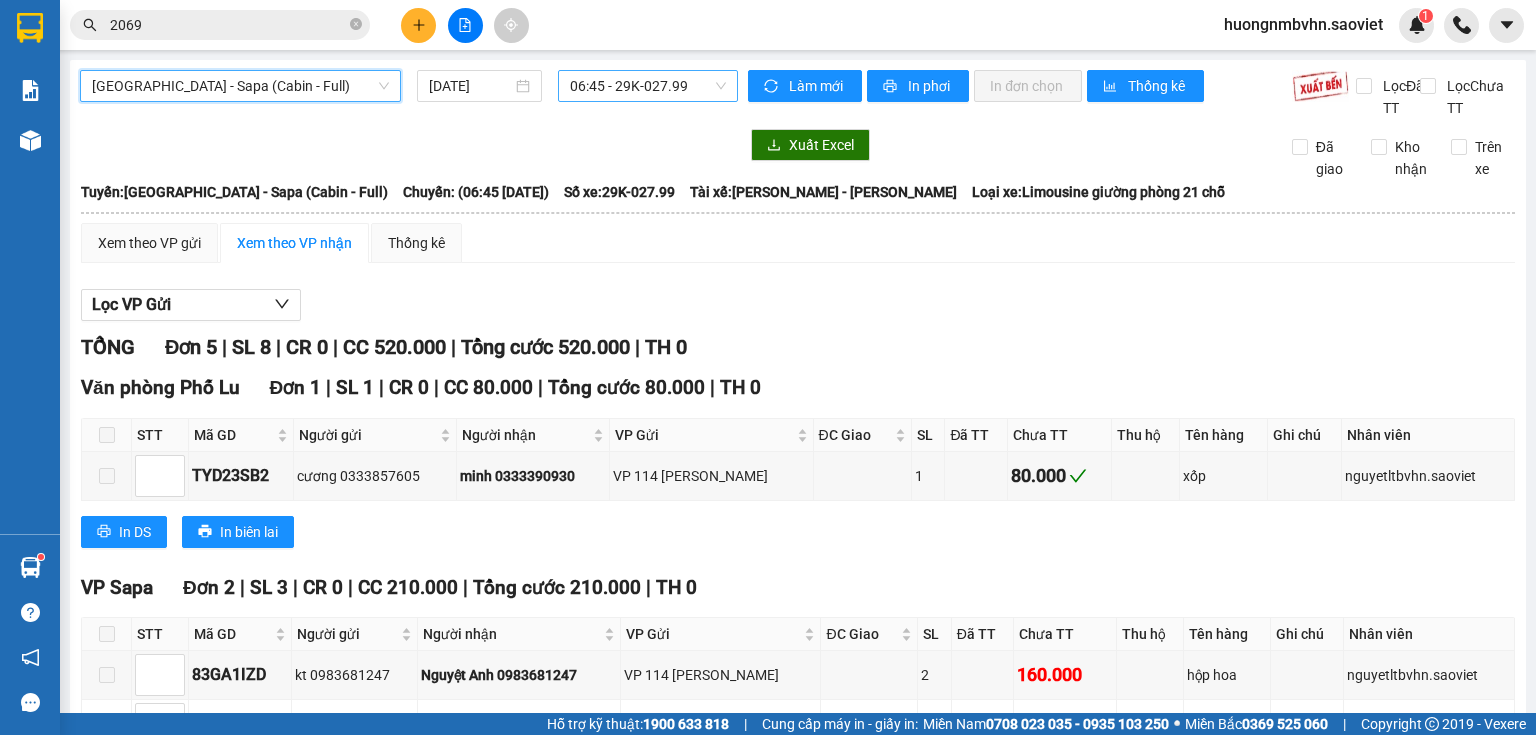 click on "06:45     - 29K-027.99" at bounding box center [648, 86] 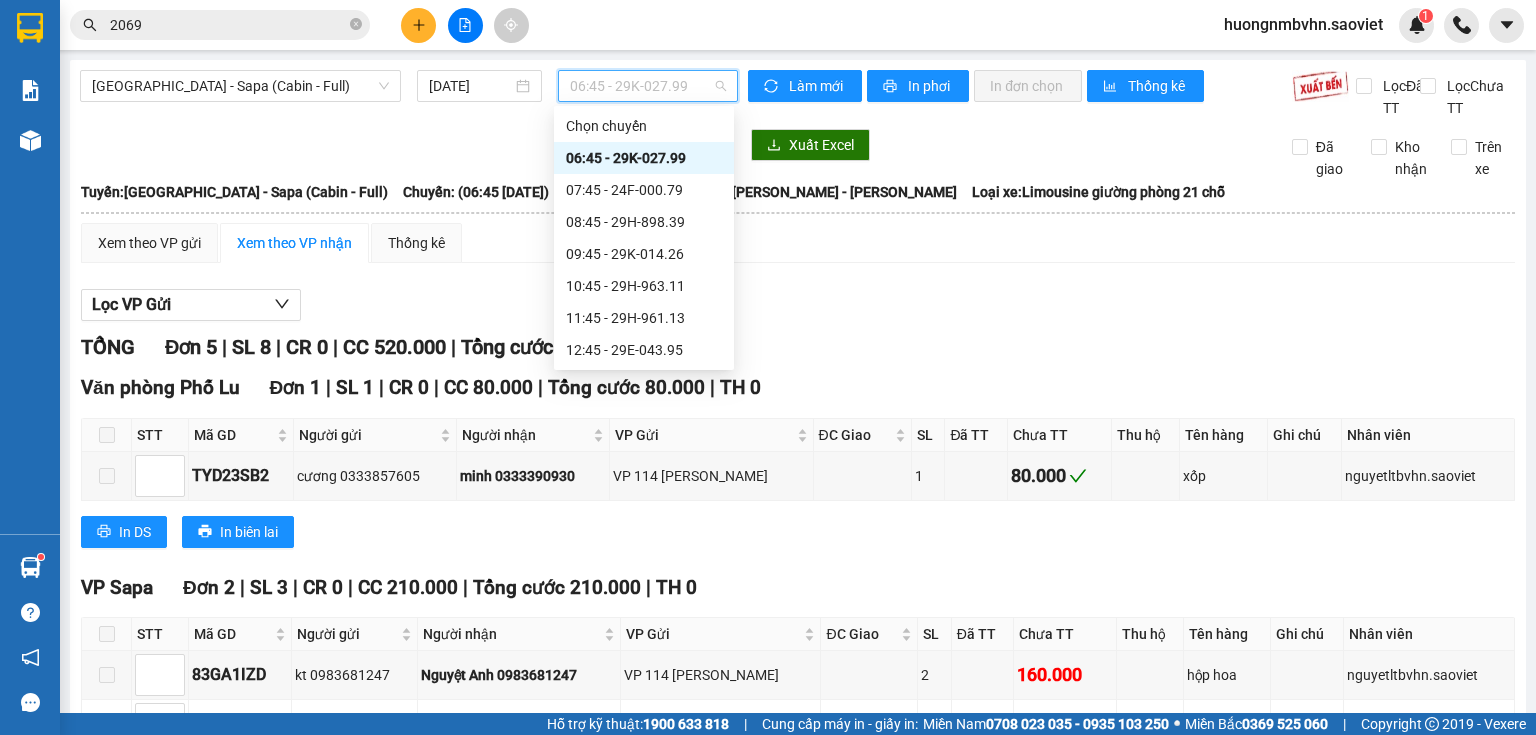 click on "16:45     - 29H-897.72" at bounding box center [644, 478] 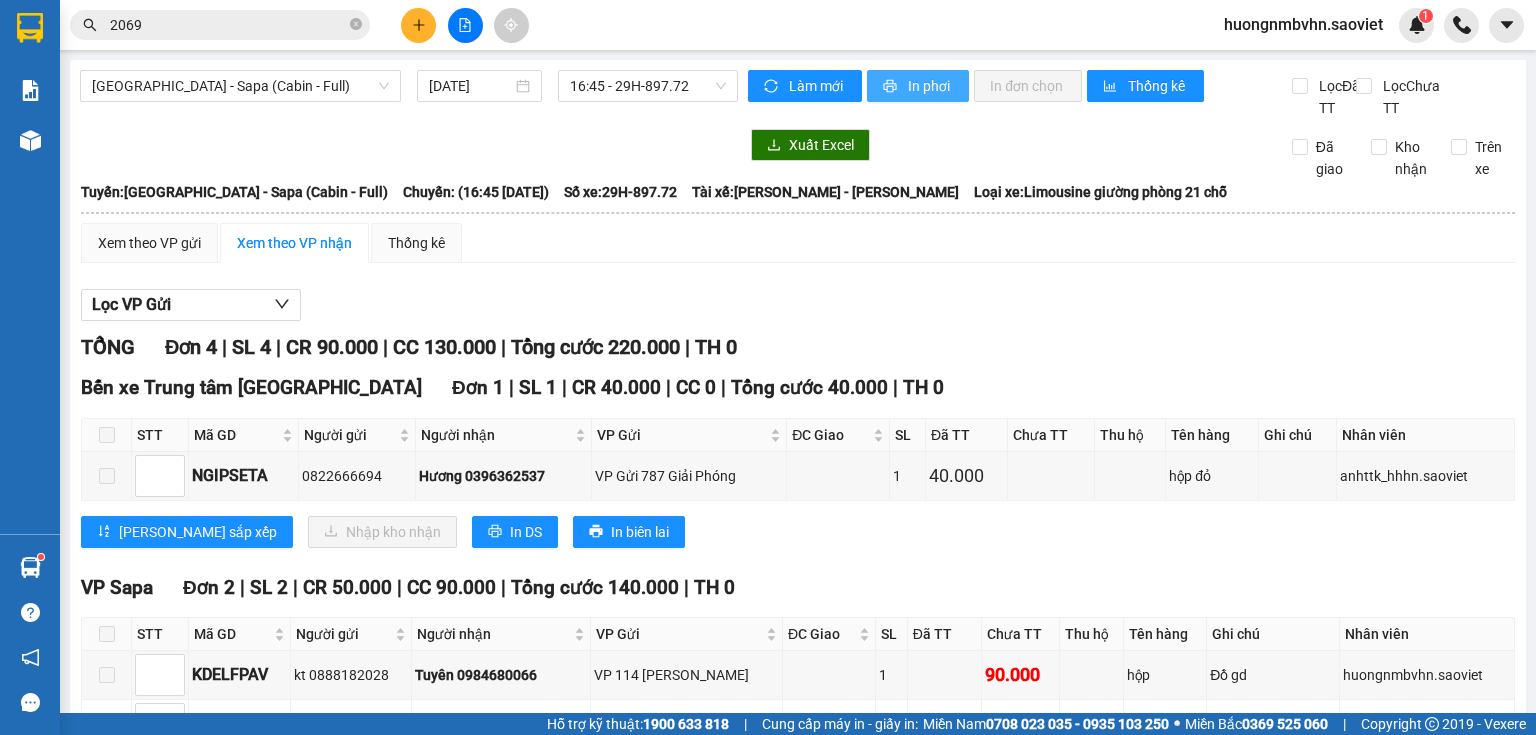 click on "In phơi" at bounding box center [930, 86] 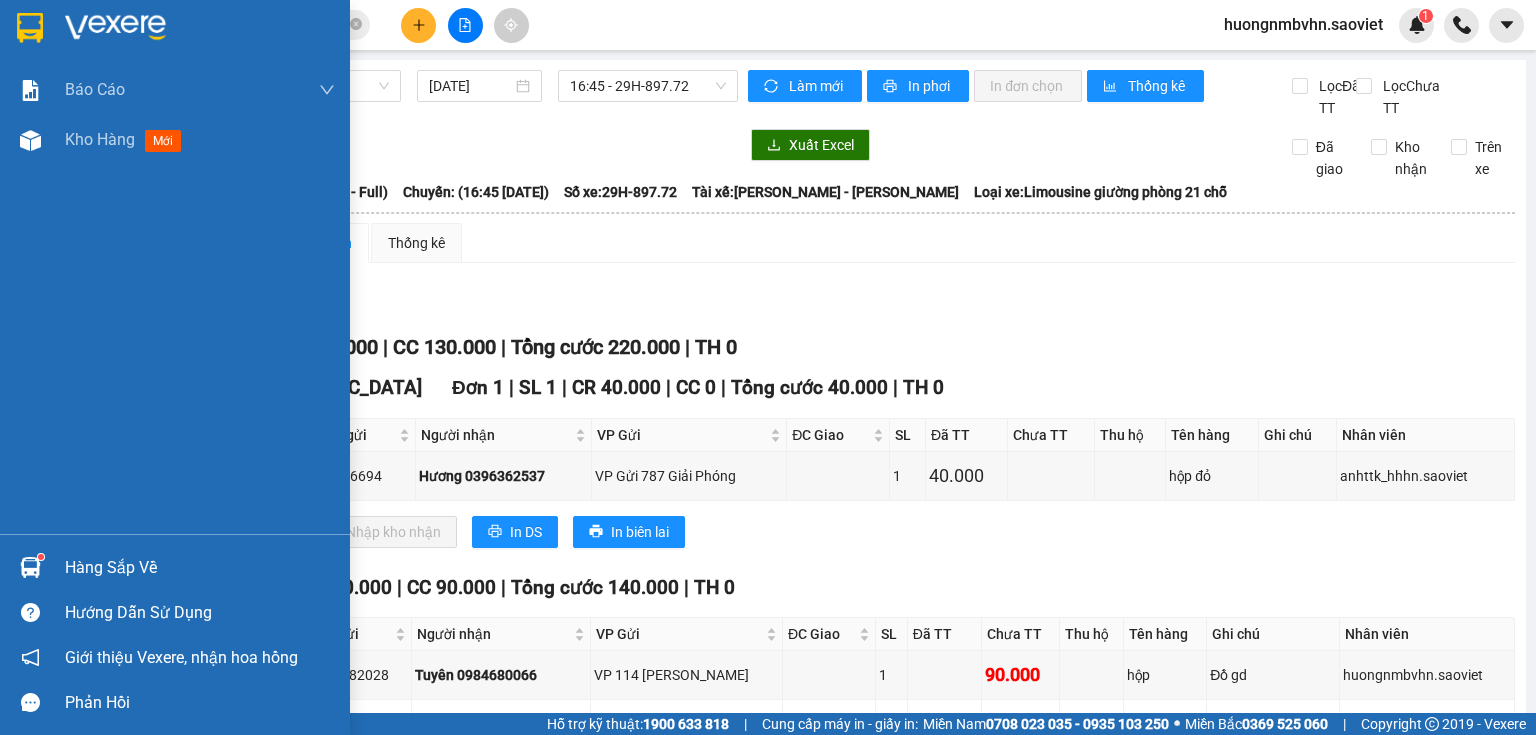 click on "Hàng sắp về" at bounding box center (200, 568) 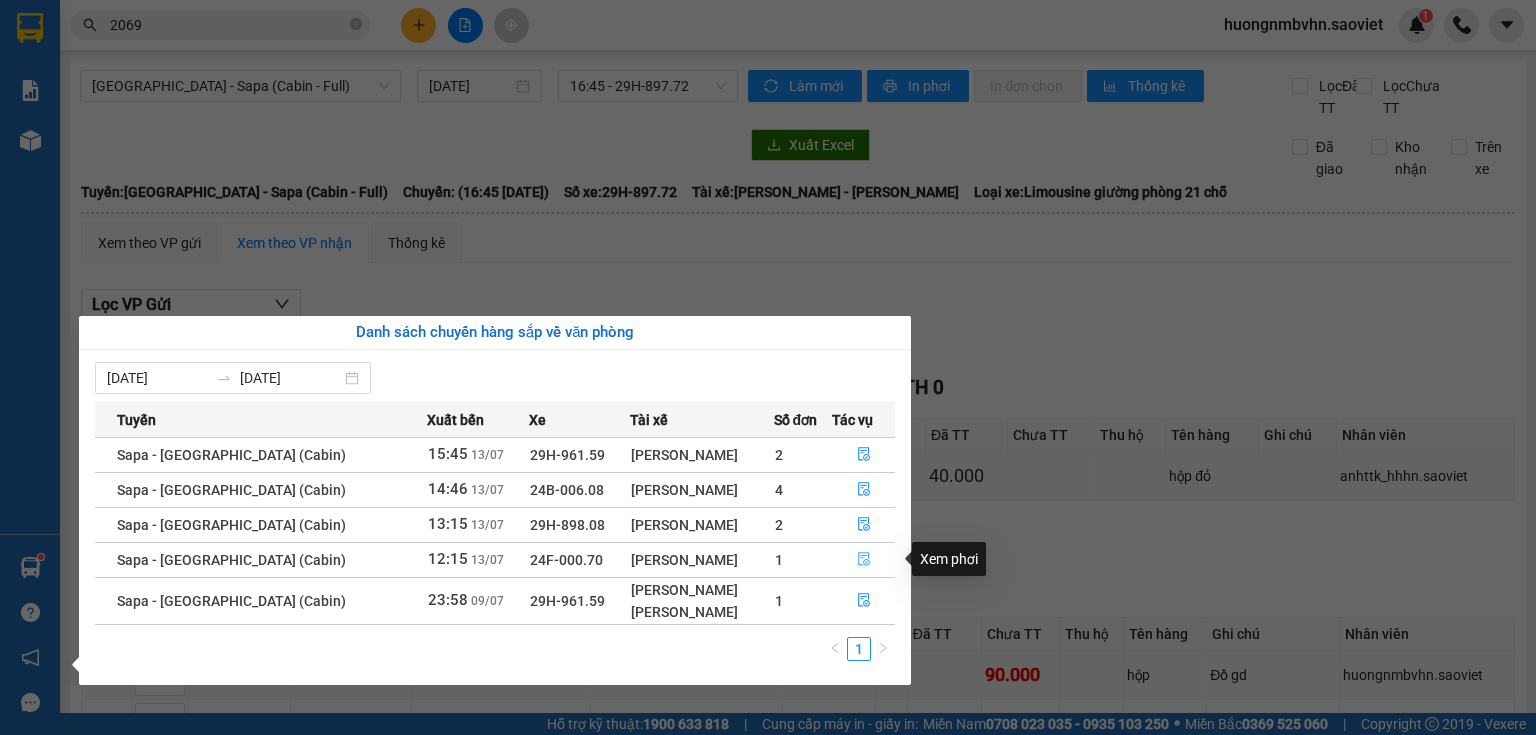 click 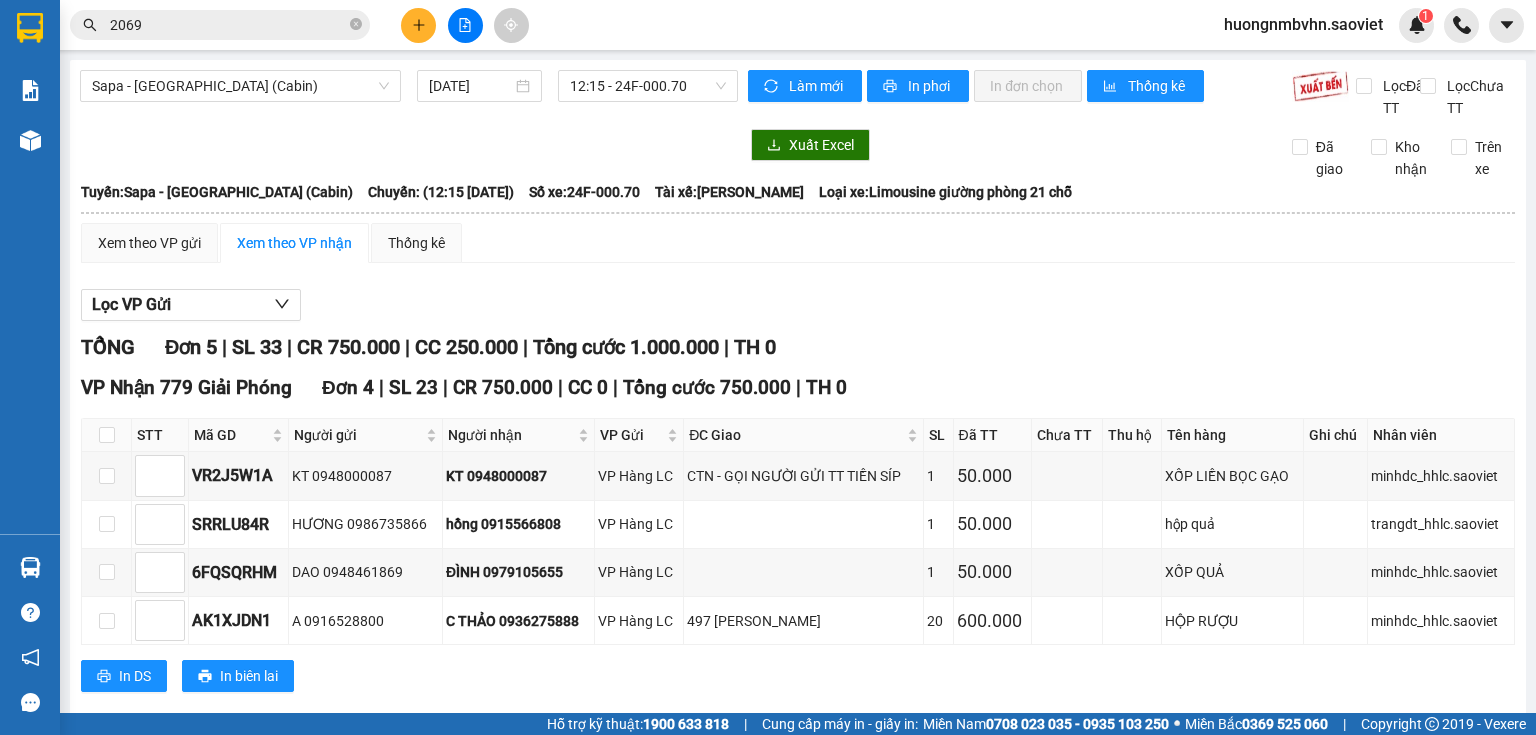 click on "2069" at bounding box center [228, 25] 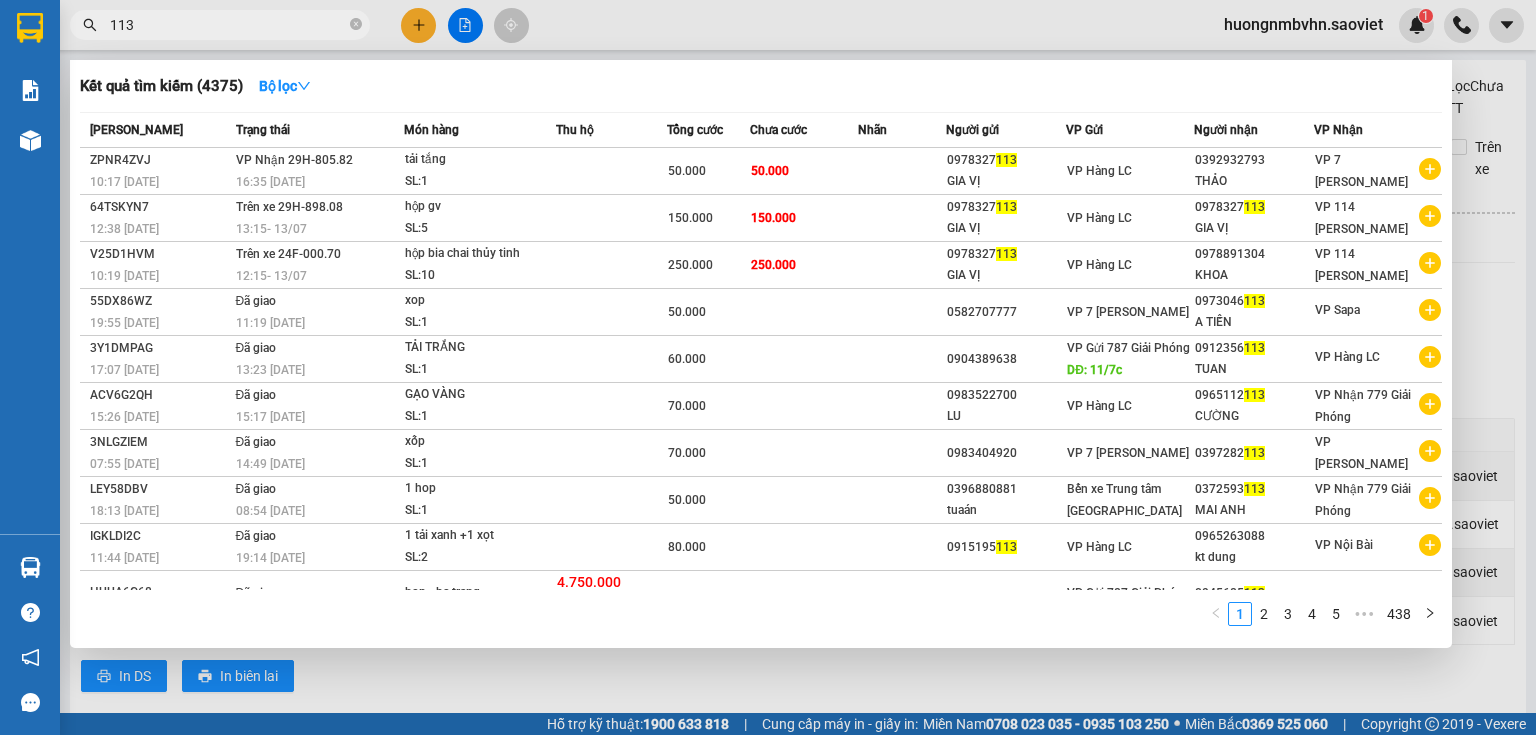 click on "113" at bounding box center [228, 25] 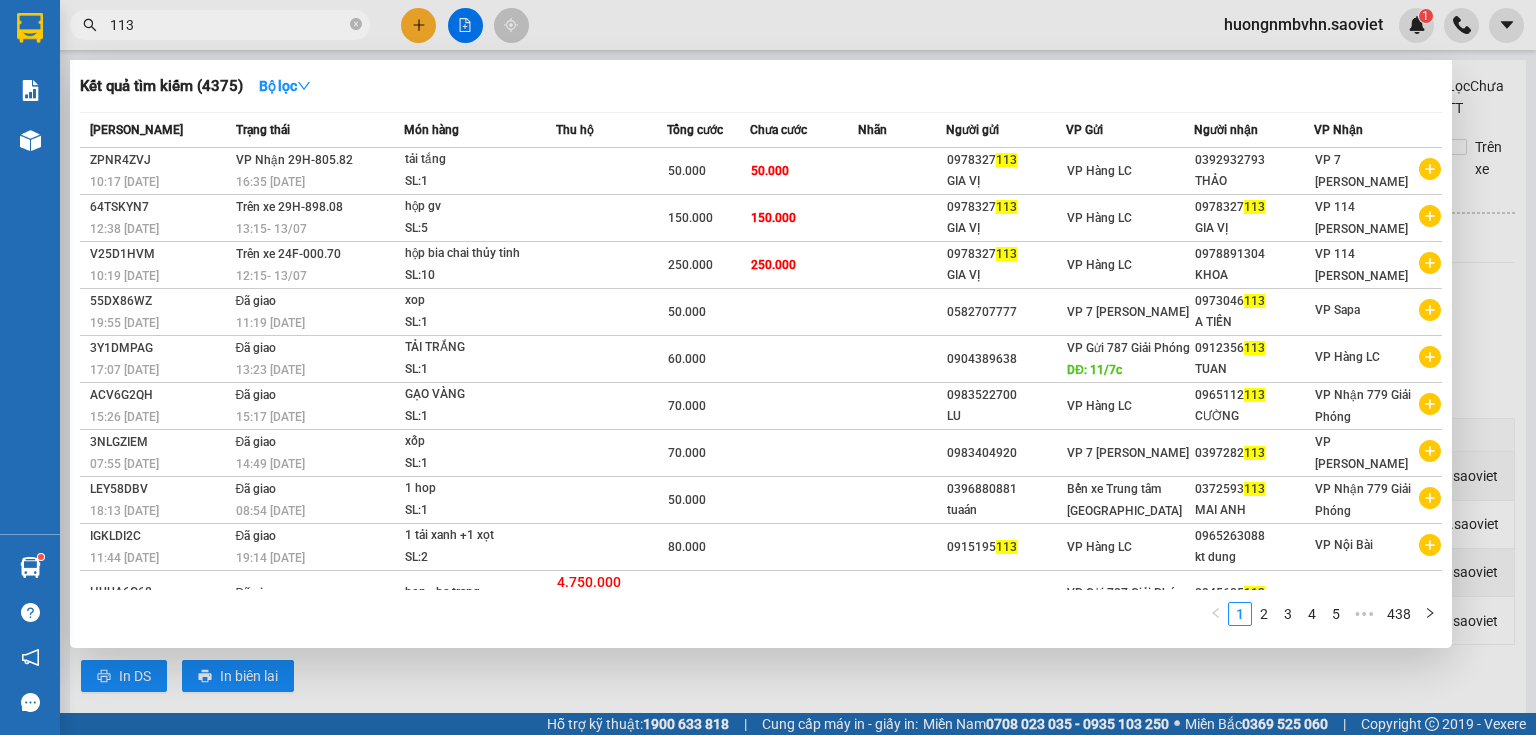click at bounding box center [768, 367] 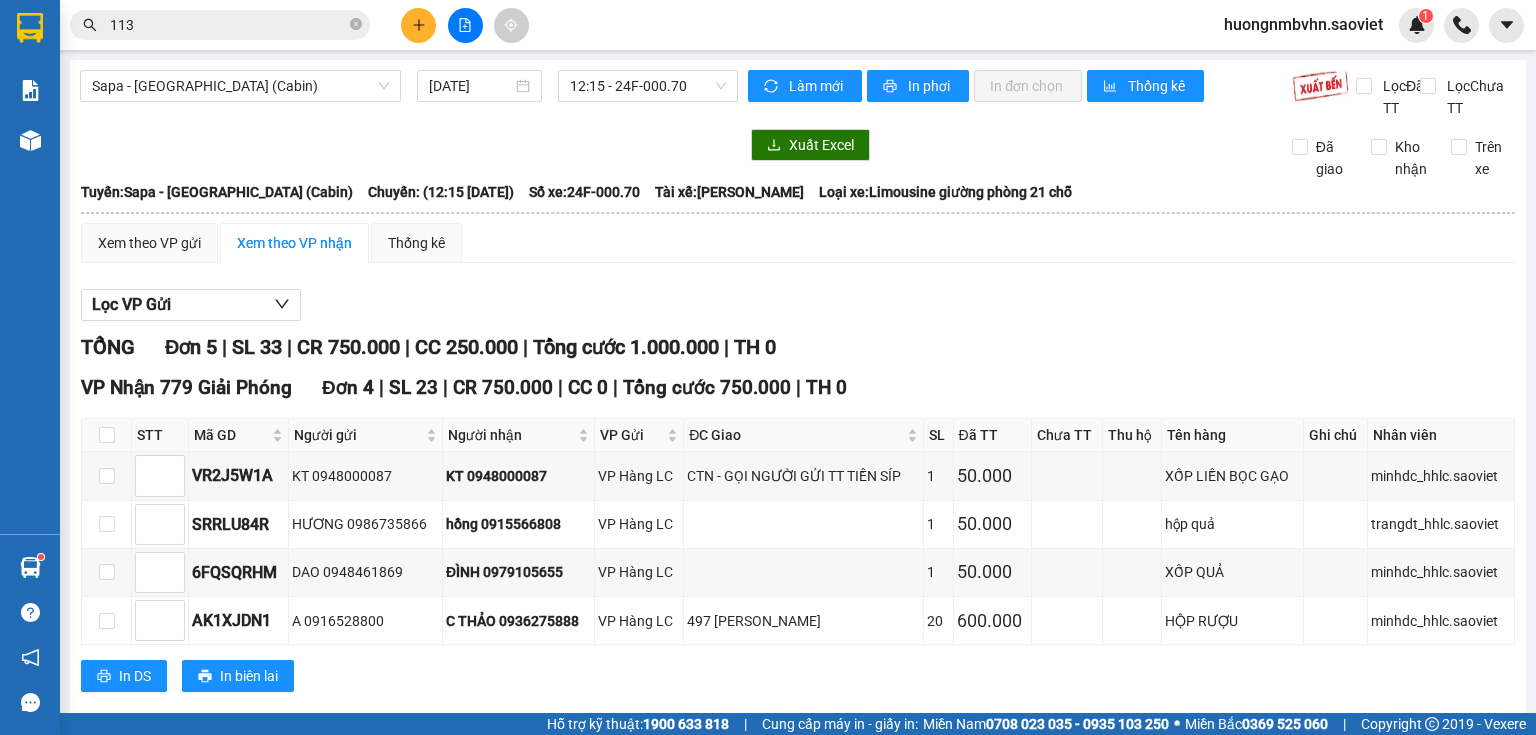 drag, startPoint x: 108, startPoint y: 588, endPoint x: 122, endPoint y: 594, distance: 15.231546 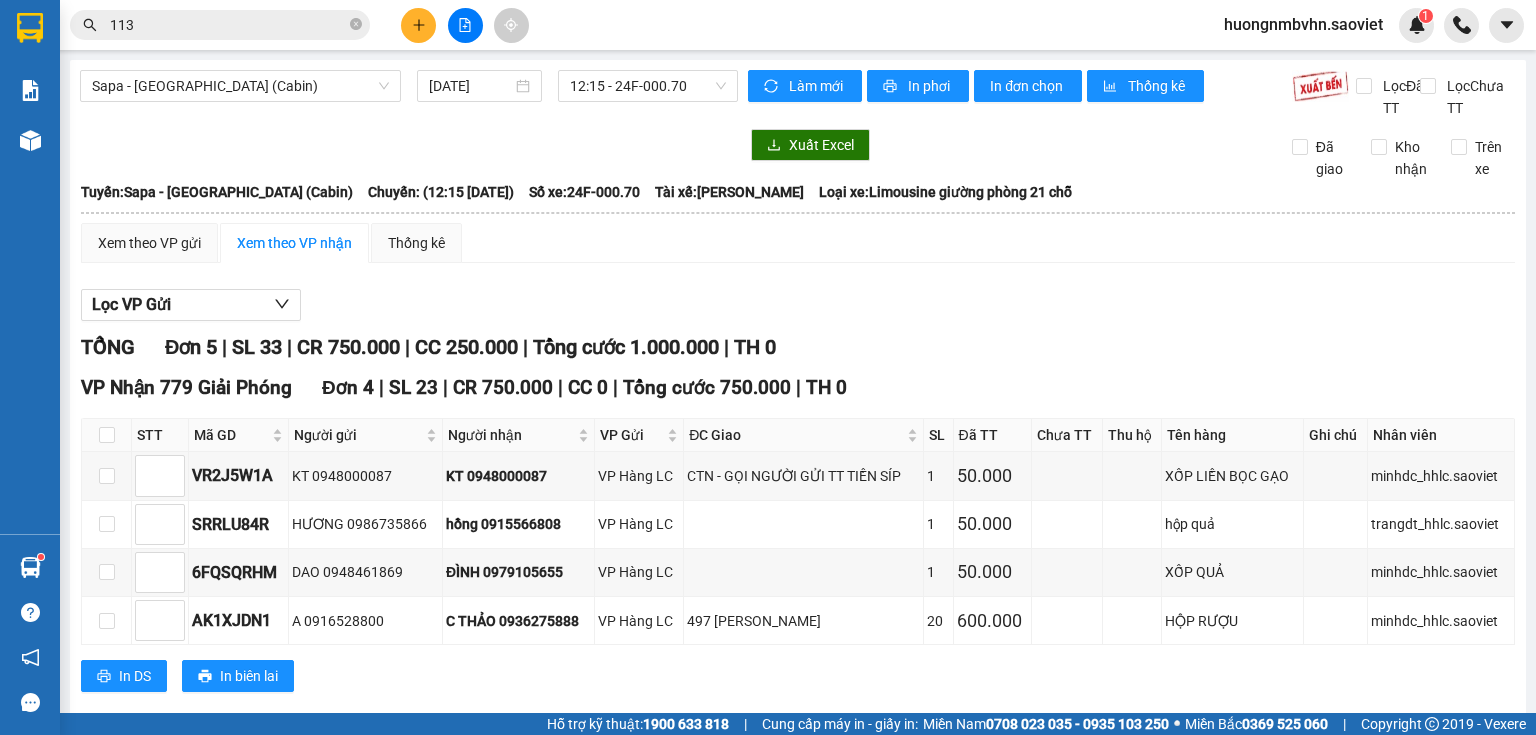 click on "Nhập kho nhận" at bounding box center (166, 876) 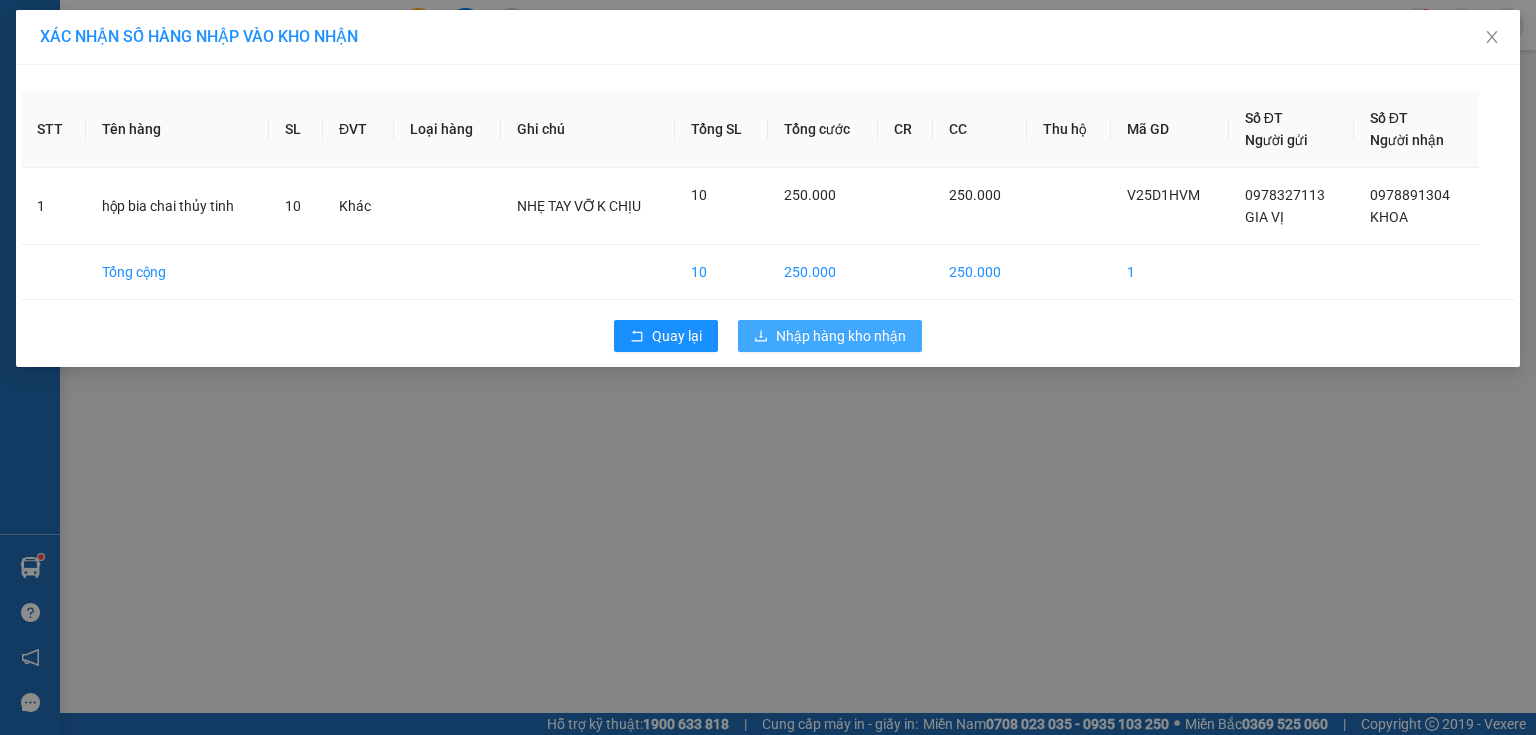 click on "Nhập hàng kho nhận" at bounding box center [841, 336] 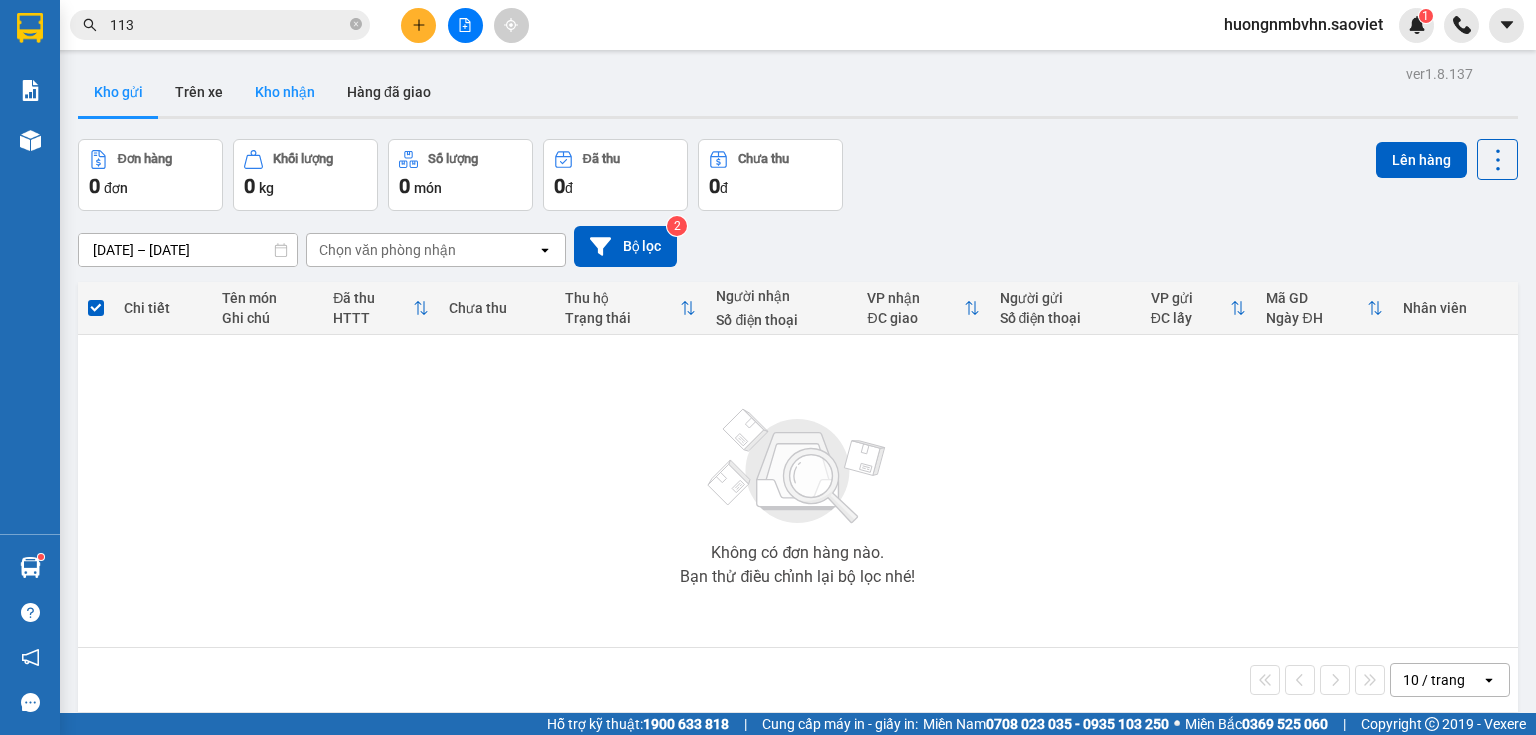 click on "Kho nhận" at bounding box center [285, 92] 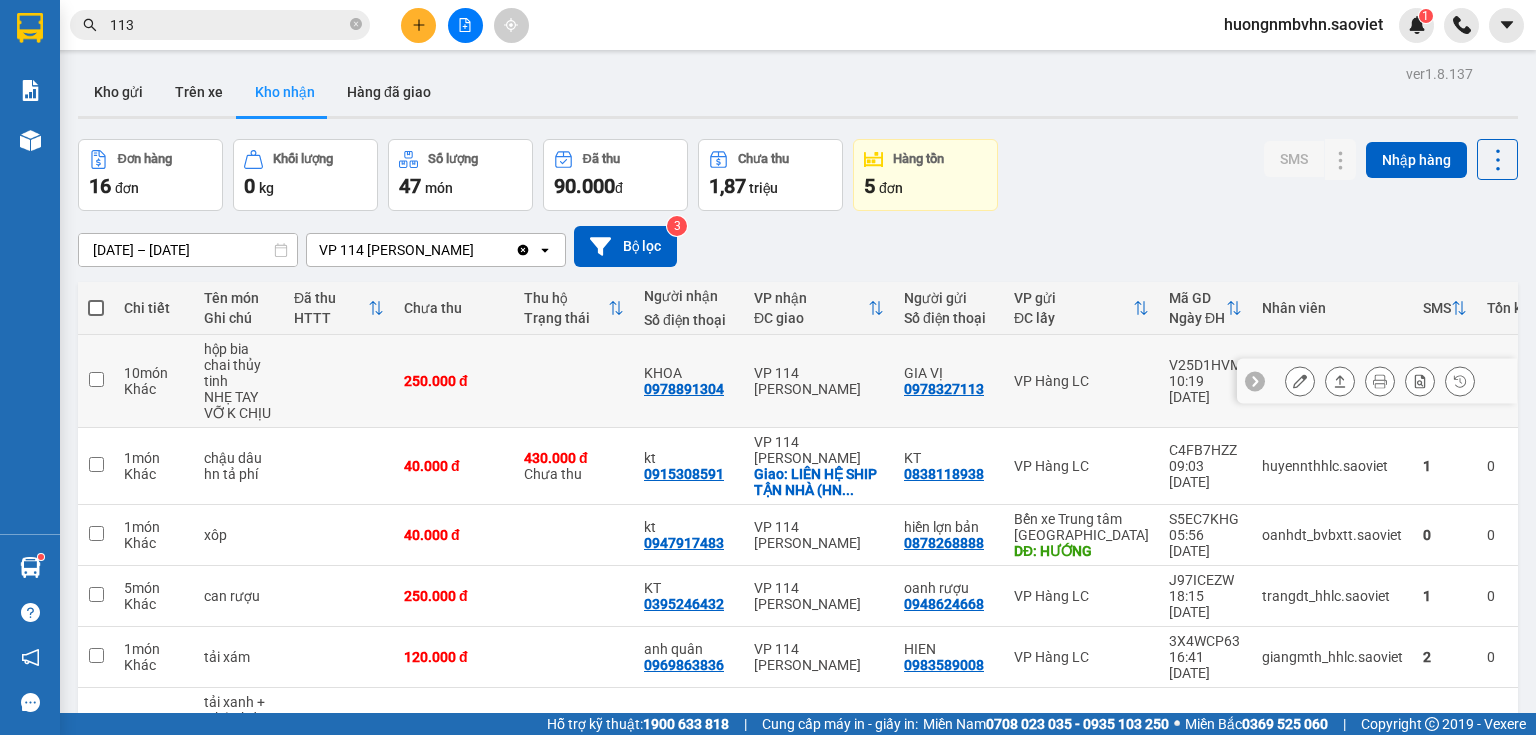 click at bounding box center [96, 379] 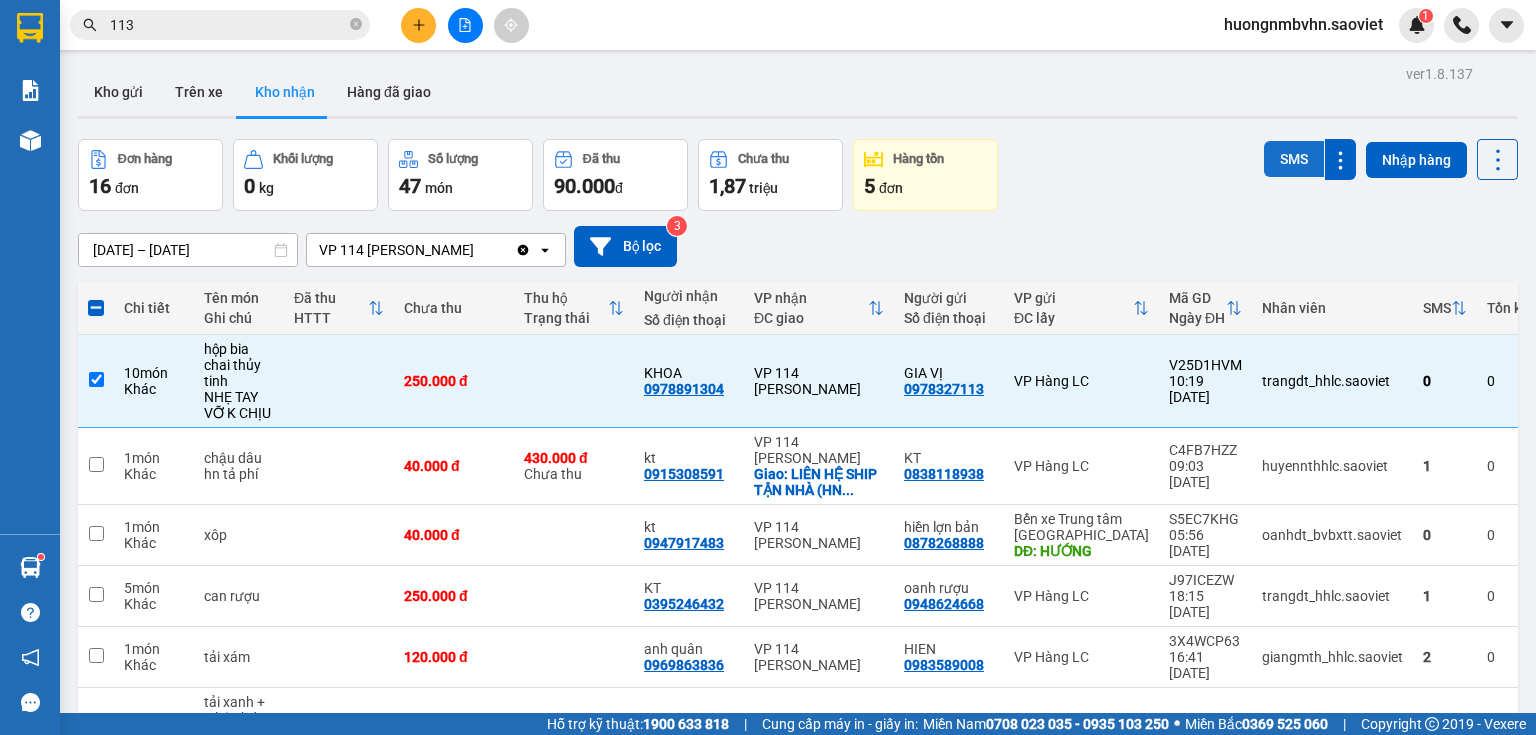 click on "SMS" at bounding box center [1294, 159] 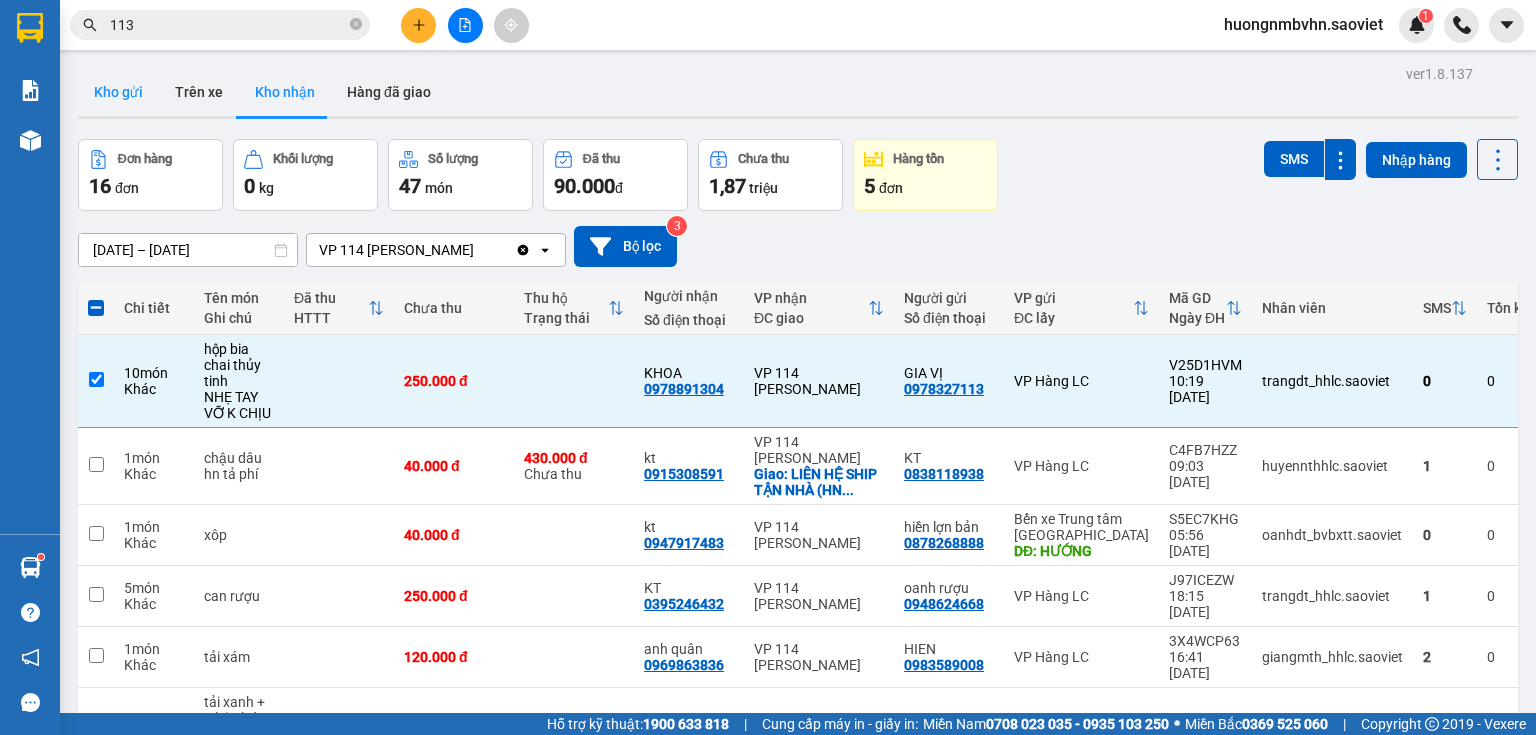 click on "Kho gửi" at bounding box center [118, 92] 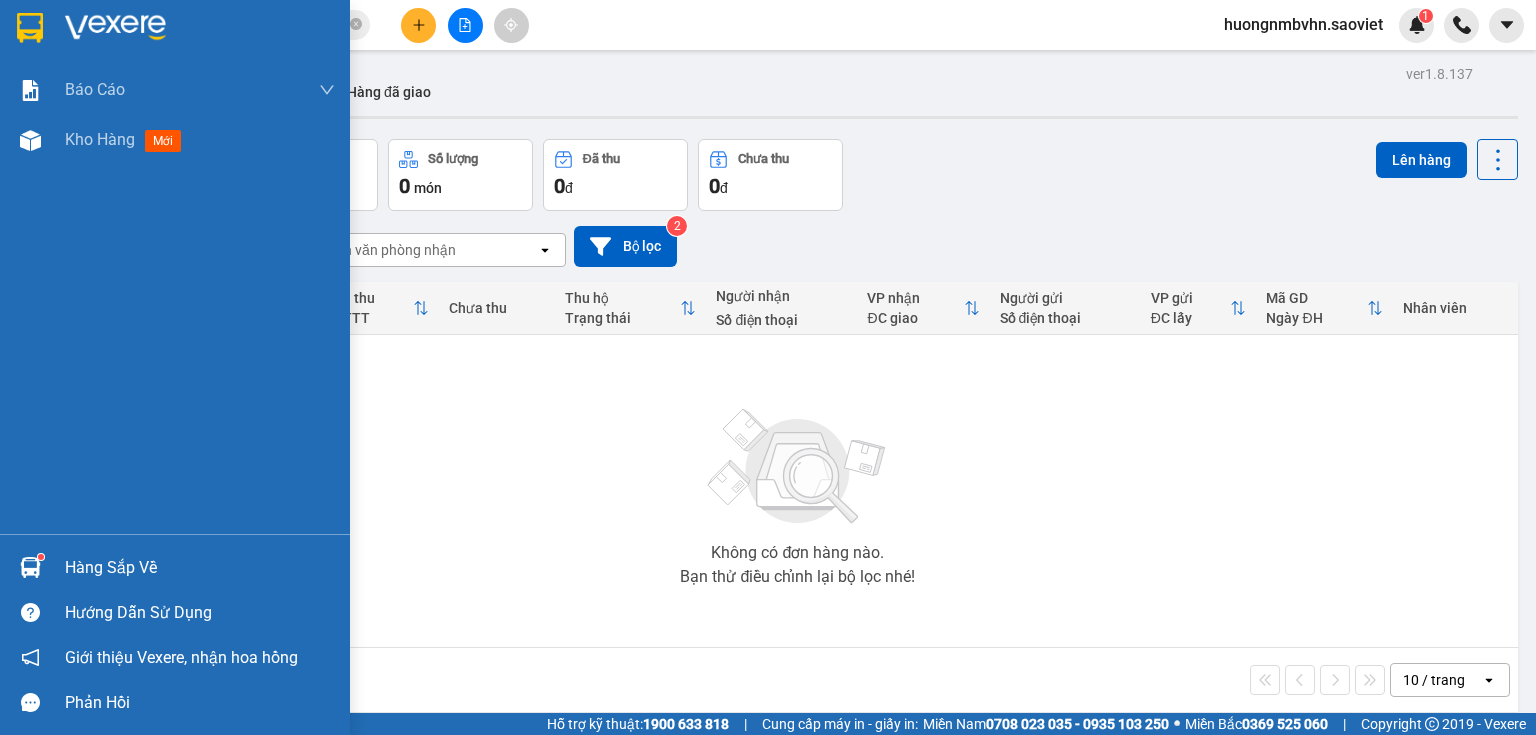 click on "Hàng sắp về" at bounding box center [200, 568] 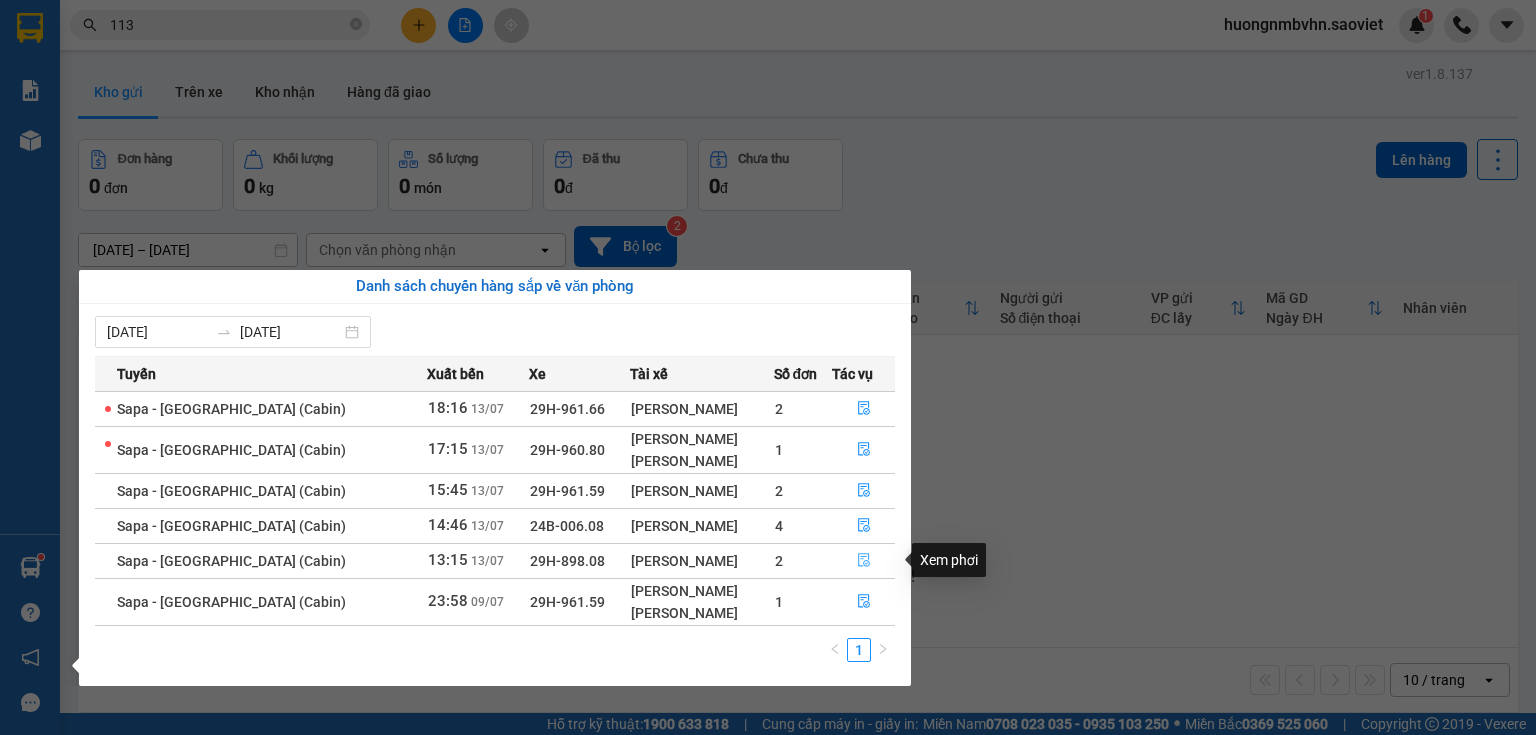 click 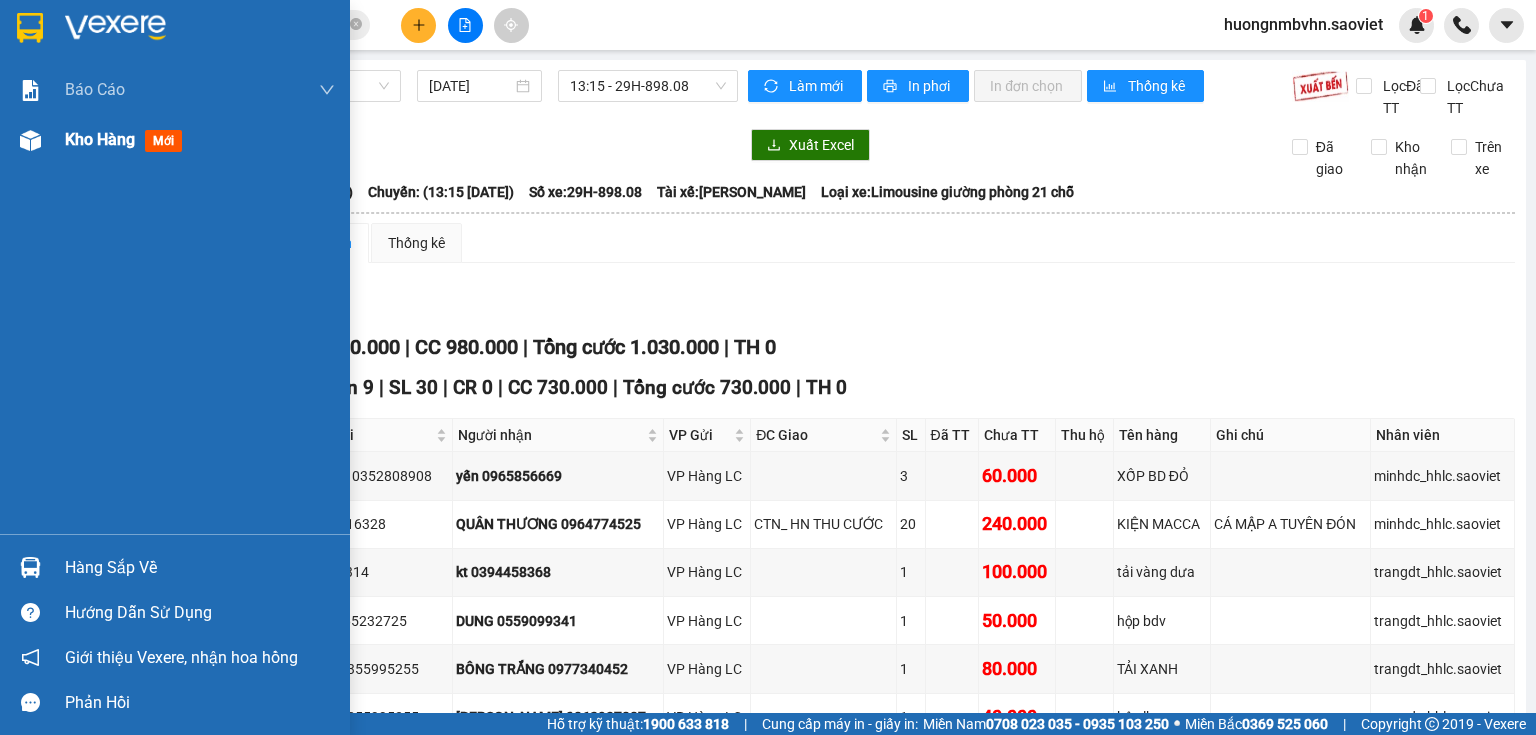 click on "Kho hàng" at bounding box center (100, 139) 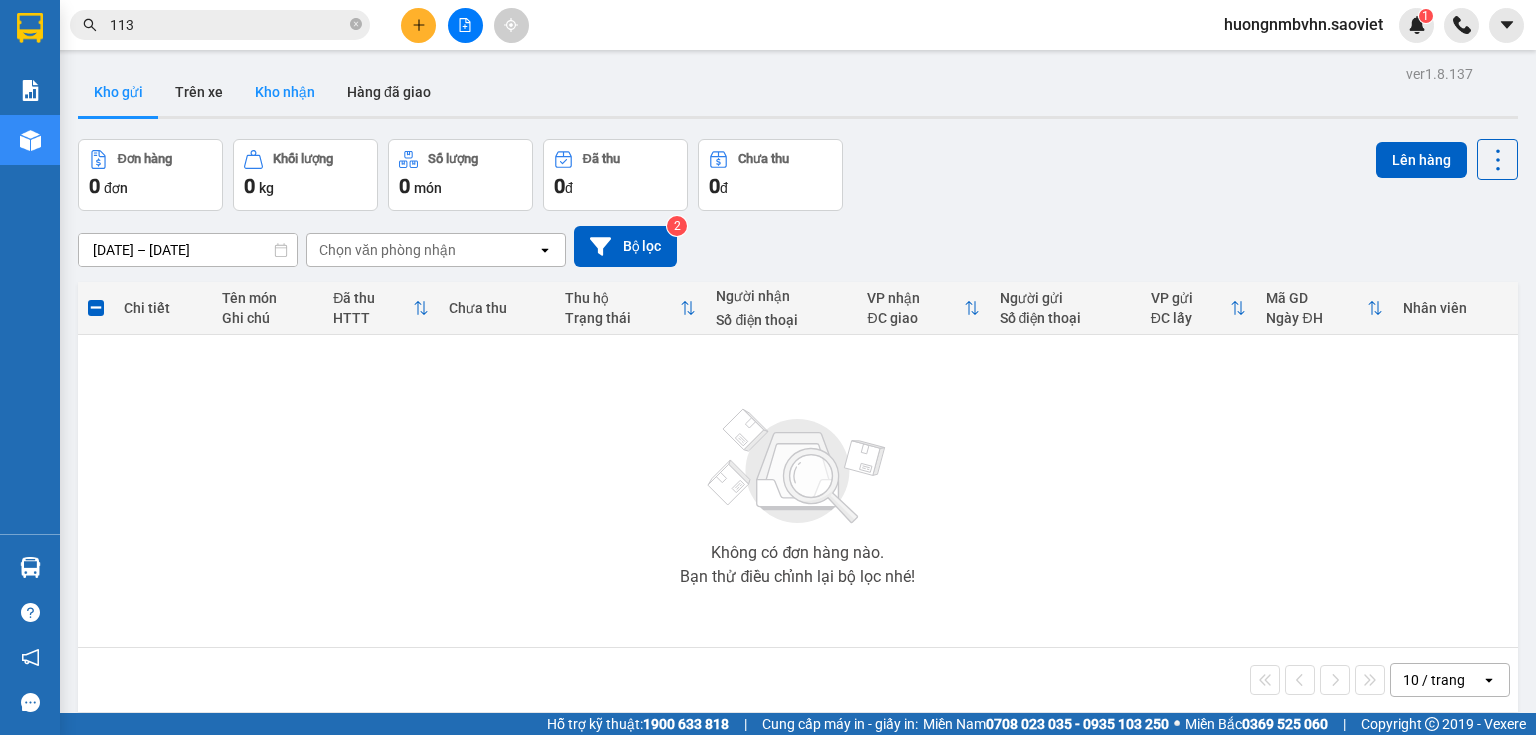 click on "Kho nhận" at bounding box center (285, 92) 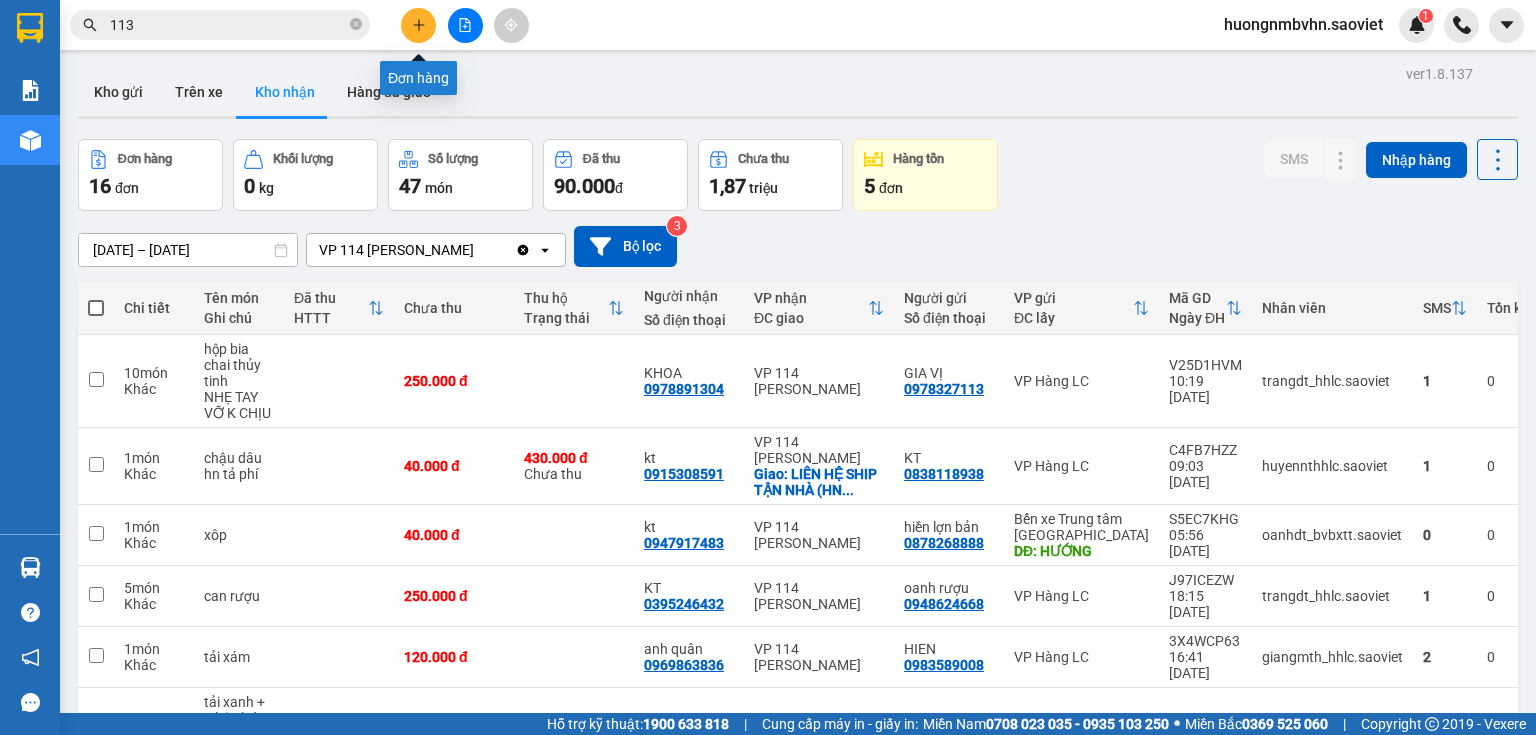 click 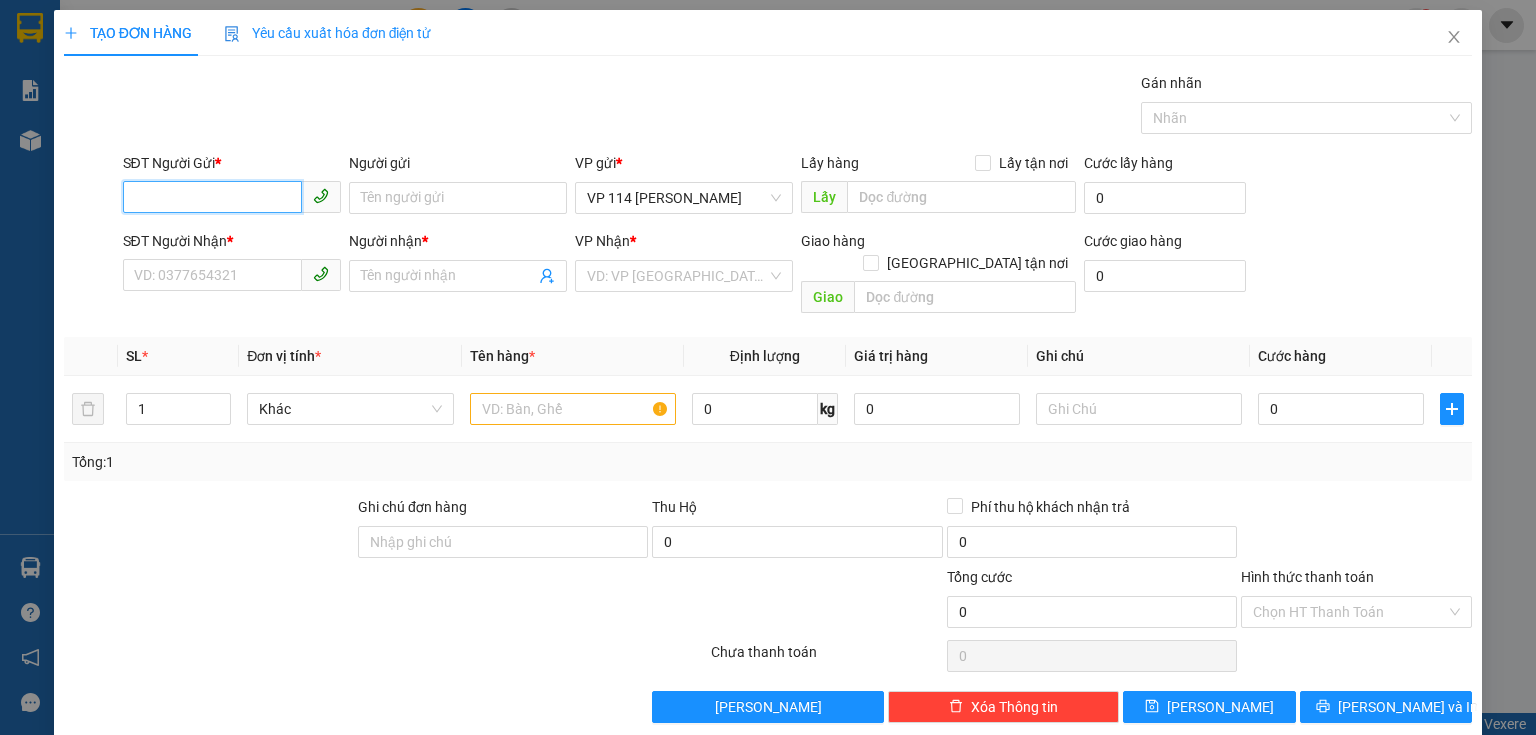 drag, startPoint x: 183, startPoint y: 188, endPoint x: 109, endPoint y: 224, distance: 82.29216 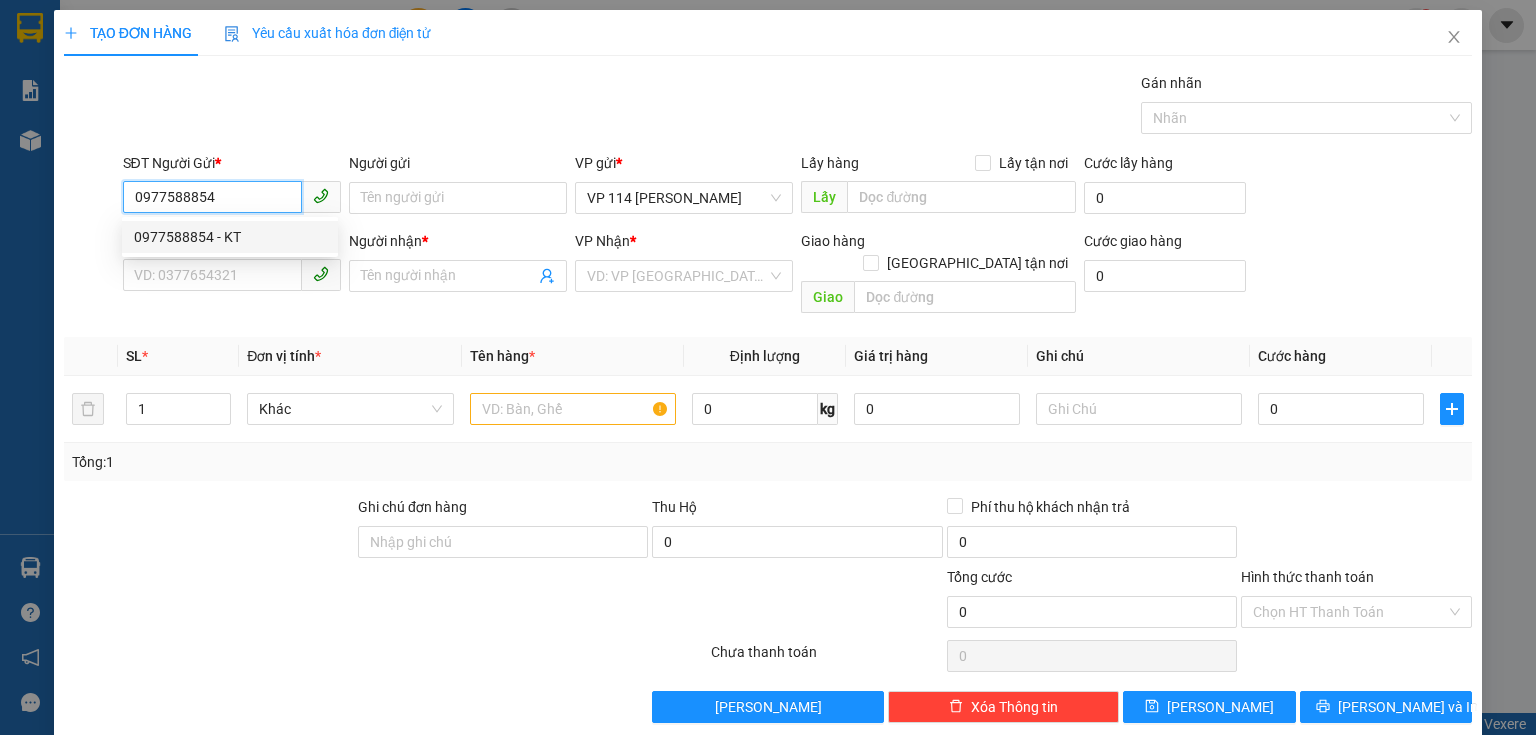 click on "0977588854 - KT" at bounding box center (230, 237) 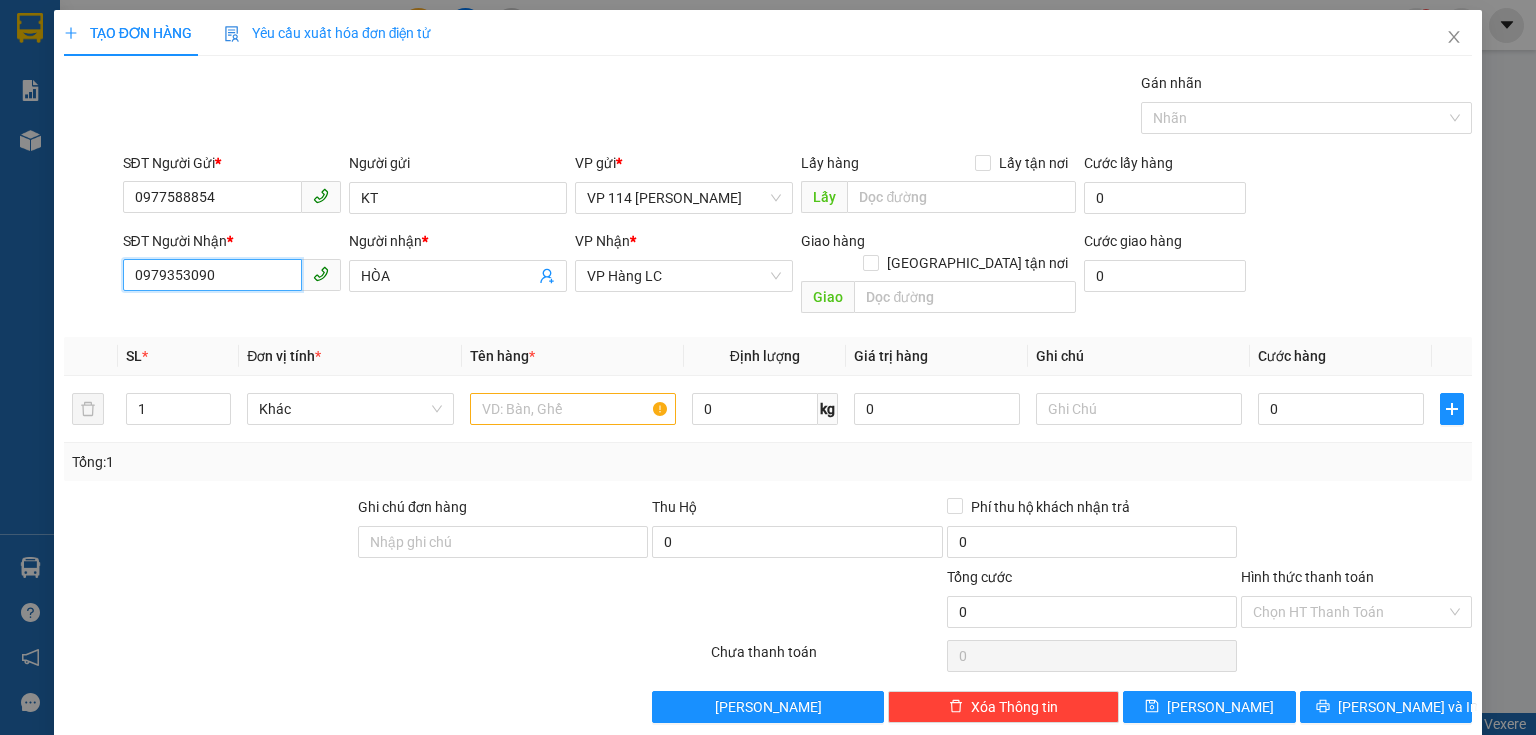 click on "0979353090" at bounding box center (212, 275) 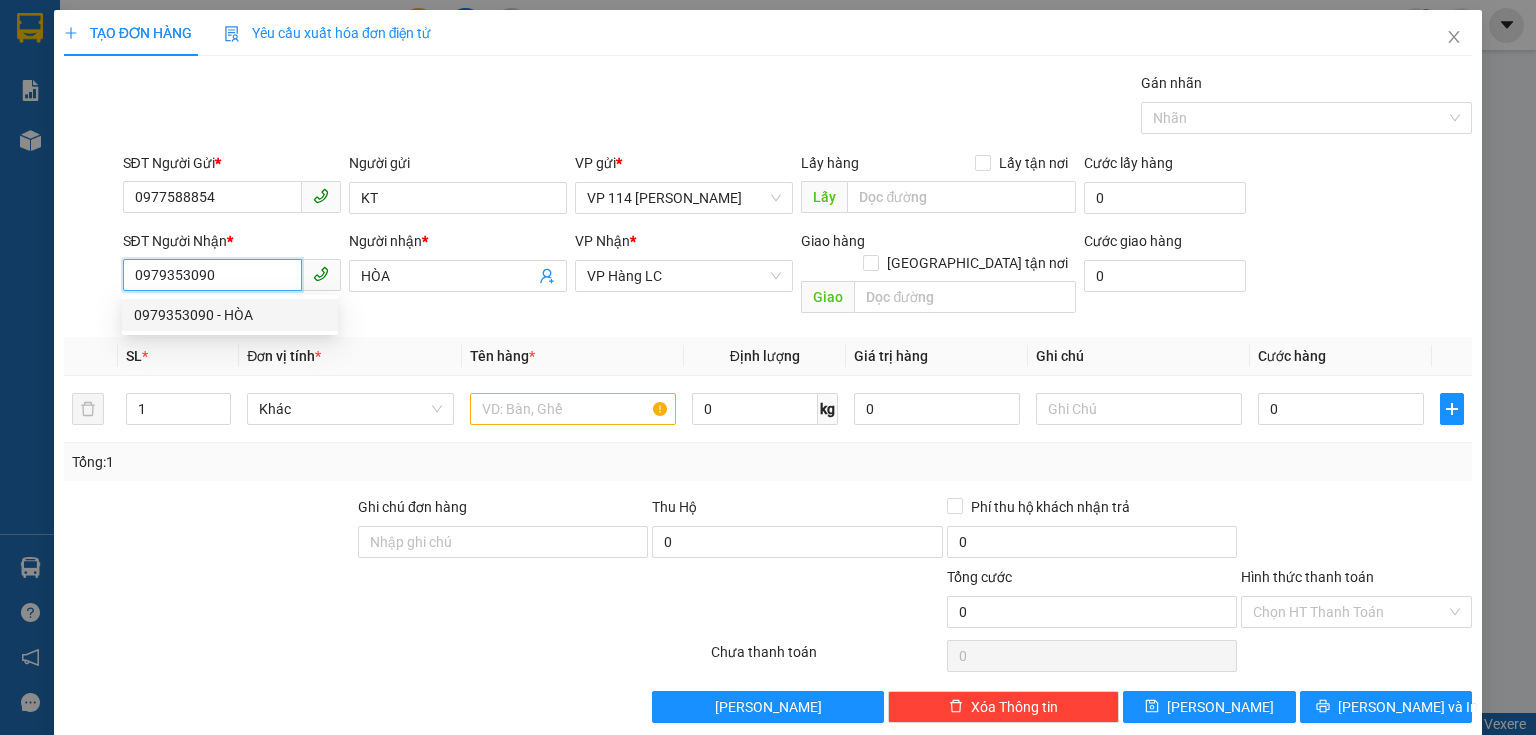 click on "0979353090 - HÒA" at bounding box center (230, 315) 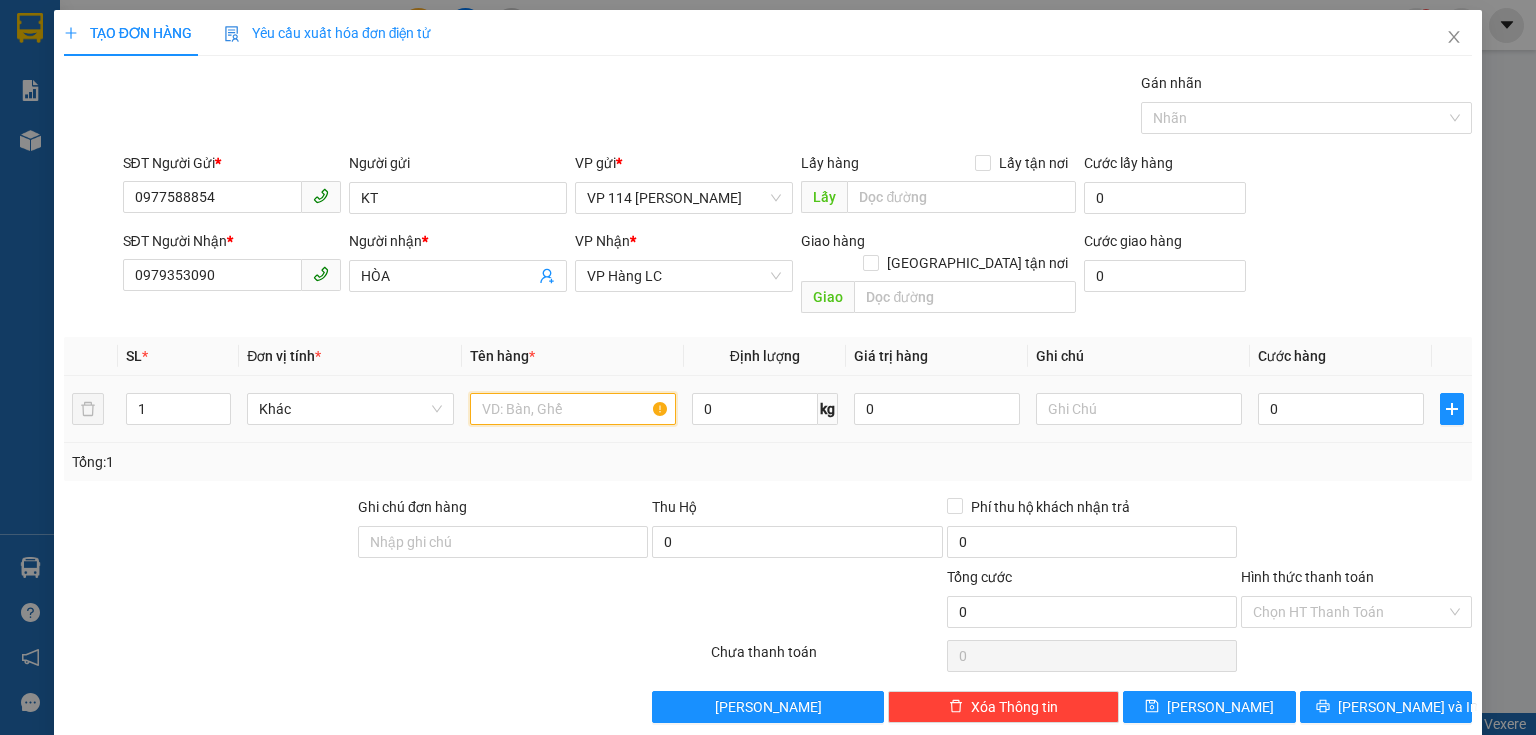 click at bounding box center (573, 409) 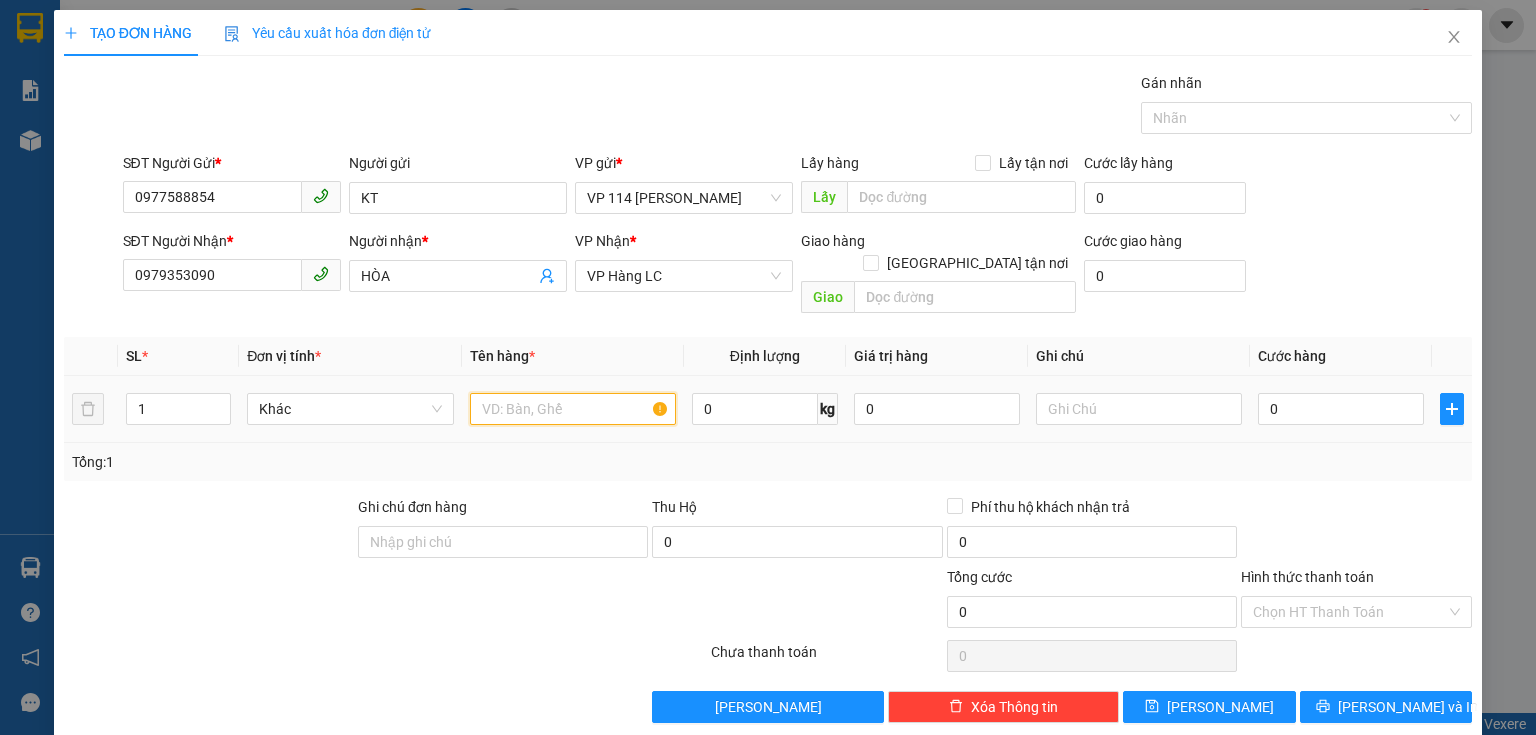 click at bounding box center [573, 409] 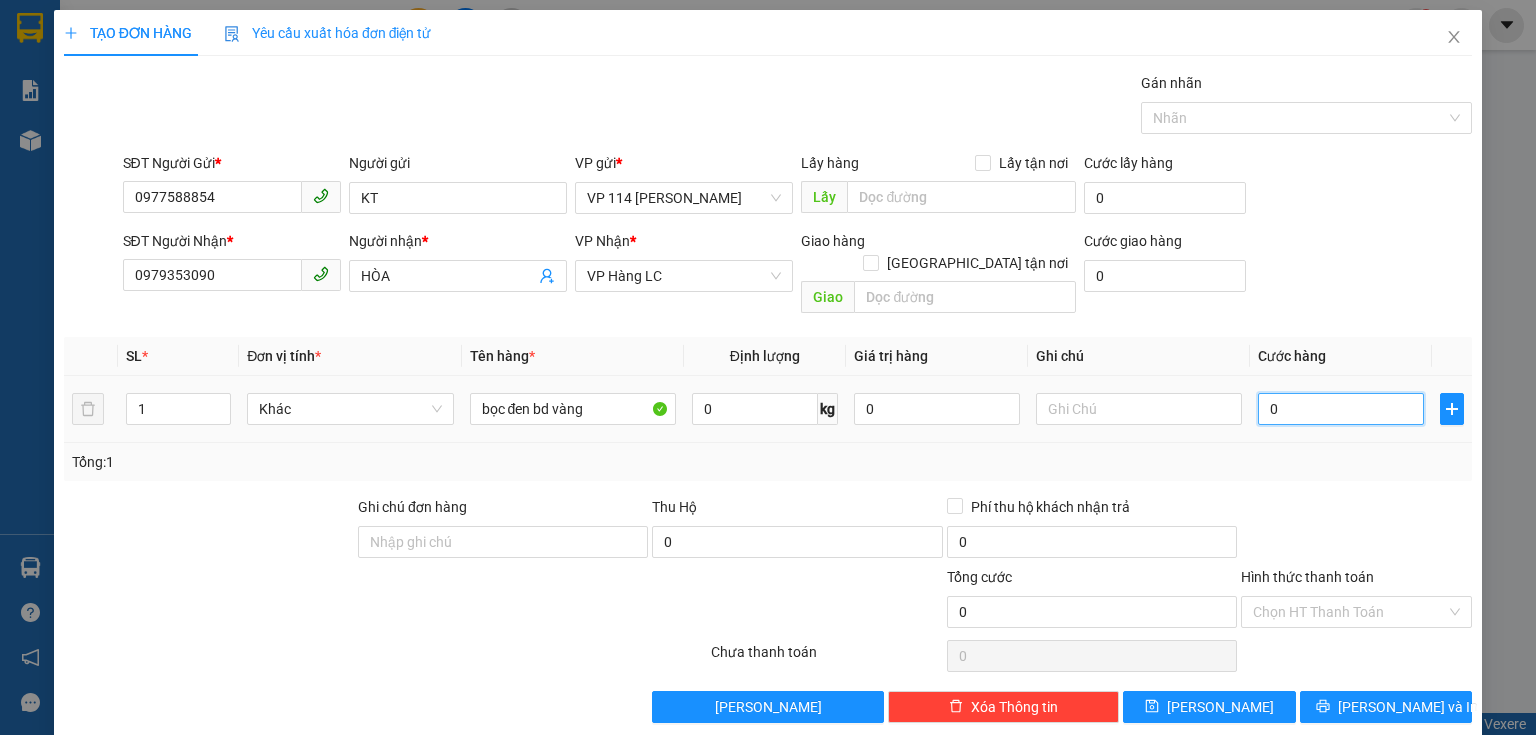 click on "0" at bounding box center (1341, 409) 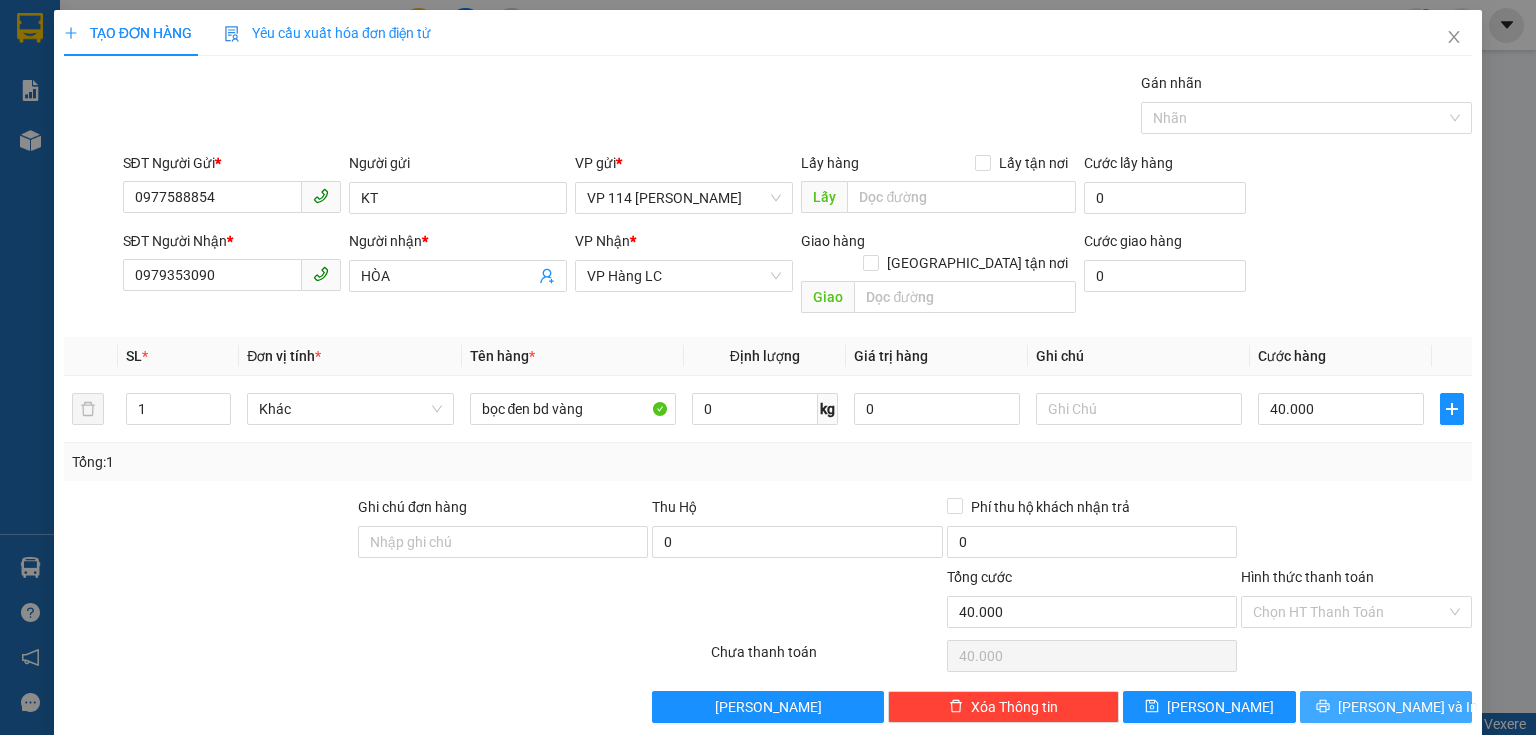 click 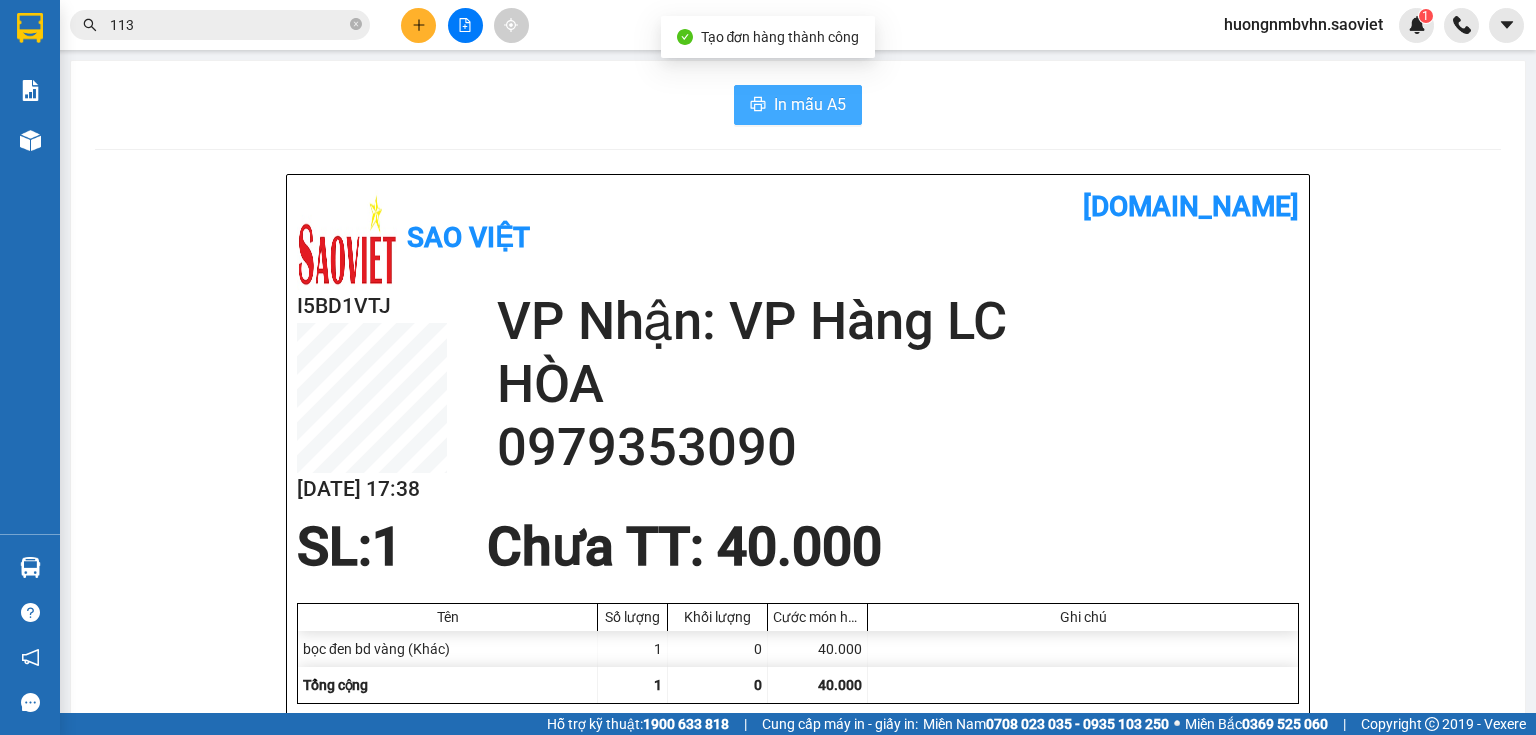 click on "In mẫu A5" at bounding box center [810, 104] 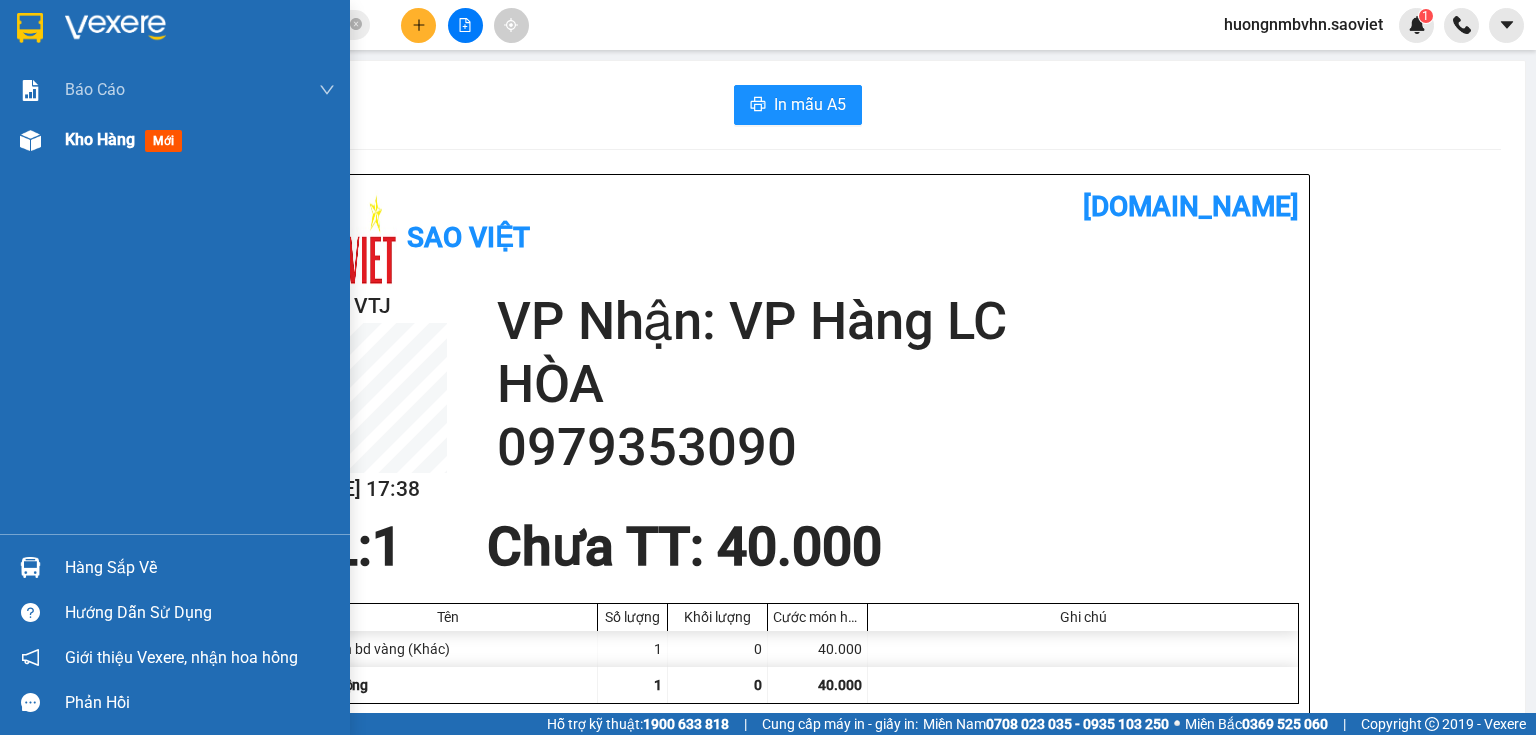 click on "Kho hàng" at bounding box center [100, 139] 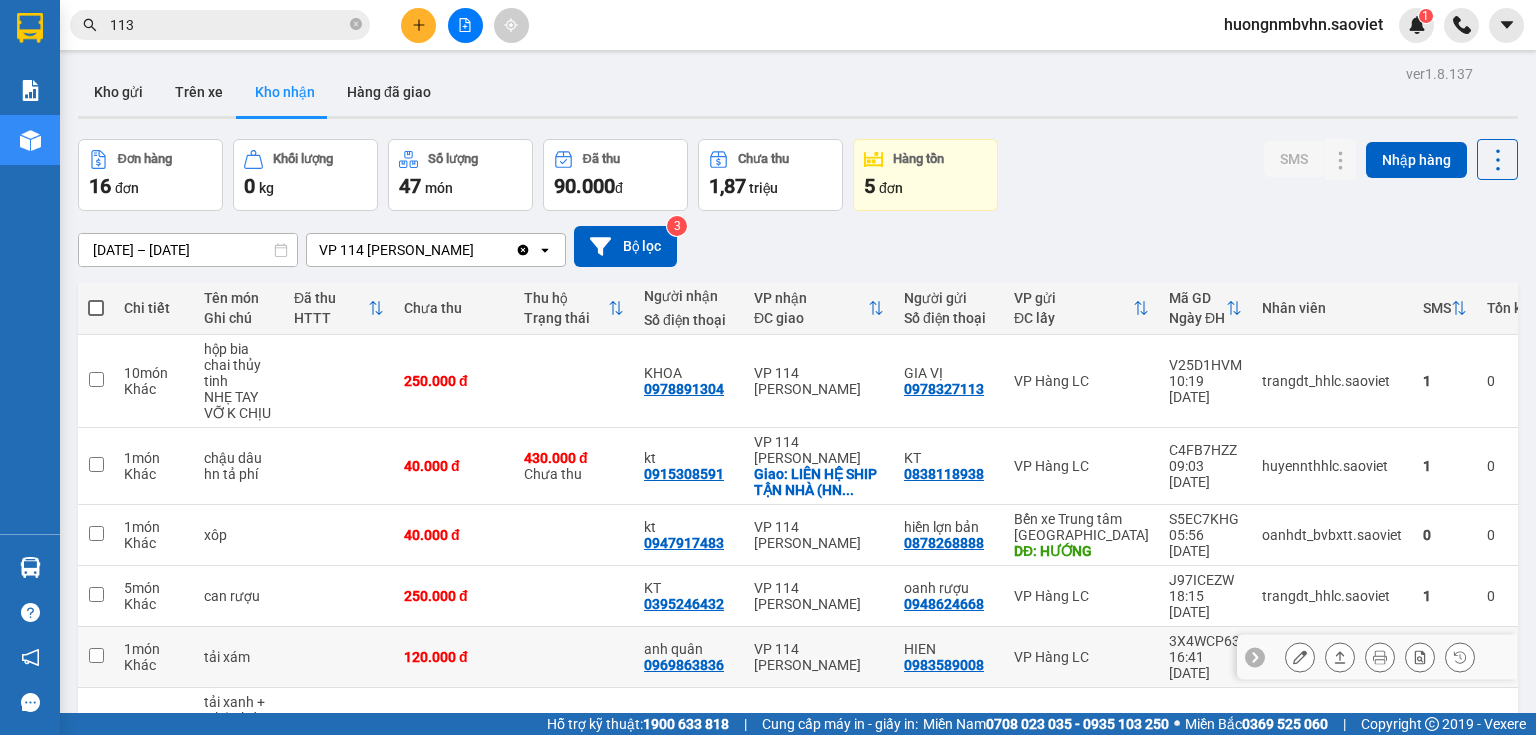scroll, scrollTop: 240, scrollLeft: 0, axis: vertical 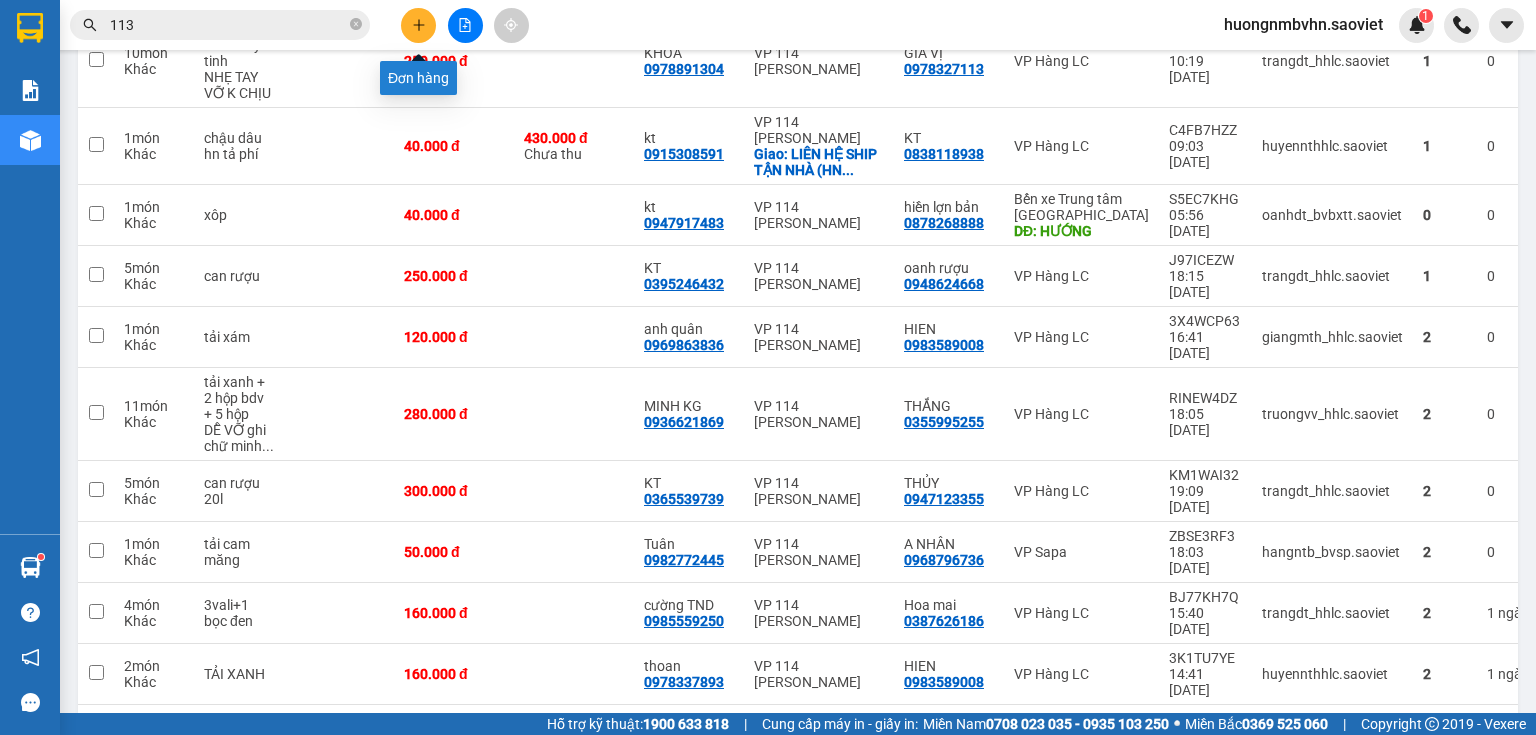 click 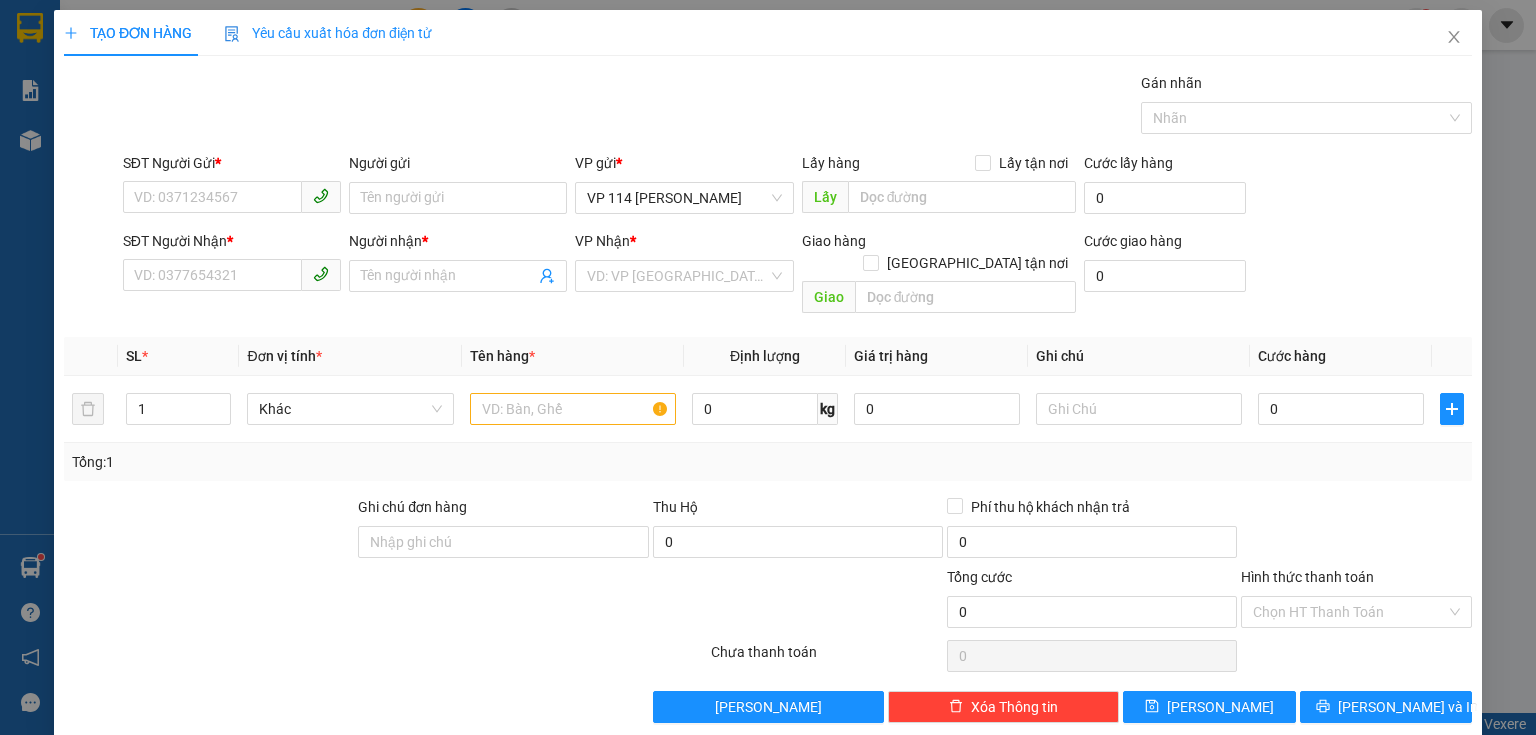 scroll, scrollTop: 0, scrollLeft: 0, axis: both 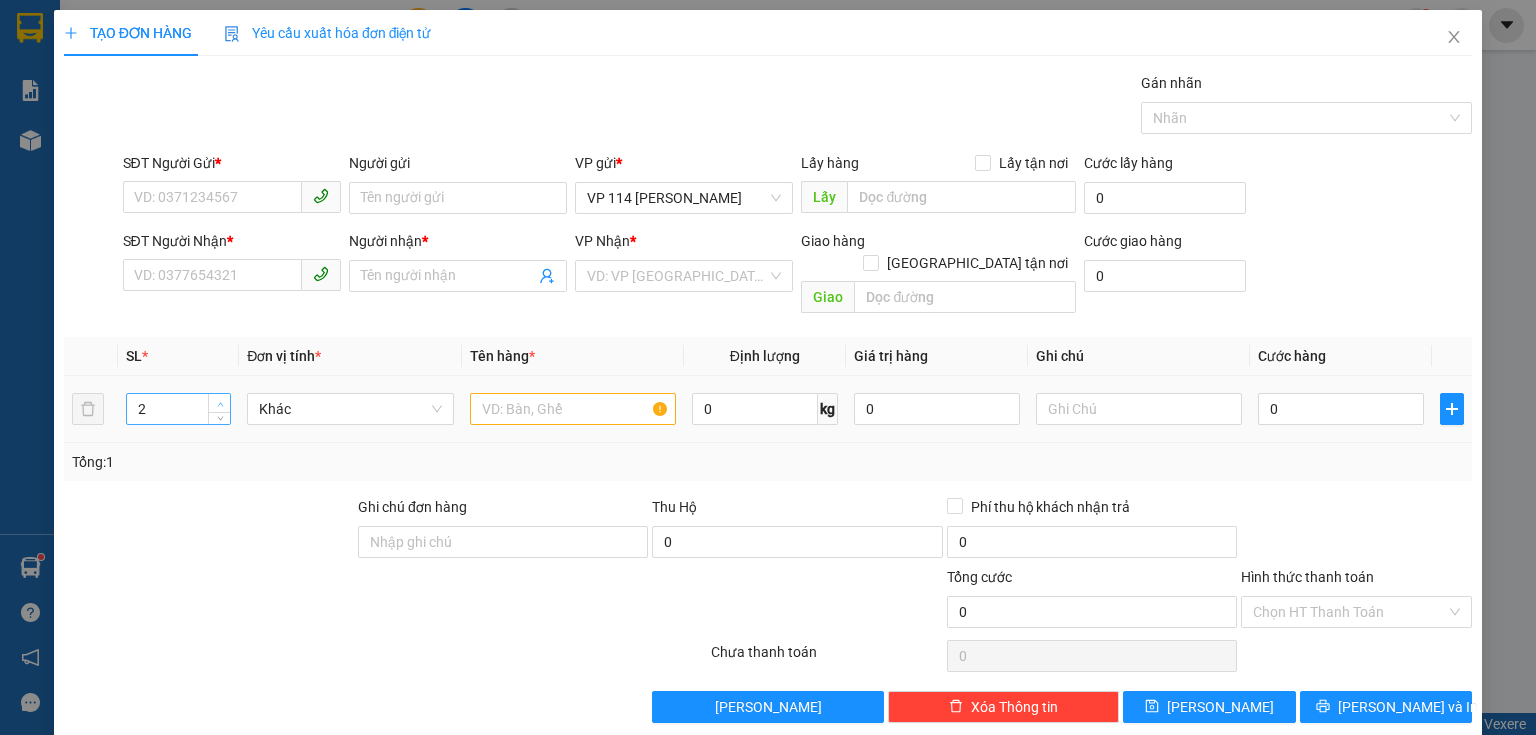 click 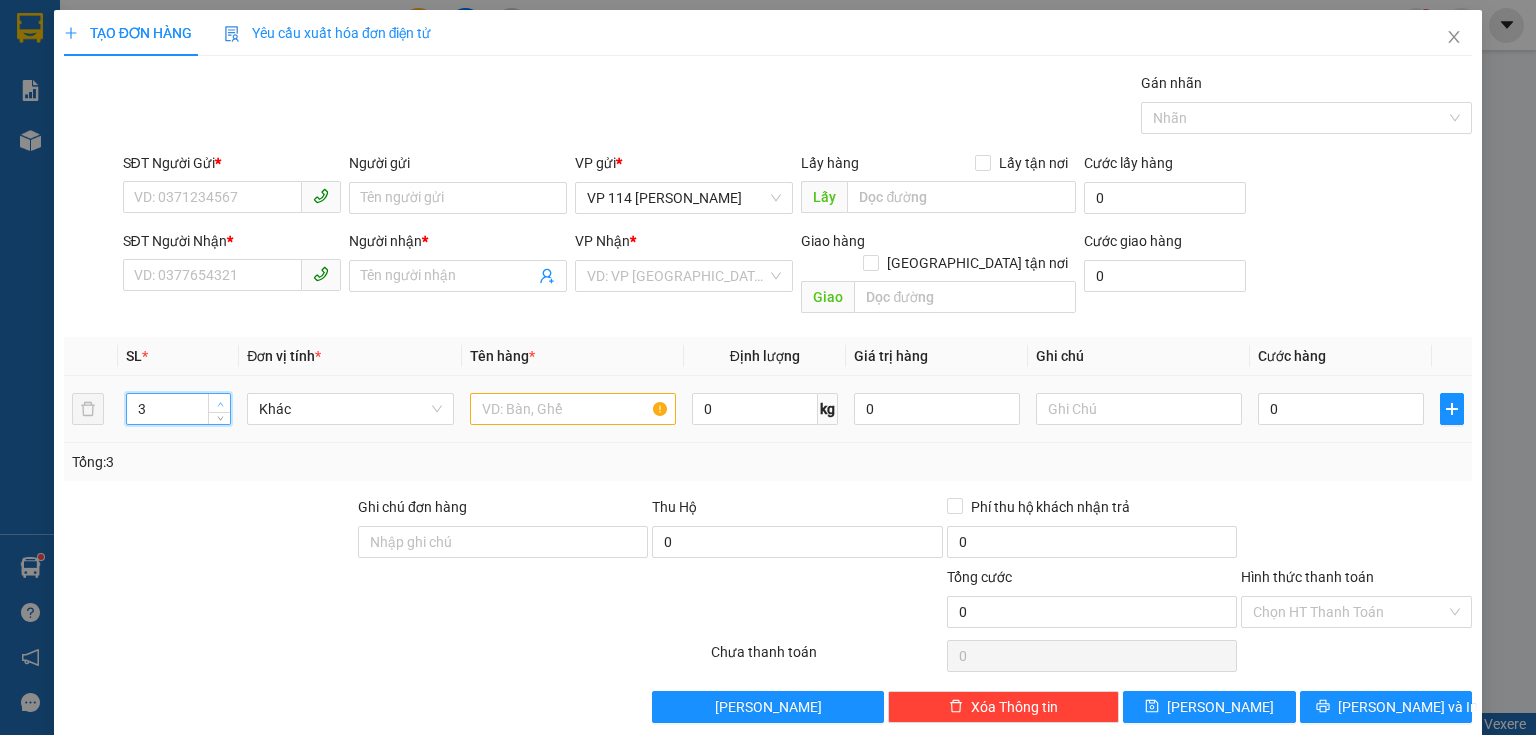 click 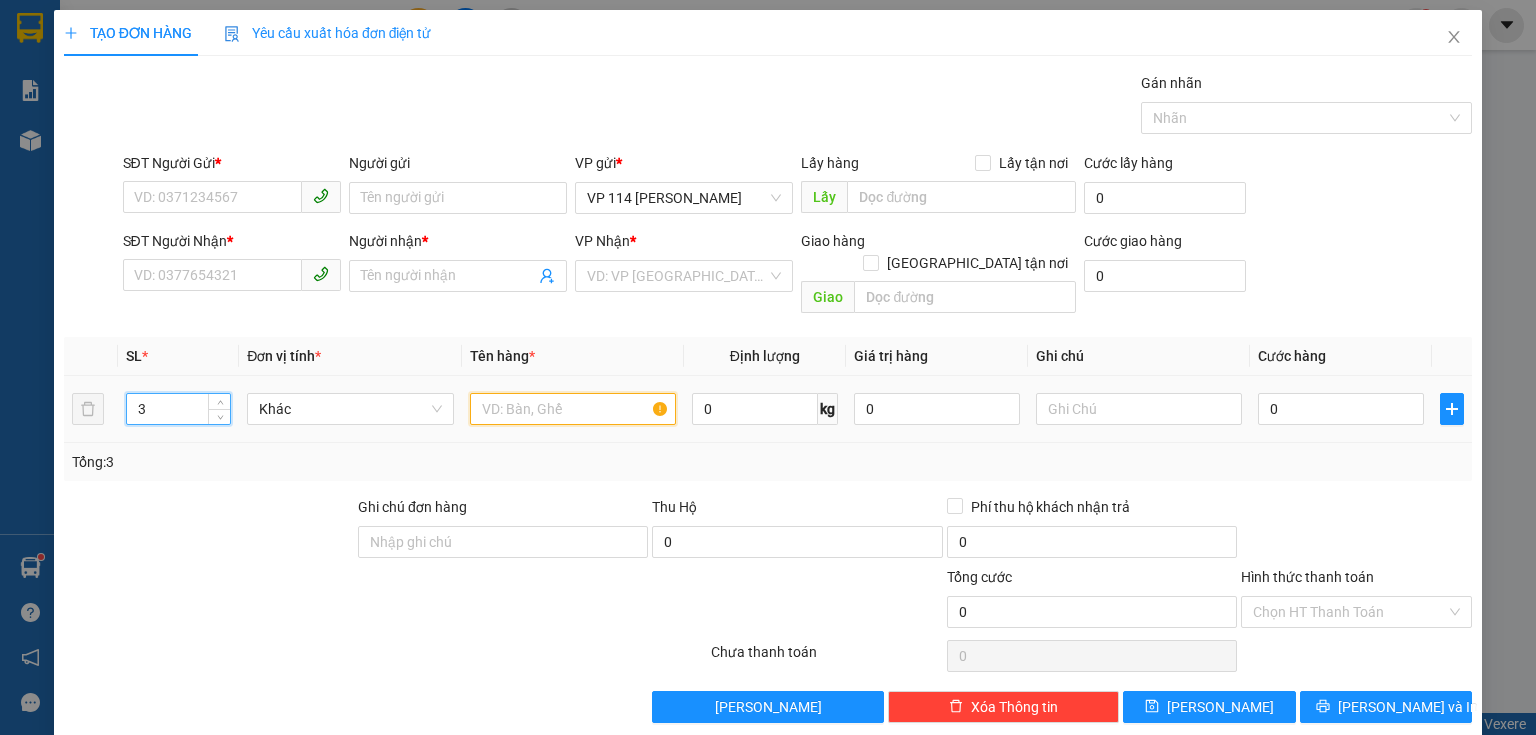 click at bounding box center [573, 409] 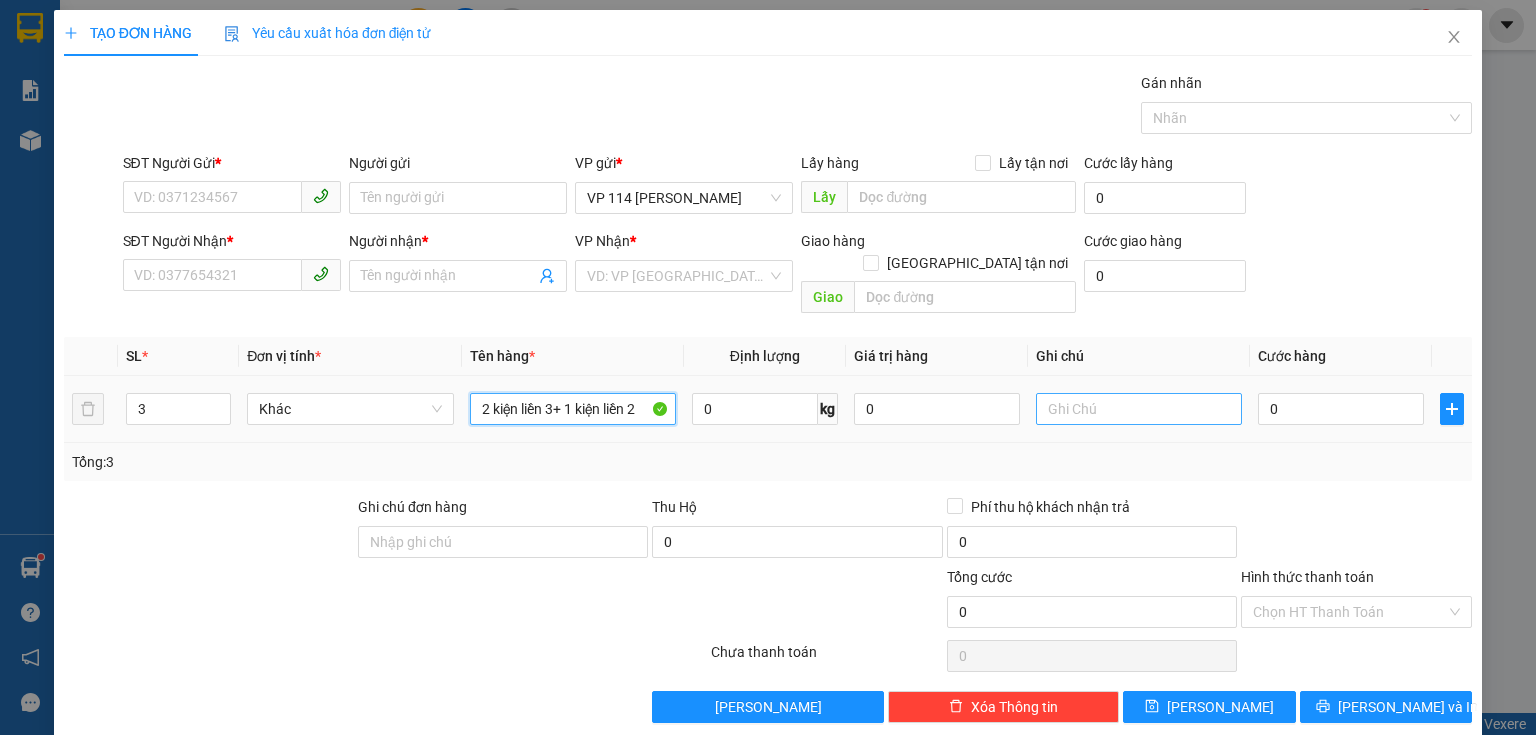 type on "2 kiện liền 3+ 1 kiện liền 2" 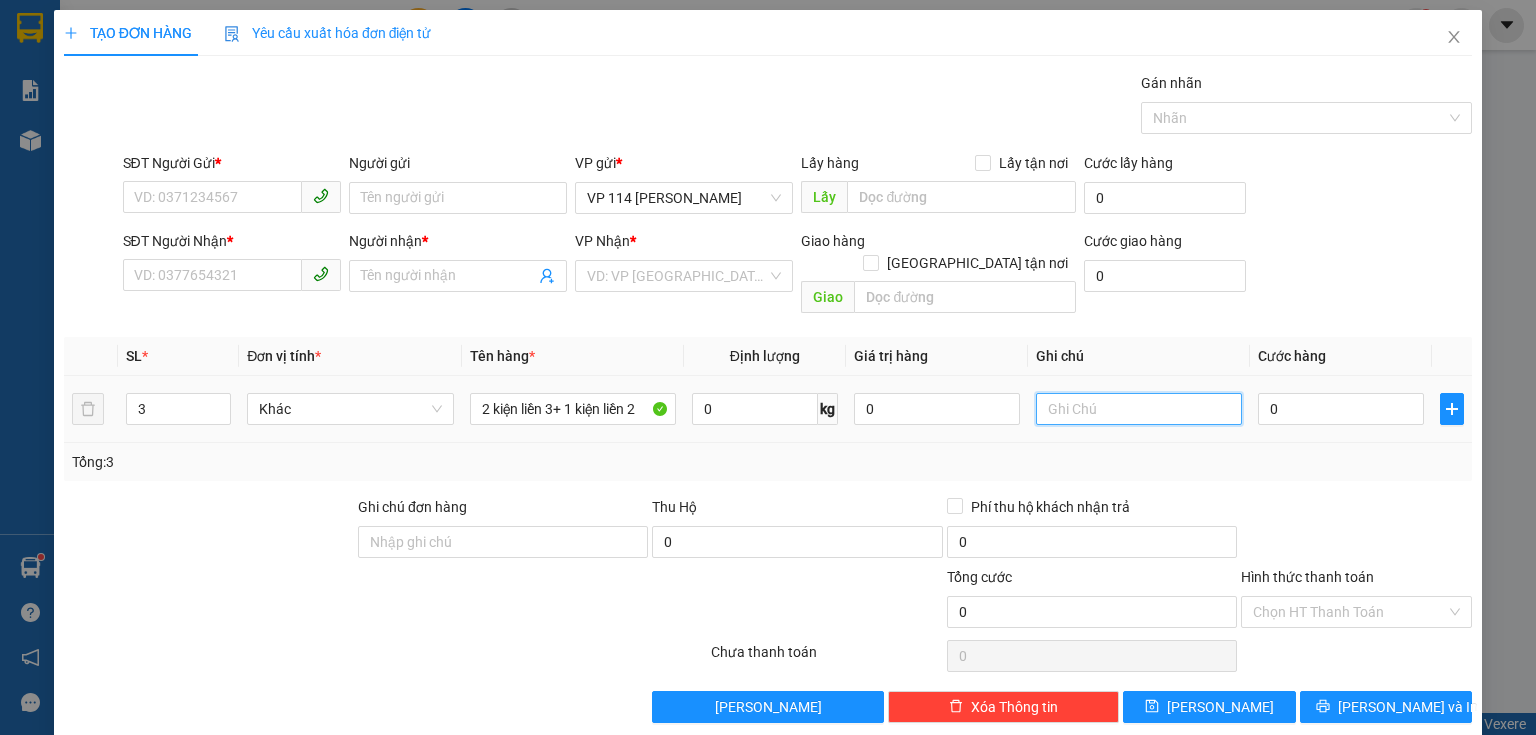 click at bounding box center (1139, 409) 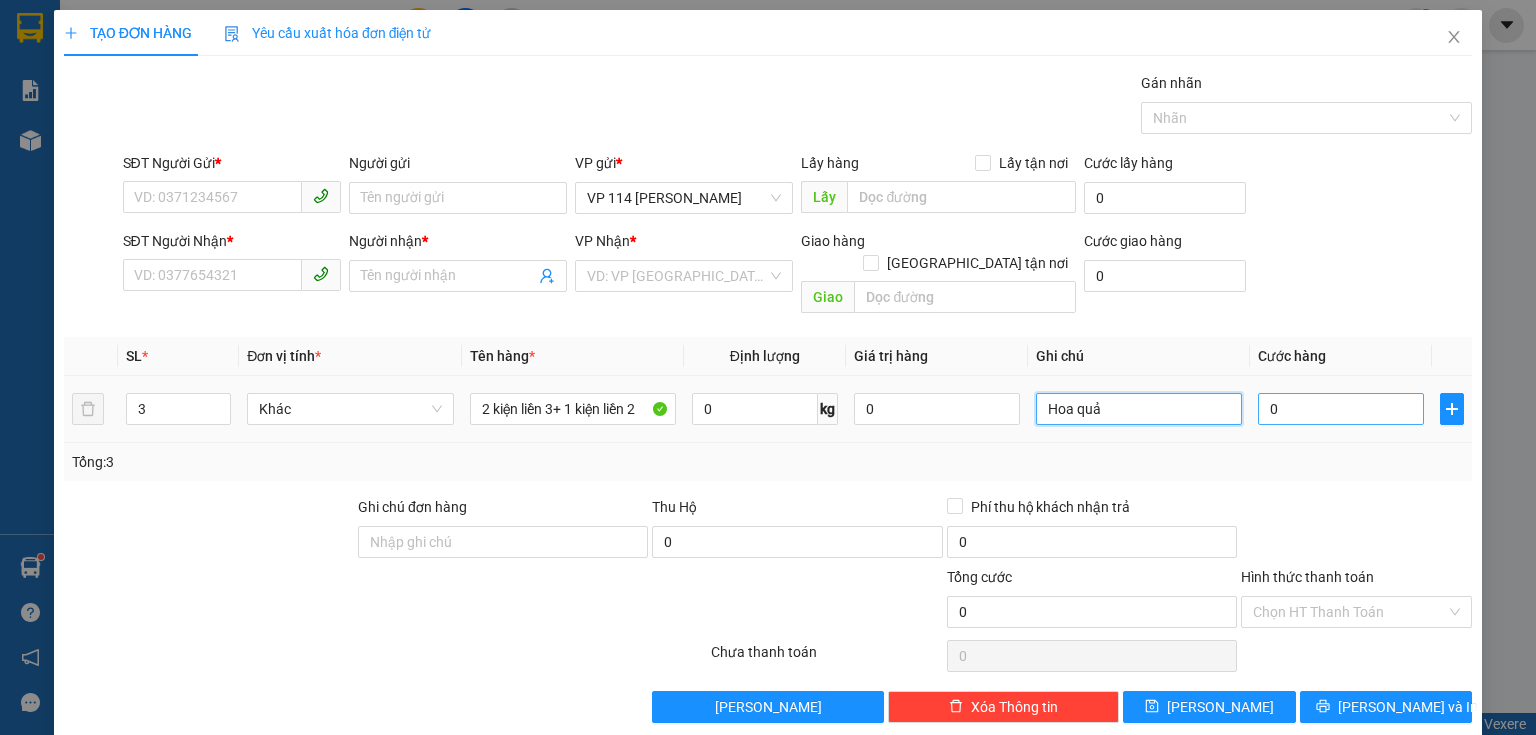 type on "Hoa quả" 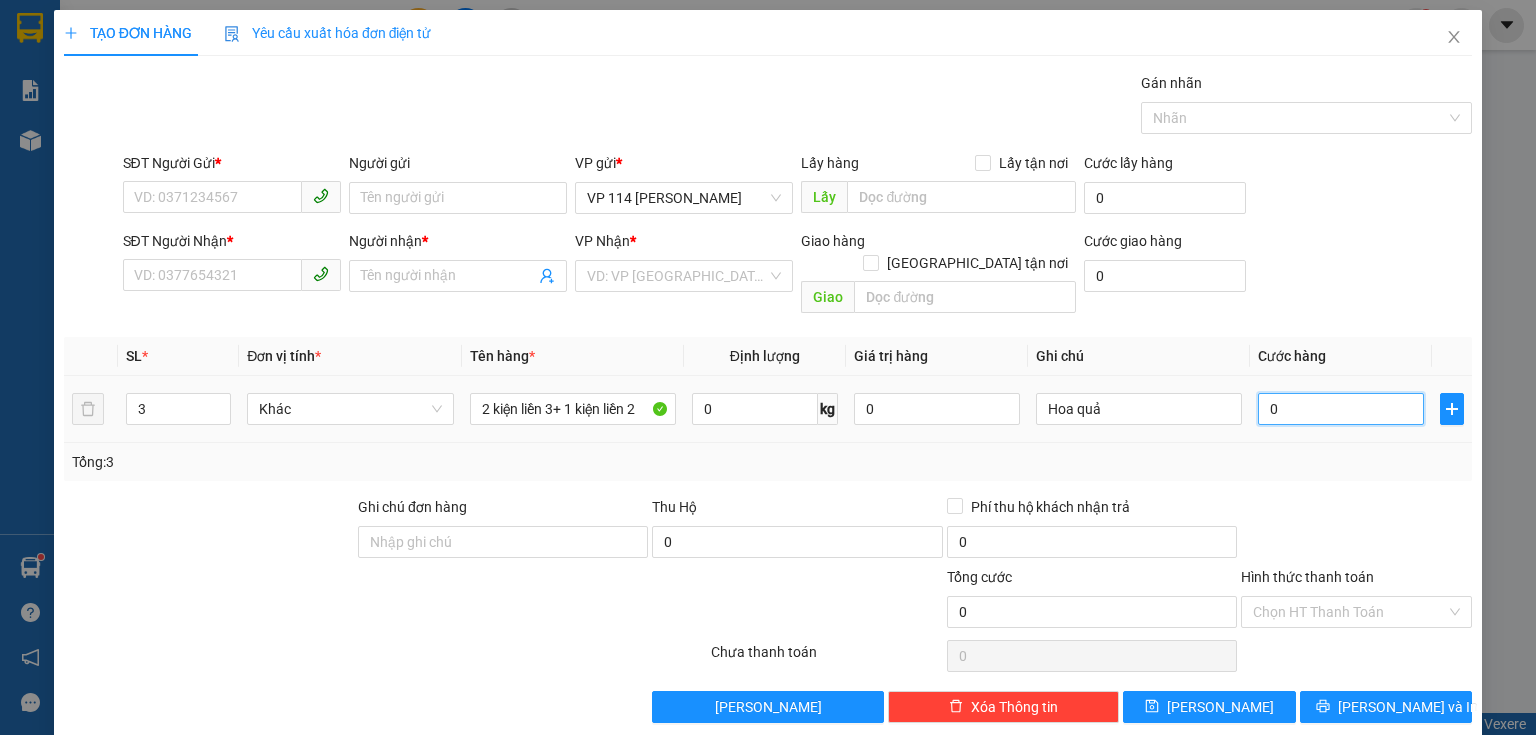 click on "0" at bounding box center (1341, 409) 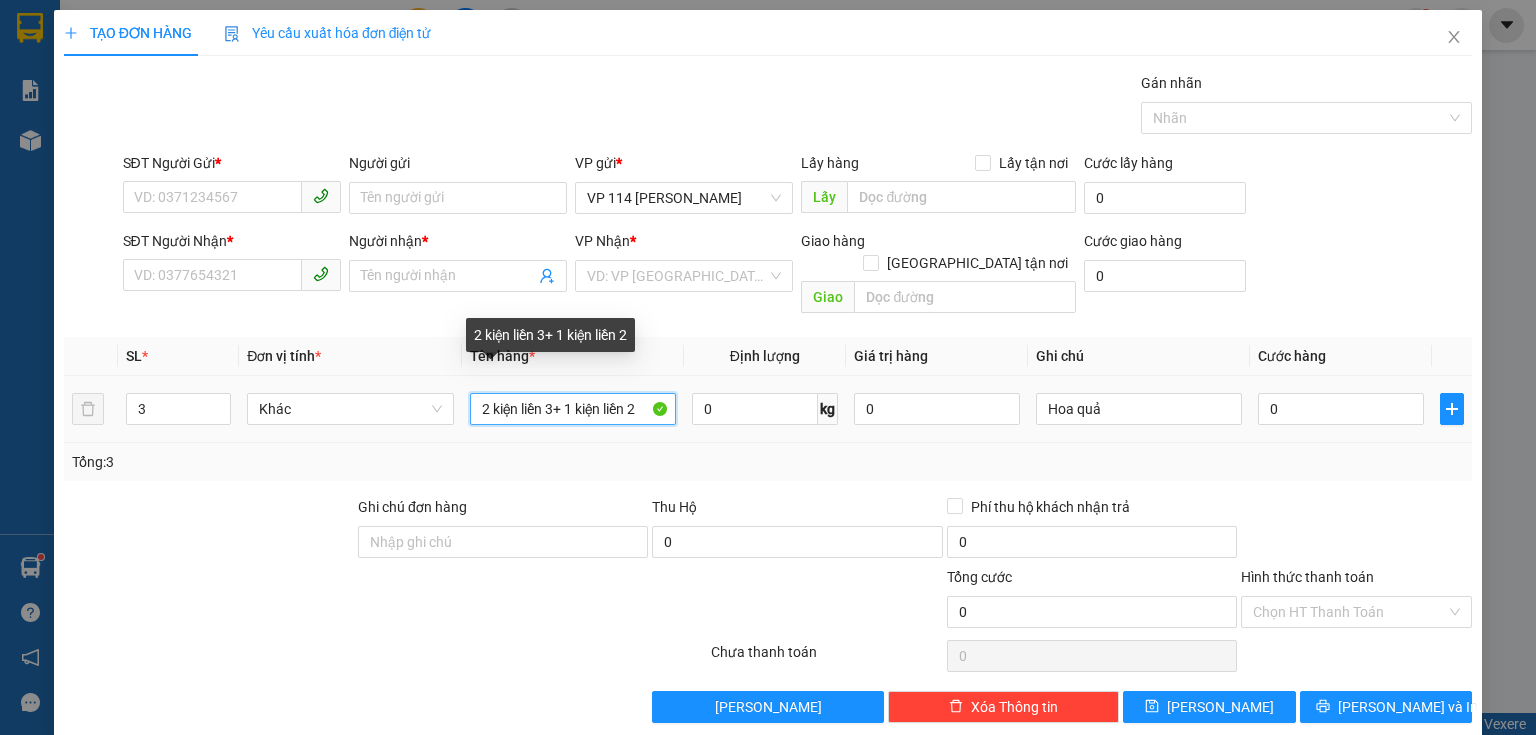 click on "2 kiện liền 3+ 1 kiện liền 2" at bounding box center [573, 409] 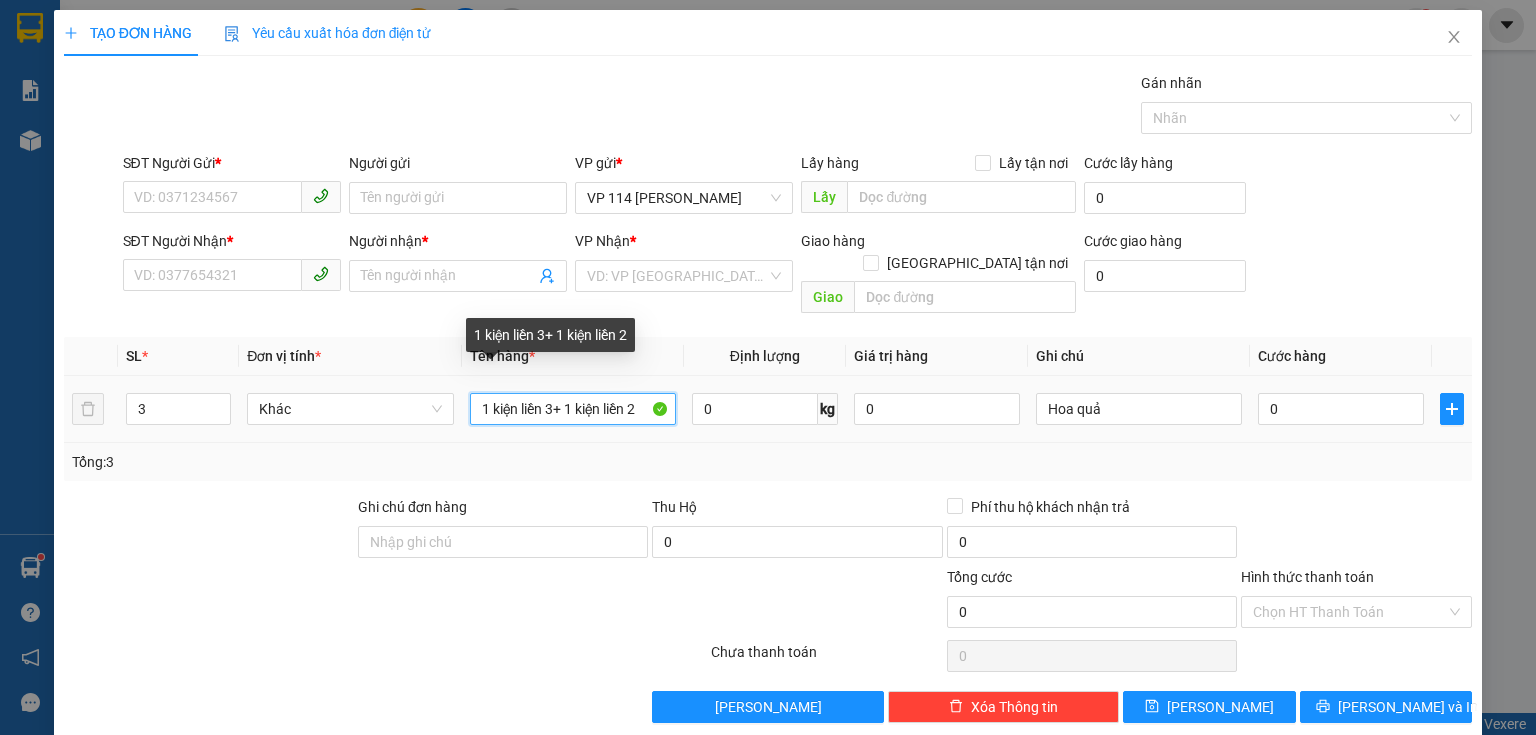 click on "1 kiện liền 3+ 1 kiện liền 2" at bounding box center [573, 409] 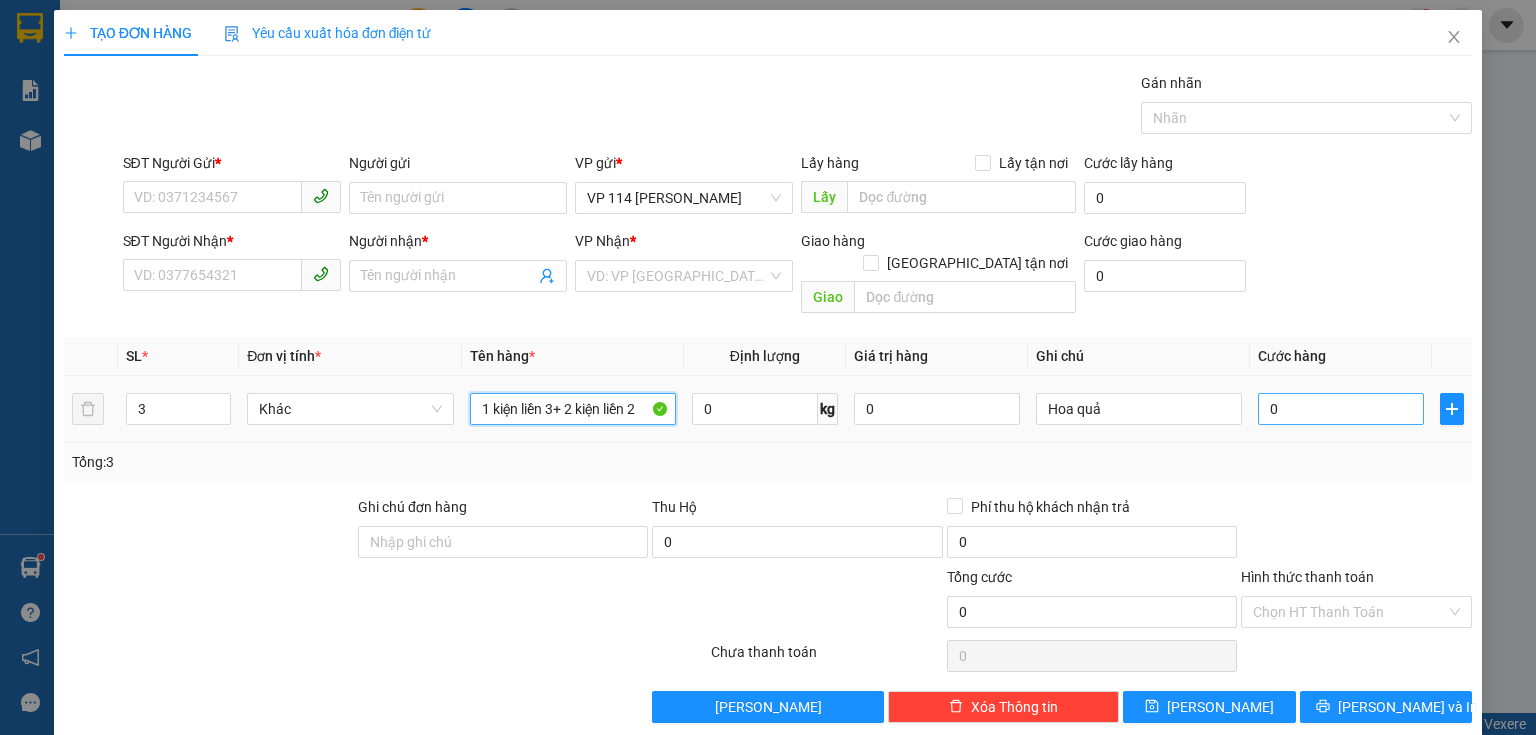 type on "1 kiện liền 3+ 2 kiện liền 2" 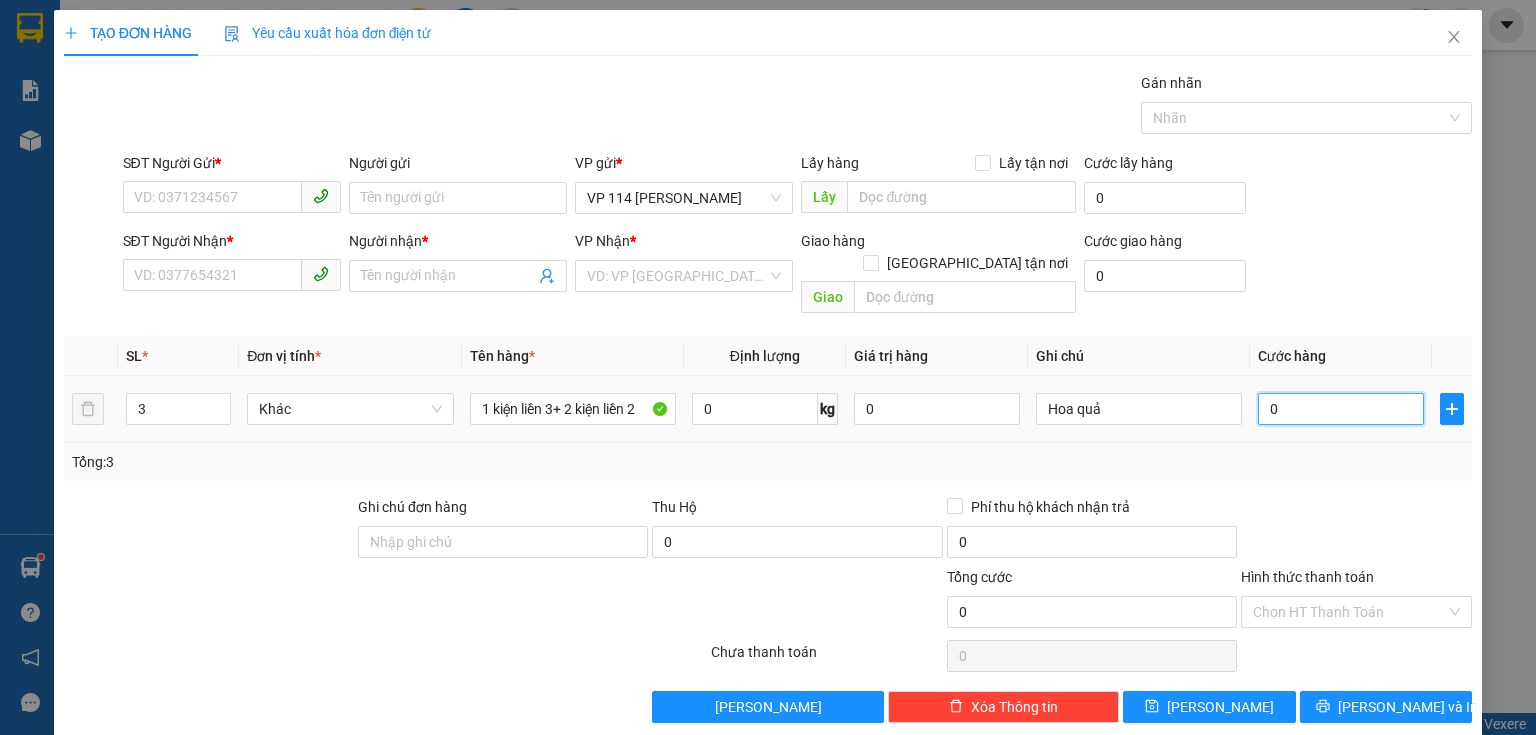 click on "0" at bounding box center (1341, 409) 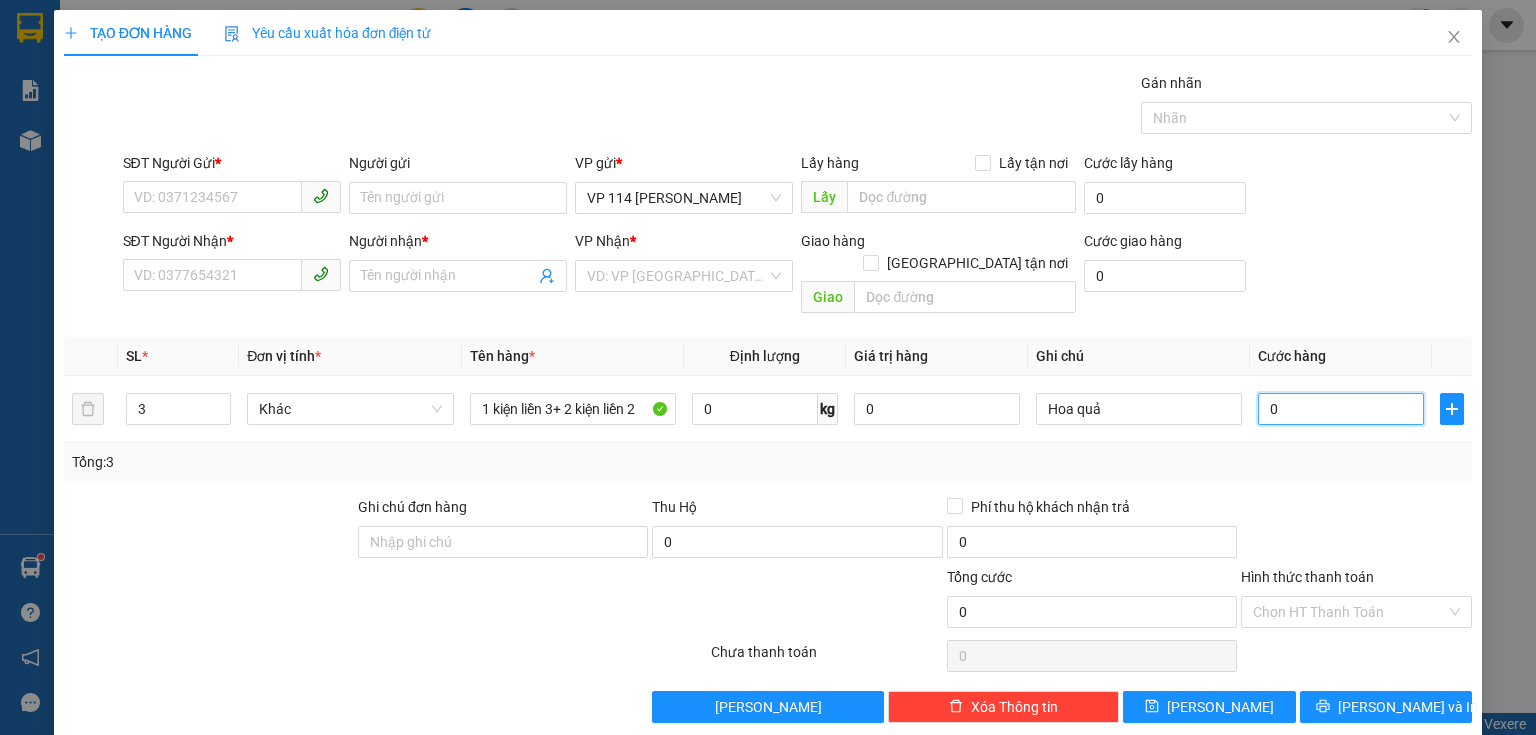 type on "1" 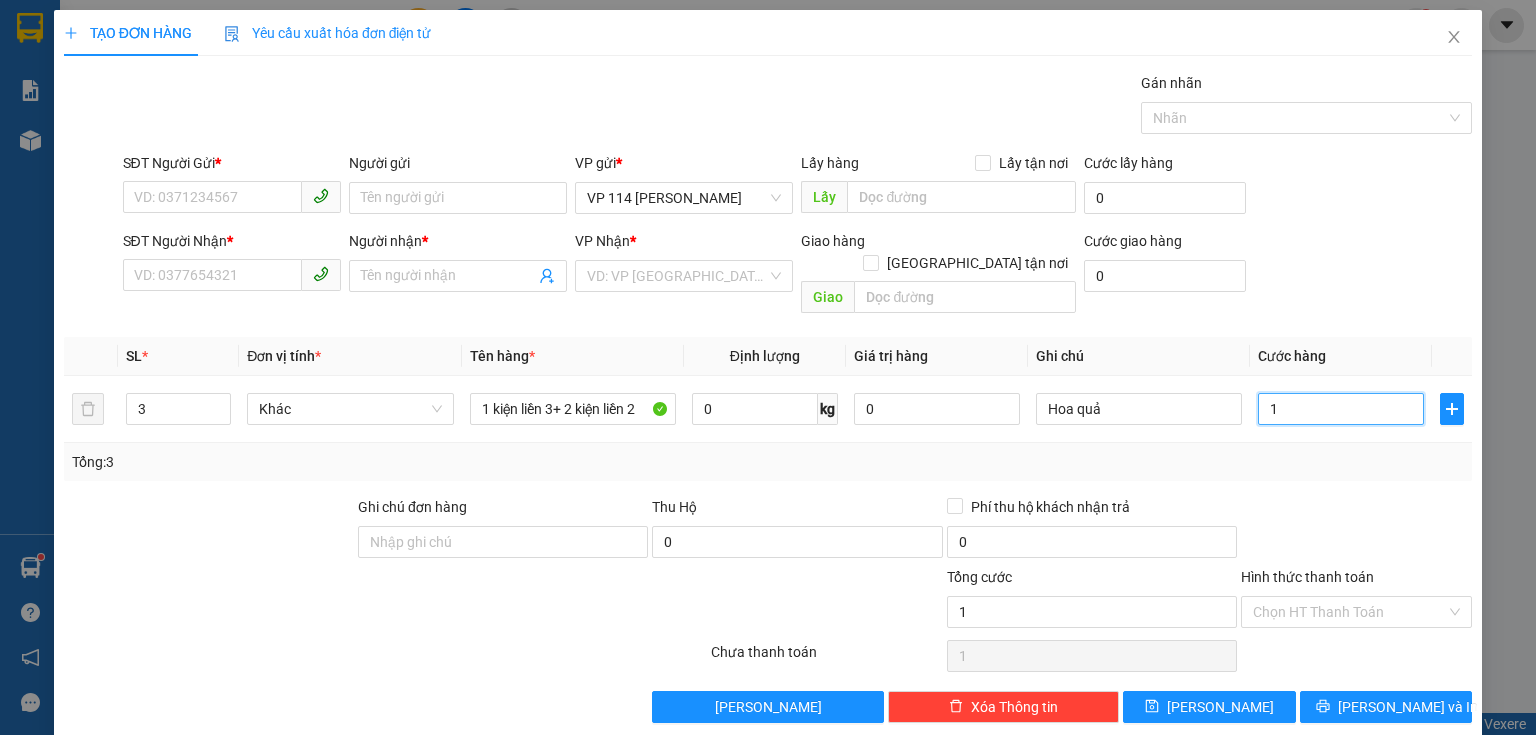type on "14" 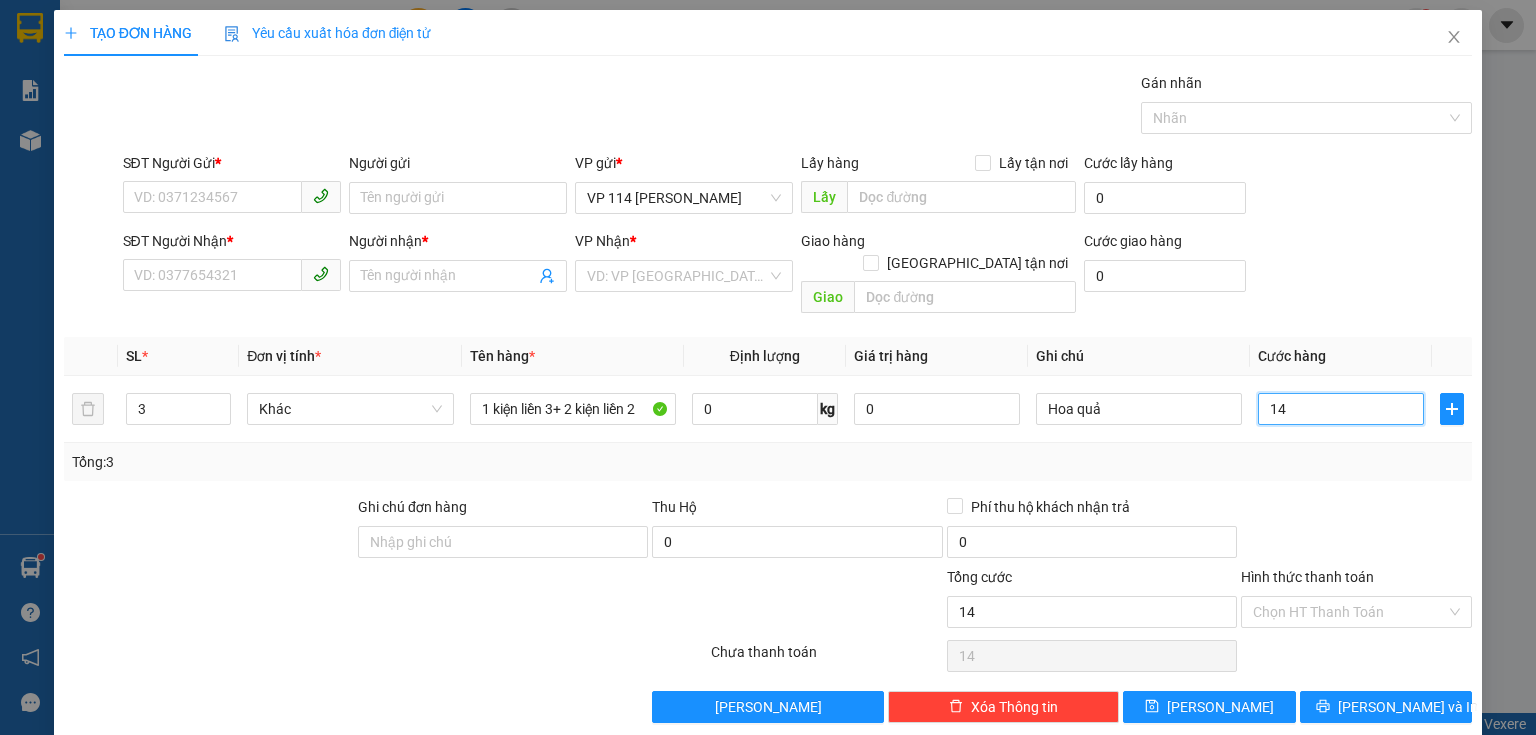 type on "140" 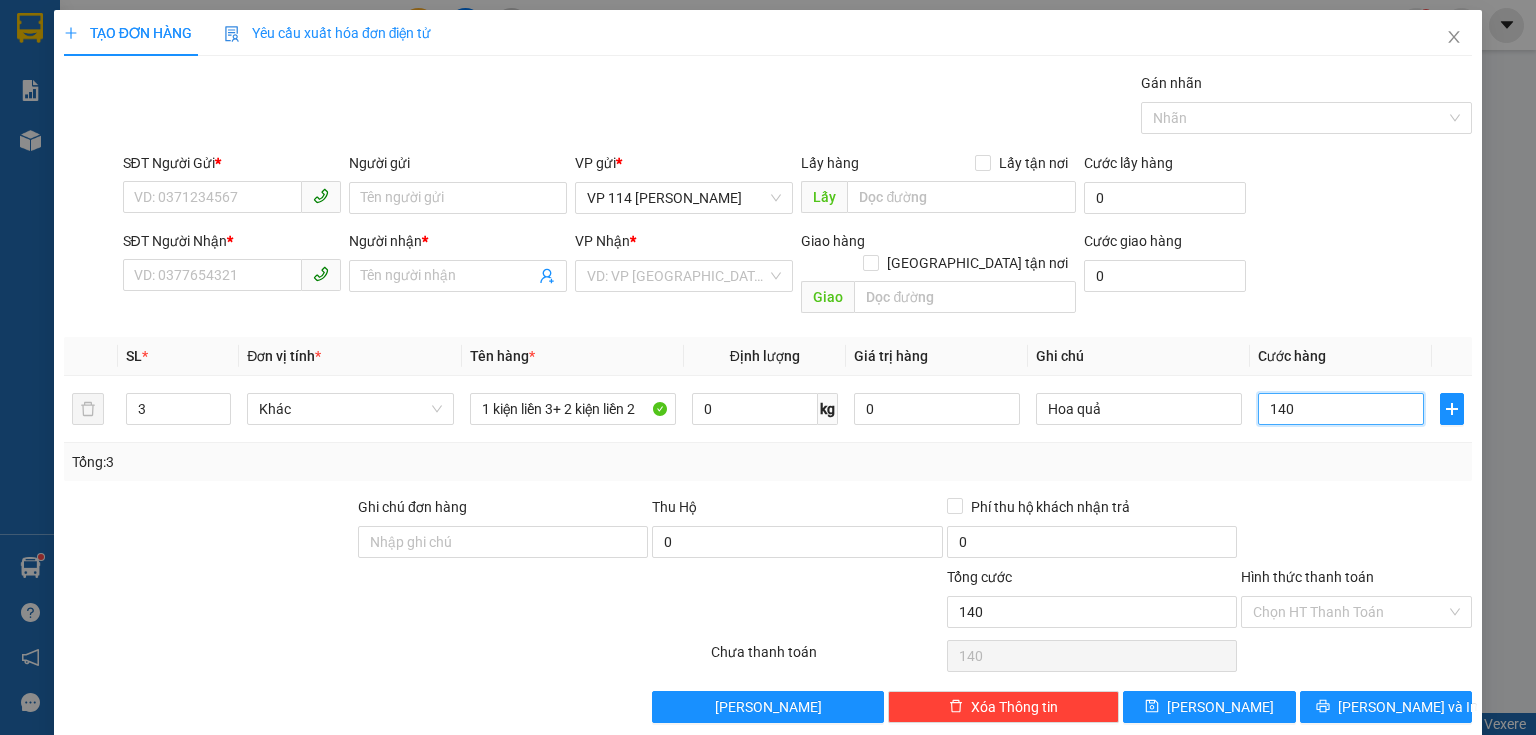 type on "1.400" 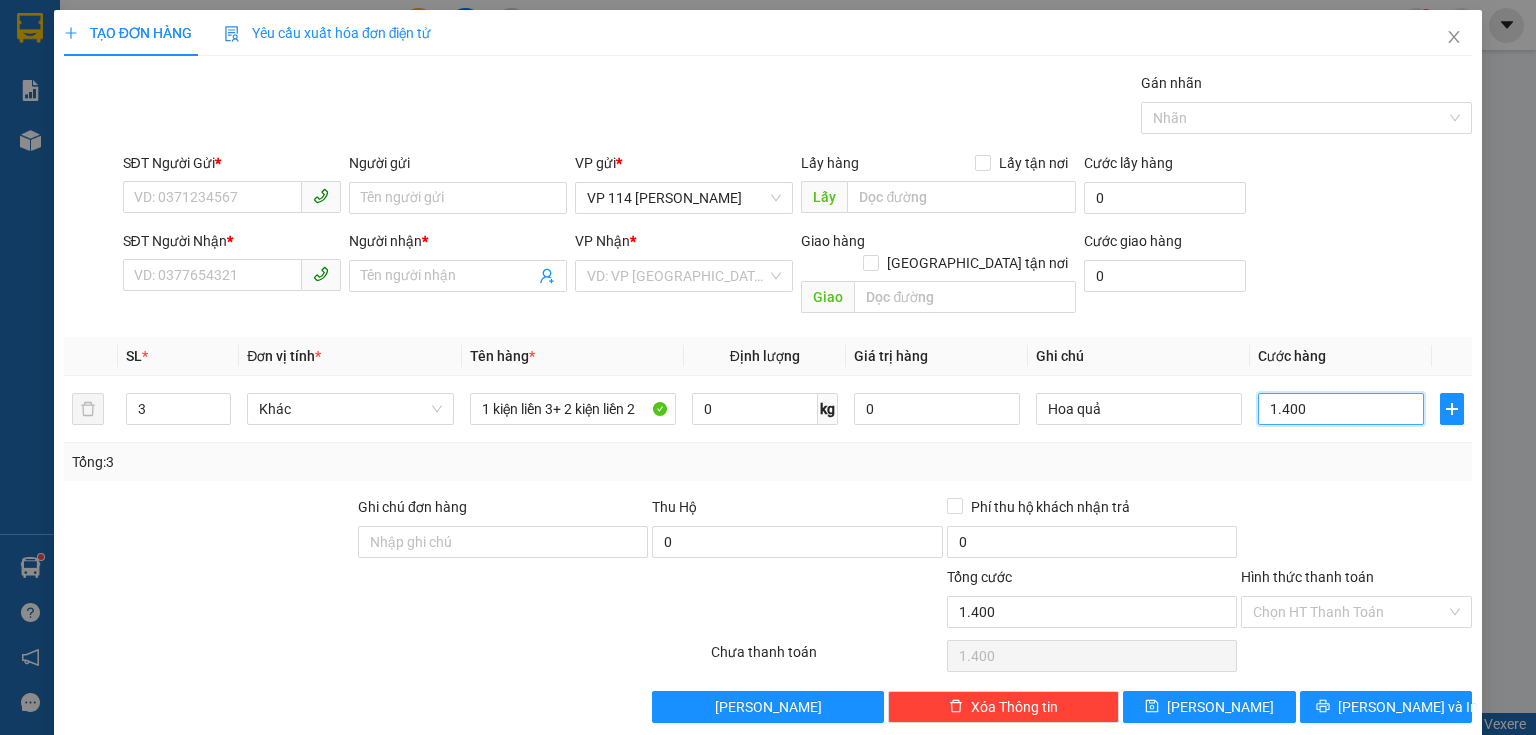 type on "14.000" 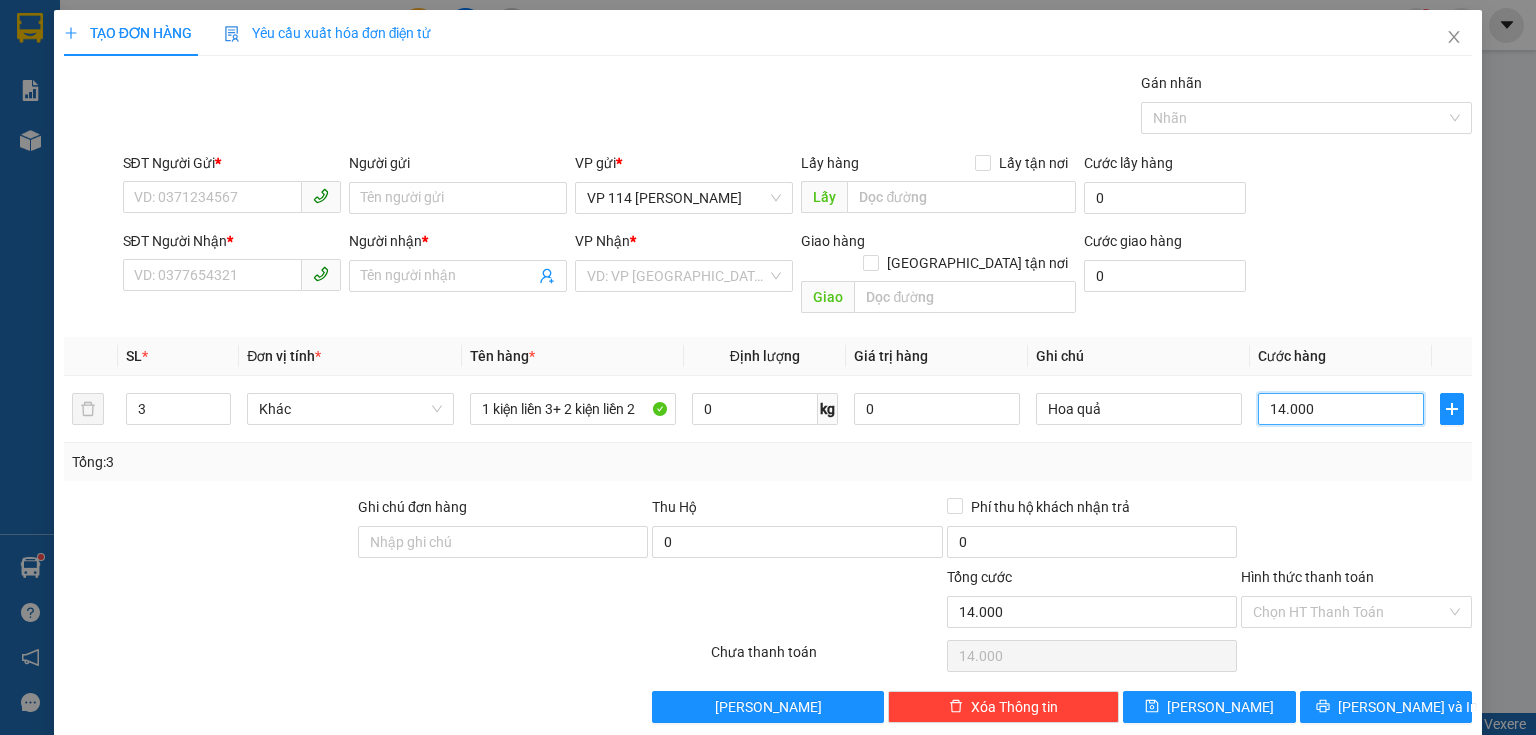 type on "140.000" 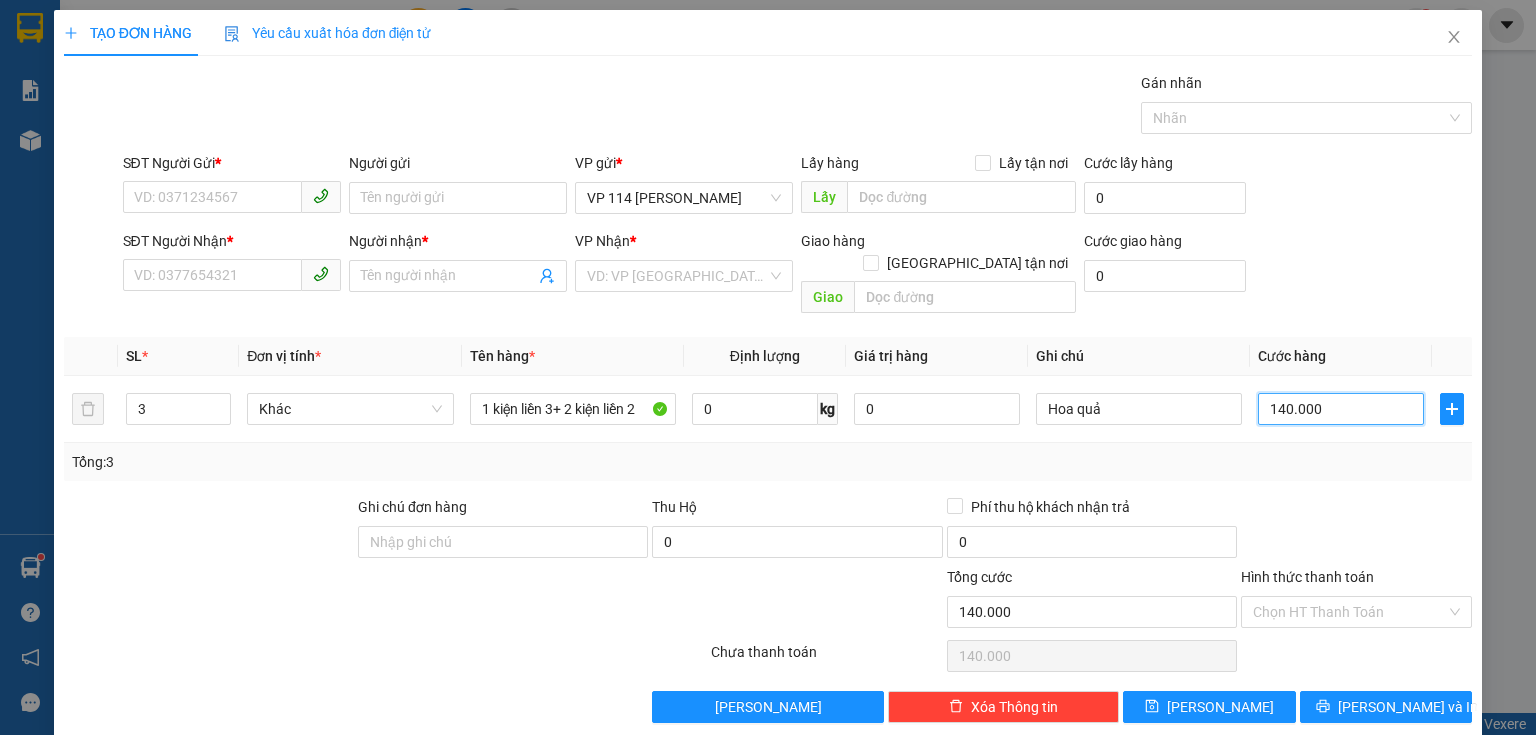 type on "140.000" 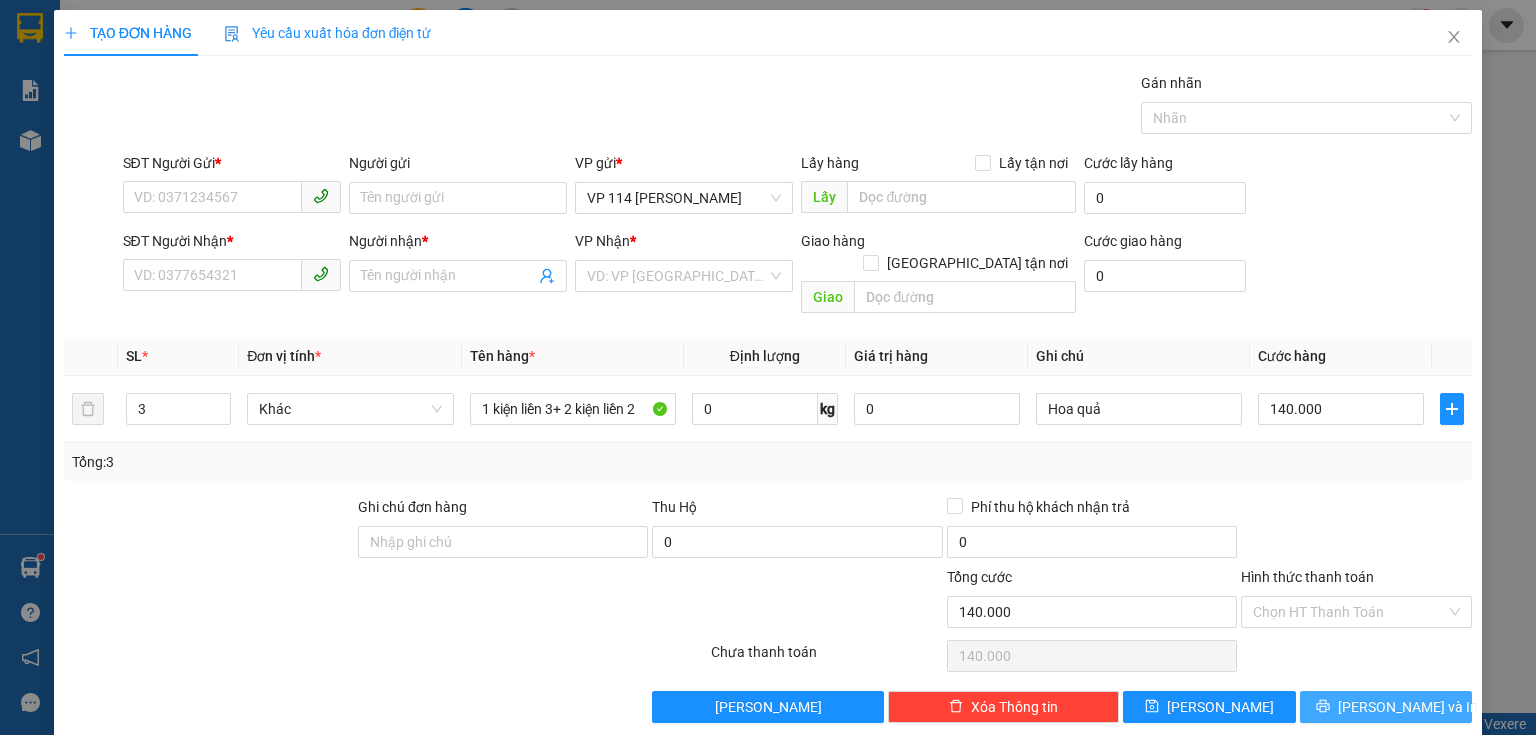 click on "[PERSON_NAME] và In" at bounding box center (1386, 707) 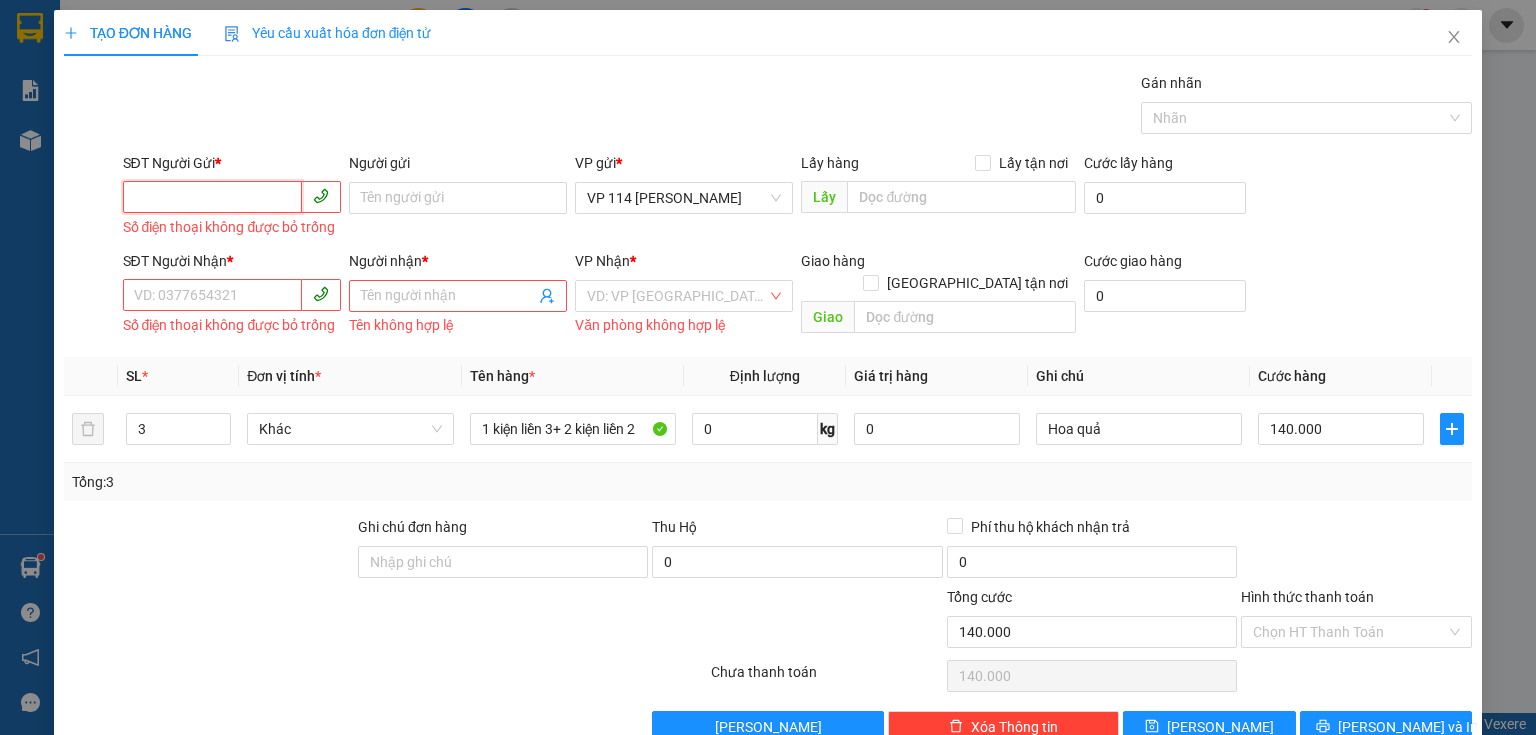 click on "SĐT Người Gửi  *" at bounding box center [212, 197] 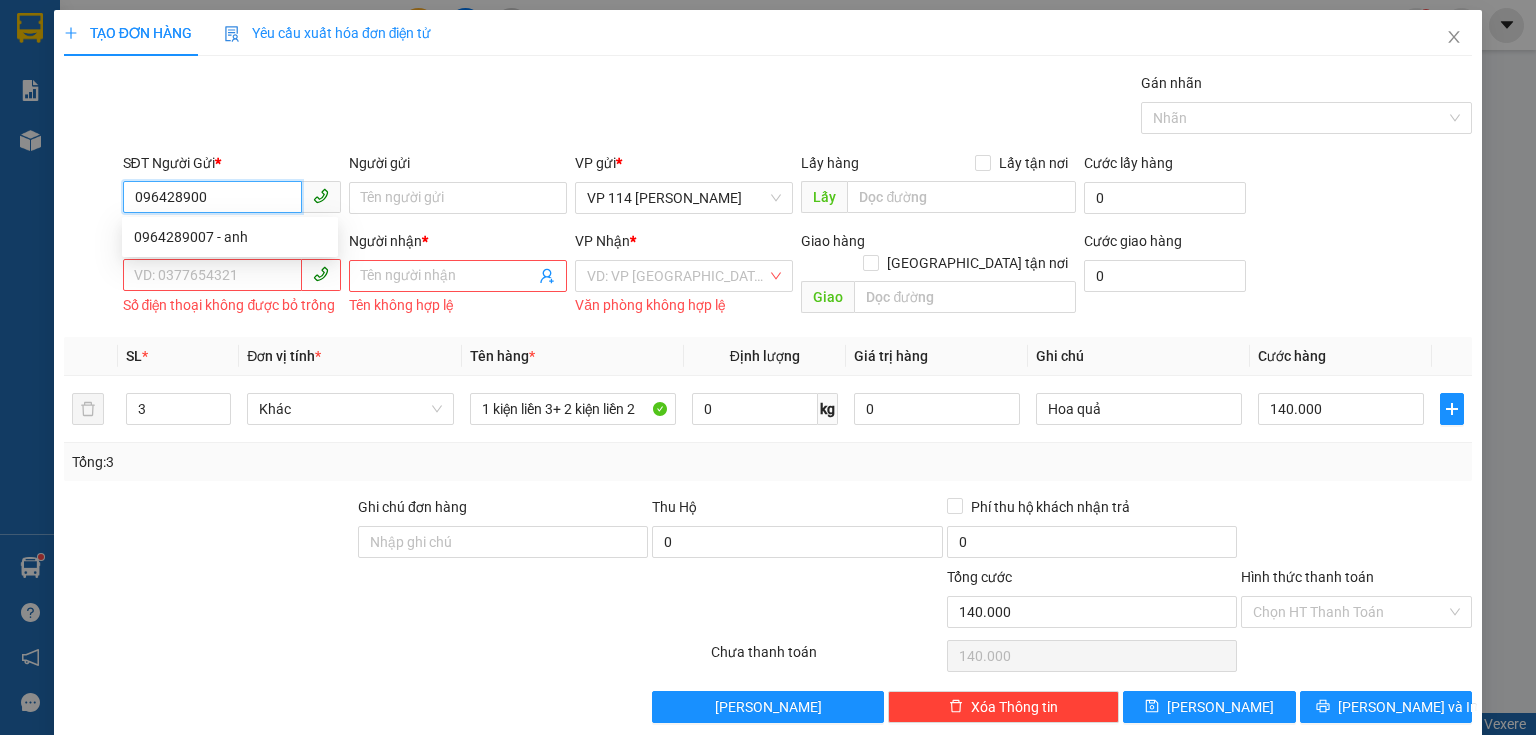 type on "0964289007" 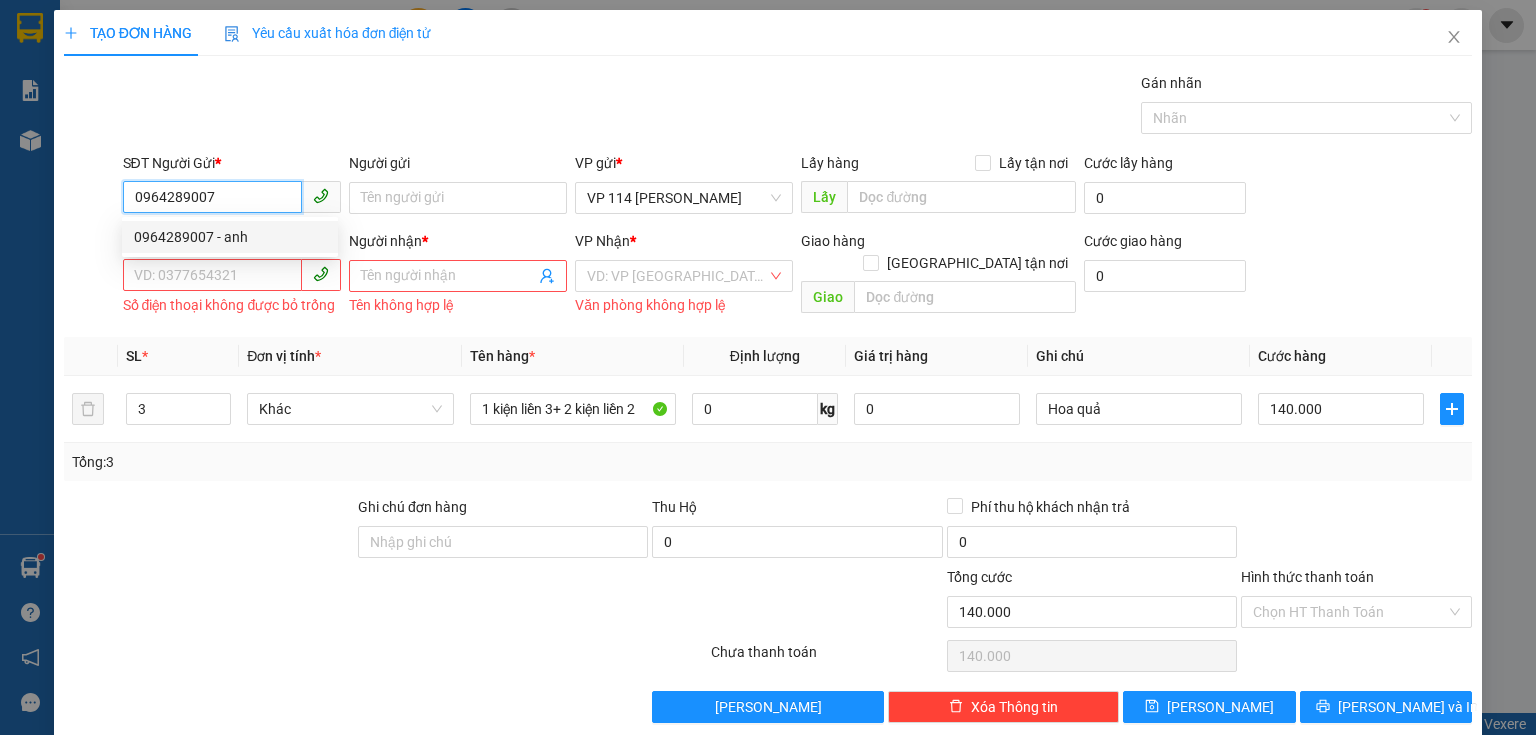 click on "0964289007 - anh" at bounding box center [230, 237] 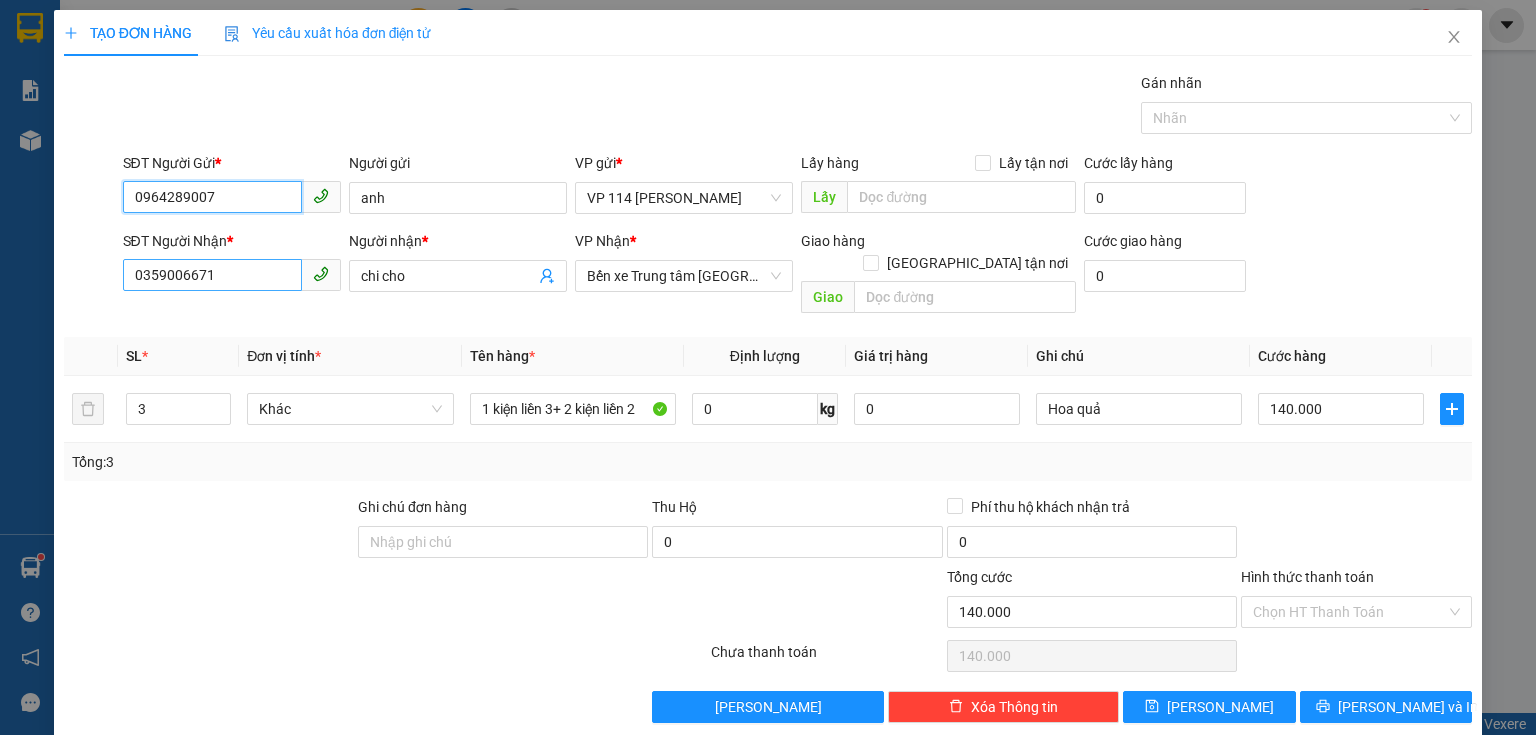 type on "0964289007" 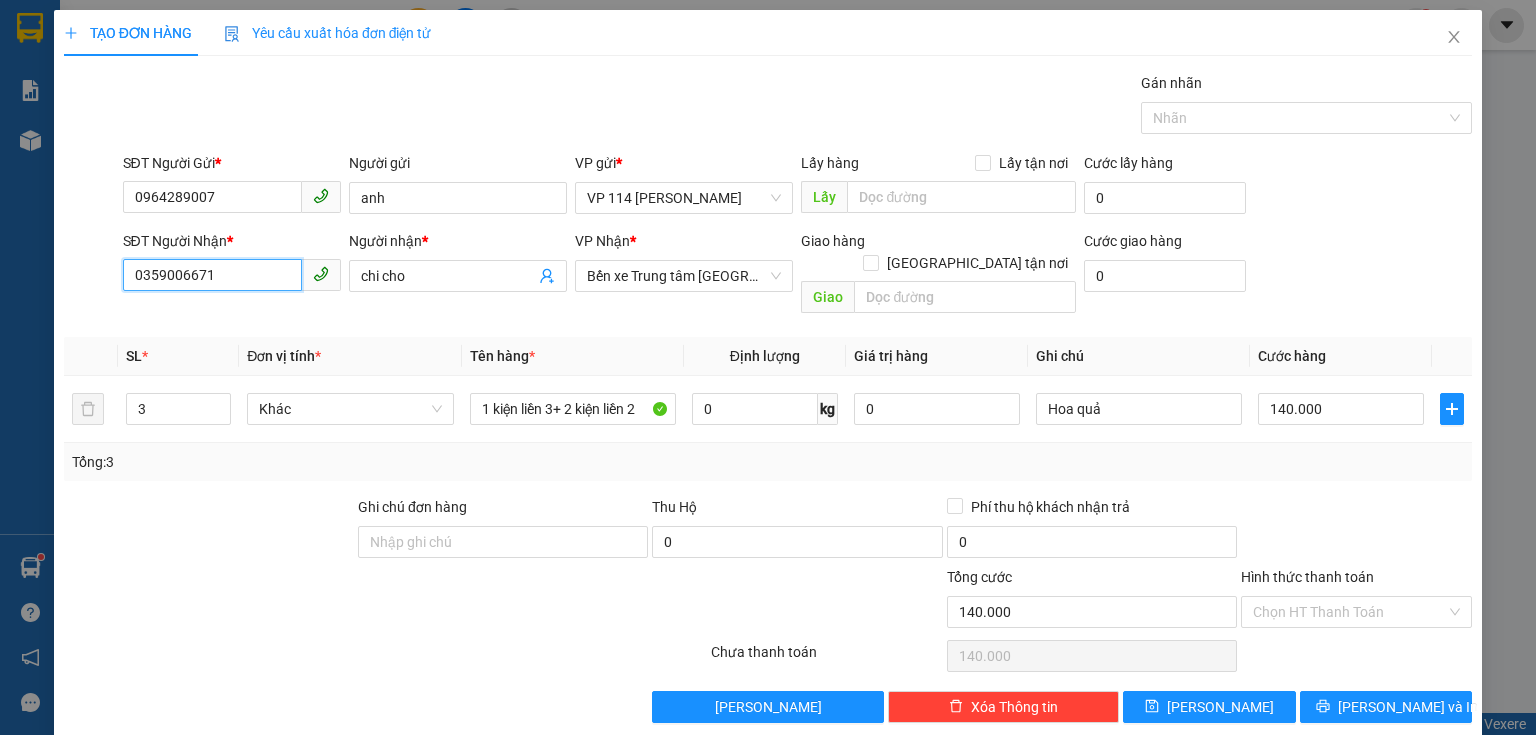 click on "0359006671" at bounding box center [212, 275] 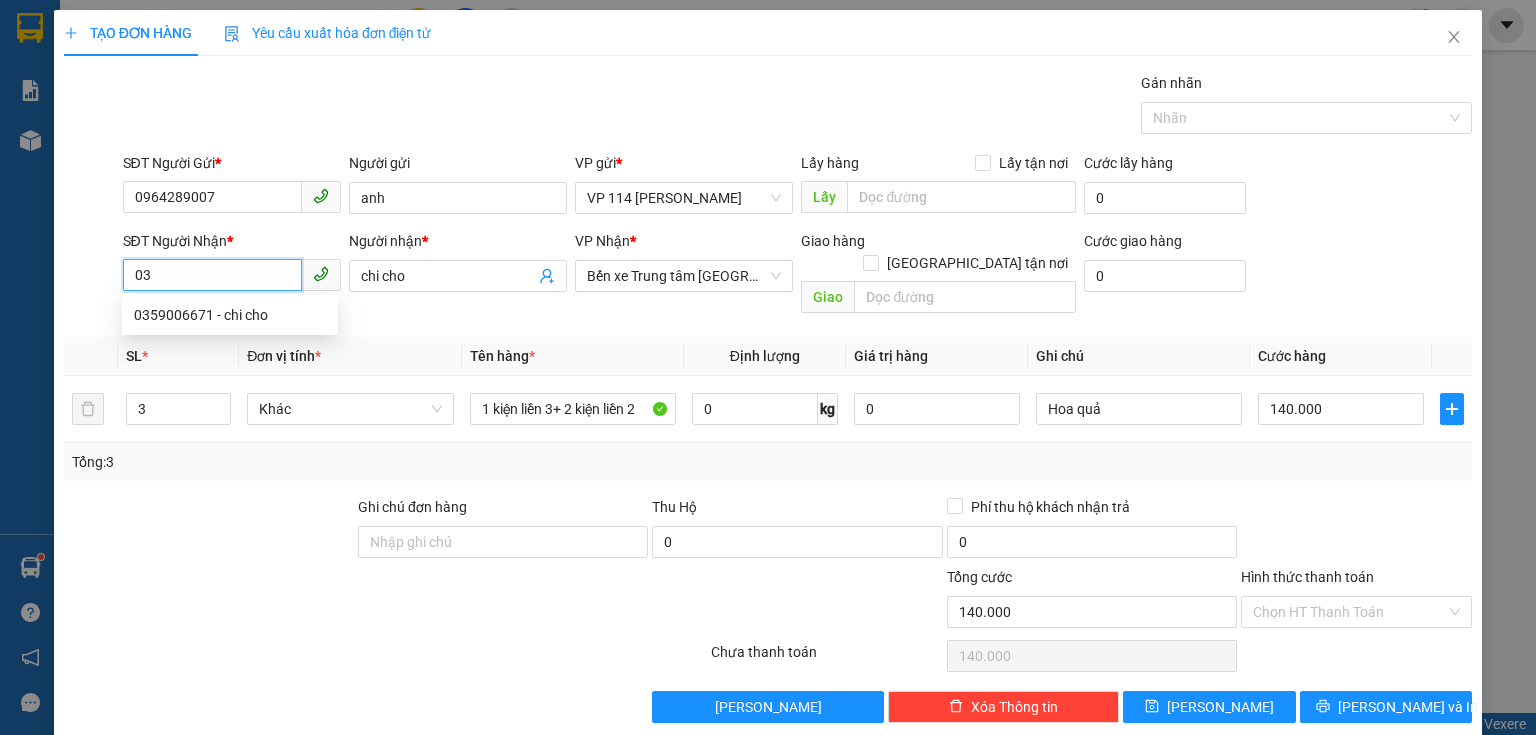type on "0" 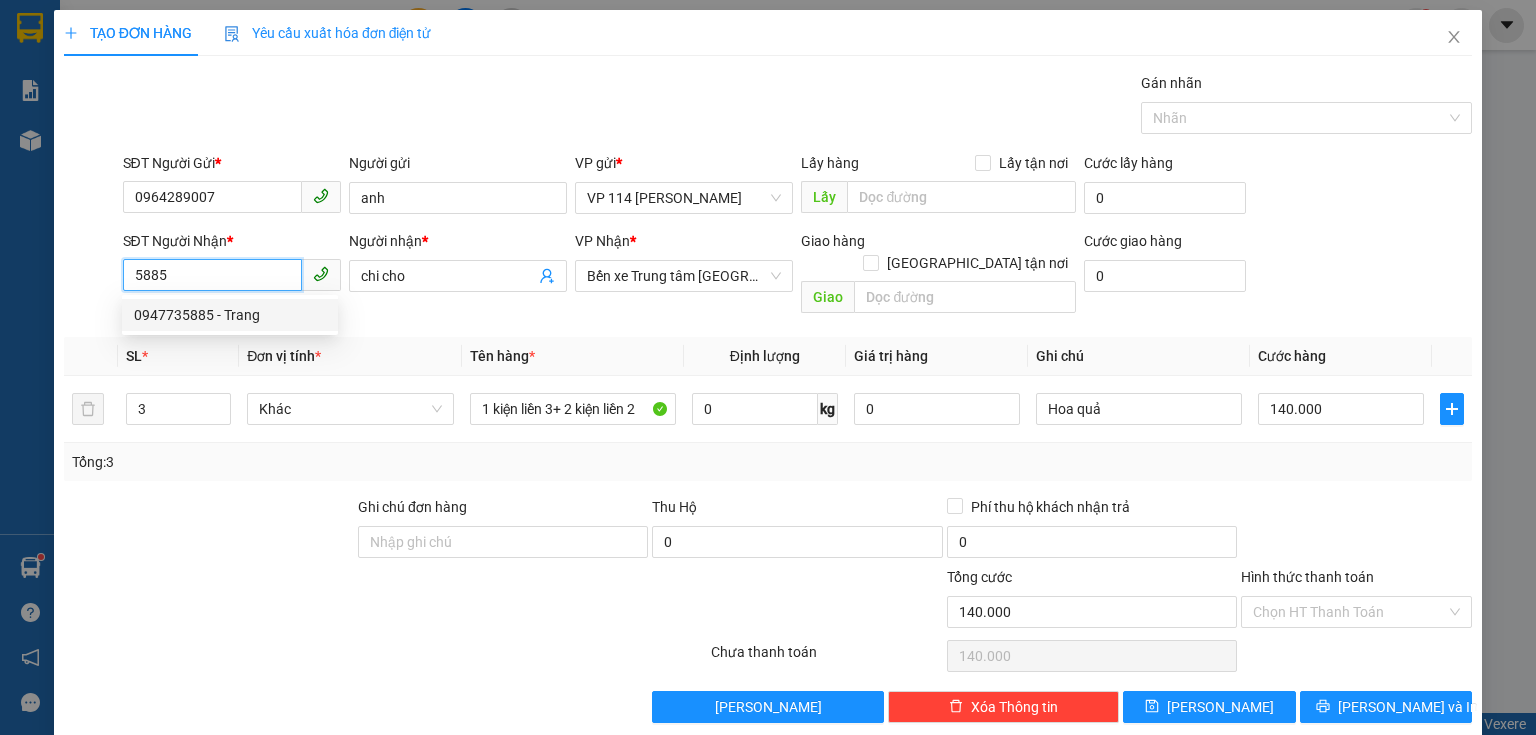 click on "0947735885 - Trang" at bounding box center [230, 315] 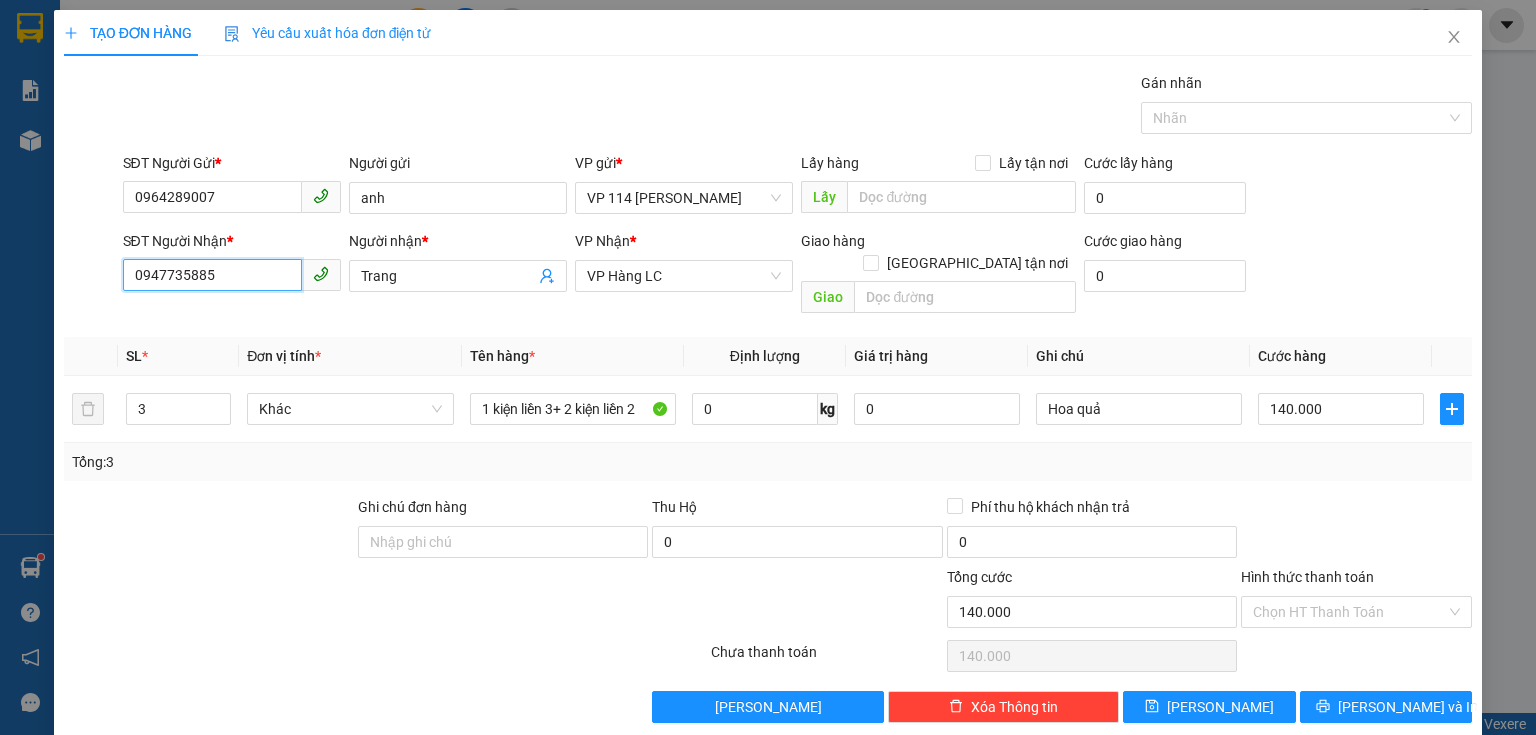 type on "0947735885" 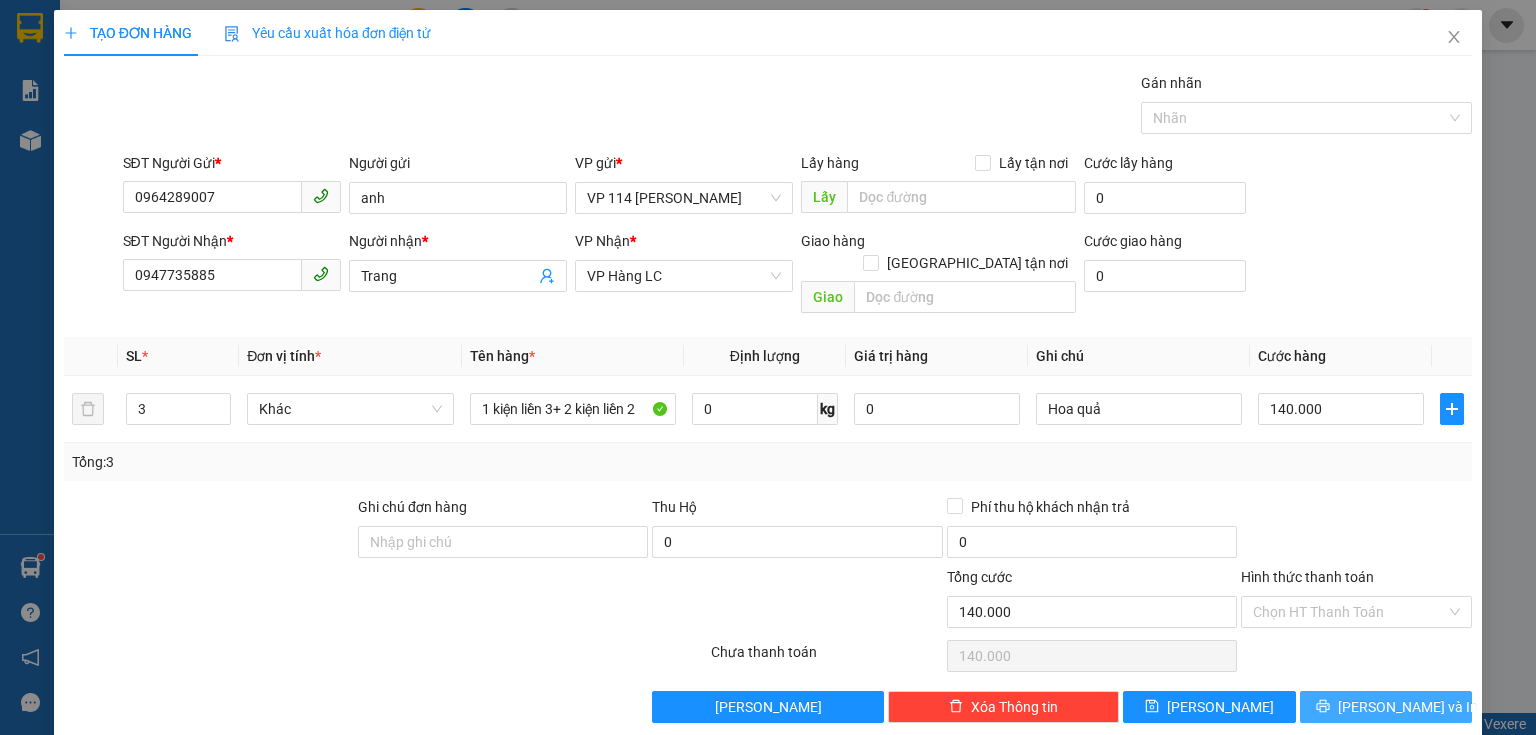 click on "[PERSON_NAME] và In" at bounding box center (1408, 707) 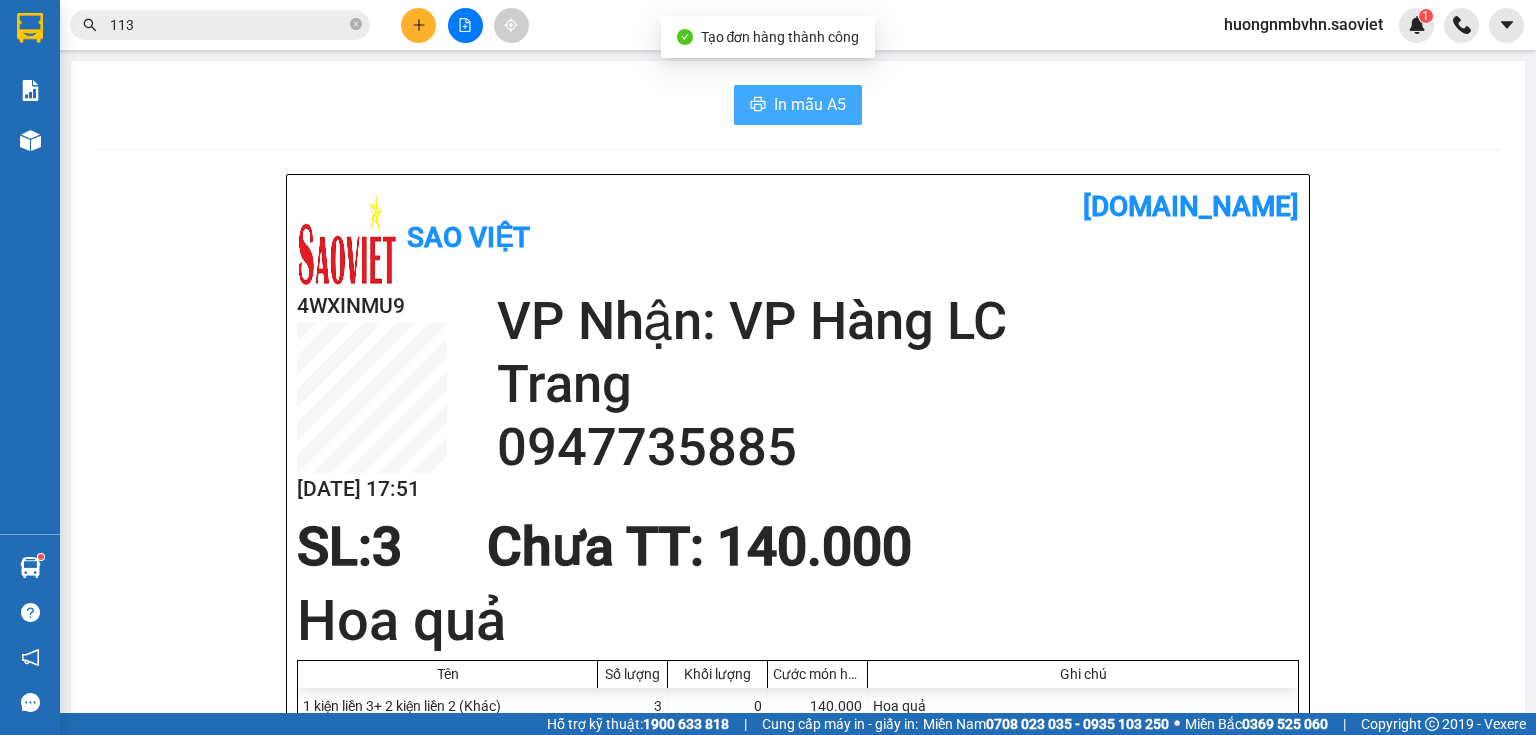 click on "In mẫu A5" at bounding box center [810, 104] 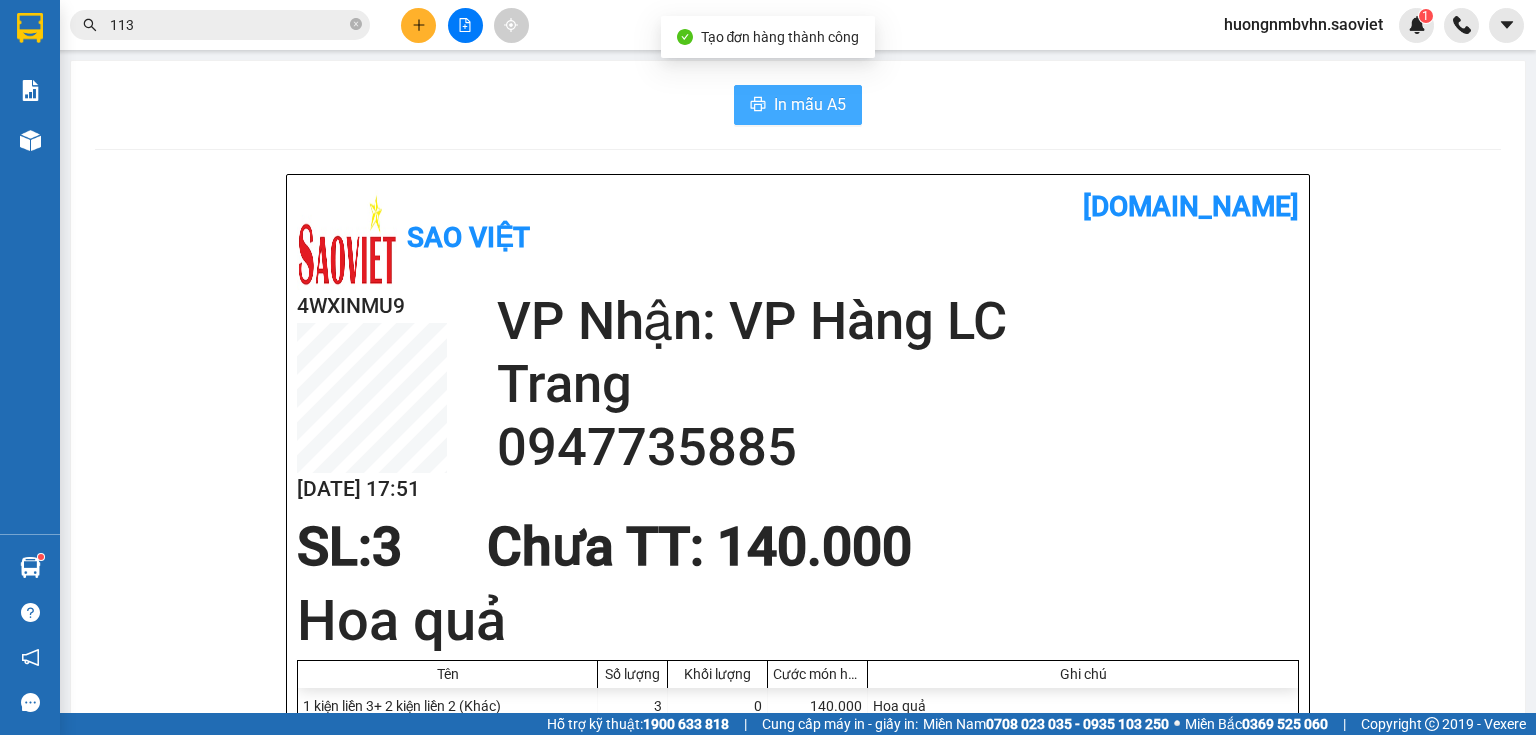 scroll, scrollTop: 0, scrollLeft: 0, axis: both 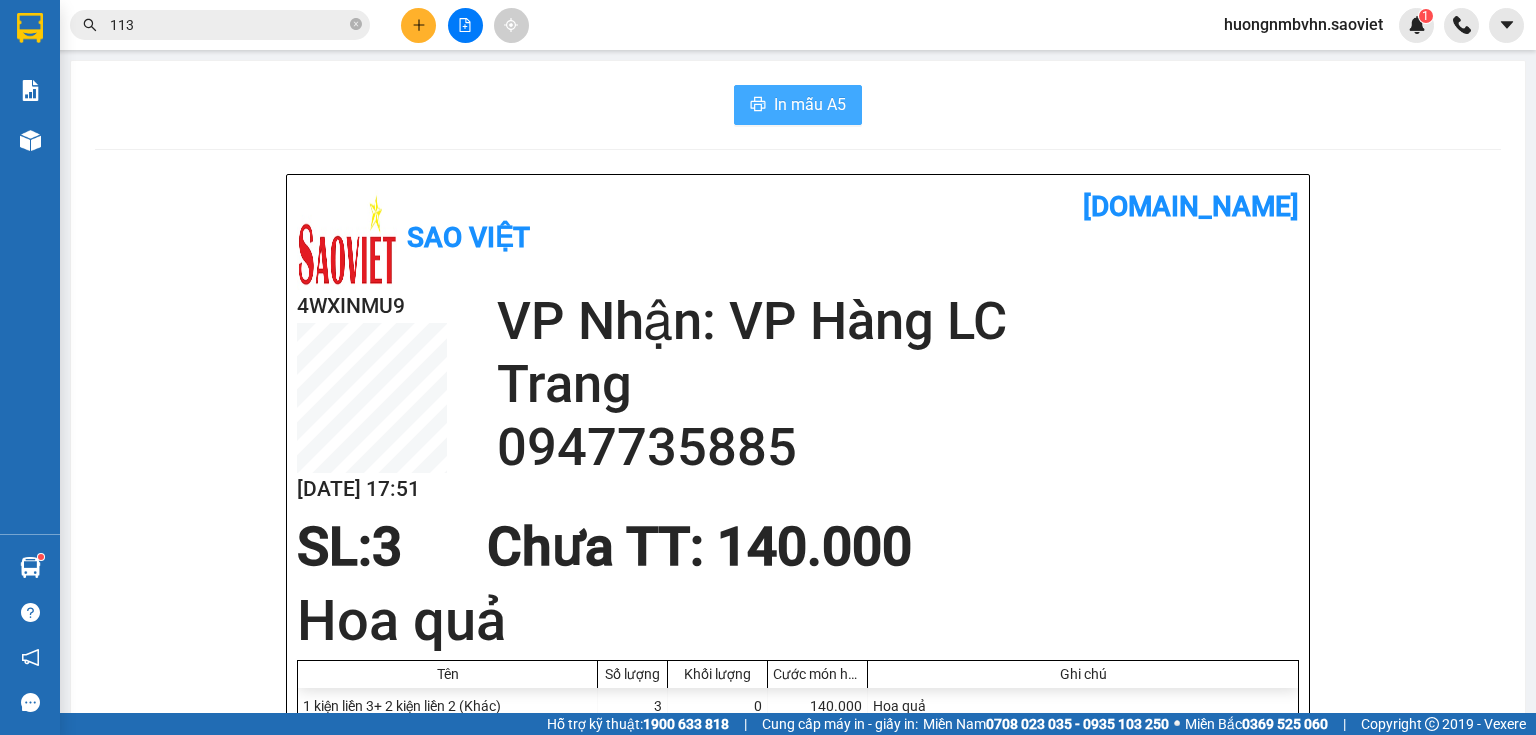 click on "In mẫu A5" at bounding box center [810, 104] 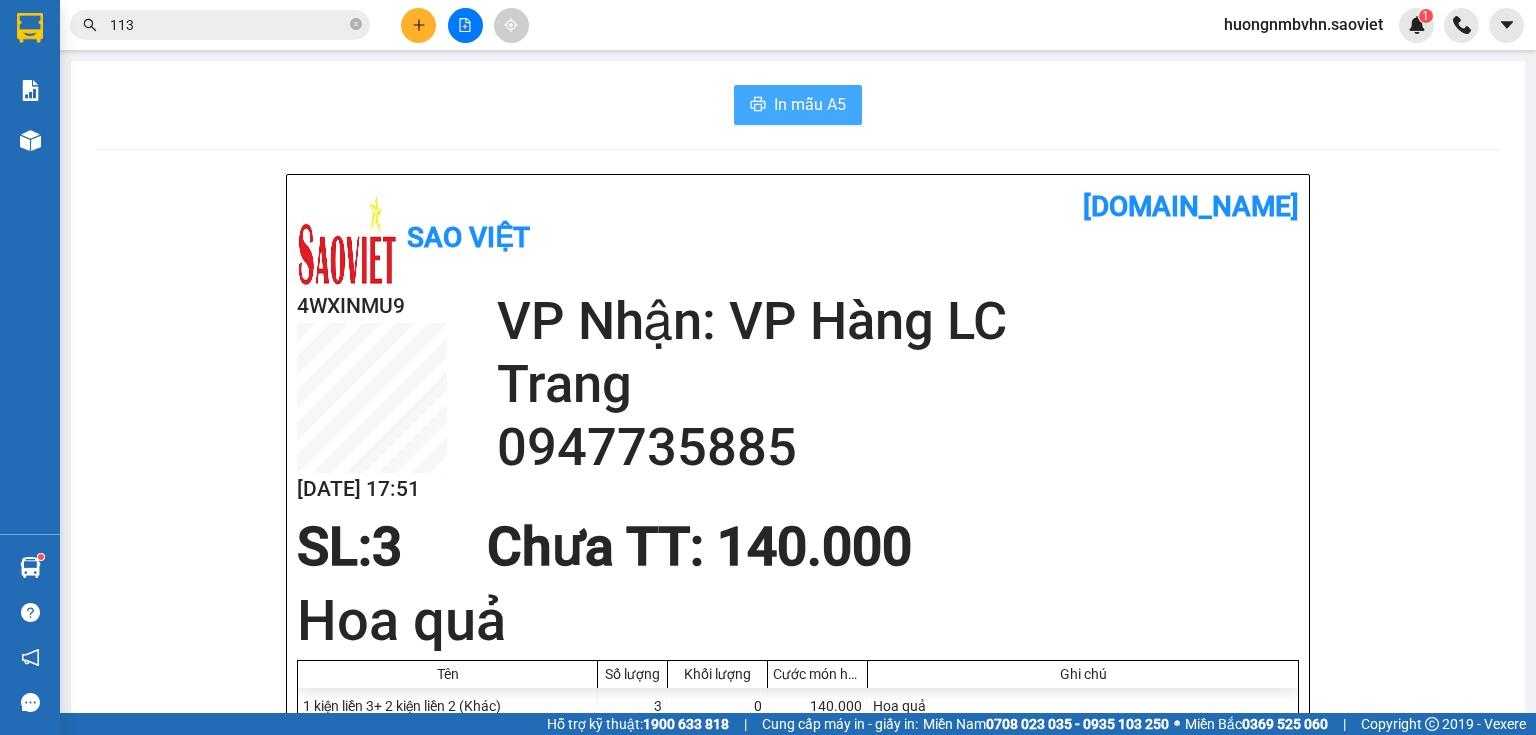 scroll, scrollTop: 0, scrollLeft: 0, axis: both 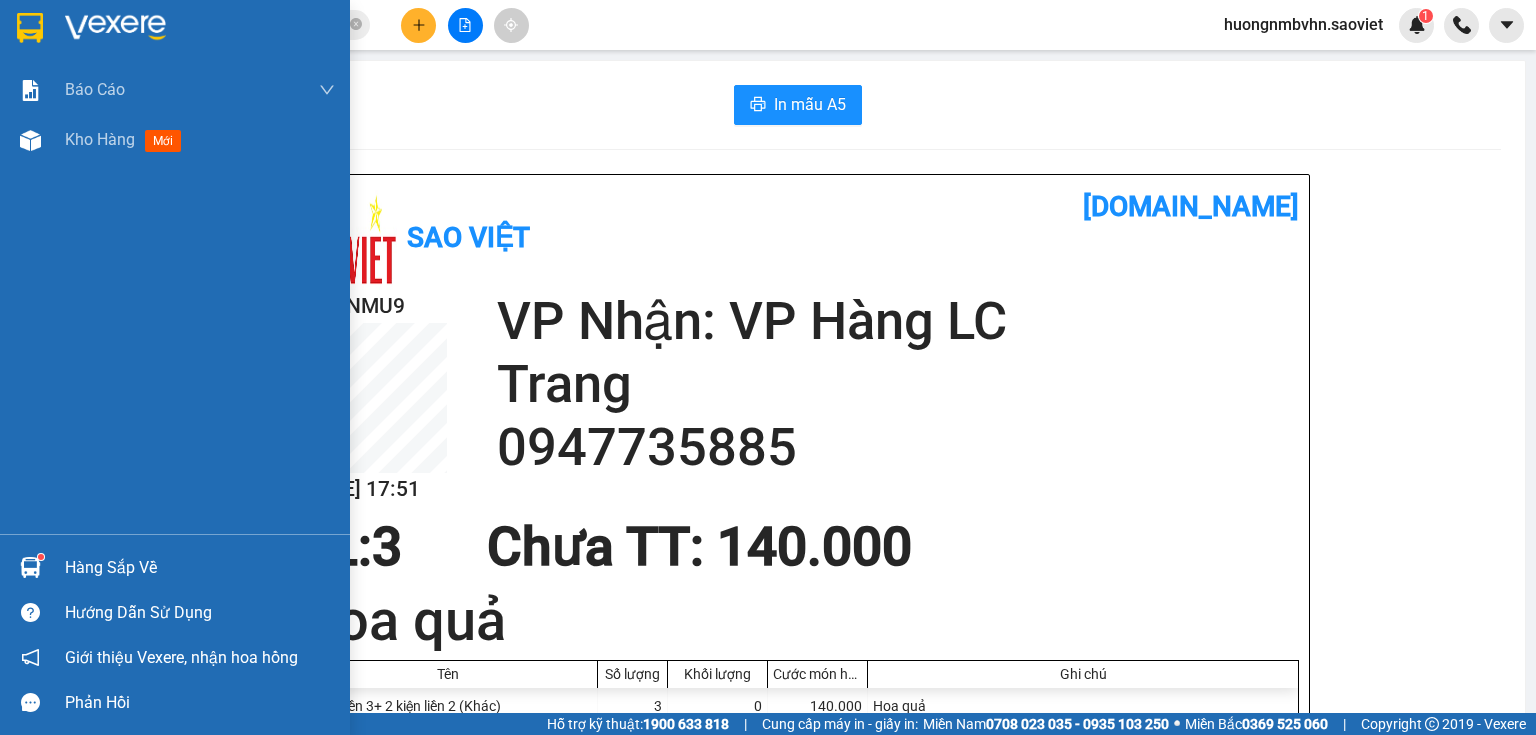 click on "Hàng sắp về" at bounding box center [200, 568] 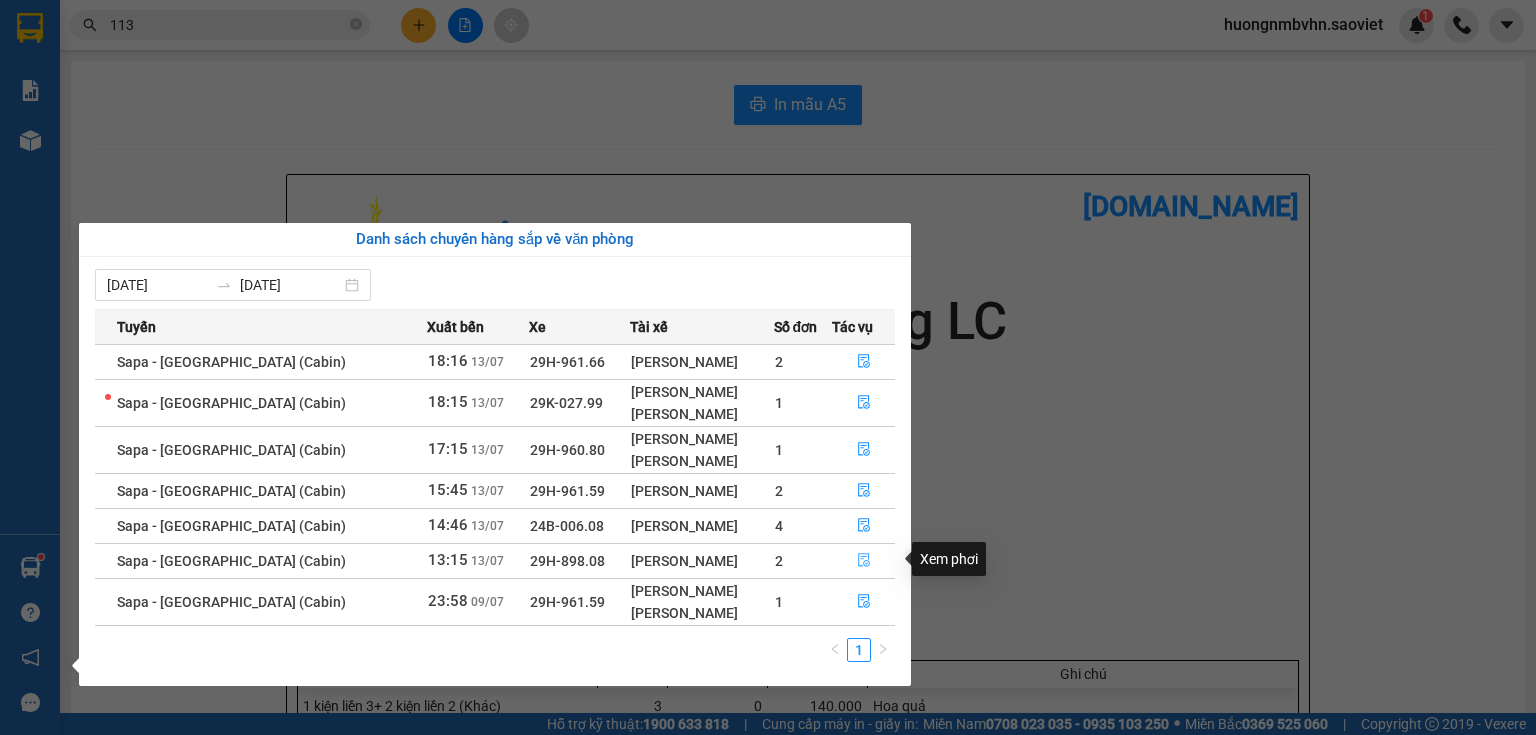 click 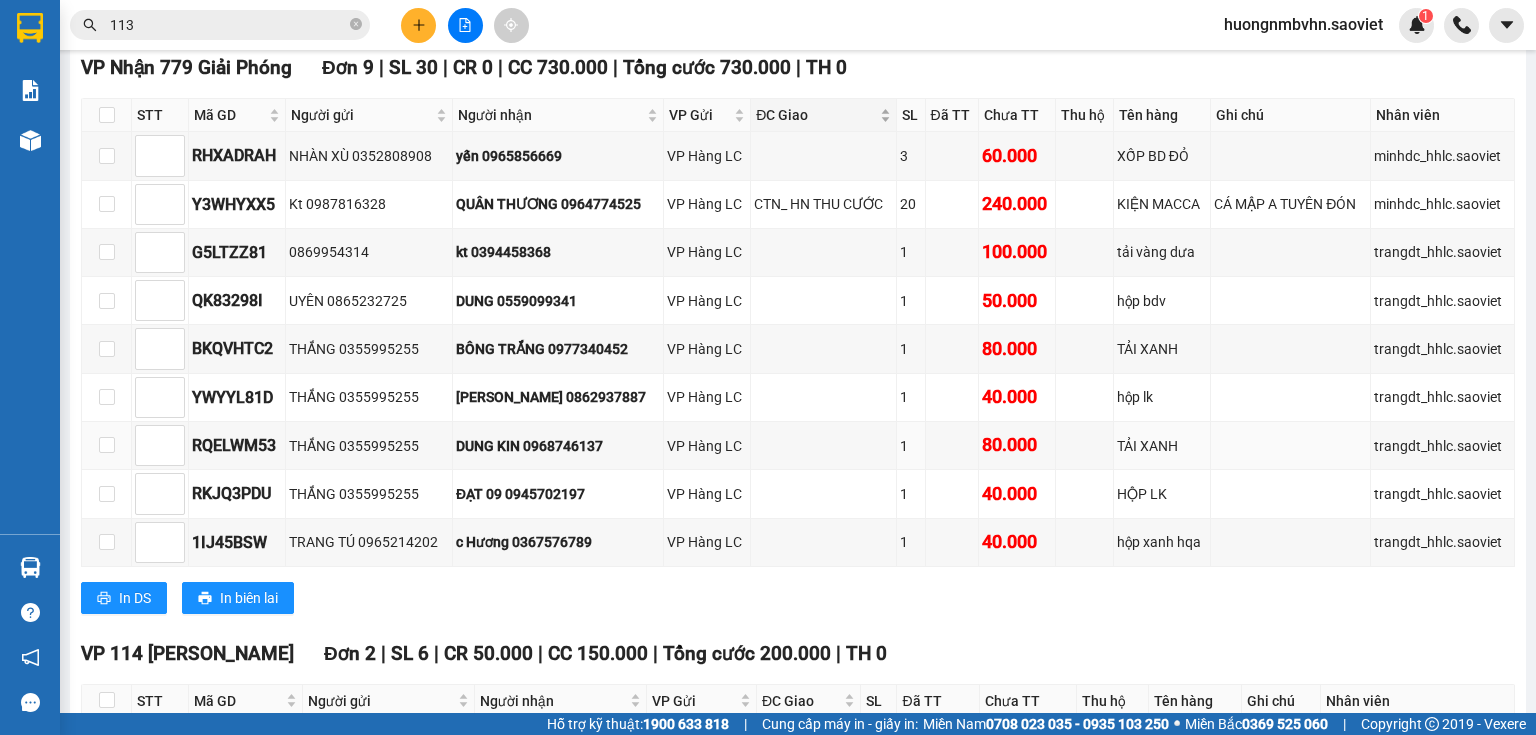 scroll, scrollTop: 720, scrollLeft: 0, axis: vertical 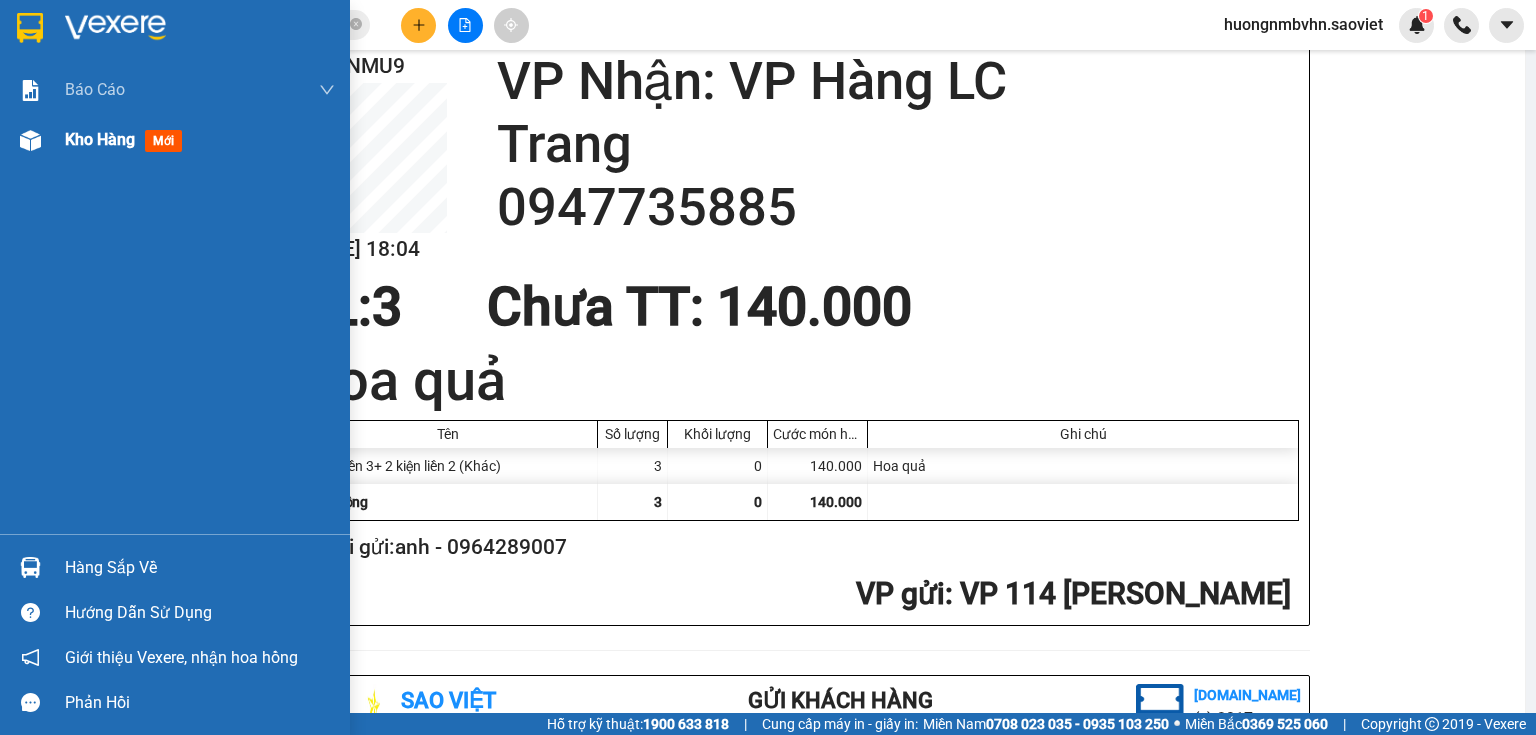 click on "Kho hàng" at bounding box center [100, 139] 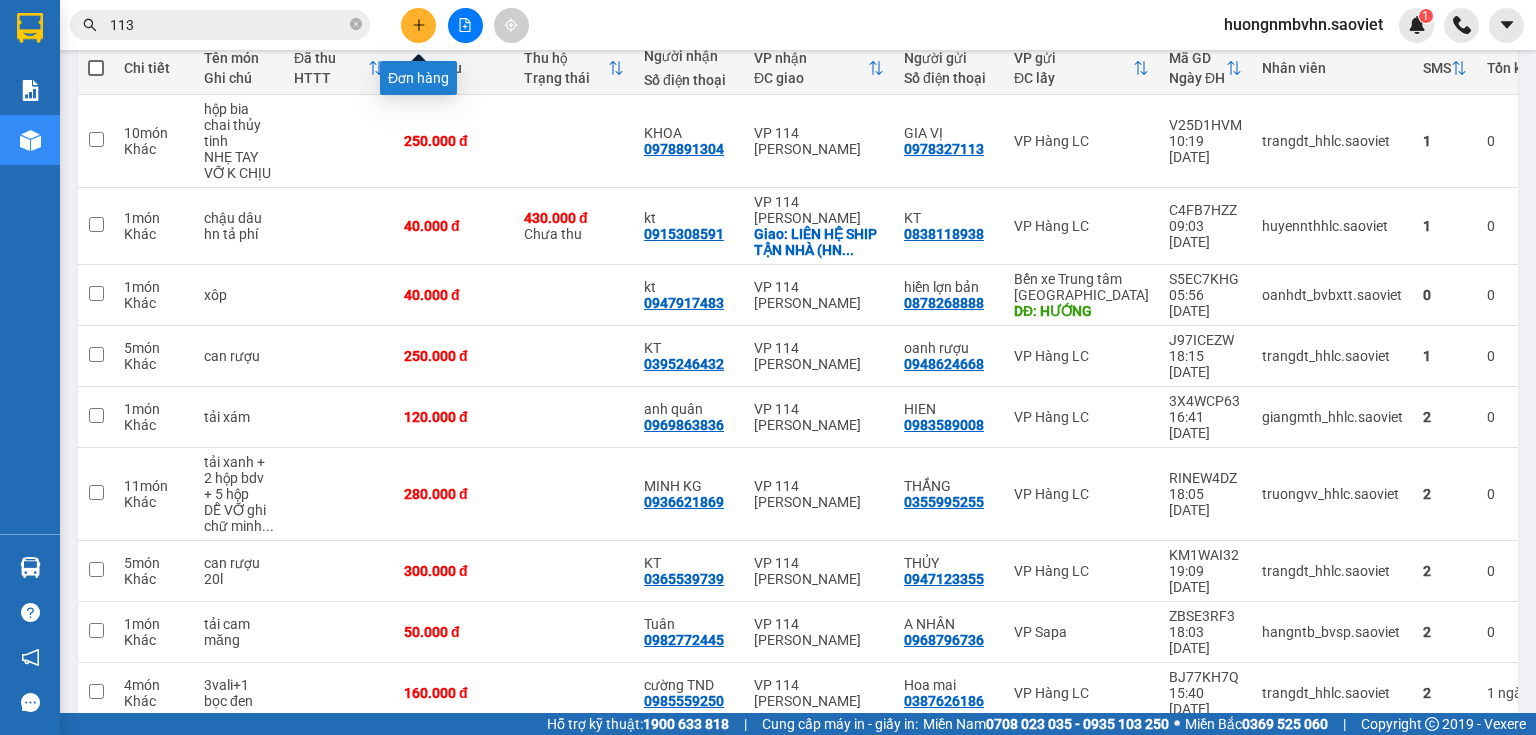 click at bounding box center [418, 25] 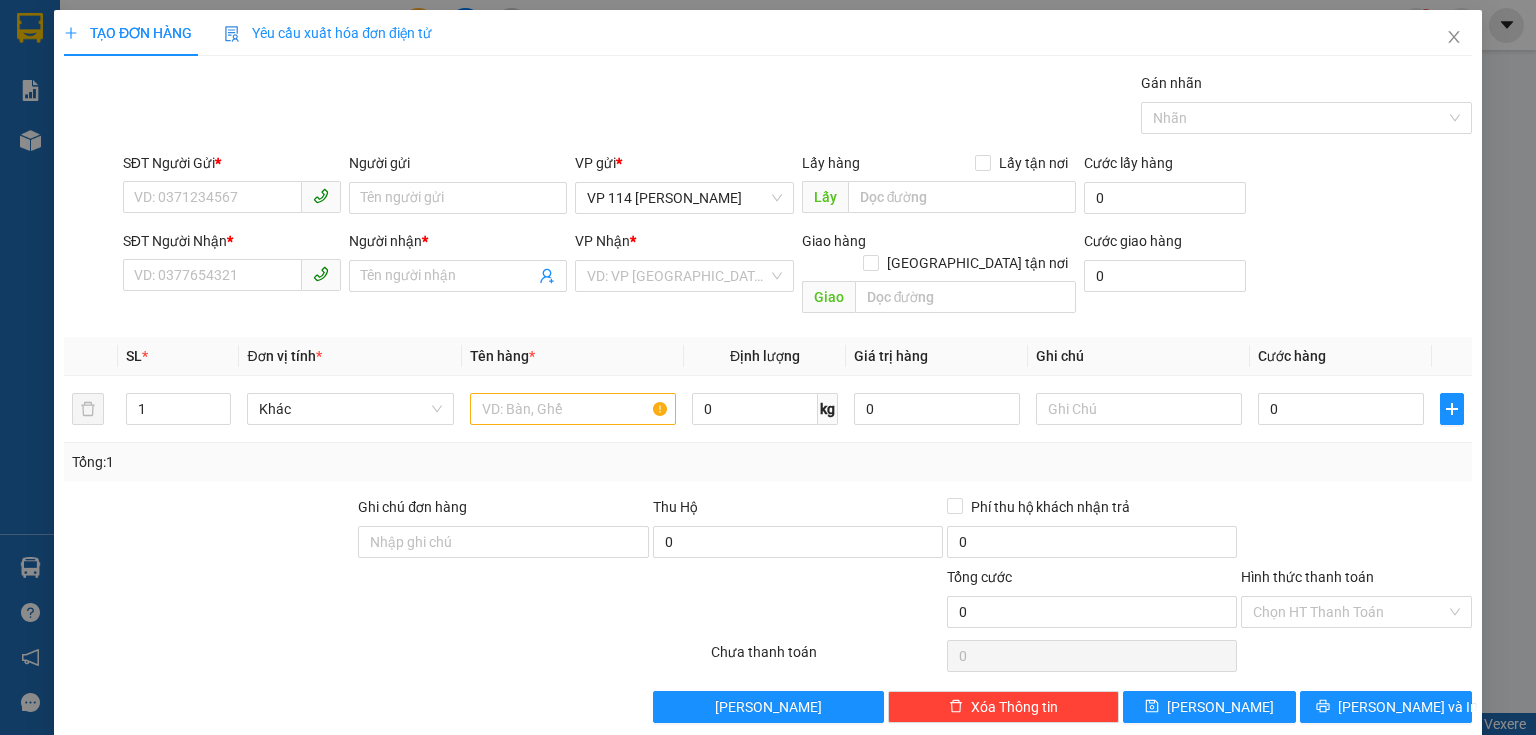 scroll, scrollTop: 0, scrollLeft: 0, axis: both 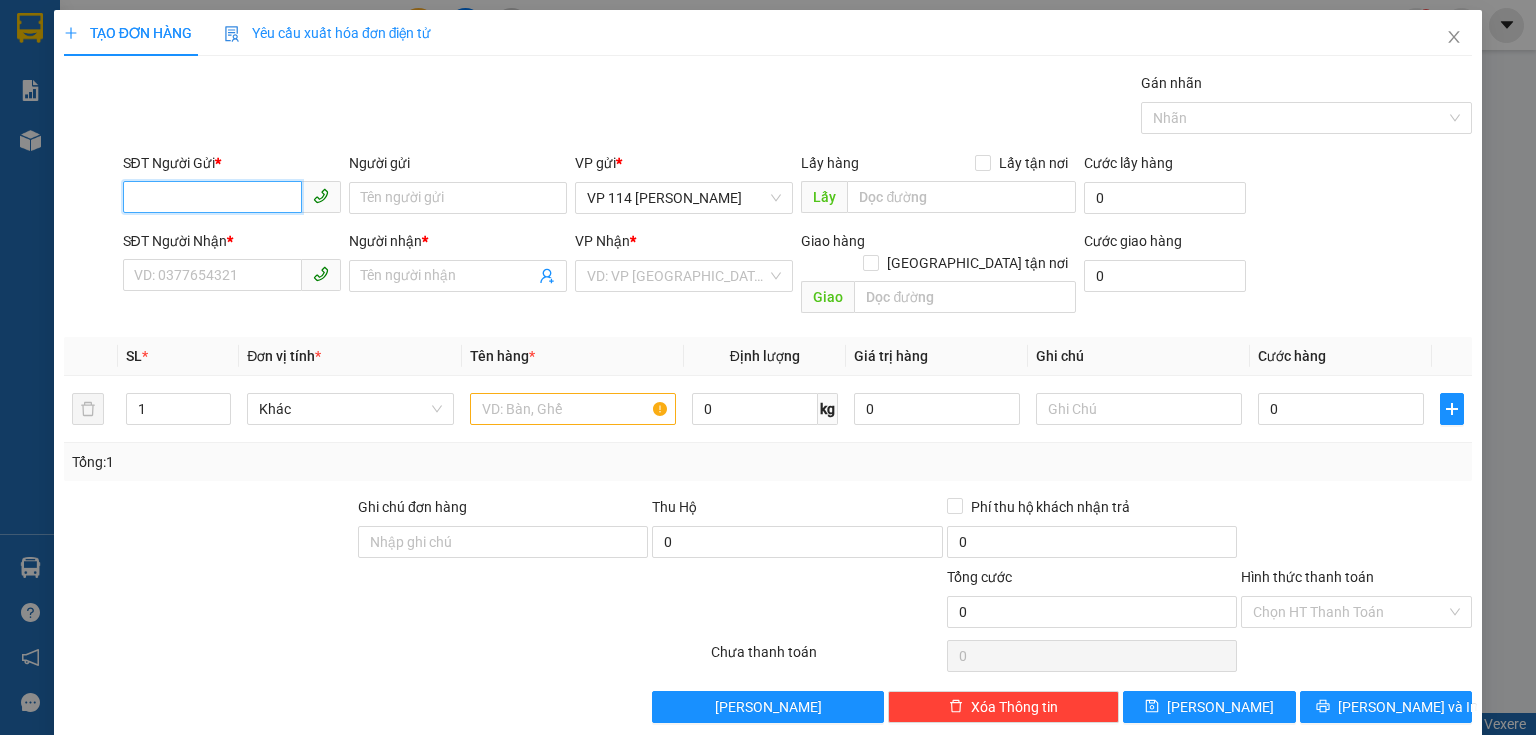 click on "SĐT Người Gửi  *" at bounding box center (212, 197) 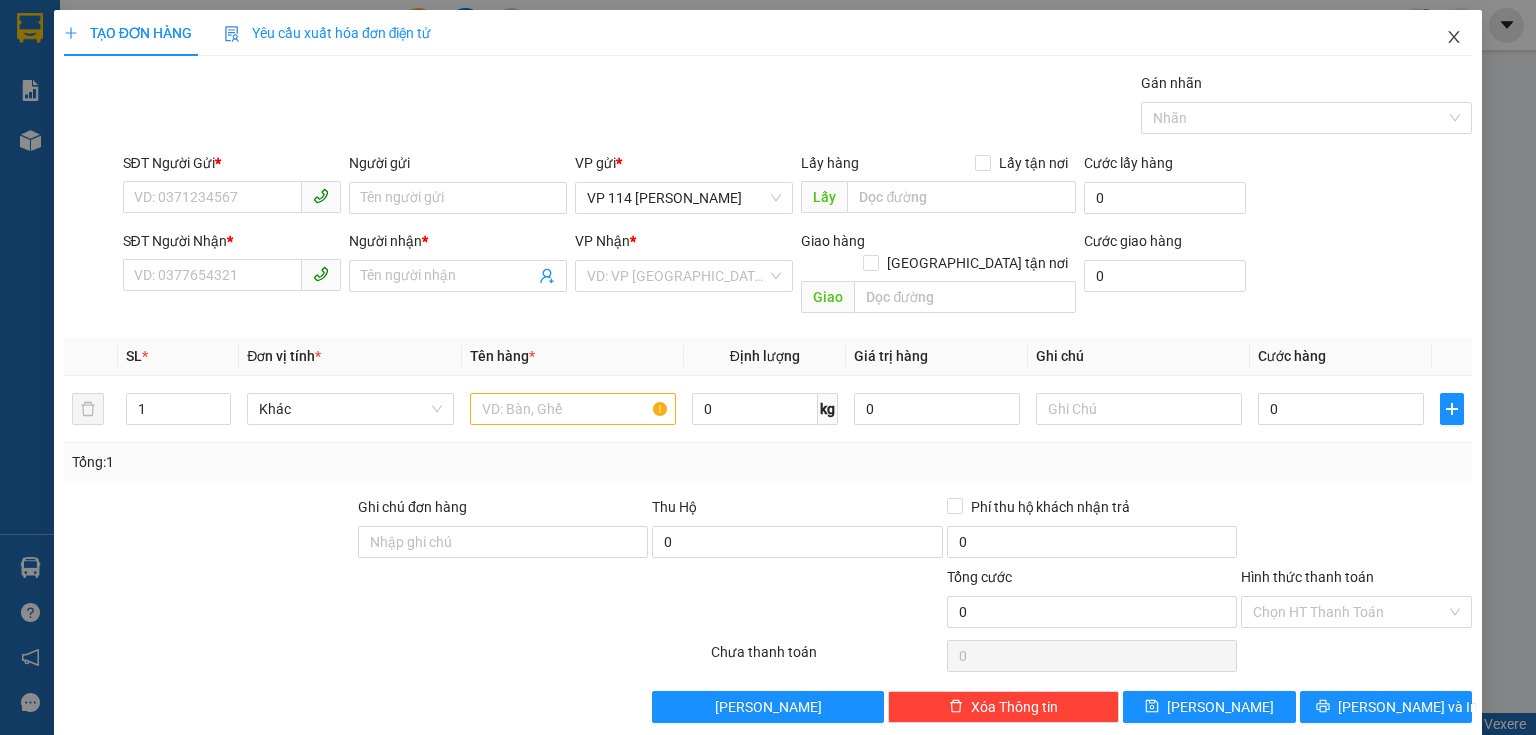 click 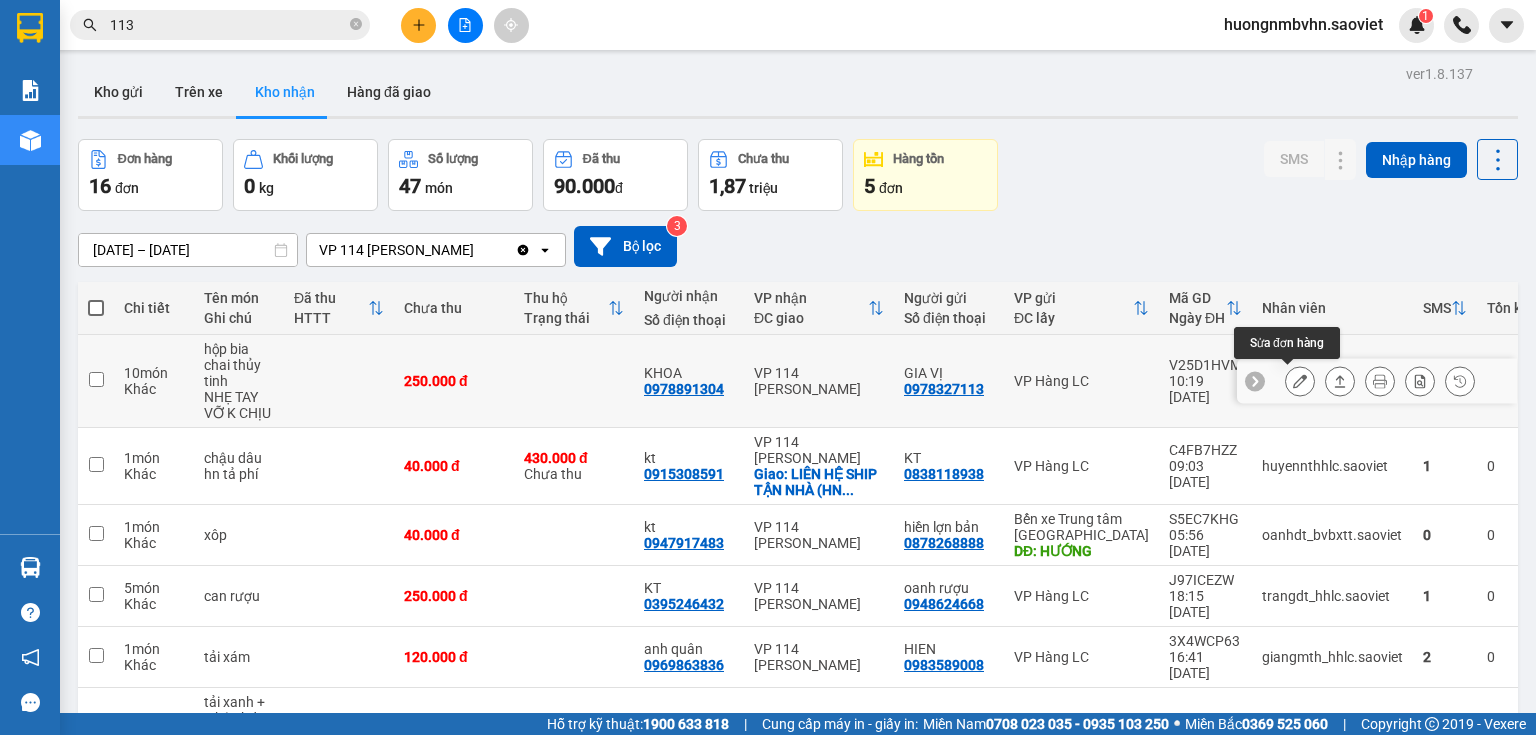 click 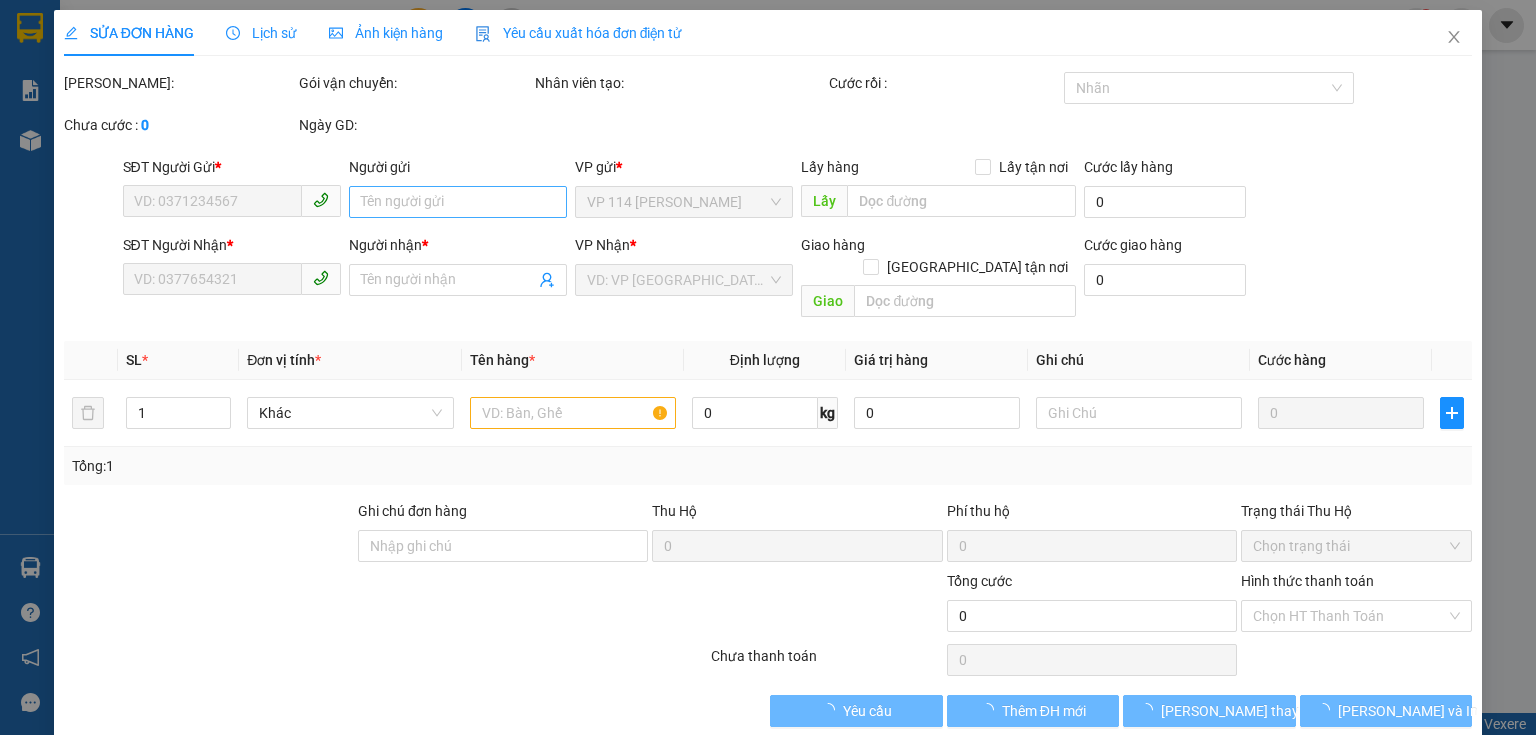 type on "0978327113" 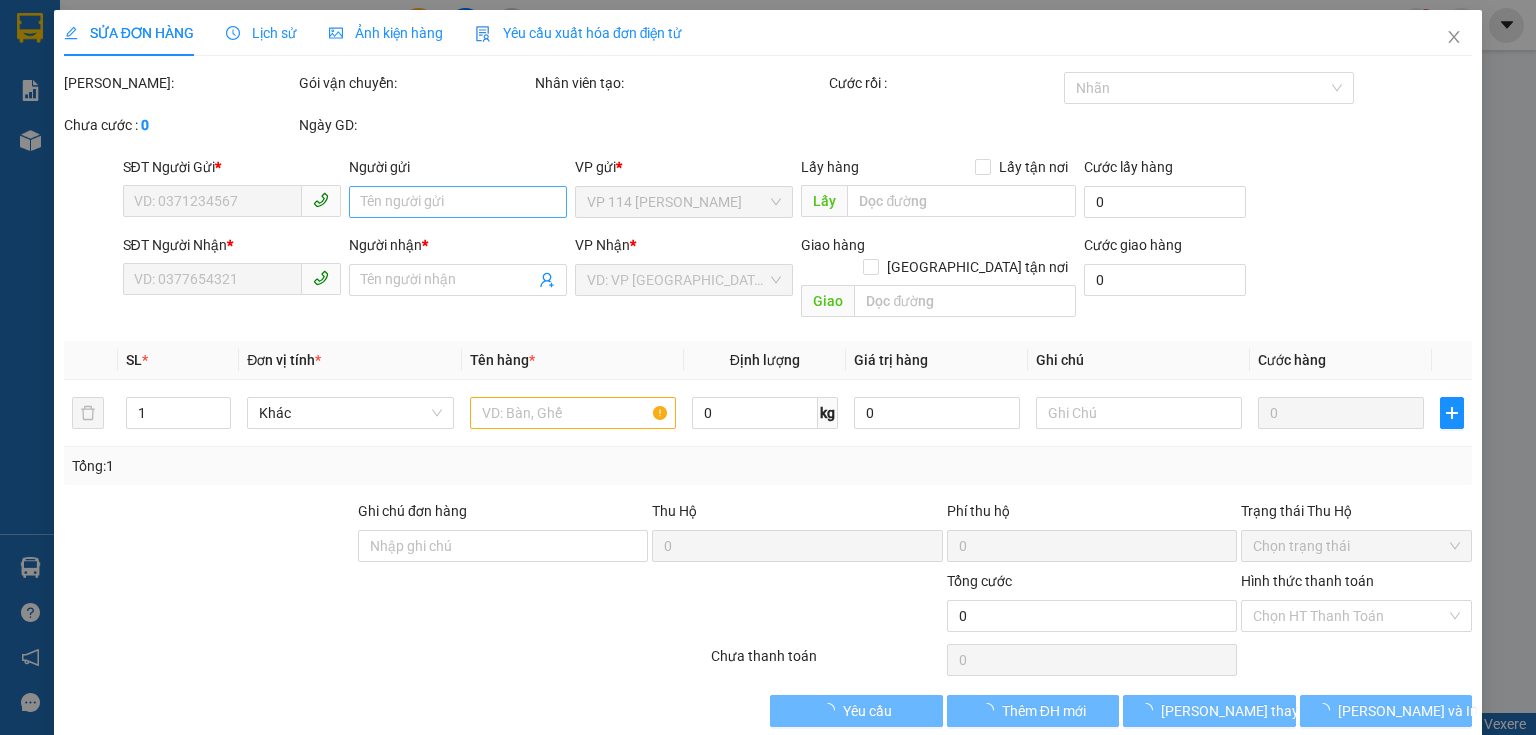 type on "GIA VỊ" 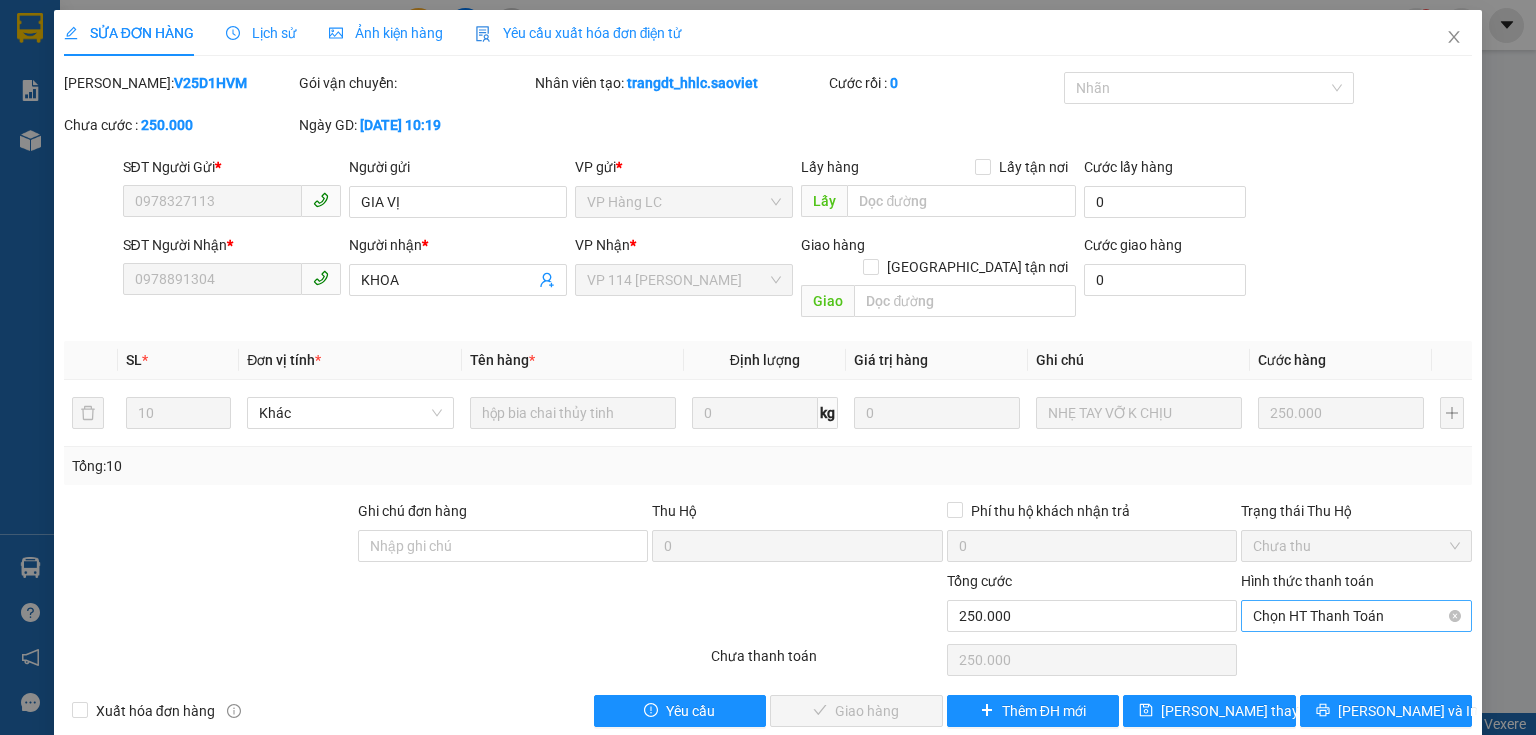 click on "Chọn HT Thanh Toán" at bounding box center (1356, 616) 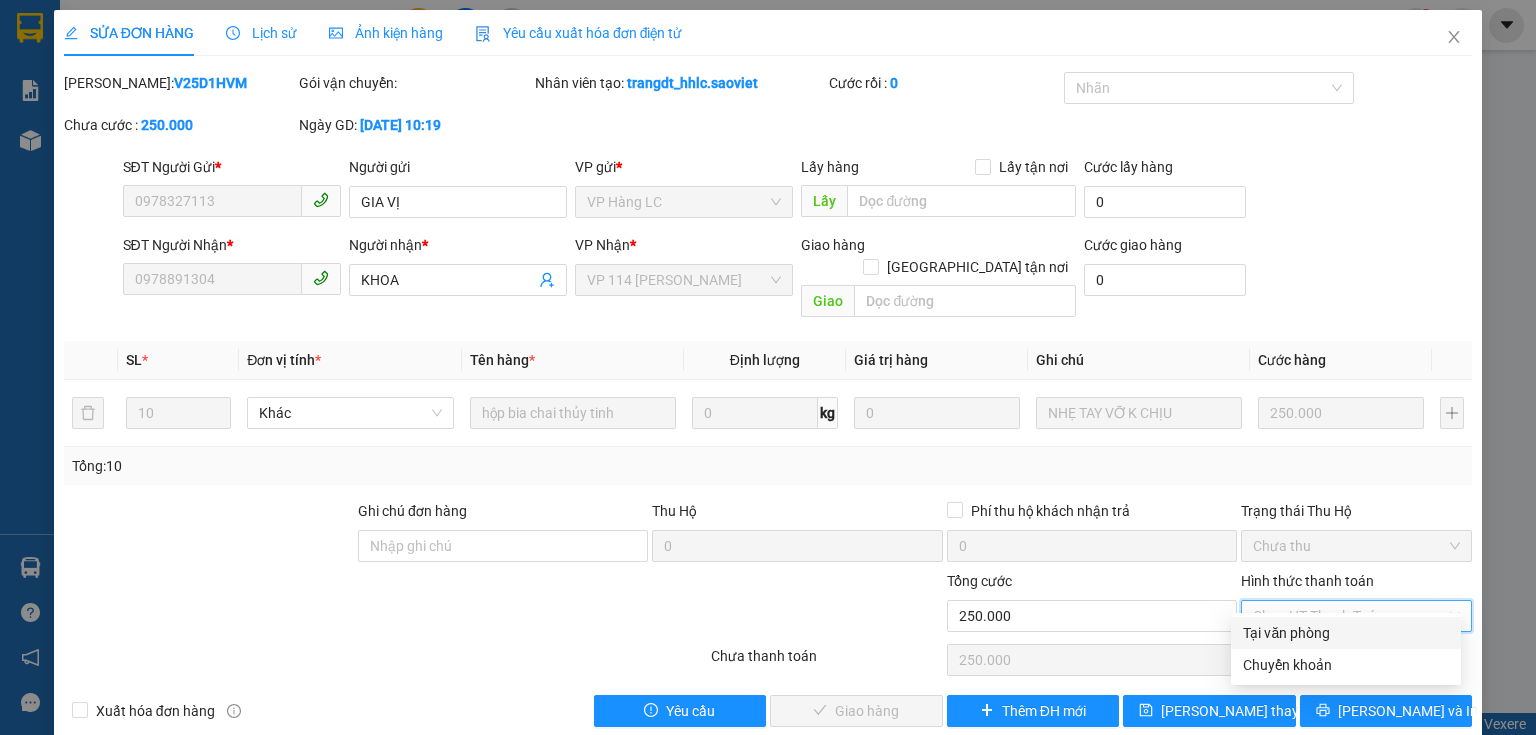 click on "Tại văn phòng" at bounding box center [1346, 633] 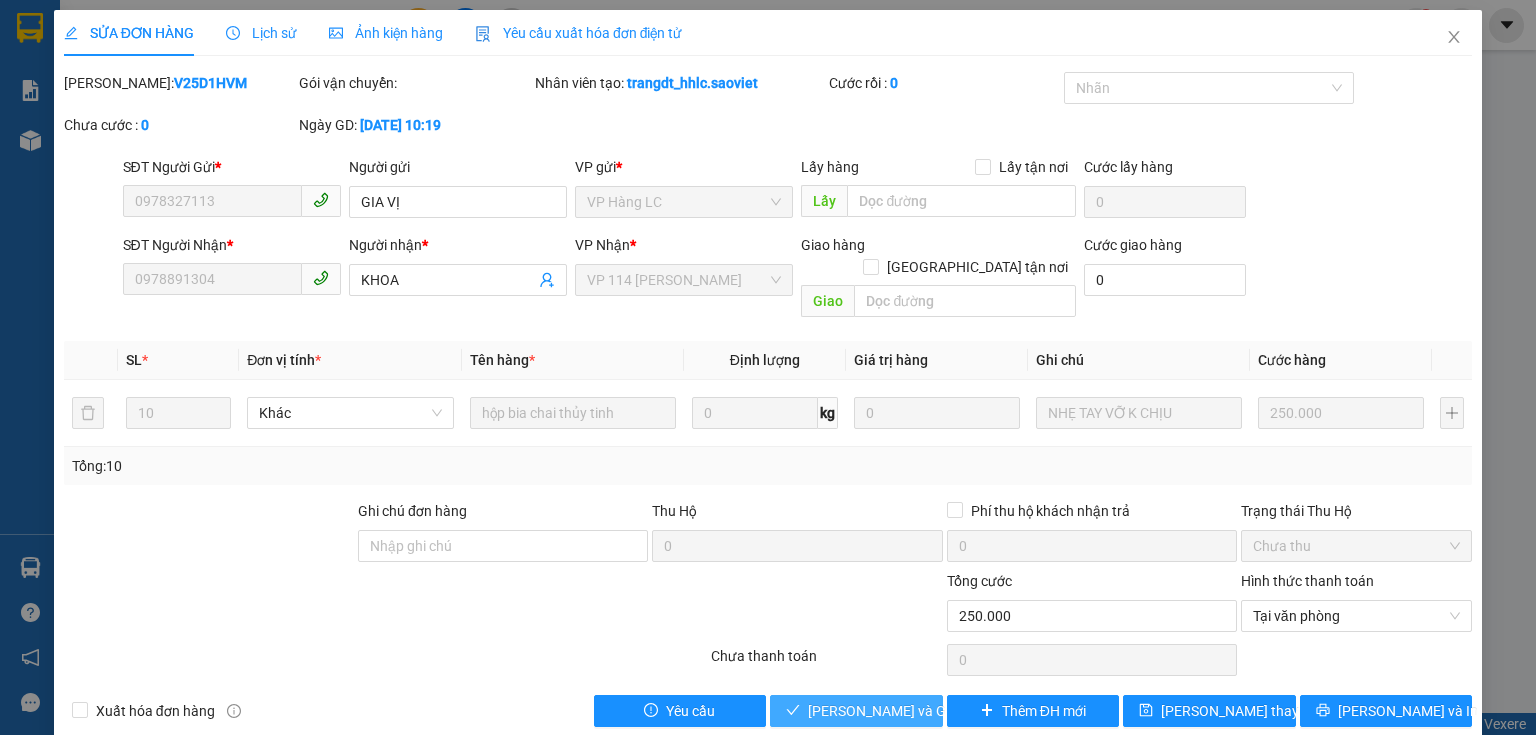click on "[PERSON_NAME] và [PERSON_NAME] hàng" at bounding box center (904, 711) 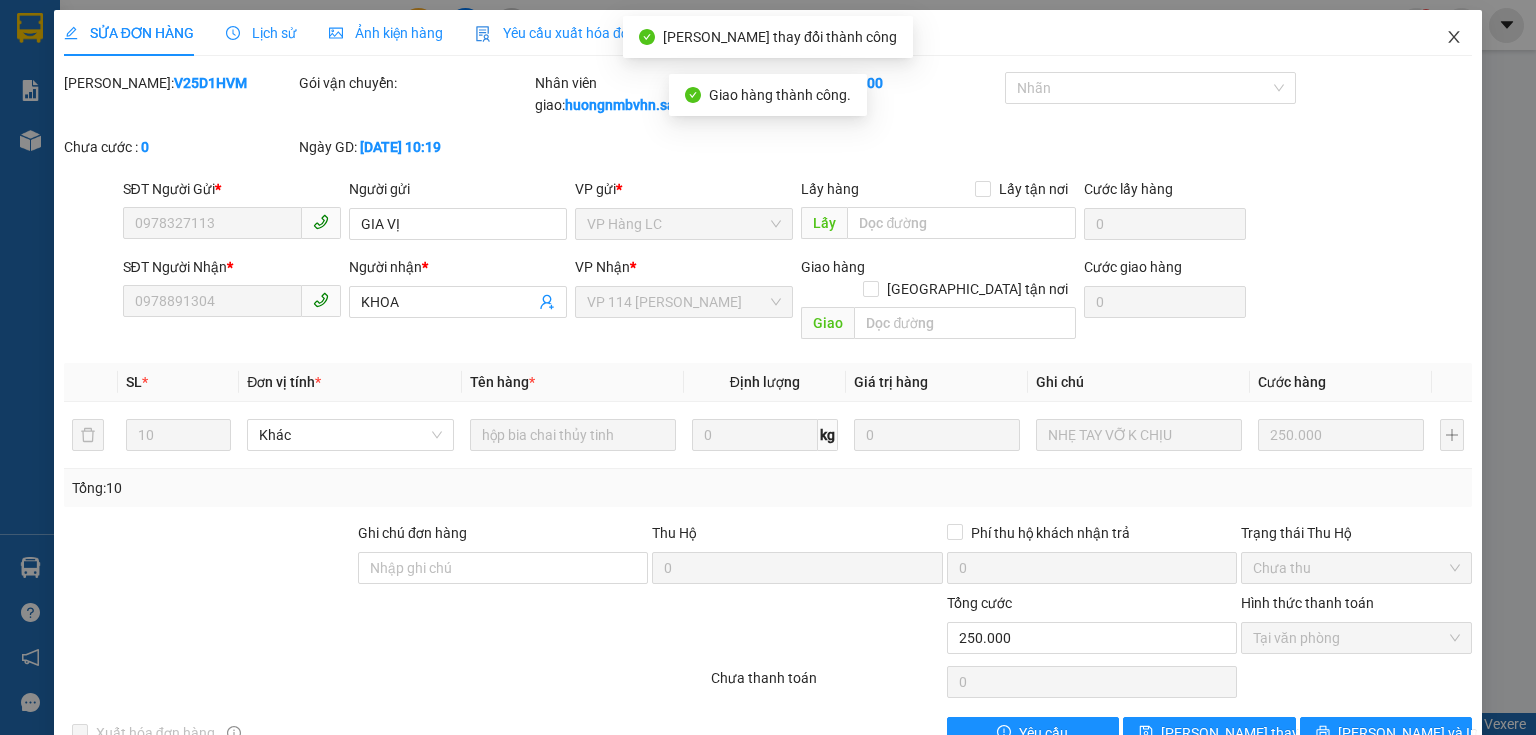 click at bounding box center [1454, 38] 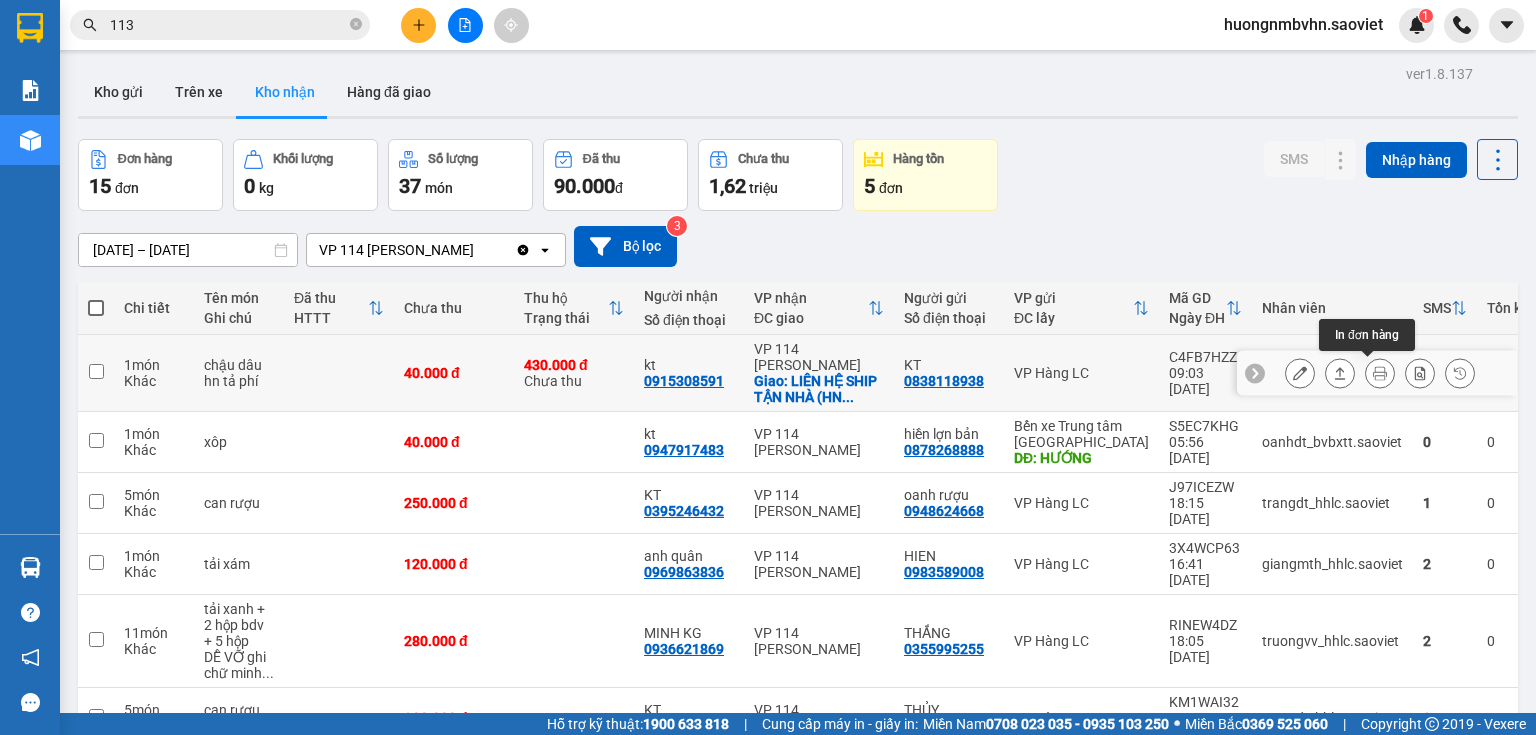 click 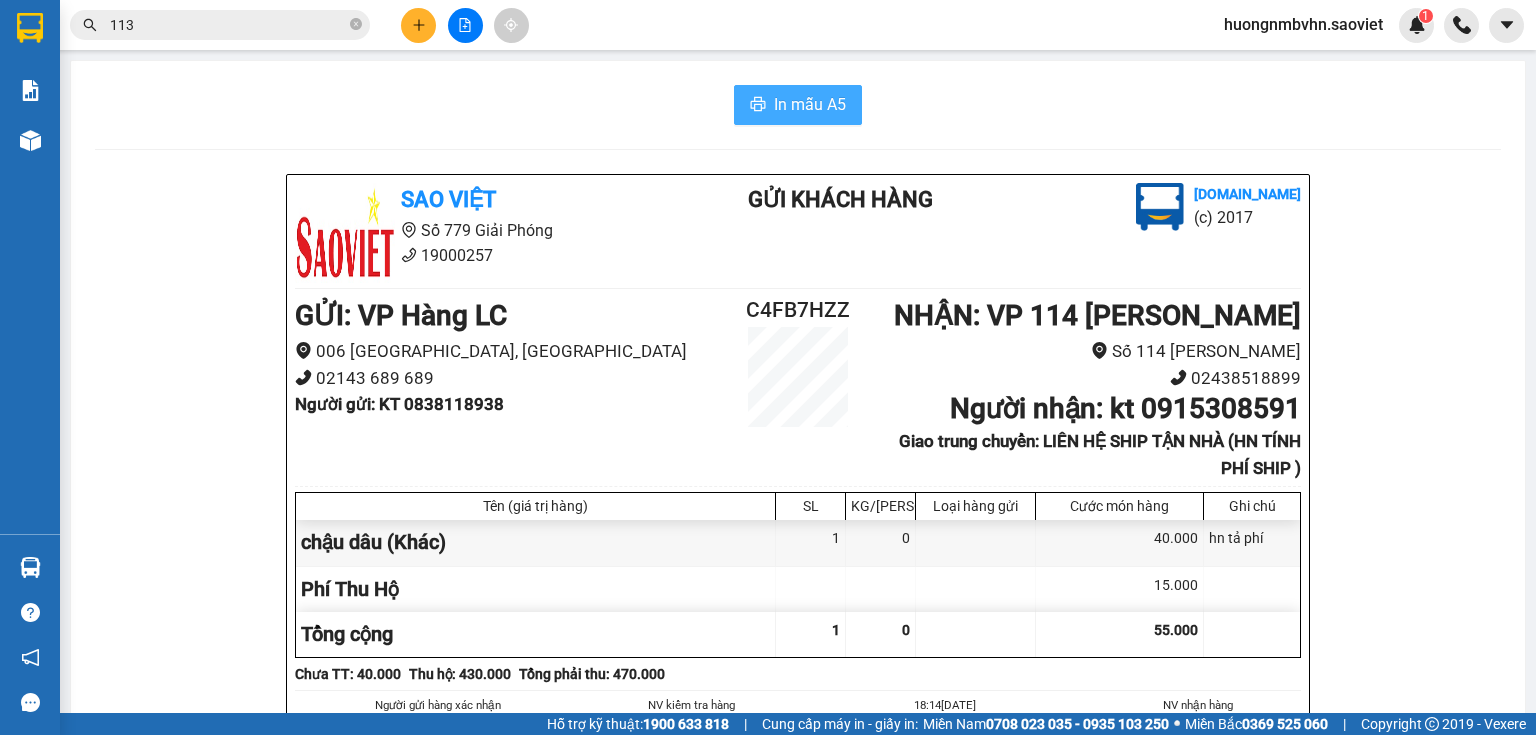 click on "In mẫu A5" at bounding box center [810, 104] 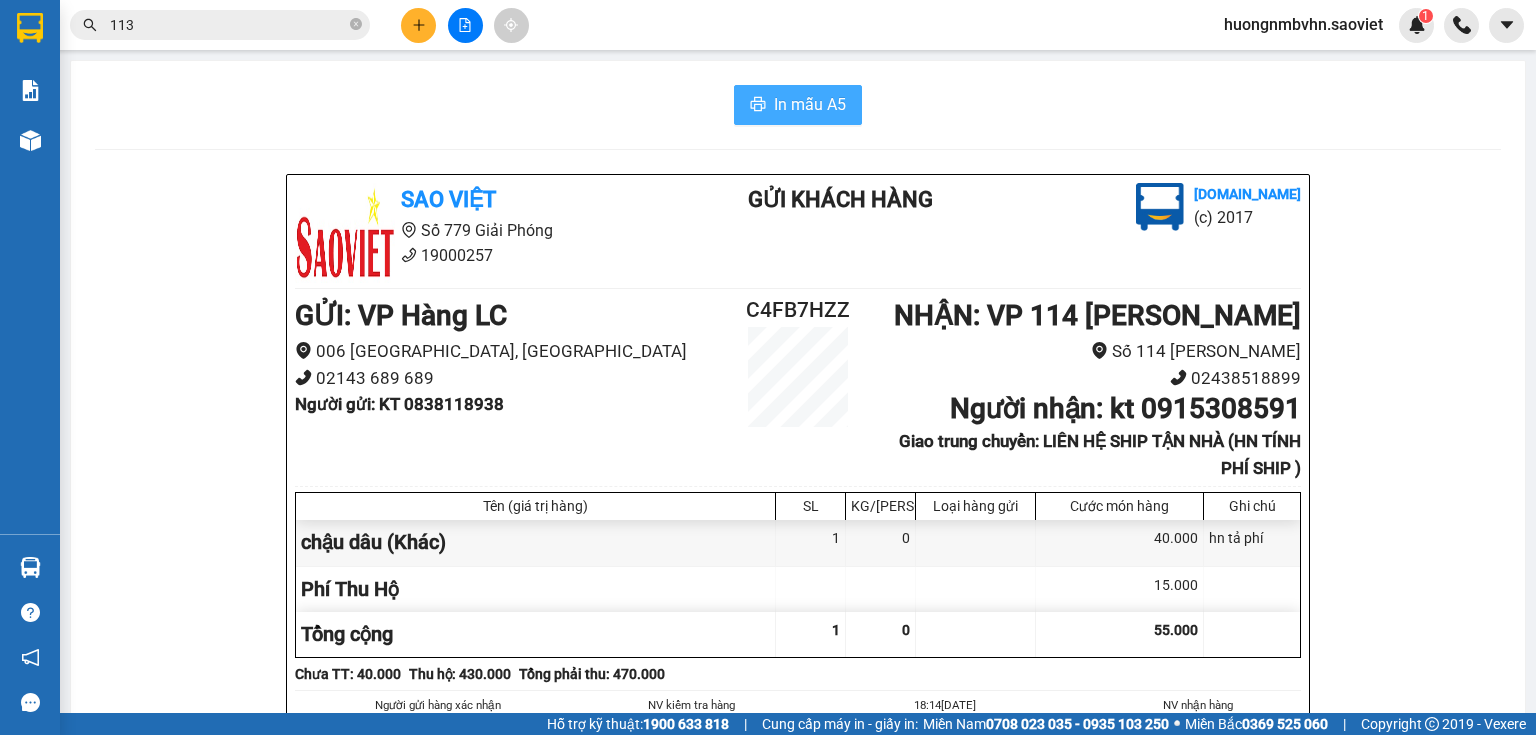 scroll, scrollTop: 0, scrollLeft: 0, axis: both 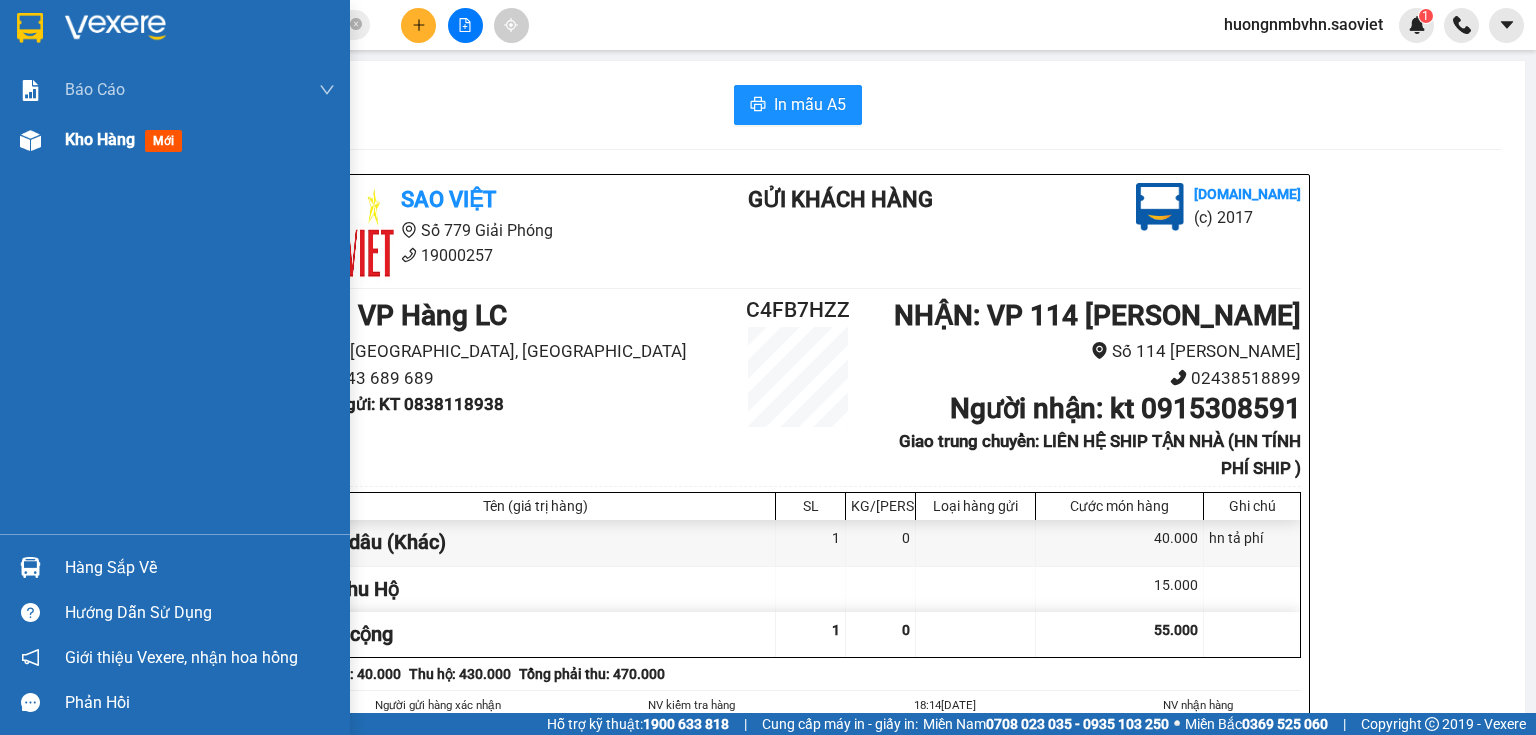 click on "Kho hàng" at bounding box center [100, 139] 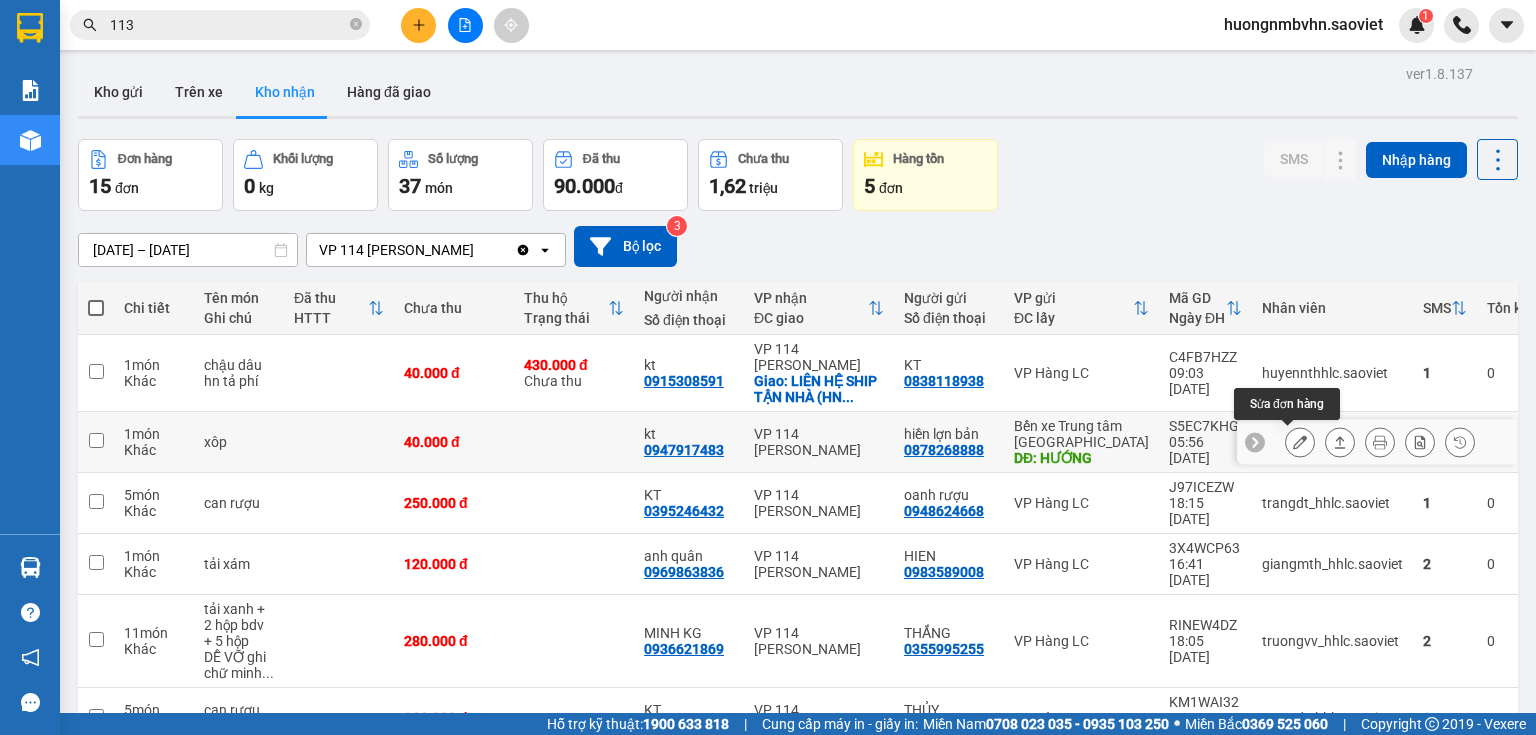 click 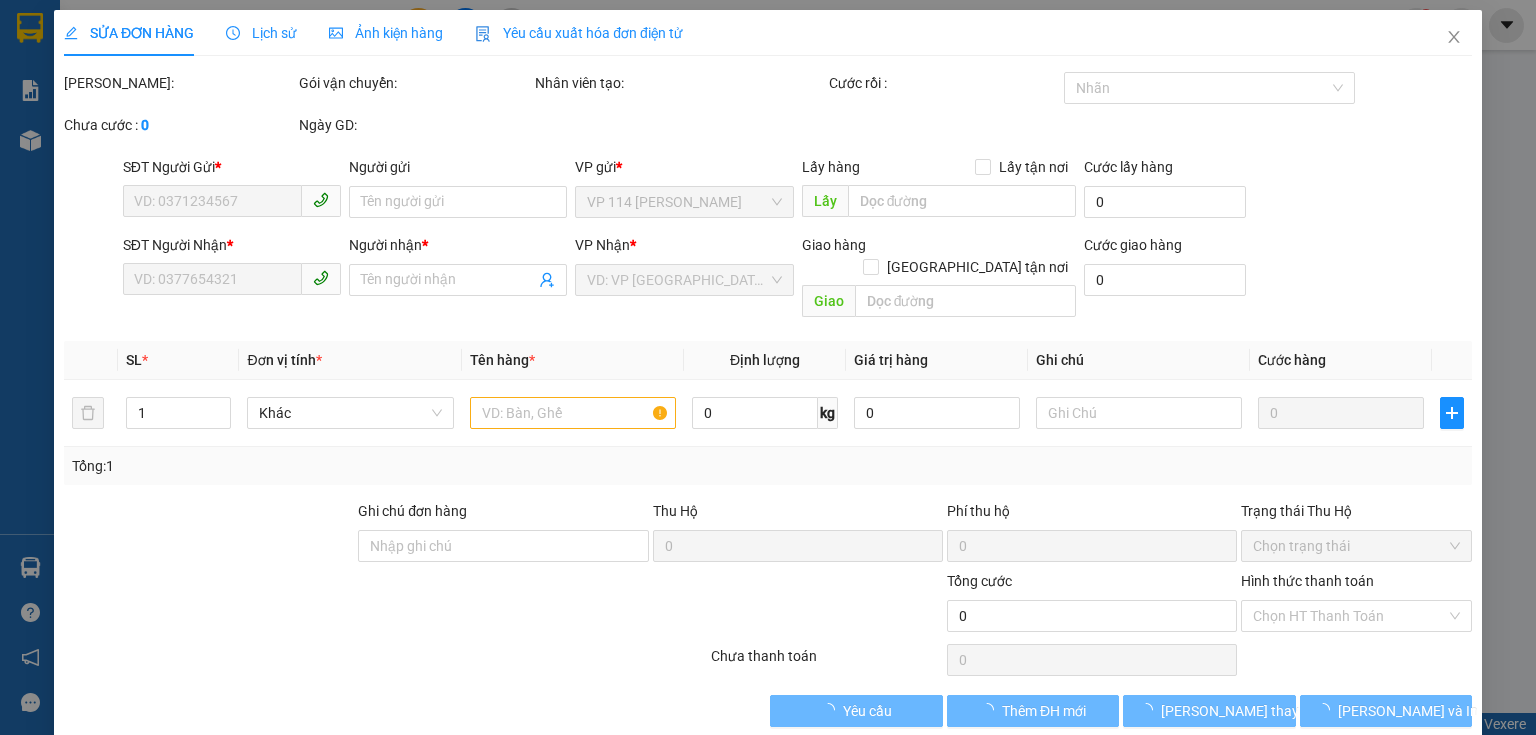 type on "0878268888" 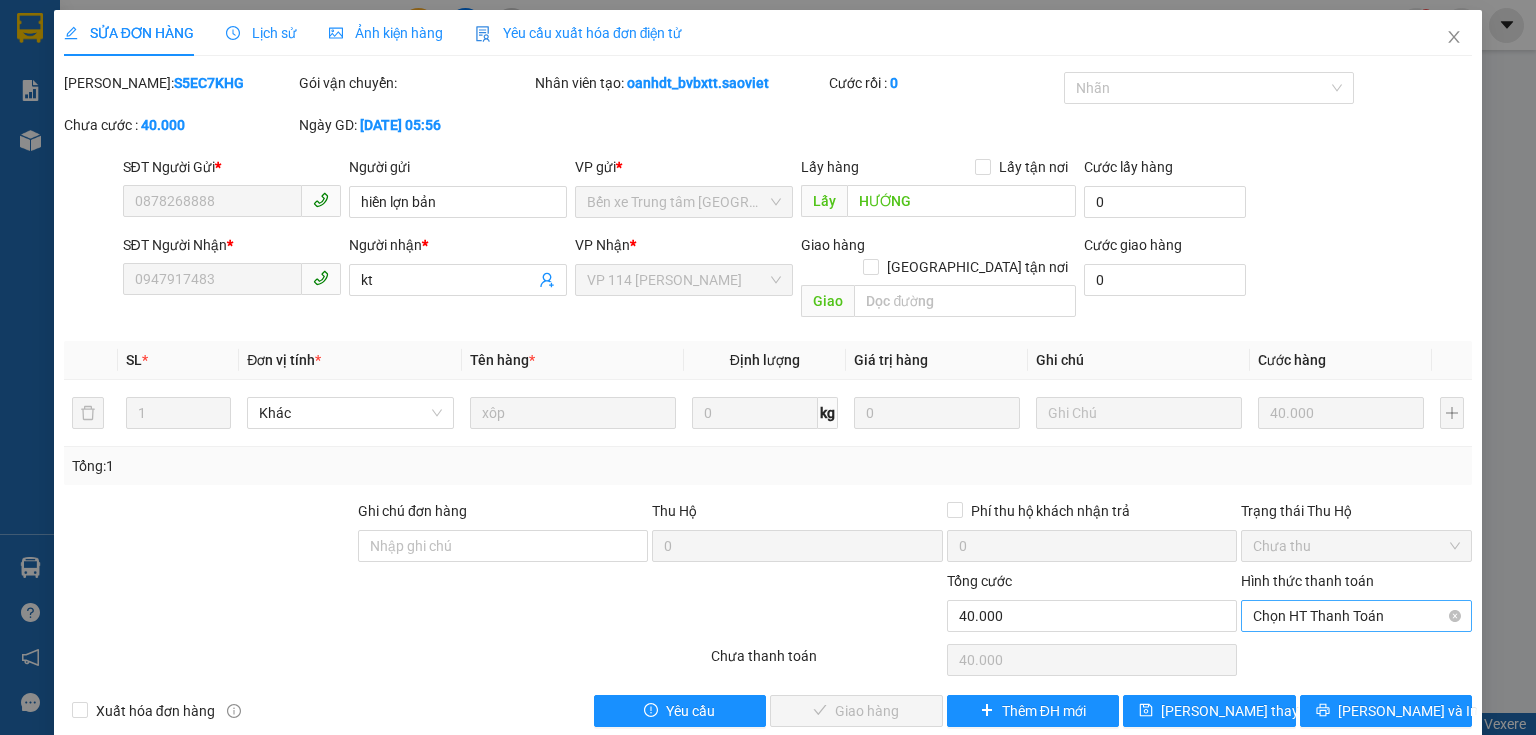 click on "Chọn HT Thanh Toán" at bounding box center (1356, 616) 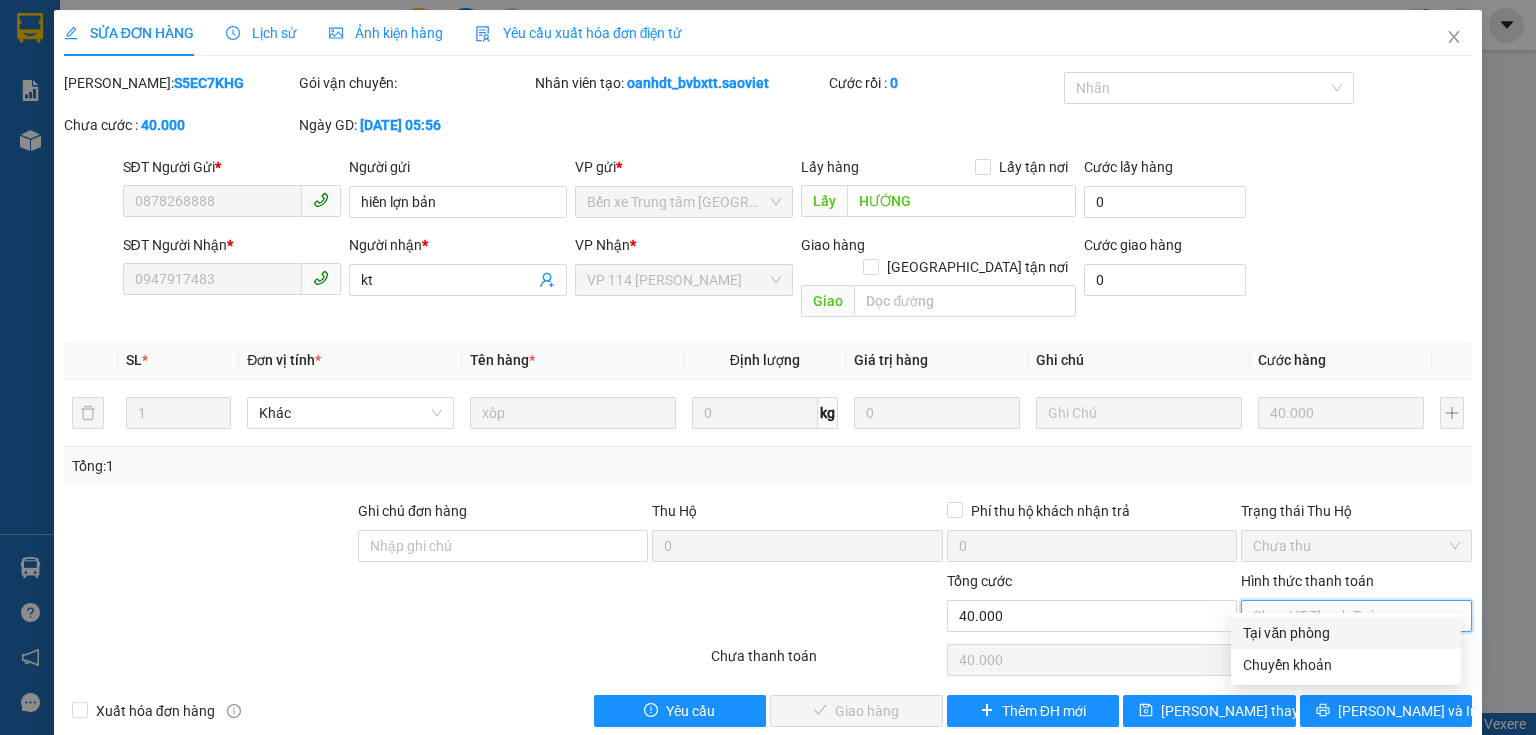click on "Tại văn phòng" at bounding box center [1346, 633] 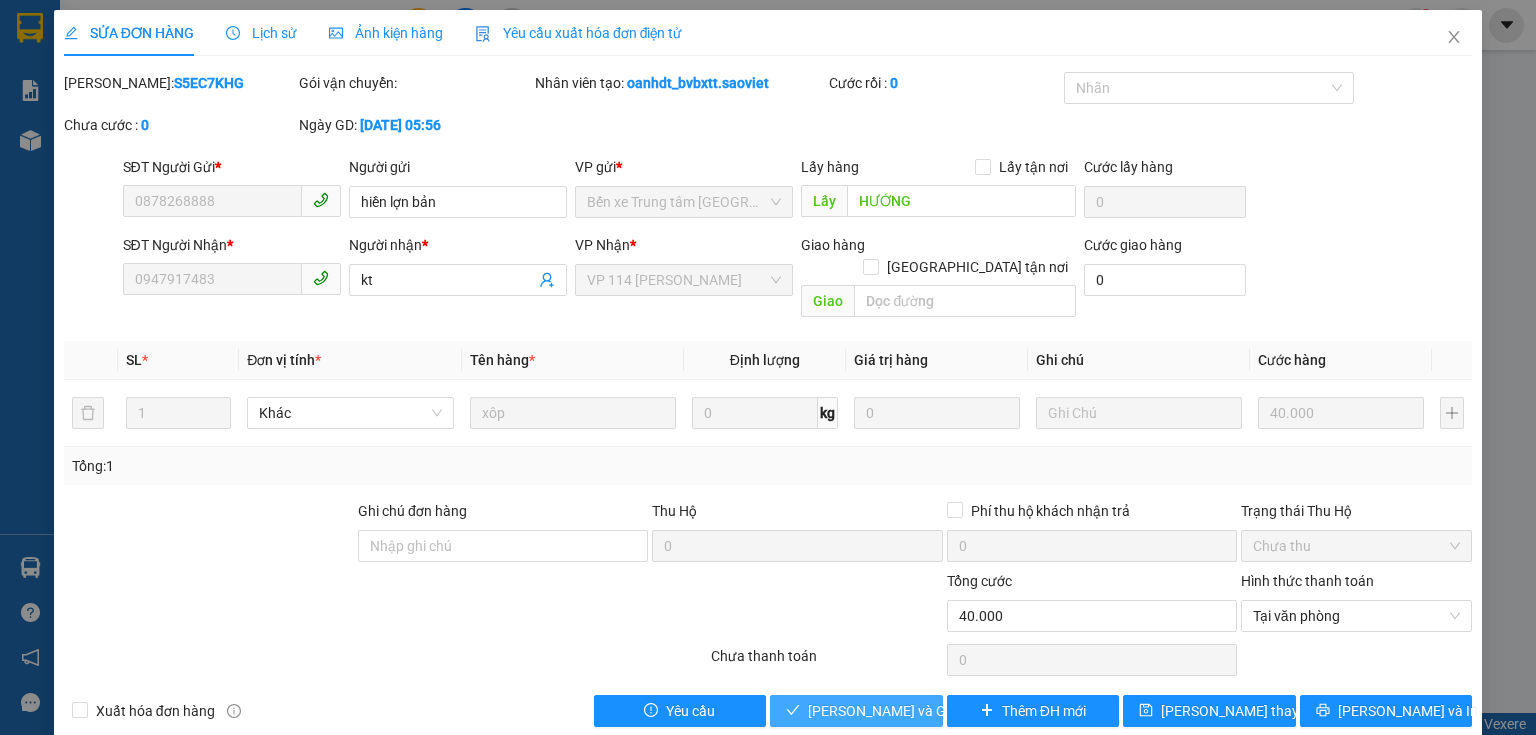 click on "[PERSON_NAME] và [PERSON_NAME] hàng" at bounding box center [904, 711] 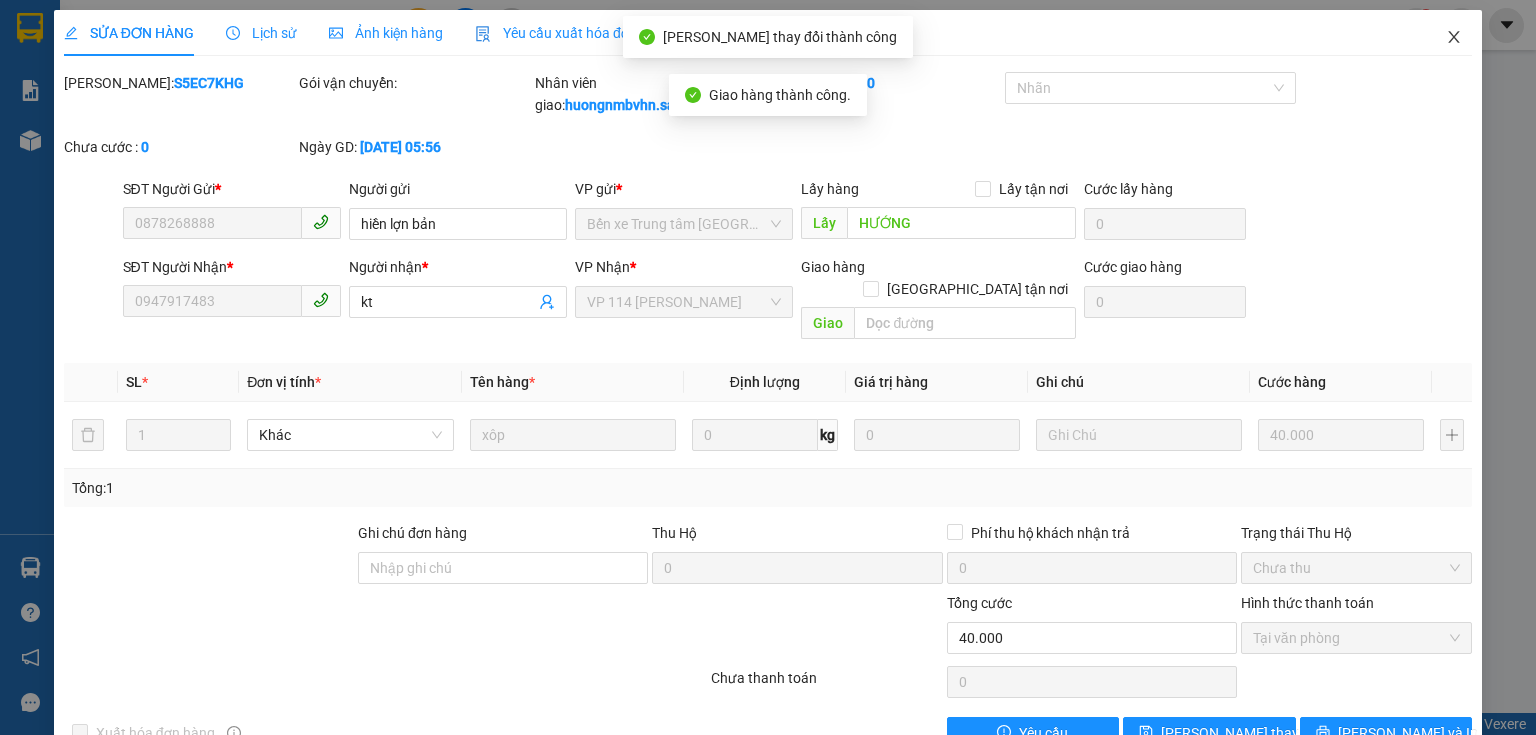 click 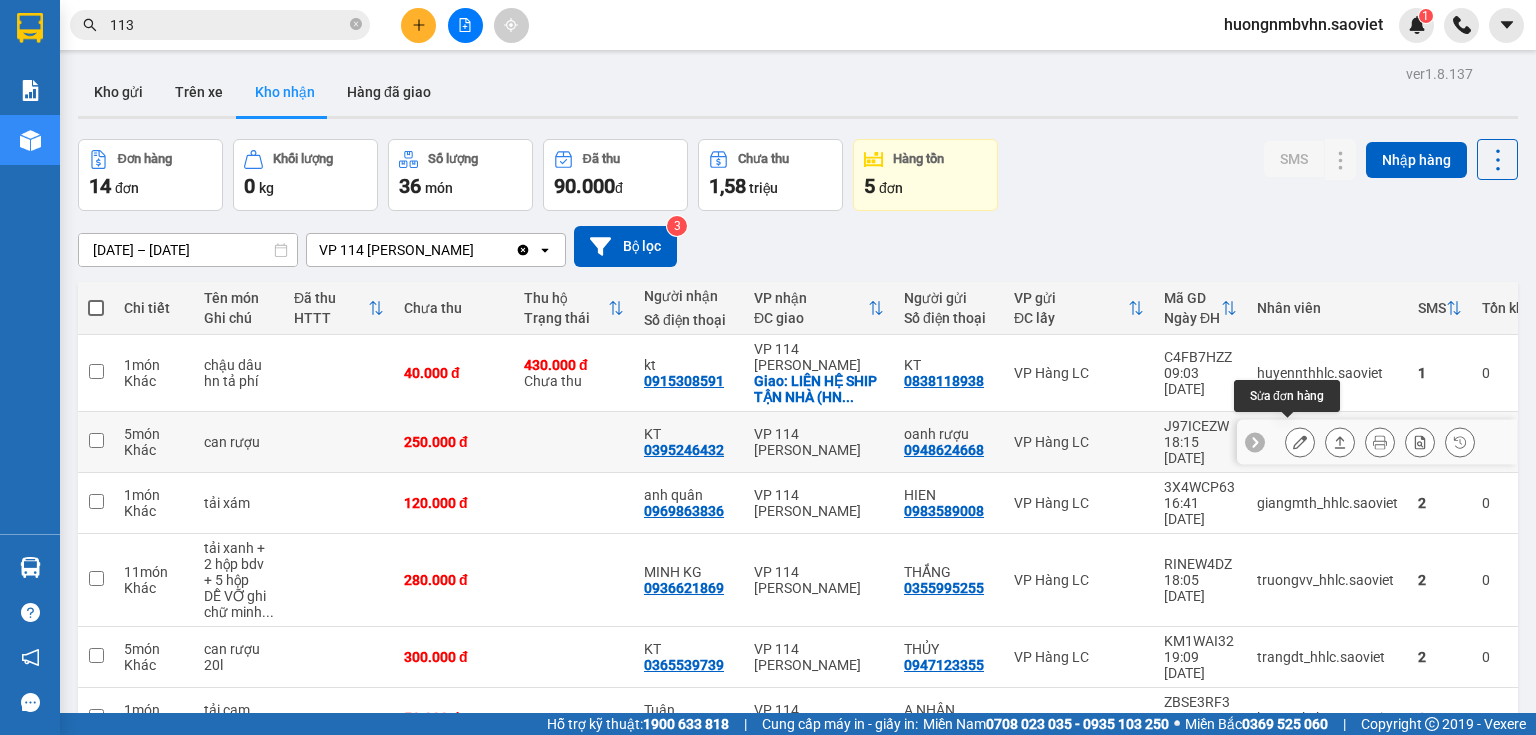 click 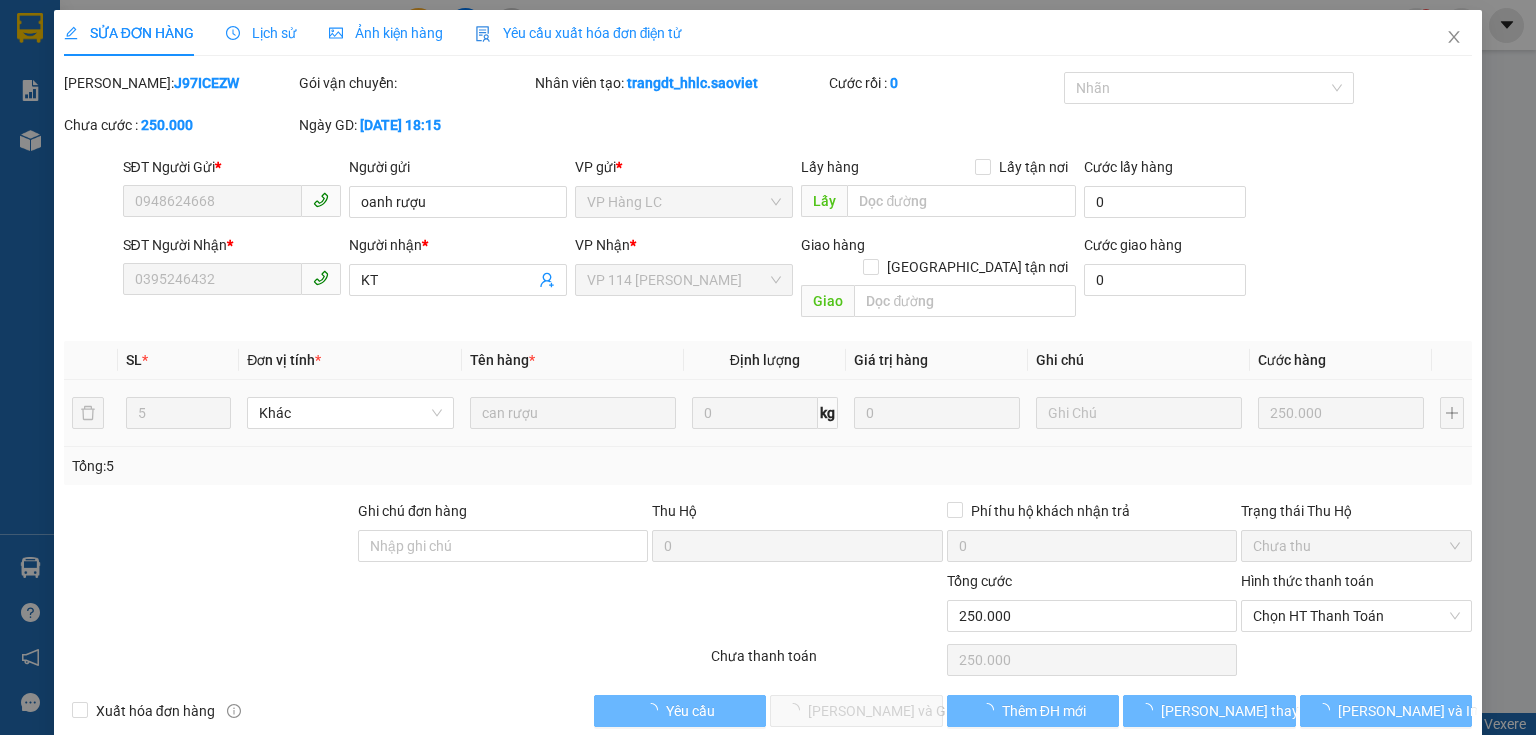 type on "0948624668" 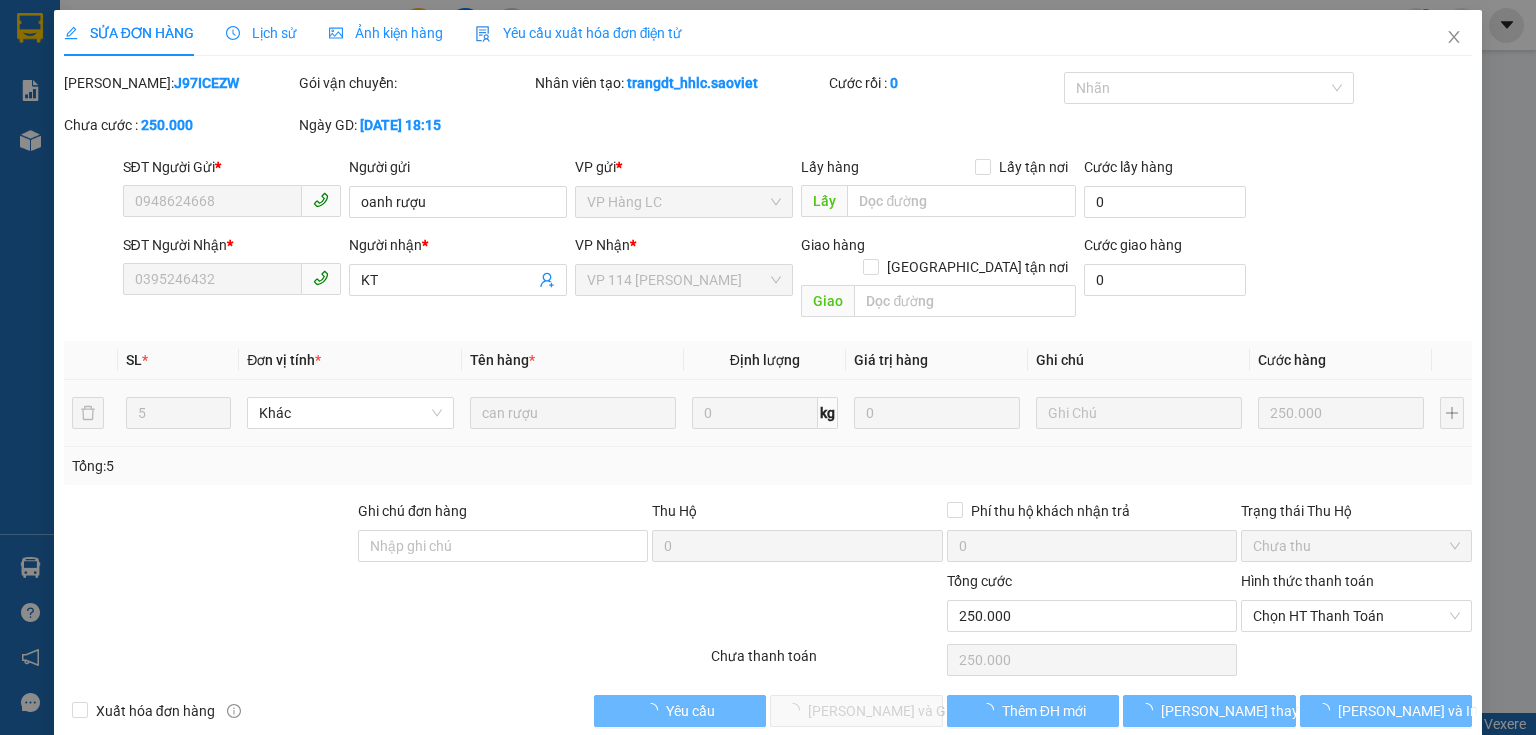 type on "oanh rượu" 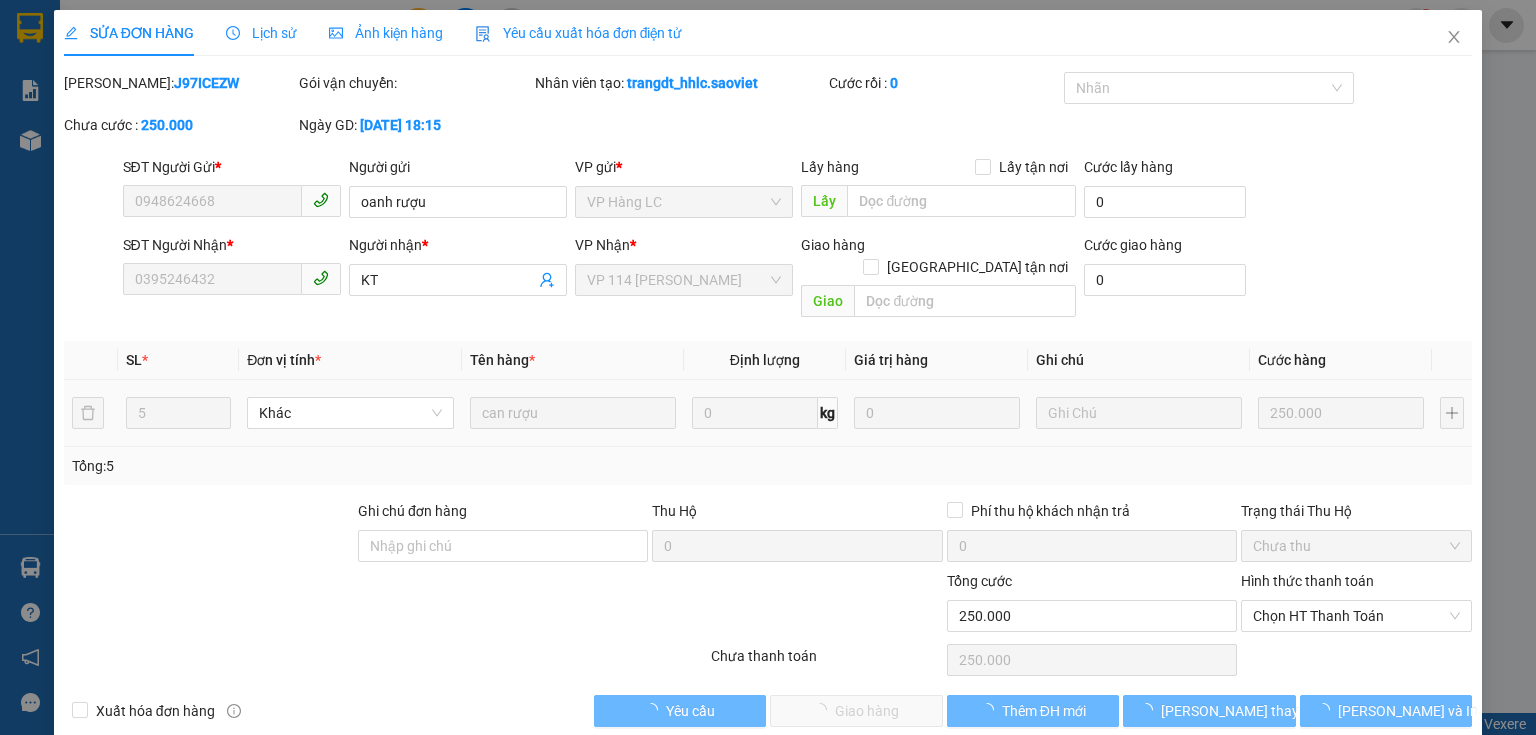 drag, startPoint x: 1338, startPoint y: 597, endPoint x: 1328, endPoint y: 610, distance: 16.40122 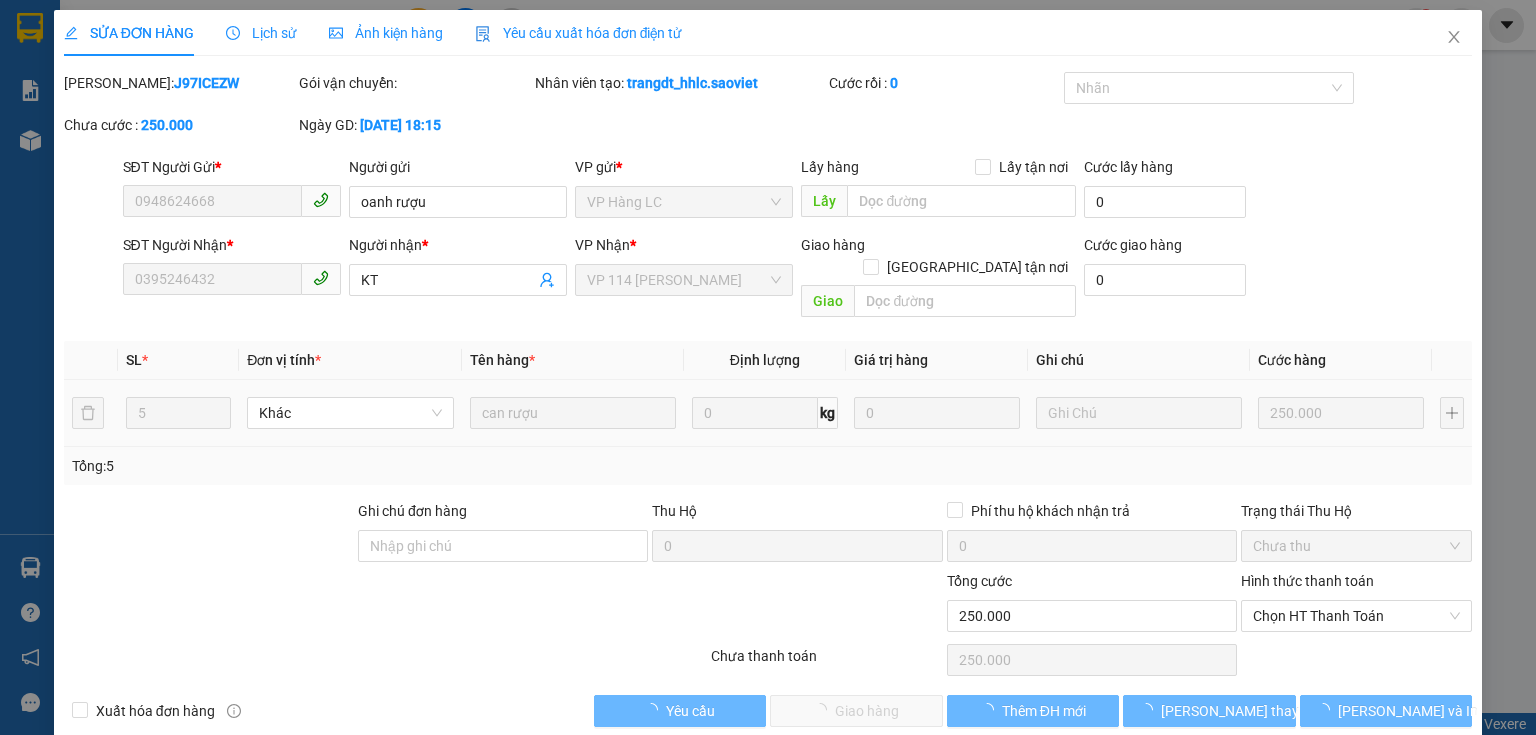 click on "Chọn HT Thanh Toán" at bounding box center (1356, 616) 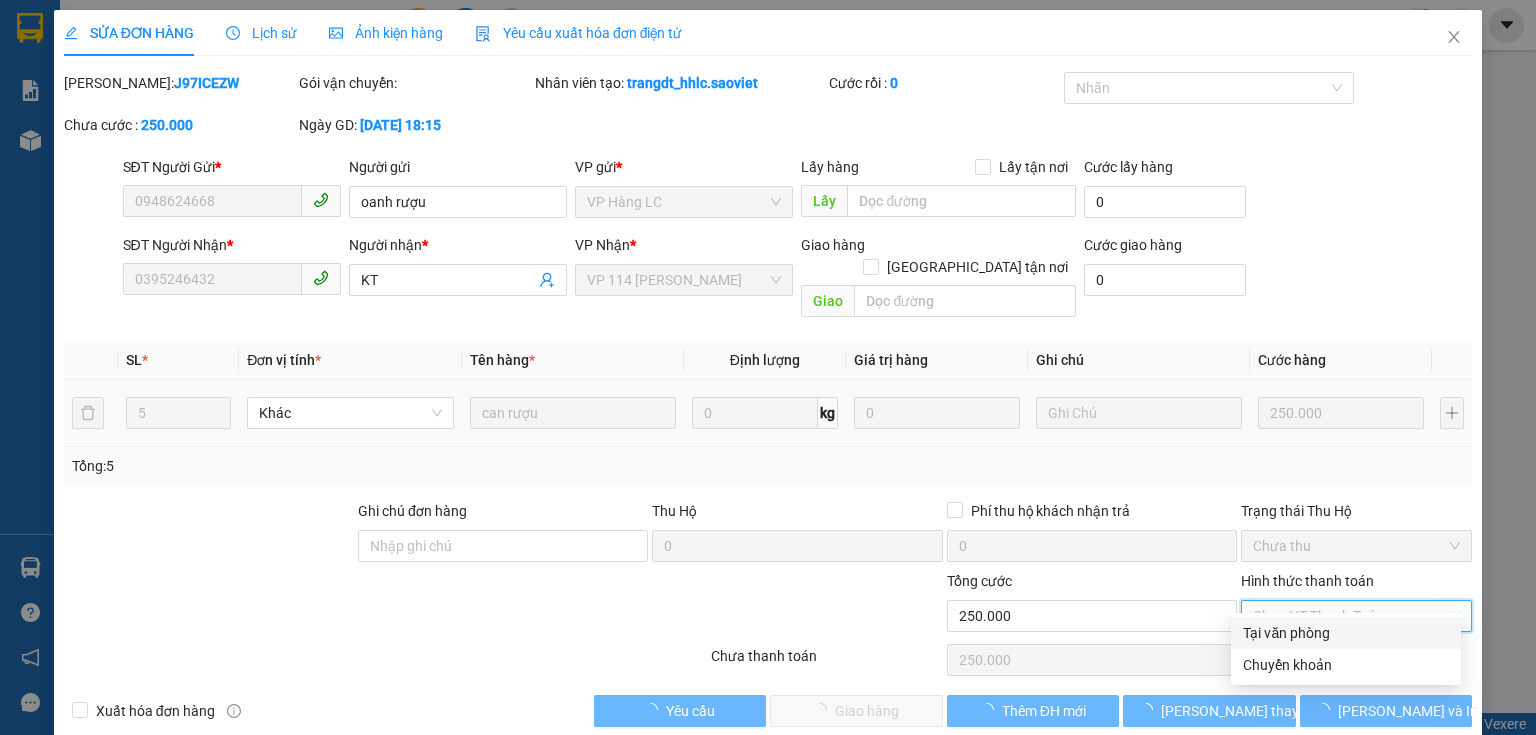 click on "Tại văn phòng" at bounding box center [1346, 633] 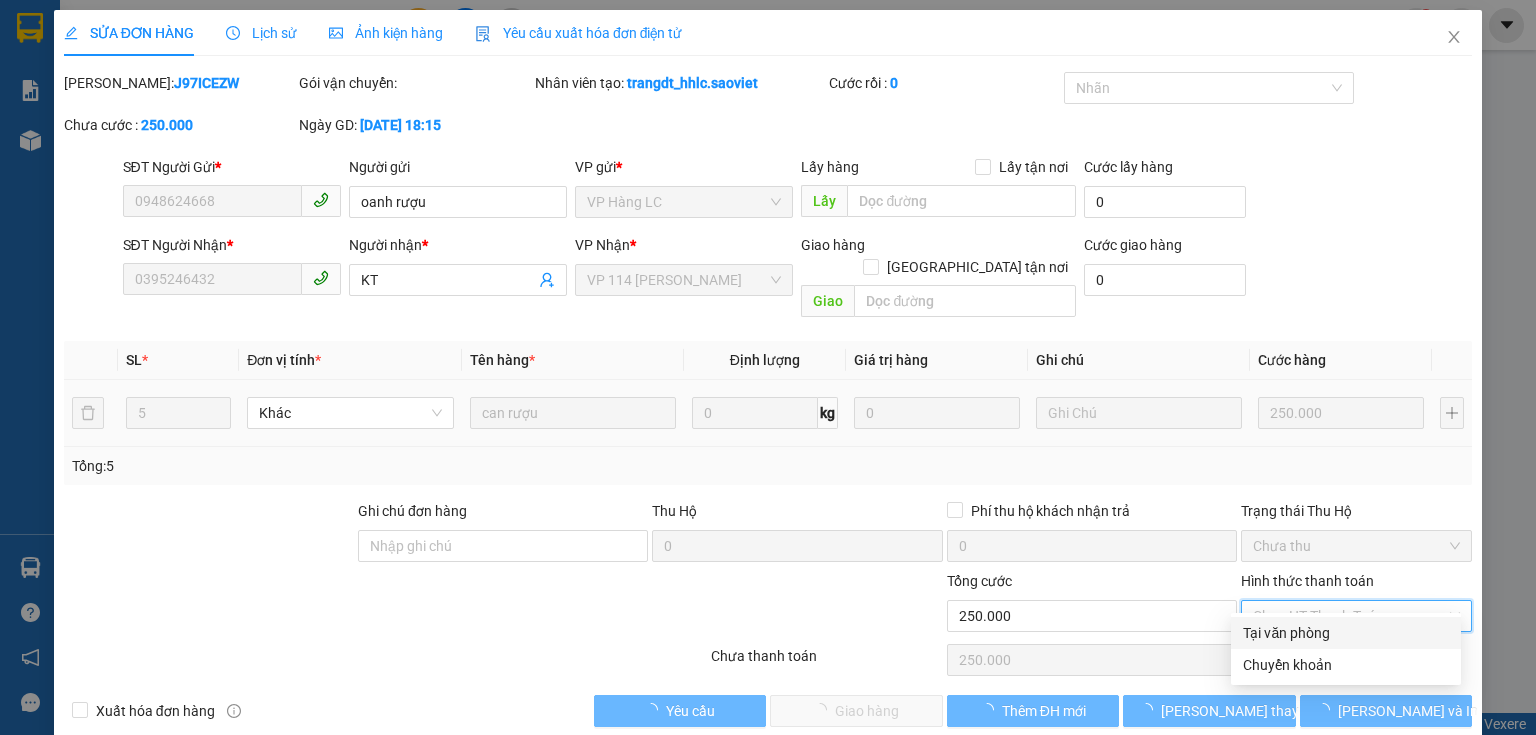type on "0" 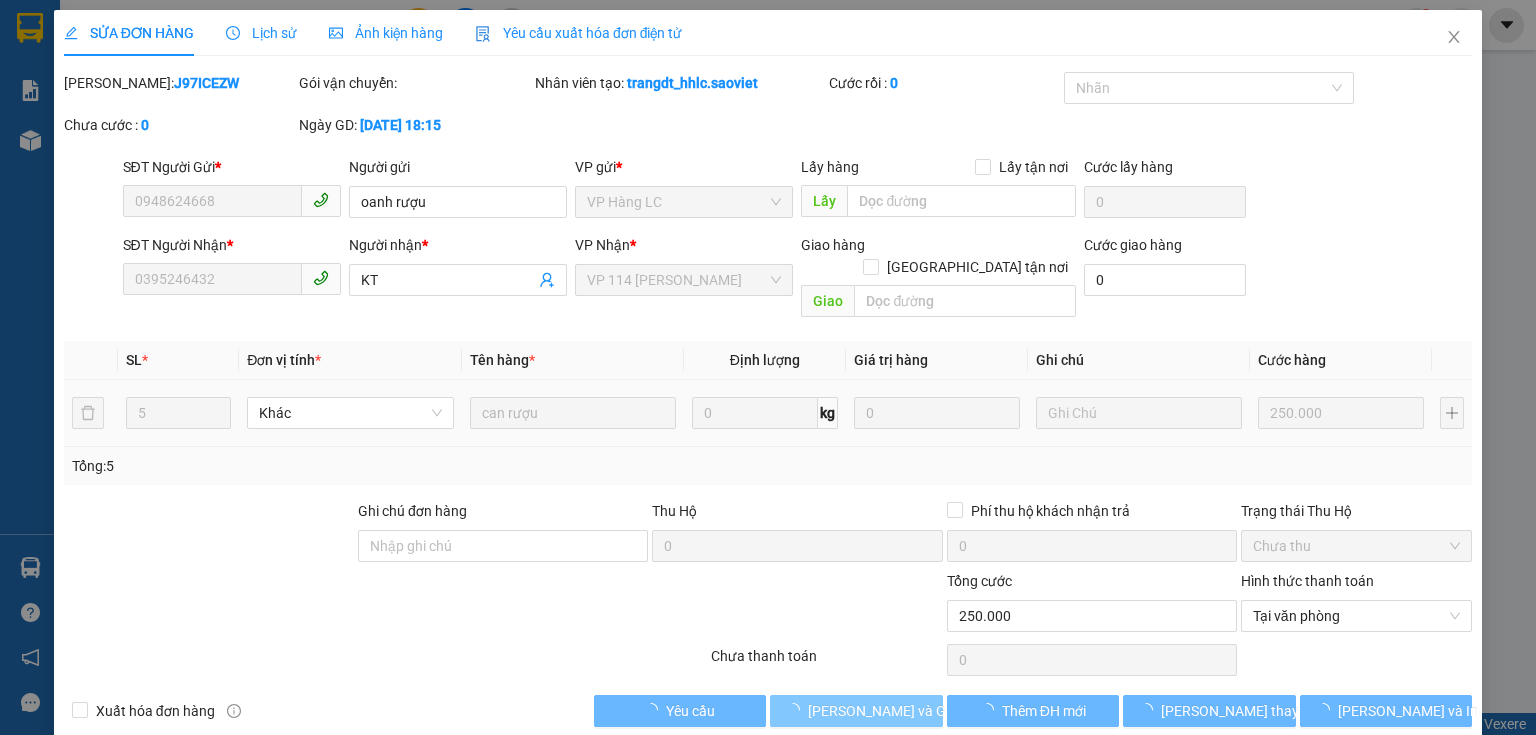 click on "[PERSON_NAME] và [PERSON_NAME] hàng" at bounding box center (904, 711) 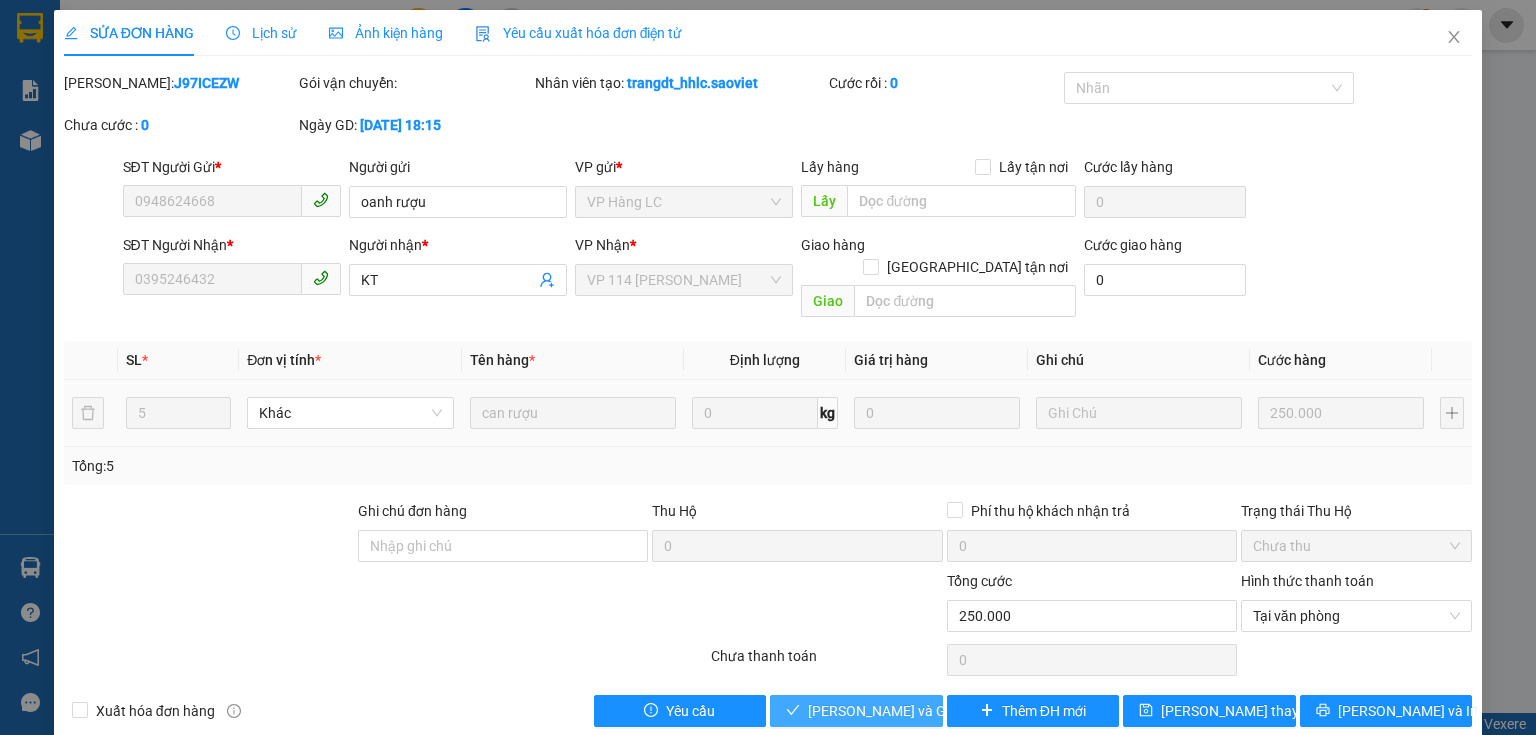click on "[PERSON_NAME] và [PERSON_NAME] hàng" at bounding box center (904, 711) 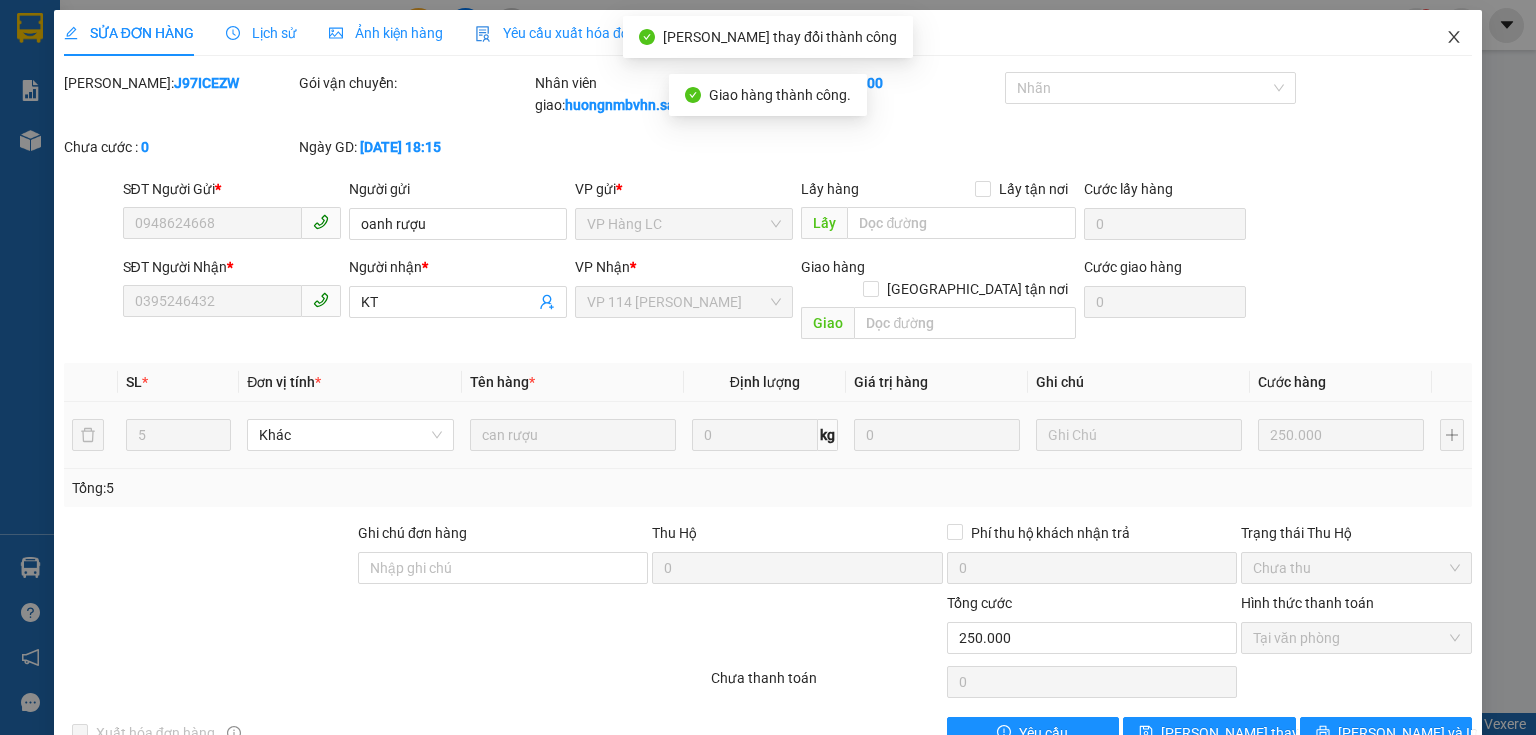 click 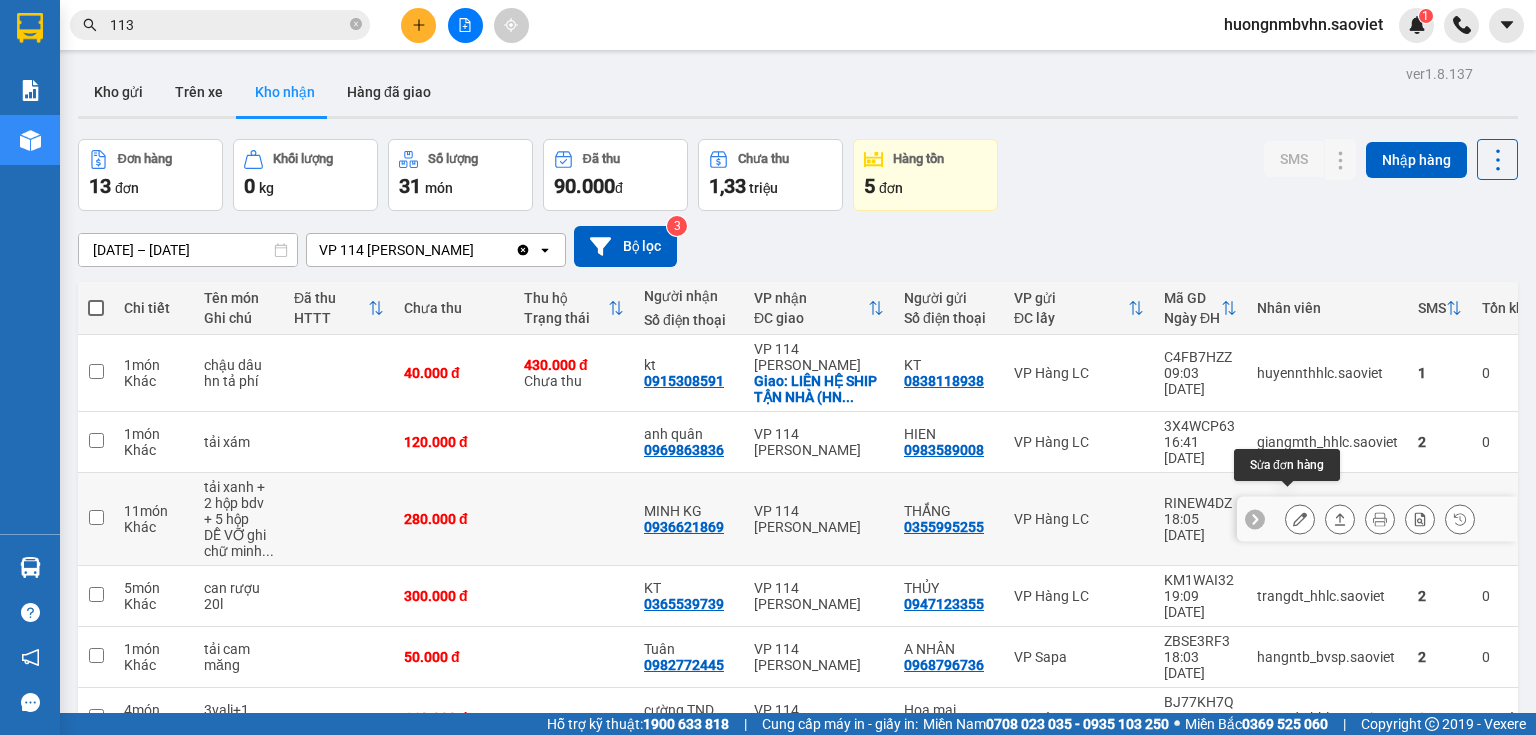 click 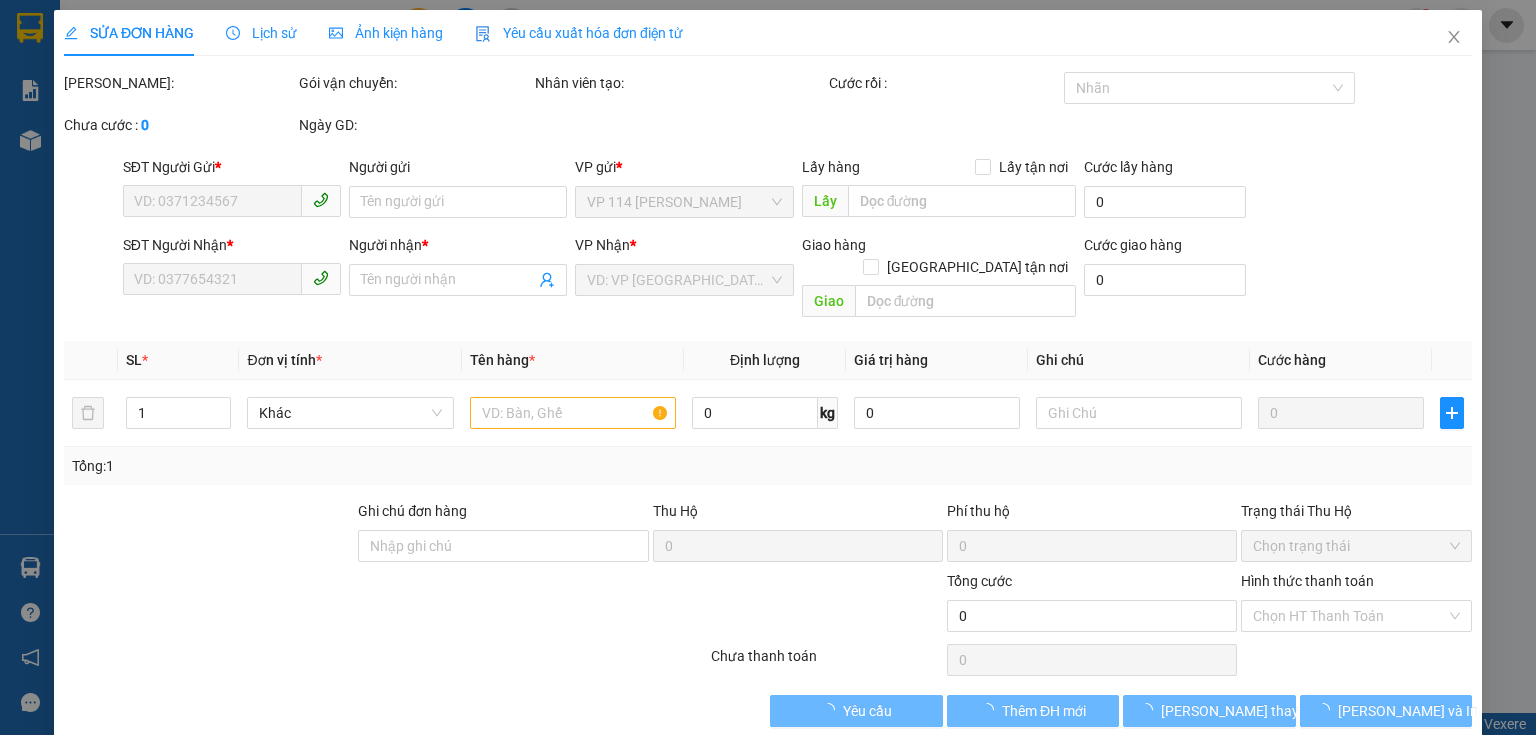 type on "0355995255" 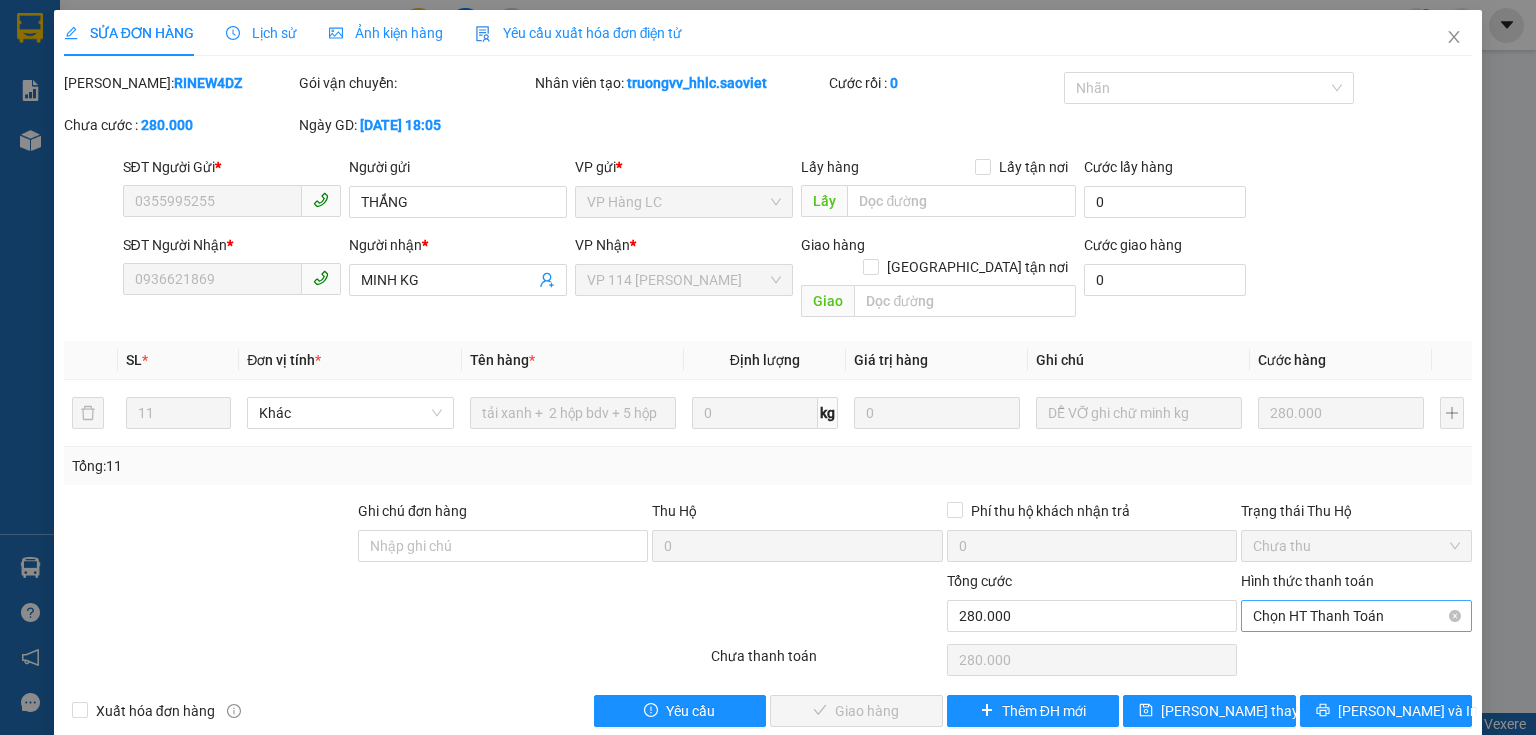 click on "Chọn HT Thanh Toán" at bounding box center (1356, 616) 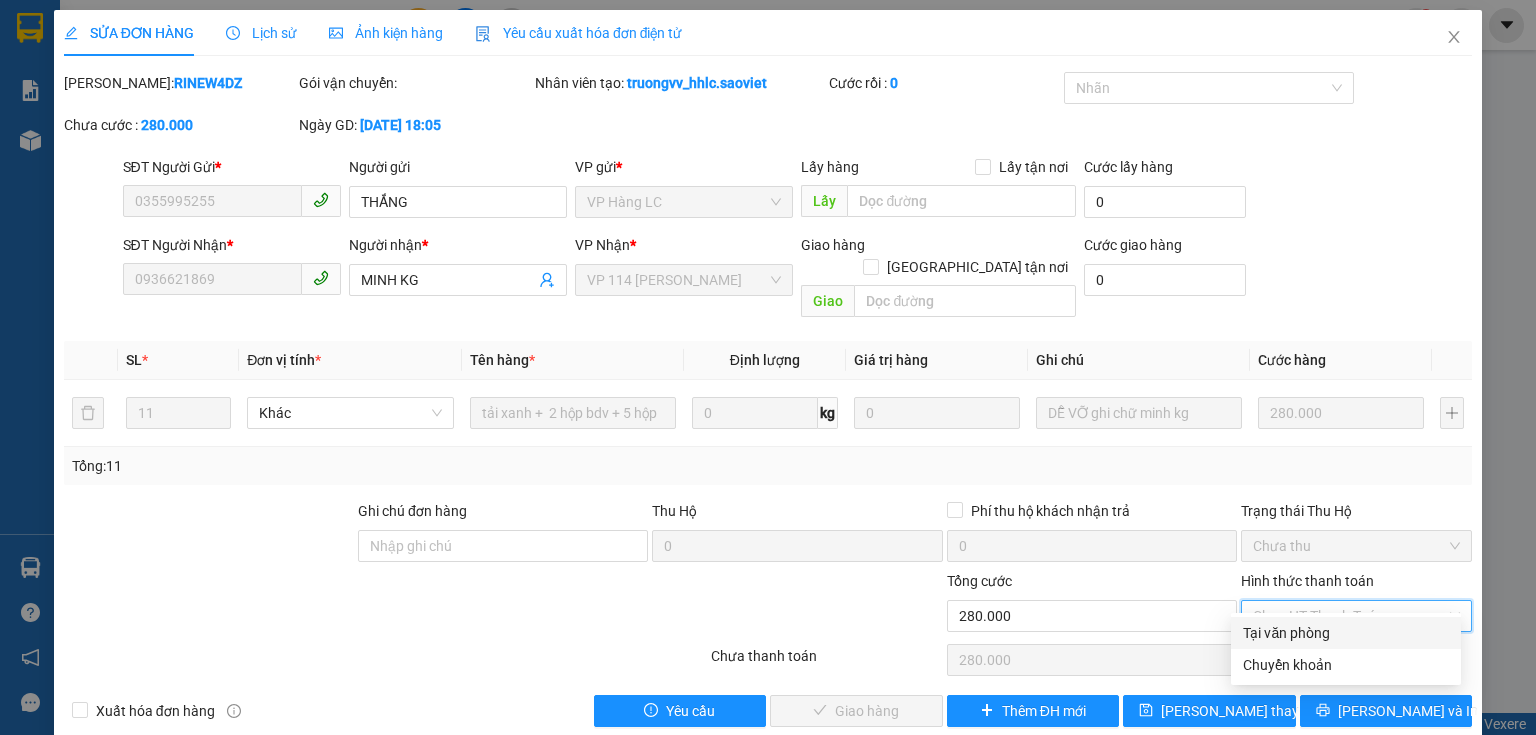 click on "Tại văn phòng" at bounding box center (1346, 633) 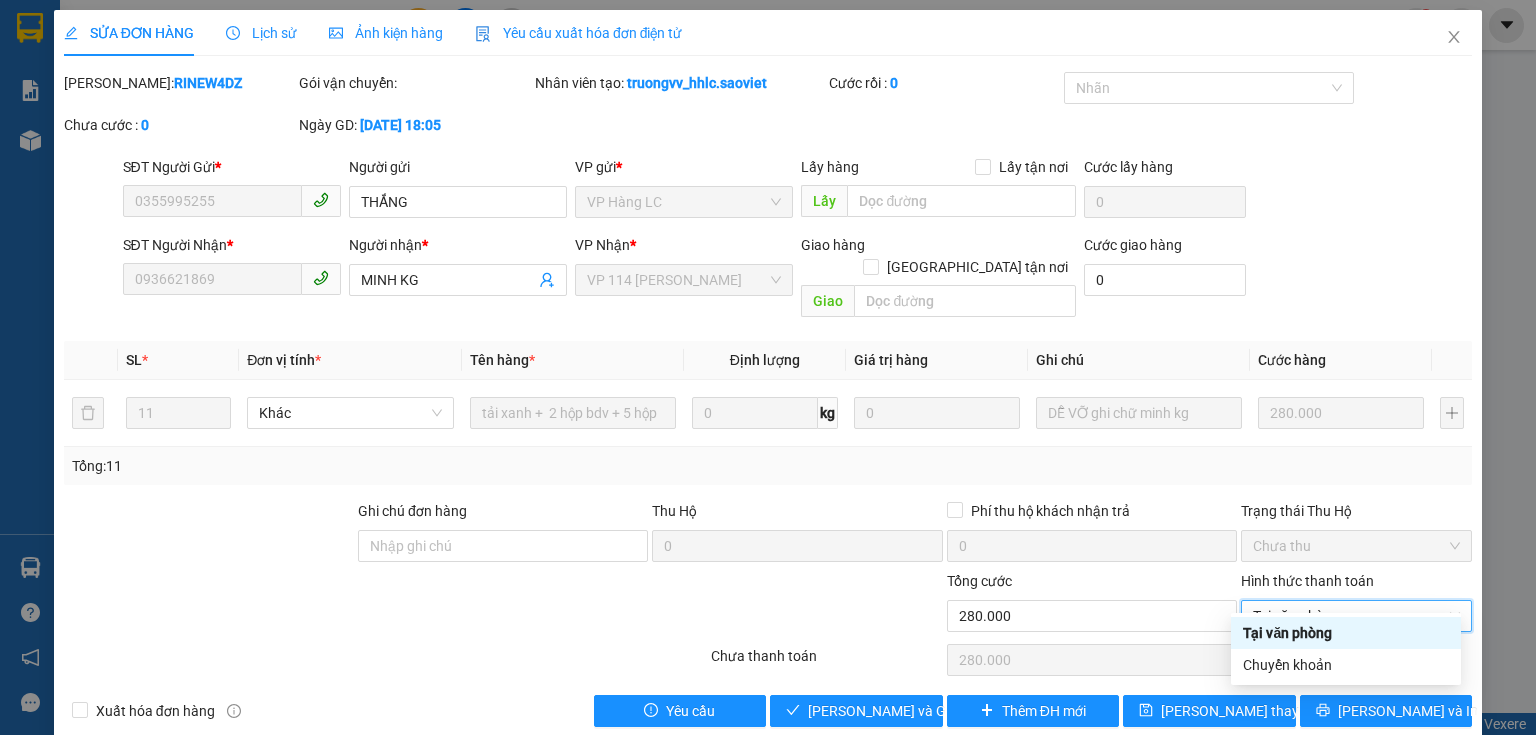 type on "0" 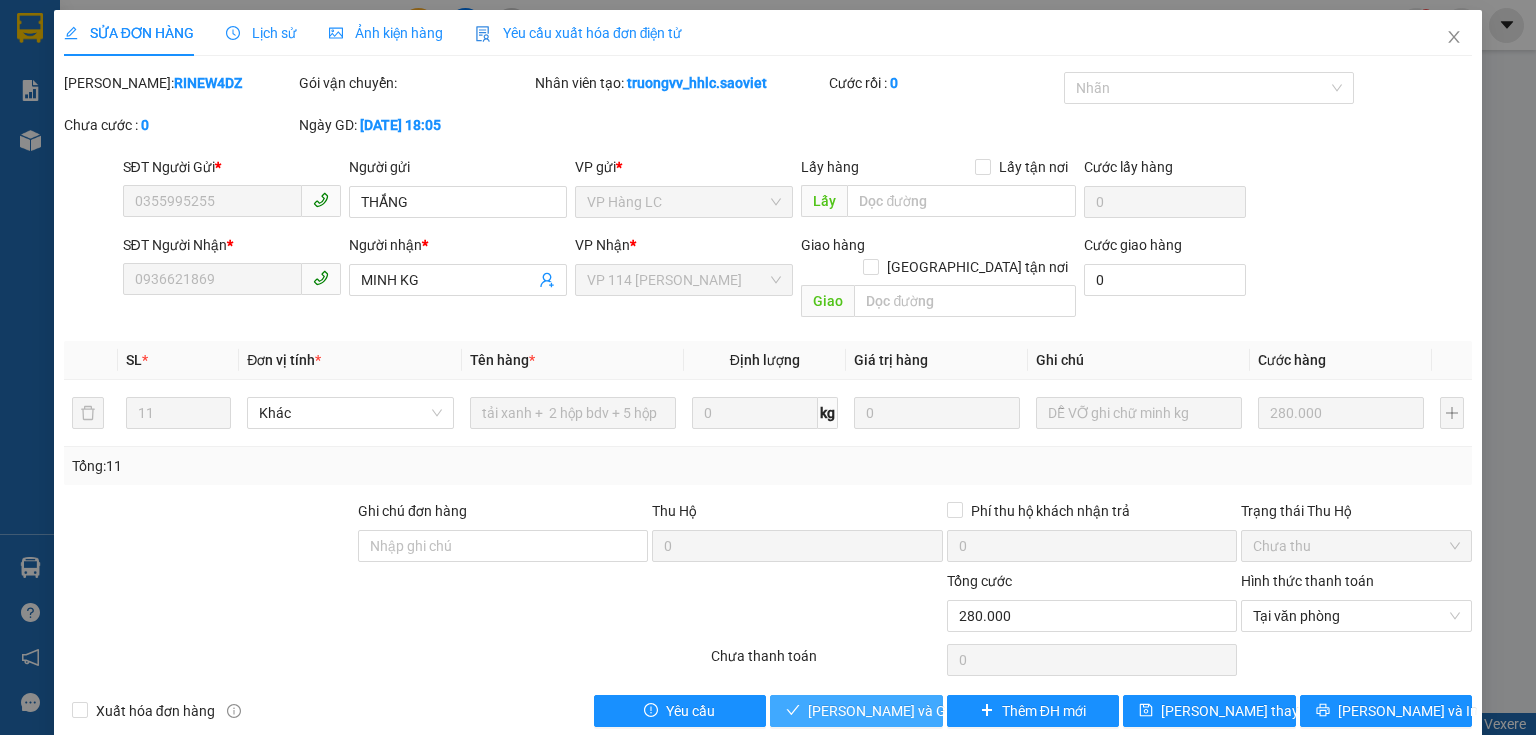 click on "[PERSON_NAME] và [PERSON_NAME] hàng" at bounding box center [904, 711] 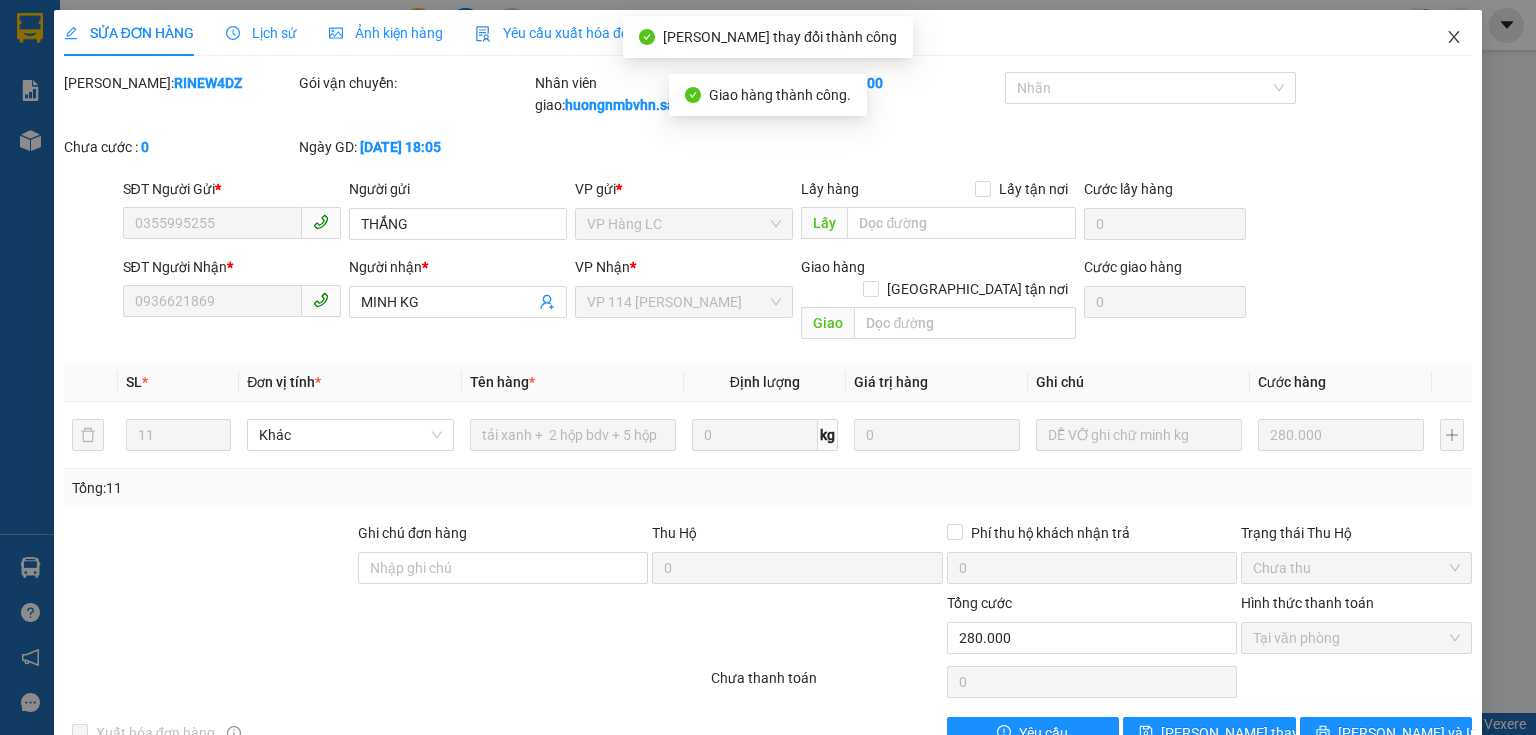 click 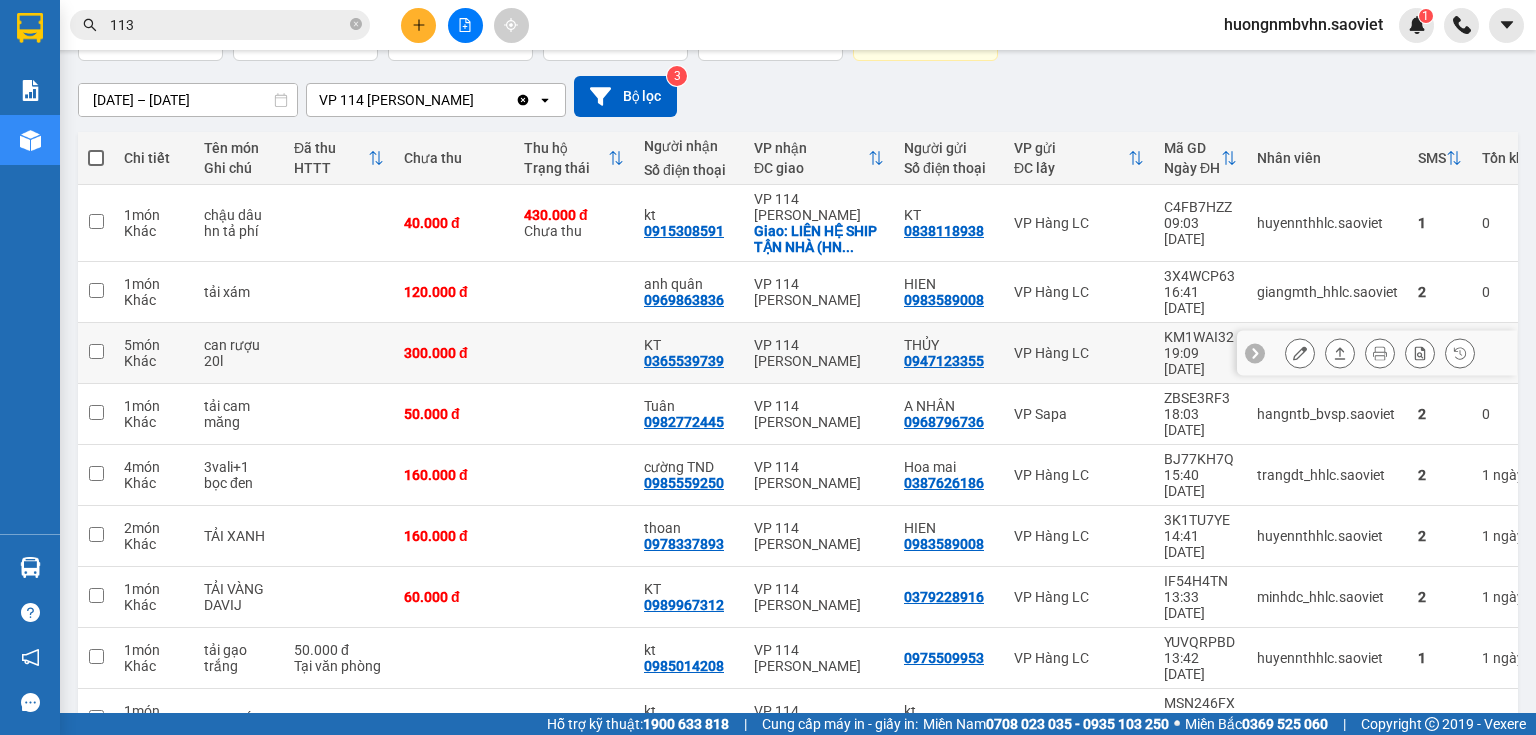 scroll, scrollTop: 240, scrollLeft: 0, axis: vertical 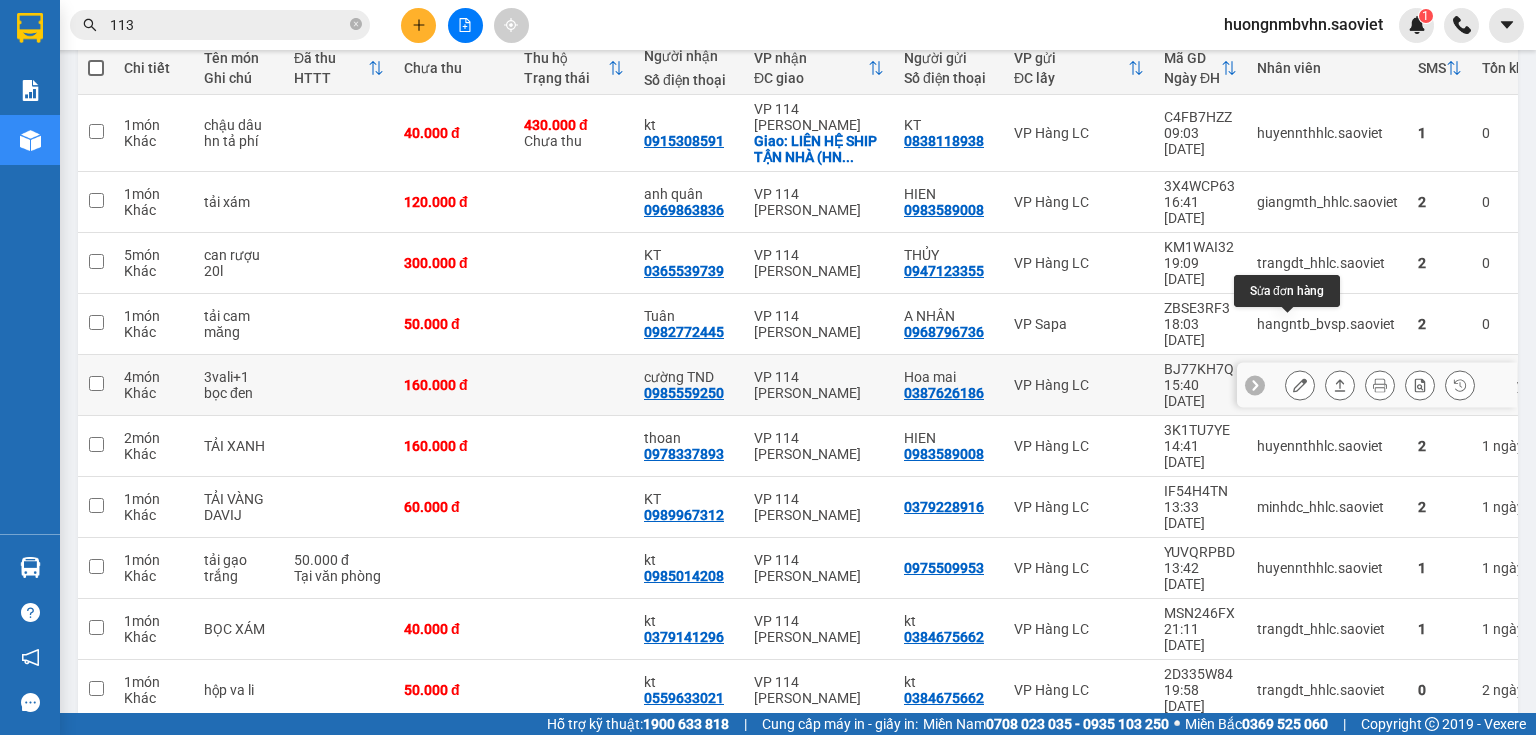 click 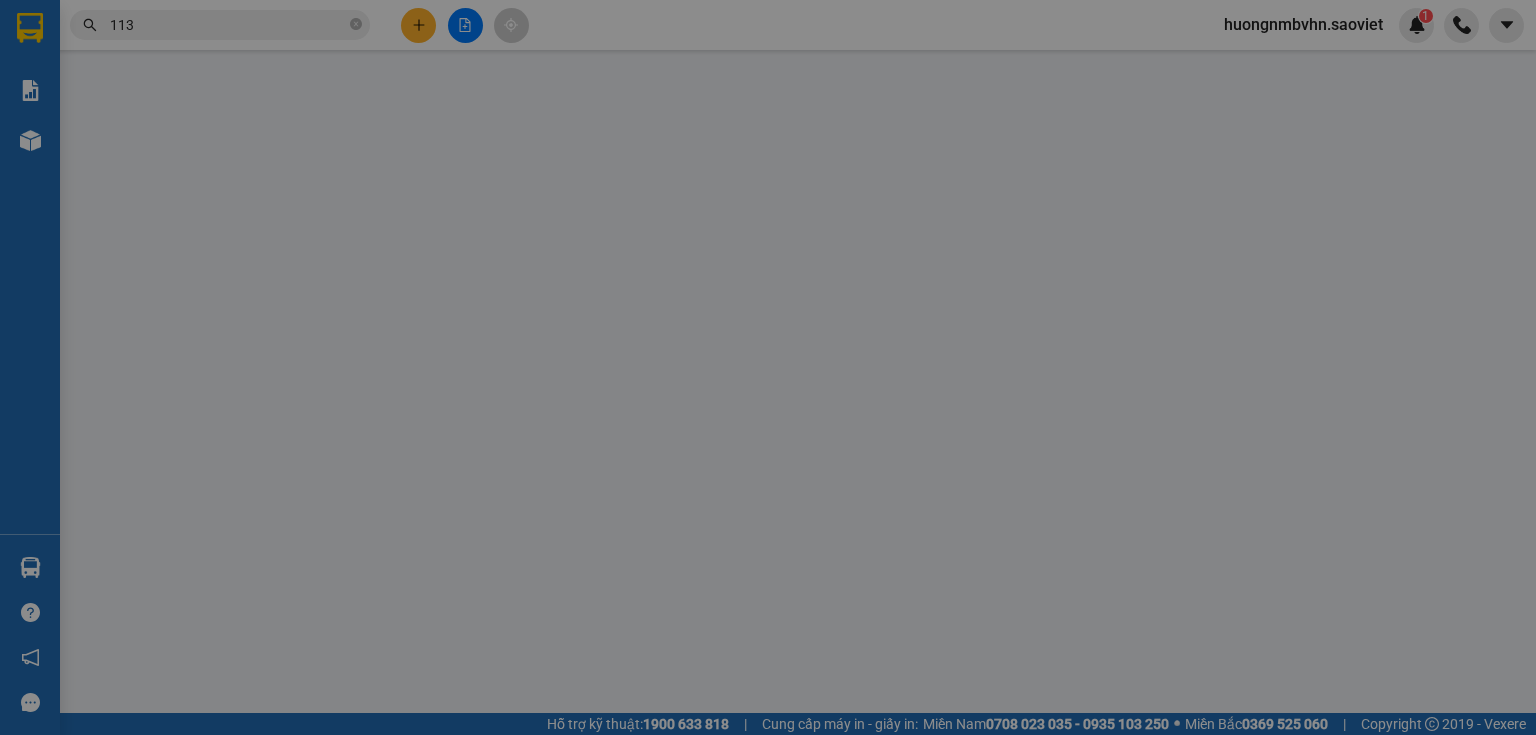 type on "0387626186" 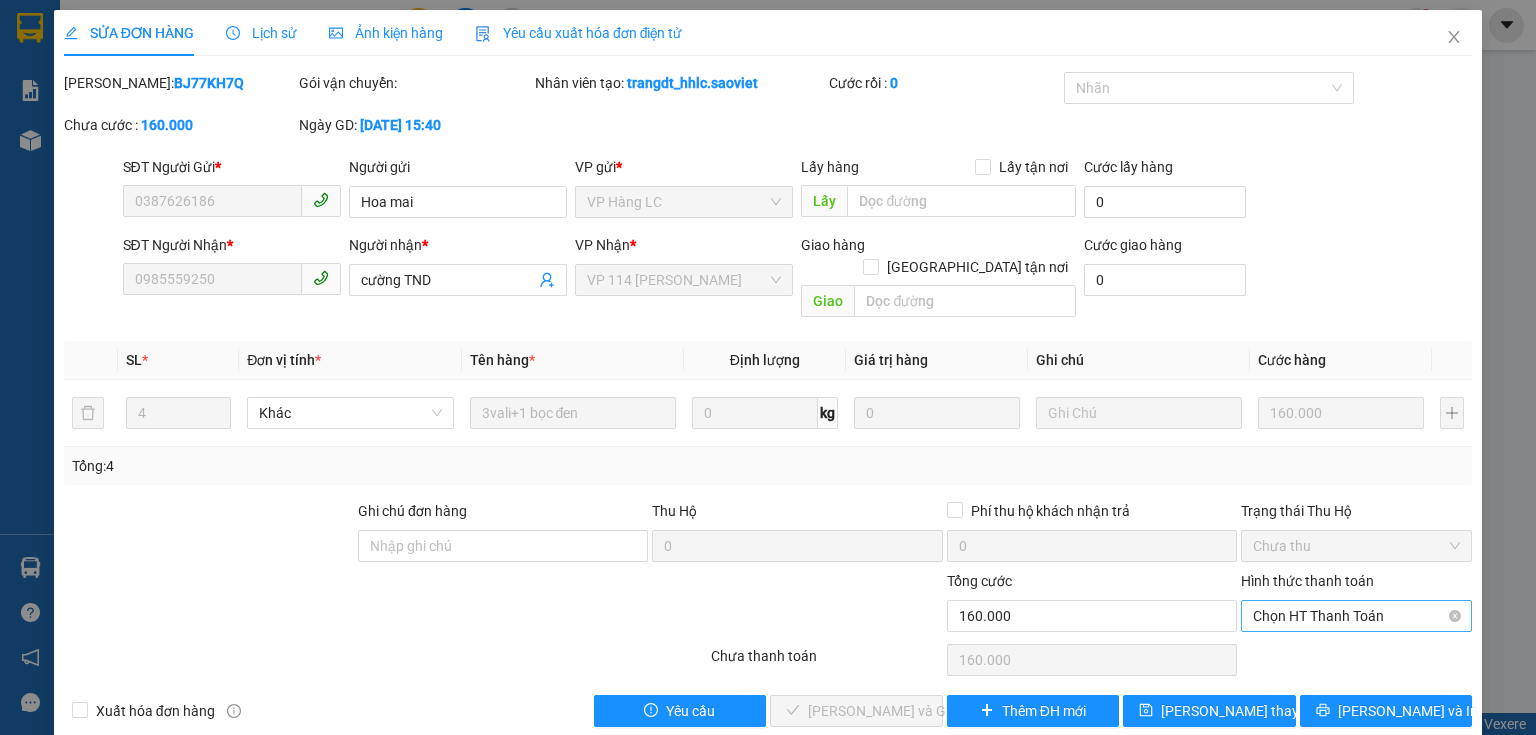 click on "Chọn HT Thanh Toán" at bounding box center [1356, 616] 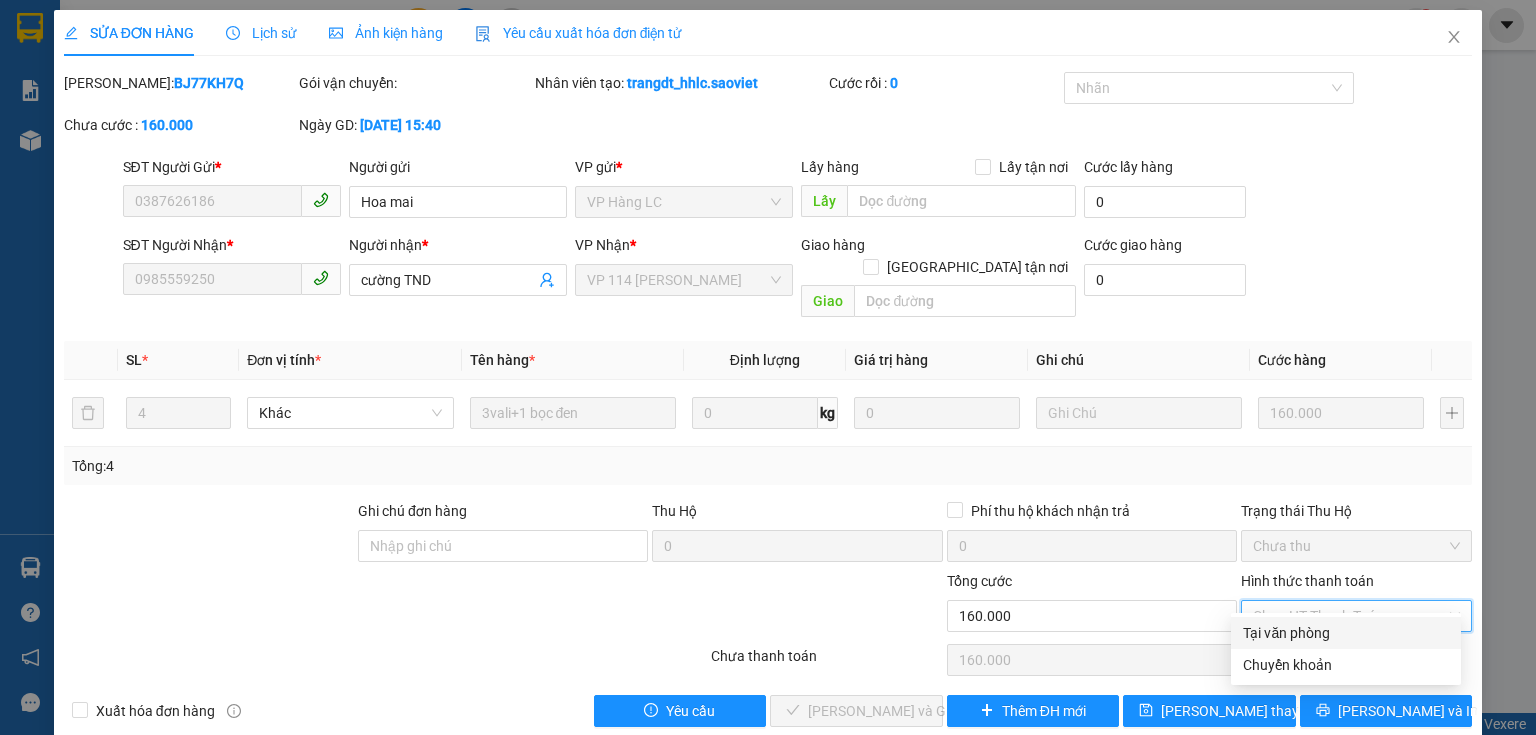click on "Tại văn phòng" at bounding box center (1346, 633) 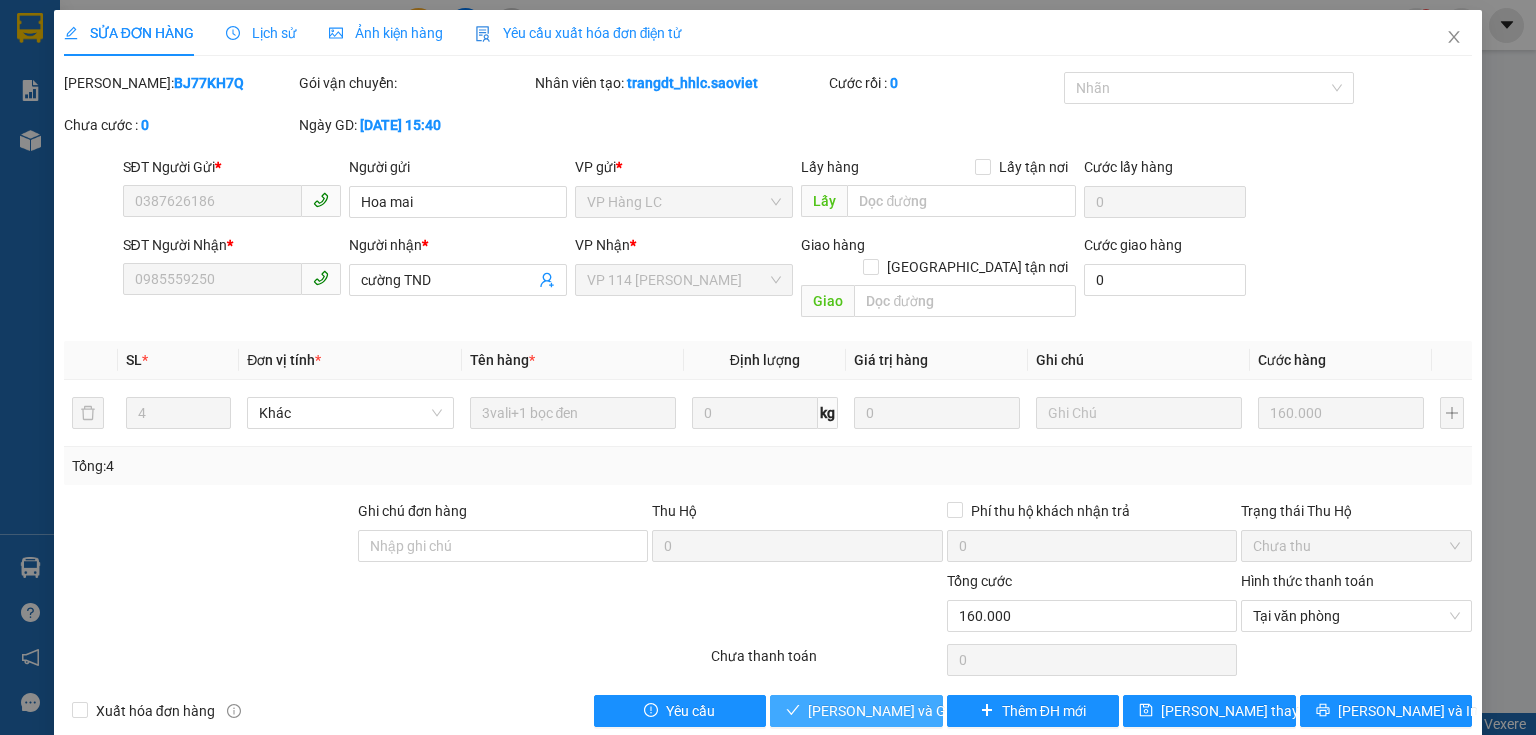 click on "[PERSON_NAME] và [PERSON_NAME] hàng" at bounding box center (904, 711) 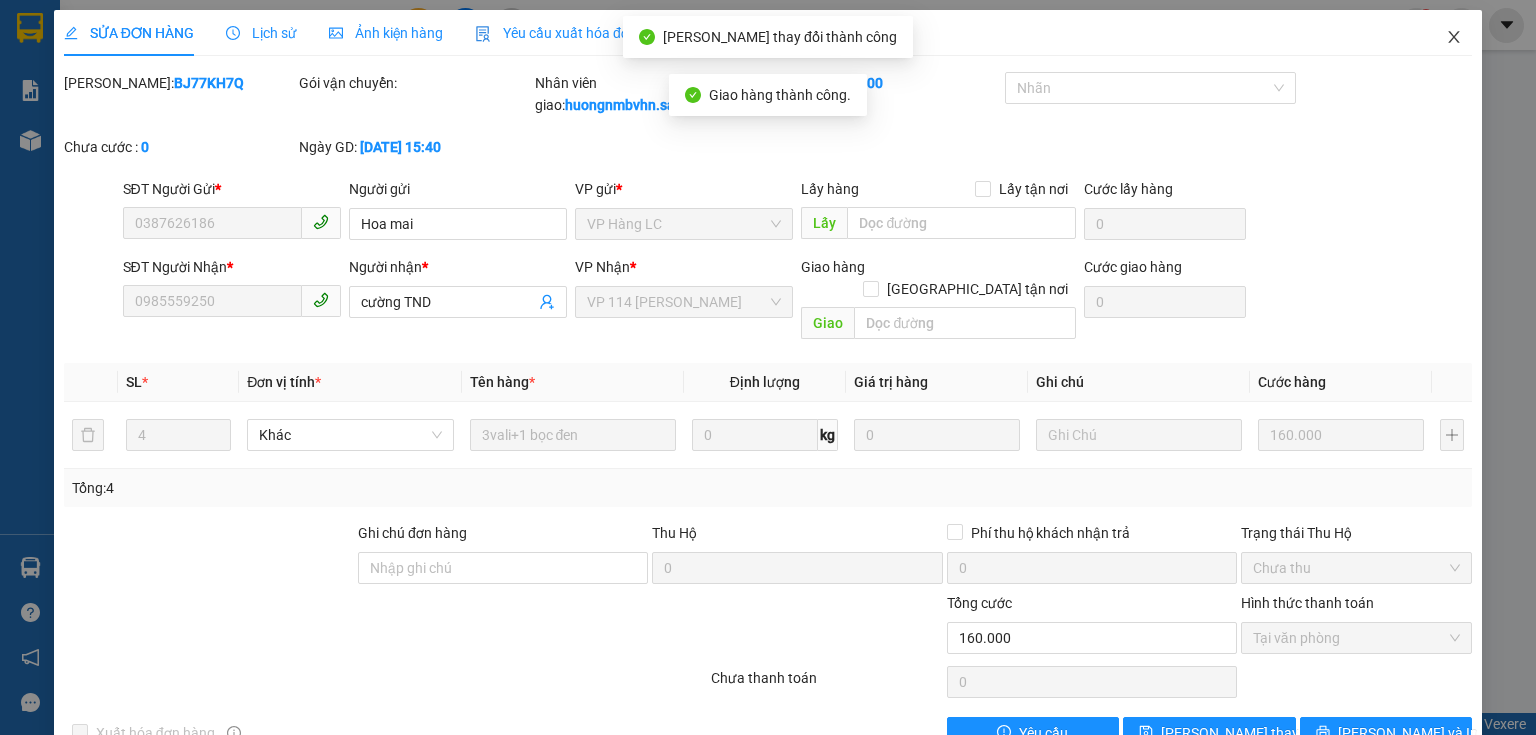 click at bounding box center [1454, 38] 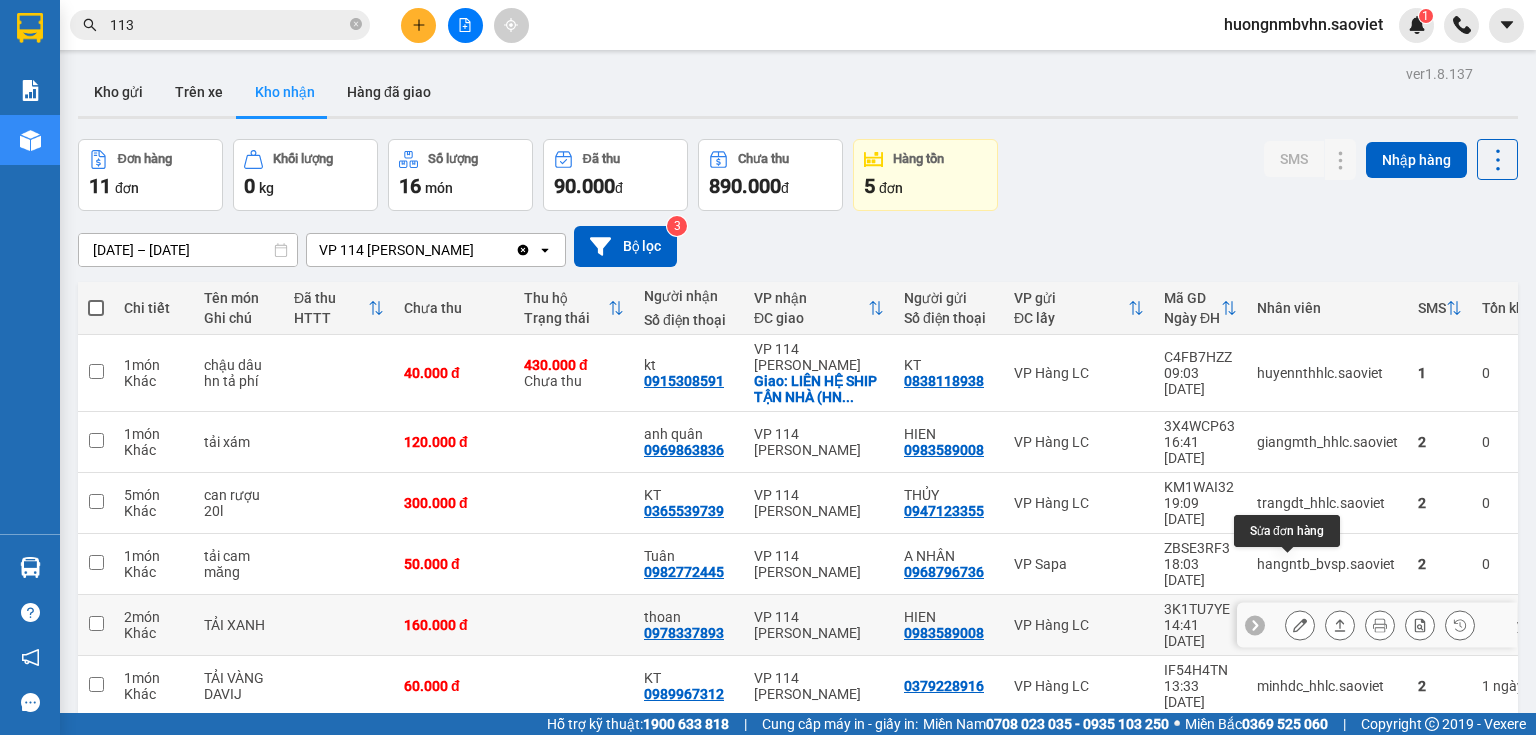 click 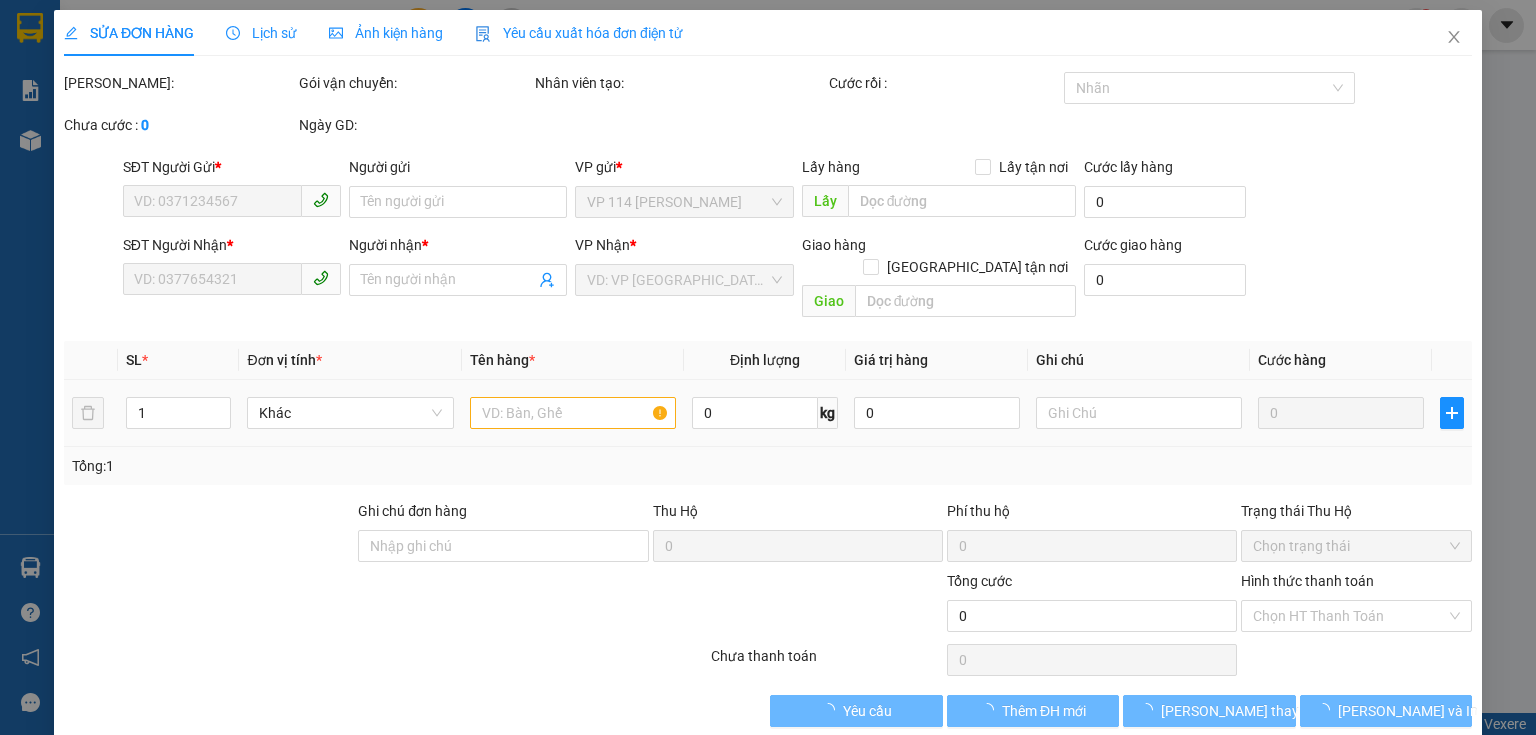 type on "0983589008" 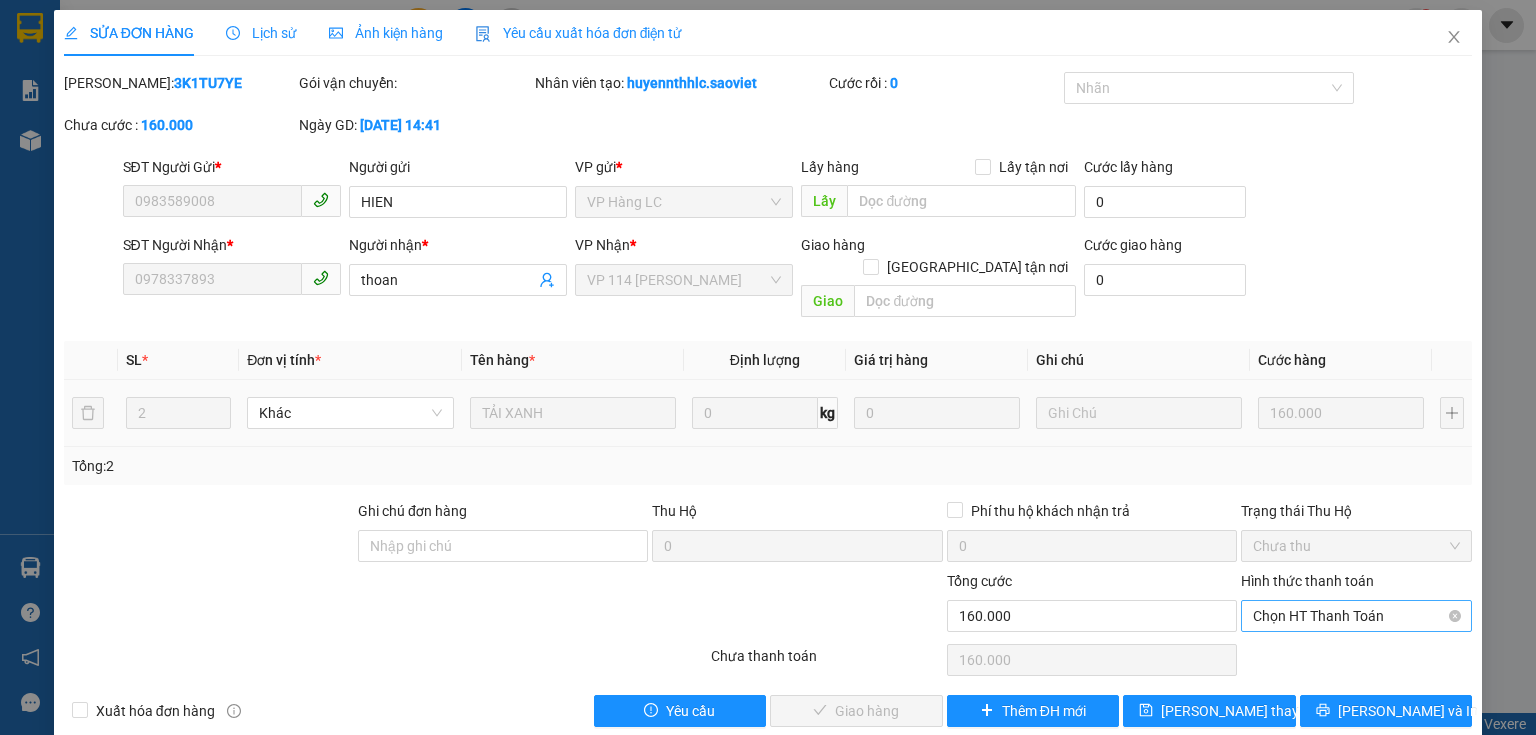 click on "Chọn HT Thanh Toán" at bounding box center [1356, 616] 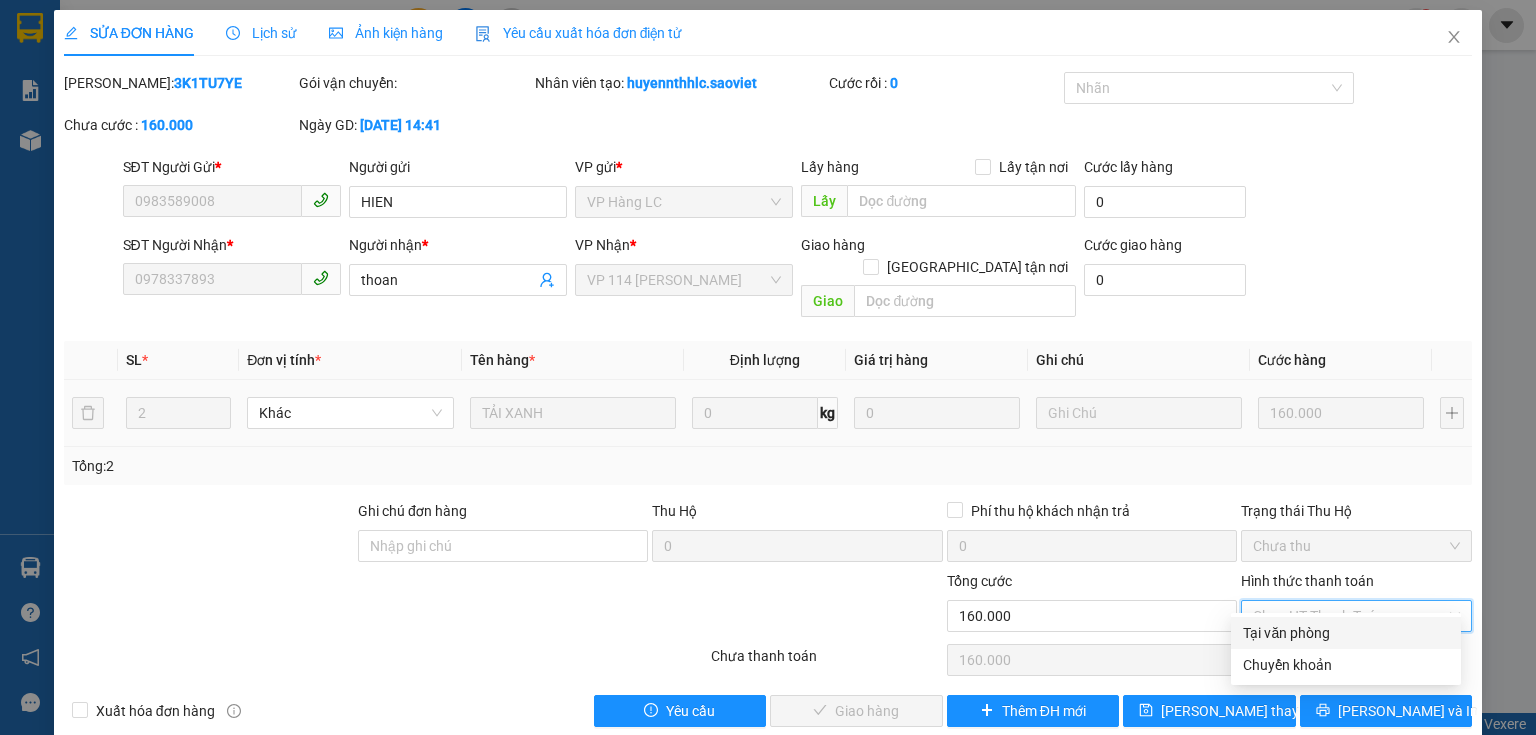 click on "Tại văn phòng" at bounding box center [1346, 633] 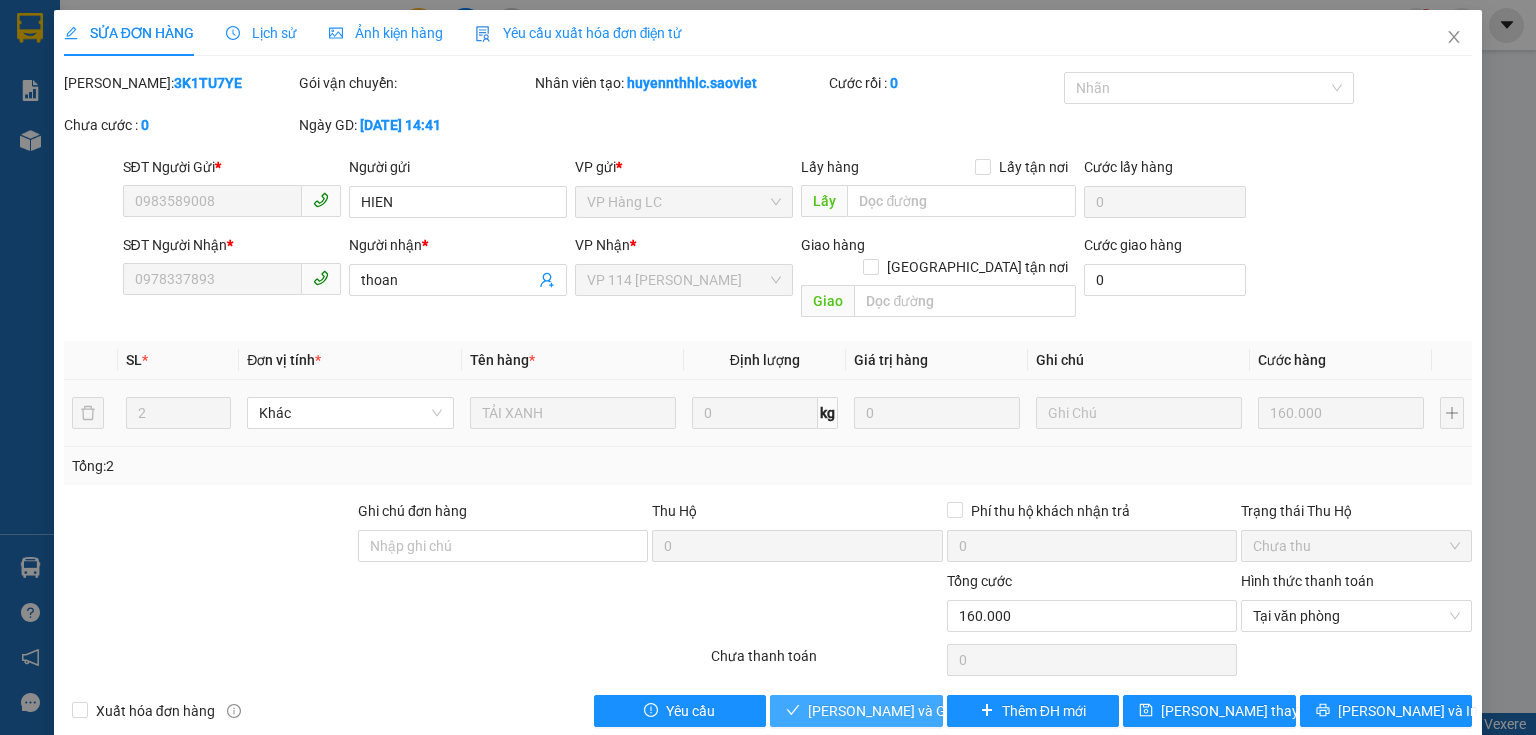 click on "[PERSON_NAME] và [PERSON_NAME] hàng" at bounding box center [904, 711] 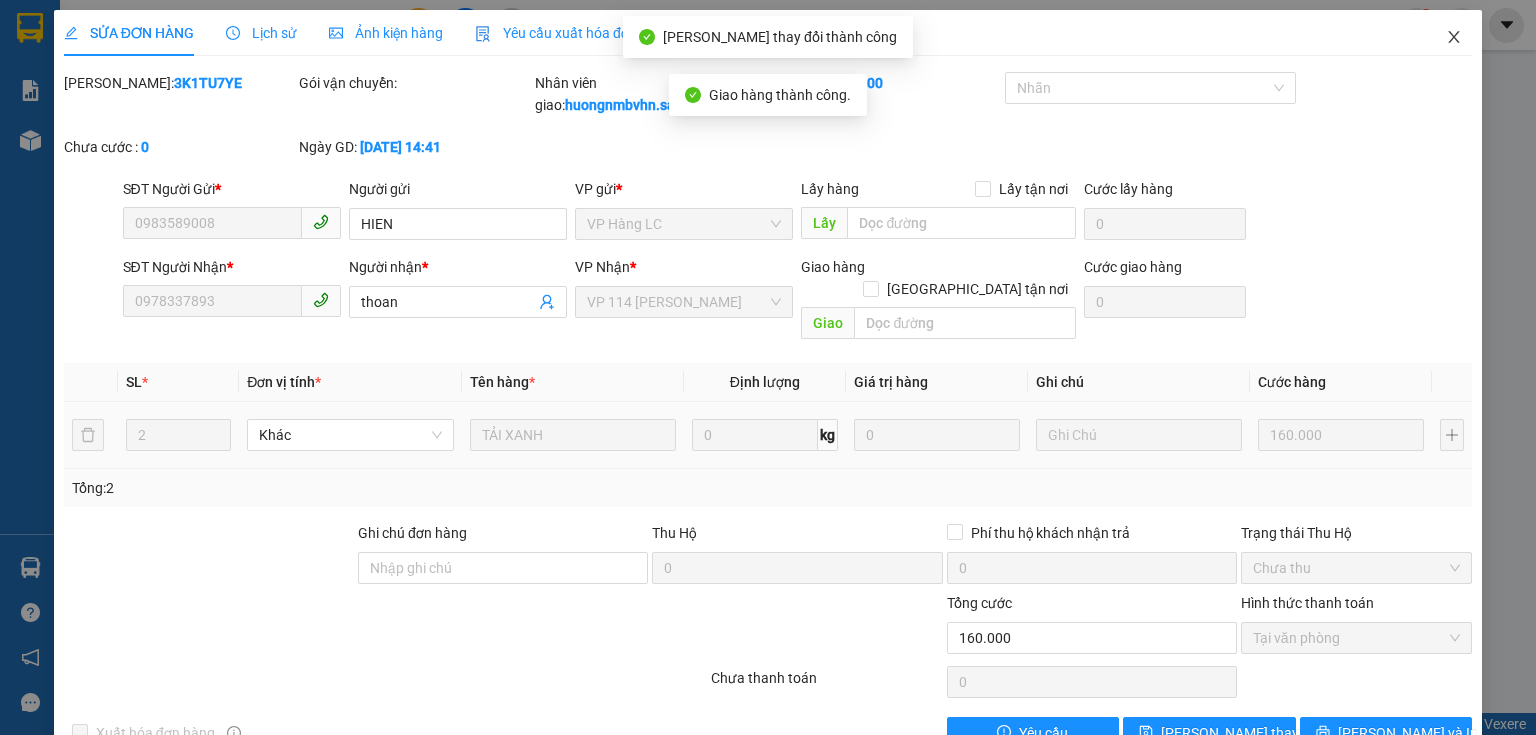click 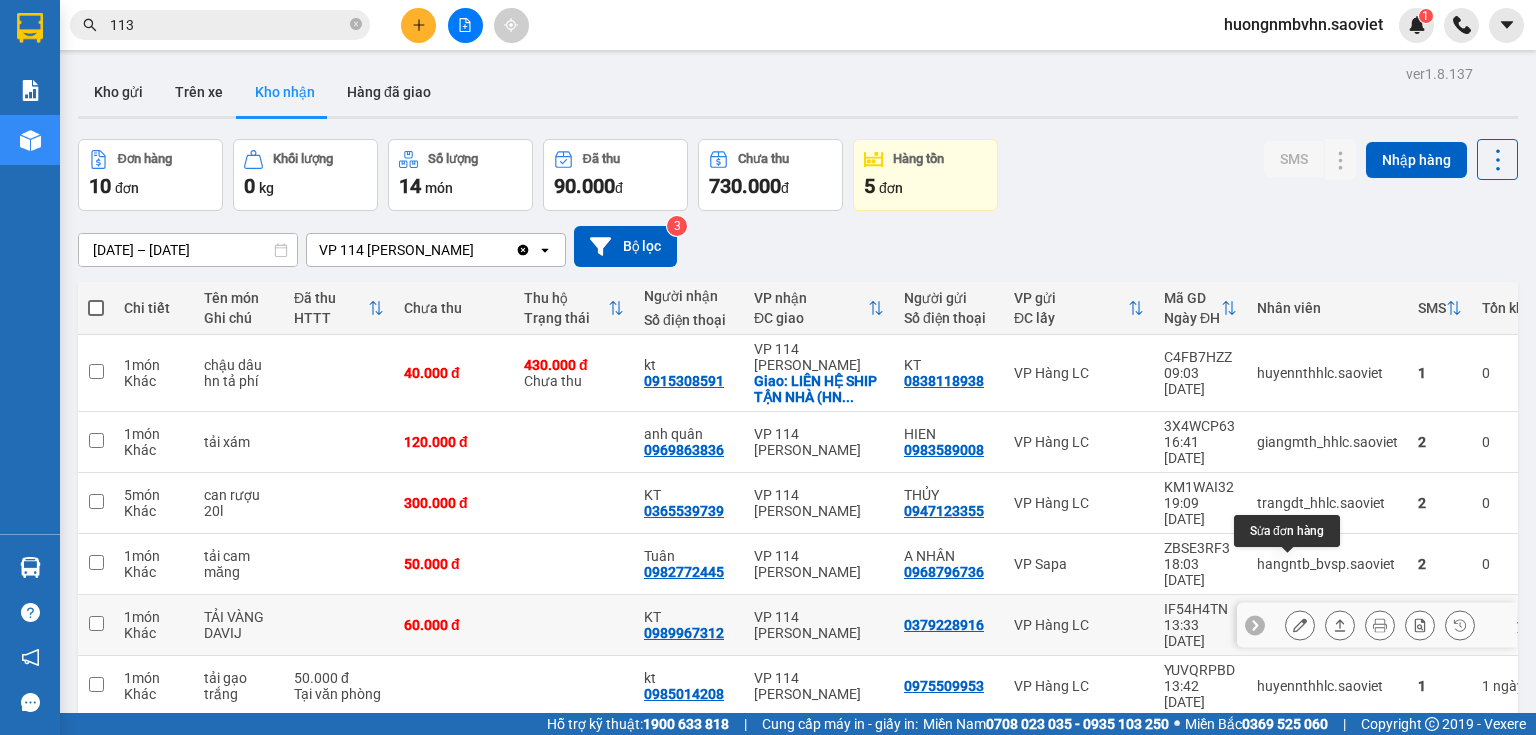click 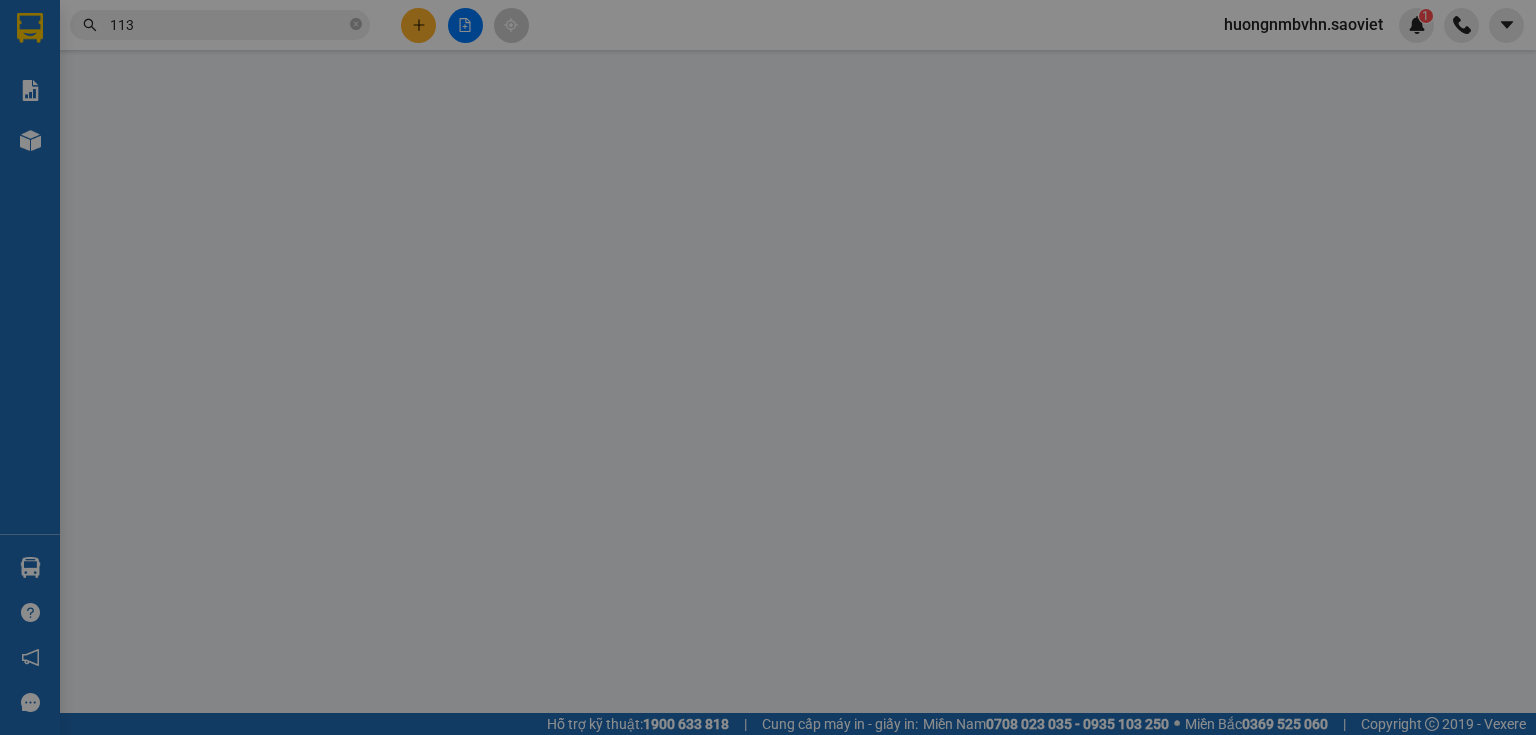 type on "0379228916" 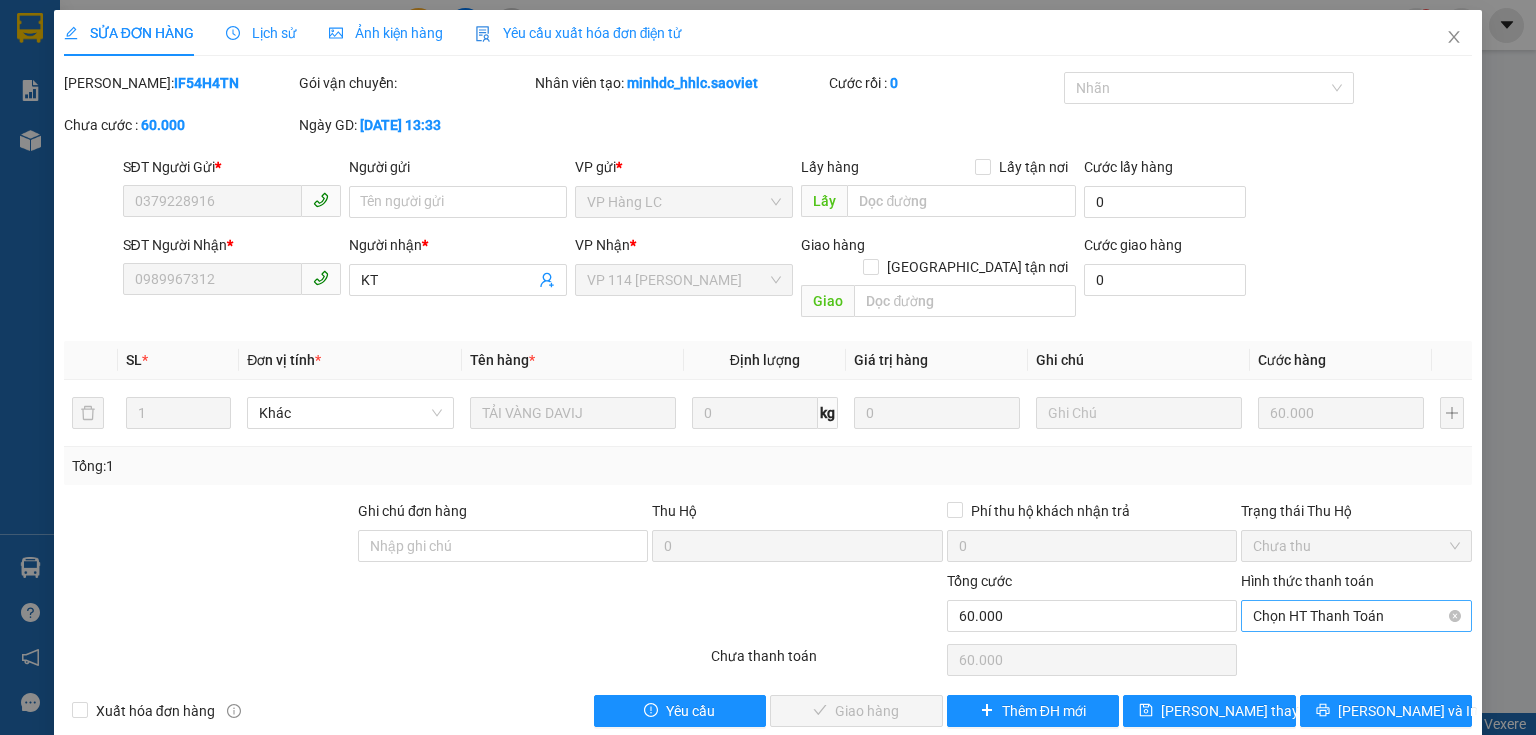 click on "Chọn HT Thanh Toán" at bounding box center (1356, 616) 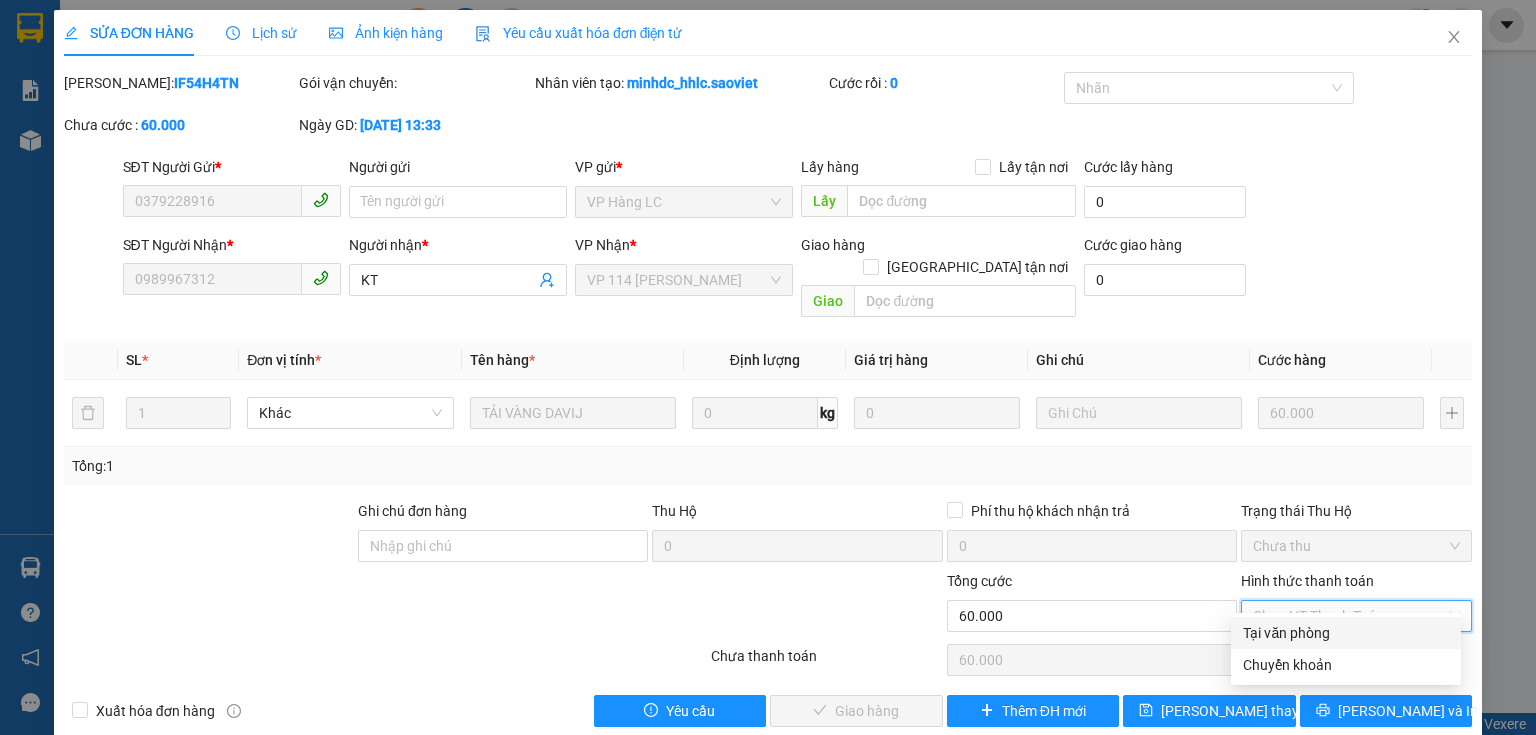 click on "Tại văn phòng" at bounding box center (1346, 633) 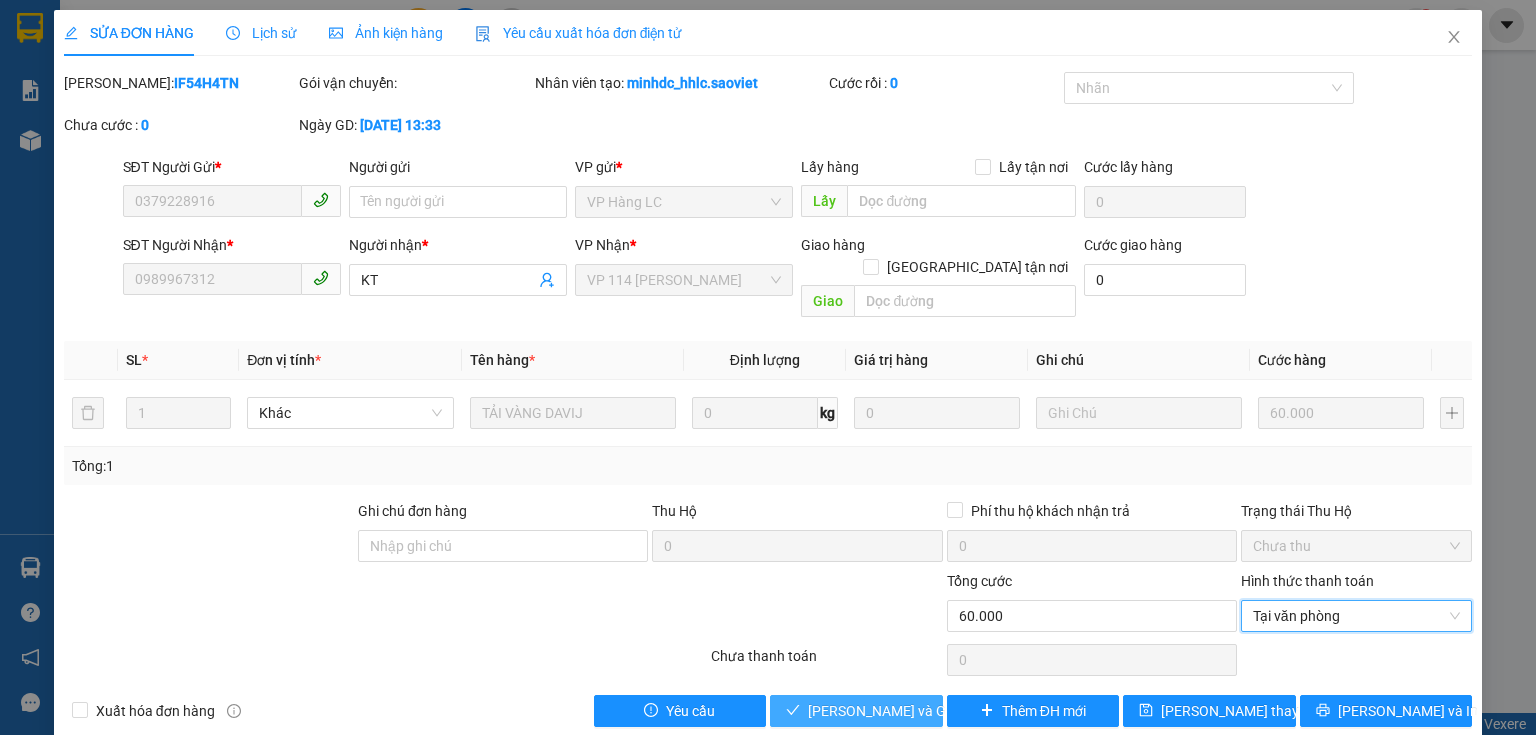 click on "[PERSON_NAME] và [PERSON_NAME] hàng" at bounding box center [856, 711] 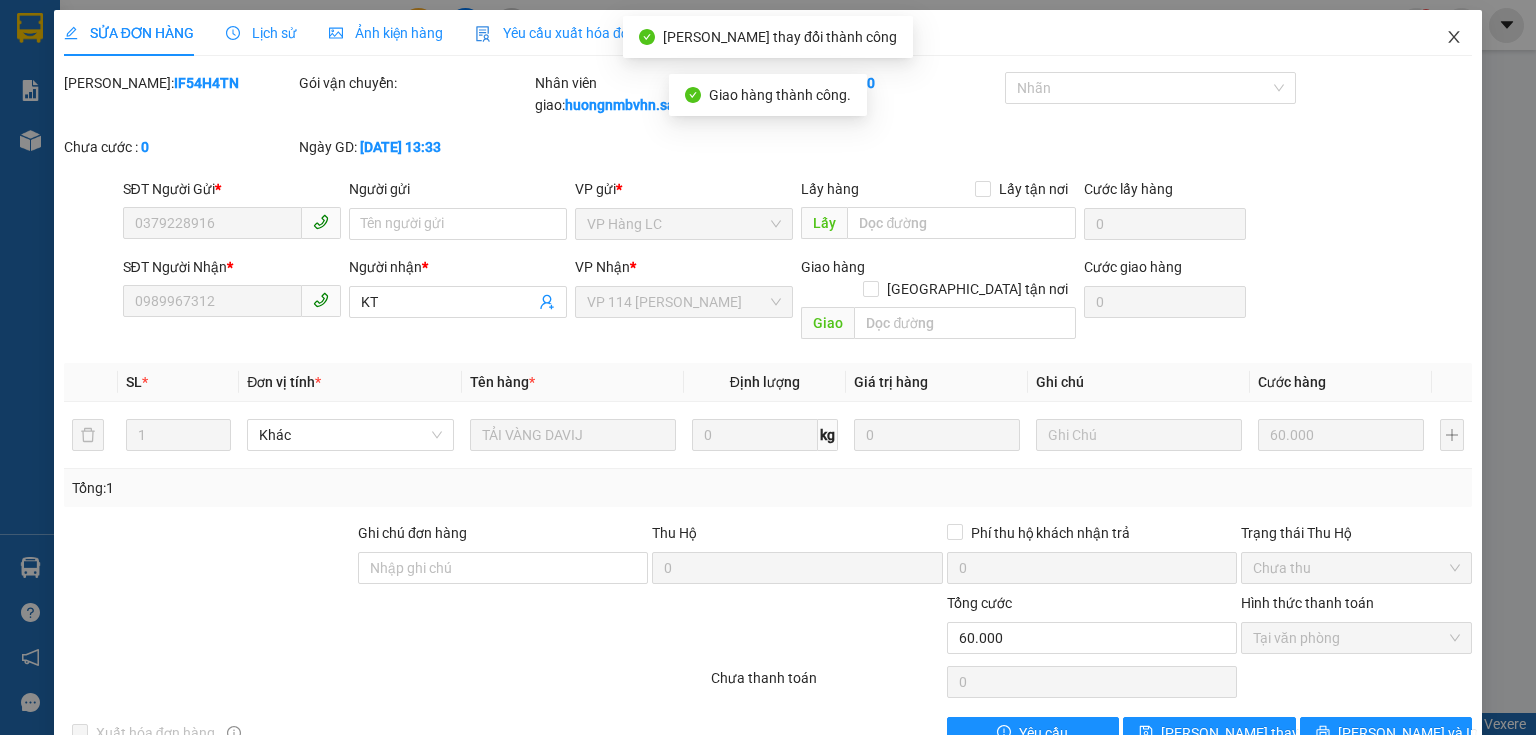 click 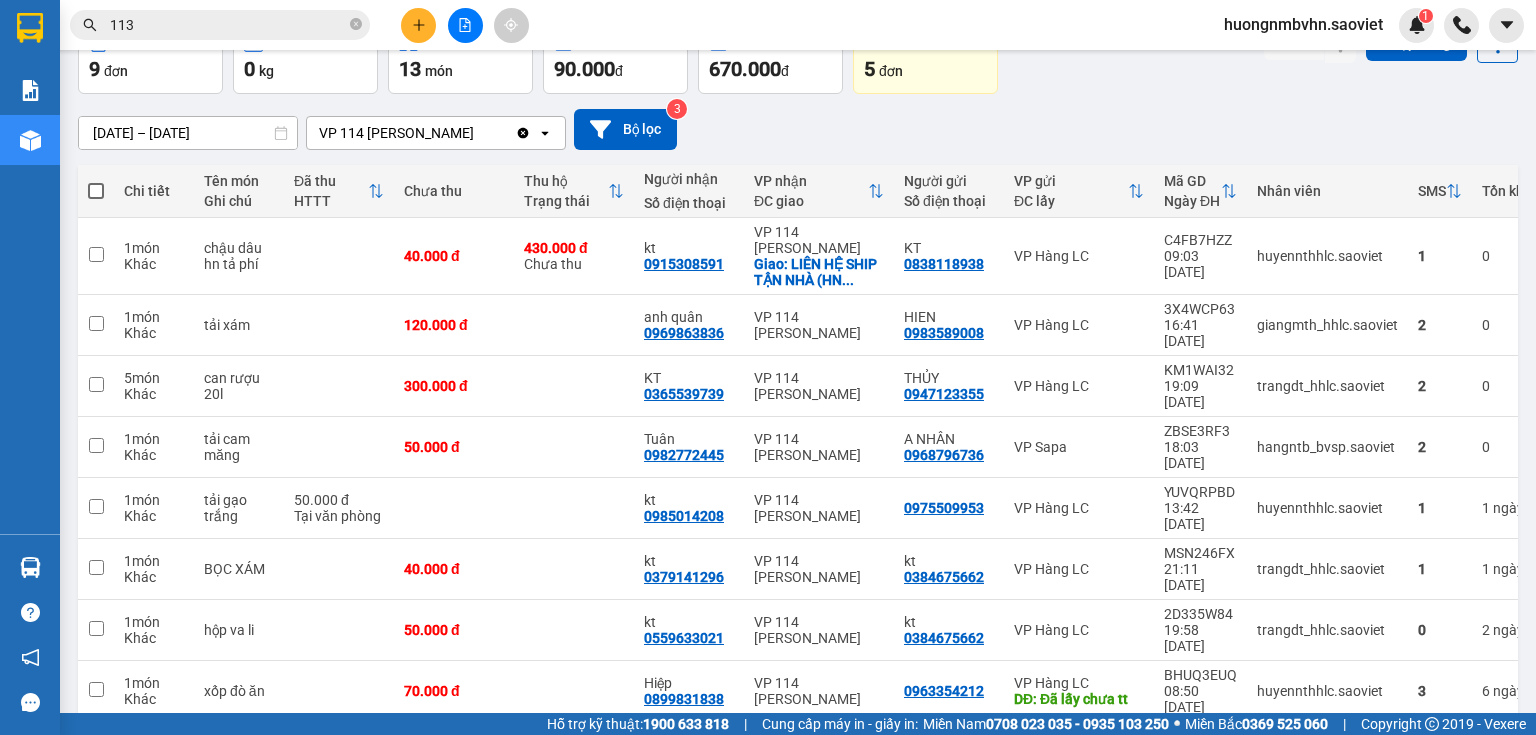 scroll, scrollTop: 145, scrollLeft: 0, axis: vertical 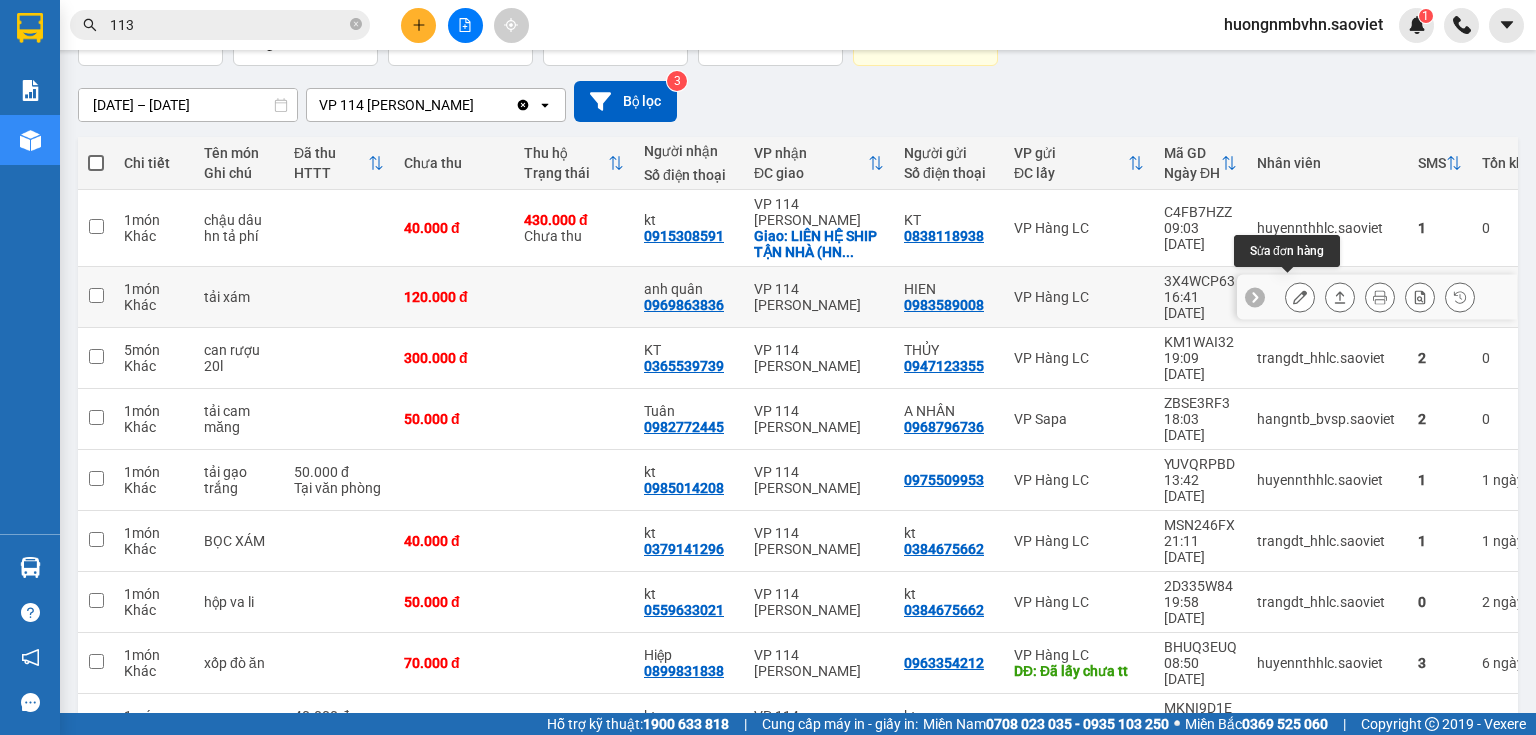 click 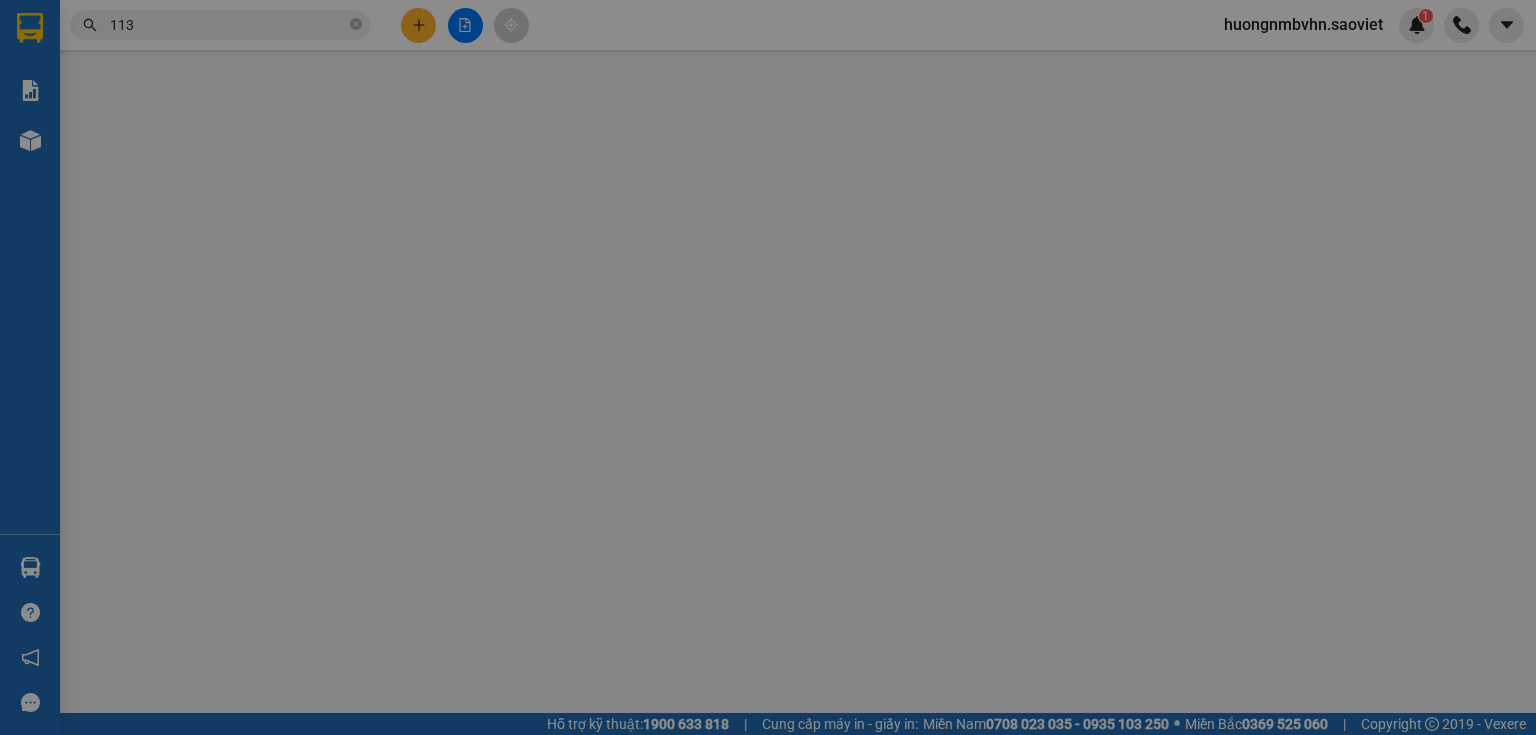 scroll, scrollTop: 0, scrollLeft: 0, axis: both 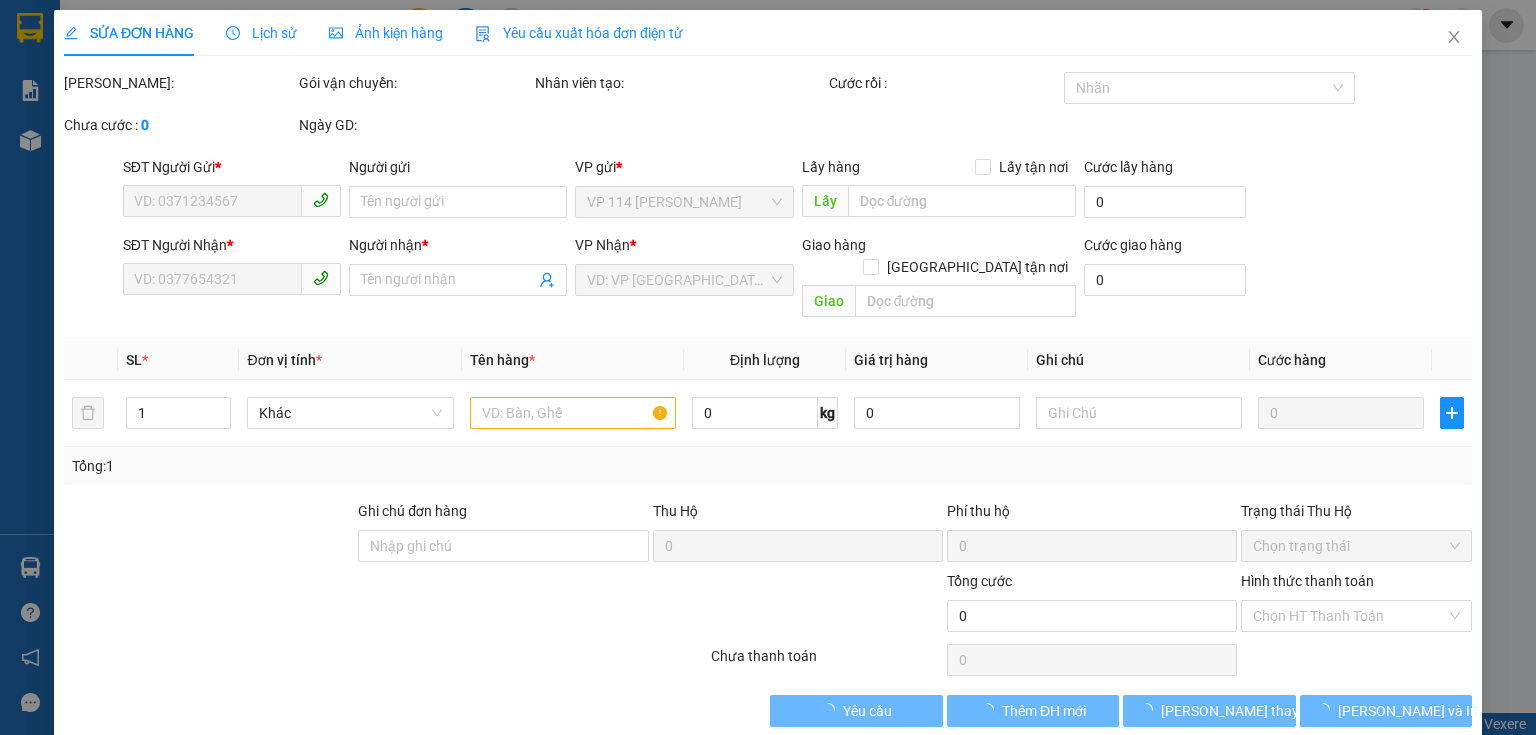type on "0983589008" 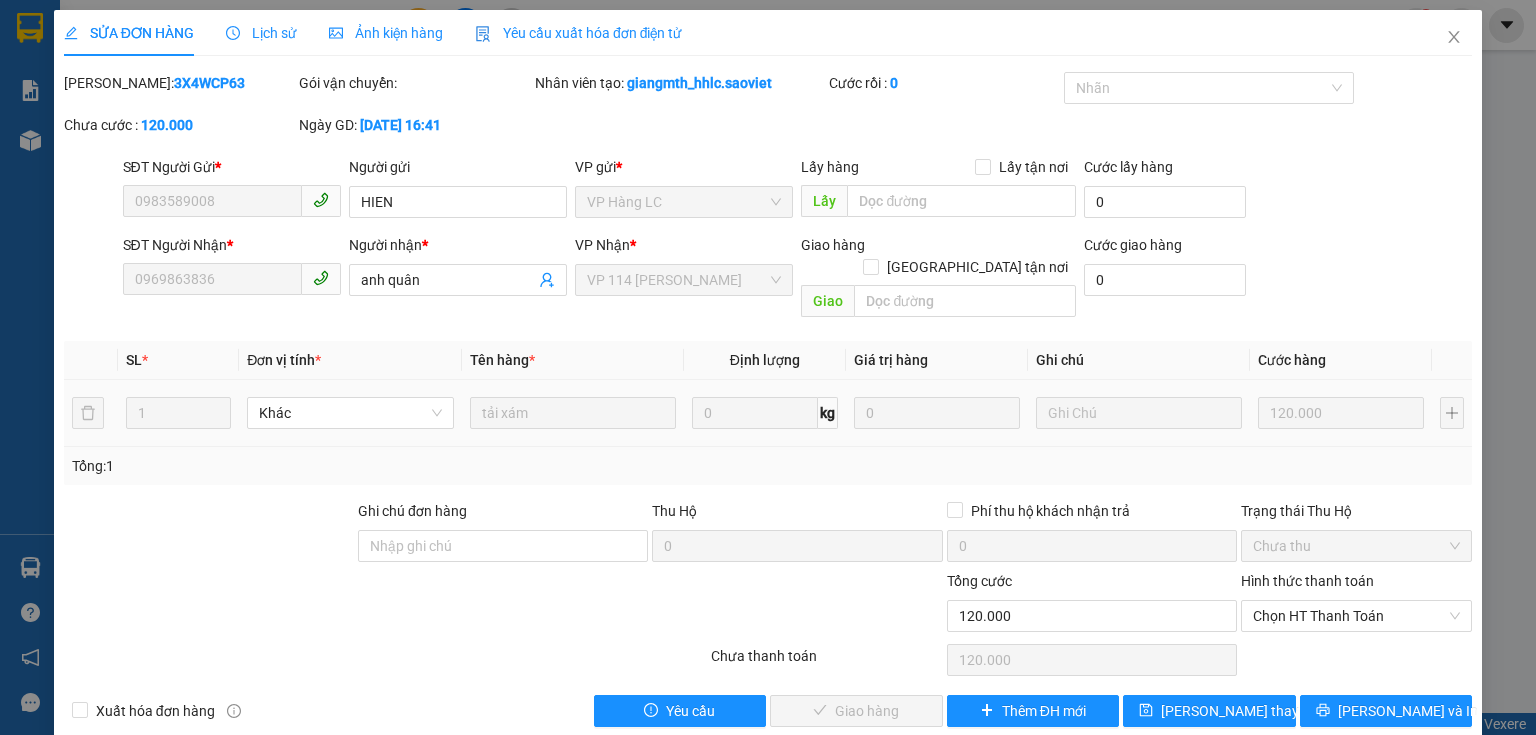 scroll, scrollTop: 8, scrollLeft: 0, axis: vertical 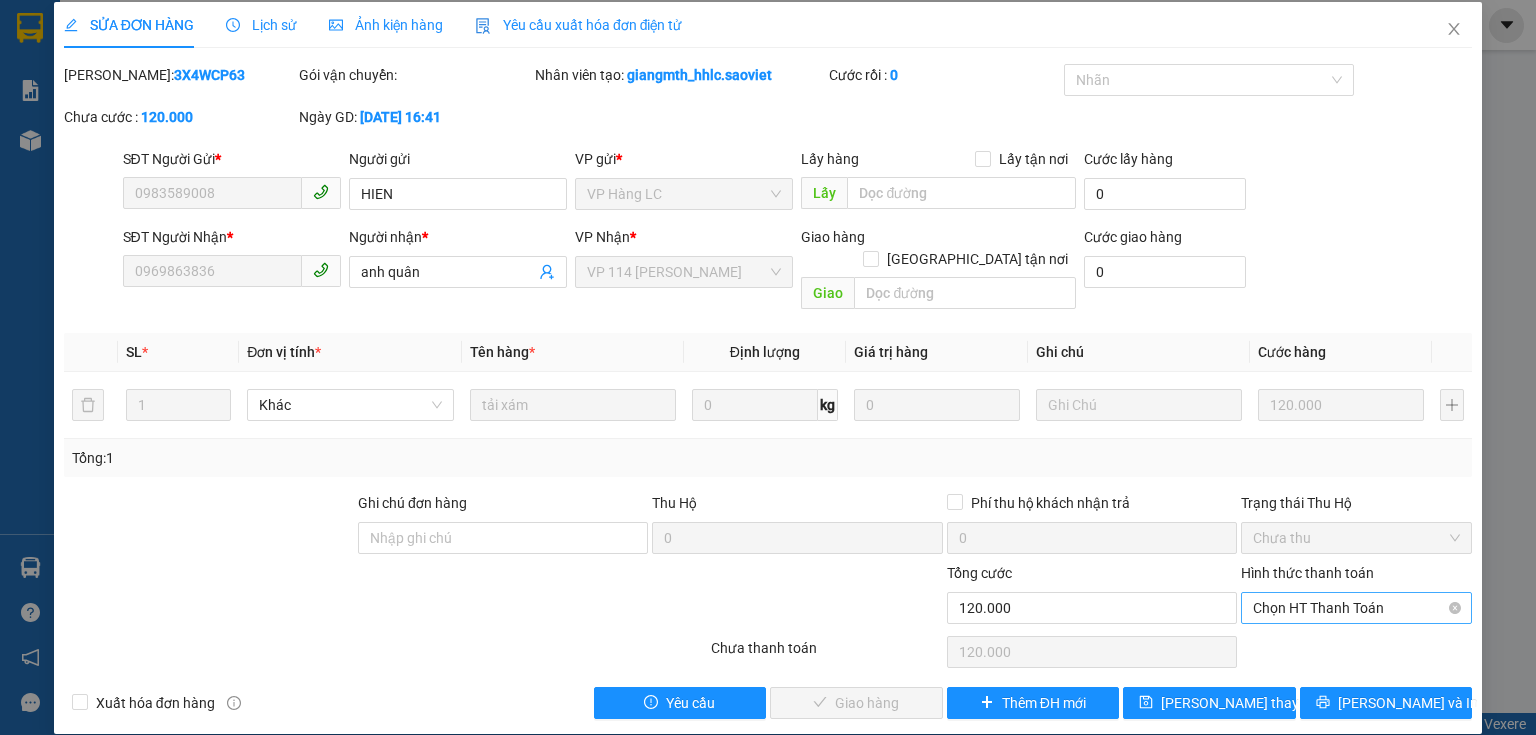 drag, startPoint x: 1299, startPoint y: 586, endPoint x: 1296, endPoint y: 601, distance: 15.297058 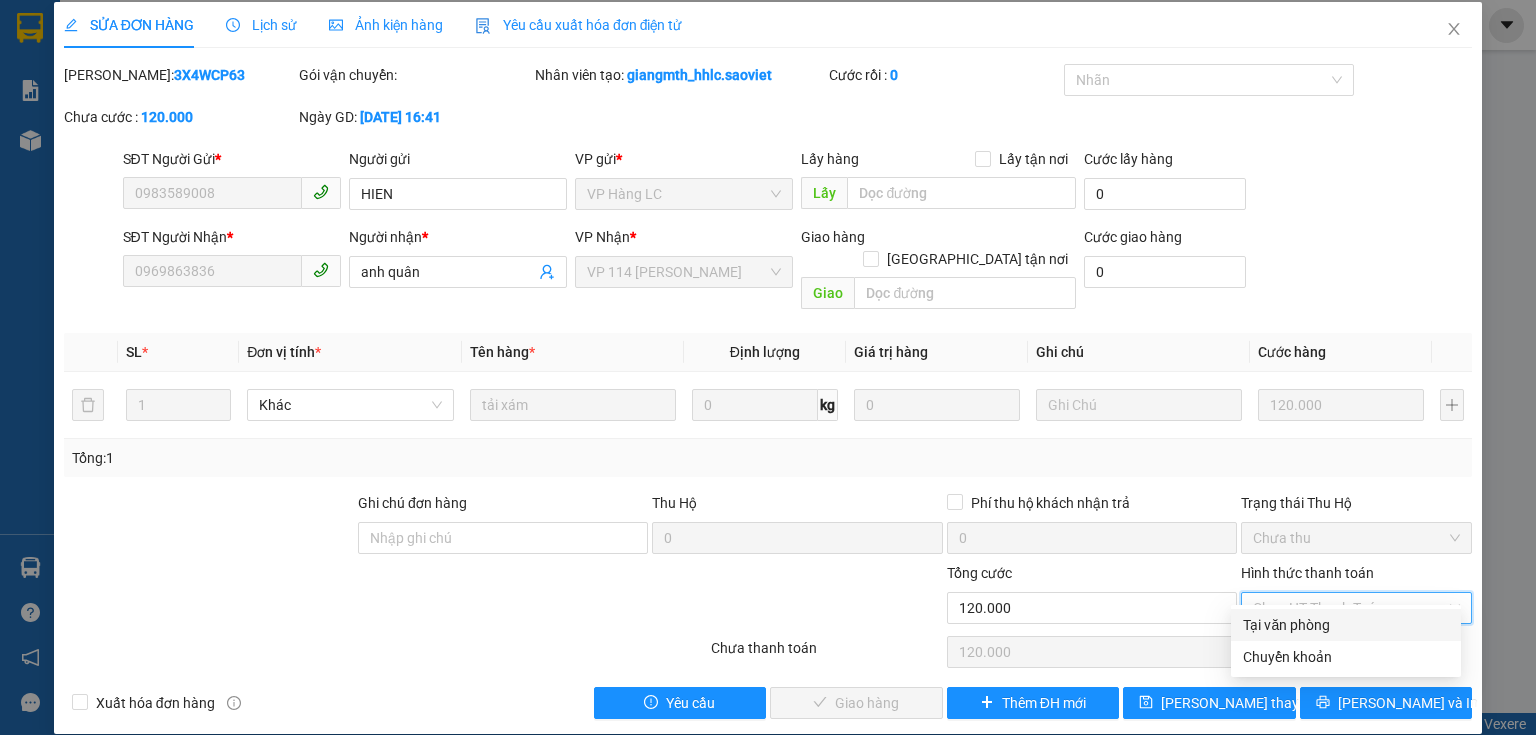 click on "Tại văn phòng" at bounding box center [1346, 625] 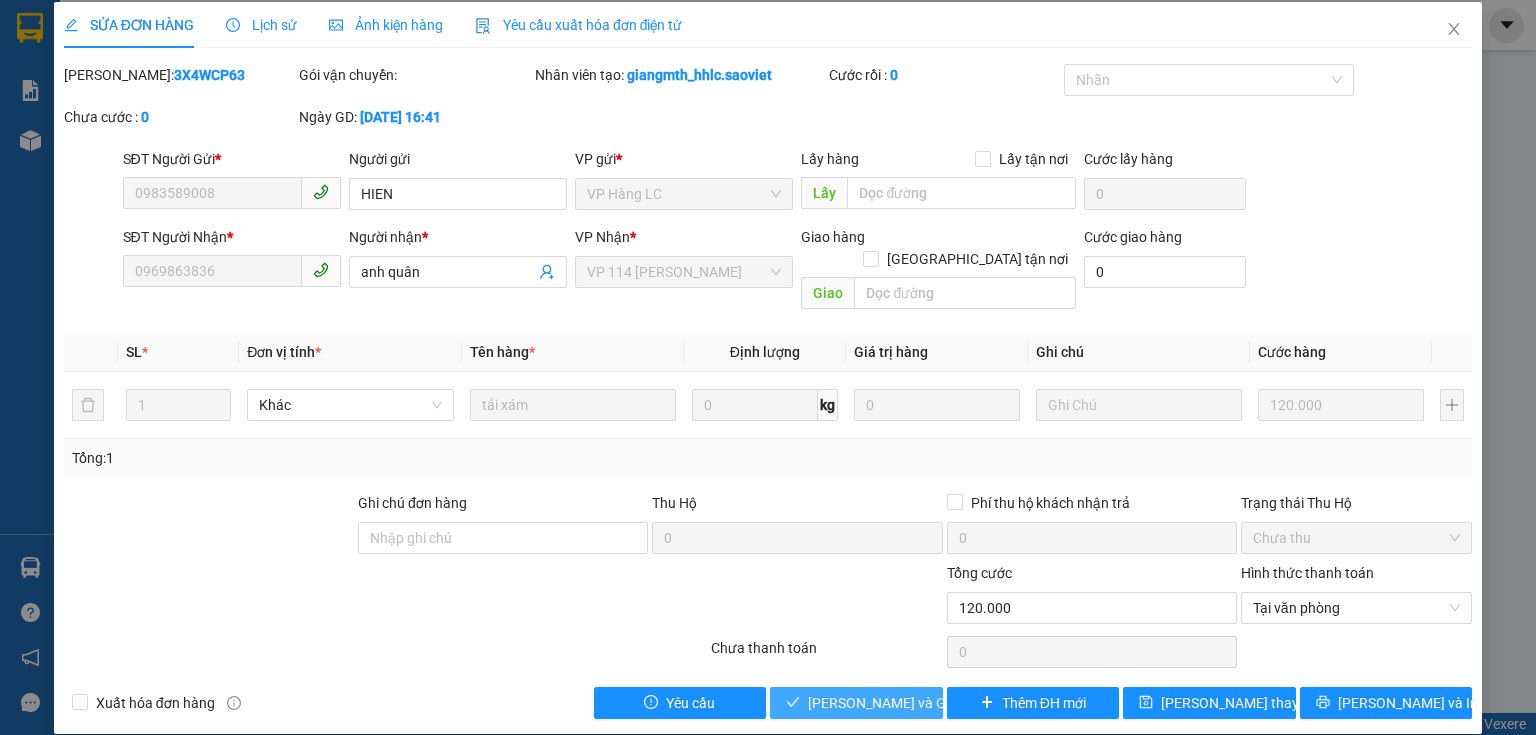 click on "[PERSON_NAME] và [PERSON_NAME] hàng" at bounding box center (904, 703) 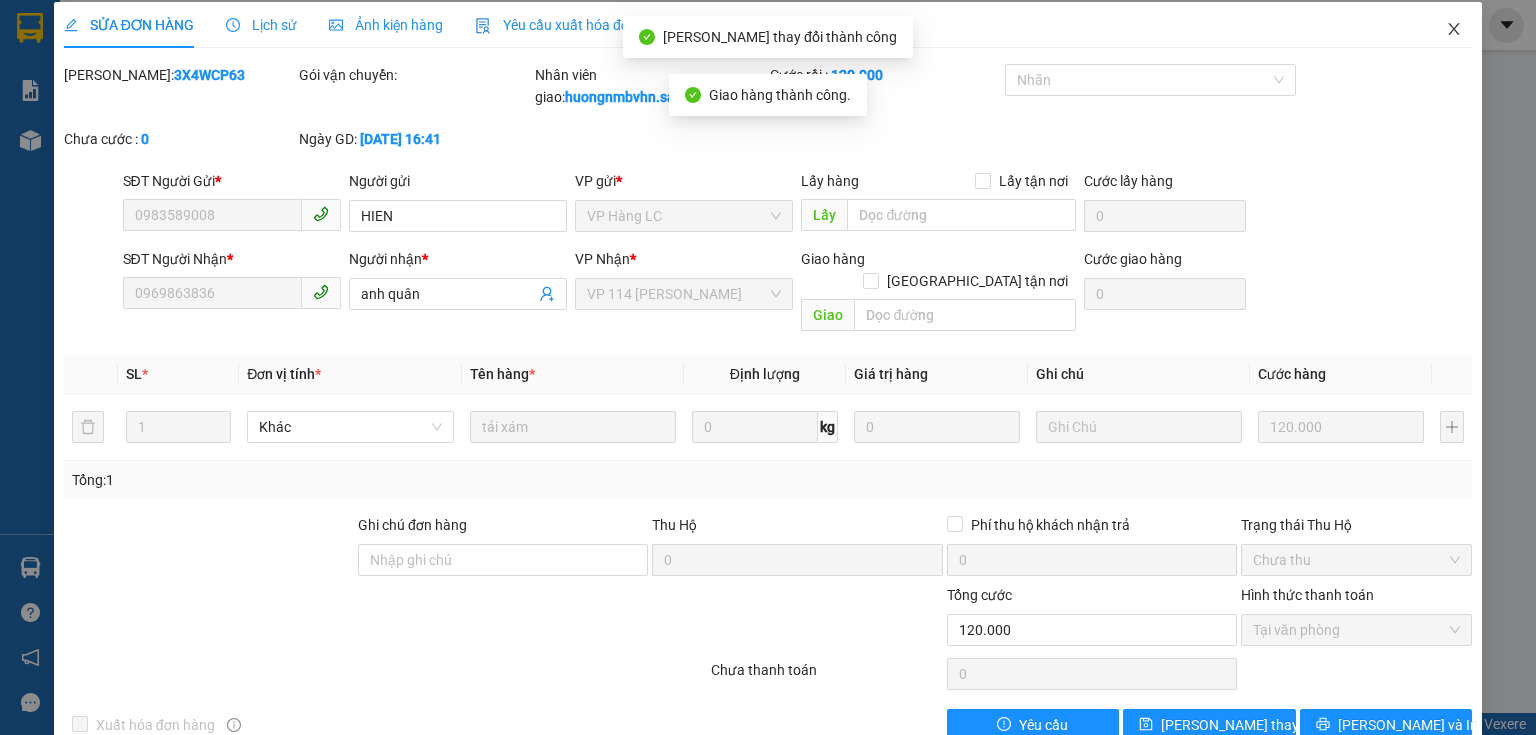 click 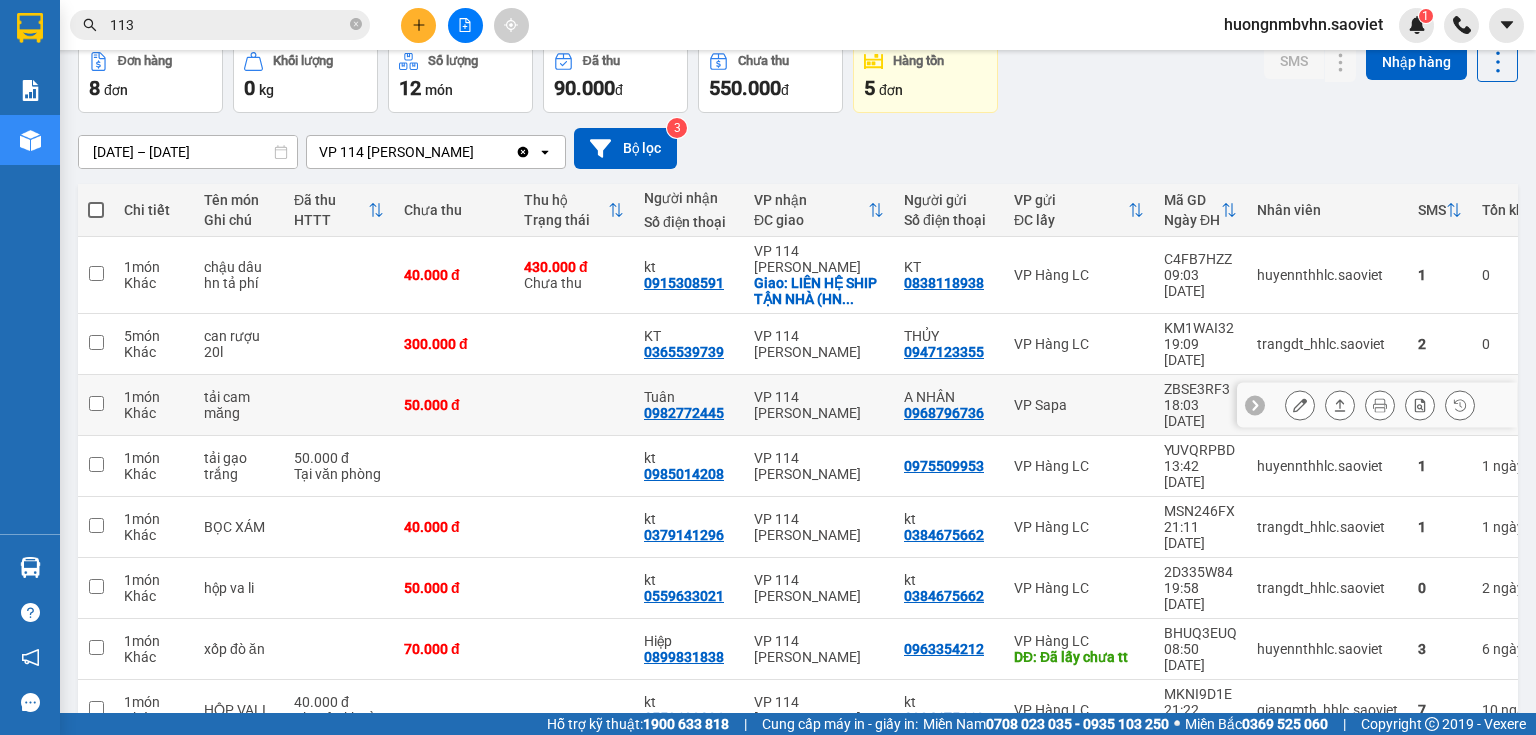 scroll, scrollTop: 100, scrollLeft: 0, axis: vertical 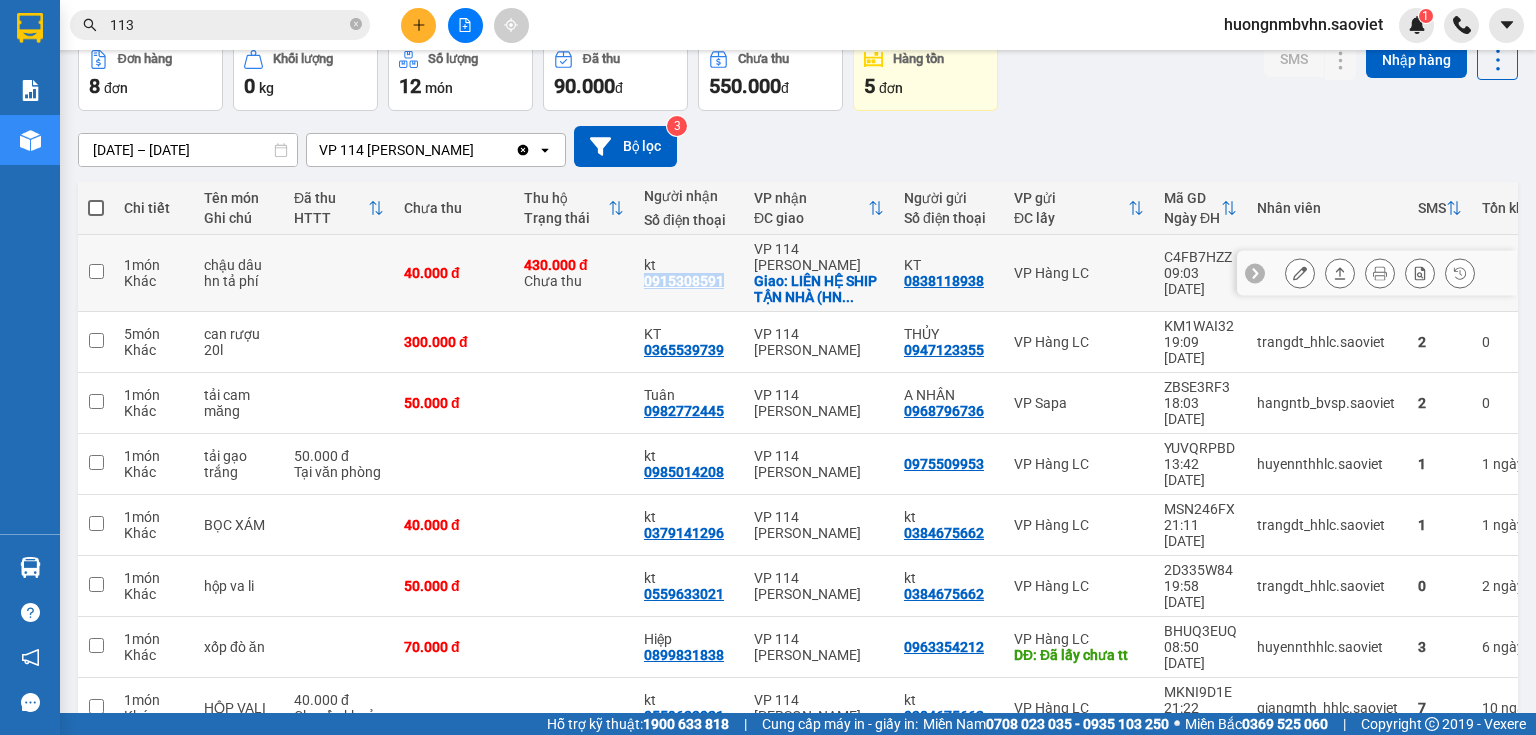 drag, startPoint x: 644, startPoint y: 280, endPoint x: 722, endPoint y: 284, distance: 78.10249 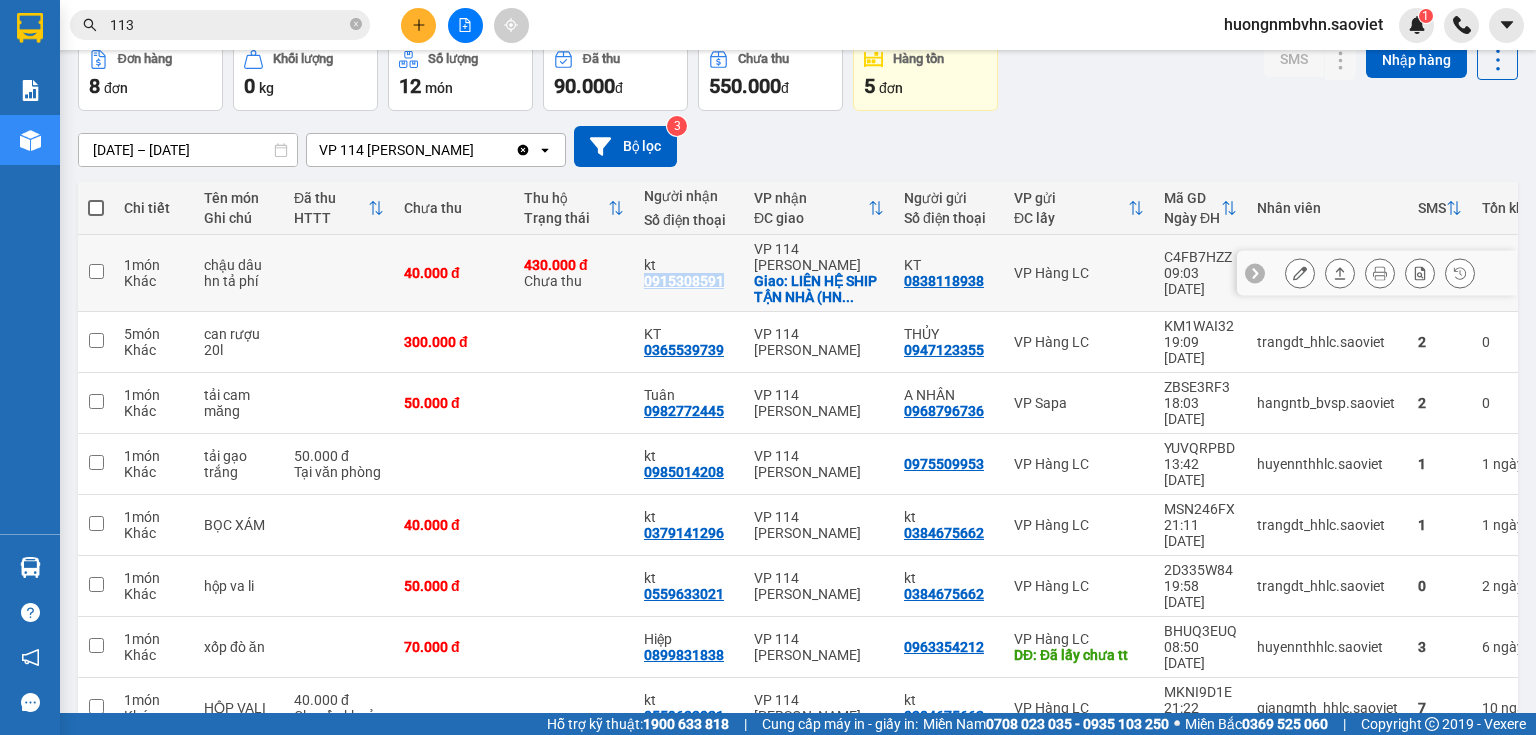 click on "kt 0915308591" at bounding box center (689, 273) 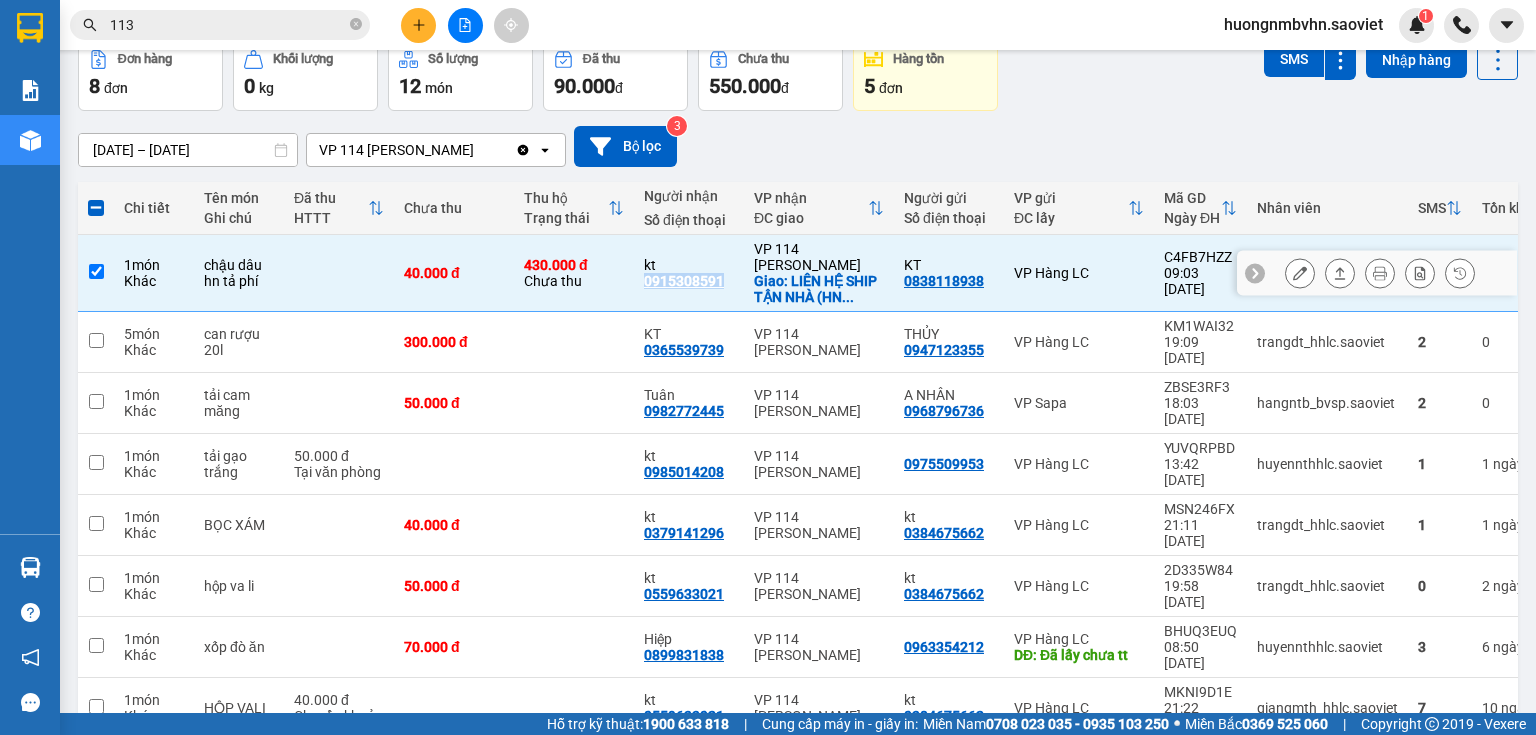 copy on "0915308591" 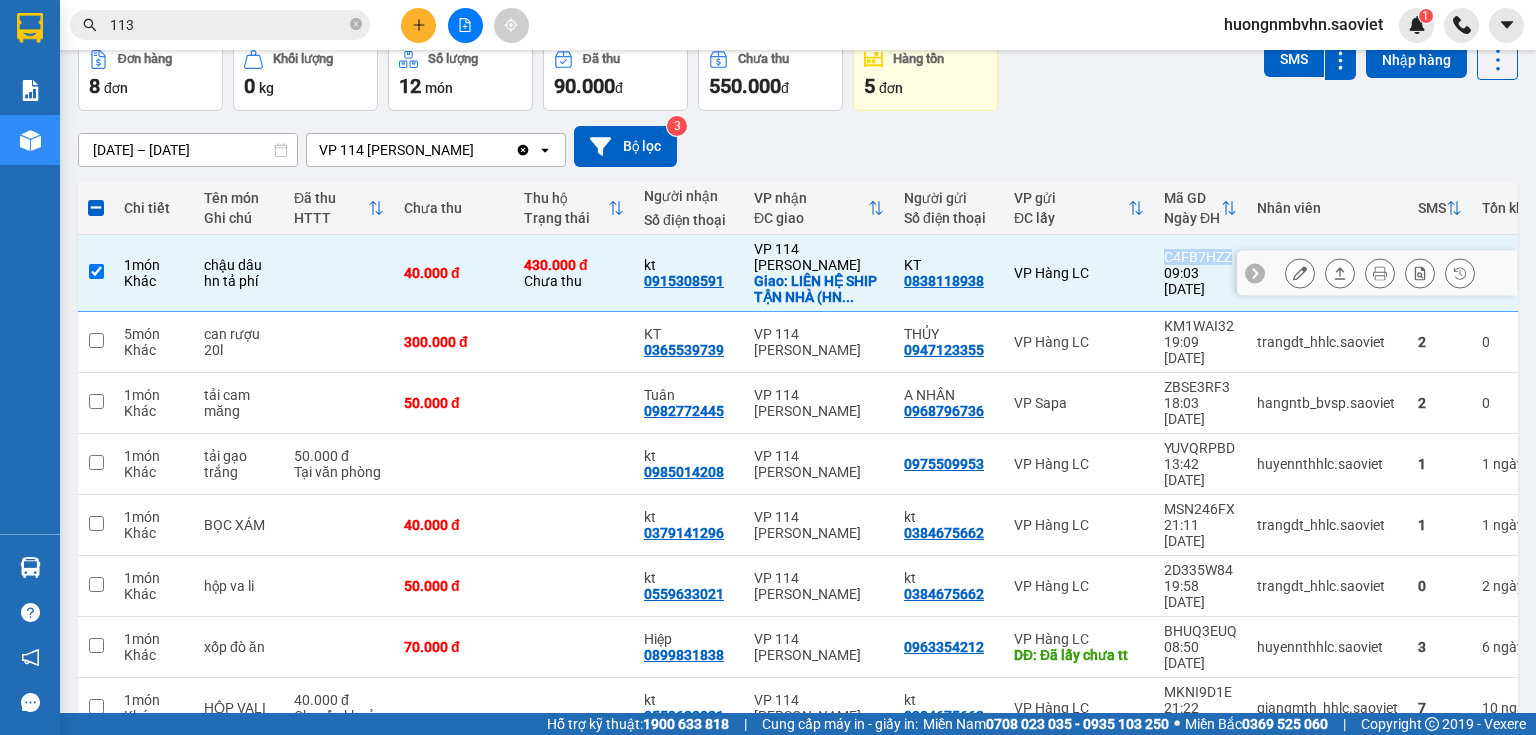 drag, startPoint x: 1166, startPoint y: 265, endPoint x: 1246, endPoint y: 246, distance: 82.2253 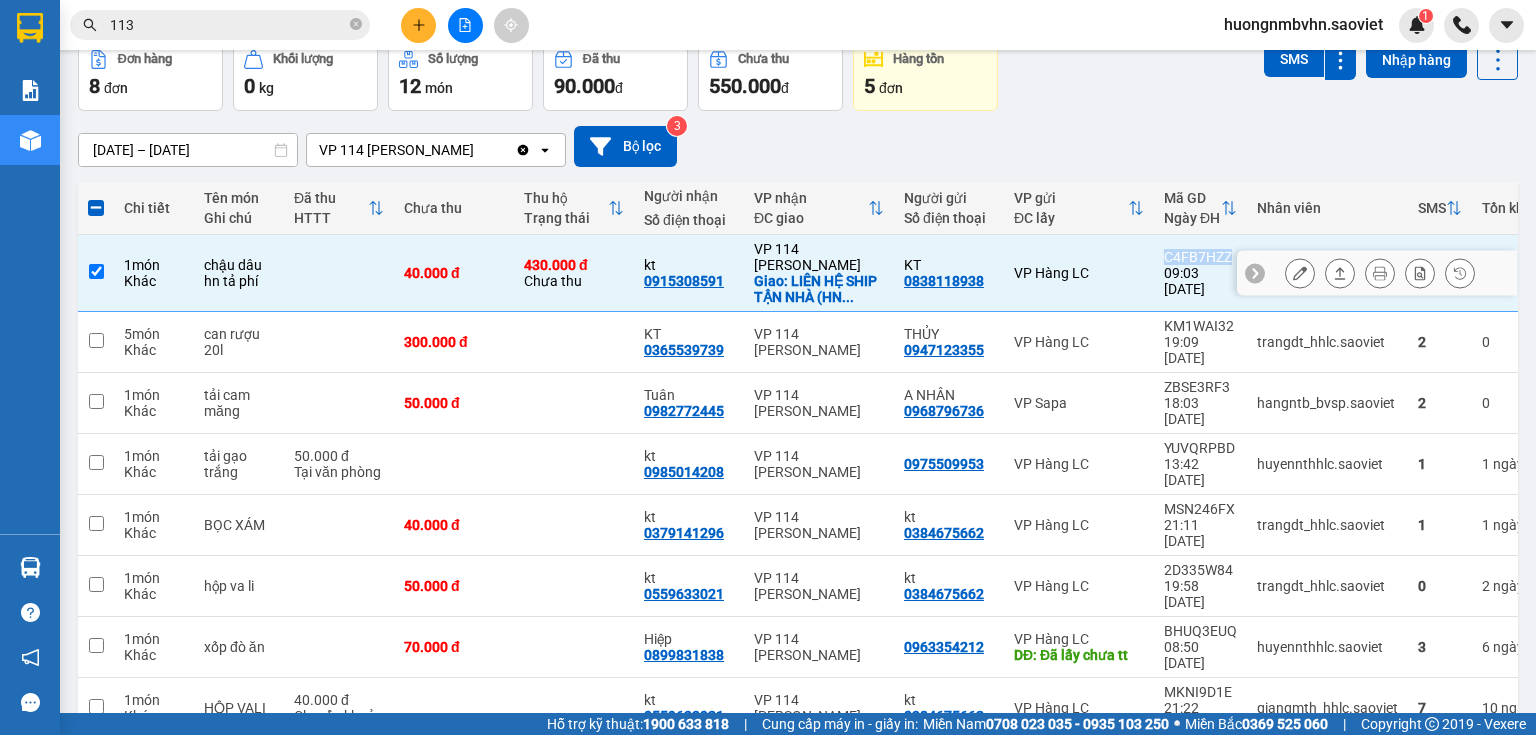 click on "C4FB7HZZ 09:03 13/07" at bounding box center [1200, 273] 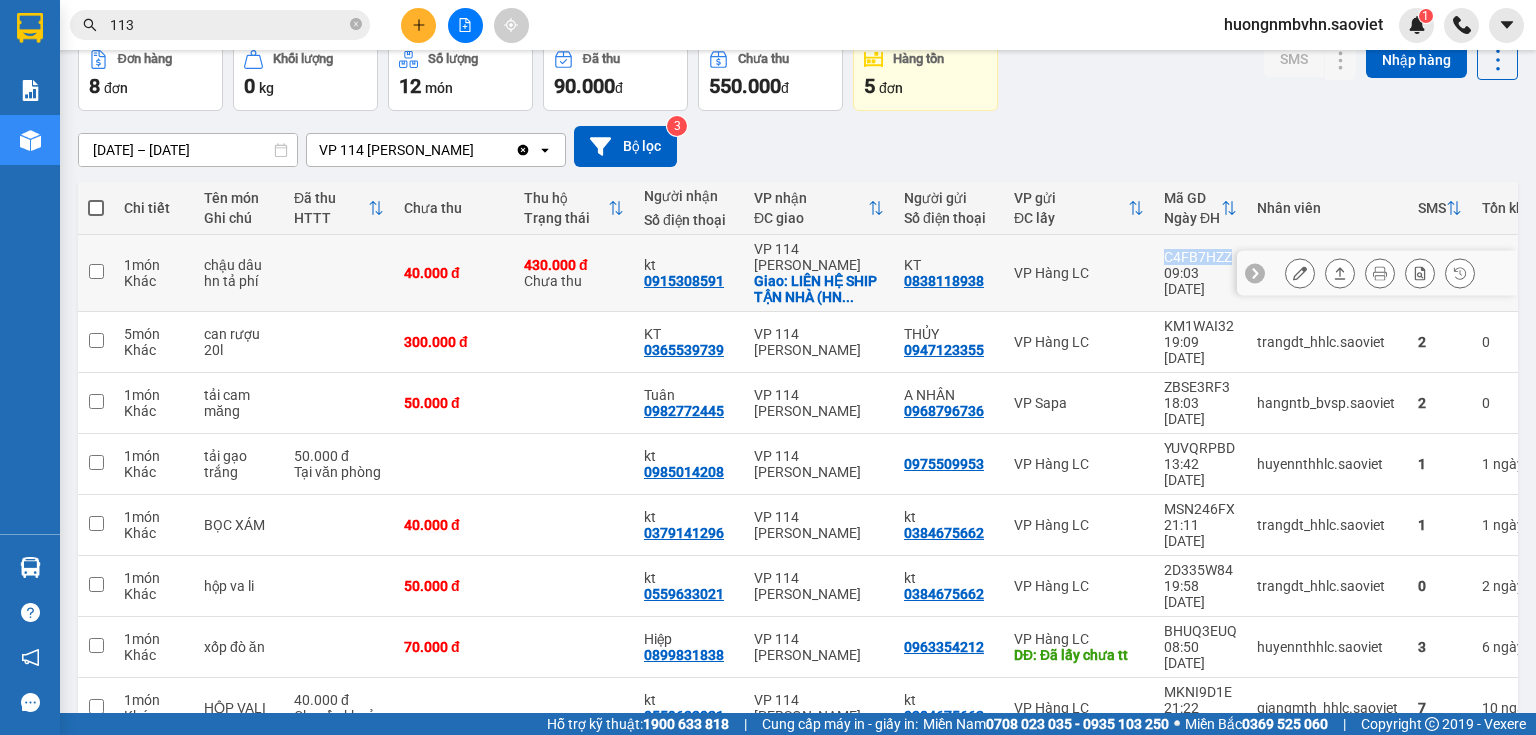 copy on "C4FB7HZZ" 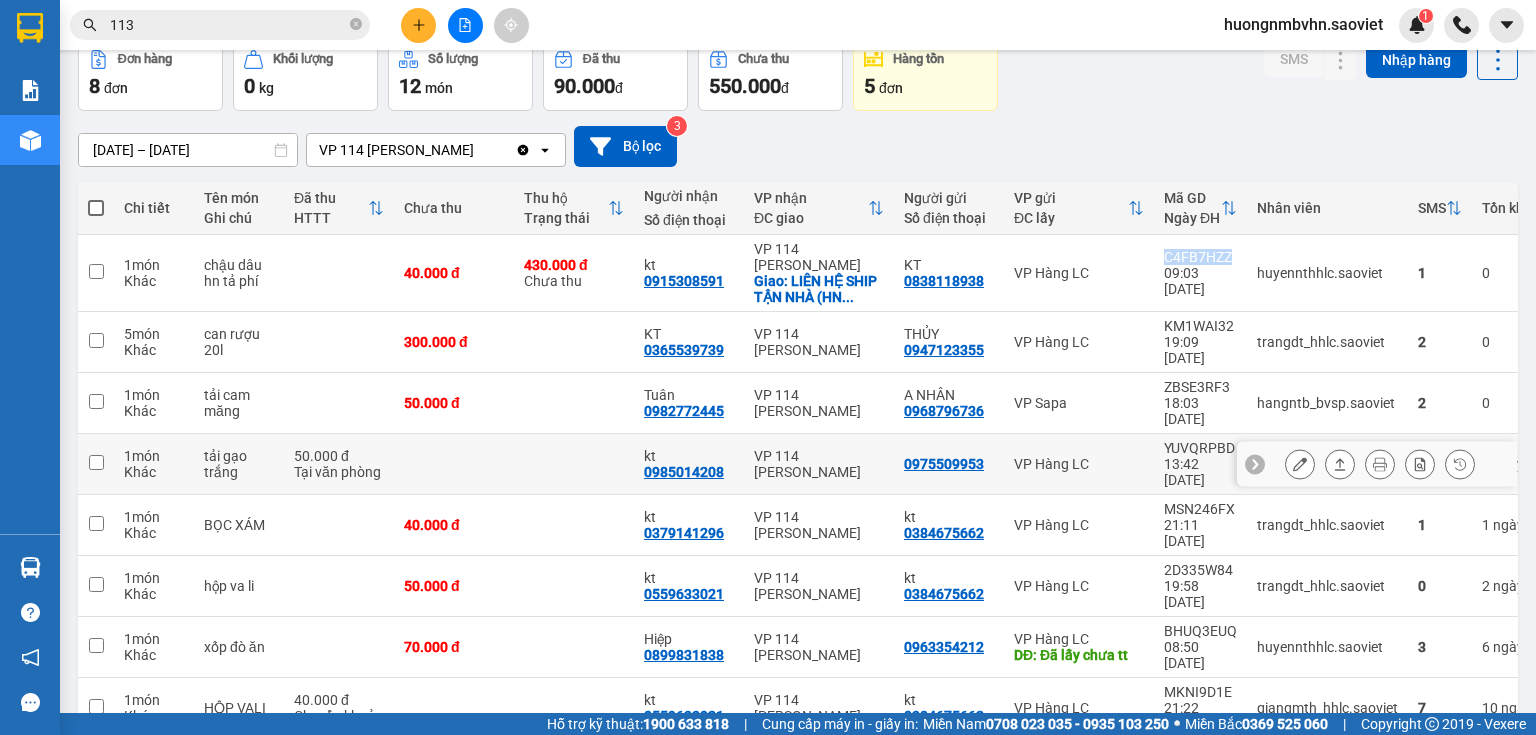 copy on "C4FB7HZZ" 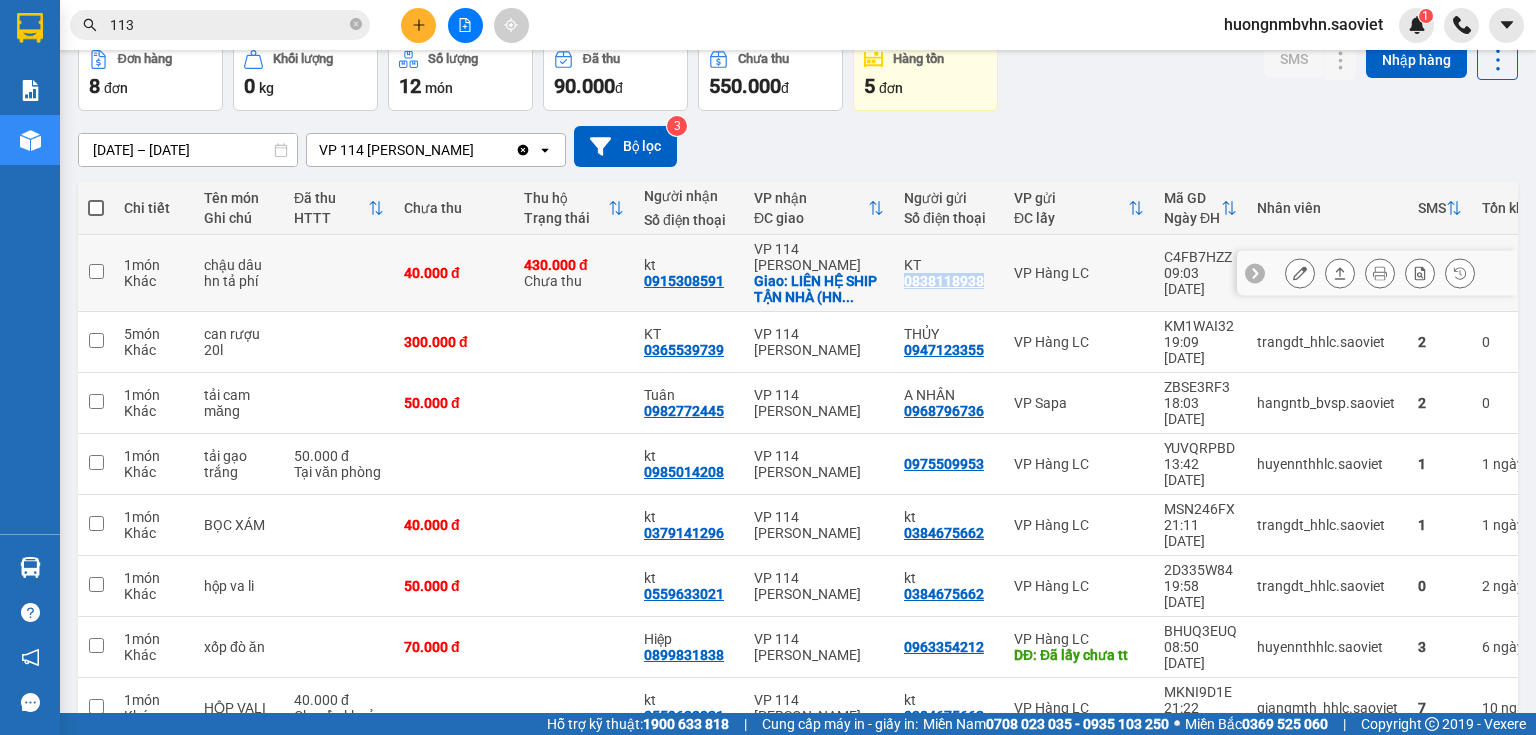 drag, startPoint x: 907, startPoint y: 279, endPoint x: 997, endPoint y: 277, distance: 90.02222 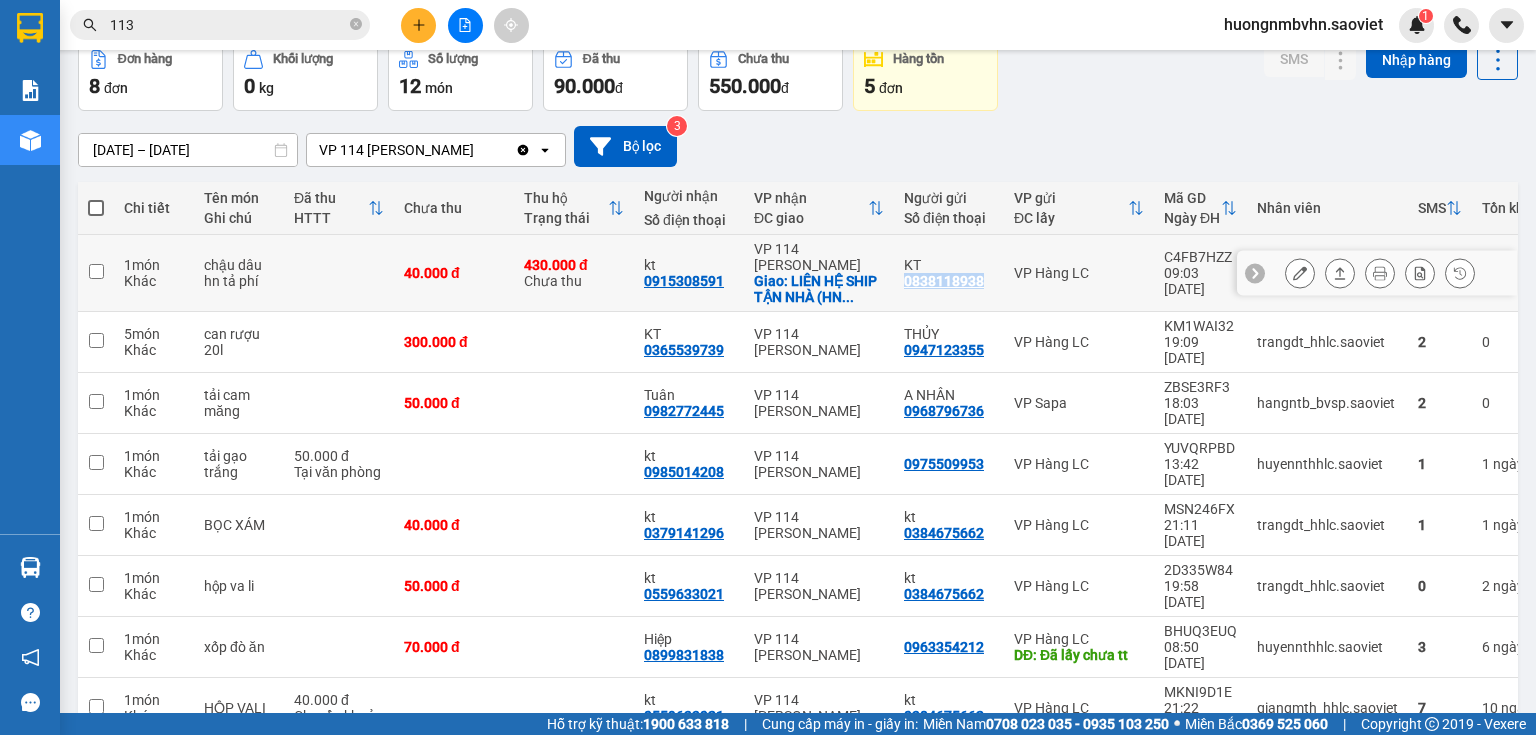 click on "KT 0838118938" at bounding box center (949, 273) 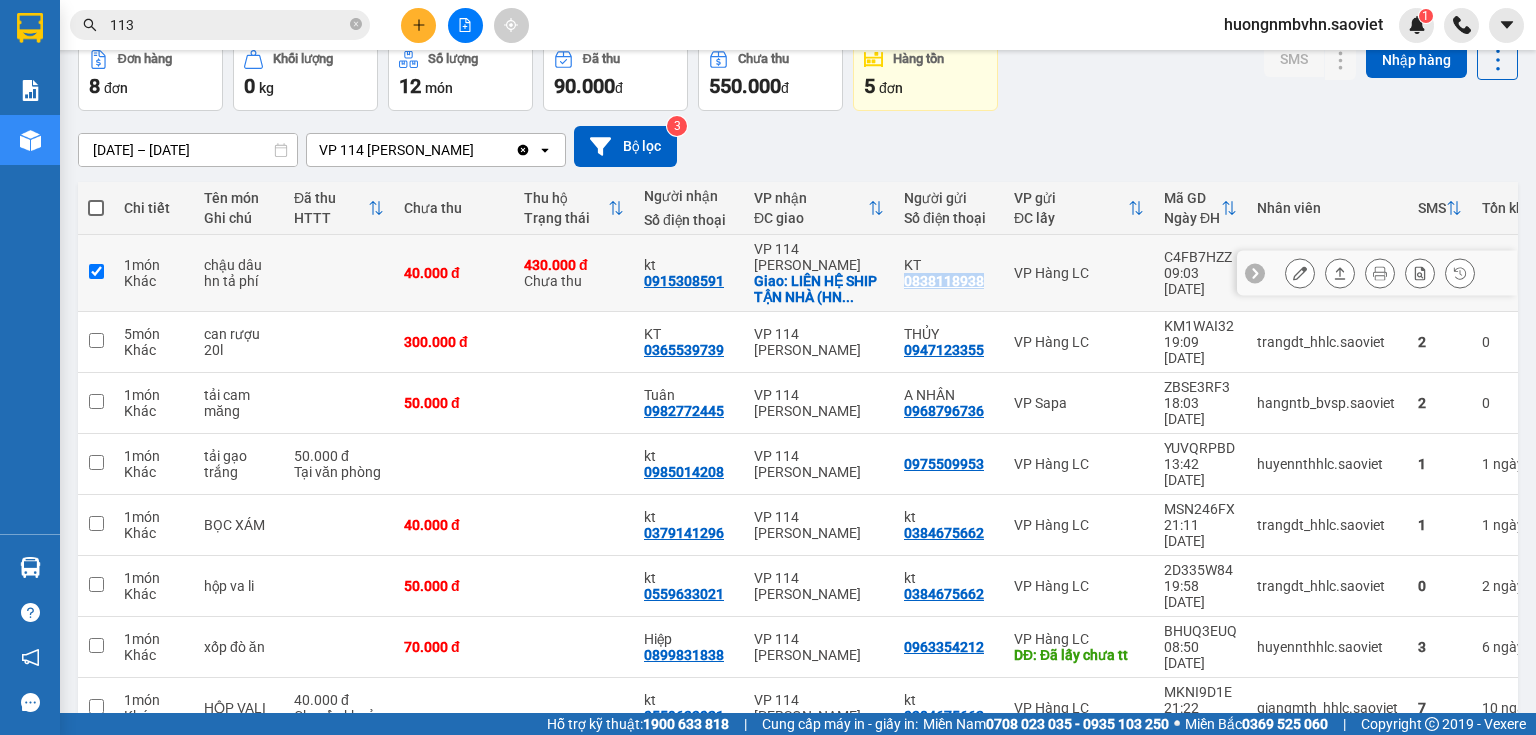 checkbox on "true" 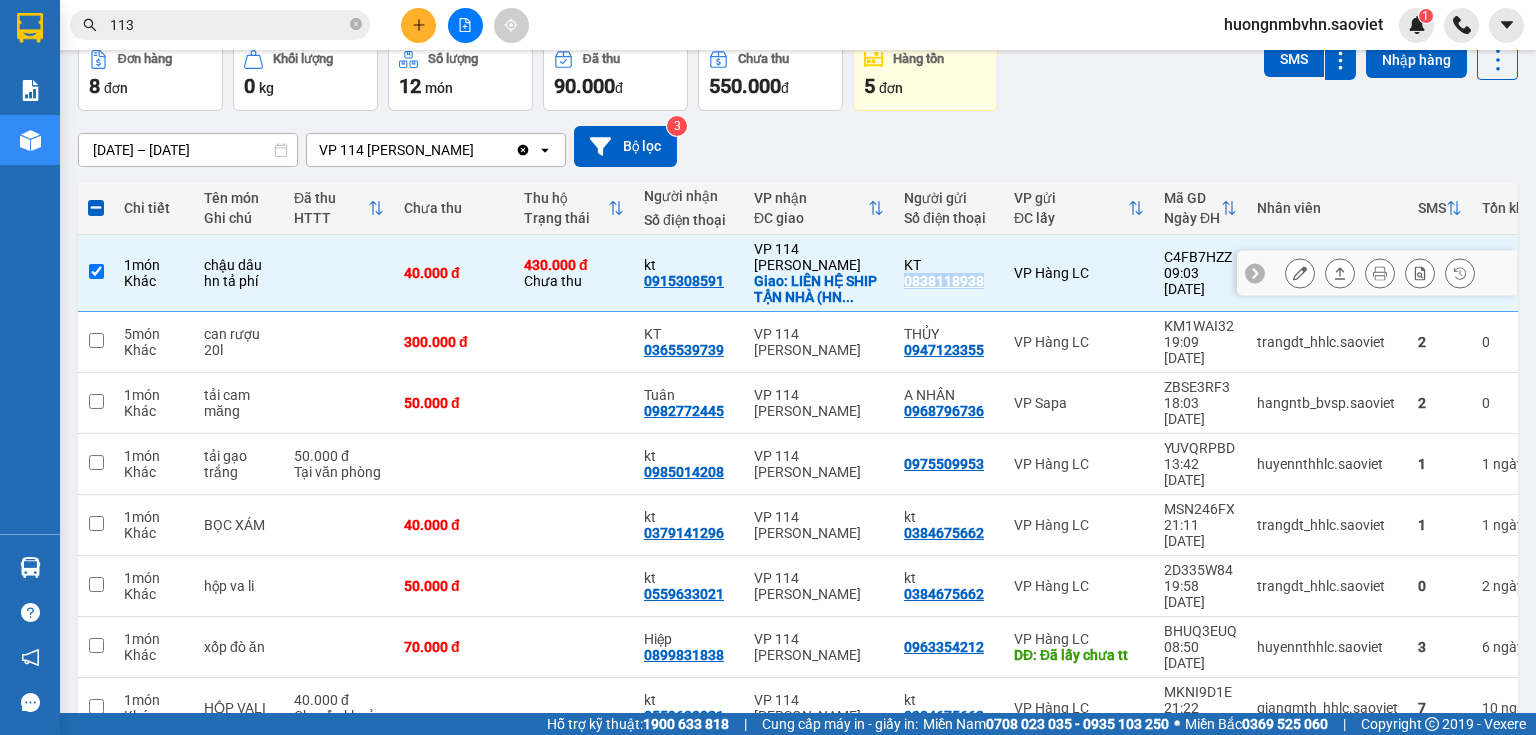 copy on "0838118938" 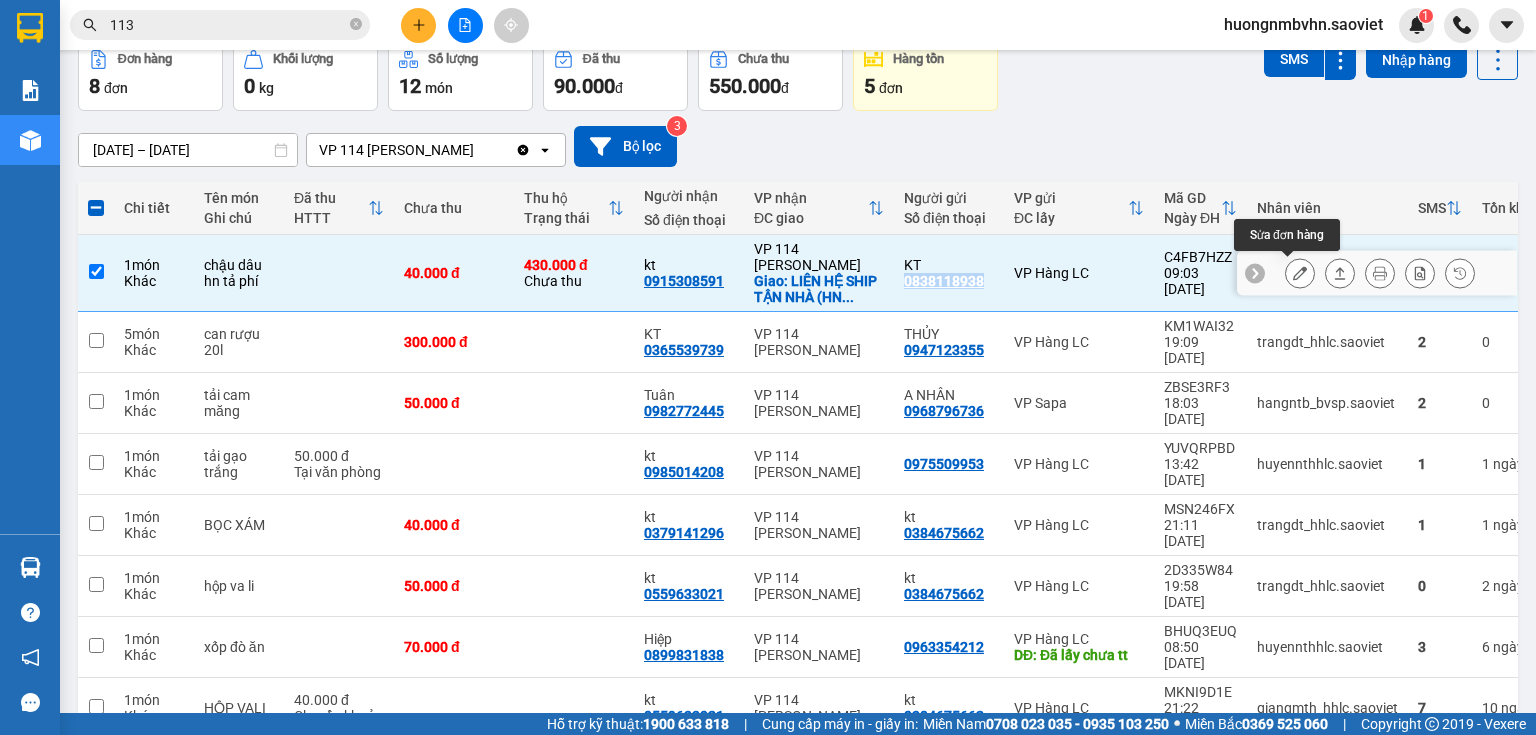 click at bounding box center [1300, 273] 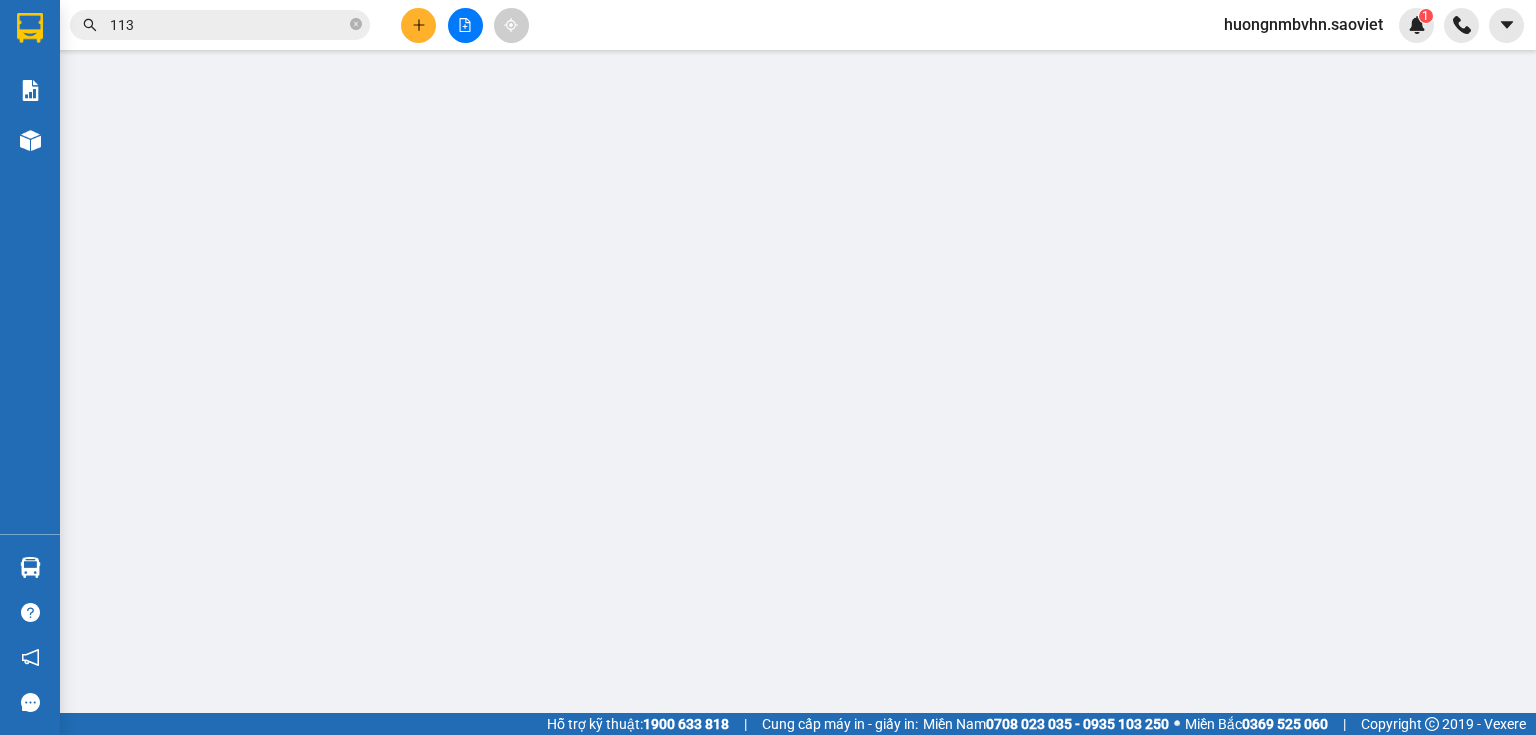 scroll, scrollTop: 0, scrollLeft: 0, axis: both 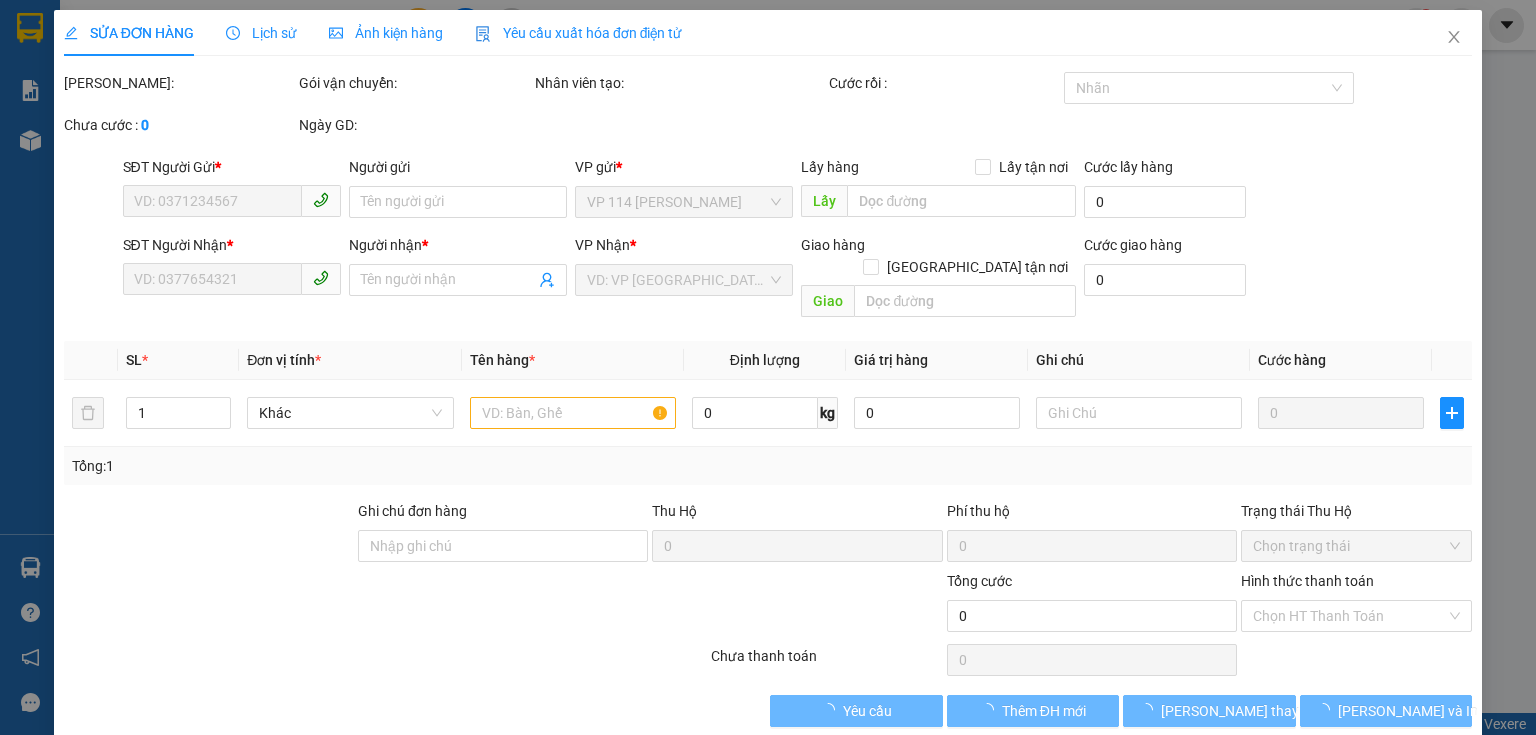 type on "0838118938" 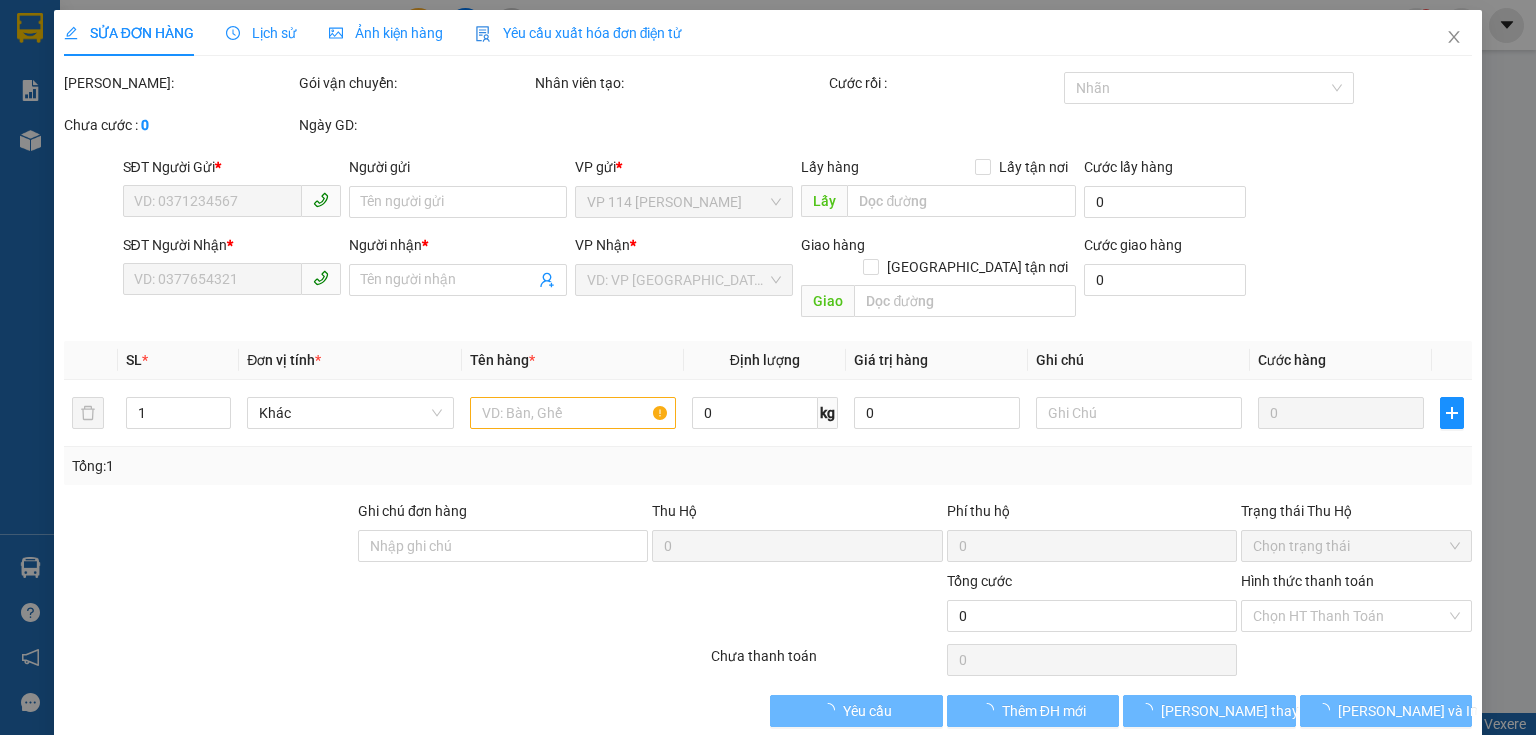 type on "KT" 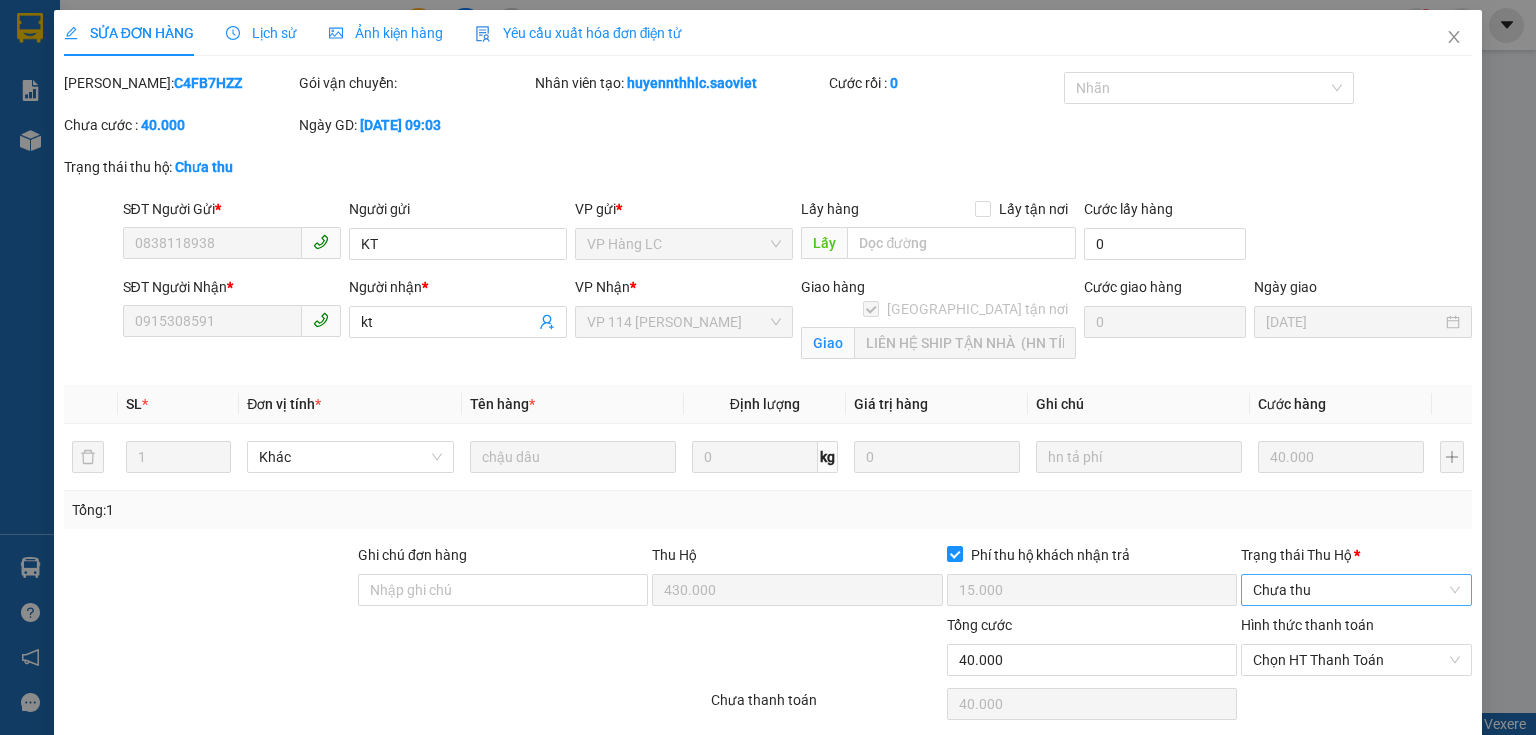 click on "Chưa thu" at bounding box center (1356, 590) 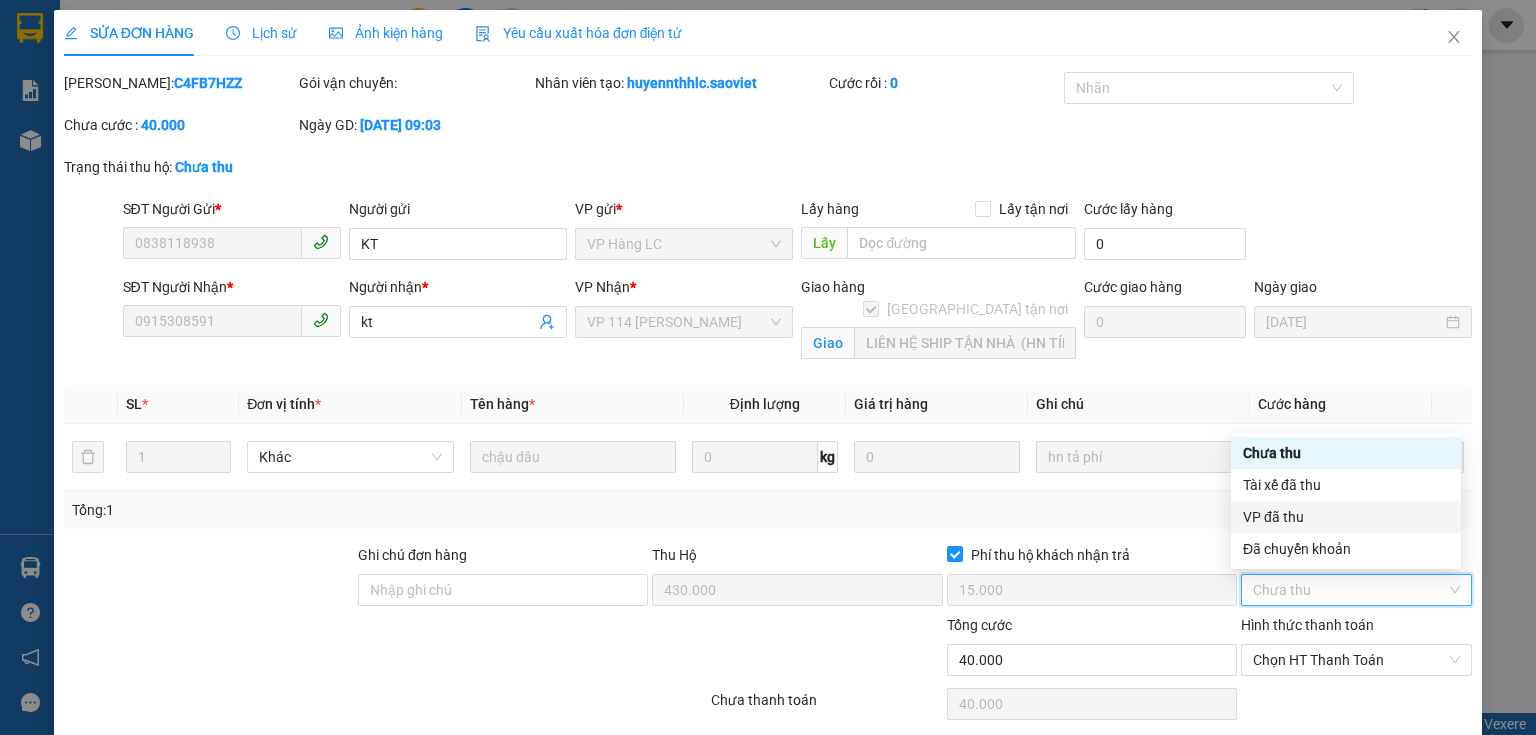 click on "VP đã thu" at bounding box center [1346, 517] 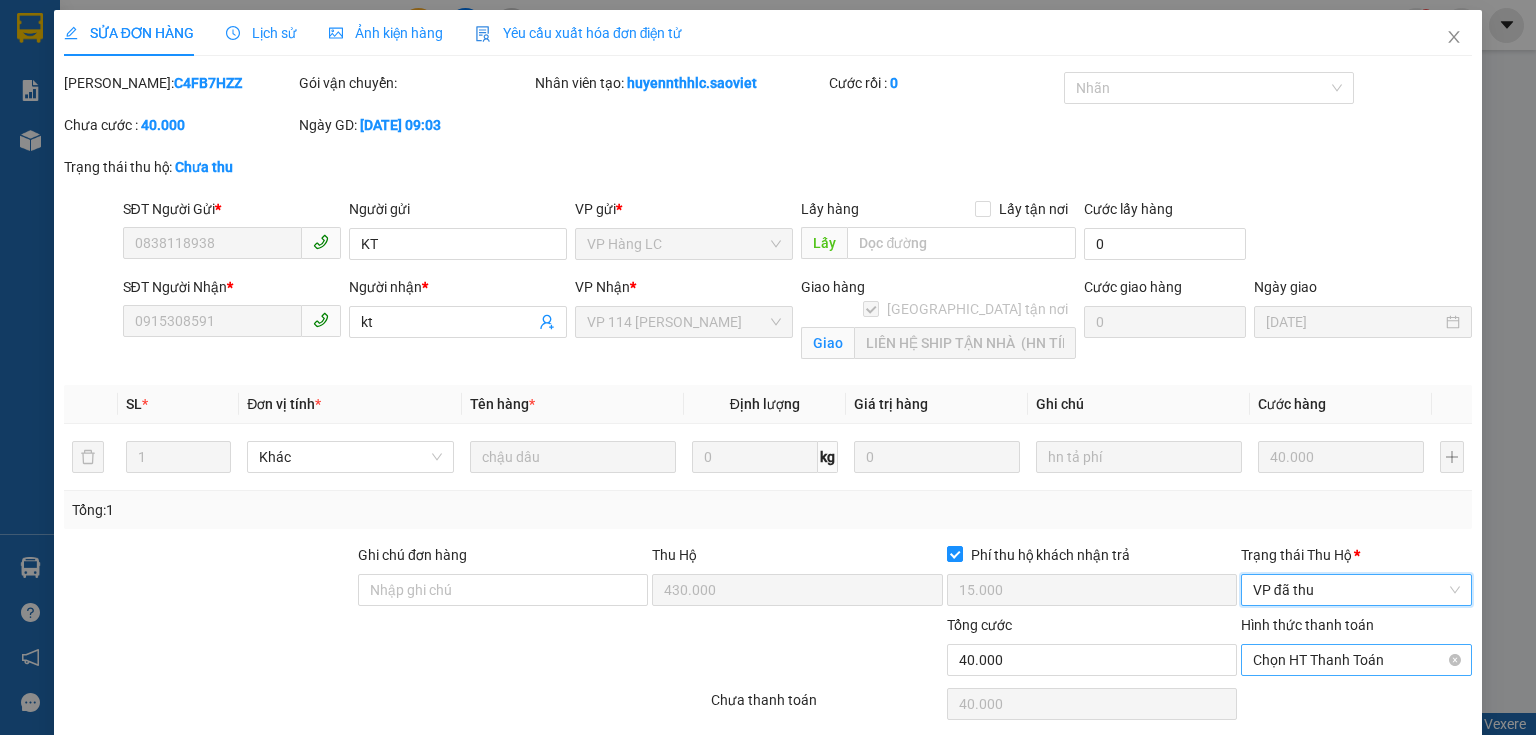 click on "Chọn HT Thanh Toán" at bounding box center [1356, 660] 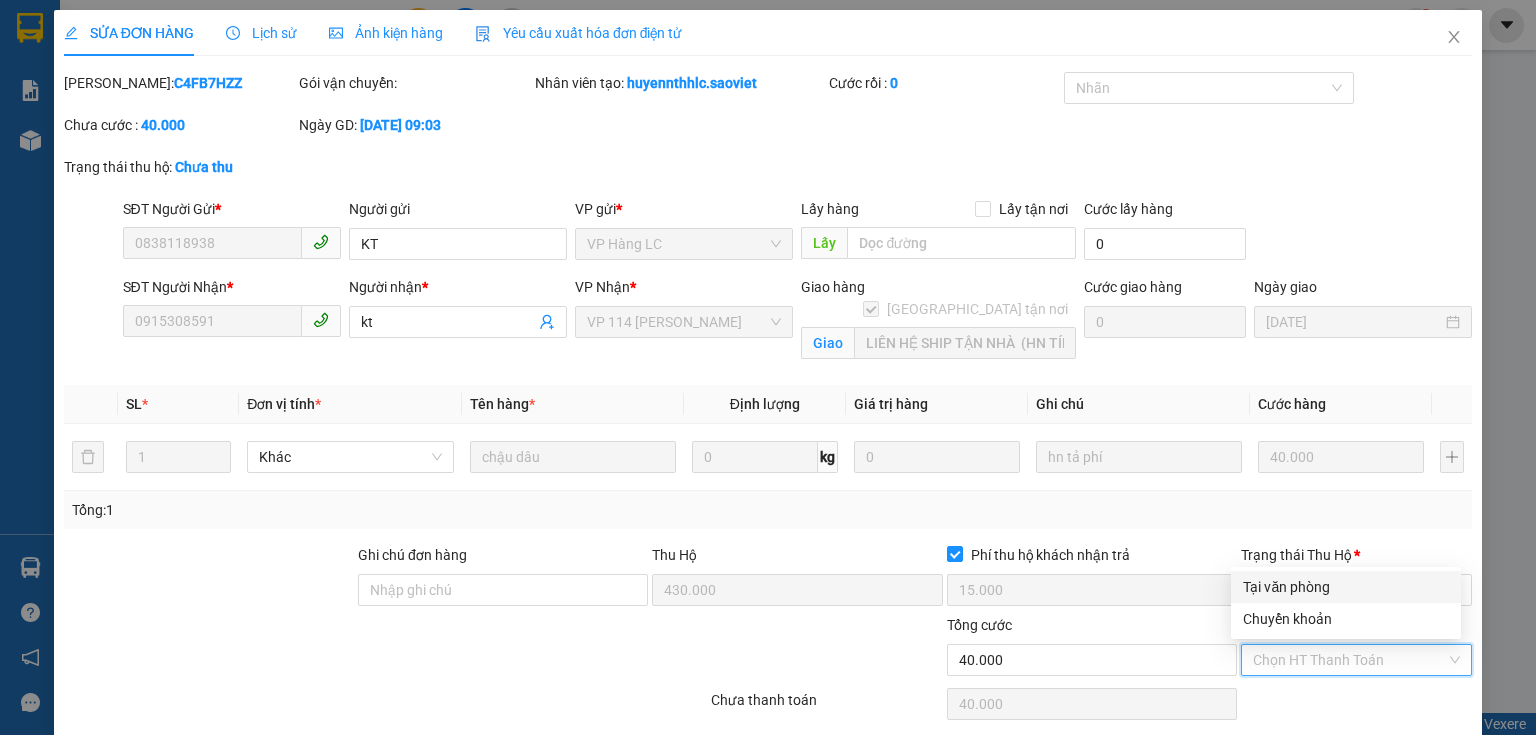 click on "Tại văn phòng" at bounding box center (1346, 587) 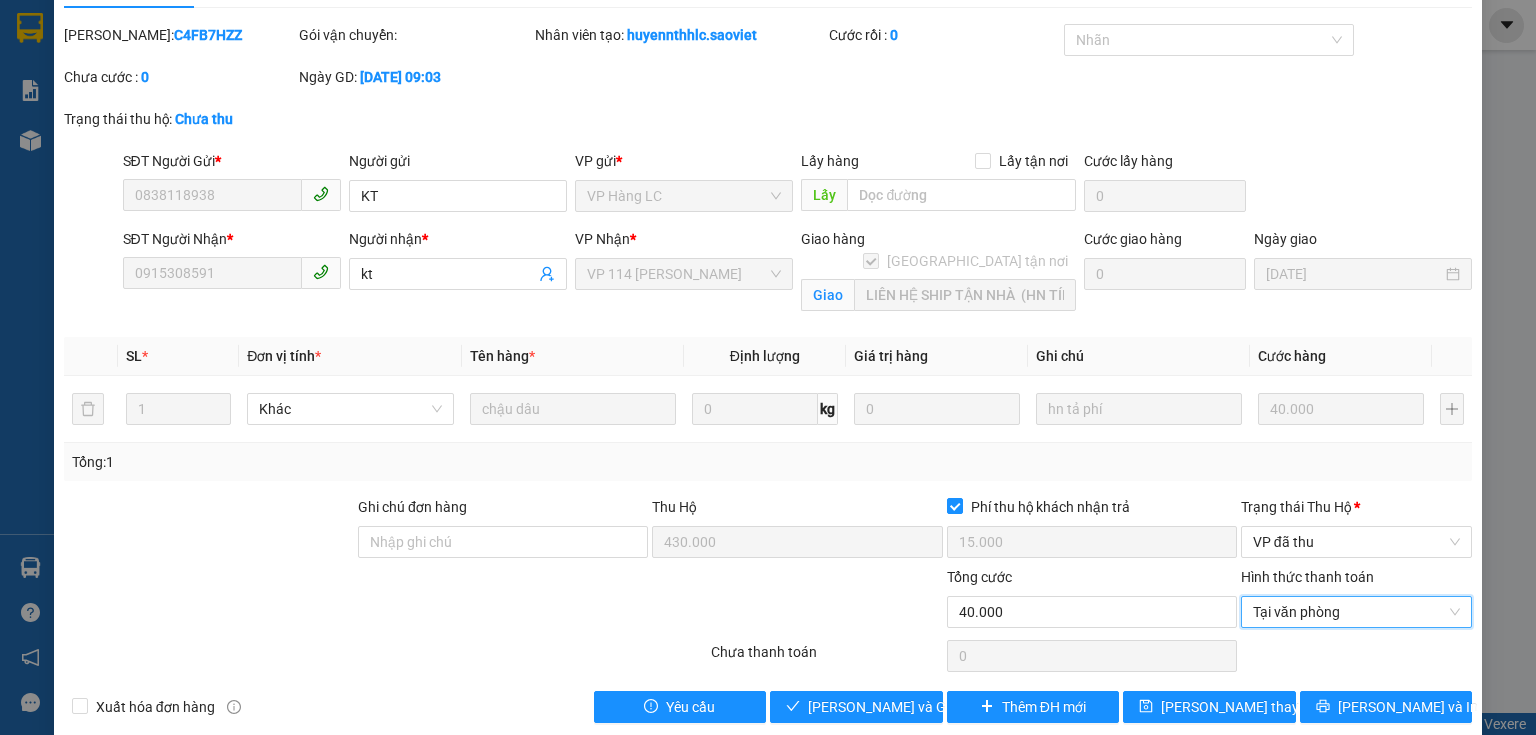 scroll, scrollTop: 73, scrollLeft: 0, axis: vertical 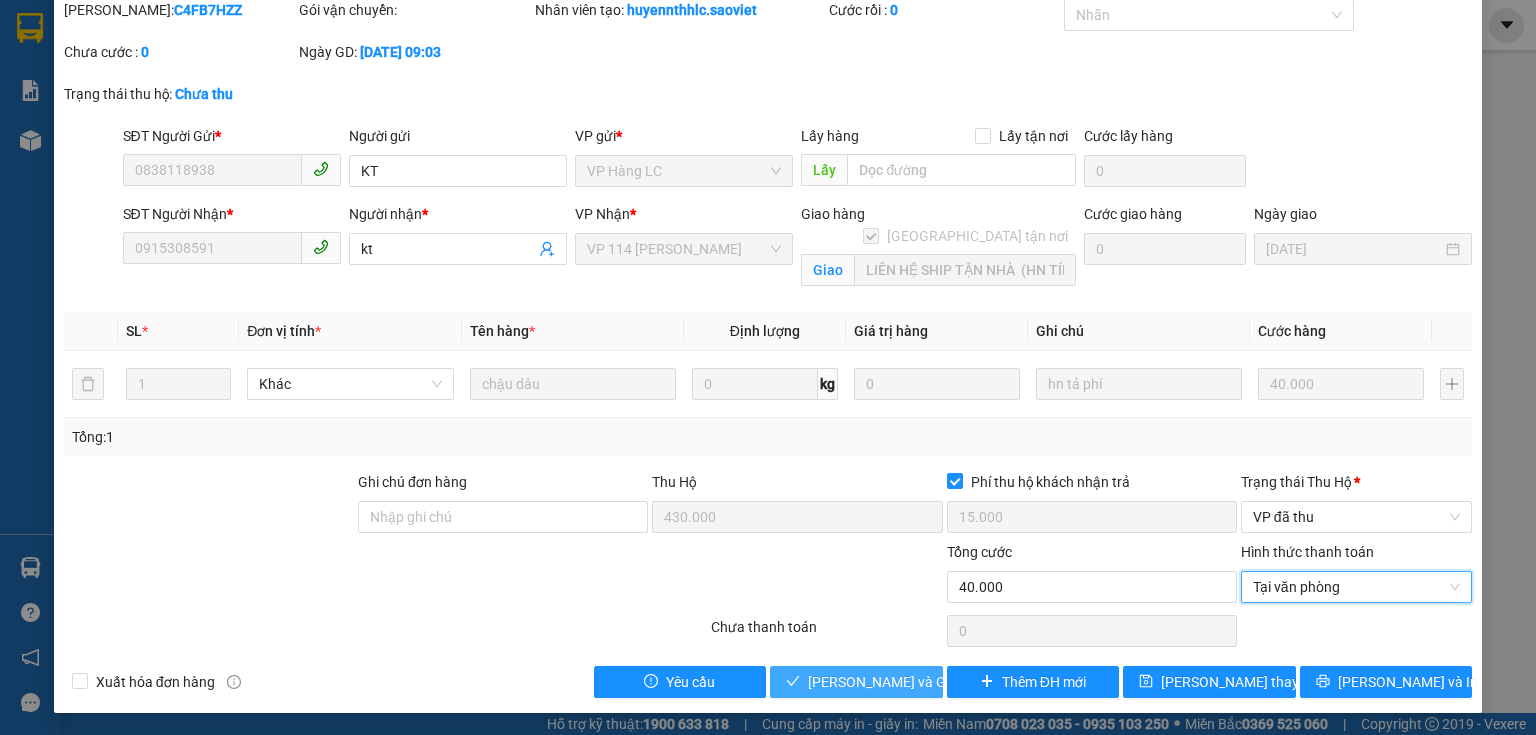 click on "[PERSON_NAME] và [PERSON_NAME] hàng" at bounding box center (904, 682) 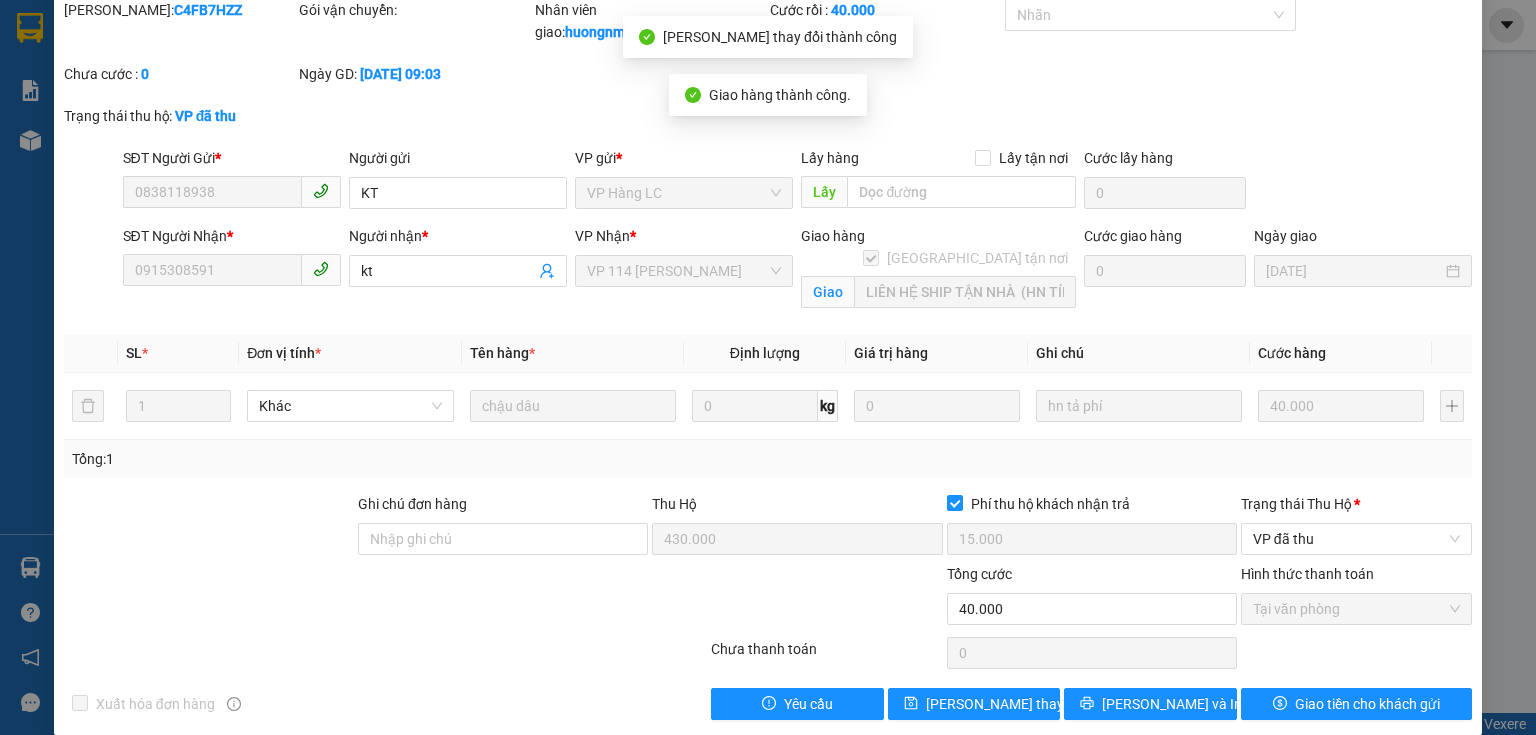 scroll, scrollTop: 0, scrollLeft: 0, axis: both 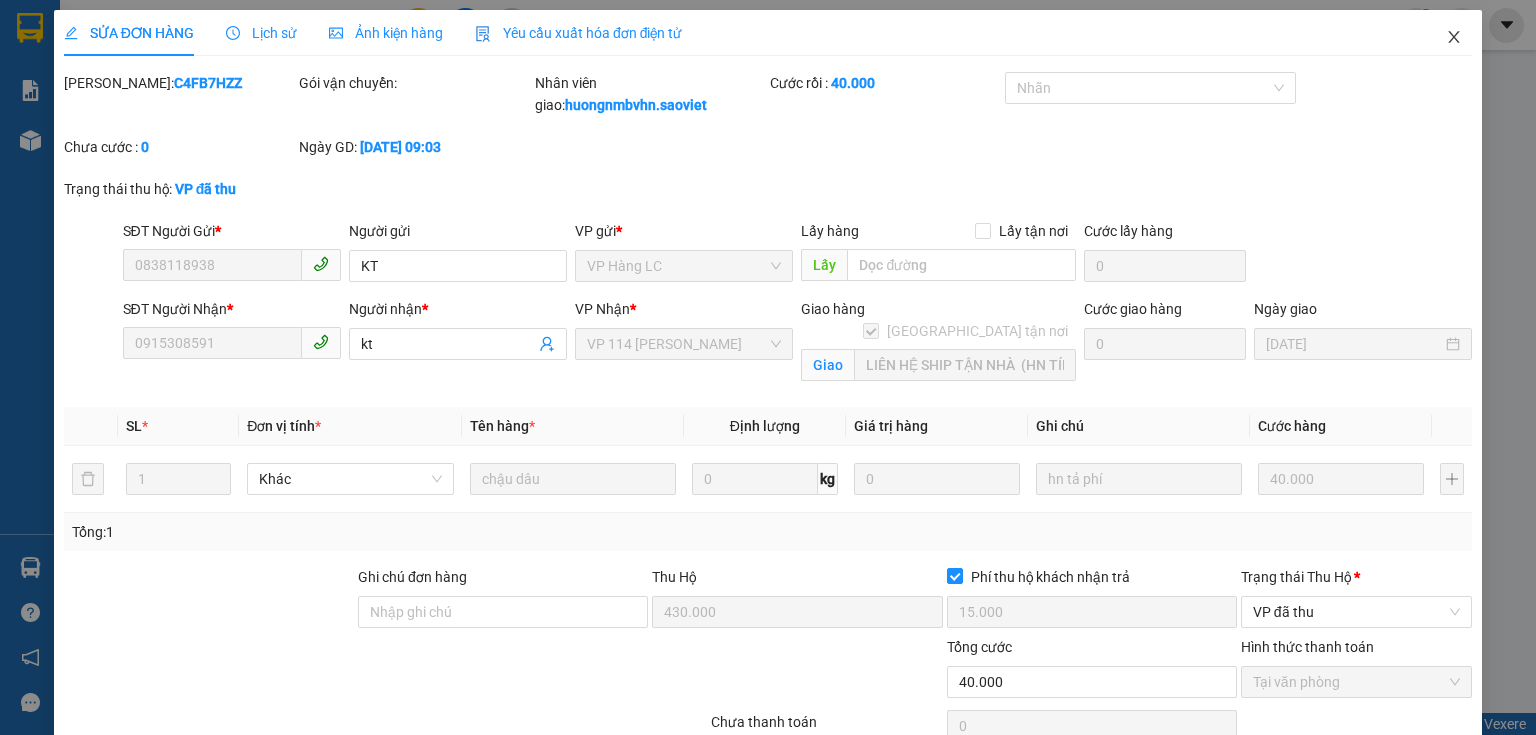 click 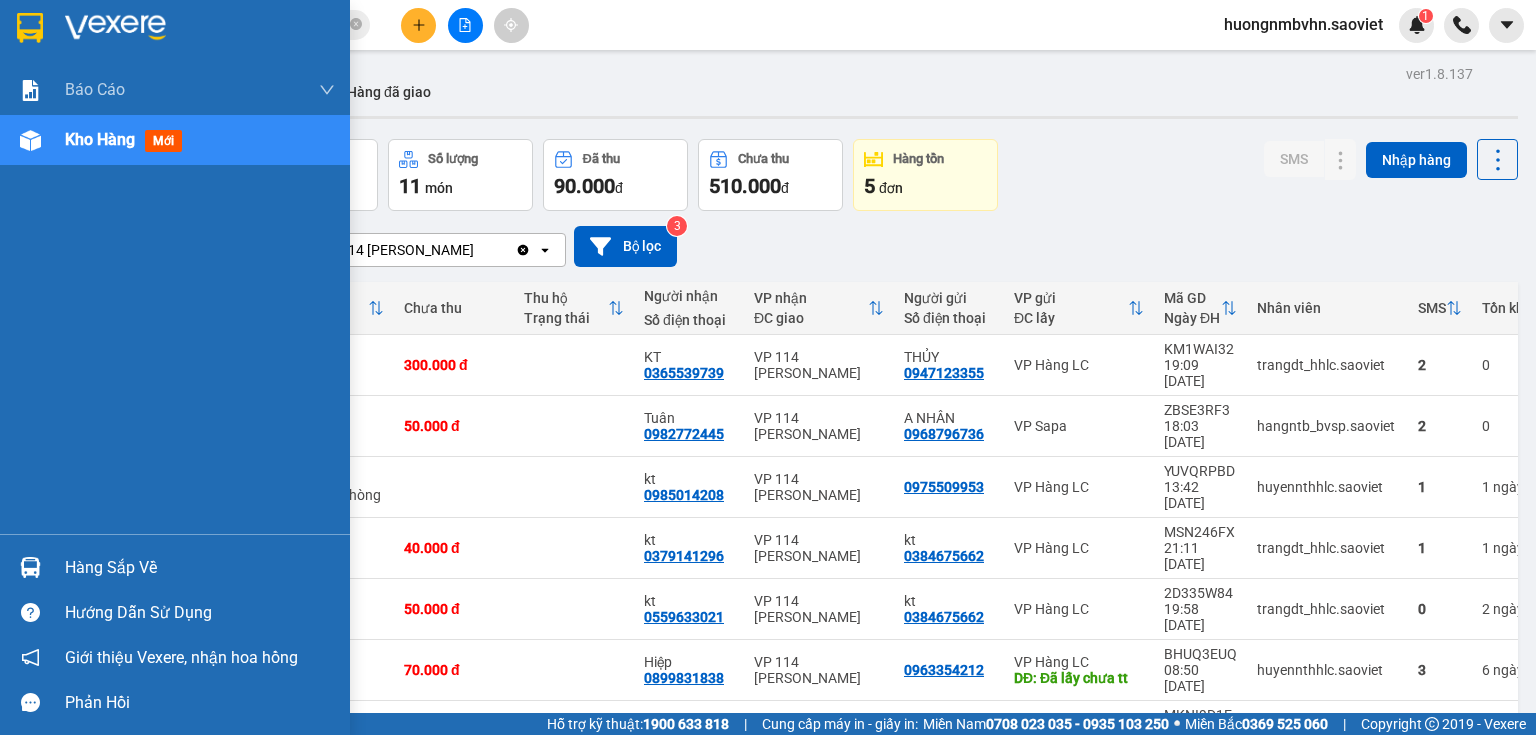 click on "Hàng sắp về" at bounding box center [200, 568] 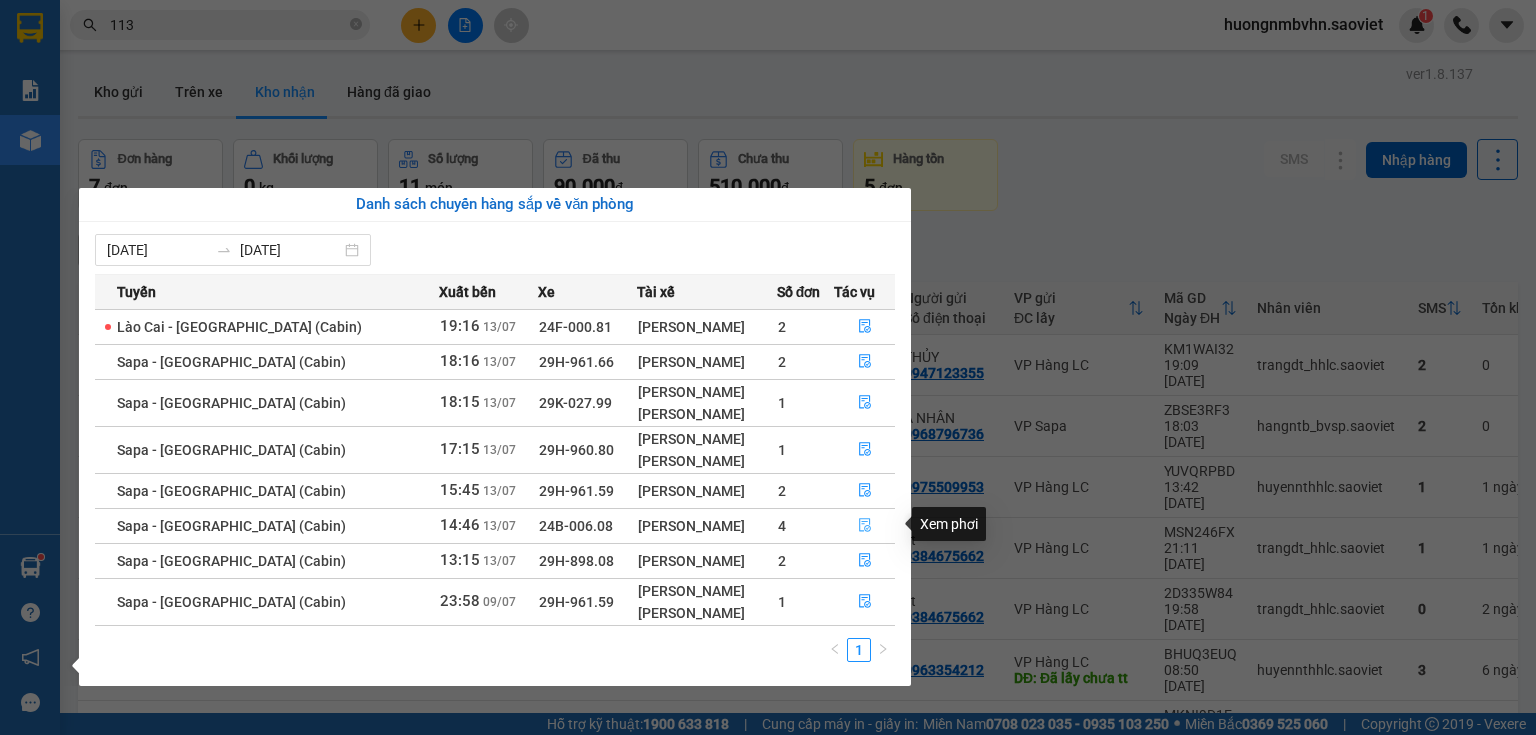 click 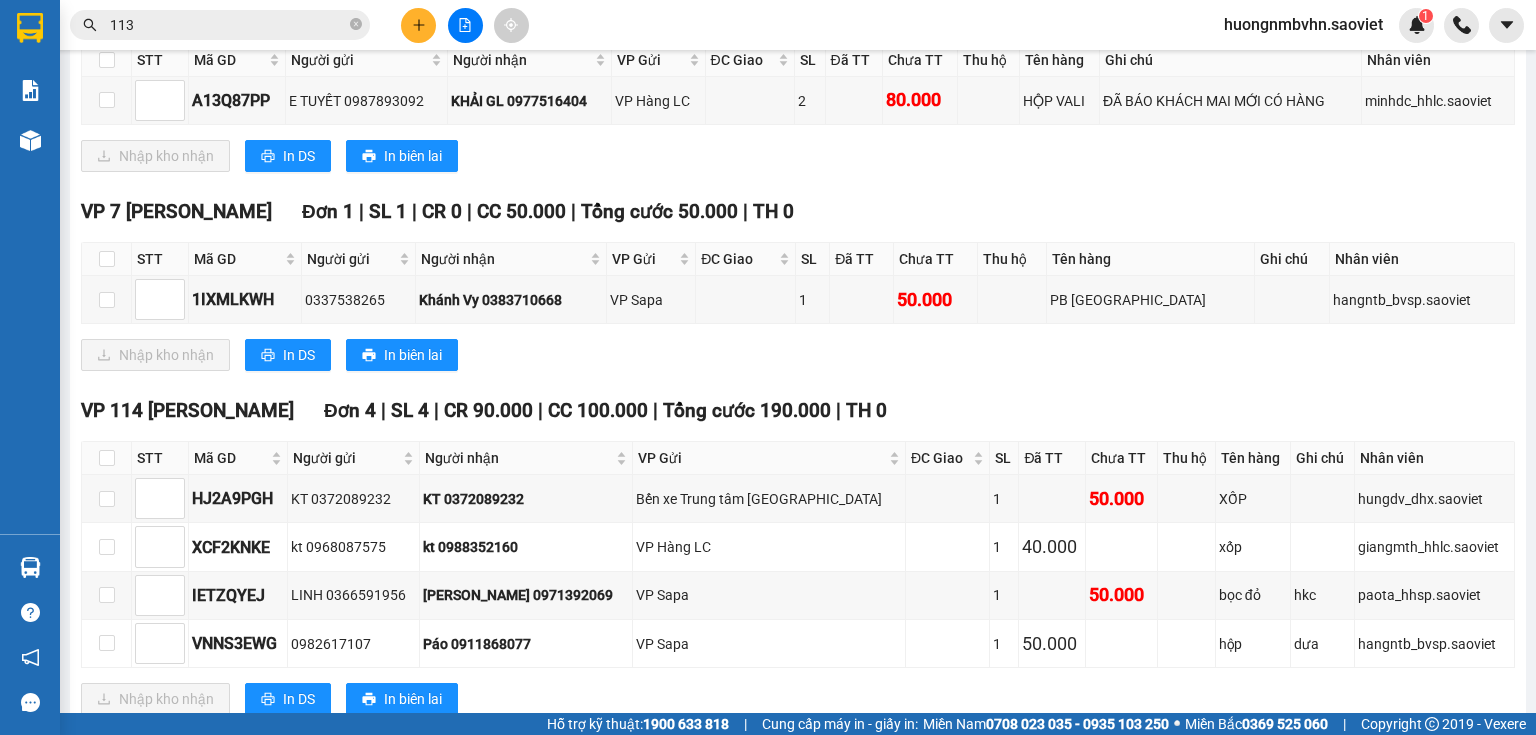 scroll, scrollTop: 720, scrollLeft: 0, axis: vertical 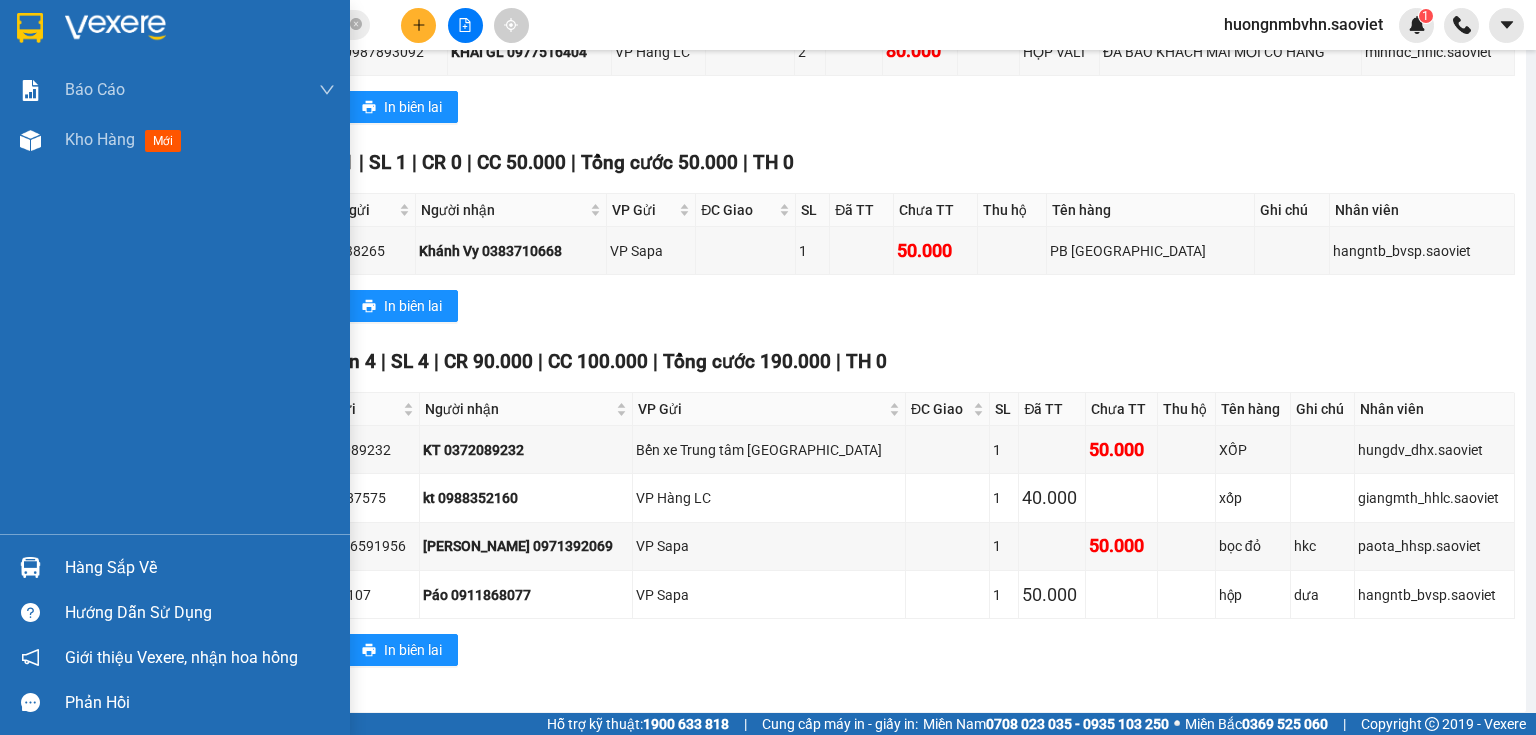 click on "Hàng sắp về" at bounding box center [200, 568] 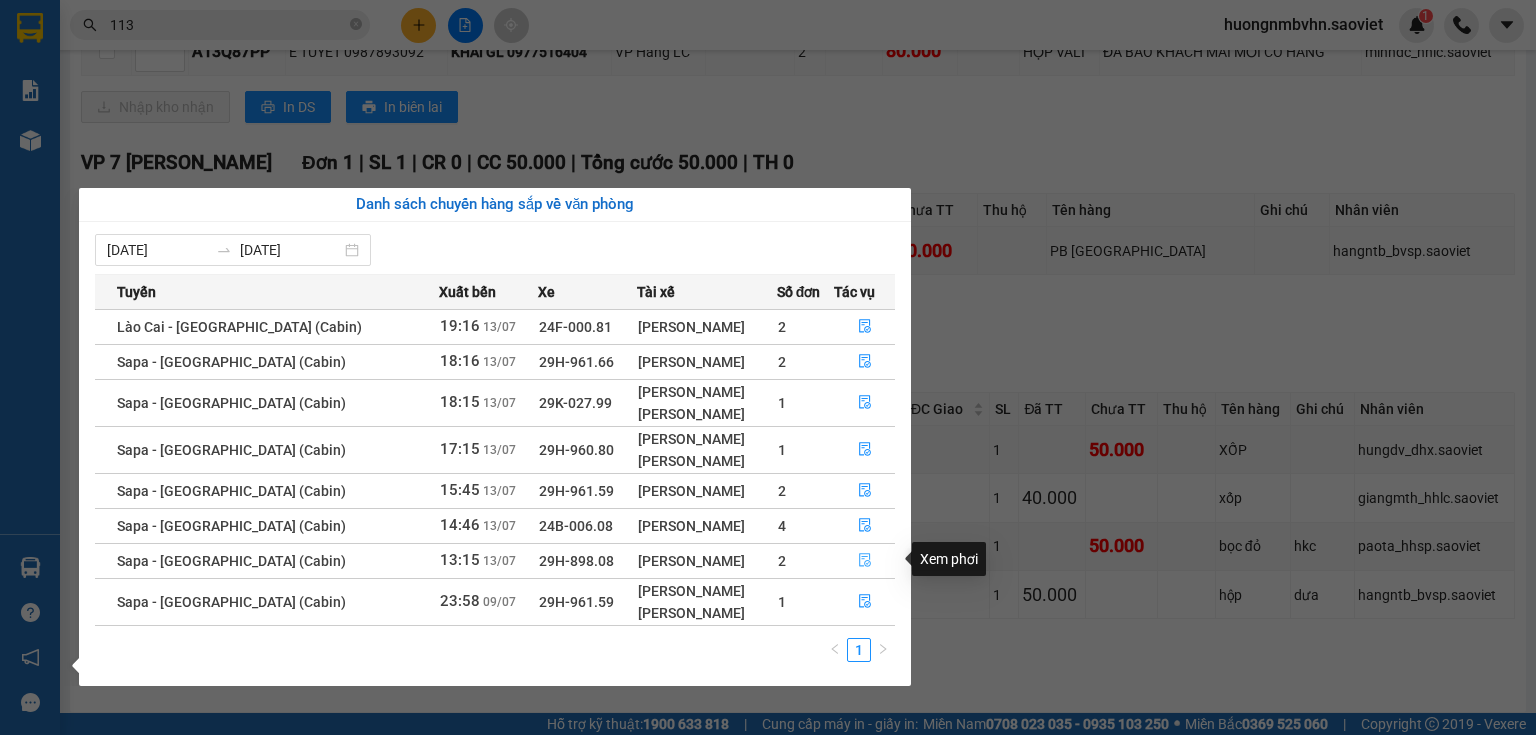 click at bounding box center (865, 561) 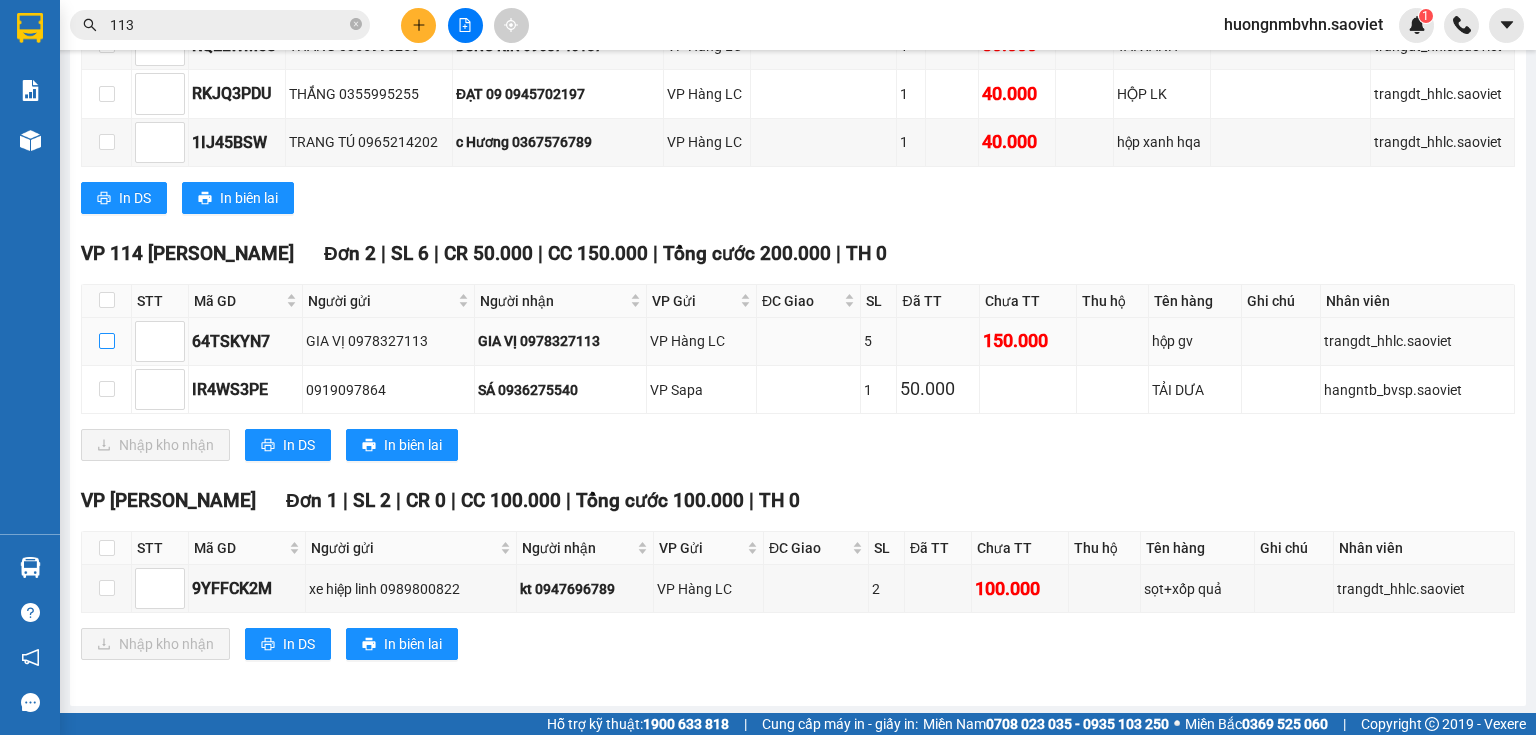 click at bounding box center [107, 341] 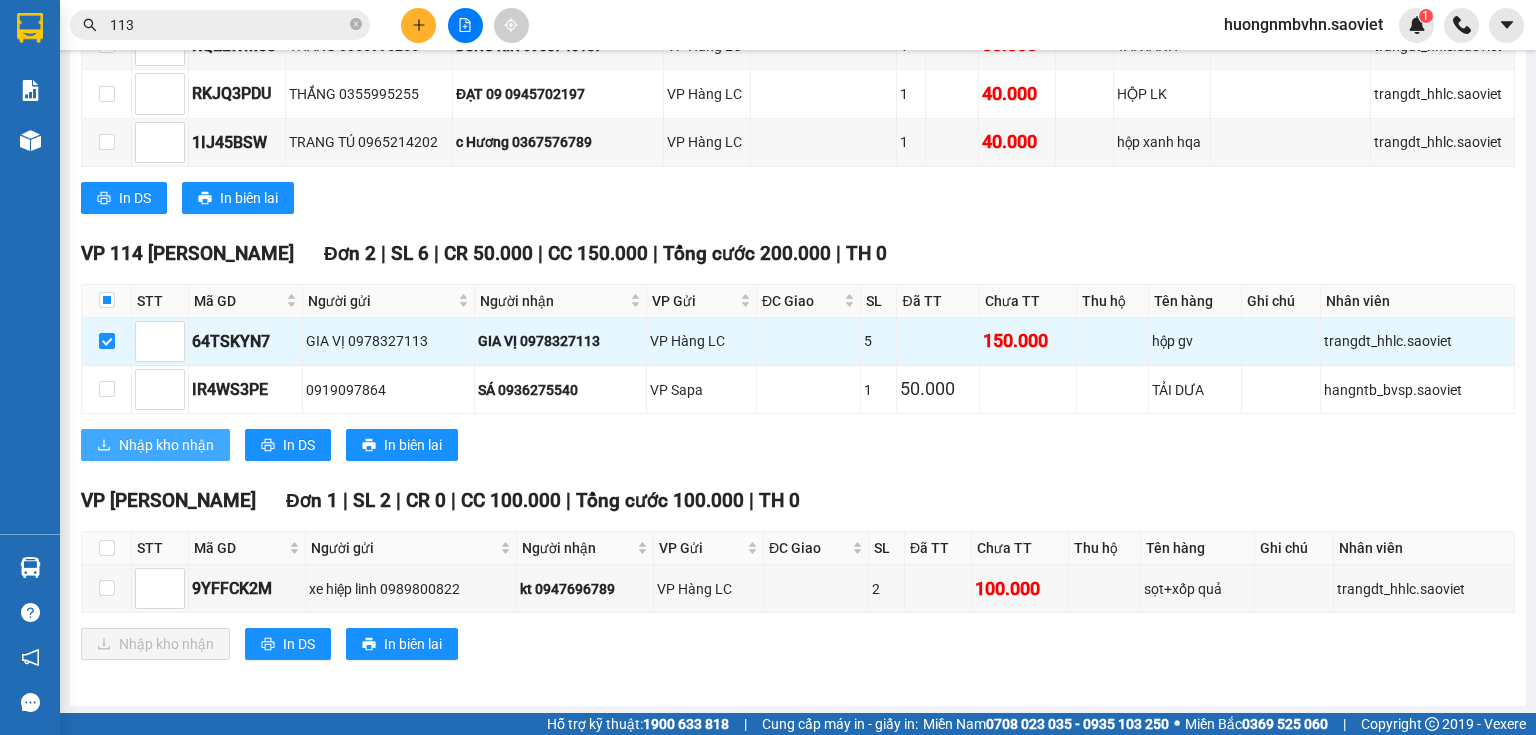 click on "Nhập kho nhận" at bounding box center [166, 445] 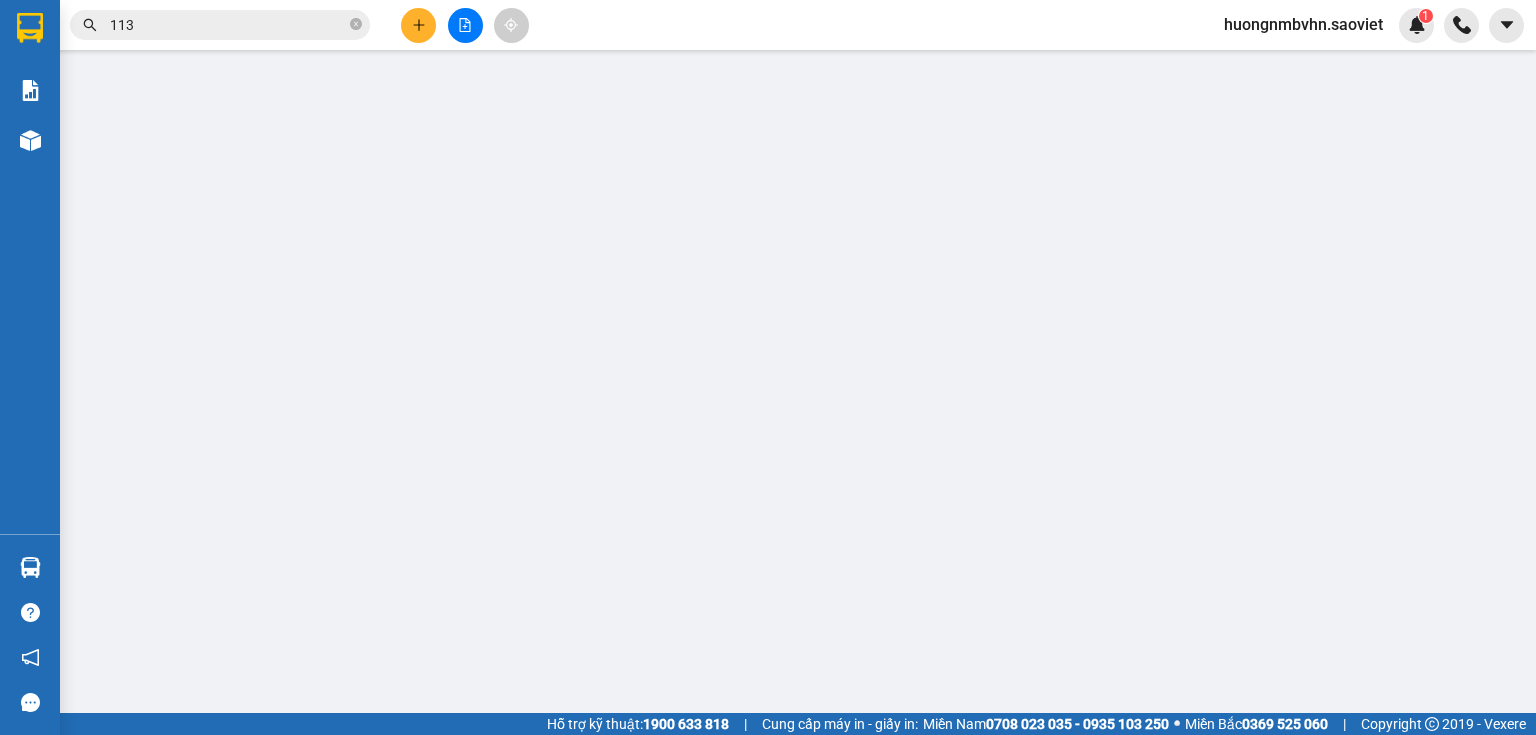 scroll, scrollTop: 0, scrollLeft: 0, axis: both 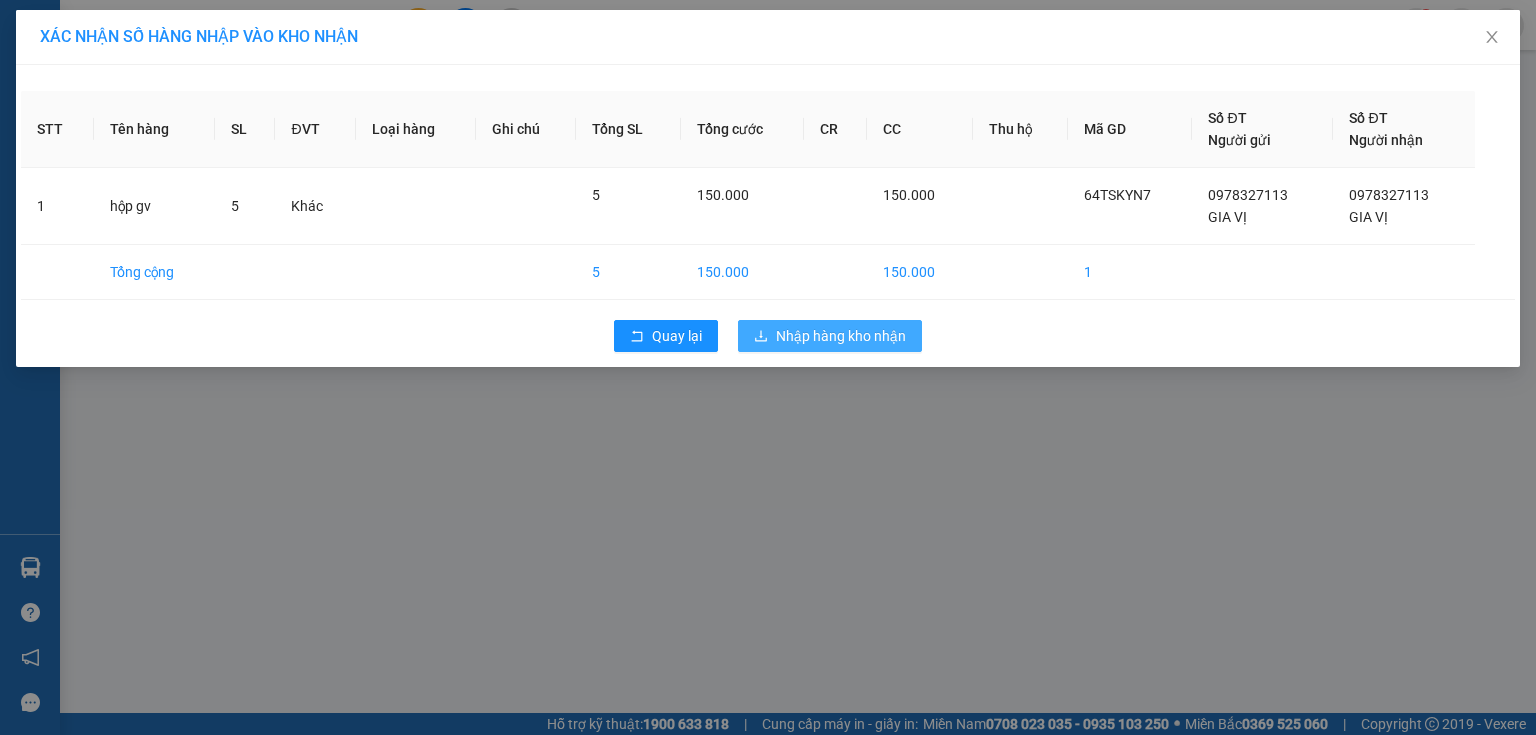 click on "Nhập hàng kho nhận" at bounding box center (841, 336) 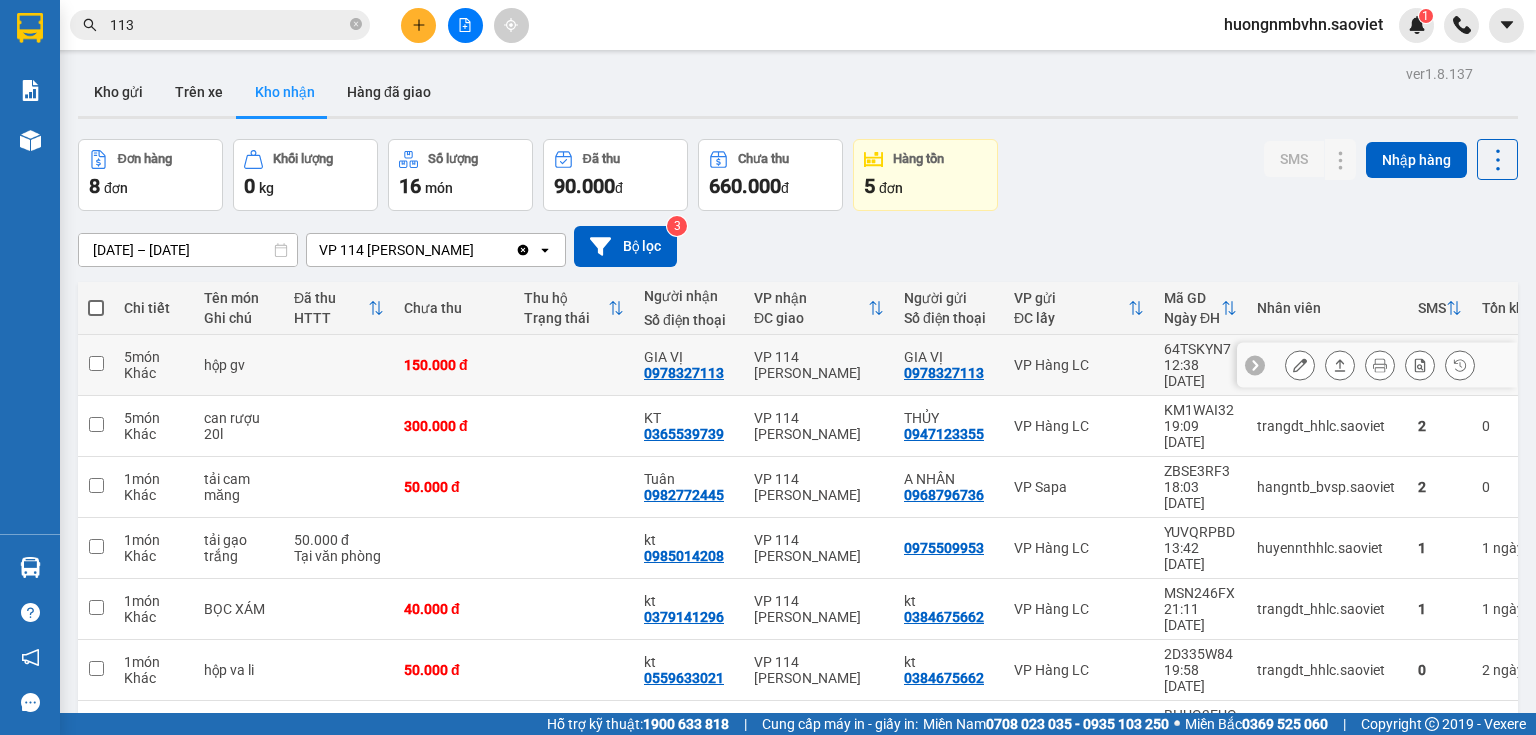 drag, startPoint x: 92, startPoint y: 355, endPoint x: 660, endPoint y: 248, distance: 577.9905 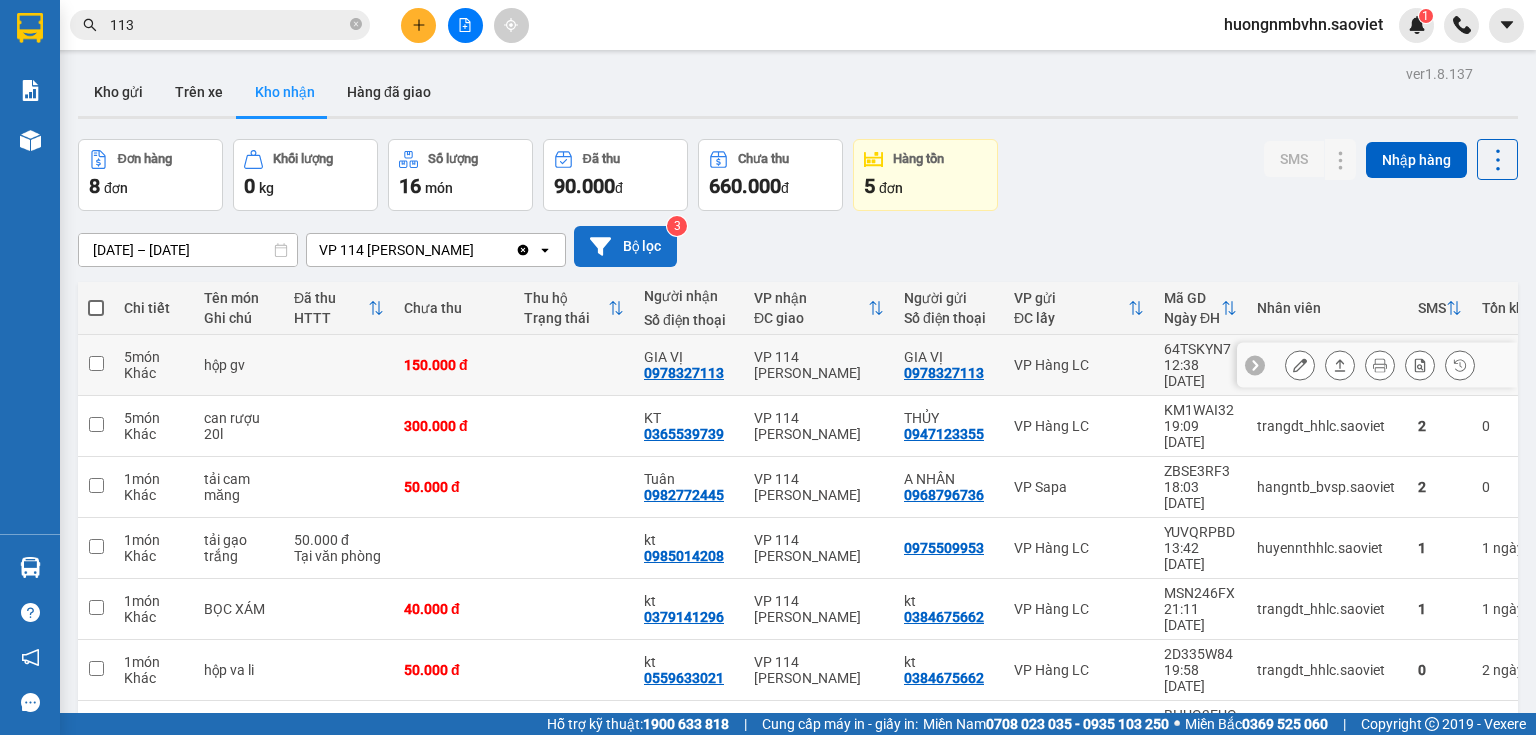 click at bounding box center (96, 363) 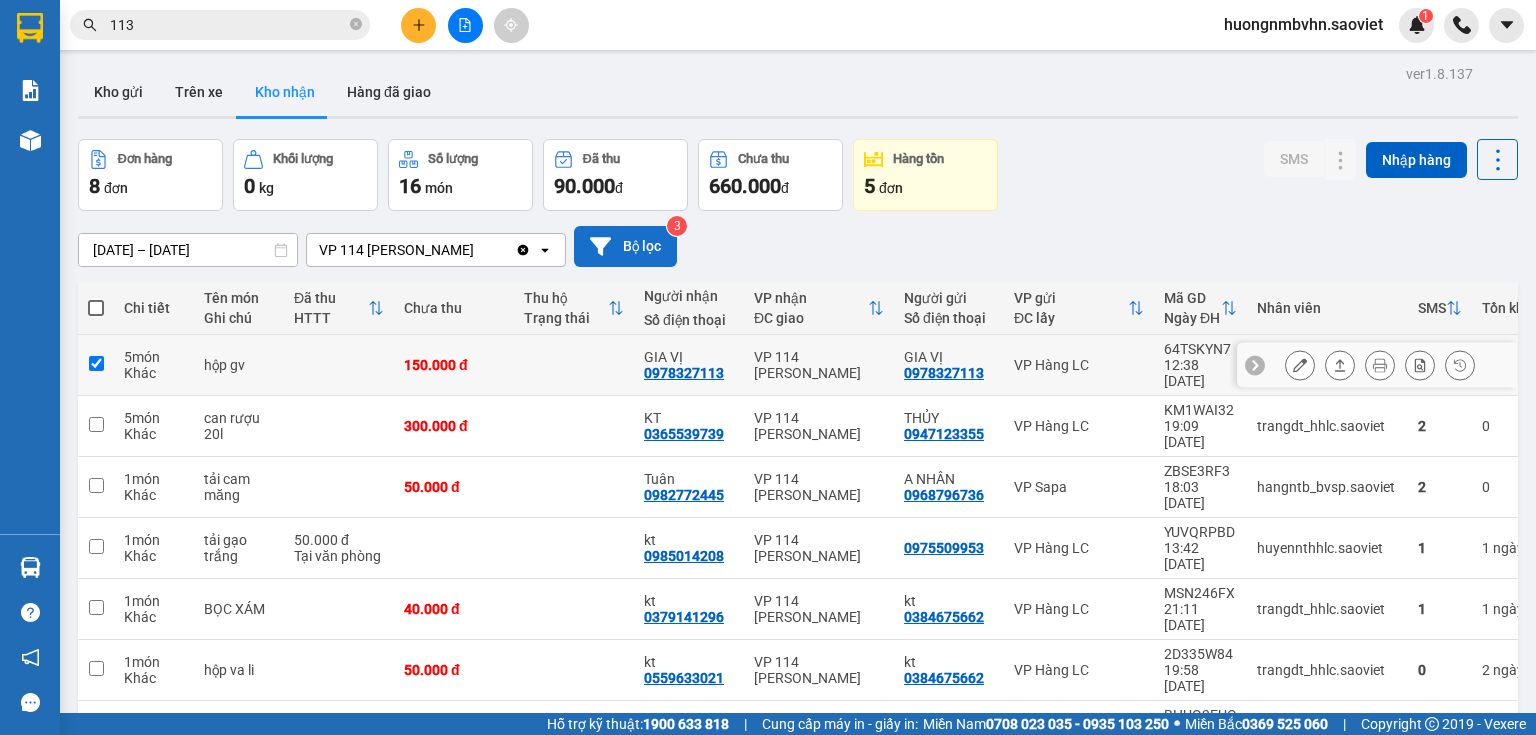 checkbox on "true" 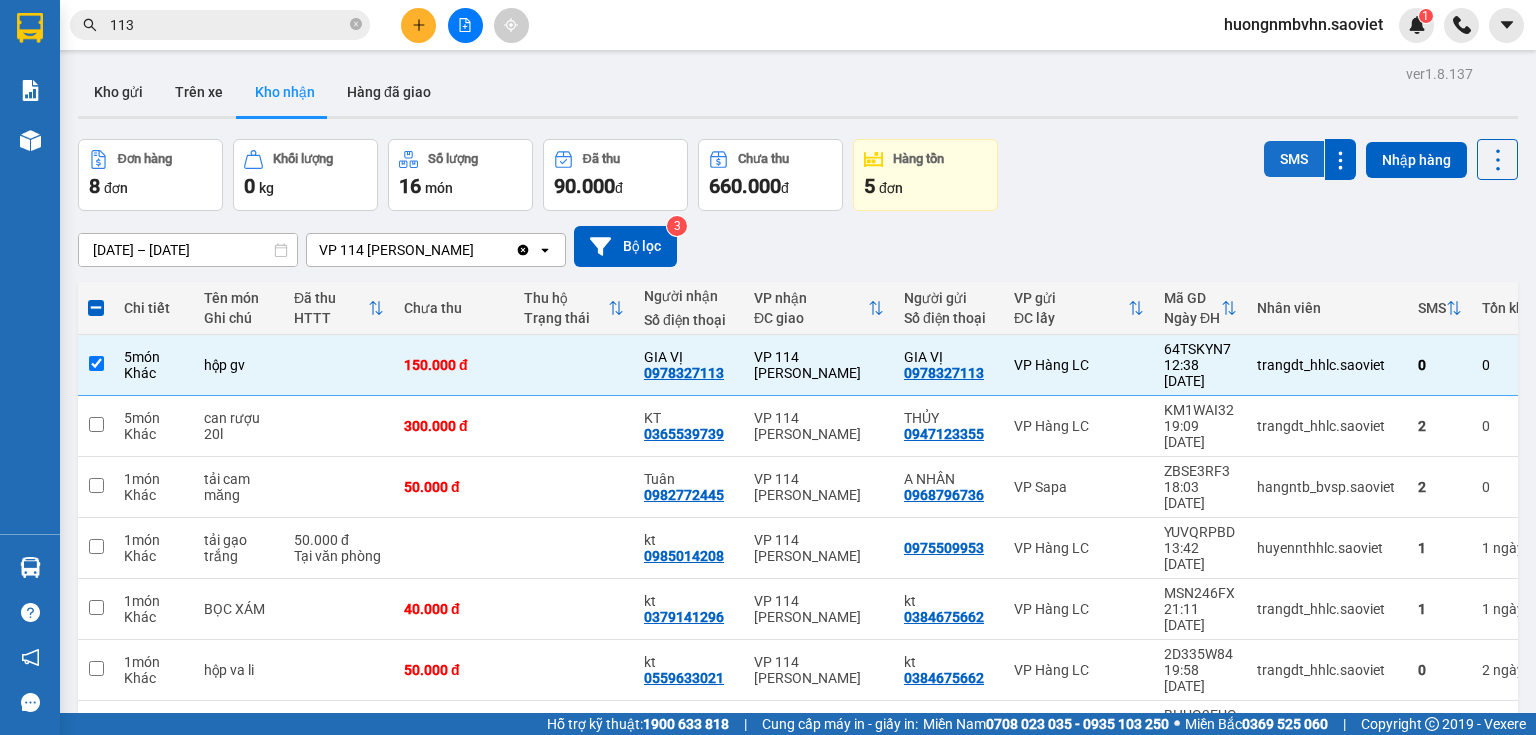 click on "SMS" at bounding box center [1294, 159] 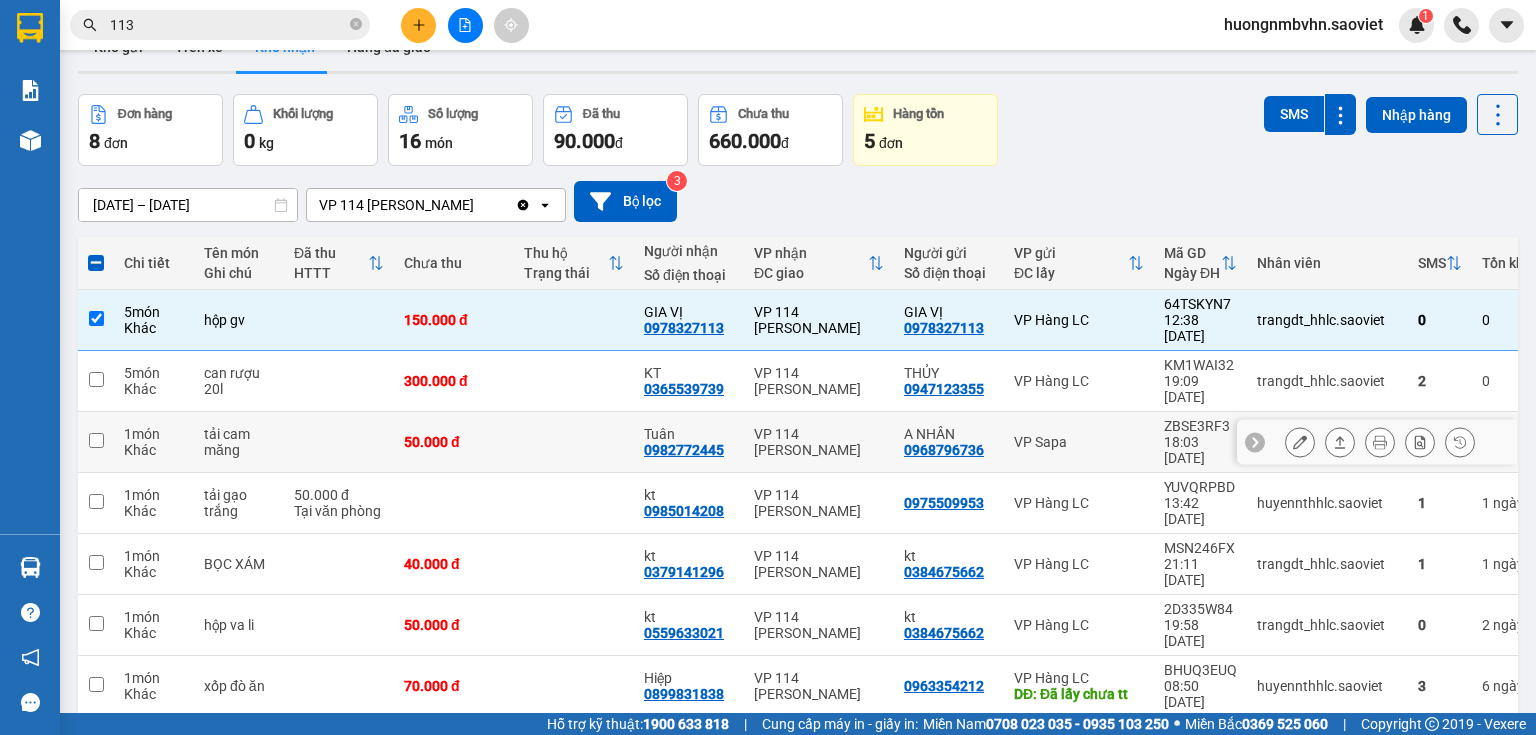 scroll, scrollTop: 0, scrollLeft: 0, axis: both 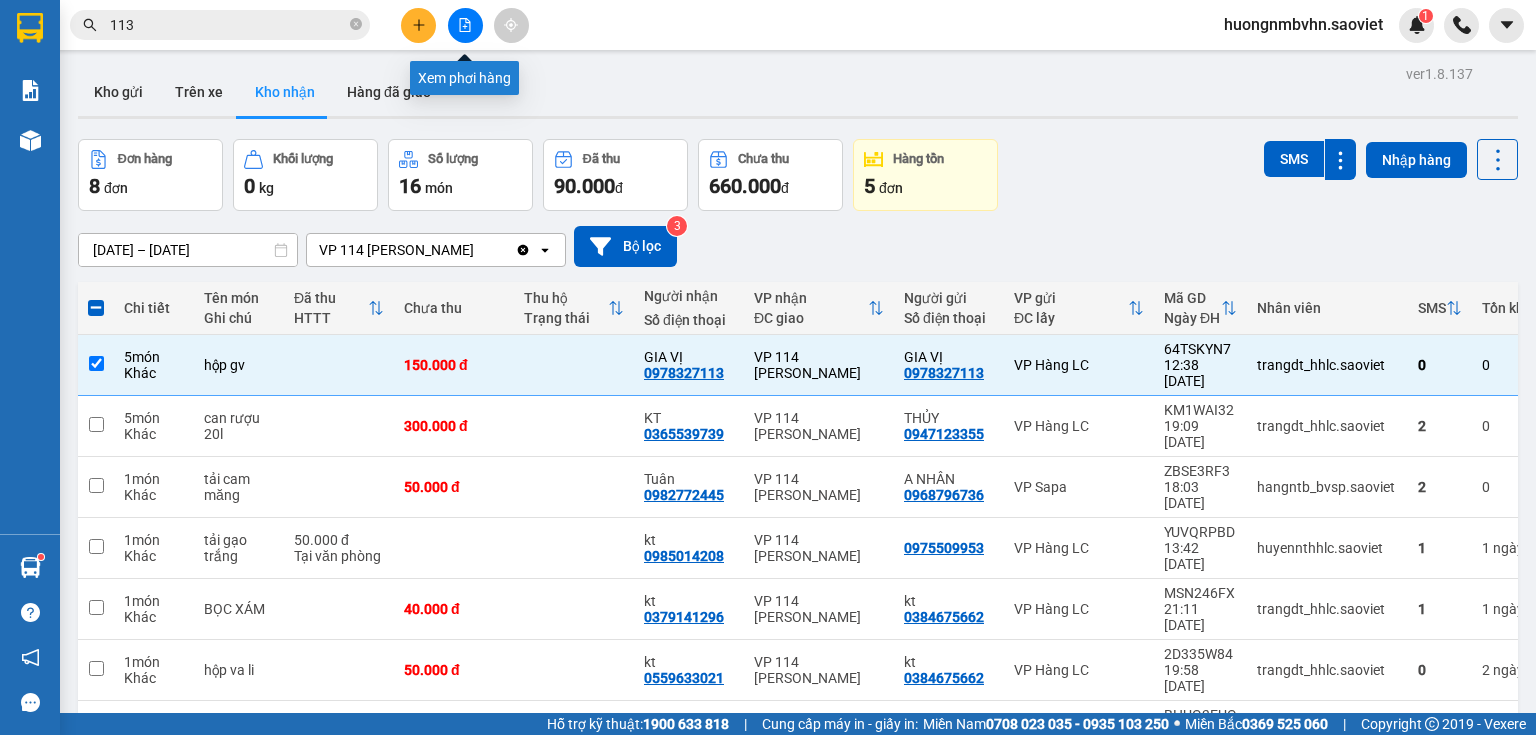 click 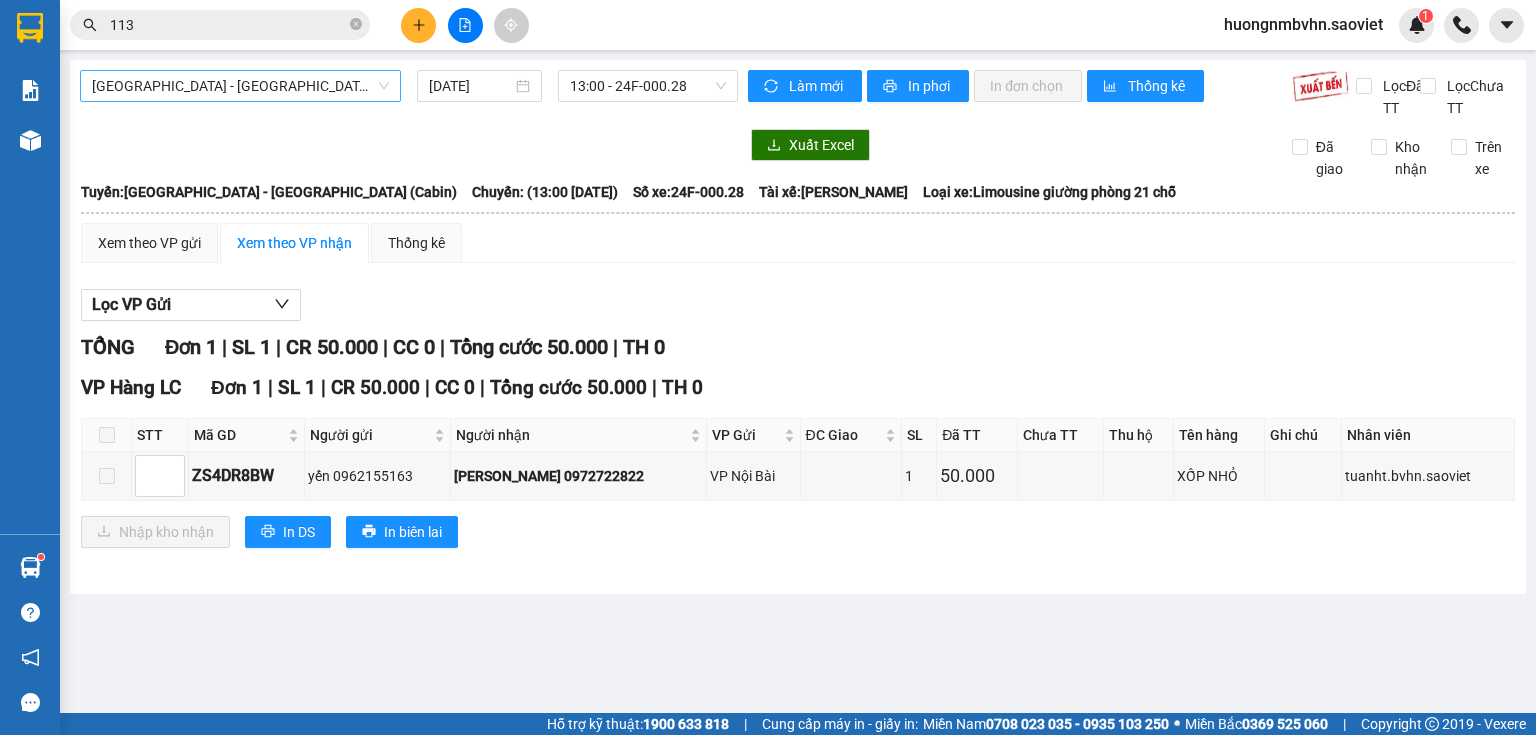 click on "[GEOGRAPHIC_DATA] - [GEOGRAPHIC_DATA] (Cabin)" at bounding box center (240, 86) 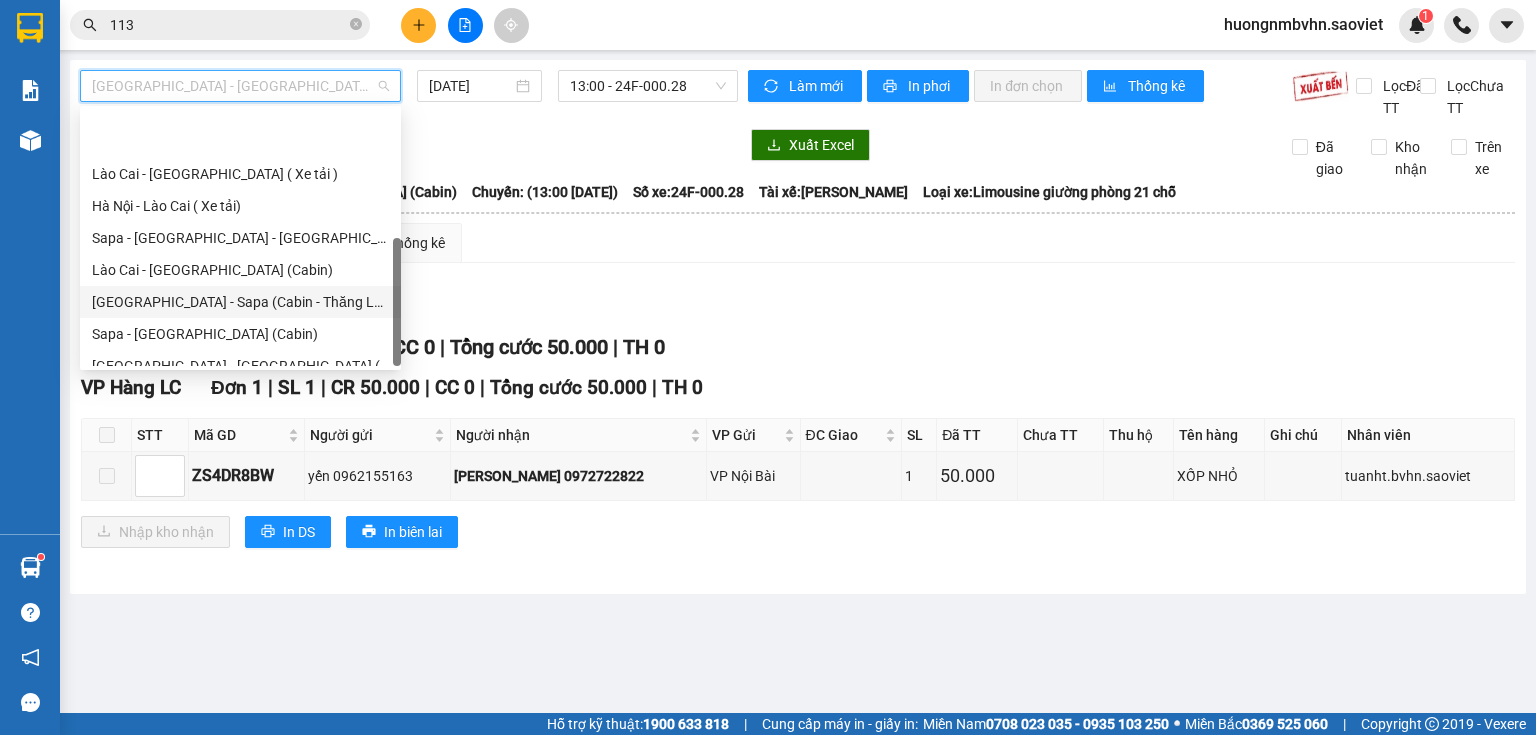 scroll, scrollTop: 160, scrollLeft: 0, axis: vertical 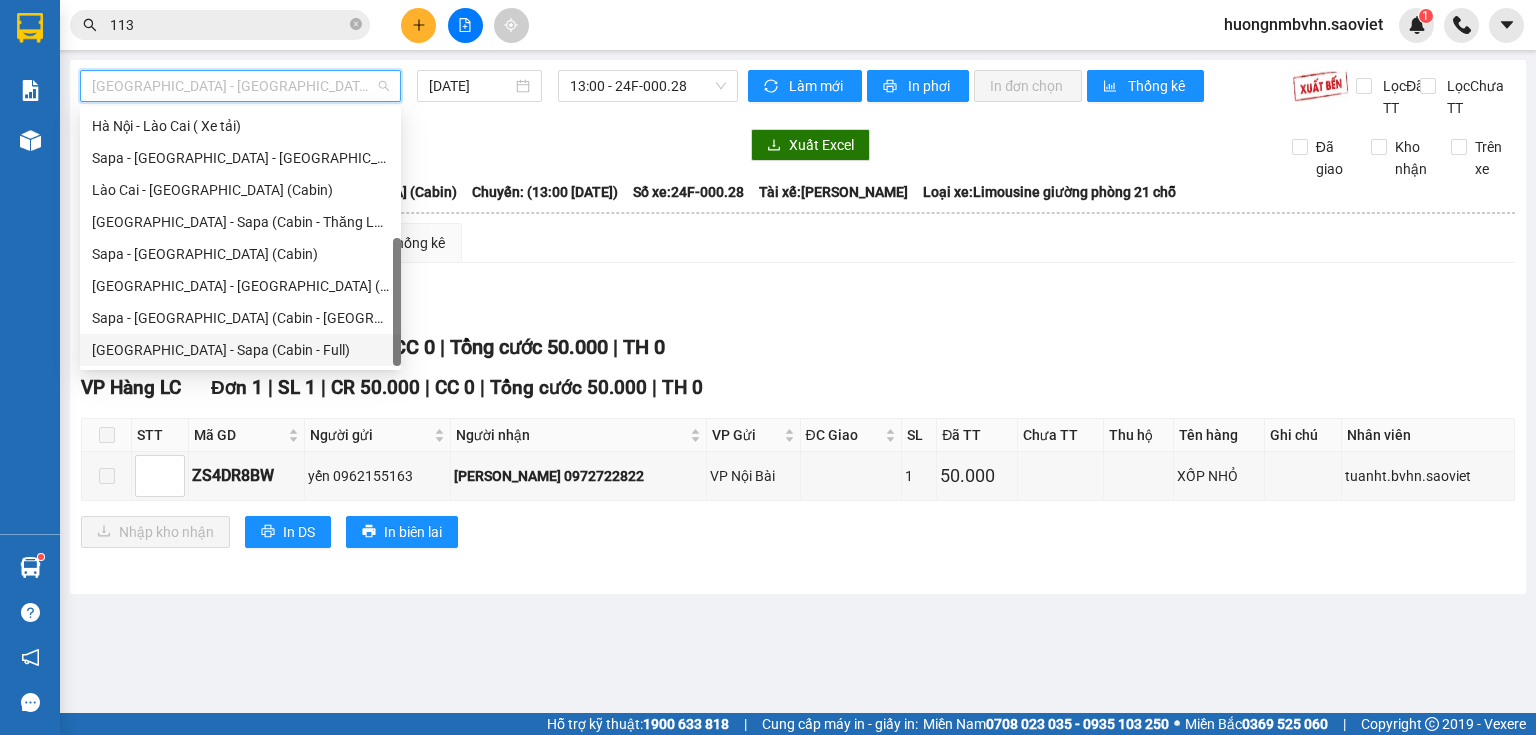 click on "[GEOGRAPHIC_DATA] - Sapa (Cabin - Full)" at bounding box center [240, 350] 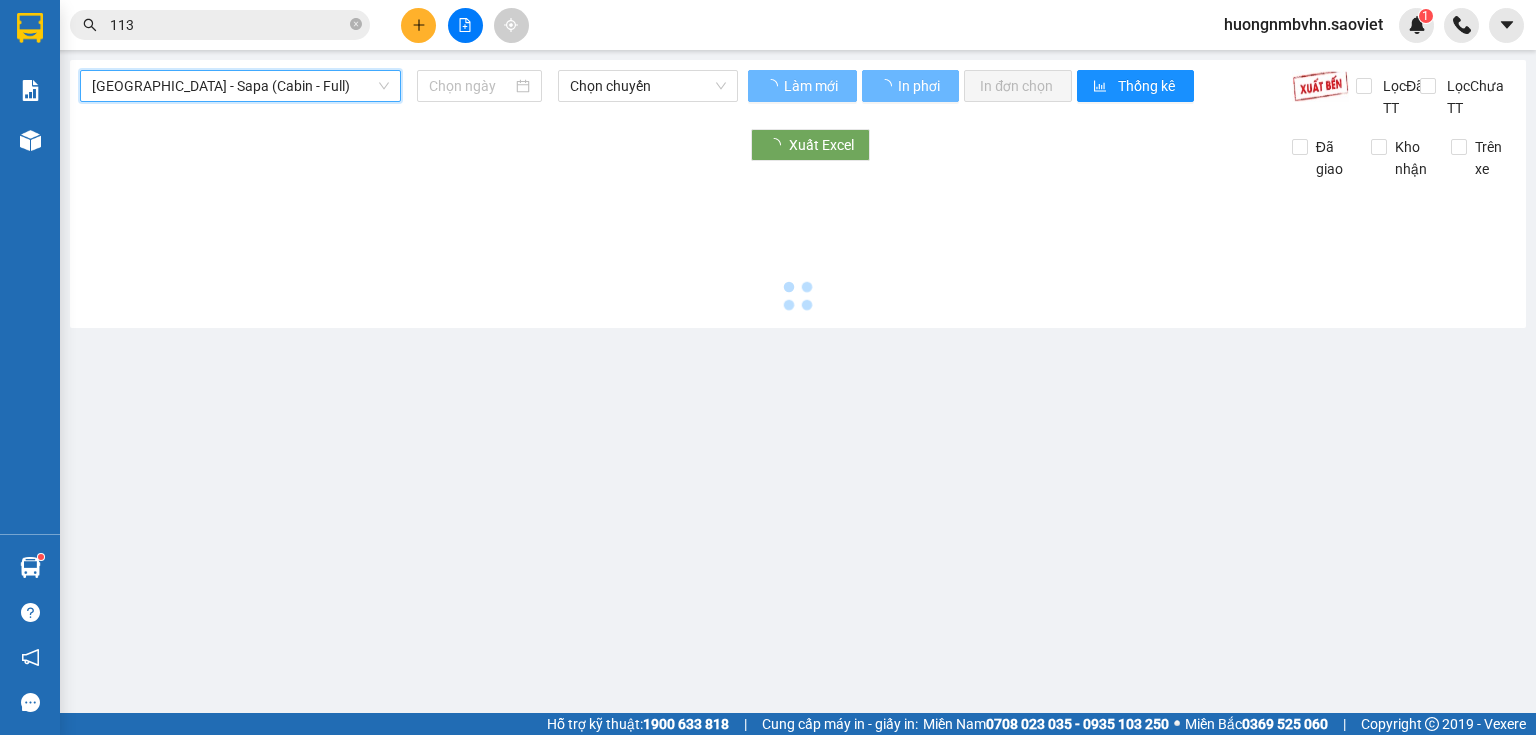 type on "[DATE]" 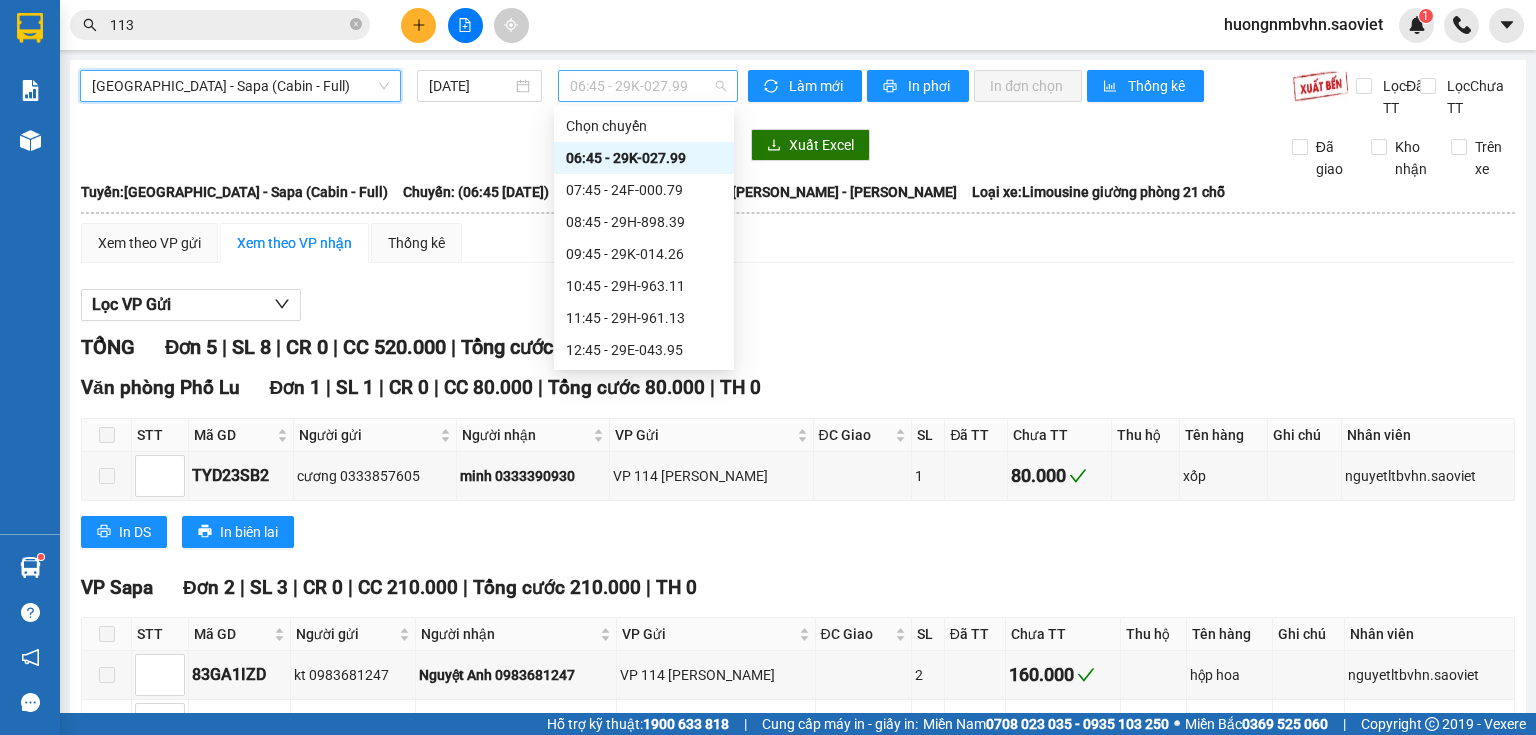 click on "06:45     - 29K-027.99" at bounding box center (648, 86) 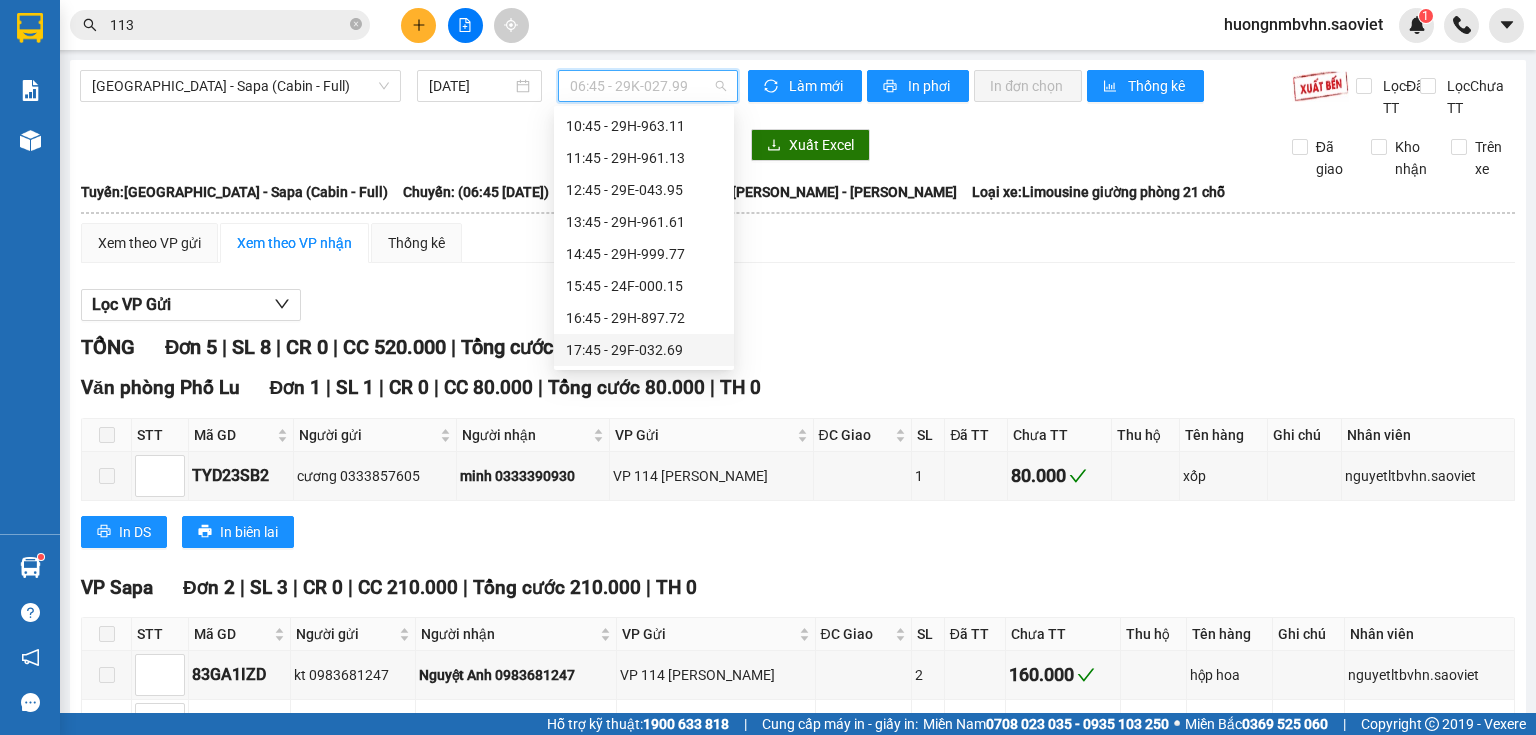 scroll, scrollTop: 320, scrollLeft: 0, axis: vertical 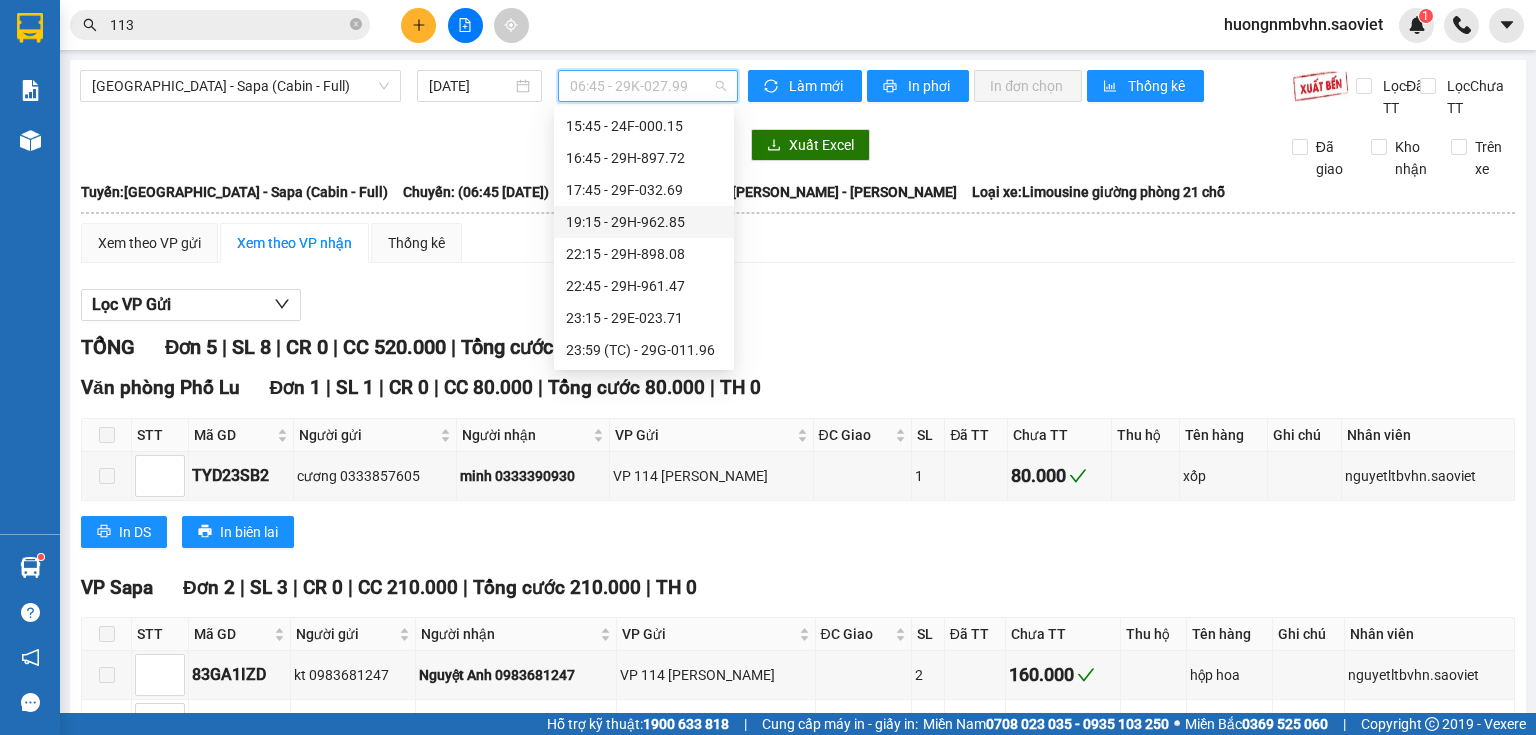 click on "19:15     - 29H-962.85" at bounding box center (644, 222) 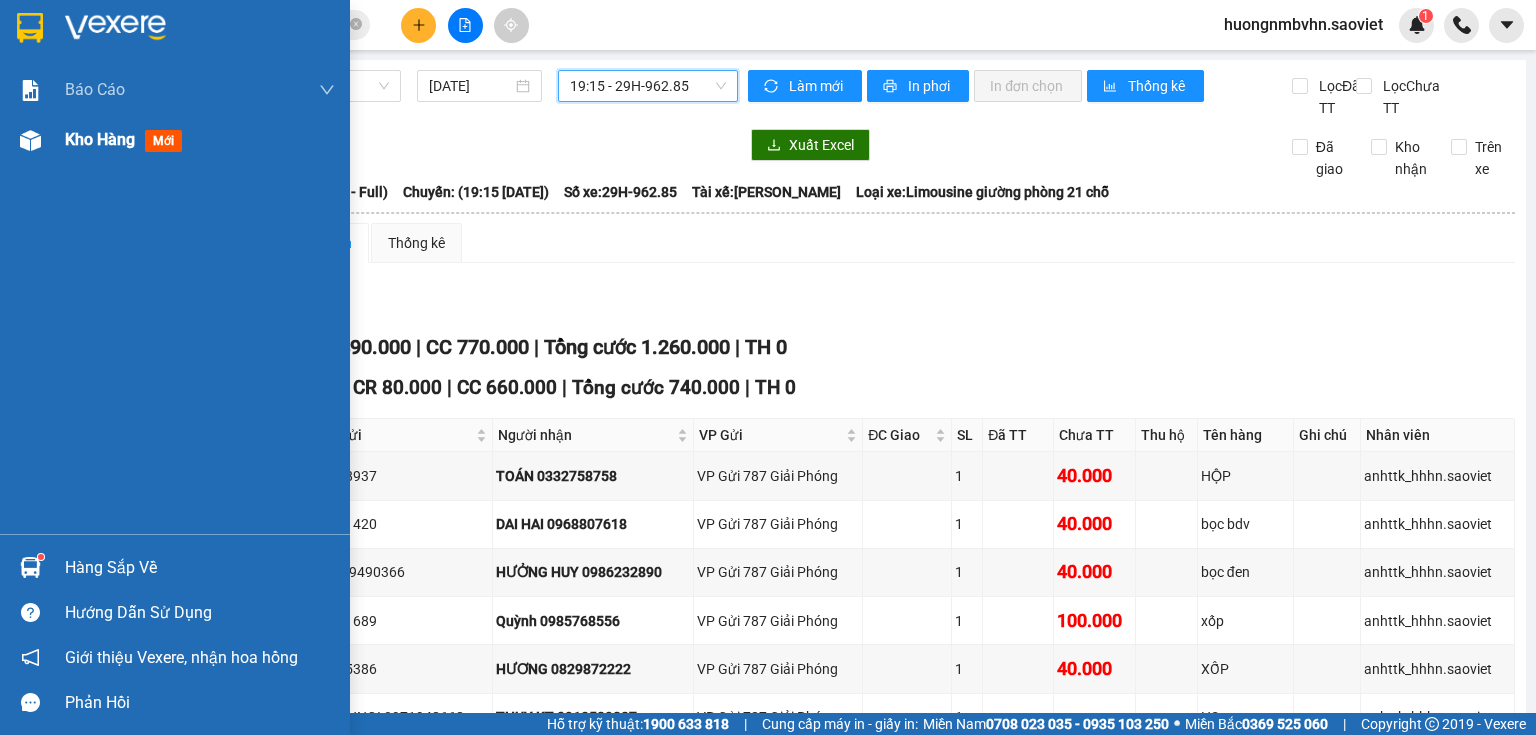 click on "Kho hàng" at bounding box center [100, 139] 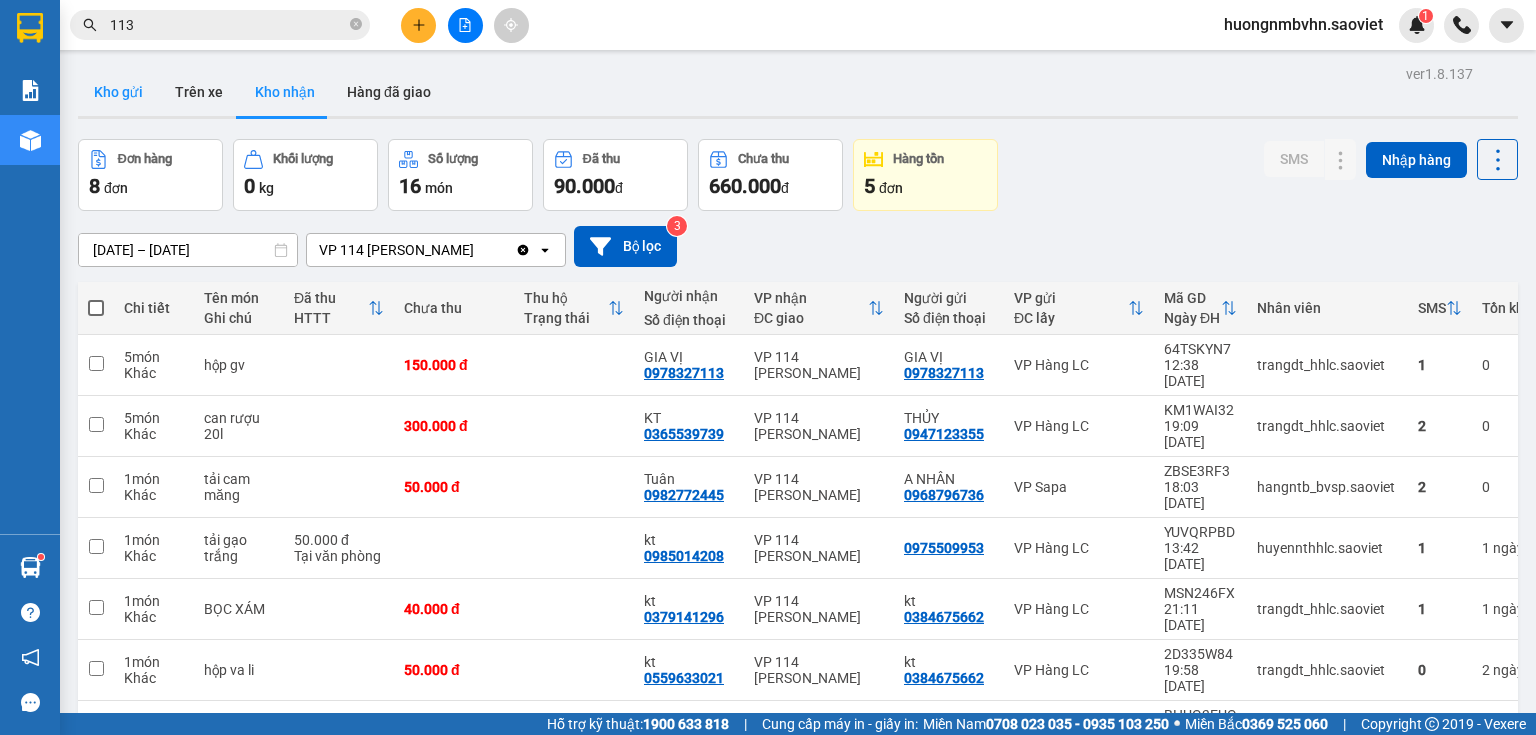 click on "Kho gửi" at bounding box center (118, 92) 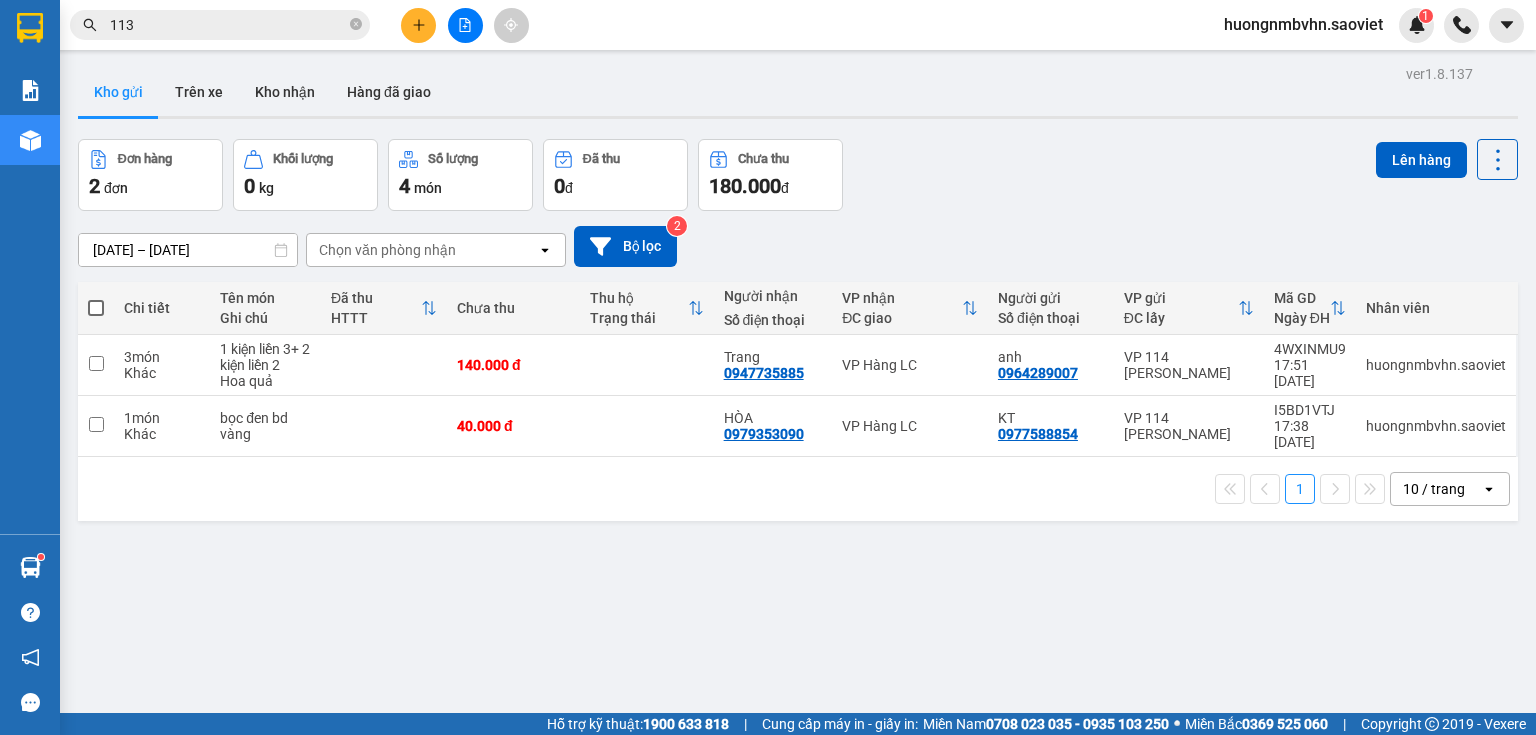 click at bounding box center (96, 308) 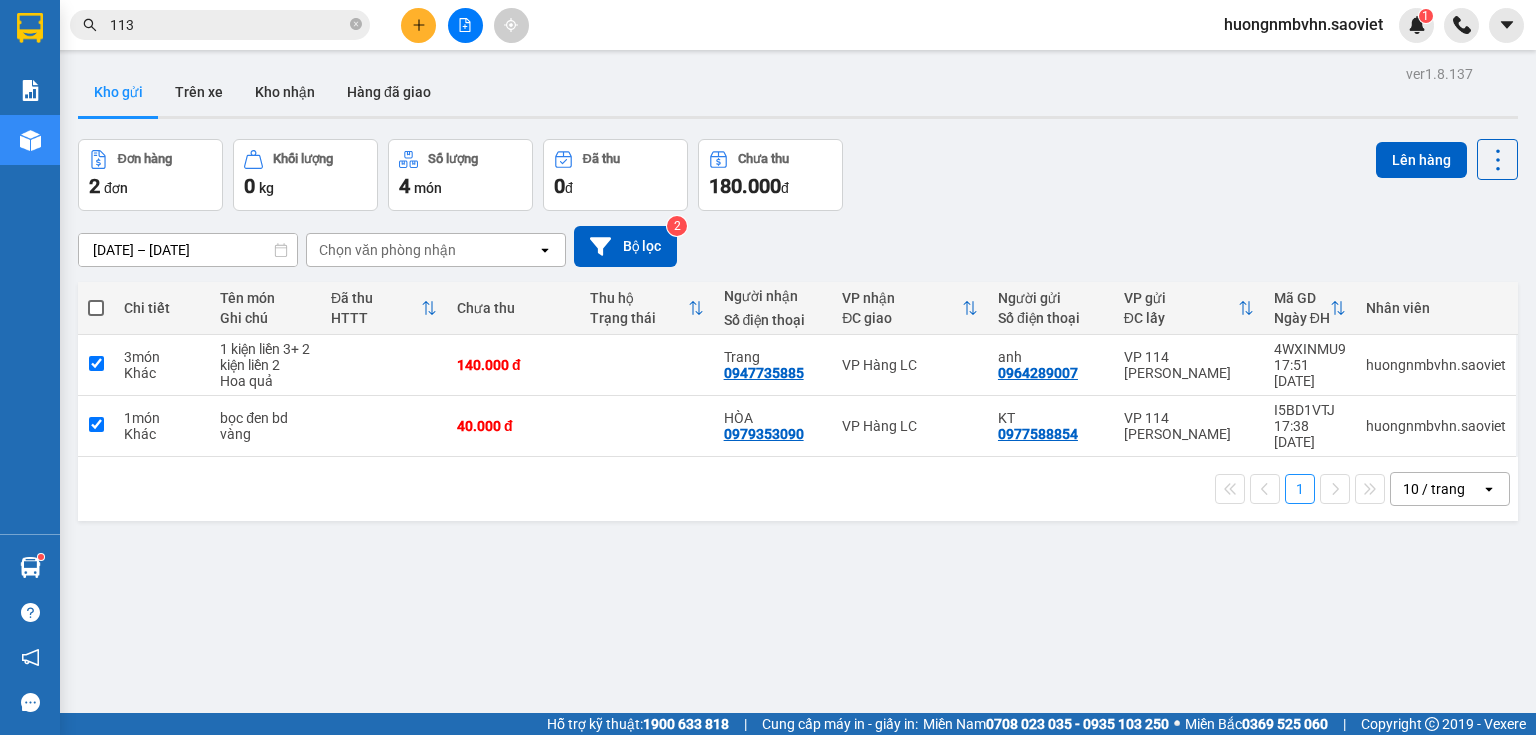 checkbox on "true" 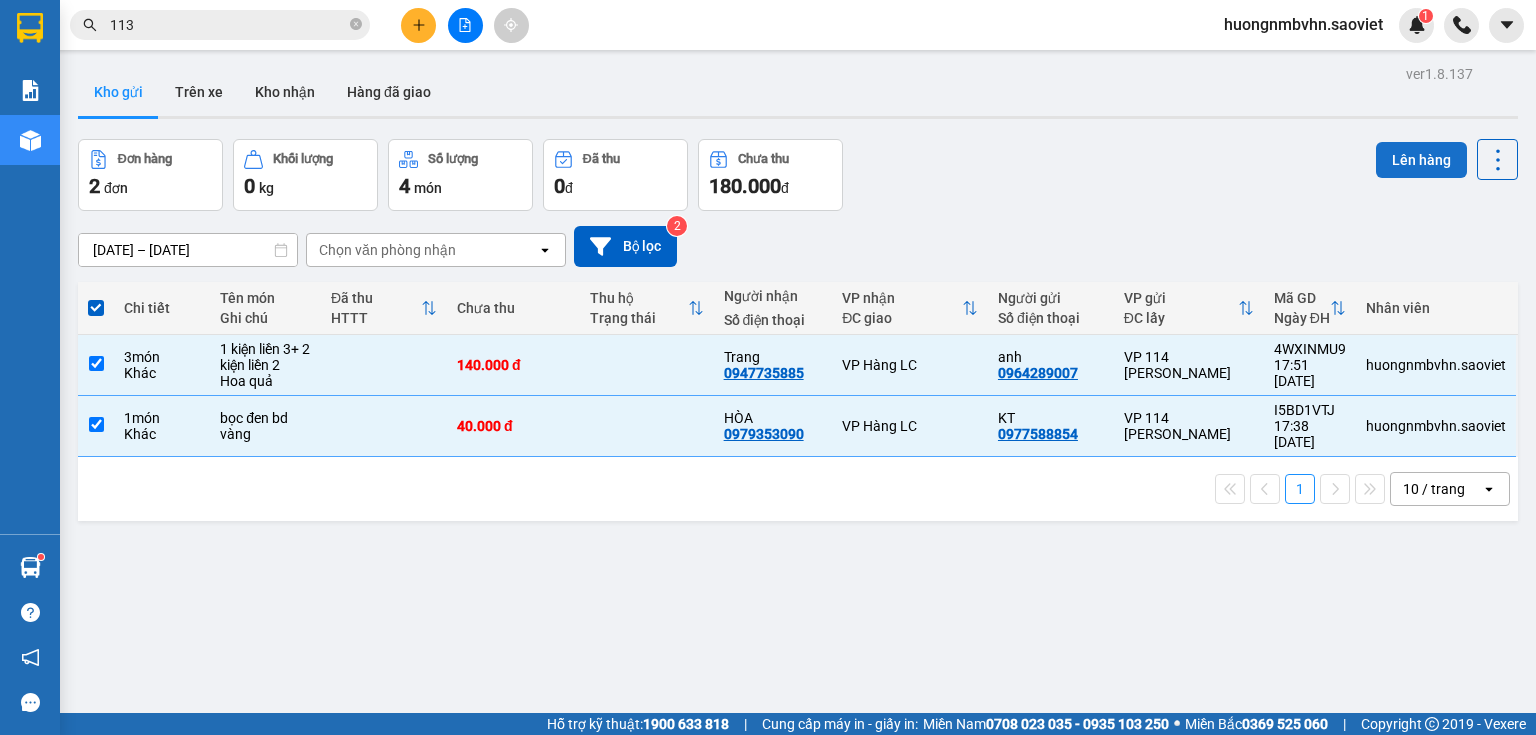 click on "Lên hàng" at bounding box center [1421, 160] 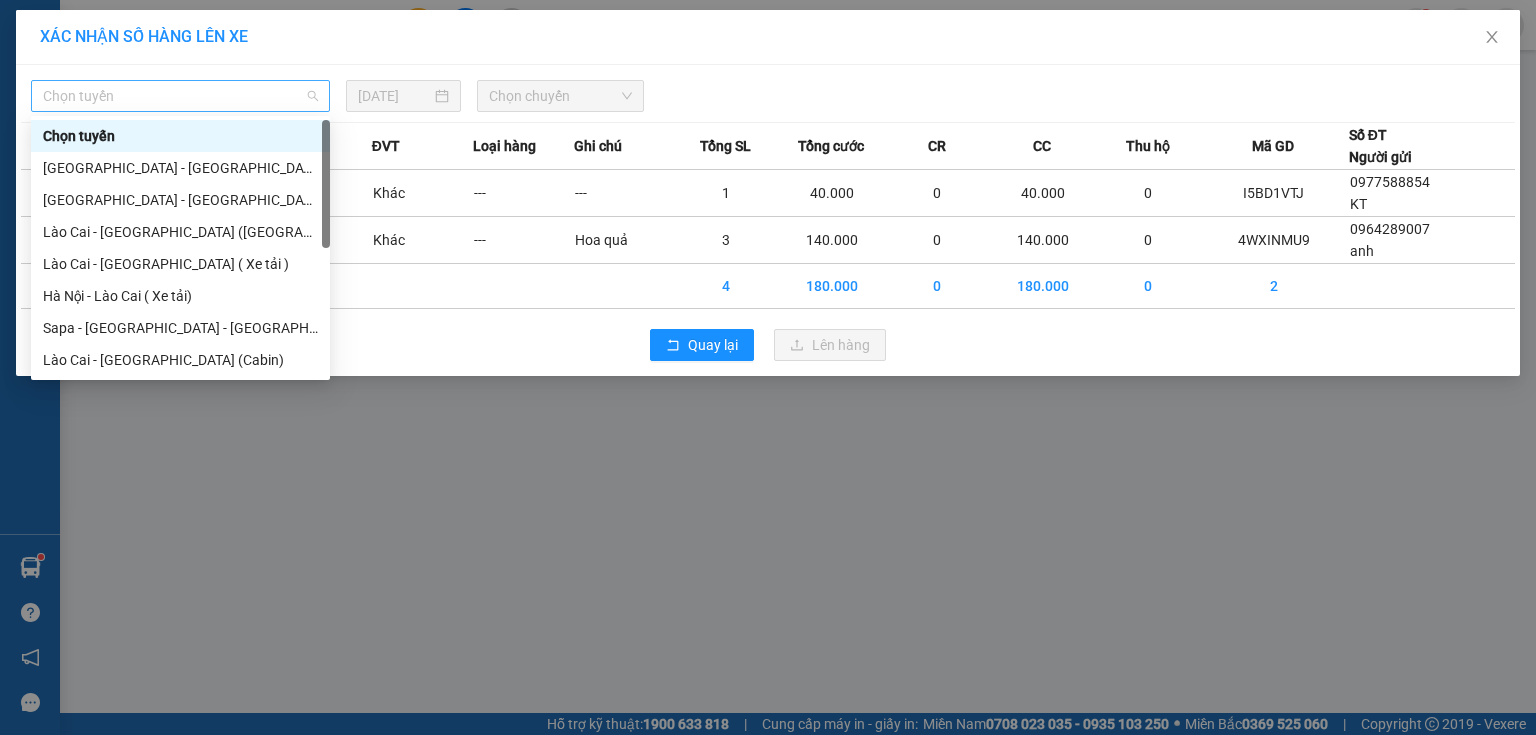 click on "Chọn tuyến" at bounding box center (180, 96) 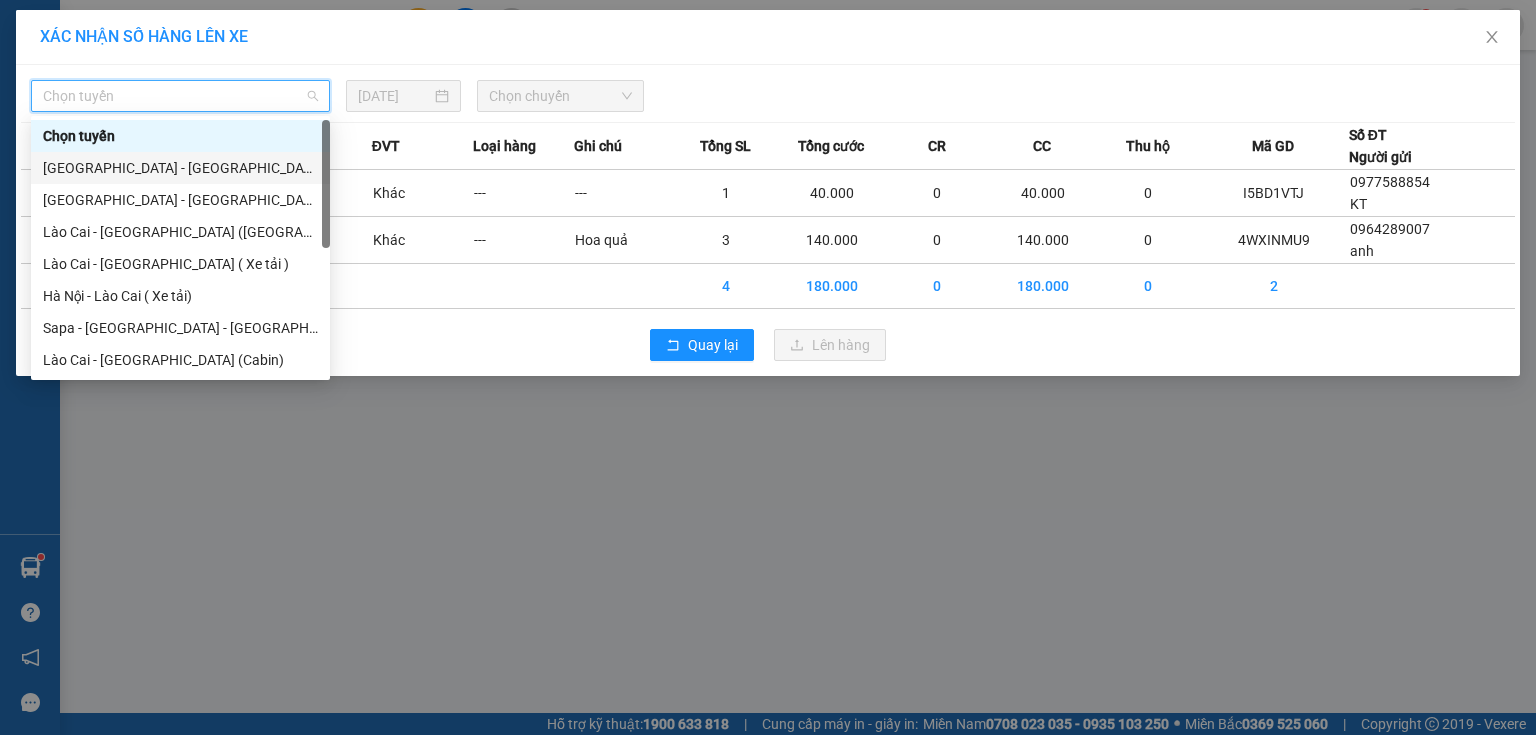 scroll, scrollTop: 160, scrollLeft: 0, axis: vertical 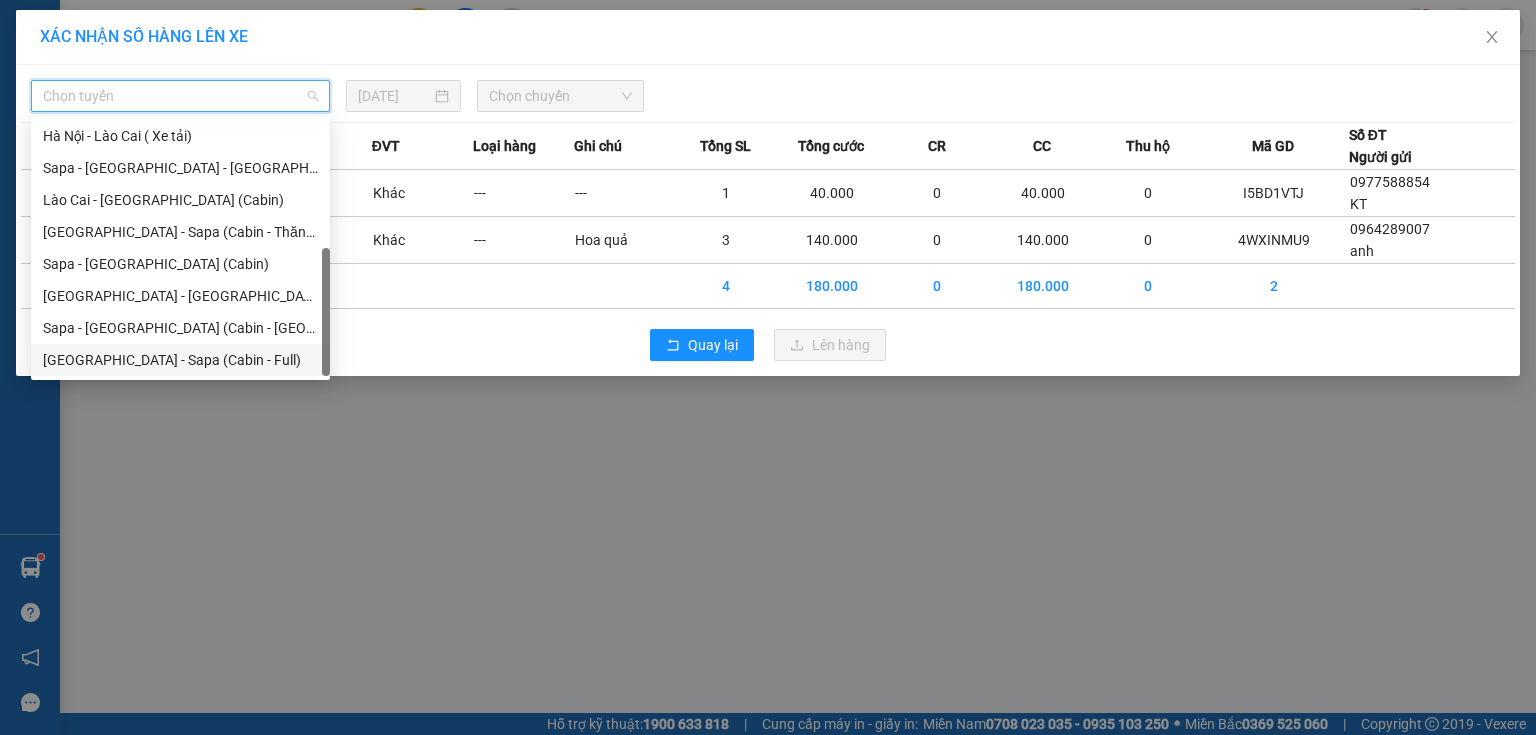 click on "[GEOGRAPHIC_DATA] - Sapa (Cabin - Full)" at bounding box center (180, 360) 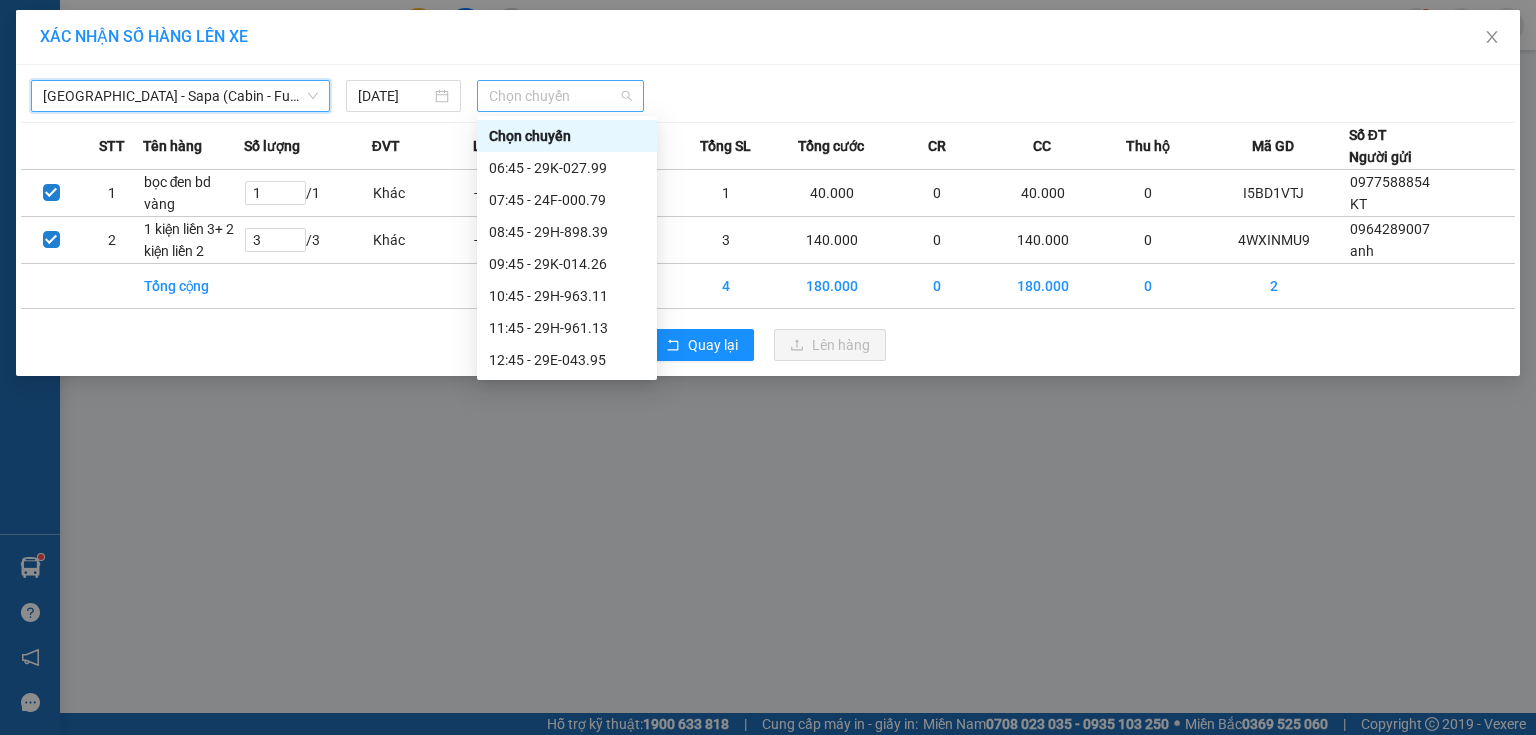 click on "Chọn chuyến" at bounding box center [561, 96] 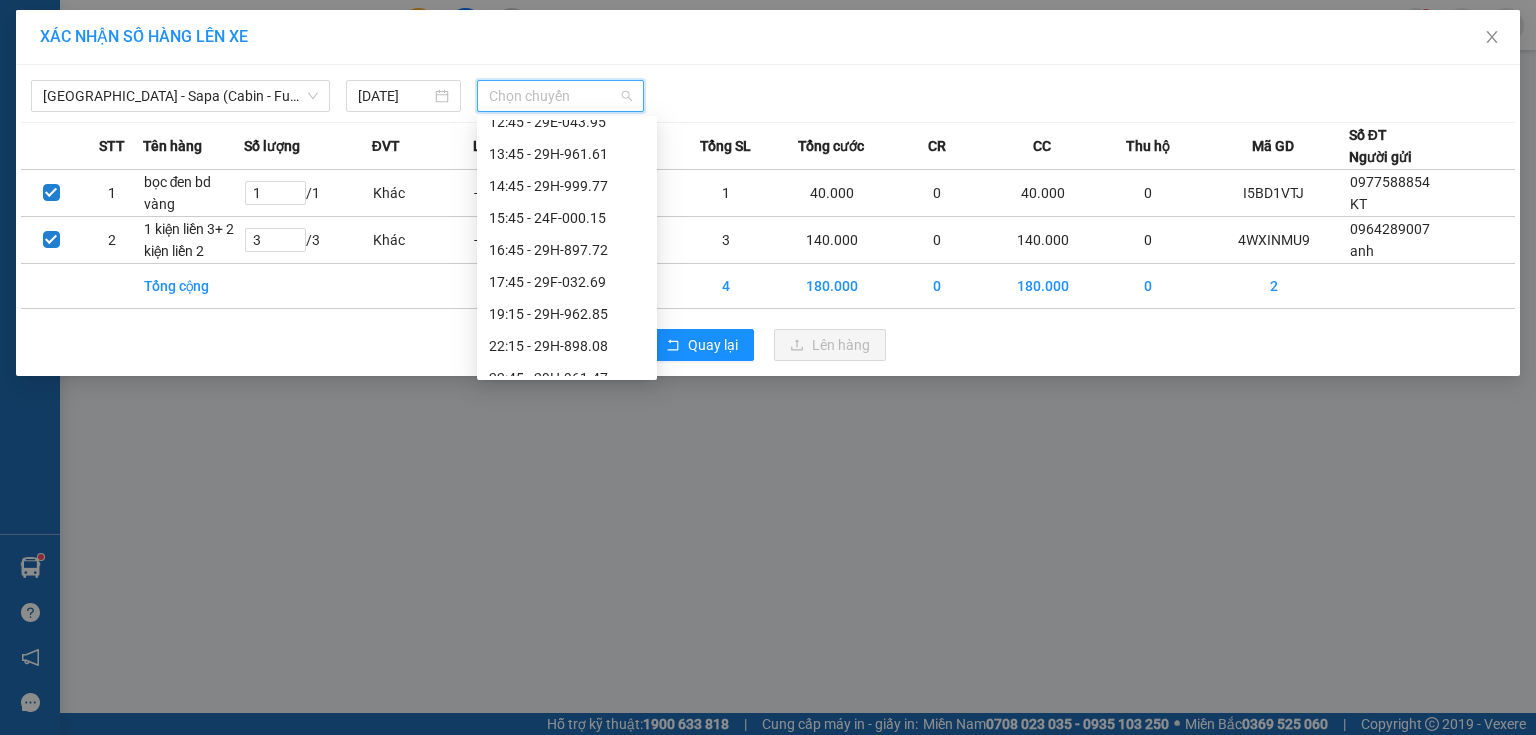 scroll, scrollTop: 240, scrollLeft: 0, axis: vertical 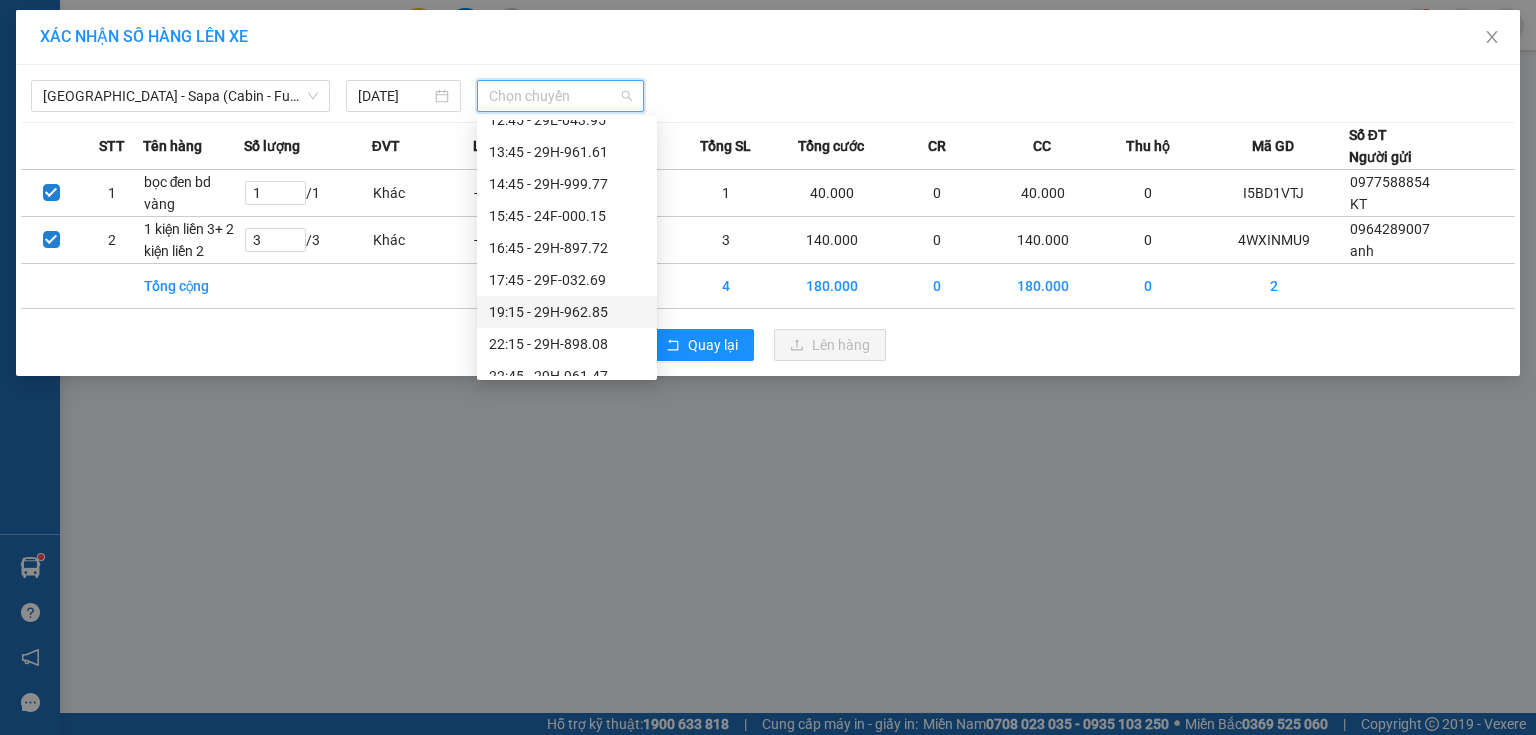 click on "19:15     - 29H-962.85" at bounding box center (567, 312) 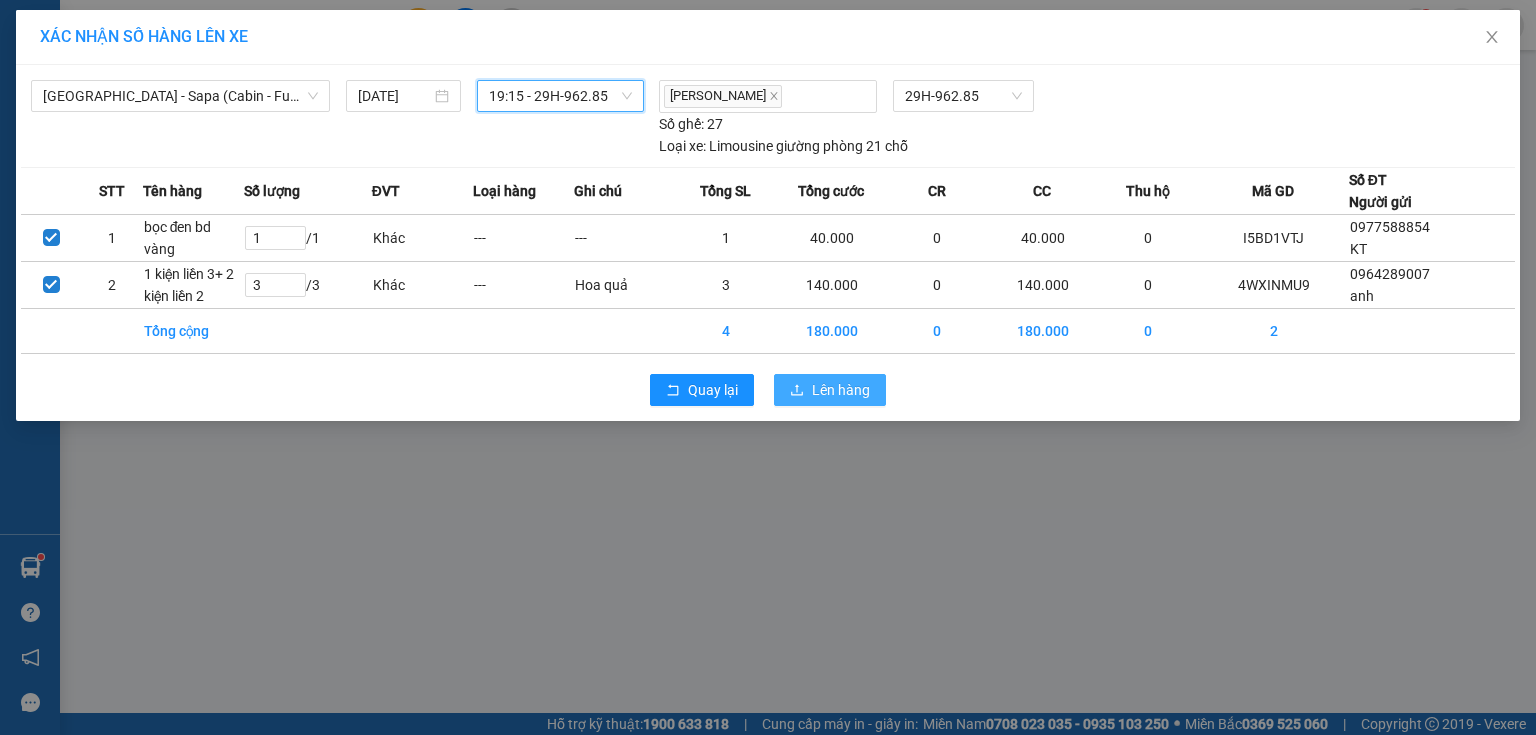 click on "Lên hàng" at bounding box center [841, 390] 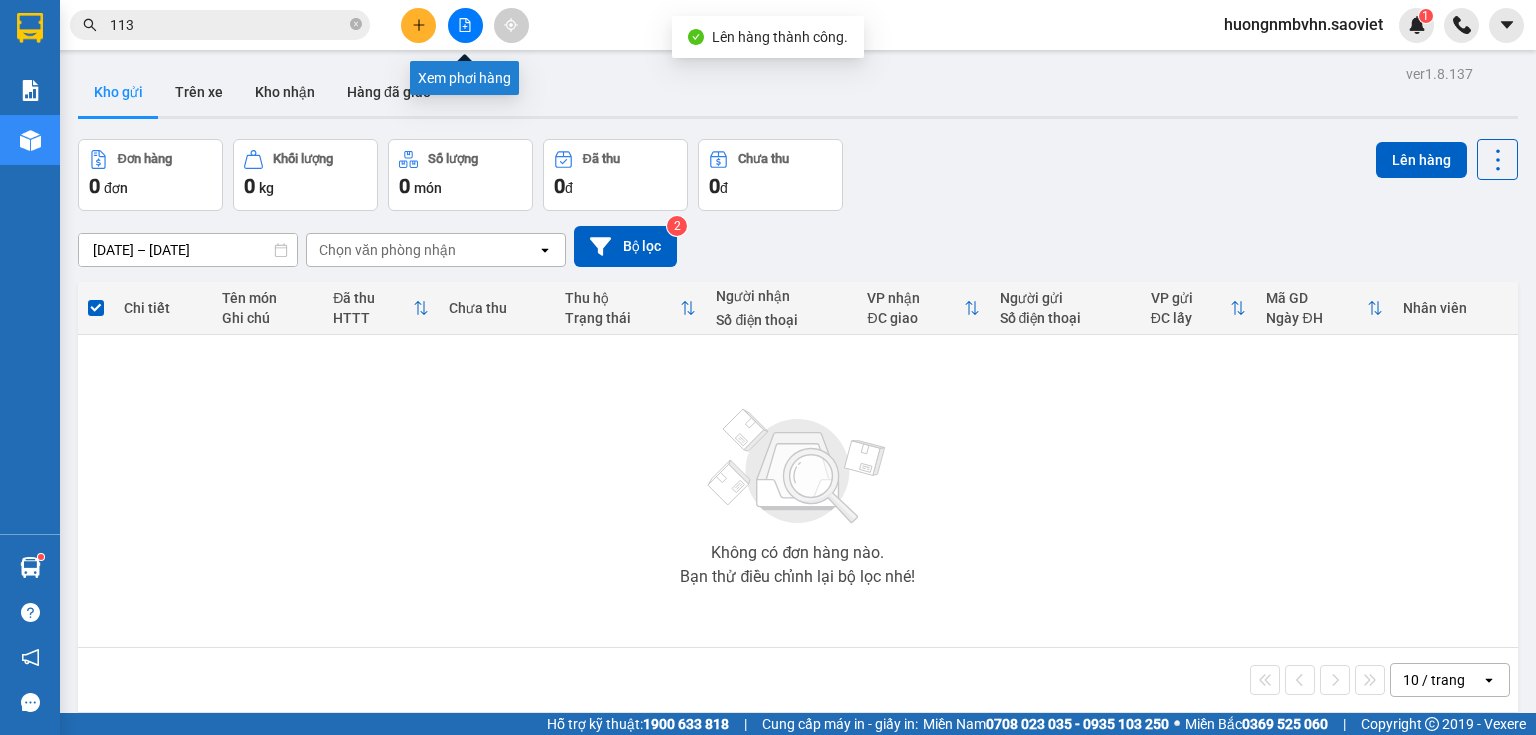 click at bounding box center [465, 25] 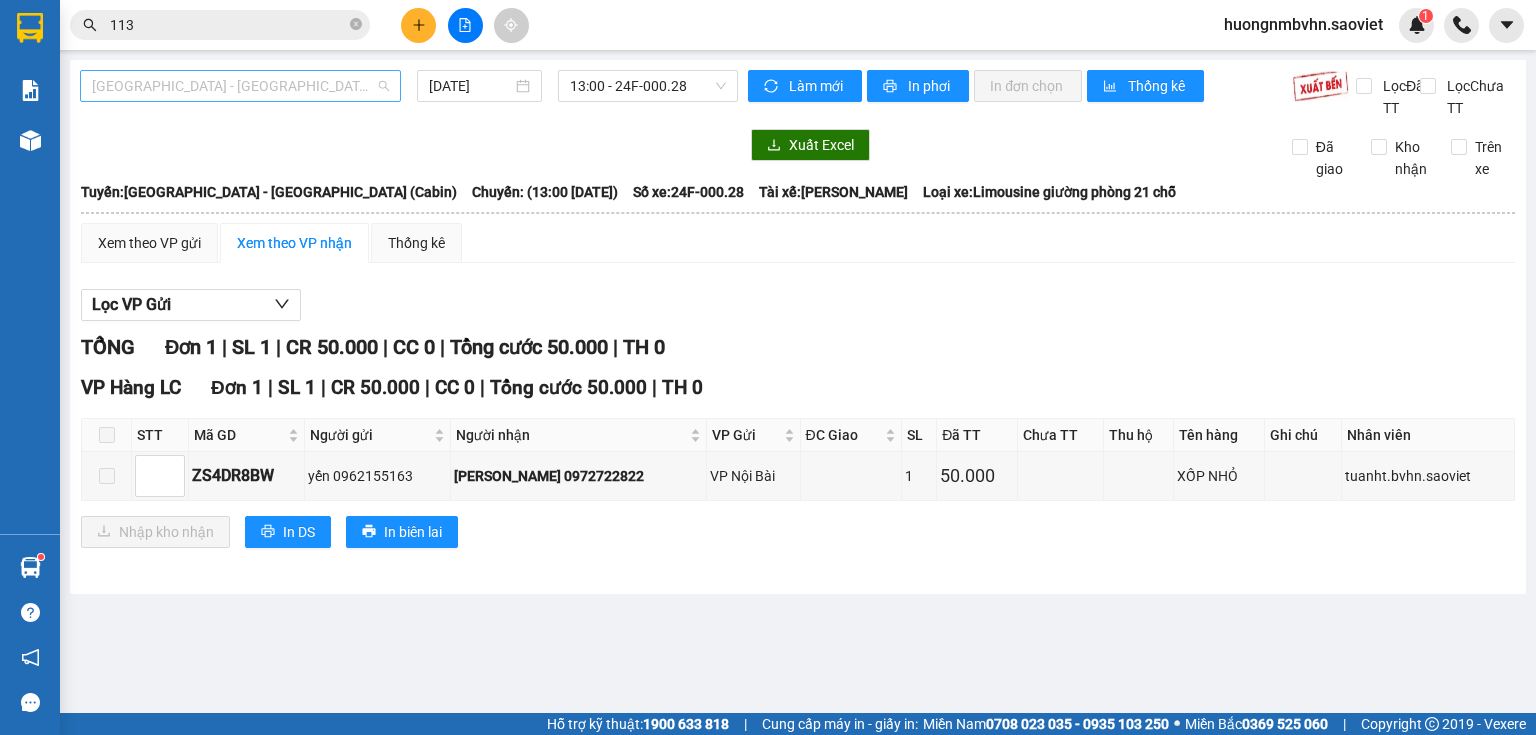 click on "[GEOGRAPHIC_DATA] - [GEOGRAPHIC_DATA] (Cabin)" at bounding box center [240, 86] 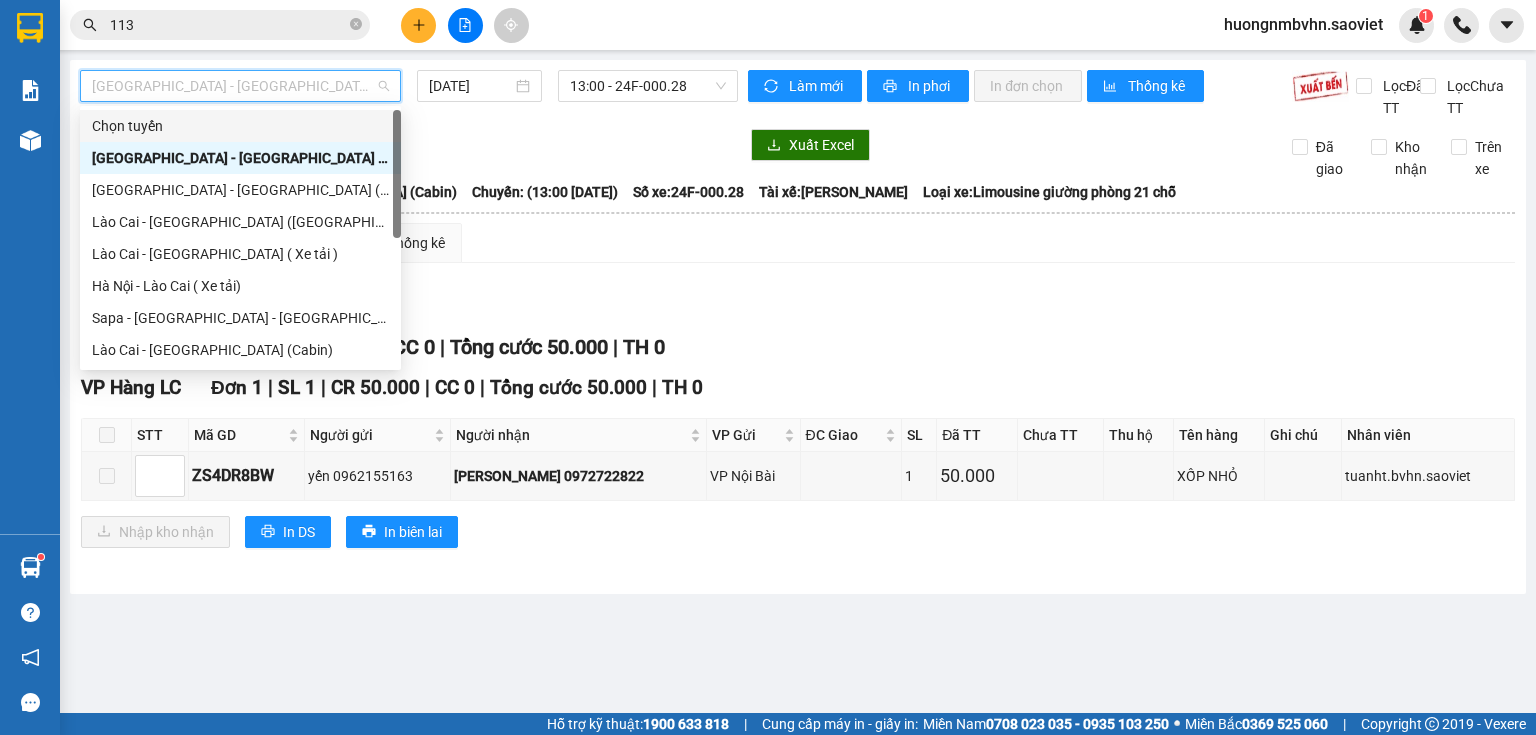 scroll, scrollTop: 160, scrollLeft: 0, axis: vertical 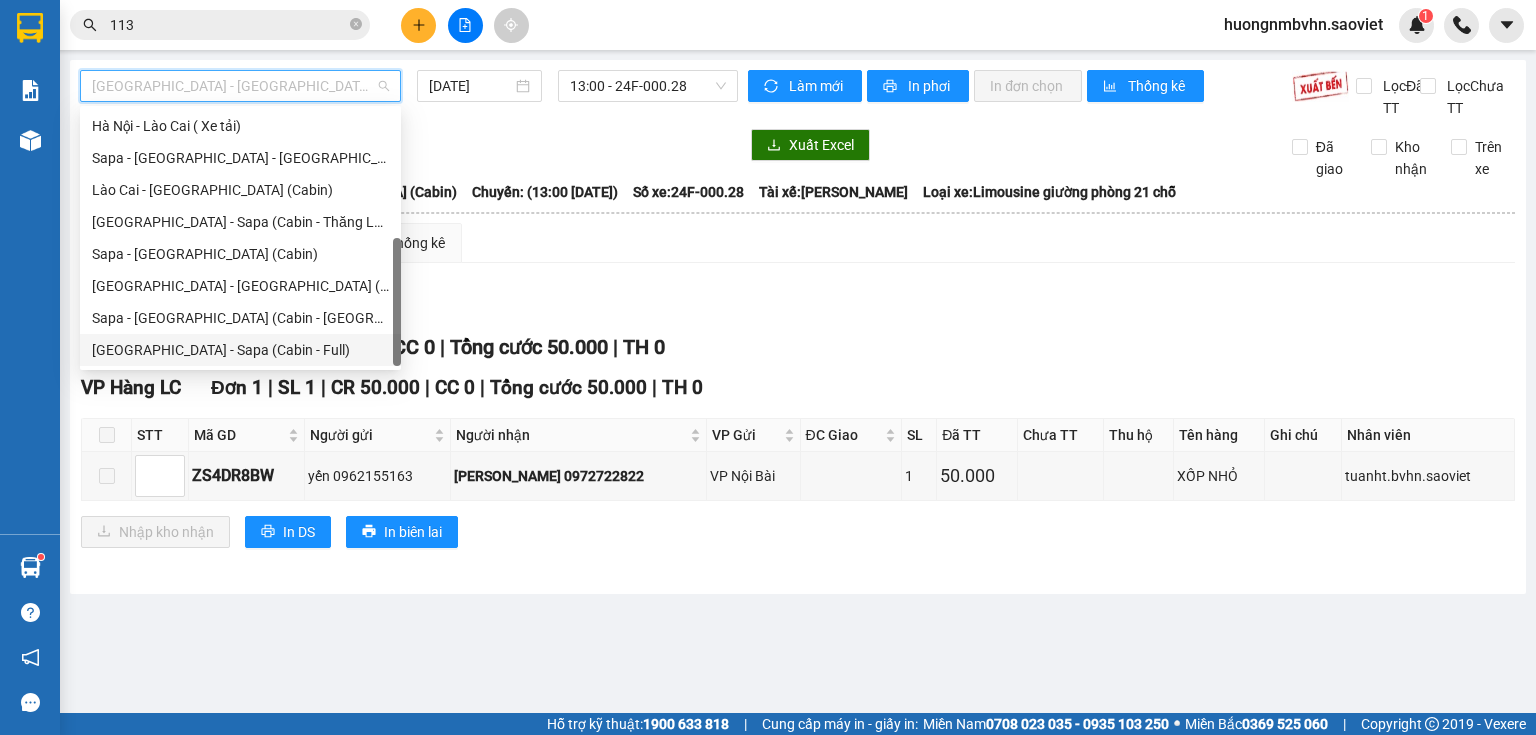 drag, startPoint x: 291, startPoint y: 352, endPoint x: 608, endPoint y: 128, distance: 388.15588 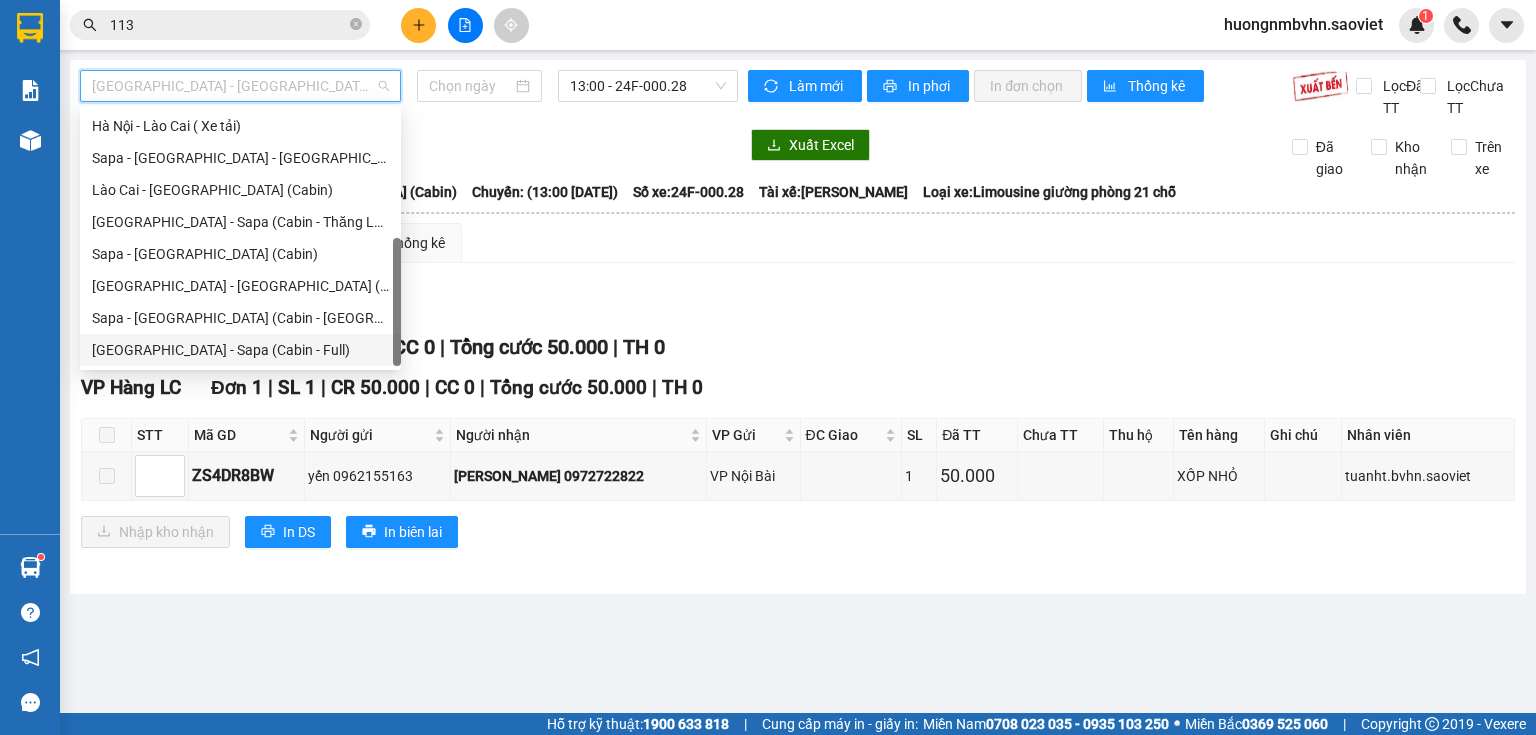 type on "[DATE]" 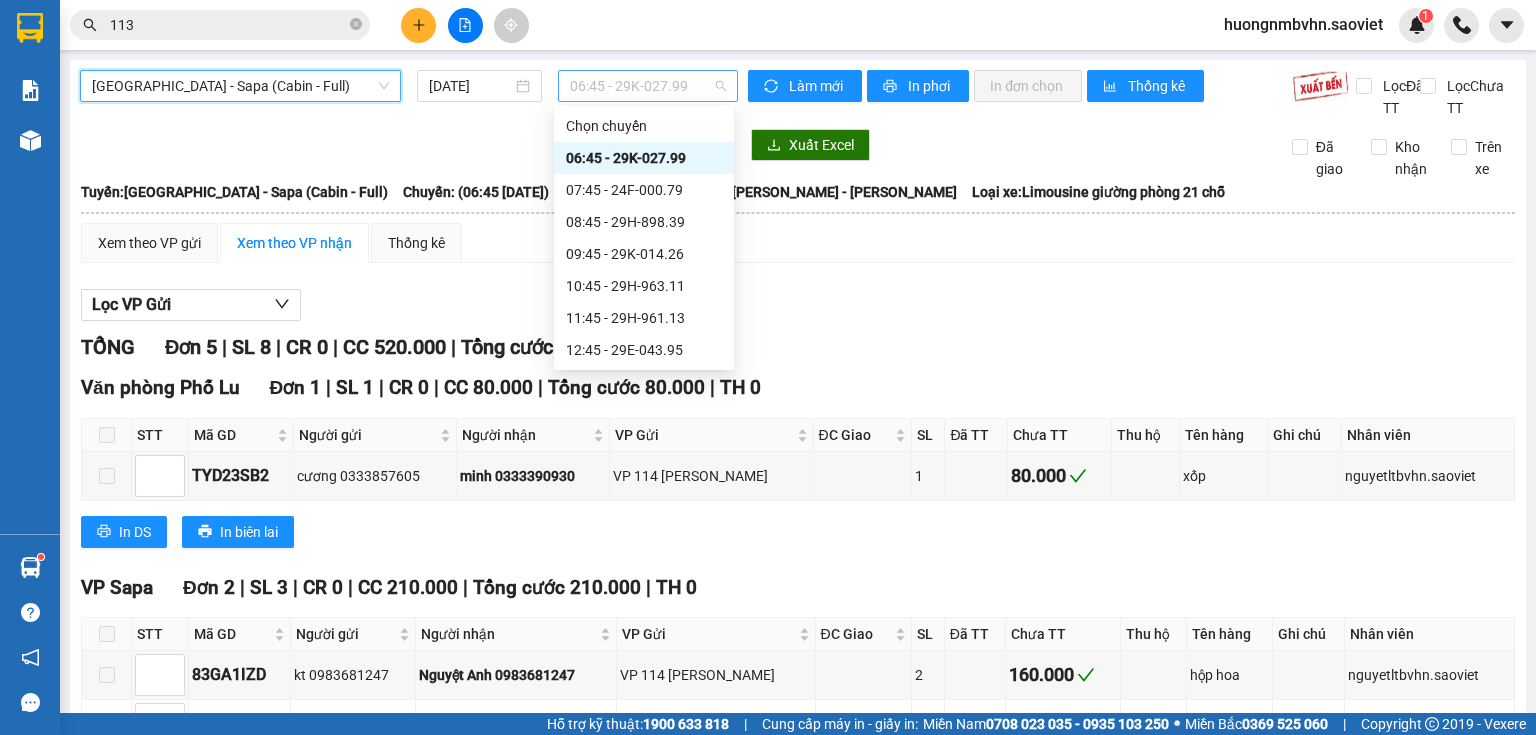 click on "06:45     - 29K-027.99" at bounding box center (648, 86) 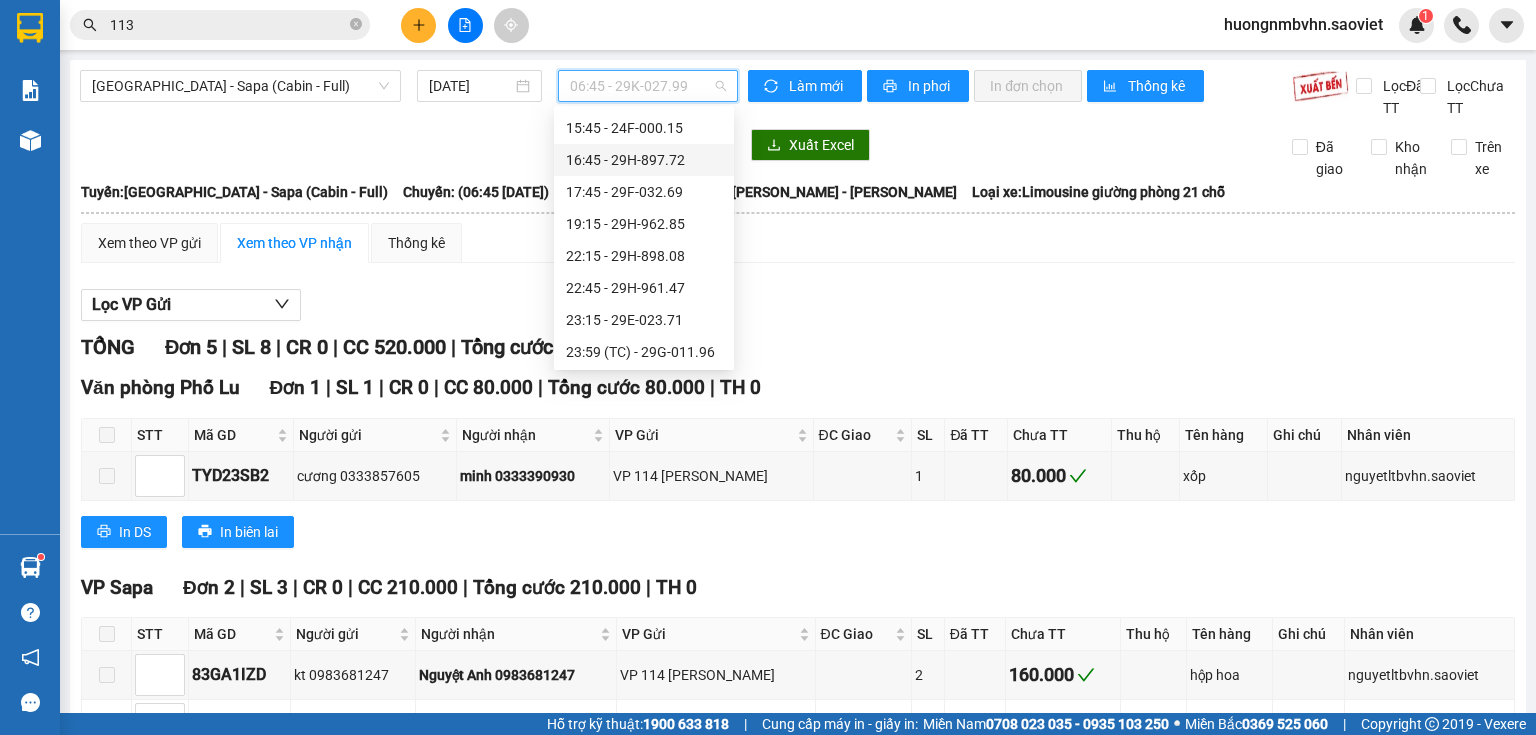 scroll, scrollTop: 320, scrollLeft: 0, axis: vertical 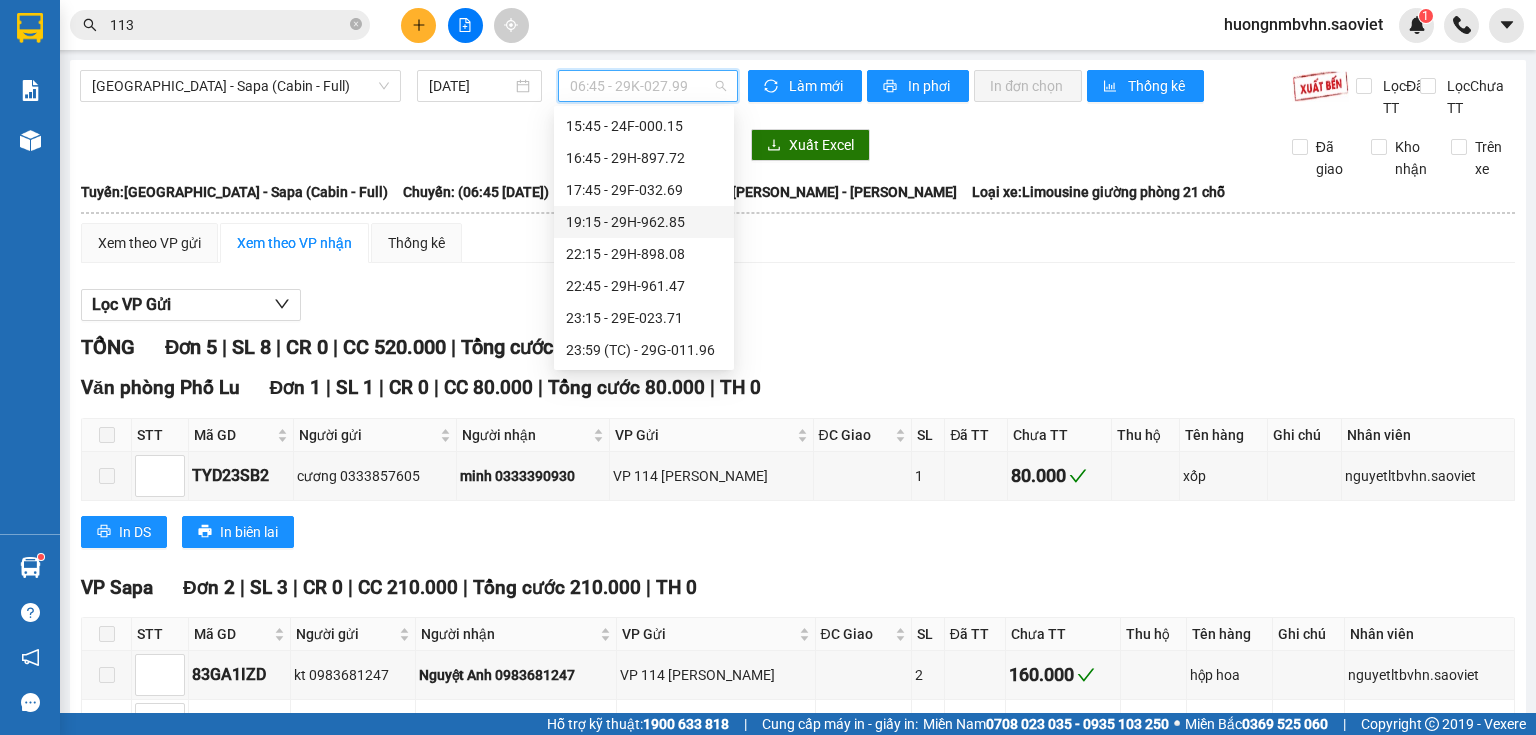 click on "19:15     - 29H-962.85" at bounding box center (644, 222) 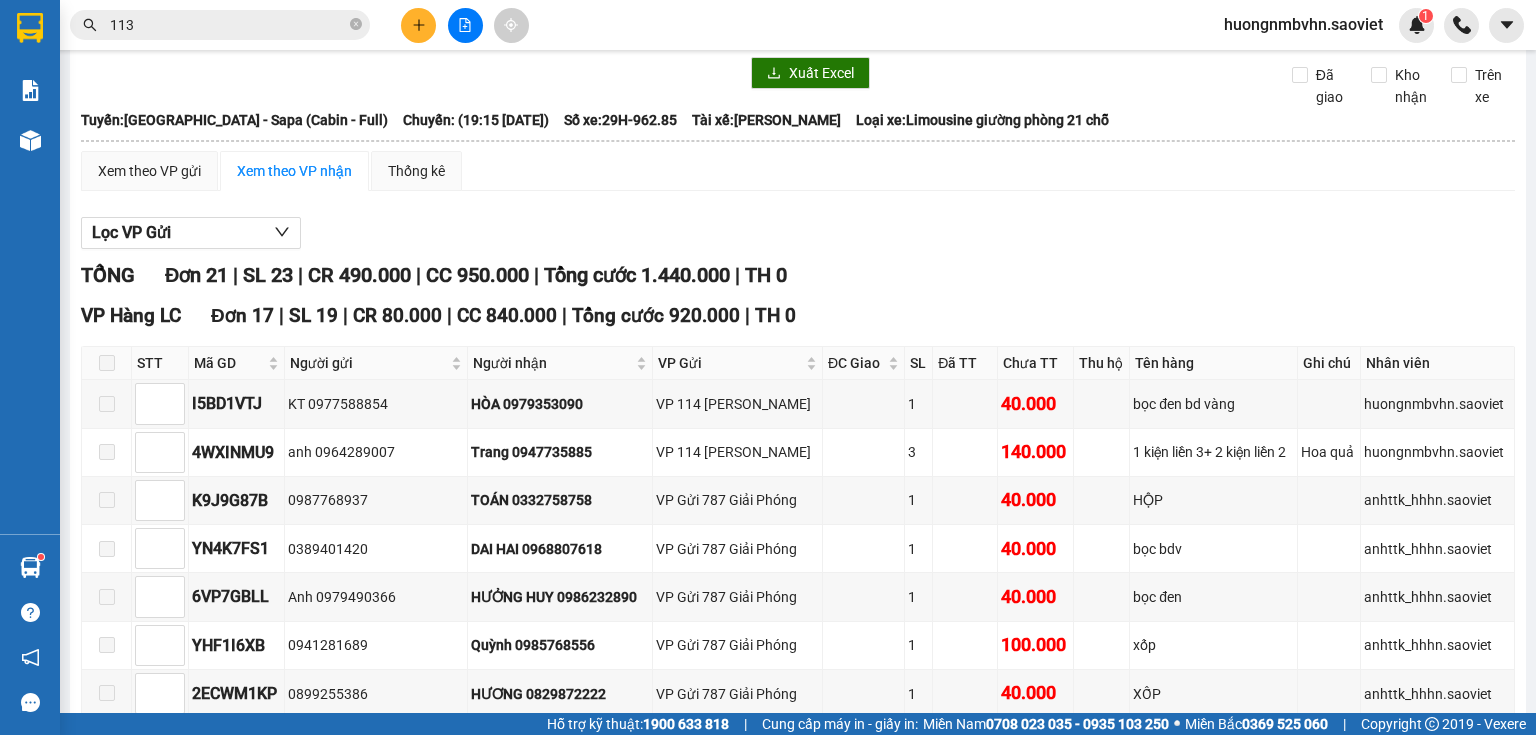 scroll, scrollTop: 0, scrollLeft: 0, axis: both 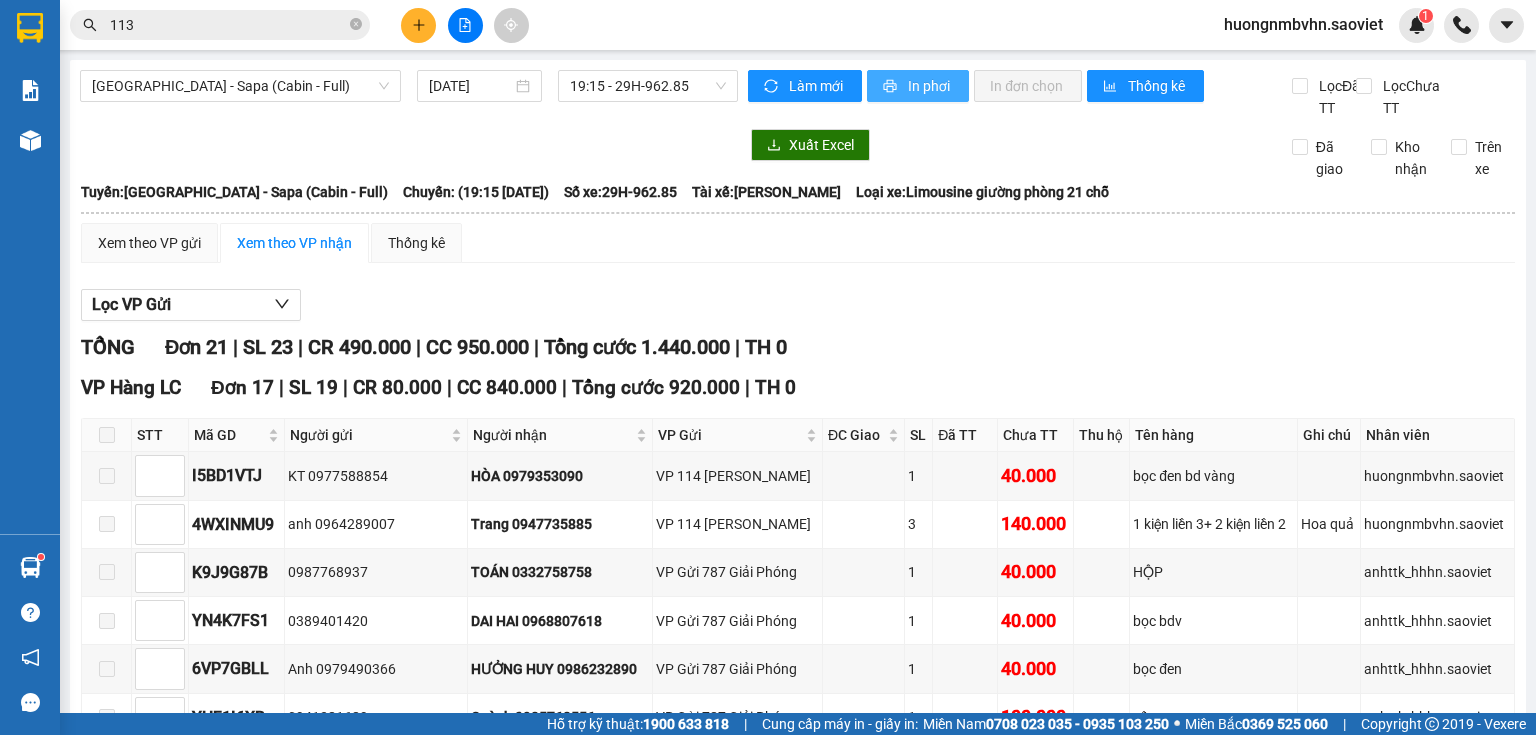 click on "In phơi" at bounding box center (930, 86) 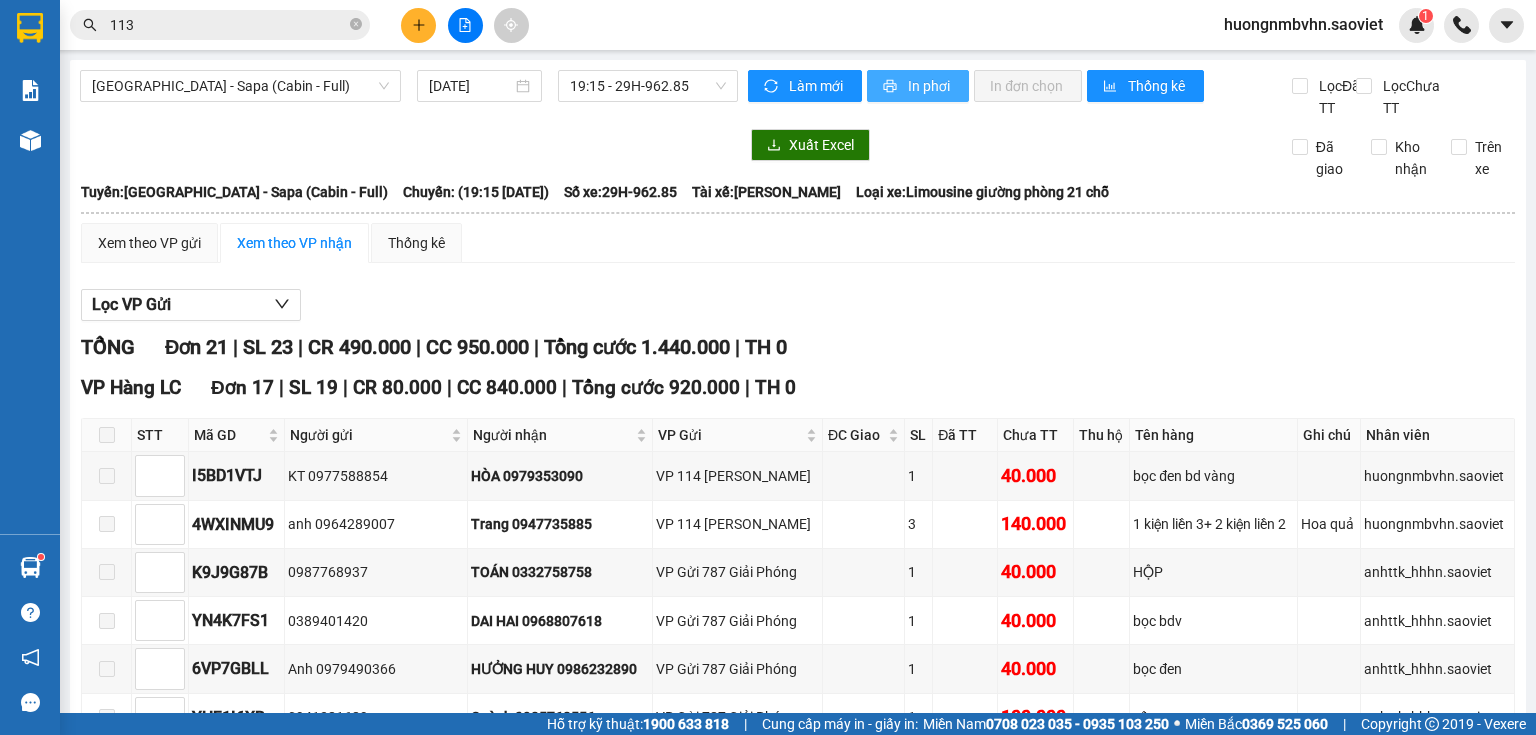 scroll, scrollTop: 0, scrollLeft: 0, axis: both 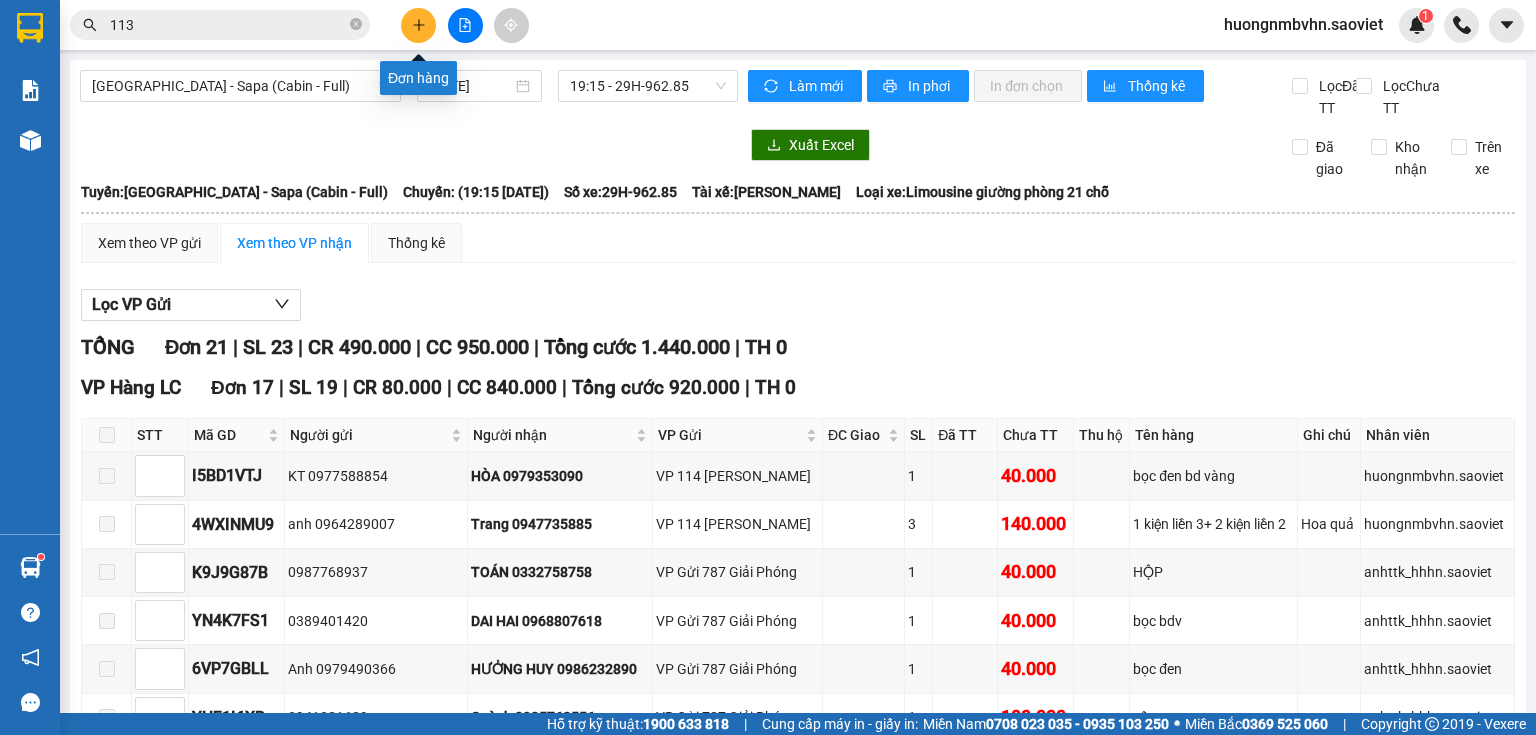 click at bounding box center (418, 25) 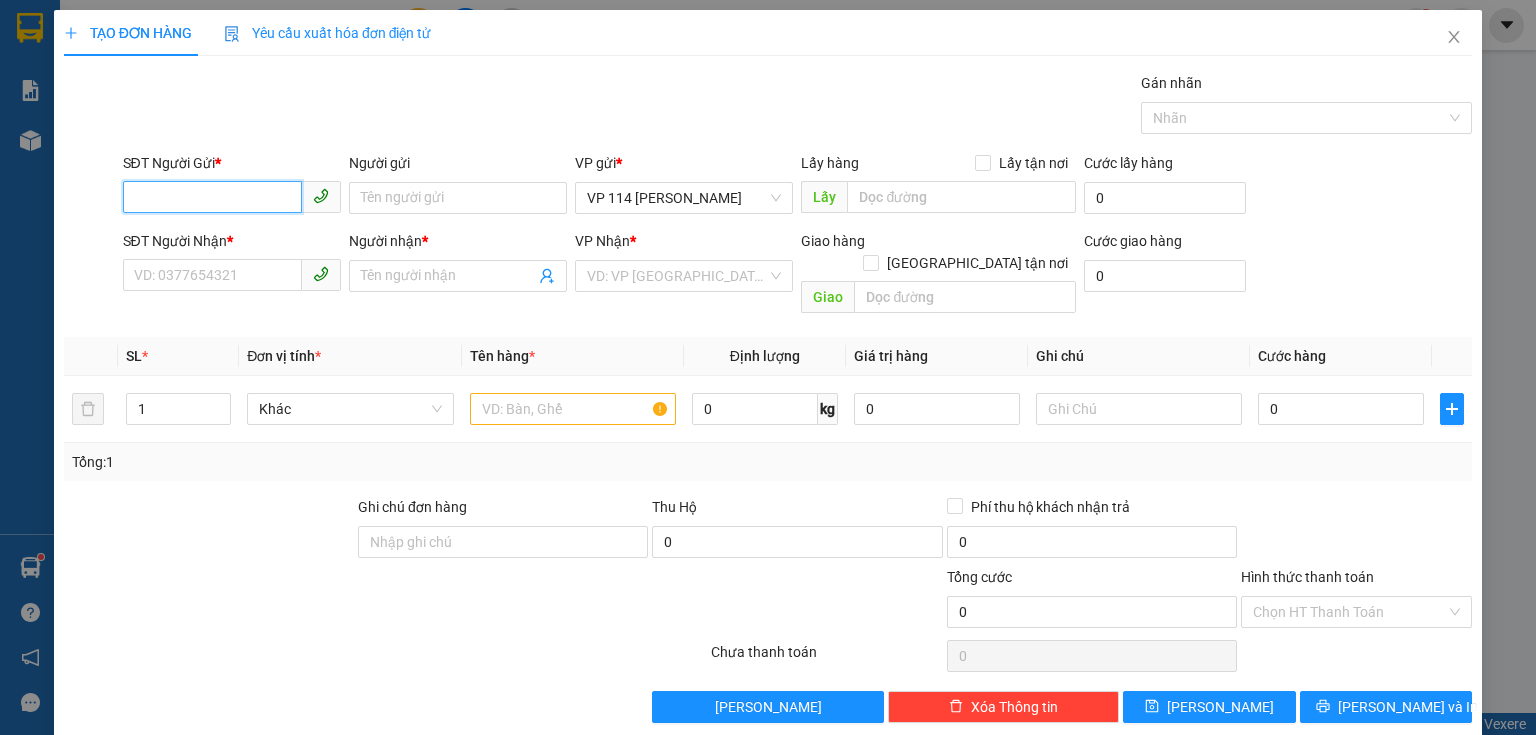 click on "SĐT Người Gửi  *" at bounding box center [212, 197] 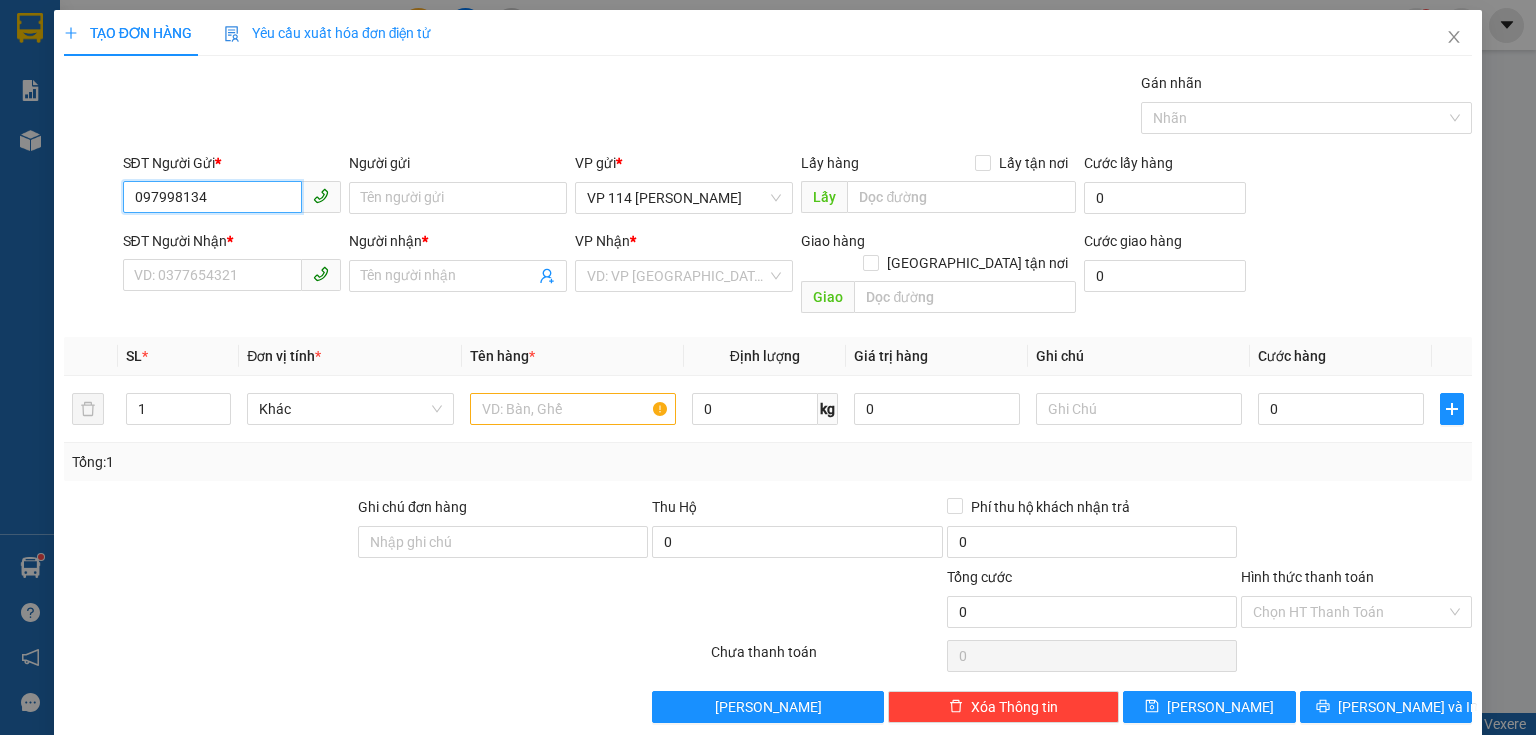 type on "0979981345" 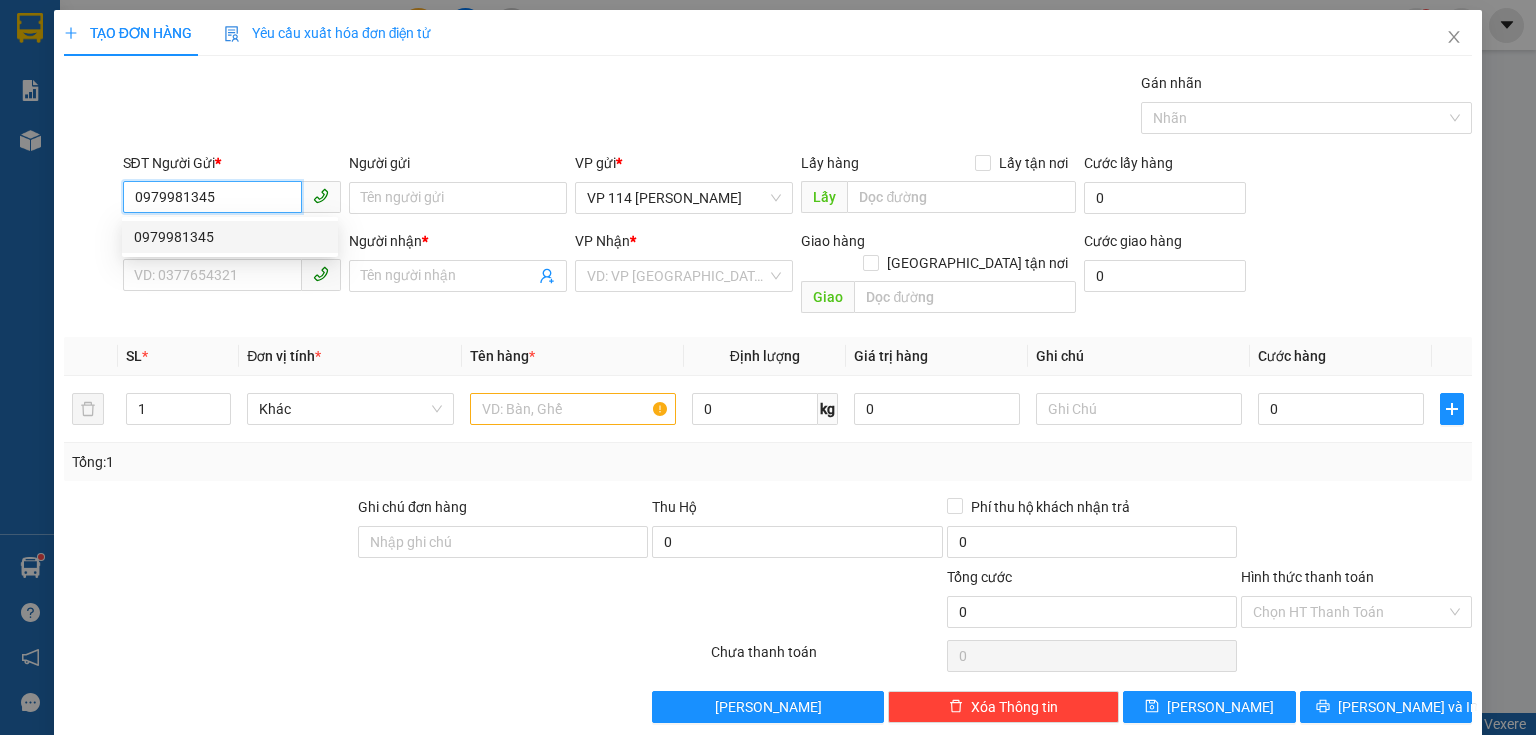 click on "0979981345" at bounding box center [230, 237] 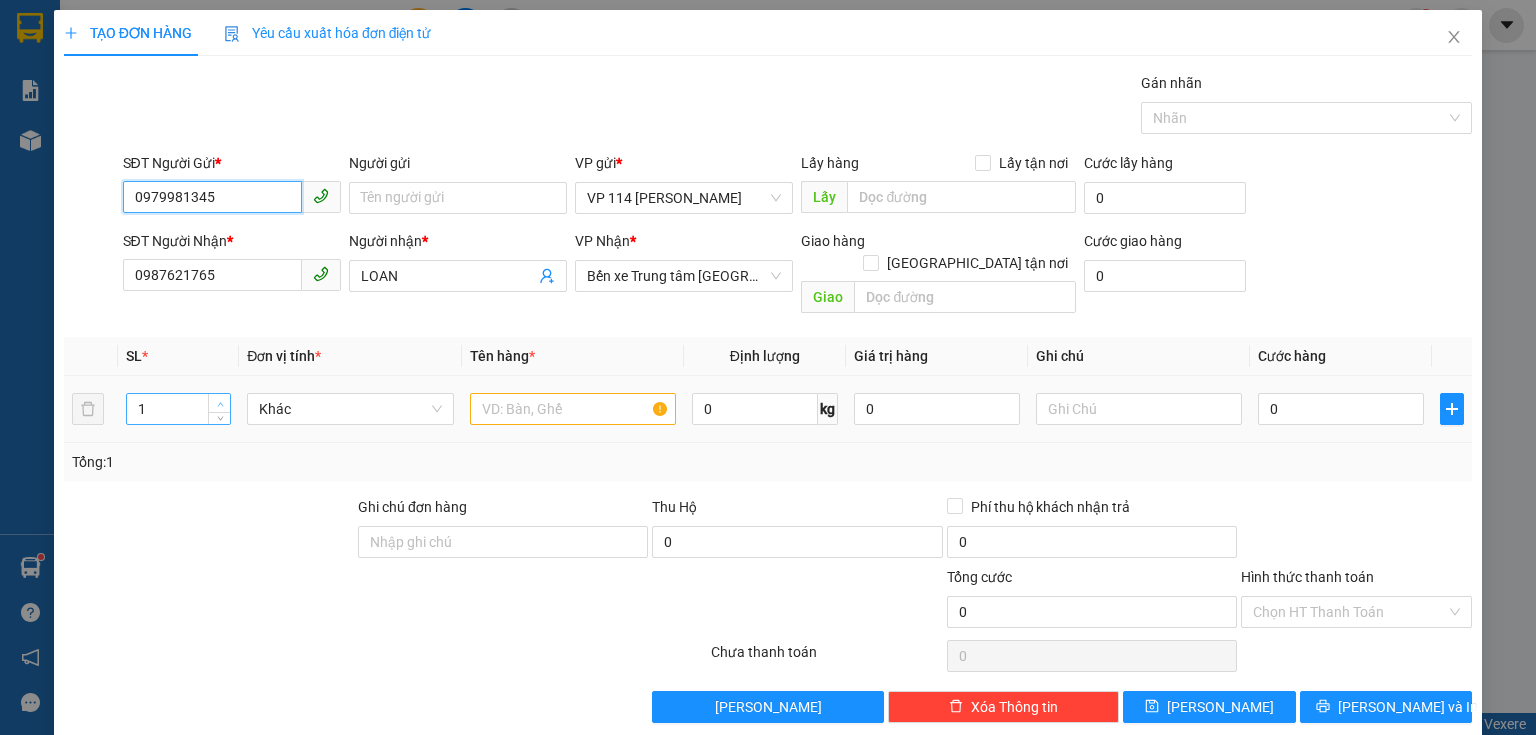 type on "0979981345" 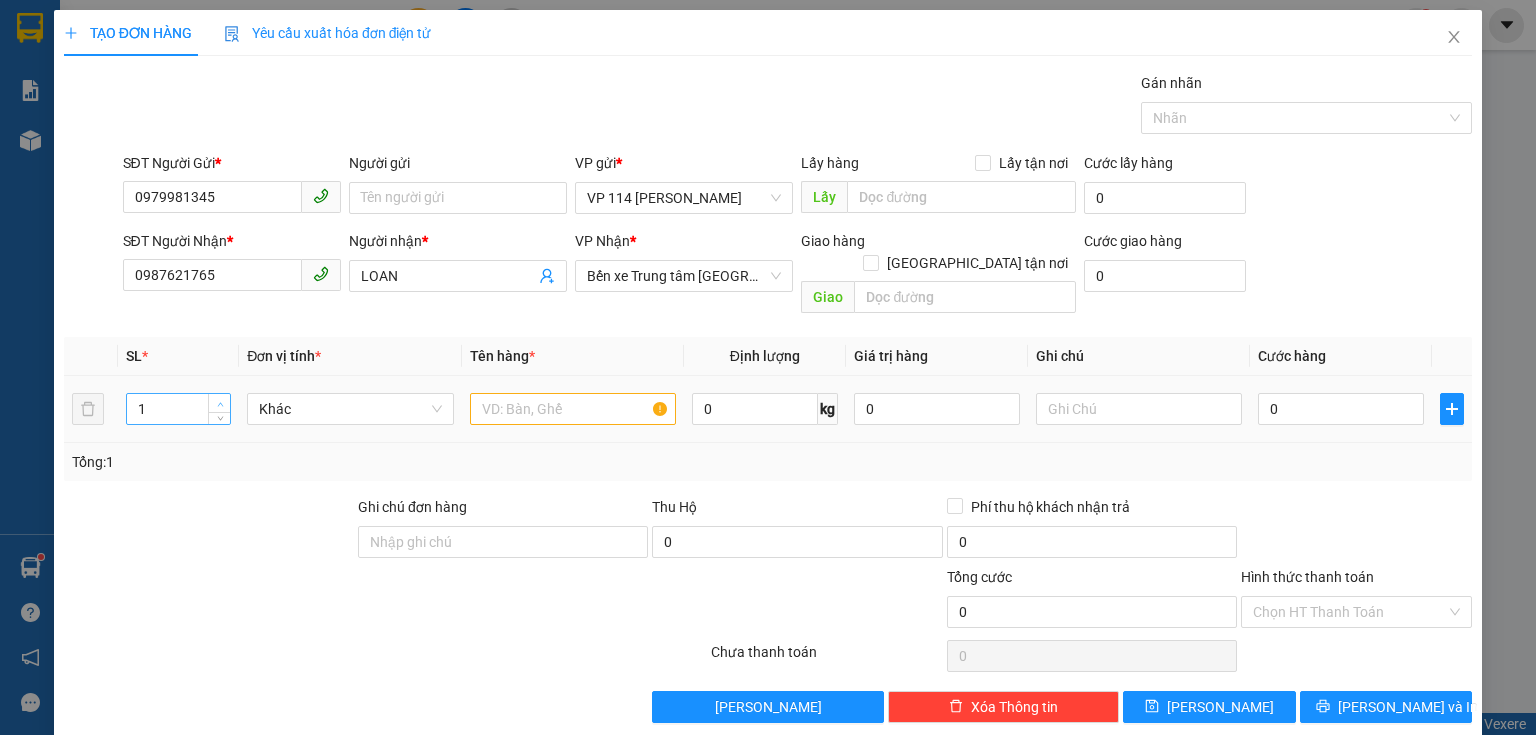 type on "2" 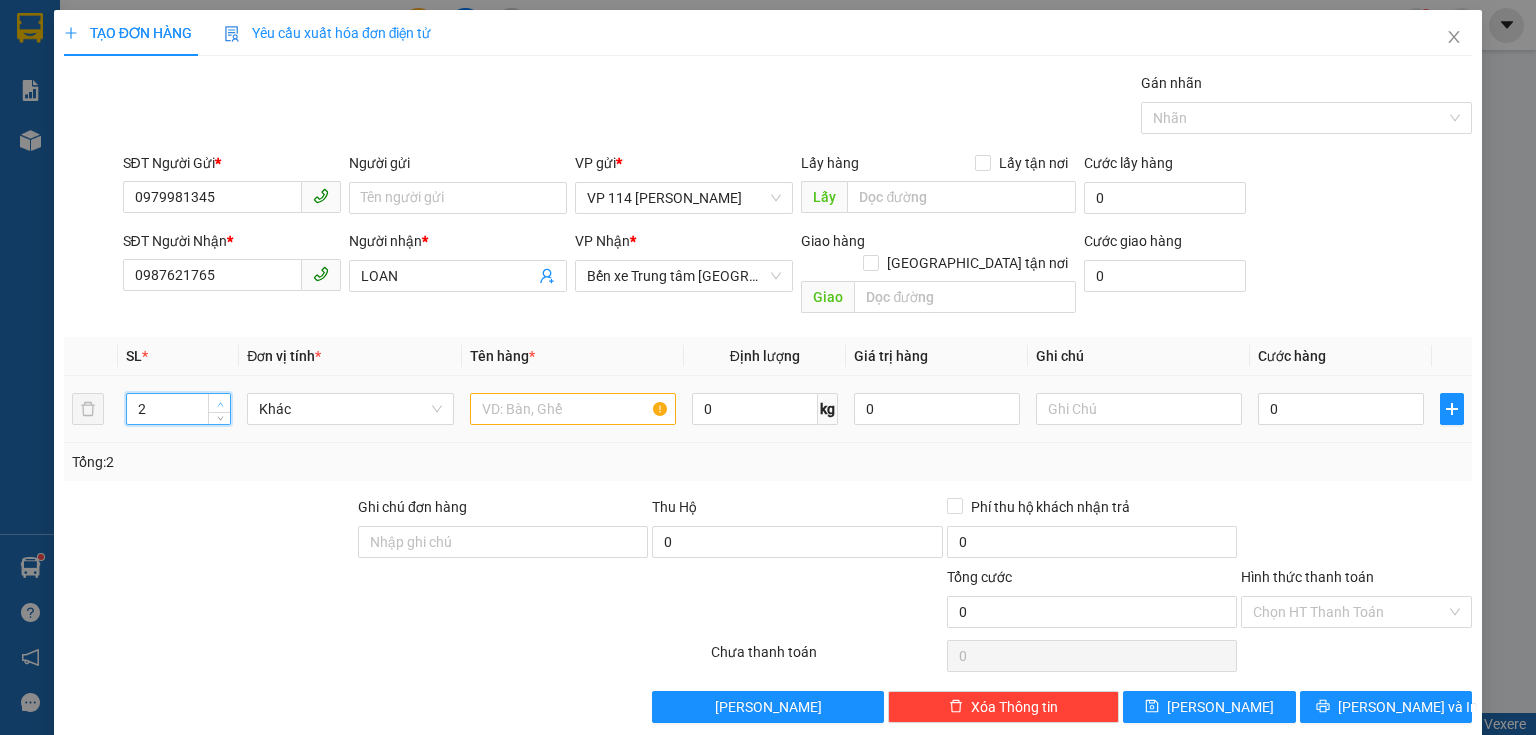 click 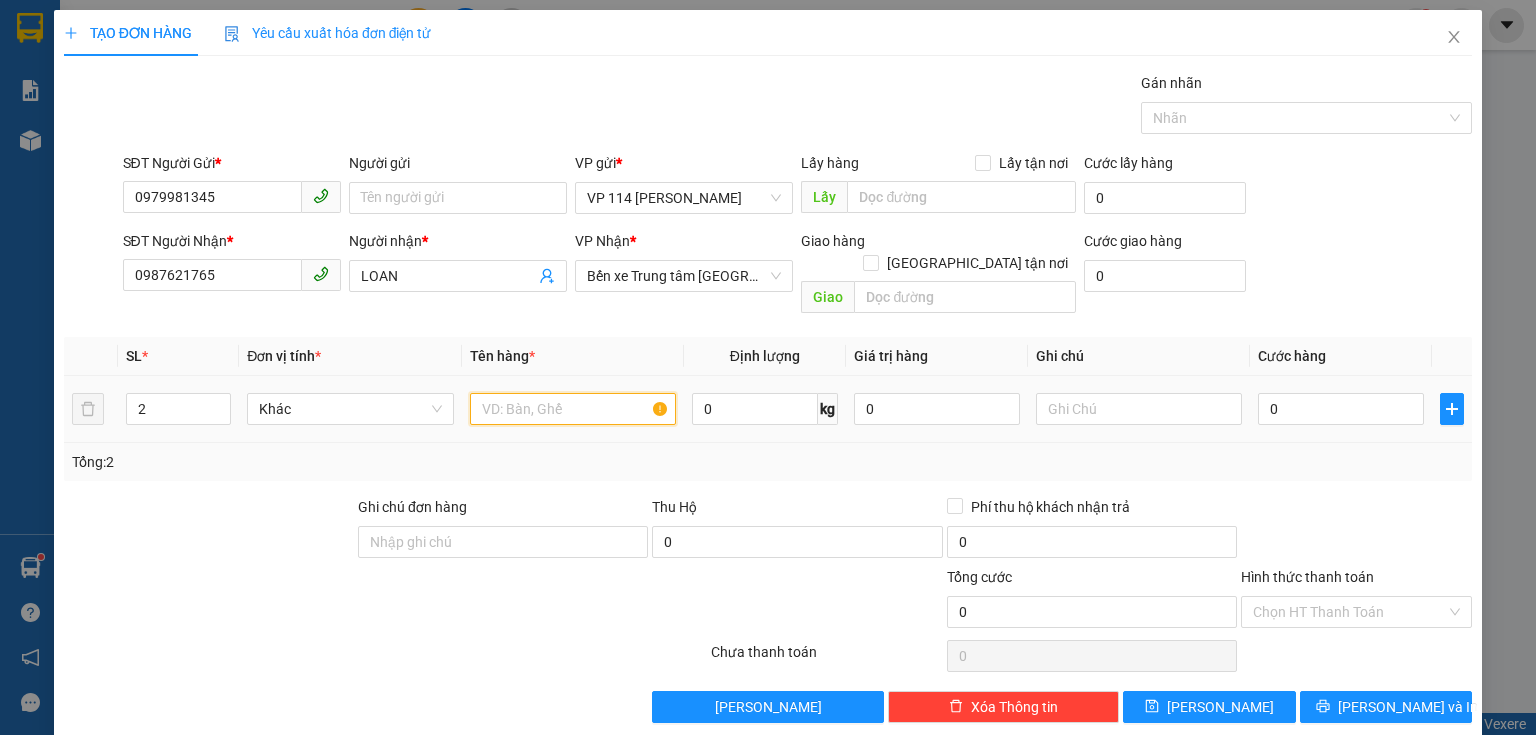 click at bounding box center (573, 409) 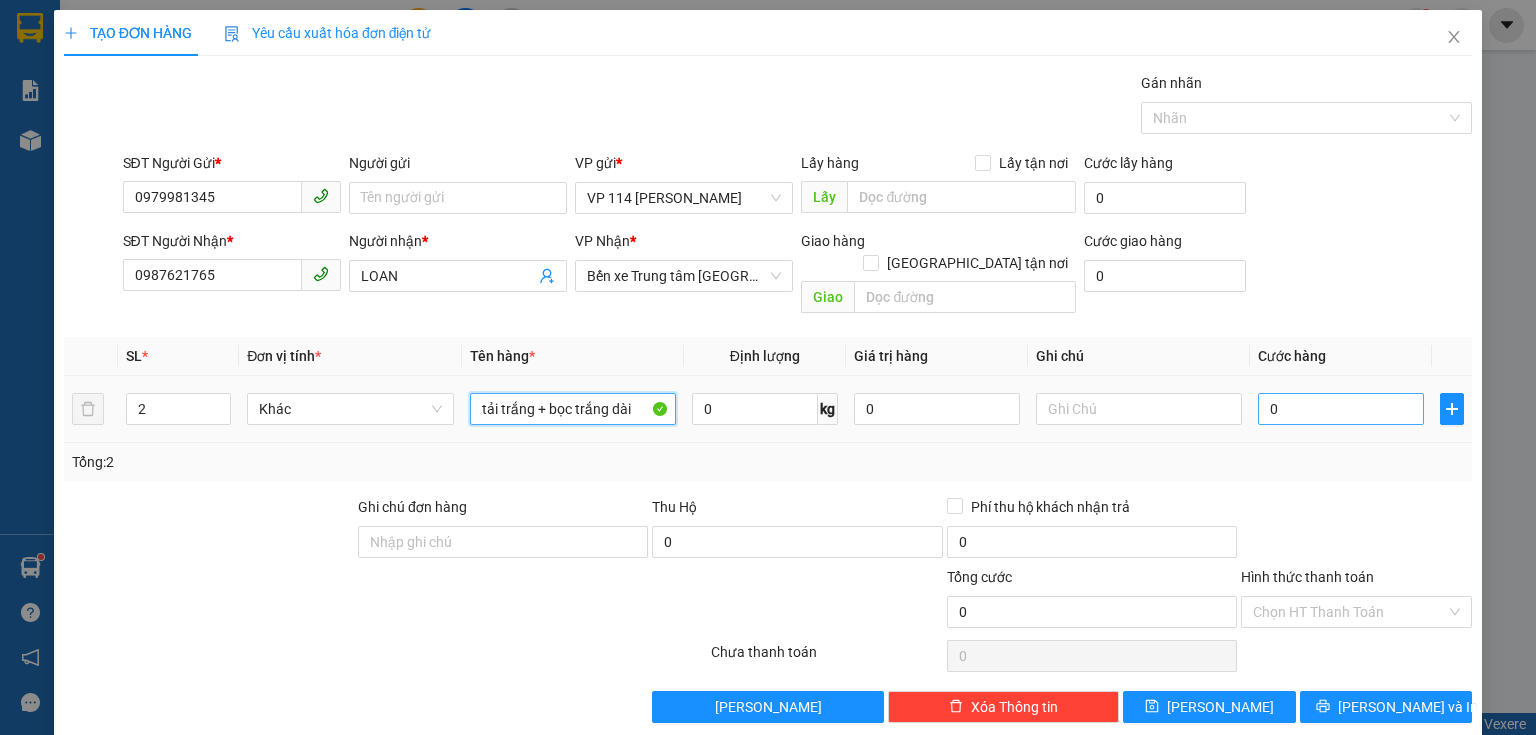 type on "tải trắng + bọc trắng dài" 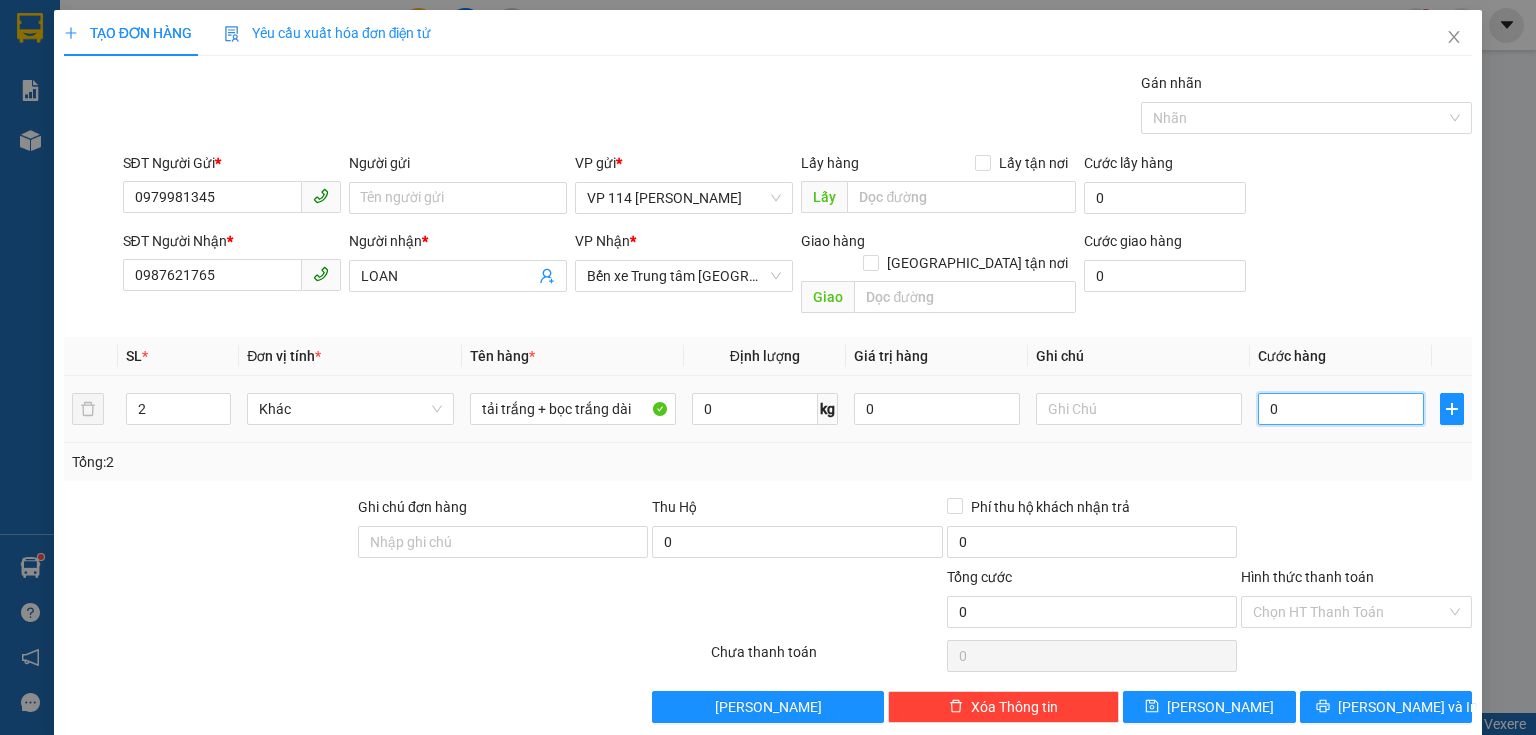click on "0" at bounding box center [1341, 409] 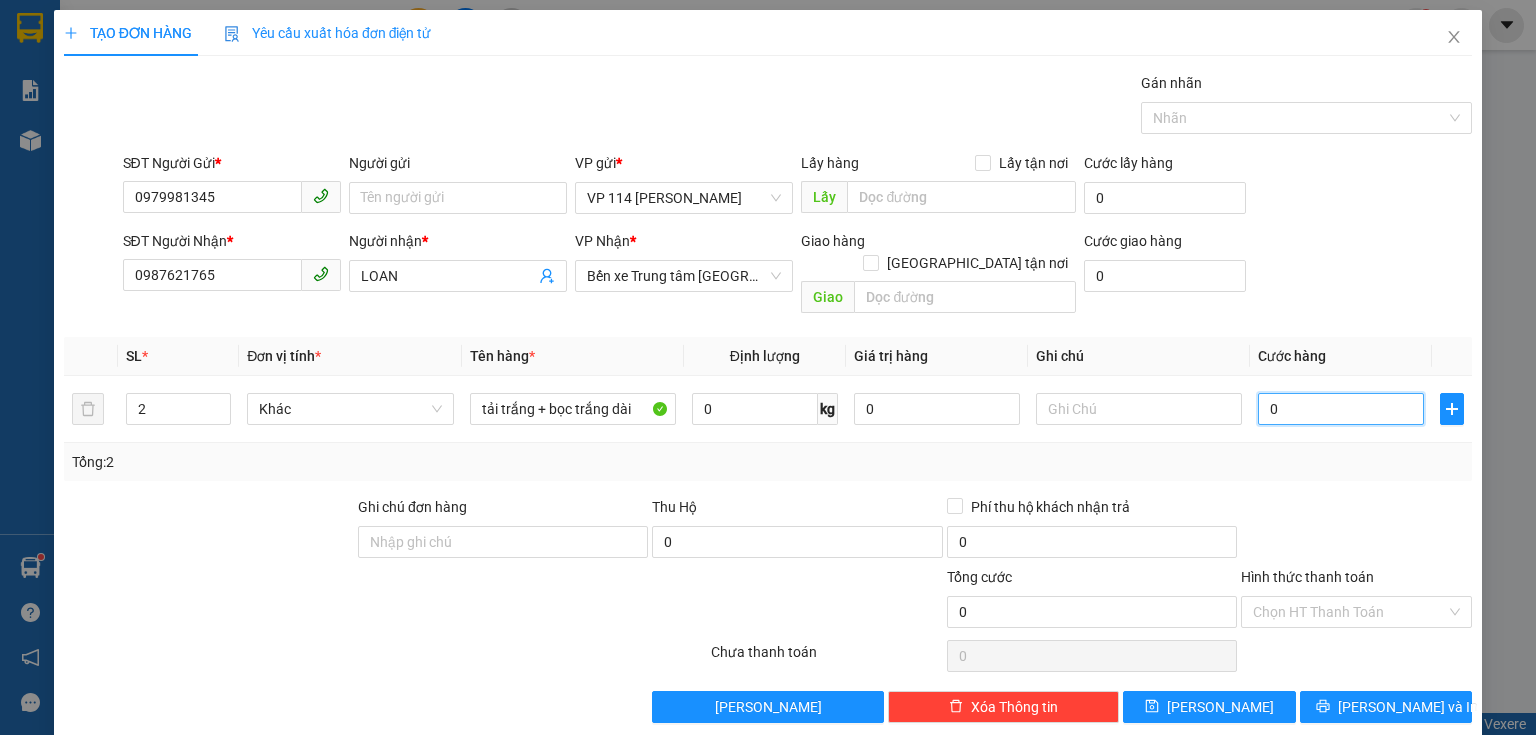 type on "8" 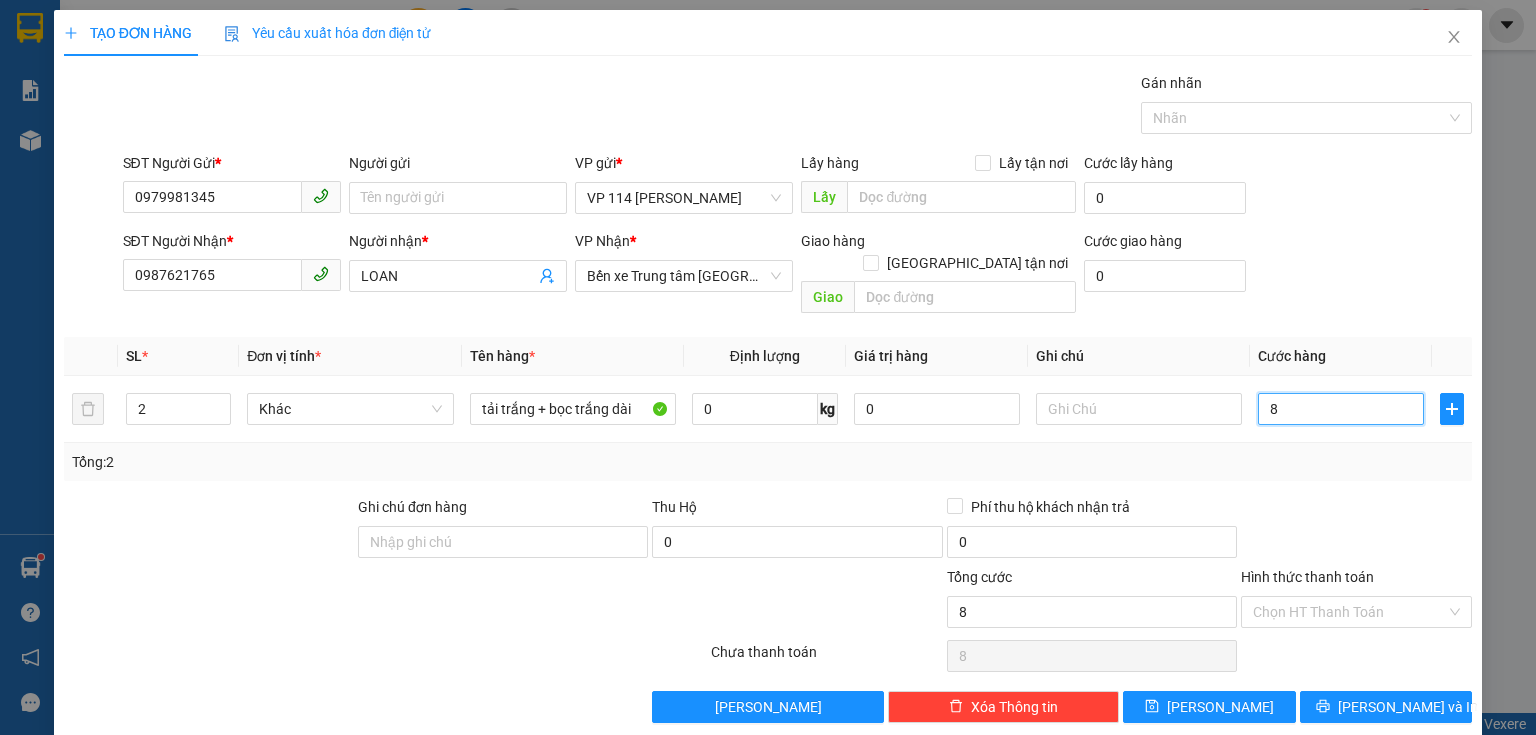 type on "80" 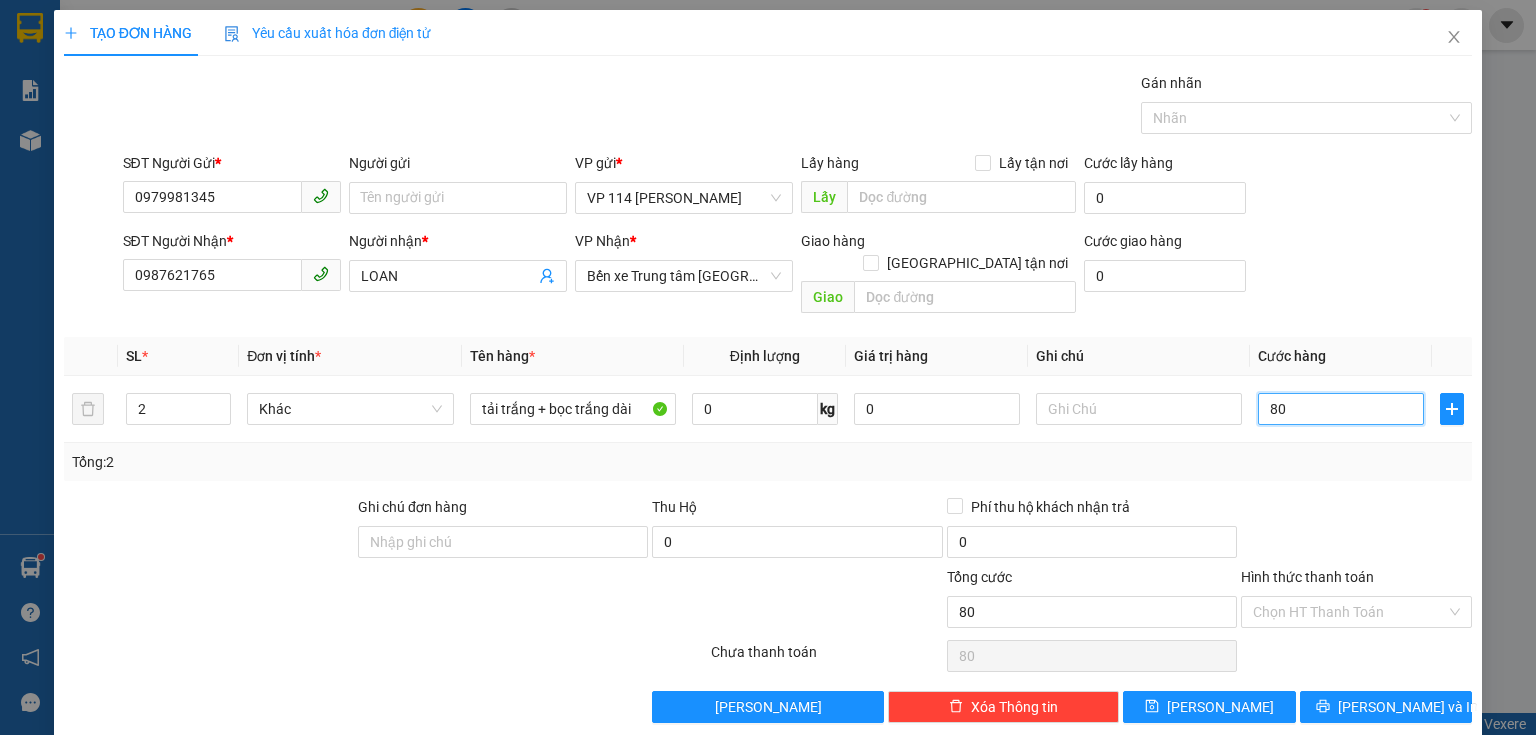 type on "800" 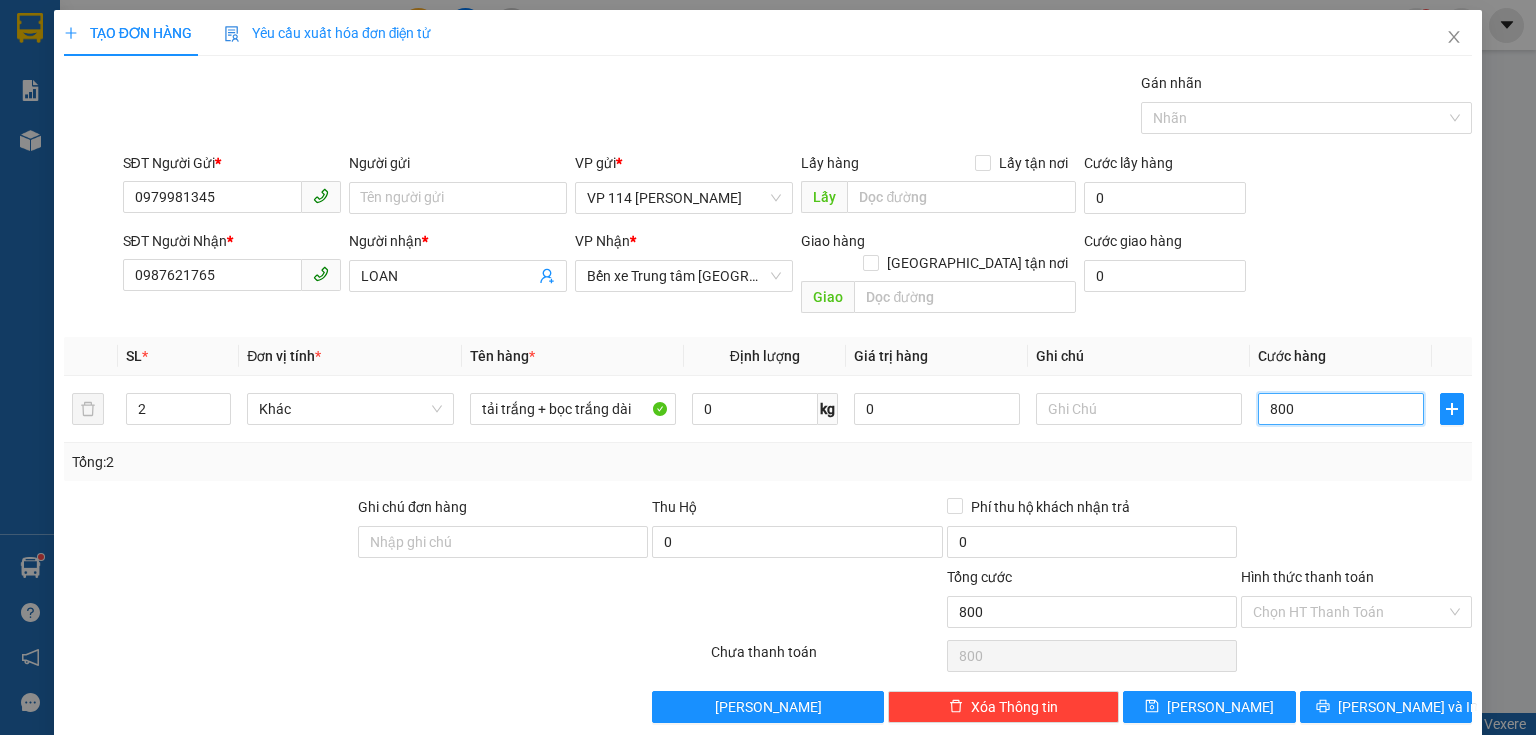 type on "8.000" 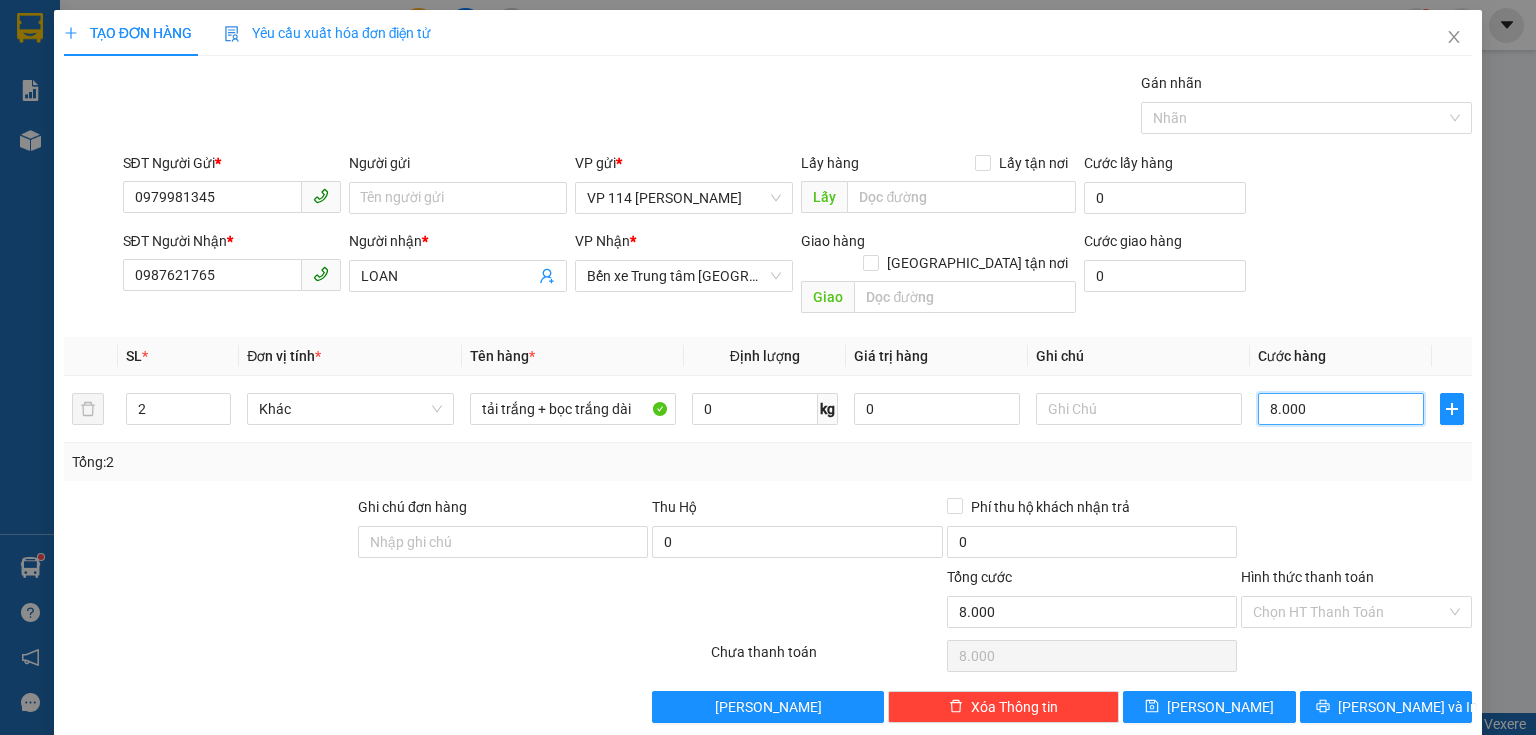 type on "80.000" 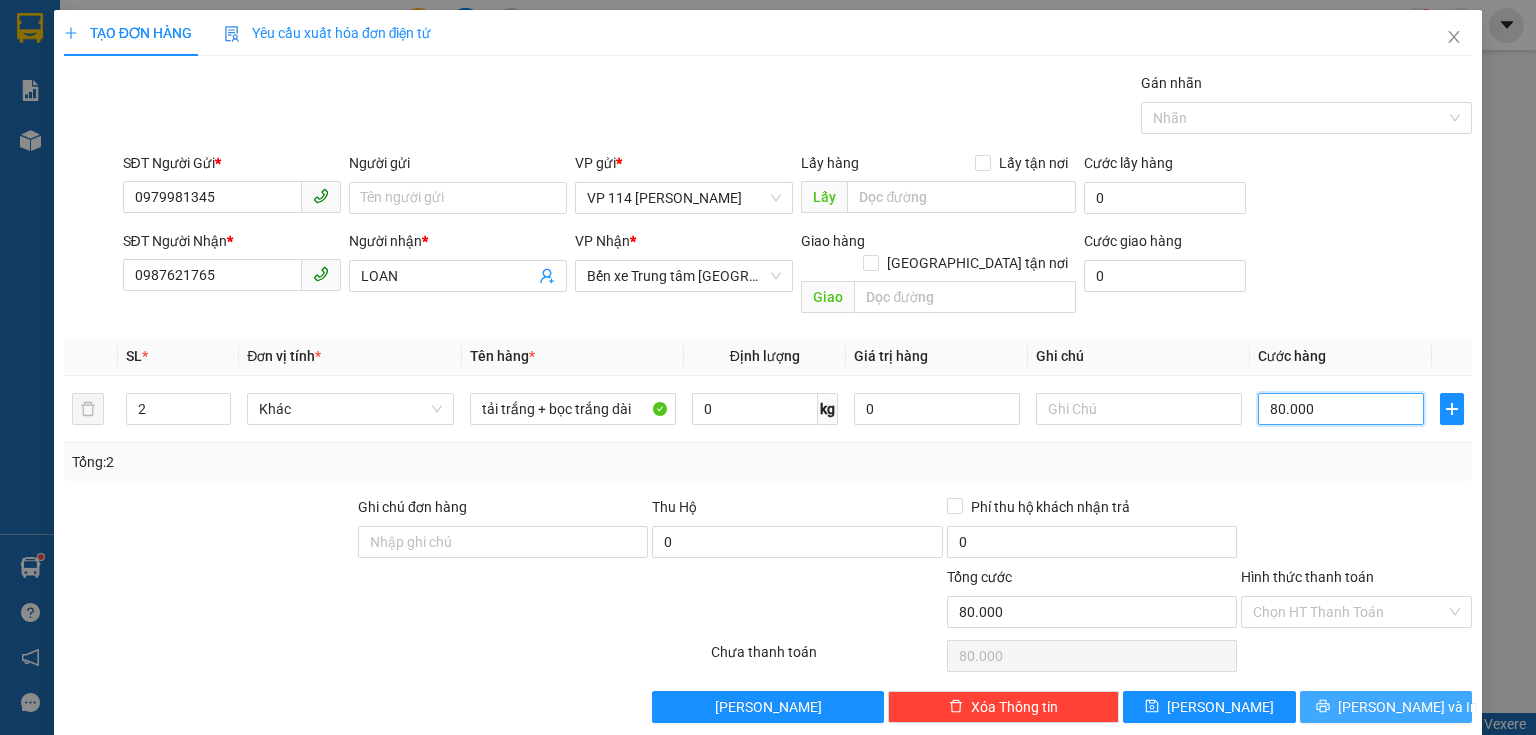 type on "80.000" 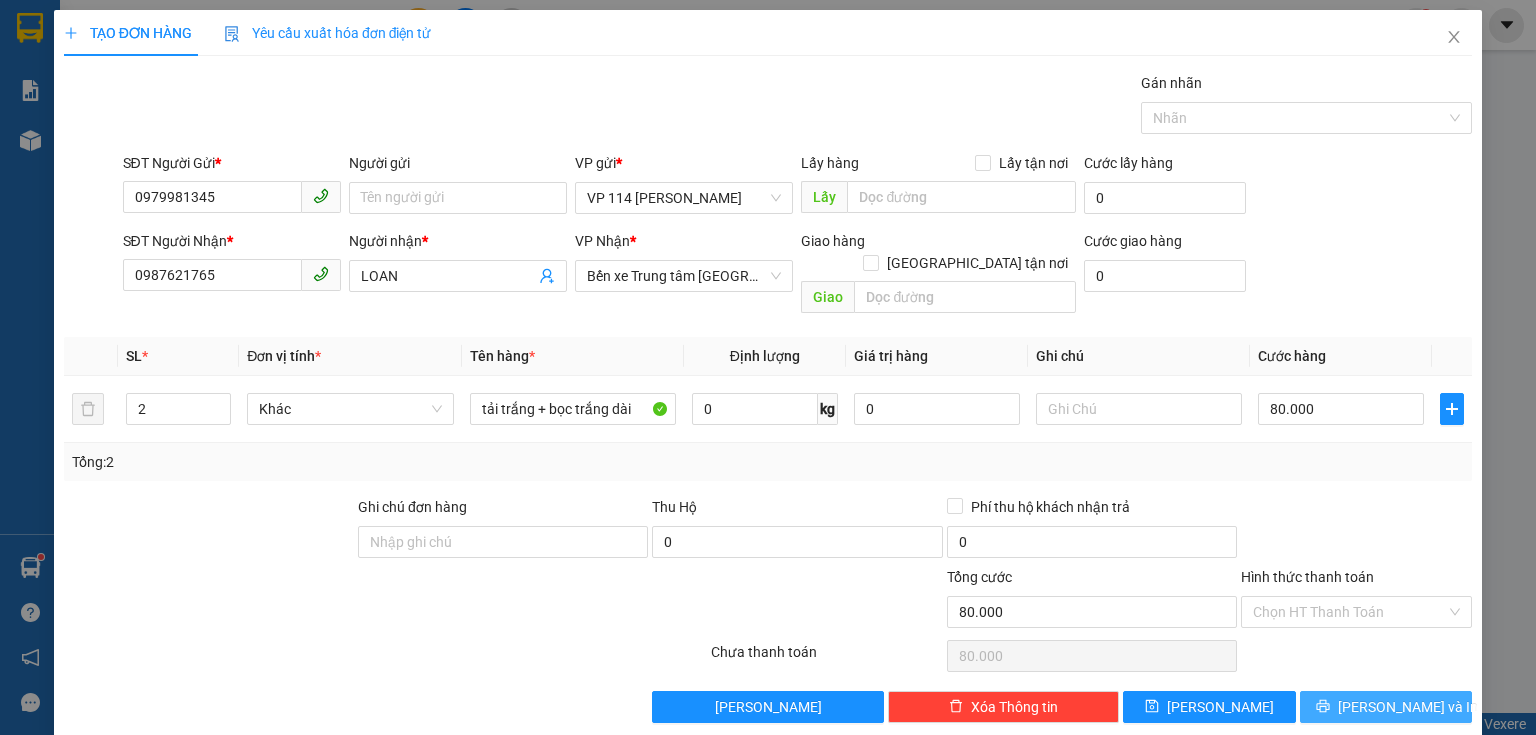 click on "[PERSON_NAME] và In" at bounding box center (1408, 707) 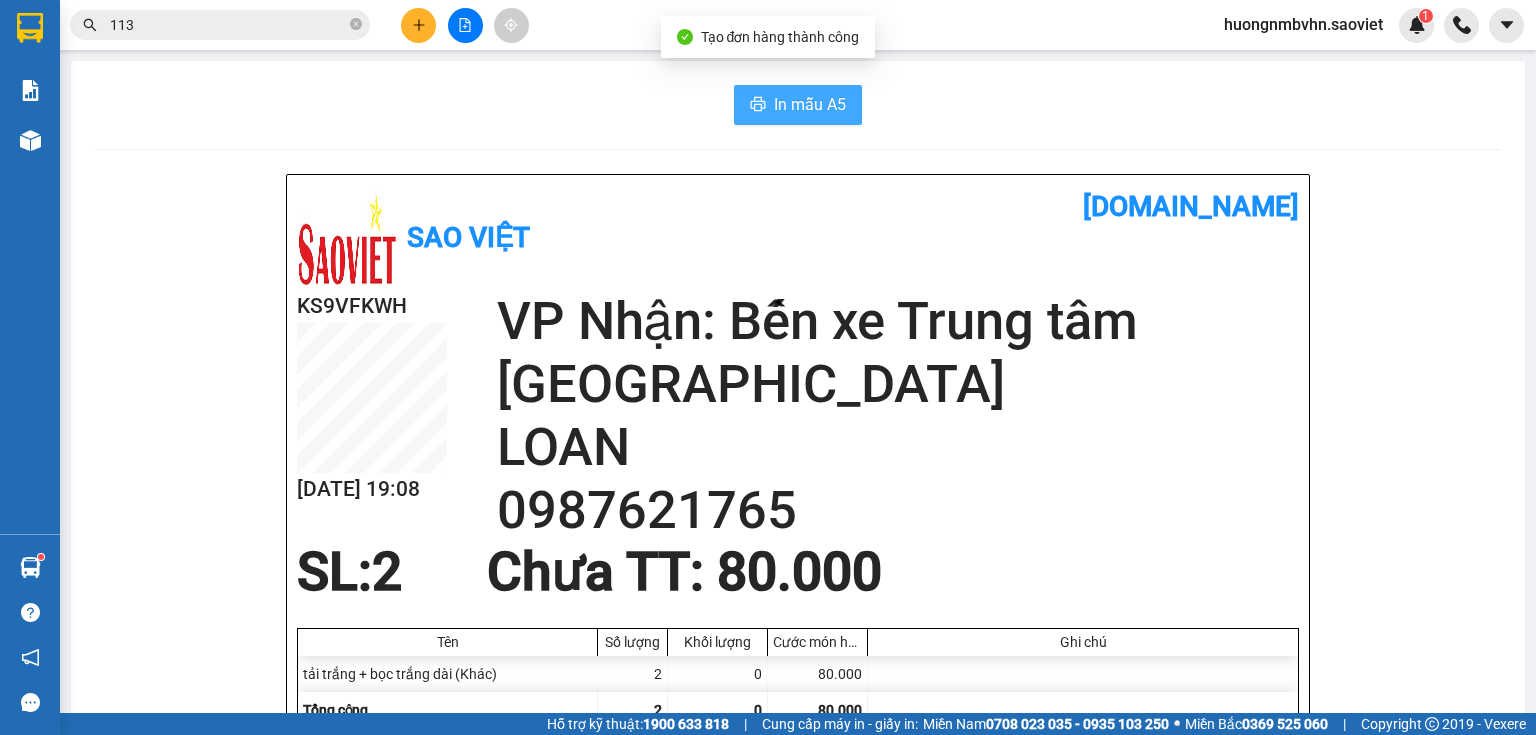 click on "In mẫu A5" at bounding box center [810, 104] 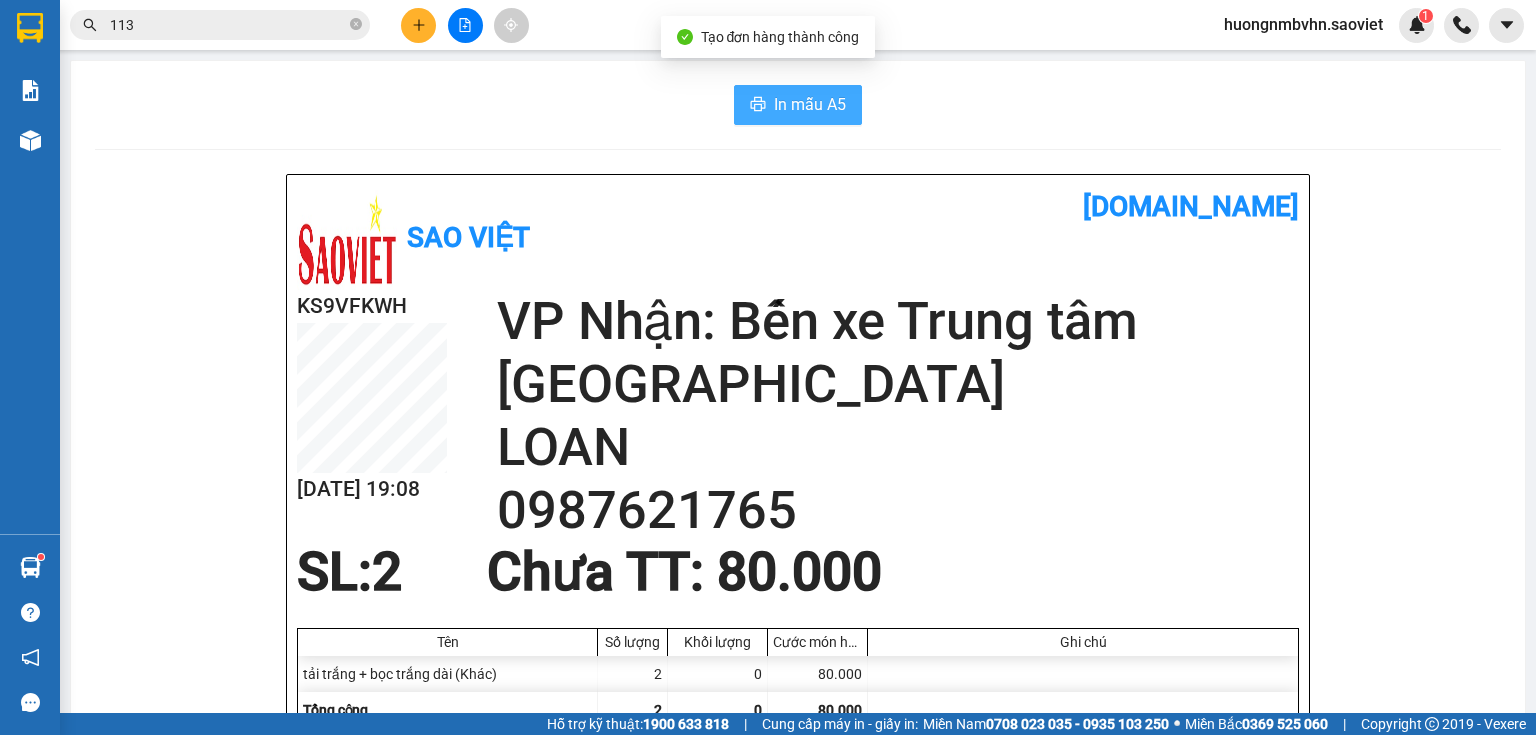scroll, scrollTop: 0, scrollLeft: 0, axis: both 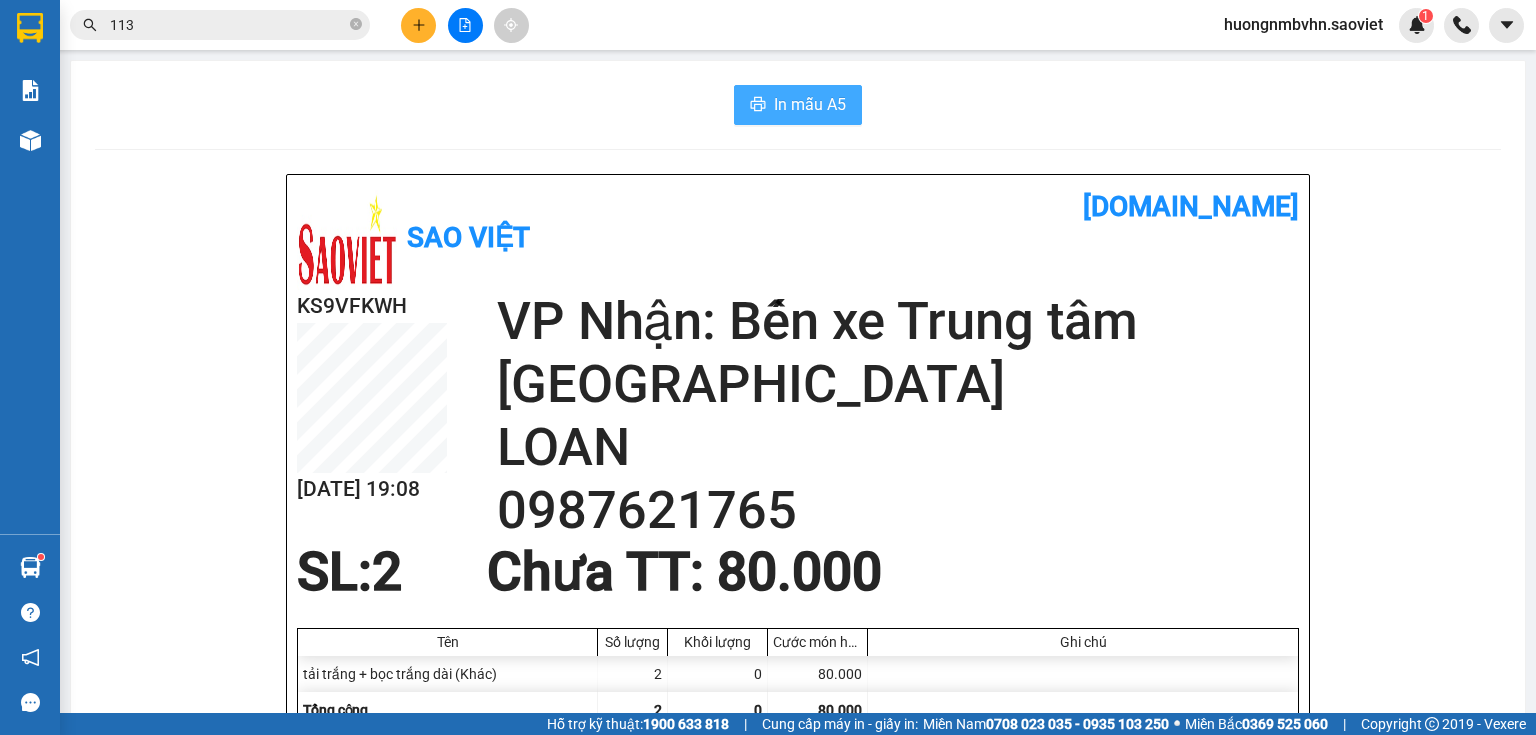 click on "In mẫu A5" at bounding box center (810, 104) 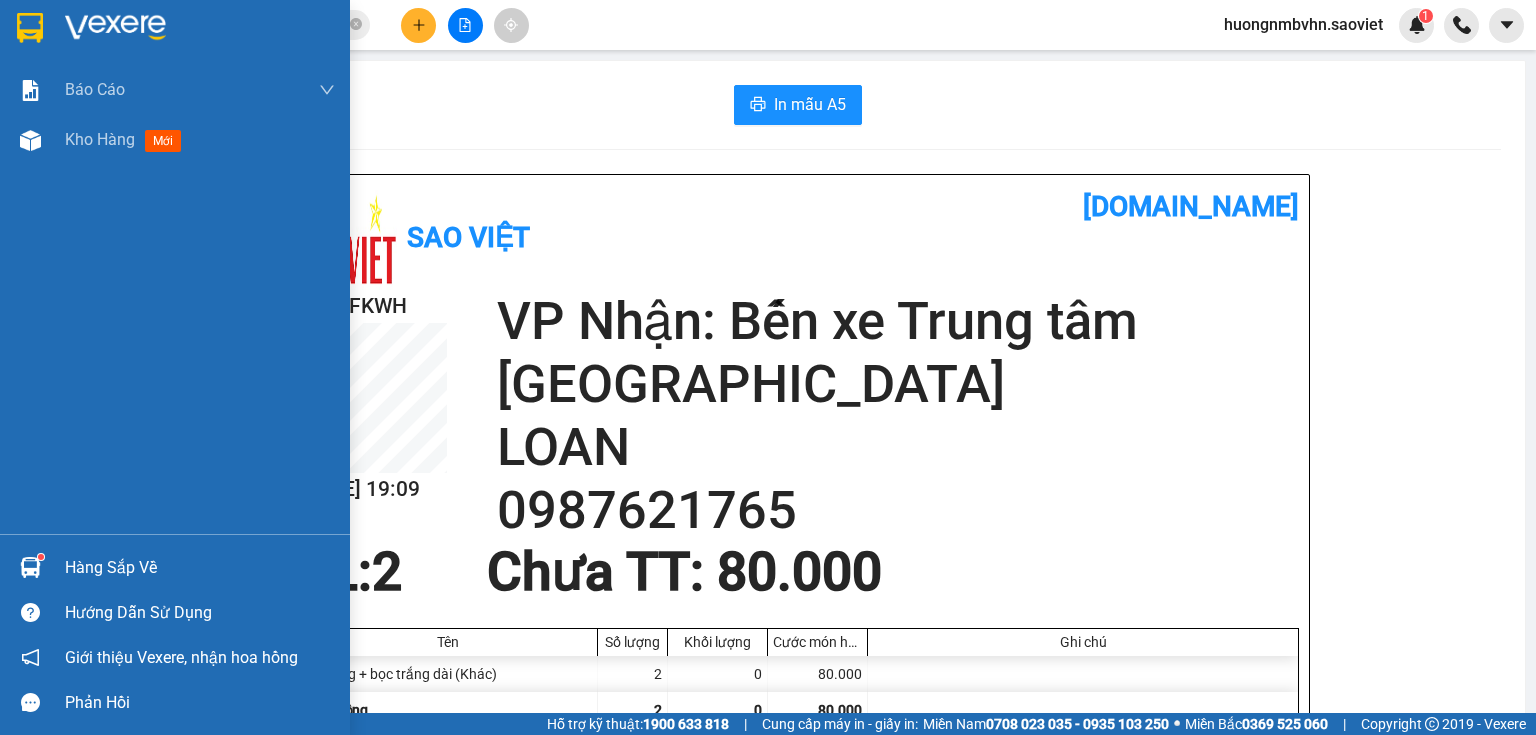 click on "Hàng sắp về" at bounding box center [200, 568] 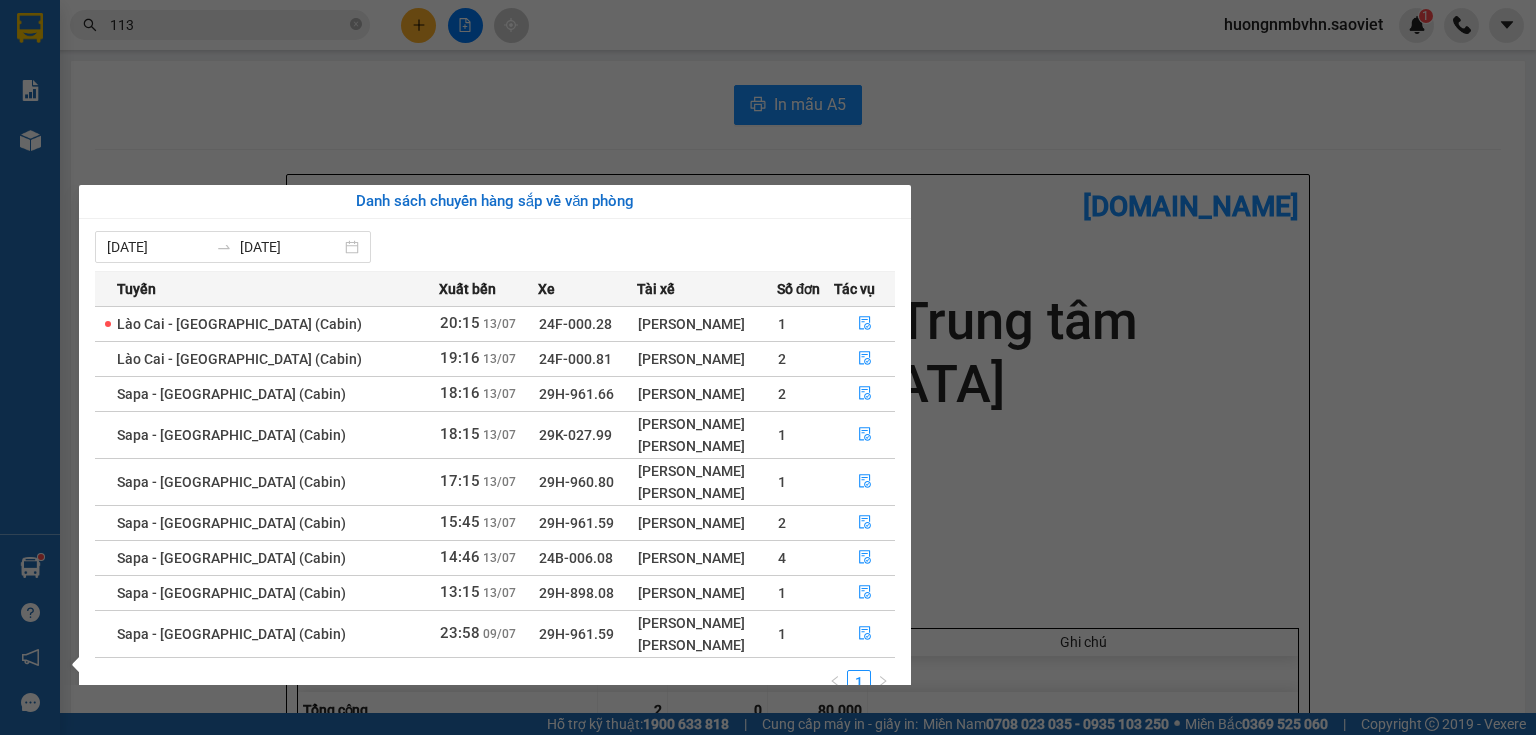 click on "Kết quả tìm kiếm ( 4375 )  Bộ lọc  Mã ĐH Trạng thái Món hàng Thu hộ Tổng cước Chưa cước Nhãn Người gửi VP Gửi Người nhận VP Nhận ZPNR4ZVJ 10:17 - 13/07 VP Nhận   29H-805.82 16:35 - 13/07 tải tắng SL:  1 50.000 50.000 0978327 113 GIA VỊ VP Hàng LC 0392932793 THẢO VP 7 Phạm Văn Đồng 64TSKYN7 12:38 - 13/07 Trên xe   29H-898.08 13:15  -   13/07 hộp gv SL:  5 150.000 150.000 0978327 113 GIA VỊ VP Hàng LC 0978327 113 GIA VỊ VP 114 Trần Nhật Duật V25D1HVM 10:19 - 13/07 Trên xe   24F-000.70 12:15  -   13/07 hộp bia chai thủy tinh SL:  10 250.000 250.000 0978327 113 GIA VỊ VP Hàng LC 0978891304 KHOA VP 114 Trần Nhật Duật 55DX86WZ 19:55 - 12/07 Đã giao   11:19 - 13/07 xop SL:  1 50.000 0582707777   VP 7 Phạm Văn Đồng 0973046 113 A TIẾN  VP Sapa 3Y1DMPAG 17:07 - 10/07 Đã giao   13:23 - 12/07 TẢI TRẮNG SL:  1 60.000 0904389638 VP Gửi 787 Giải Phóng DĐ: 11/7c  0912356 113 TUAN VP Hàng LC ACV6G2QH 15:26 - 10/07" at bounding box center (768, 367) 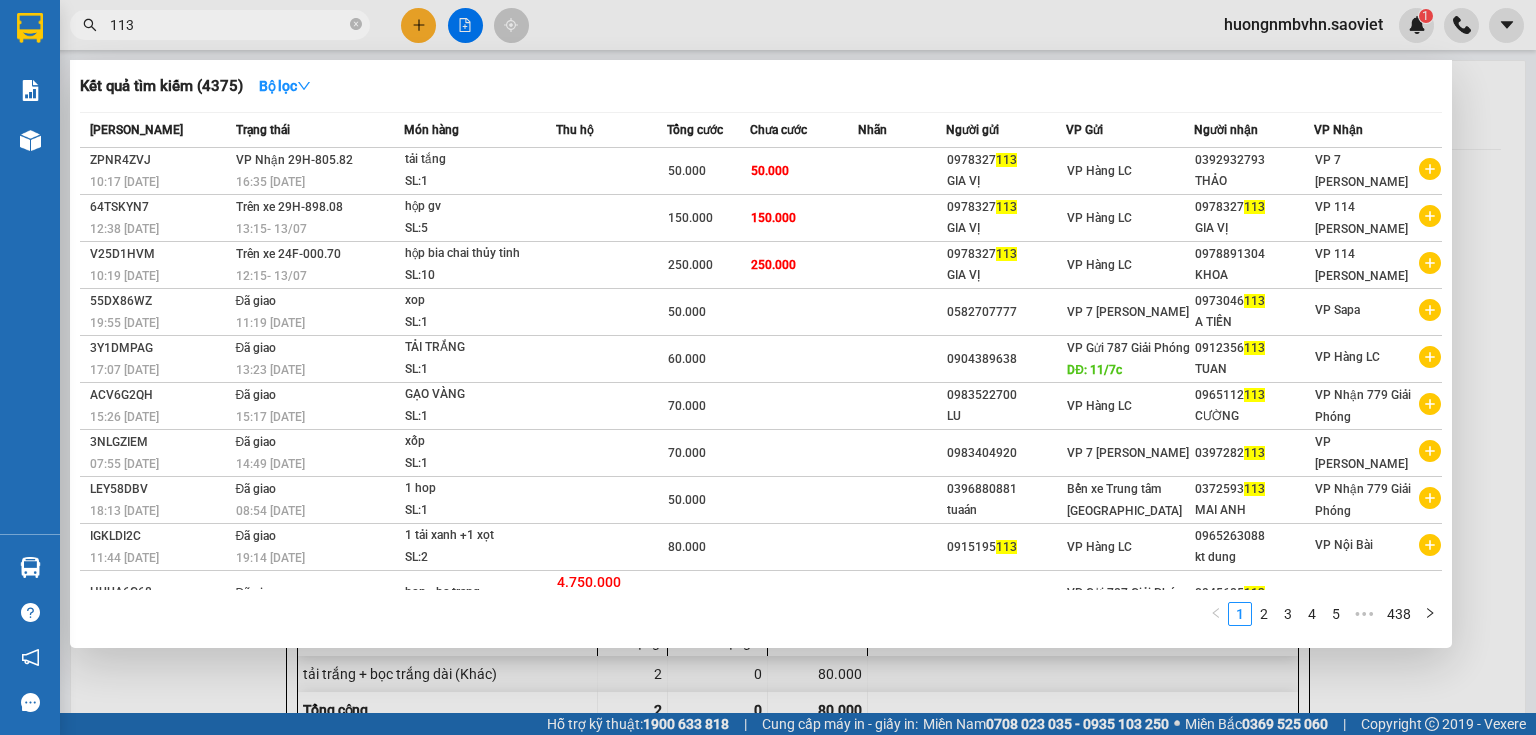 click on "113" at bounding box center (228, 25) 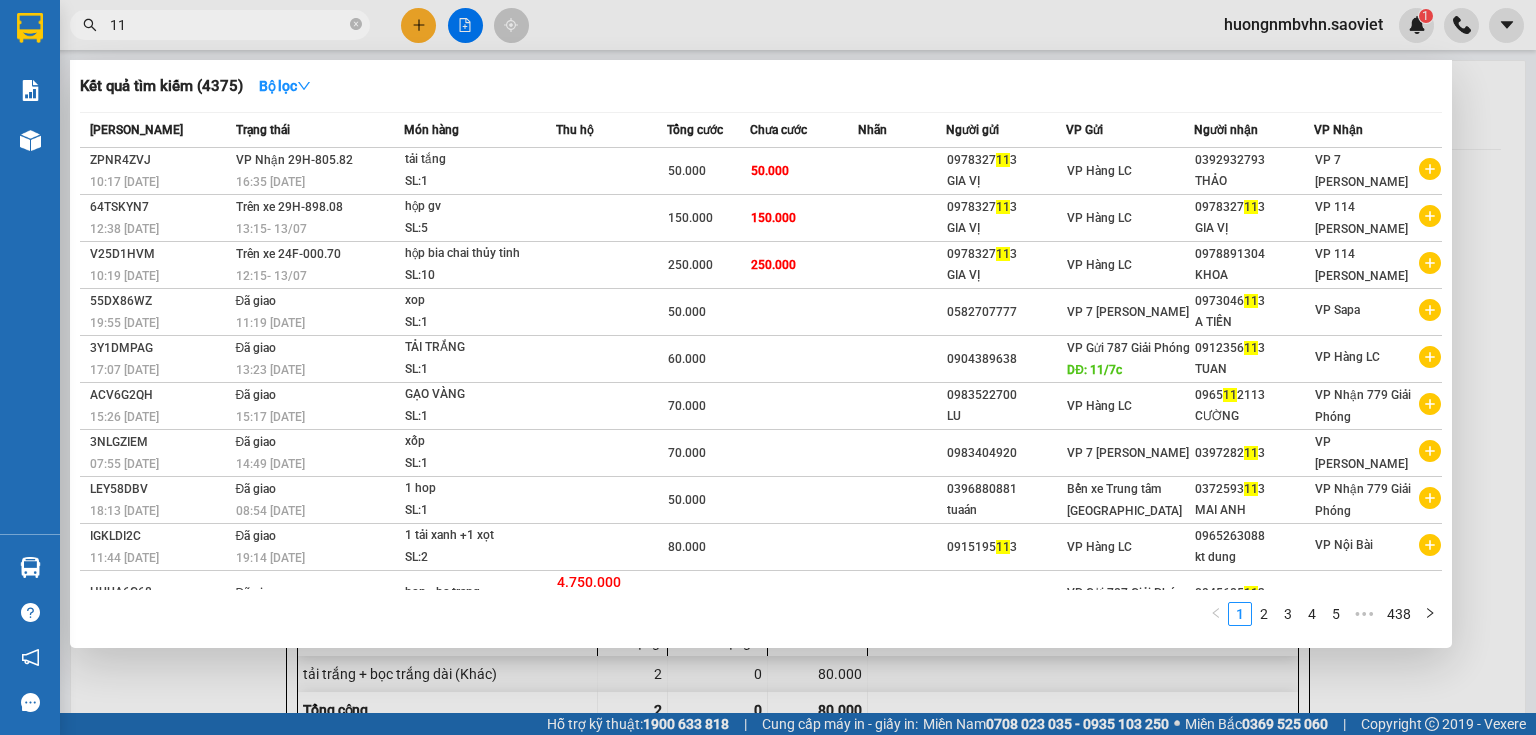 type on "1" 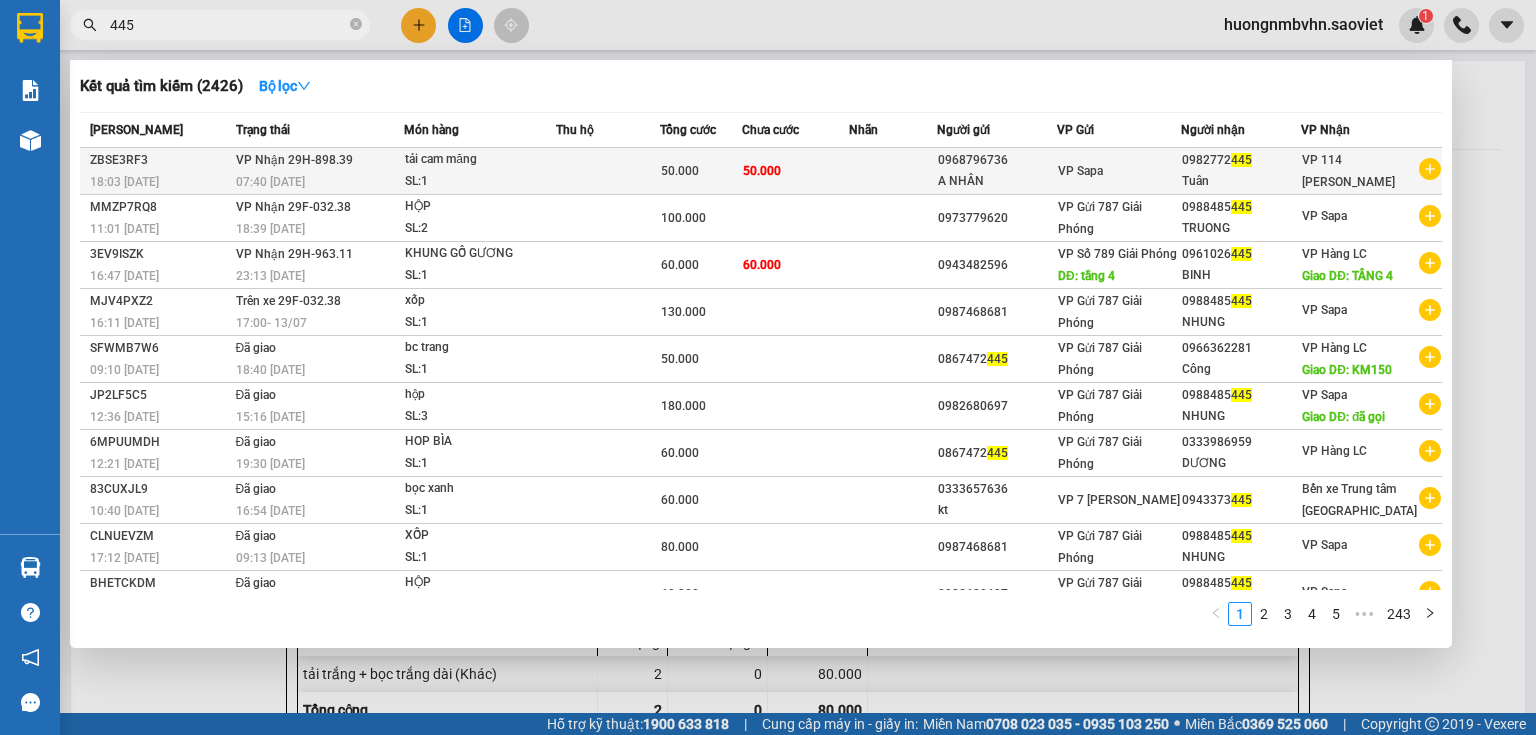 type on "445" 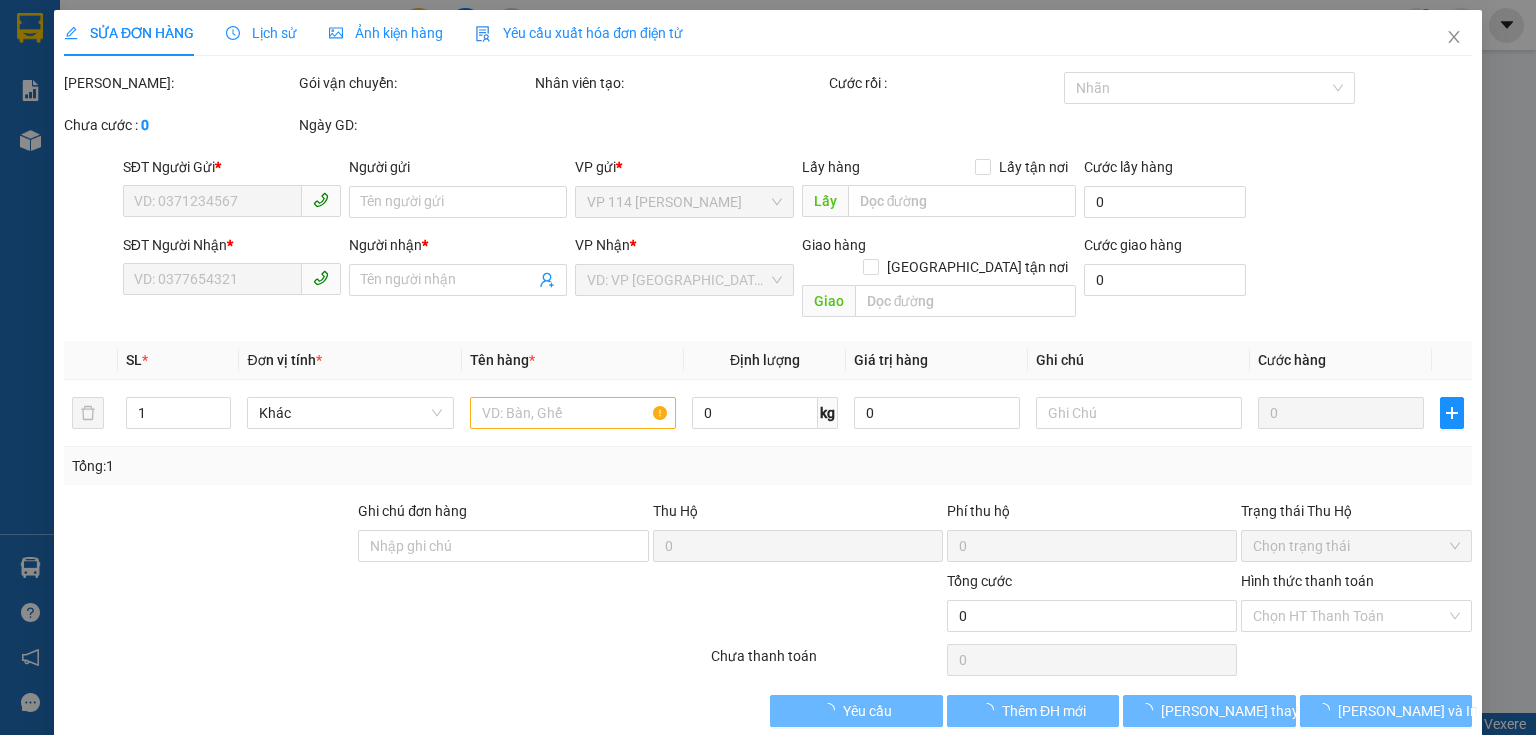 type on "0968796736" 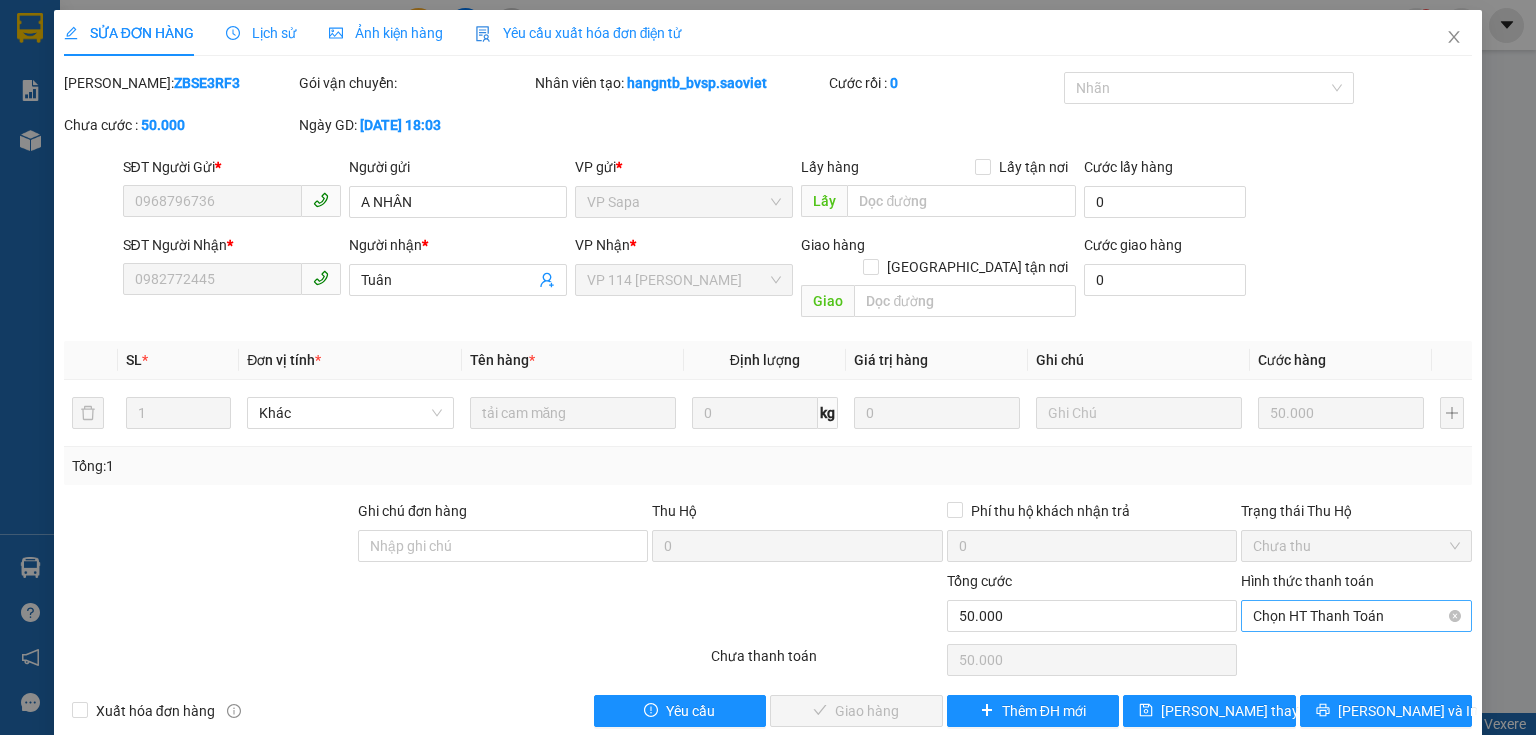 click on "Chọn HT Thanh Toán" at bounding box center [1356, 616] 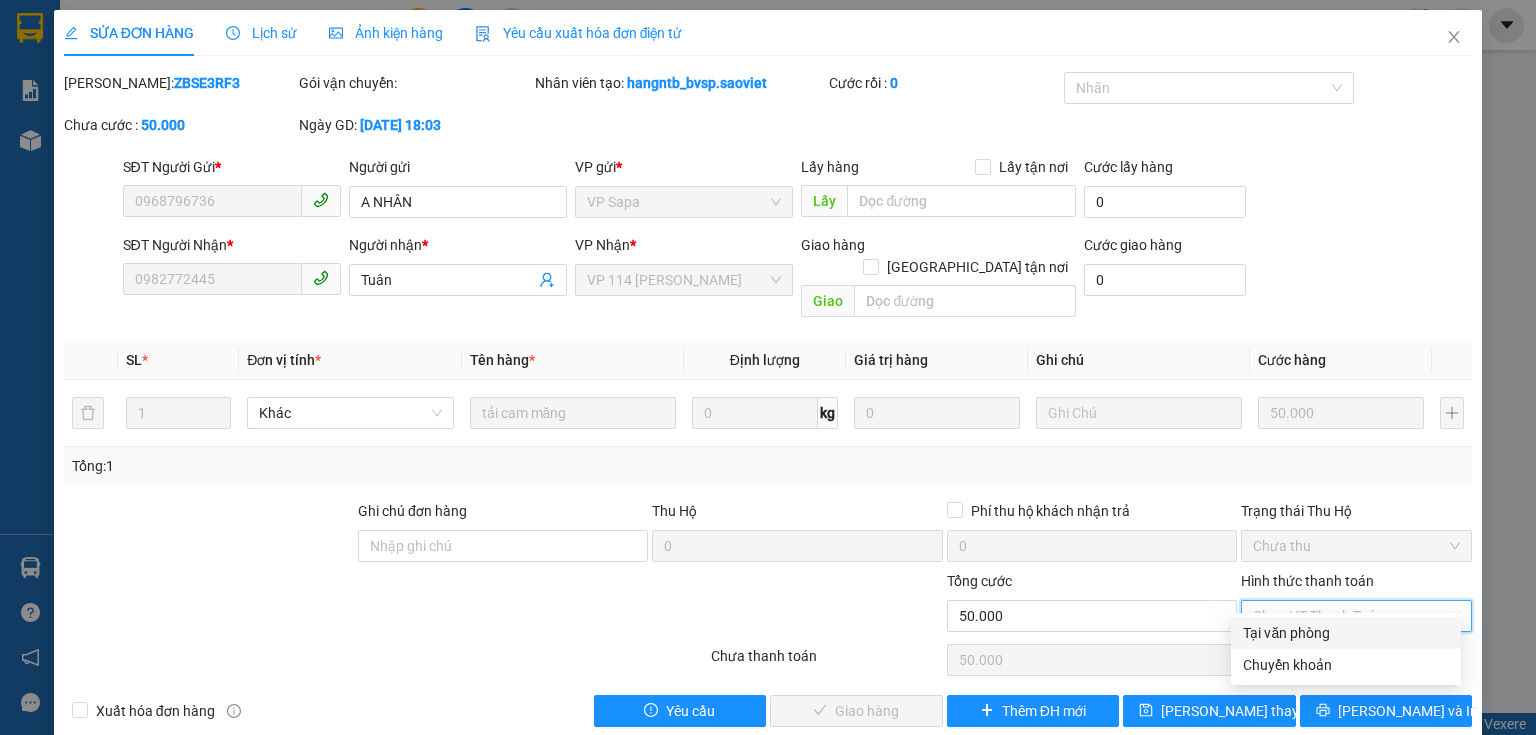 click on "Tại văn phòng" at bounding box center [1346, 633] 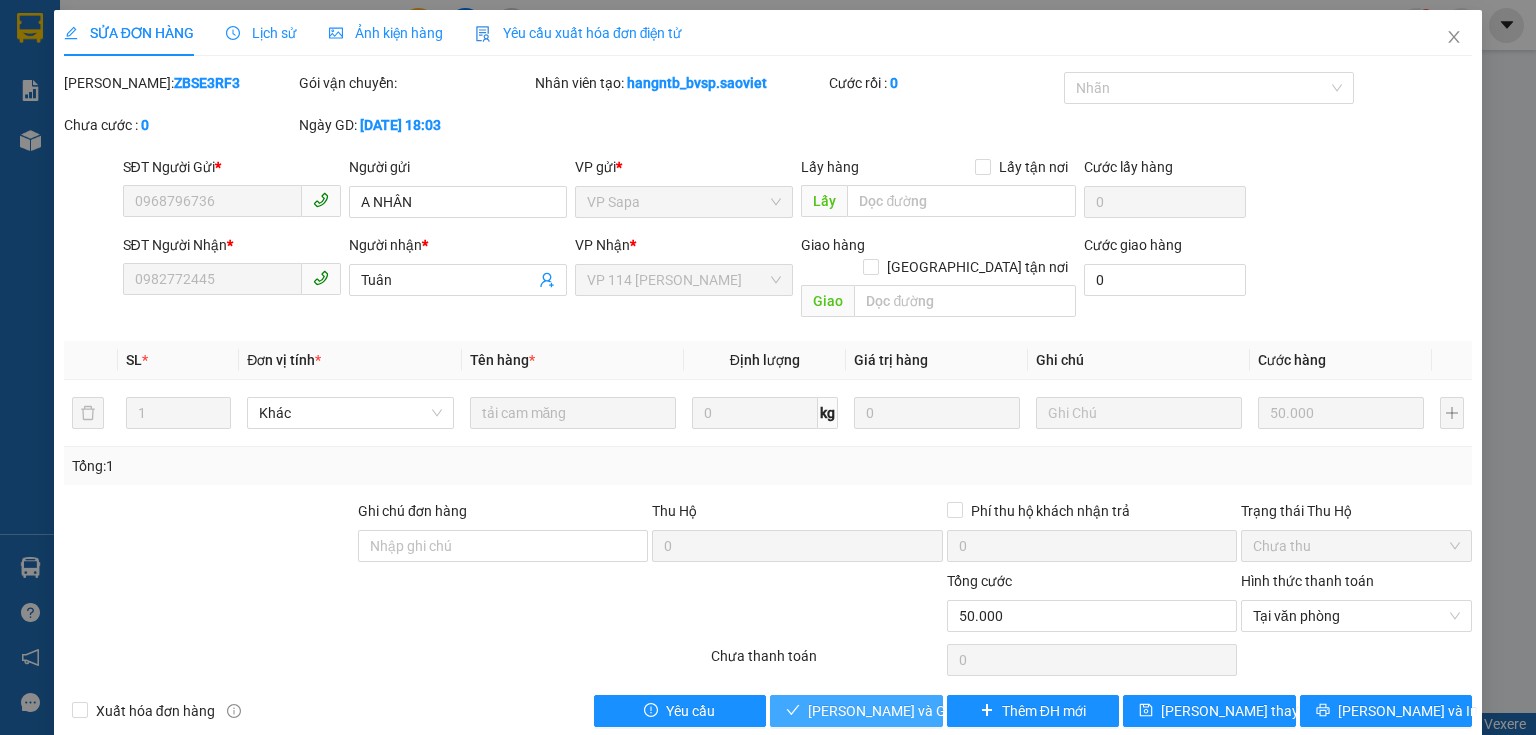 click on "[PERSON_NAME] và [PERSON_NAME] hàng" at bounding box center (904, 711) 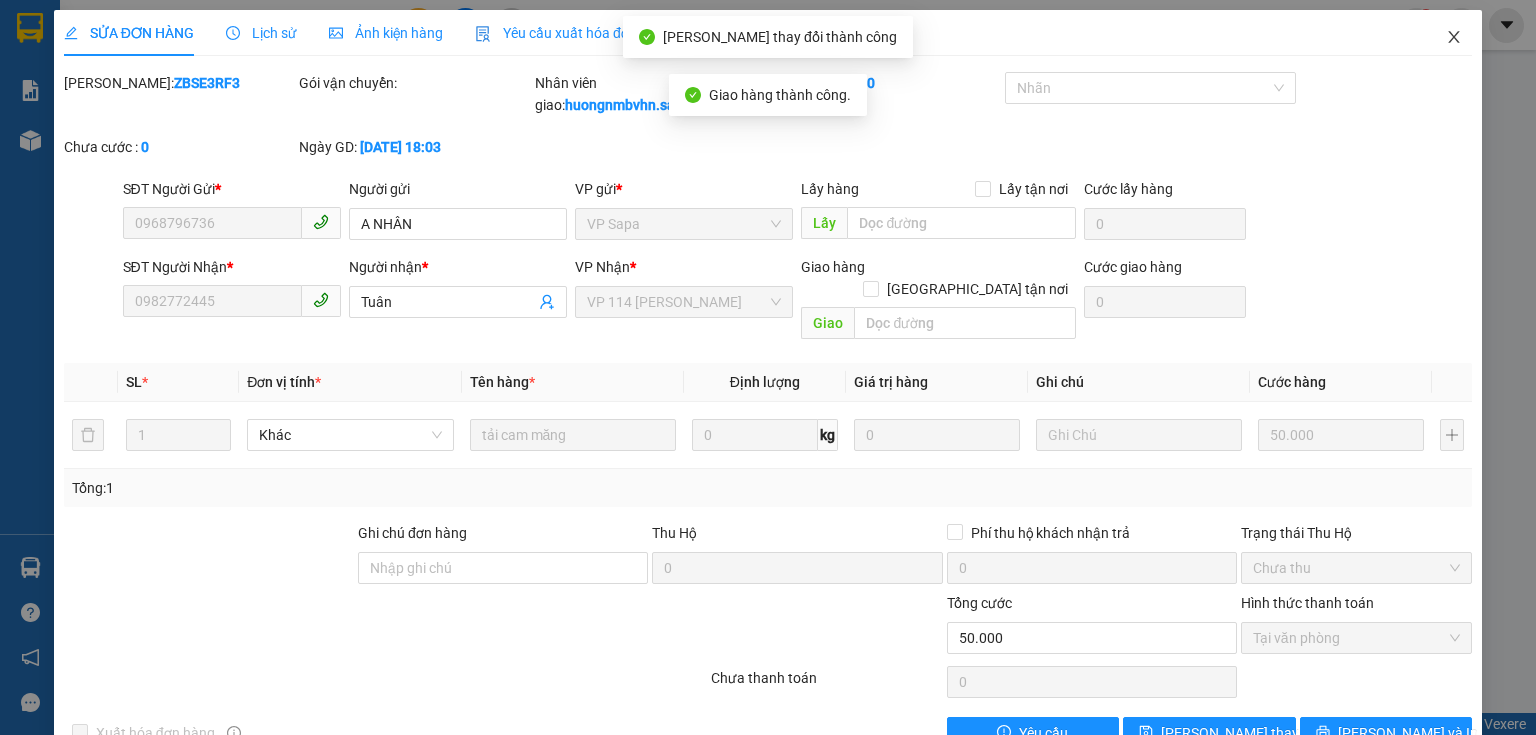 click 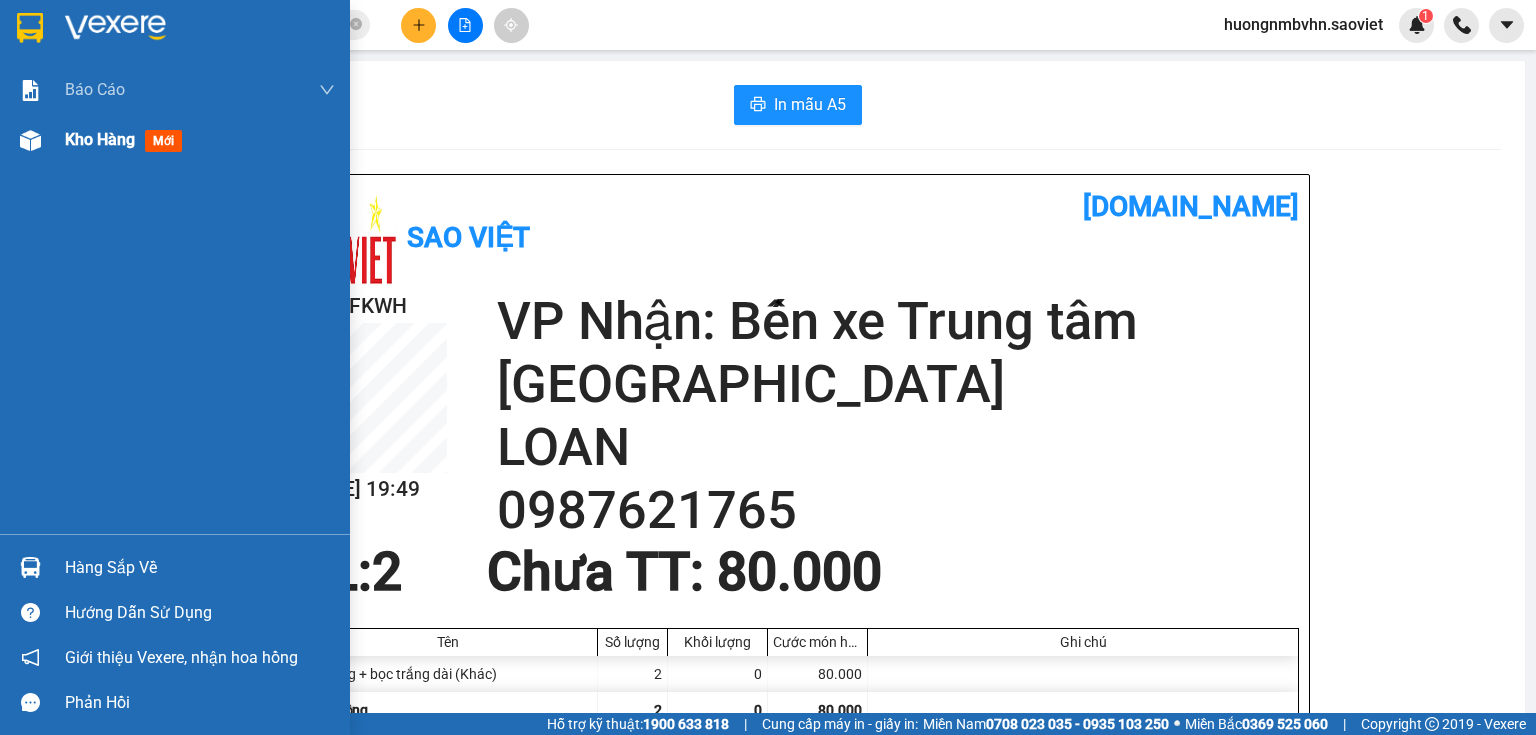 click on "Kho hàng mới" at bounding box center (175, 140) 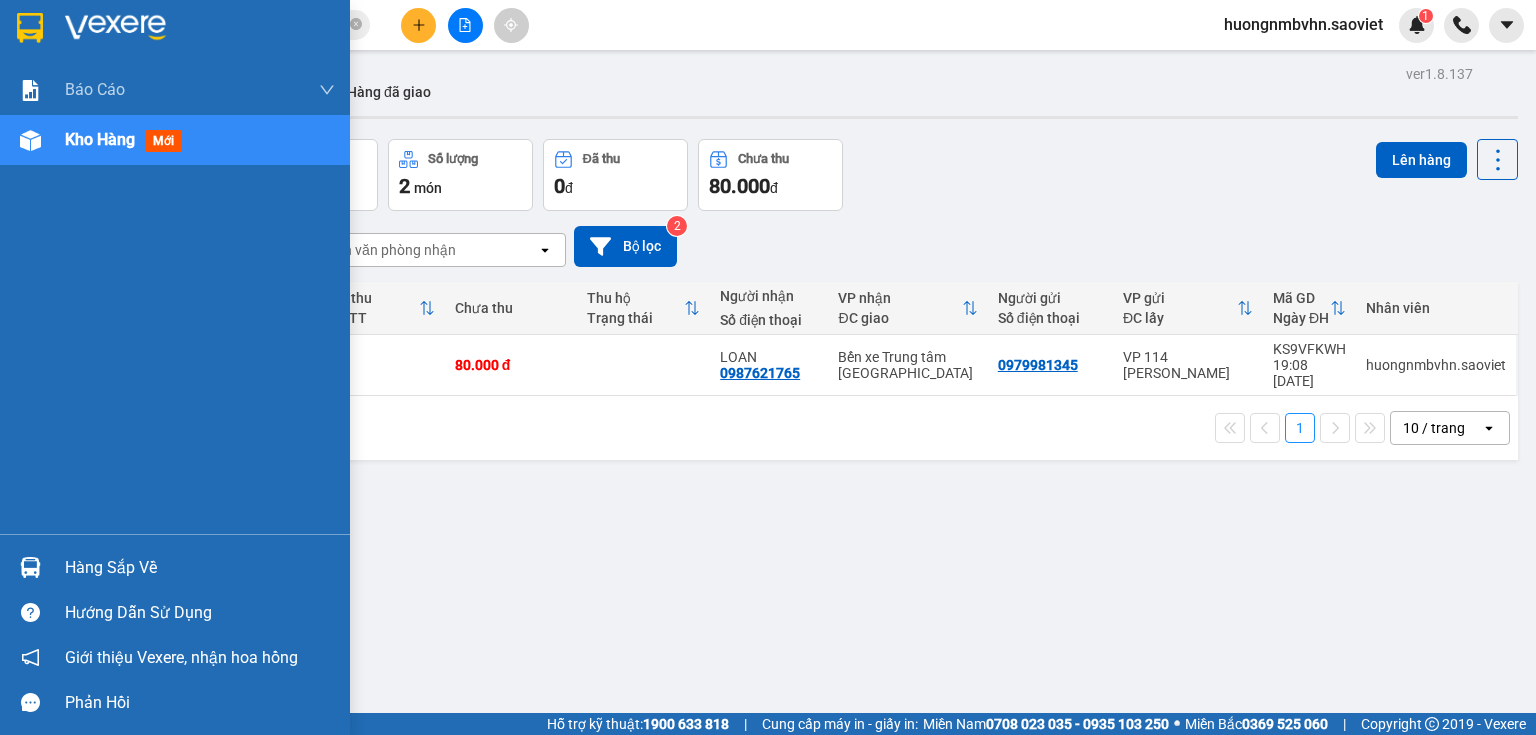 click on "Hàng sắp về" at bounding box center (200, 568) 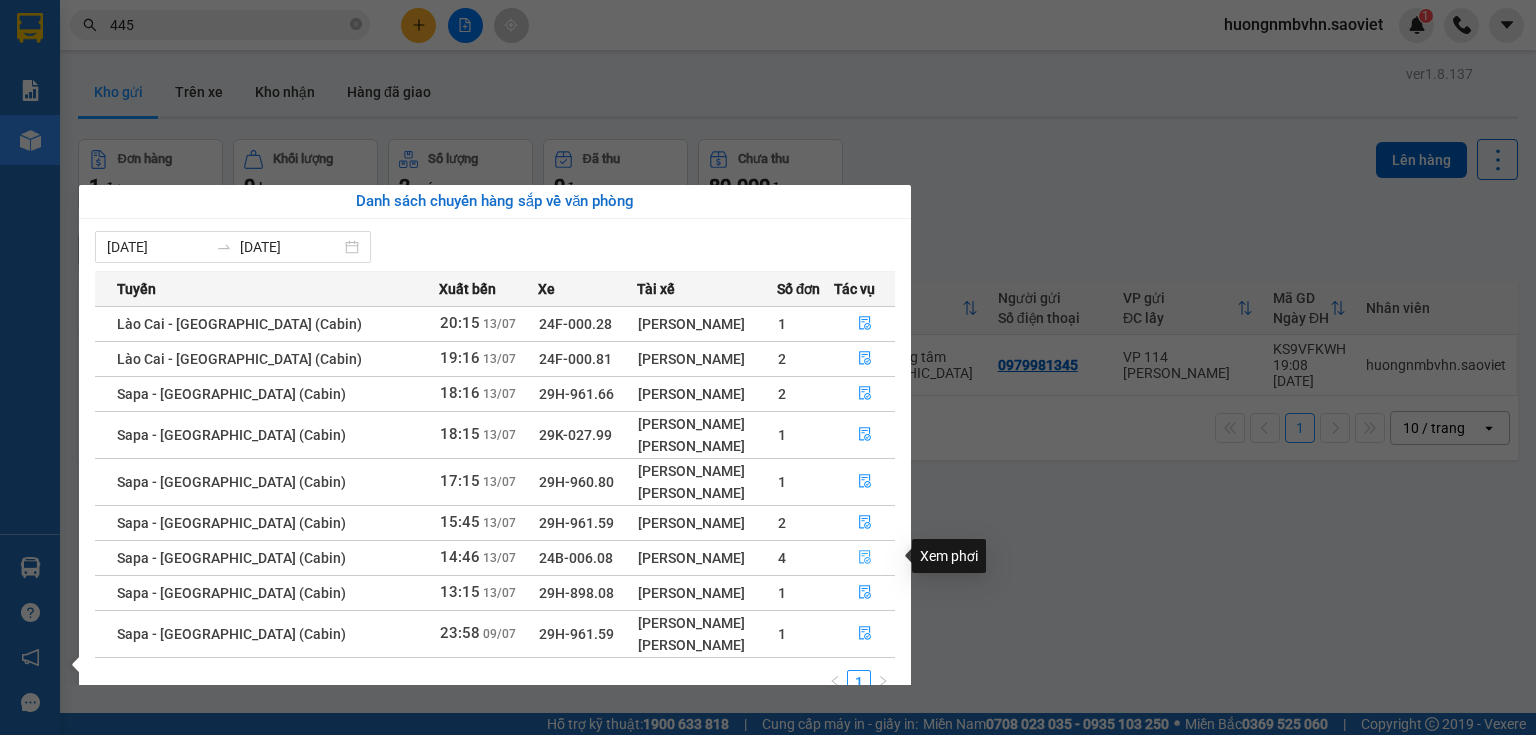 click 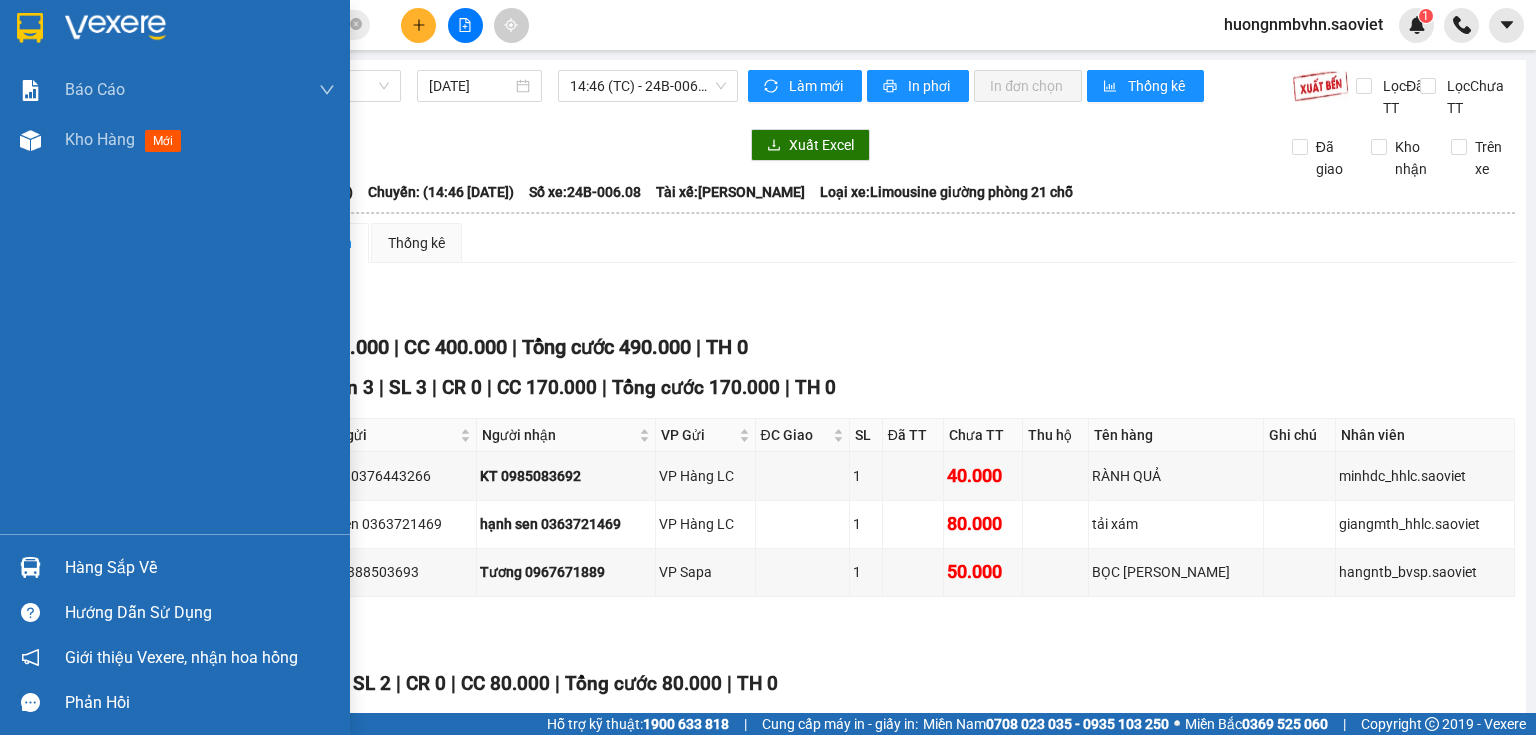 click on "Hàng sắp về" at bounding box center (200, 568) 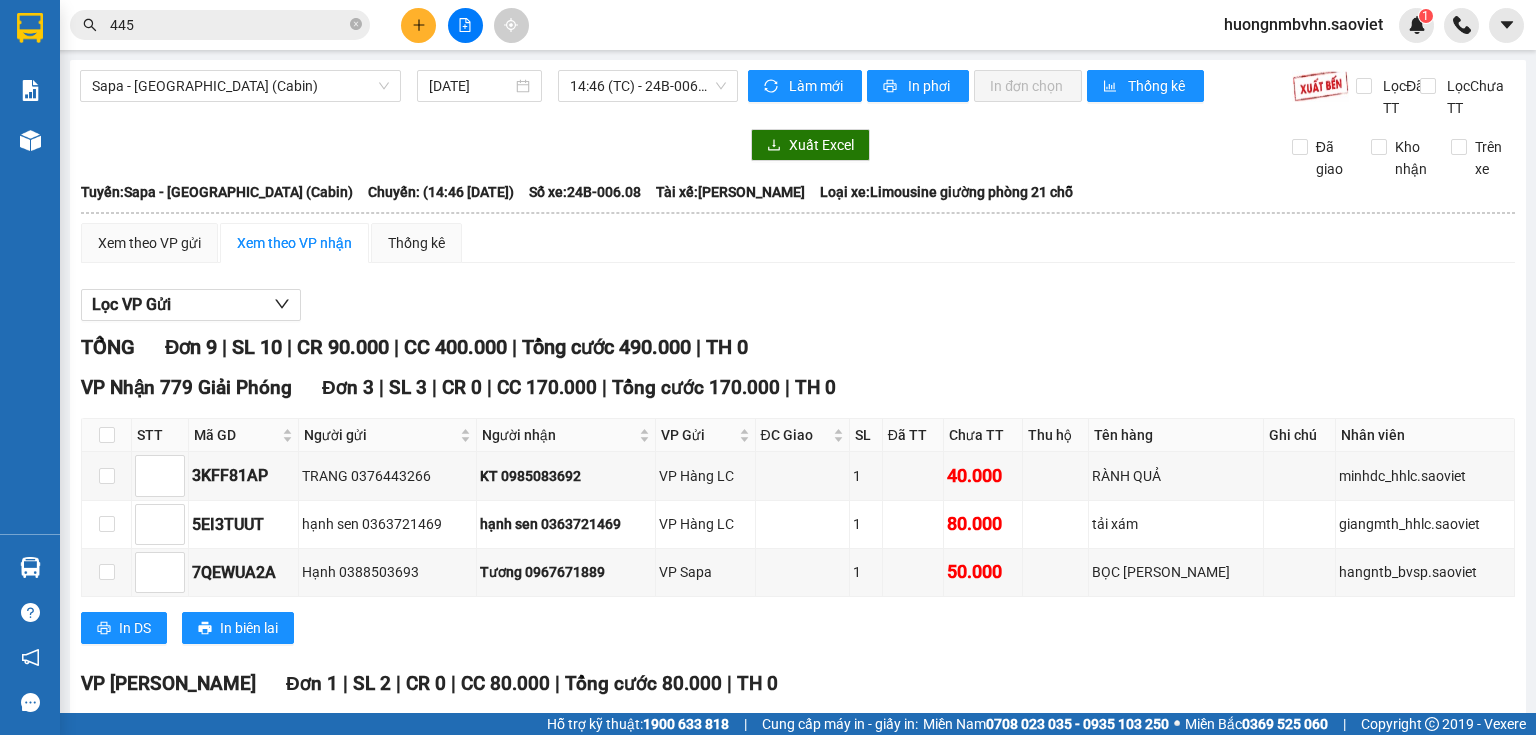click on "Kết quả tìm kiếm ( 2426 )  Bộ lọc  Mã ĐH Trạng thái Món hàng Thu hộ Tổng cước Chưa cước Nhãn Người gửi VP Gửi Người nhận VP Nhận ZBSE3RF3 18:03 - 12/07 VP Nhận   29H-898.39 07:40 - 13/07 tải cam măng SL:  1 50.000 50.000 0968796736 A NHÂN  VP Sapa 0982772 445 Tuân VP 114 Trần Nhật Duật MMZP7RQ8 11:01 - 12/07 VP Nhận   29F-032.38 18:39 - 12/07 HỘP SL:  2 100.000 0973779620 VP Gửi 787 Giải Phóng 0988485 445 TRUONG VP Sapa 3EV9ISZK 16:47 - 12/11 VP Nhận   29H-963.11 23:13 - 12/11 KHUNG GỖ GƯƠNG SL:  1 60.000 60.000 0943482596 VP Số 789 Giải Phóng DĐ: tầng 4 0961026 445 BINH VP Hàng LC Giao DĐ: TẦNG 4 MJV4PXZ2 16:11 - 13/07 Trên xe   29F-032.38 17:00  -   13/07 xốp SL:  1 130.000 0987468681 VP Gửi 787 Giải Phóng 0988485 445 NHUNG VP Sapa SFWMB7W6 09:10 - 10/07 Đã giao   18:40 - 10/07 bc trang SL:  1 50.000 0867472 445 VP Gửi 787 Giải Phóng 0966362281 Công VP Hàng LC Giao DĐ: KM150 JP2LF5C5 12:36 - 09/07 Đã giao" at bounding box center [768, 367] 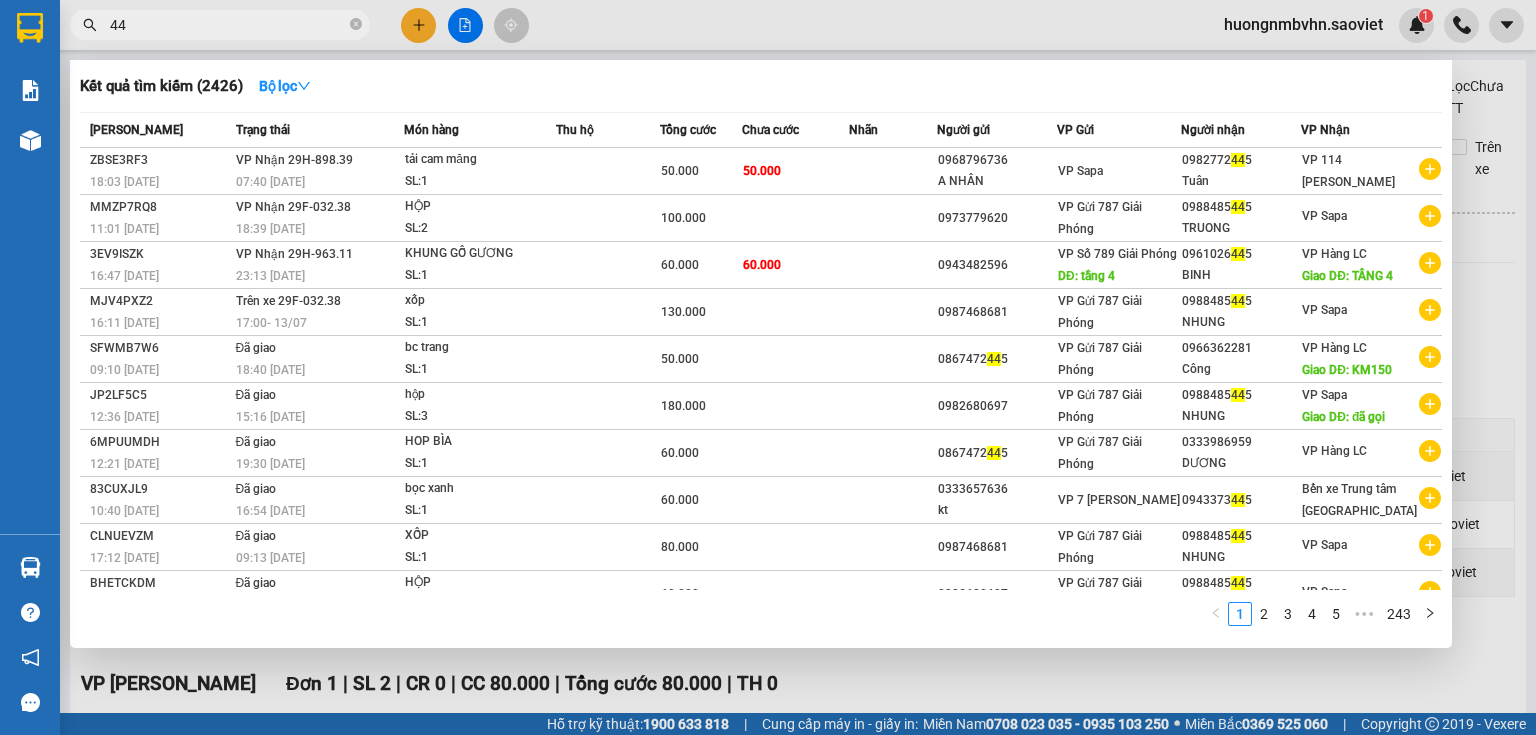 type on "4" 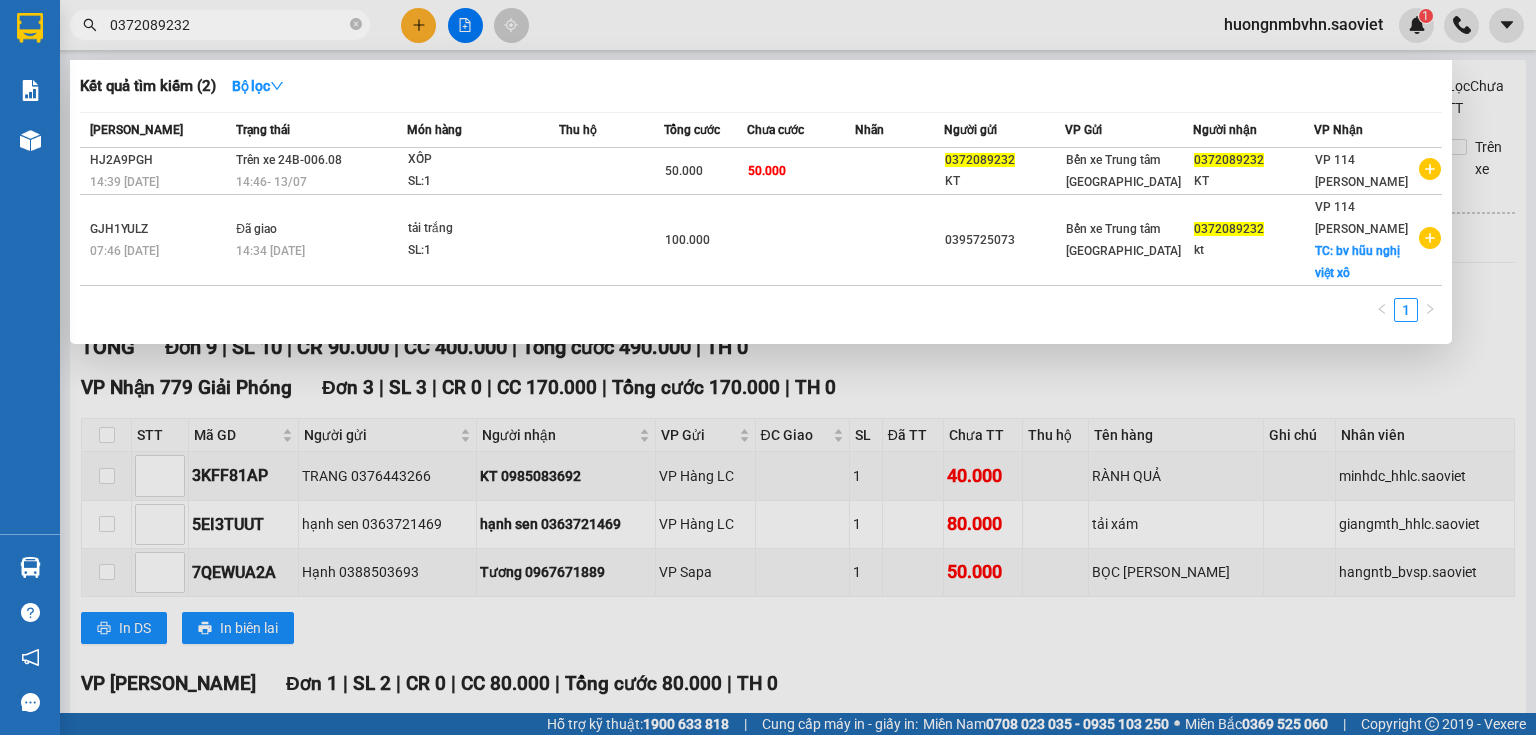 click at bounding box center (768, 367) 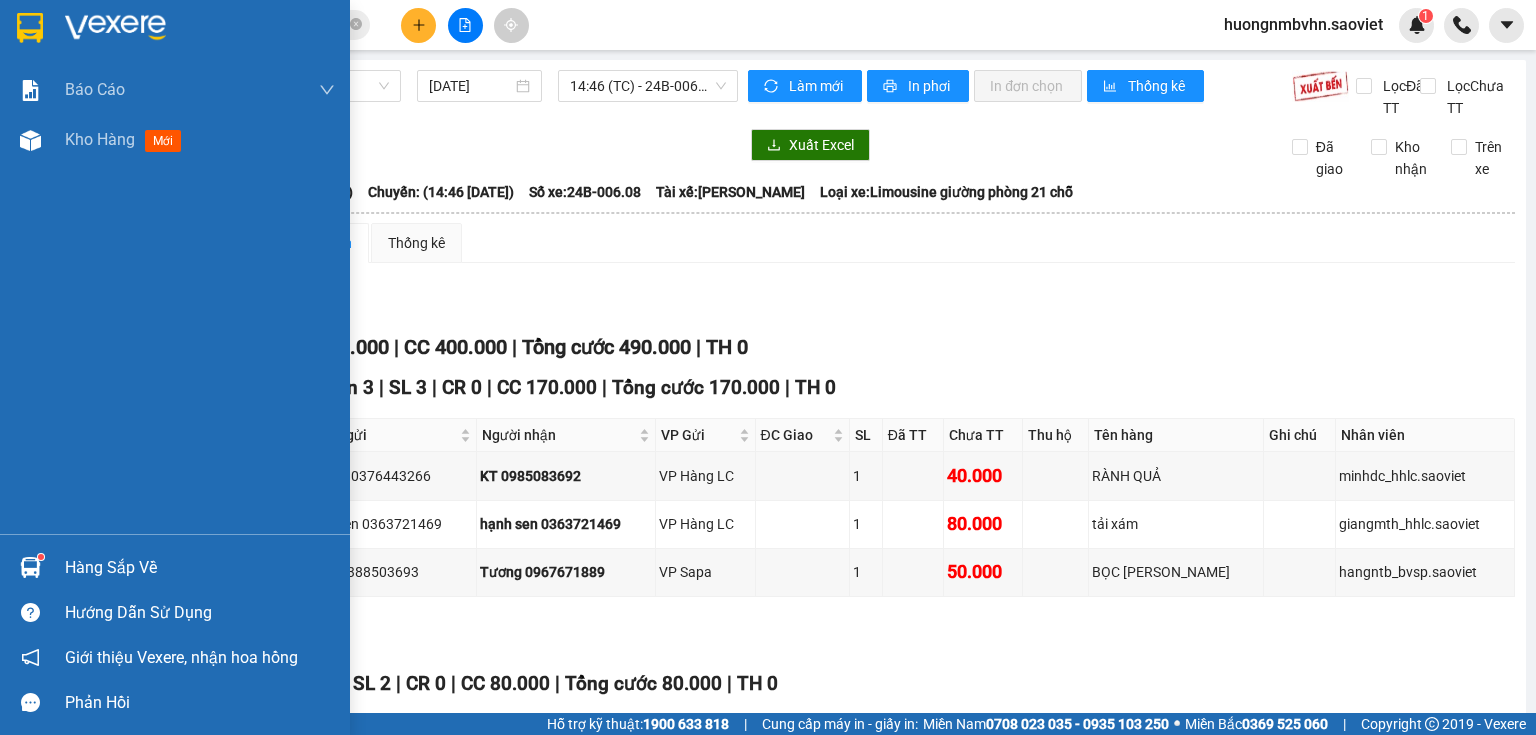 click on "Hàng sắp về" at bounding box center (200, 568) 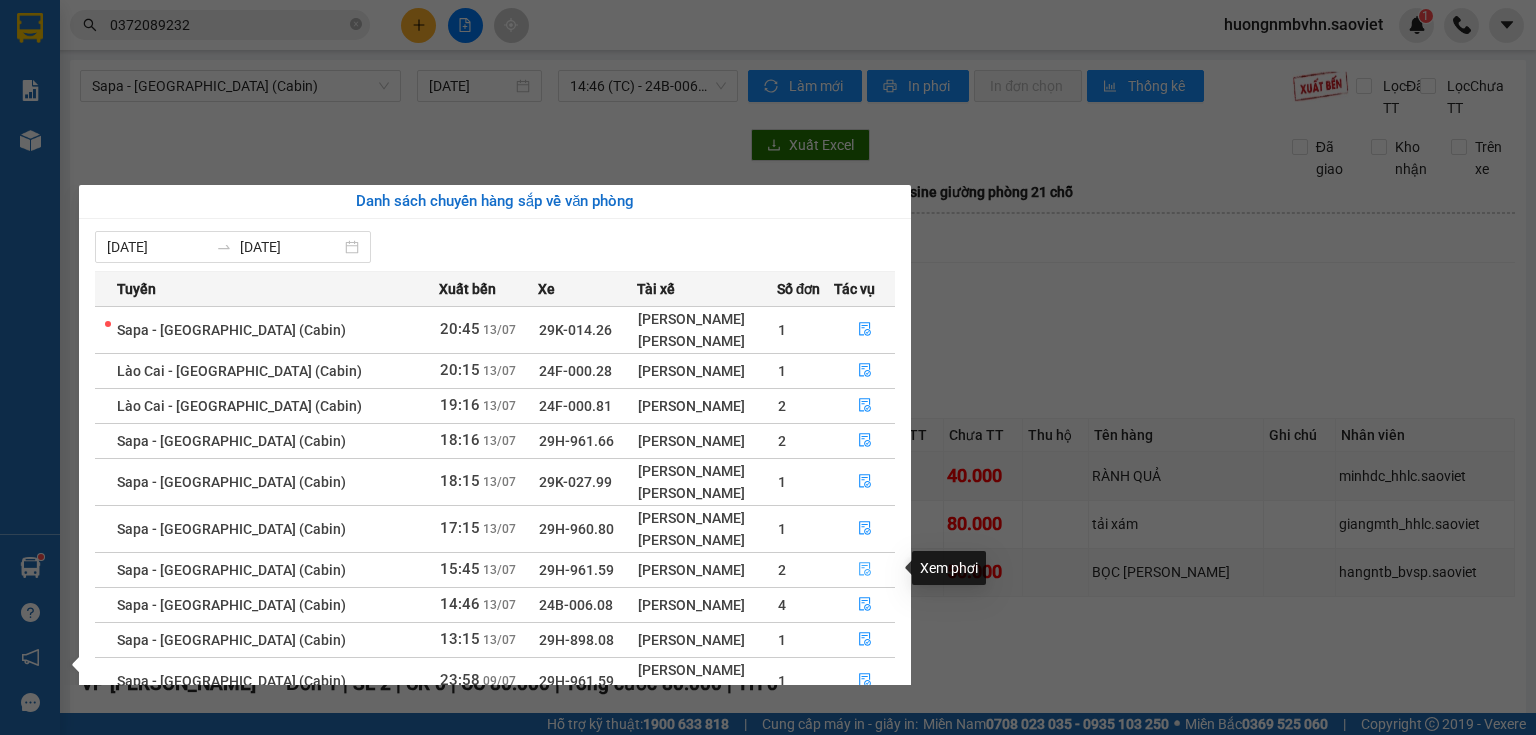 click 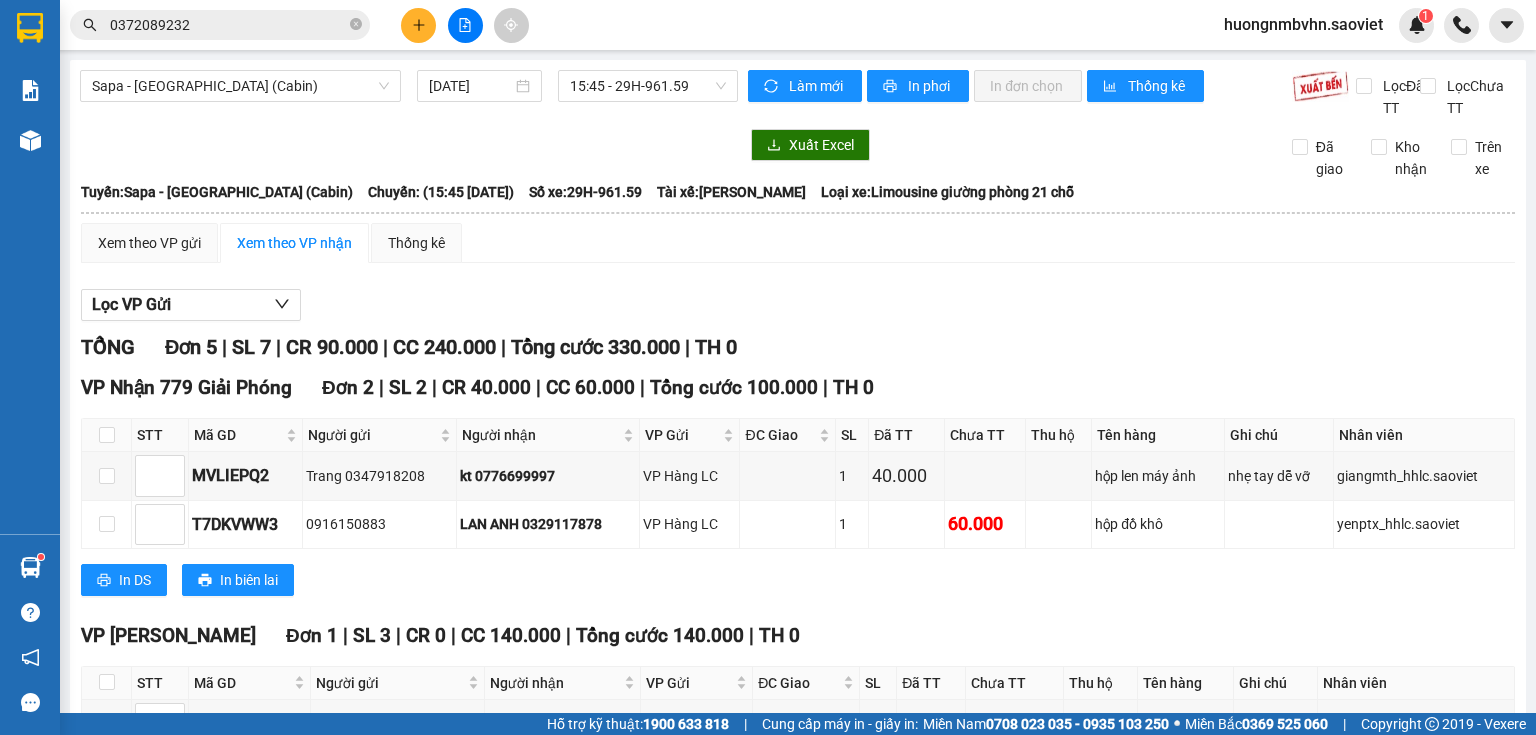 click on "0372089232" at bounding box center (228, 25) 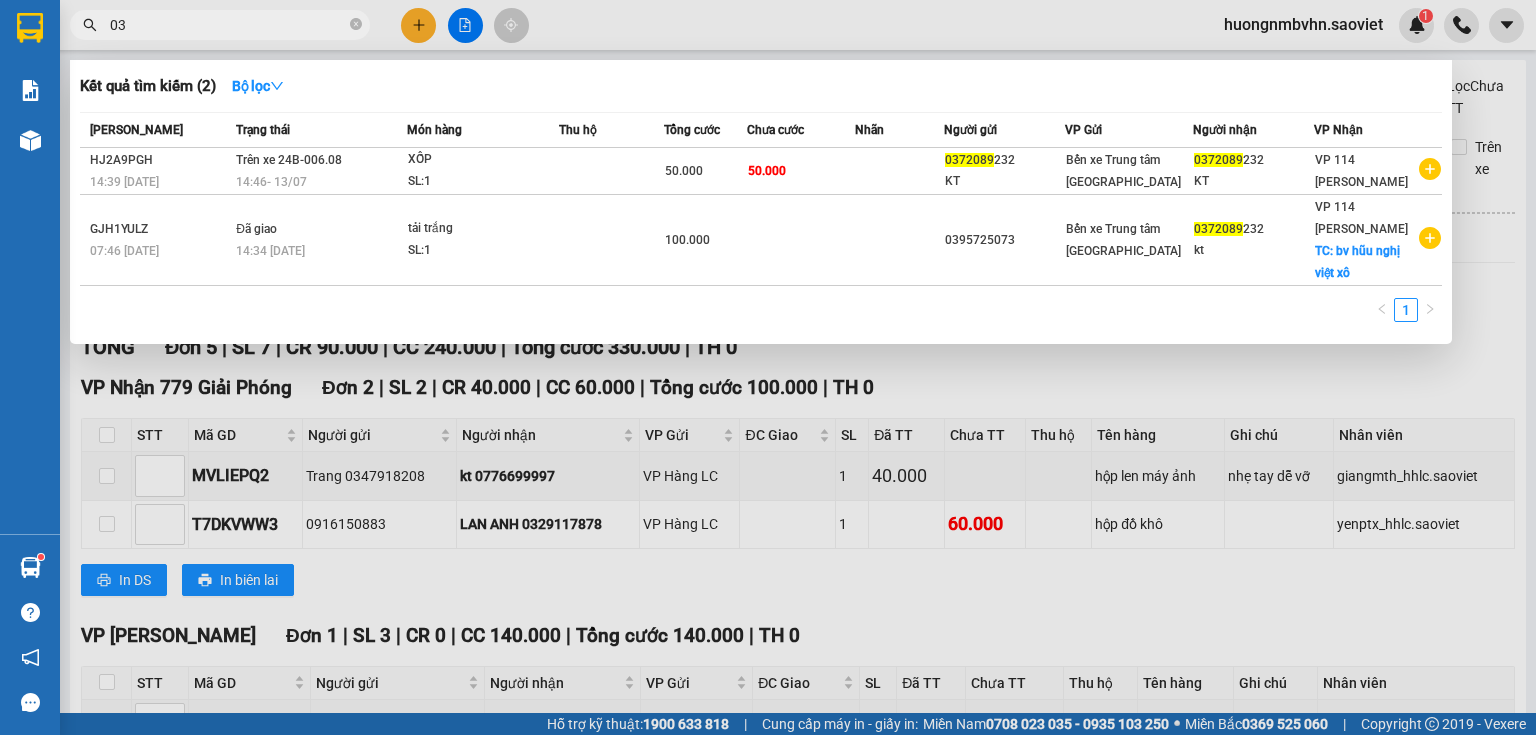 type on "0" 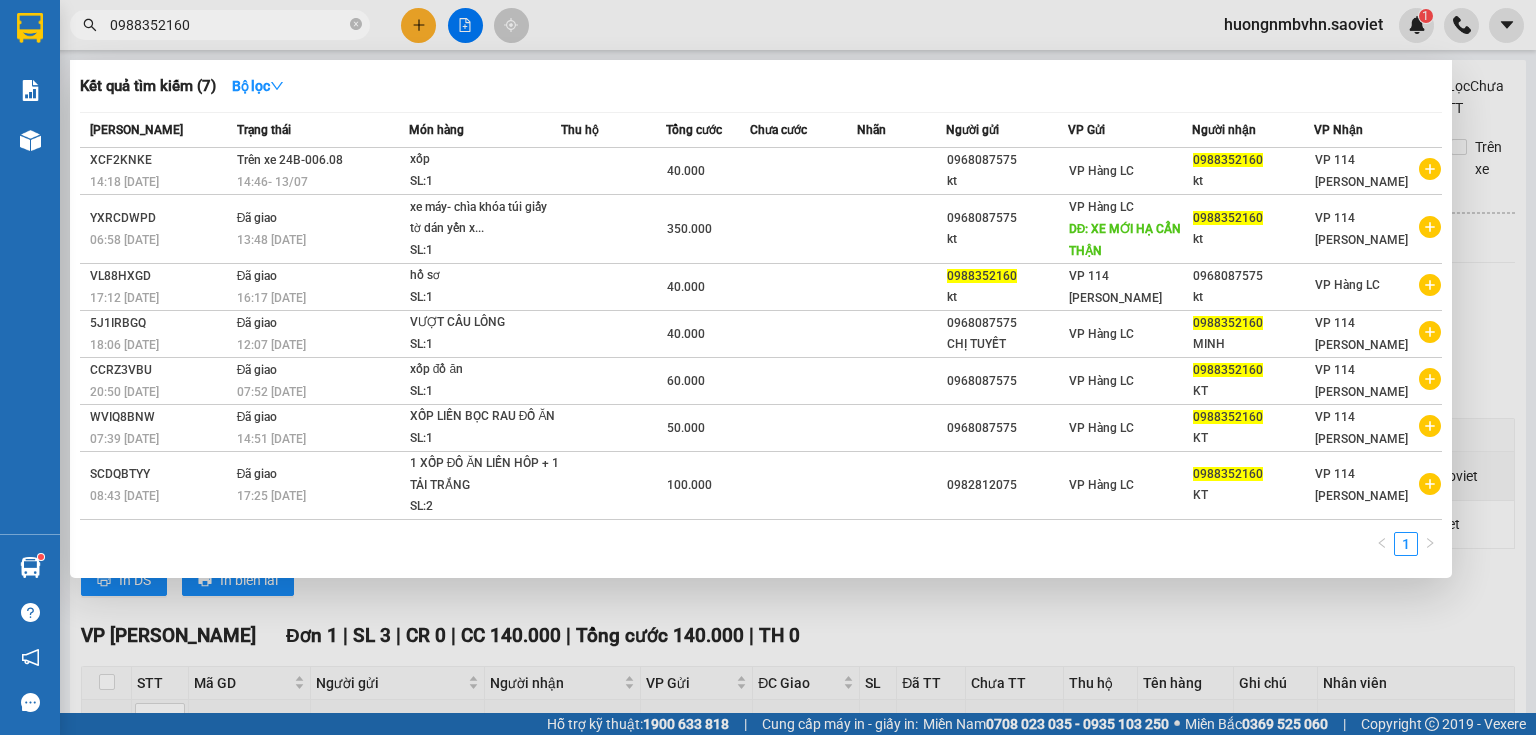 type on "0988352160" 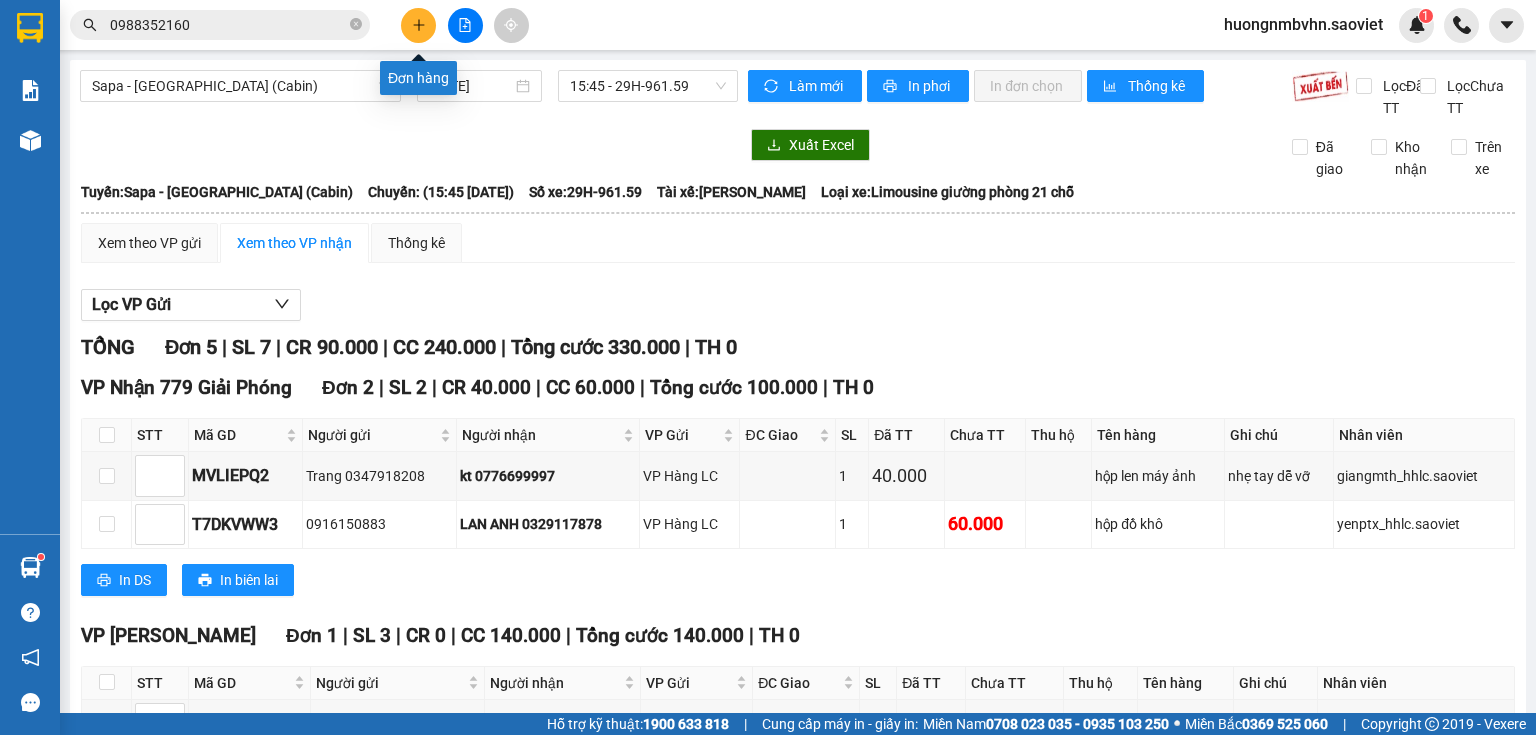 click 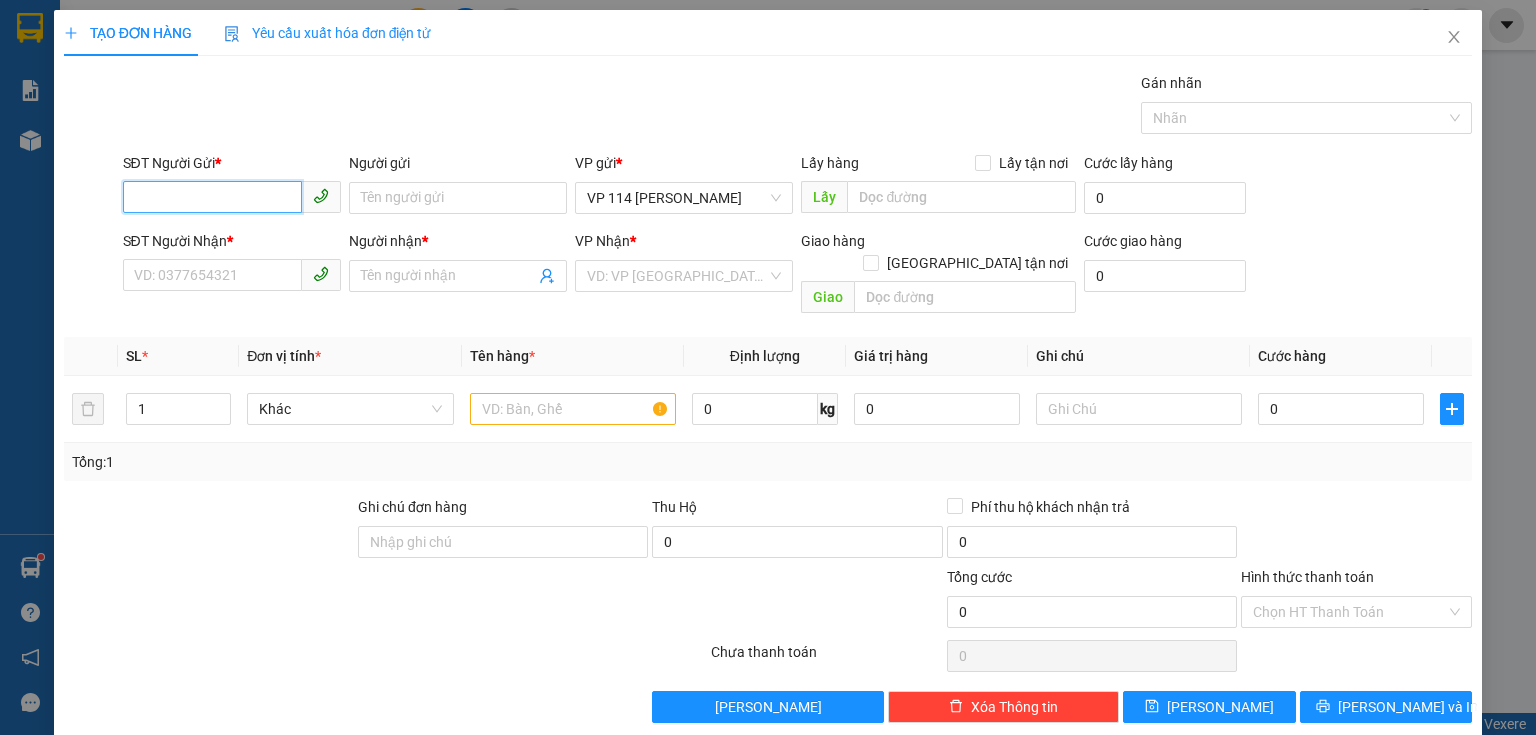 click on "SĐT Người Gửi  *" at bounding box center [212, 197] 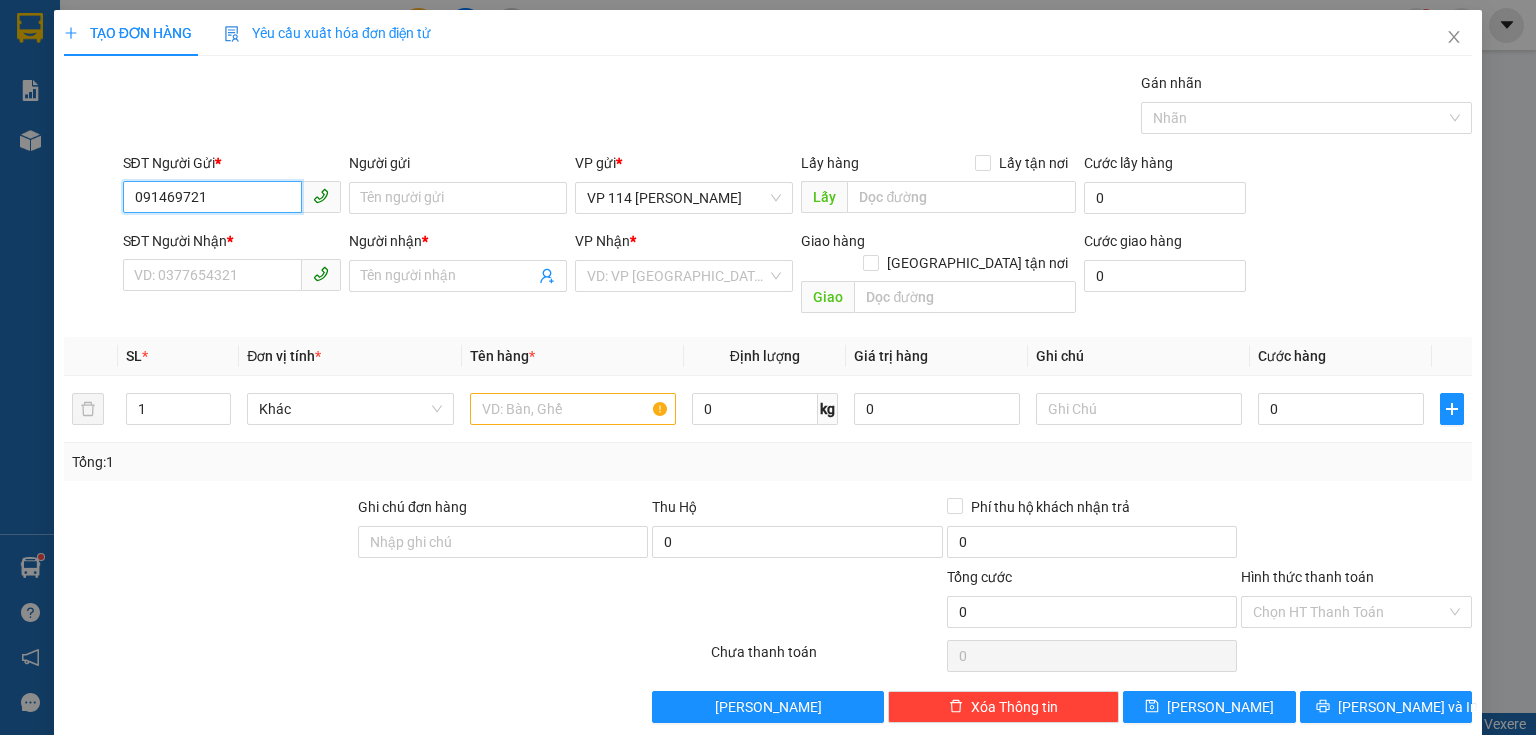 type on "0914697219" 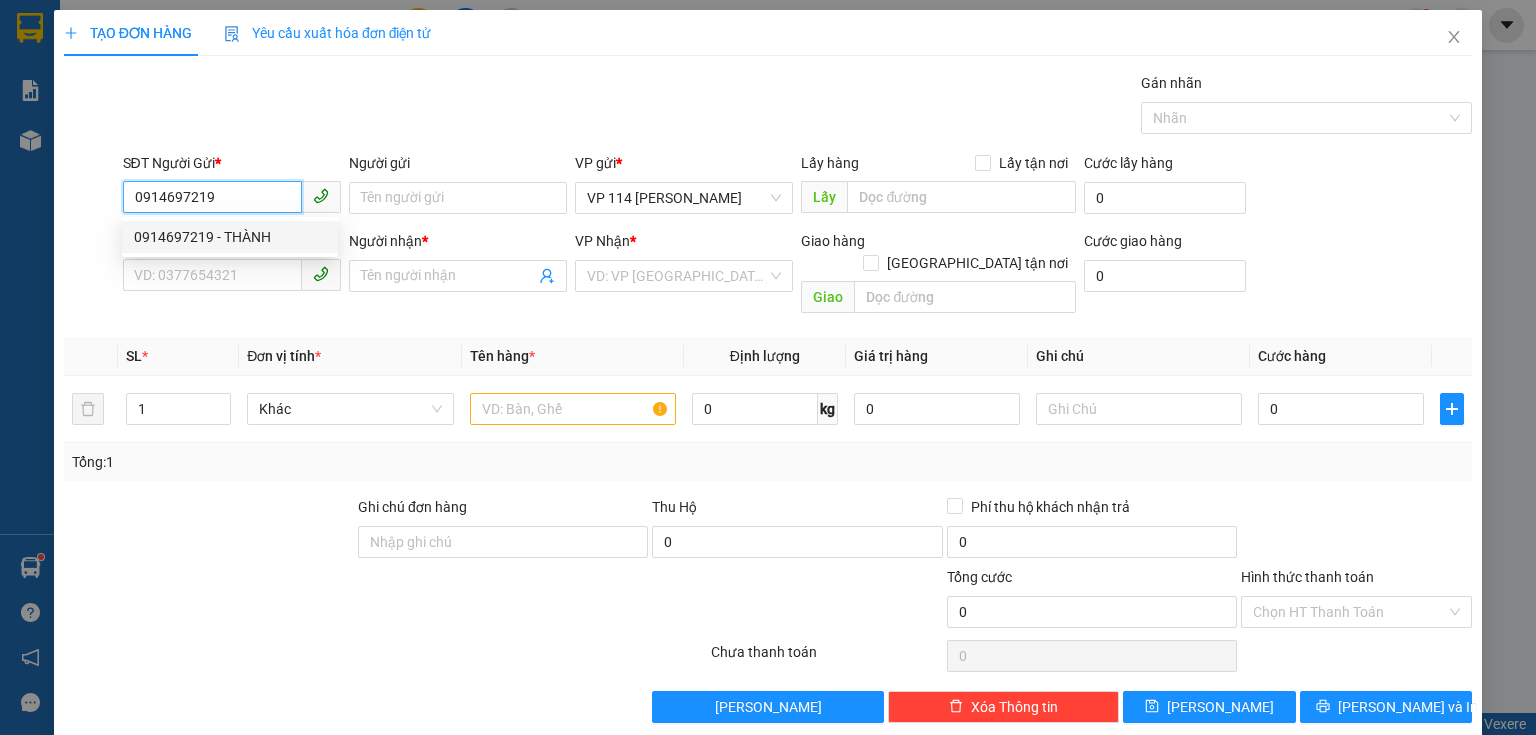 click on "0914697219 - THÀNH" at bounding box center [230, 237] 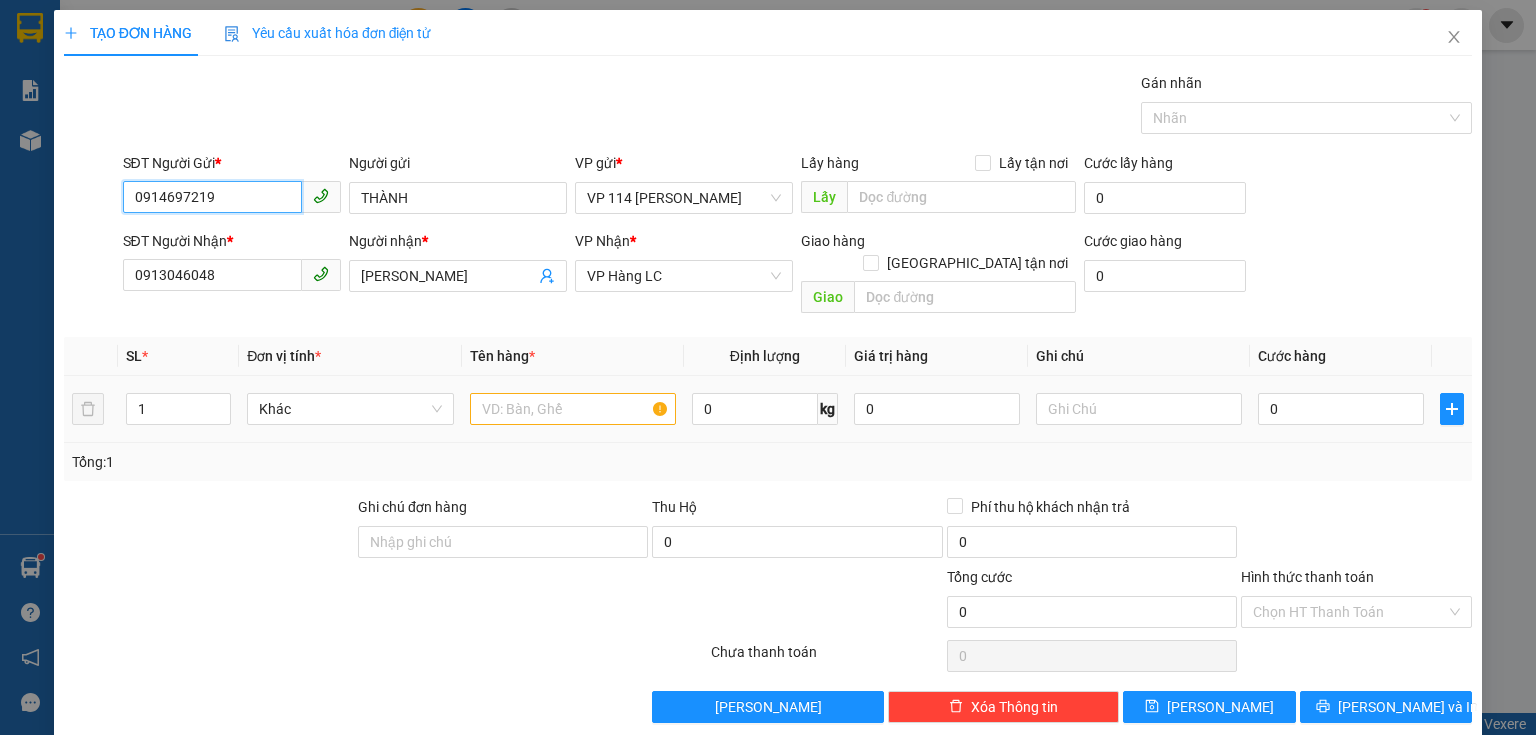 type on "0914697219" 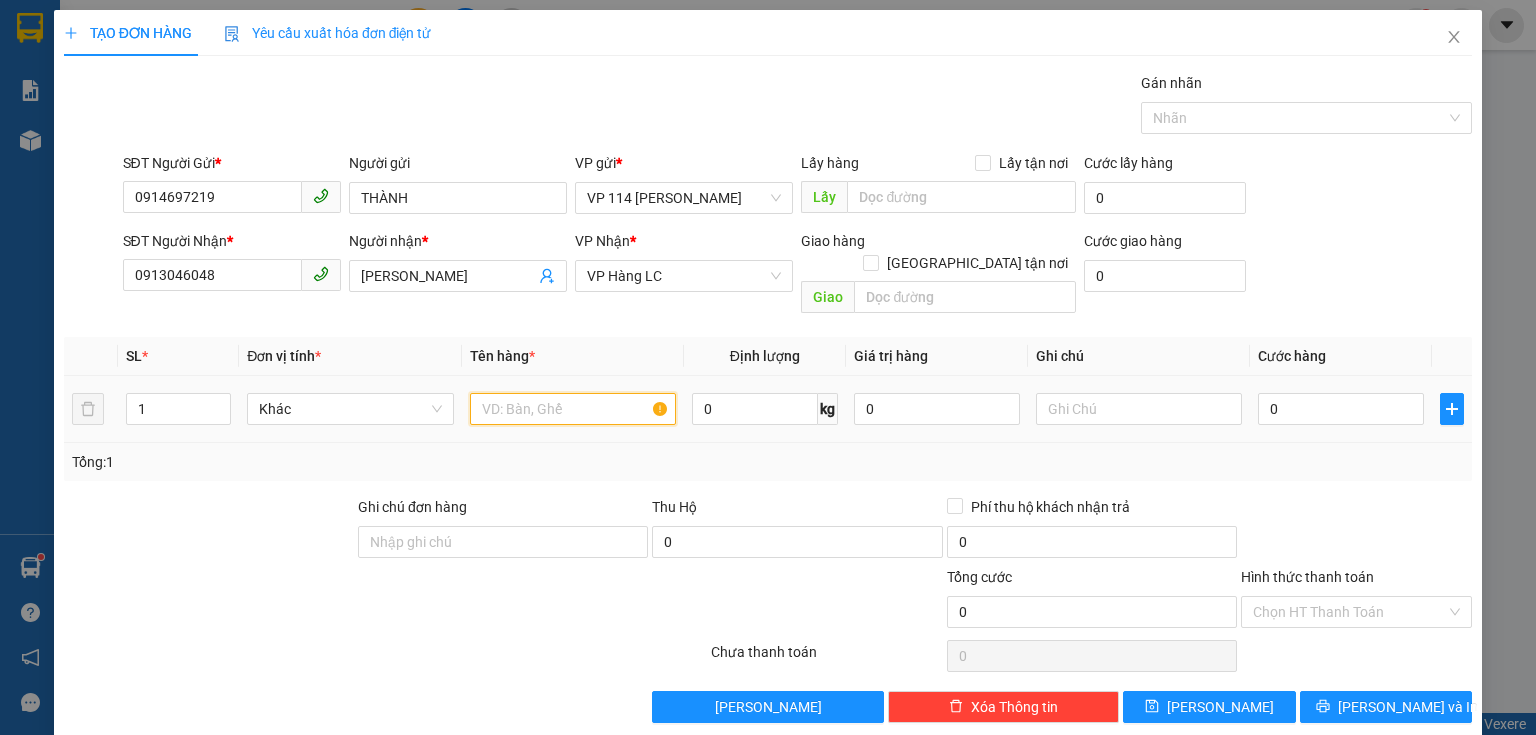 click at bounding box center (573, 409) 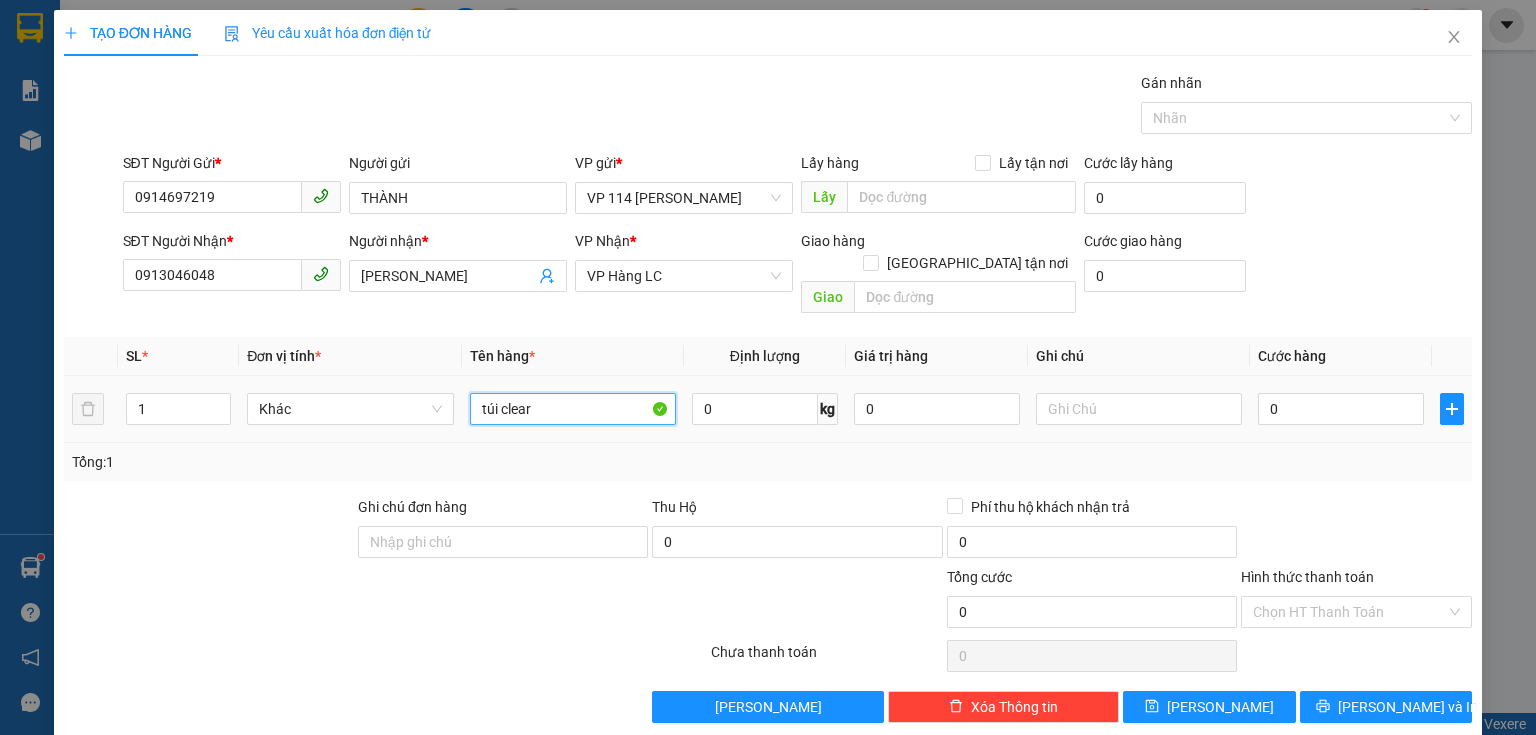 type on "túi clear" 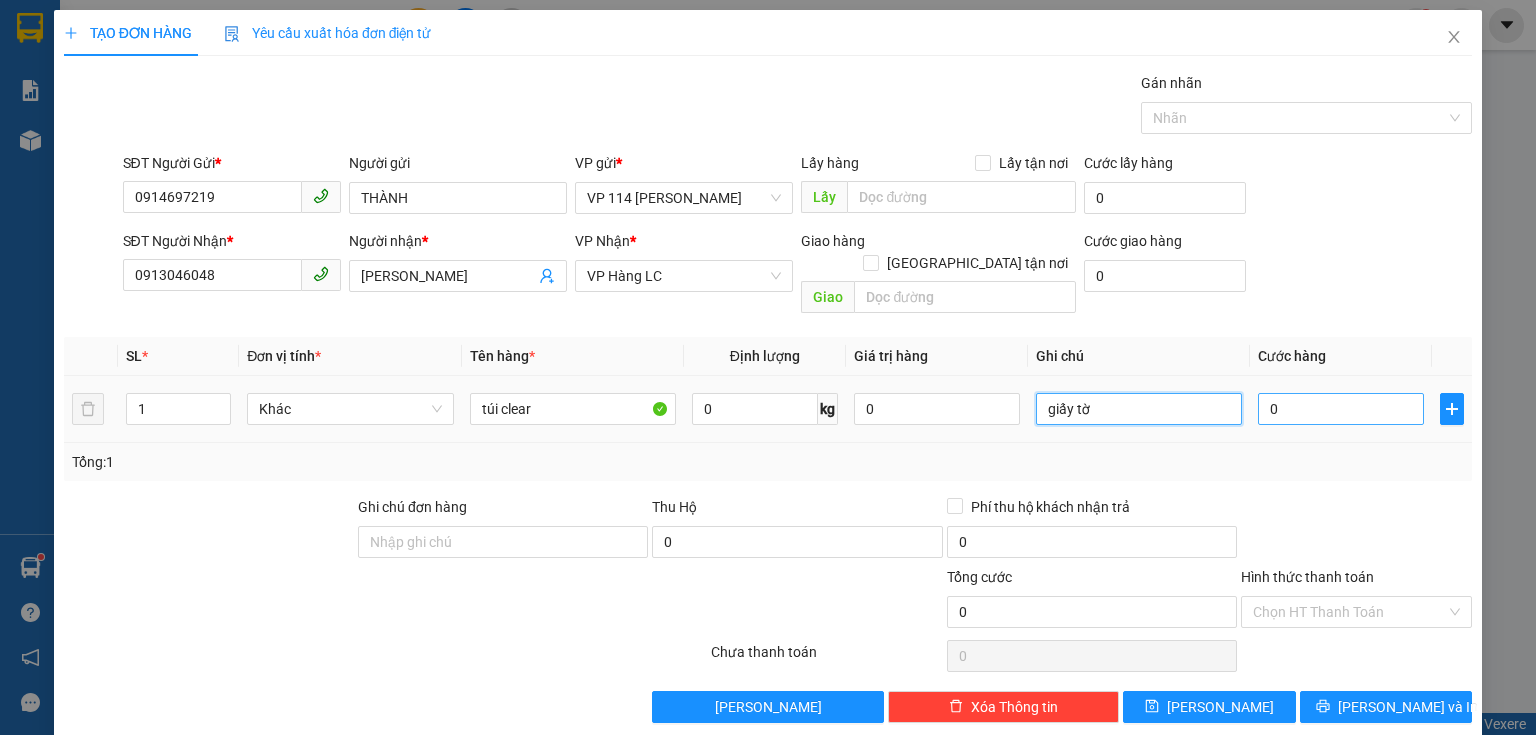 type on "giấy tờ" 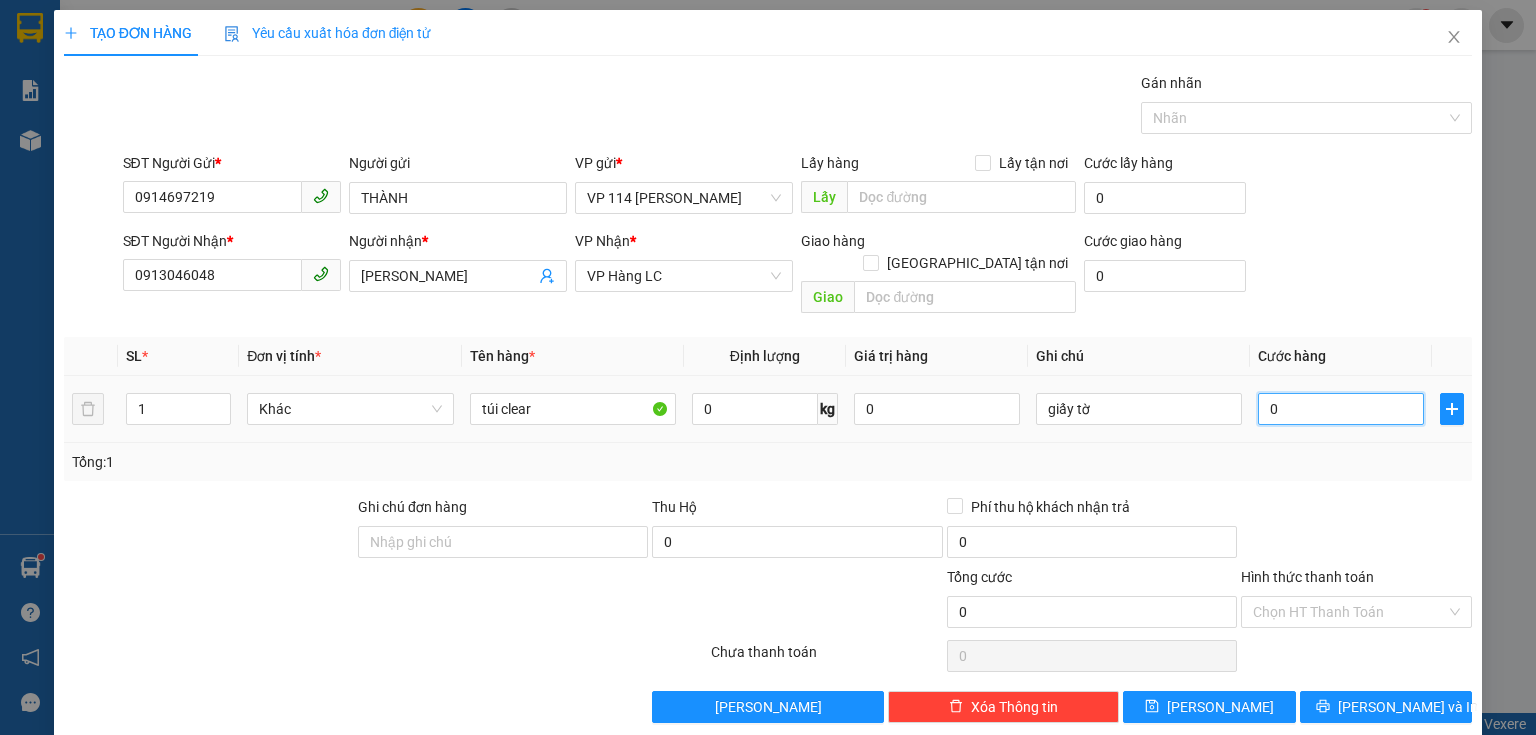 click on "0" at bounding box center (1341, 409) 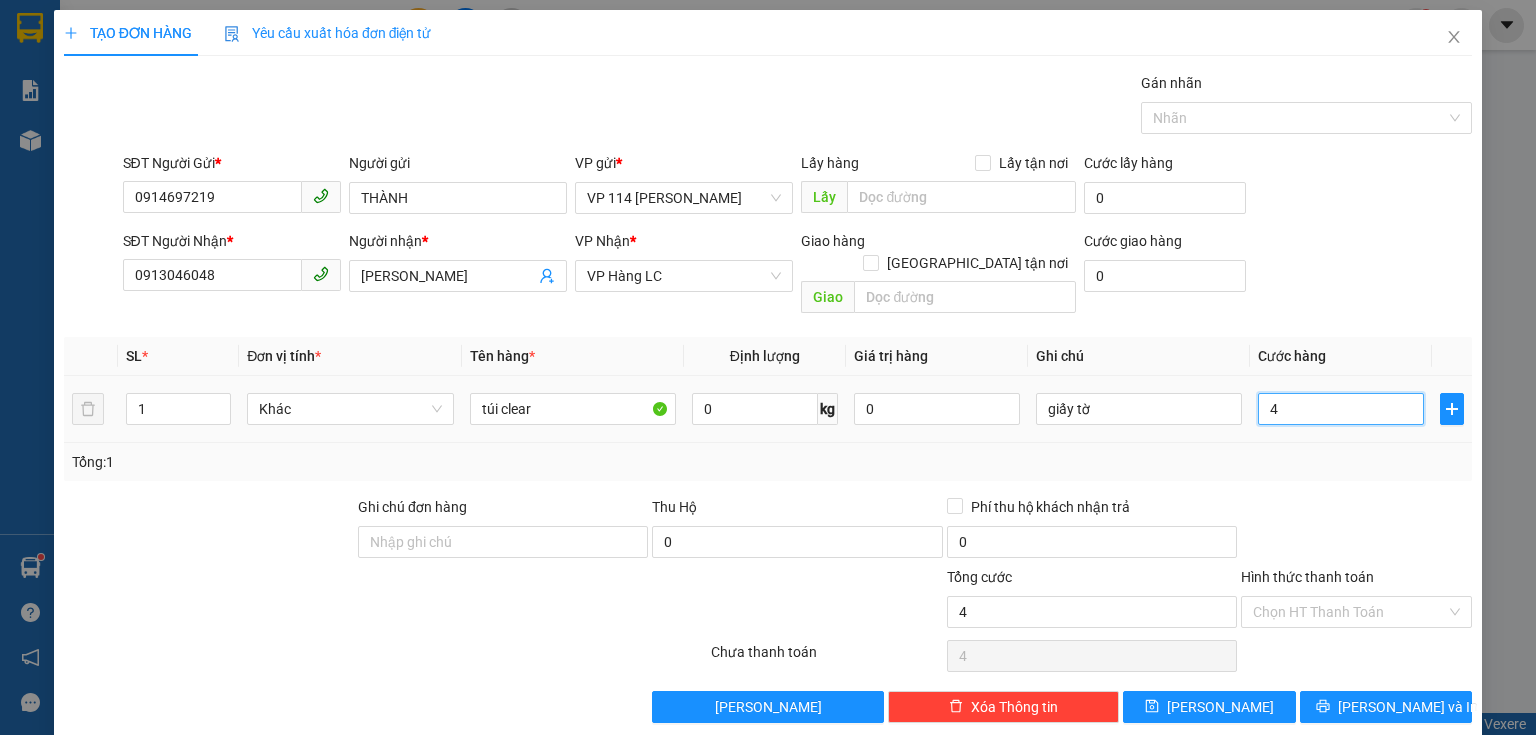 type on "40" 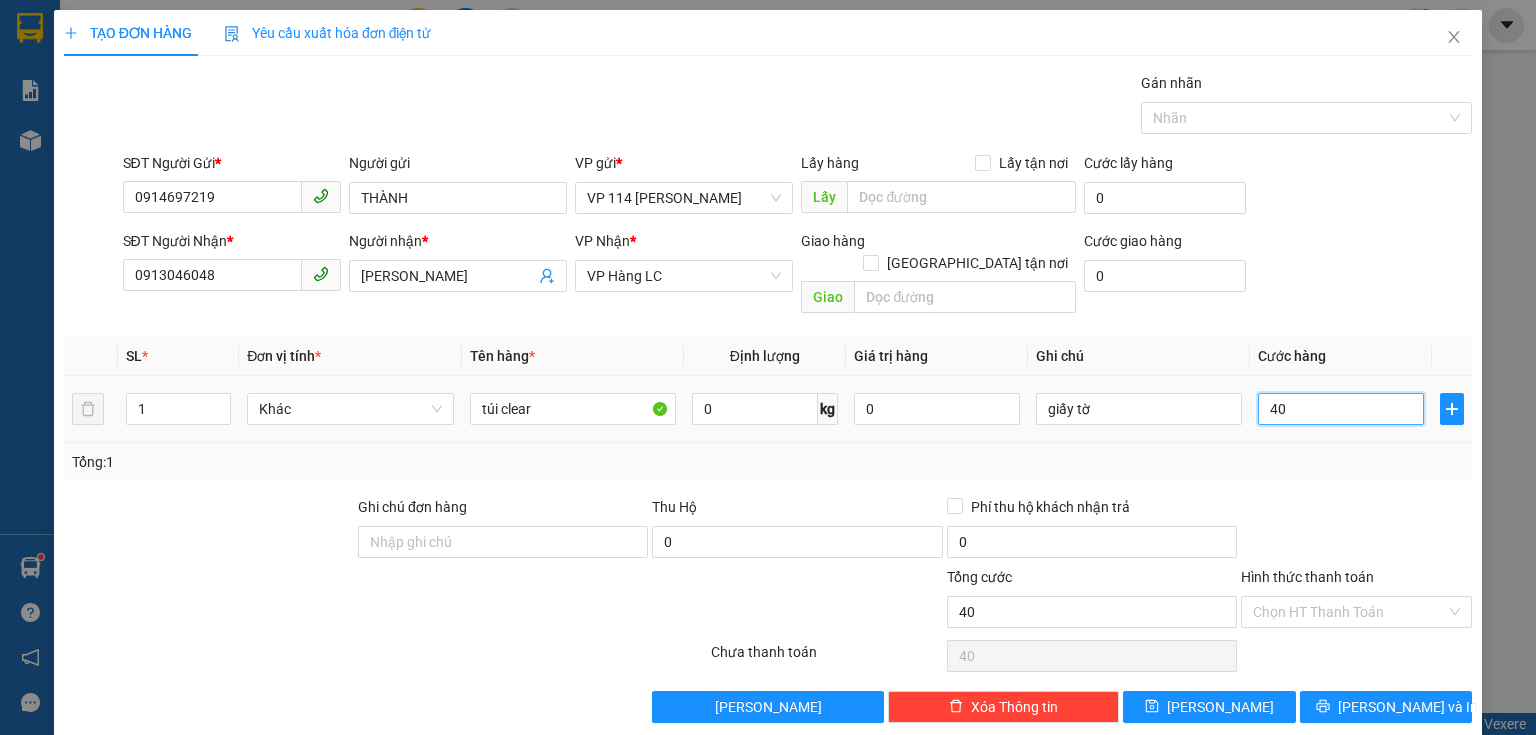 type on "400" 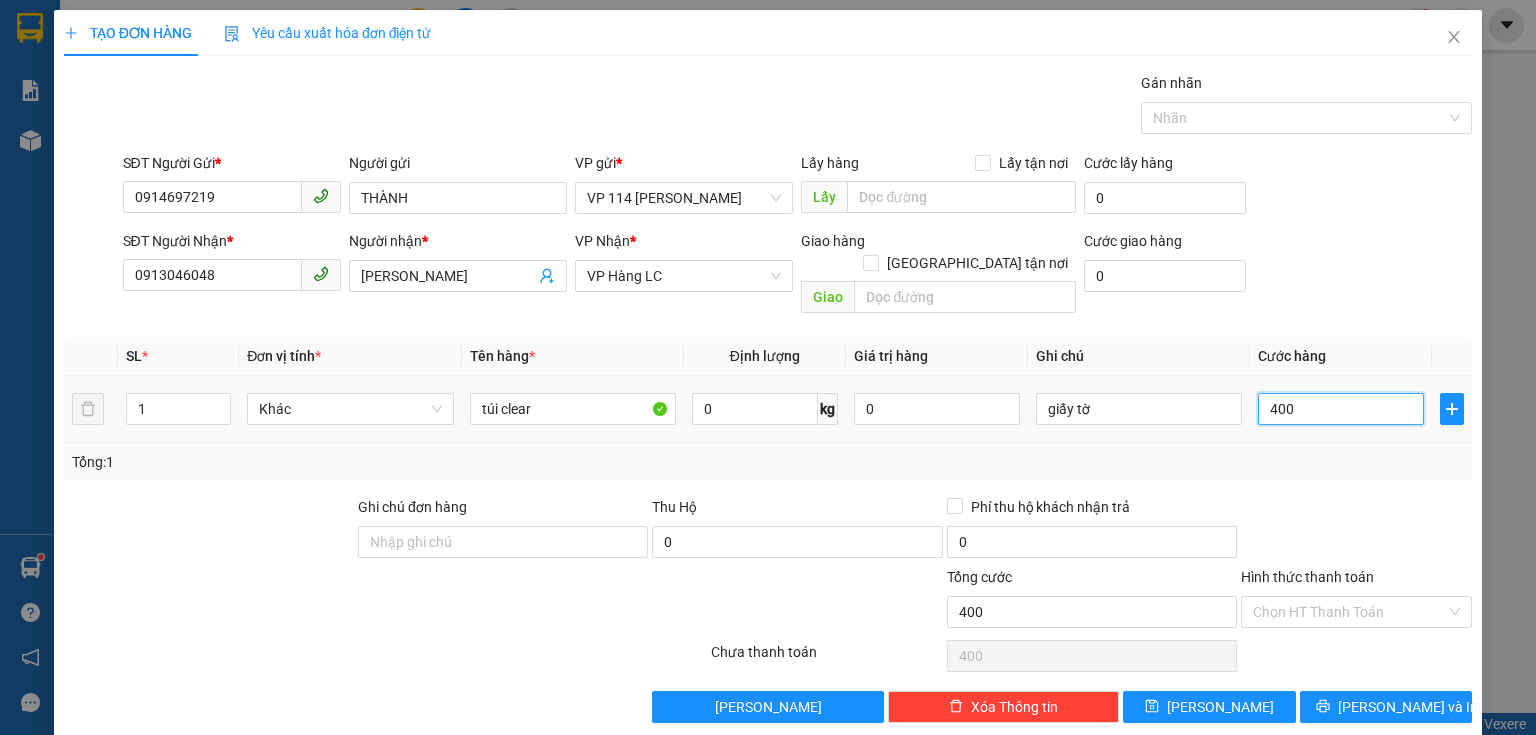 type on "4.000" 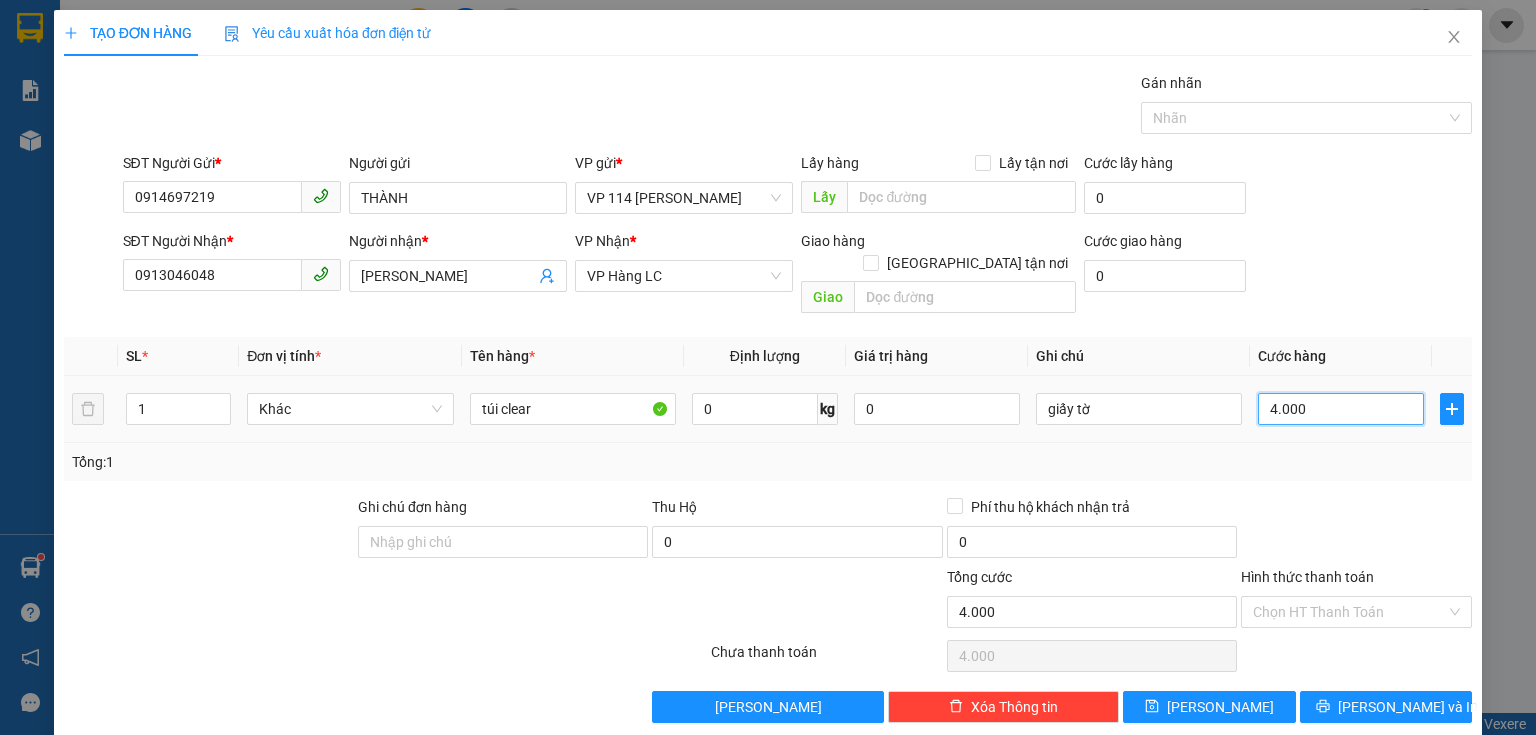 type on "40.000" 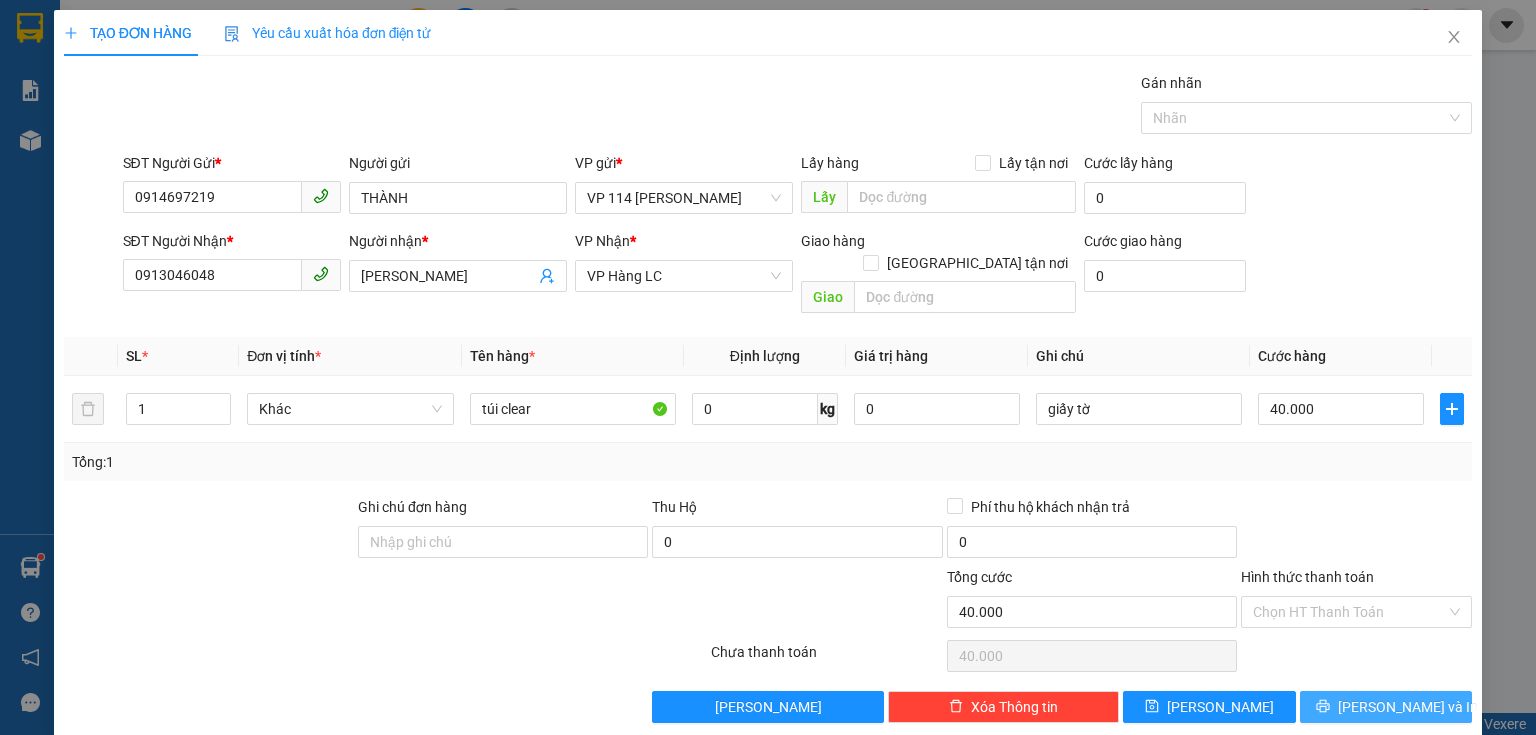 click on "[PERSON_NAME] và In" at bounding box center (1408, 707) 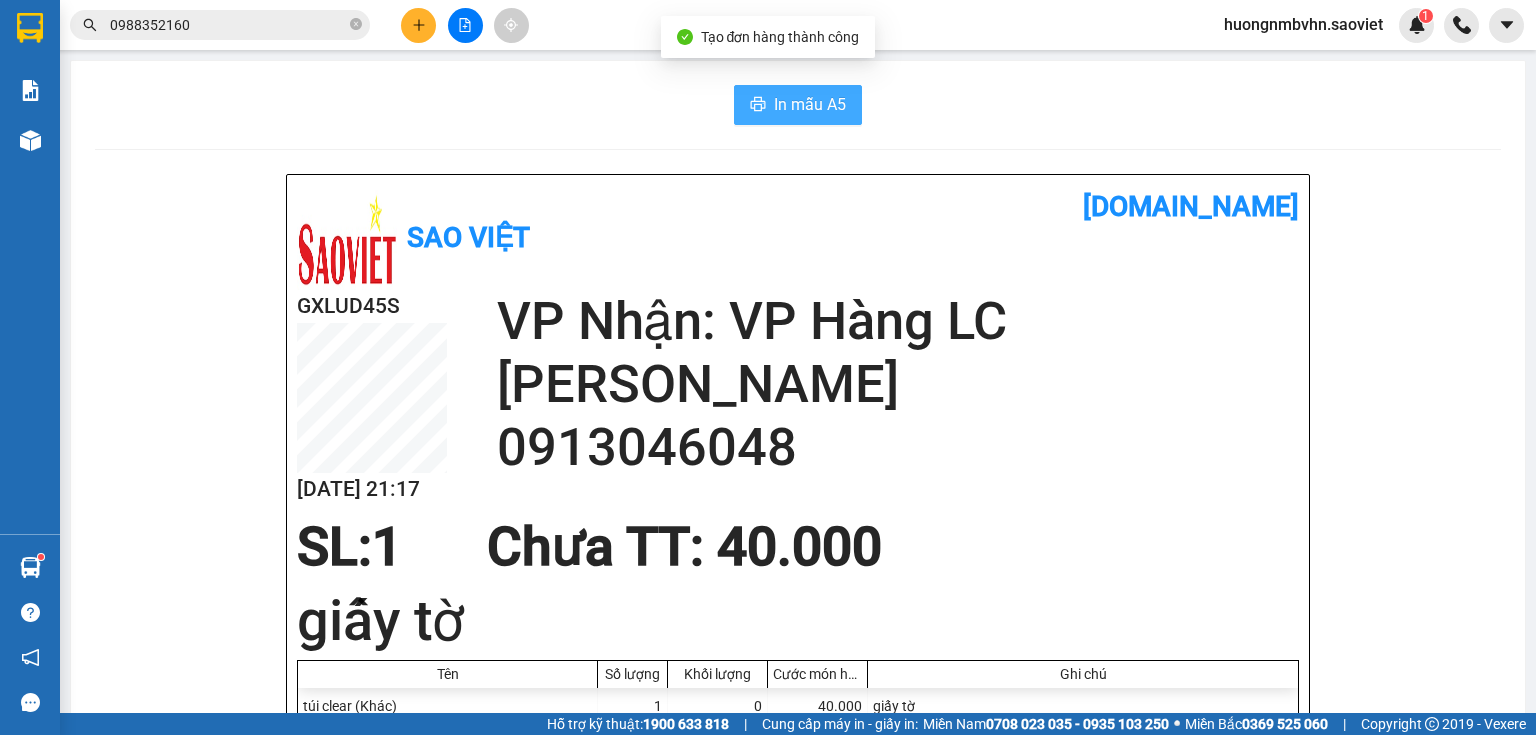 click on "In mẫu A5" at bounding box center (810, 104) 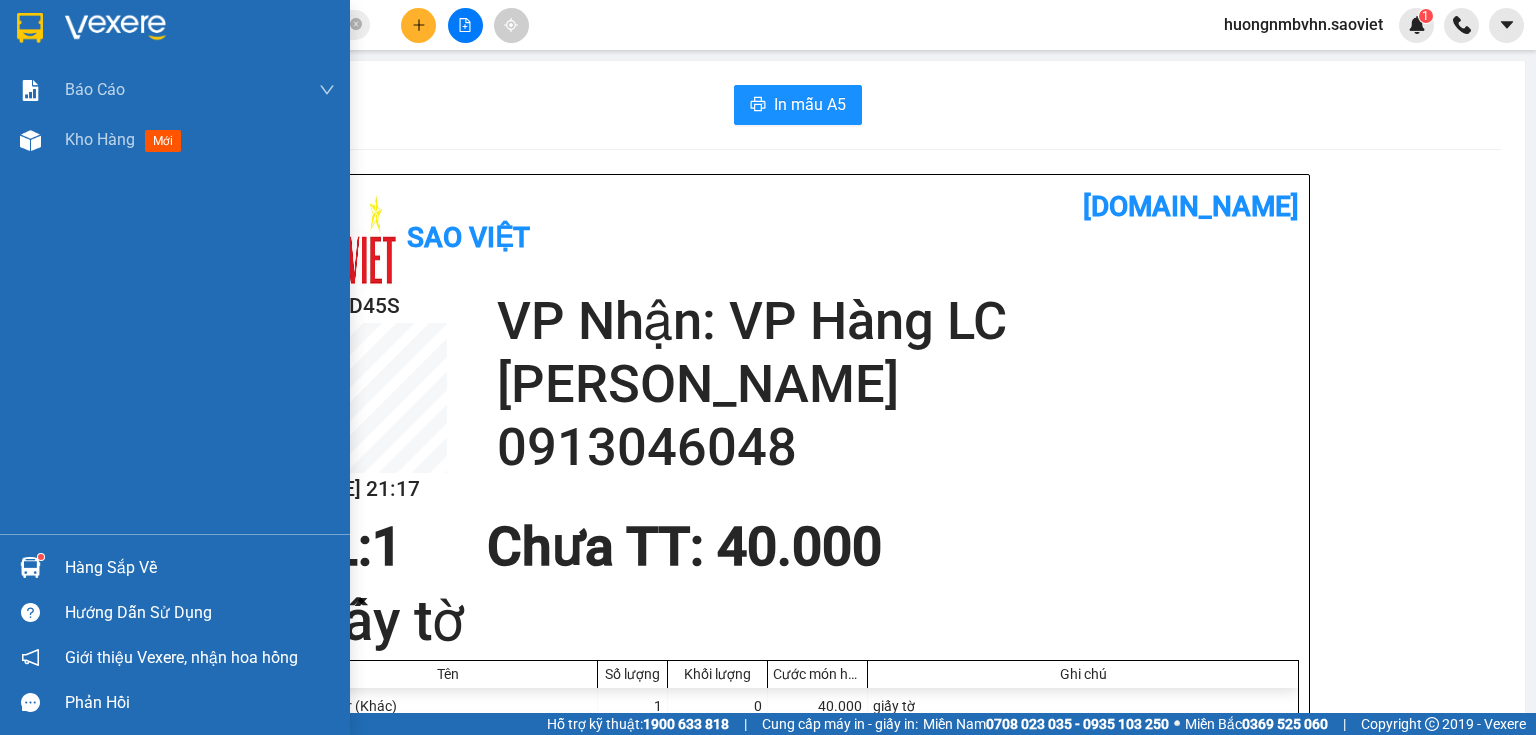 click on "Hàng sắp về" at bounding box center (200, 568) 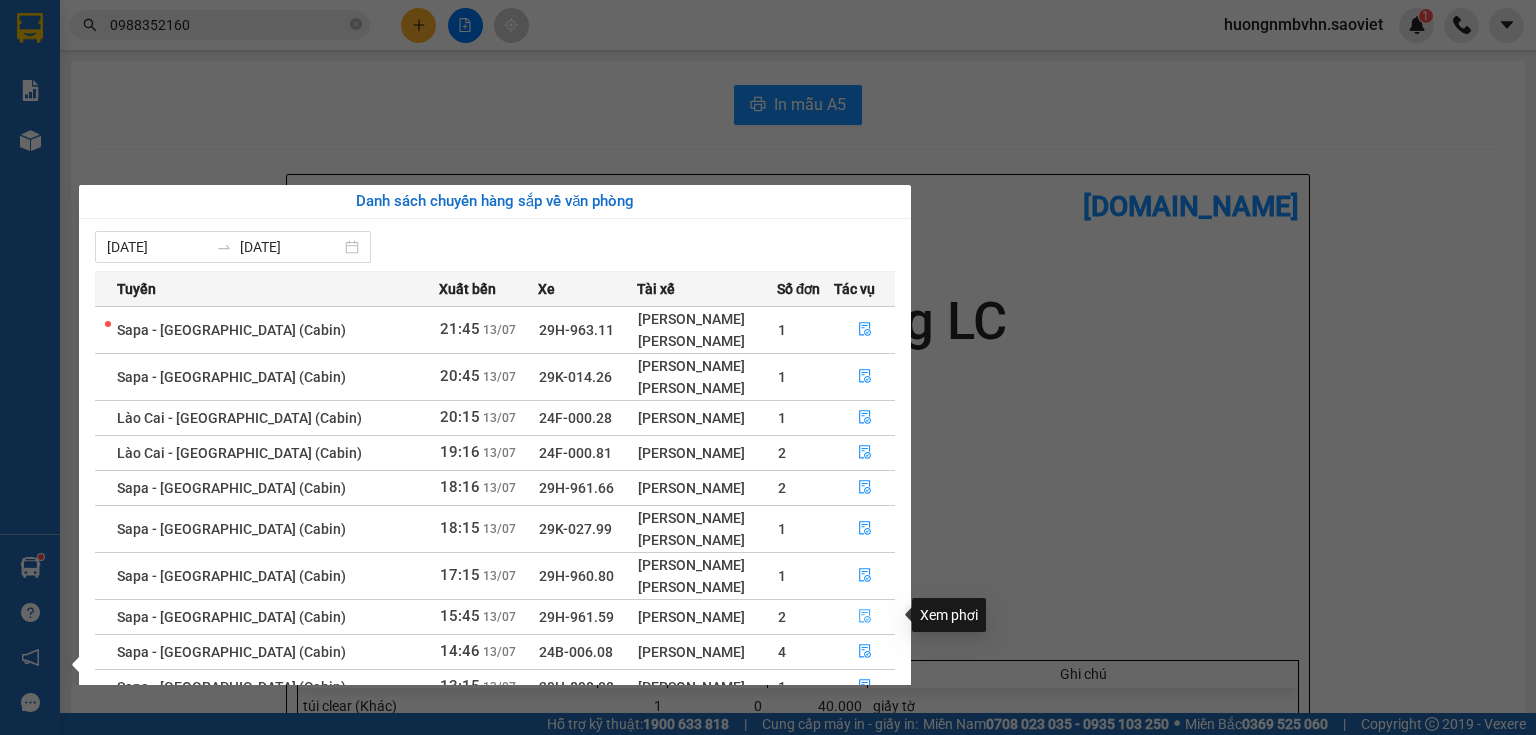 click 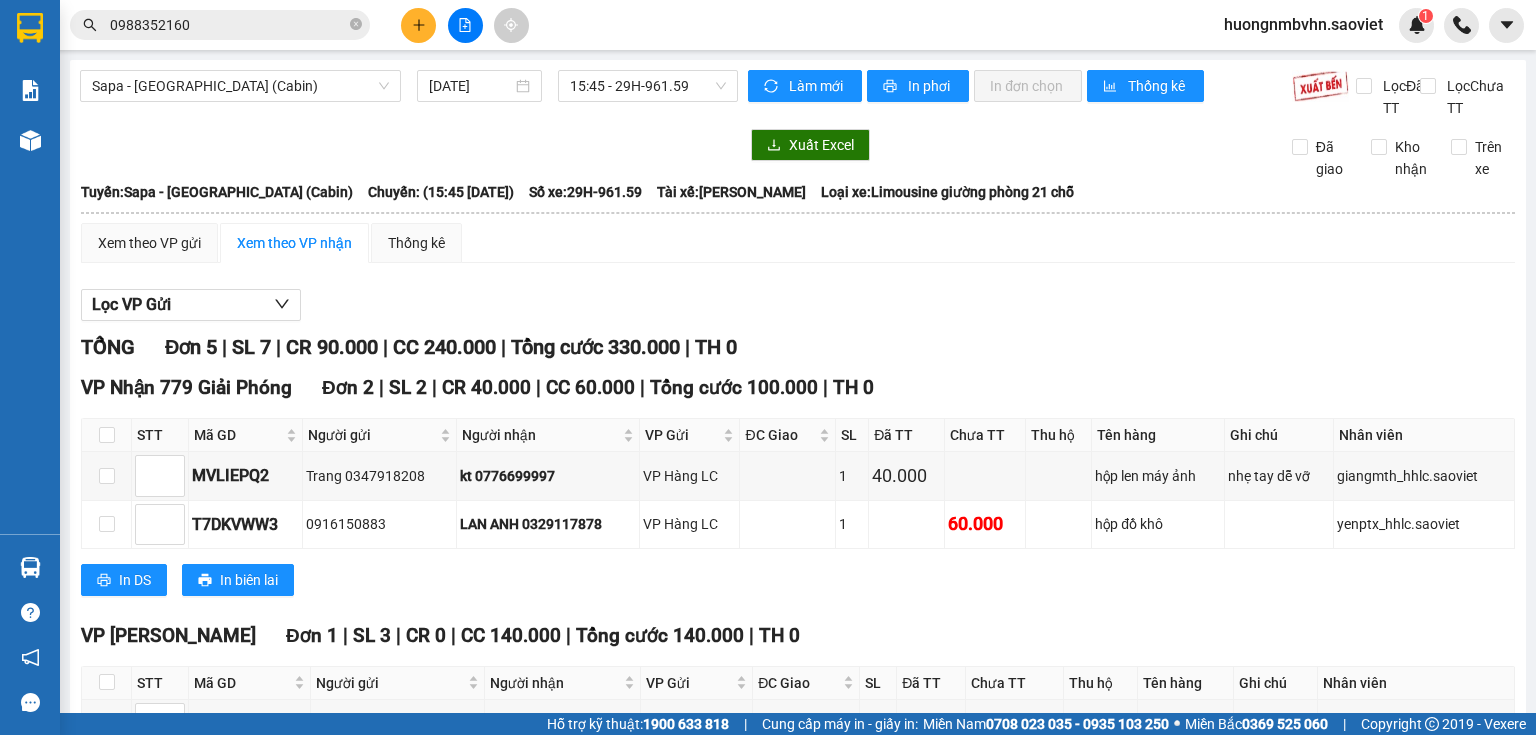 click at bounding box center [107, 923] 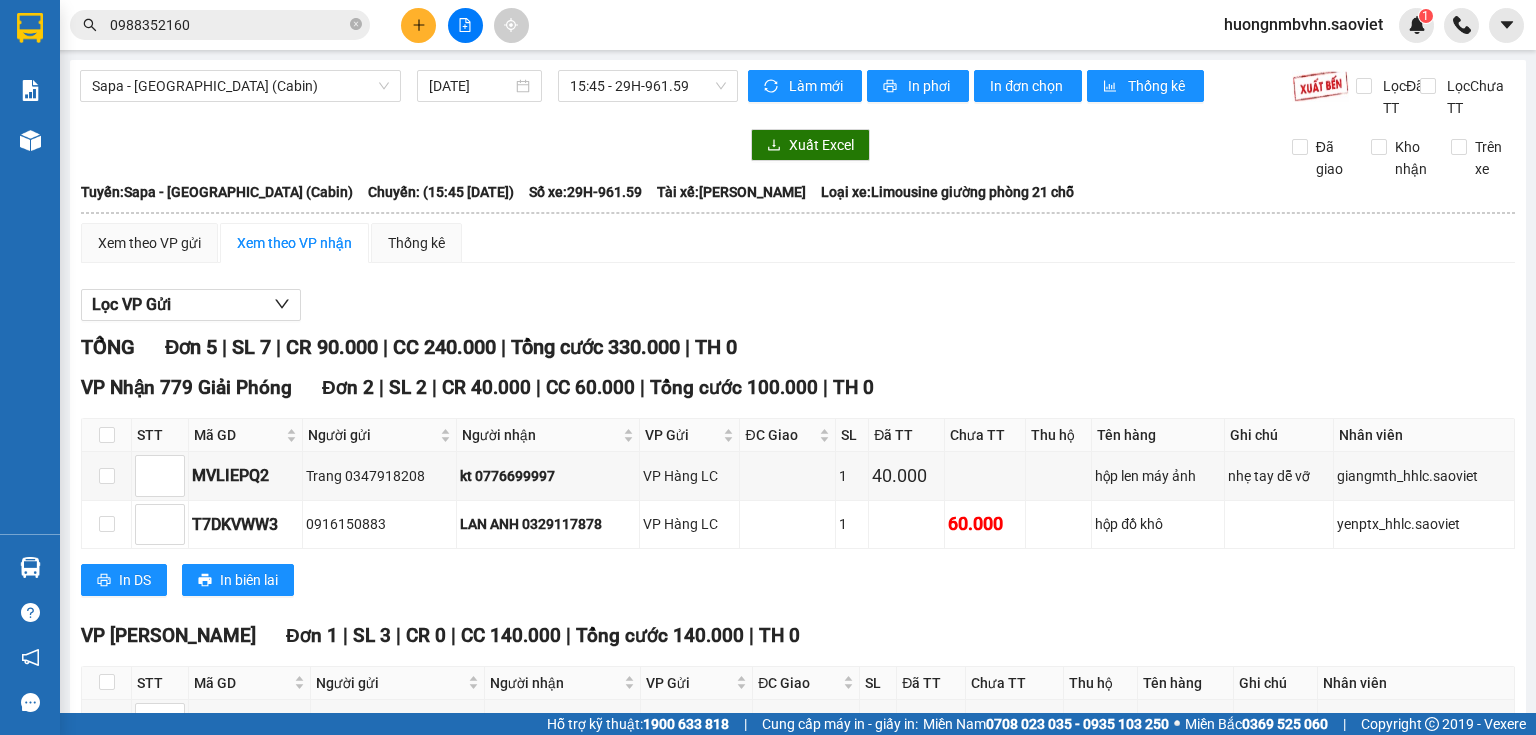 click at bounding box center (107, 922) 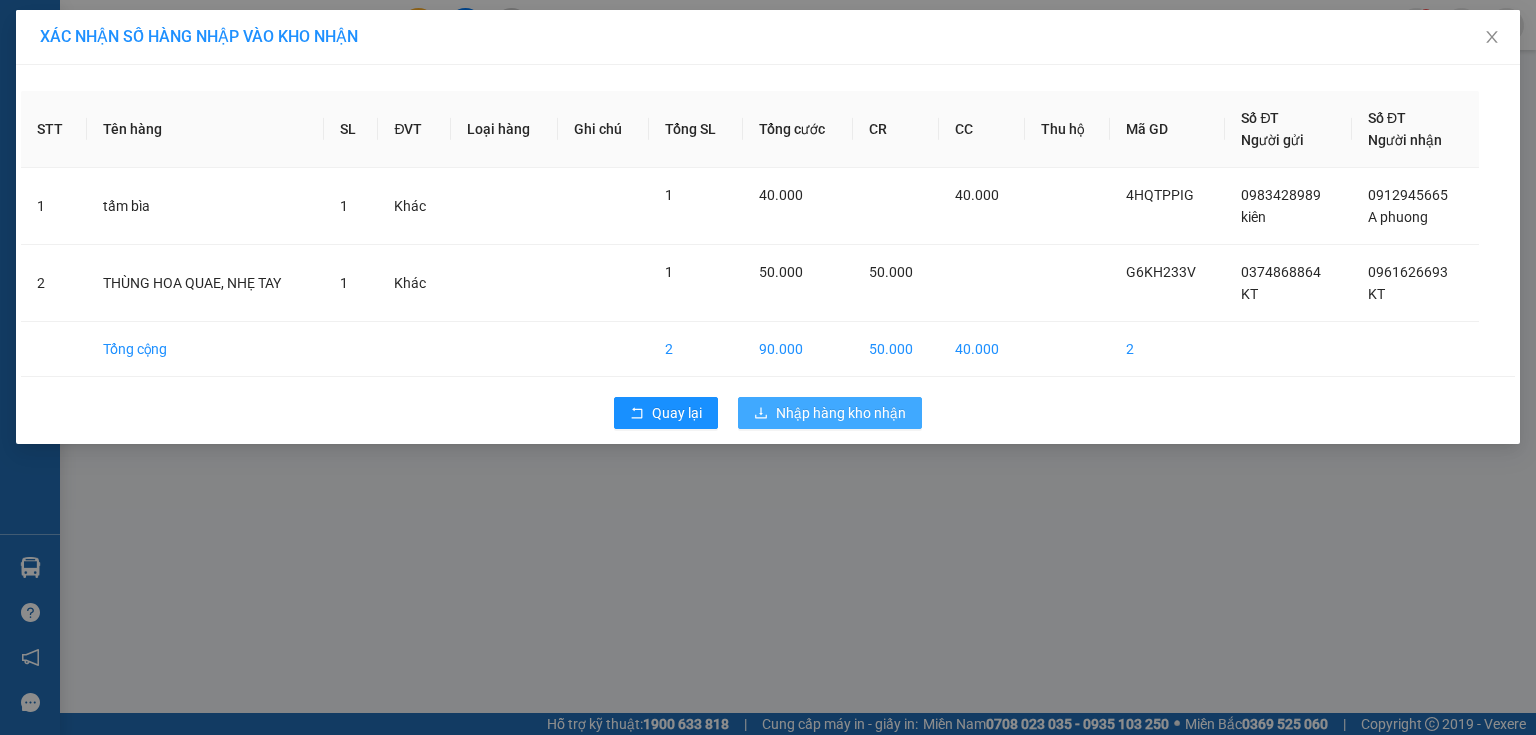 click on "Nhập hàng kho nhận" at bounding box center (841, 413) 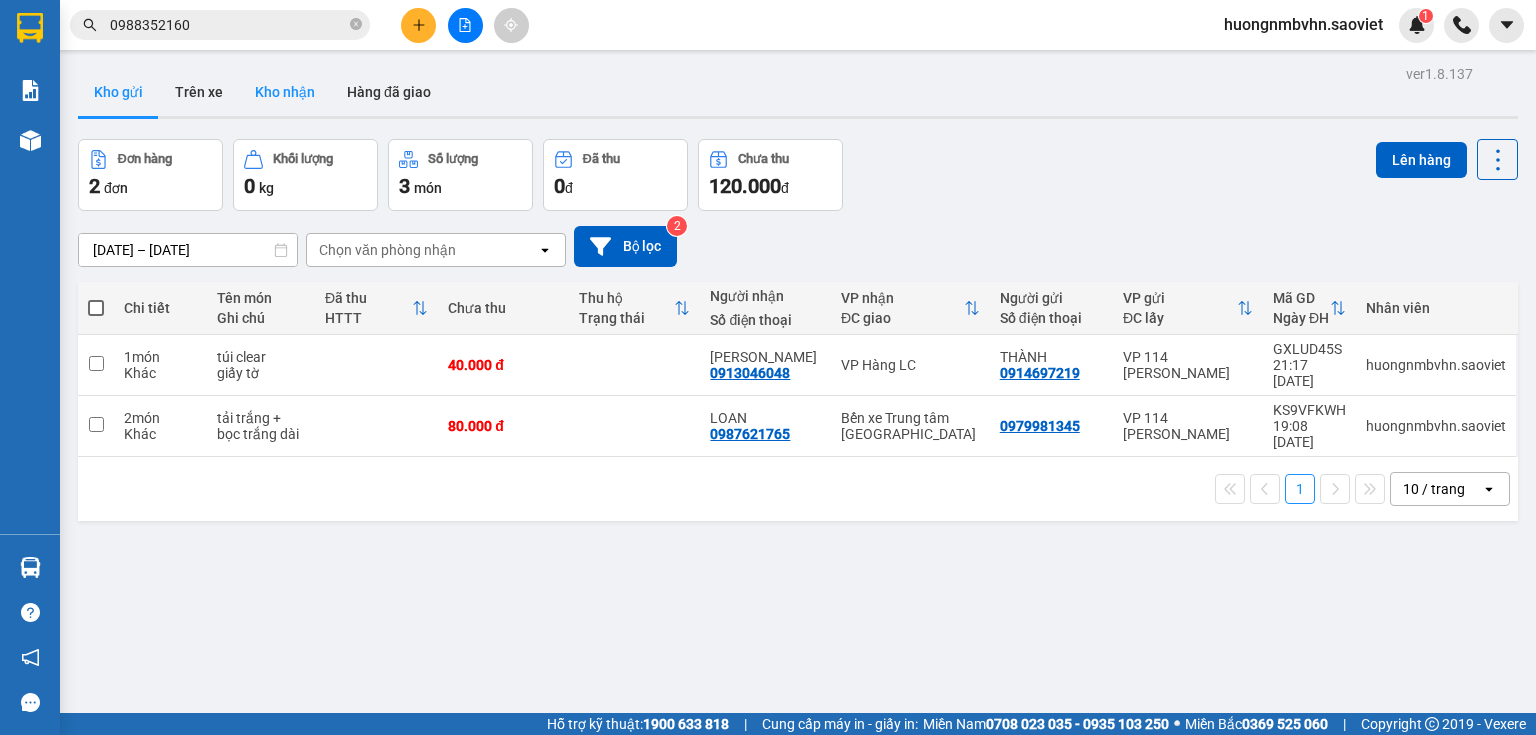 click on "Kho nhận" at bounding box center [285, 92] 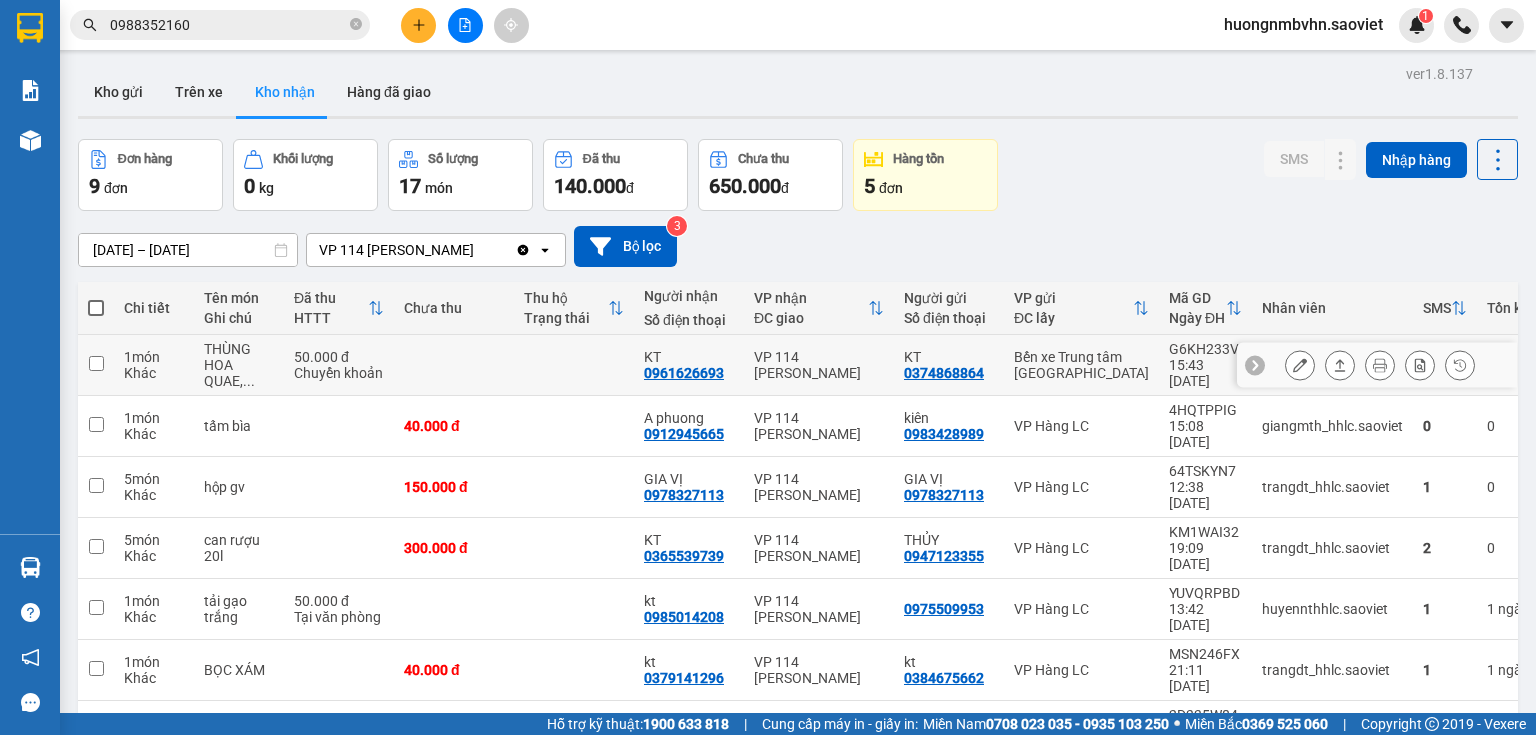 click at bounding box center (96, 365) 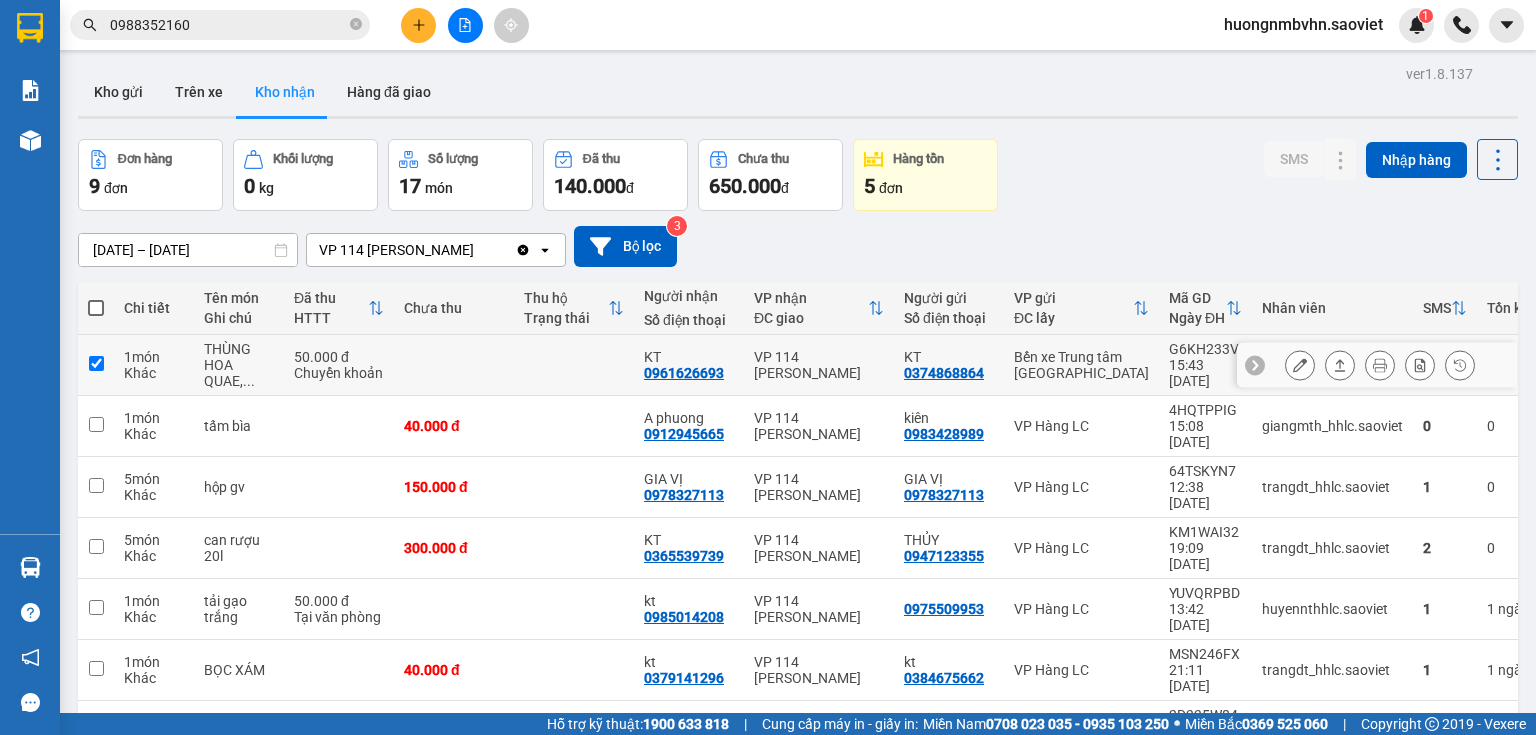 checkbox on "true" 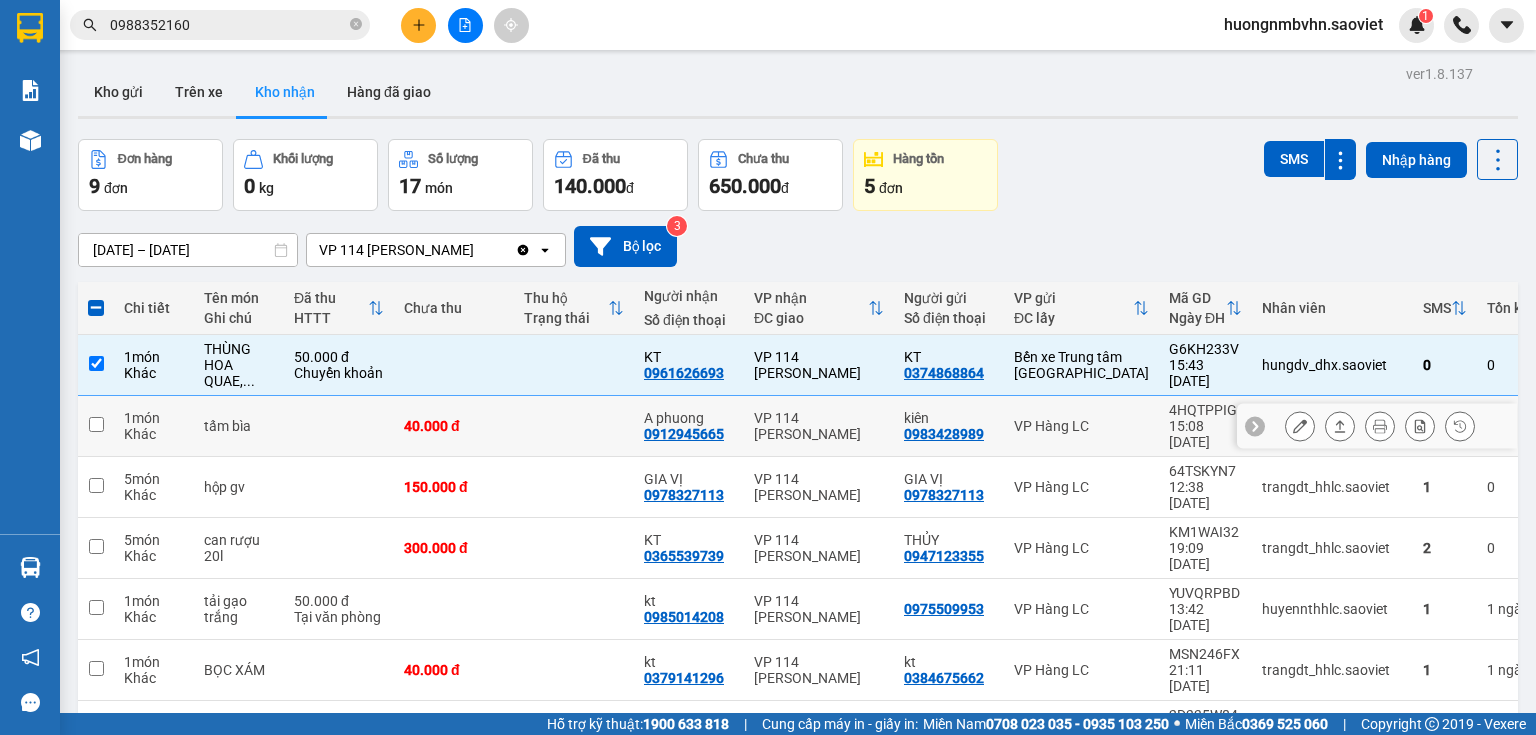 click at bounding box center (96, 424) 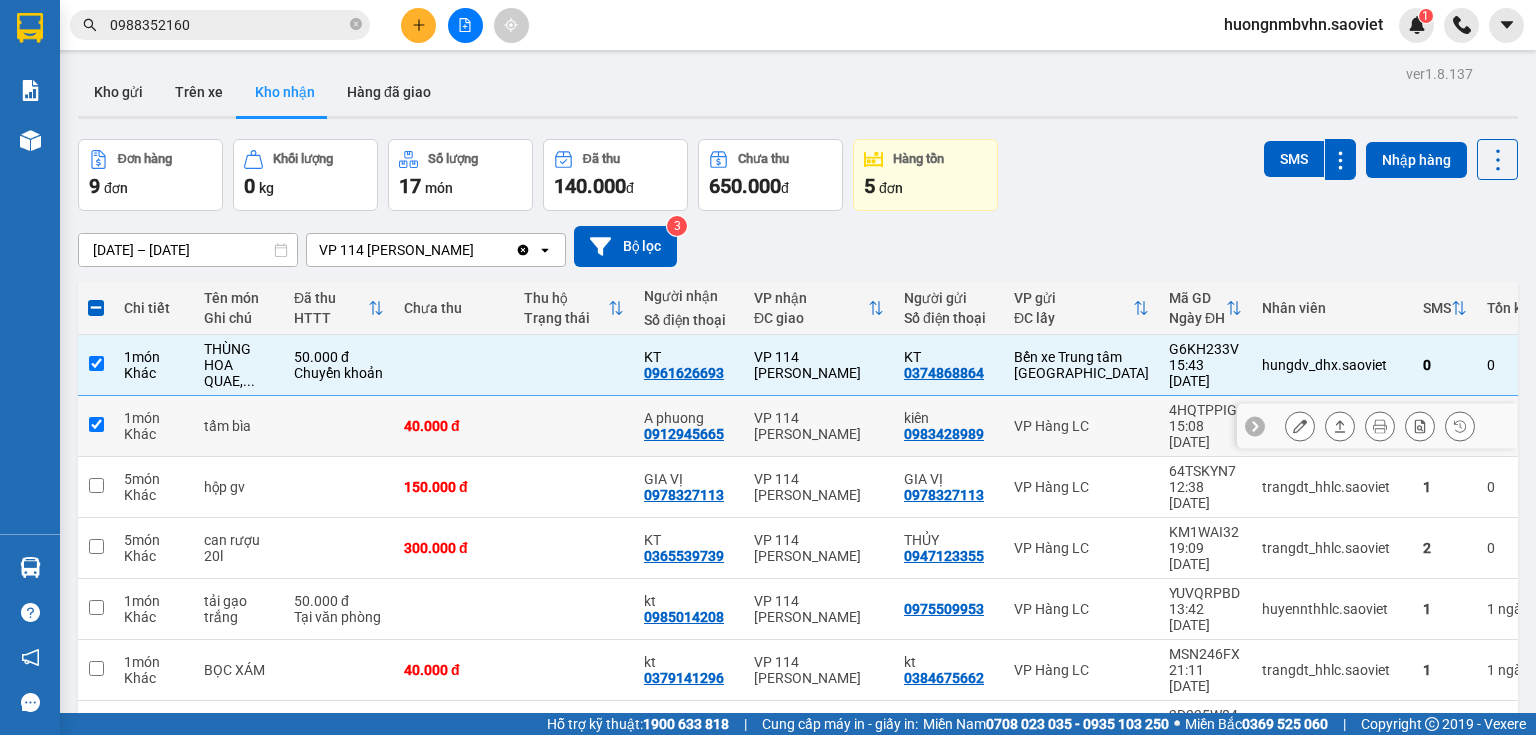 checkbox on "true" 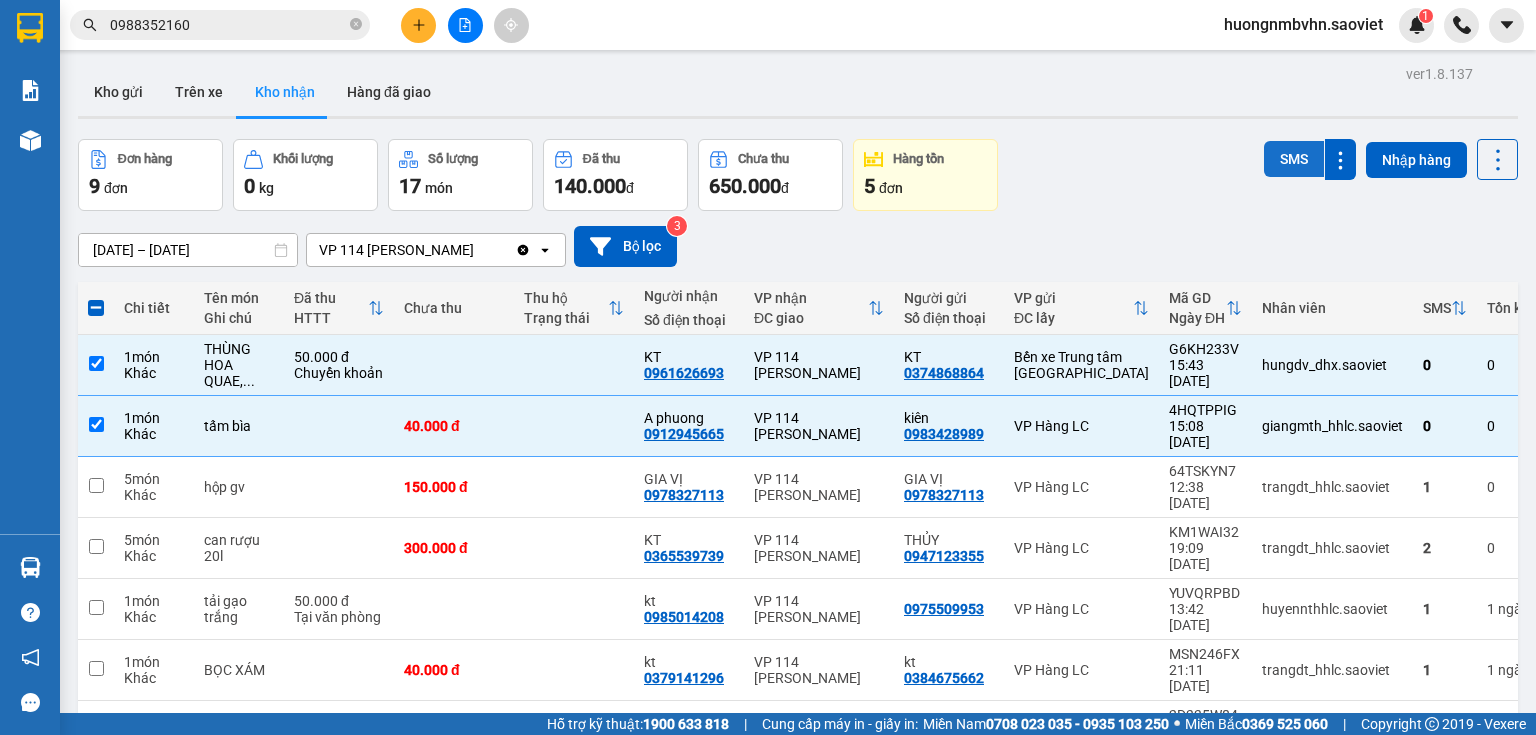 click on "SMS" at bounding box center (1294, 159) 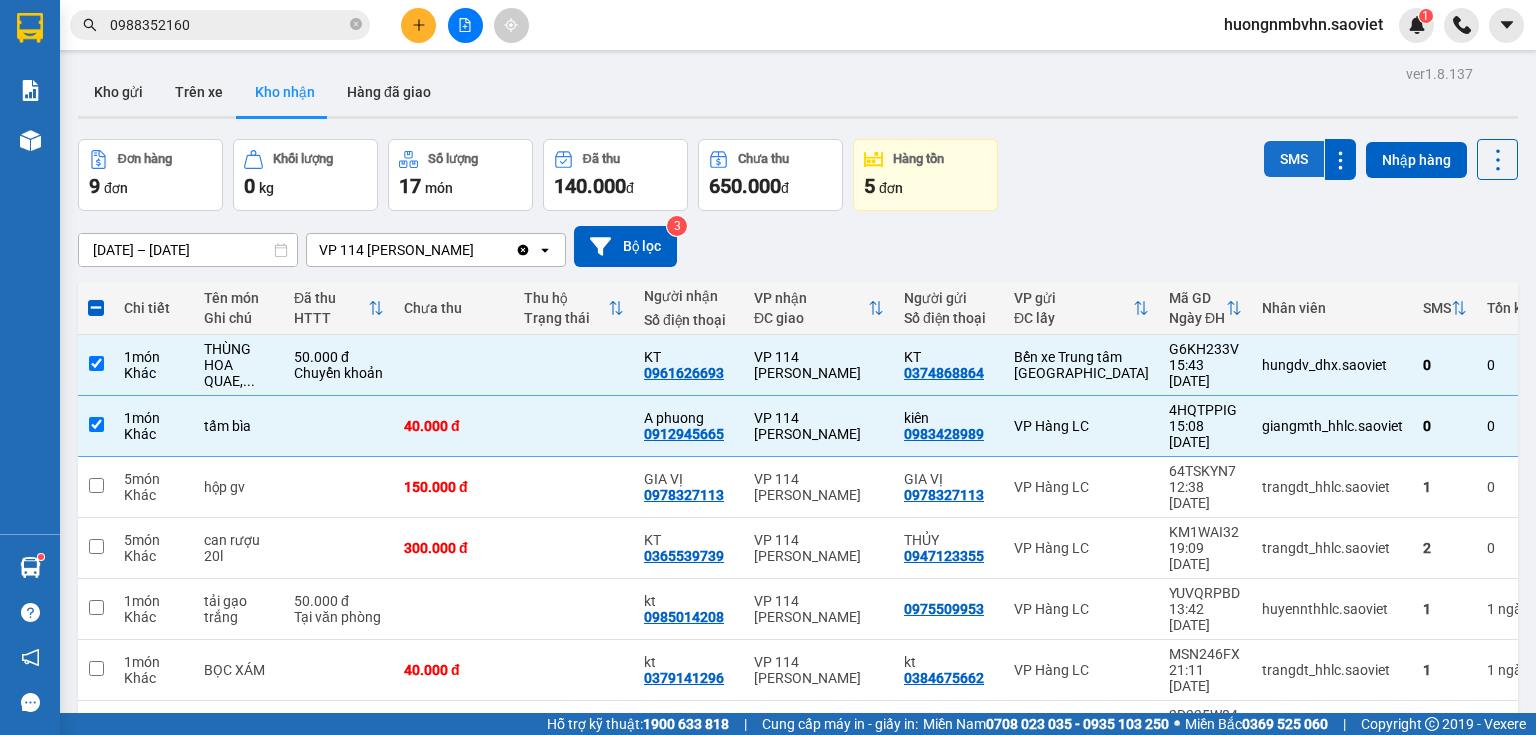 click on "SMS" at bounding box center [1294, 159] 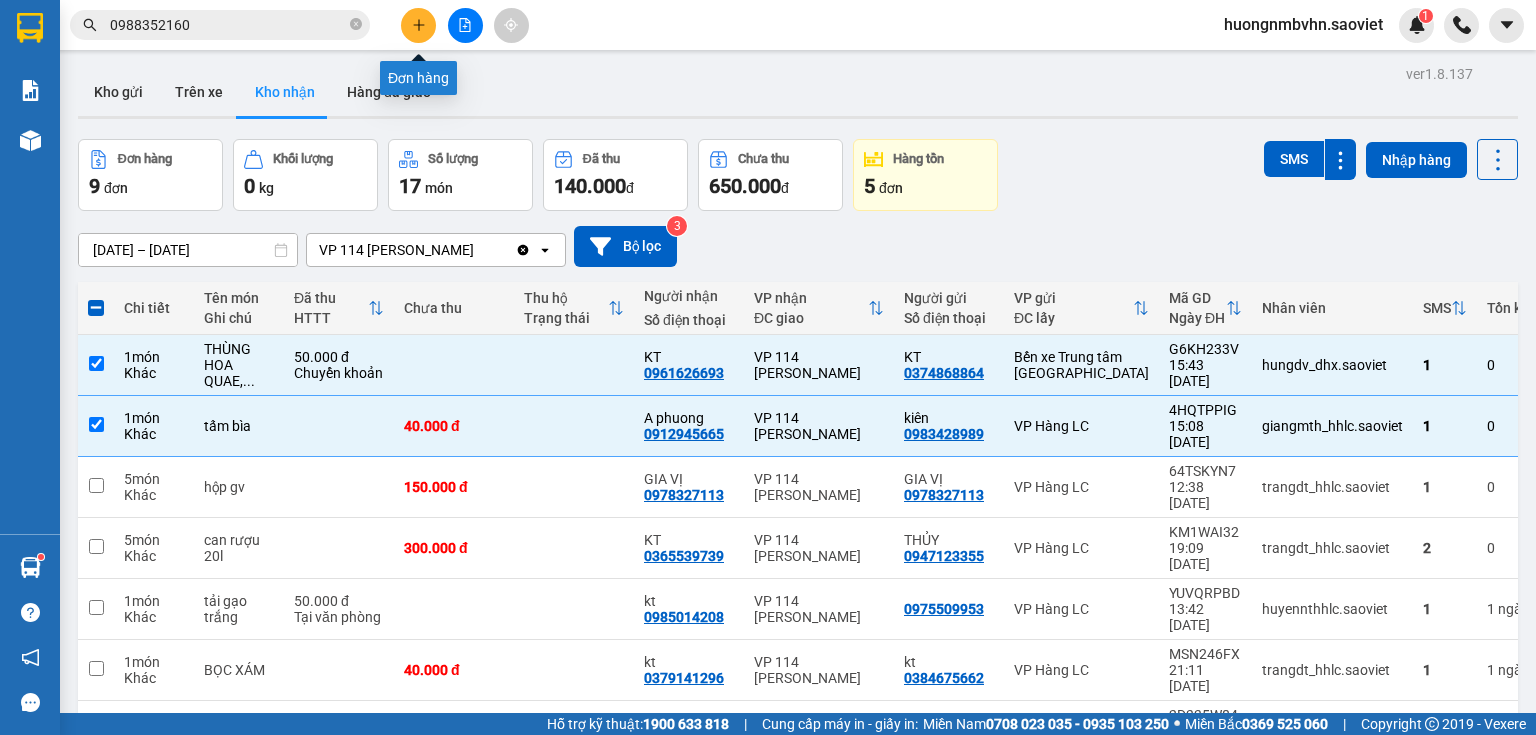 click 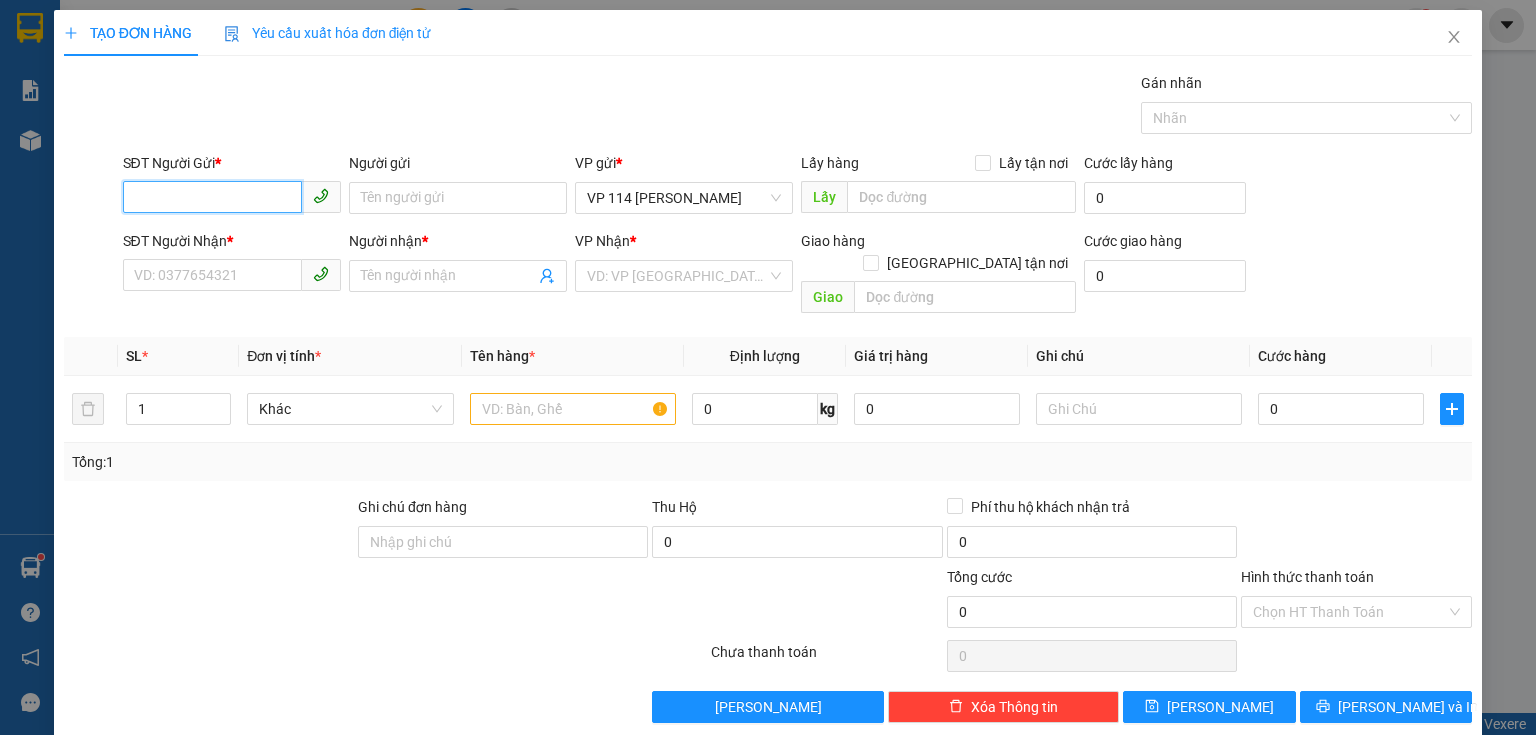 click on "SĐT Người Gửi  *" at bounding box center [212, 197] 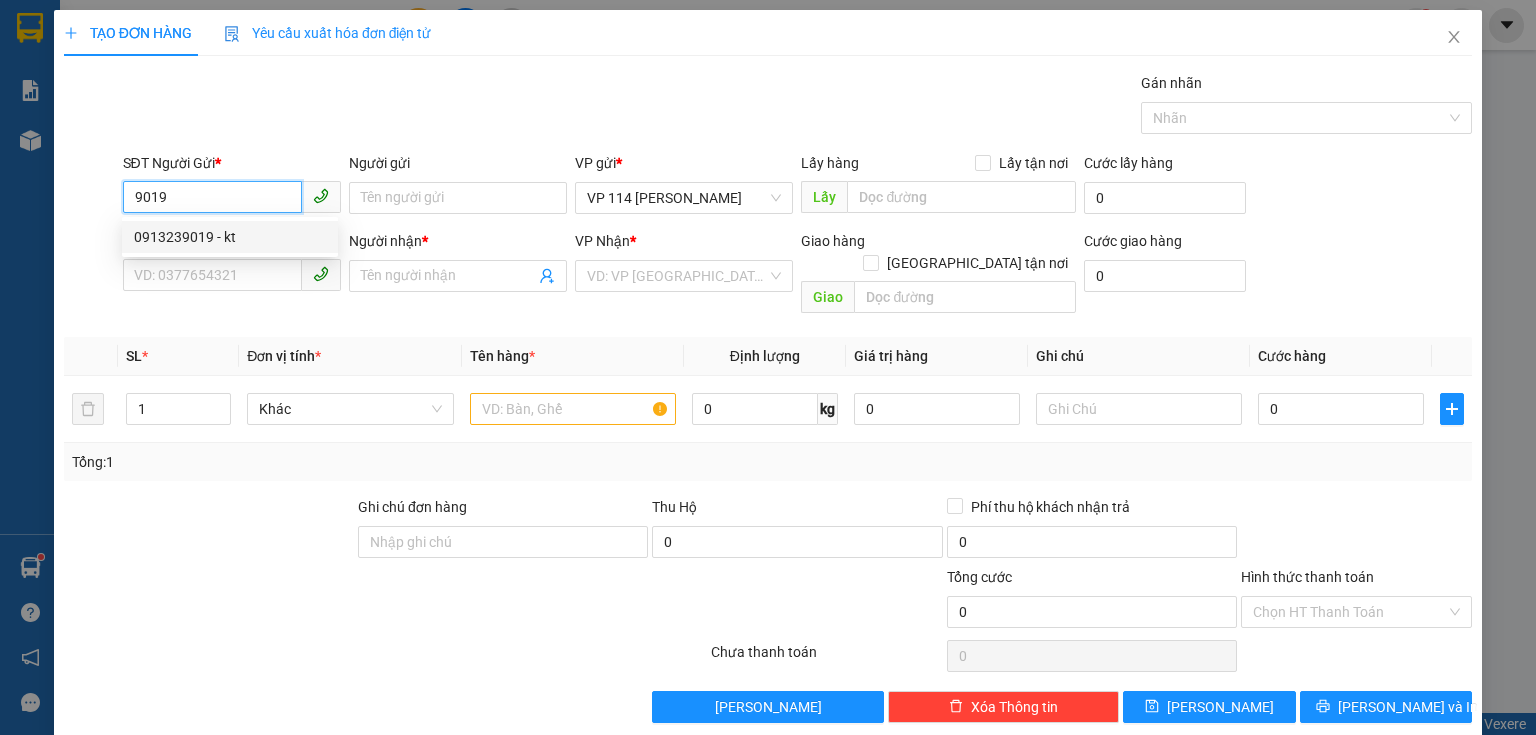 click on "0913239019 - kt" at bounding box center (230, 237) 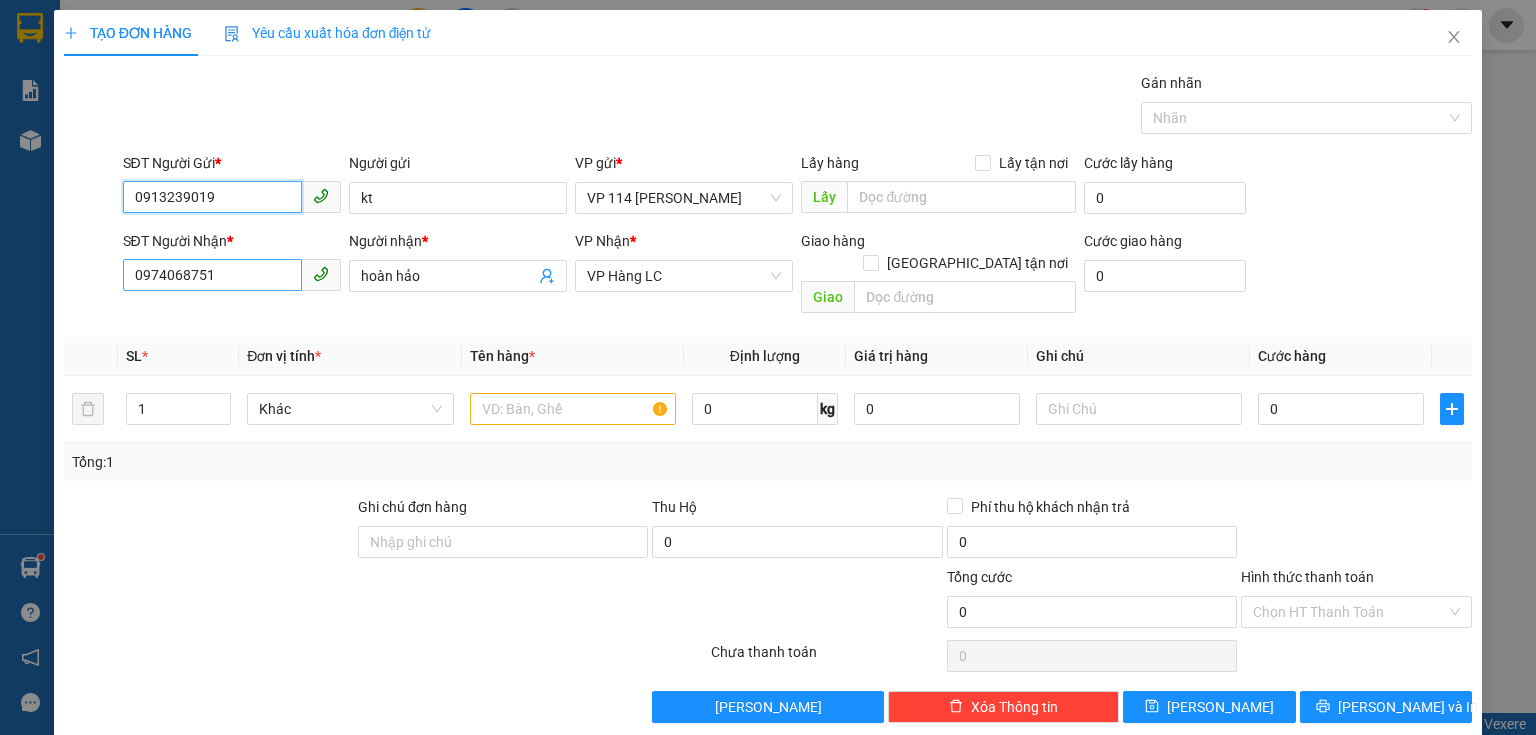 type on "0913239019" 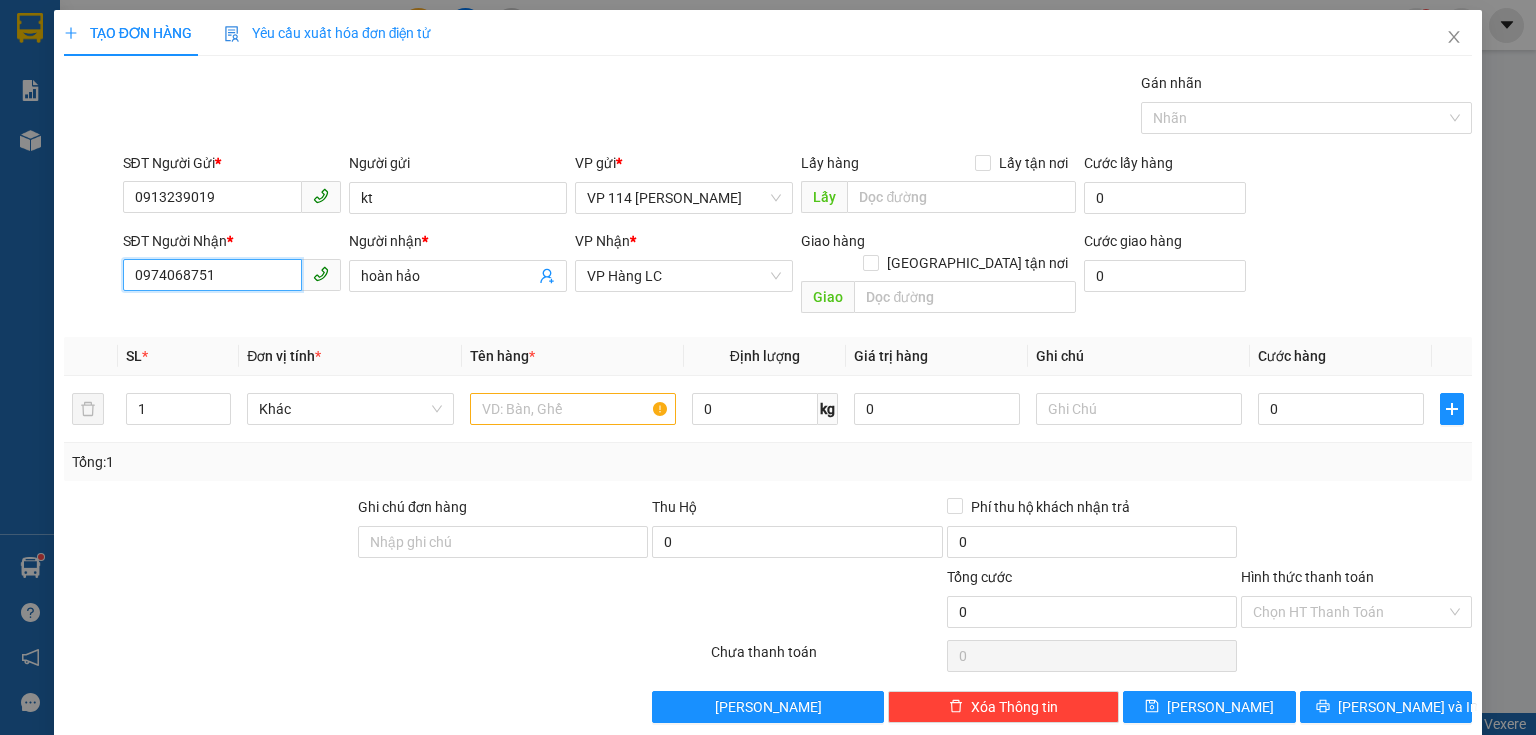 click on "0974068751" at bounding box center [212, 275] 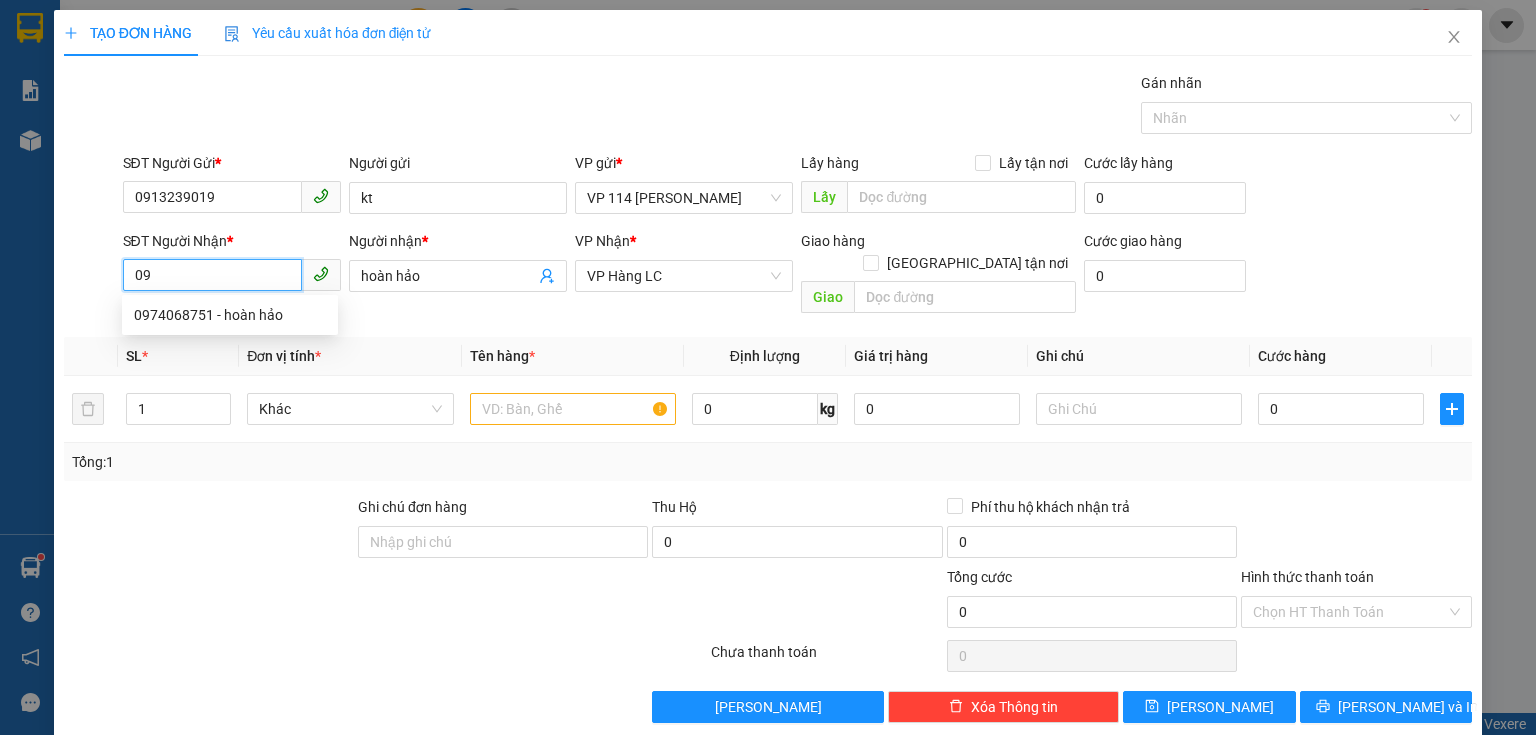 type on "0" 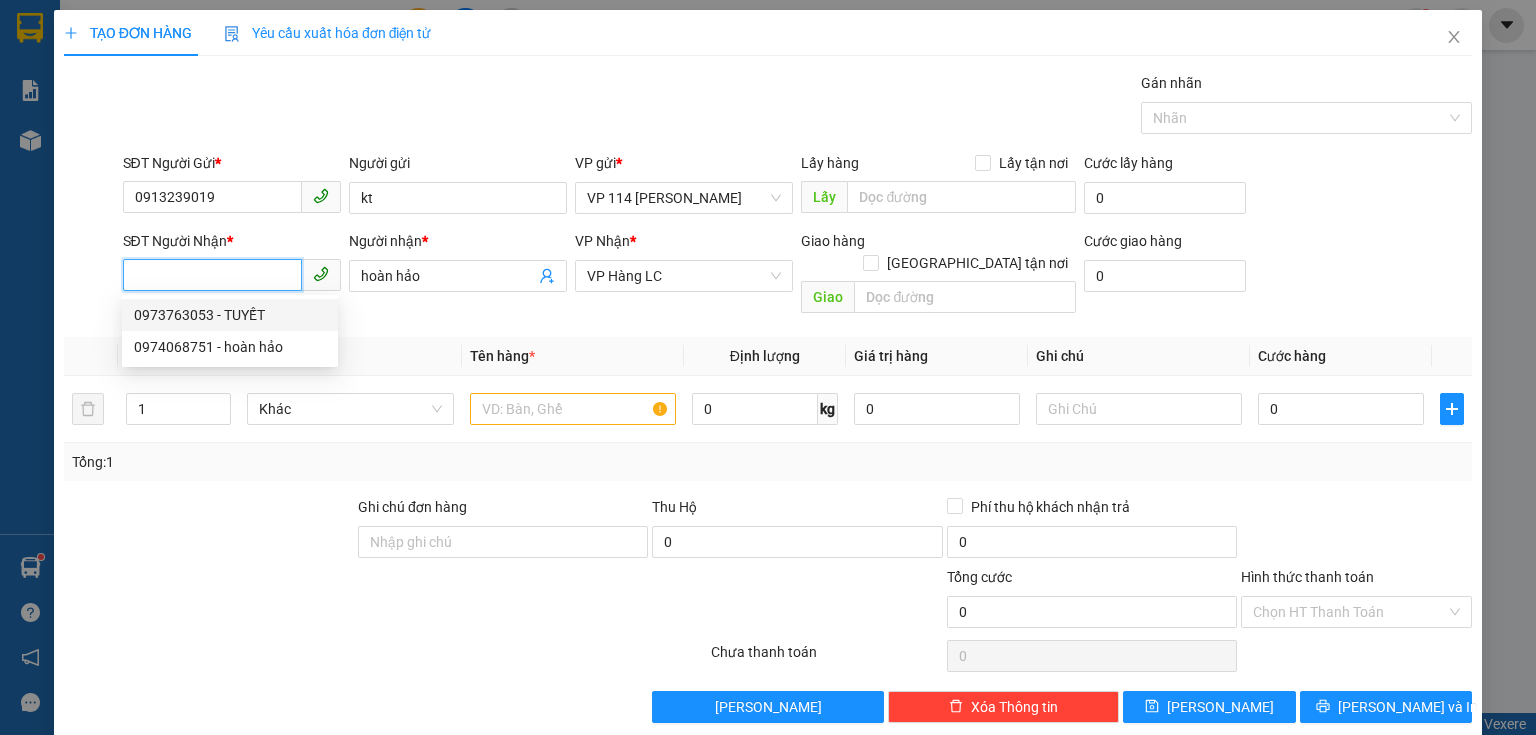 click on "0973763053 - TUYẾT" at bounding box center (230, 315) 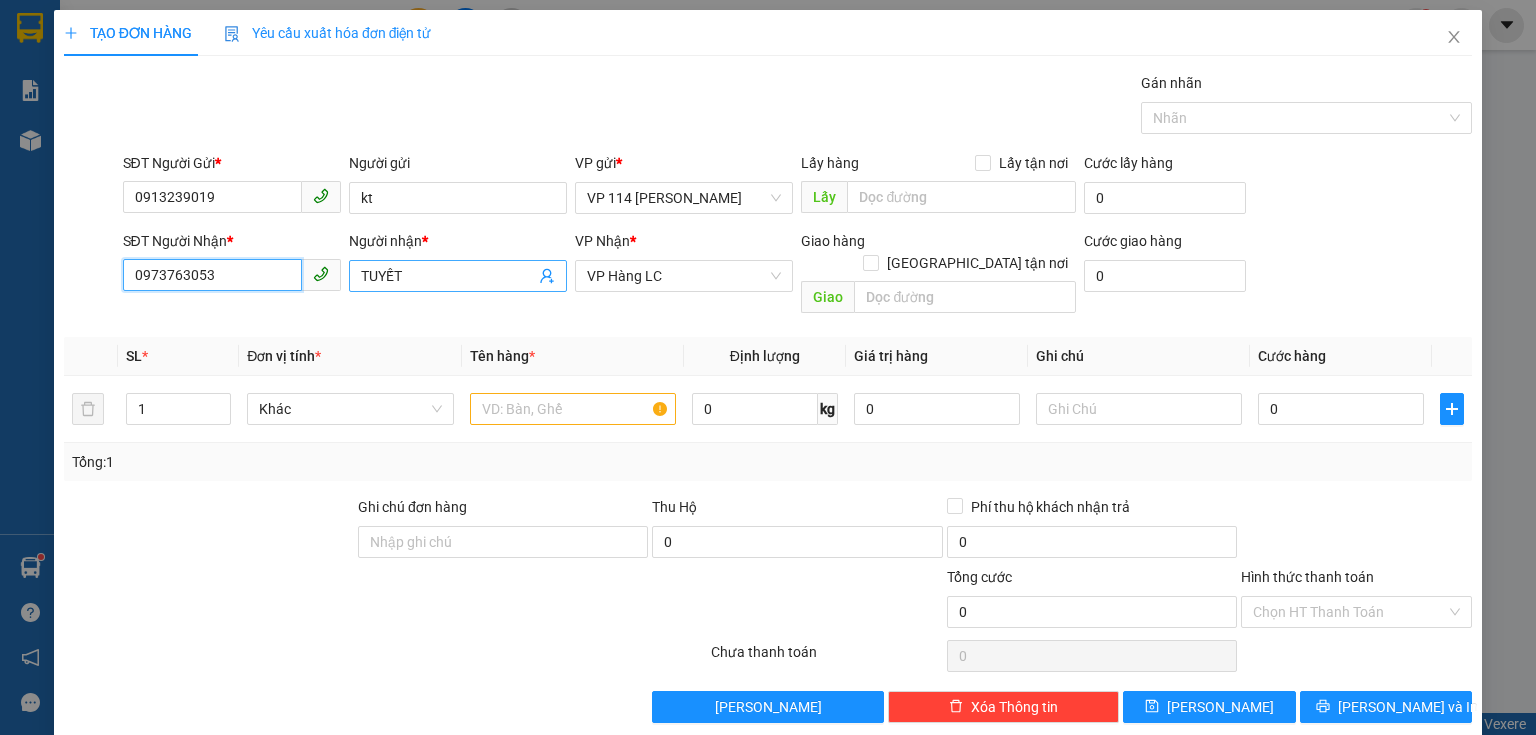 type on "0973763053" 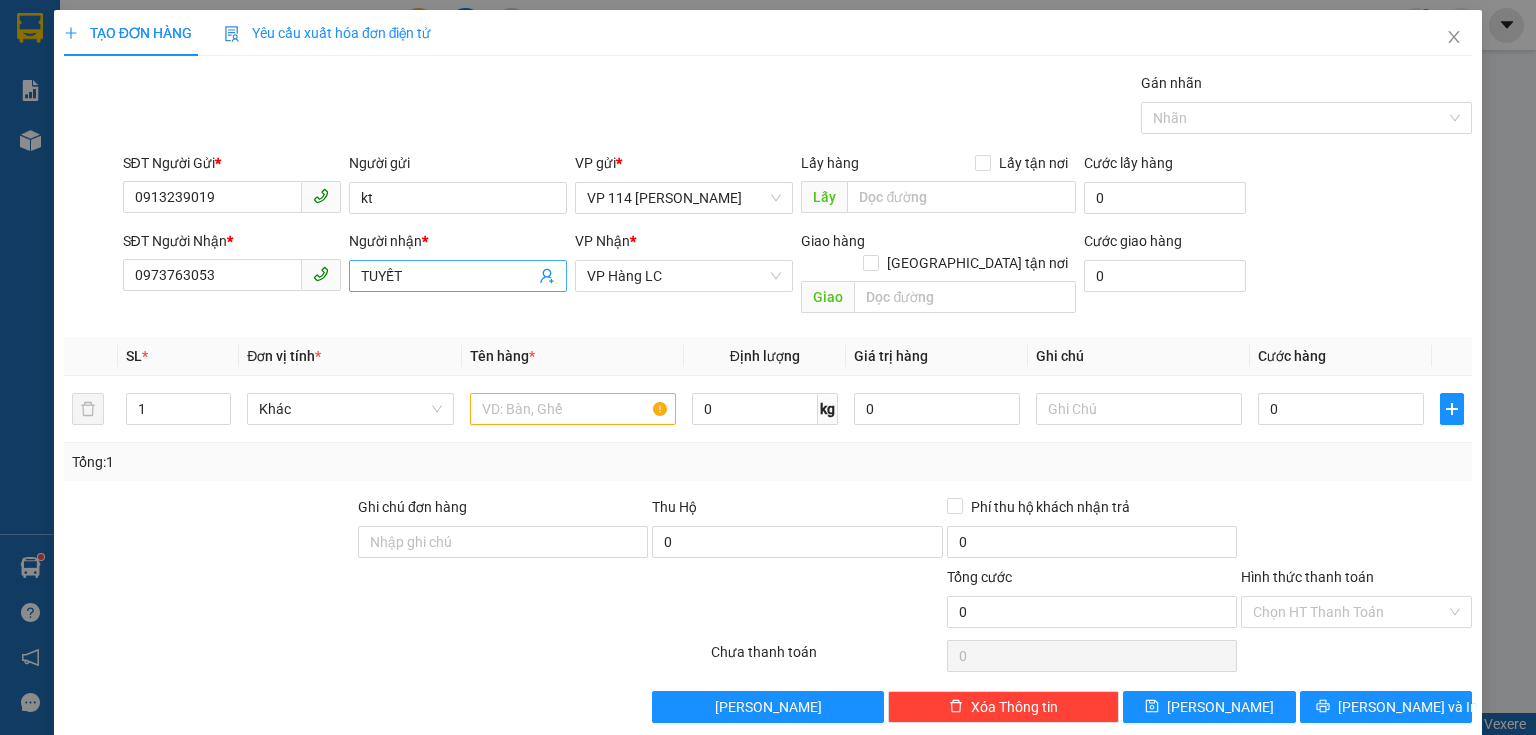 click on "TUYẾT" at bounding box center [448, 276] 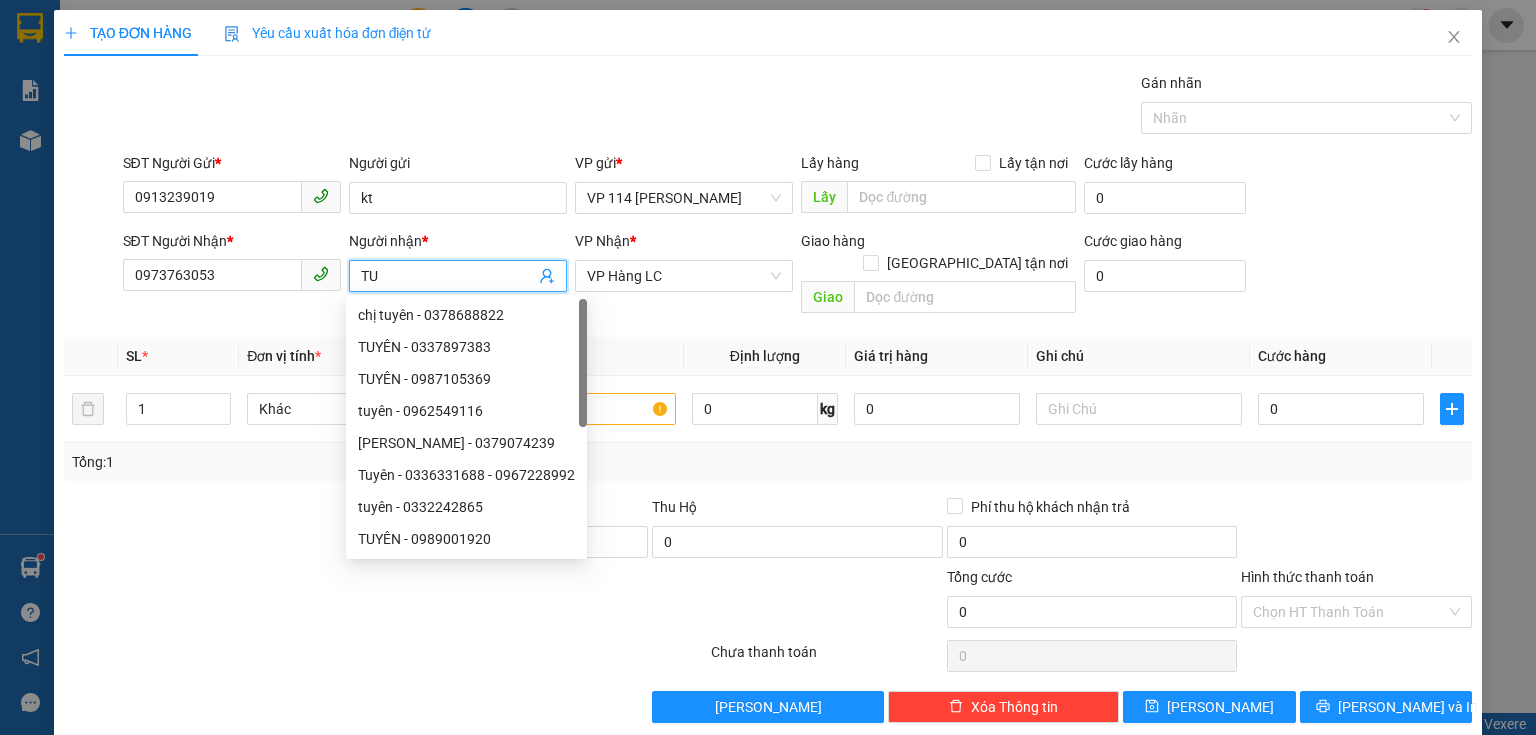 type on "T" 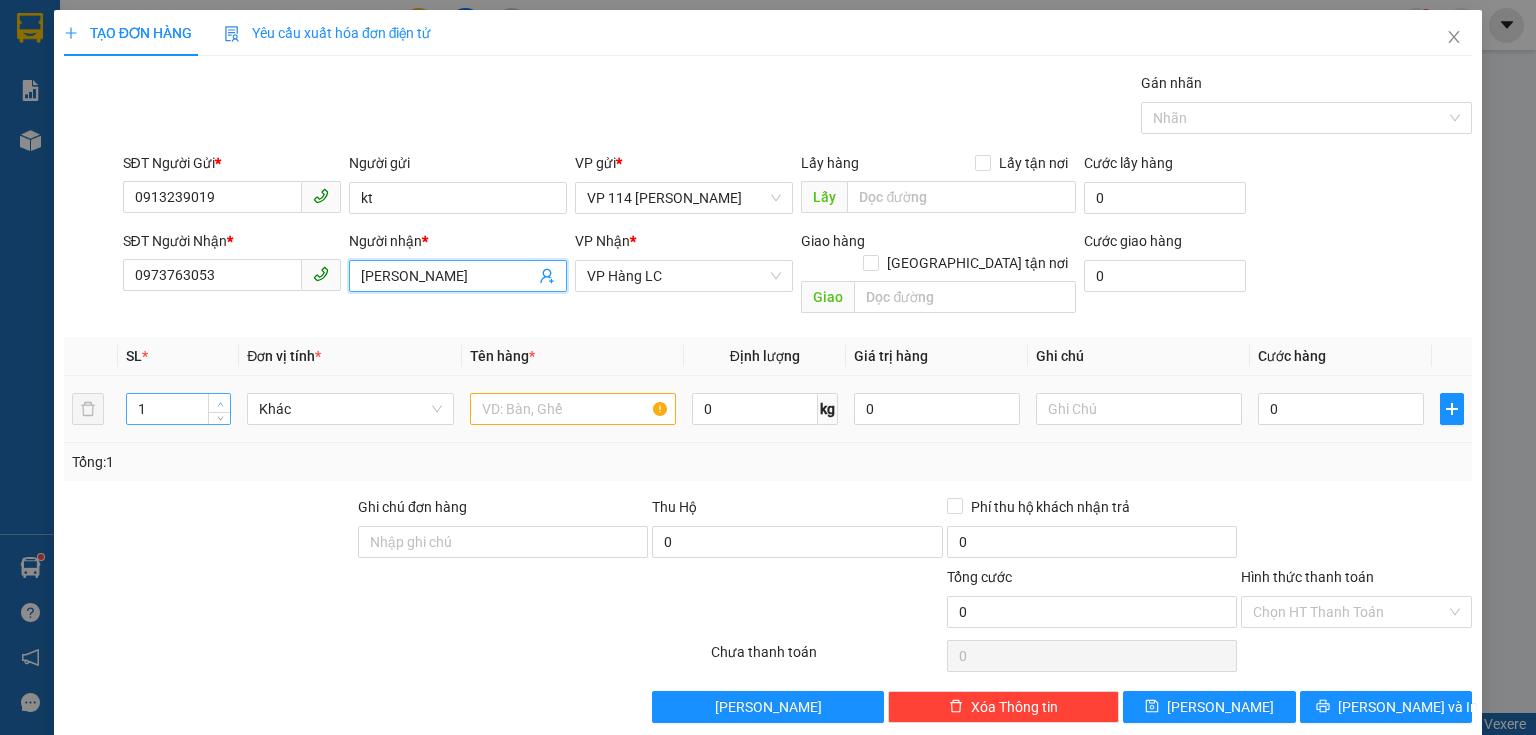 type on "[PERSON_NAME]" 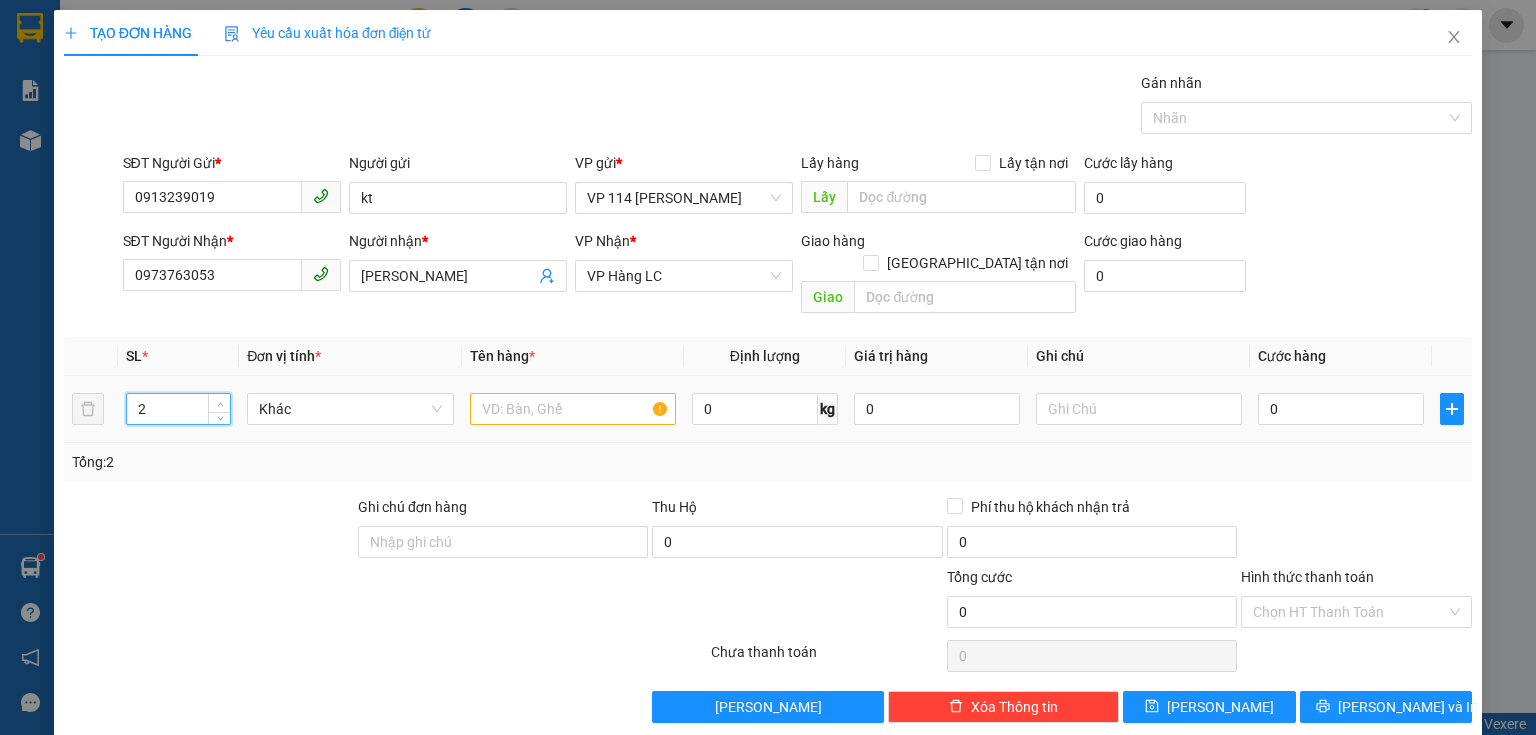 click 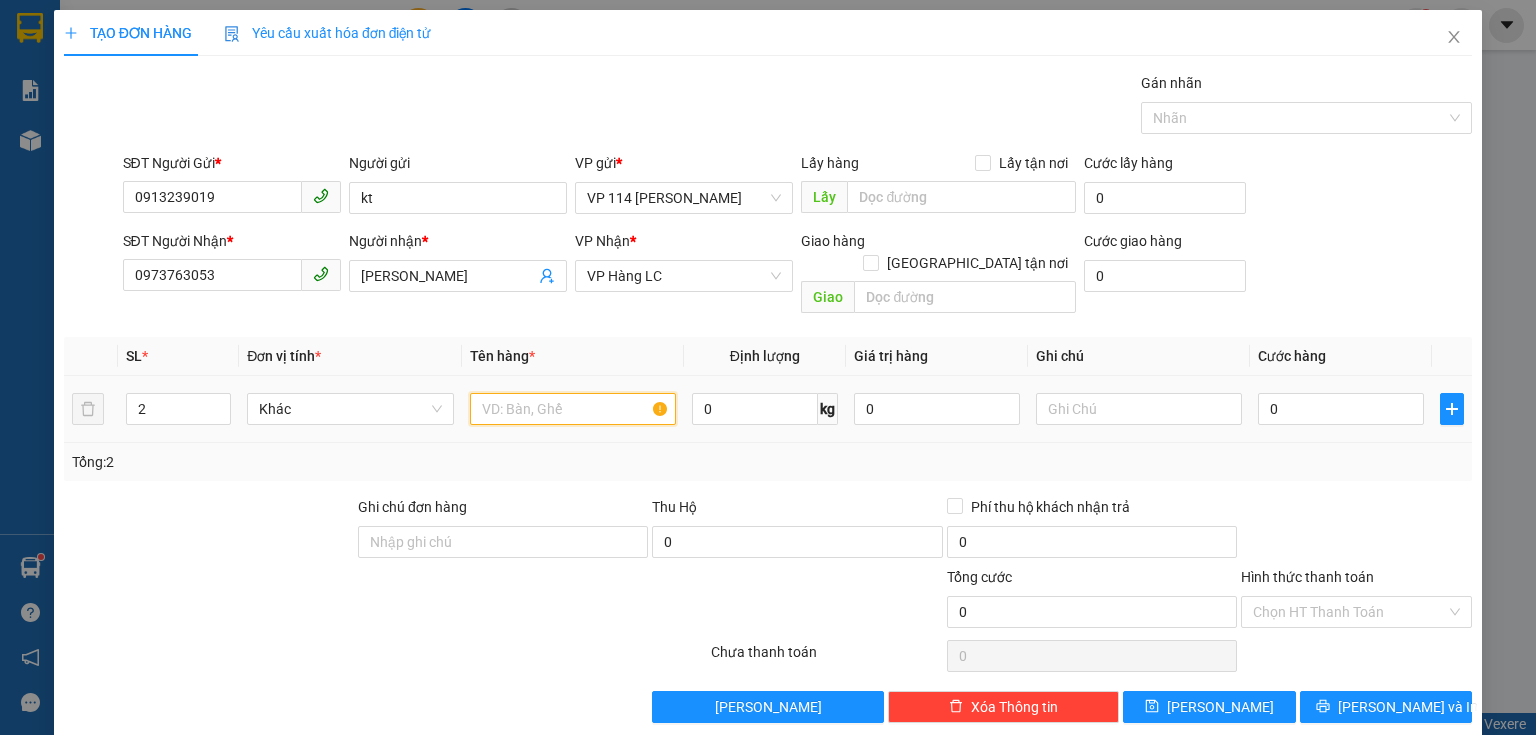 click at bounding box center (573, 409) 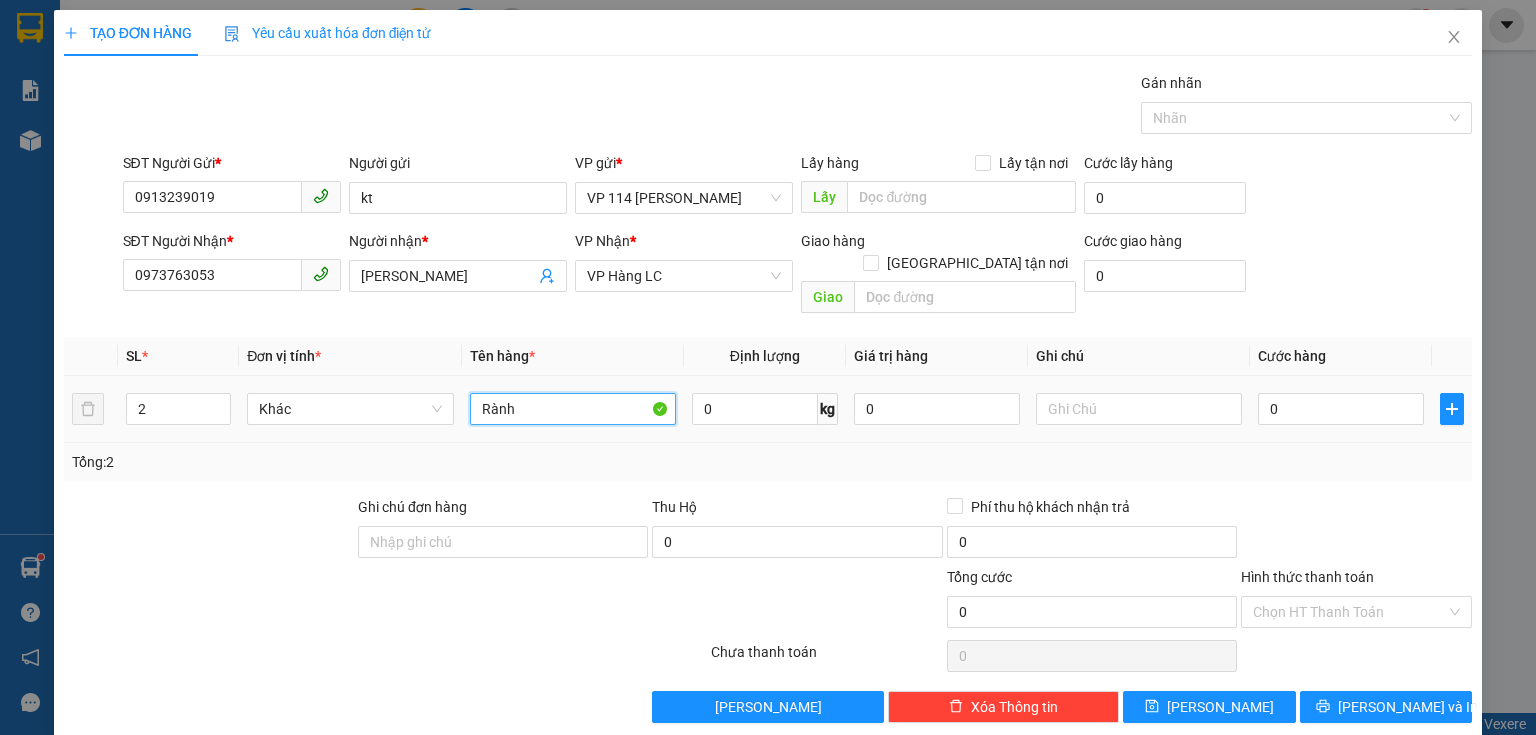 type on "Rành" 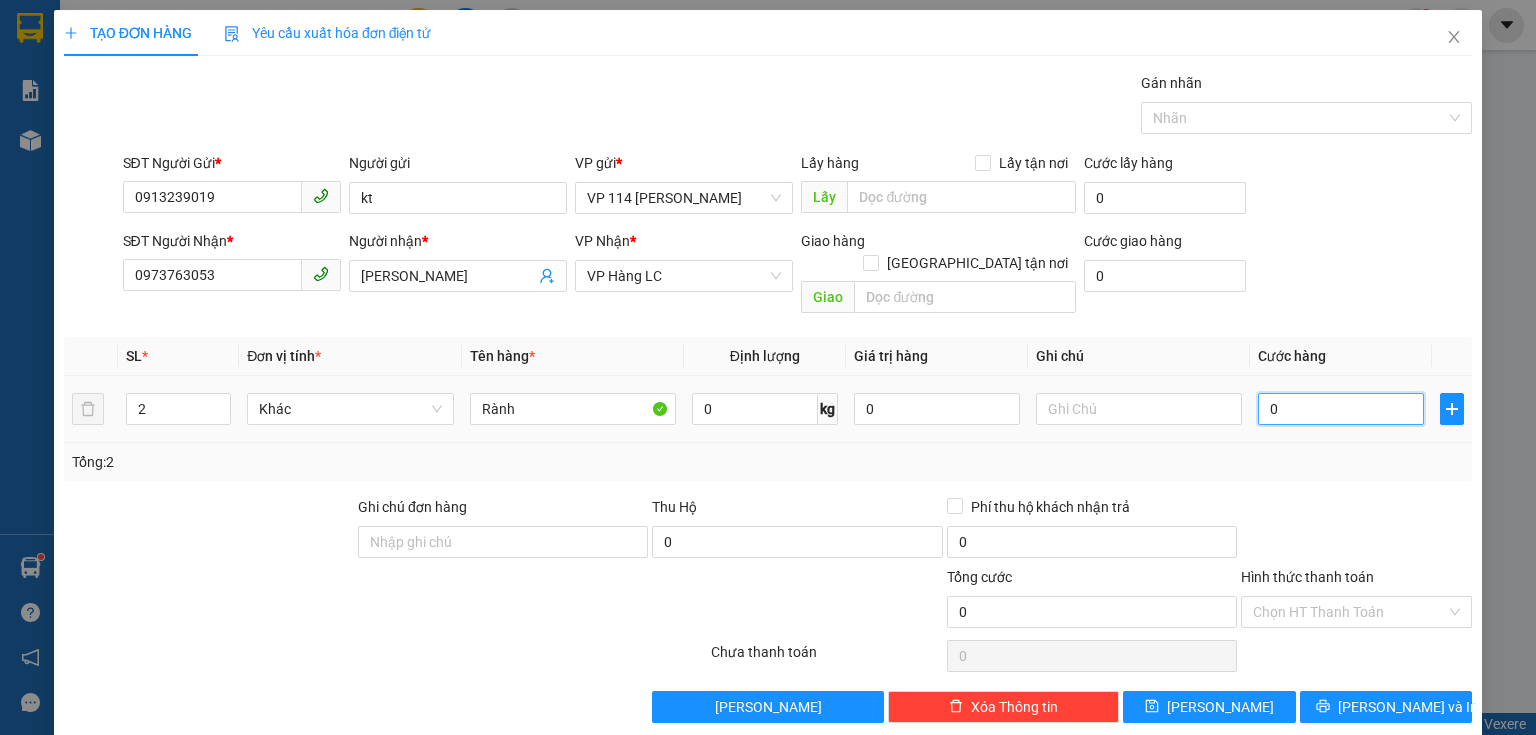 click on "0" at bounding box center [1341, 409] 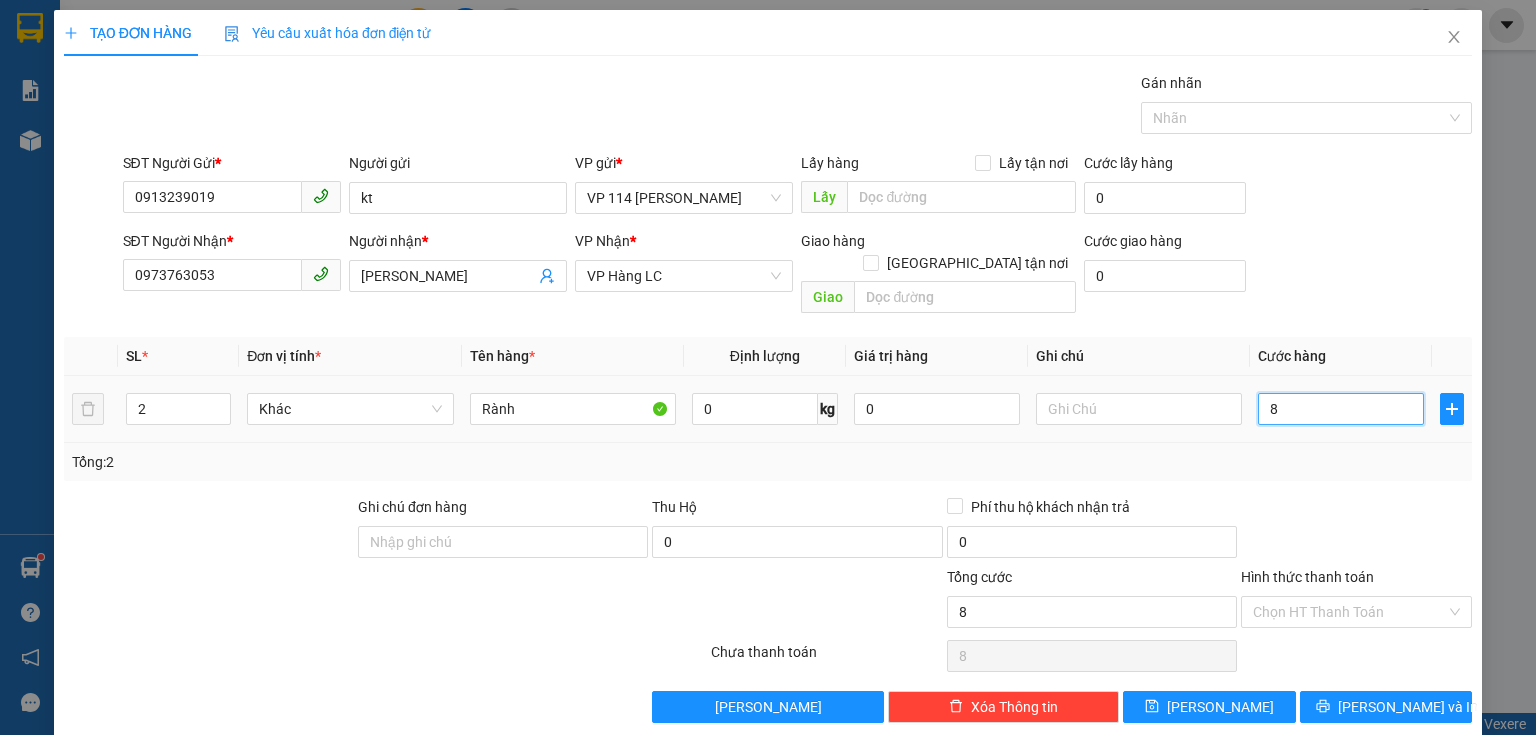 type on "80" 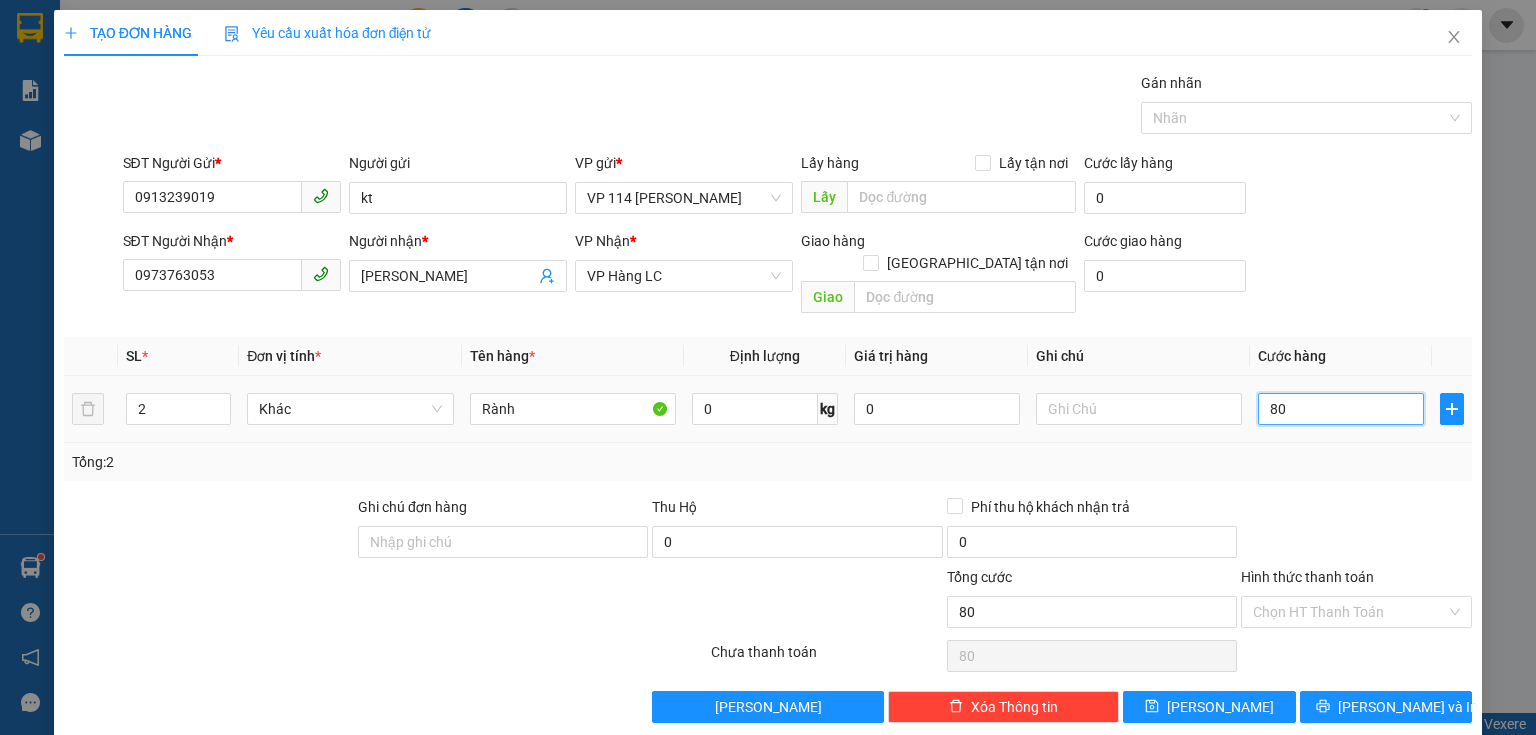 type on "800" 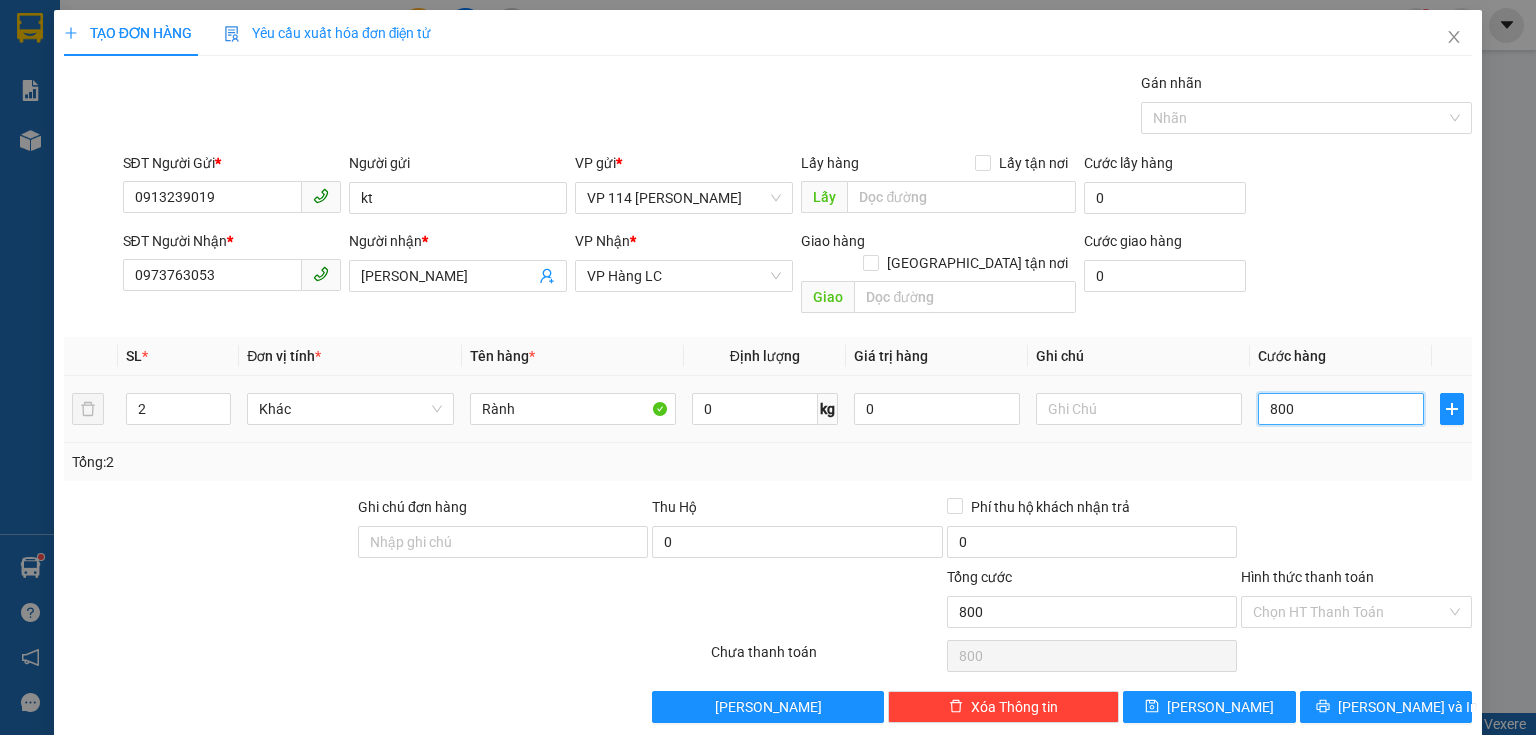 type on "8.000" 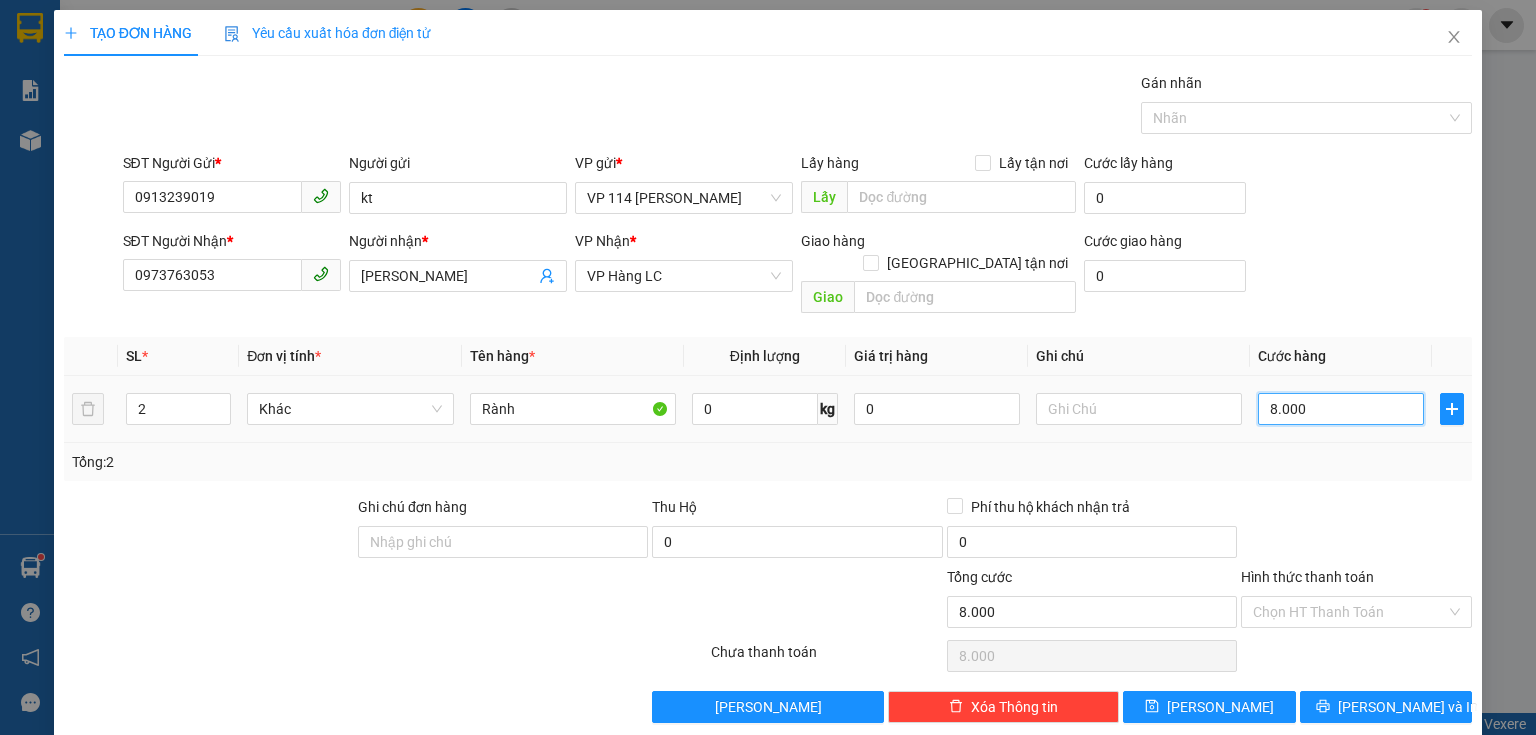 type on "80.000" 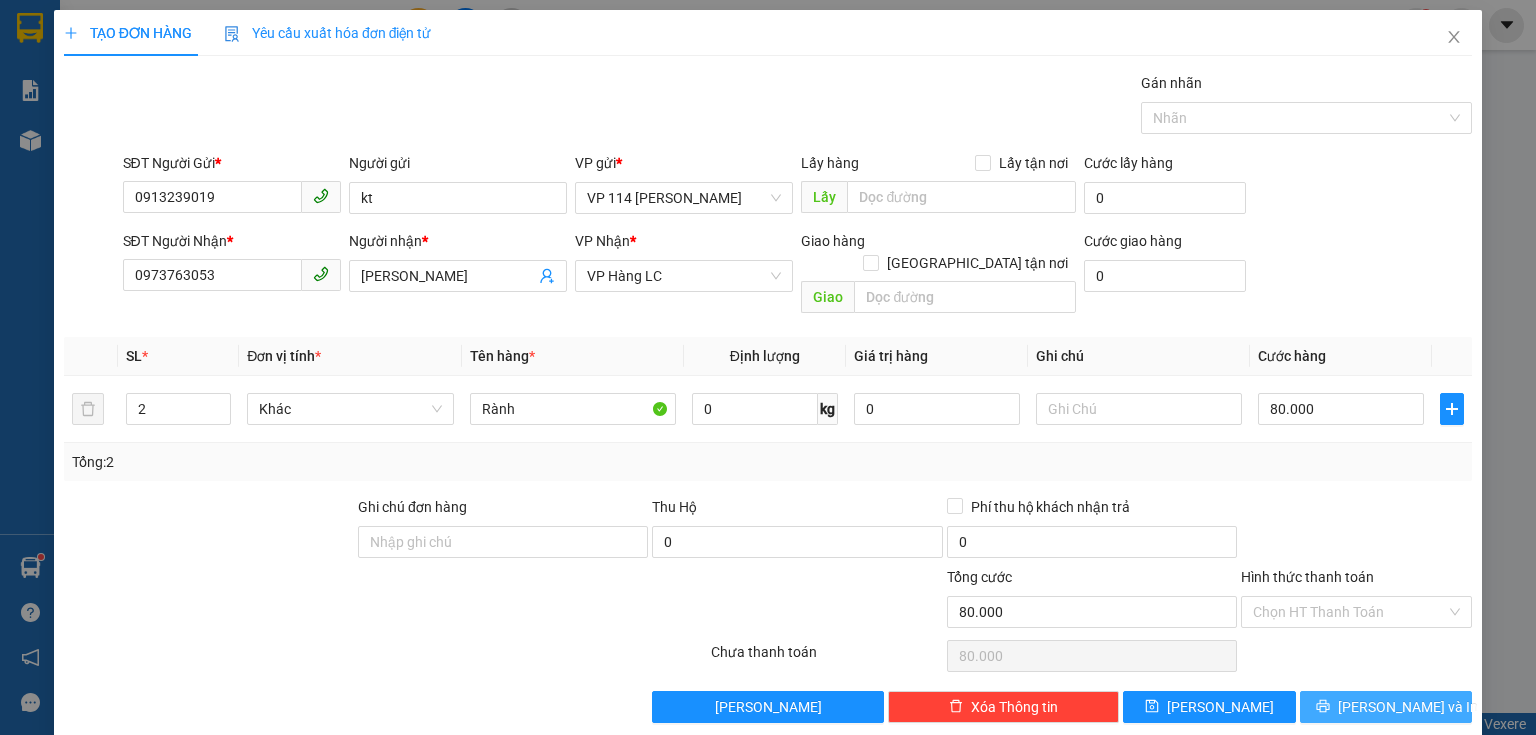 click on "[PERSON_NAME] và In" at bounding box center (1408, 707) 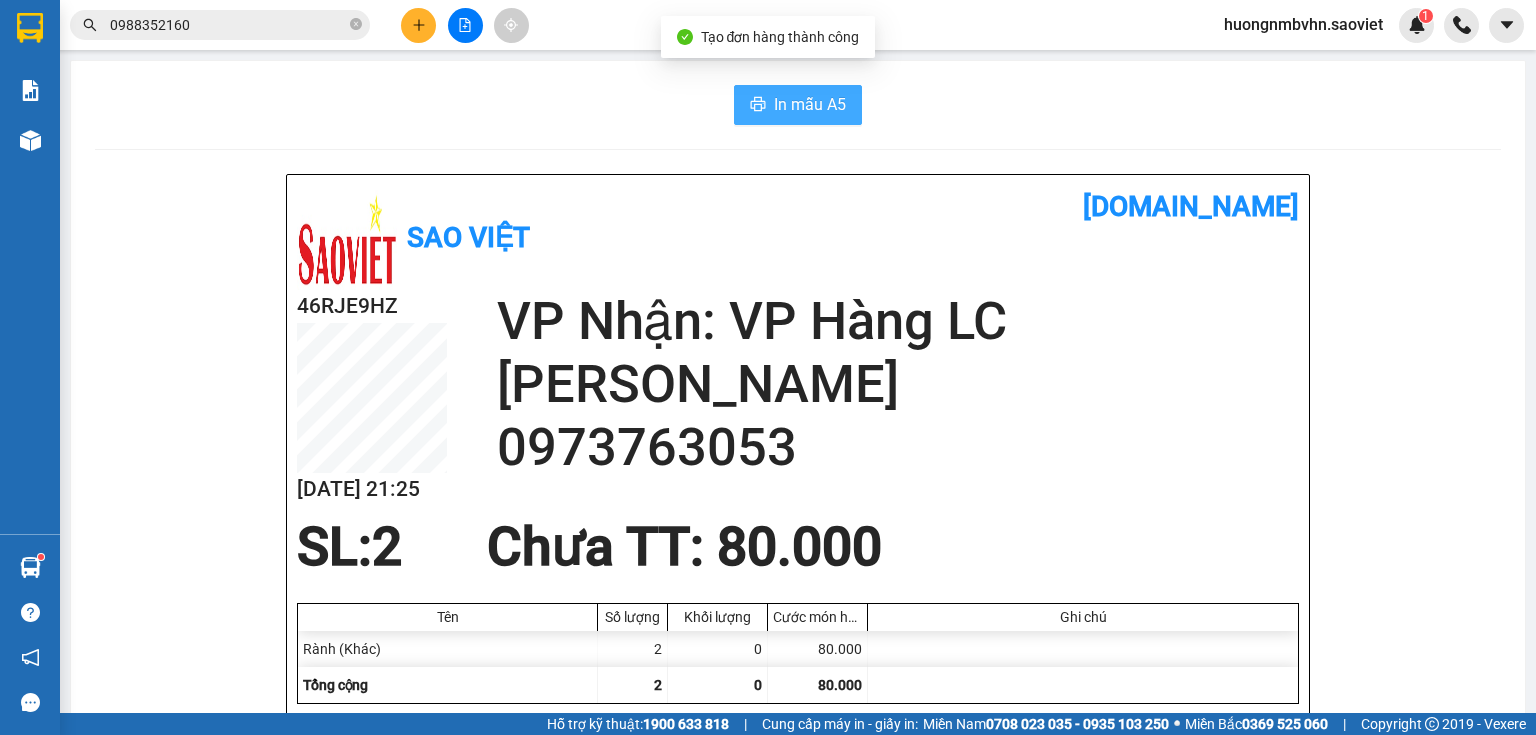 click on "In mẫu A5" at bounding box center [810, 104] 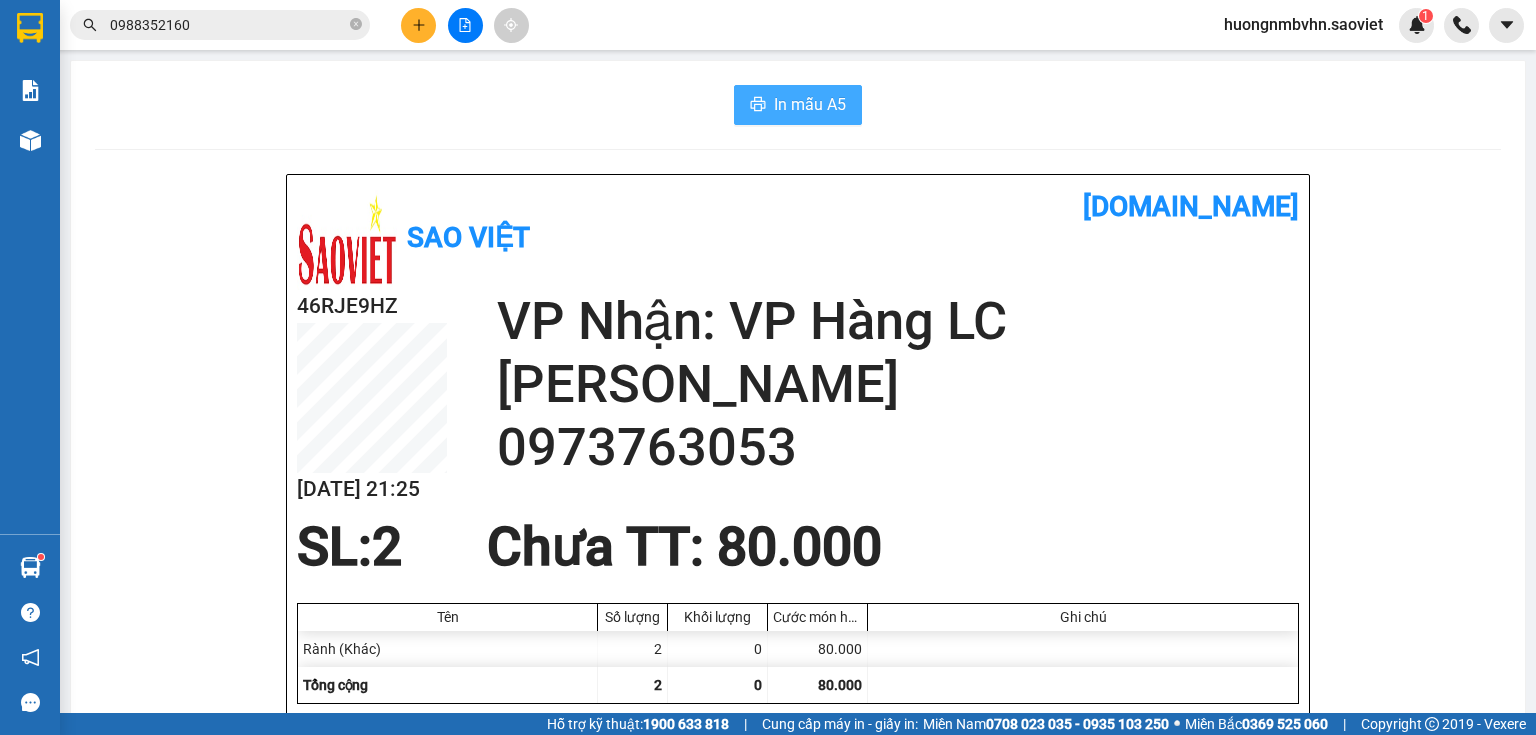 click on "In mẫu A5" at bounding box center (810, 104) 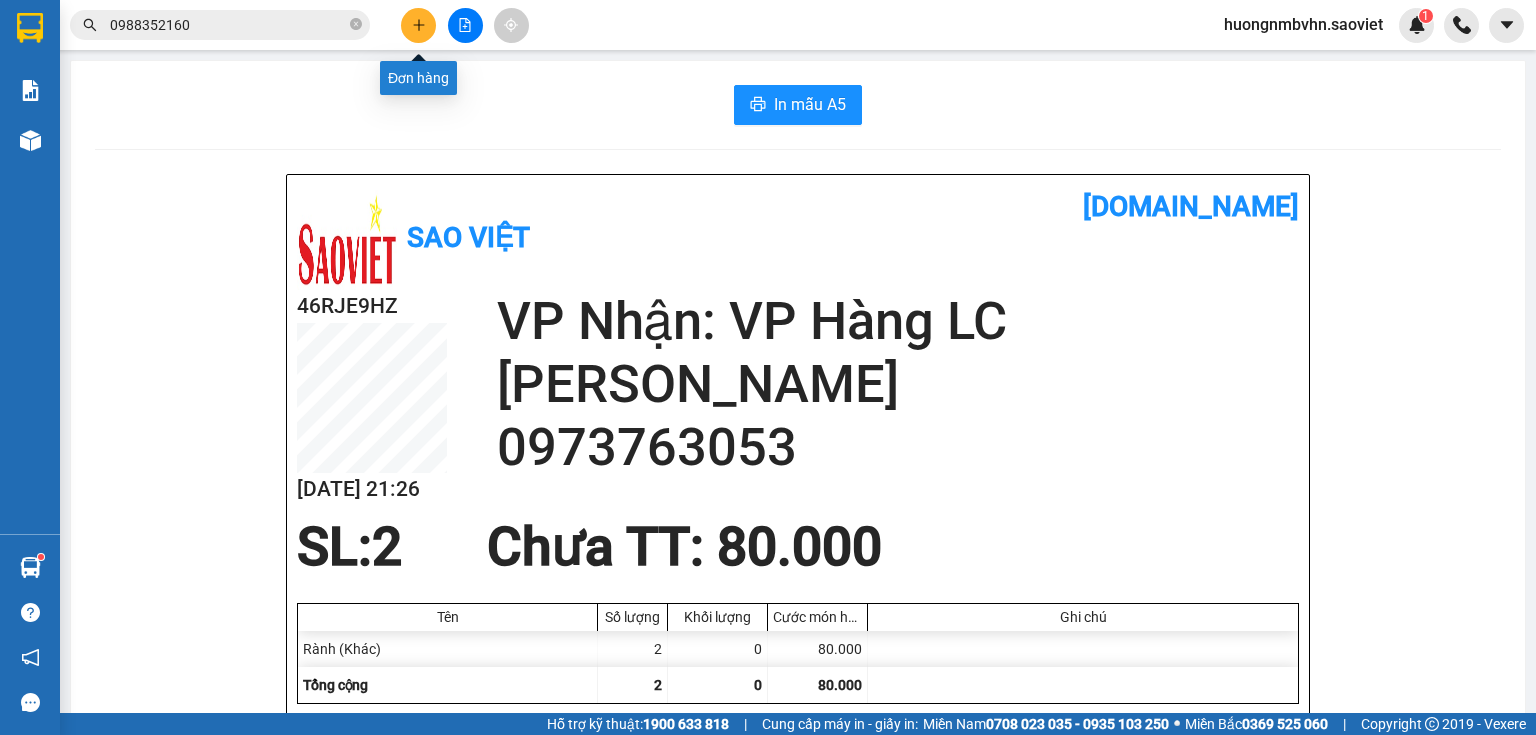 click 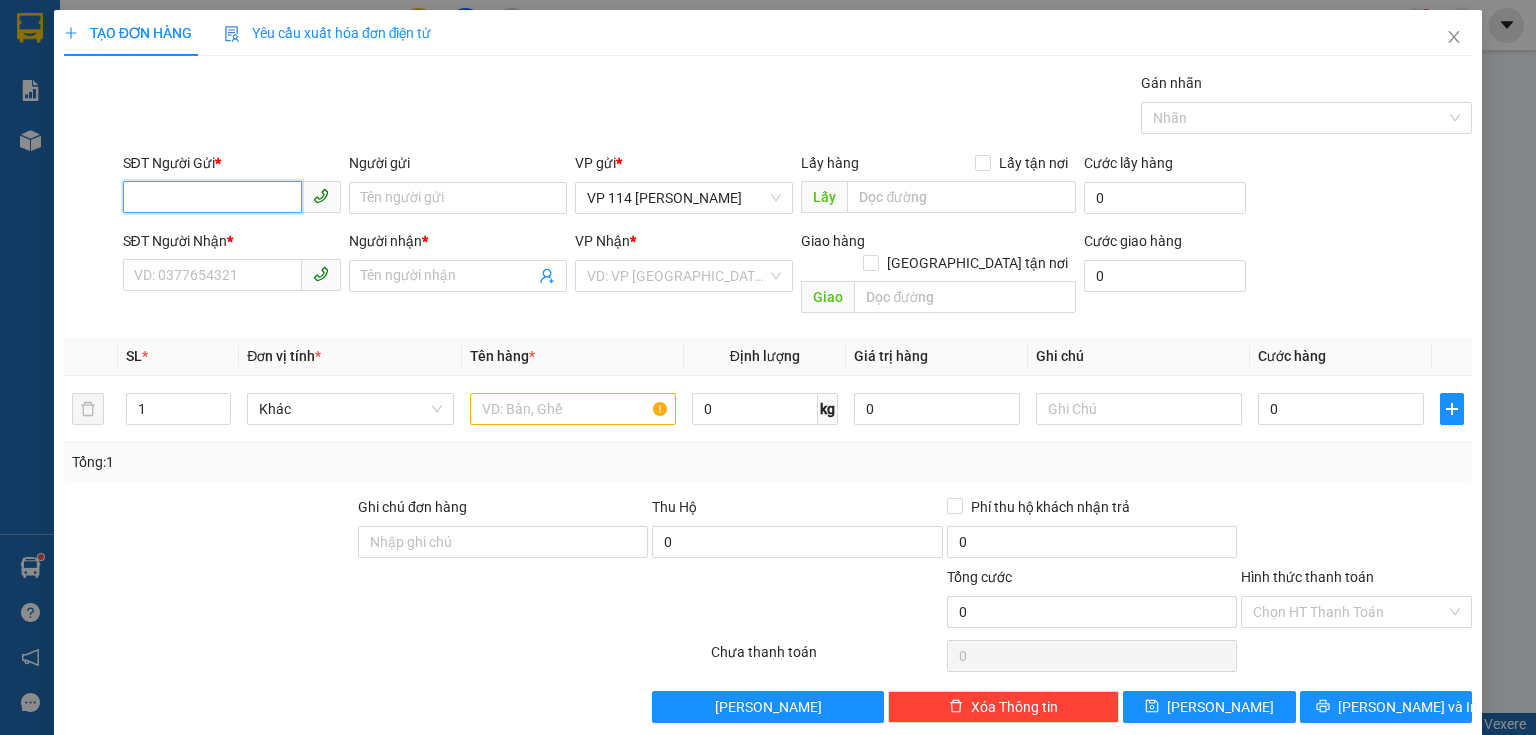 click on "SĐT Người Gửi  *" at bounding box center [212, 197] 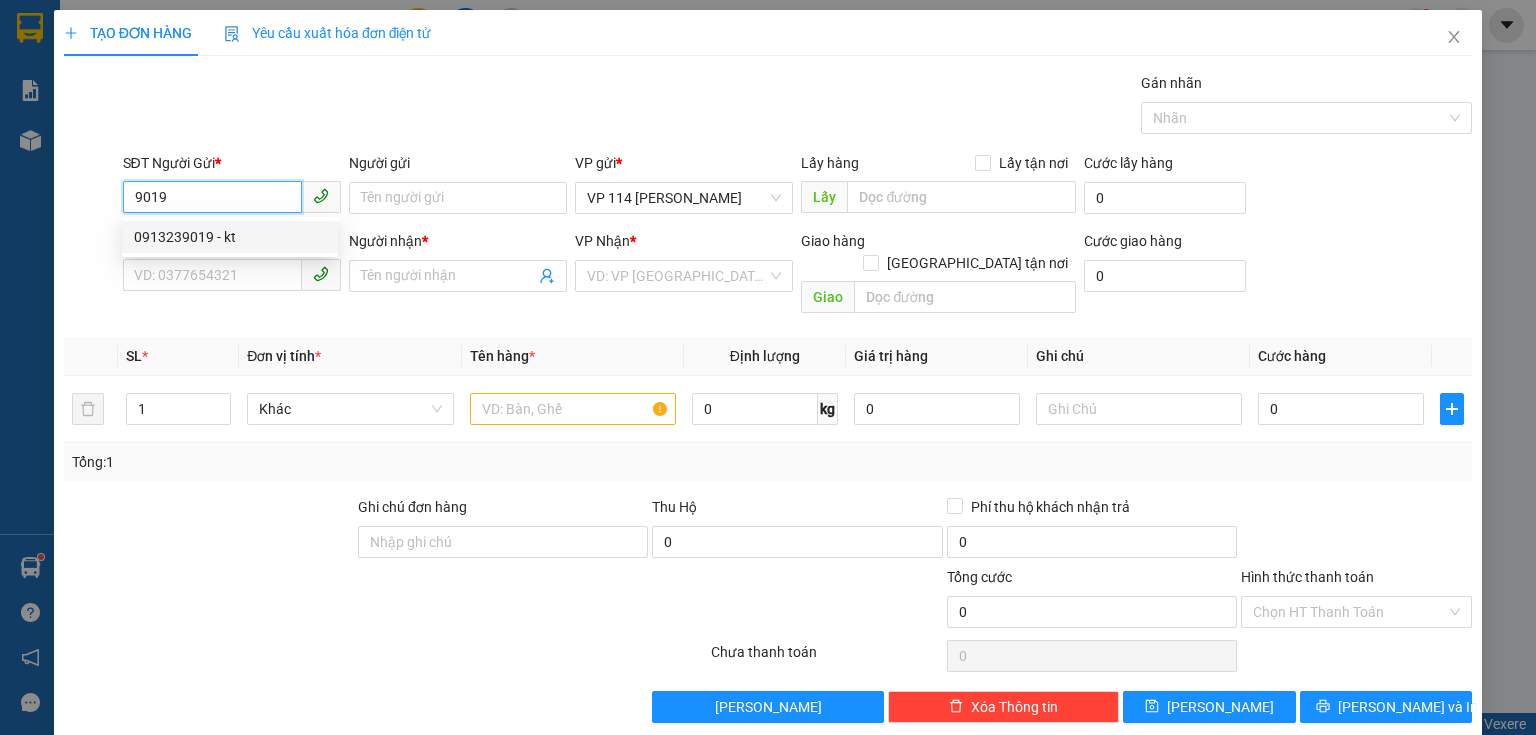click on "0913239019 - kt" at bounding box center (230, 237) 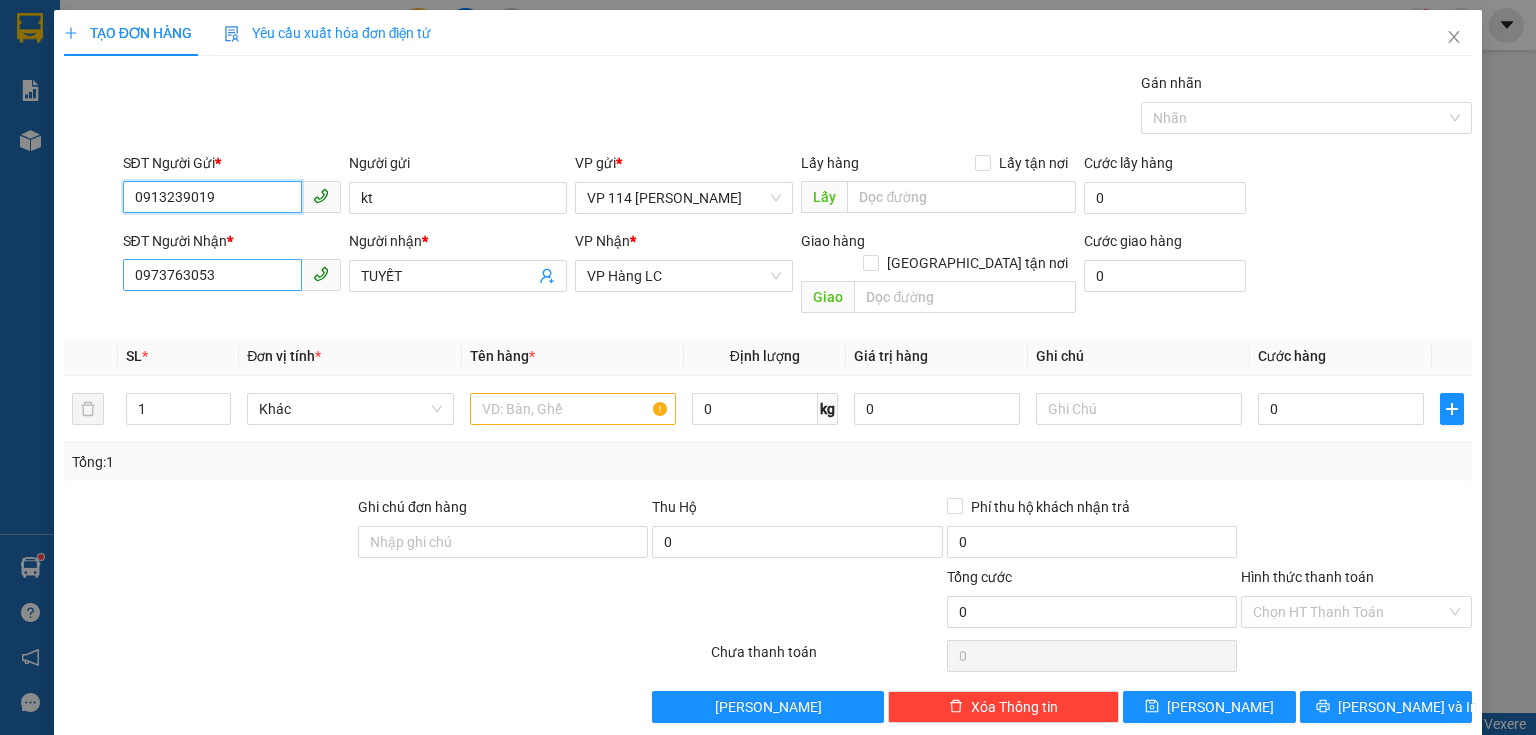 type on "0913239019" 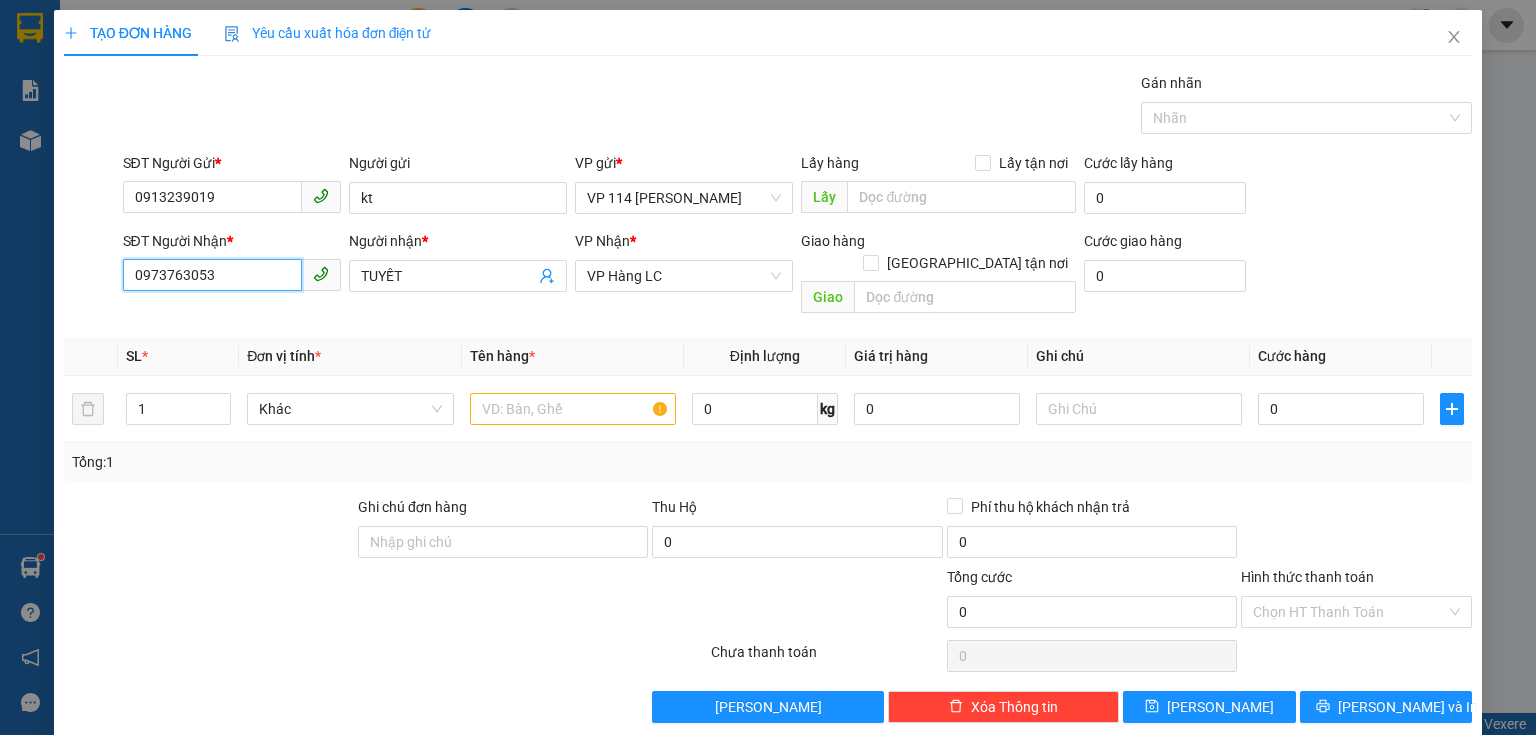 click on "0973763053" at bounding box center (212, 275) 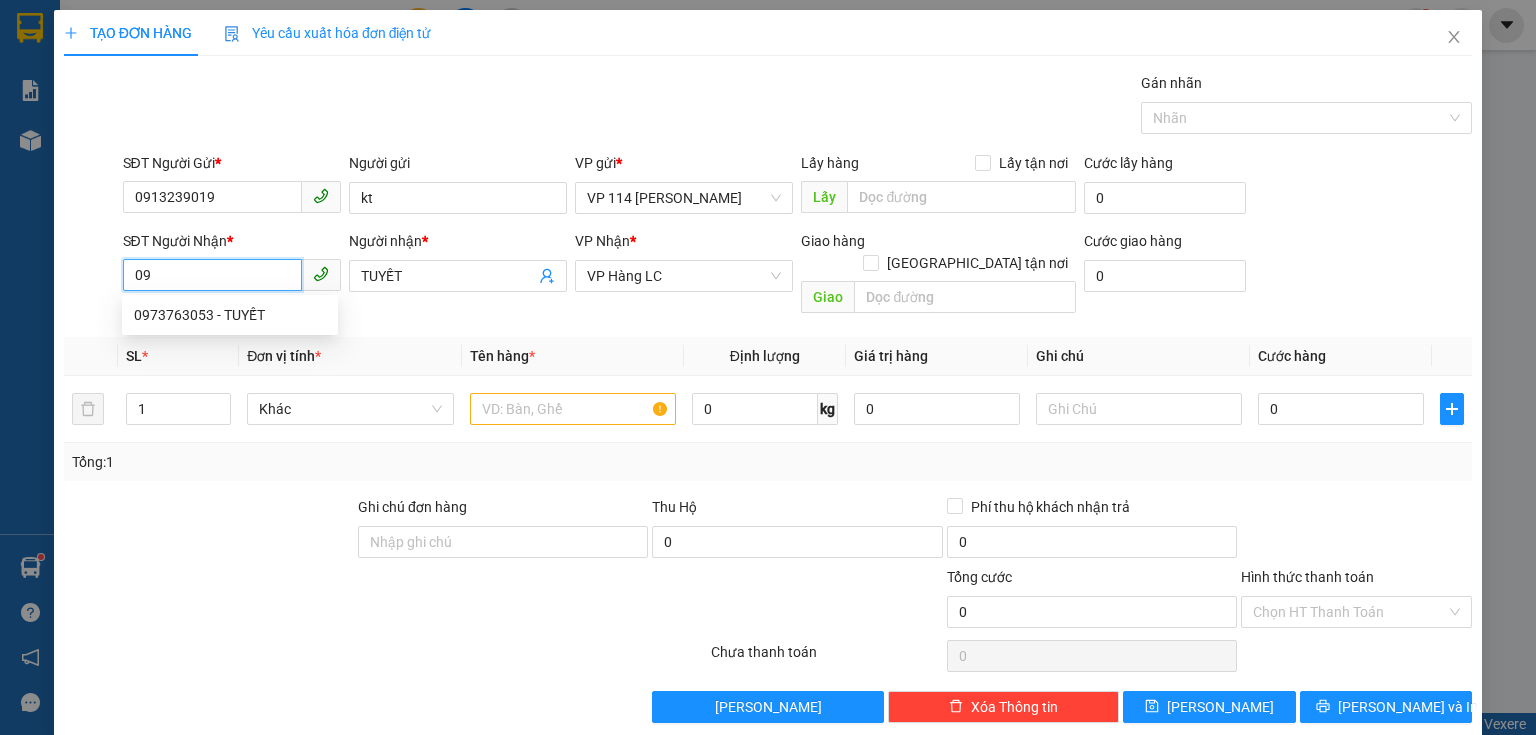 type on "0" 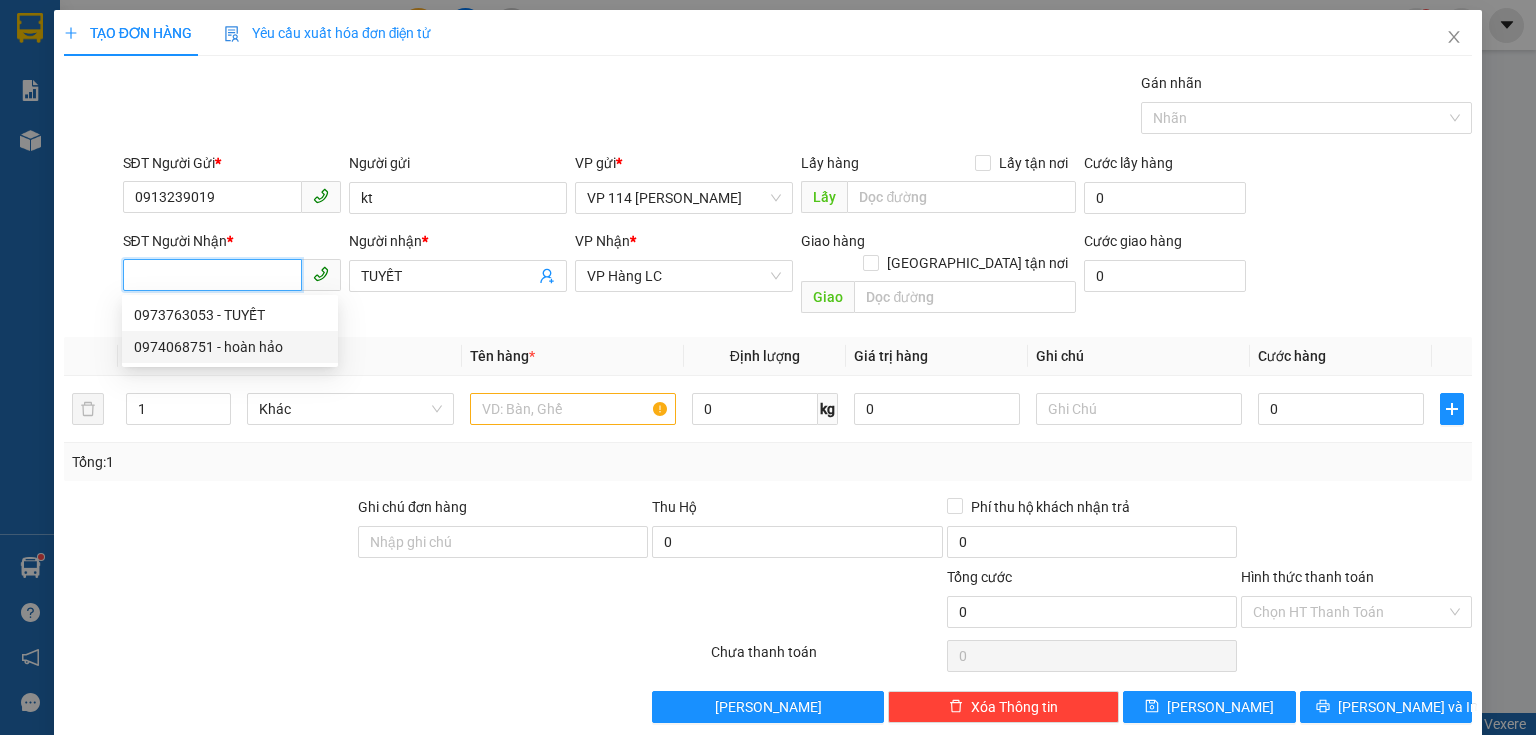 drag, startPoint x: 230, startPoint y: 348, endPoint x: 387, endPoint y: 292, distance: 166.68834 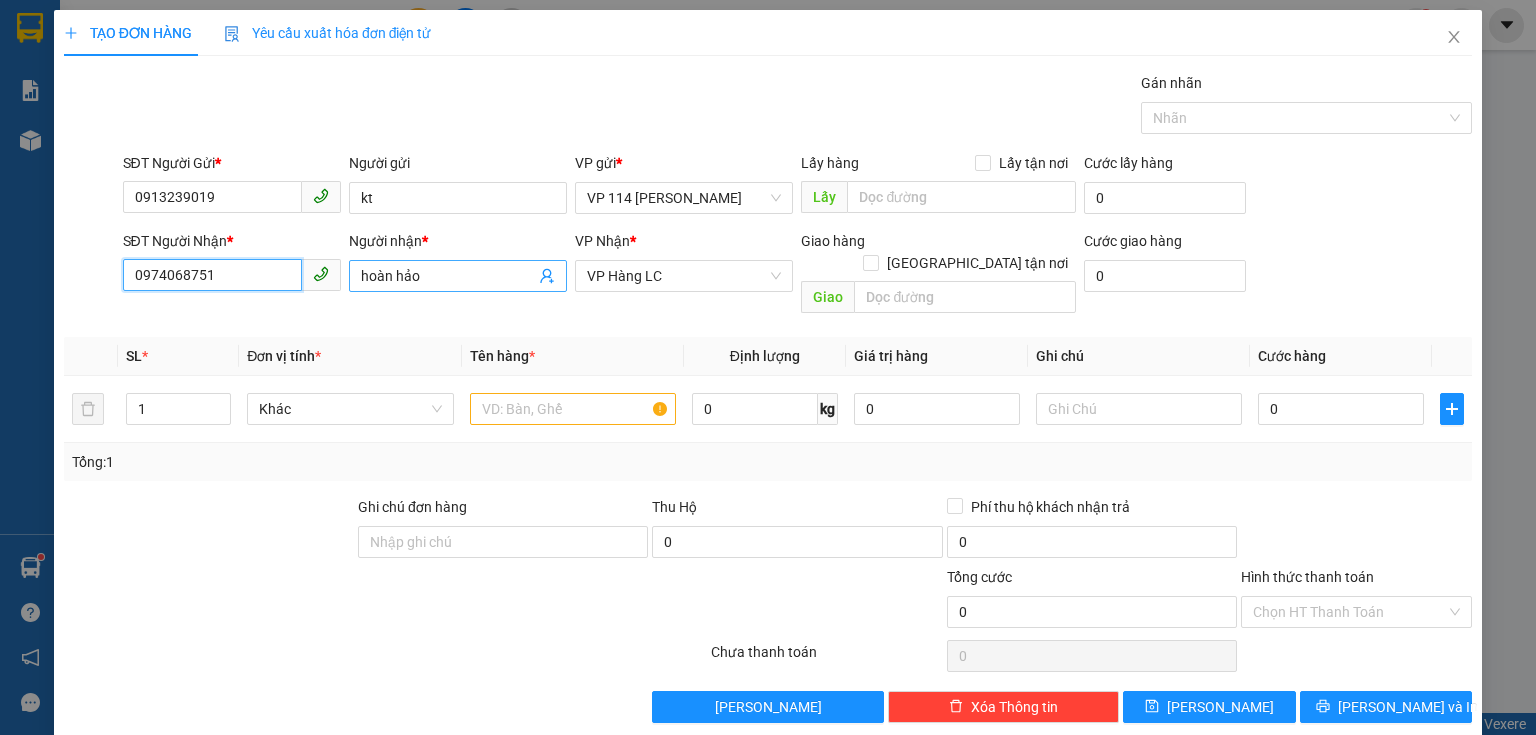 type on "0974068751" 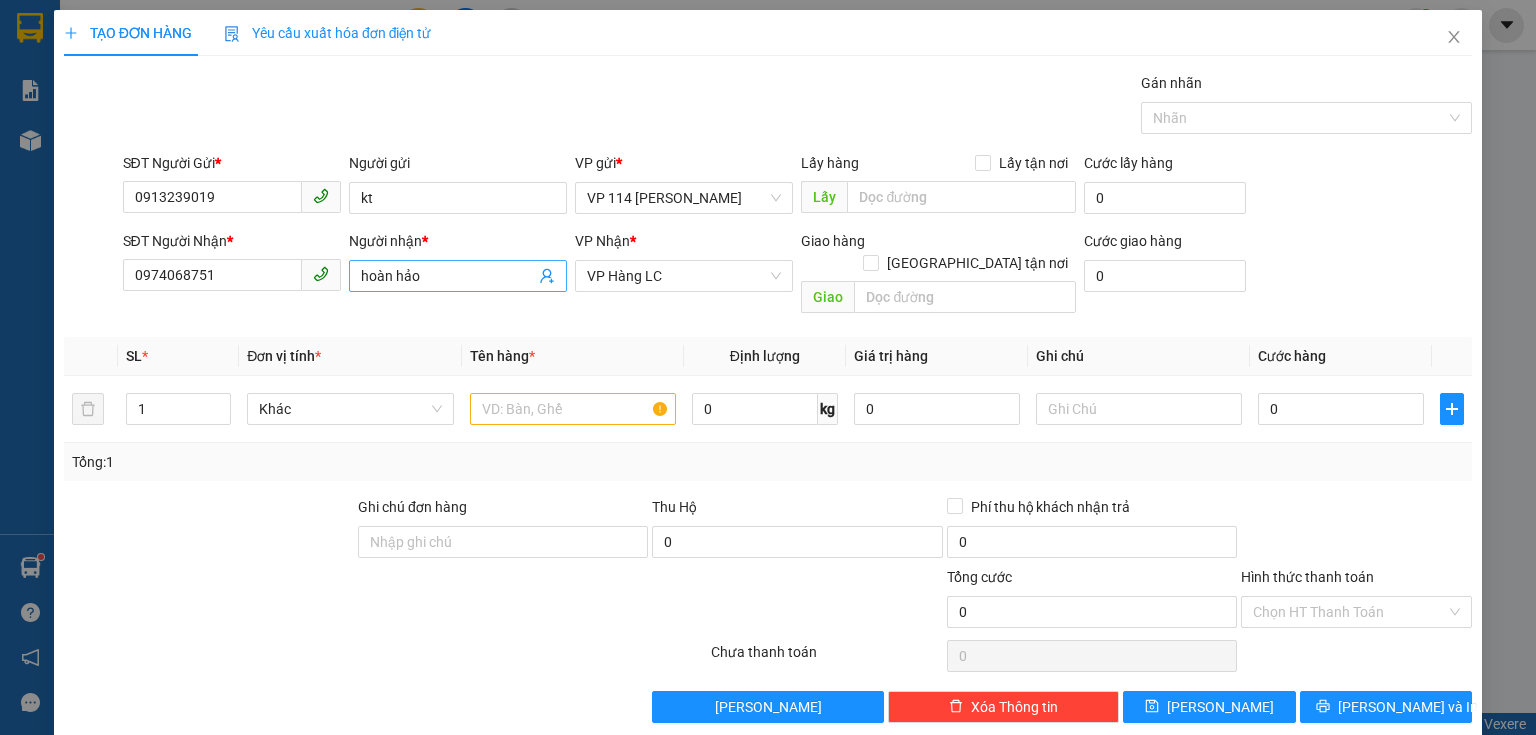 click on "hoàn hảo" at bounding box center [448, 276] 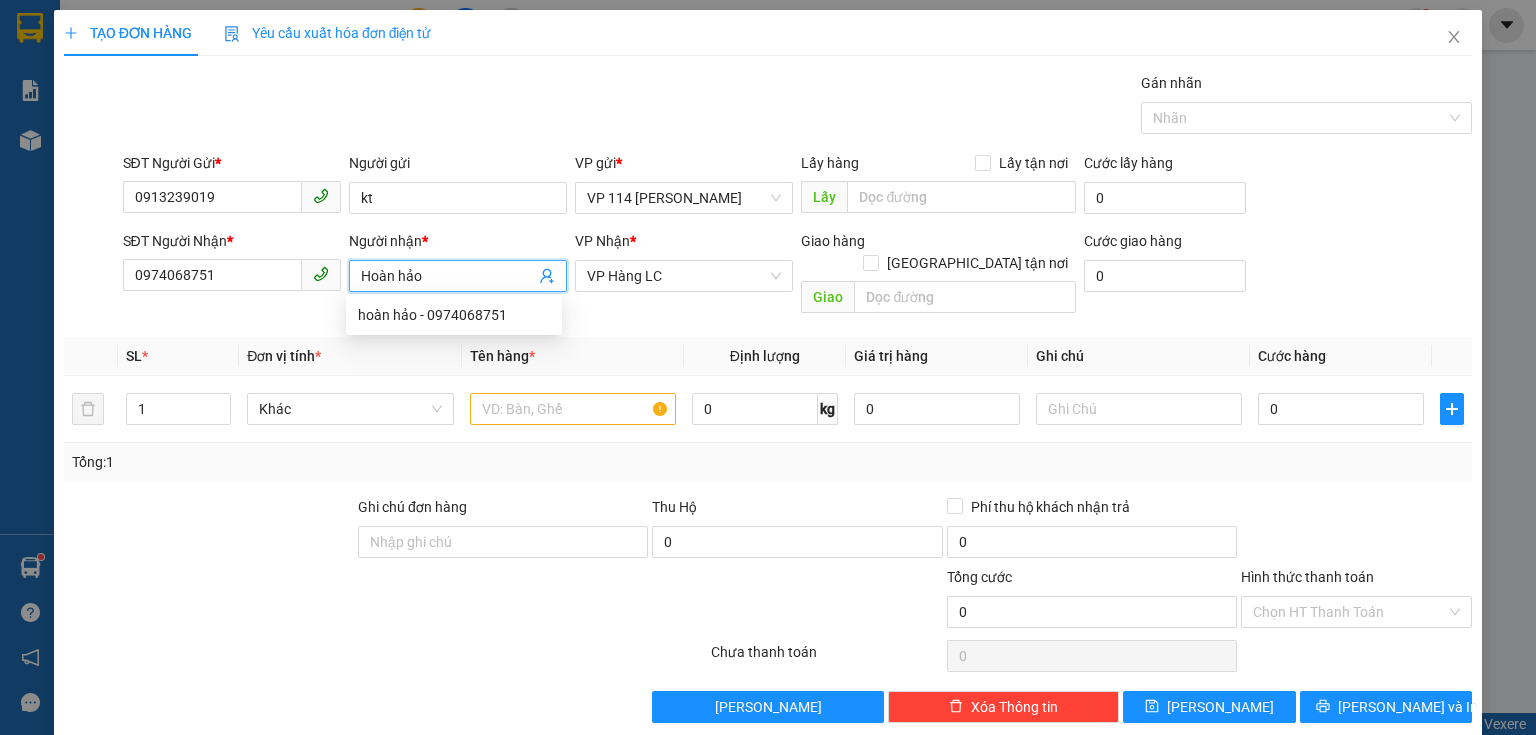 click on "Hoàn hảo" at bounding box center (448, 276) 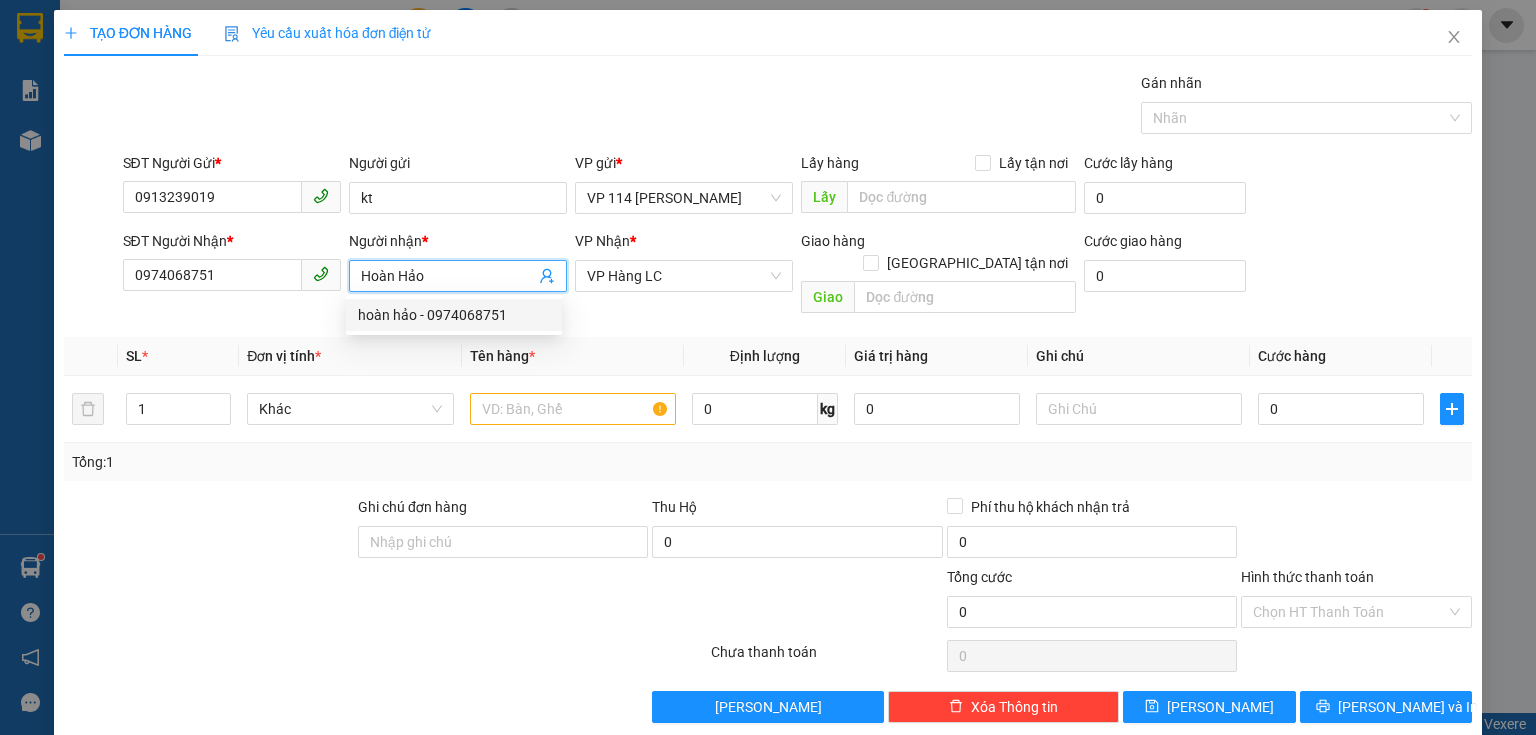 type on "Hoàn Hảo" 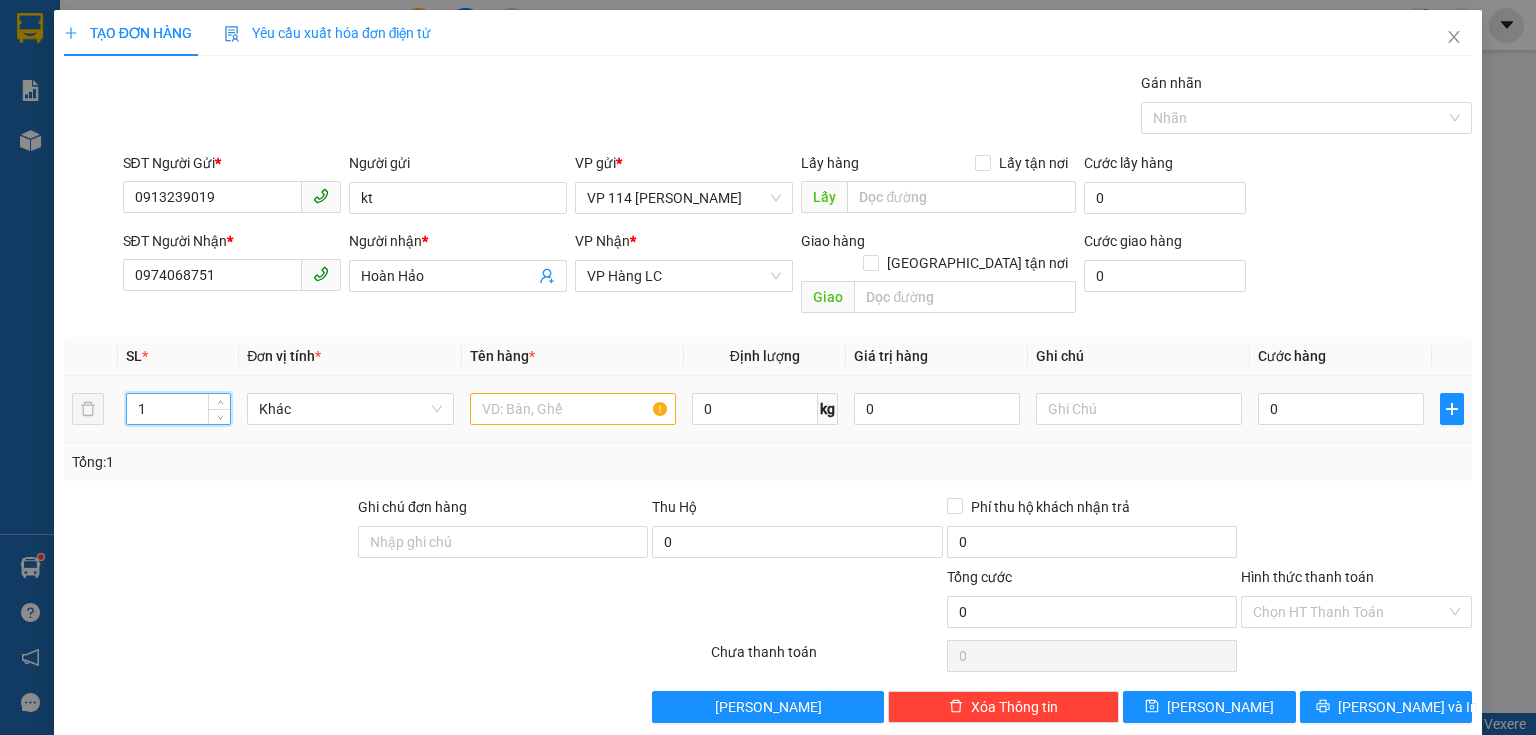 click on "1" at bounding box center (178, 409) 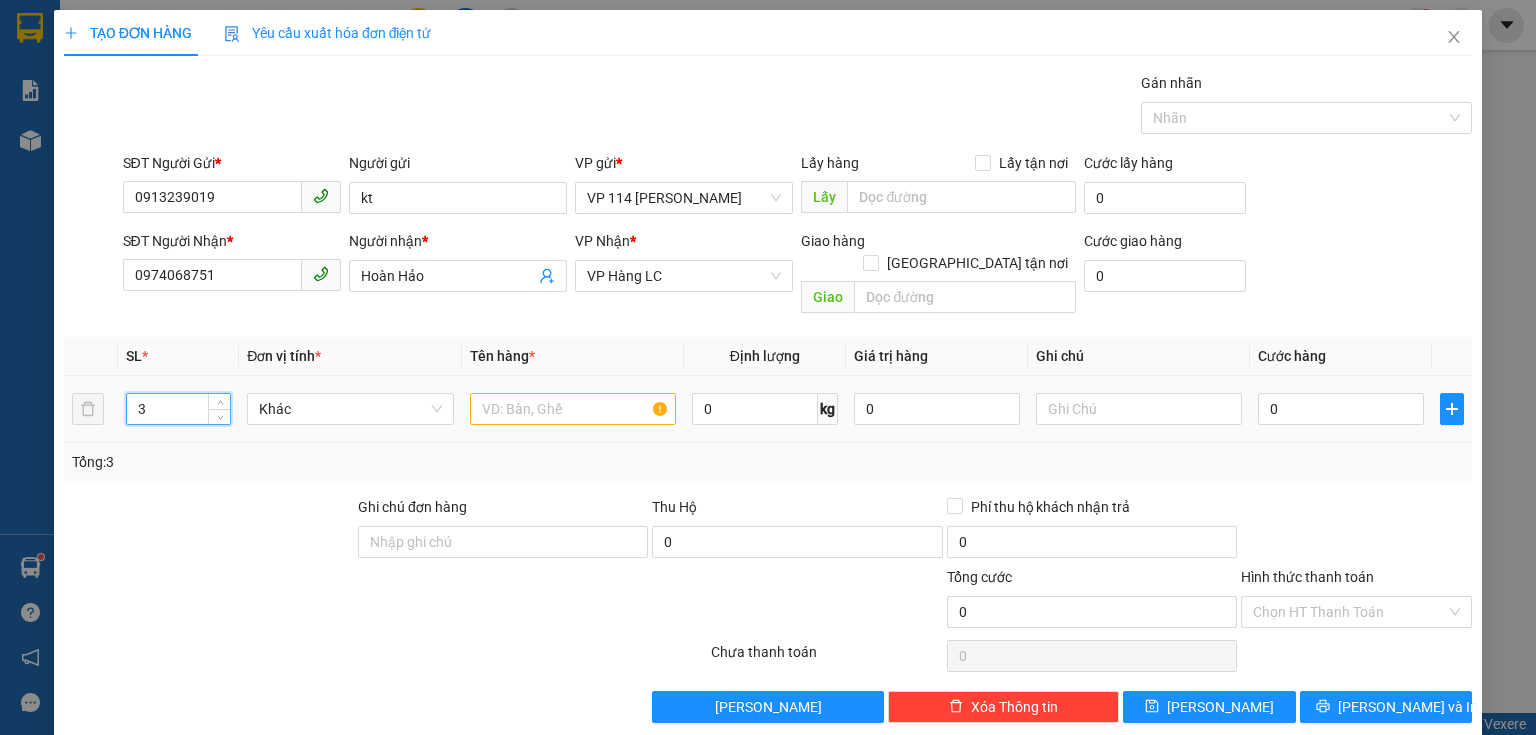 type on "3" 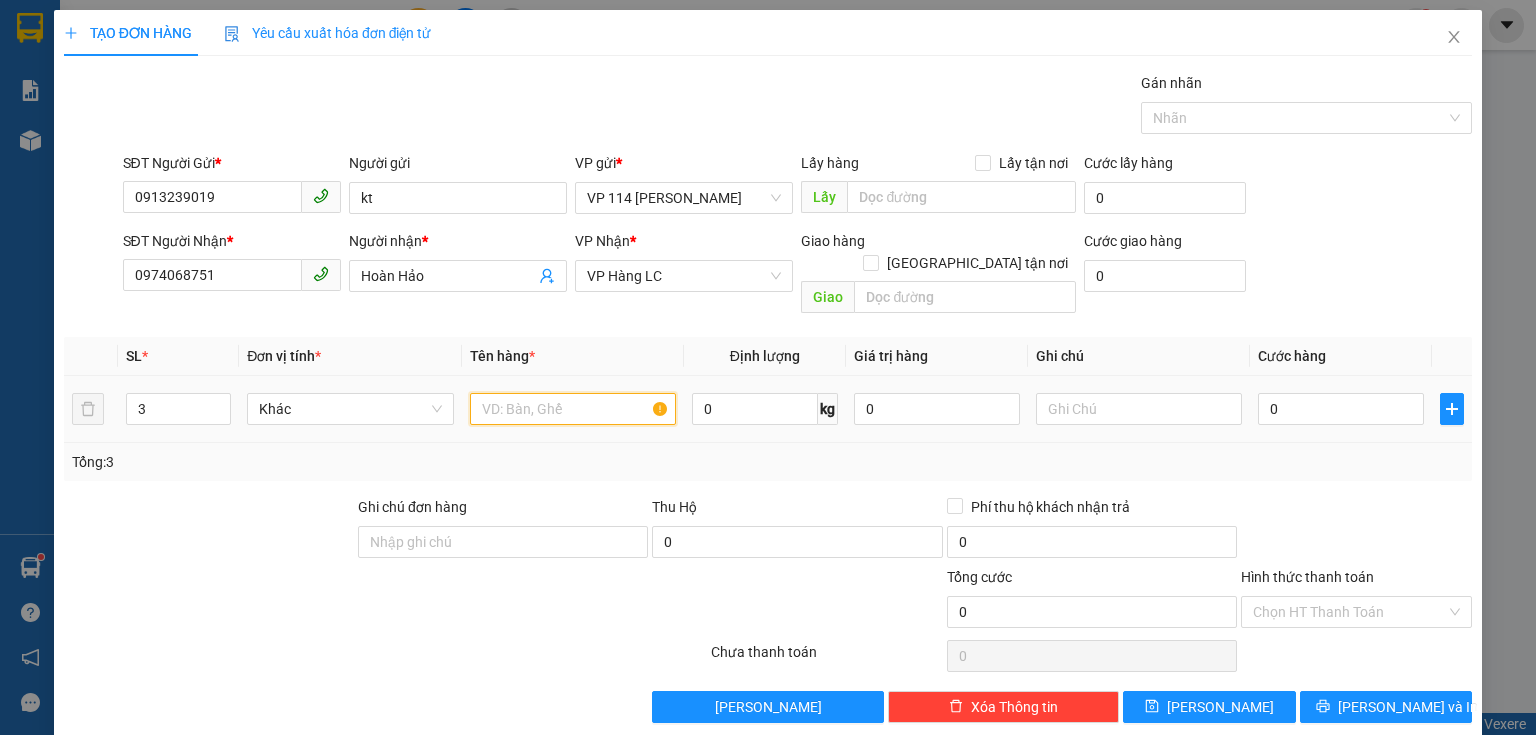 click at bounding box center [573, 409] 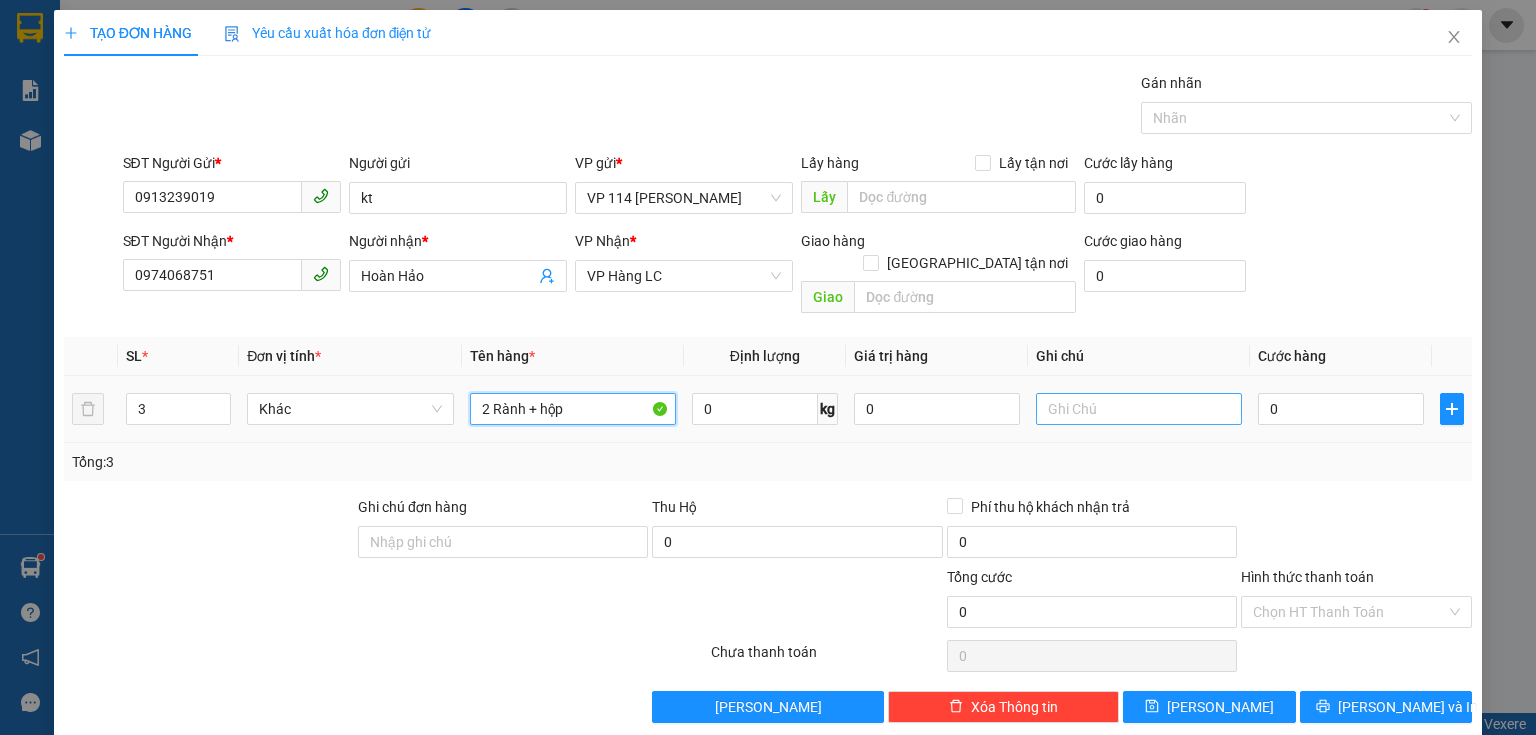 type on "2 Rành + hộp" 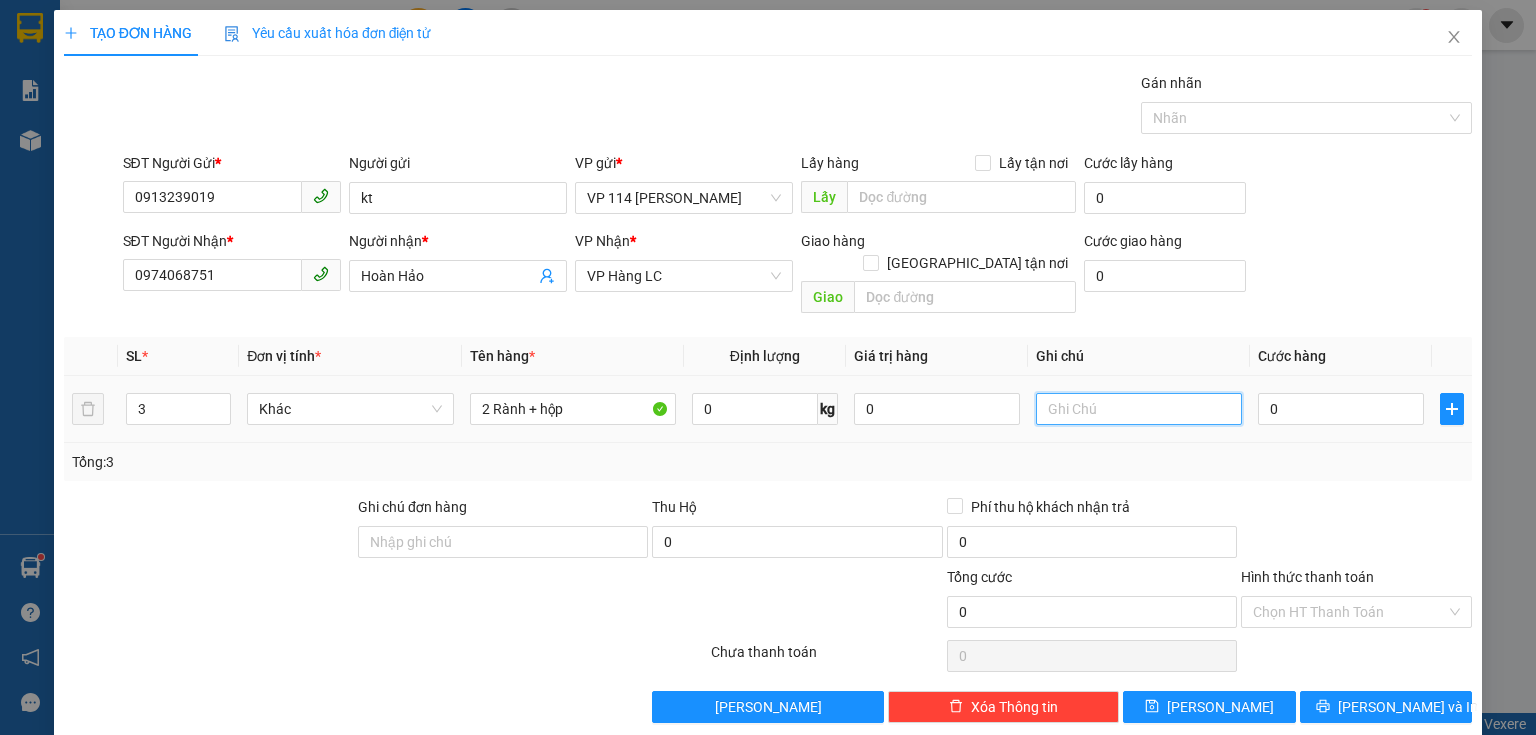click at bounding box center (1139, 409) 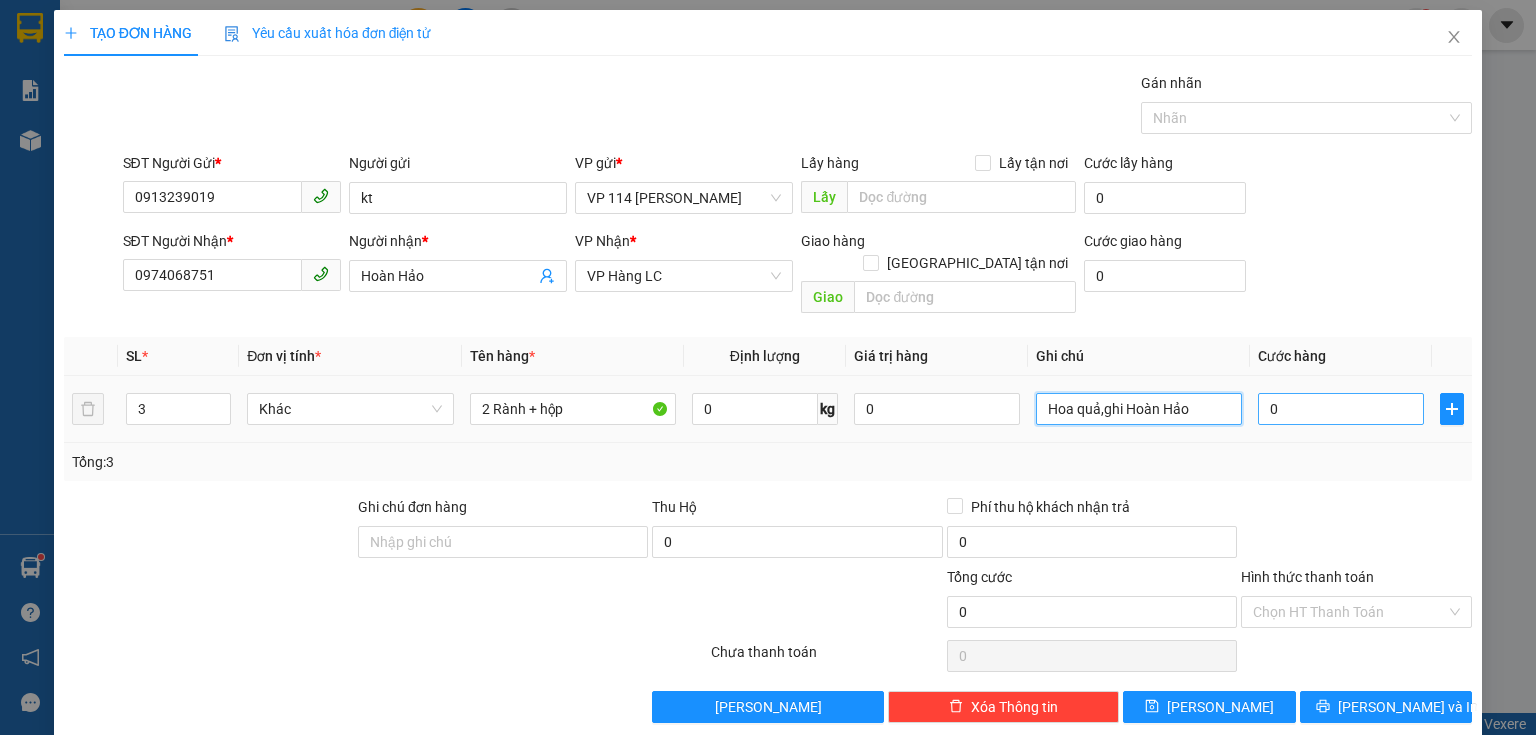 type on "Hoa quả,ghi Hoàn Hảo" 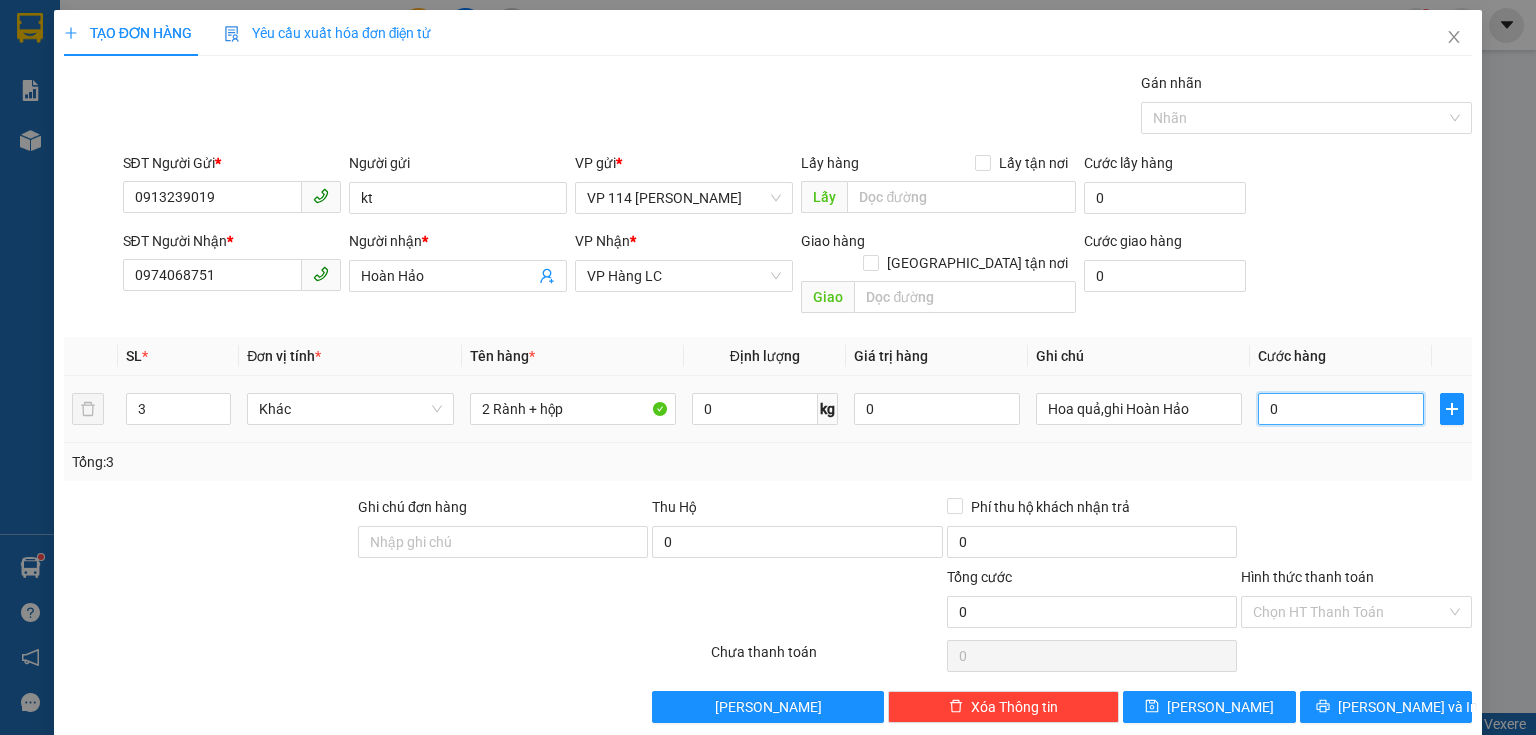 click on "0" at bounding box center (1341, 409) 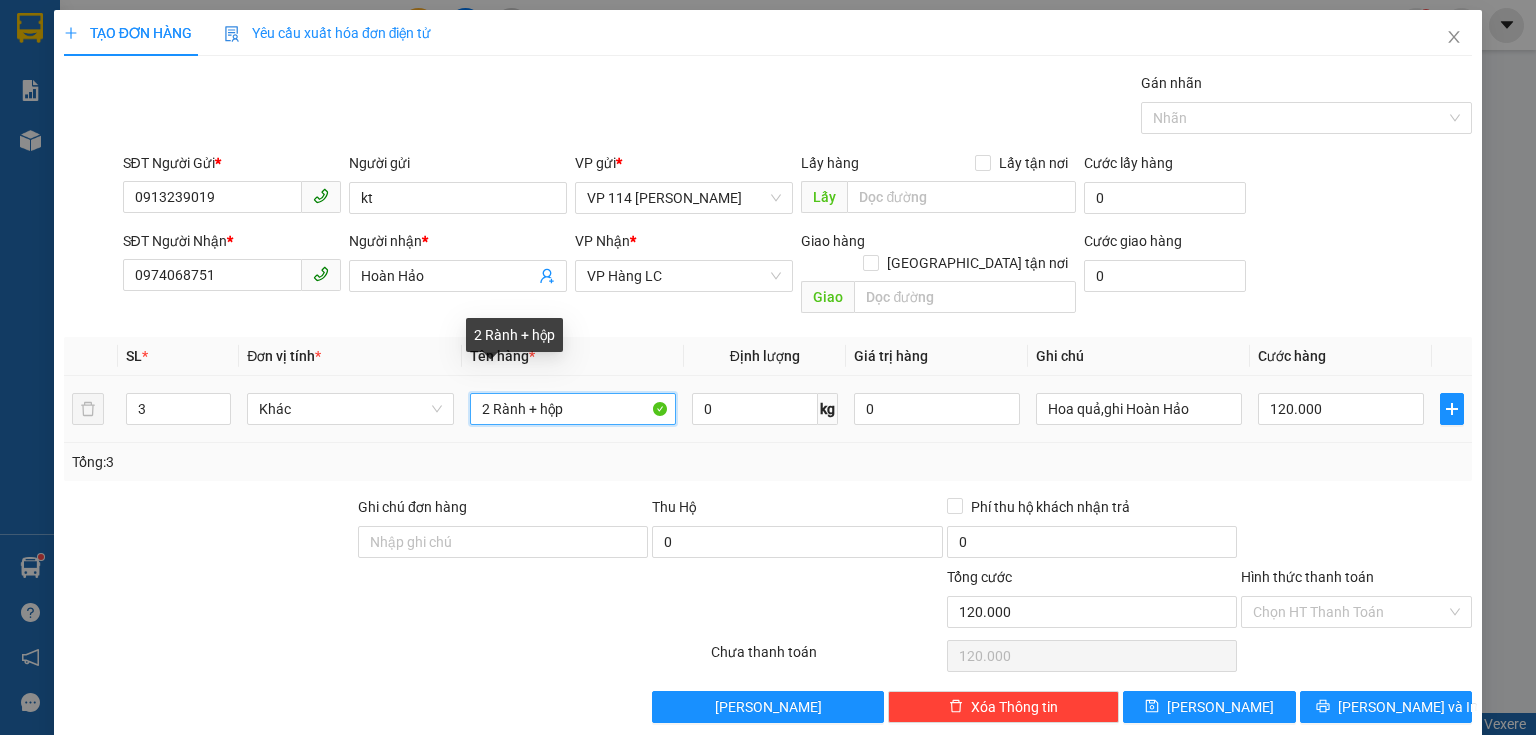 click on "2 Rành + hộp" at bounding box center (573, 409) 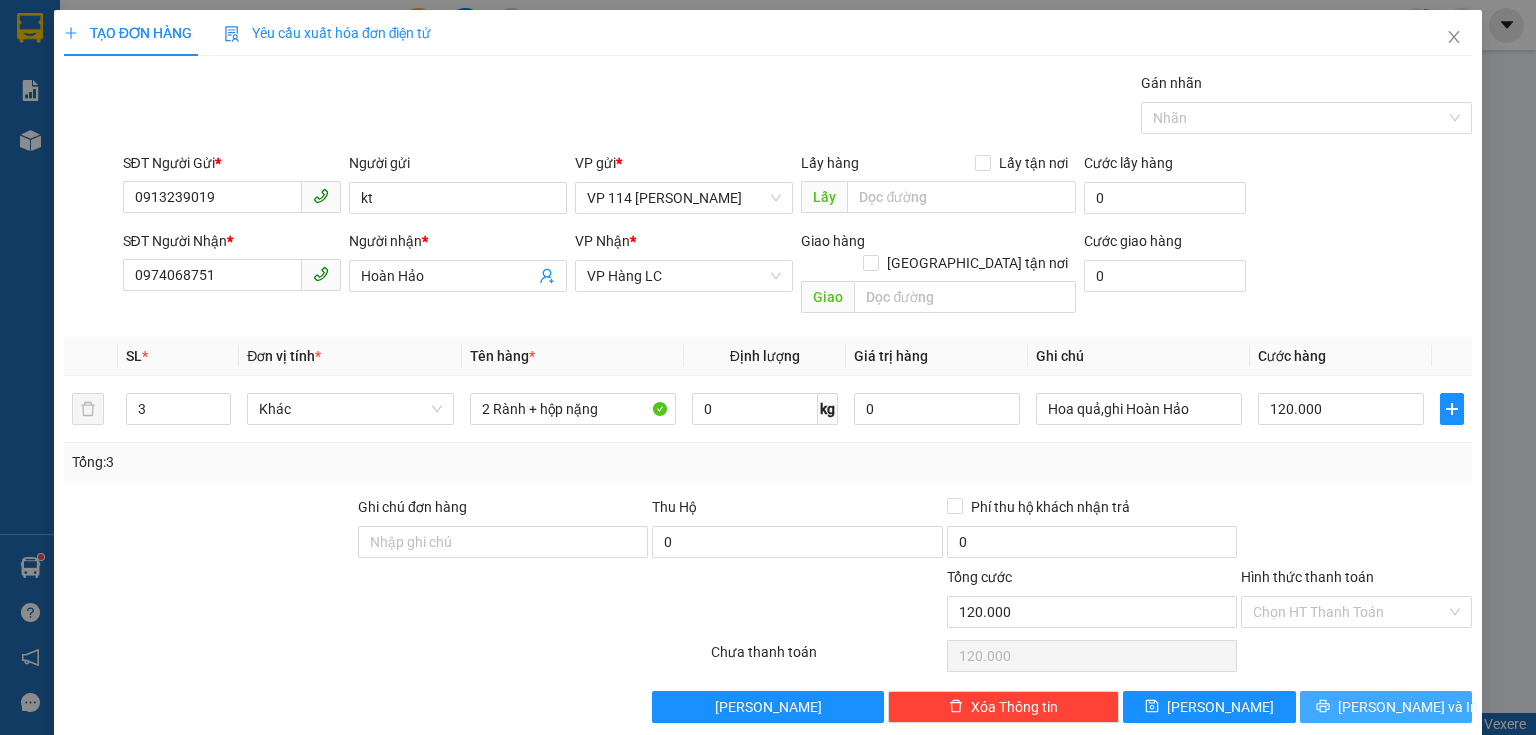 click on "[PERSON_NAME] và In" at bounding box center [1408, 707] 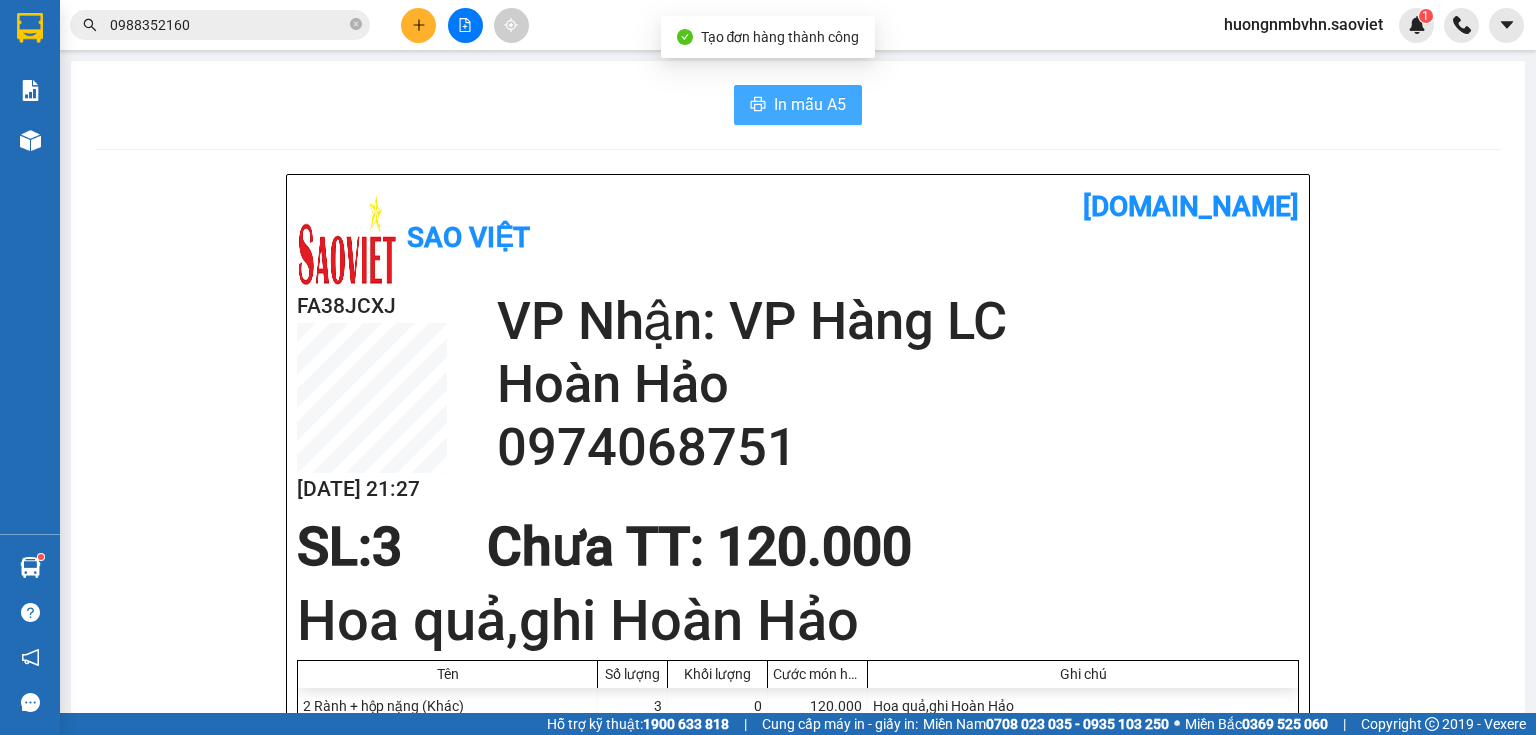 click on "In mẫu A5" at bounding box center (810, 104) 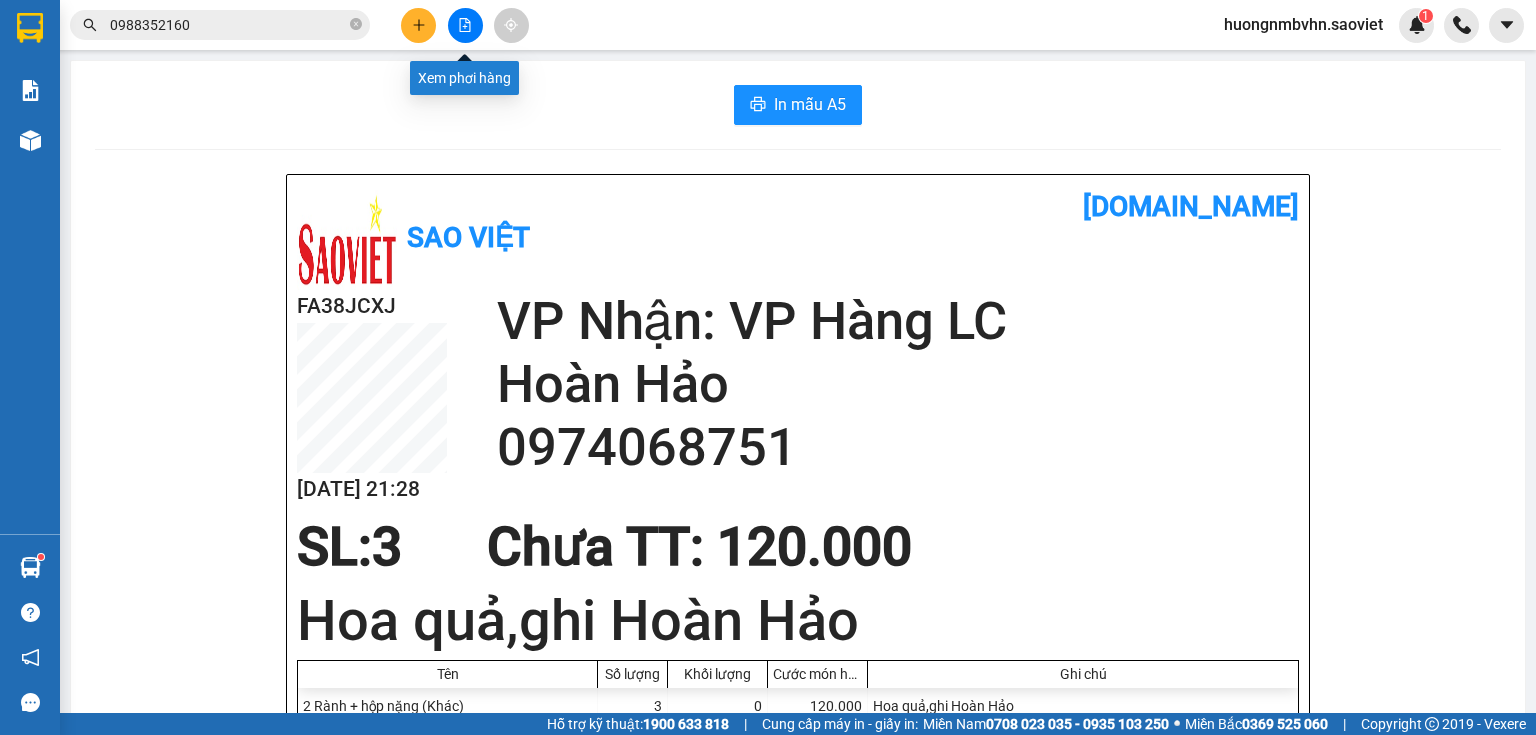 click at bounding box center [465, 25] 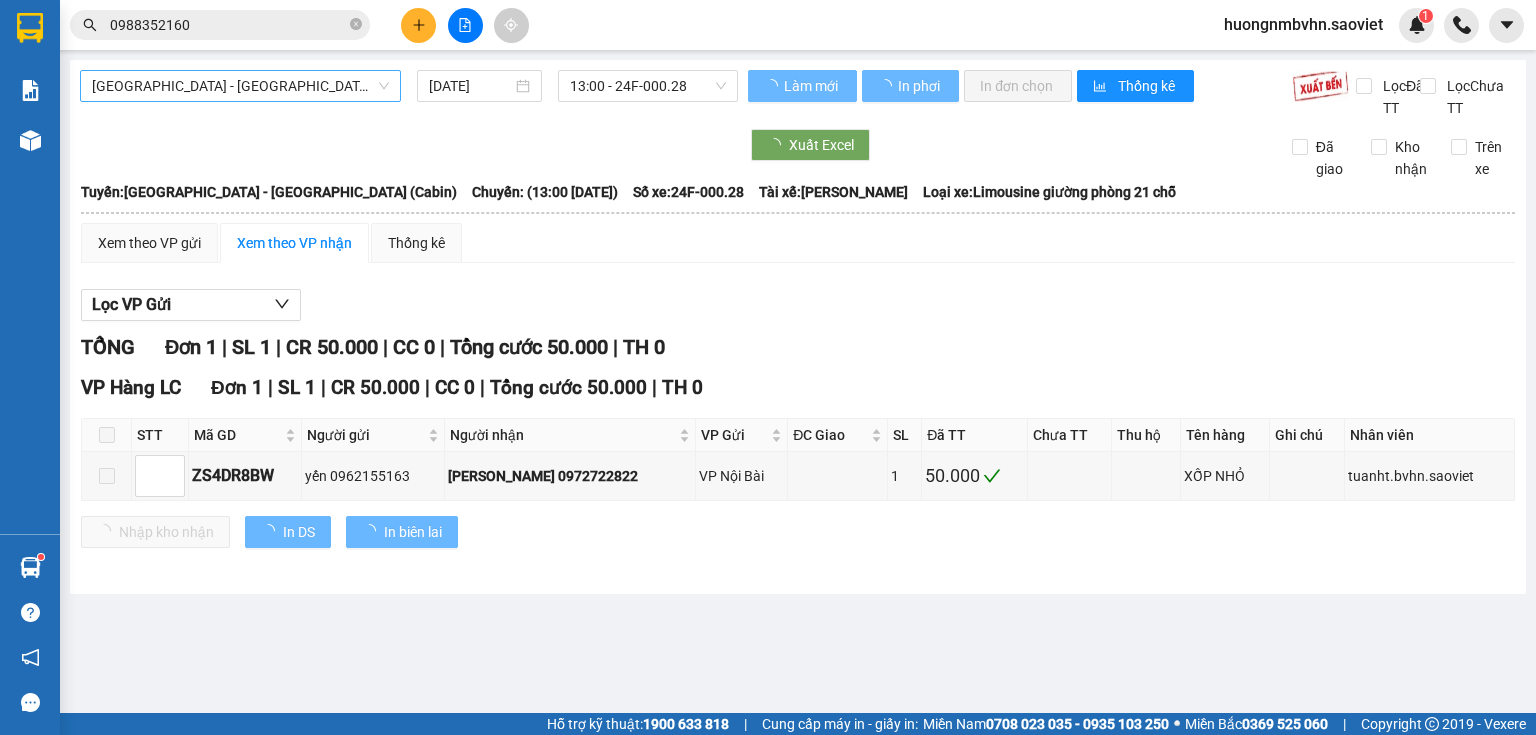 click on "[GEOGRAPHIC_DATA] - [GEOGRAPHIC_DATA] (Cabin)" at bounding box center (240, 86) 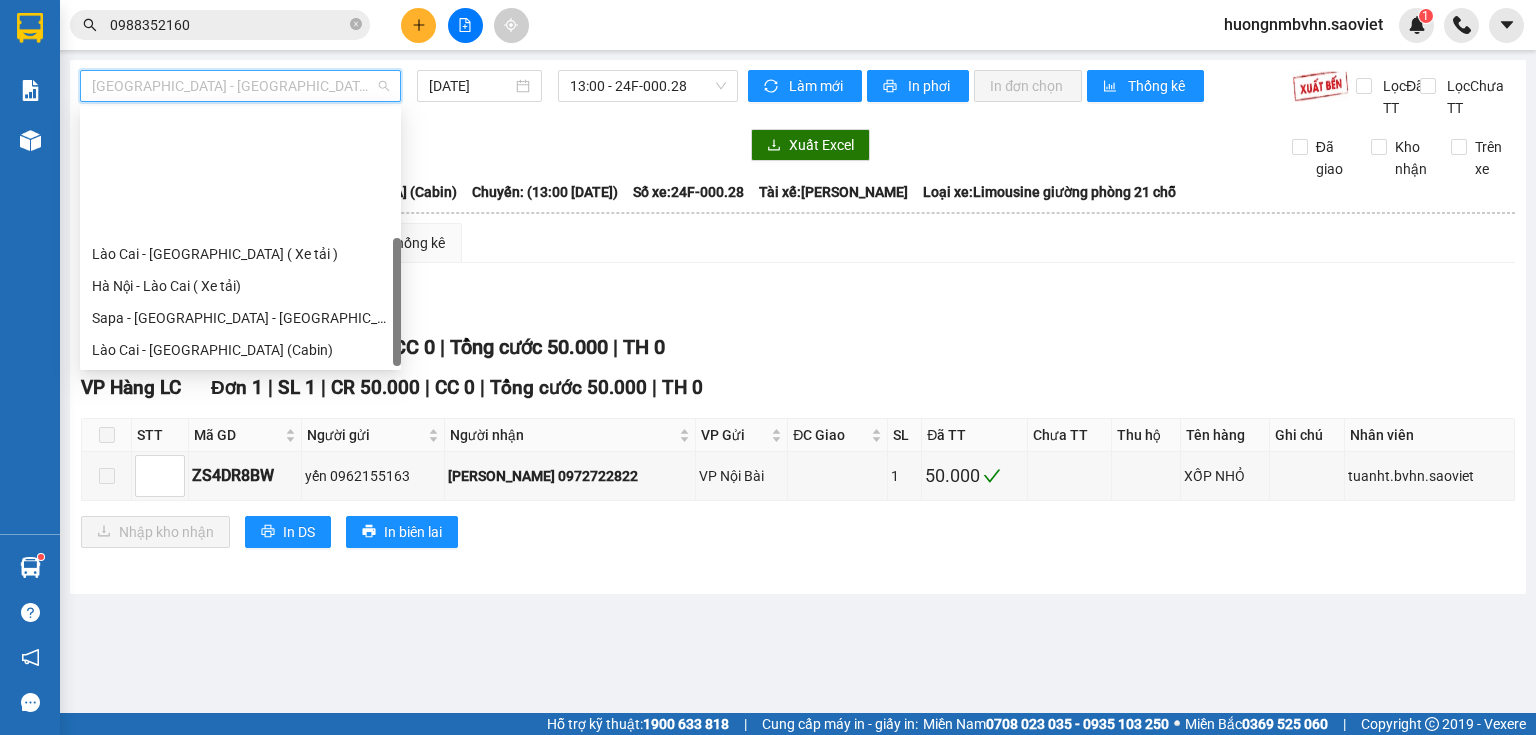 click on "[GEOGRAPHIC_DATA] - Sapa (Cabin - Full)" at bounding box center (240, 510) 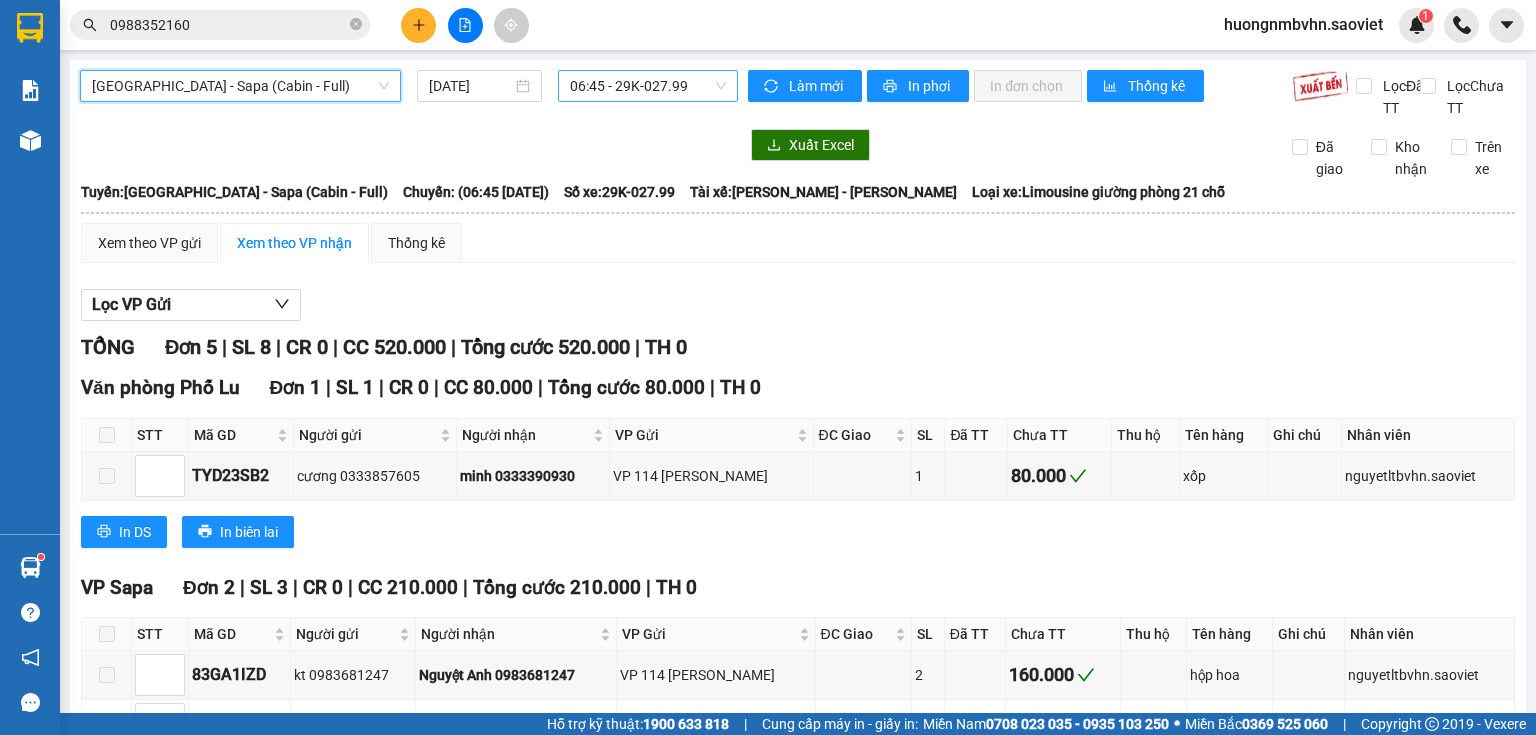 click on "06:45     - 29K-027.99" at bounding box center (648, 86) 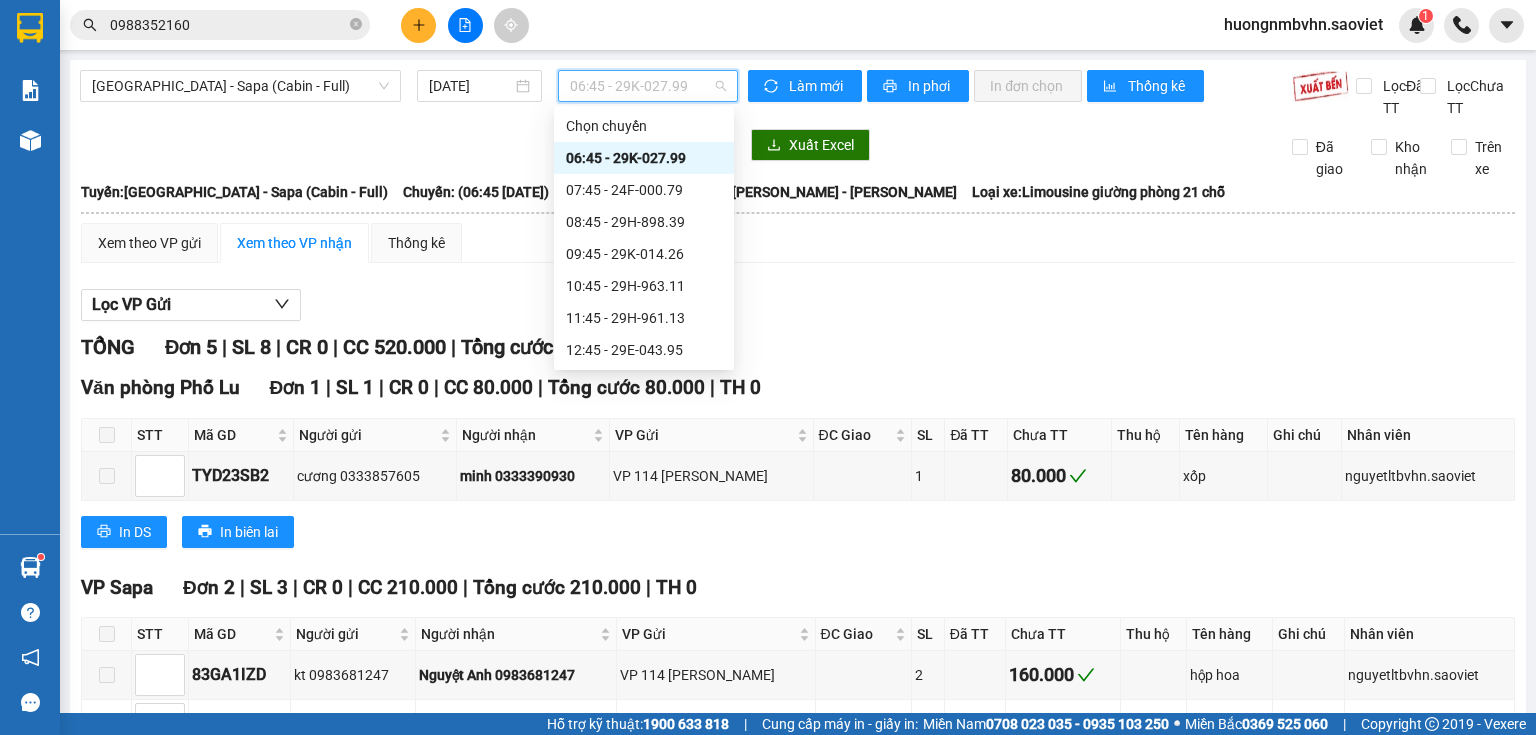 click on "22:15     - 29H-898.08" at bounding box center [644, 574] 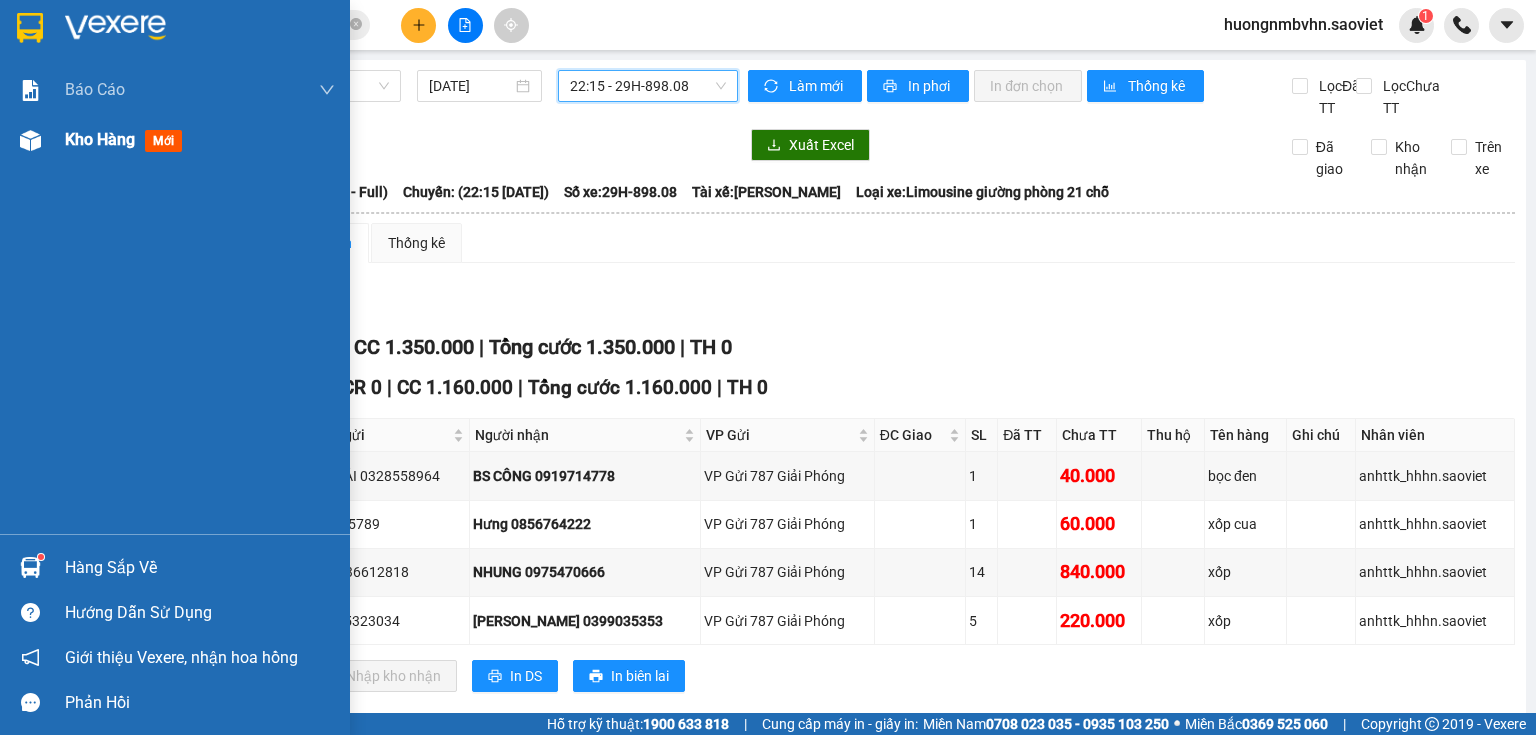 click on "Kho hàng mới" at bounding box center (175, 140) 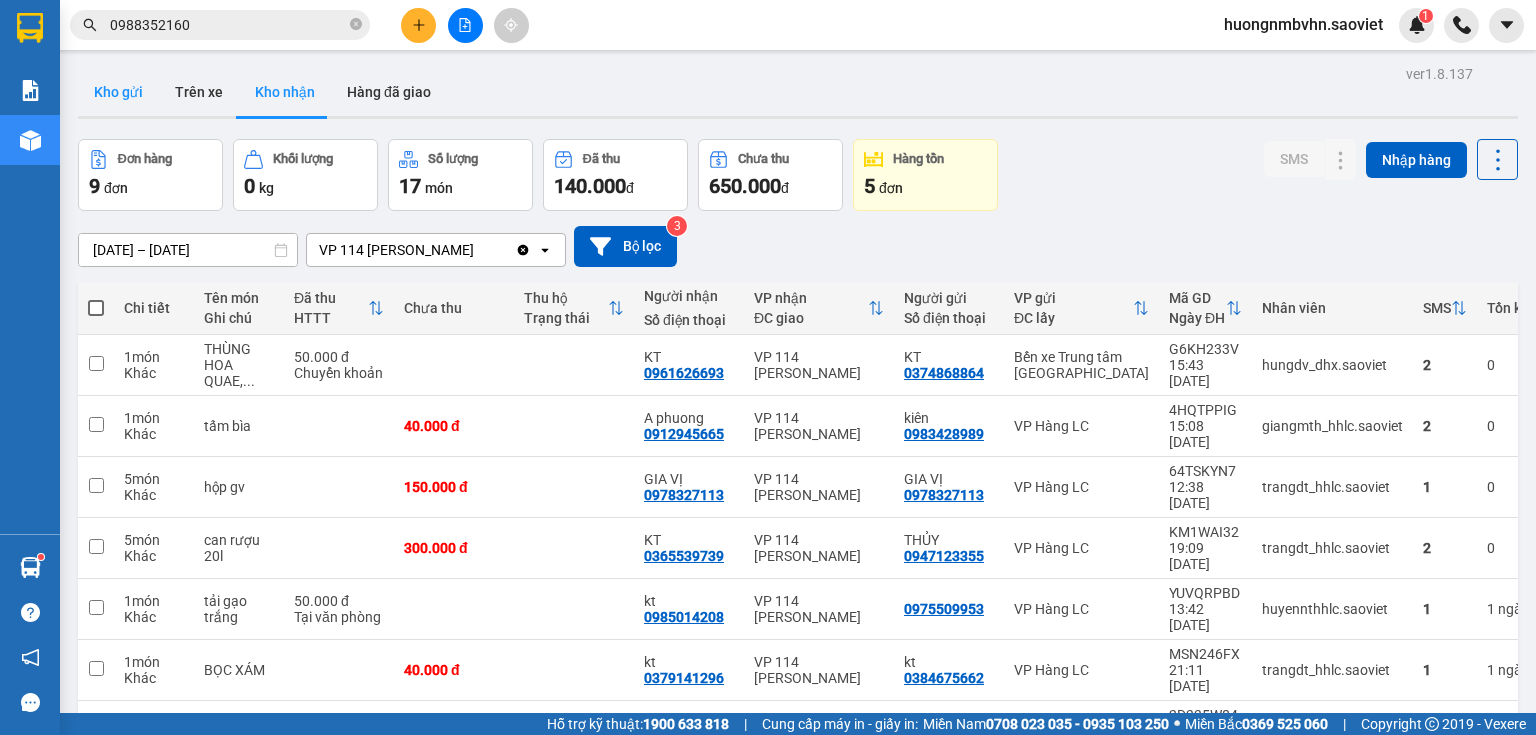 click on "Kho gửi" at bounding box center [118, 92] 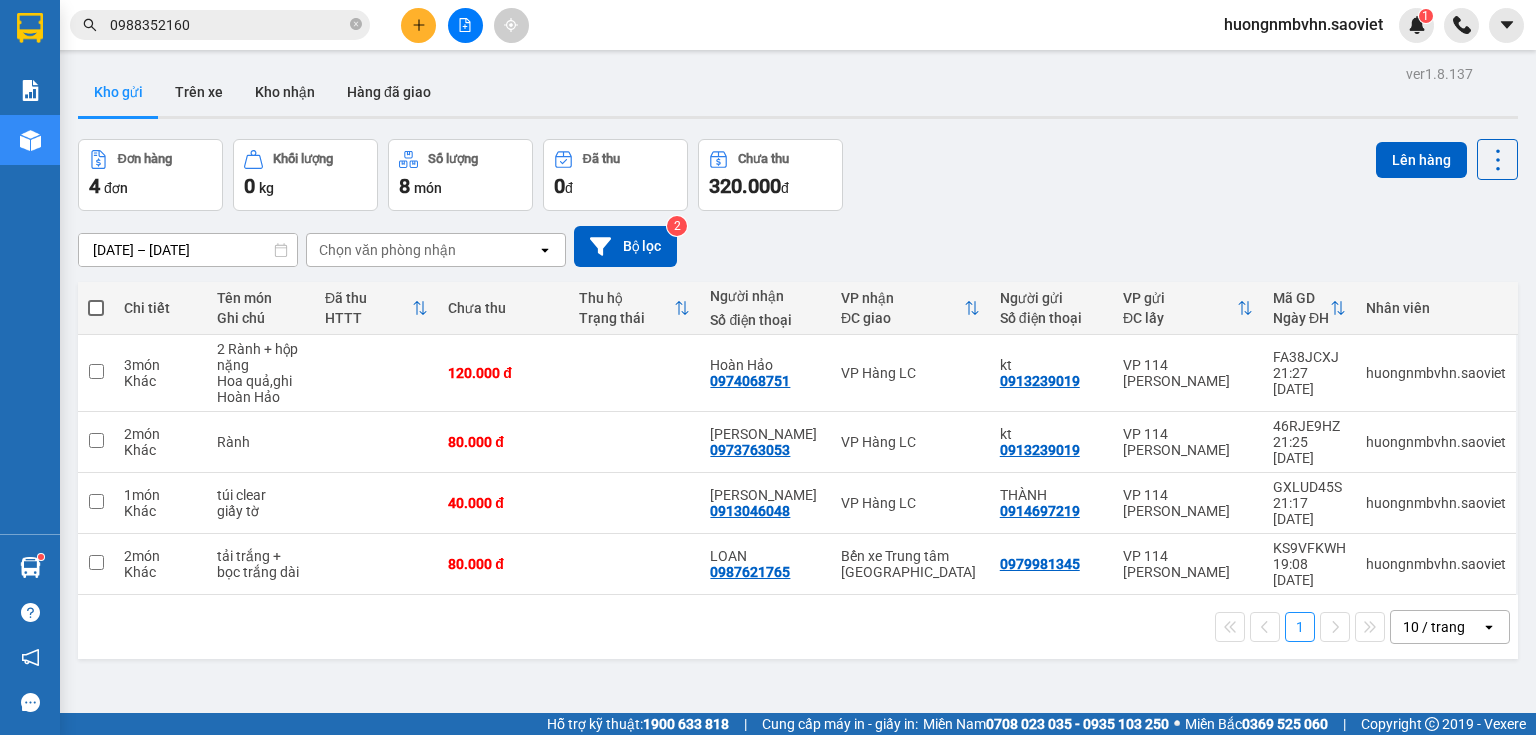click at bounding box center [96, 308] 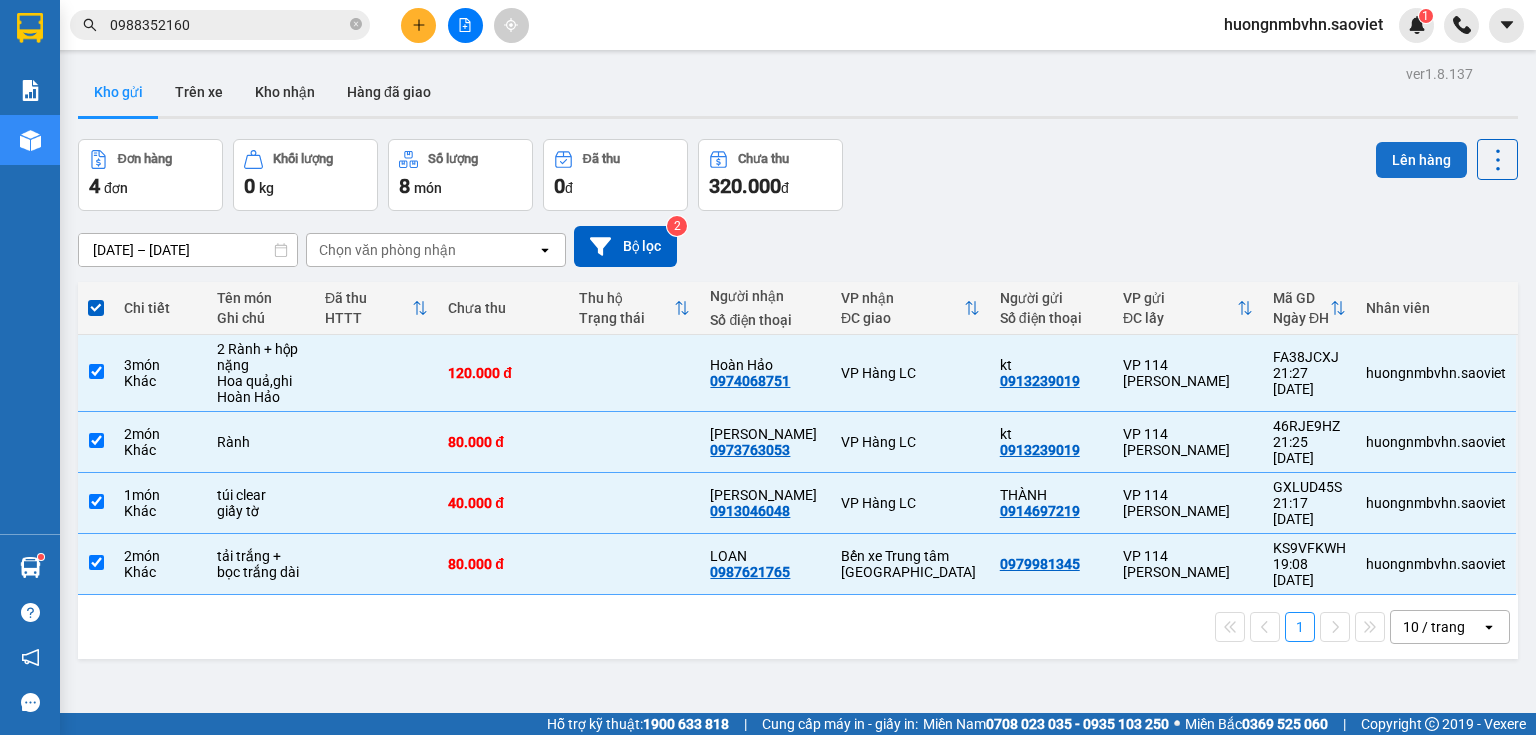 click on "Lên hàng" at bounding box center [1421, 160] 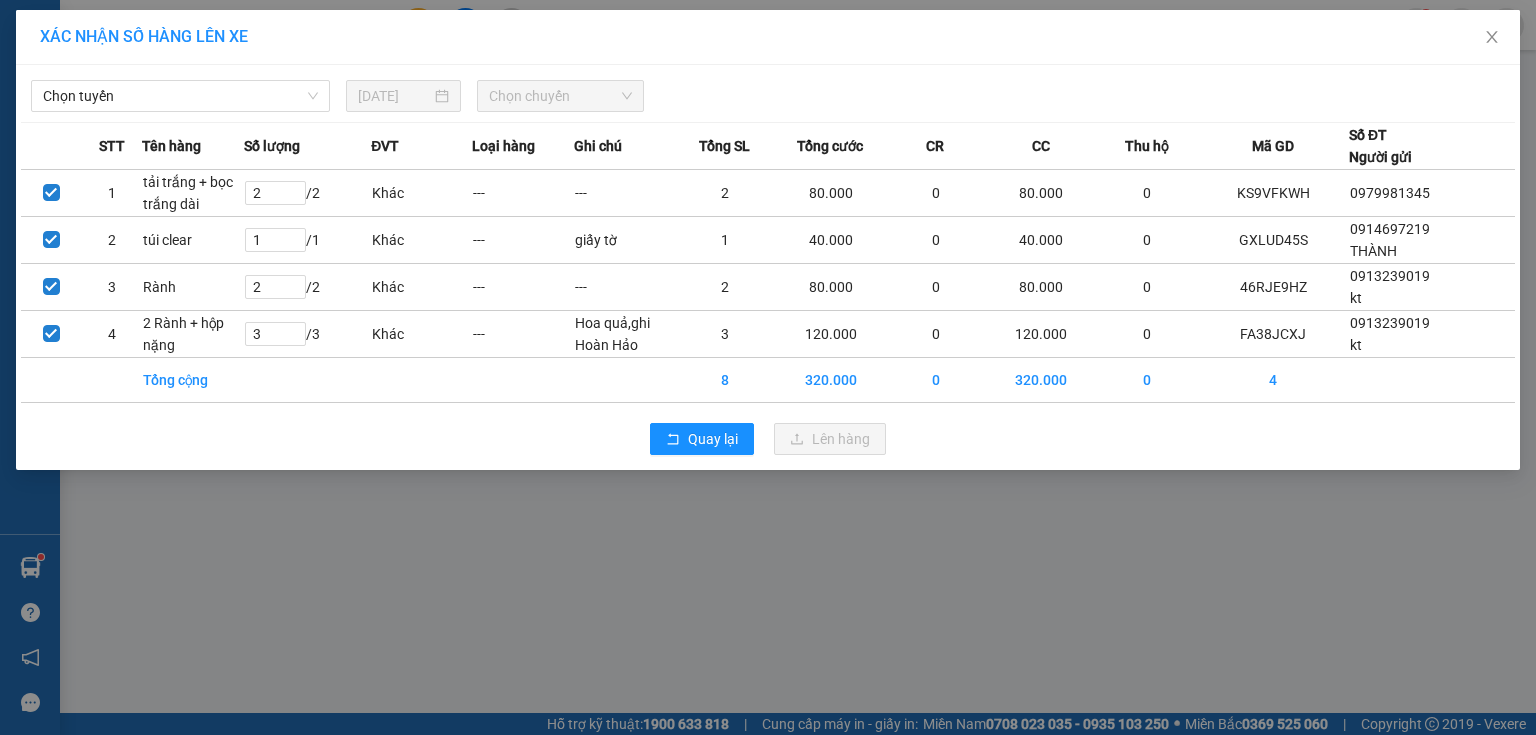 click on "Chọn tuyến 13/07/2025 Chọn chuyến" at bounding box center [768, 91] 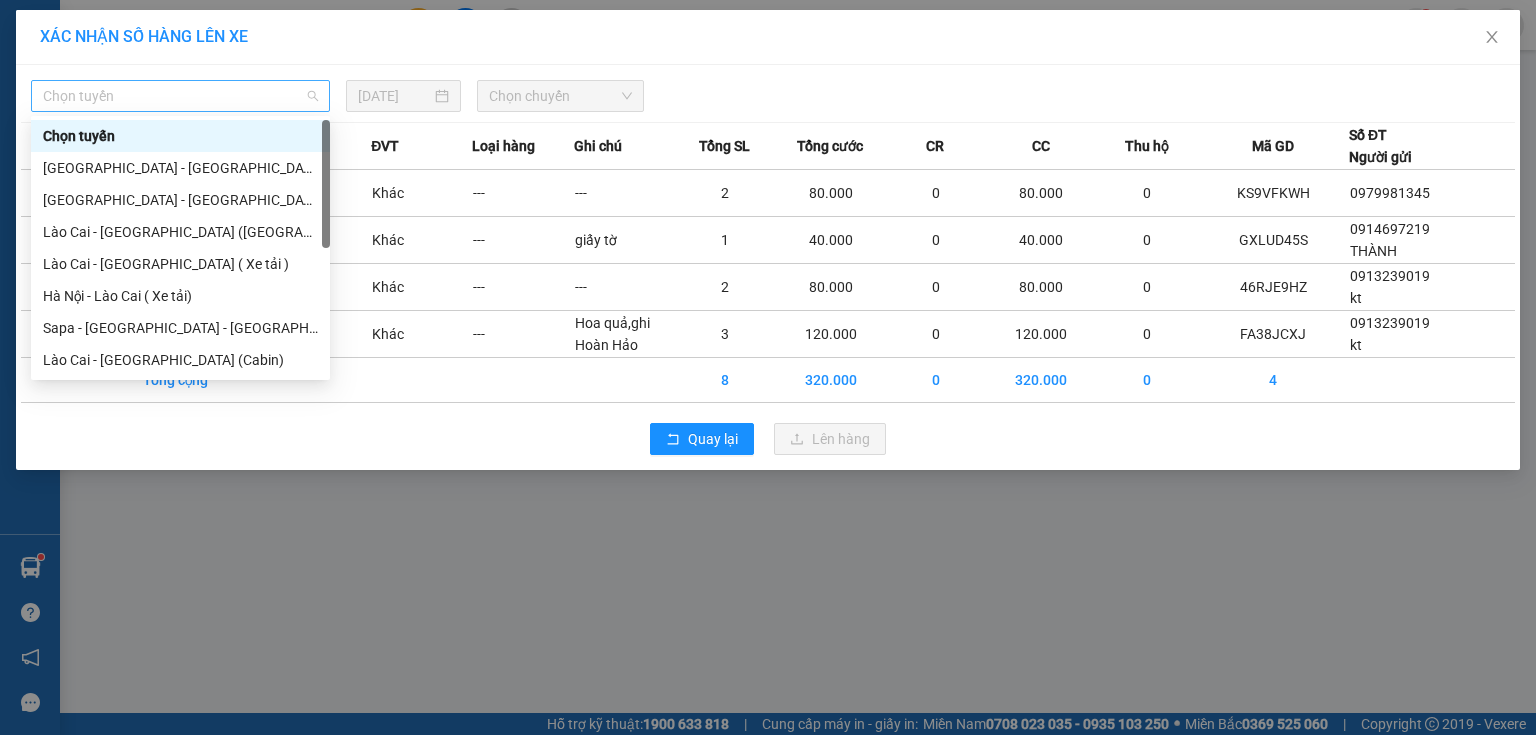 drag, startPoint x: 172, startPoint y: 88, endPoint x: 172, endPoint y: 102, distance: 14 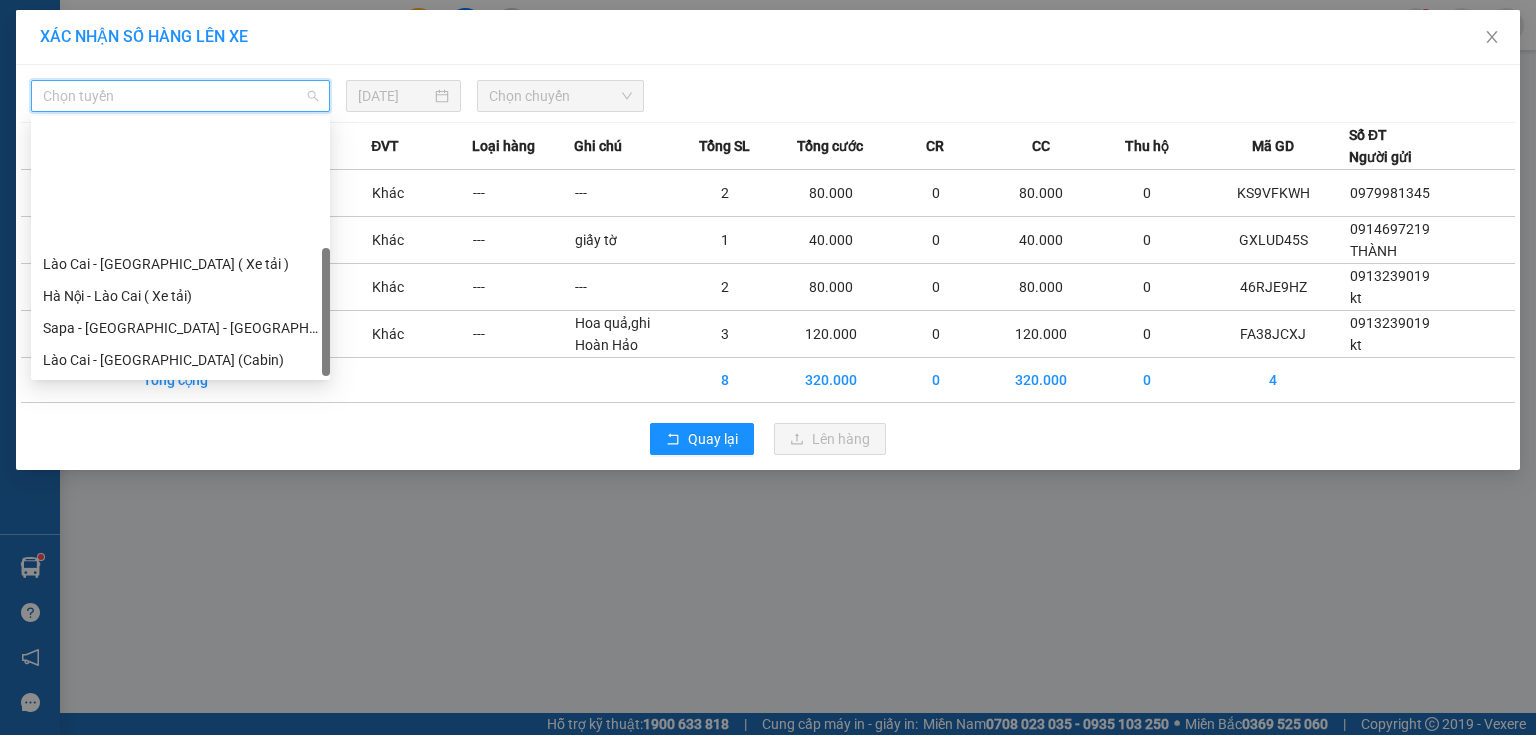 click on "[GEOGRAPHIC_DATA] - Sapa (Cabin - Full)" at bounding box center [180, 520] 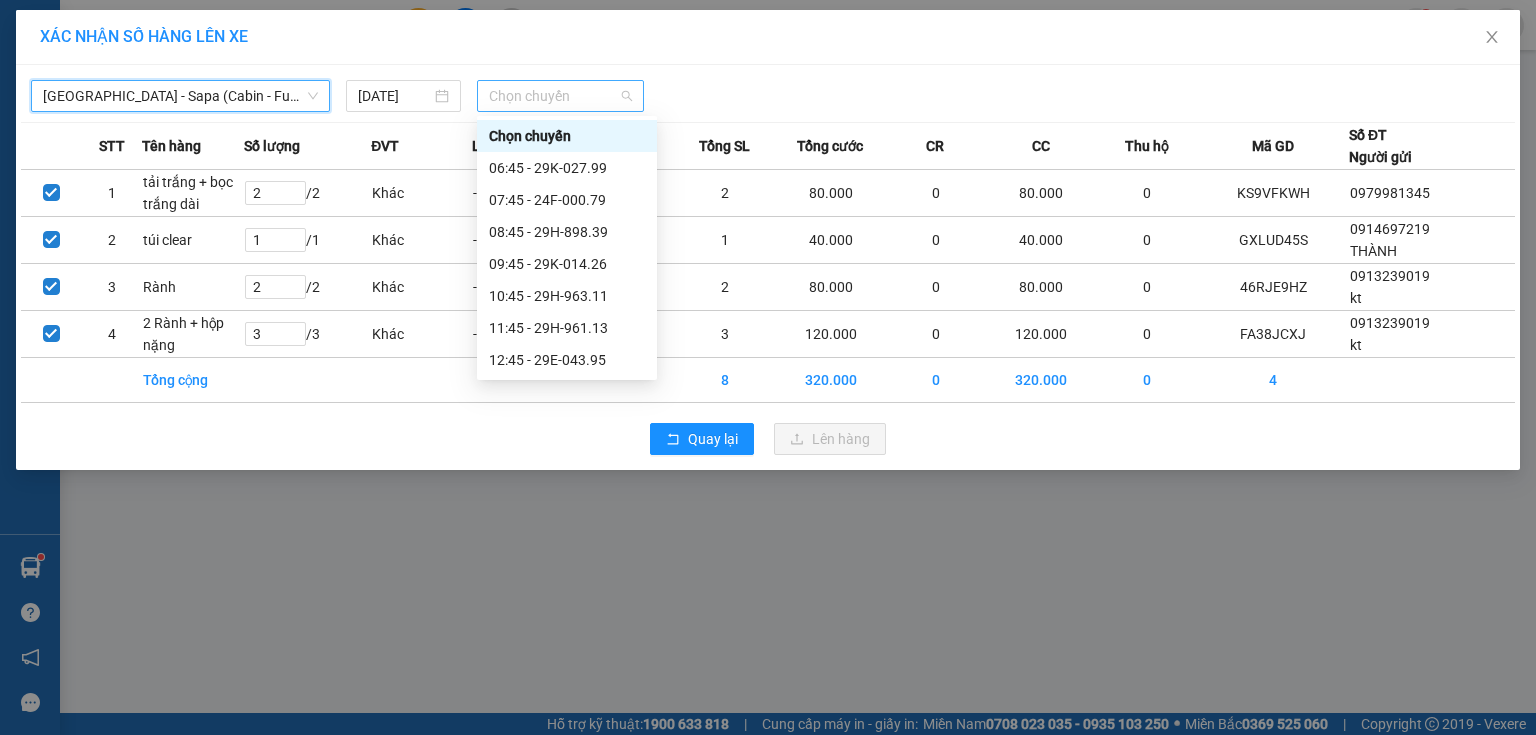click on "Chọn chuyến" at bounding box center (561, 96) 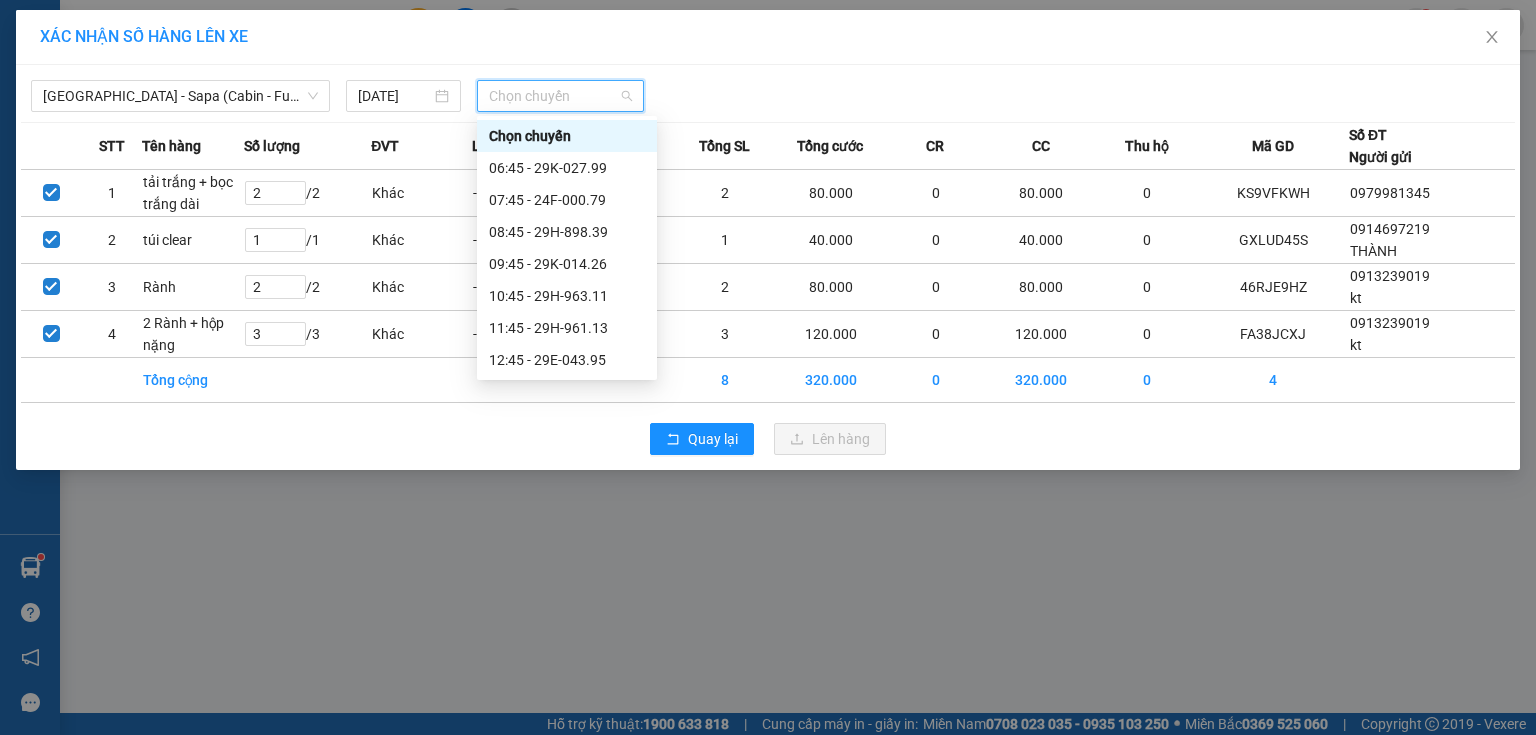 click on "22:15     - 29H-898.08" at bounding box center (567, 584) 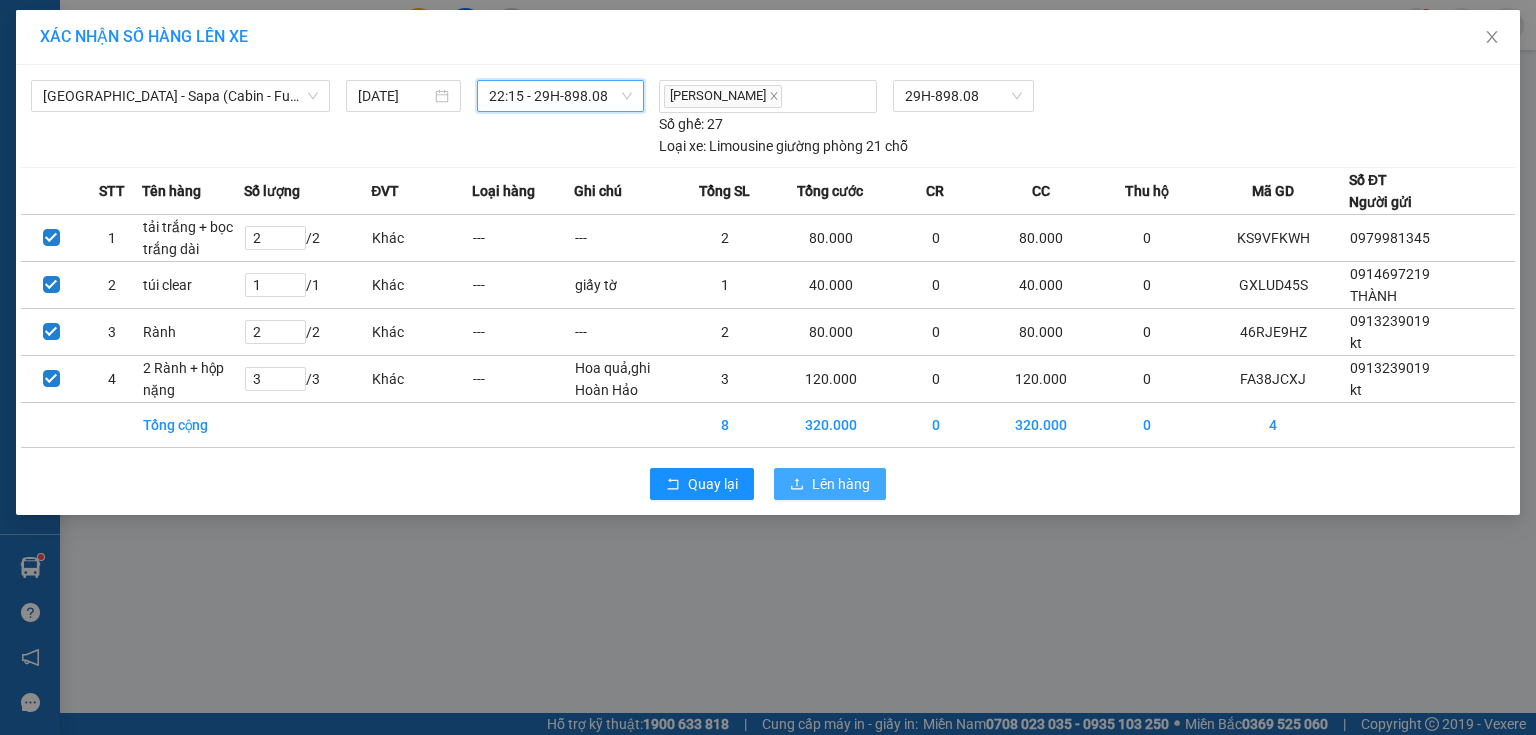 click on "Lên hàng" at bounding box center (841, 484) 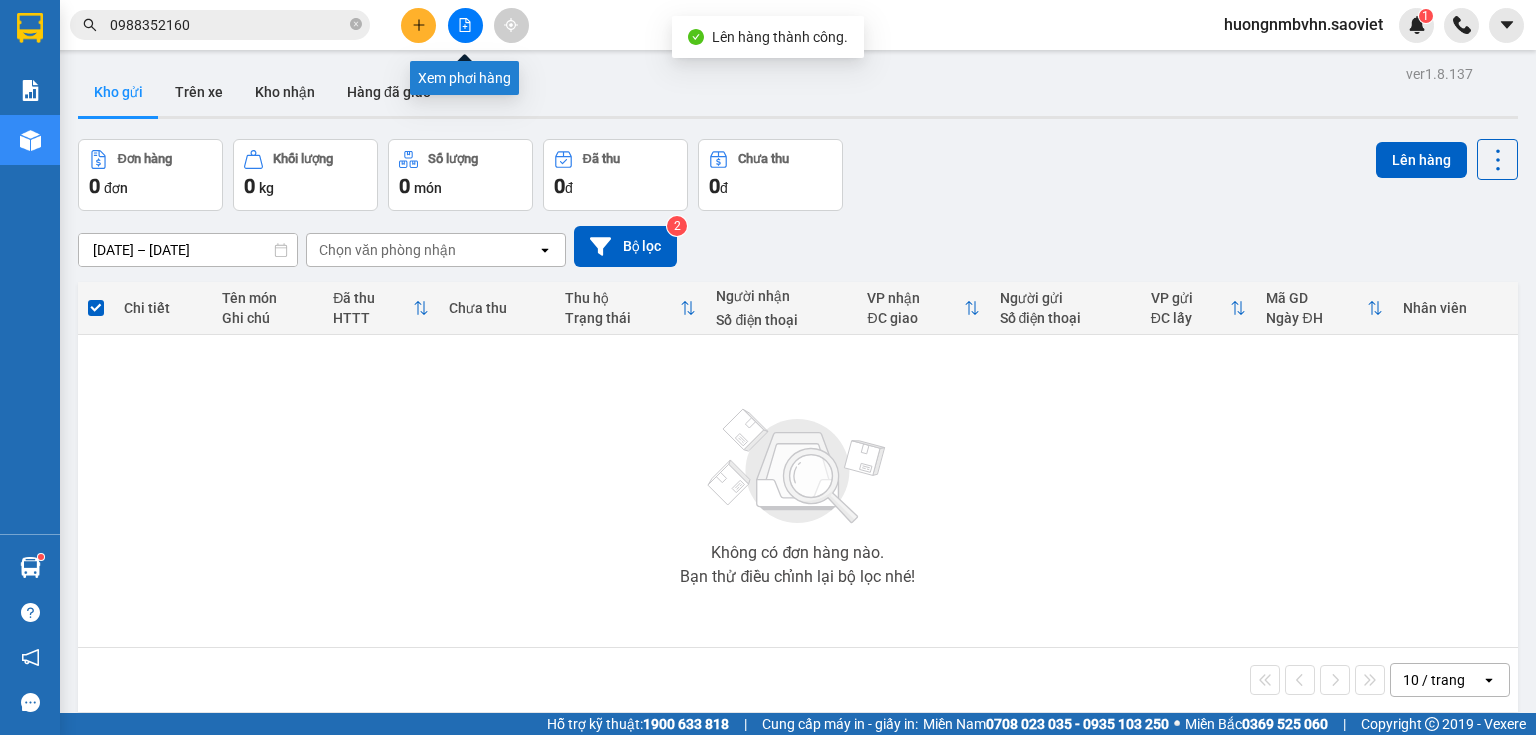 click 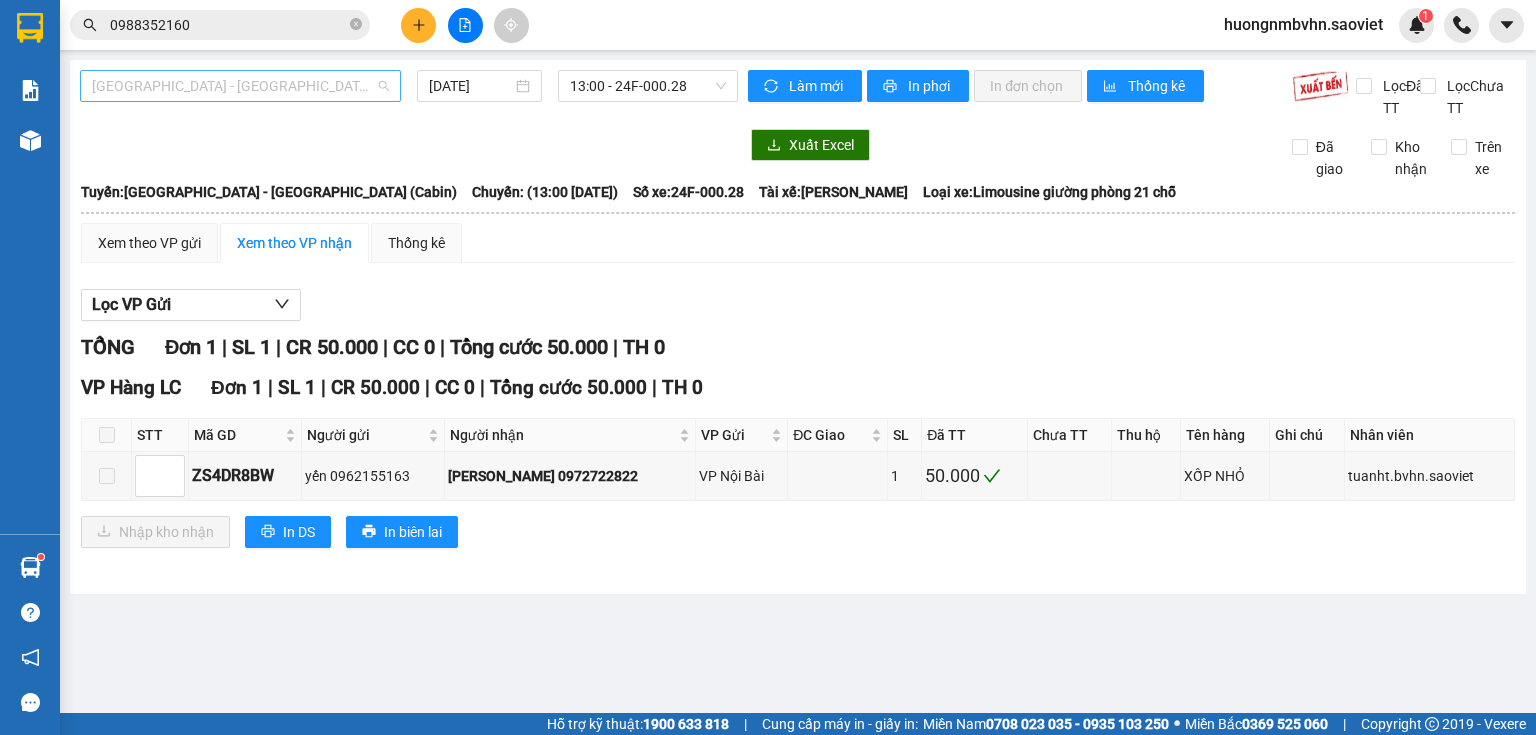 click on "[GEOGRAPHIC_DATA] - [GEOGRAPHIC_DATA] (Cabin)" at bounding box center (240, 86) 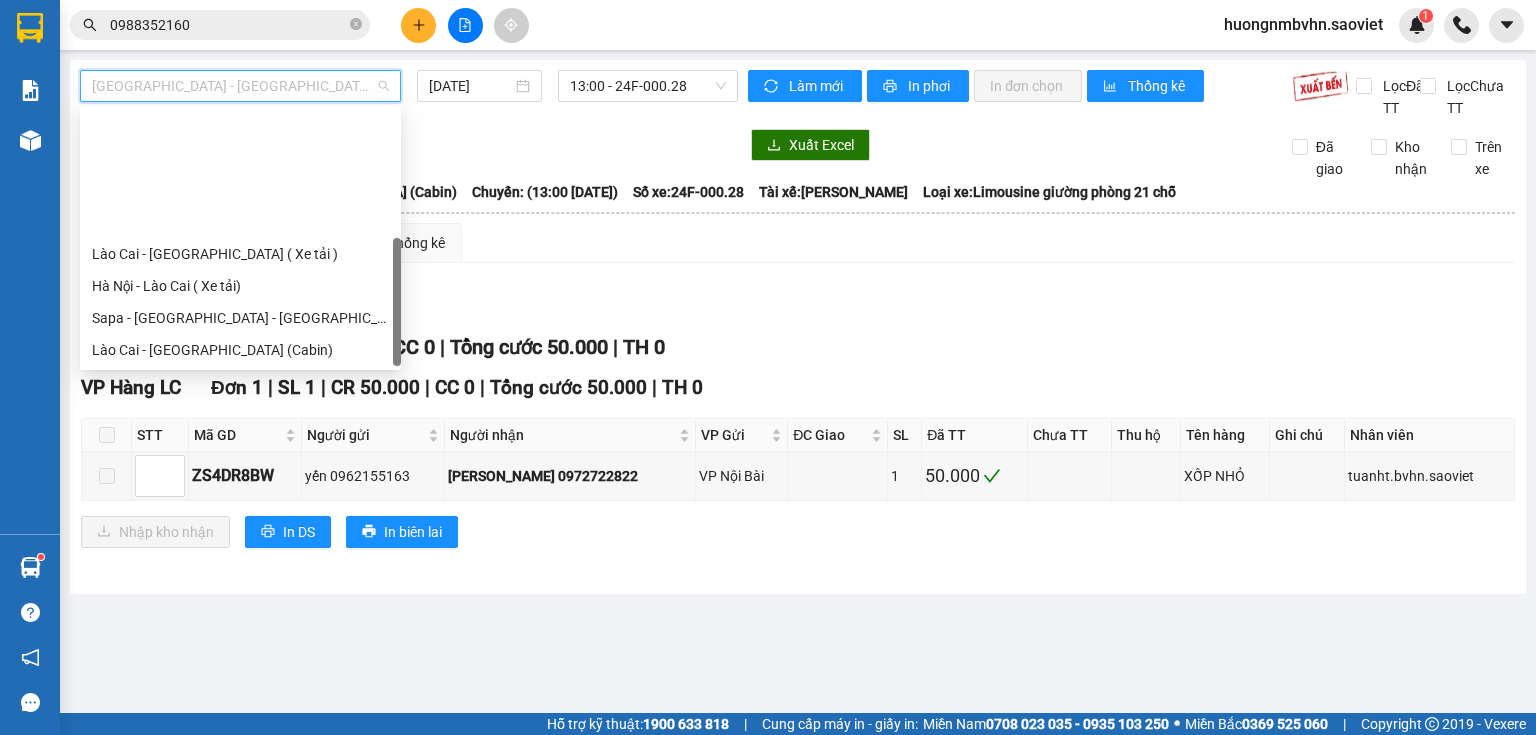 click on "[GEOGRAPHIC_DATA] - Sapa (Cabin - Full)" at bounding box center (240, 510) 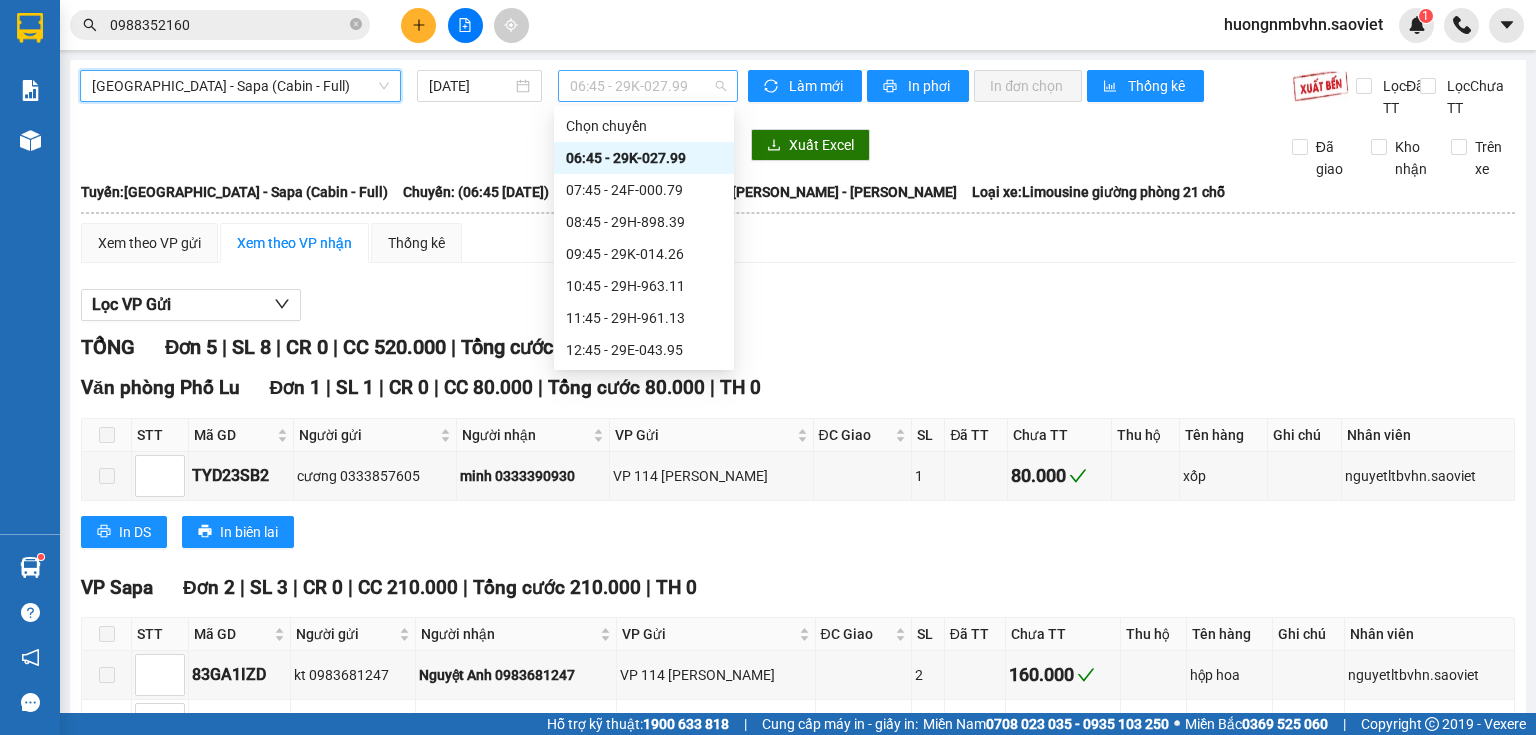 click on "06:45     - 29K-027.99" at bounding box center (648, 86) 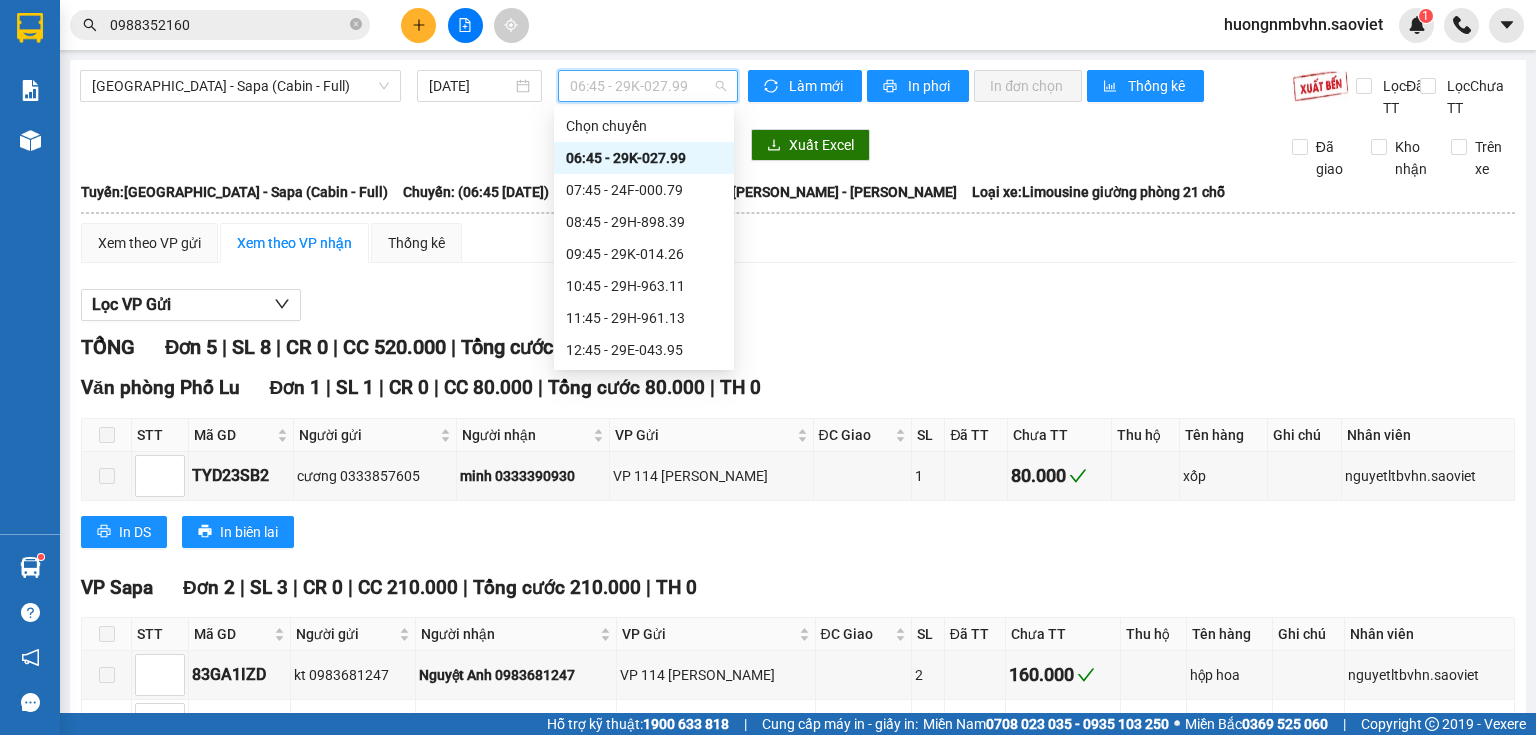 click on "22:15     - 29H-898.08" at bounding box center [644, 574] 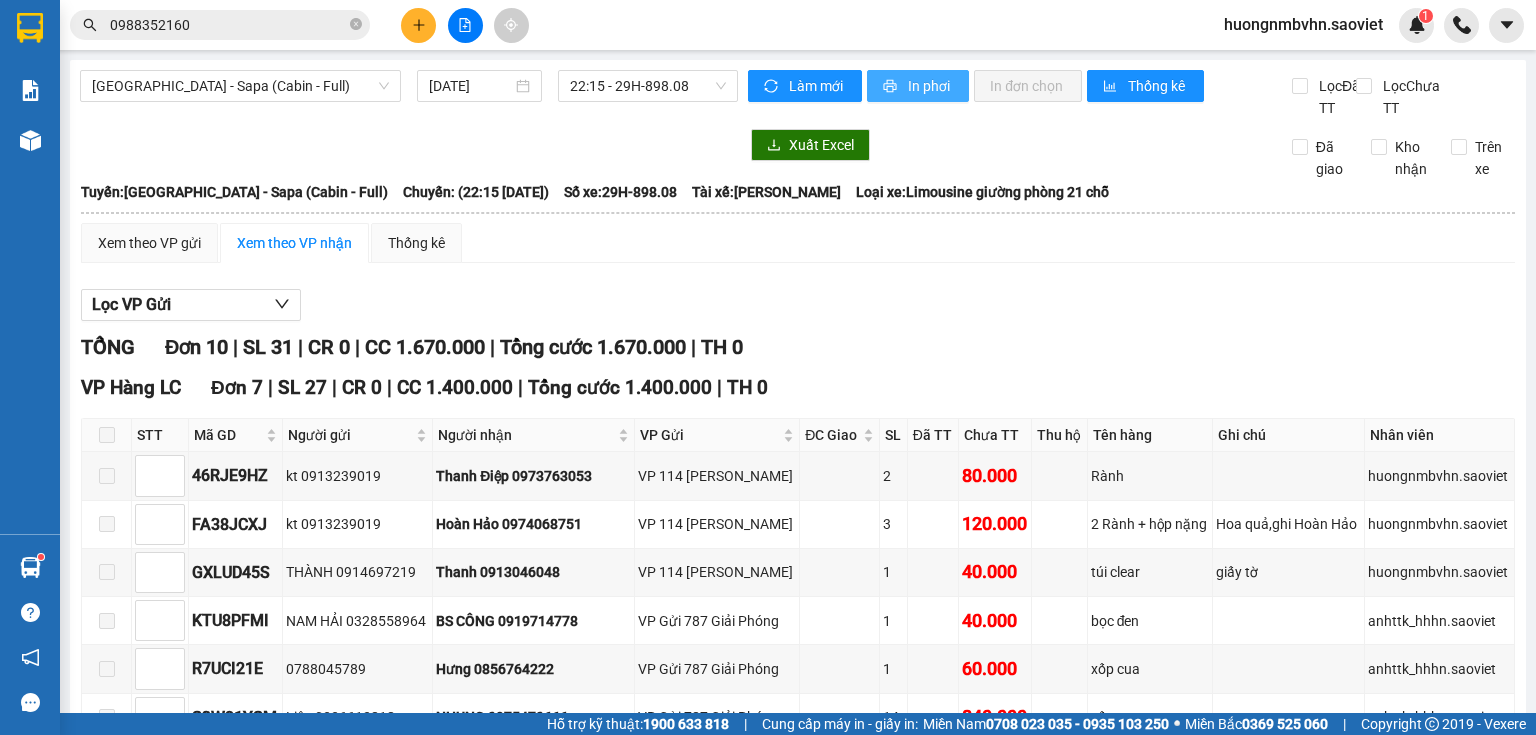 click on "In phơi" at bounding box center (930, 86) 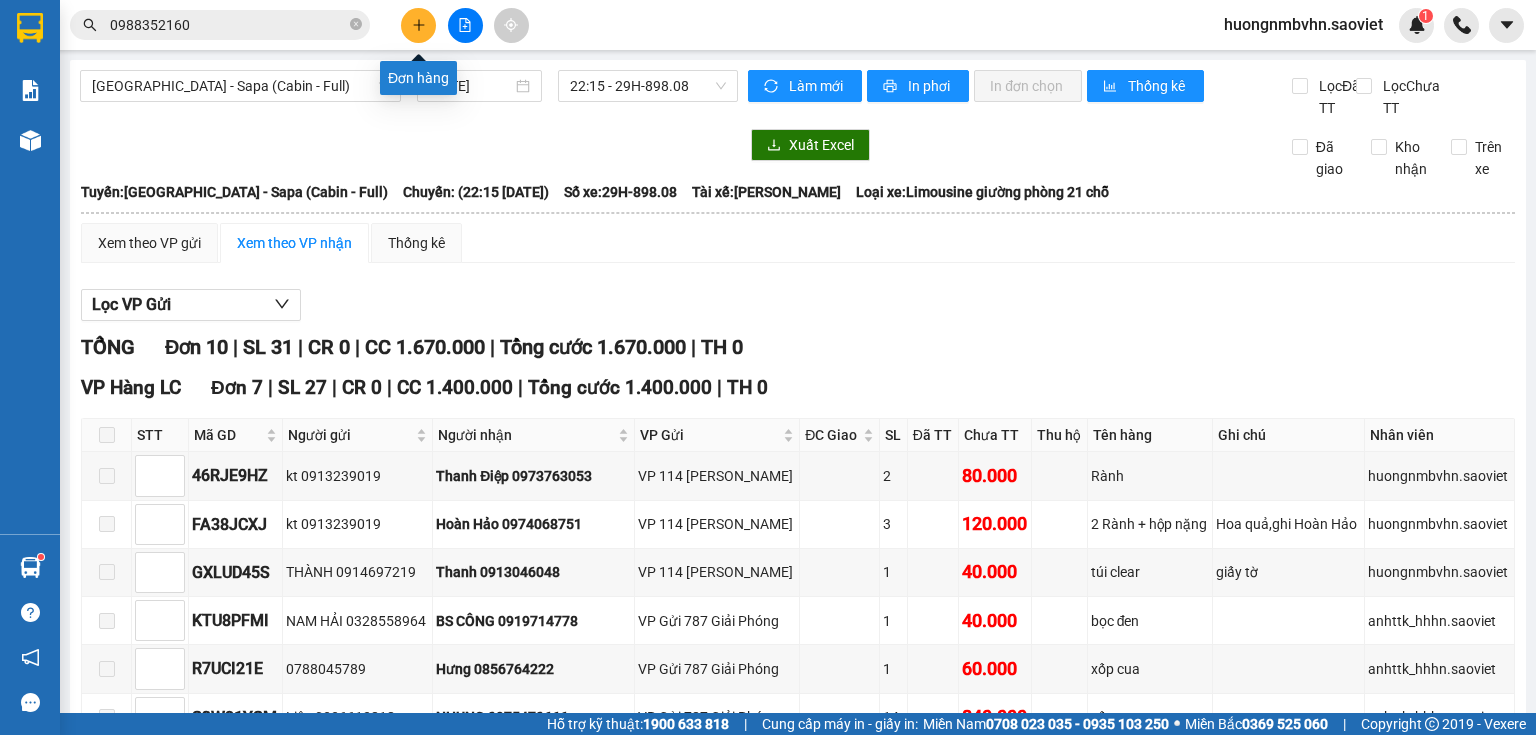click 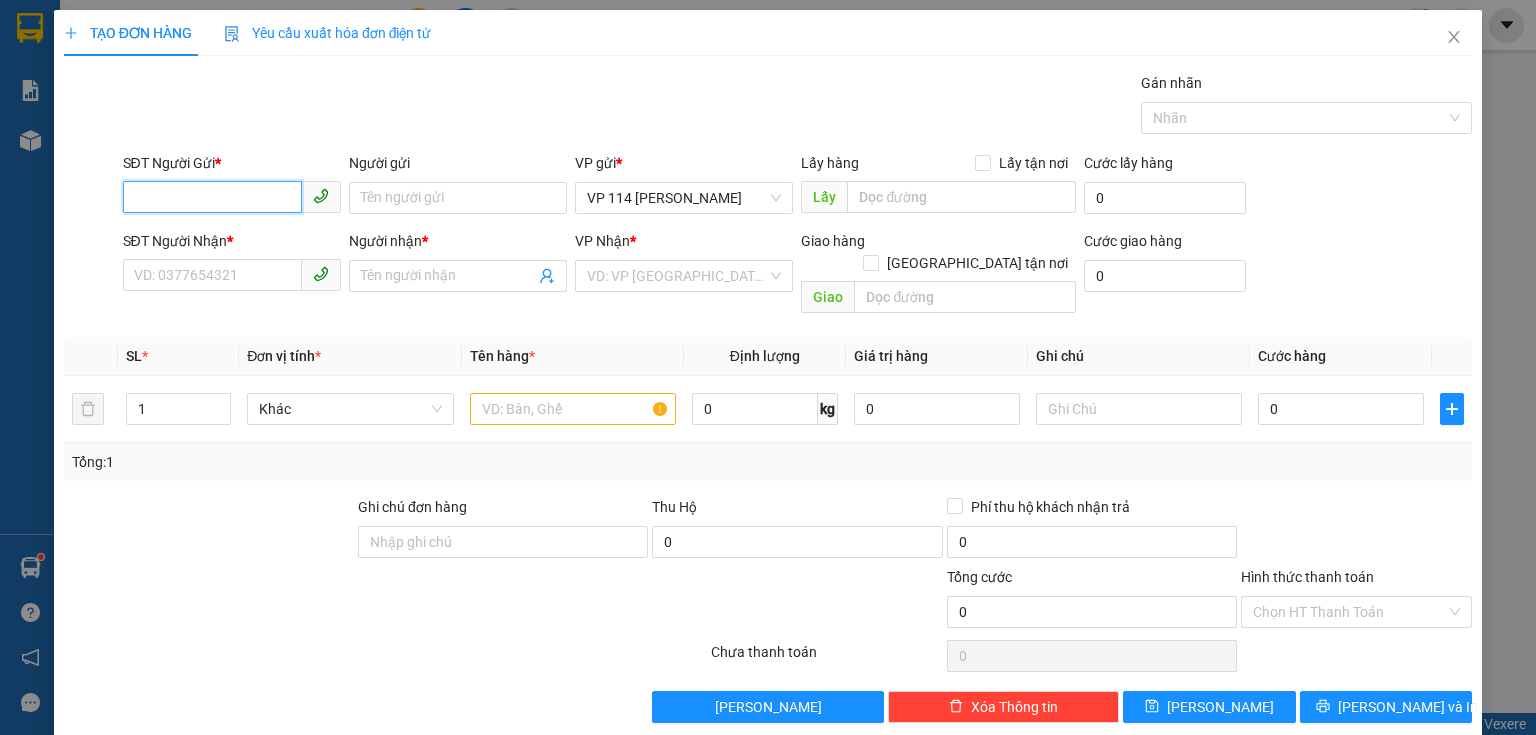 click on "SĐT Người Gửi  *" at bounding box center [212, 197] 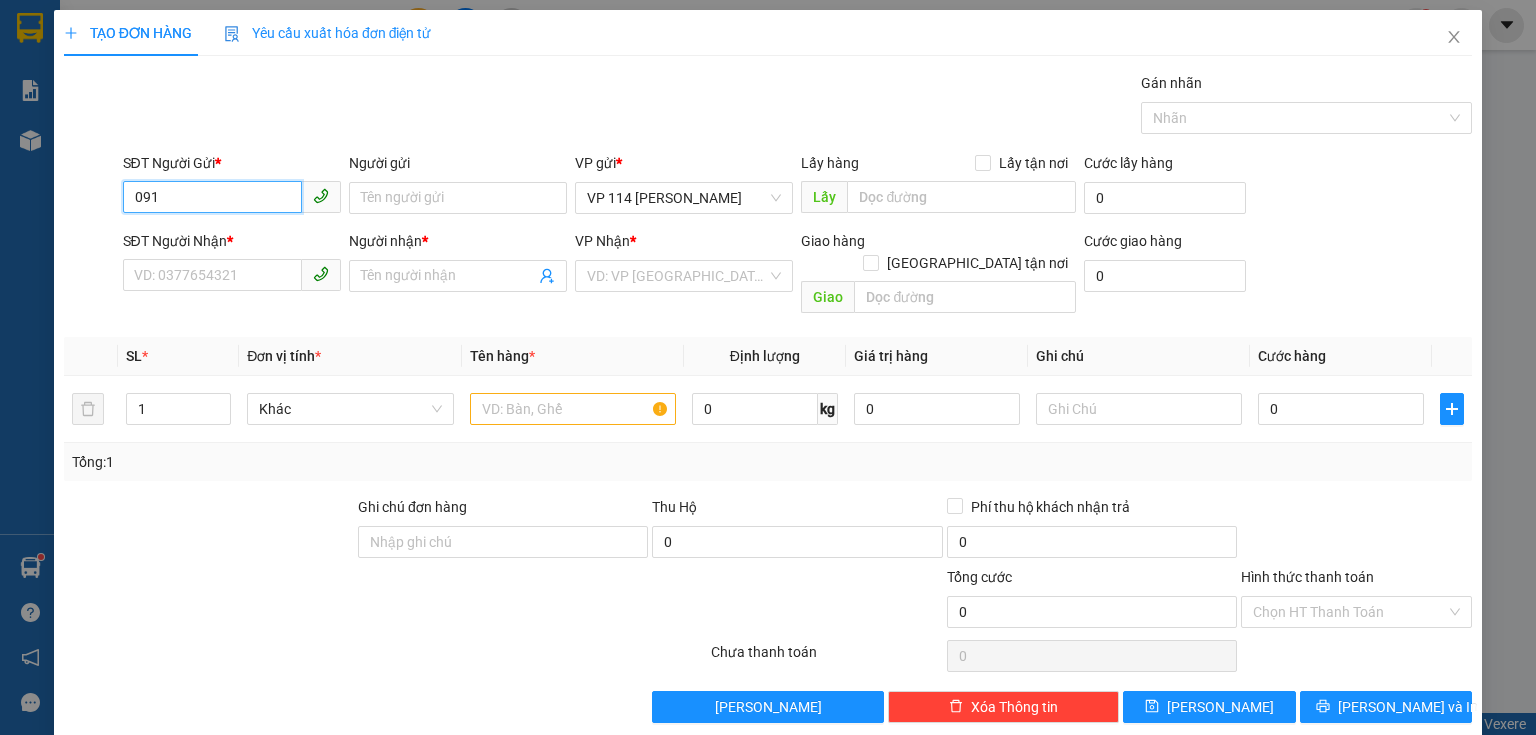 scroll, scrollTop: 0, scrollLeft: 0, axis: both 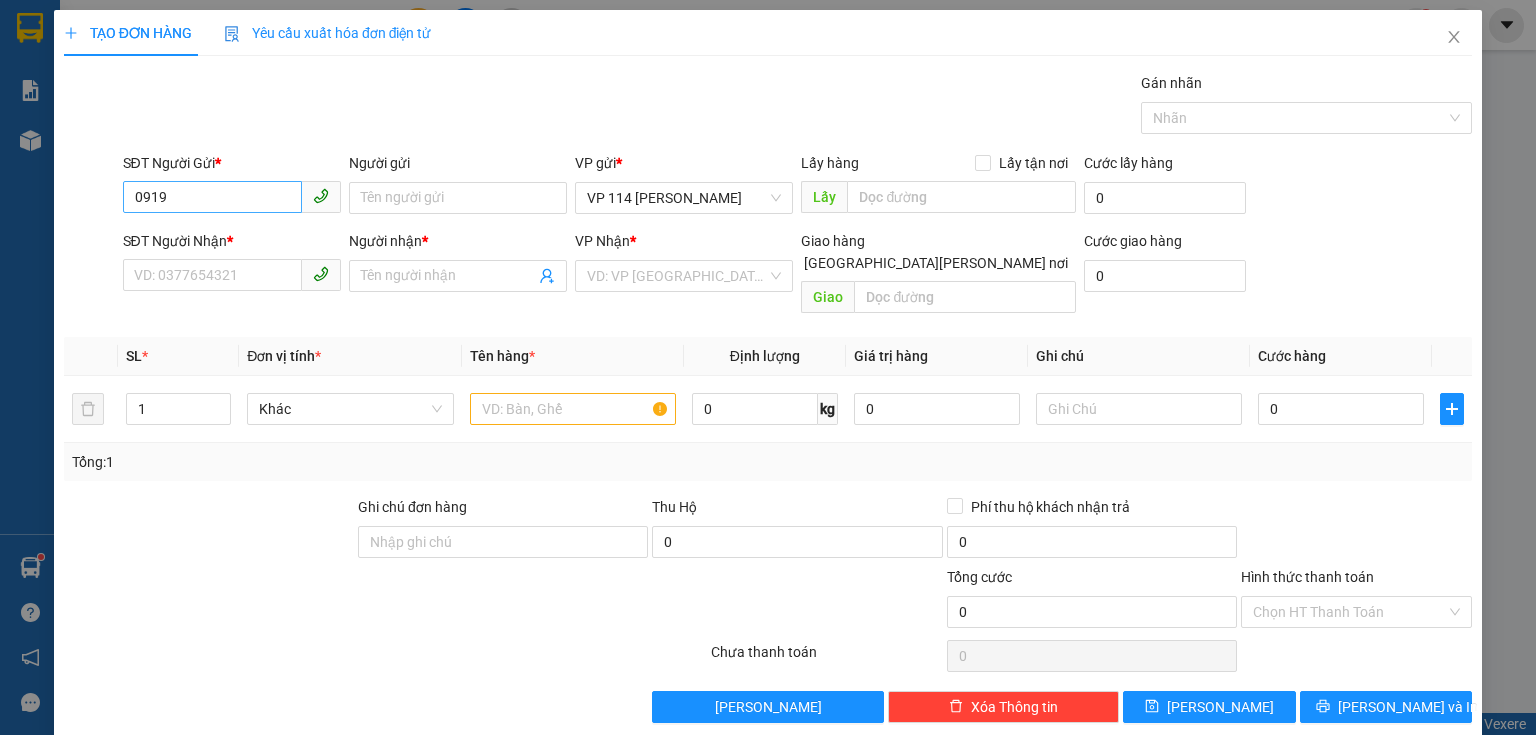 click on "0919" at bounding box center [212, 197] 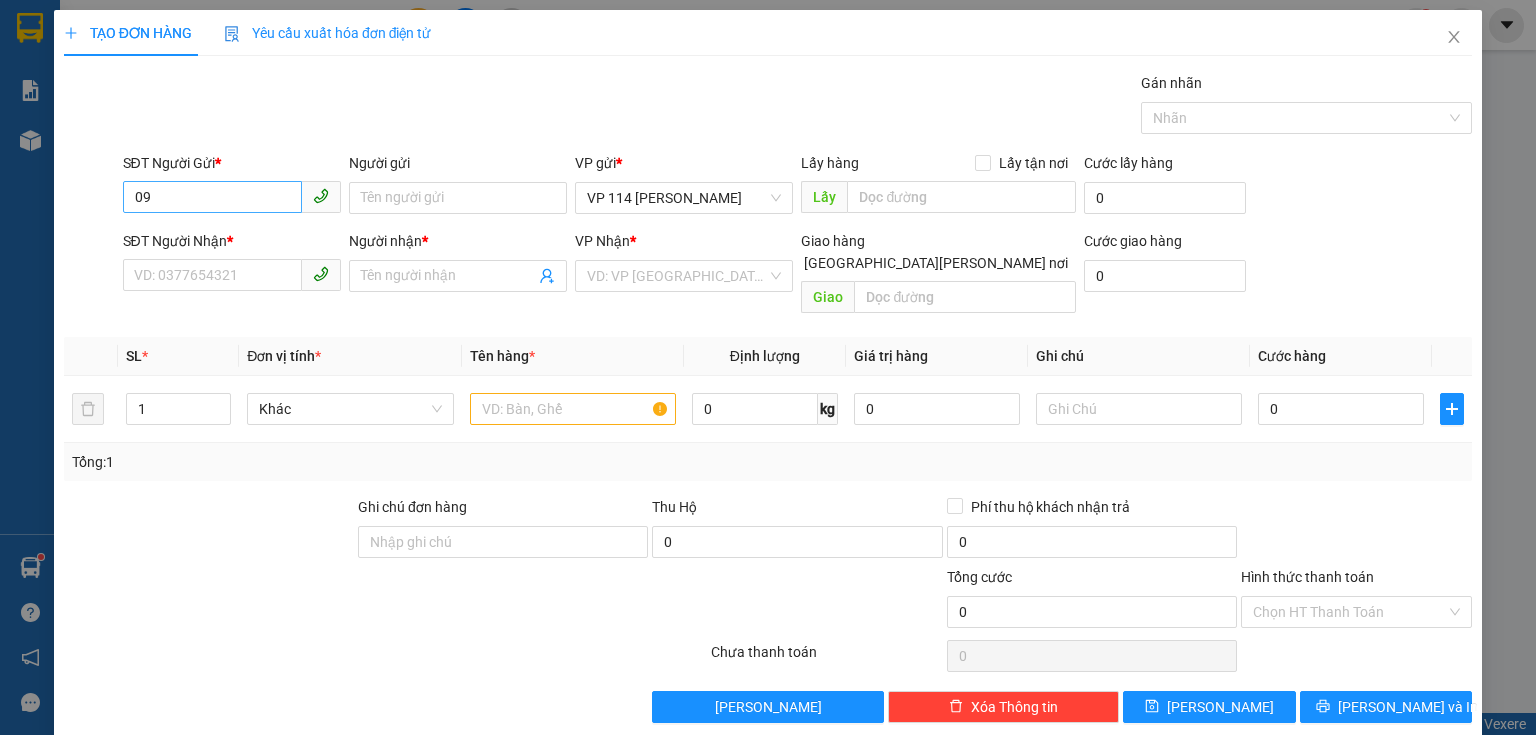 type on "0" 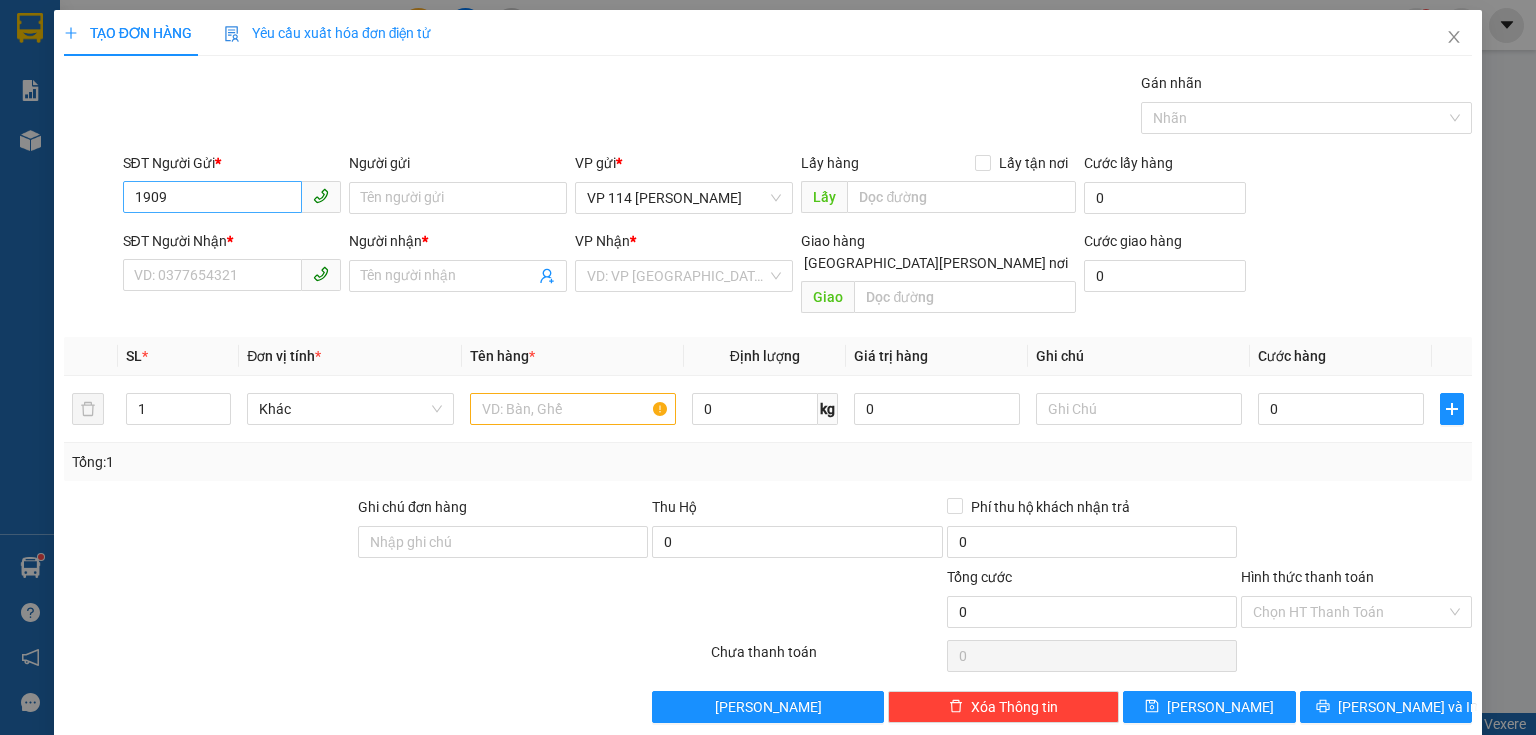 click on "1909" at bounding box center (212, 197) 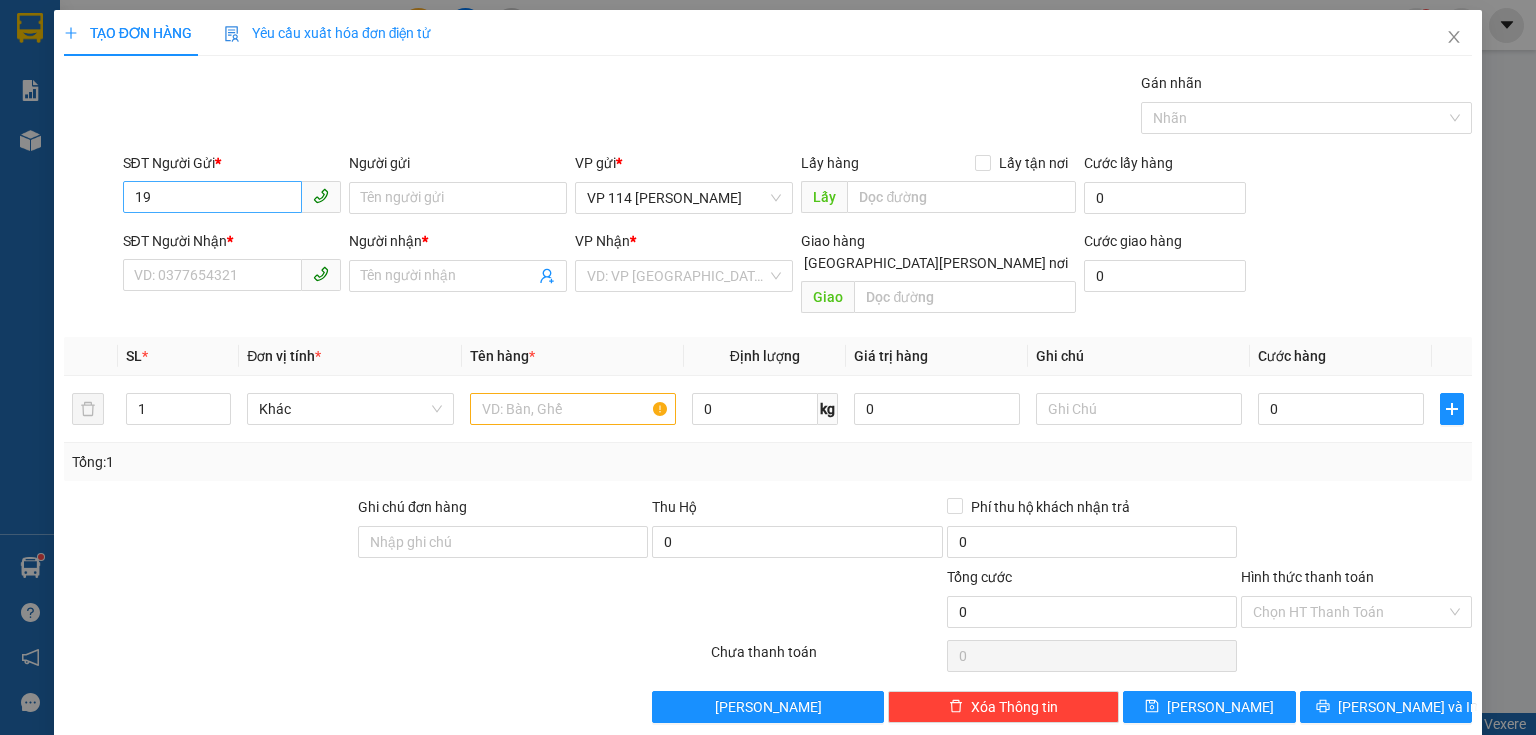 type on "1" 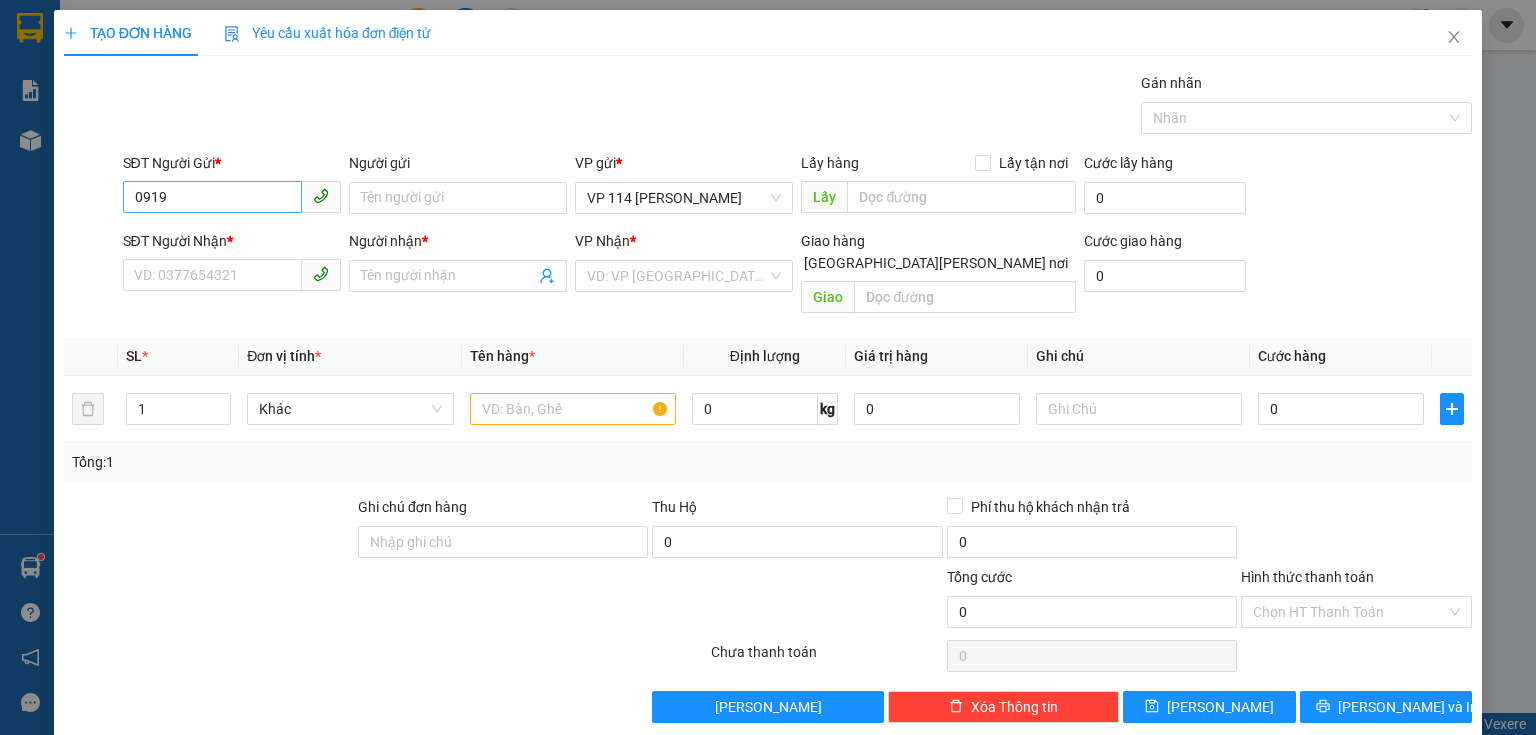 click on "0919" at bounding box center [212, 197] 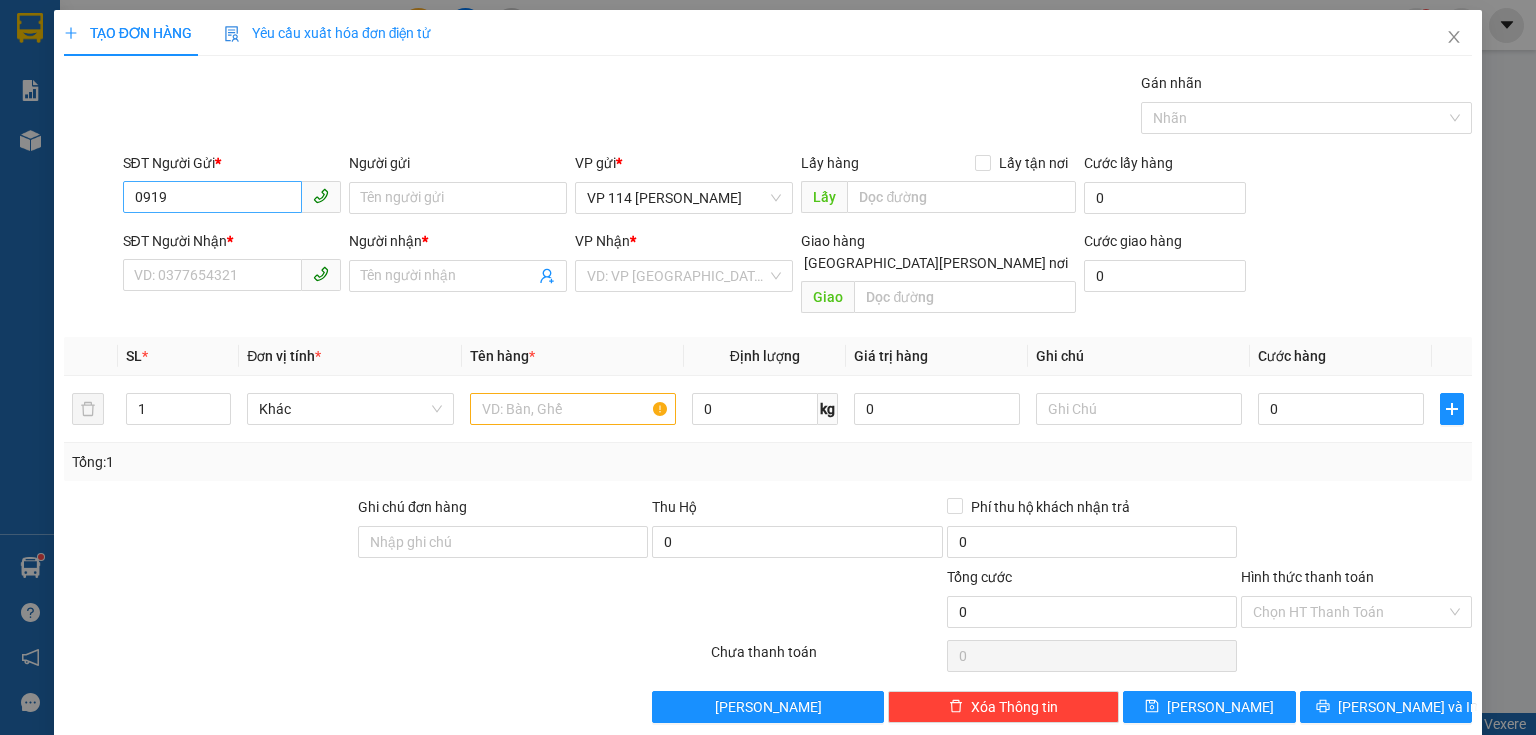 click on "0919" at bounding box center (212, 197) 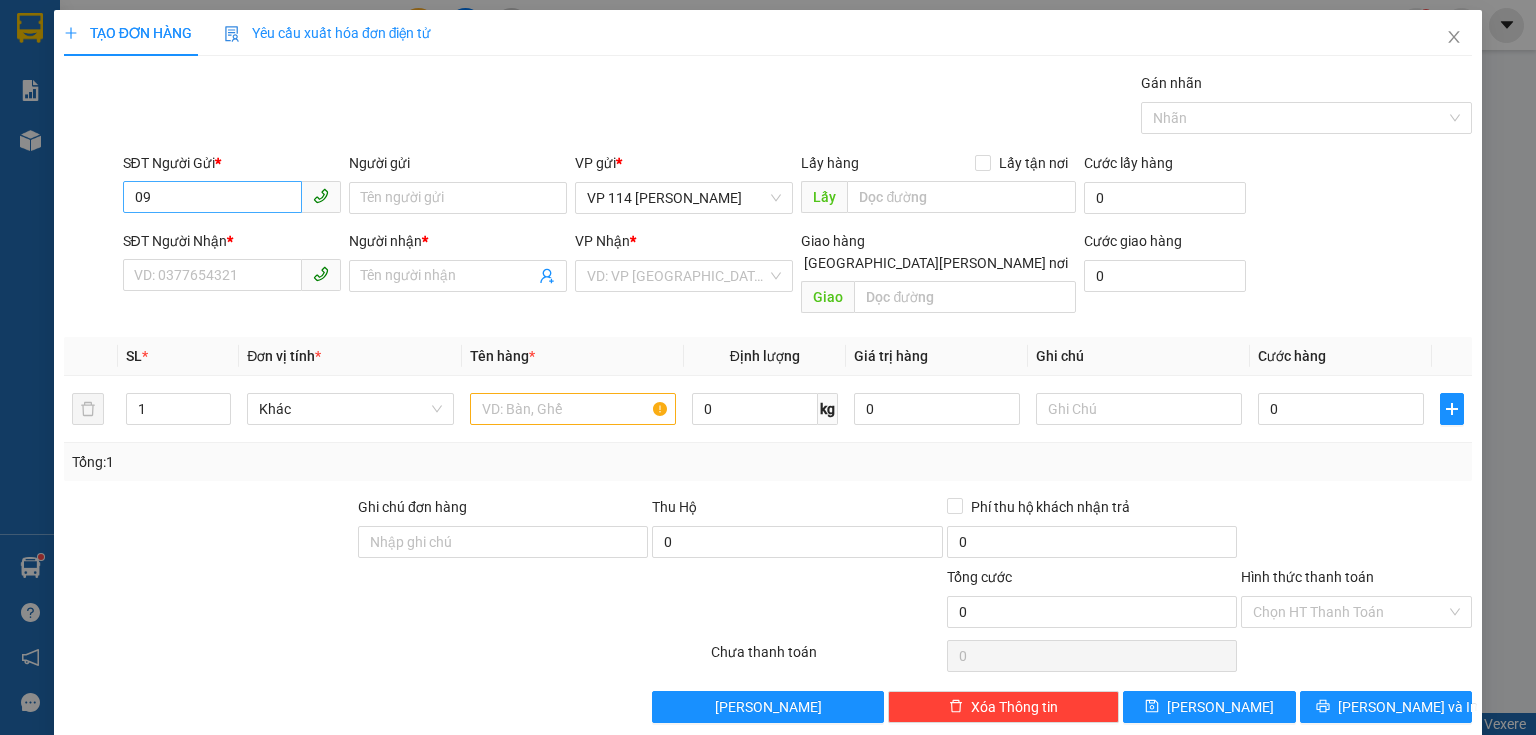 type on "0" 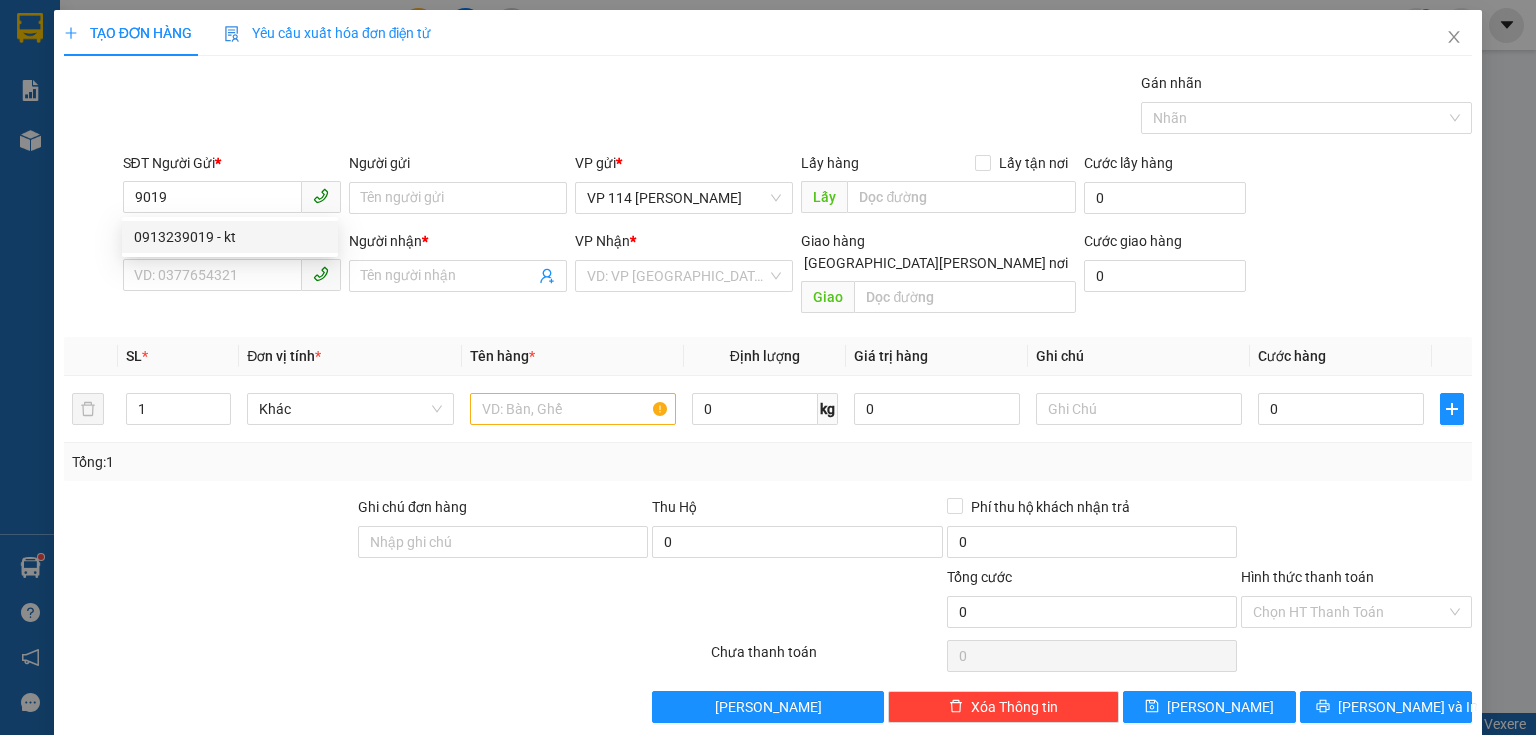 click on "0913239019 - kt" at bounding box center (230, 237) 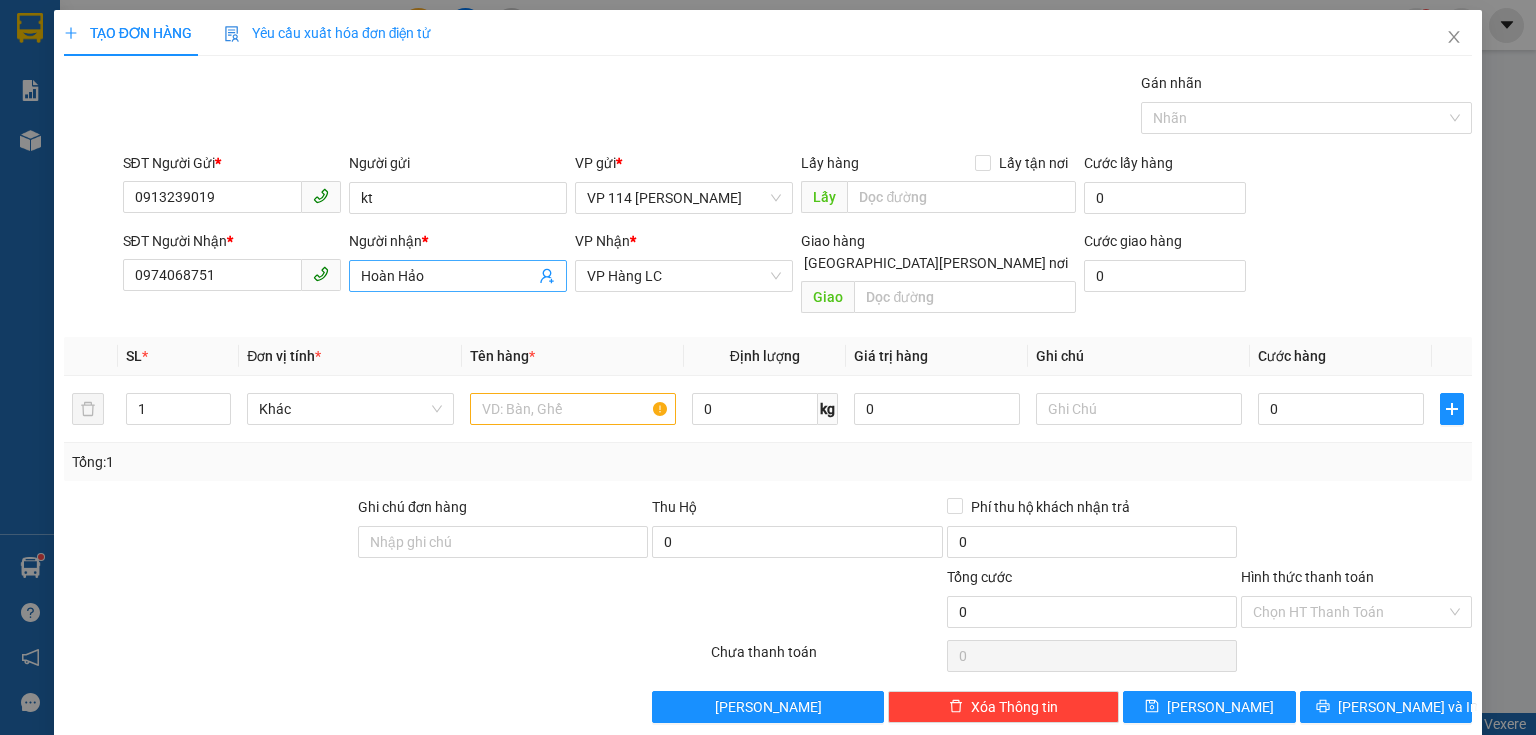 type on "0913239019" 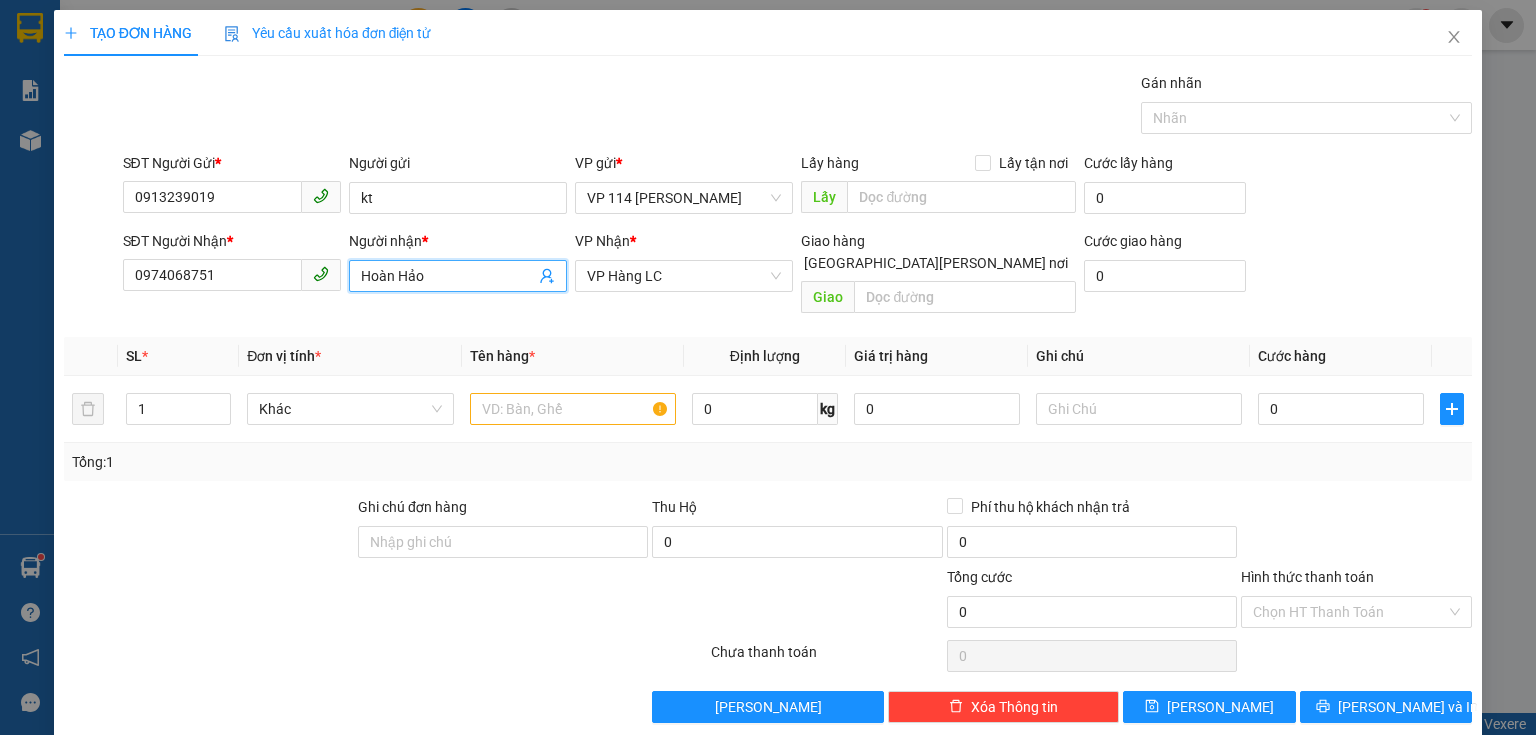 click on "Hoàn Hảo" at bounding box center (448, 276) 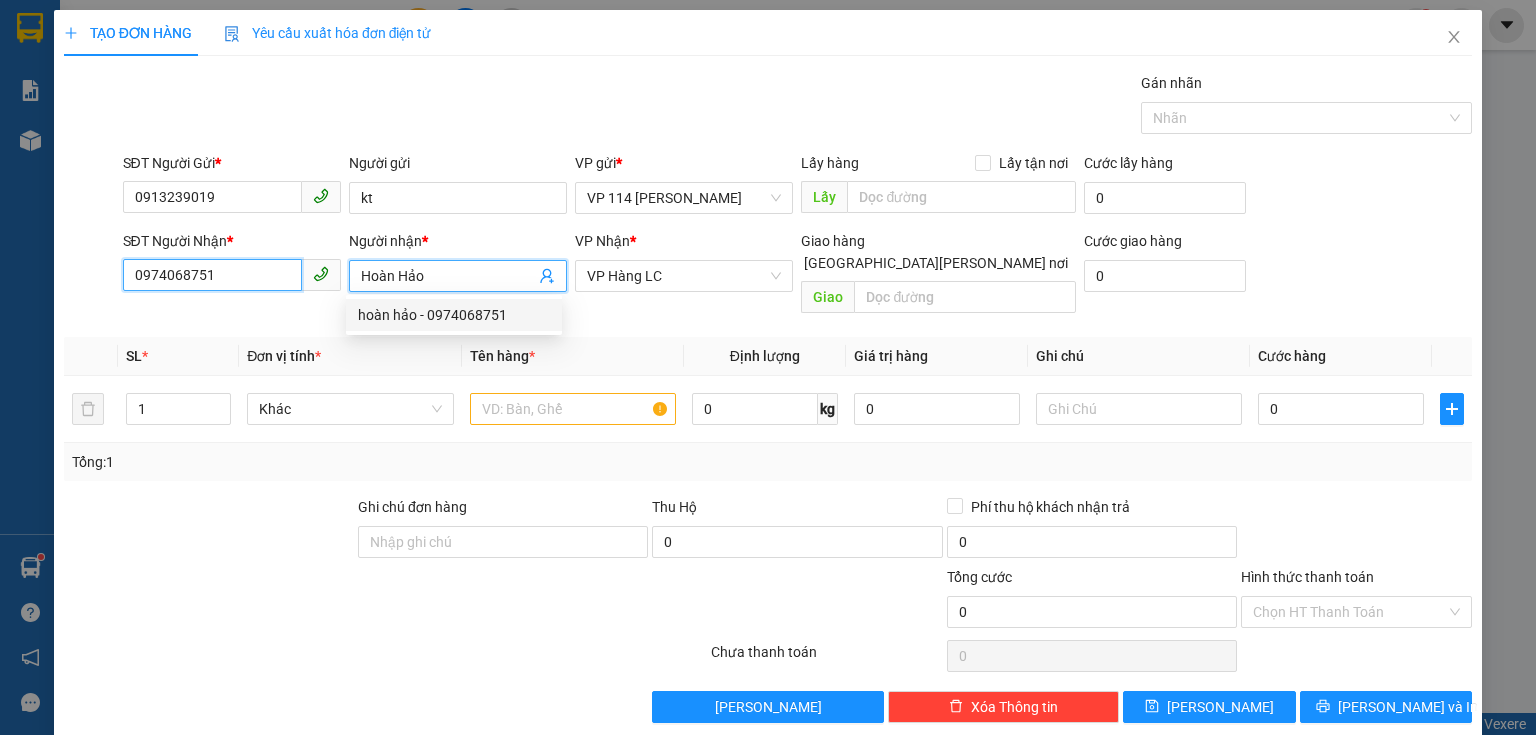 click on "0974068751" at bounding box center (212, 275) 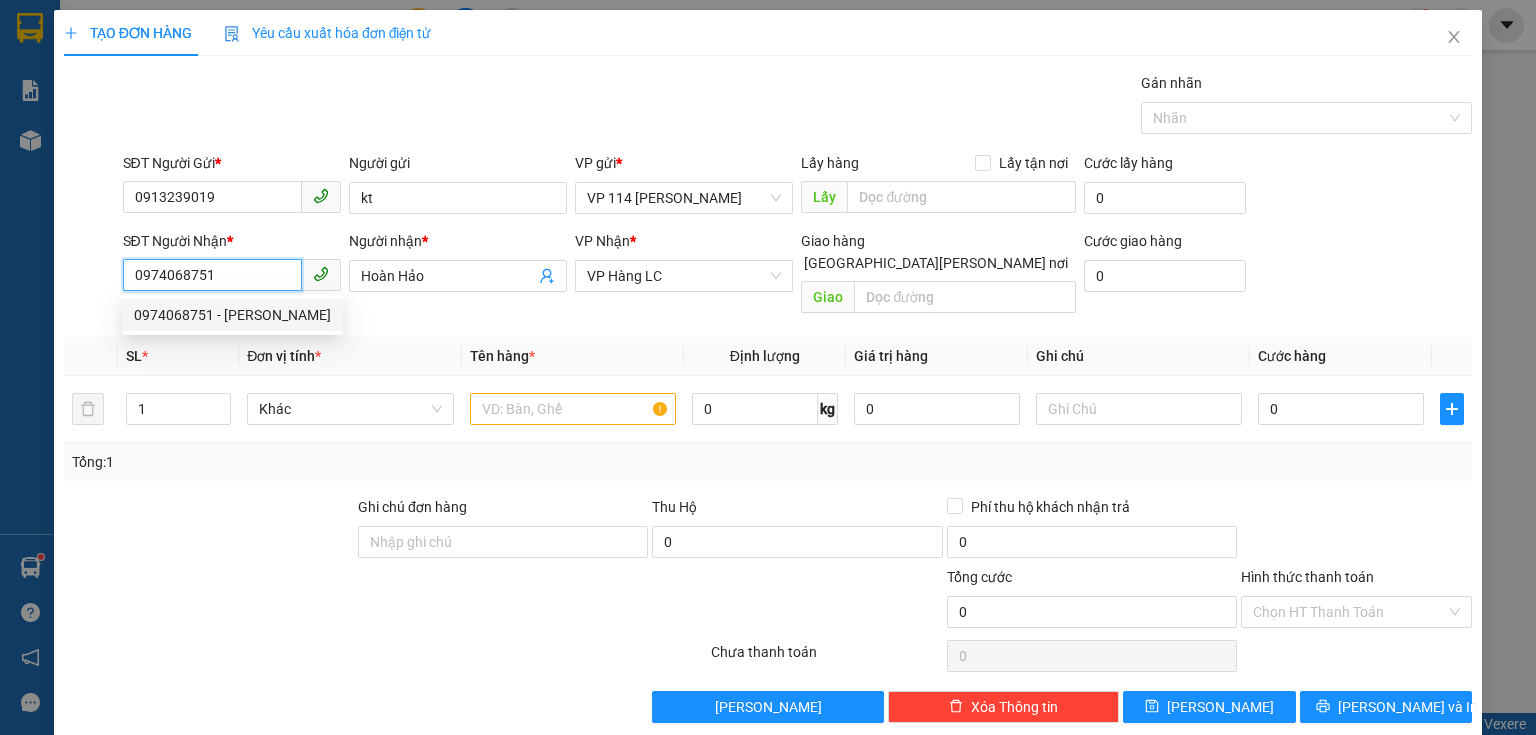 click on "0974068751 - [PERSON_NAME]" at bounding box center [232, 315] 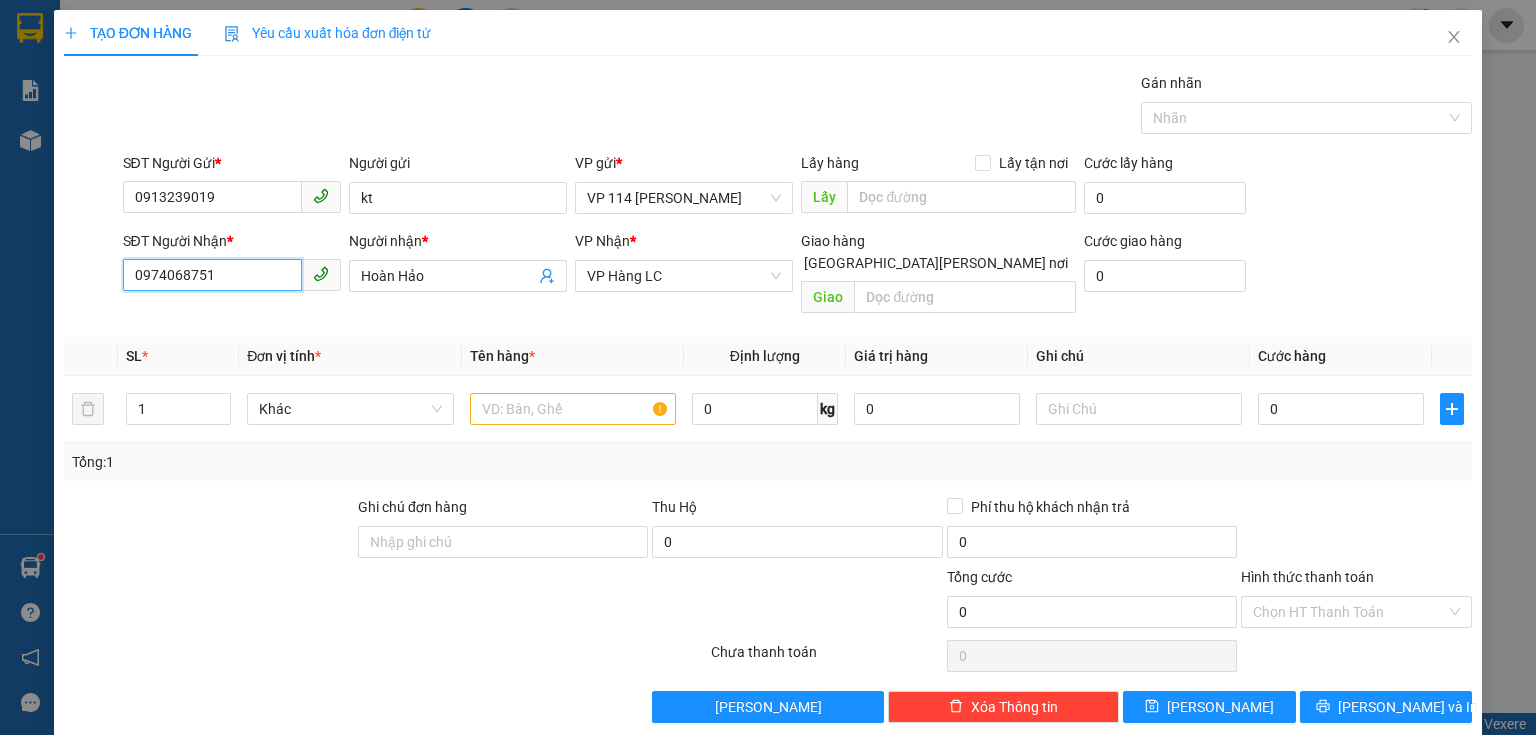click on "0974068751" at bounding box center [212, 275] 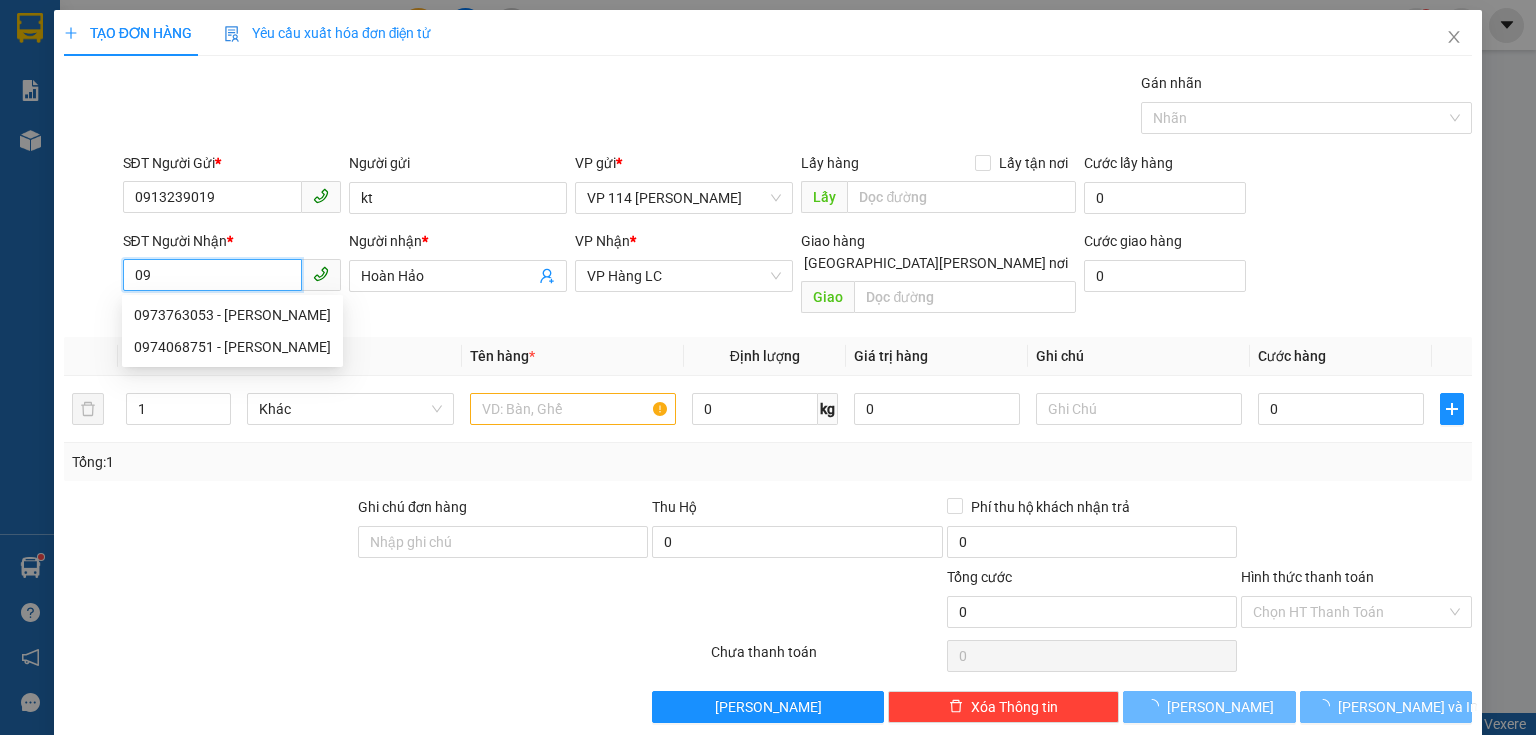 type on "0" 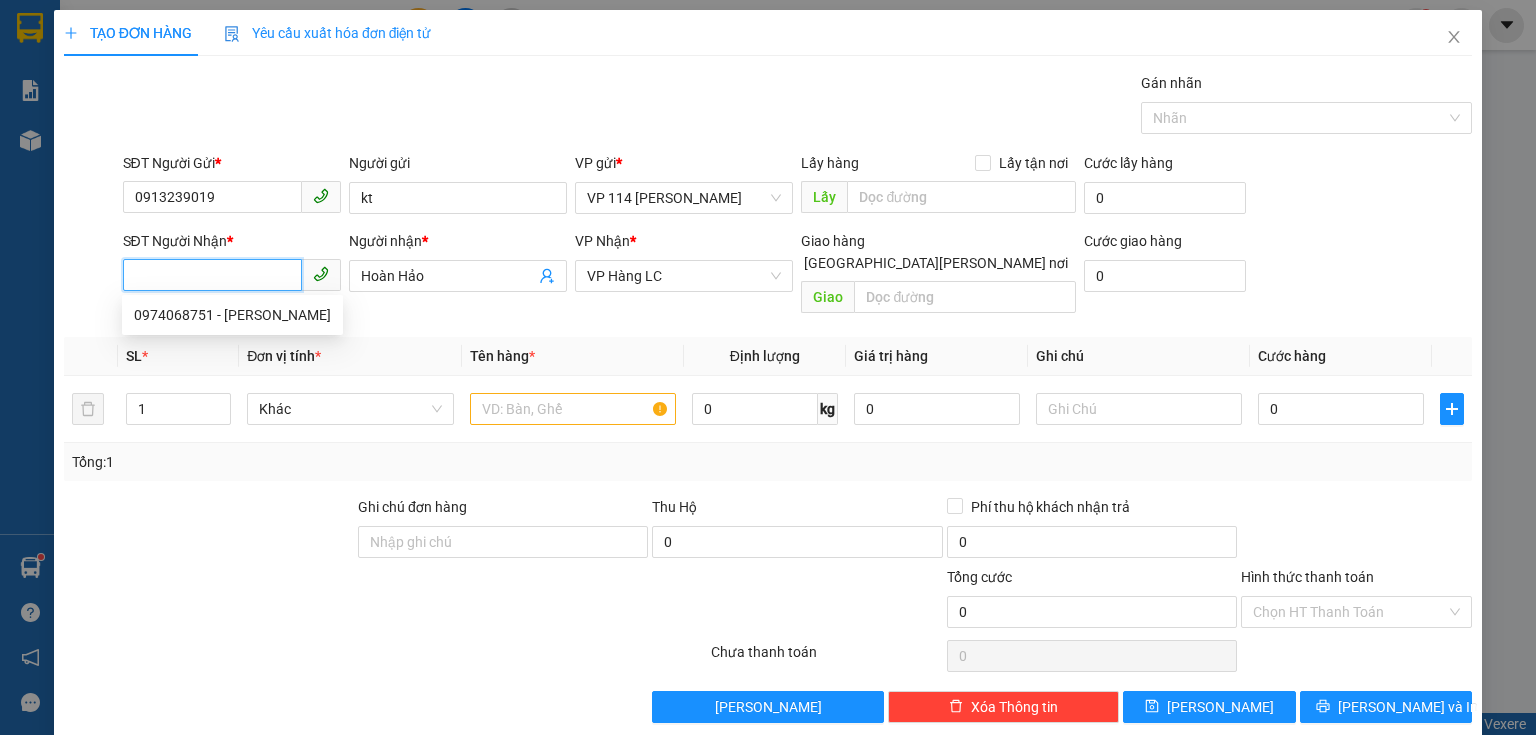 click on "SĐT Người Nhận  *" at bounding box center (212, 275) 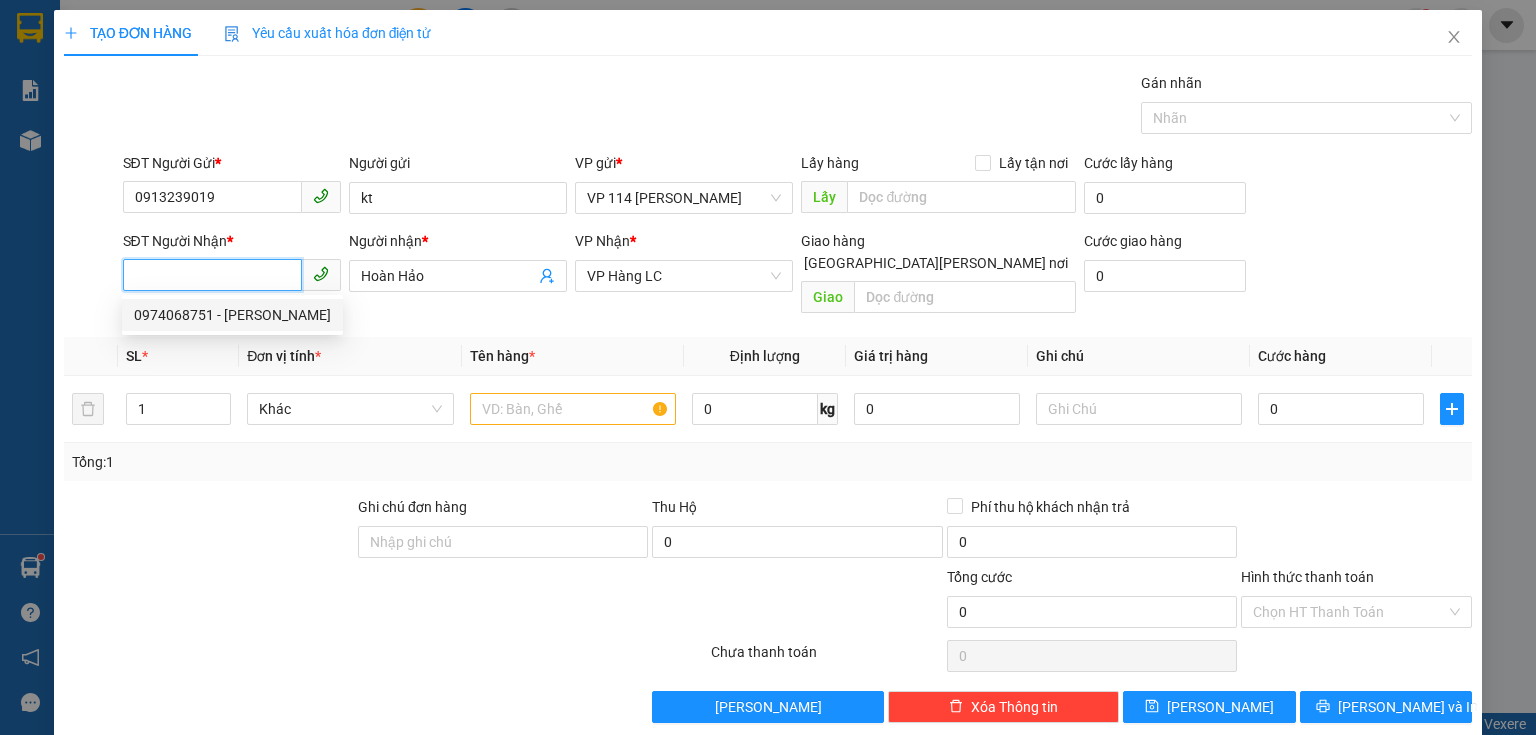 click on "0974068751 - [PERSON_NAME]" at bounding box center (232, 315) 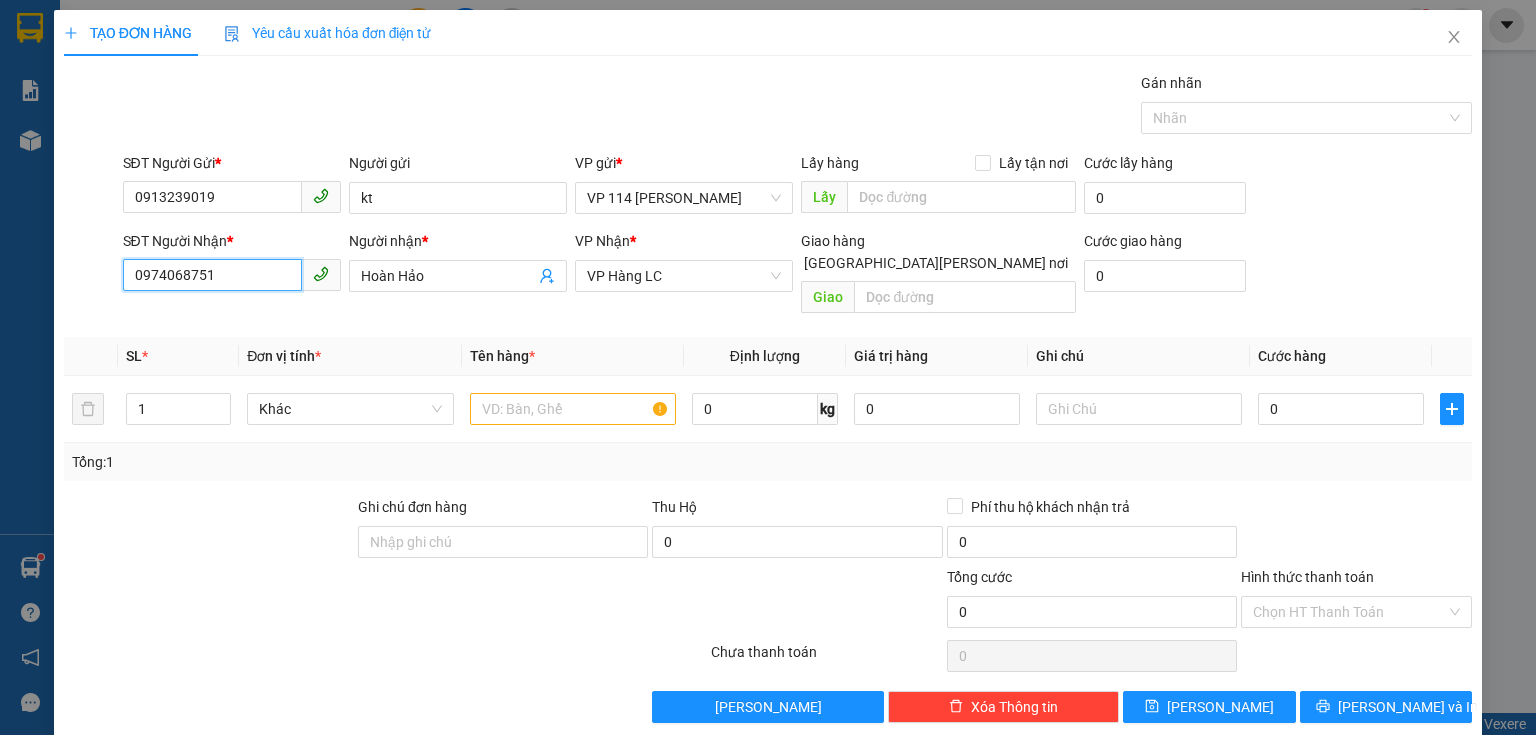 click on "0974068751" at bounding box center (212, 275) 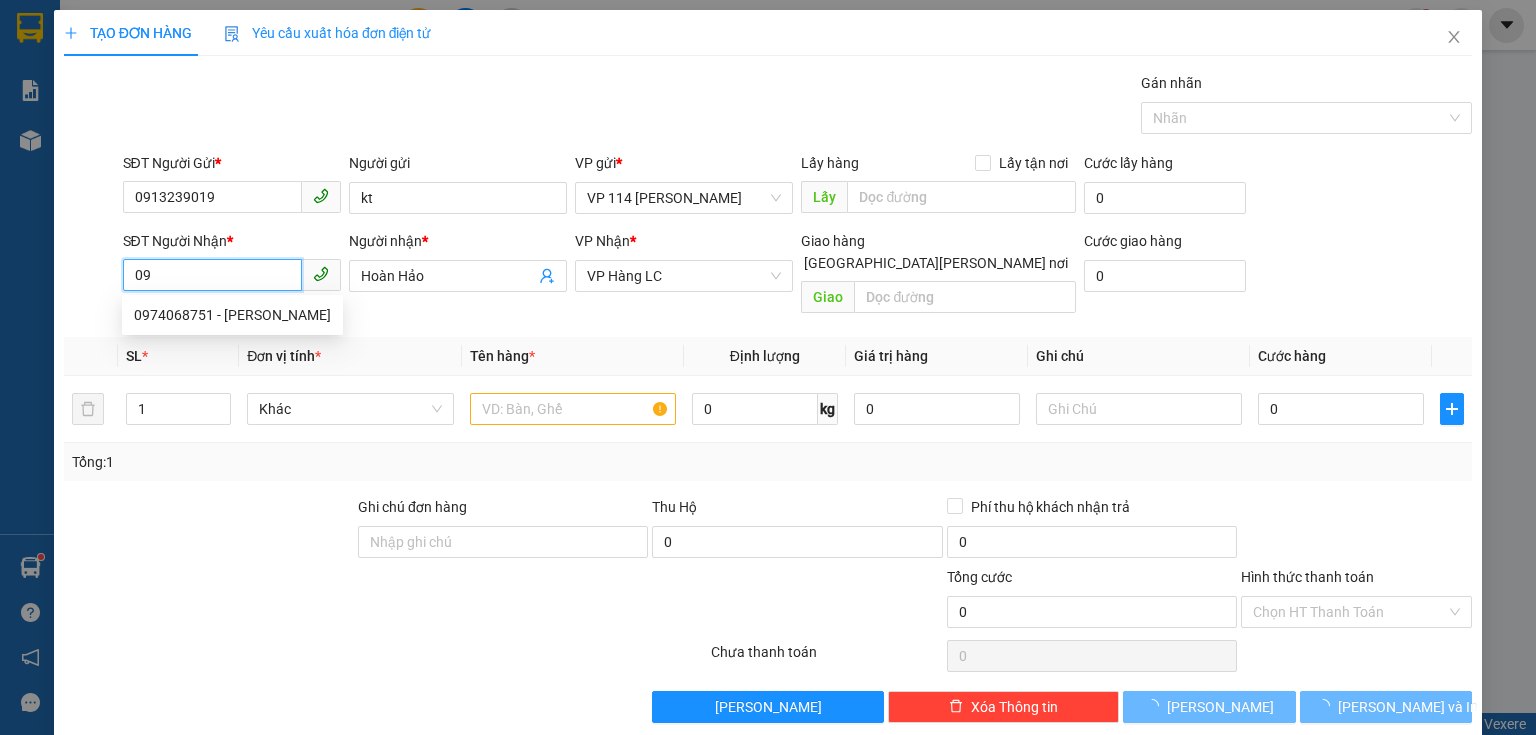 type on "0" 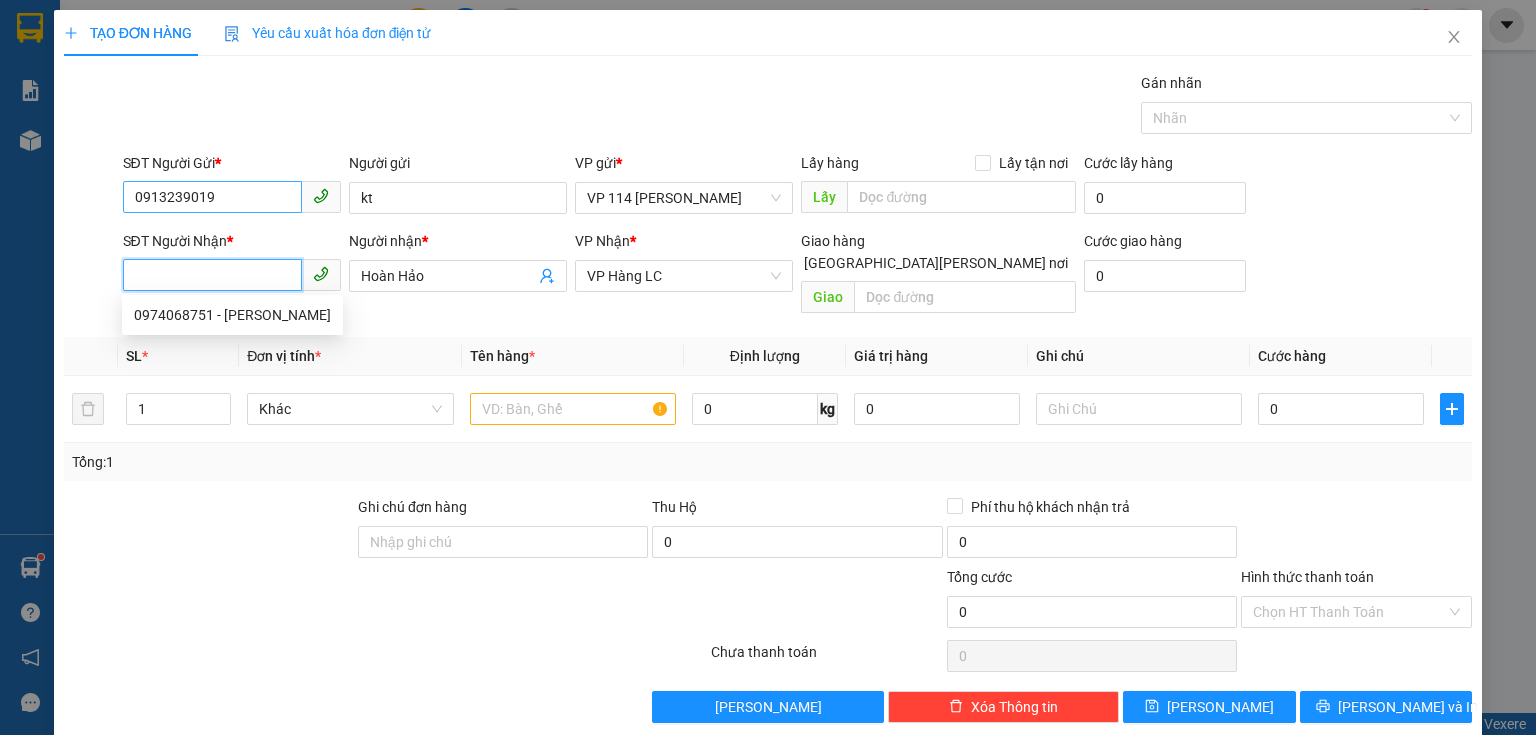 type 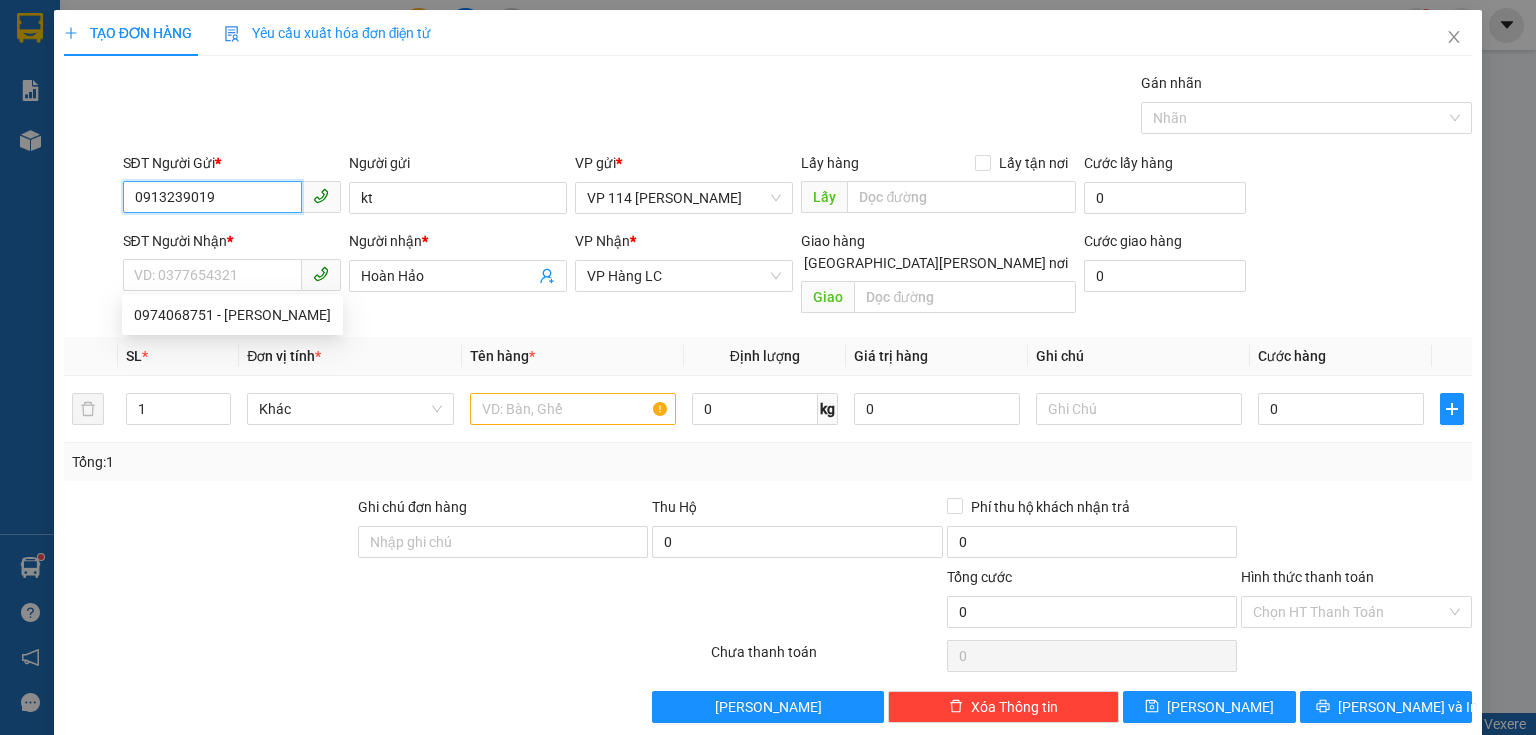 click on "0913239019" at bounding box center (212, 197) 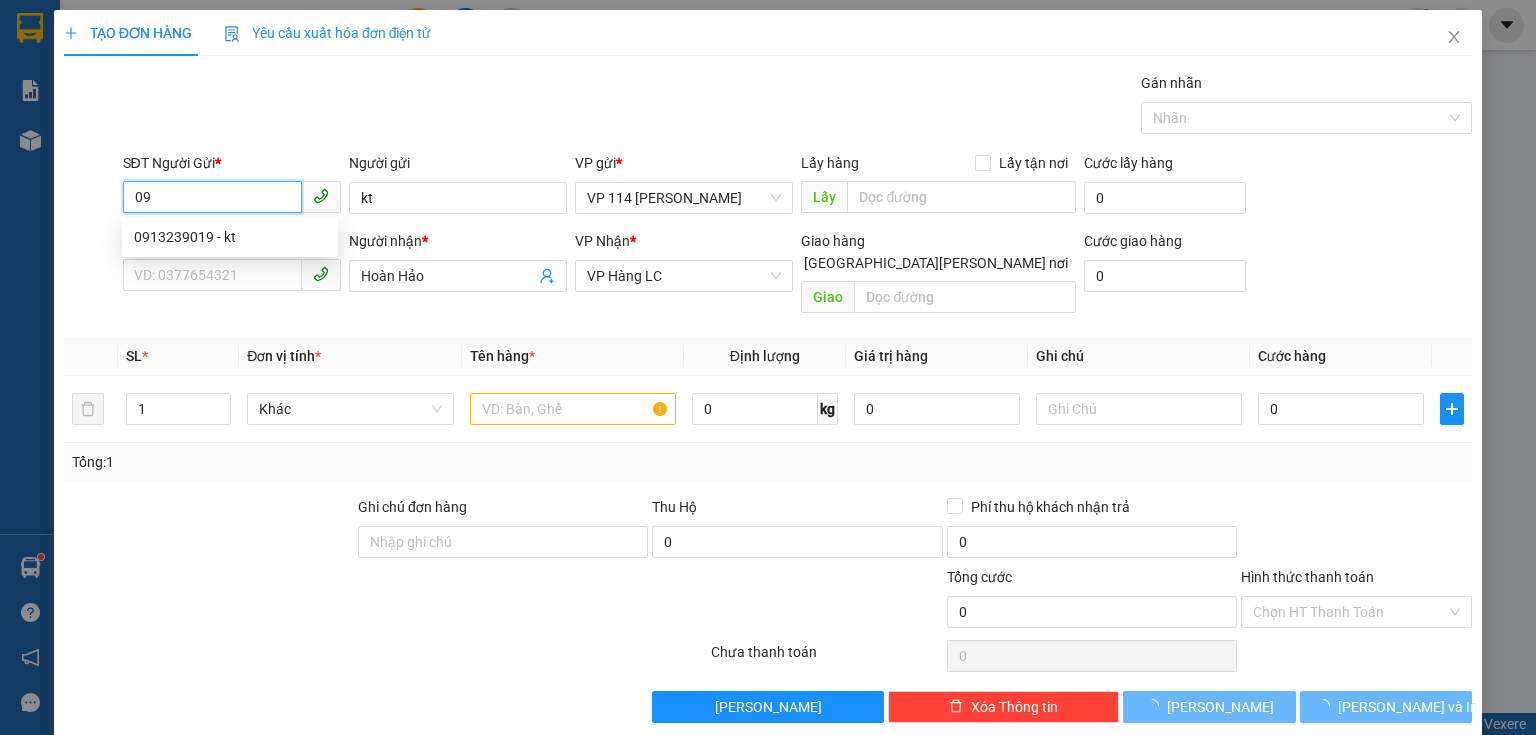 type on "0" 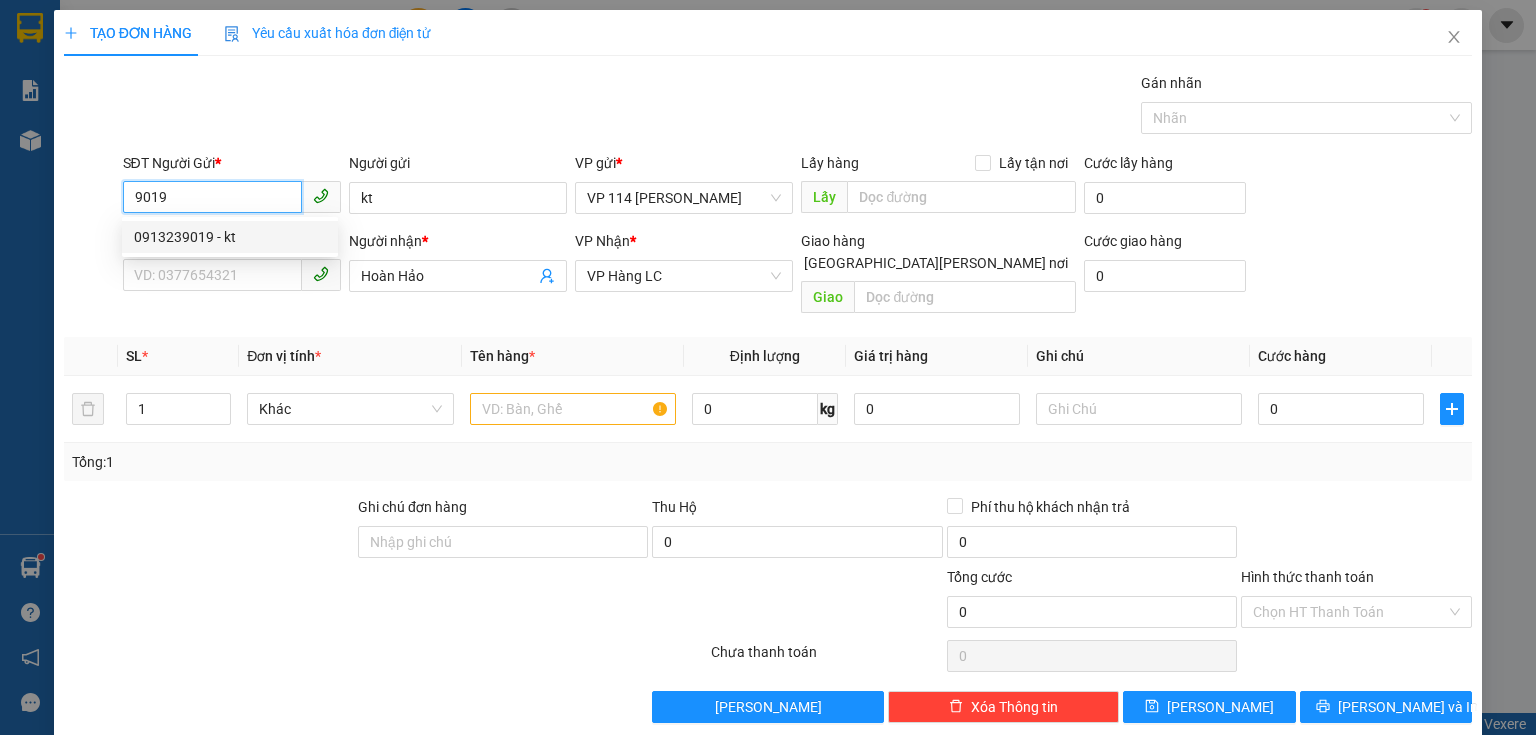 click on "0913239019 - kt" at bounding box center (230, 237) 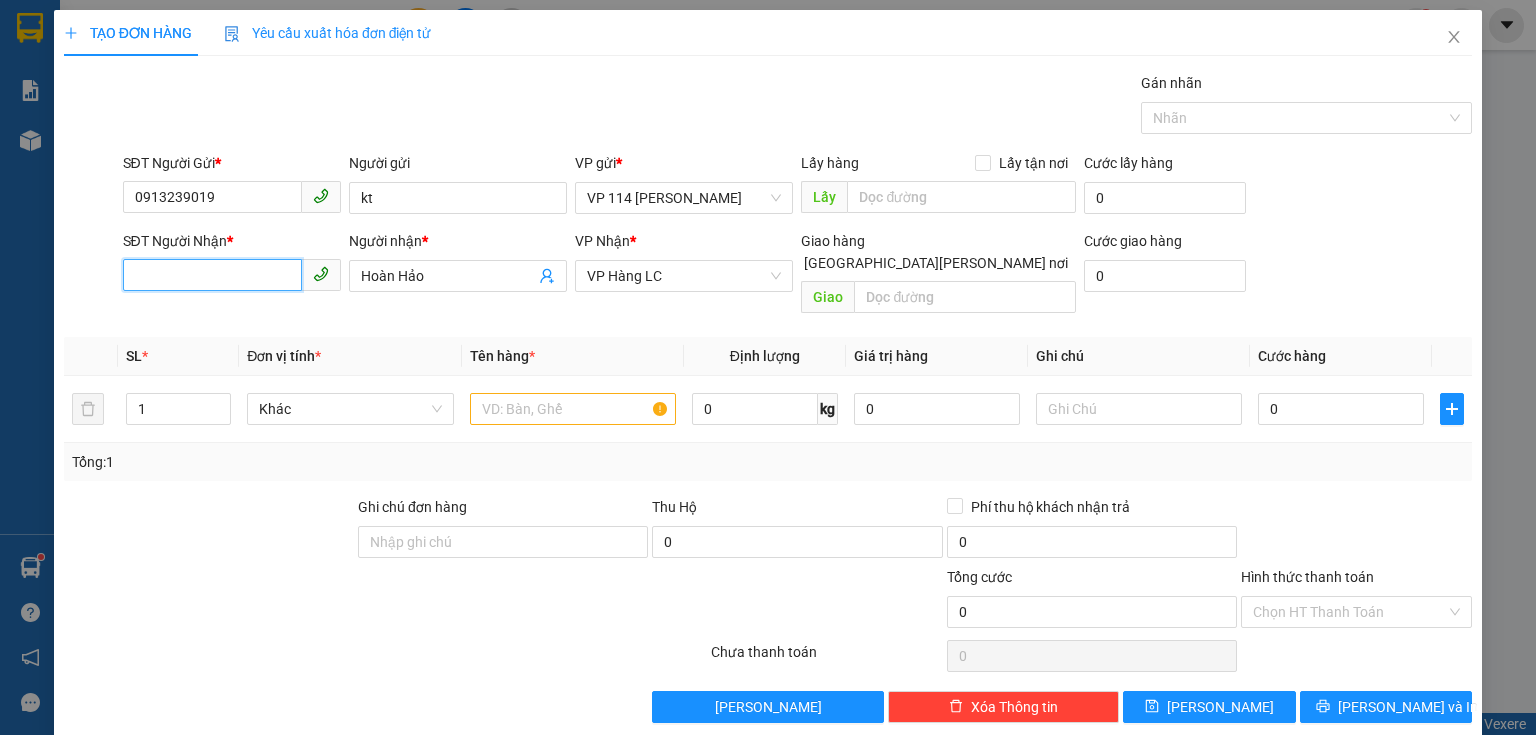 click on "SĐT Người Nhận  *" at bounding box center [212, 275] 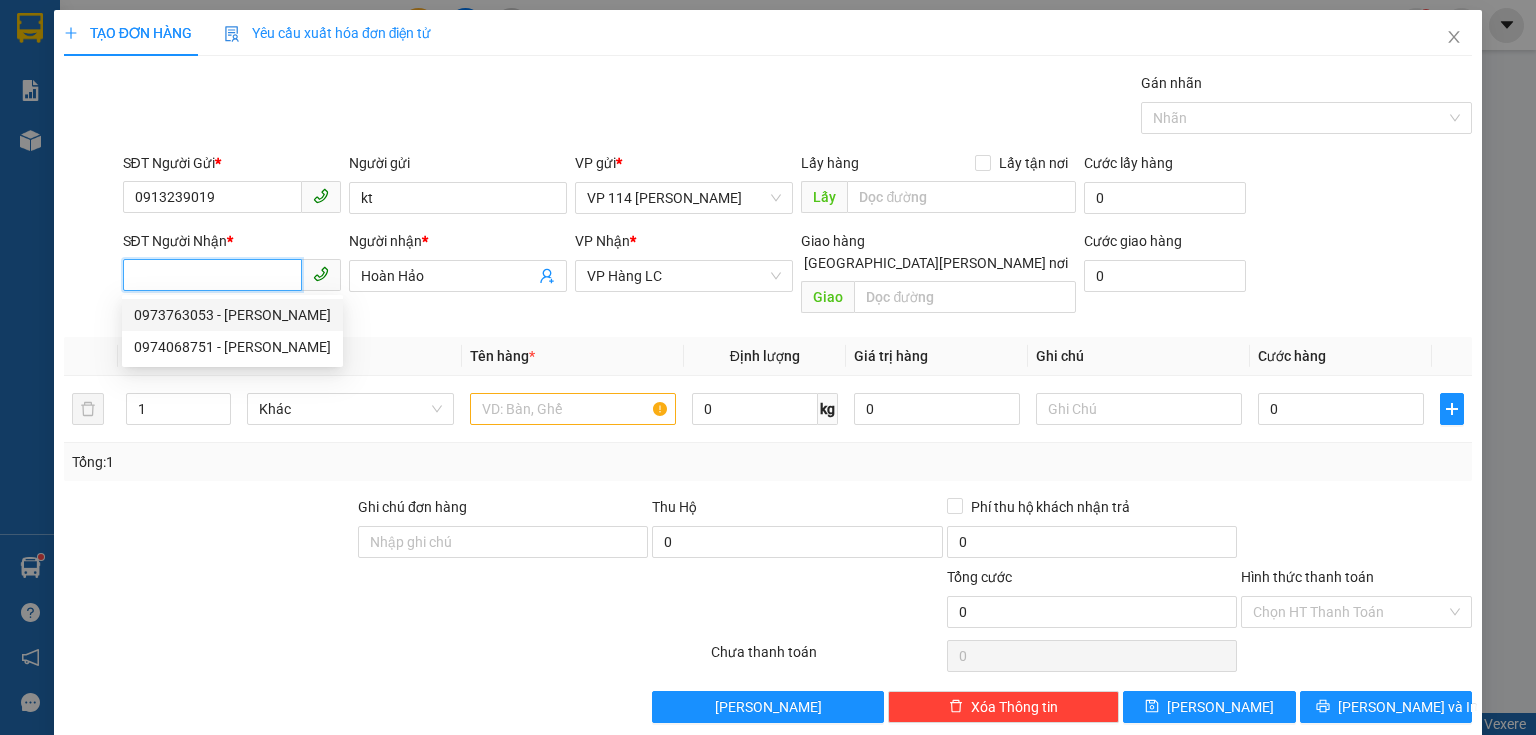 click on "0973763053 - [PERSON_NAME]" at bounding box center [232, 315] 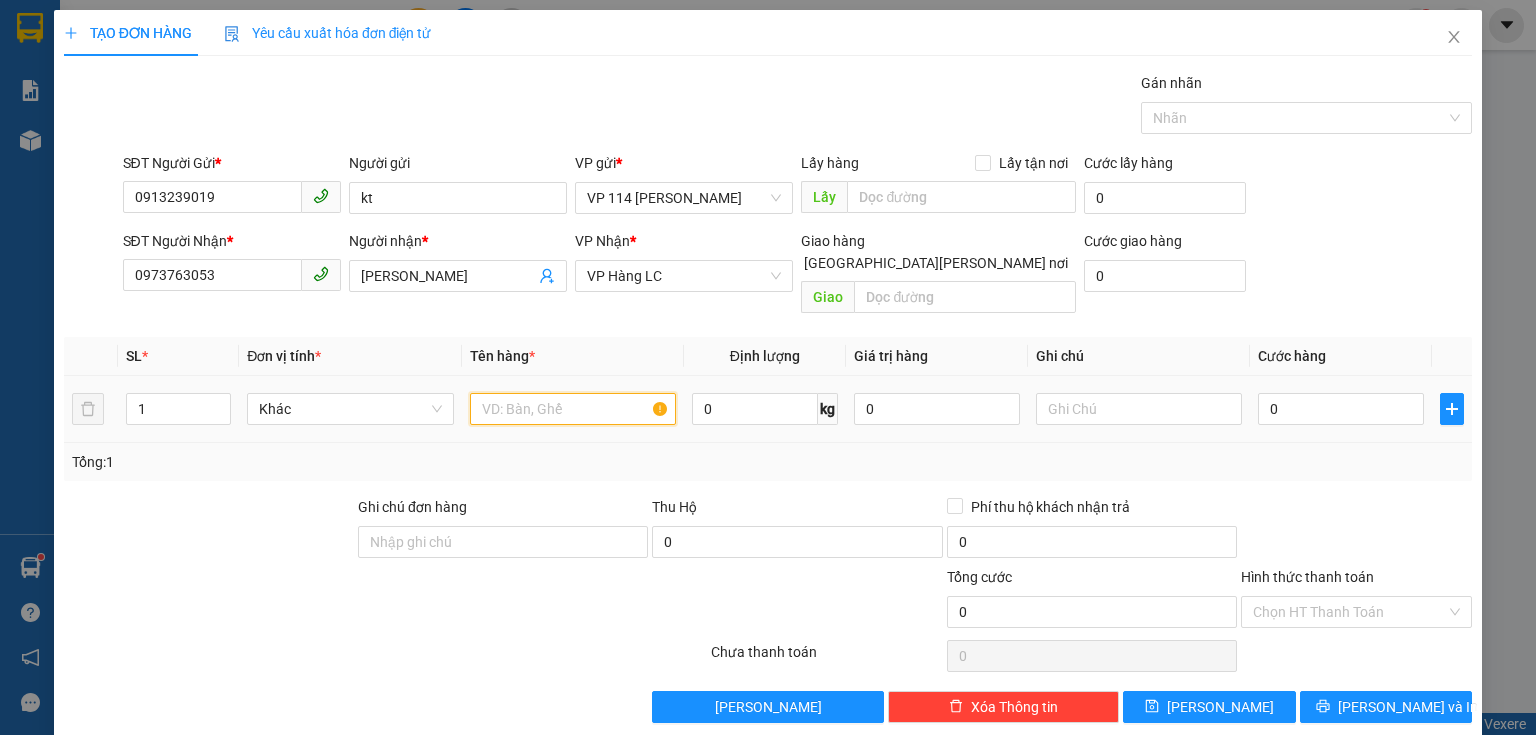 click at bounding box center [573, 409] 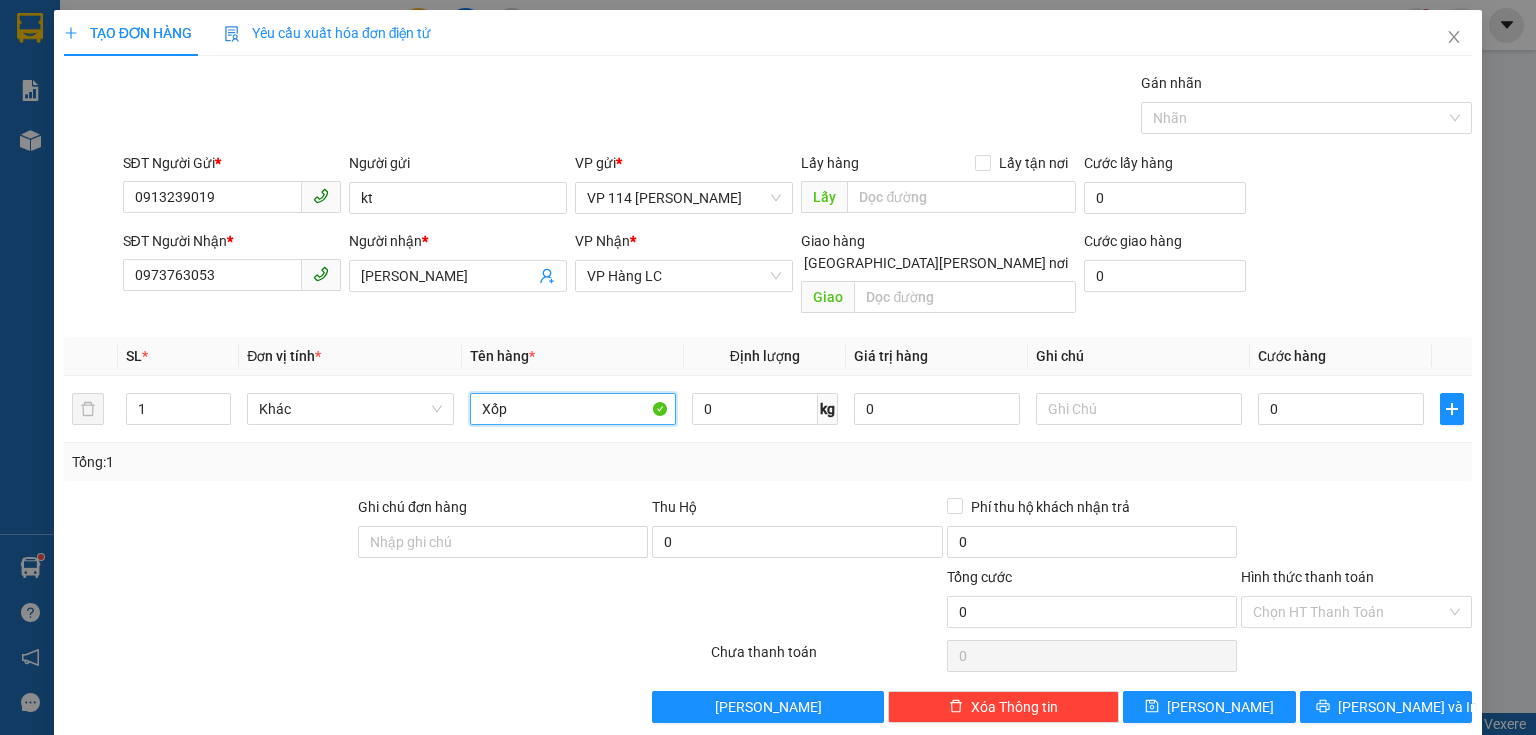 type on "Xốp" 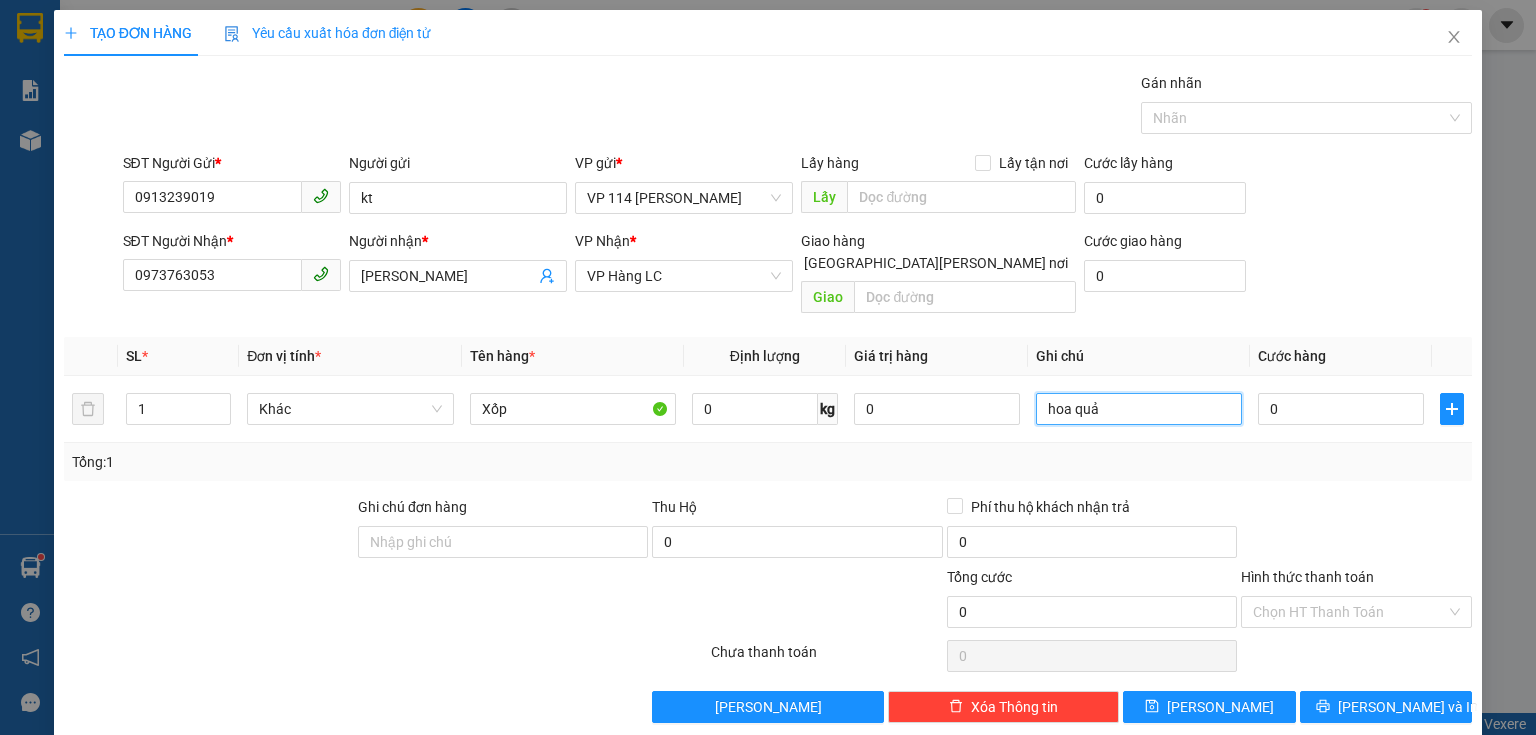 type on "hoa quả" 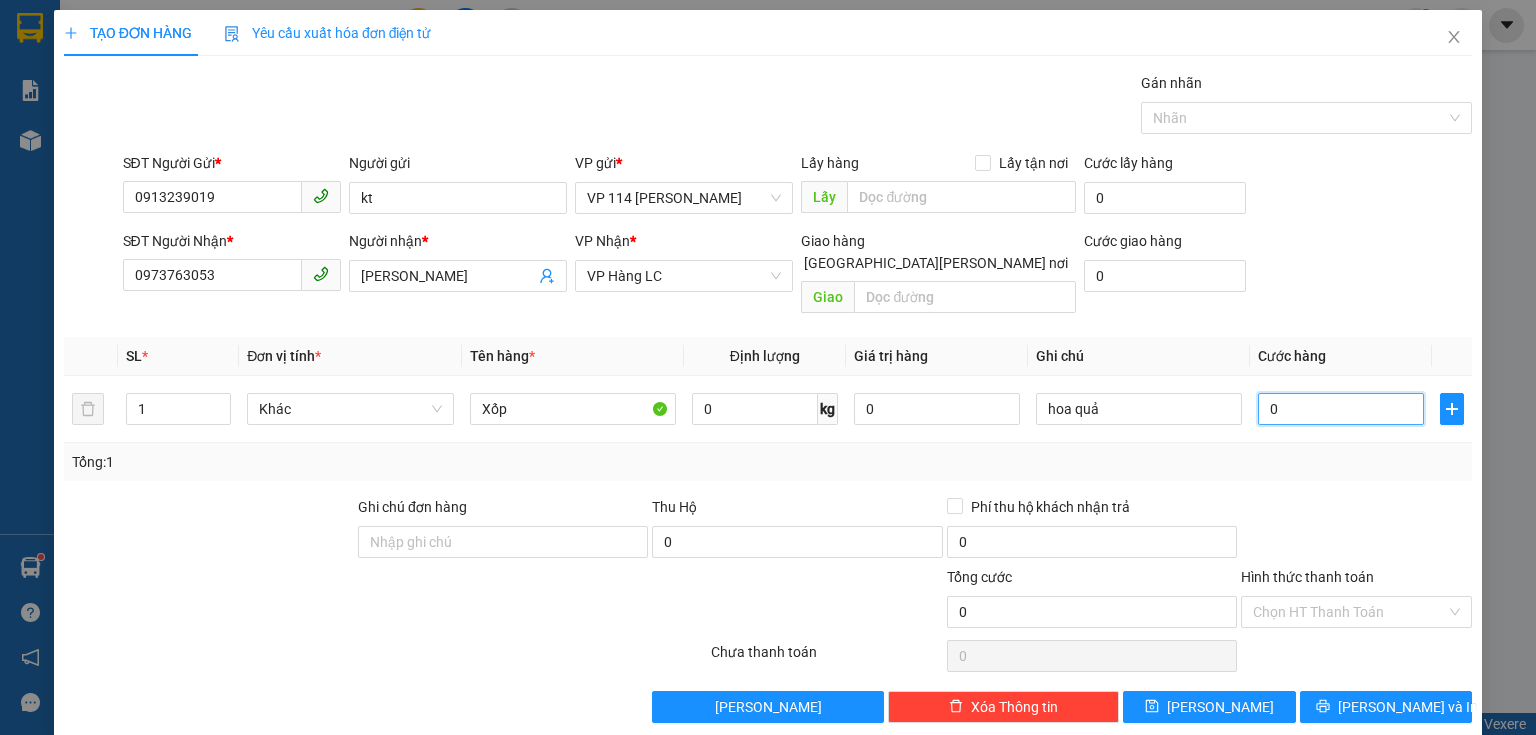 type on "4" 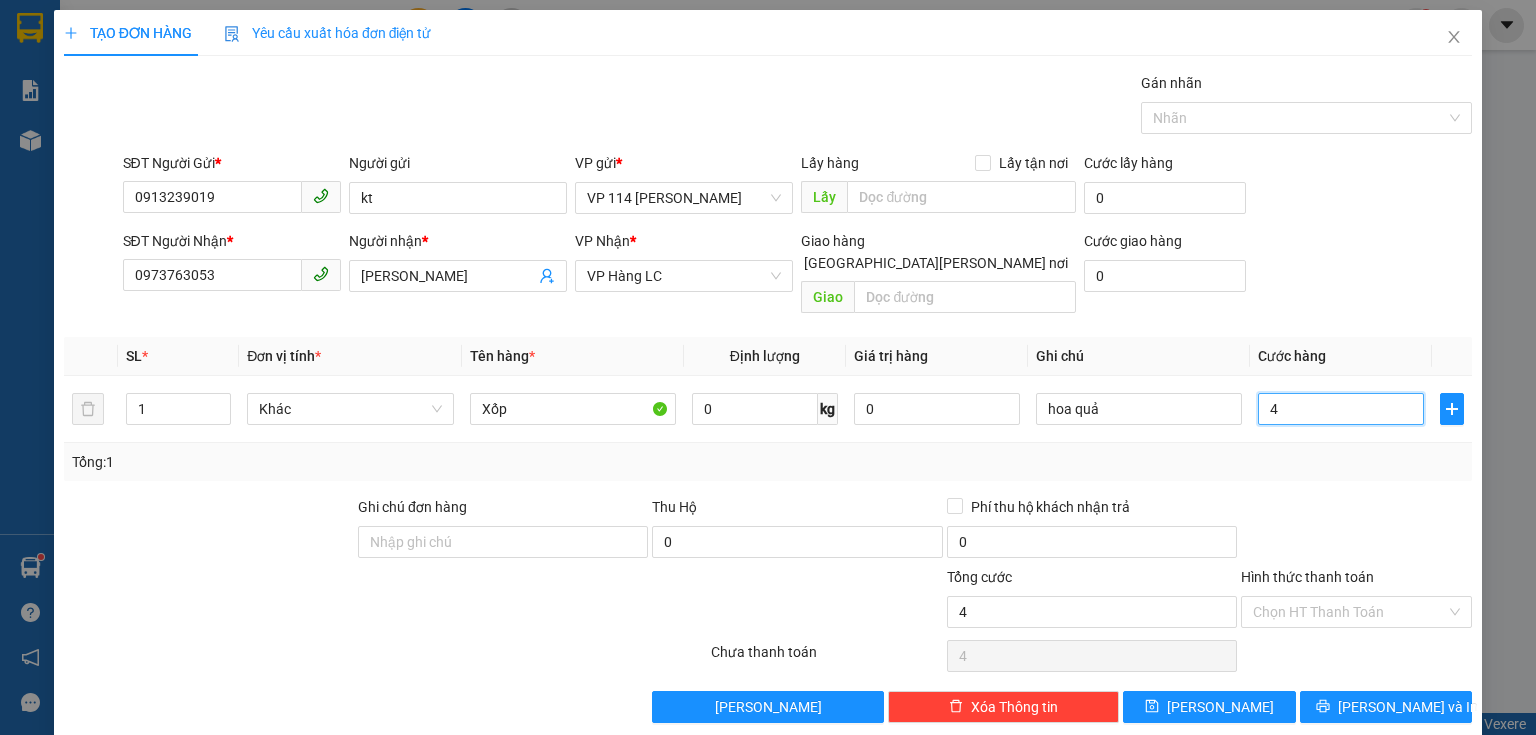 type on "40" 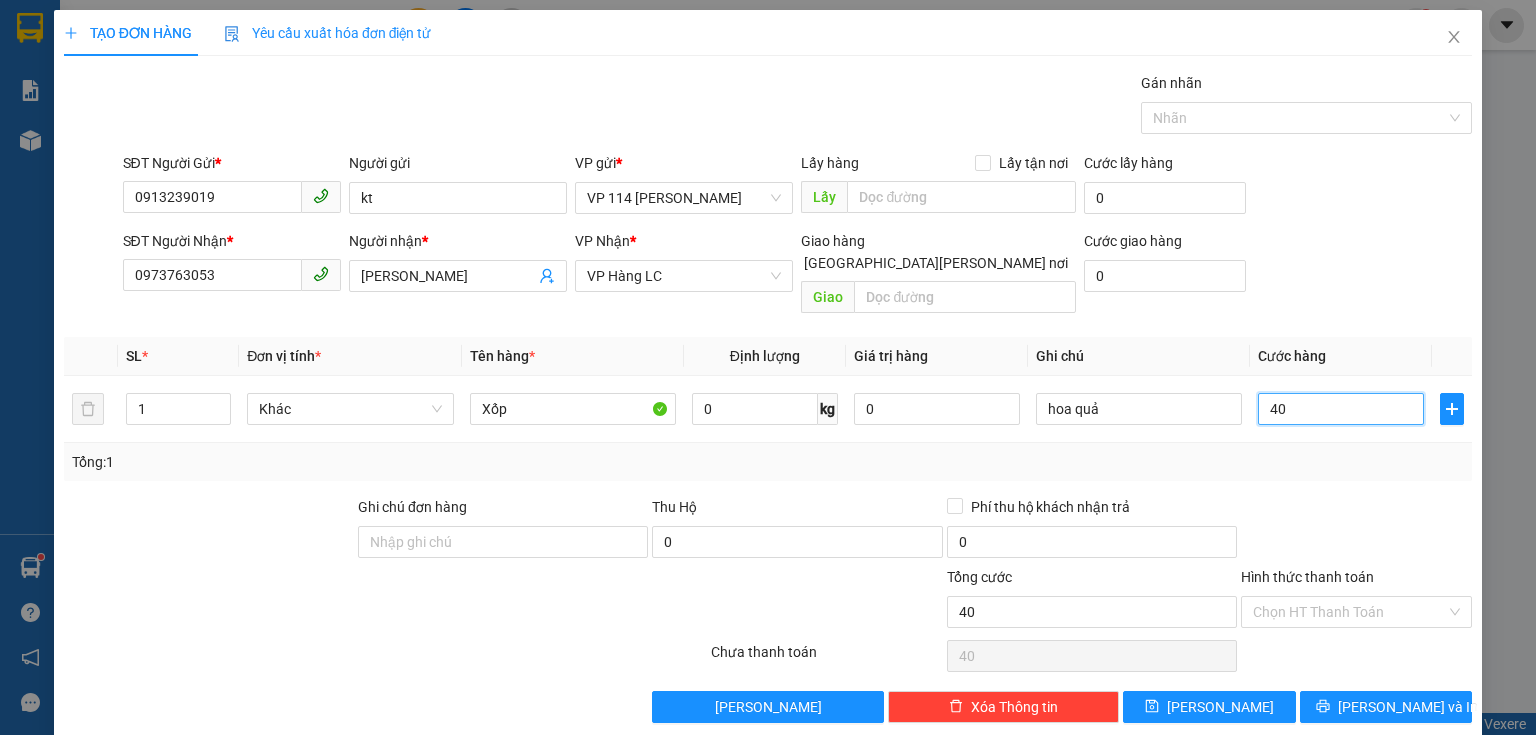 type on "400" 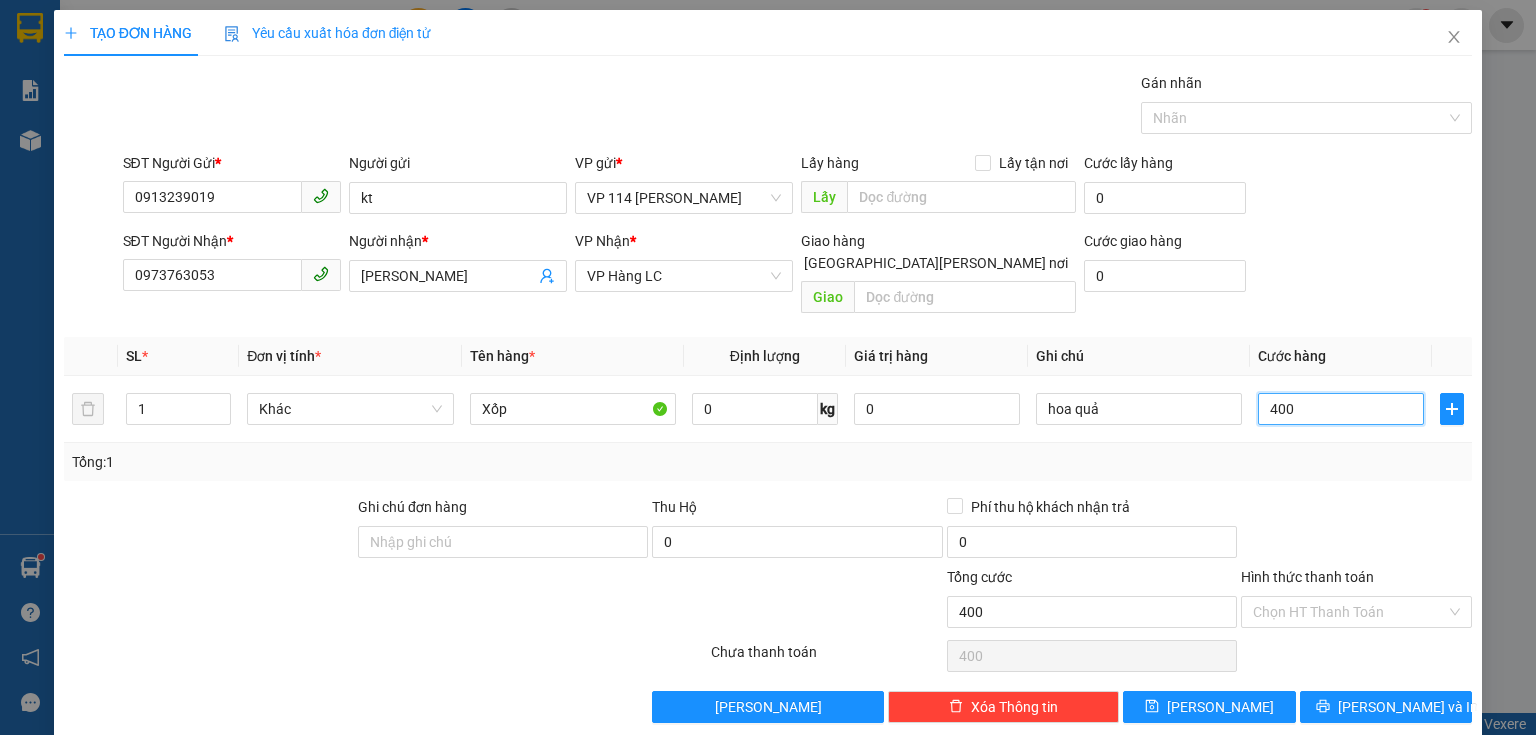 type on "4.000" 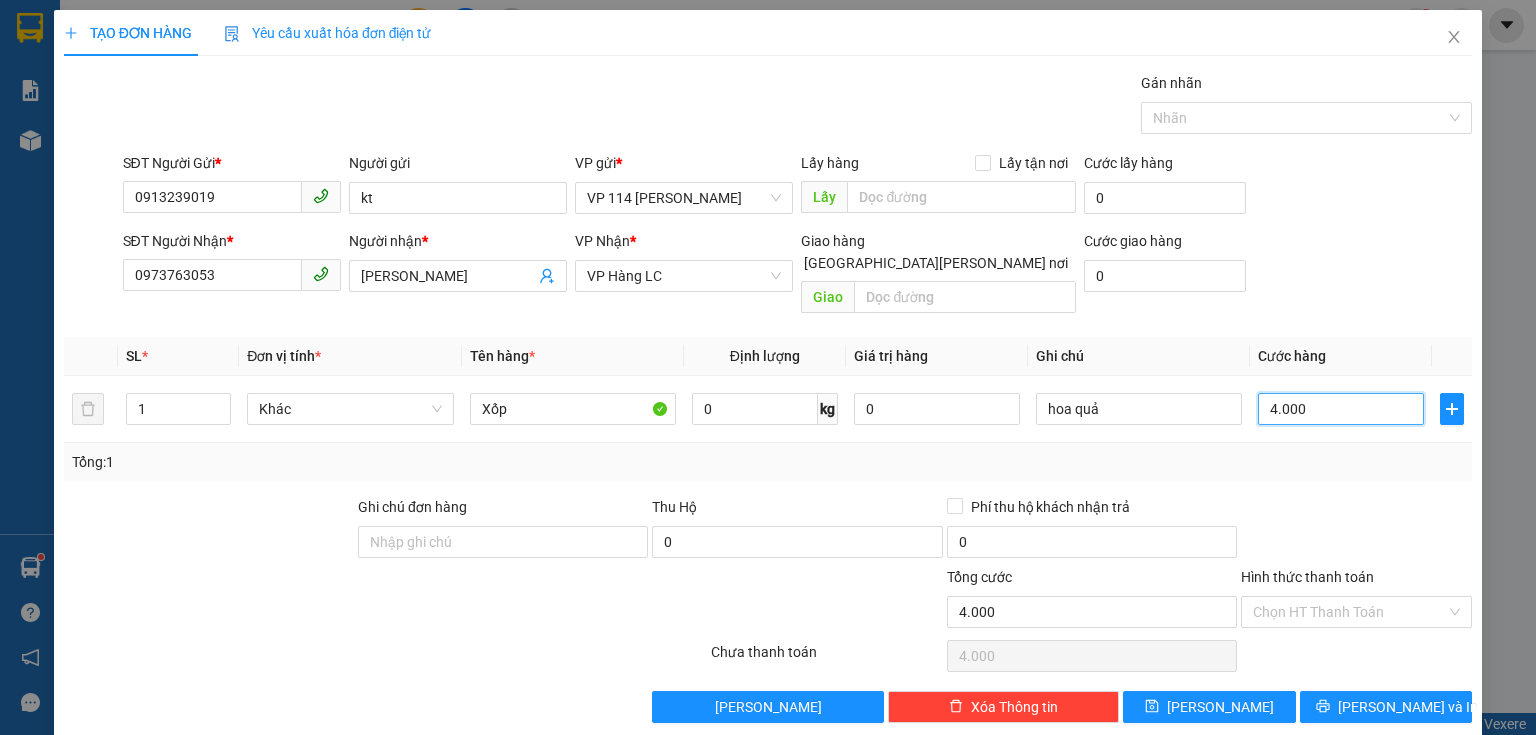 type on "40.000" 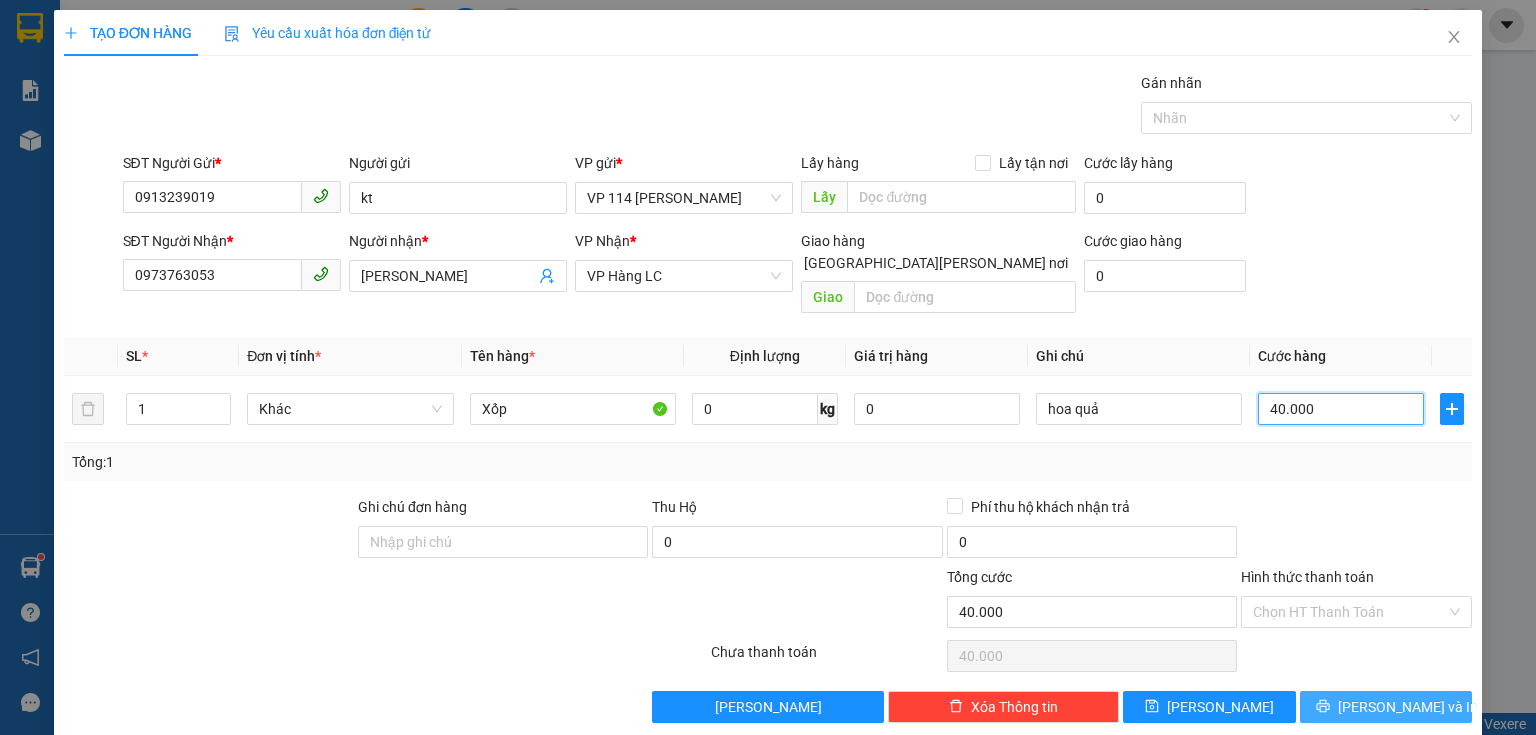 type on "40.000" 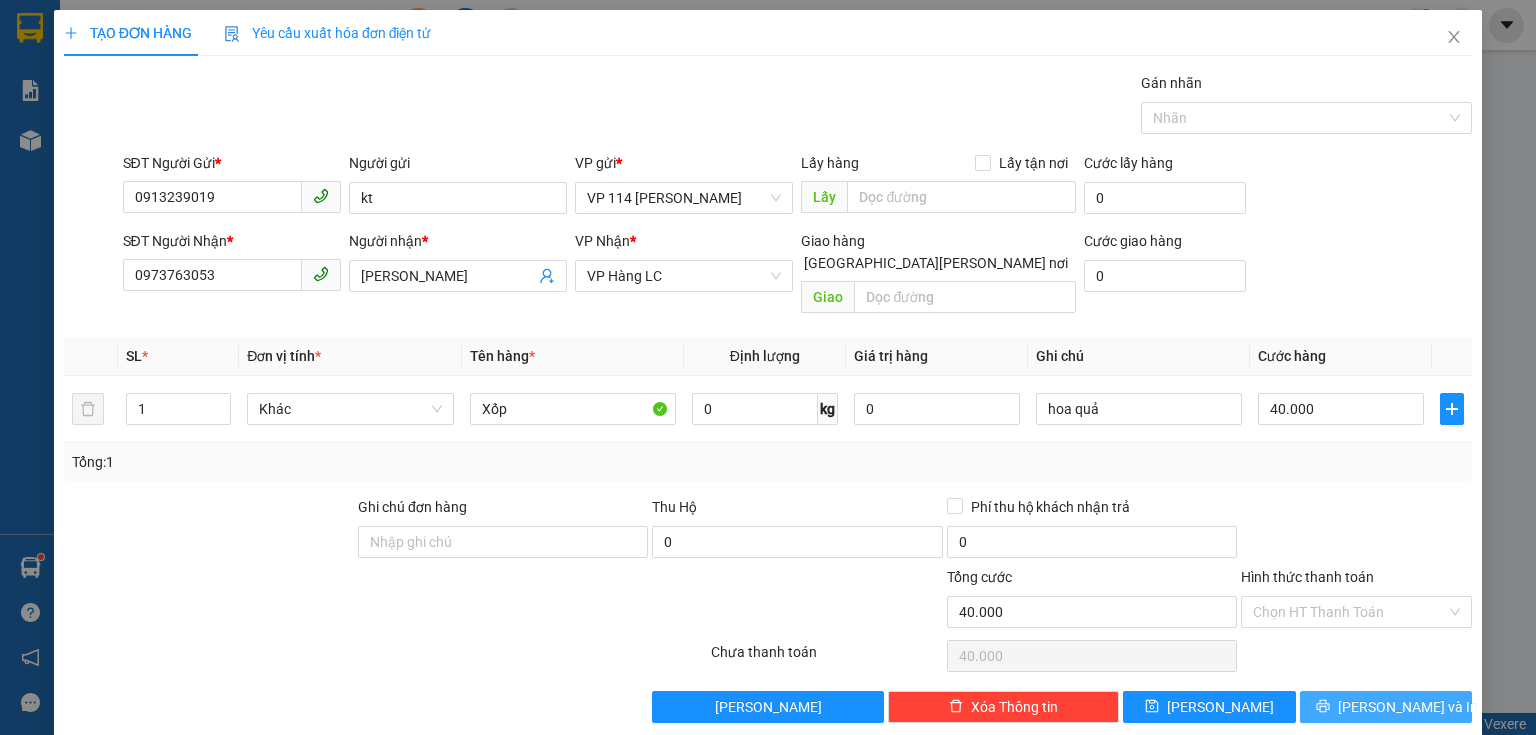 click on "[PERSON_NAME] và In" at bounding box center [1408, 707] 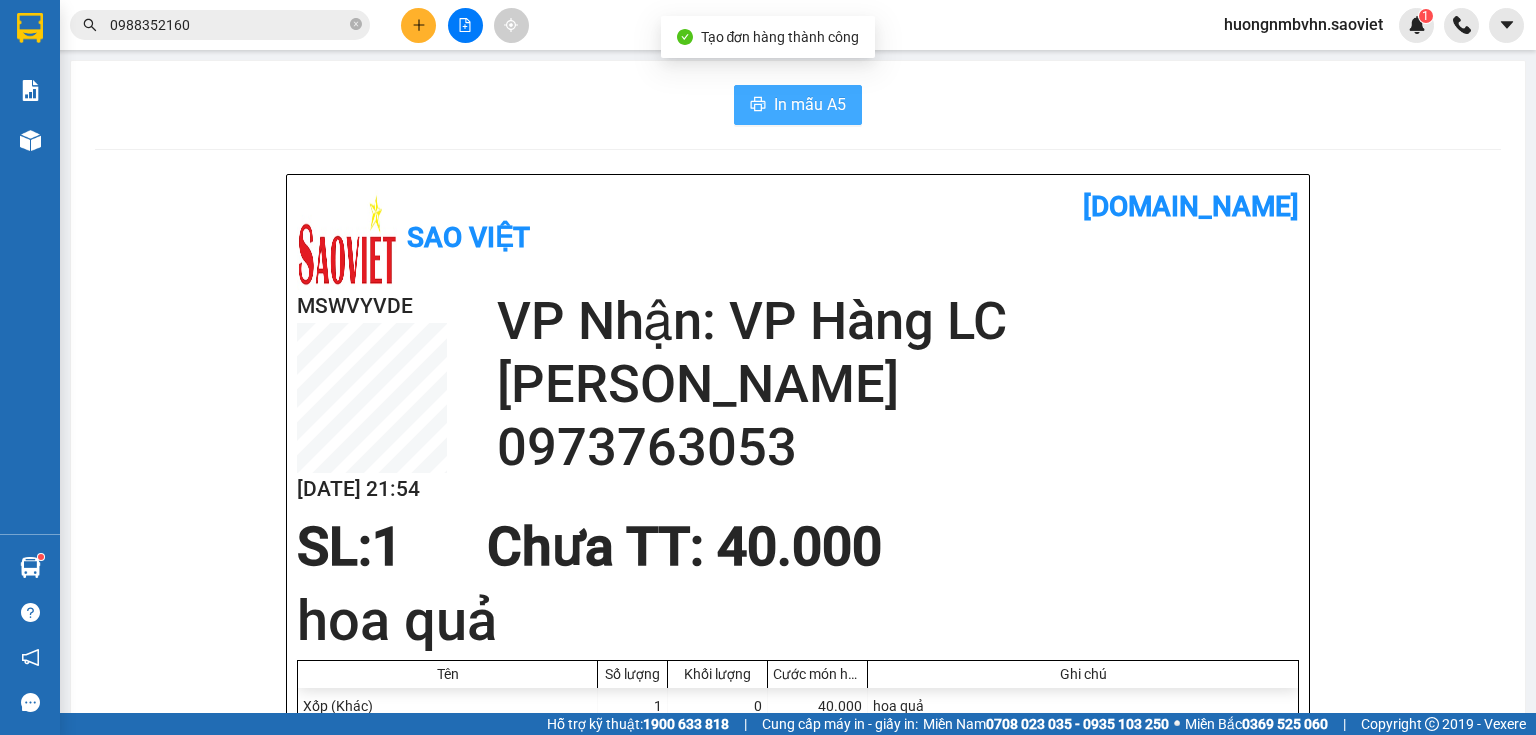 click on "In mẫu A5" at bounding box center (810, 104) 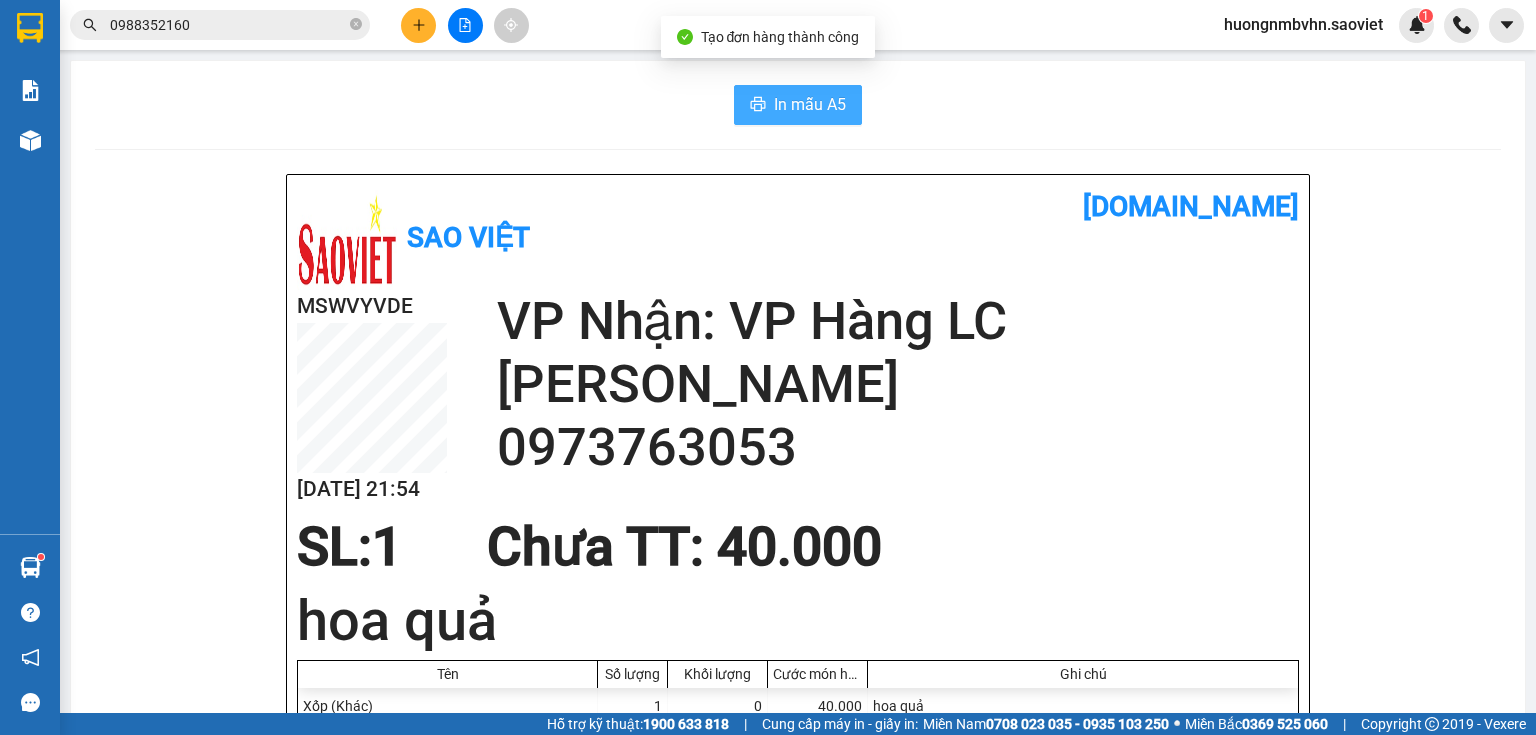 scroll, scrollTop: 0, scrollLeft: 0, axis: both 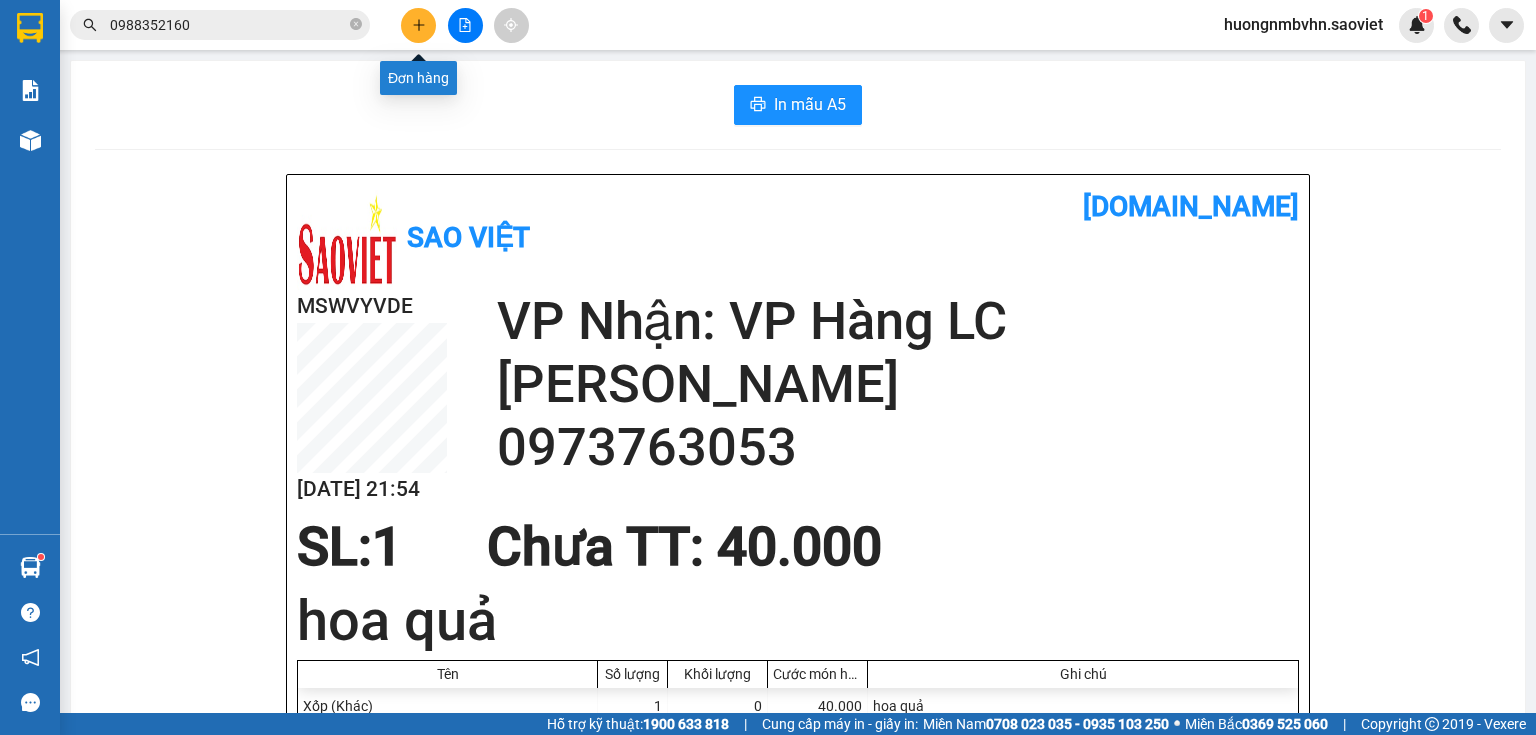 click at bounding box center [418, 25] 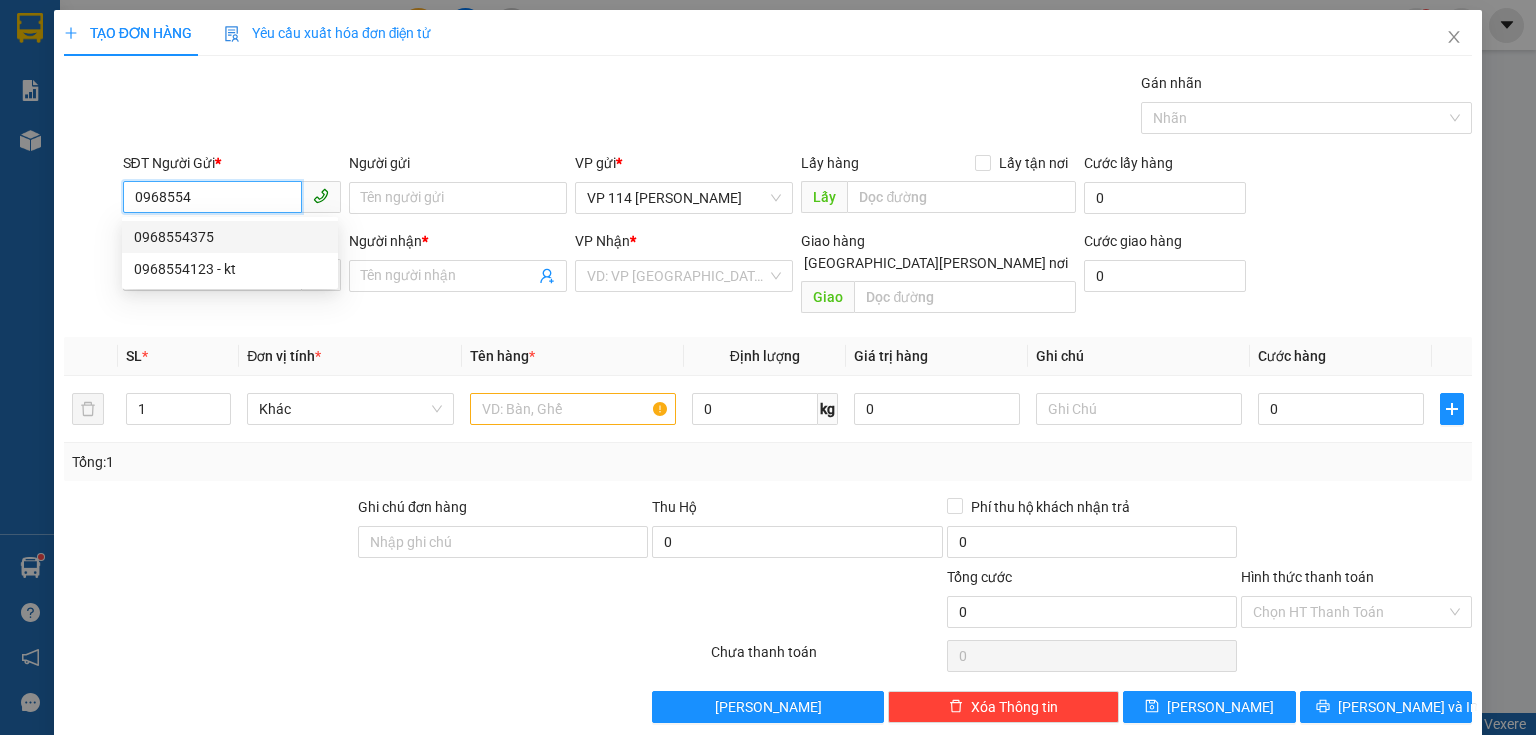 click on "0968554375" at bounding box center [230, 237] 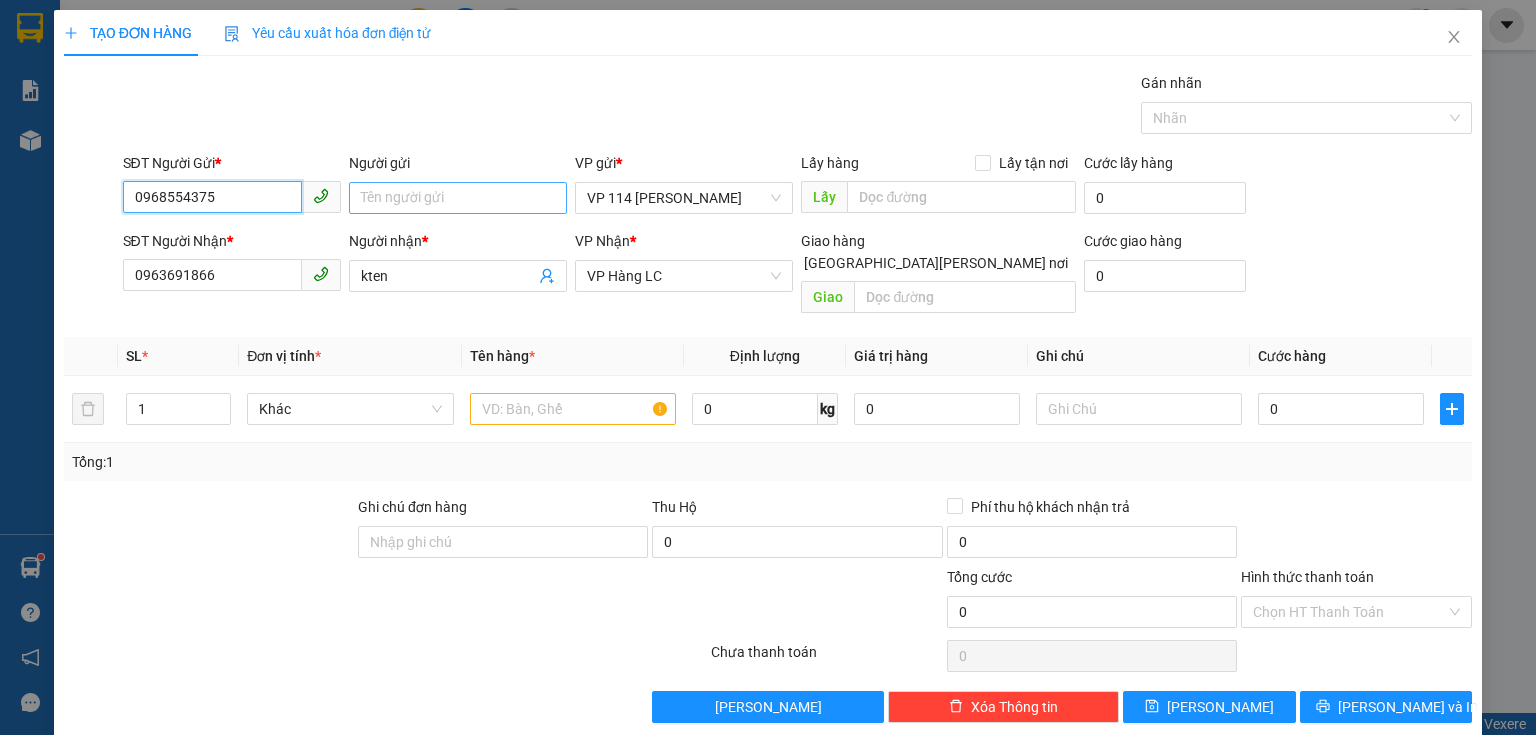type on "0968554375" 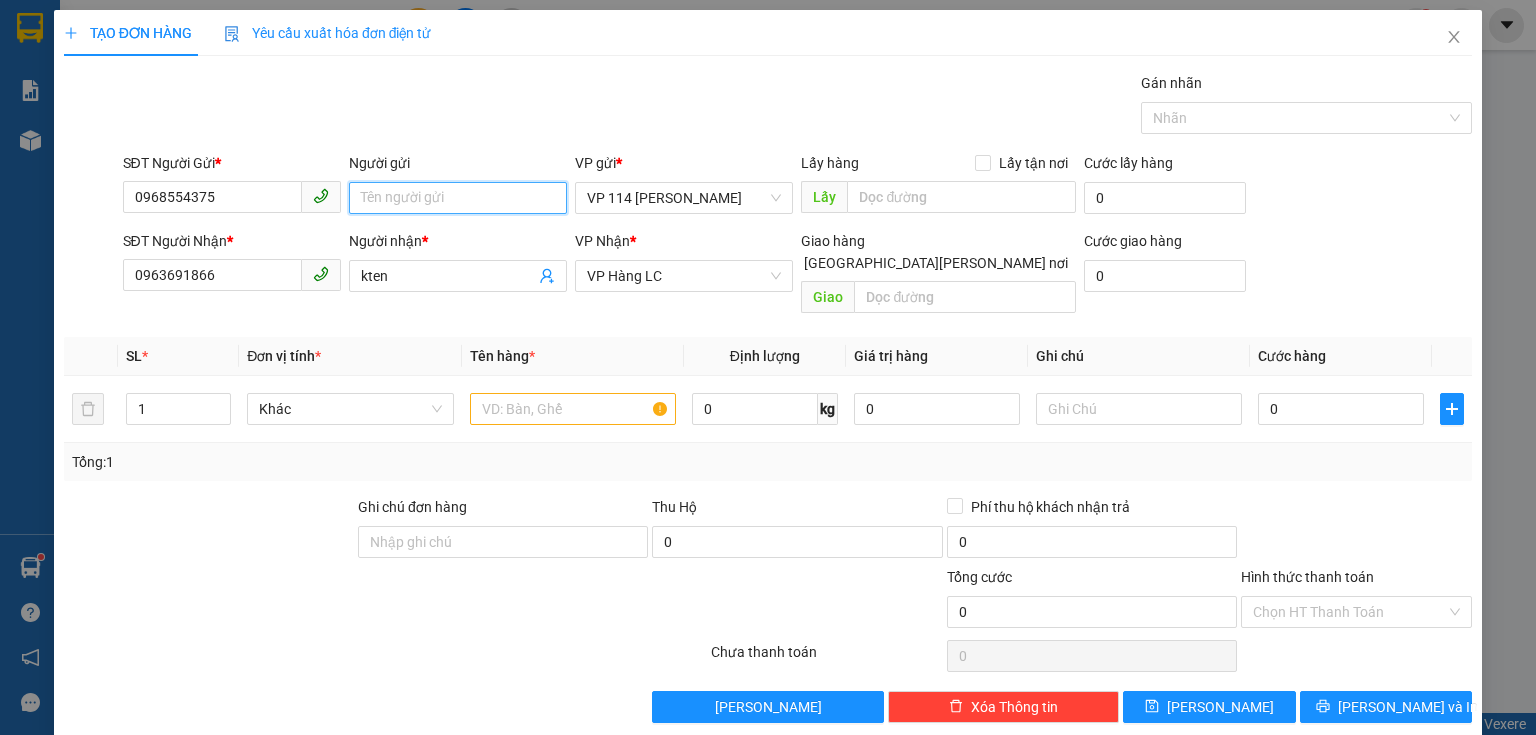 click on "Người gửi" at bounding box center (458, 198) 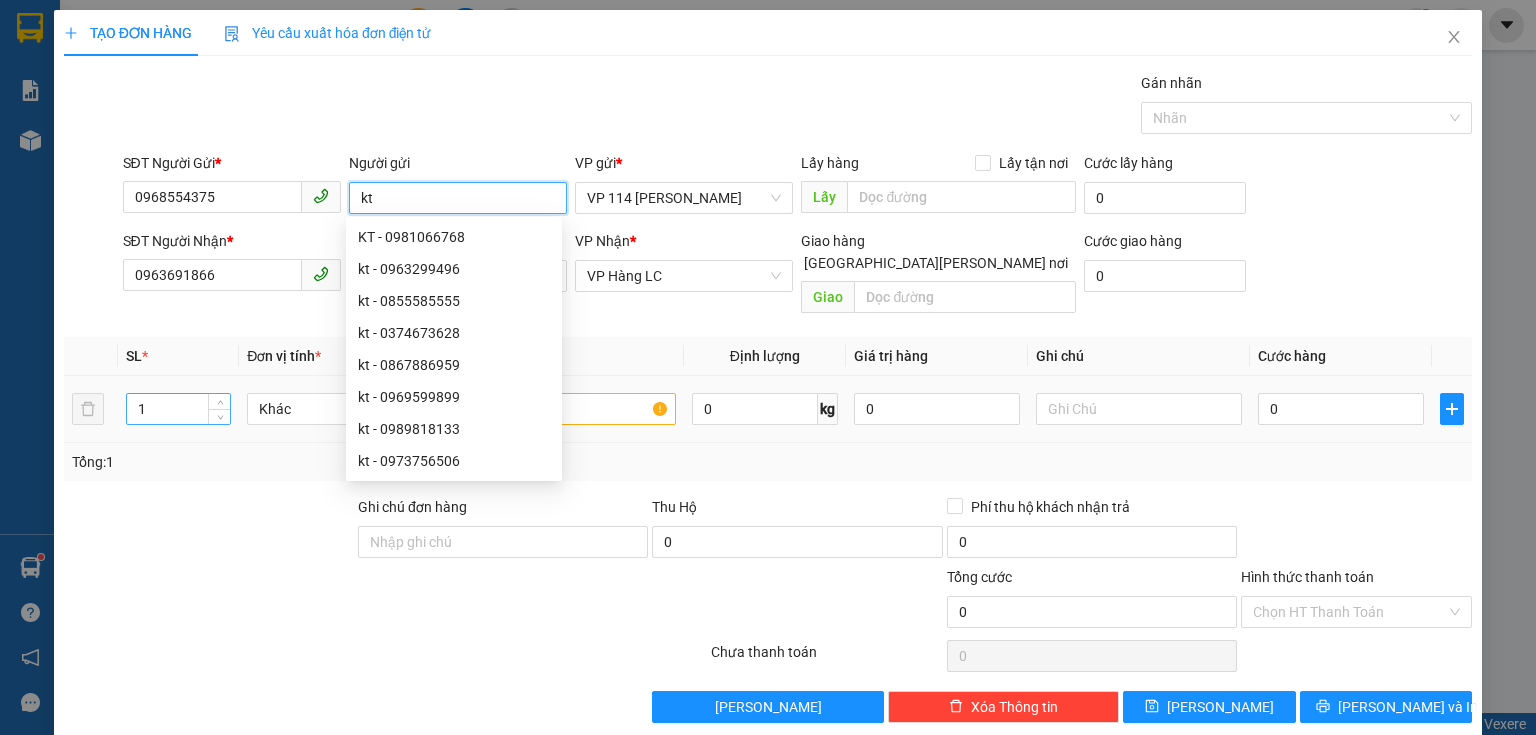 type on "kt" 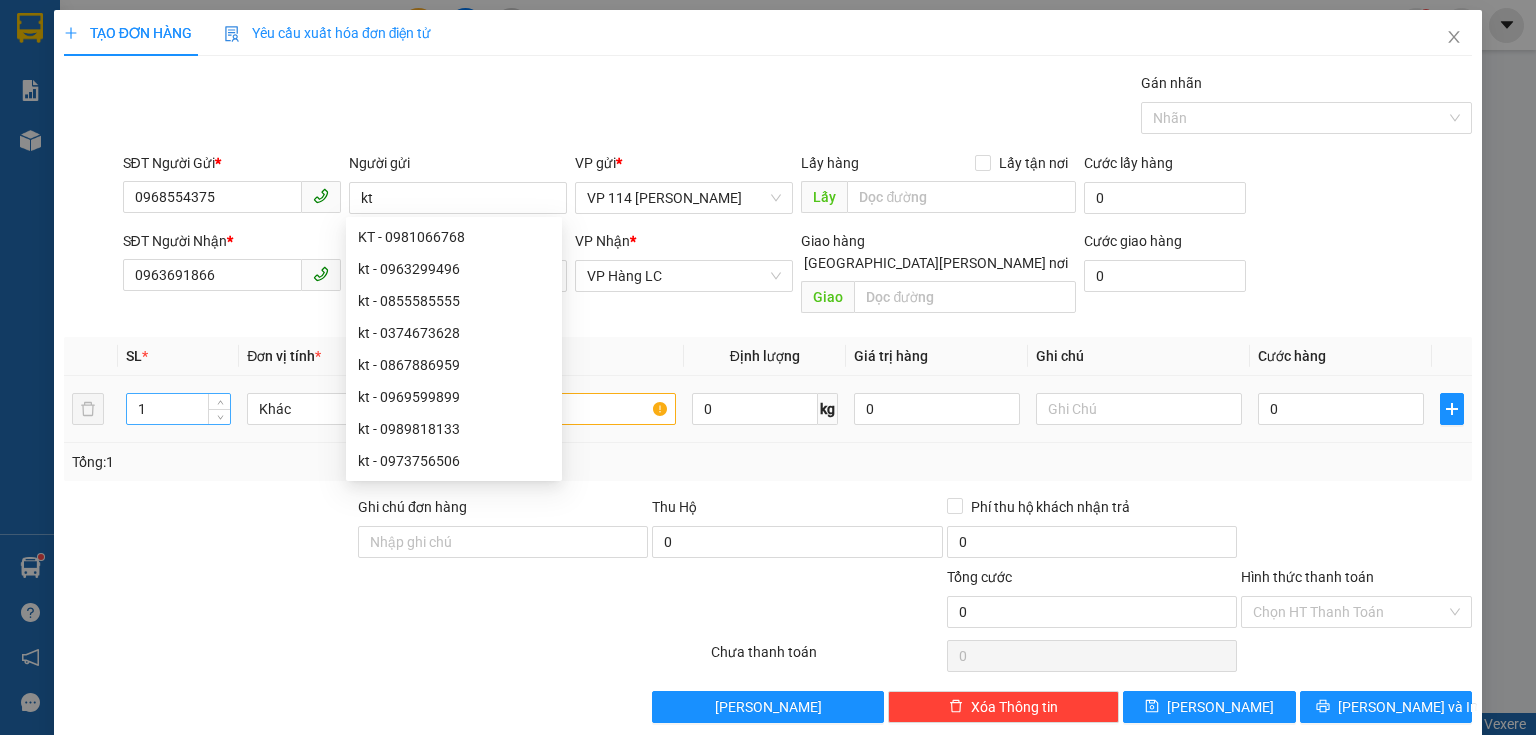 click on "1" at bounding box center [178, 409] 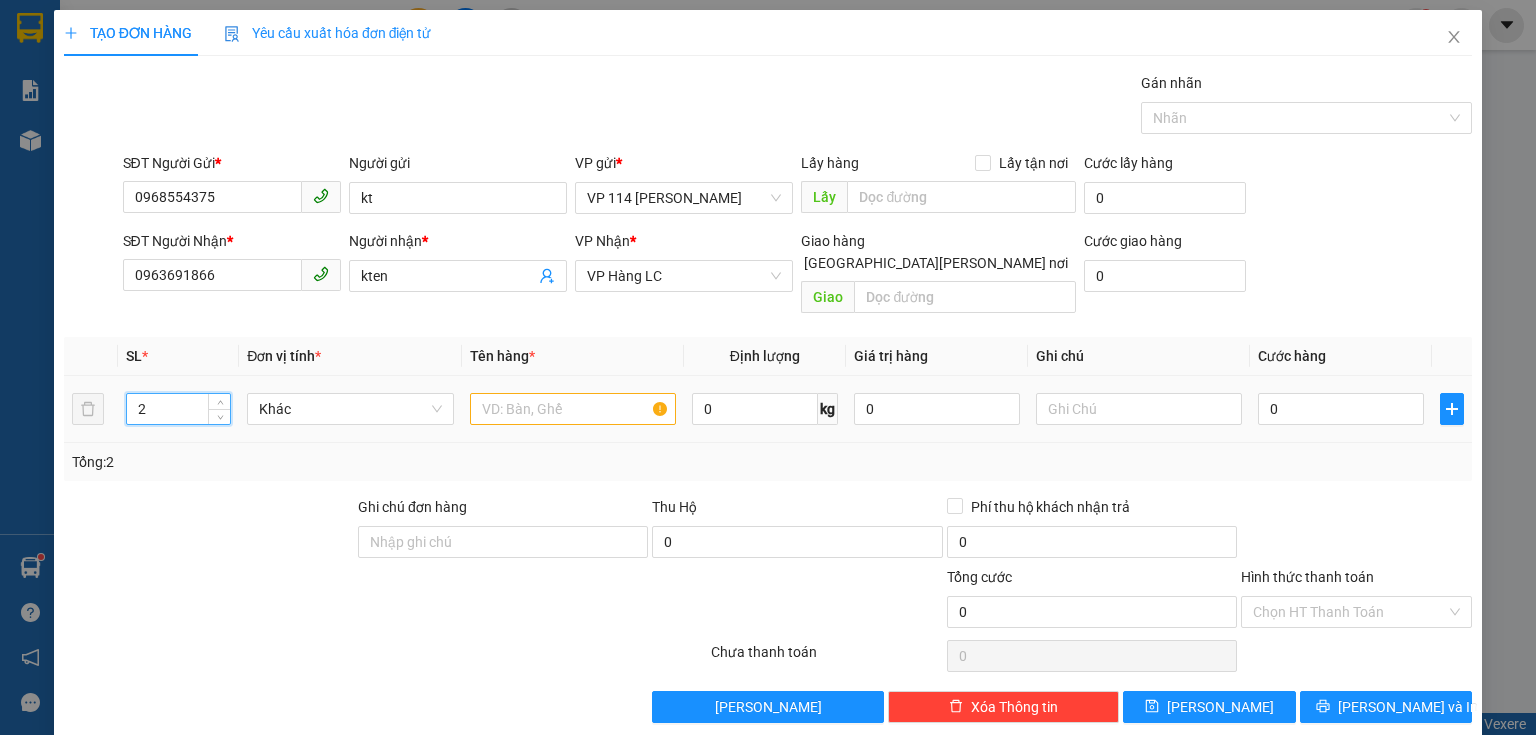 type on "2" 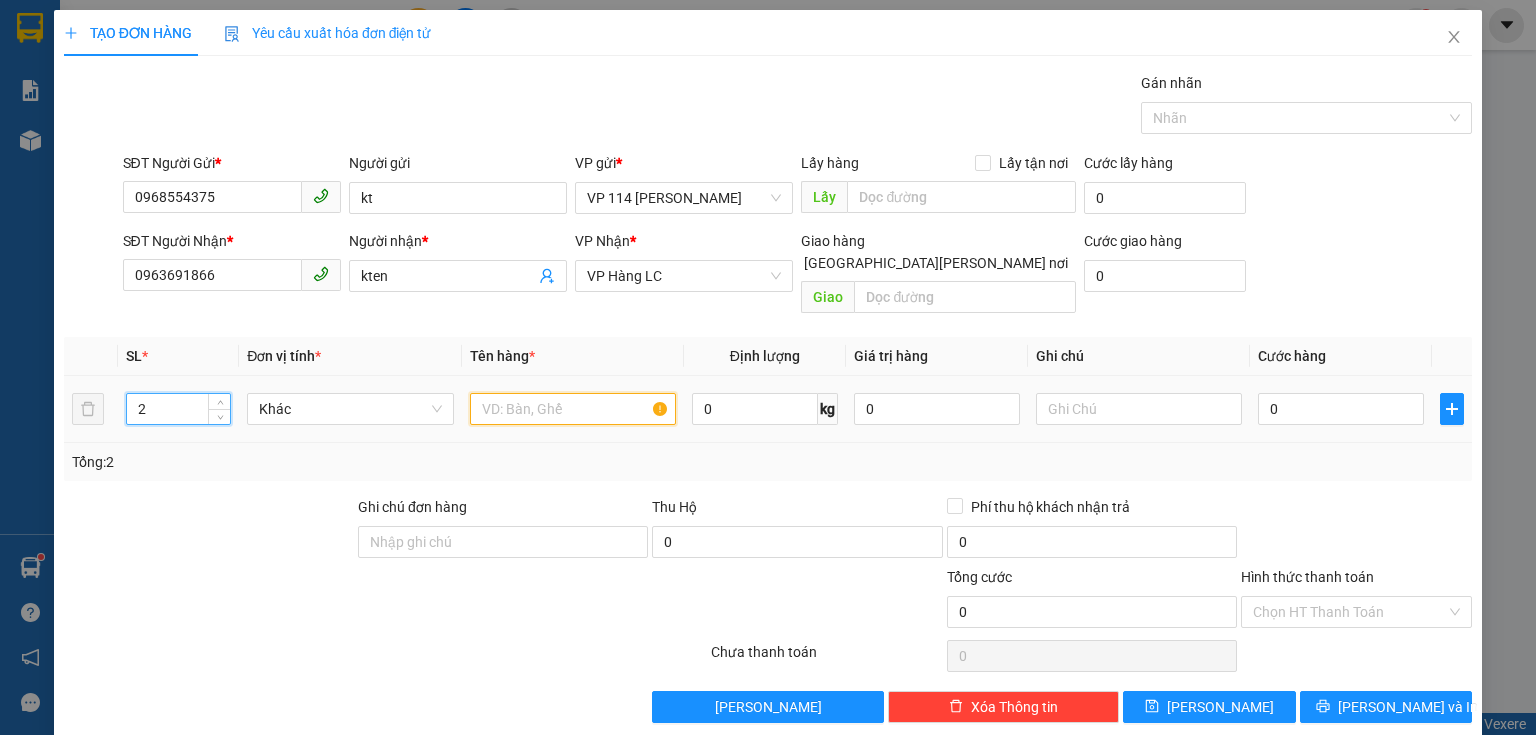 click at bounding box center [573, 409] 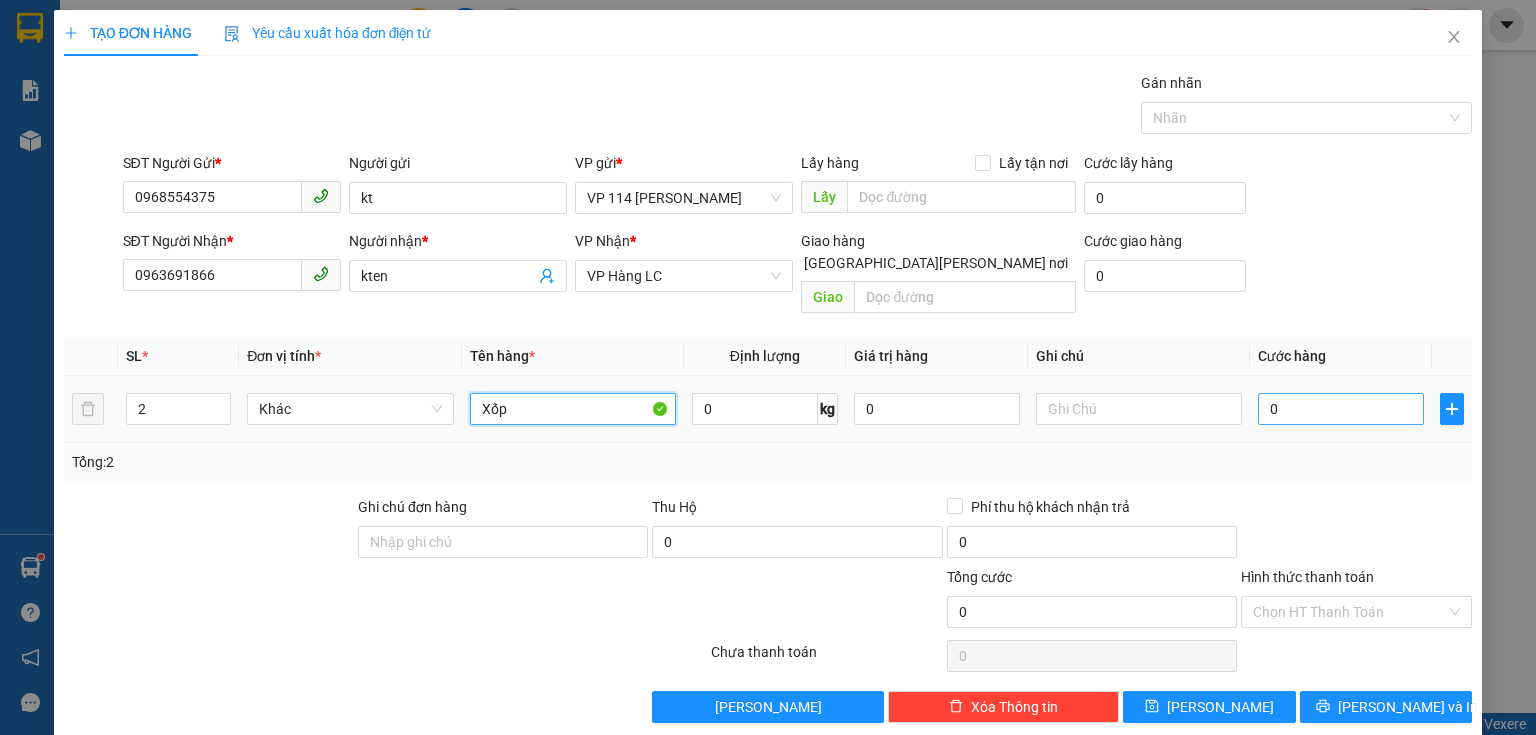 type on "Xốp" 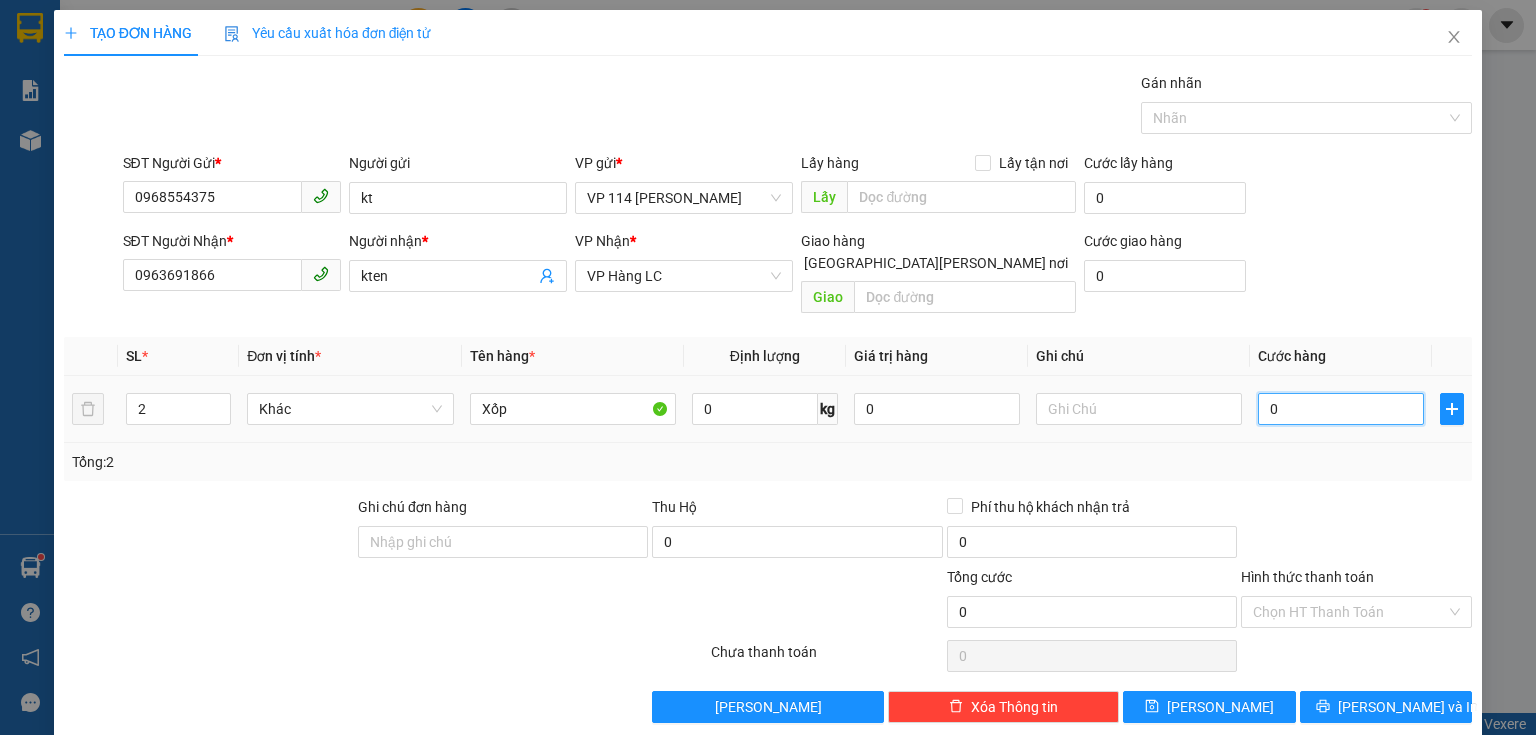 click on "0" at bounding box center [1341, 409] 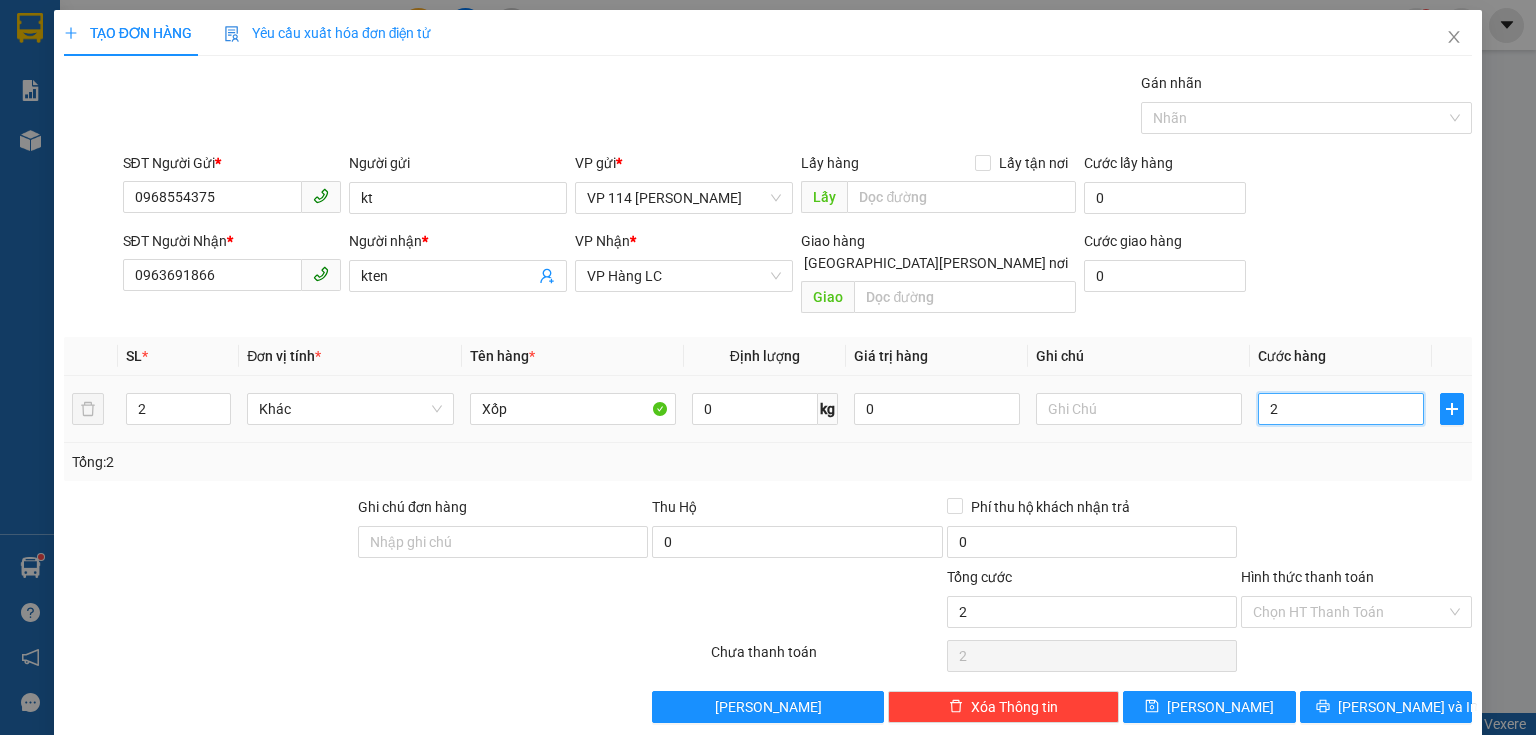 type on "20" 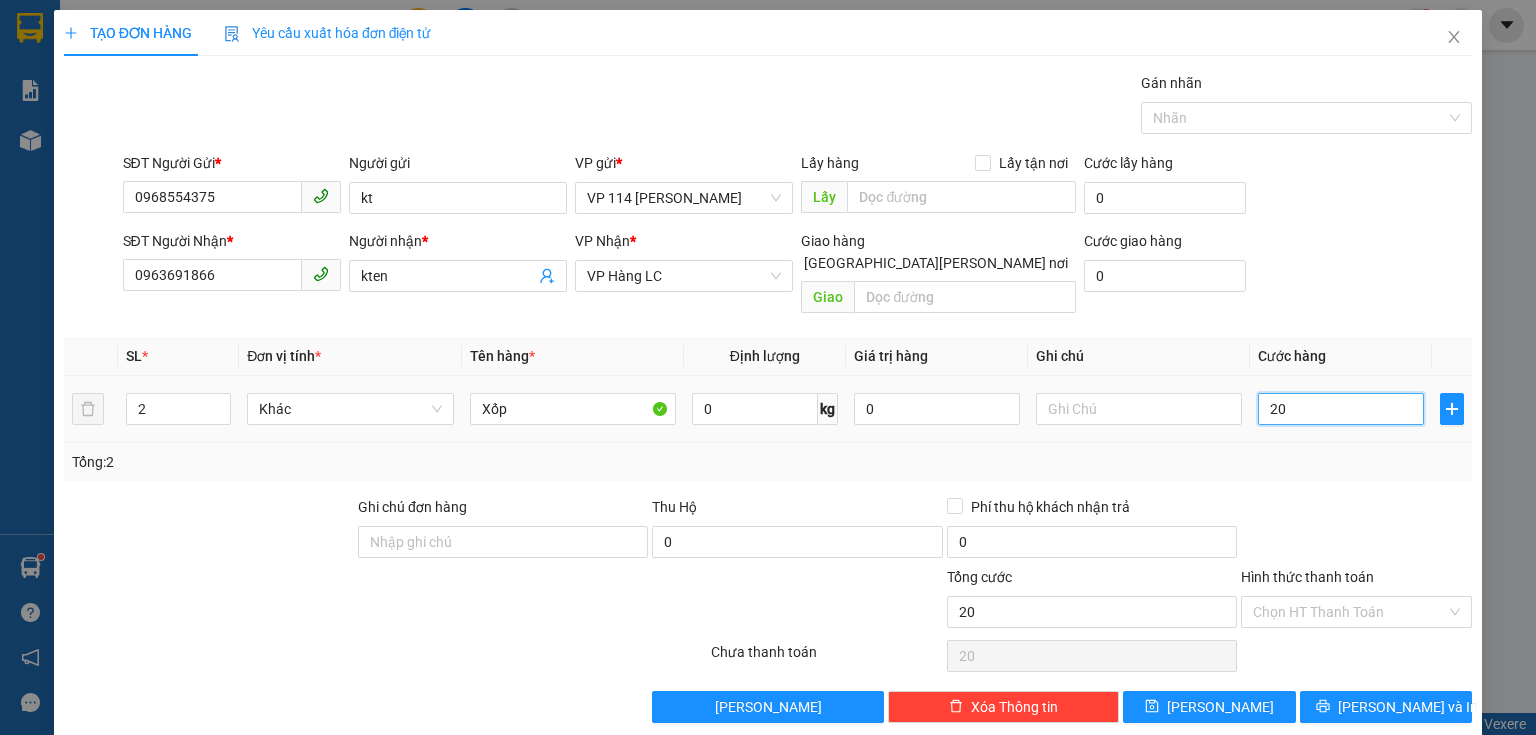 type on "200" 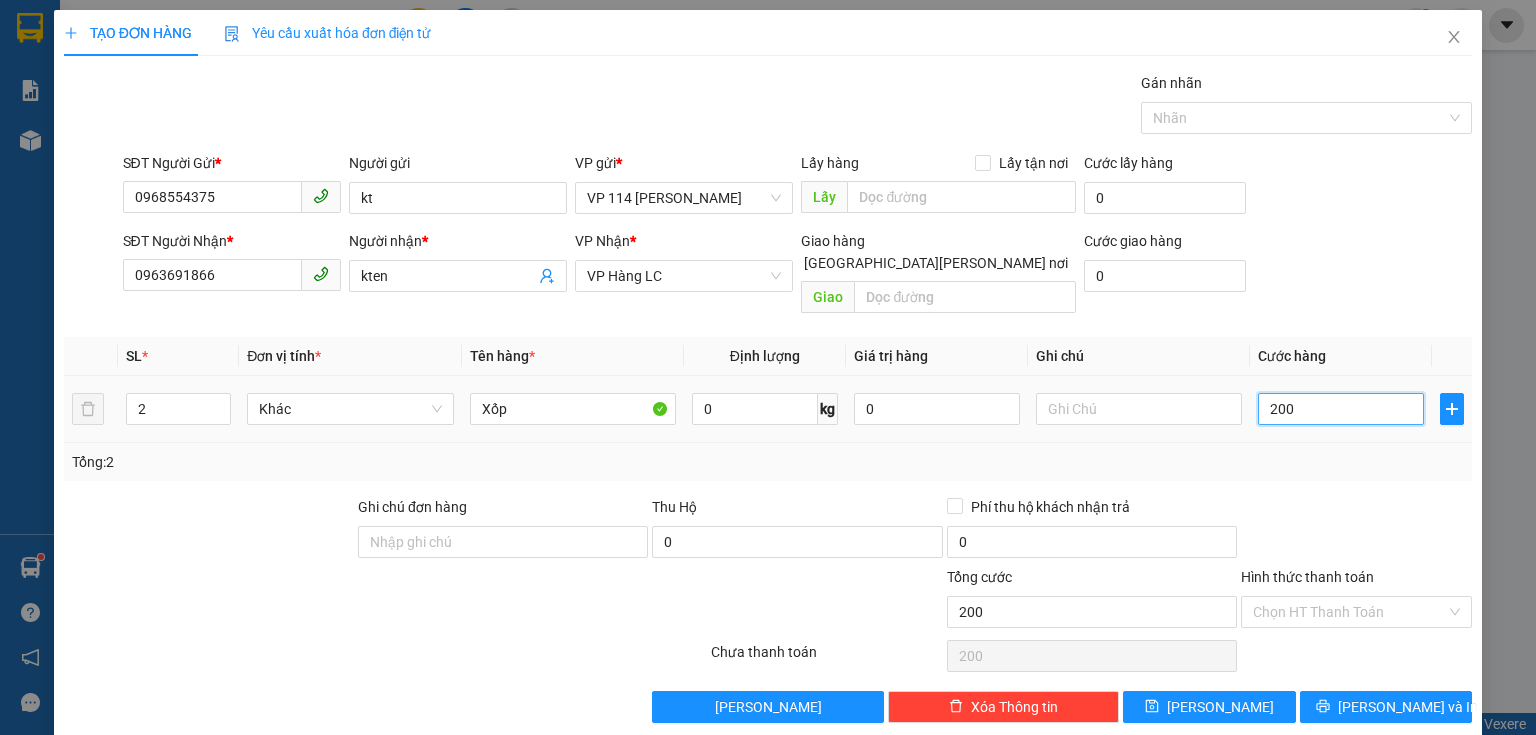 type on "2.000" 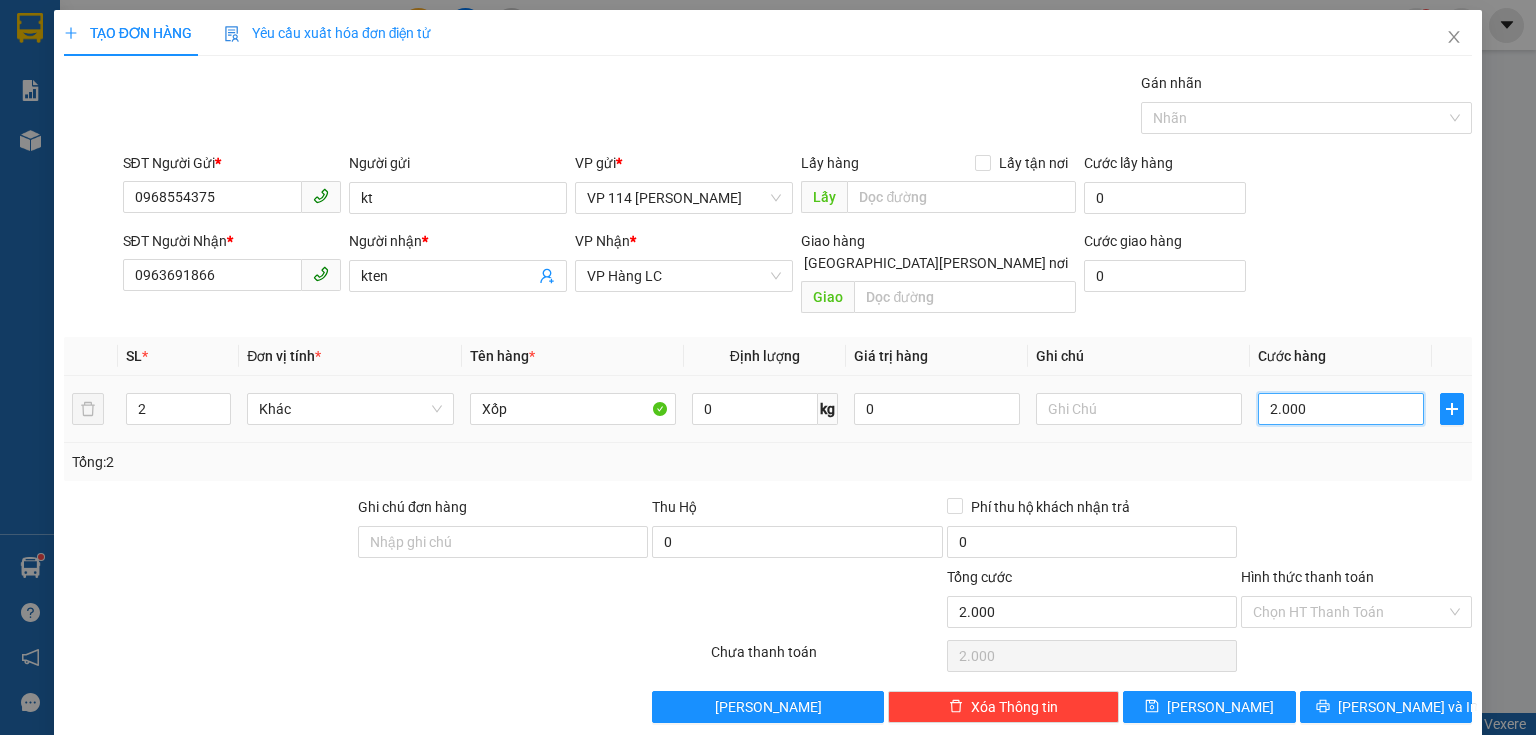 type on "20.000" 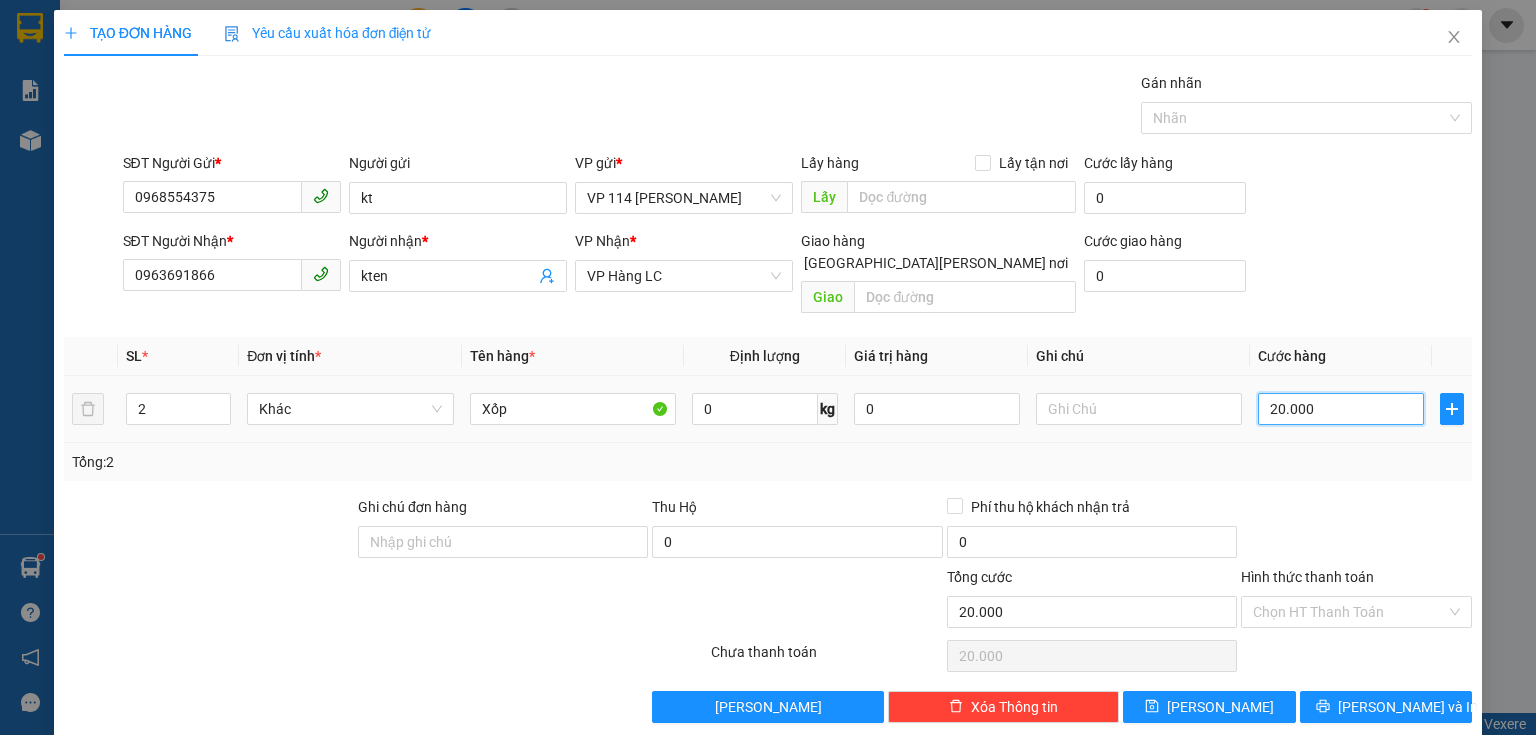 type on "200.000" 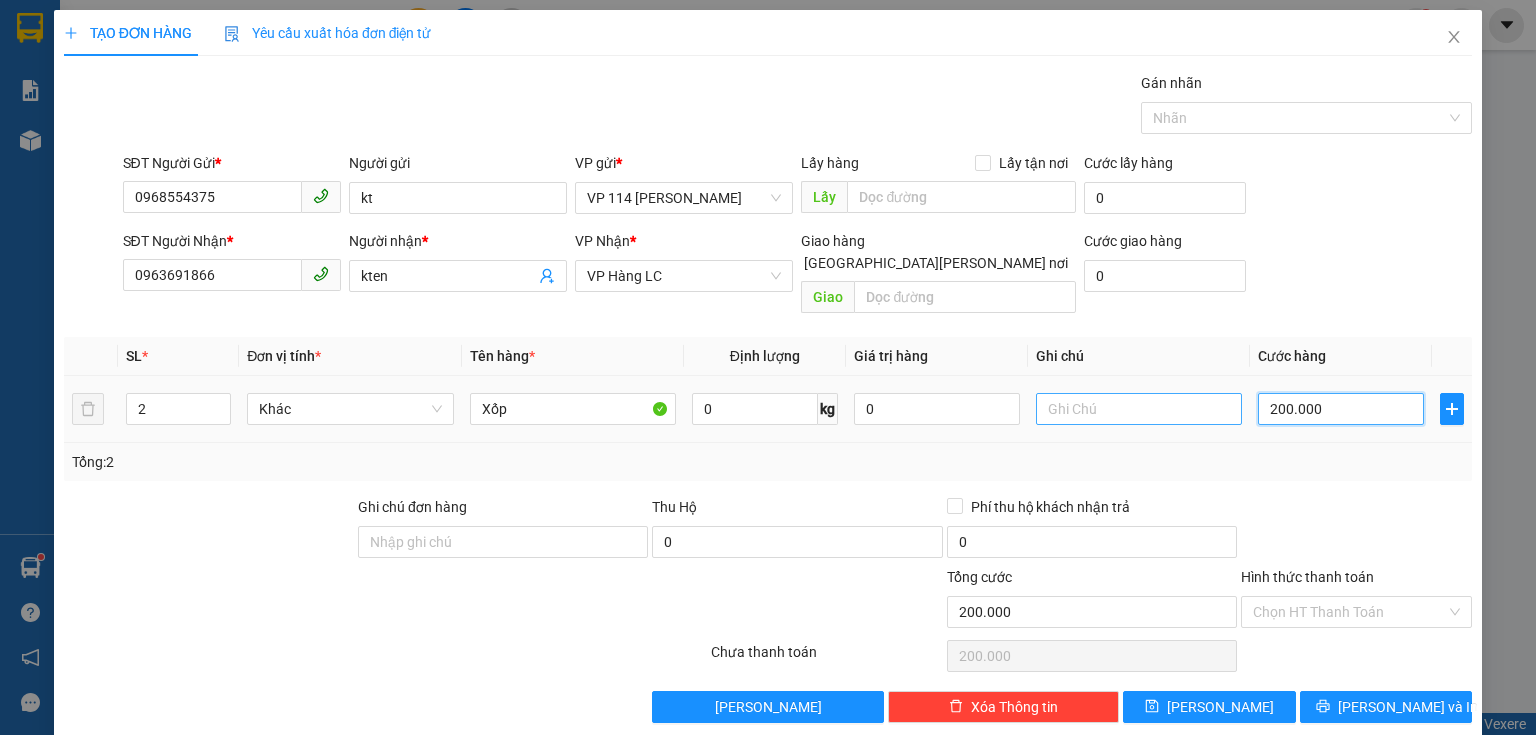 type on "200.000" 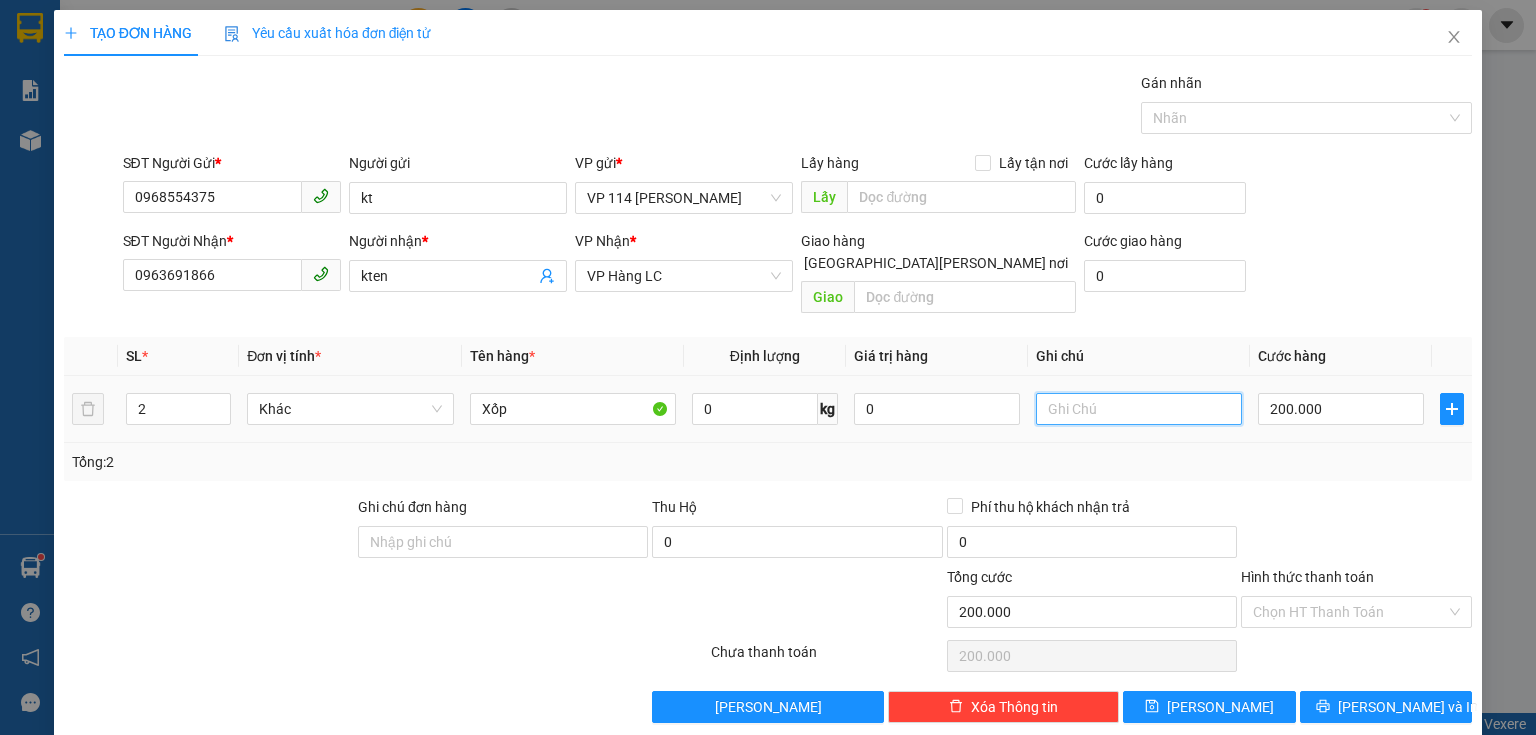 click at bounding box center [1139, 409] 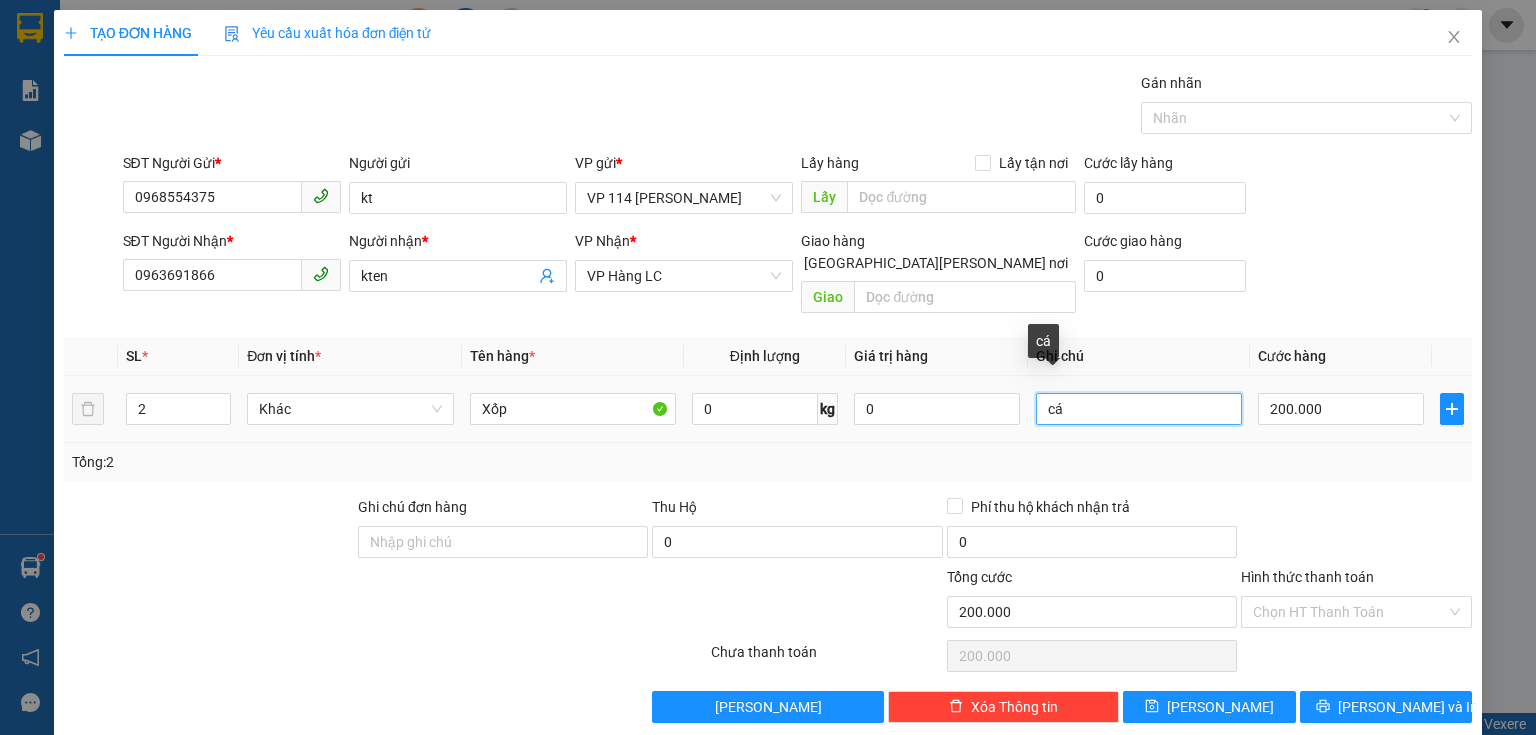 click on "cá" at bounding box center [1139, 409] 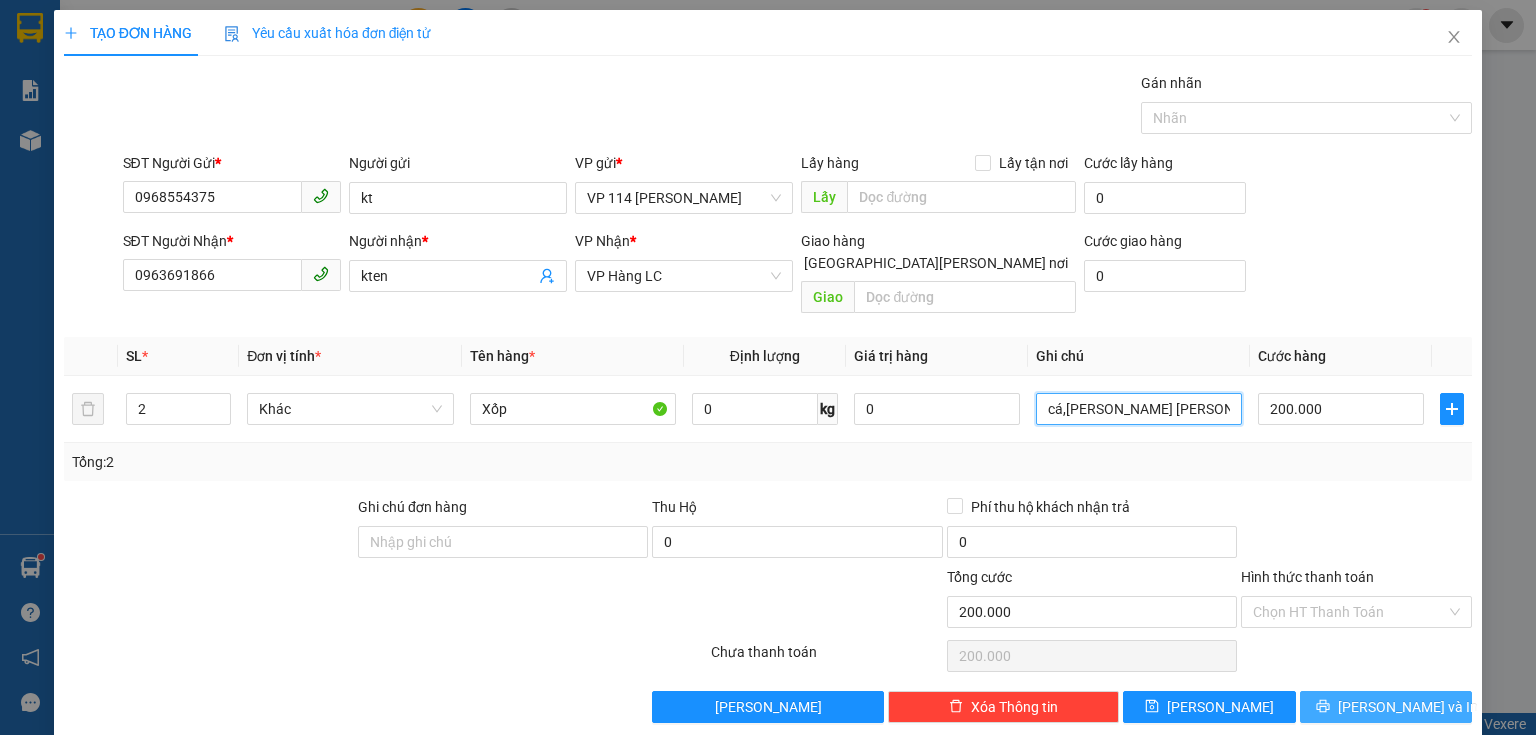 type on "cá,[PERSON_NAME] [PERSON_NAME]" 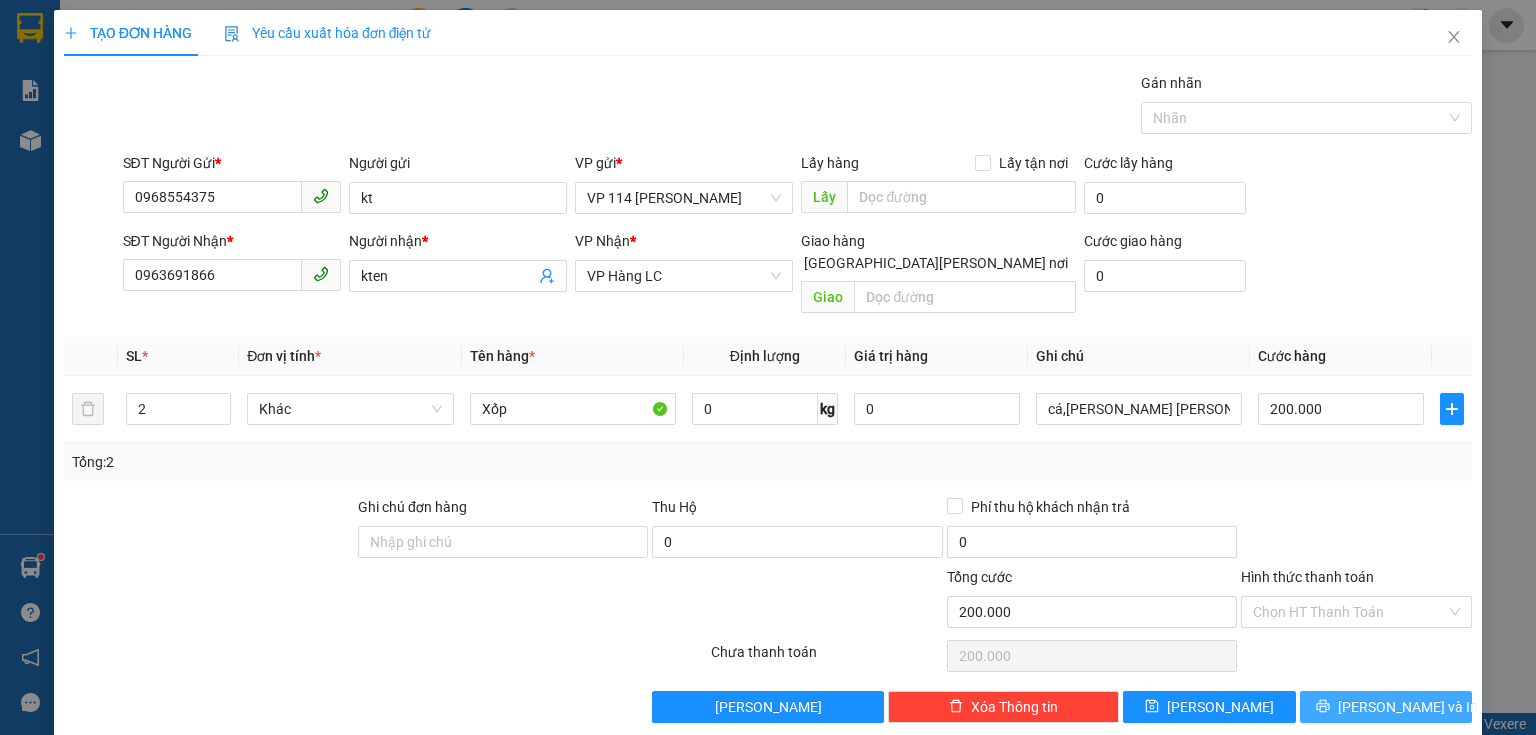 click on "[PERSON_NAME] và In" at bounding box center [1386, 707] 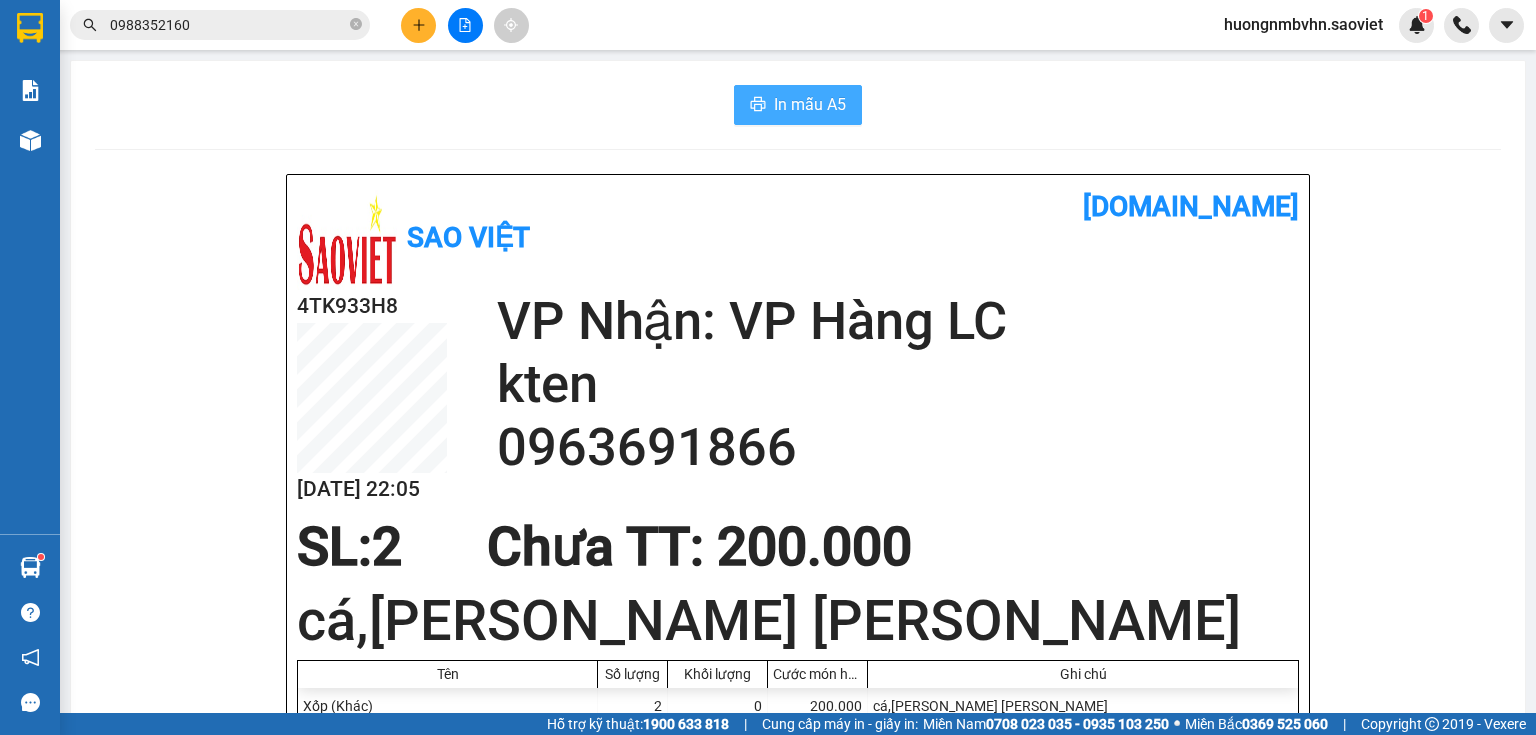 click on "In mẫu A5" at bounding box center (810, 104) 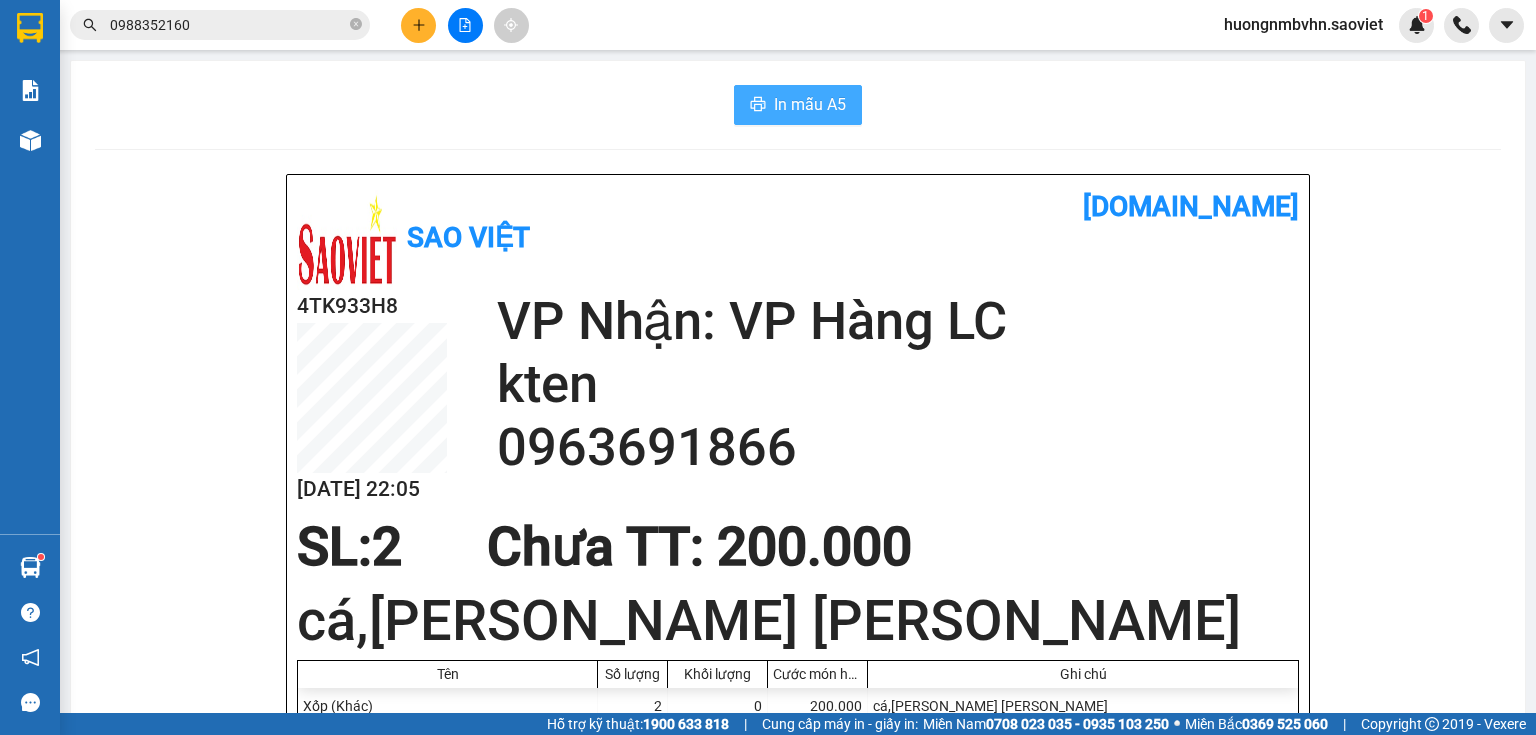 scroll, scrollTop: 0, scrollLeft: 0, axis: both 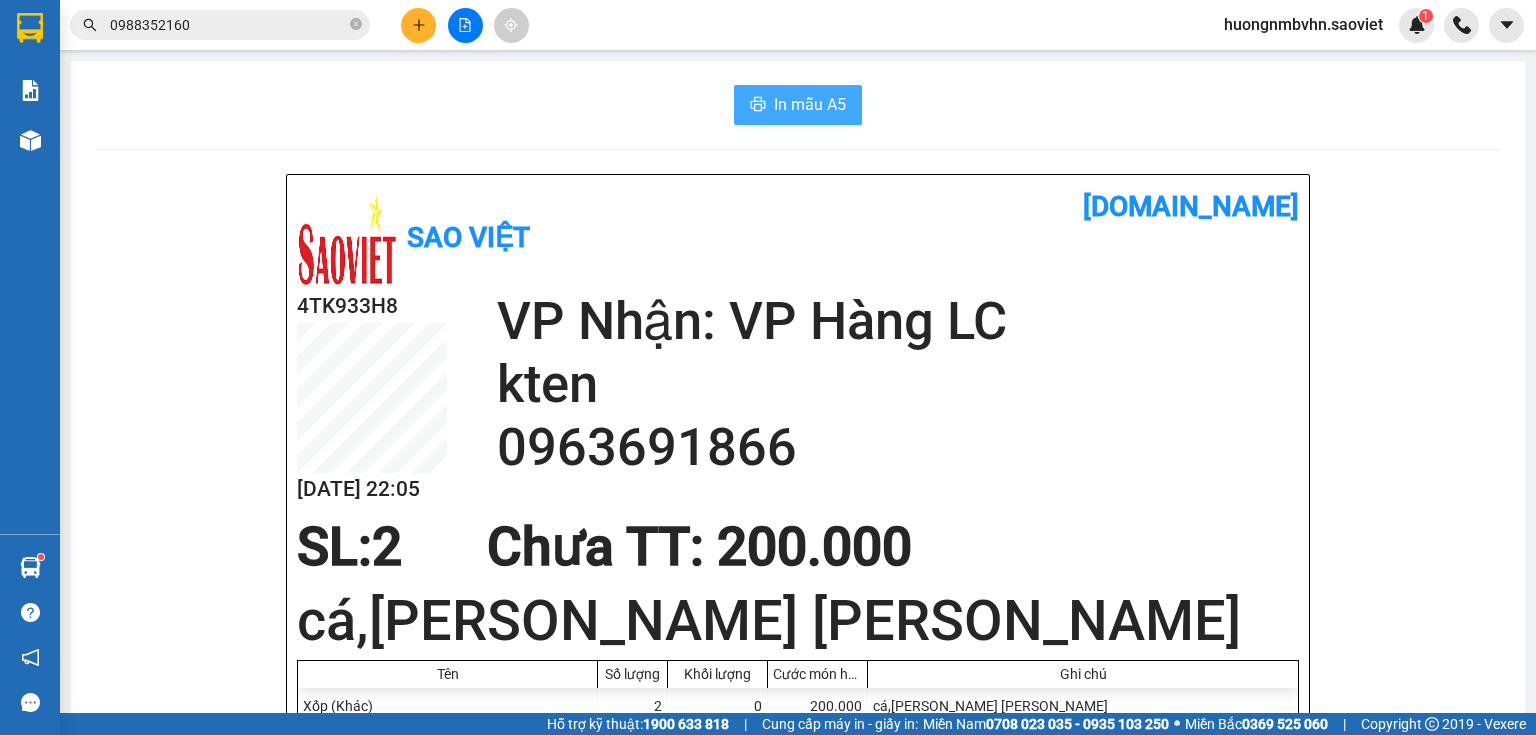 click on "In mẫu A5" at bounding box center [810, 104] 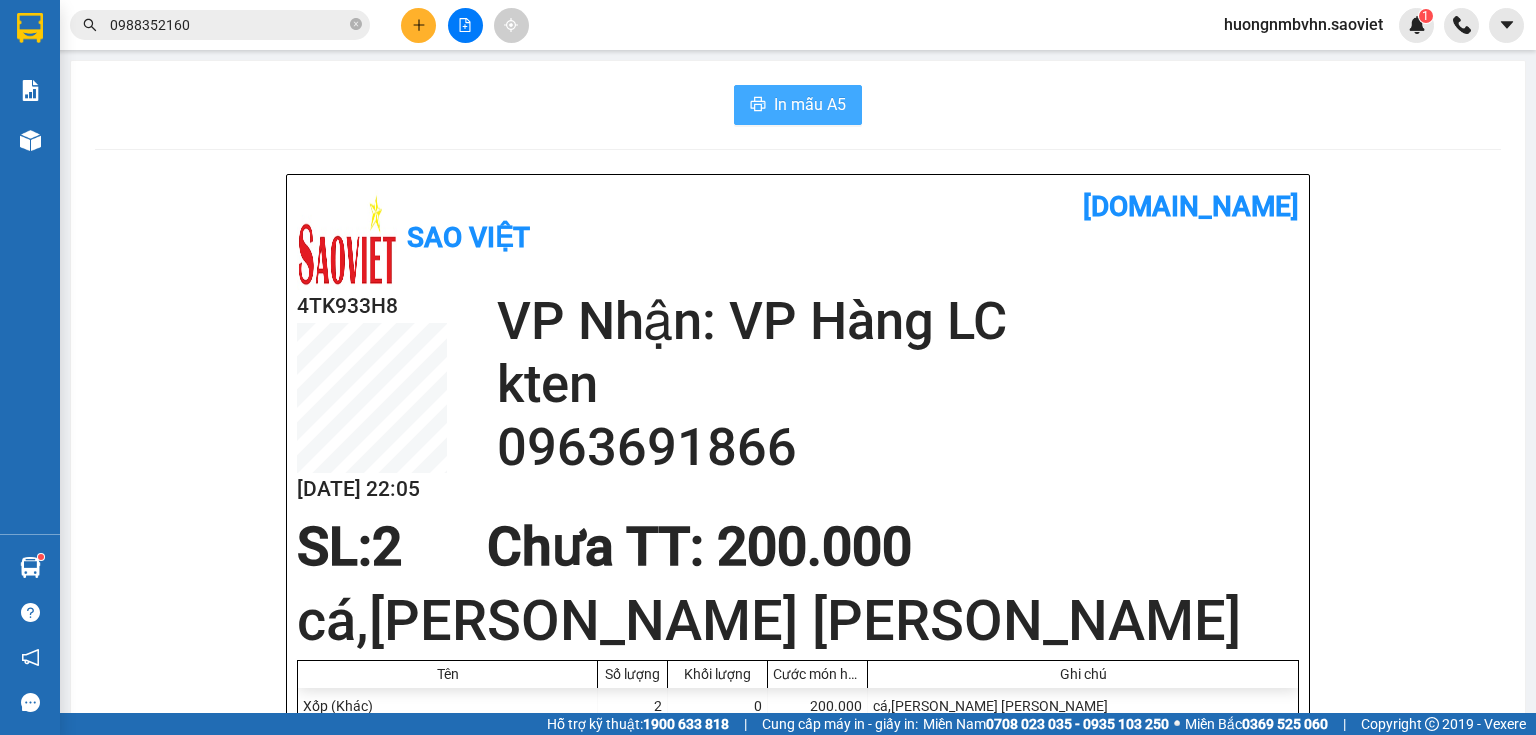 scroll, scrollTop: 0, scrollLeft: 0, axis: both 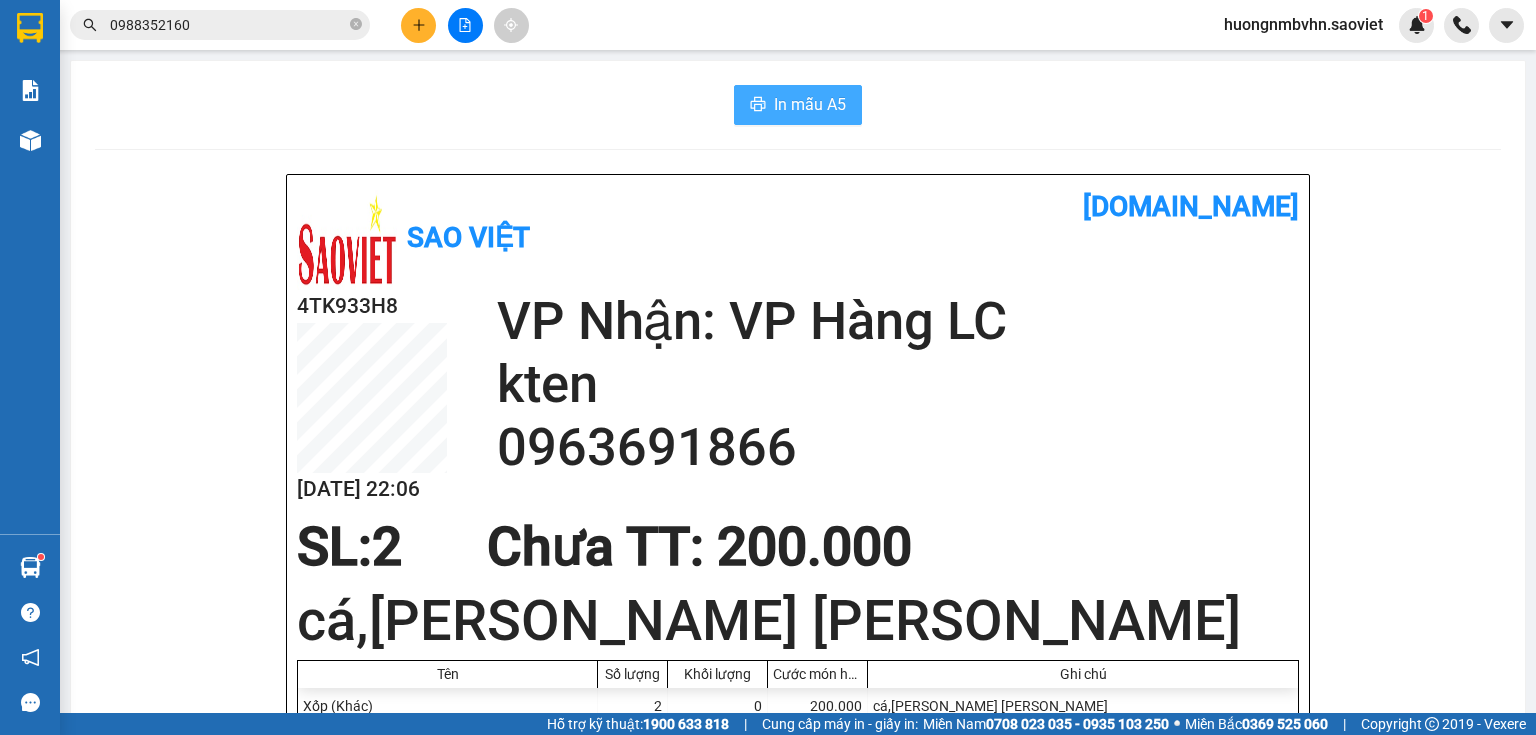 click on "In mẫu A5" at bounding box center [810, 104] 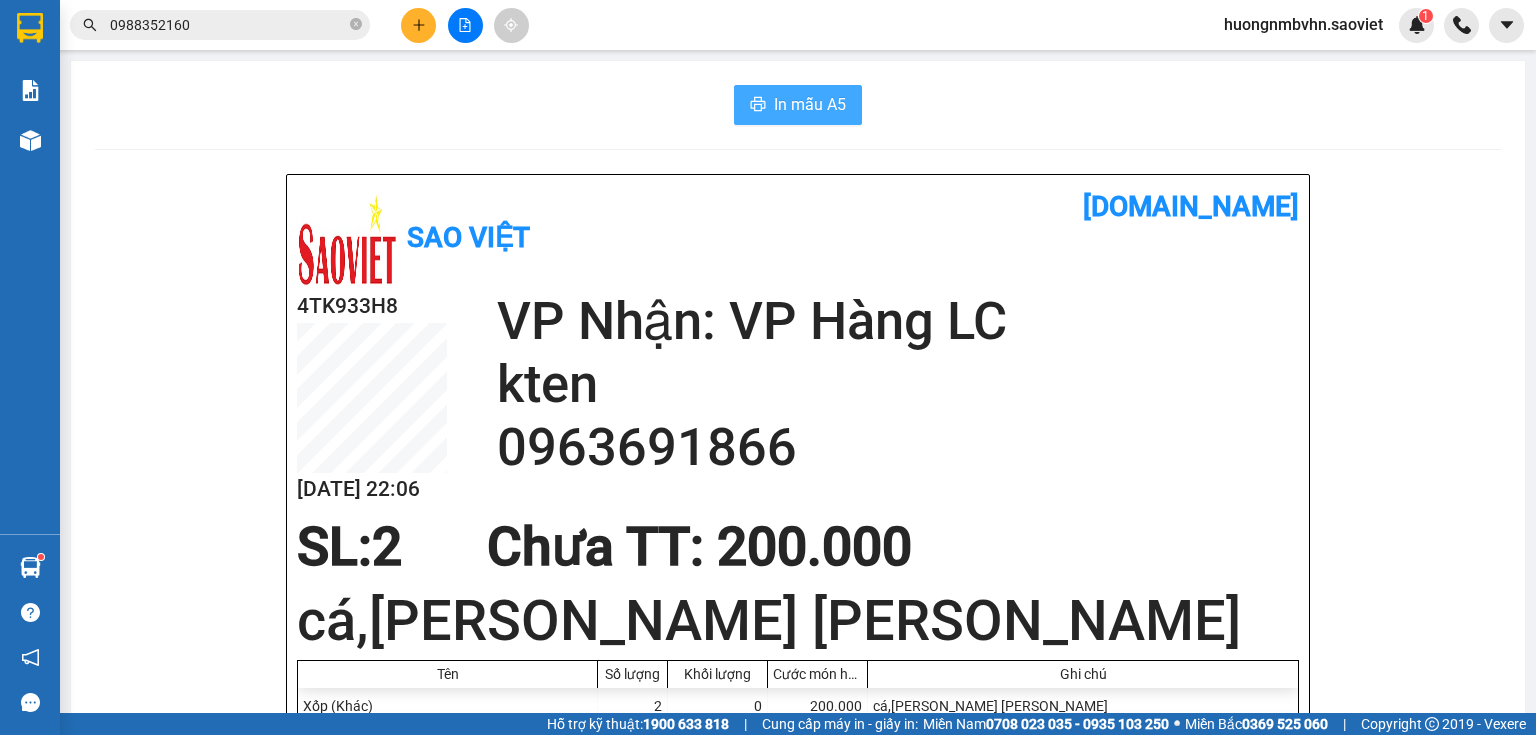 scroll, scrollTop: 0, scrollLeft: 0, axis: both 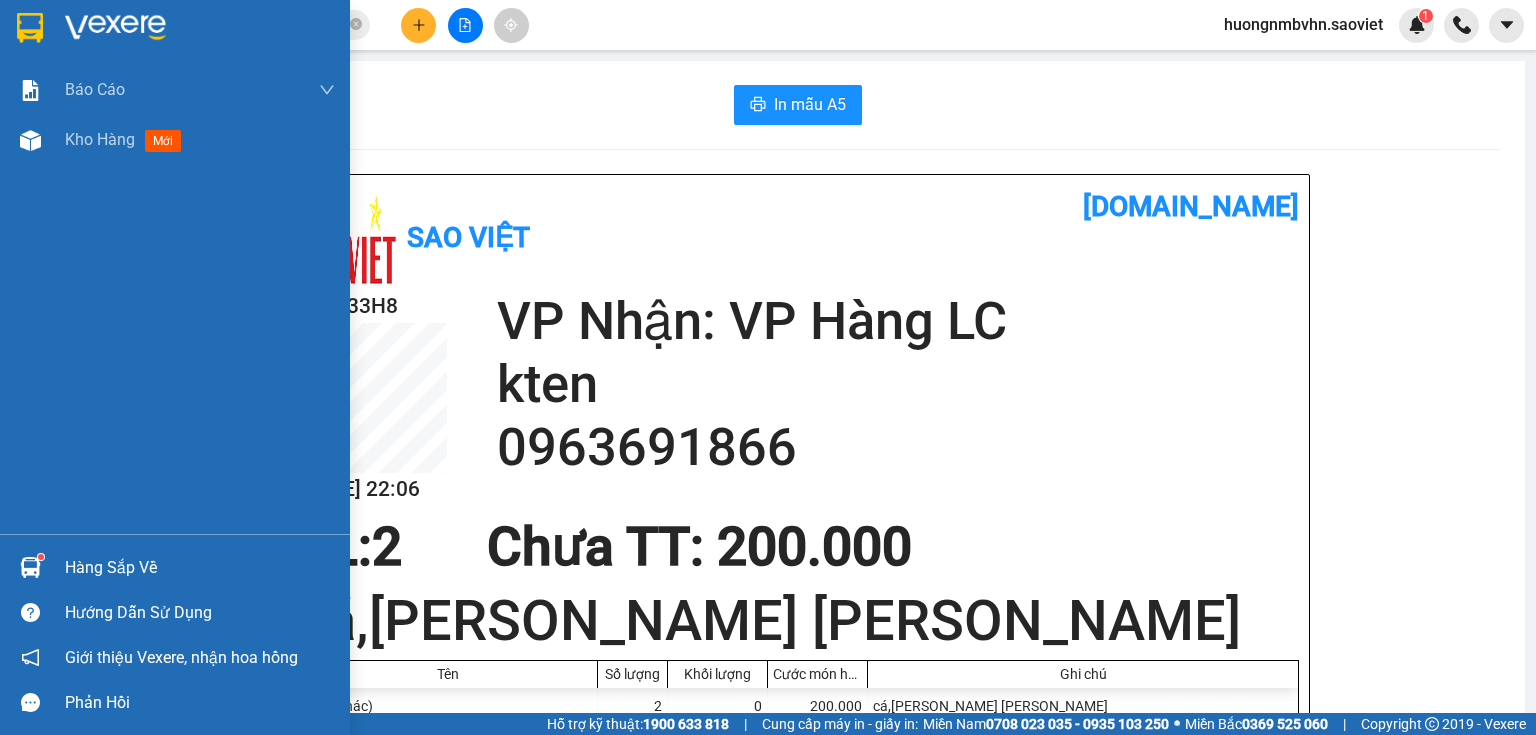 click on "Hàng sắp về" at bounding box center [200, 568] 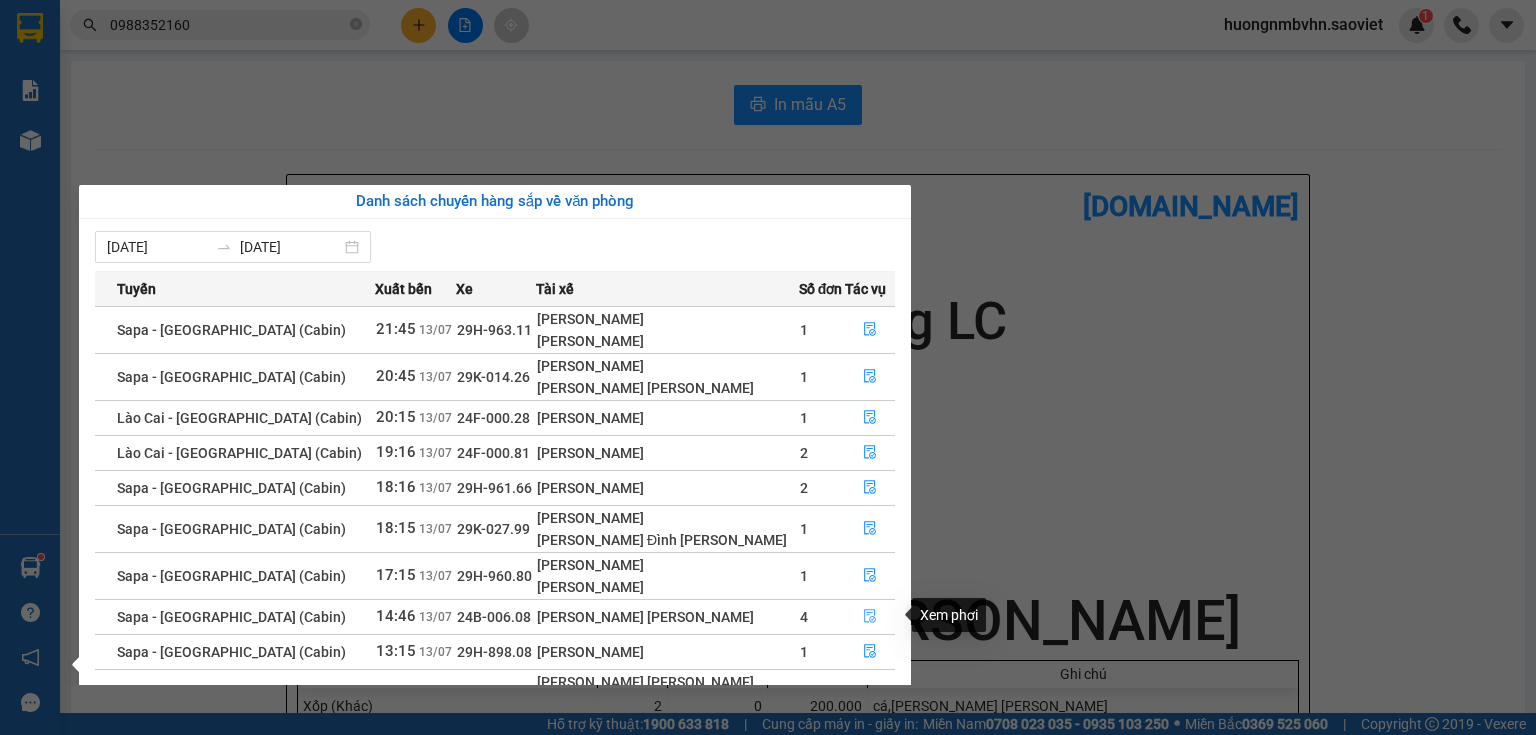 click 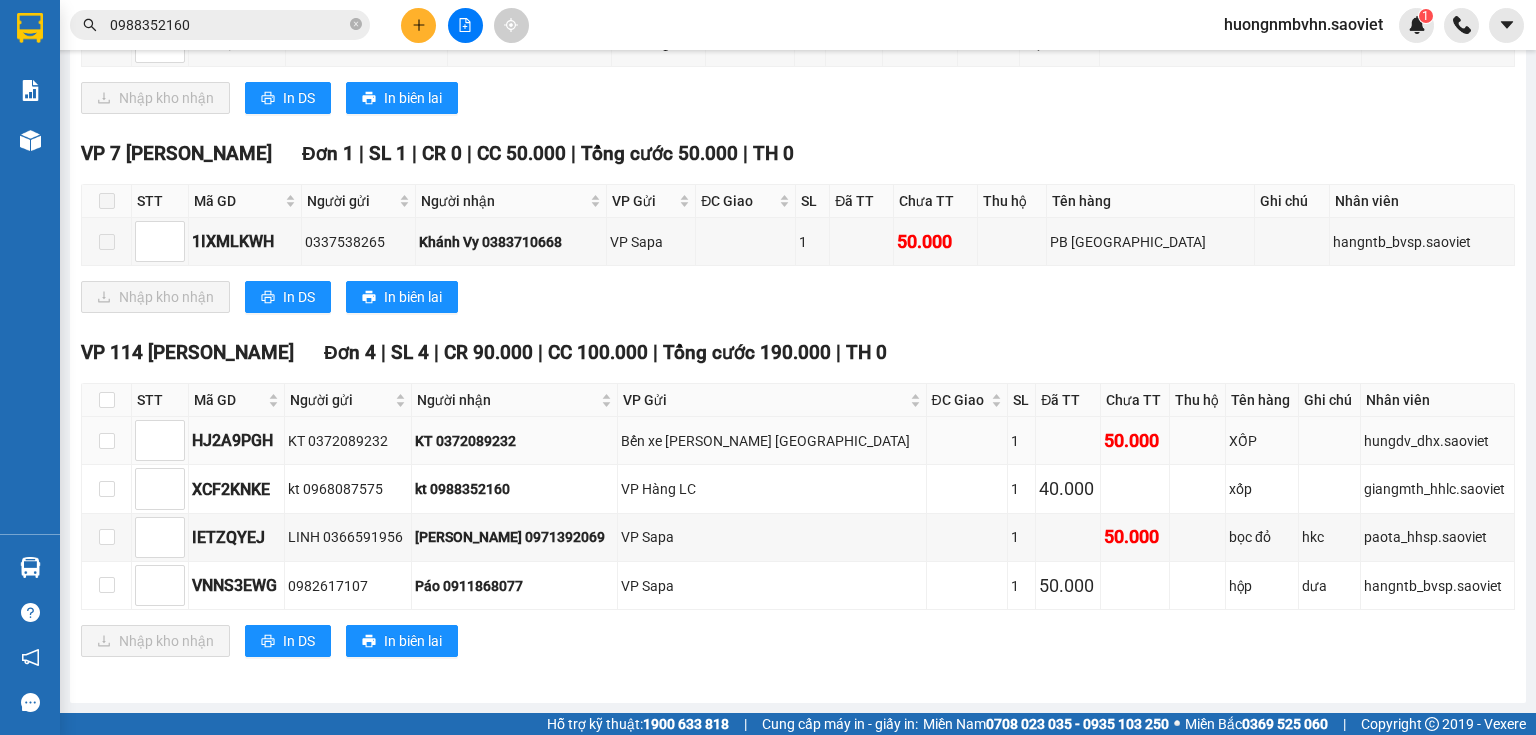 scroll, scrollTop: 743, scrollLeft: 0, axis: vertical 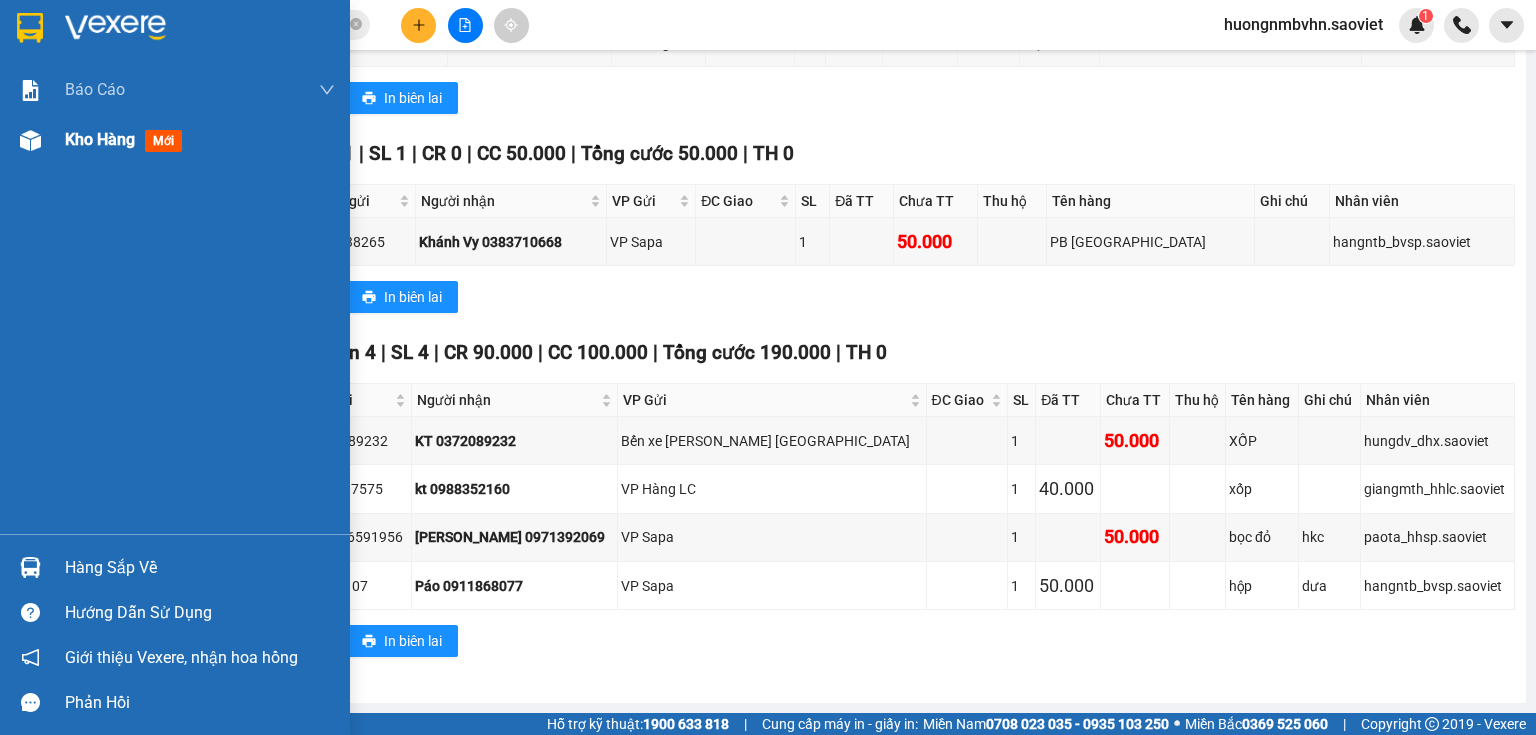 click on "Kho hàng" at bounding box center (100, 139) 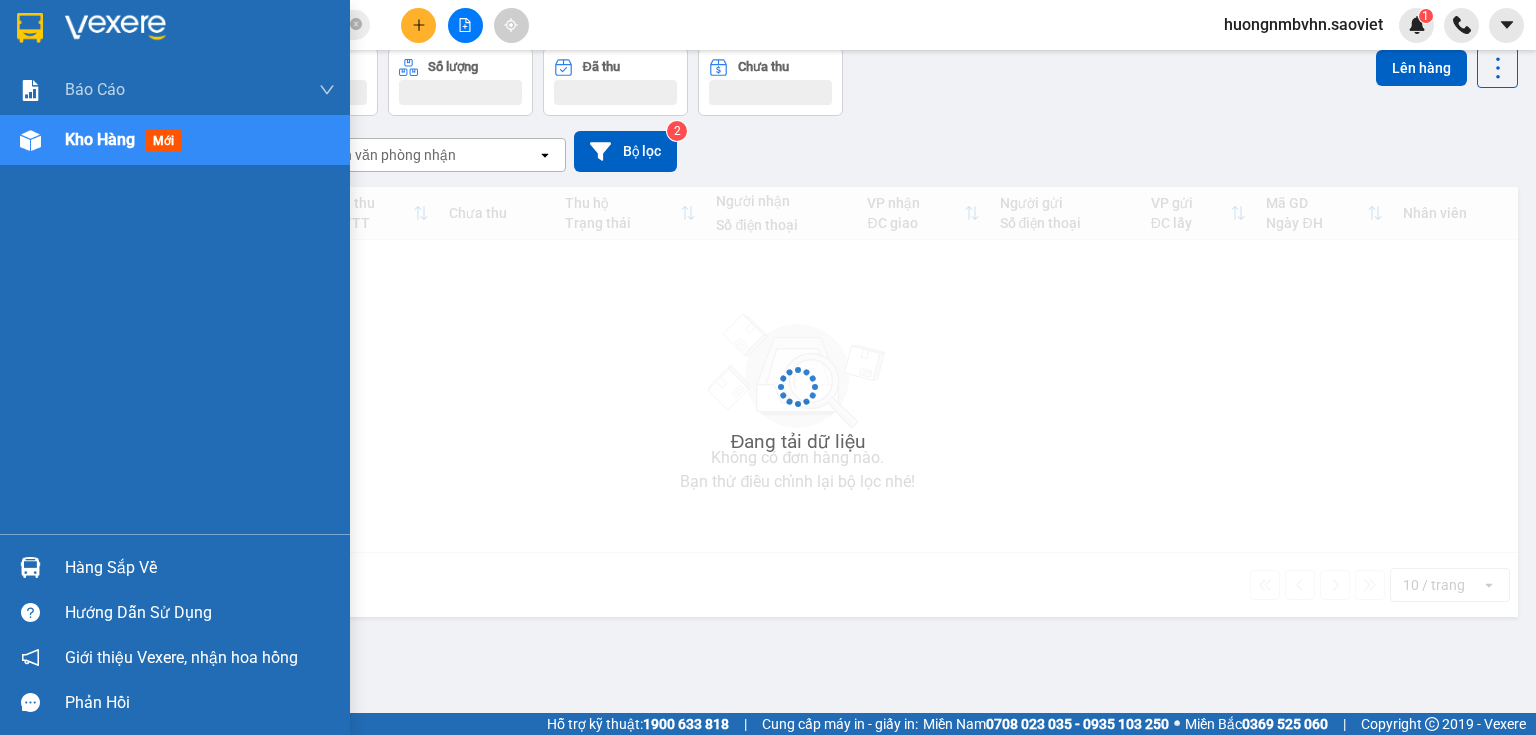 scroll, scrollTop: 92, scrollLeft: 0, axis: vertical 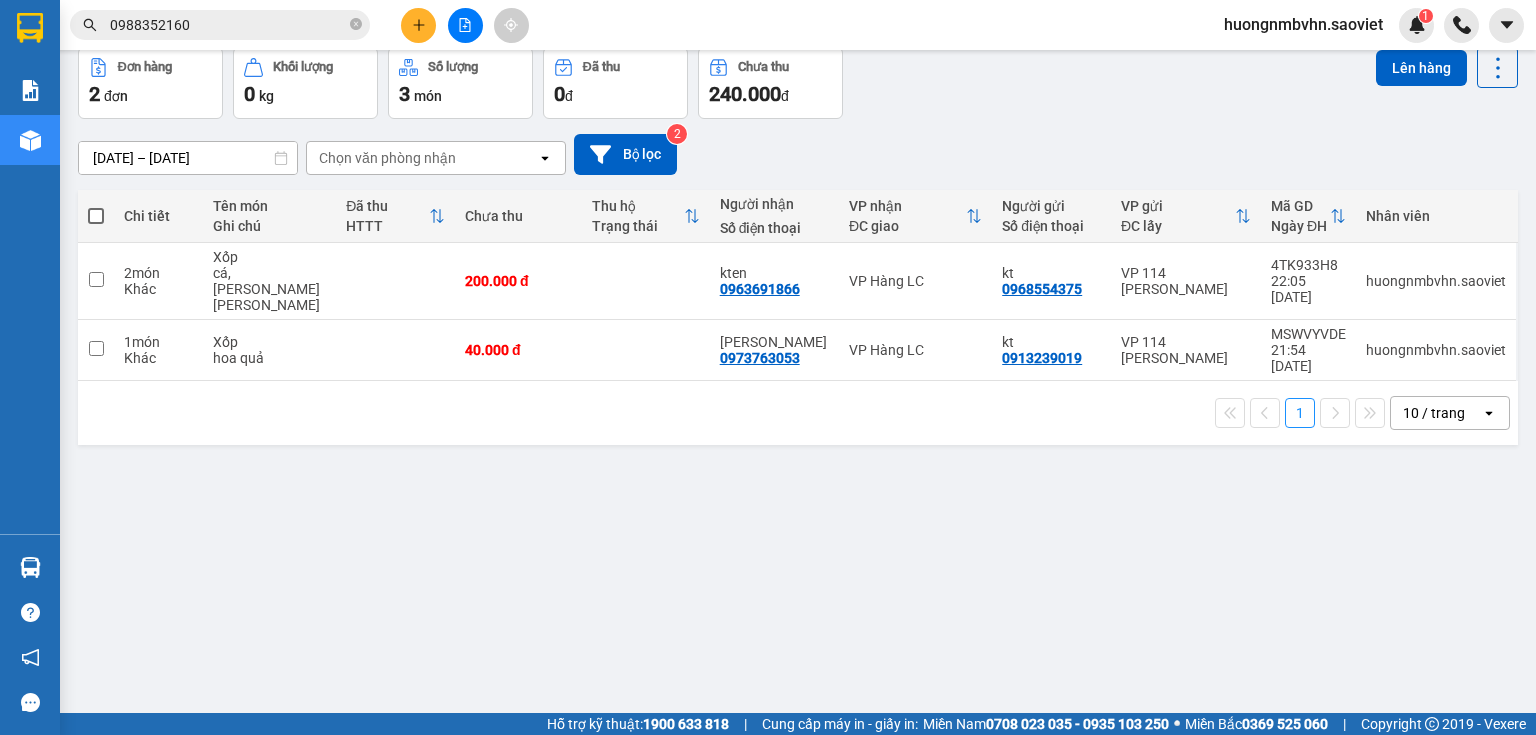 drag, startPoint x: 92, startPoint y: 217, endPoint x: 152, endPoint y: 221, distance: 60.133186 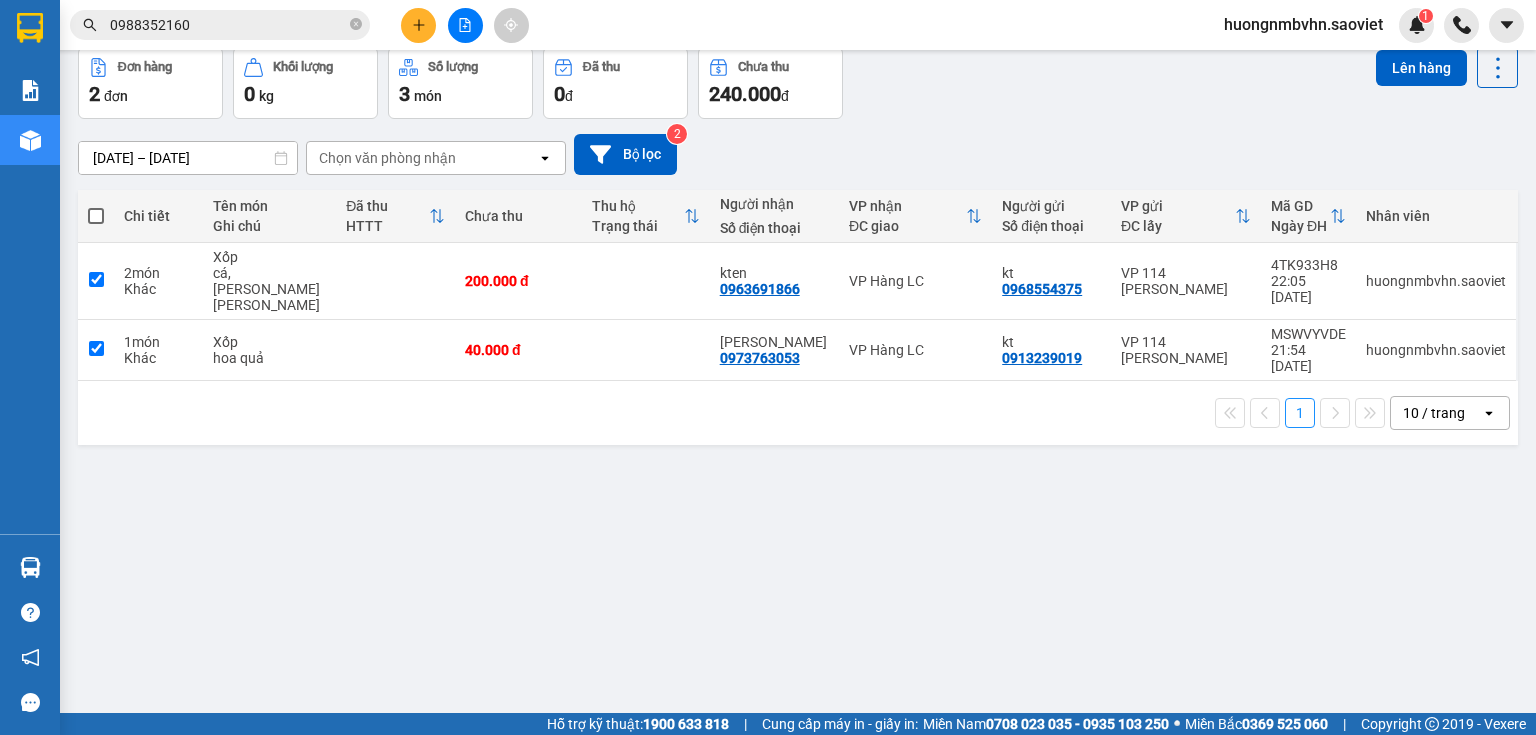 checkbox on "true" 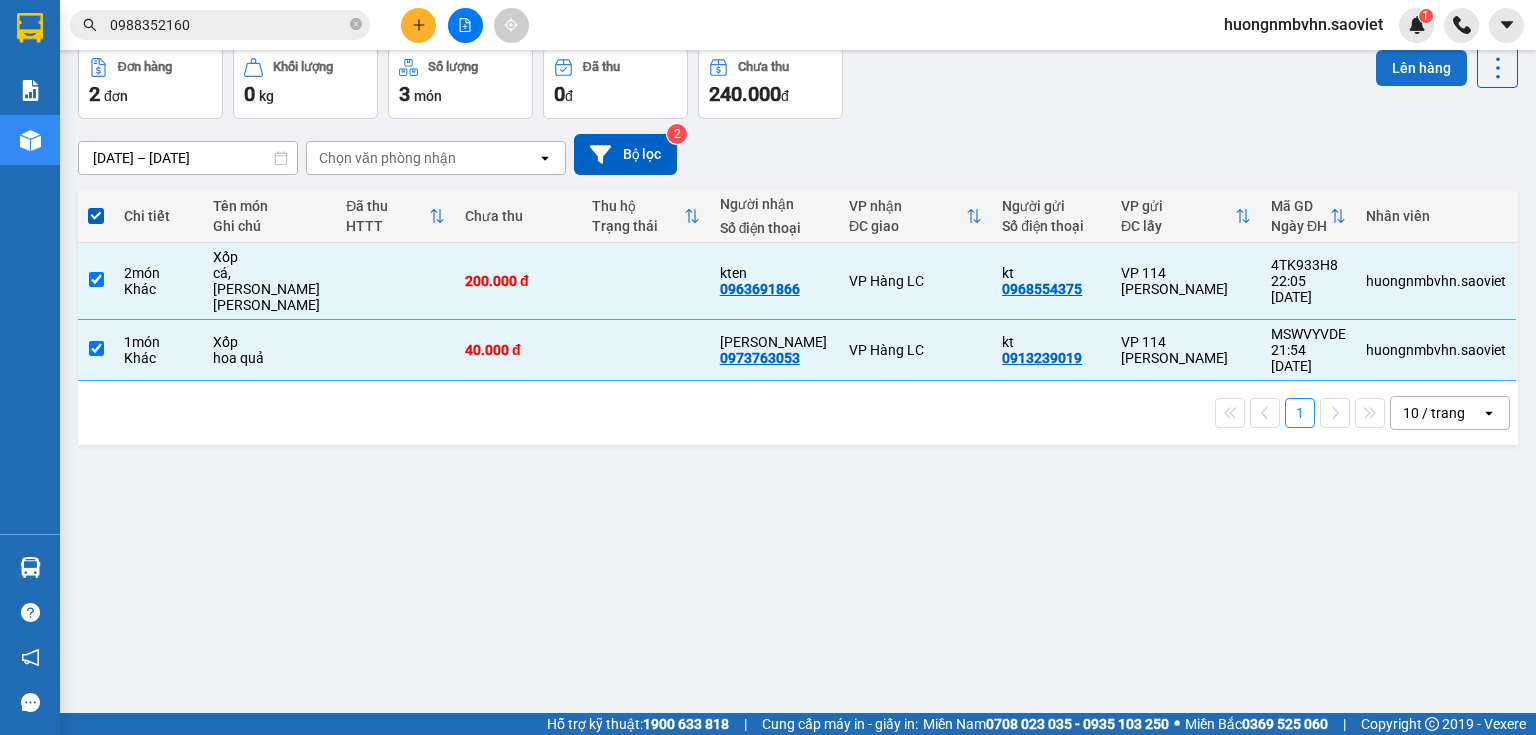 click on "Lên hàng" at bounding box center [1421, 68] 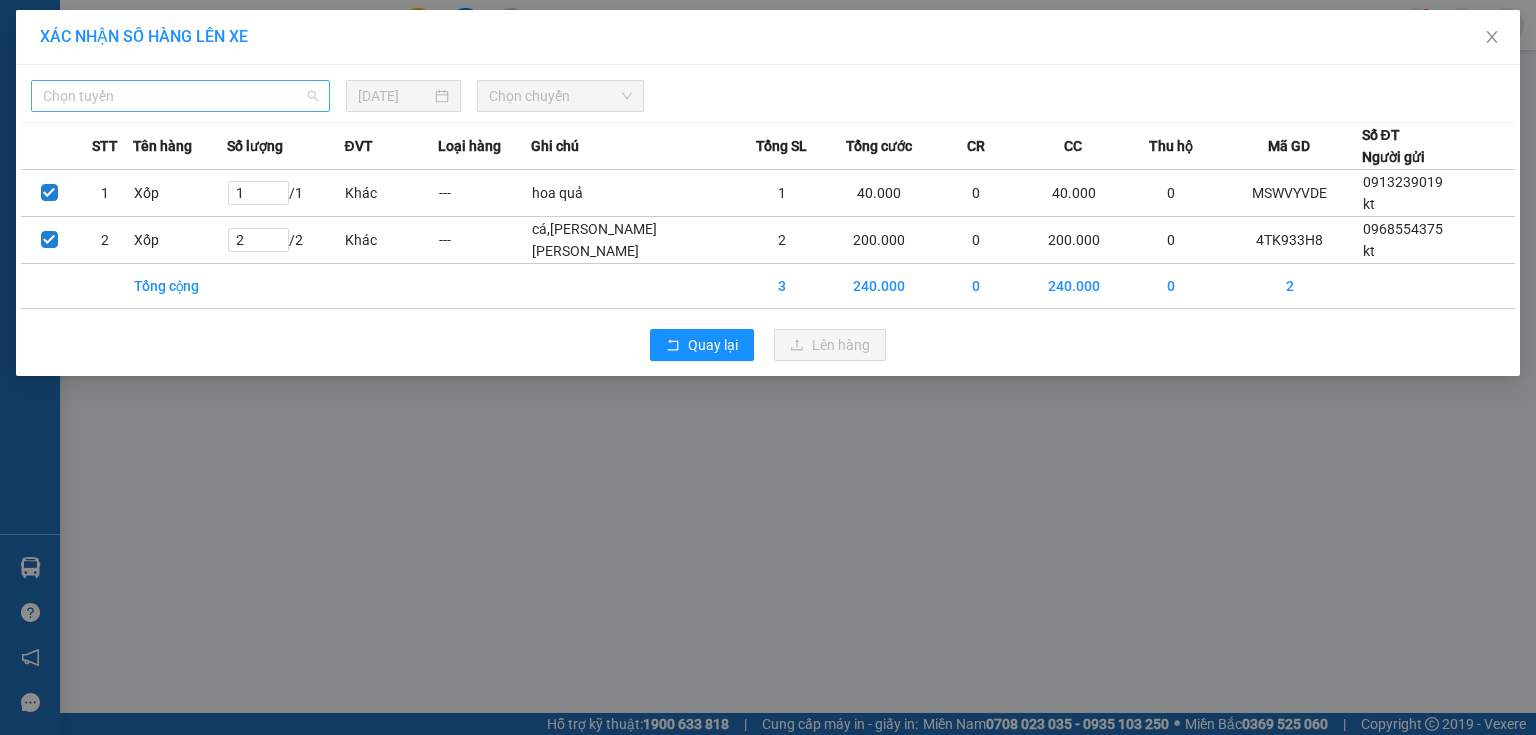click on "Chọn tuyến" at bounding box center [180, 96] 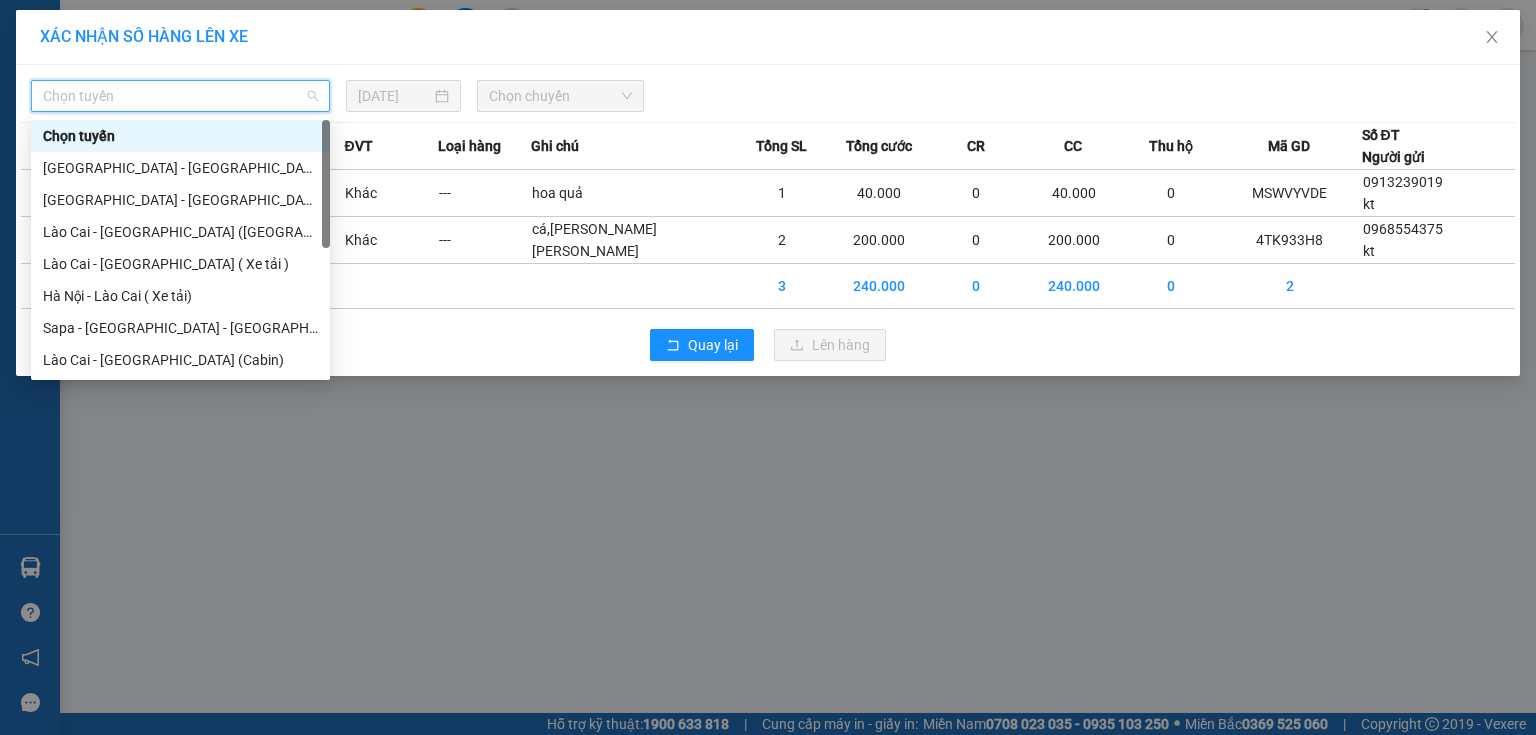 scroll, scrollTop: 160, scrollLeft: 0, axis: vertical 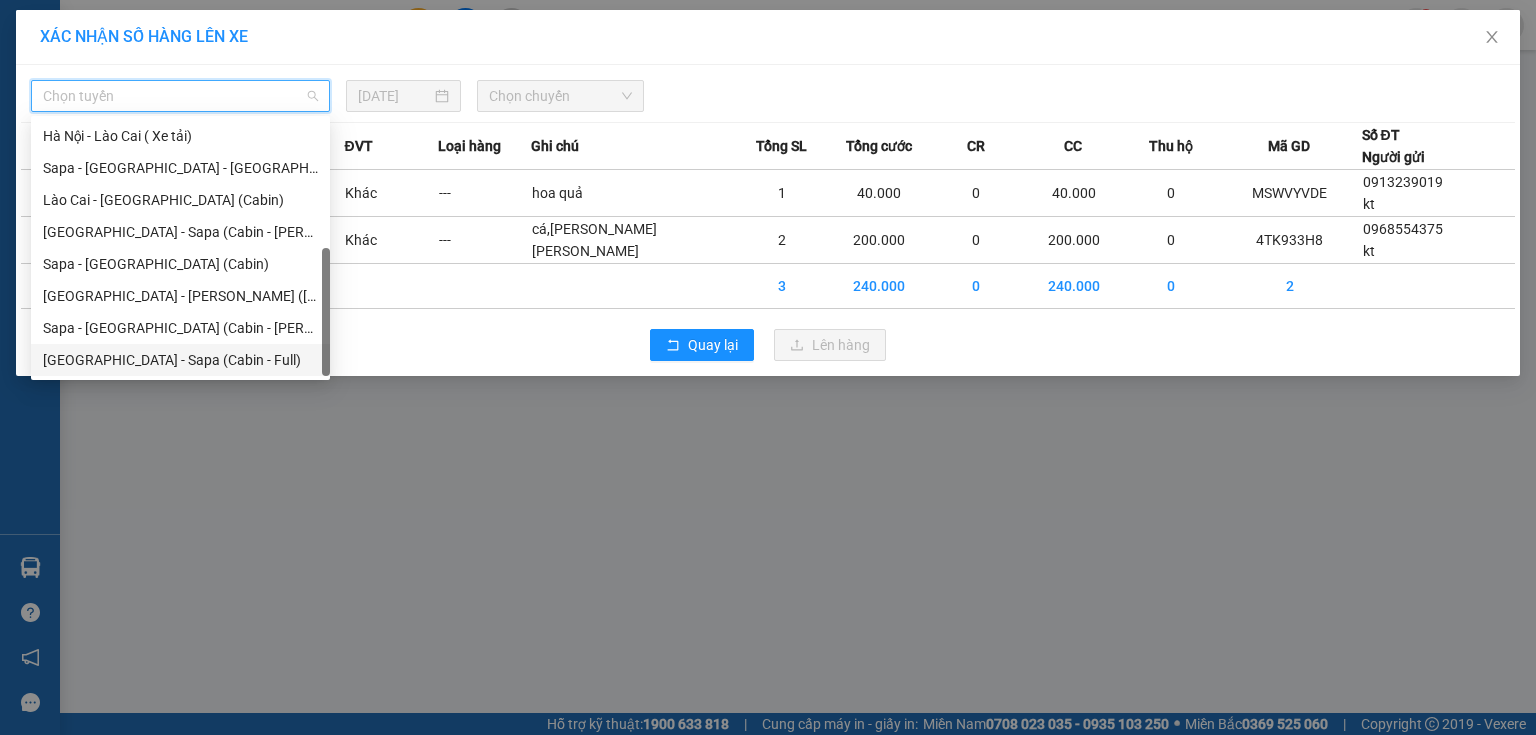 click on "[GEOGRAPHIC_DATA] - Sapa (Cabin - Full)" at bounding box center [180, 360] 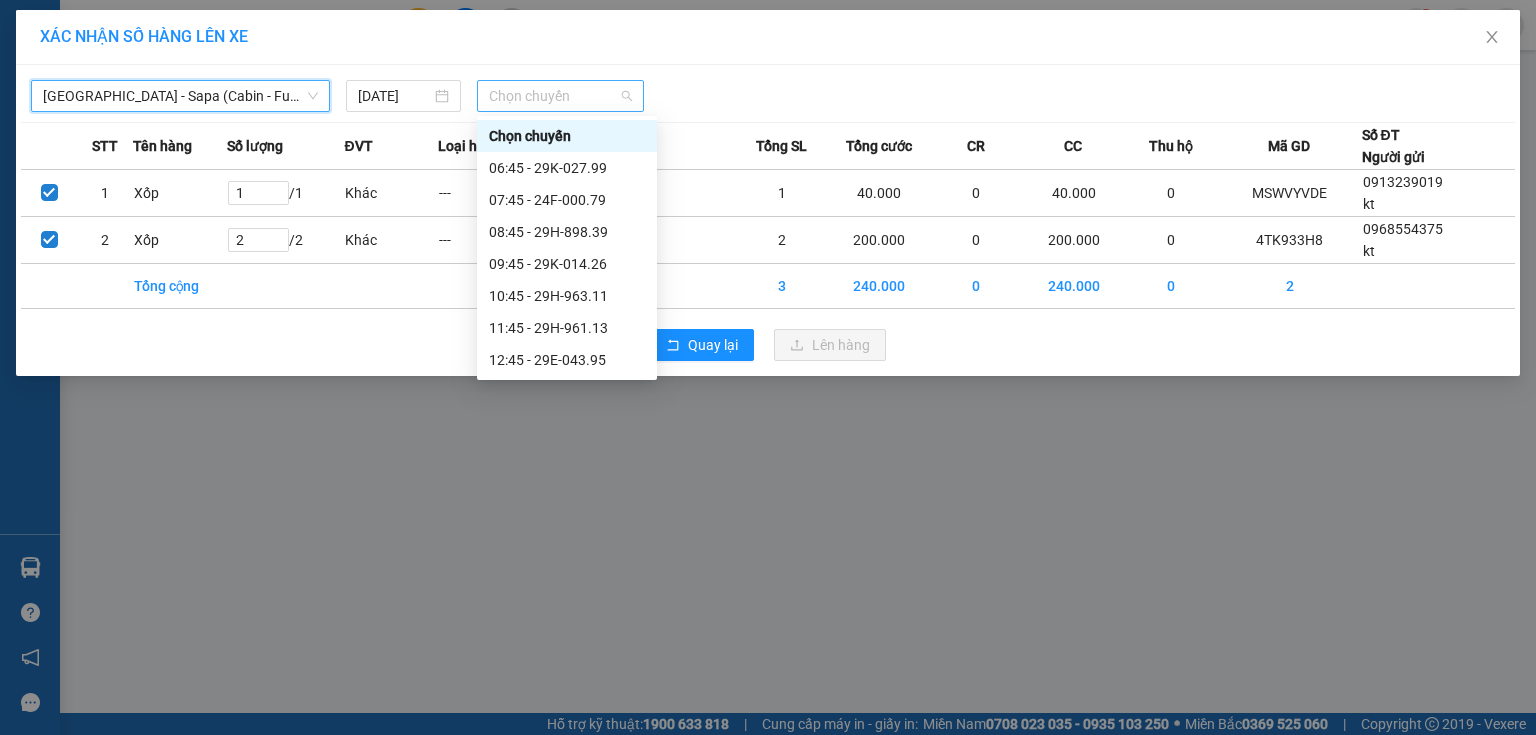click on "Chọn chuyến" at bounding box center (561, 96) 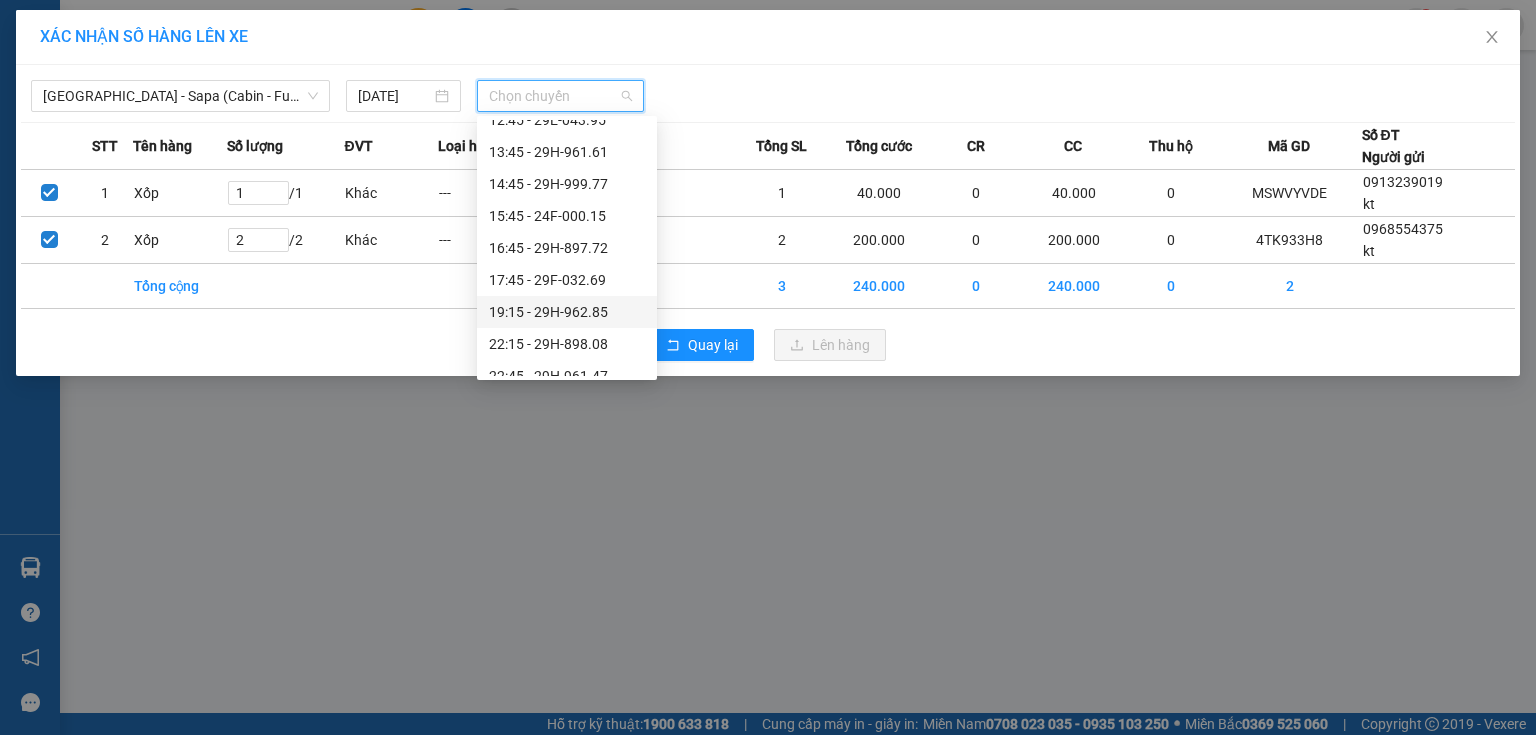scroll, scrollTop: 320, scrollLeft: 0, axis: vertical 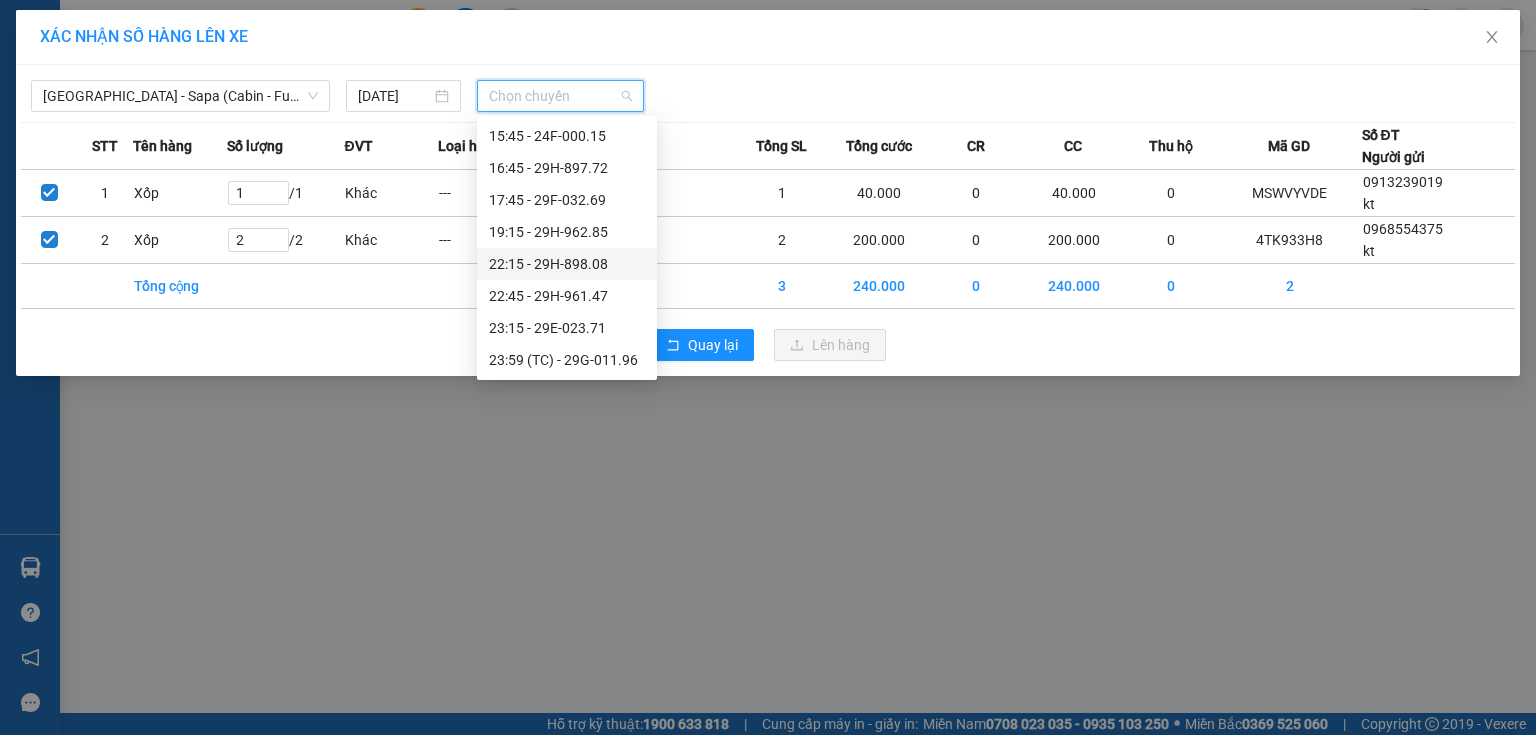 click on "22:15     - 29H-898.08" at bounding box center (567, 264) 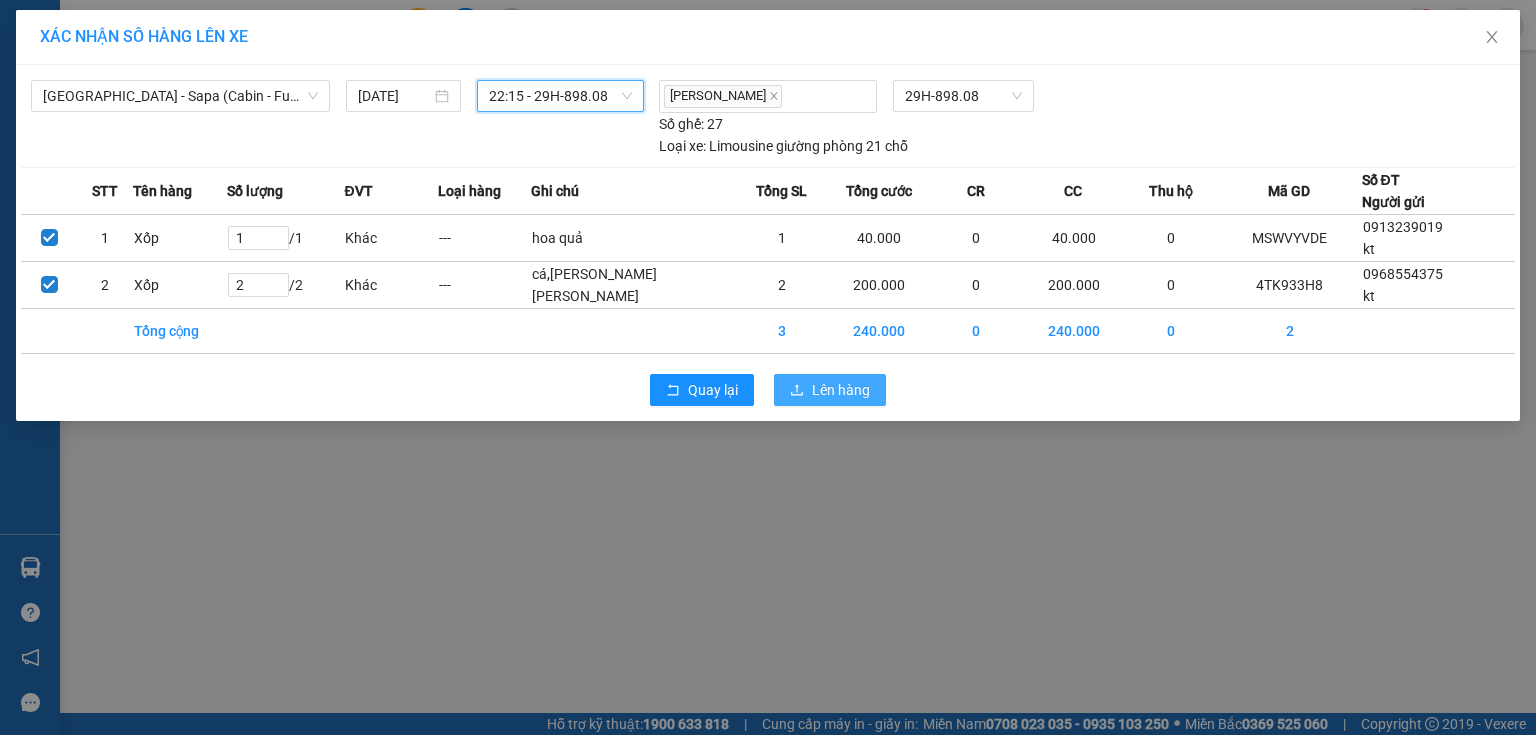 click on "Lên hàng" at bounding box center [841, 390] 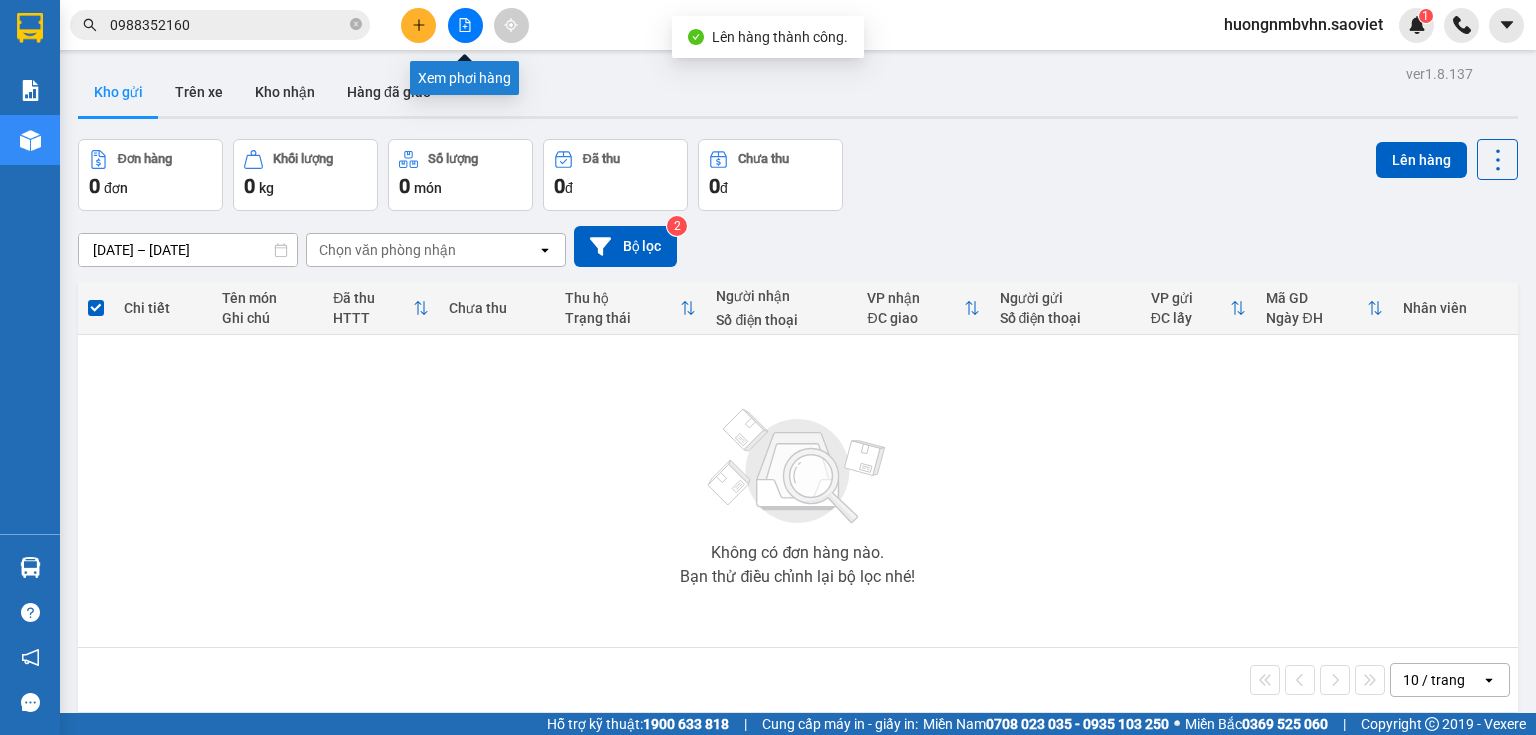 click at bounding box center [465, 25] 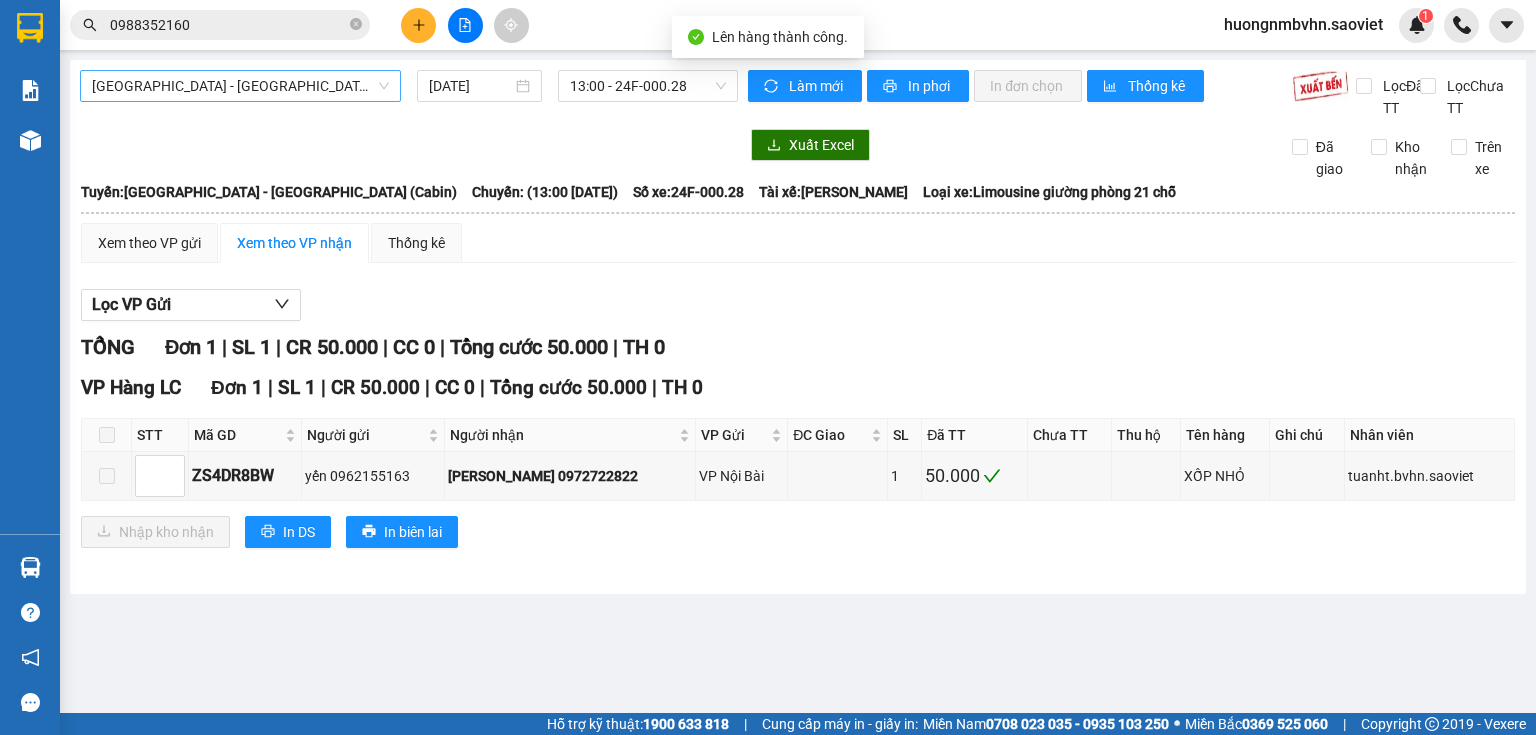 click on "[GEOGRAPHIC_DATA] - [GEOGRAPHIC_DATA] (Cabin)" at bounding box center (240, 86) 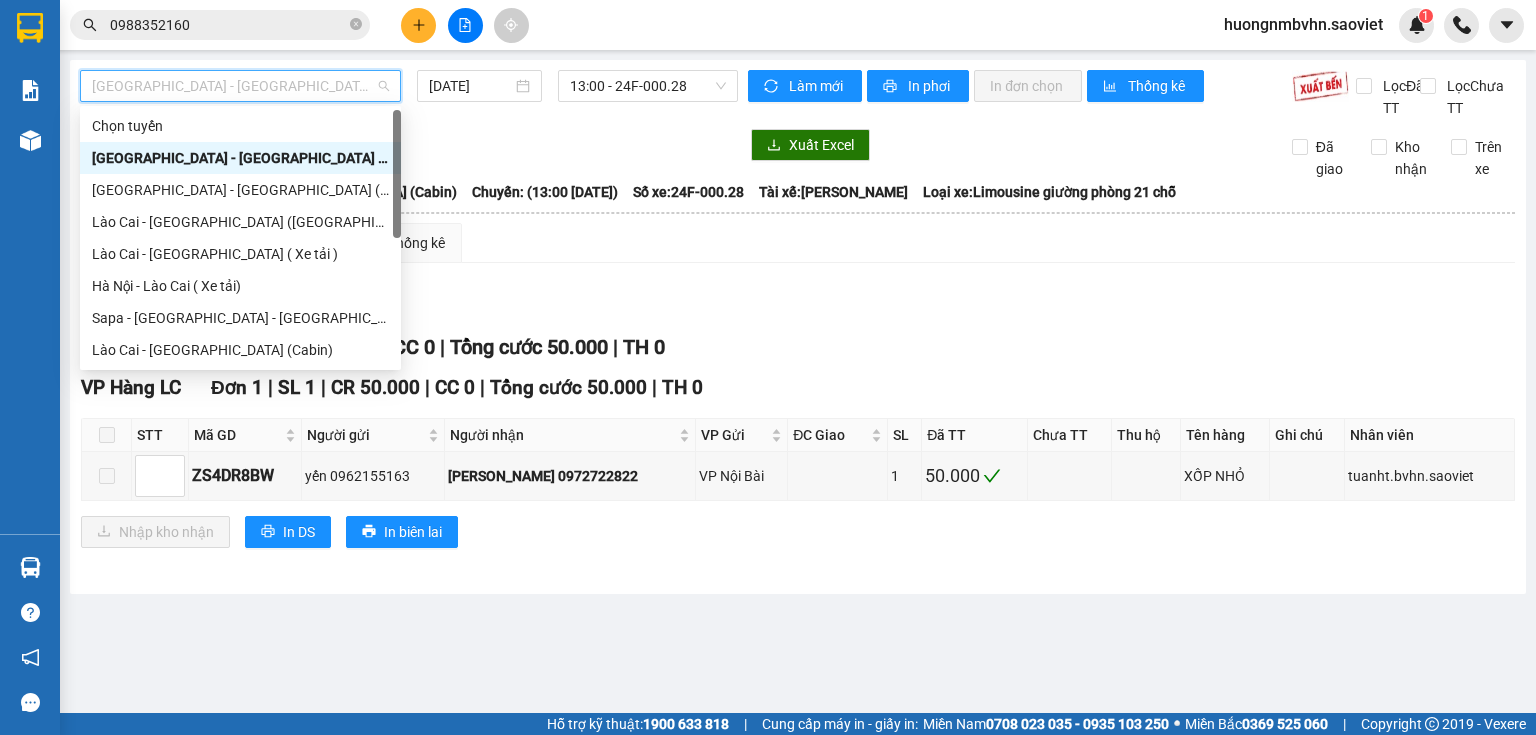 scroll, scrollTop: 152, scrollLeft: 0, axis: vertical 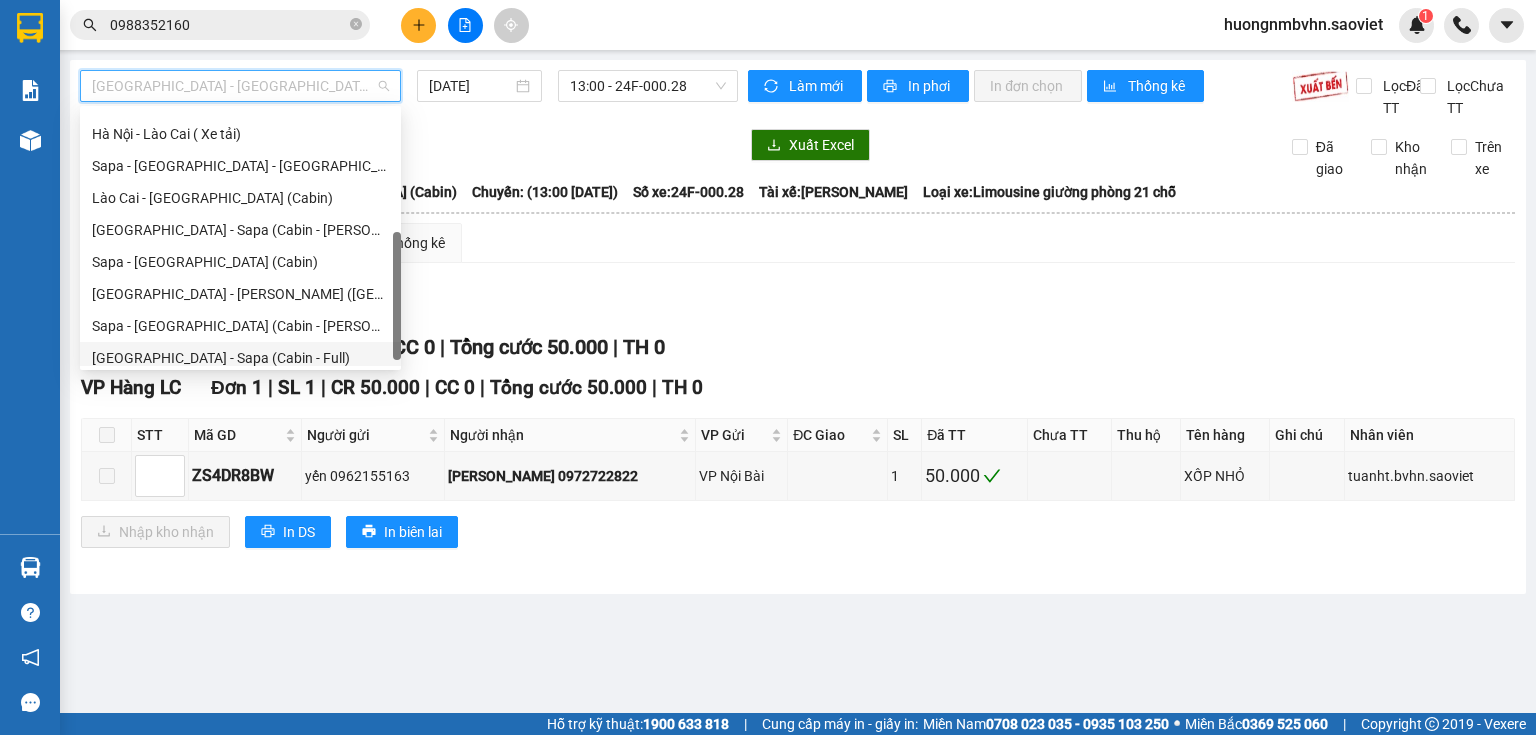 click on "[GEOGRAPHIC_DATA] - Sapa (Cabin - Full)" at bounding box center [240, 358] 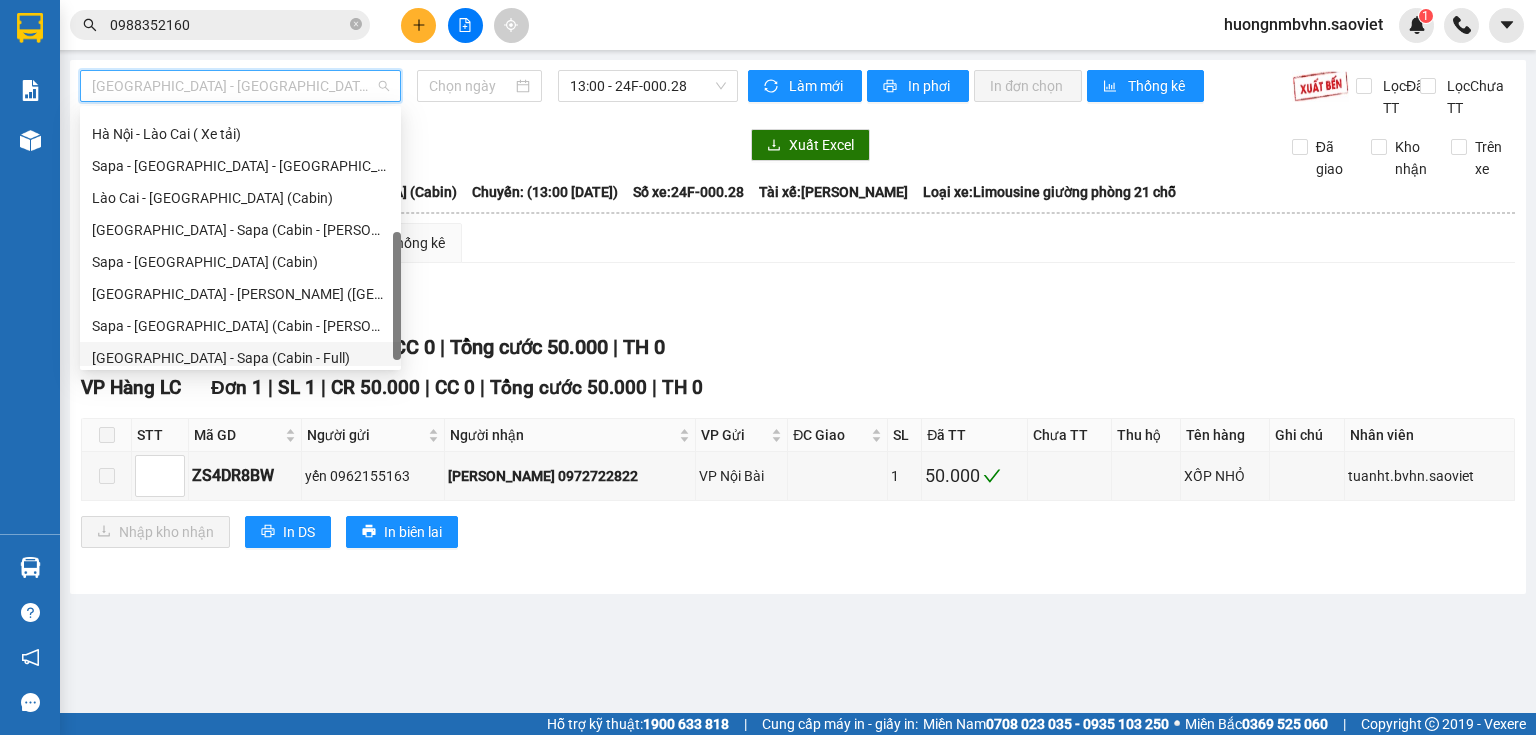 type on "[DATE]" 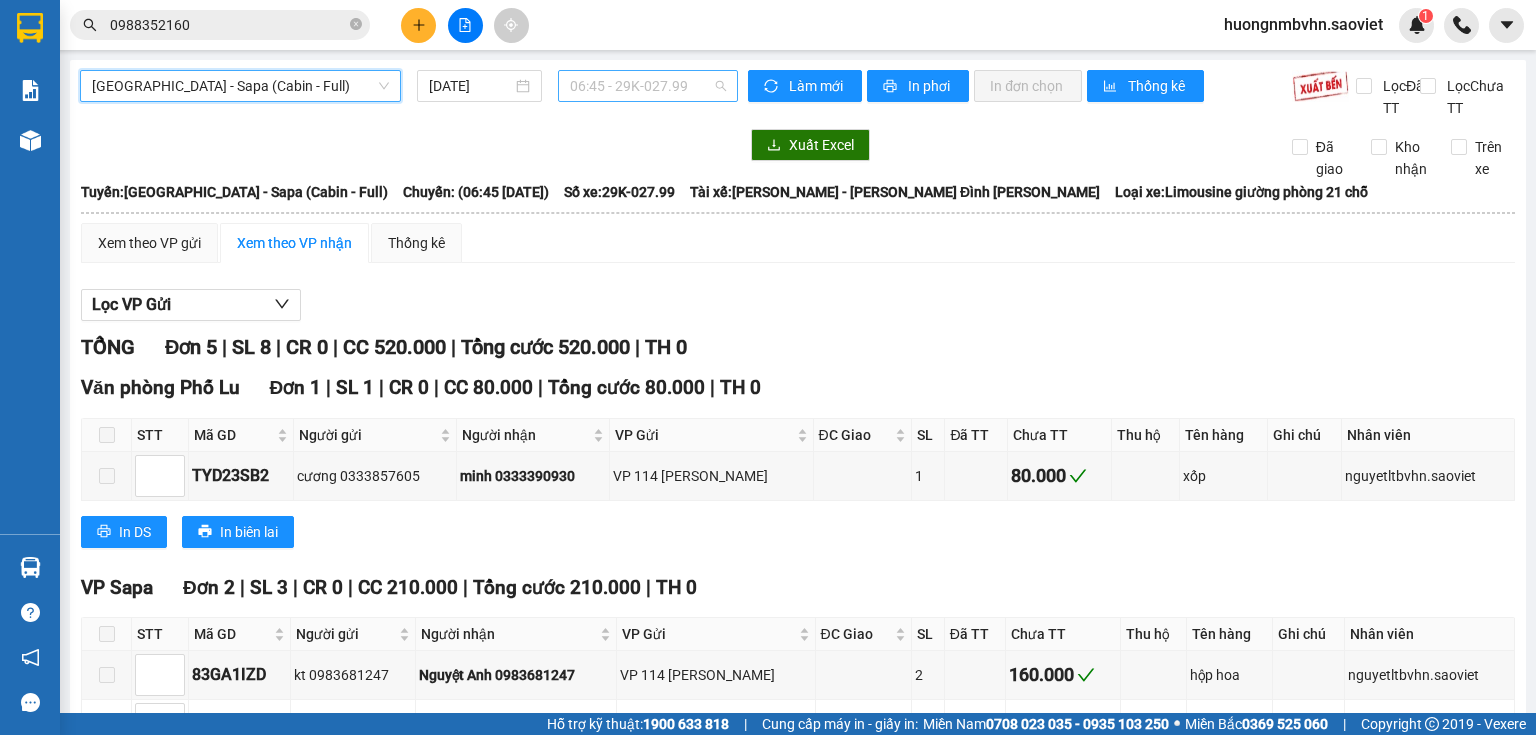 click on "06:45     - 29K-027.99" at bounding box center [648, 86] 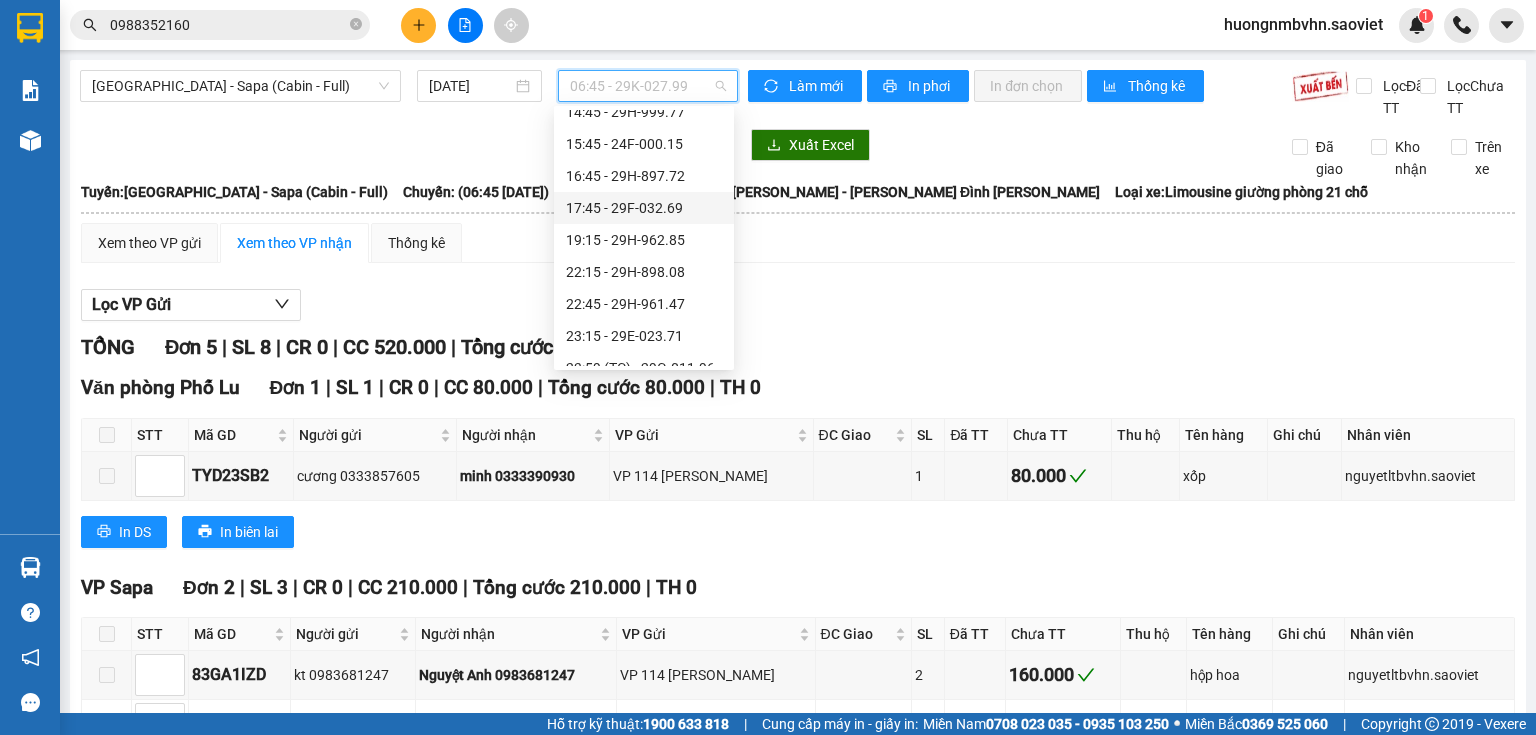 scroll, scrollTop: 320, scrollLeft: 0, axis: vertical 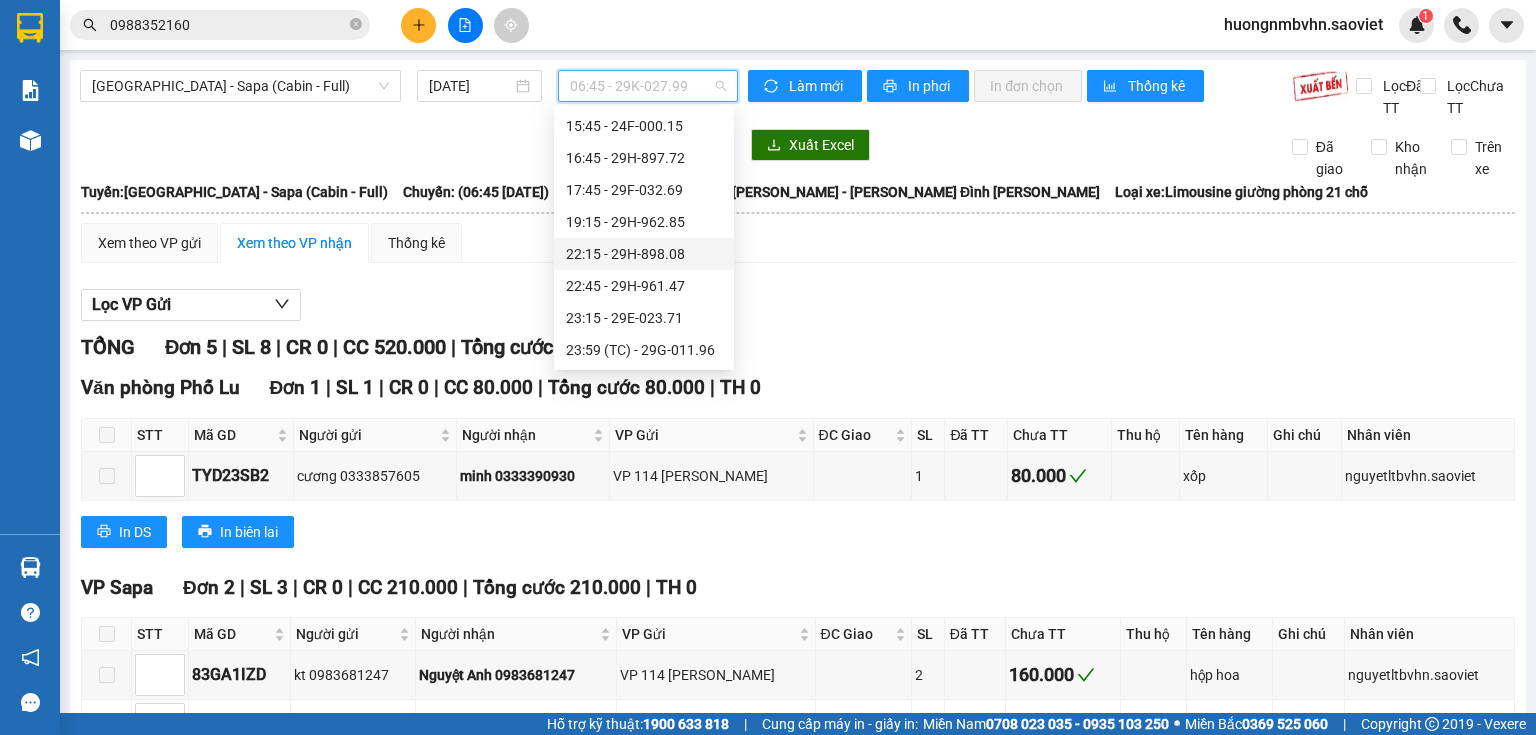 click on "22:15     - 29H-898.08" at bounding box center (644, 254) 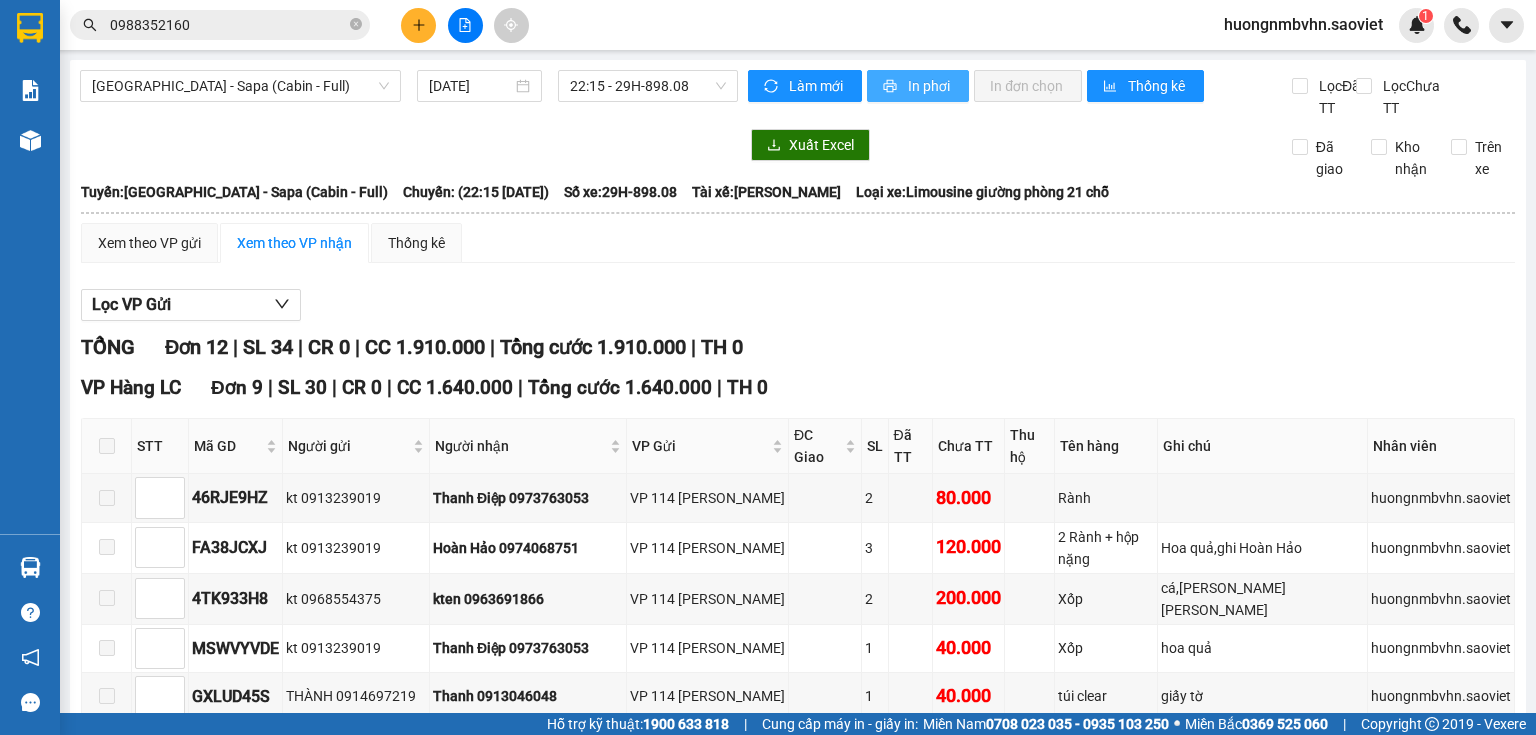 click on "In phơi" at bounding box center [930, 86] 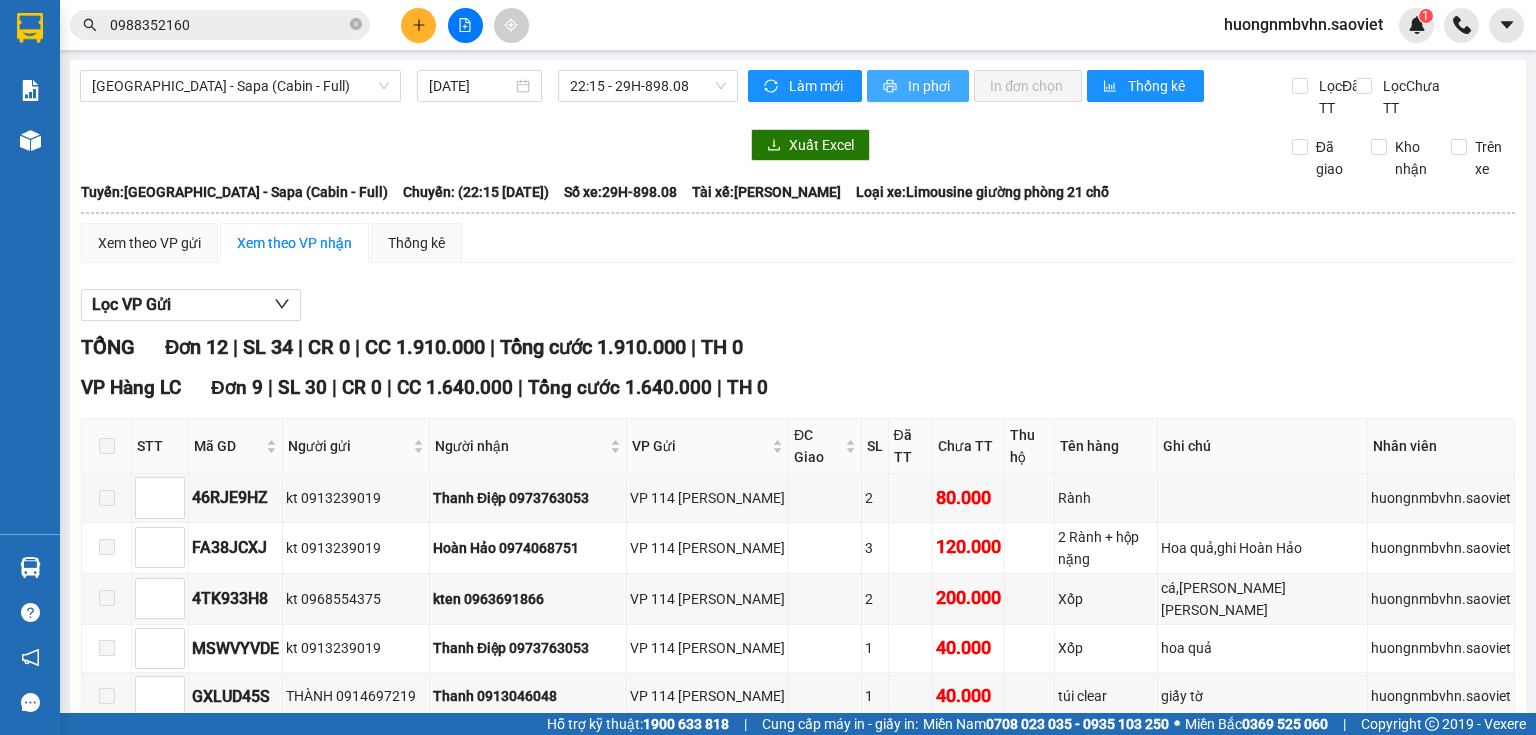 scroll, scrollTop: 0, scrollLeft: 0, axis: both 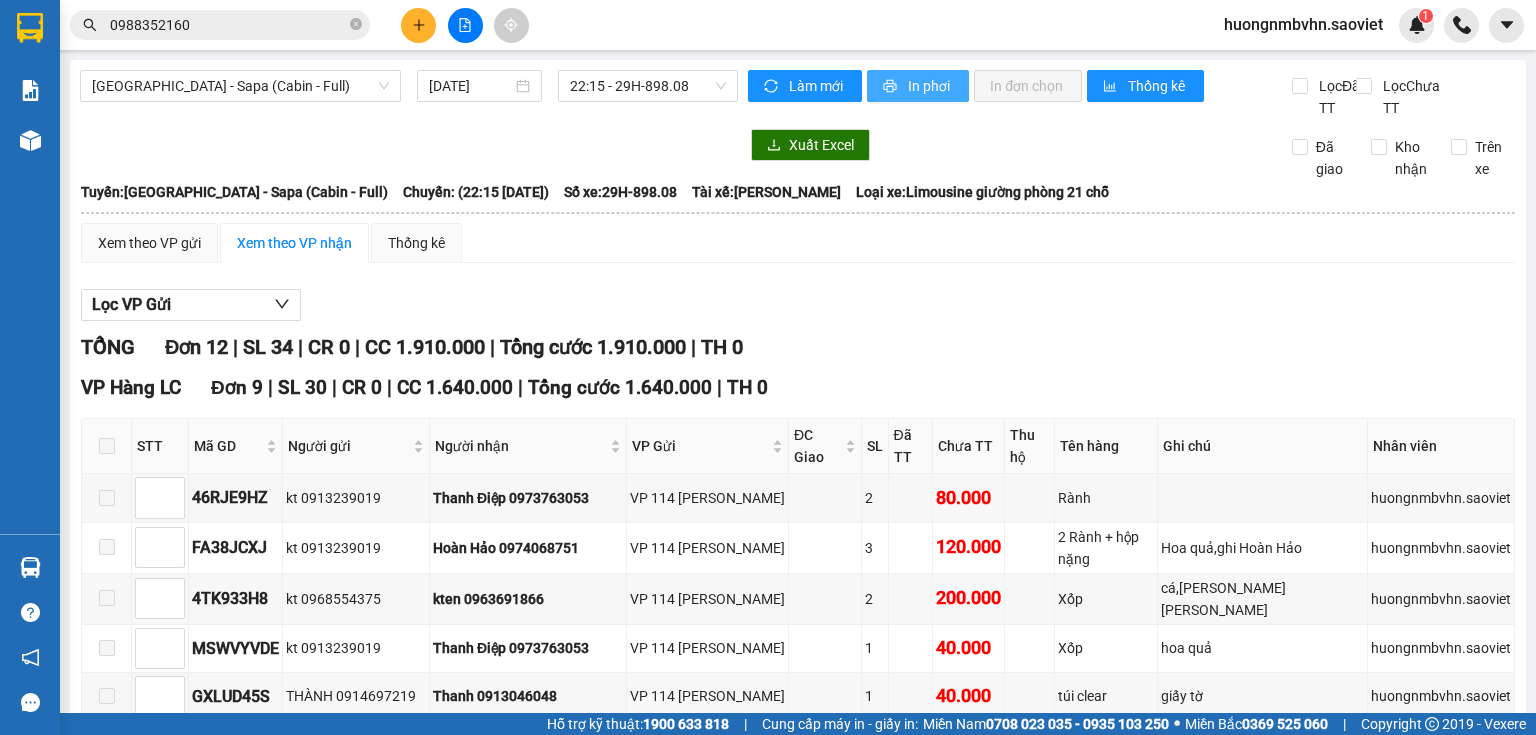 click on "In phơi" at bounding box center [930, 86] 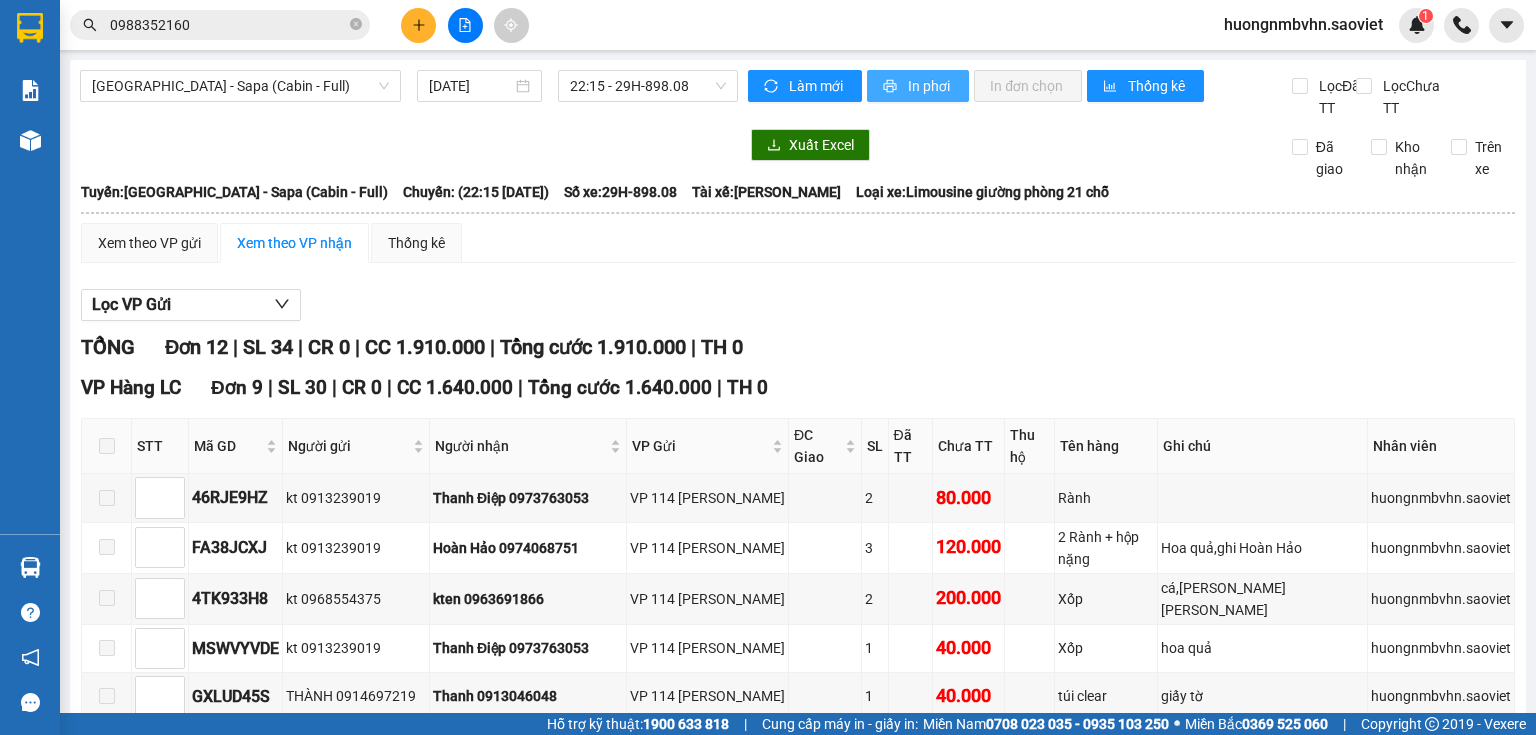 scroll, scrollTop: 0, scrollLeft: 0, axis: both 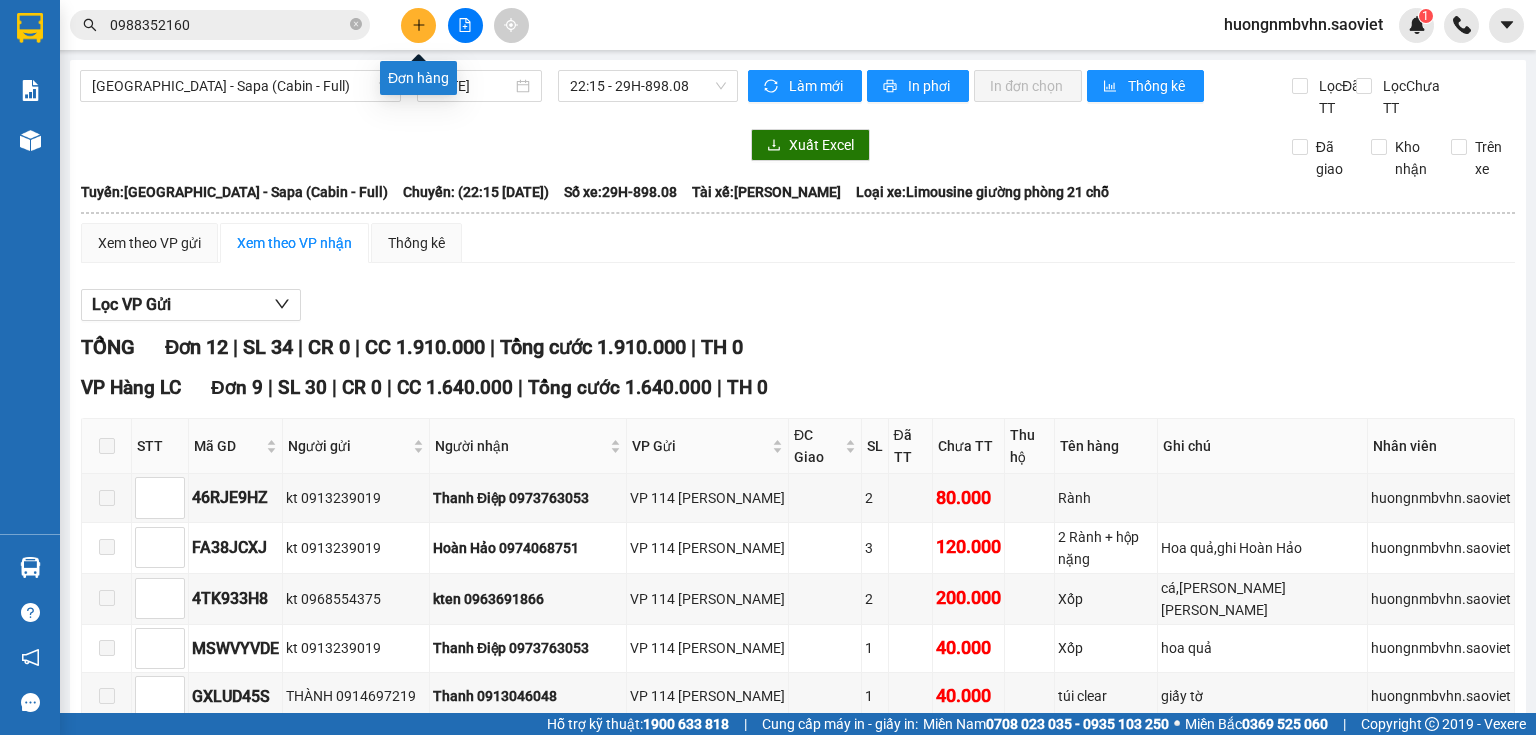 click at bounding box center (418, 25) 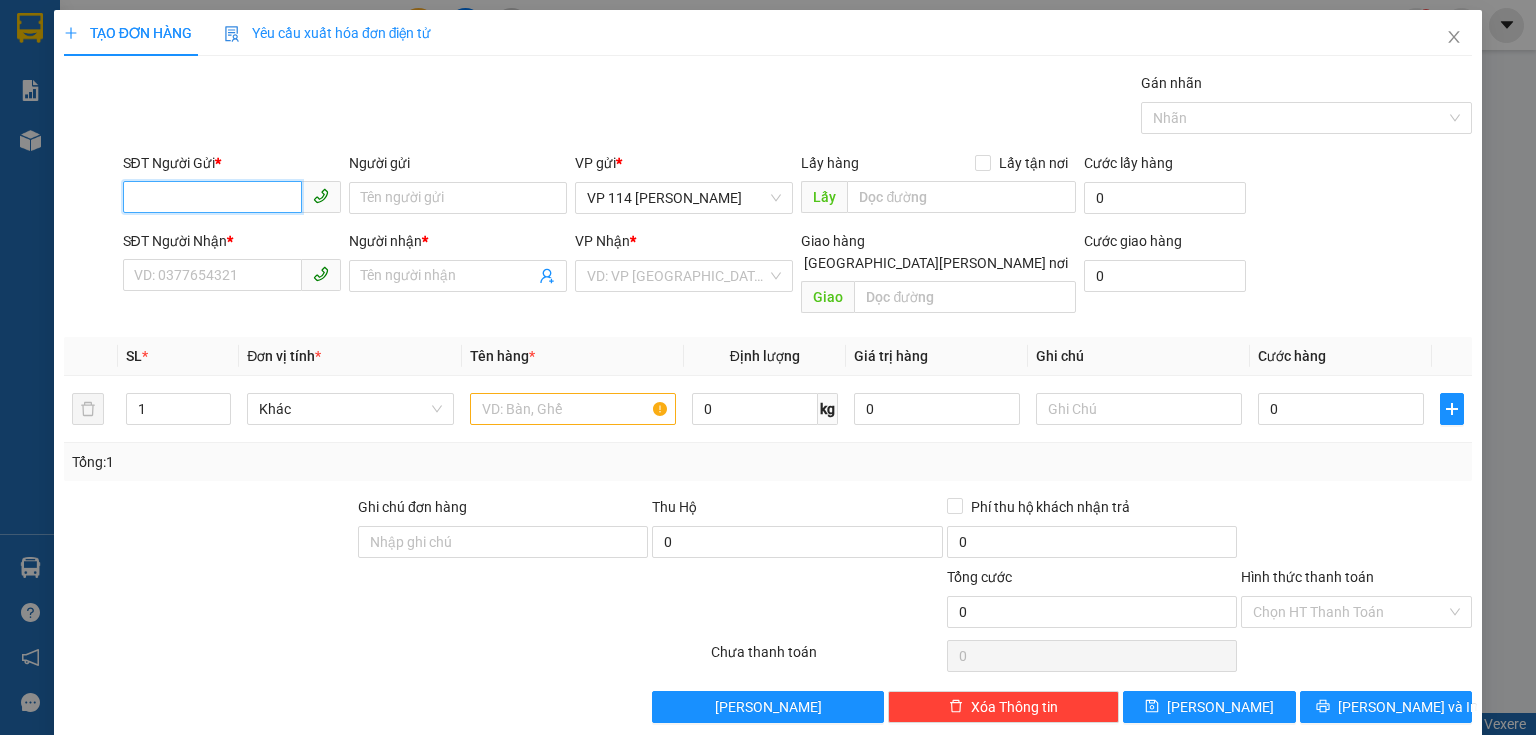 click on "SĐT Người Gửi  *" at bounding box center [212, 197] 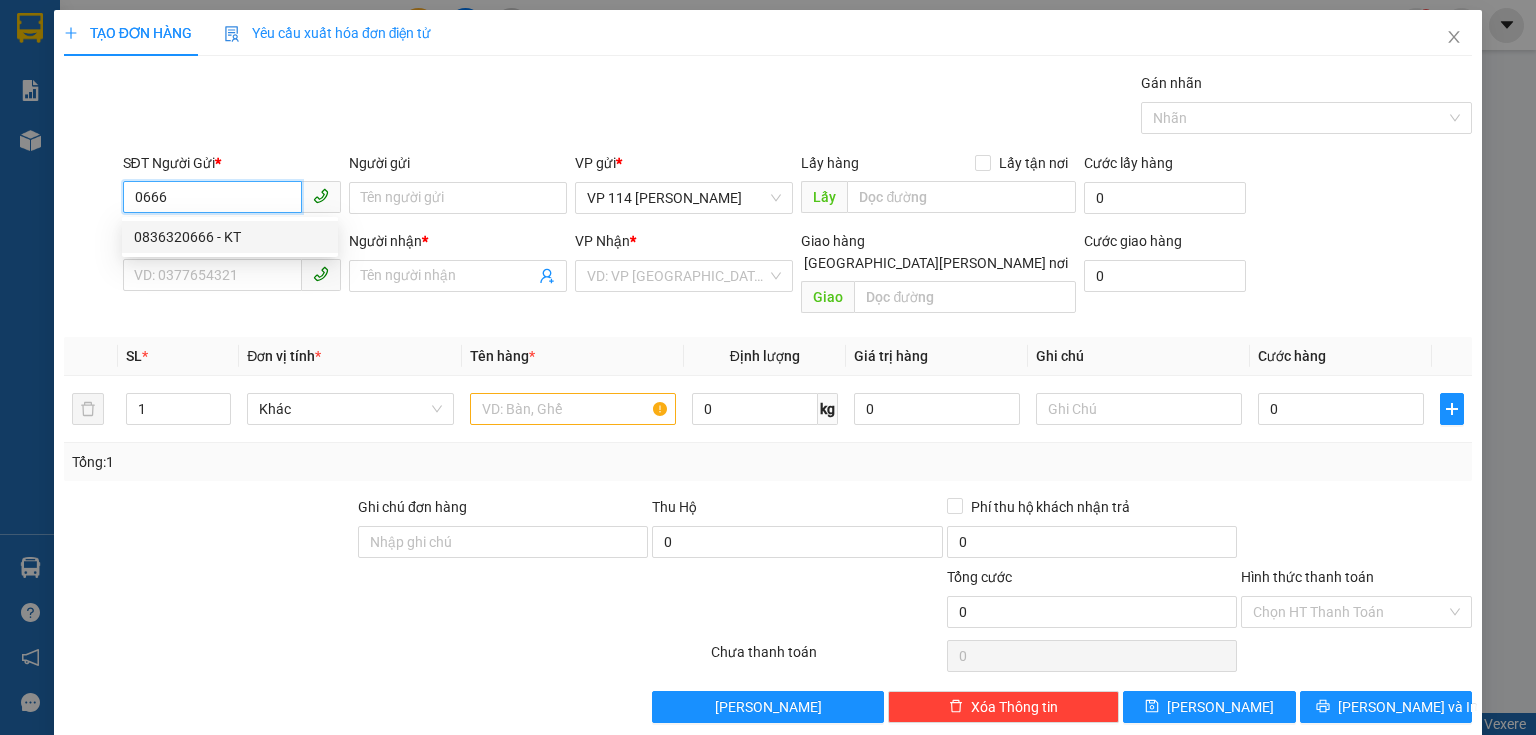 click on "0836320666 - KT" at bounding box center [230, 237] 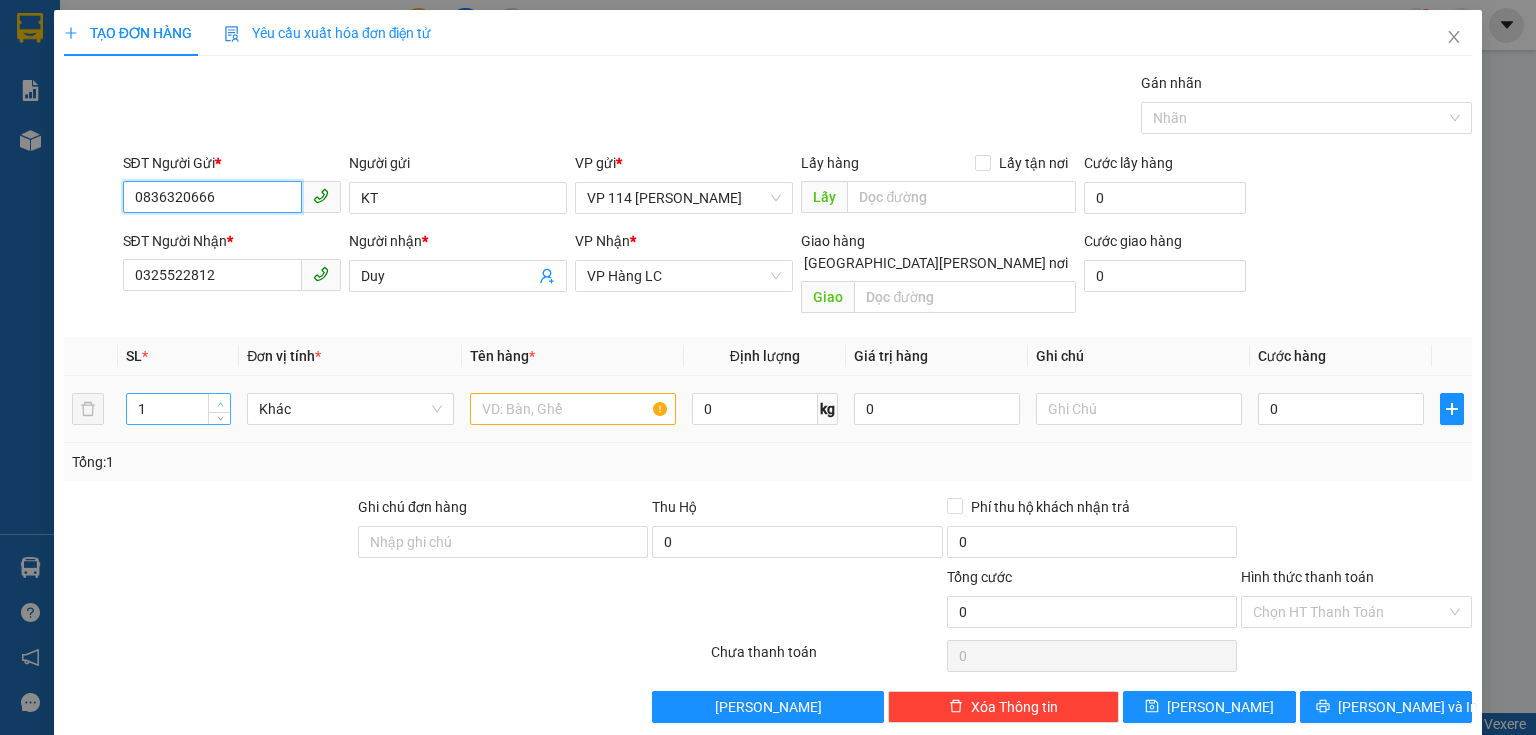 type on "0836320666" 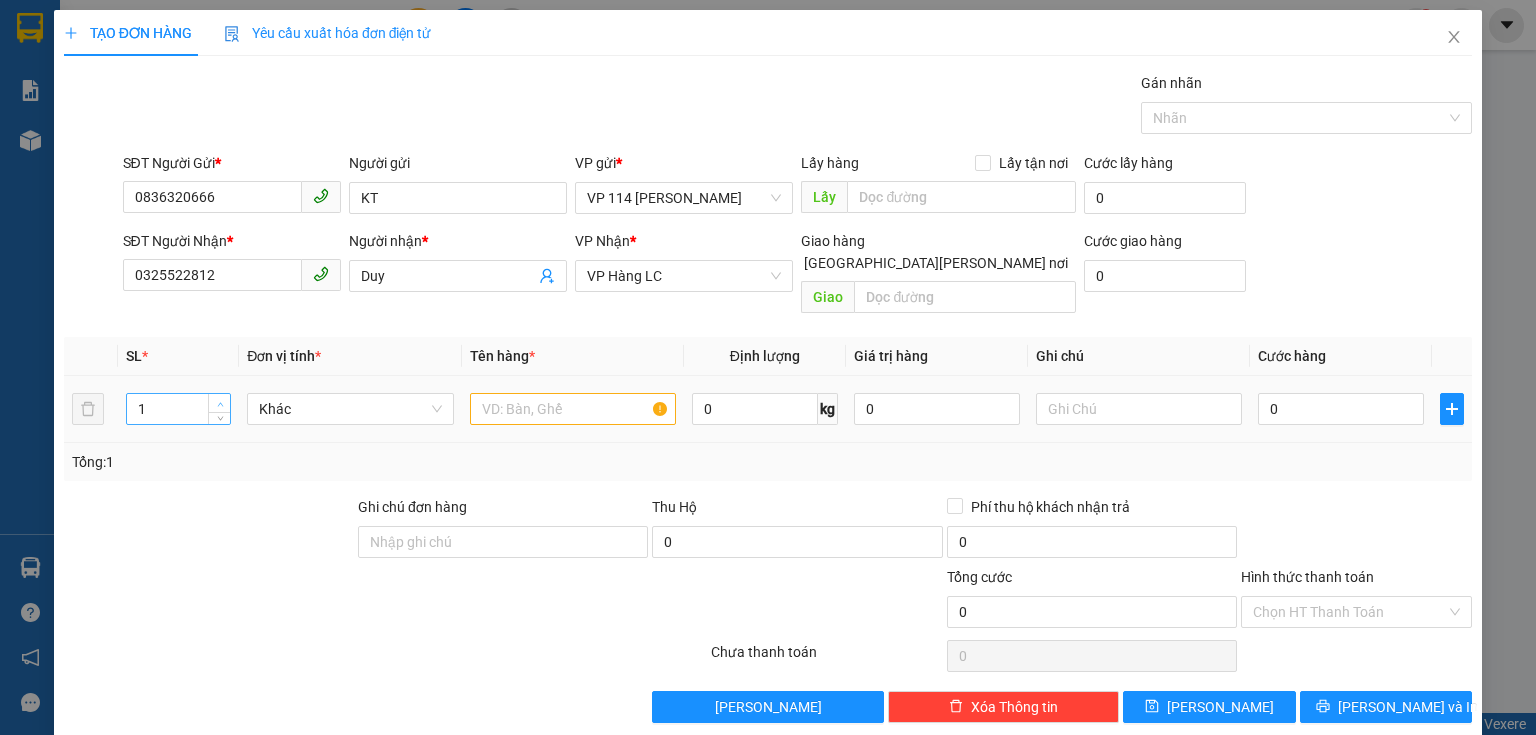 type on "2" 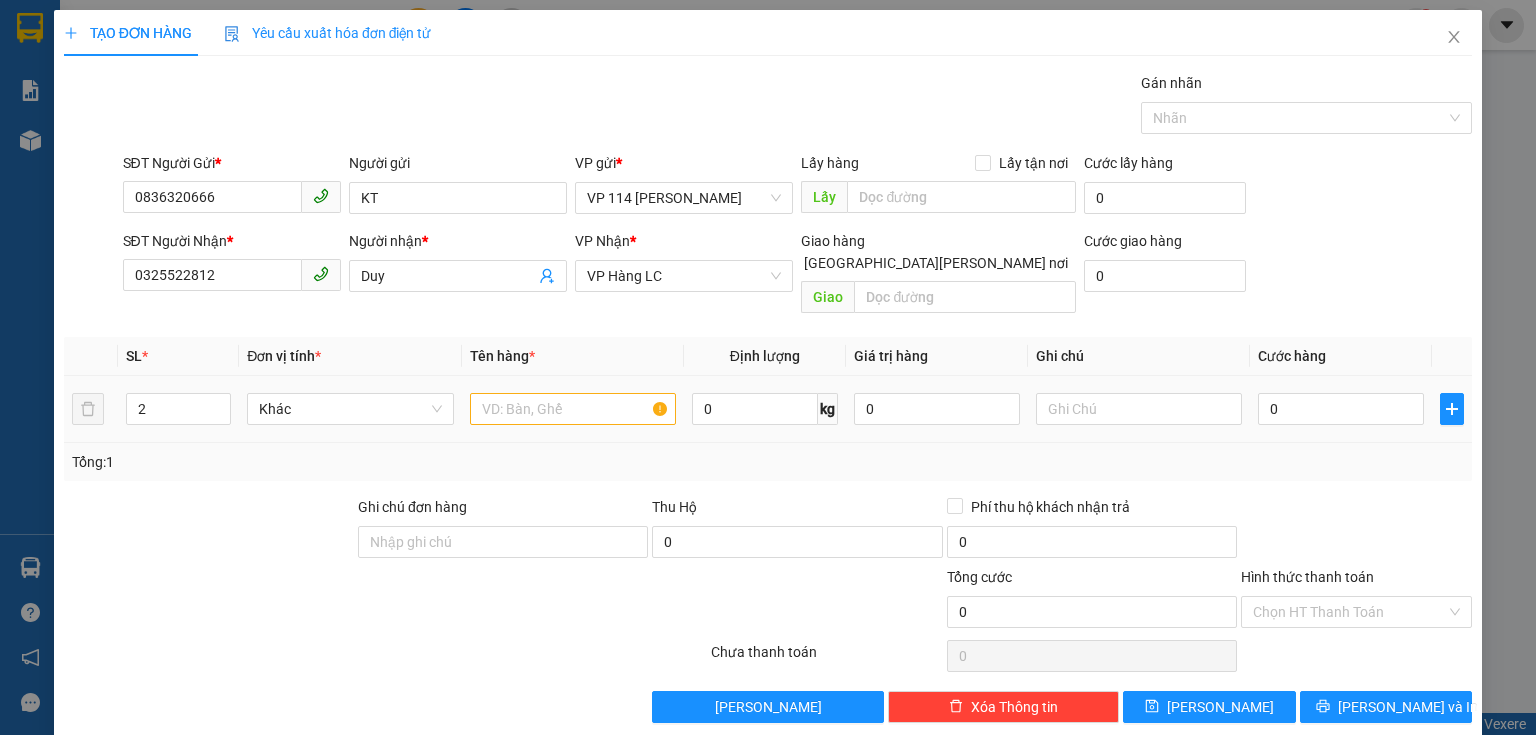 click at bounding box center (219, 401) 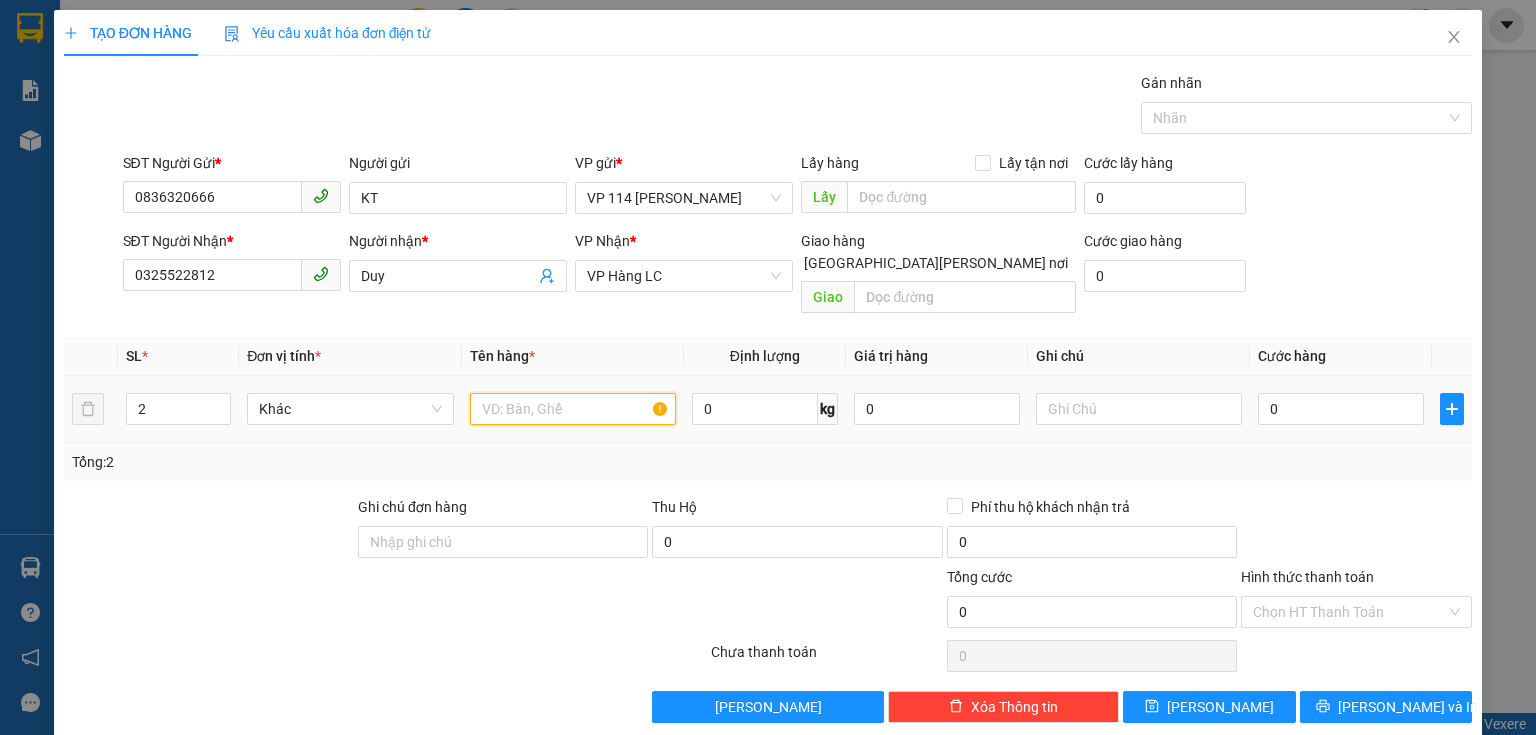 click at bounding box center [573, 409] 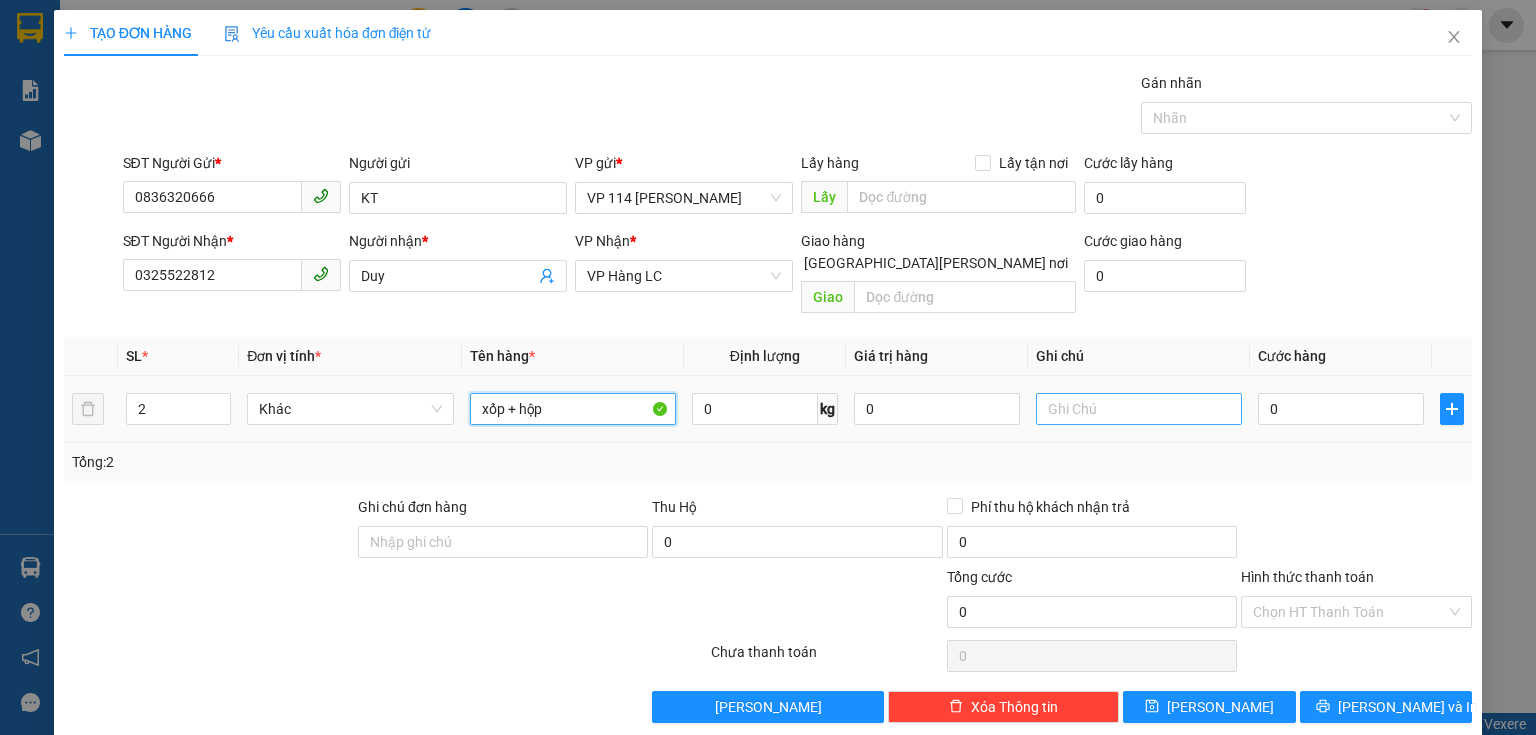 type on "xốp + hộp" 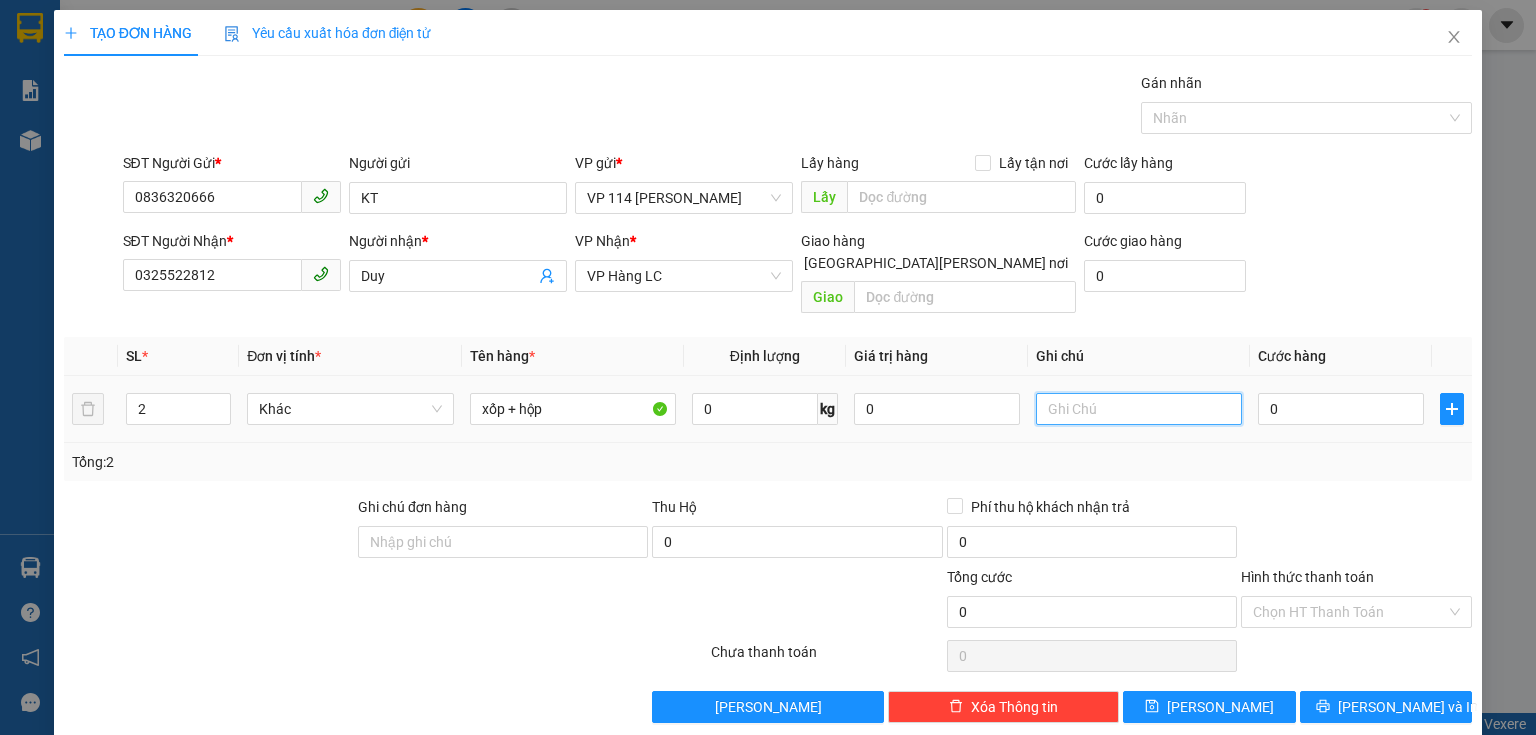 click at bounding box center [1139, 409] 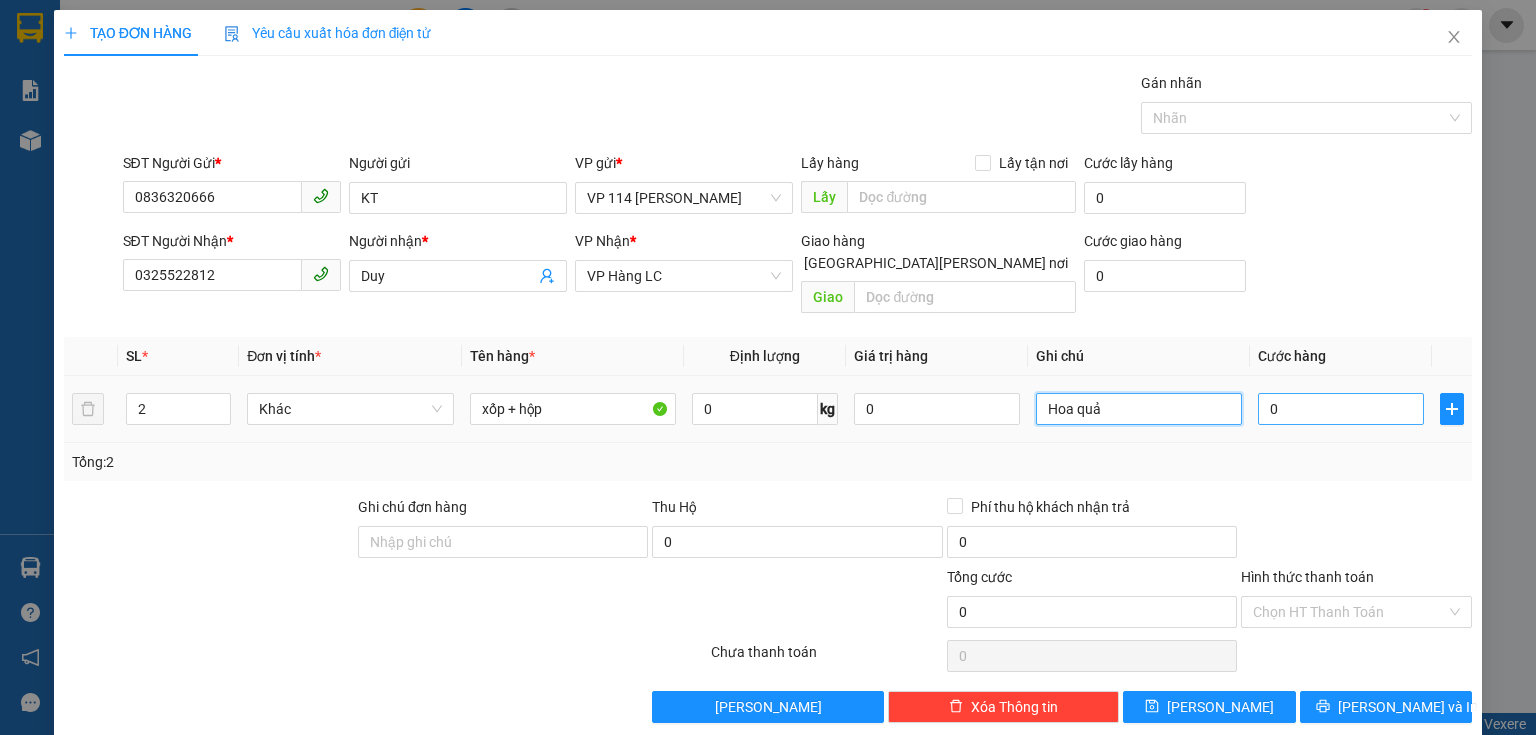 type on "Hoa quả" 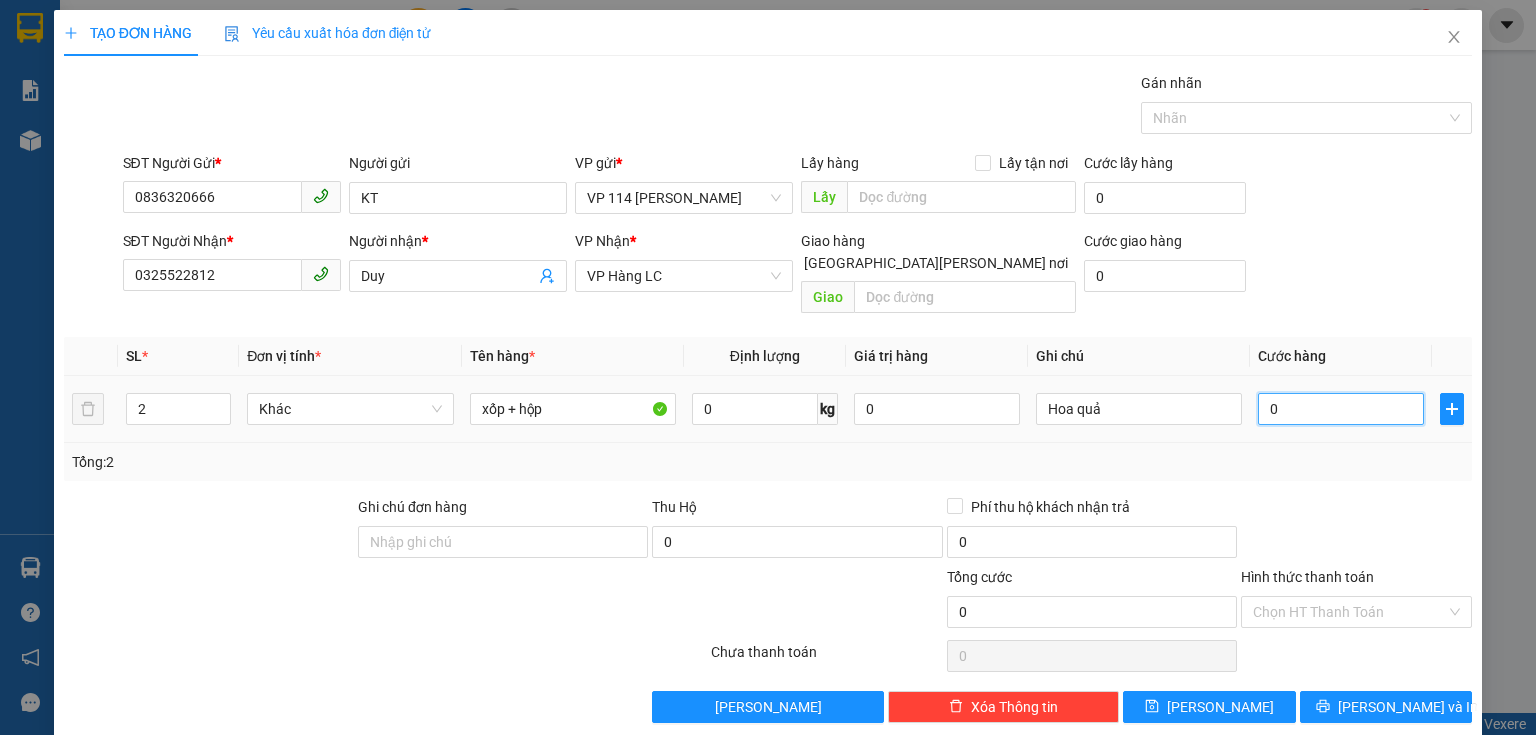 click on "0" at bounding box center (1341, 409) 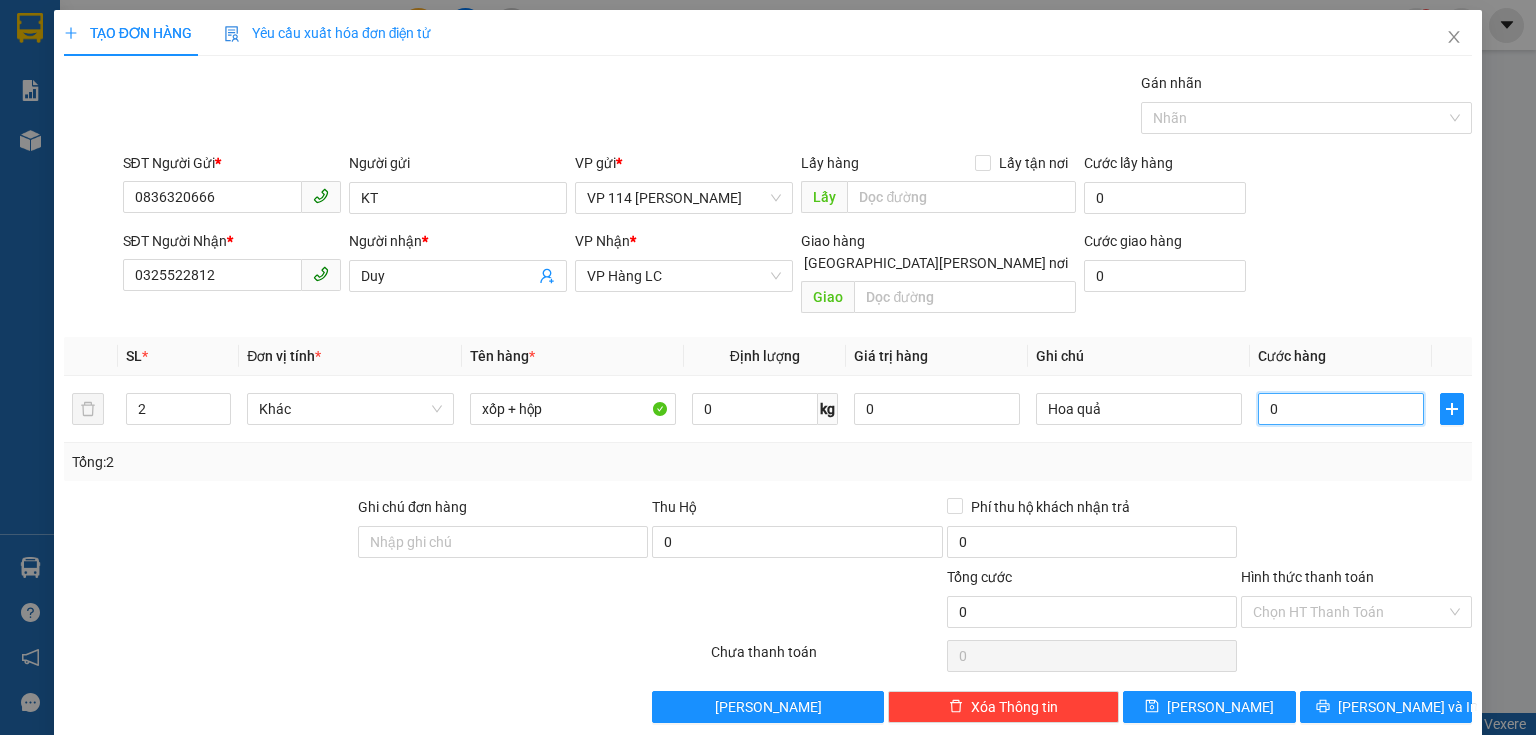 type on "8" 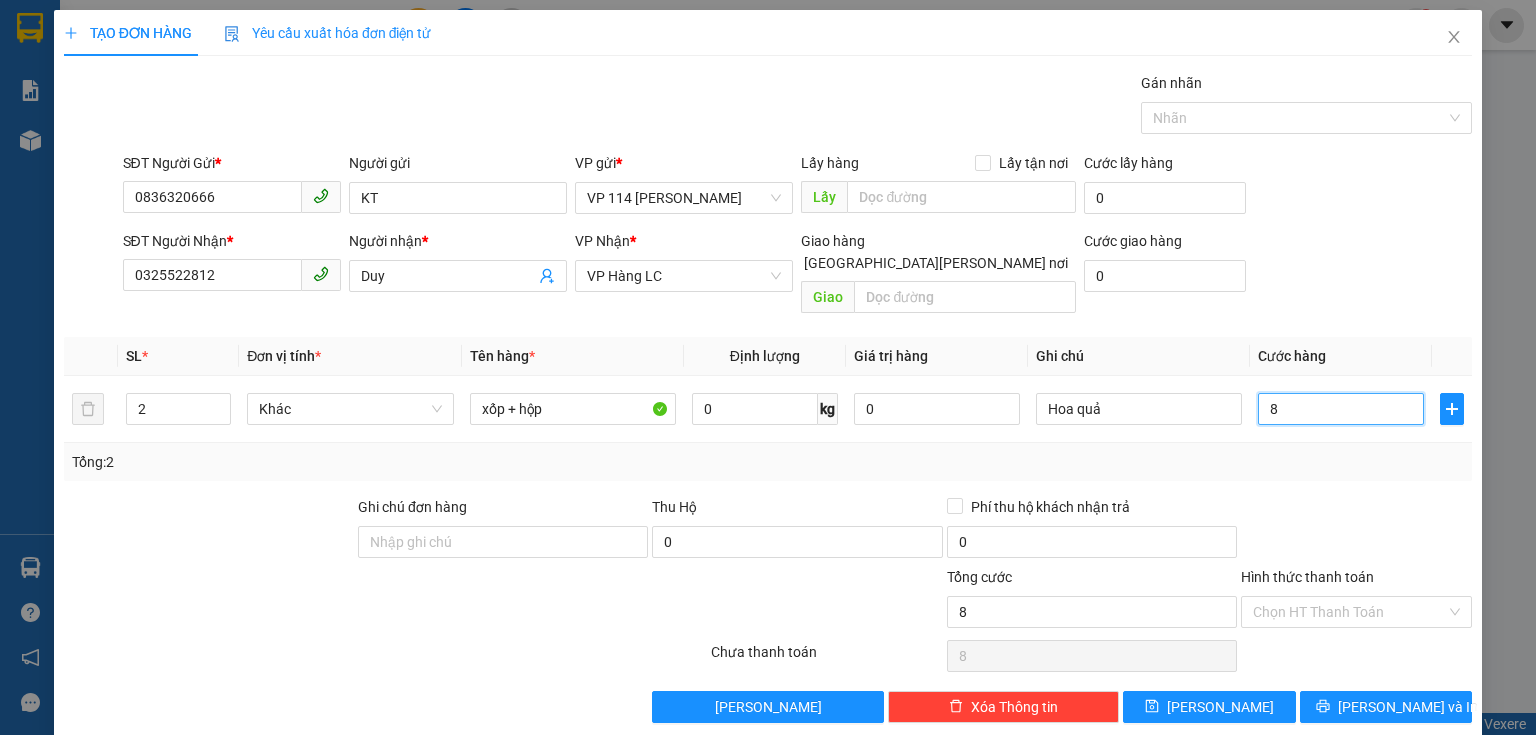type on "80" 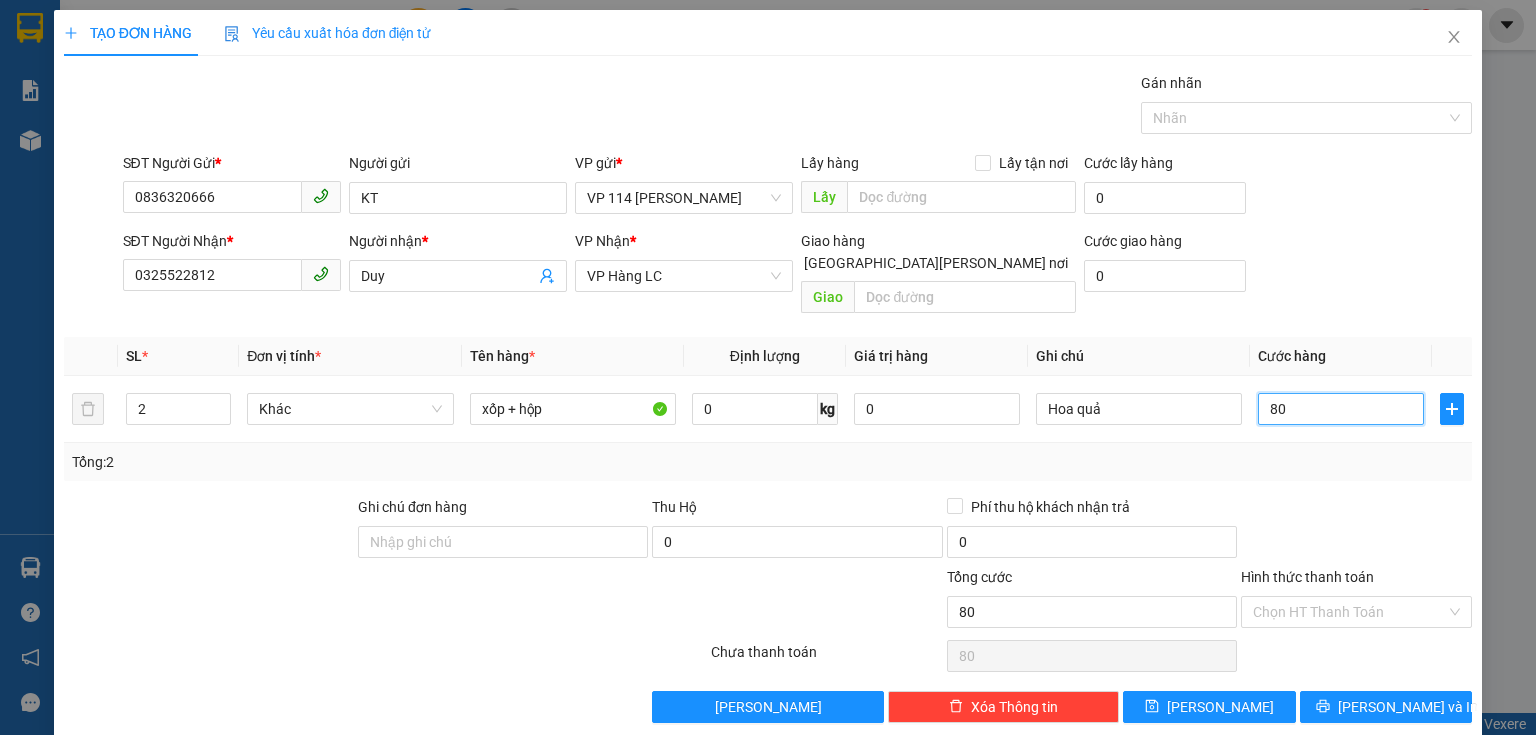 type on "800" 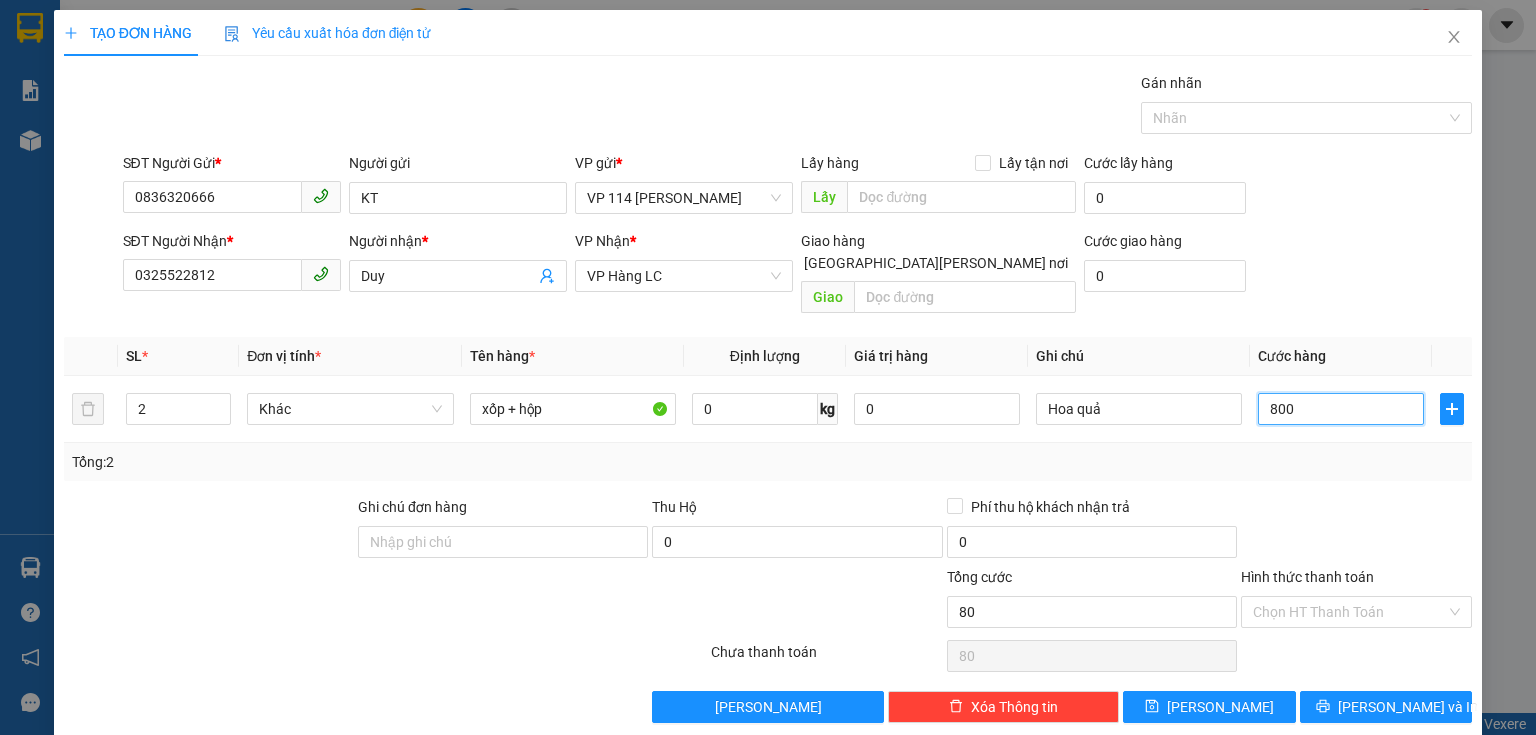 type on "800" 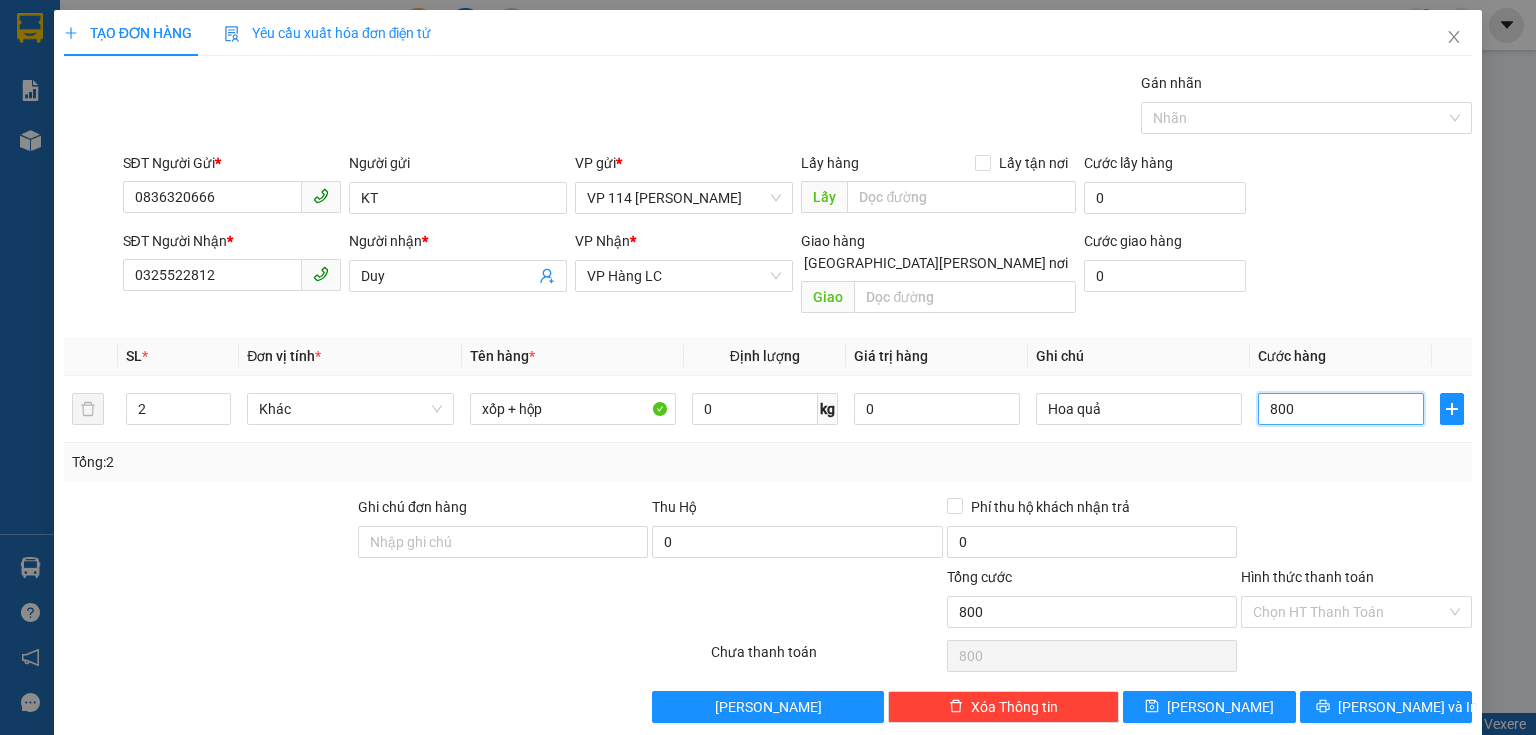 type on "8.000" 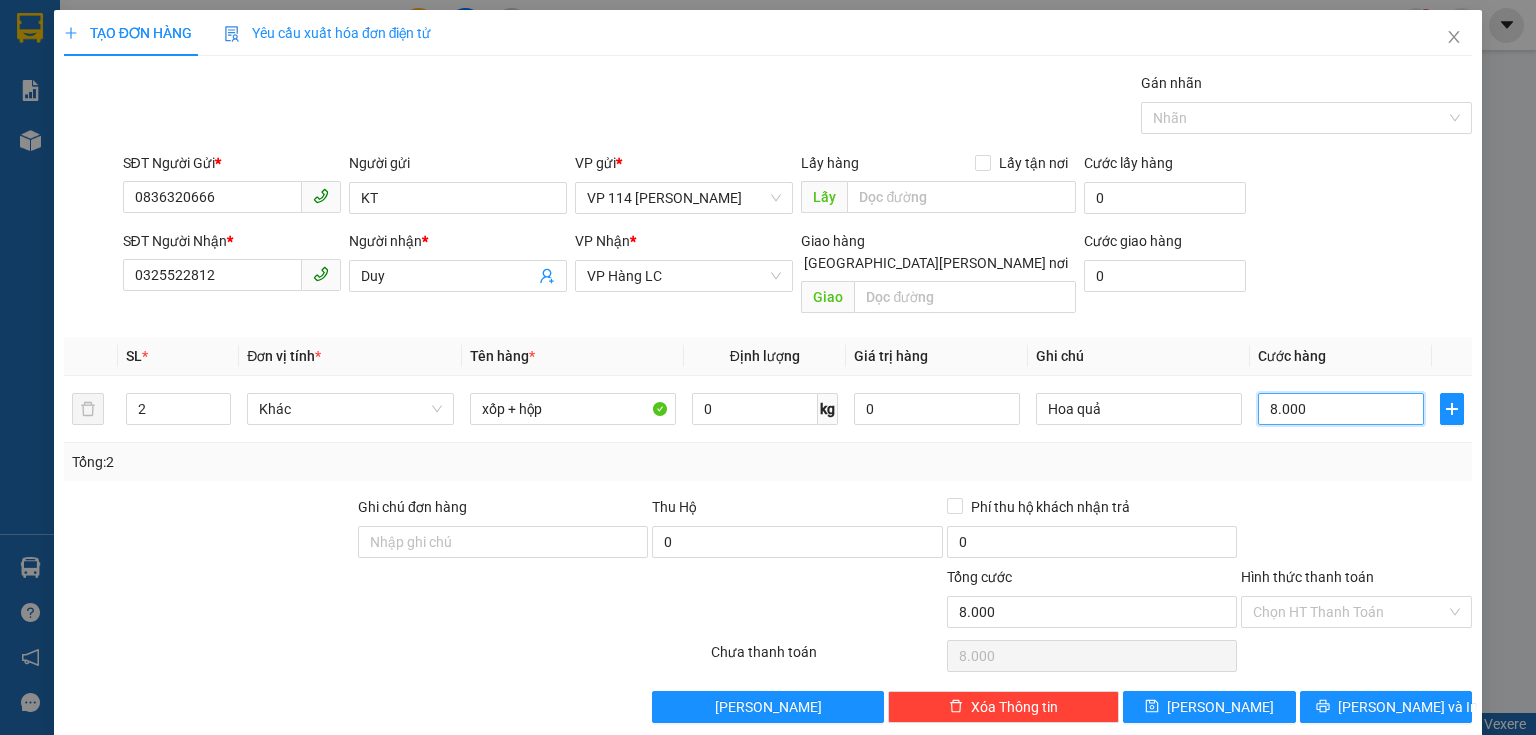 type on "80.000" 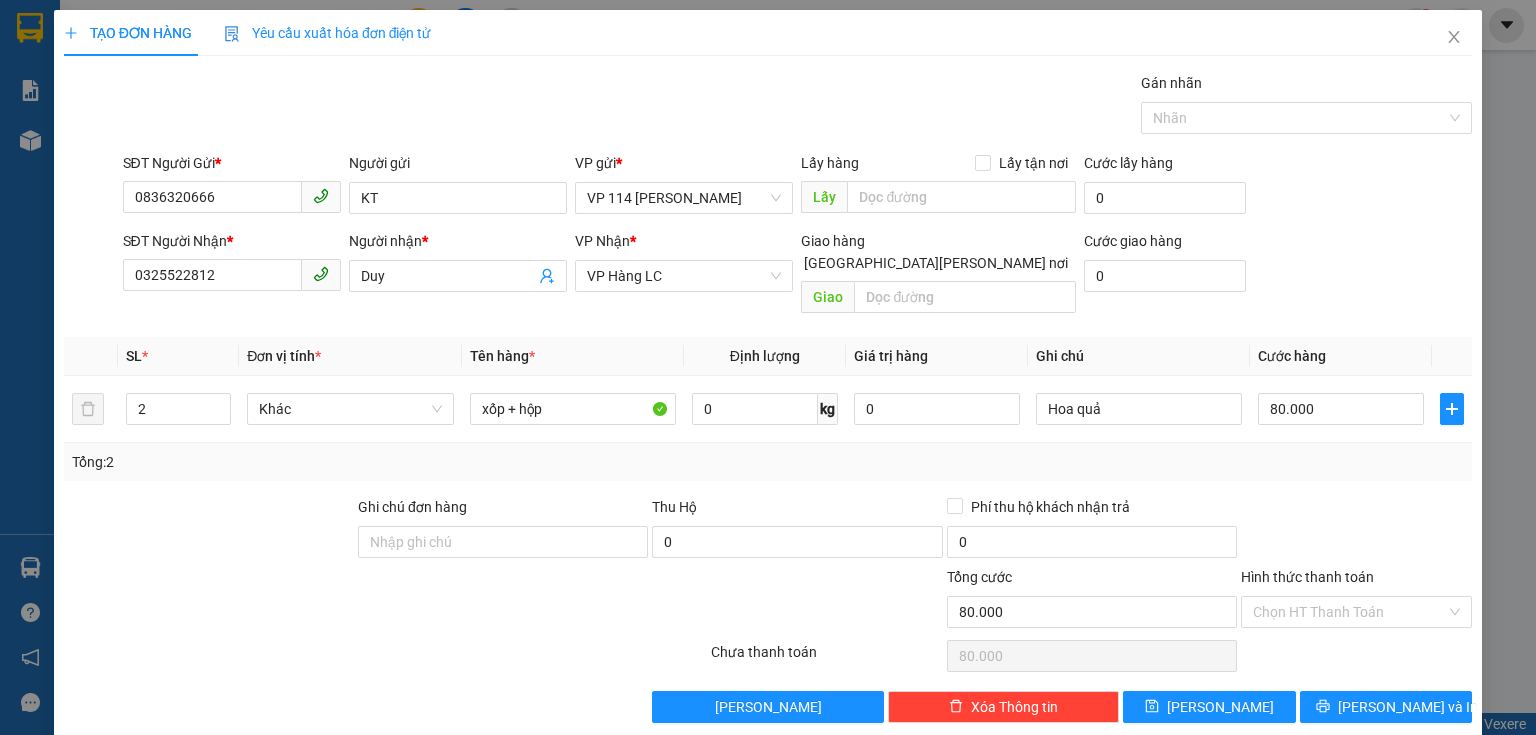 click on "TẠO ĐƠN HÀNG Yêu cầu xuất [PERSON_NAME] điện tử Transit Pickup Surcharge Ids Transit Deliver Surcharge Ids Transit Deliver Surcharge Transit Deliver Surcharge Gán [PERSON_NAME] SĐT Người Gửi  * 0836320666 Người gửi KT VP gửi  * VP 114 [PERSON_NAME] [PERSON_NAME] hàng Lấy tận nơi Lấy [PERSON_NAME] hàng 0 SĐT Người [PERSON_NAME]  * 0325522812 Người [PERSON_NAME]  * [PERSON_NAME] [PERSON_NAME]  * VP Hàng [PERSON_NAME] hàng [PERSON_NAME] nơi [PERSON_NAME] [PERSON_NAME] hàng 0 SL  * Đơn vị tính  * Tên hàng  * Định [PERSON_NAME] trị hàng Ghi [PERSON_NAME] hàng                   2 Khác xốp + hộp 0 kg 0 [PERSON_NAME] 80.000 Tổng:  2 Ghi [PERSON_NAME] hàng Thu Hộ 0 Phí thu hộ [PERSON_NAME] trả 0 [PERSON_NAME] 80.000 [PERSON_NAME] [PERSON_NAME] HT [PERSON_NAME] Số [PERSON_NAME] thu trước 0 Chưa [PERSON_NAME] 80.000 [PERSON_NAME] [PERSON_NAME] nháp Xóa Thông tin [PERSON_NAME] và In" at bounding box center (768, 367) 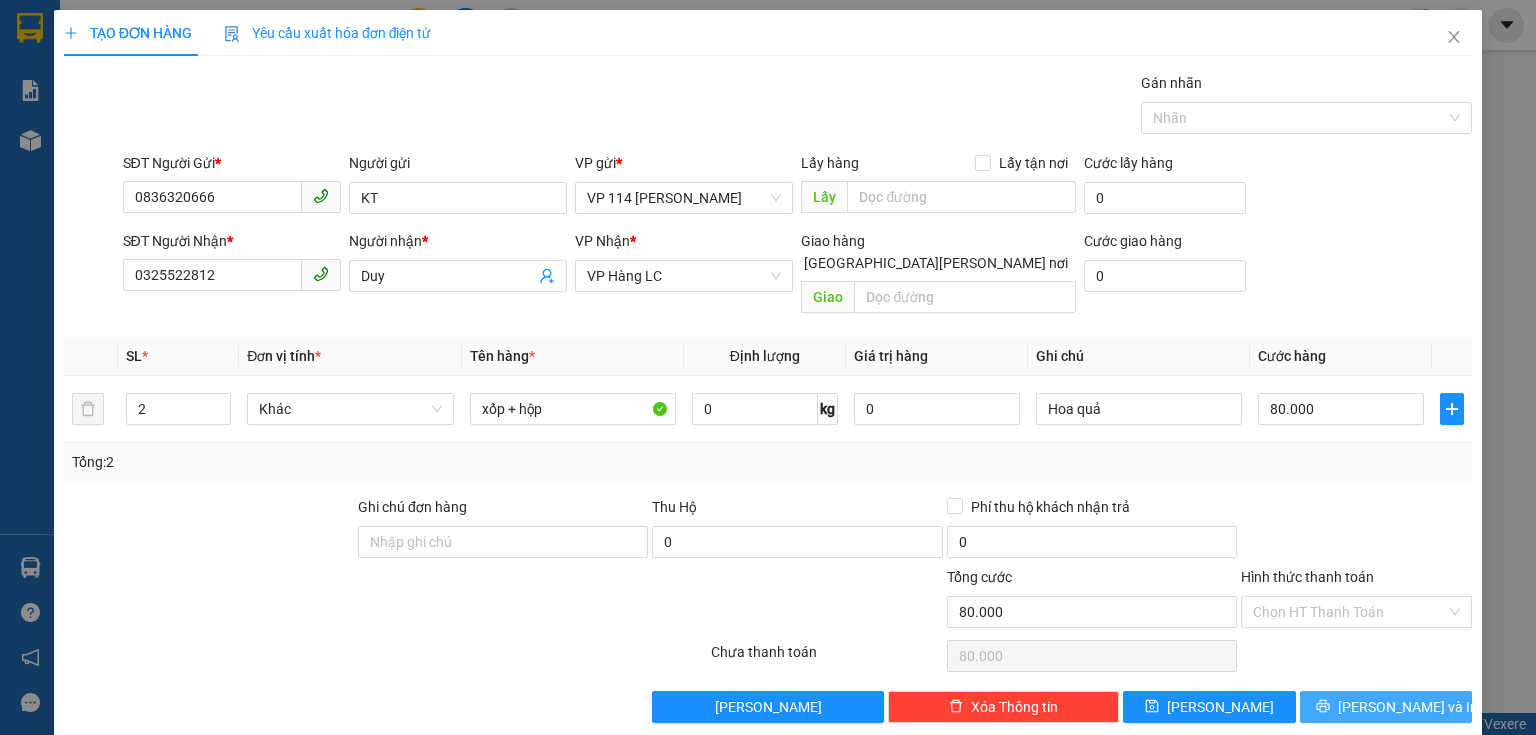 click on "[PERSON_NAME] và In" at bounding box center (1408, 707) 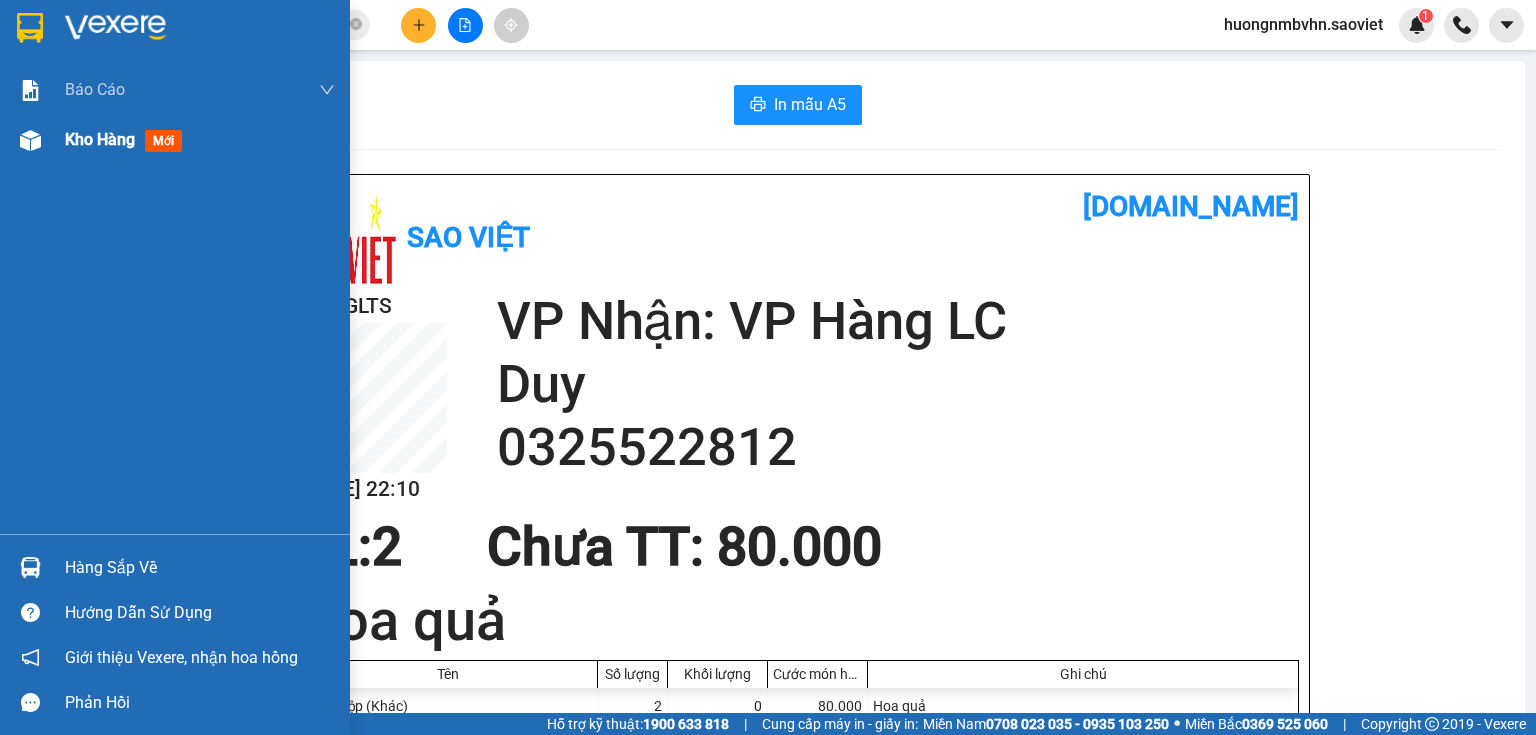 click on "Kho hàng" at bounding box center [100, 139] 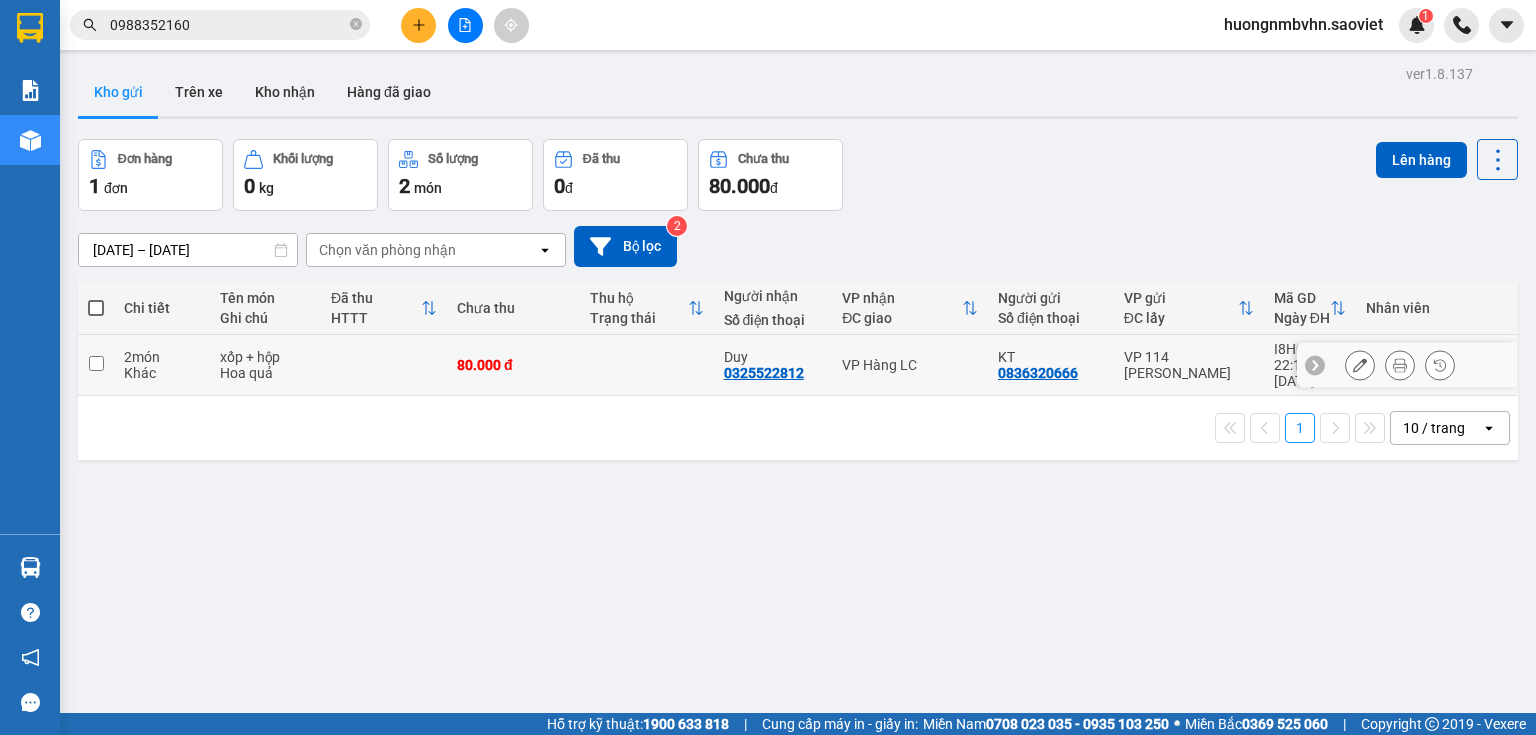 click at bounding box center (96, 363) 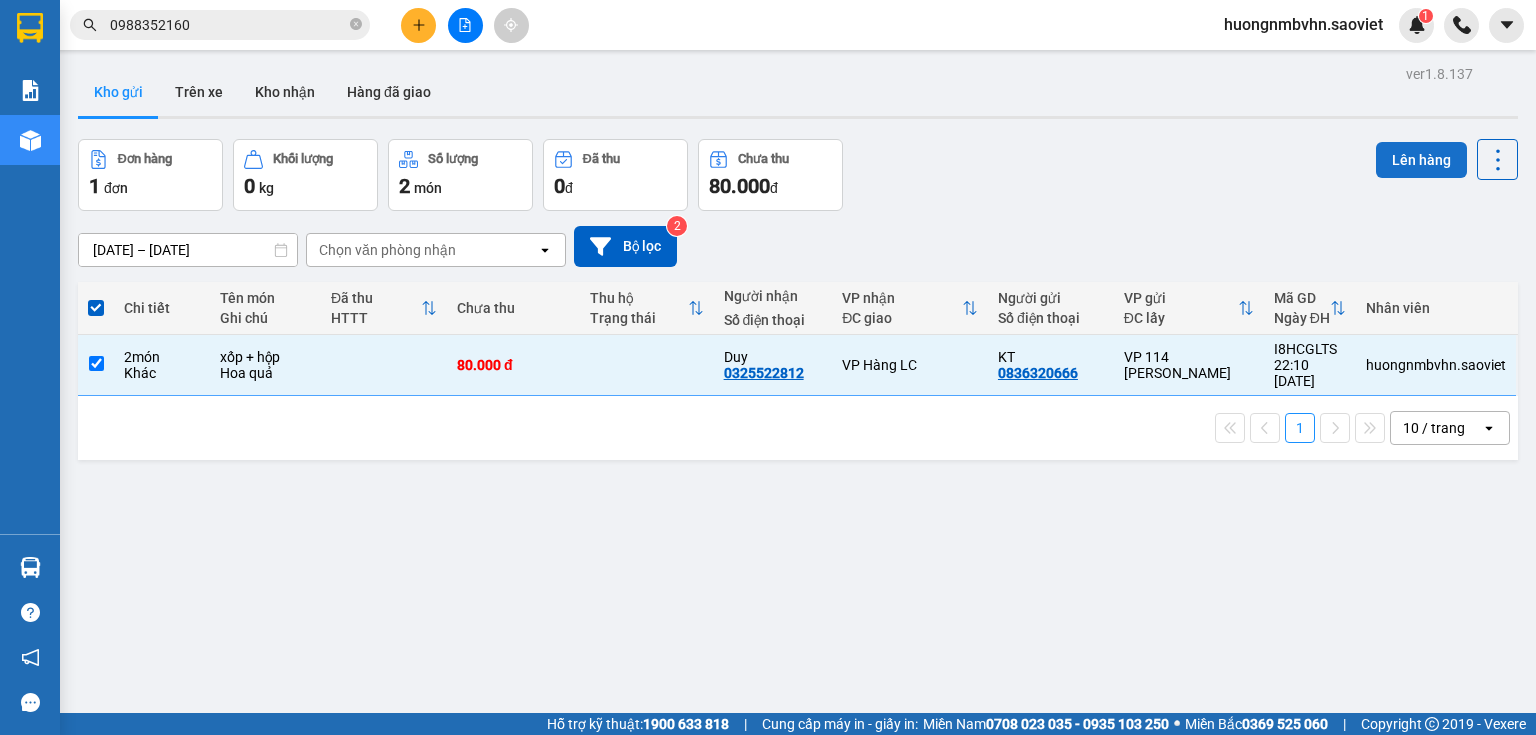 click on "Lên hàng" at bounding box center [1421, 160] 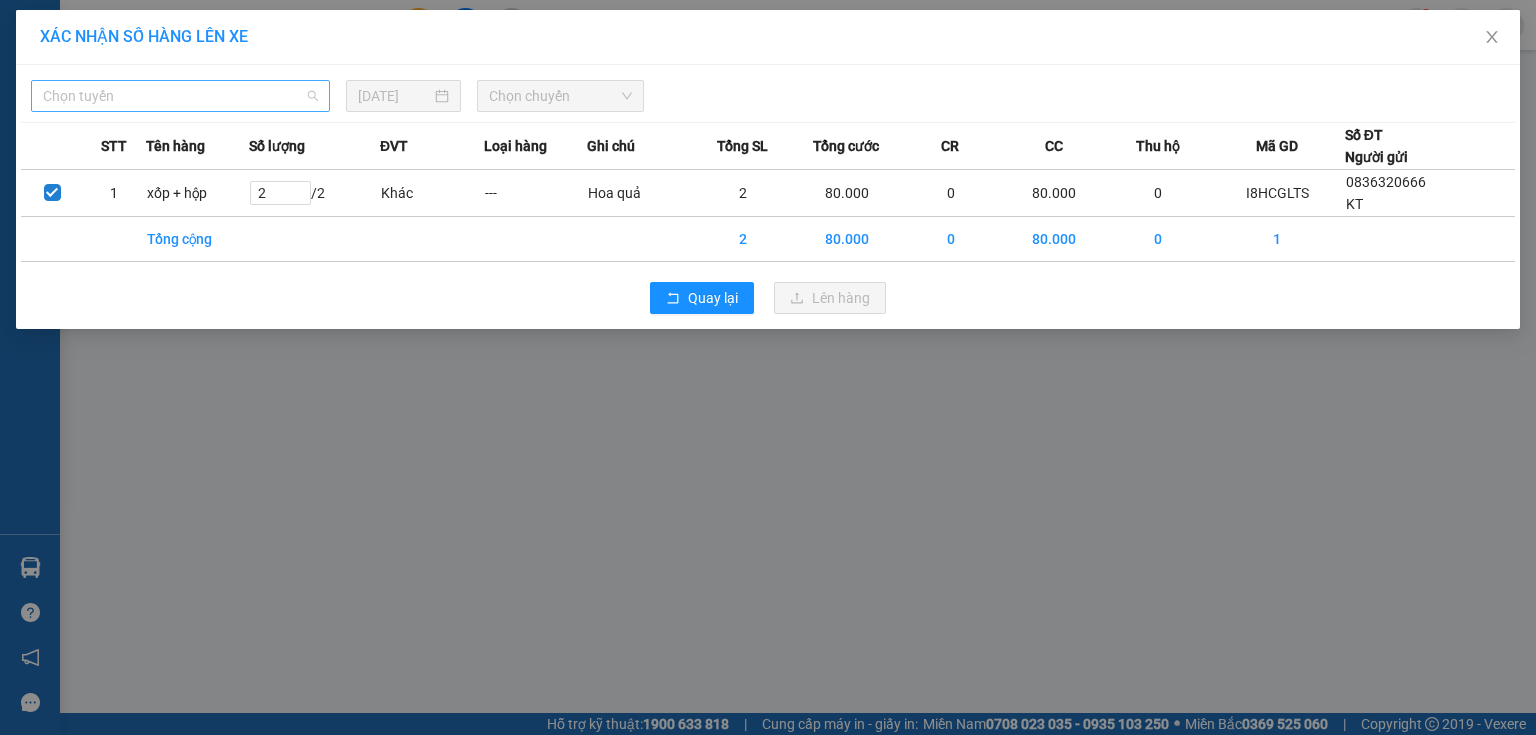 click on "Chọn tuyến" at bounding box center [180, 96] 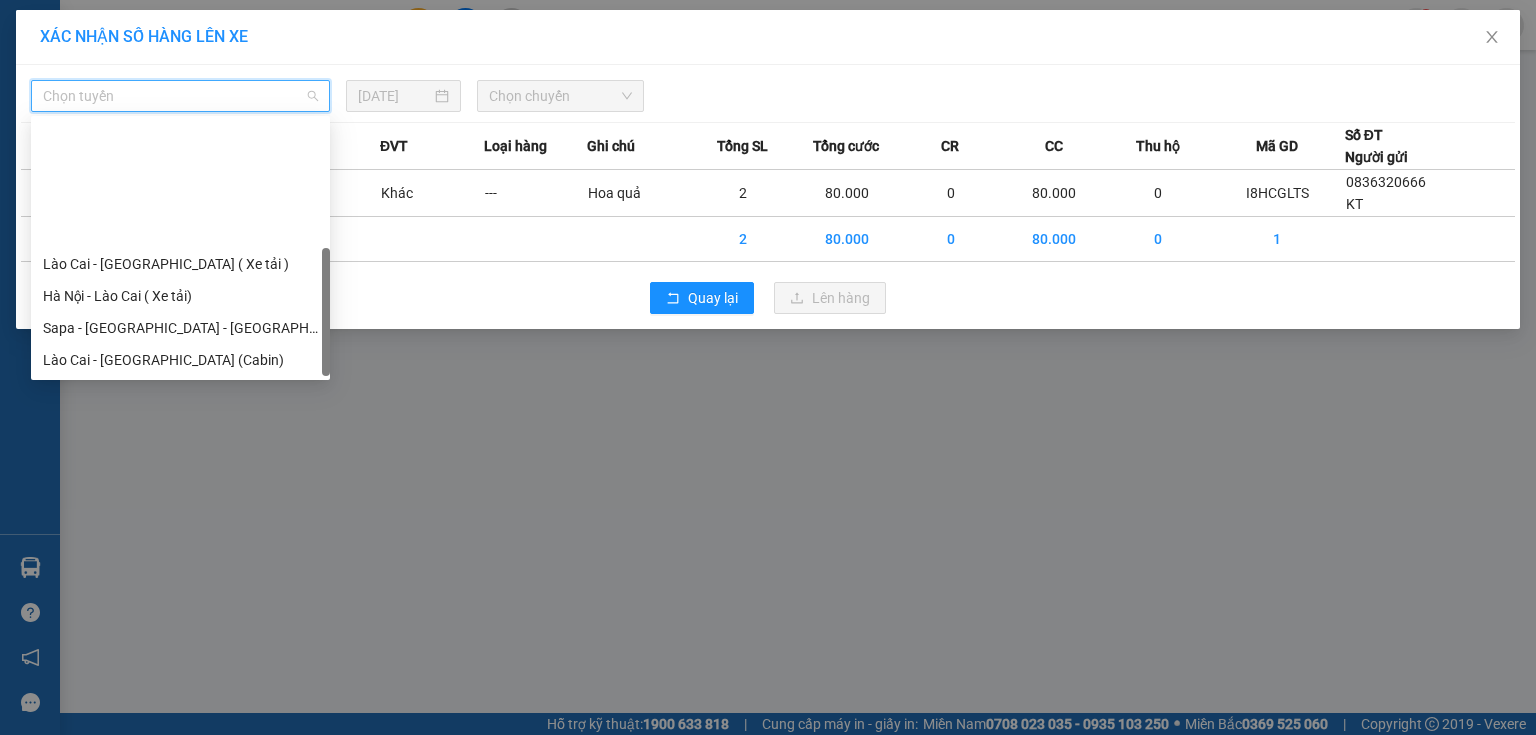 click on "[GEOGRAPHIC_DATA] - Sapa (Cabin - Full)" at bounding box center (180, 520) 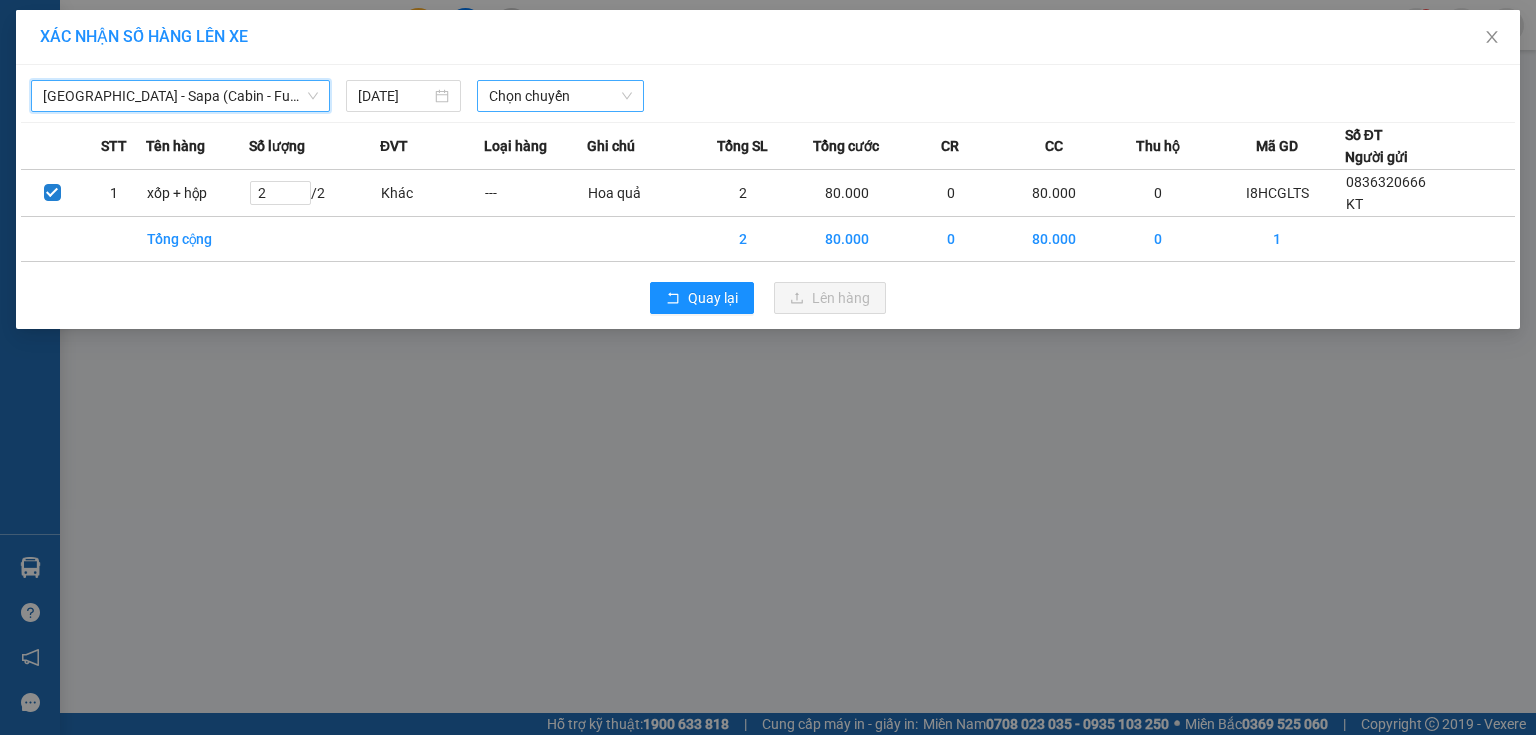 click on "Chọn chuyến" at bounding box center (561, 96) 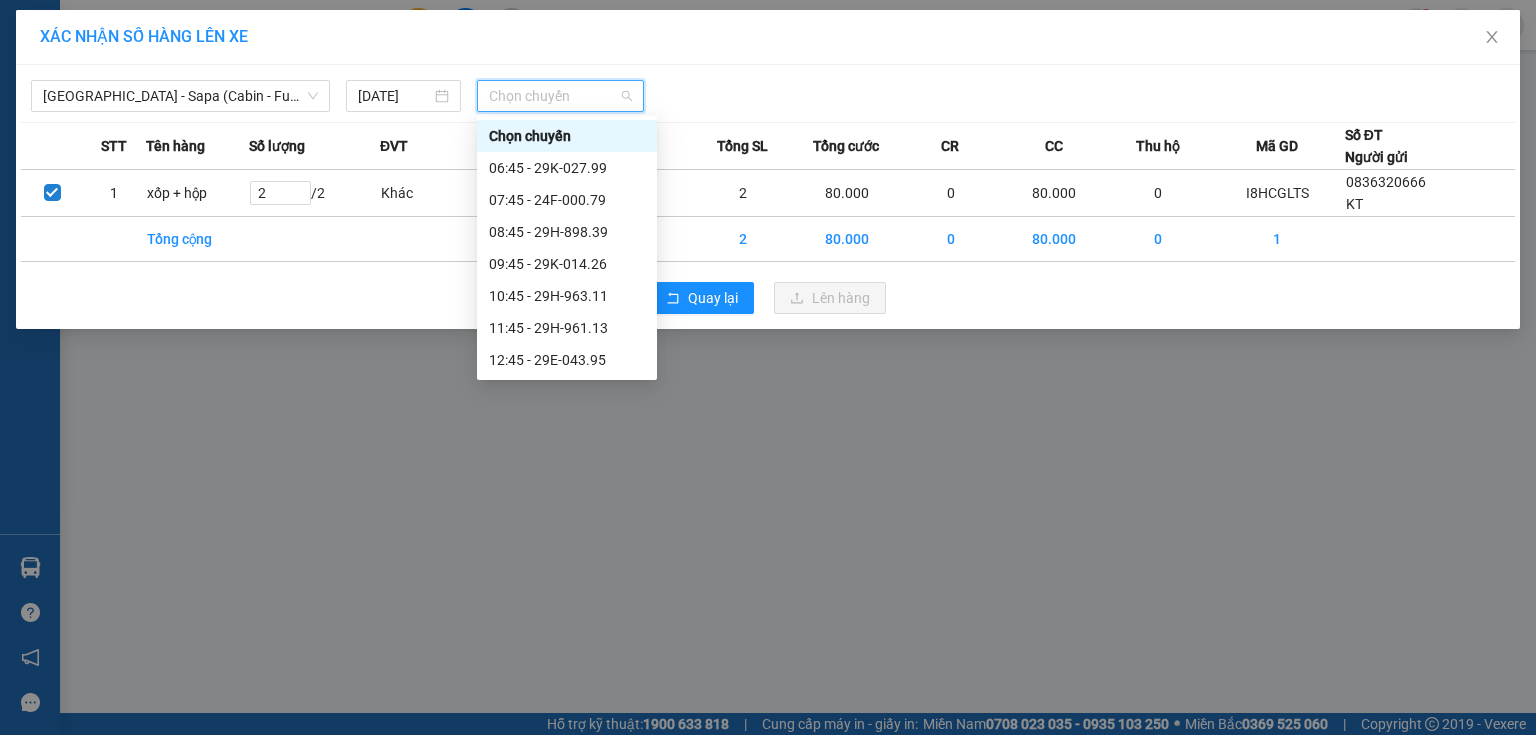 click on "22:15     - 29H-898.08" at bounding box center [567, 584] 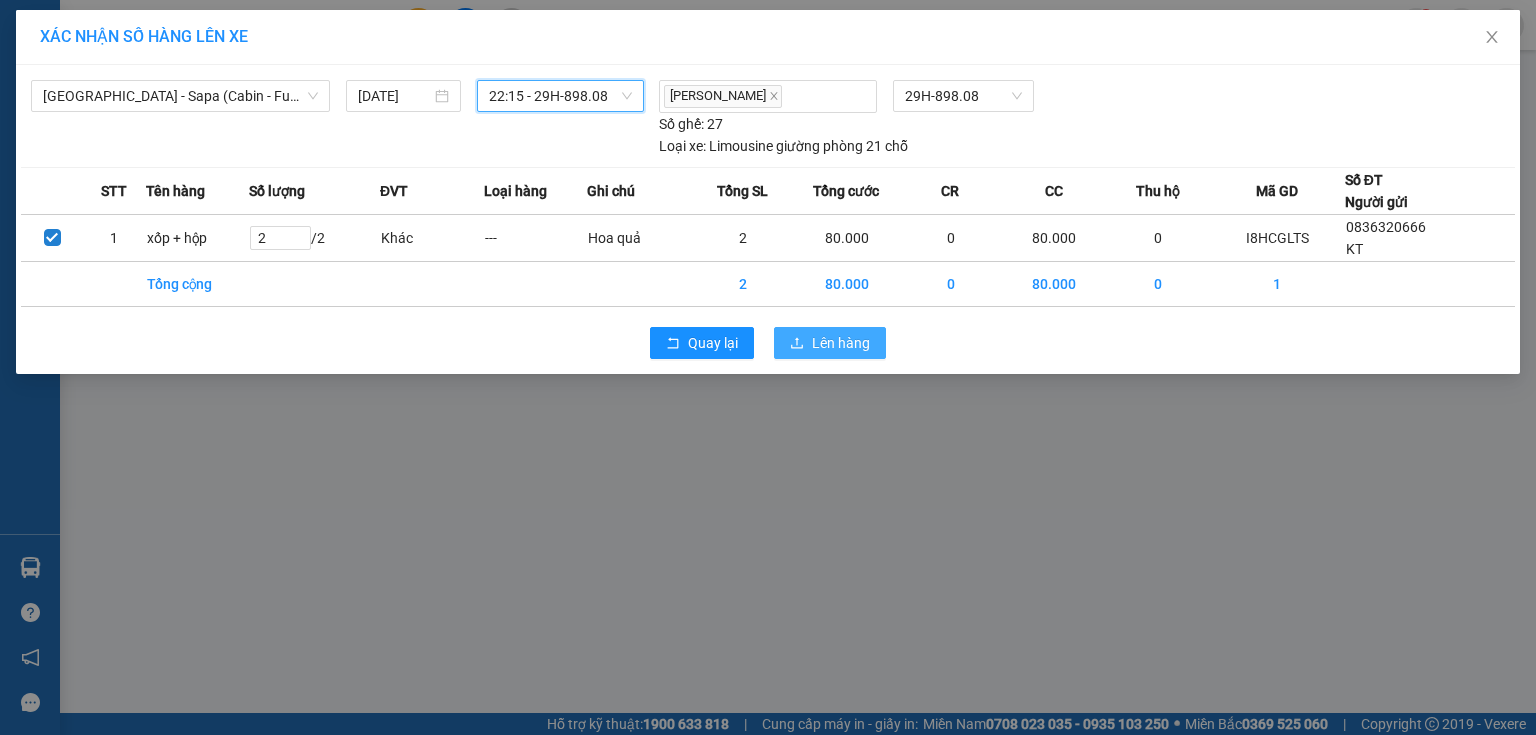 click on "Lên hàng" at bounding box center (841, 343) 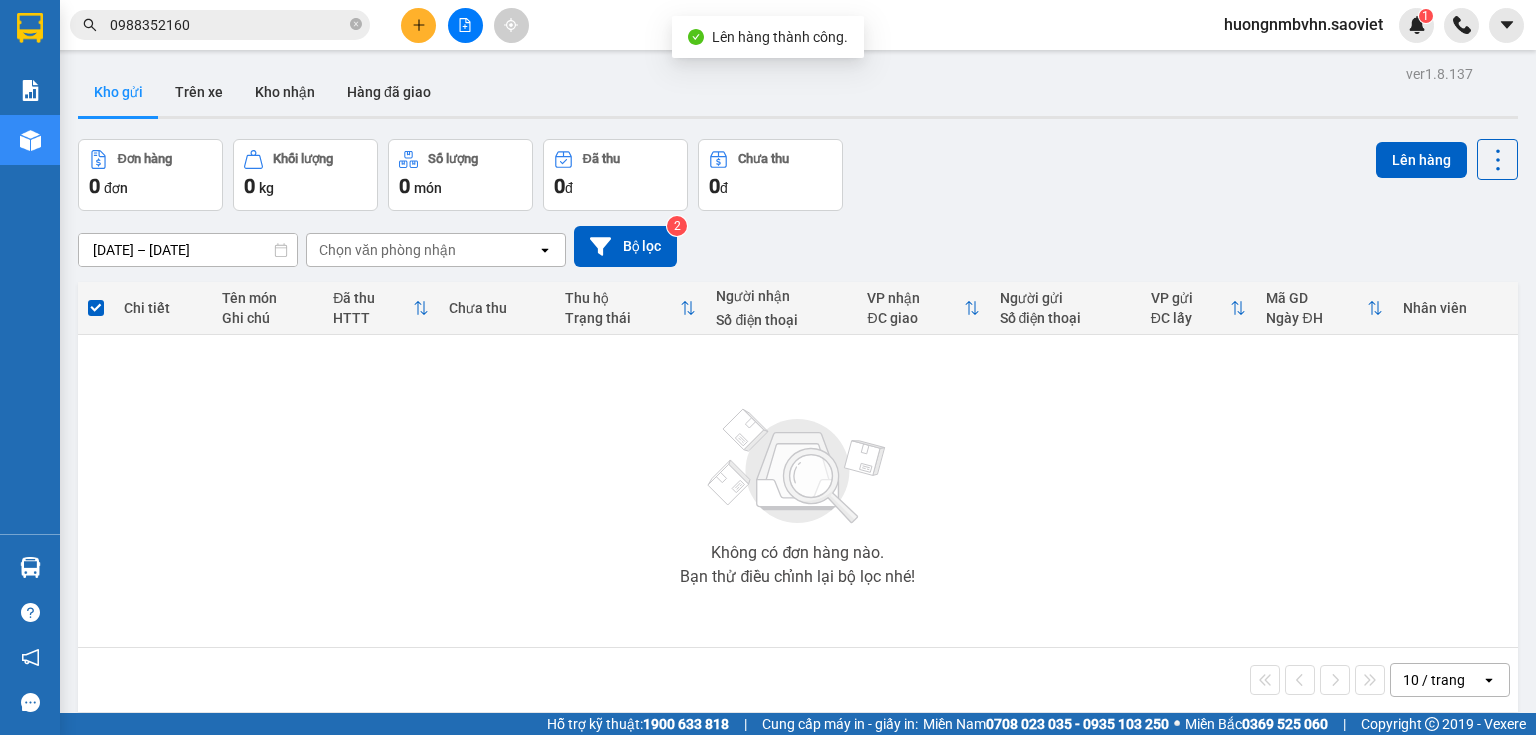 click on "0988352160" at bounding box center [228, 25] 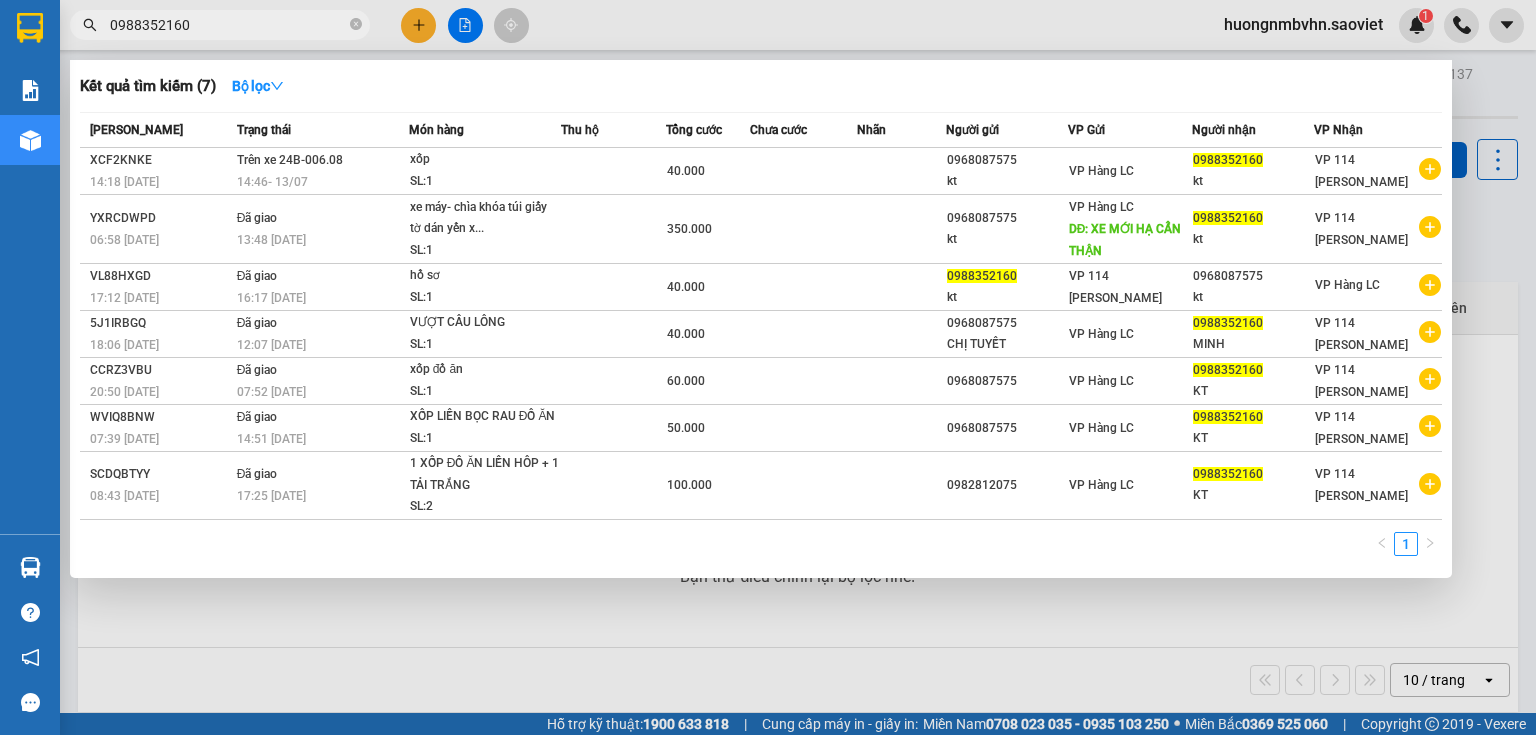 click on "0988352160" at bounding box center (228, 25) 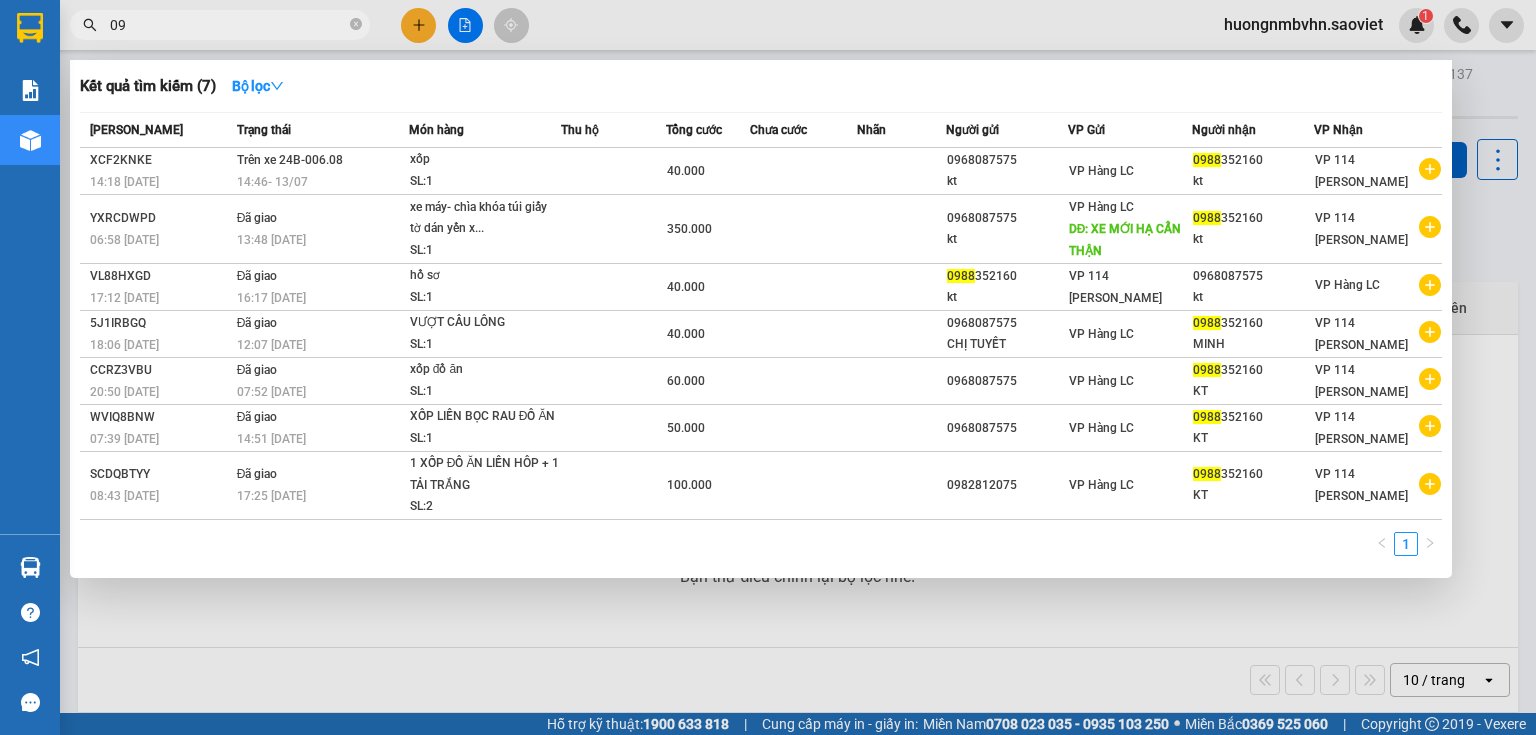 type on "0" 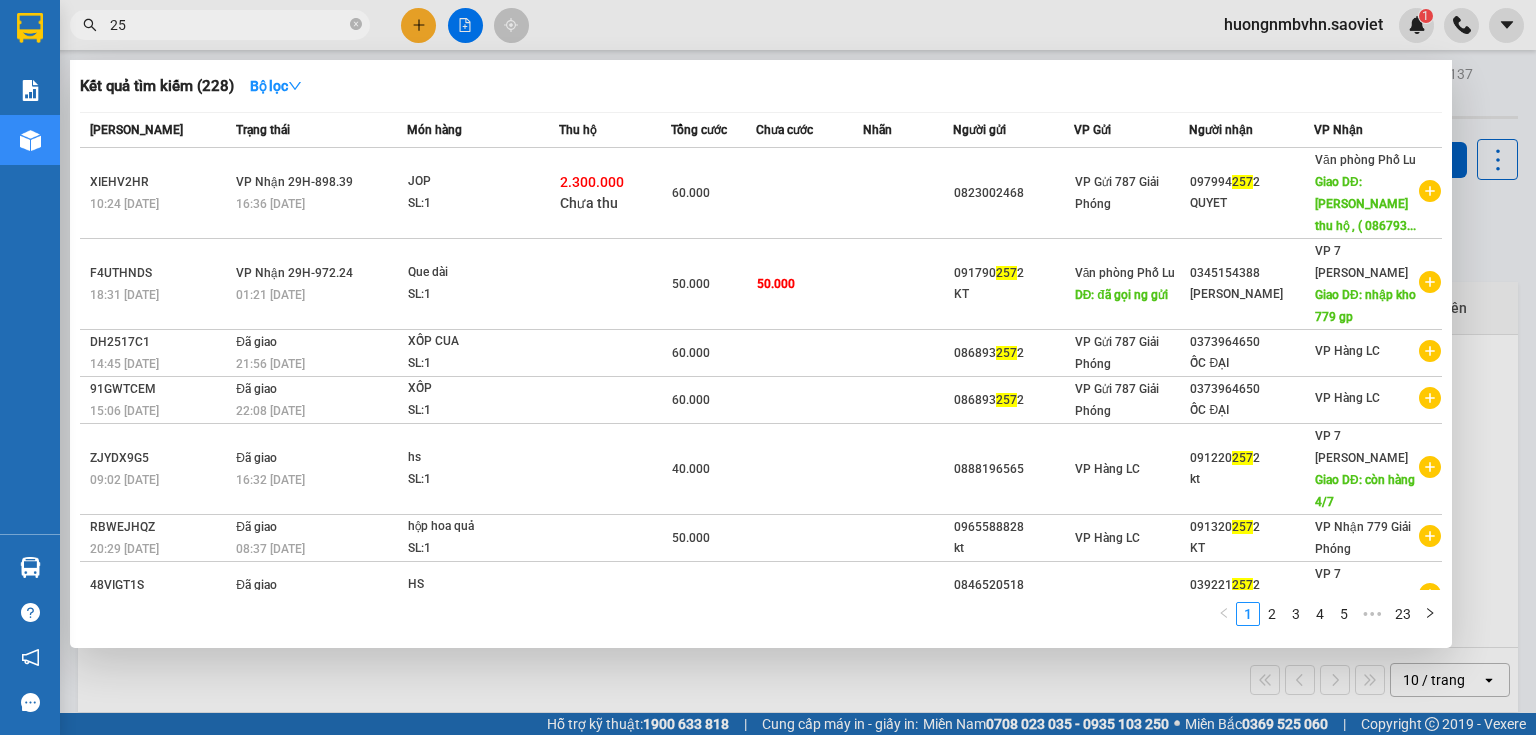 type on "2" 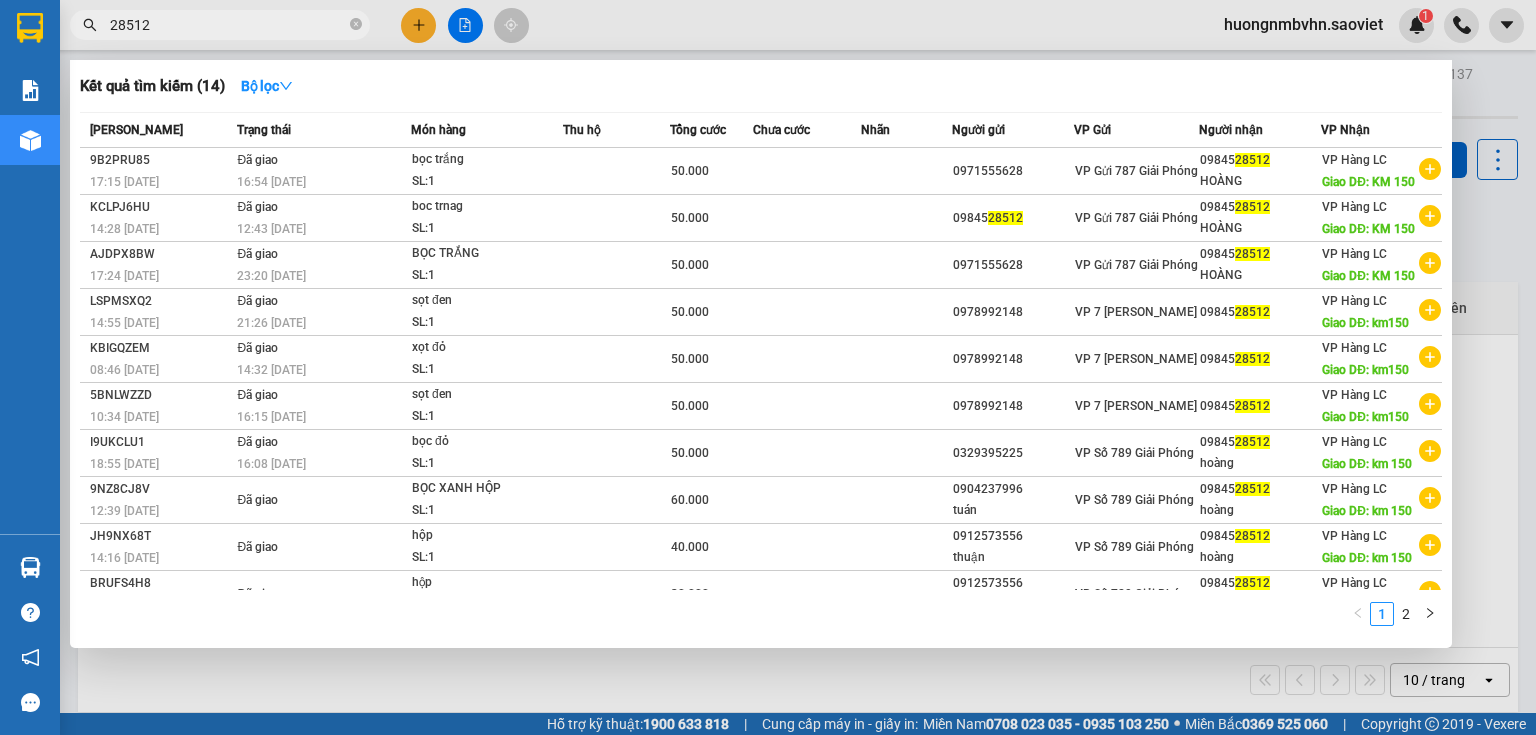 click on "28512" at bounding box center (228, 25) 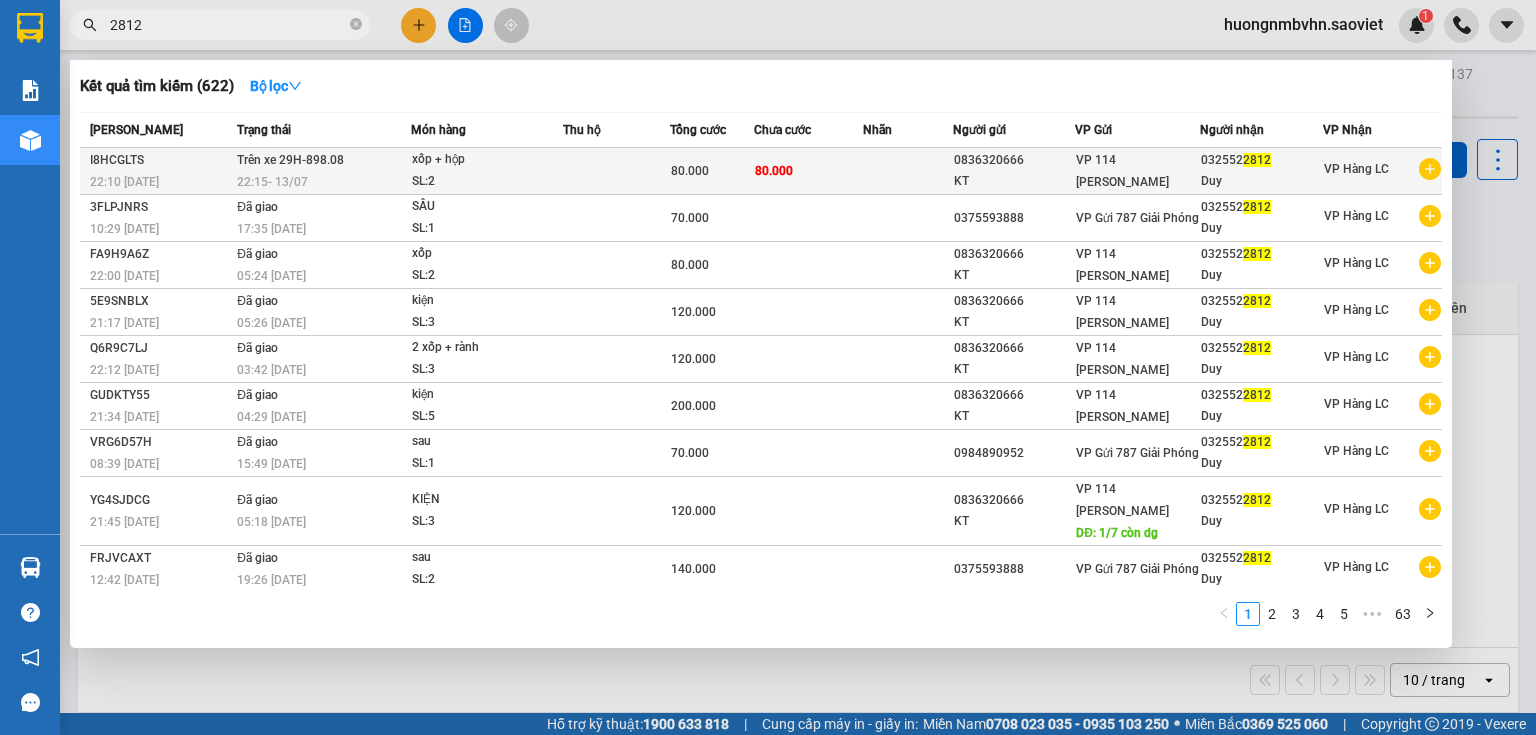 type on "2812" 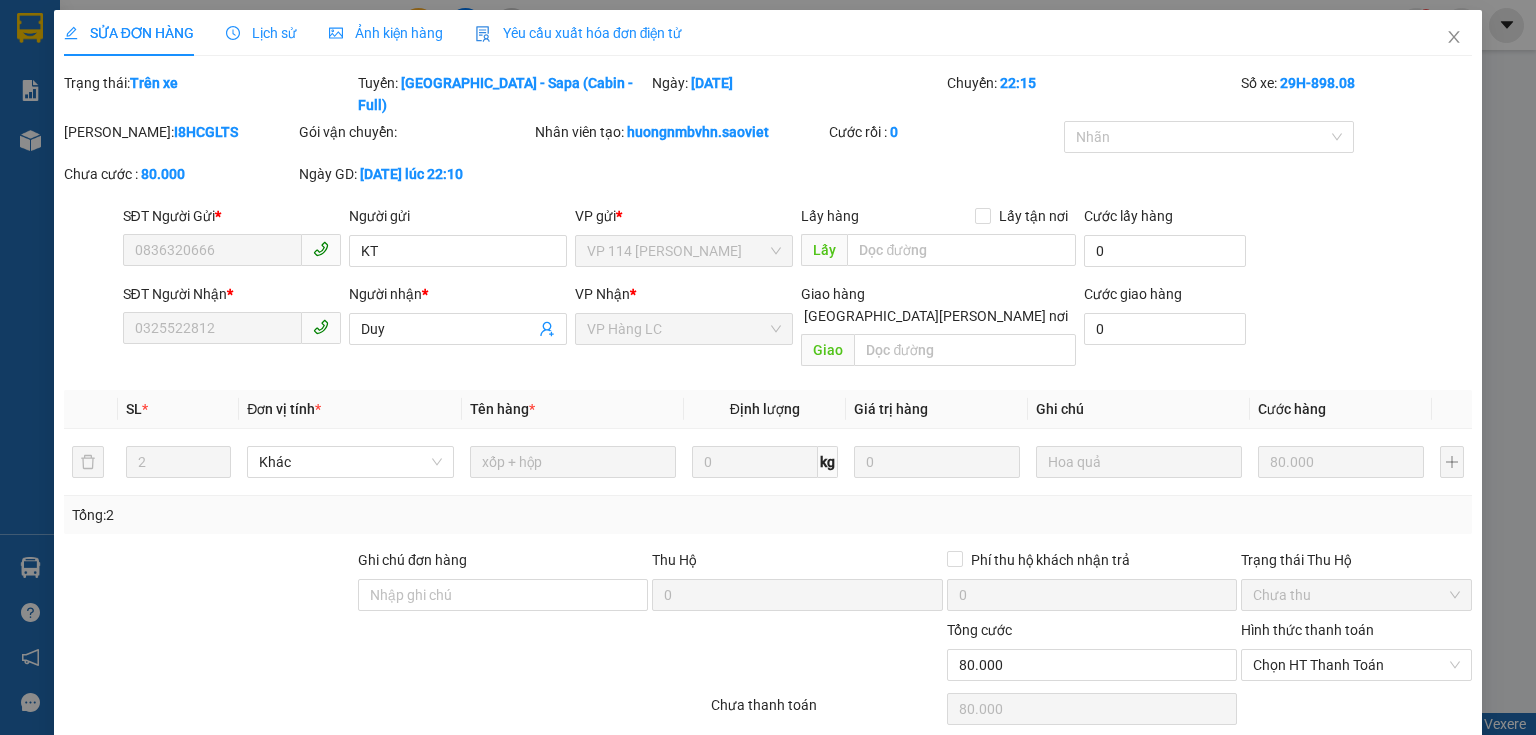 click on "[PERSON_NAME] và In" at bounding box center (1408, 760) 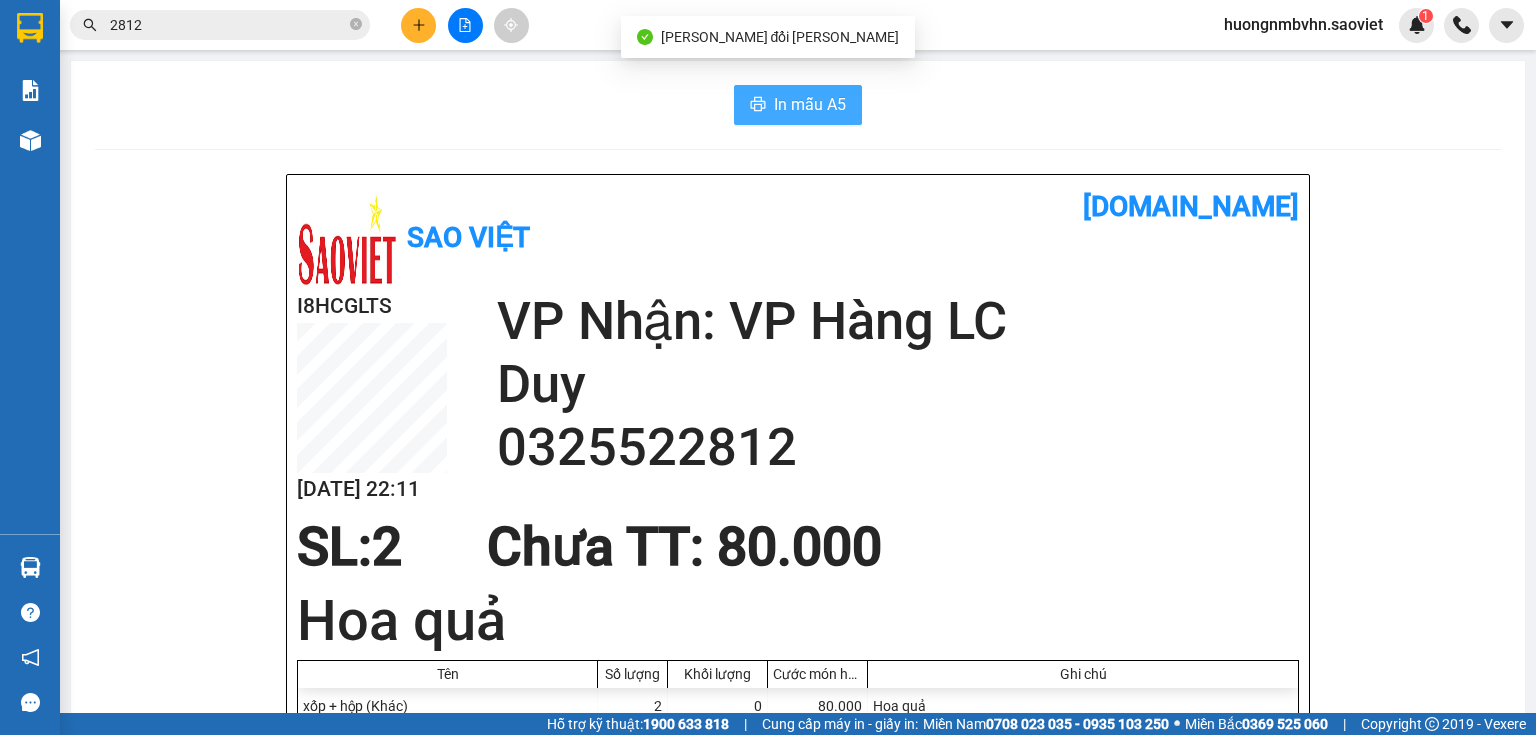 click on "In mẫu A5" at bounding box center [810, 104] 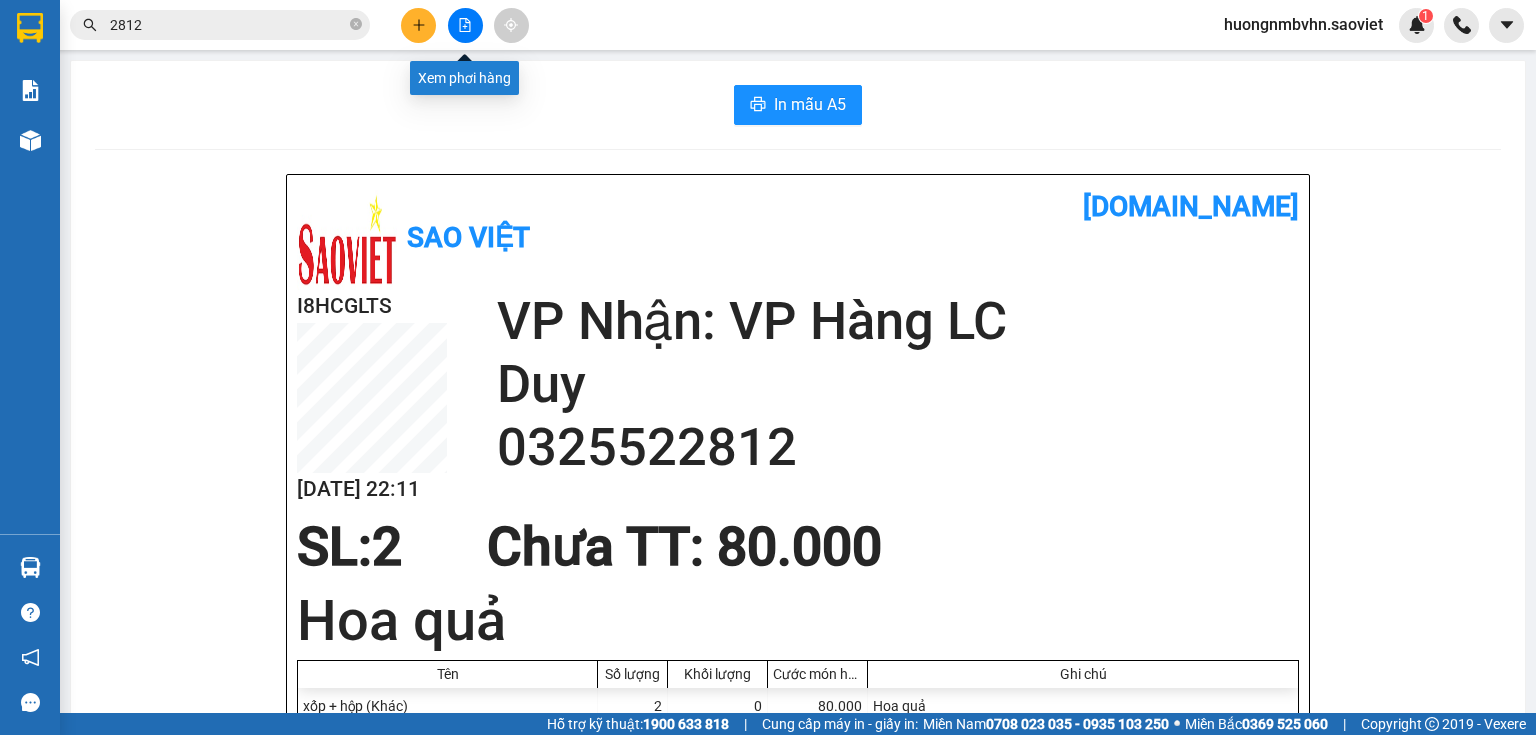 click at bounding box center (465, 25) 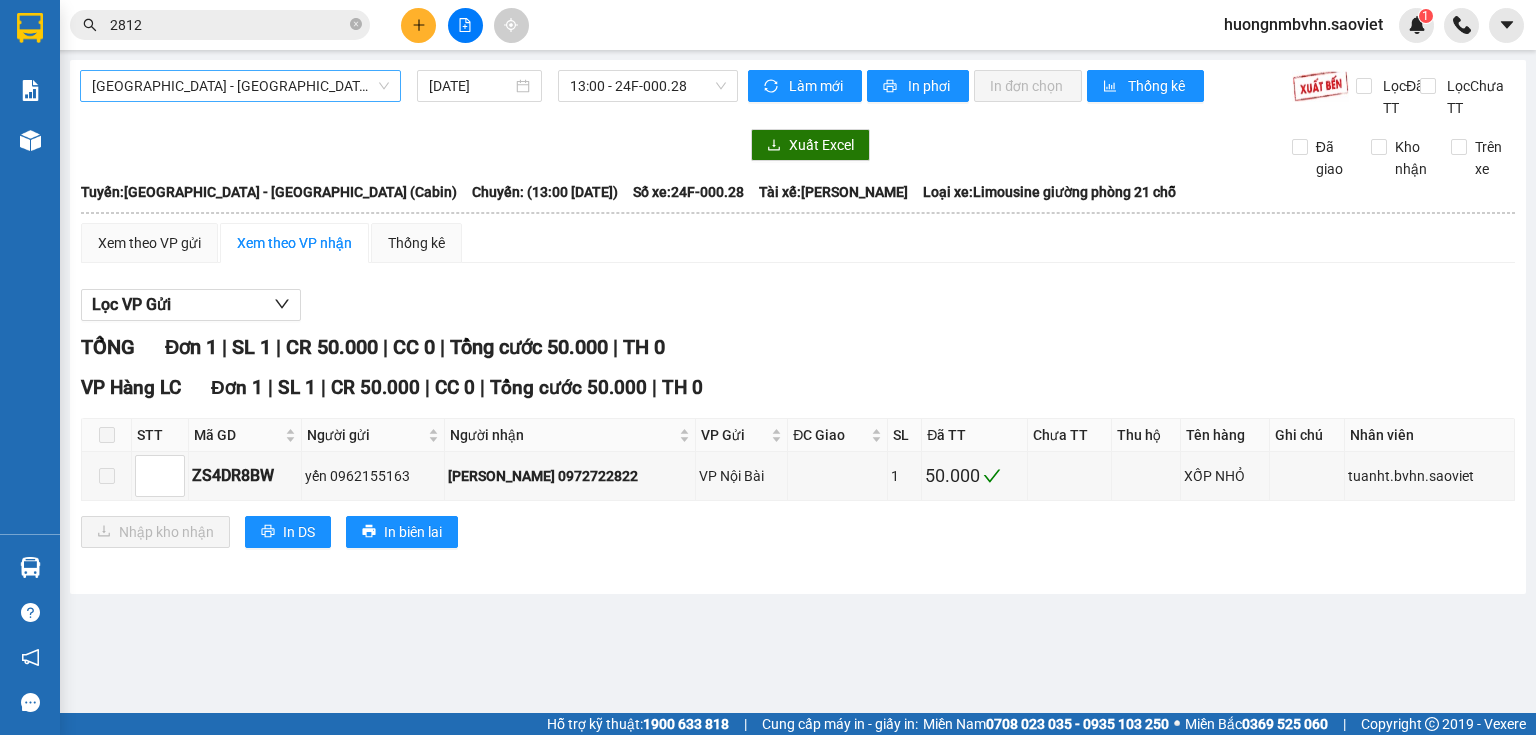 click on "[GEOGRAPHIC_DATA] - [GEOGRAPHIC_DATA] (Cabin)" at bounding box center [240, 86] 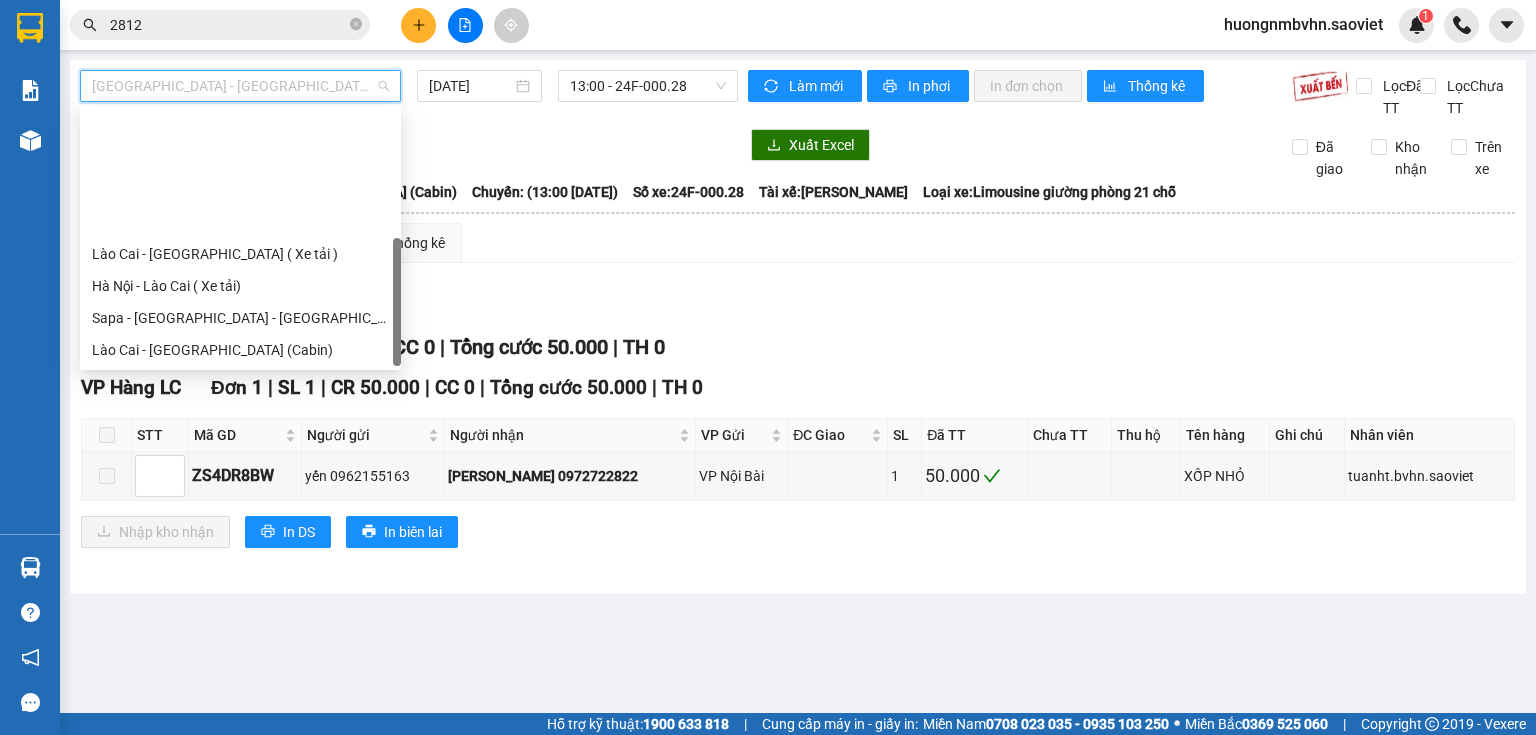 click on "[GEOGRAPHIC_DATA] - Sapa (Cabin - Full)" at bounding box center (240, 510) 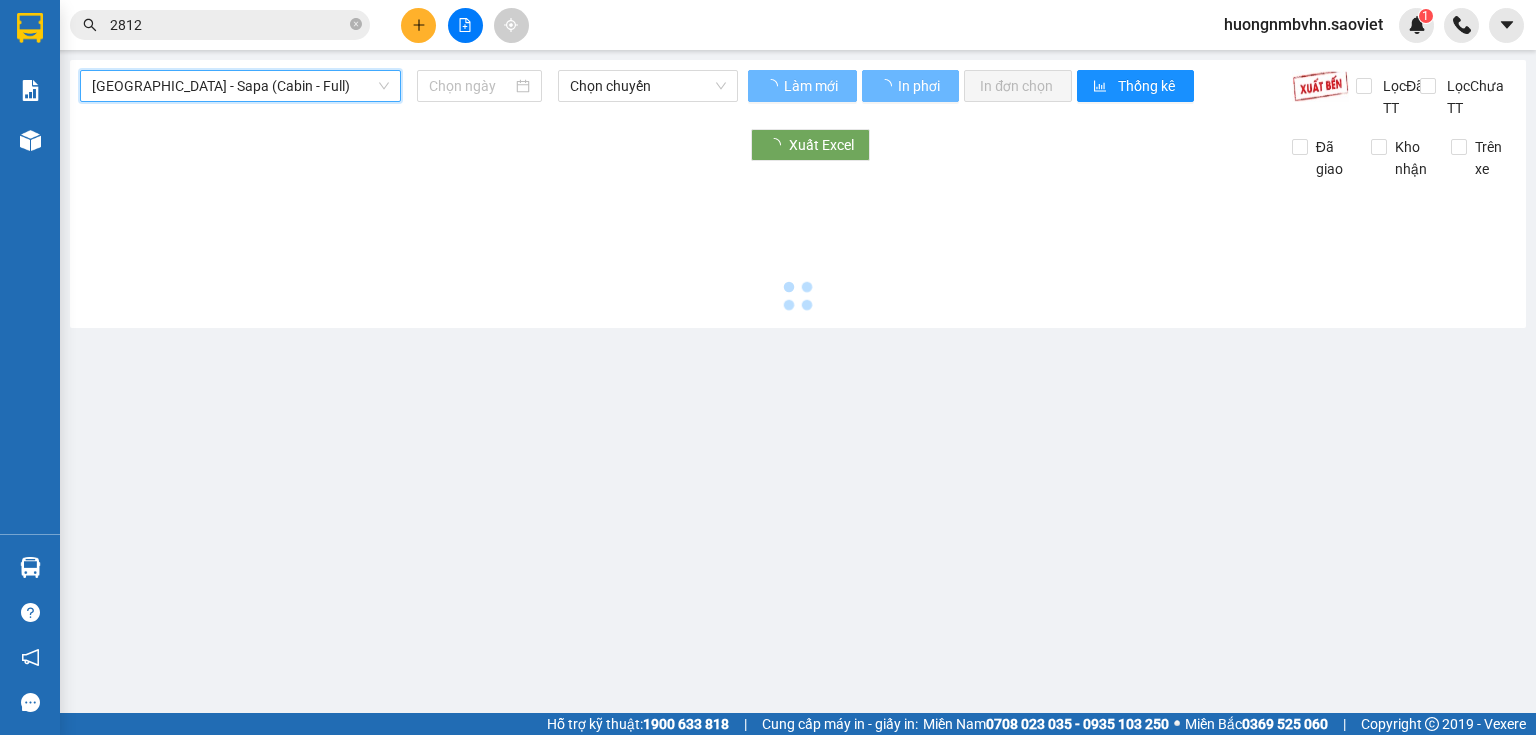type on "[DATE]" 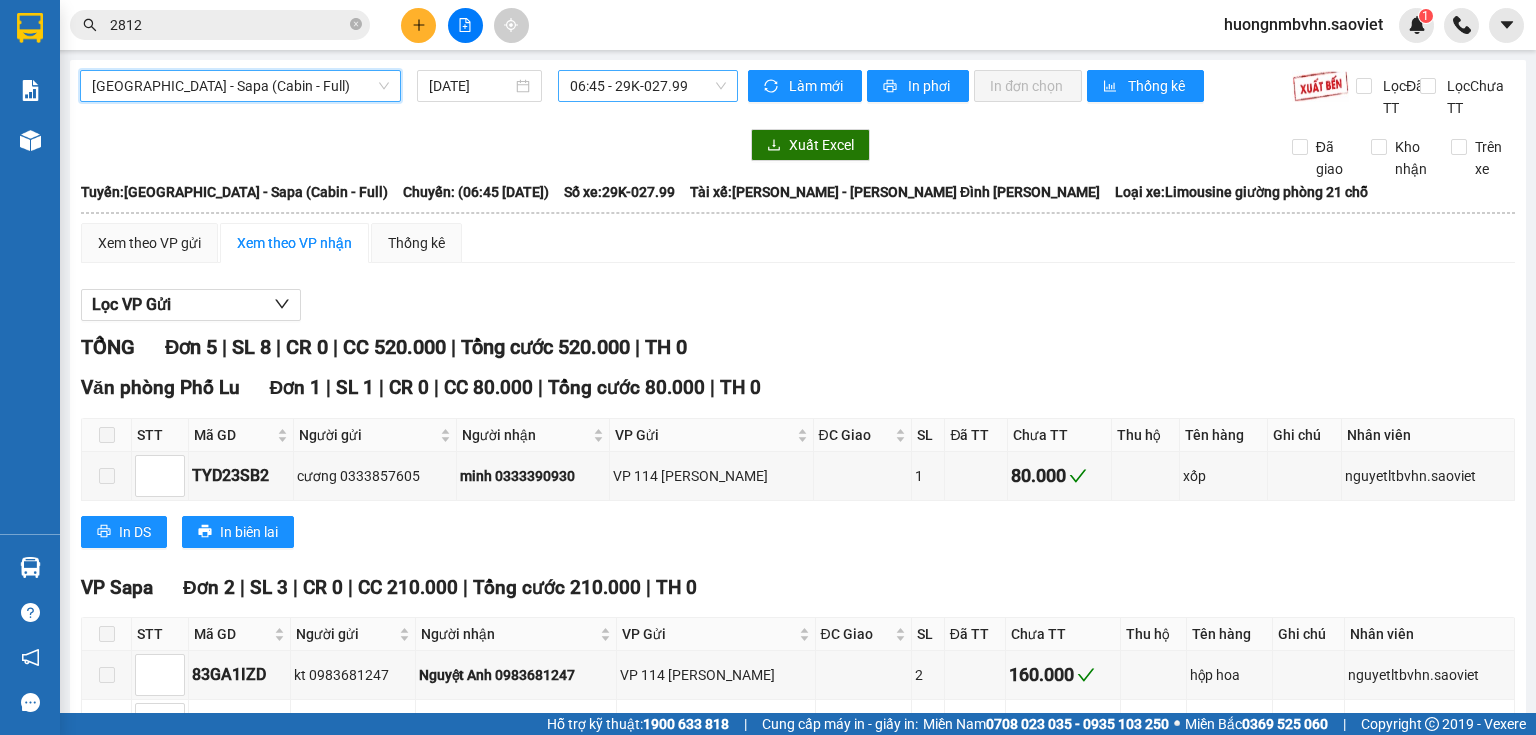 click on "06:45     - 29K-027.99" at bounding box center (648, 86) 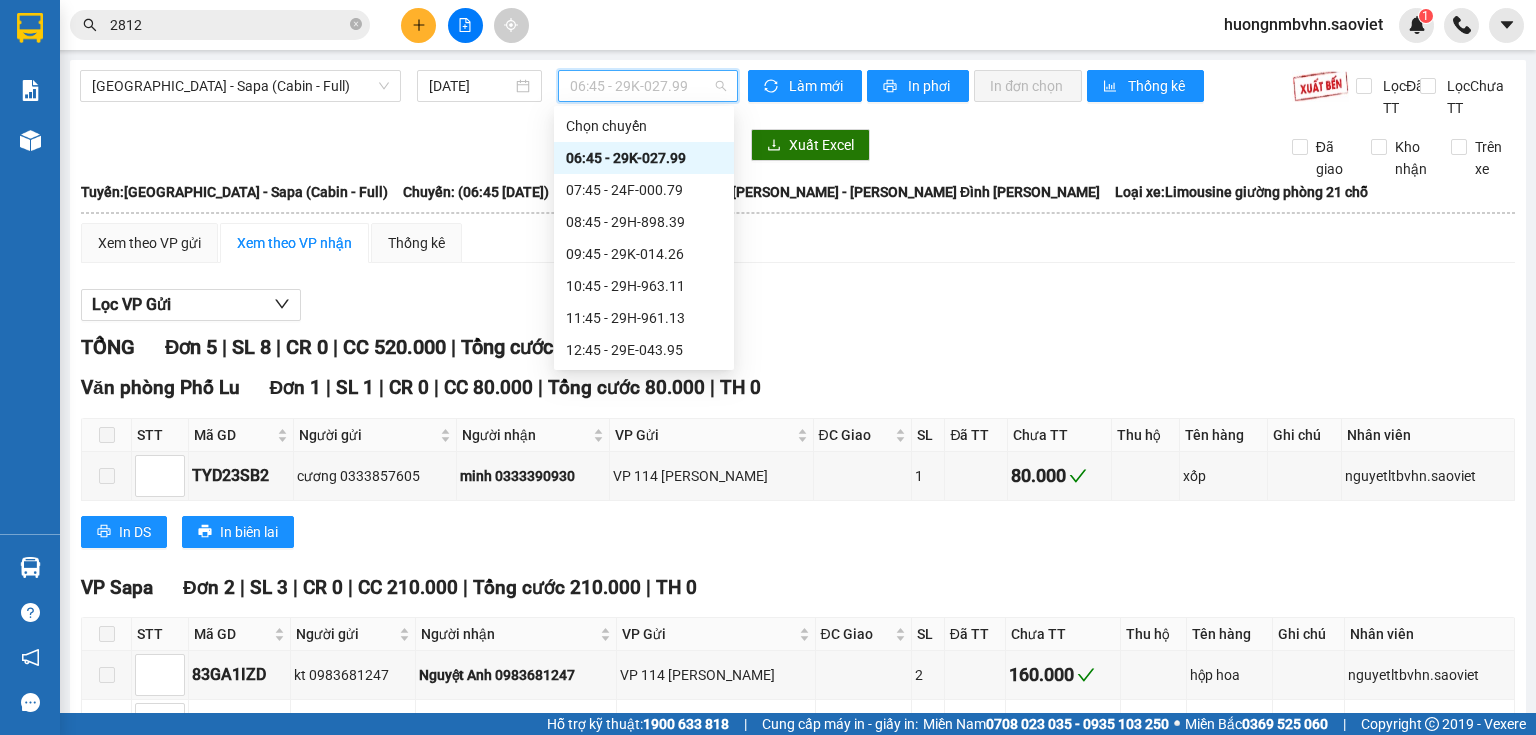 click on "22:15     - 29H-898.08" at bounding box center (644, 574) 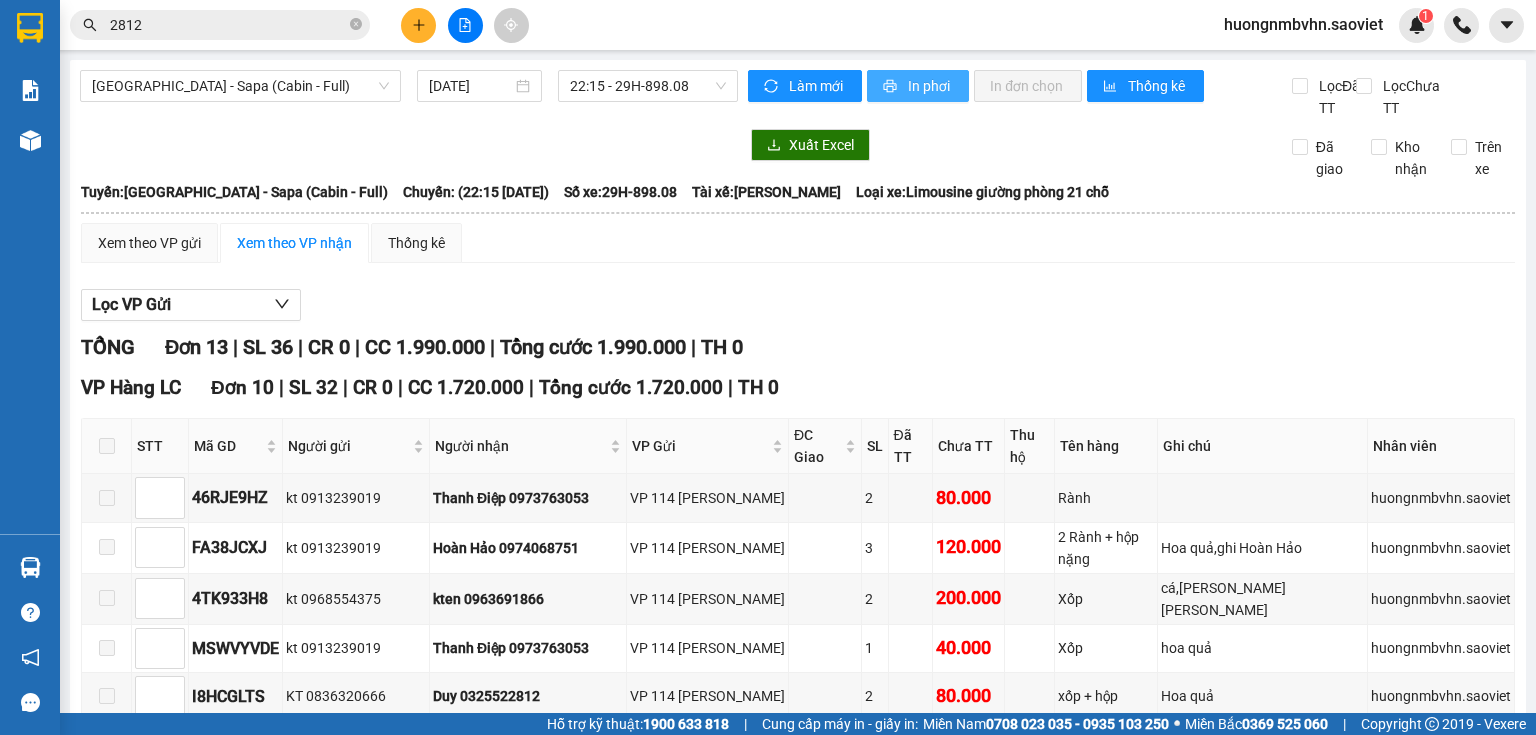 click on "In phơi" at bounding box center [930, 86] 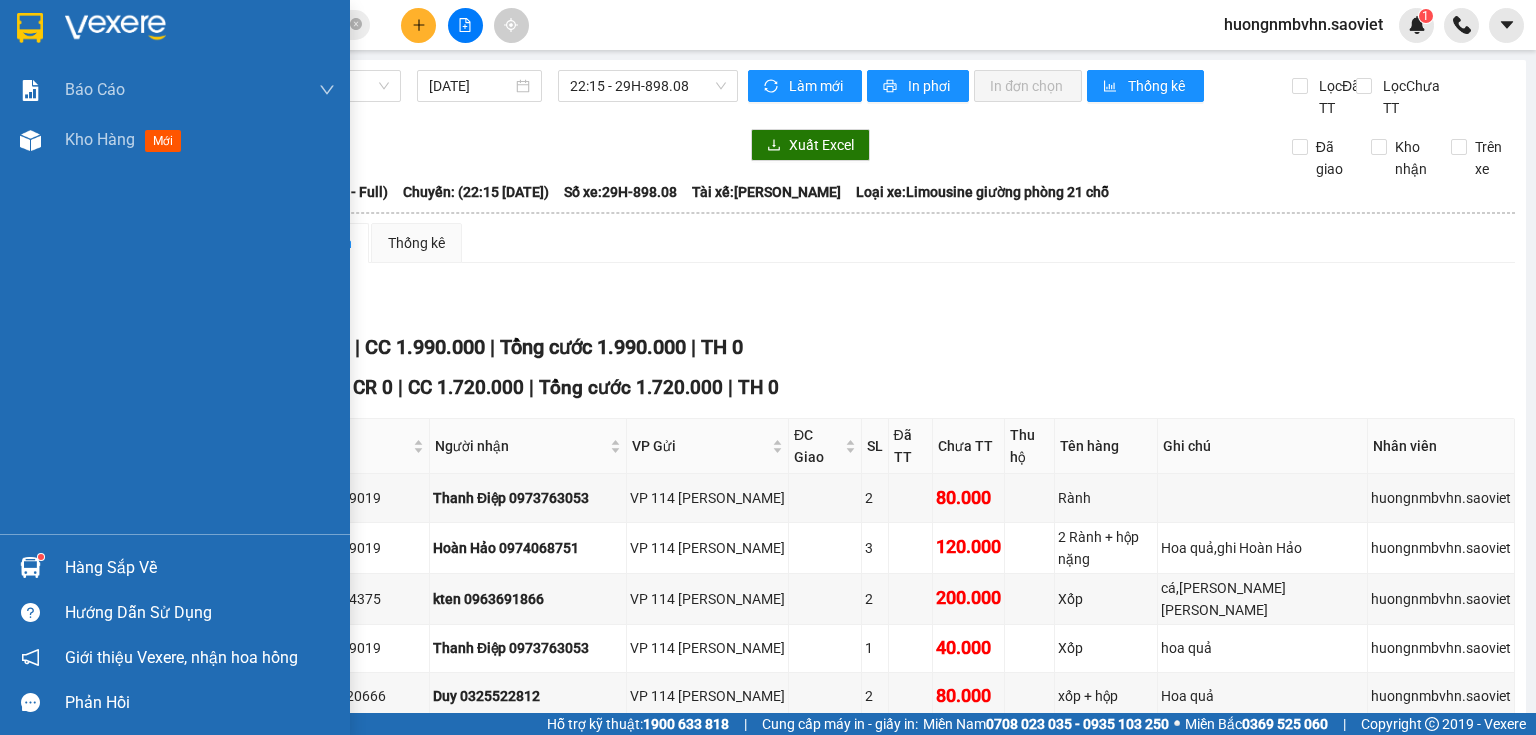 click on "Hàng sắp về" at bounding box center (200, 568) 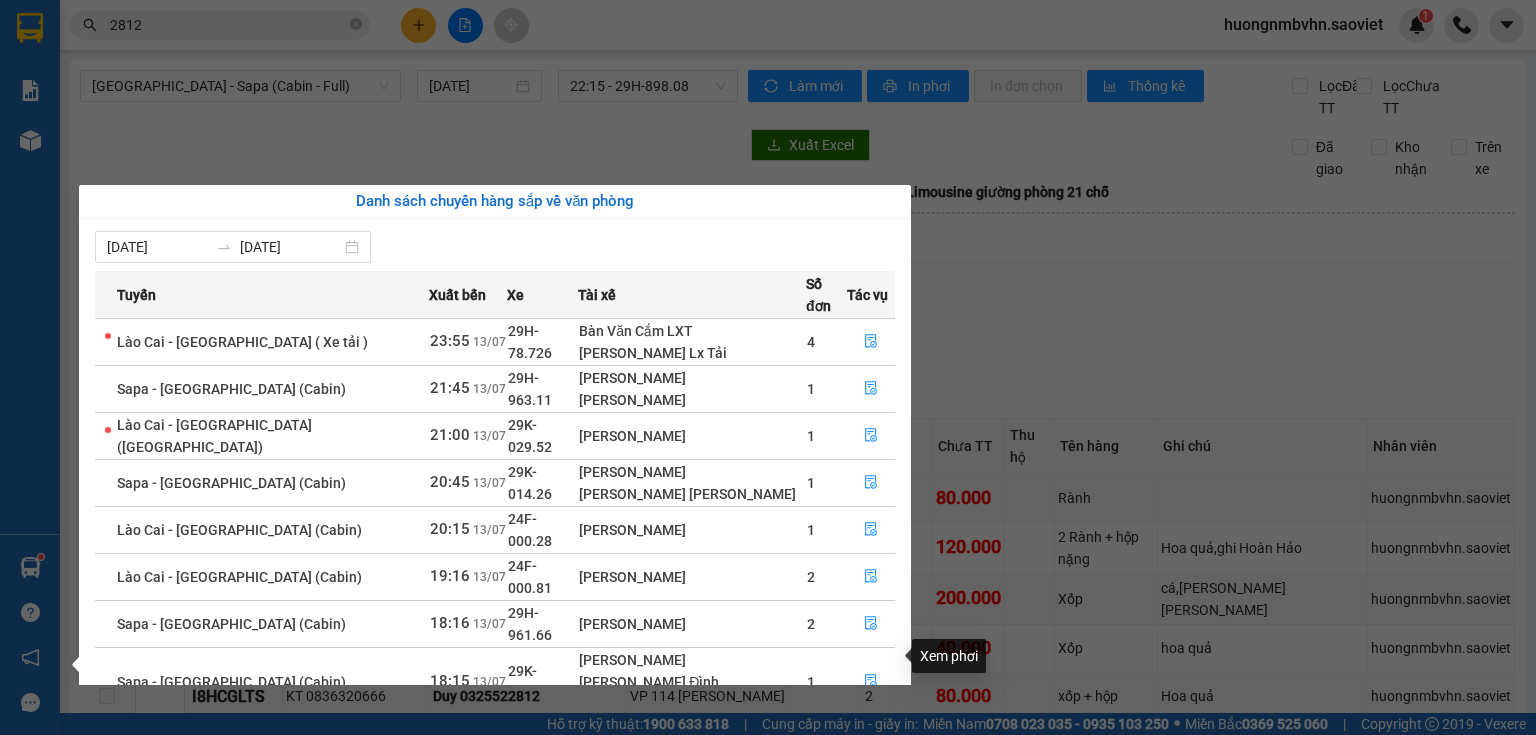 click 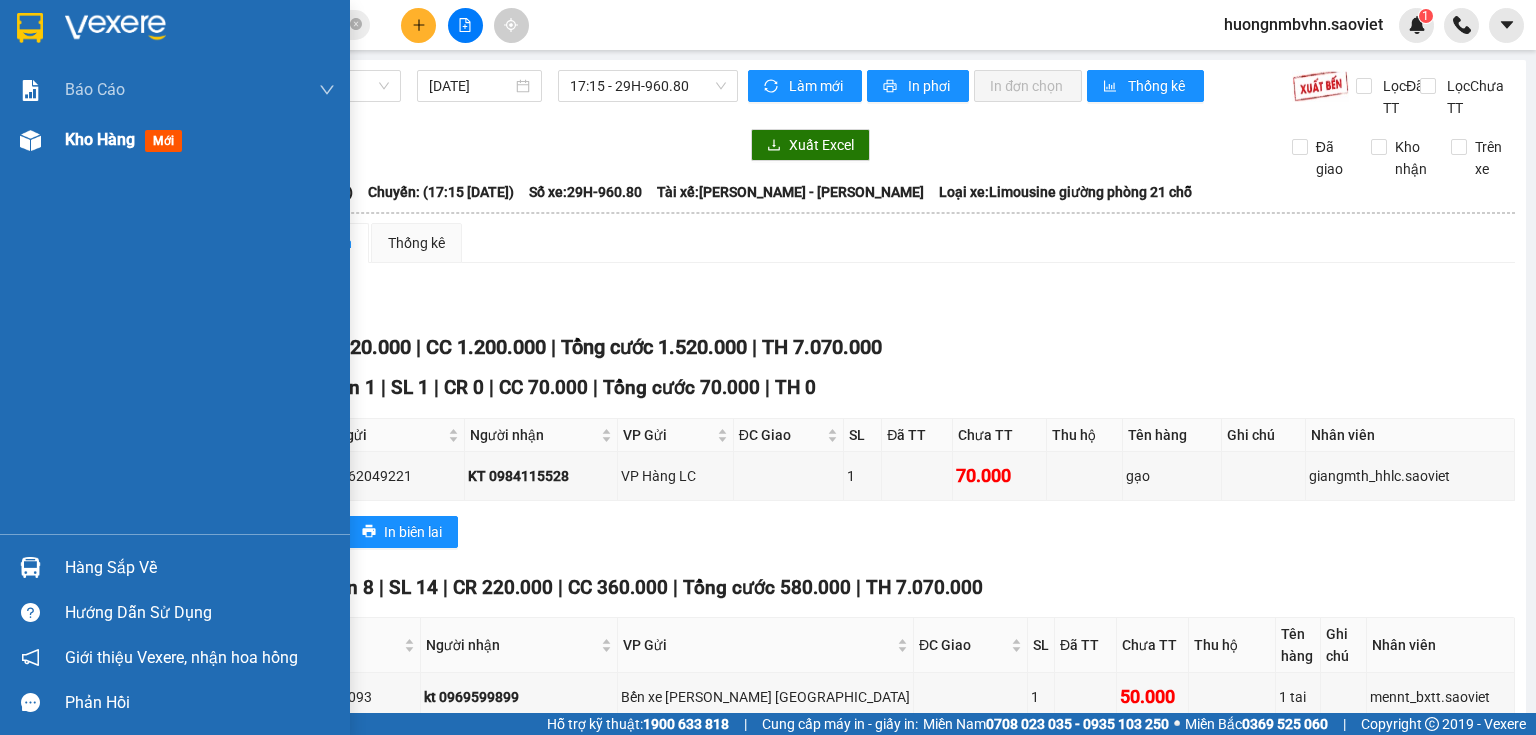 click on "Kho hàng" at bounding box center (100, 139) 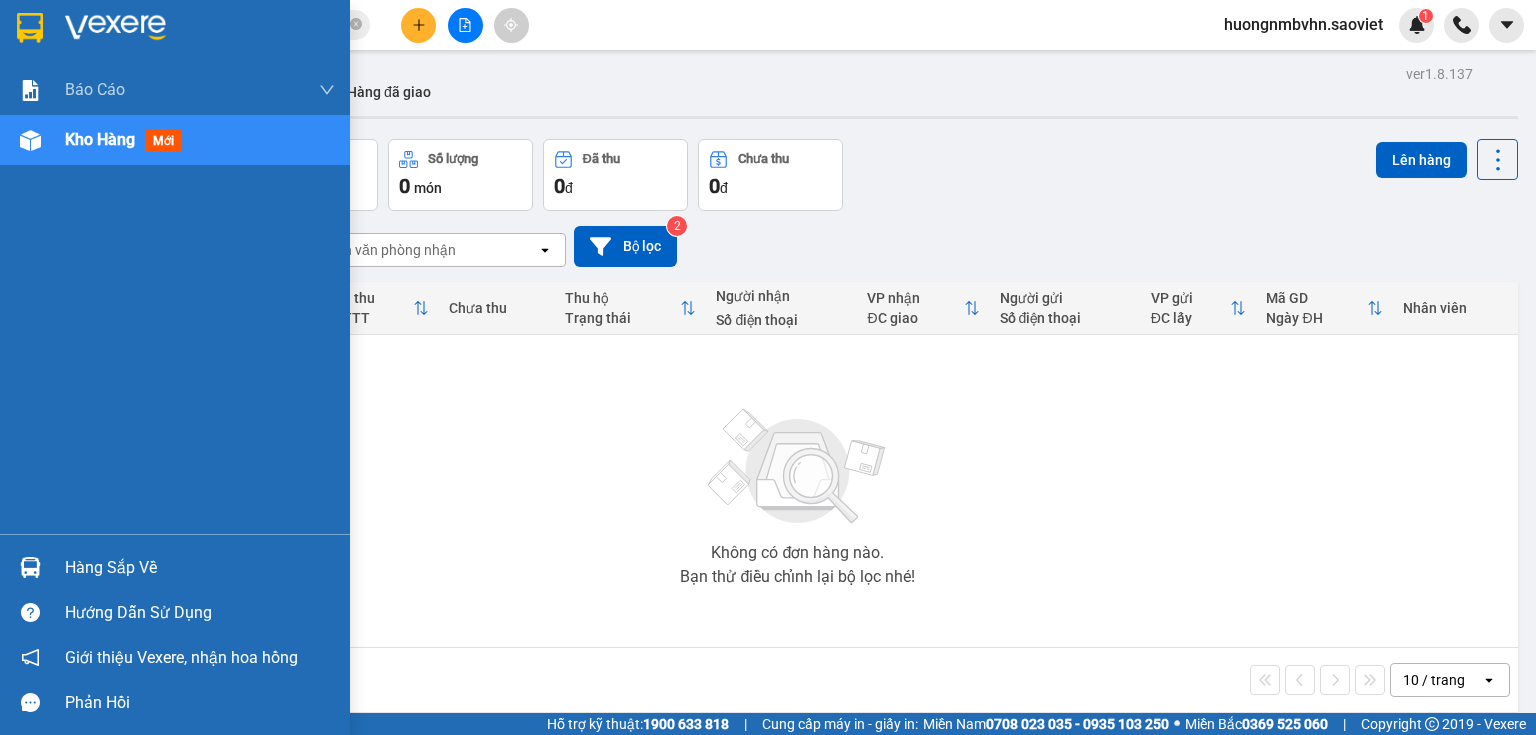 click on "Kho hàng" at bounding box center (100, 139) 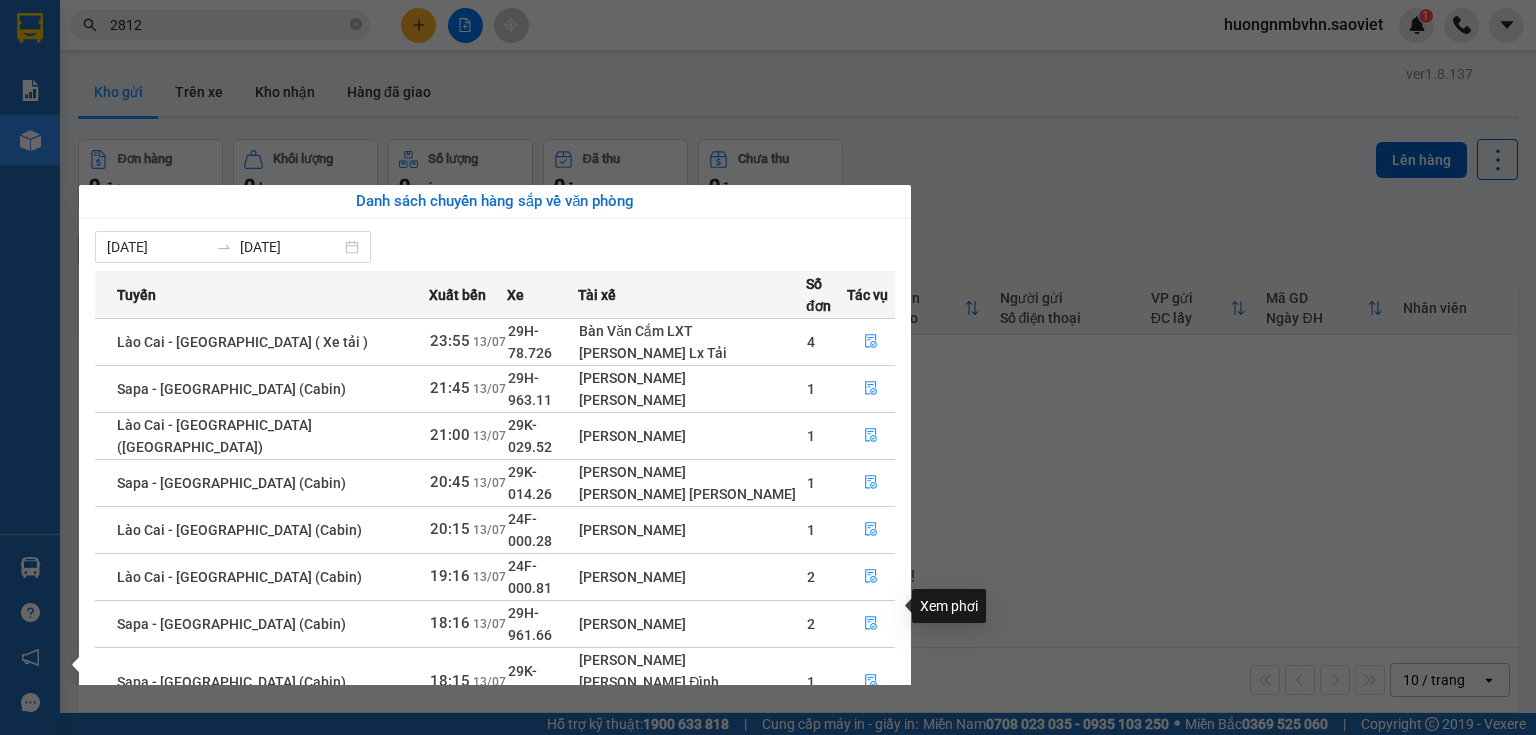 click 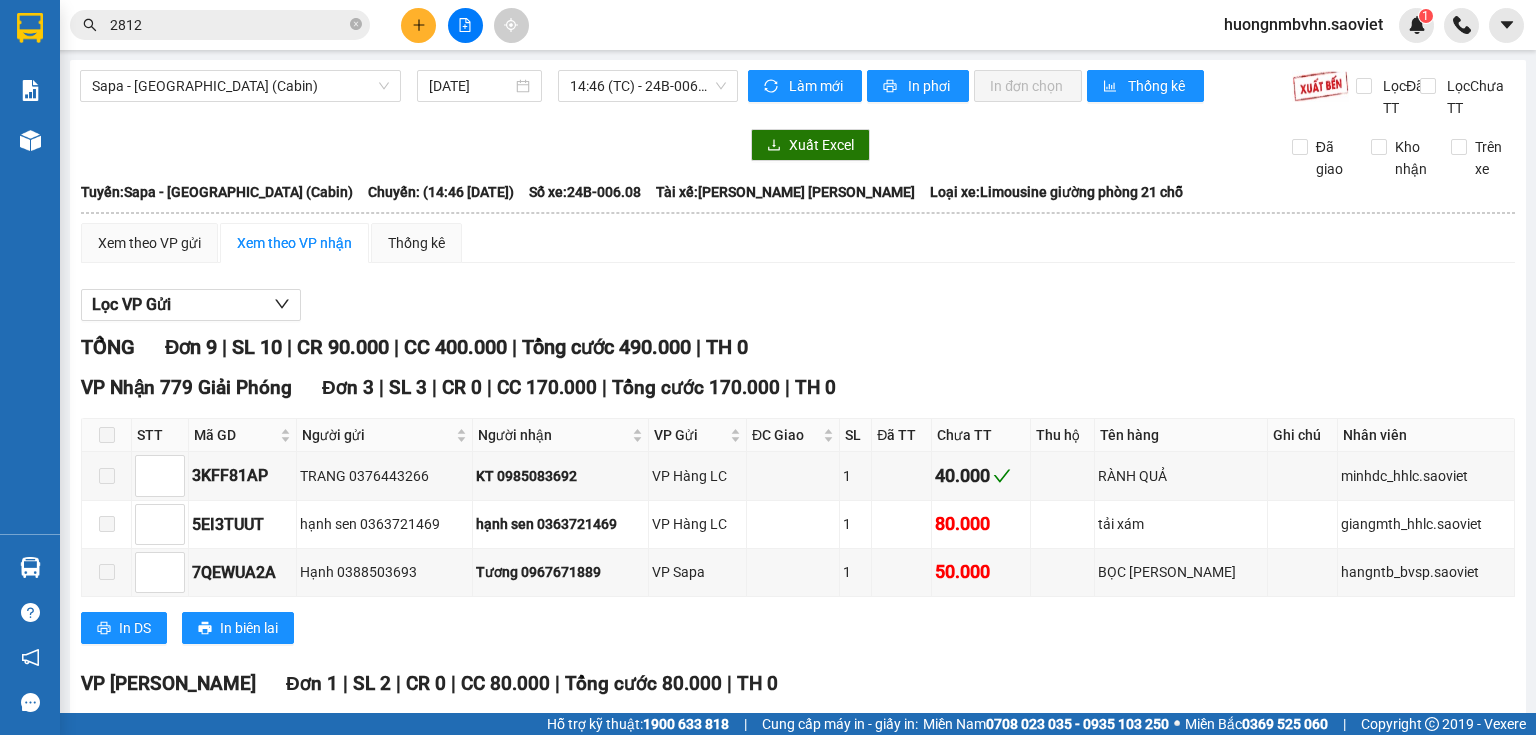 click at bounding box center (107, 1170) 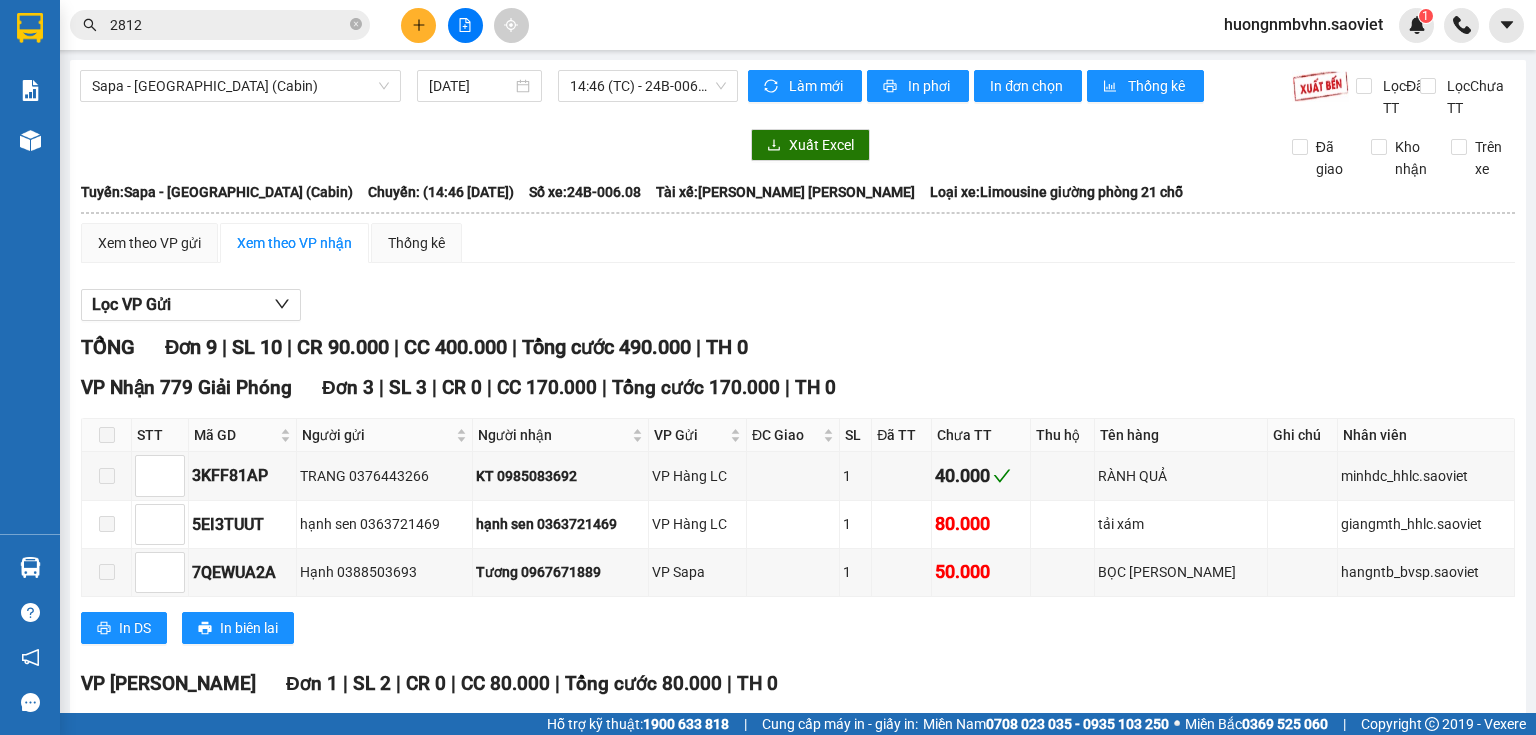 click at bounding box center (107, 1218) 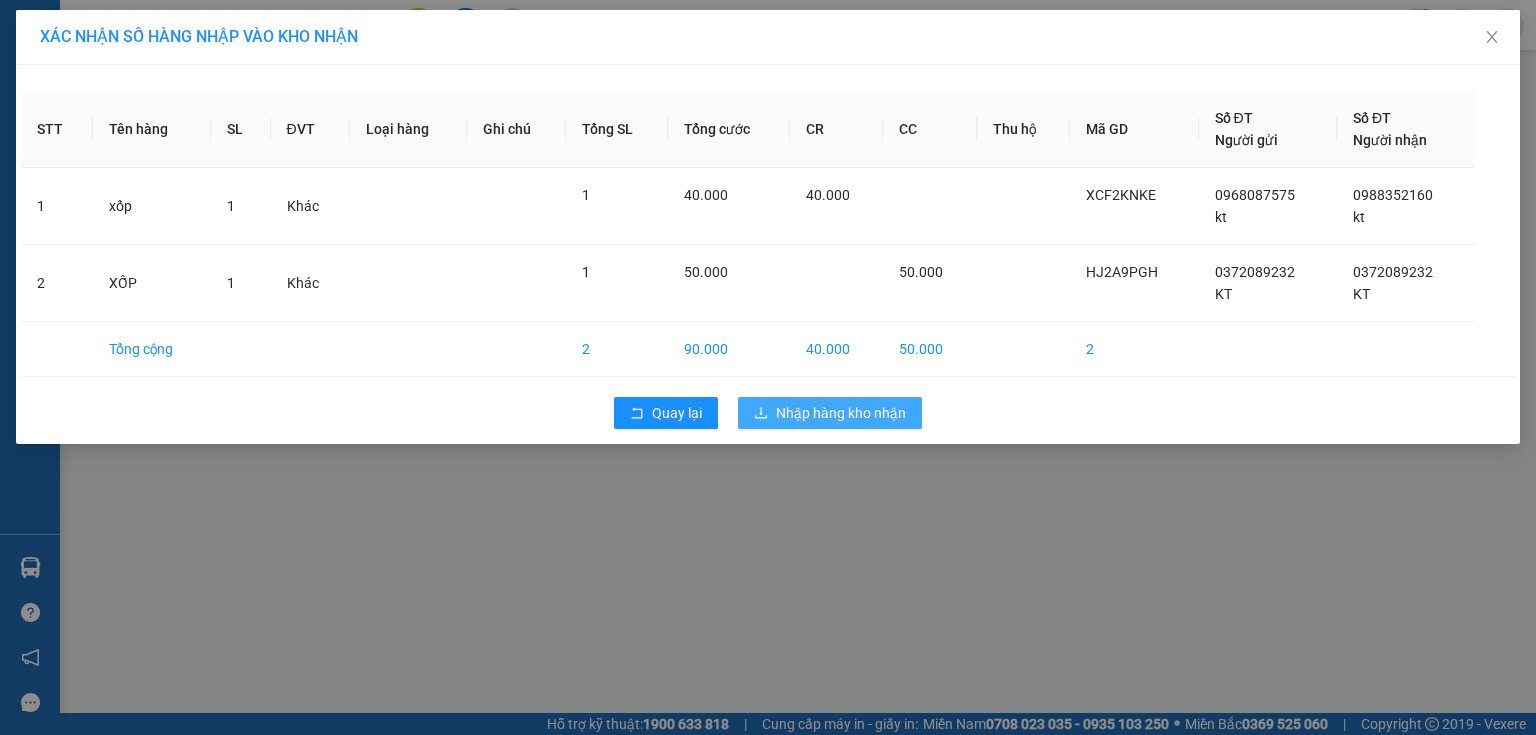 click on "Nhập hàng kho nhận" at bounding box center [841, 413] 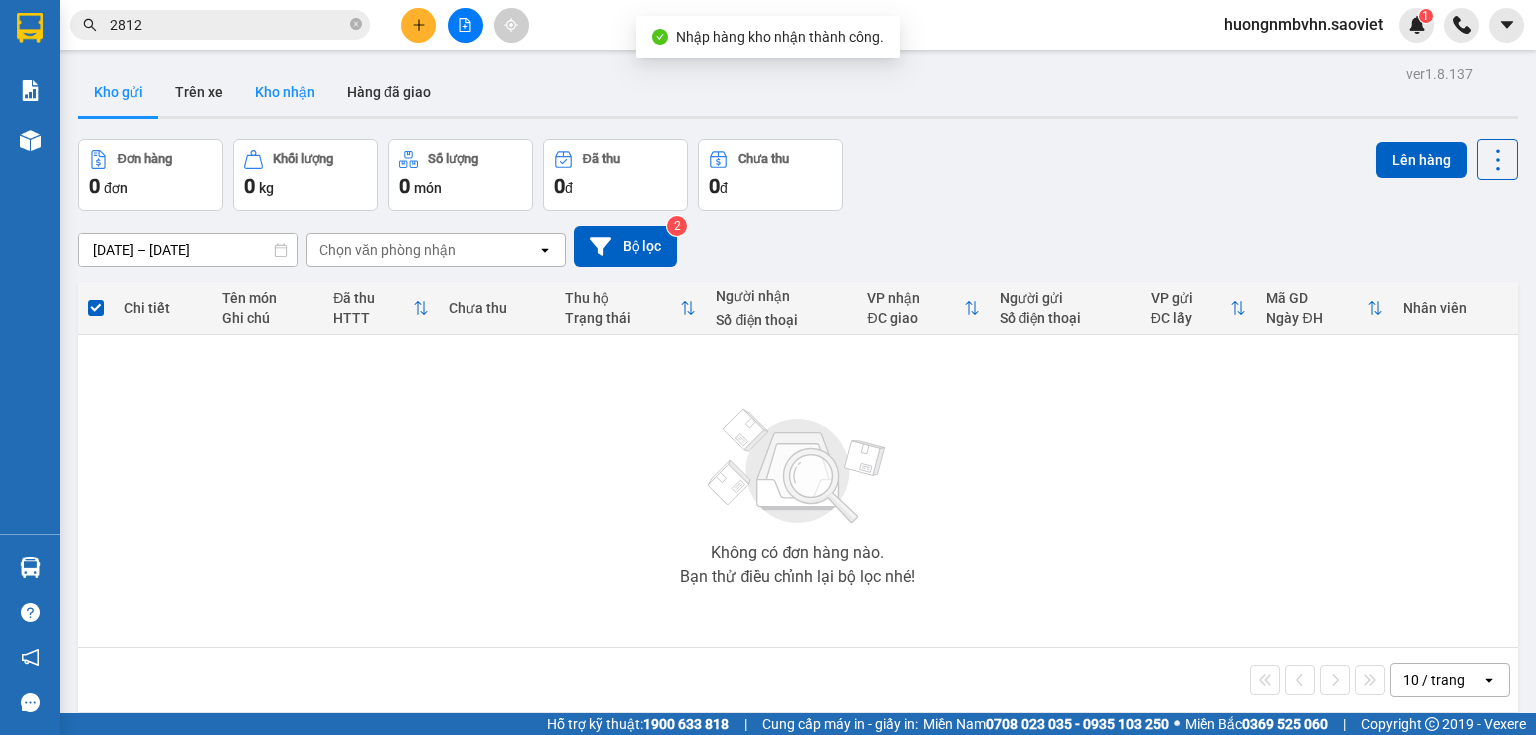 click on "Kho nhận" at bounding box center [285, 92] 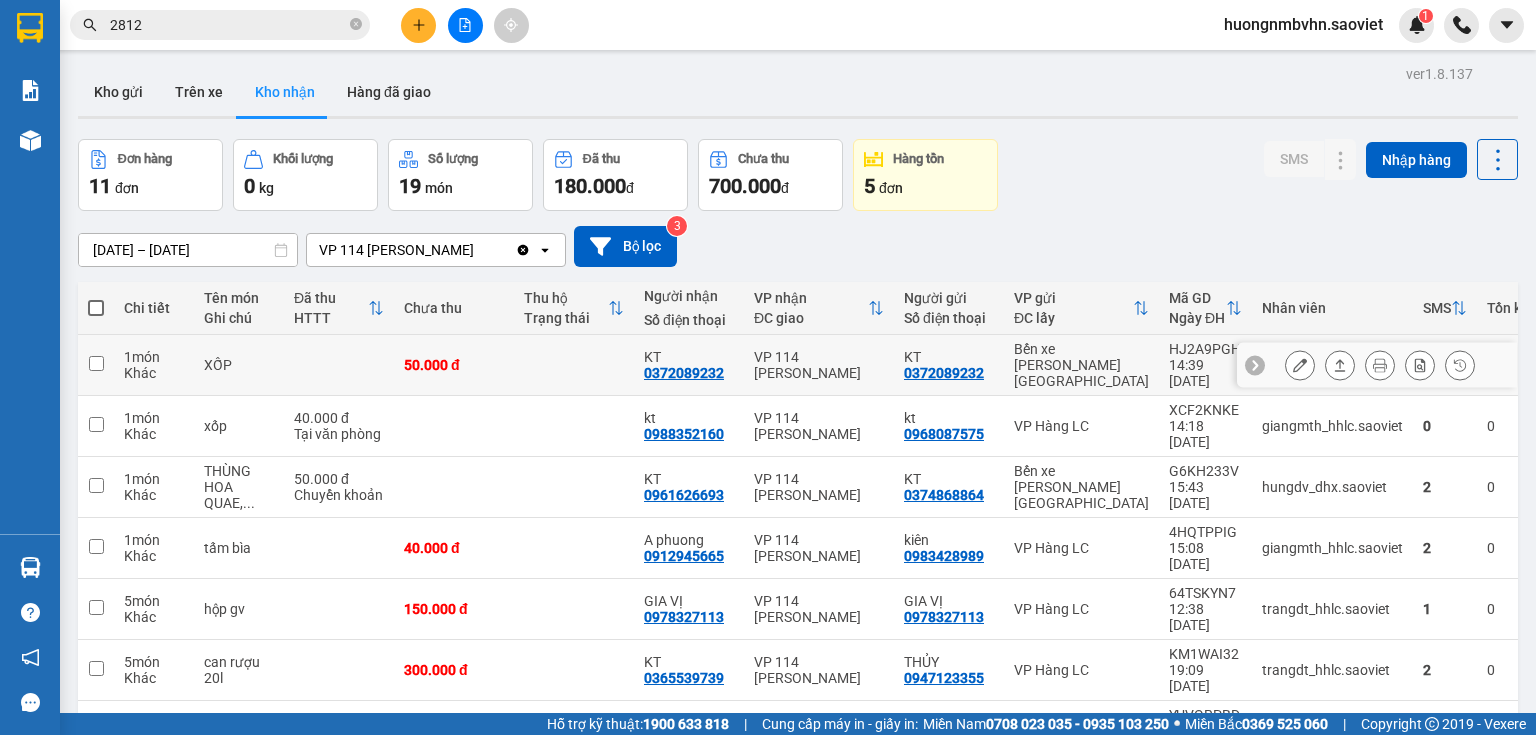 click at bounding box center [96, 363] 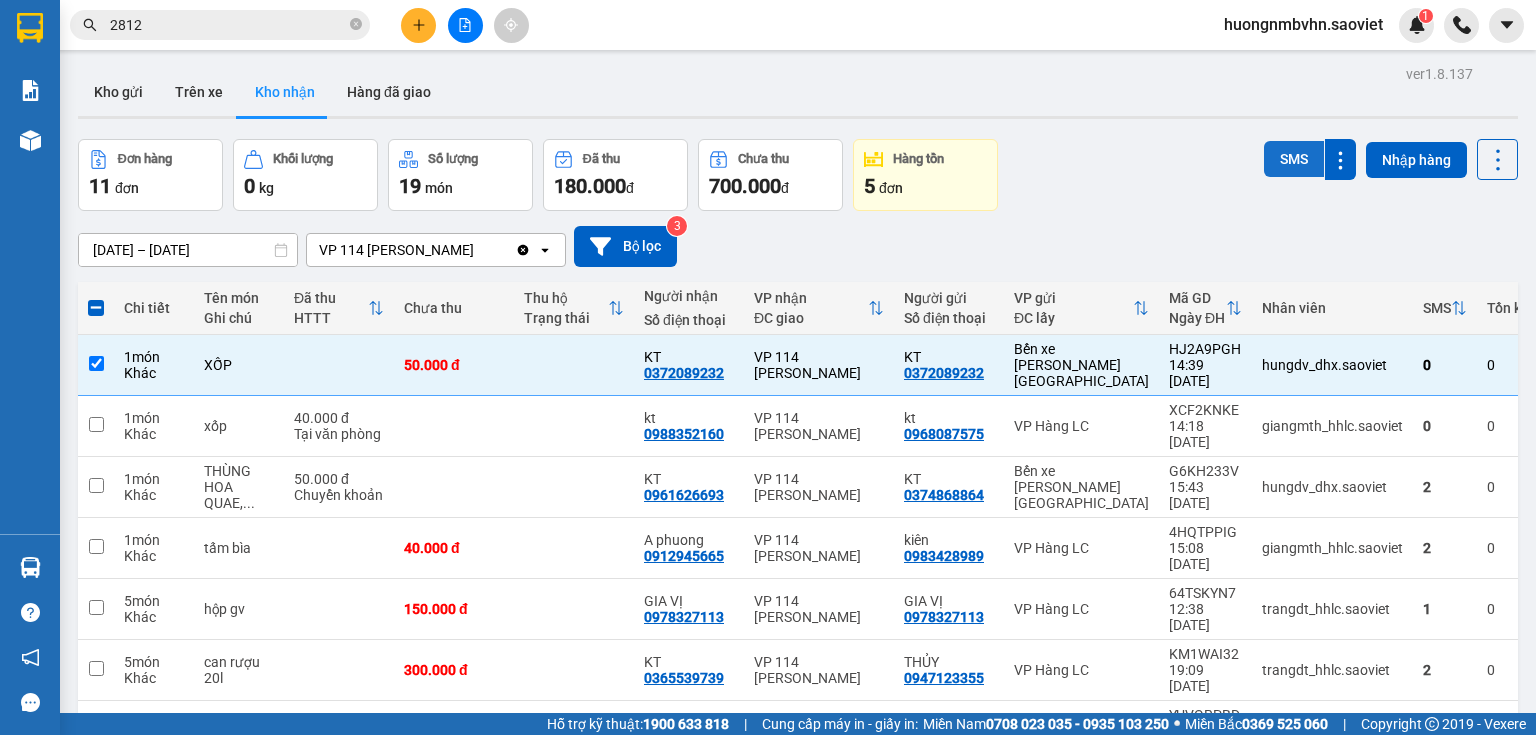 click on "SMS" at bounding box center [1294, 159] 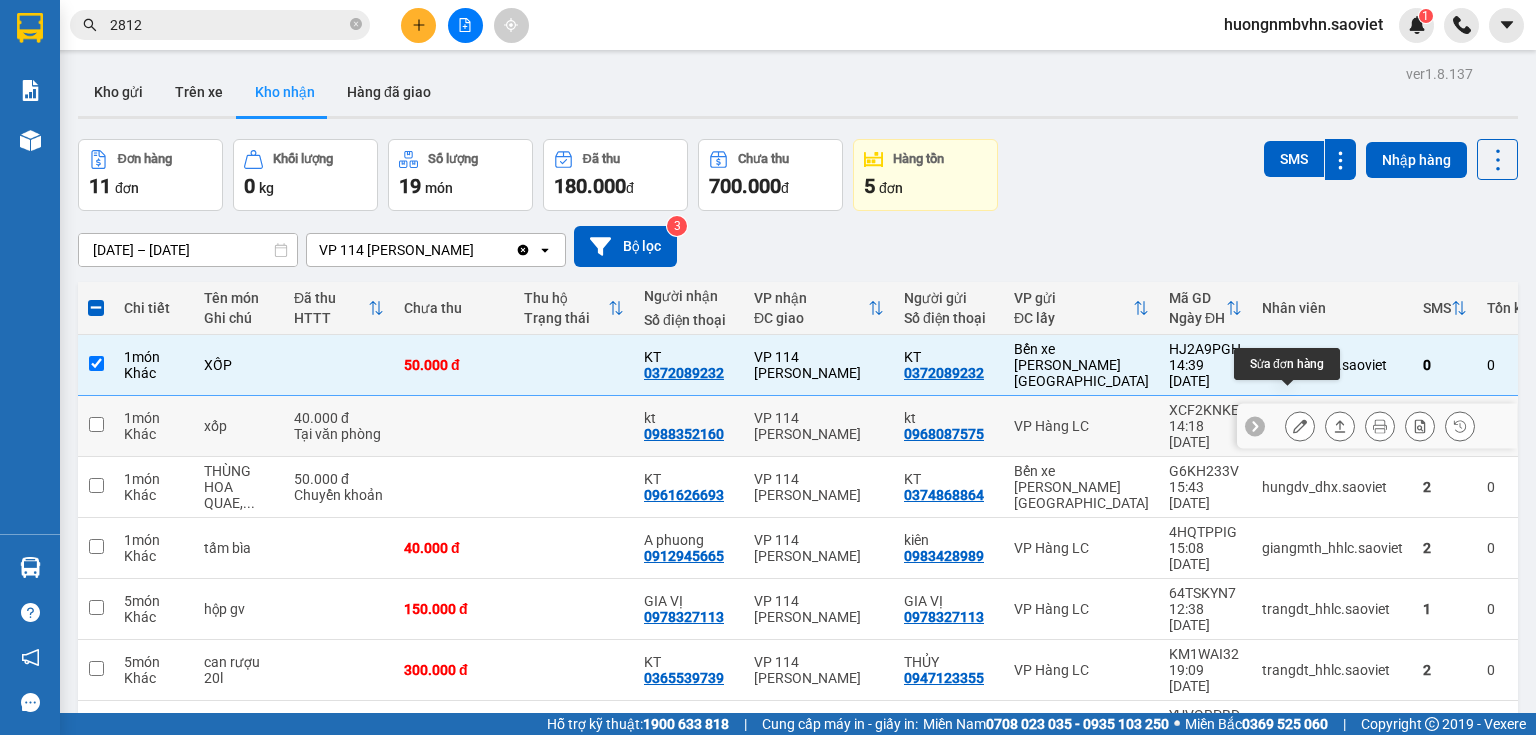 click 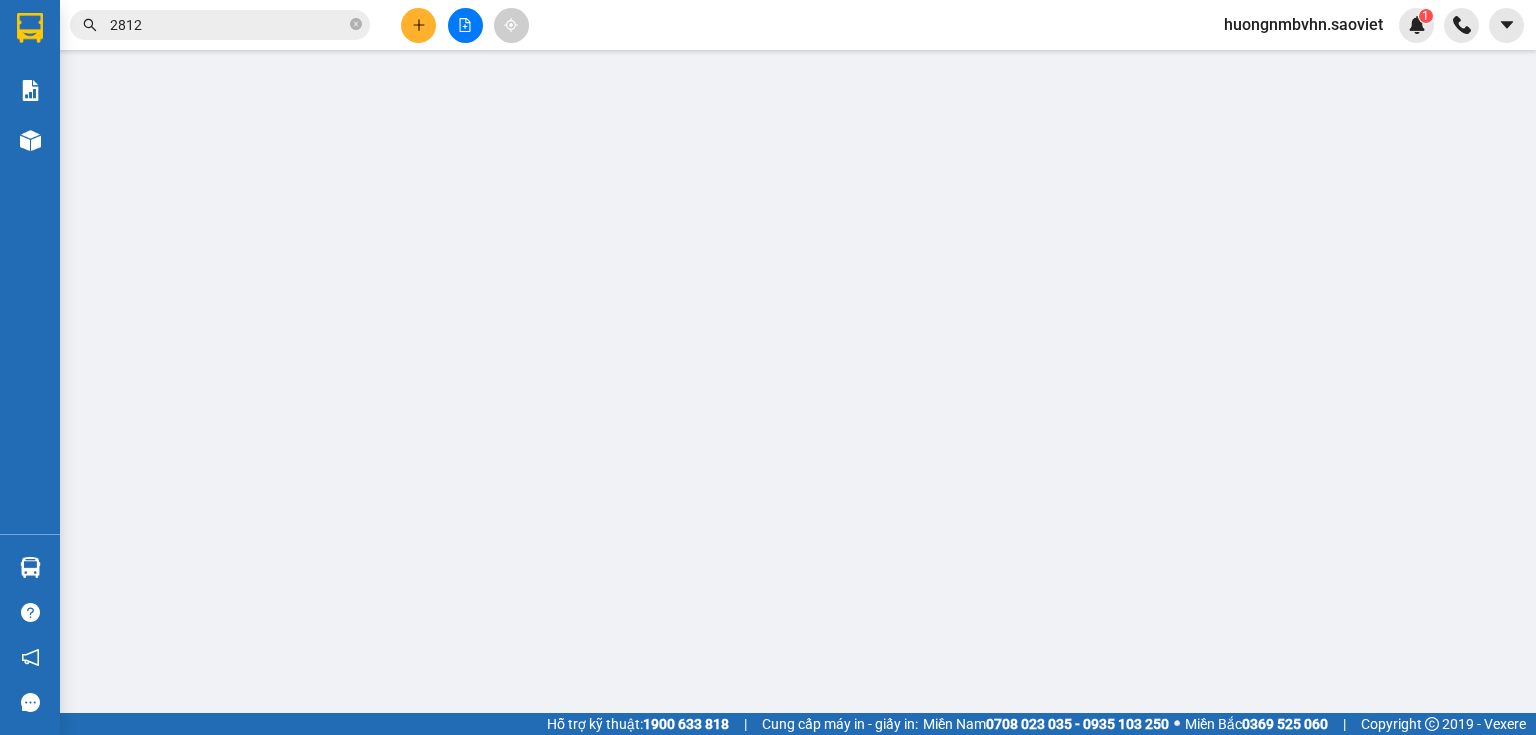 type on "0968087575" 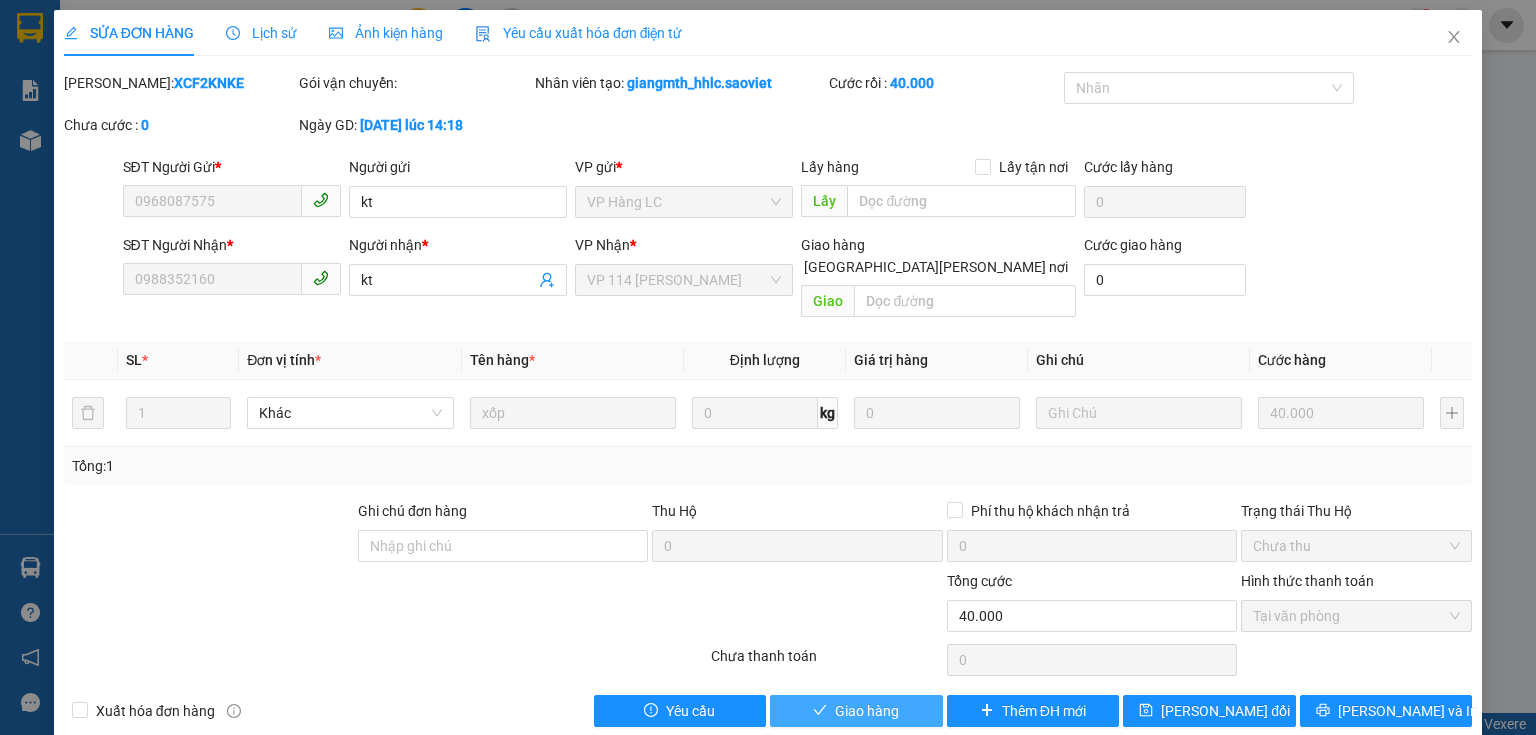 click on "Giao hàng" at bounding box center (867, 711) 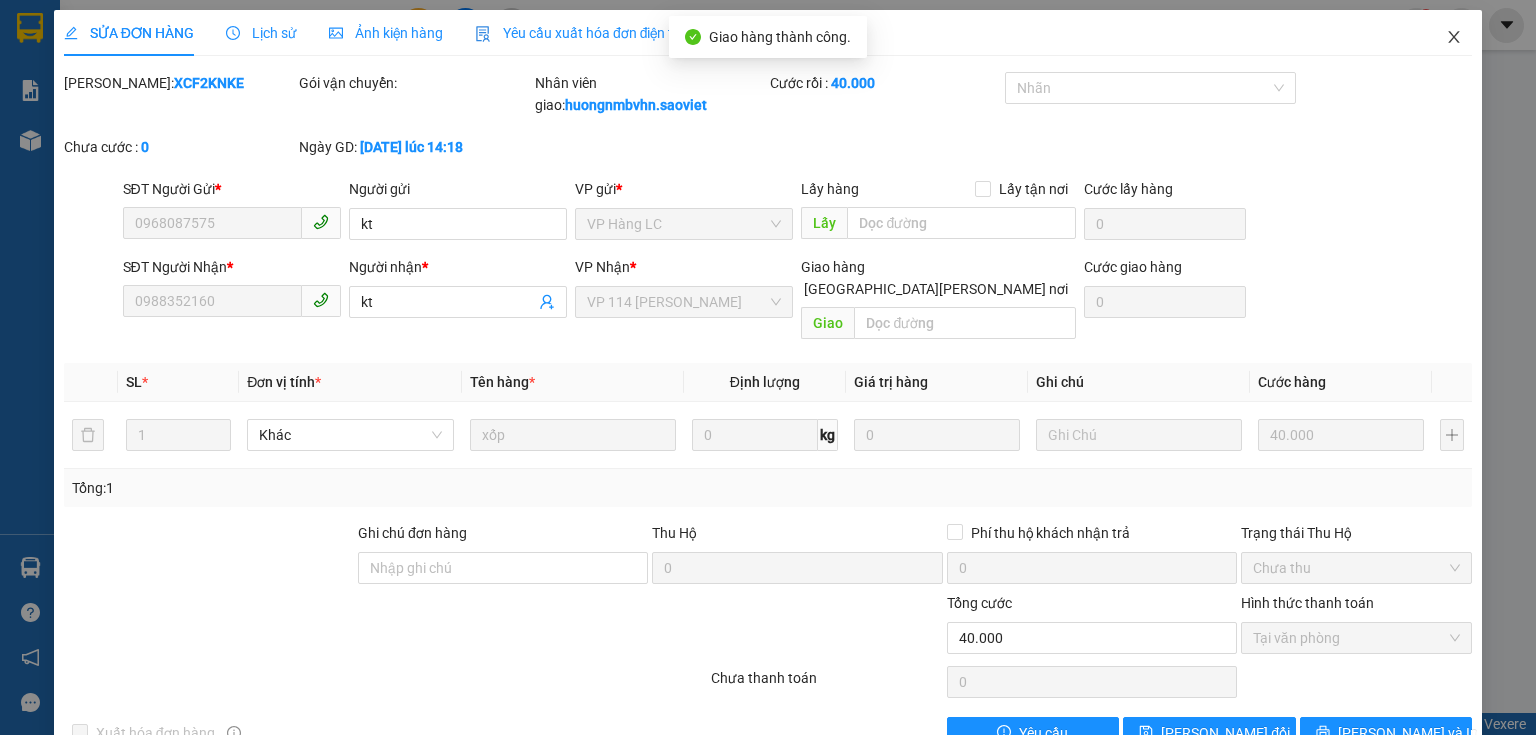 click 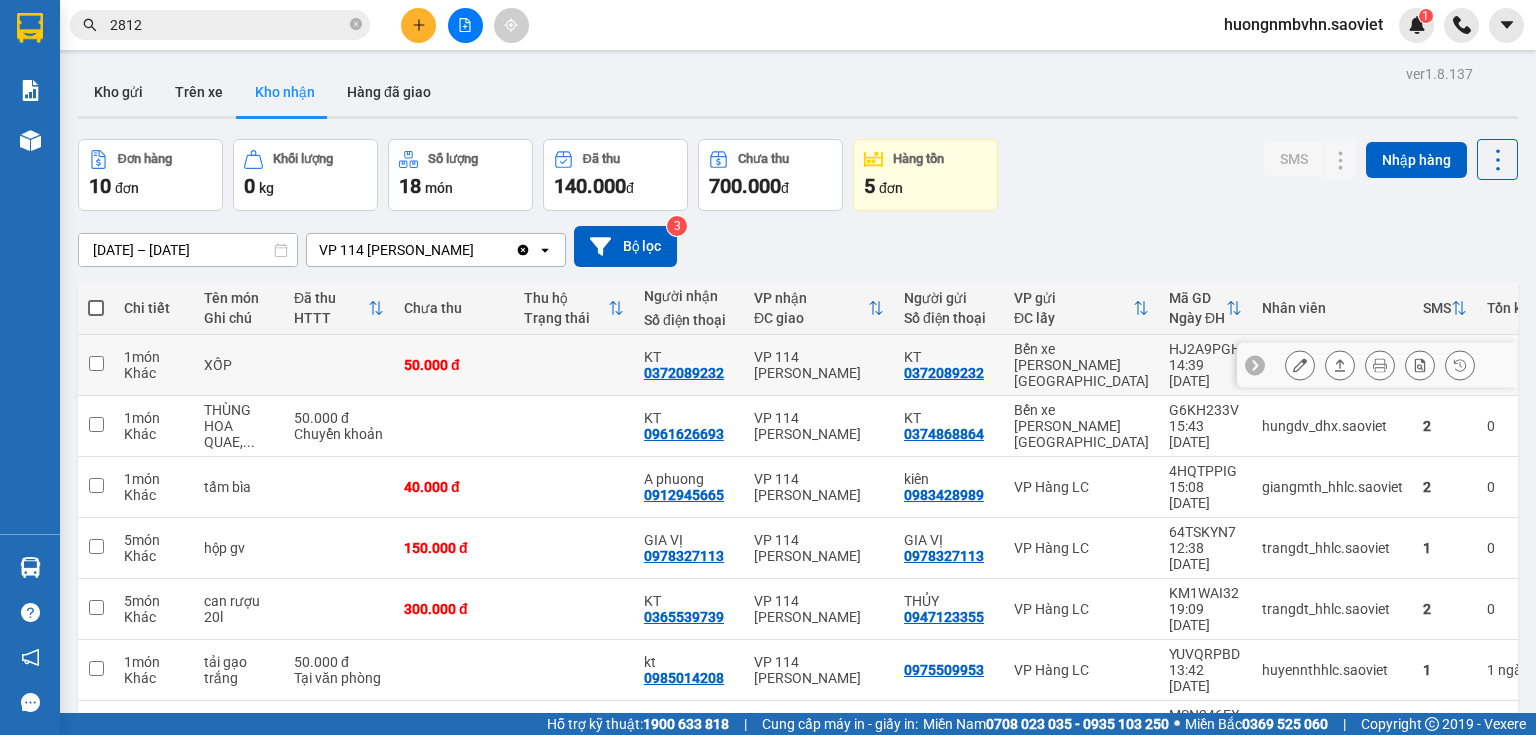 click at bounding box center [96, 363] 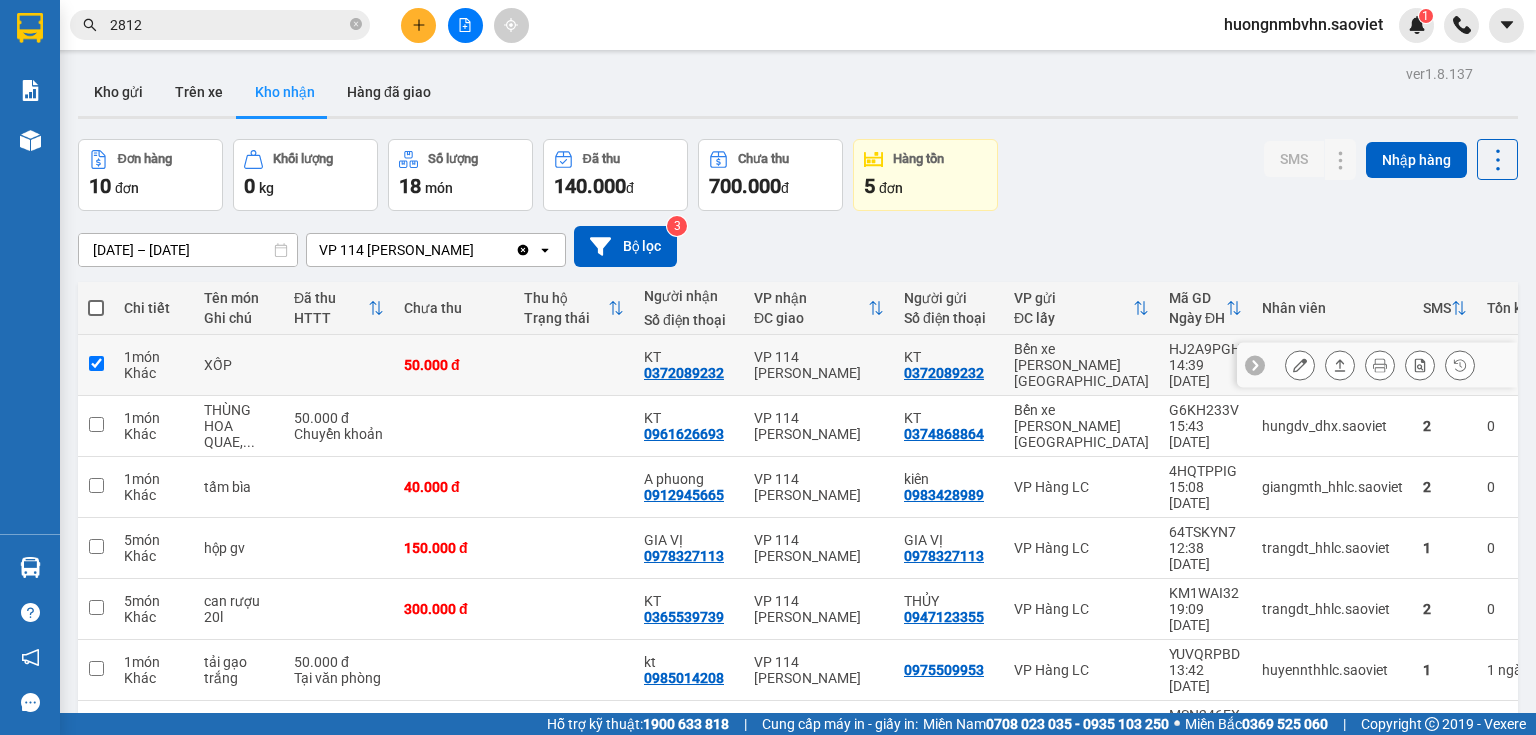 checkbox on "true" 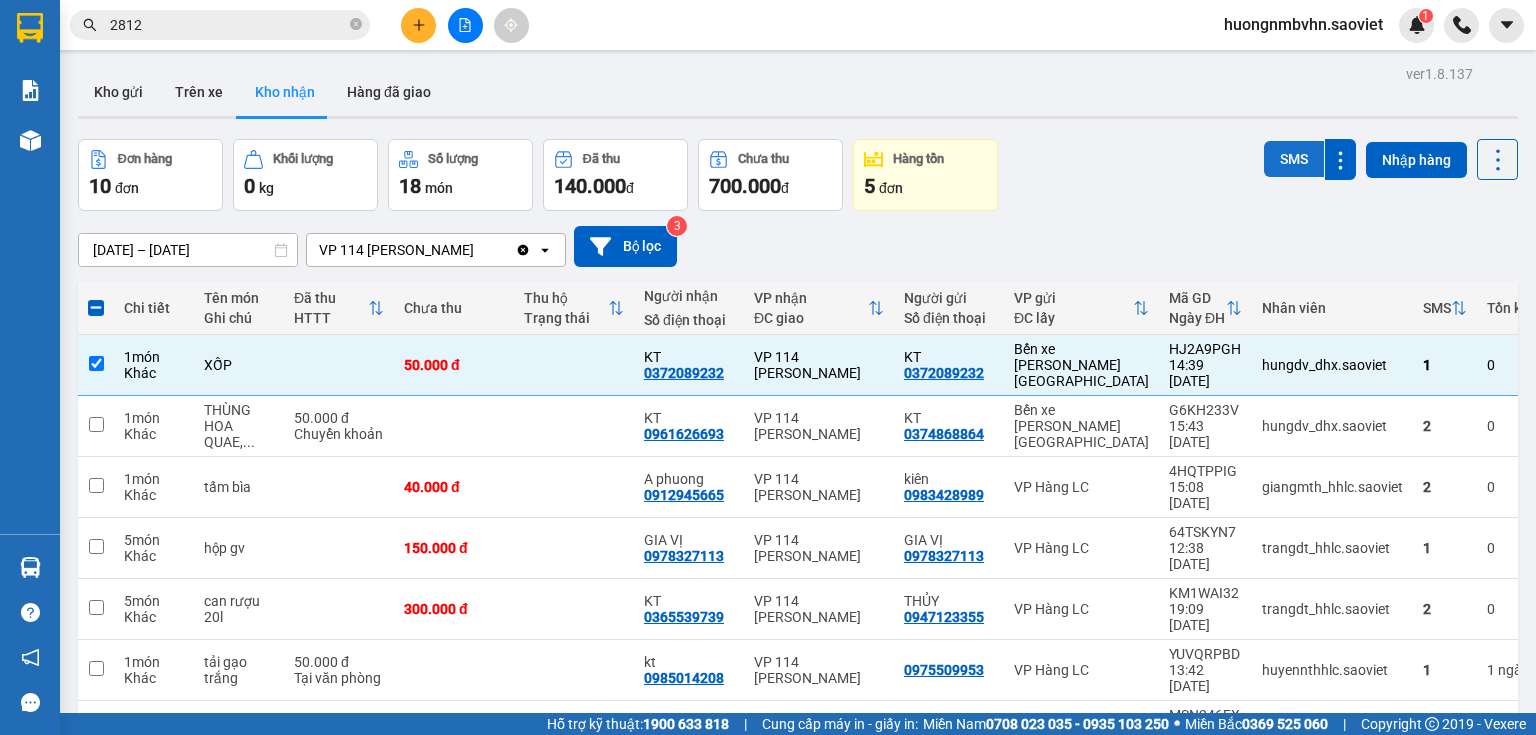 click on "SMS" at bounding box center [1294, 159] 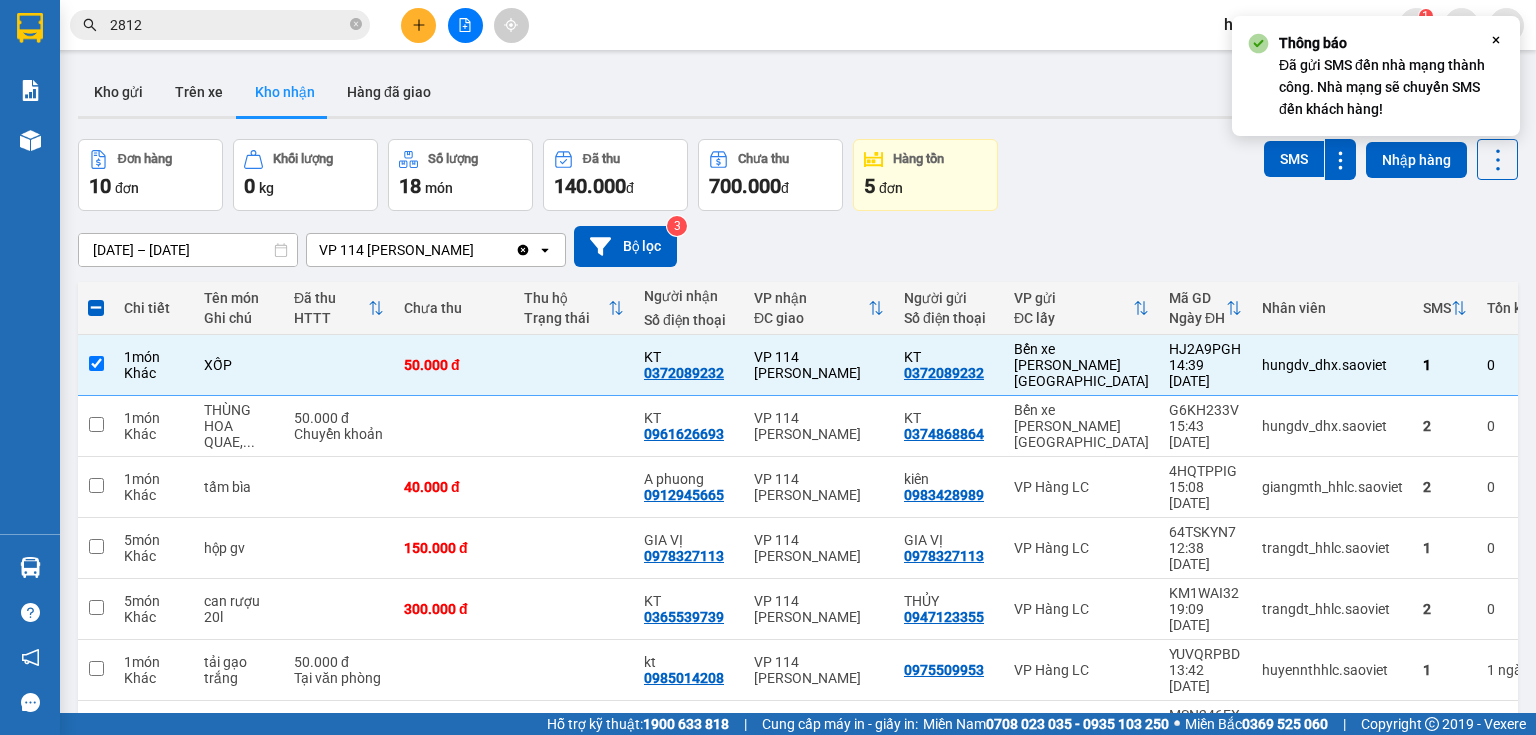 click on "Đơn hàng 10 đơn [PERSON_NAME] 0 kg Số [PERSON_NAME] 18 món Đã thu 140.000  [PERSON_NAME] thu 700.000  đ Hàng tồn 5 đơn SMS Nhập hàng" at bounding box center [798, 175] 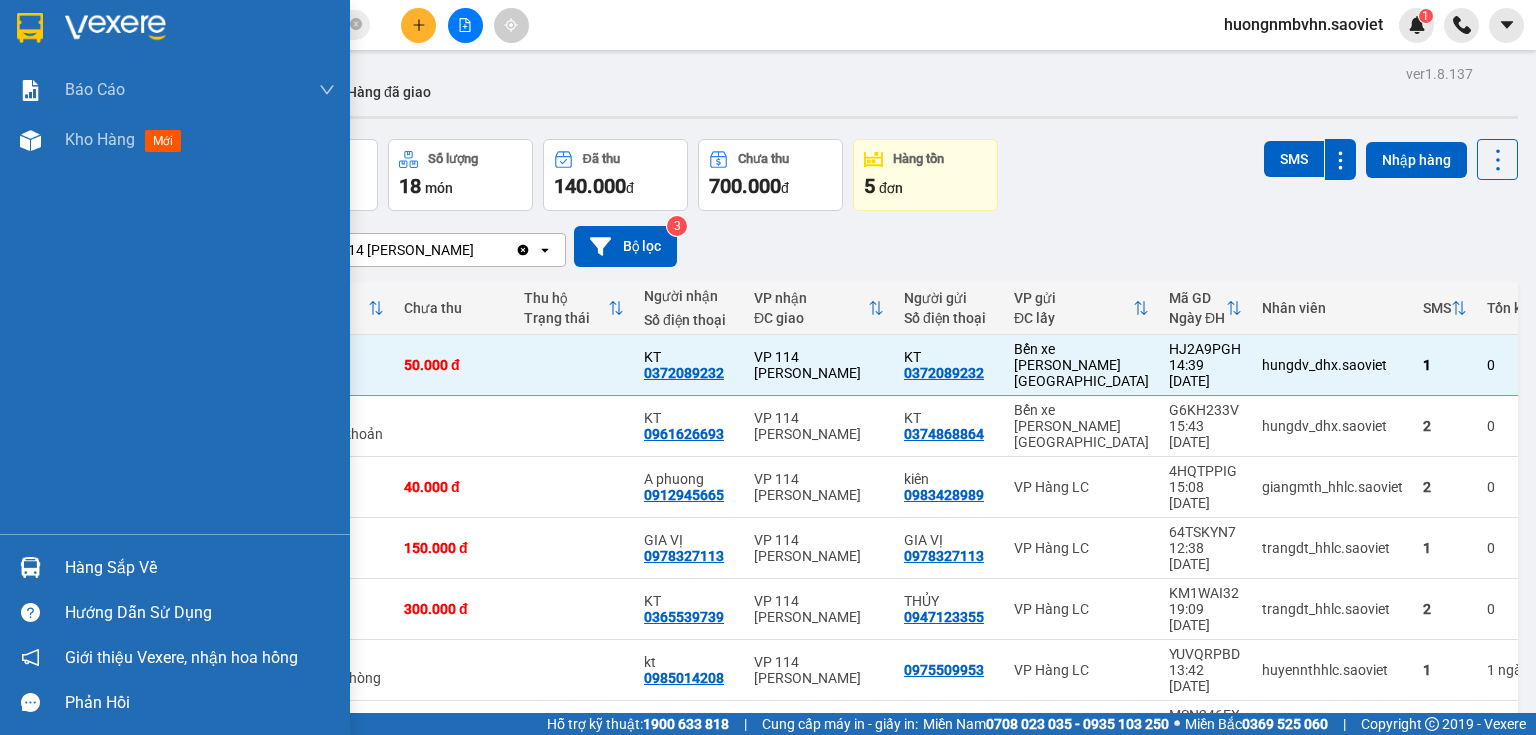 click on "Hàng sắp về" at bounding box center (200, 568) 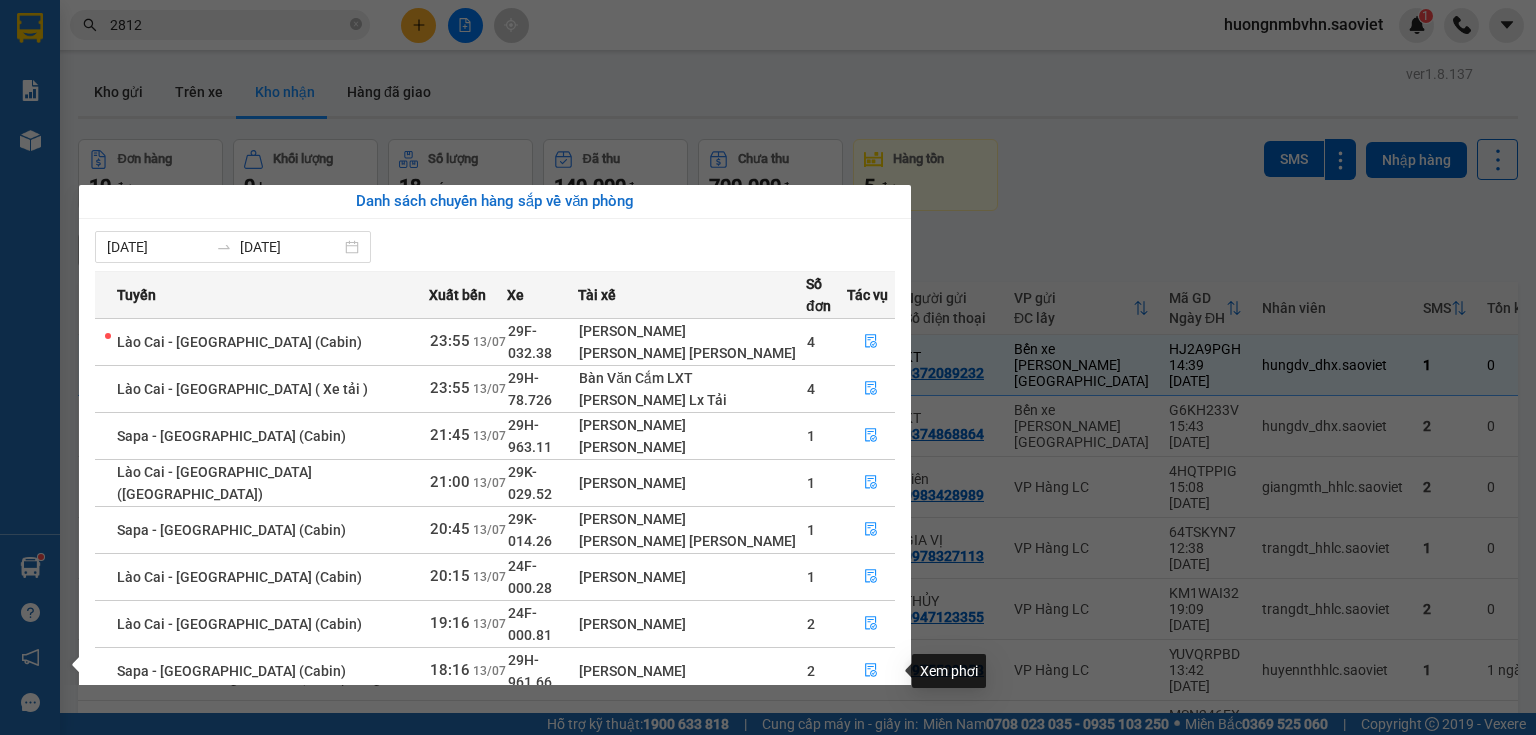 click 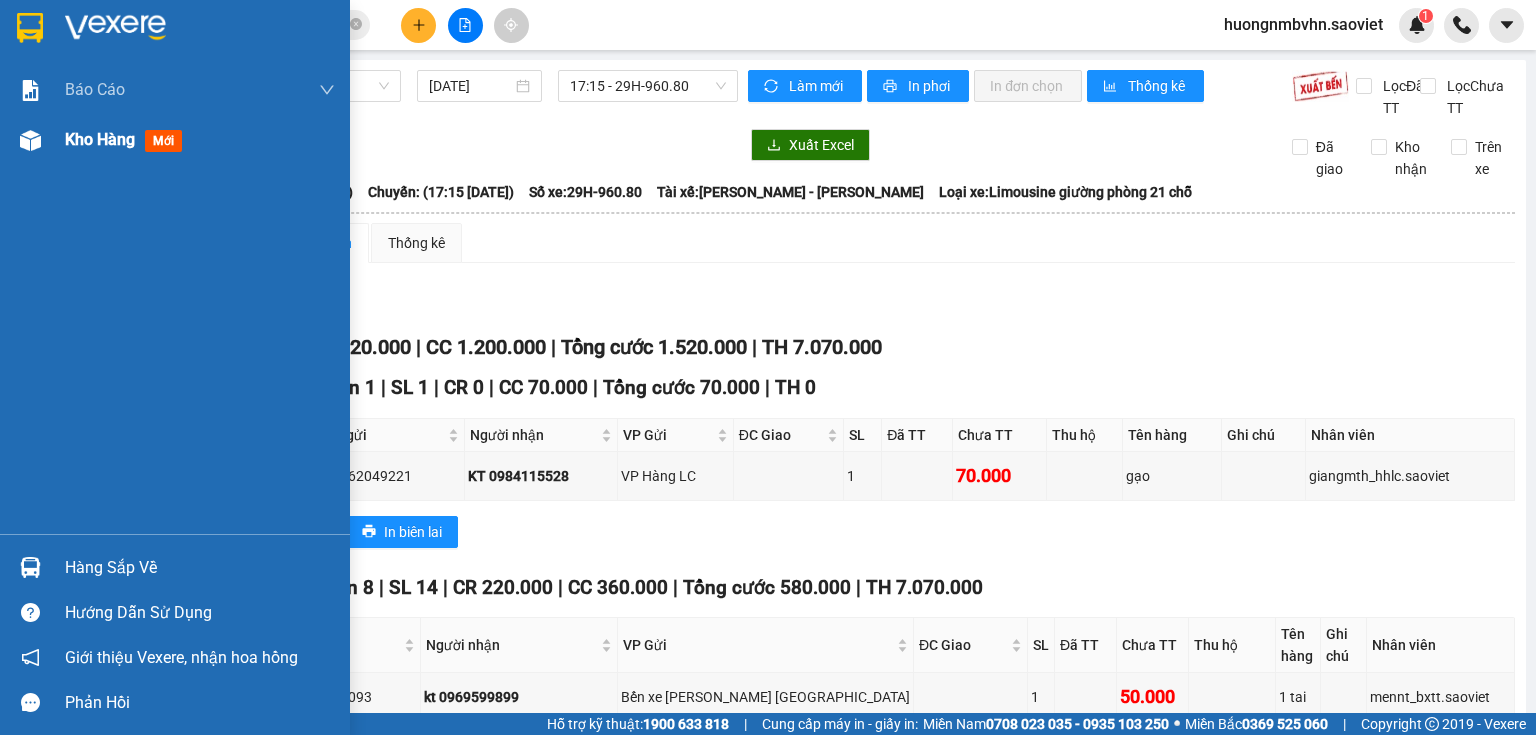 click on "Kho hàng" at bounding box center [100, 139] 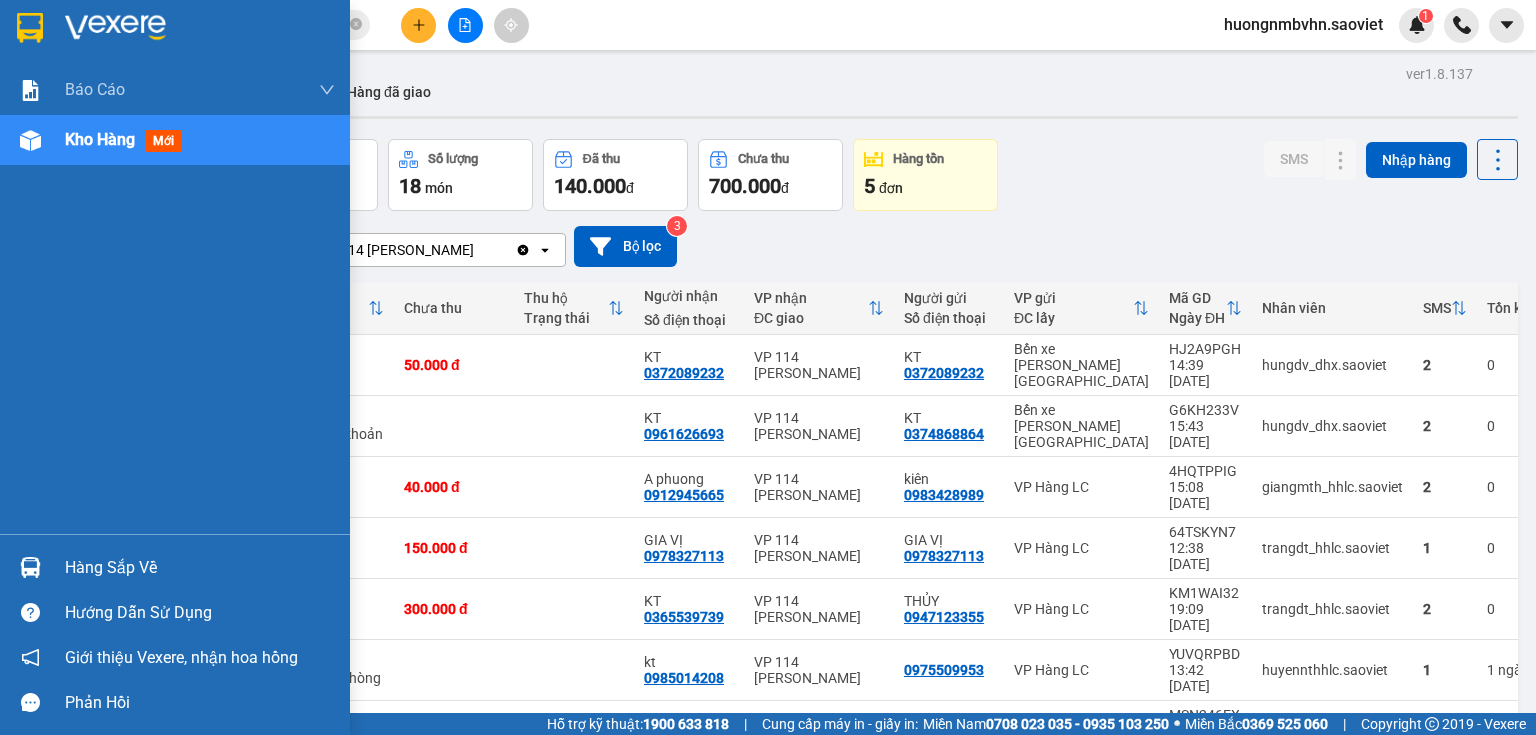 click on "Hàng sắp về" at bounding box center [200, 568] 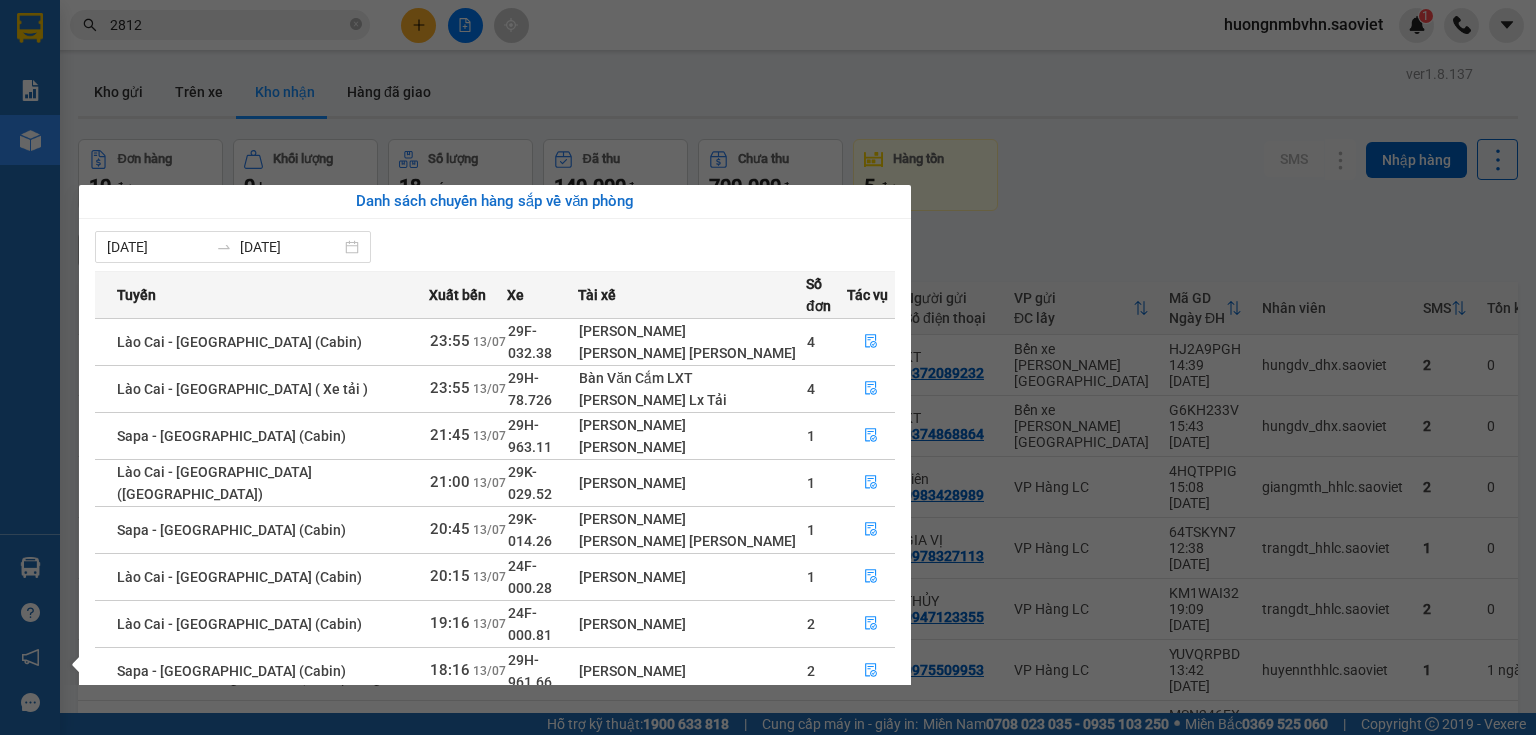 click 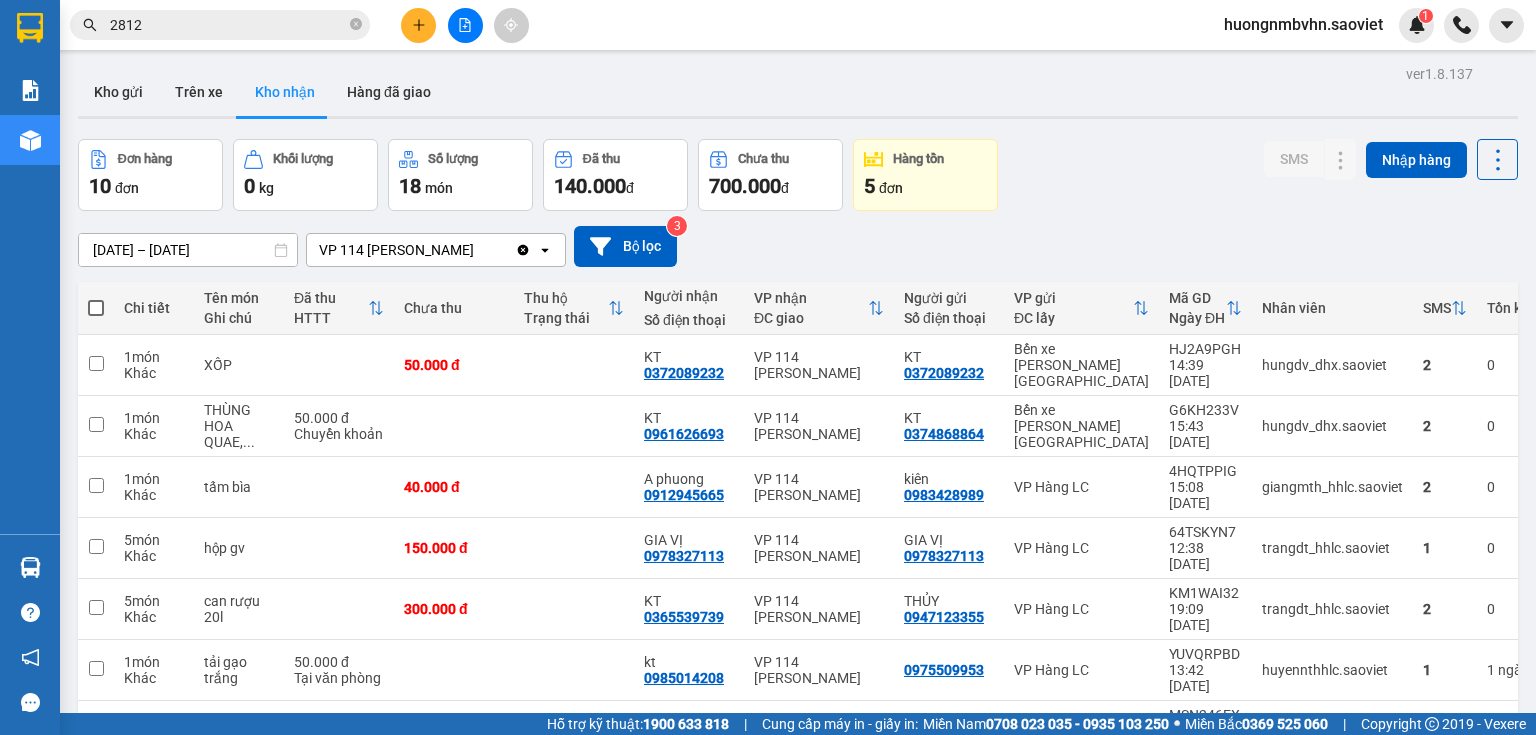 click on "Kết quả [PERSON_NAME] ( 622 )  Bộ lọc  Mã ĐH Trạng thái Món hàng Thu hộ Tổng [PERSON_NAME] [PERSON_NAME] Người gửi VP Gửi Người [PERSON_NAME] [PERSON_NAME] I8HCGLTS 22:10 [DATE] Trên xe   29H-898.08 22:15  [DATE] xốp + hộp SL:  2 80.000 80.000 0836320666 KT VP 114 [PERSON_NAME] 032552 2812 [PERSON_NAME] VP Hàng LC 3FLPJNRS 10:29 [DATE] Đã giao   17:35 [DATE] SẦU SL:  1 70.000 0375593888 VP Gửi 787 [PERSON_NAME] [PHONE_NUMBER] [PERSON_NAME] VP Hàng LC FA9H9A6Z 22:00 [DATE] Đã giao   05:24 [DATE] xốp SL:  2 80.000 0836320666 KT VP 114 [PERSON_NAME] 032552 2812 [PERSON_NAME] VP Hàng LC 5E9SNBLX 21:17 [DATE] Đã giao   05:26 [DATE] [PERSON_NAME]:  3 120.000 0836320666 KT VP 114 [PERSON_NAME] 032552 2812 [PERSON_NAME] VP Hàng LC Q6R9C7LJ 22:12 [DATE] Đã giao   03:42 [DATE] 2 xốp + rành SL:  3 120.000 0836320666 KT VP 114 [PERSON_NAME] 032552 2812 [PERSON_NAME] VP Hàng LC GUDKTY55 21:34 [DATE] Đã giao   04:29 [DATE] [PERSON_NAME]:  5 200.000 0836320666 KT VP 114 [PERSON_NAME] 032552" at bounding box center (768, 367) 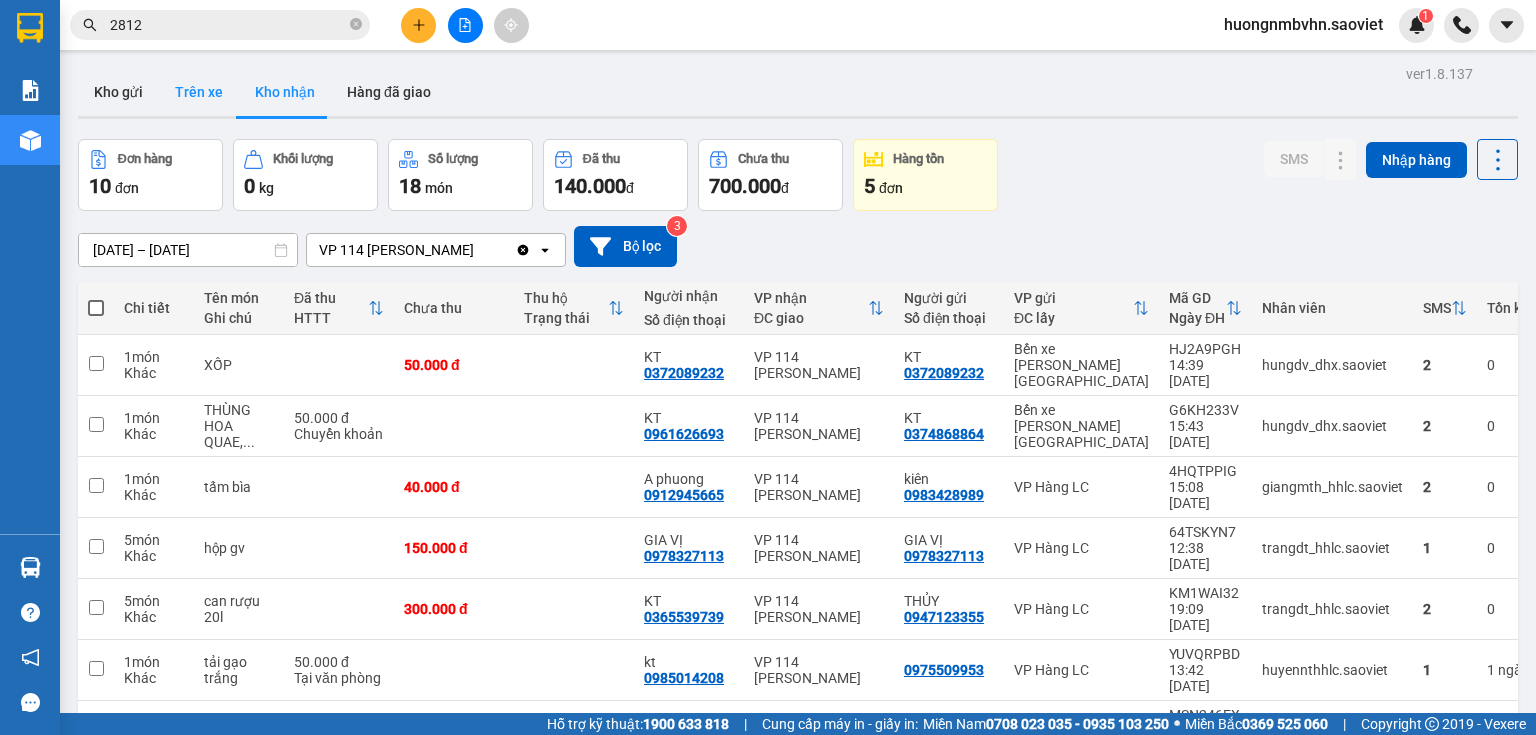 click on "Trên xe" at bounding box center (199, 92) 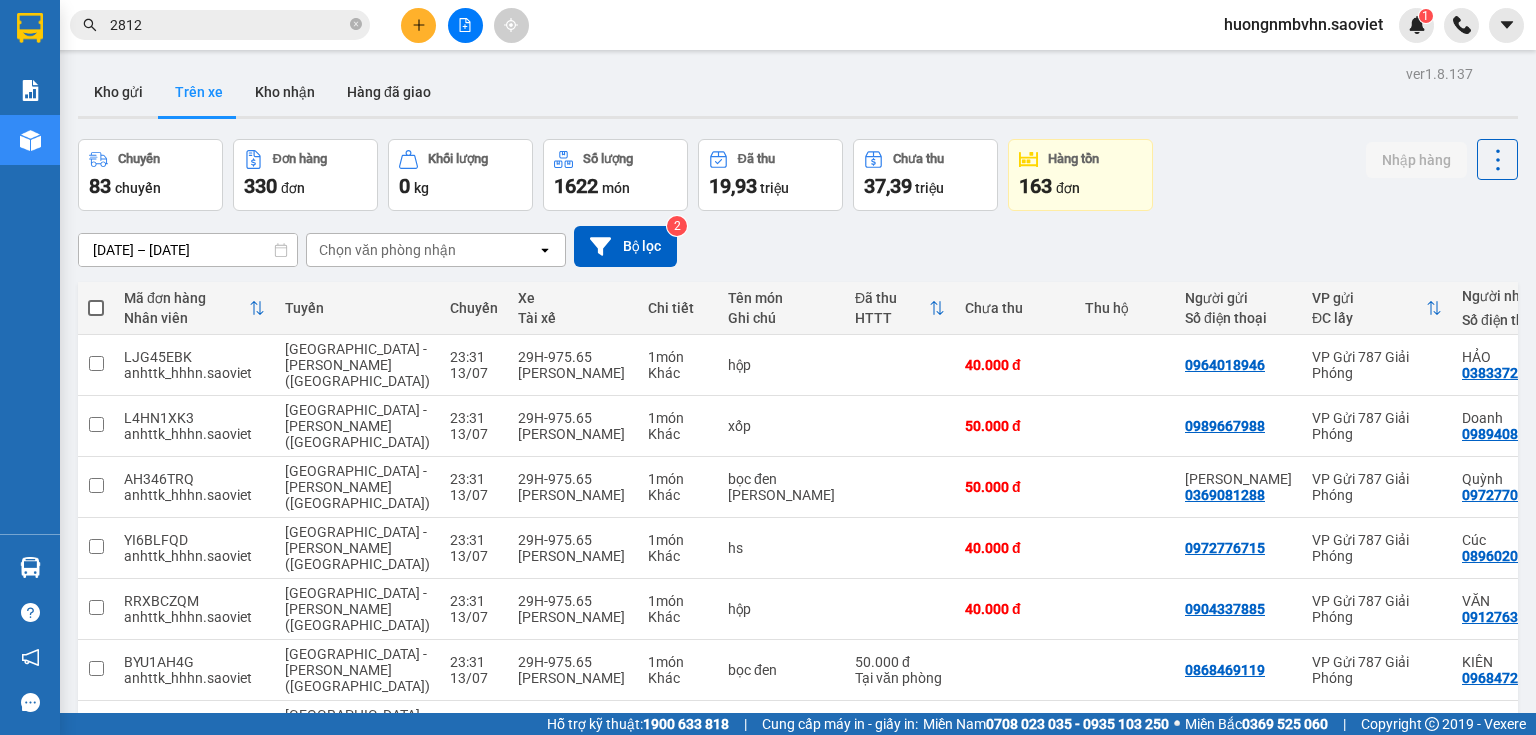 click on "Chọn văn phòng nhận" at bounding box center (387, 250) 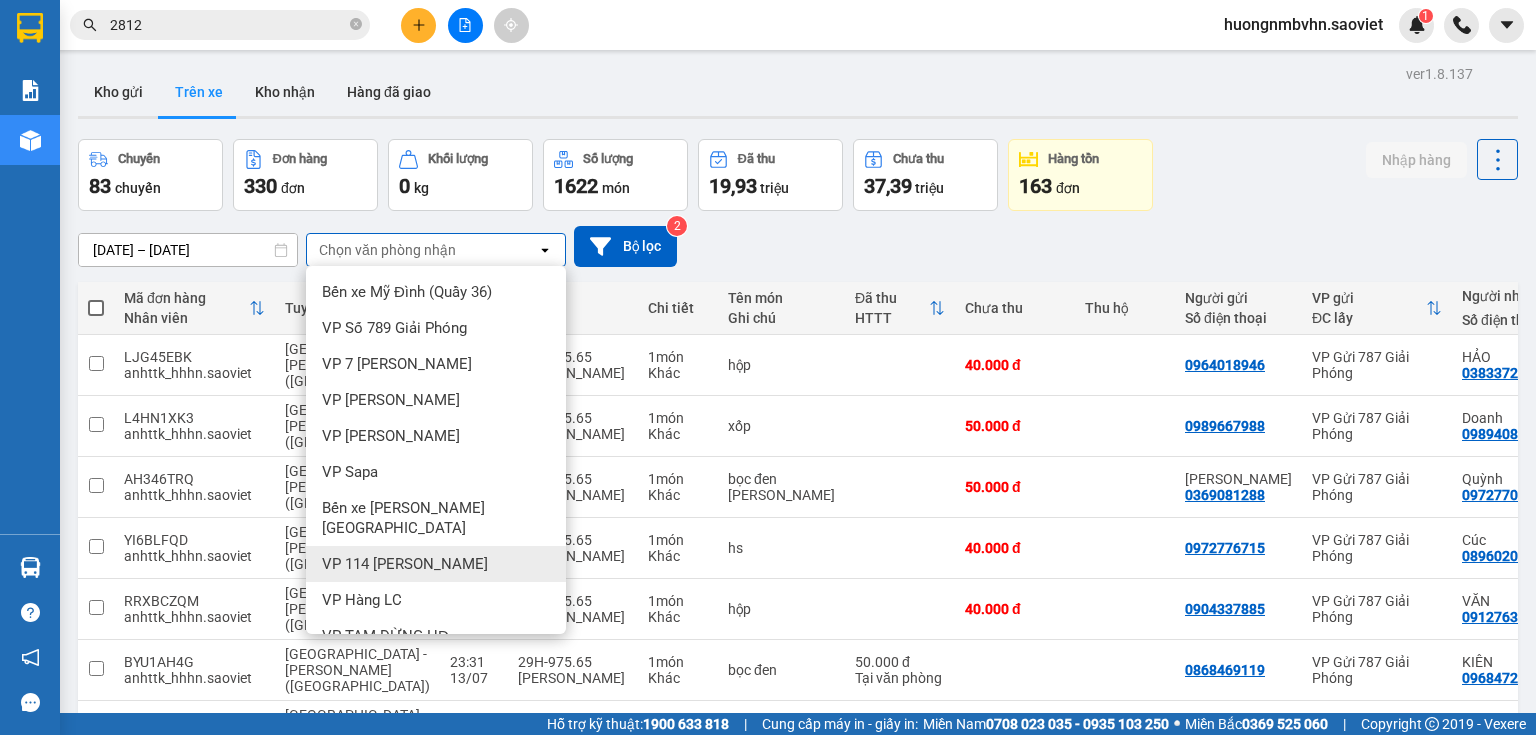 click on "VP 114 [PERSON_NAME]" at bounding box center [405, 564] 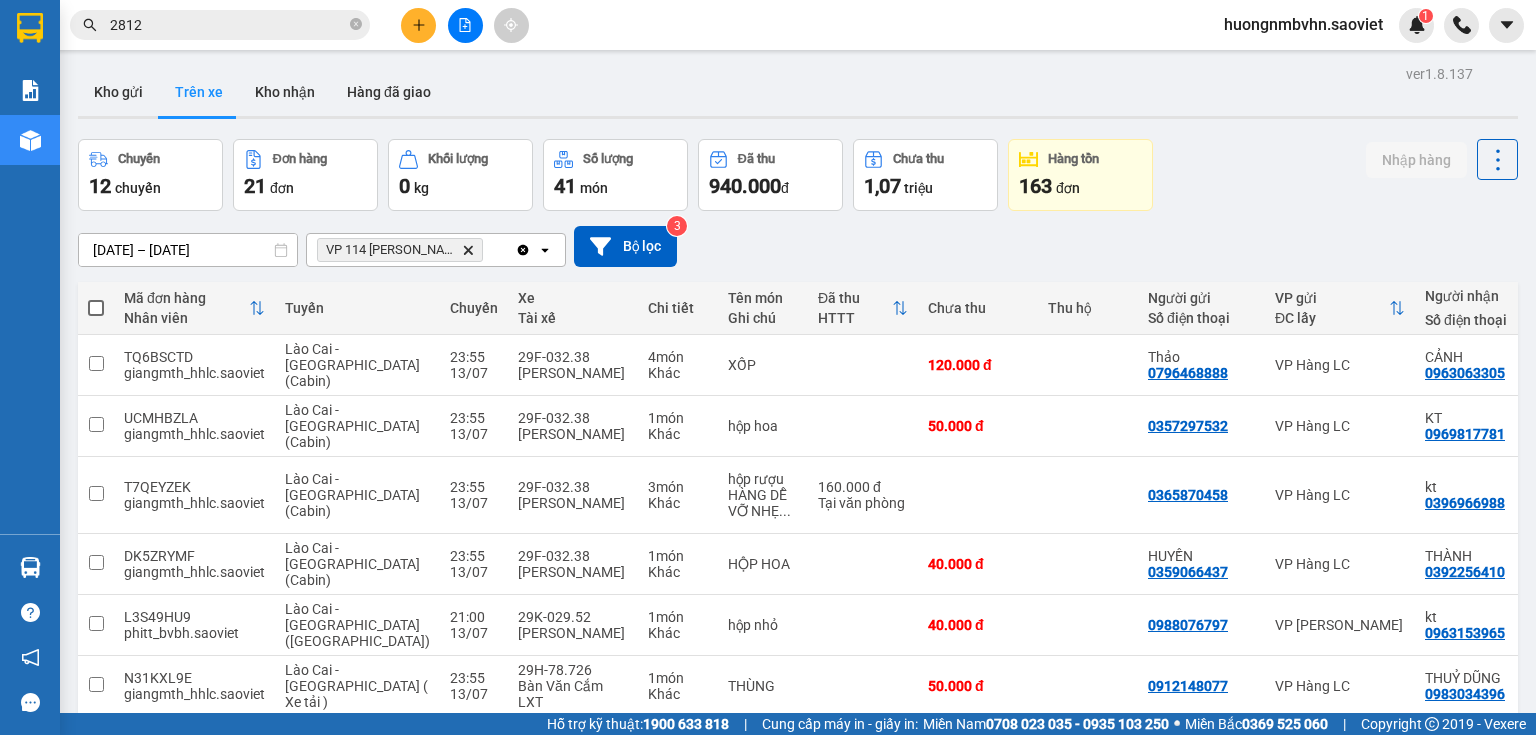 click on "10 / trang" at bounding box center [1436, 1009] 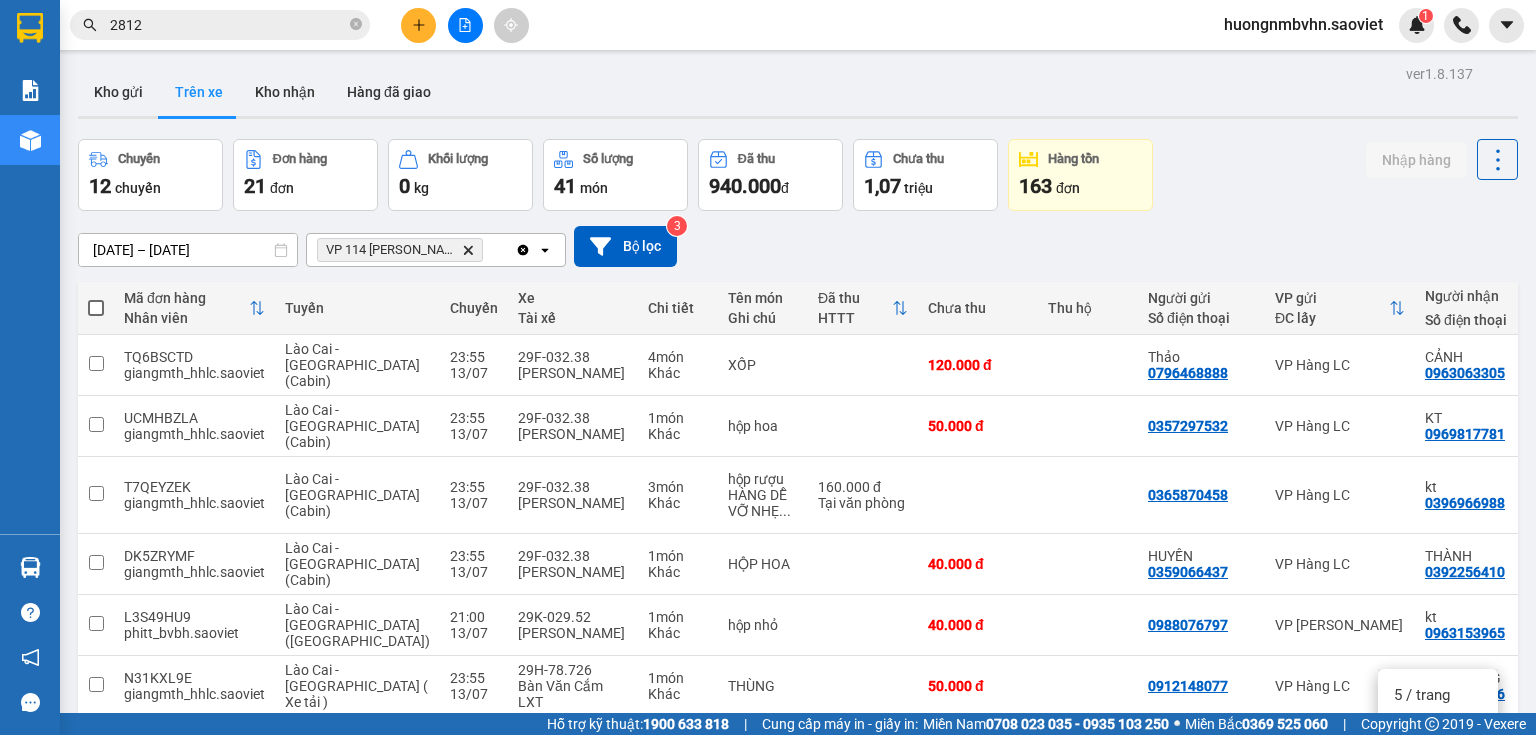 click on "100 / trang" at bounding box center (1430, 875) 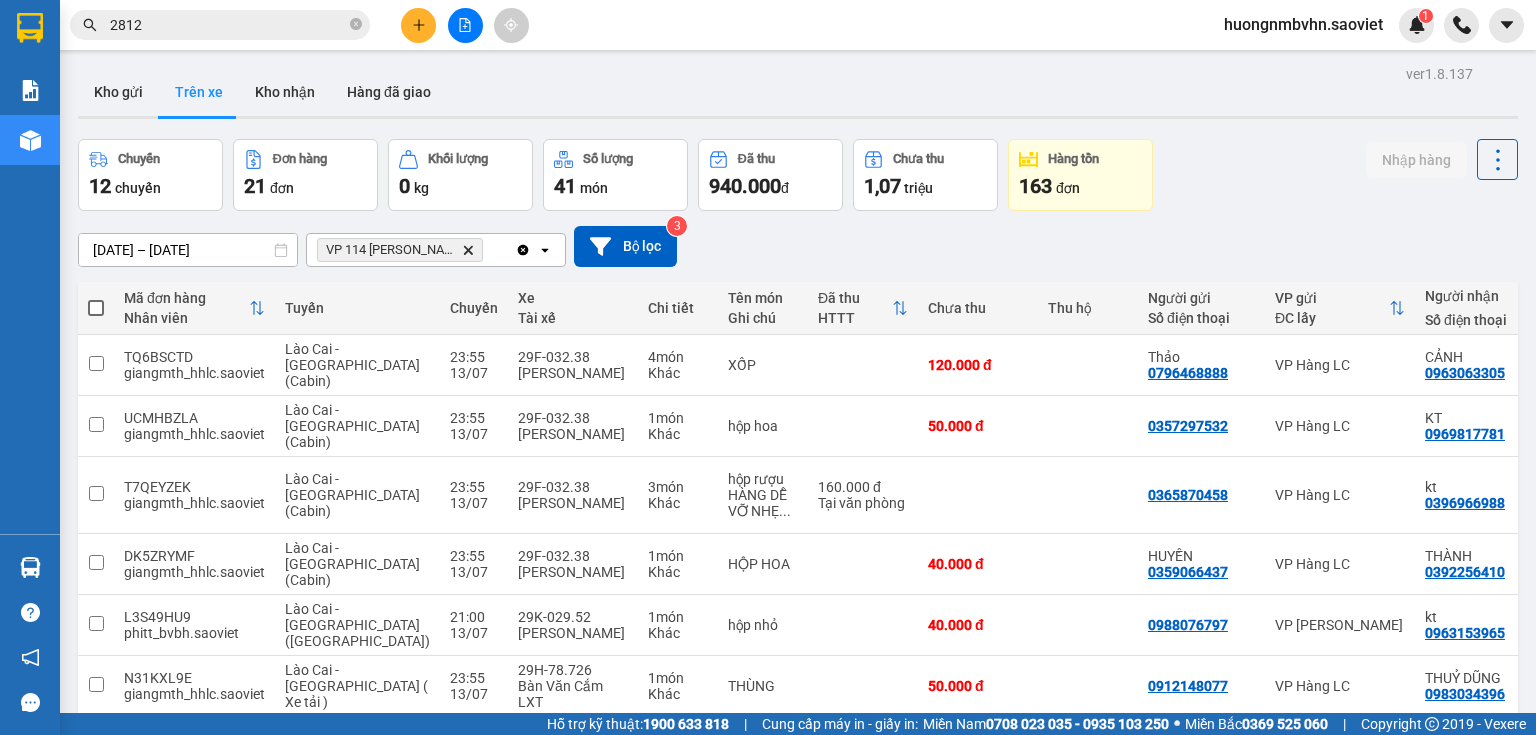 click at bounding box center (1494, 1633) 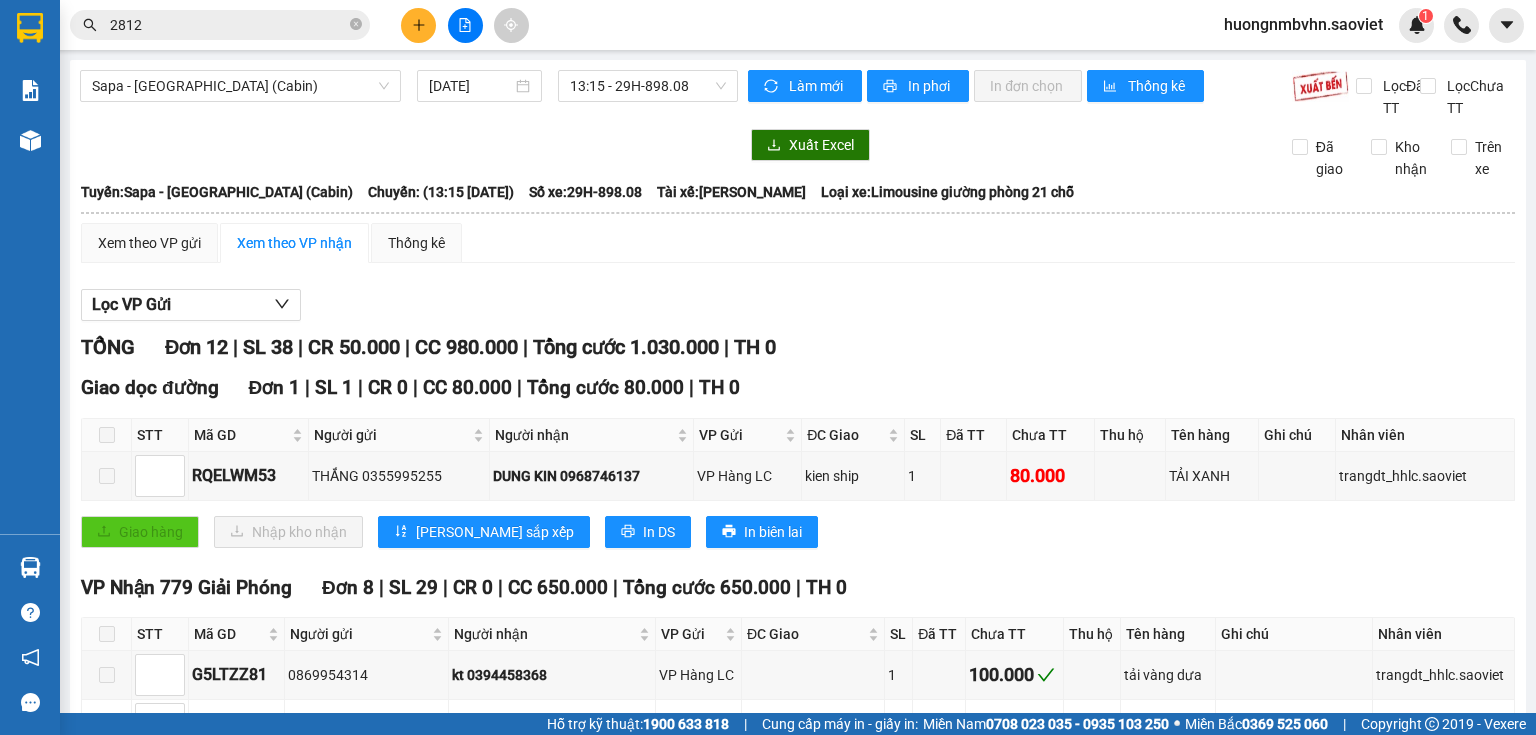 click at bounding box center [107, 1260] 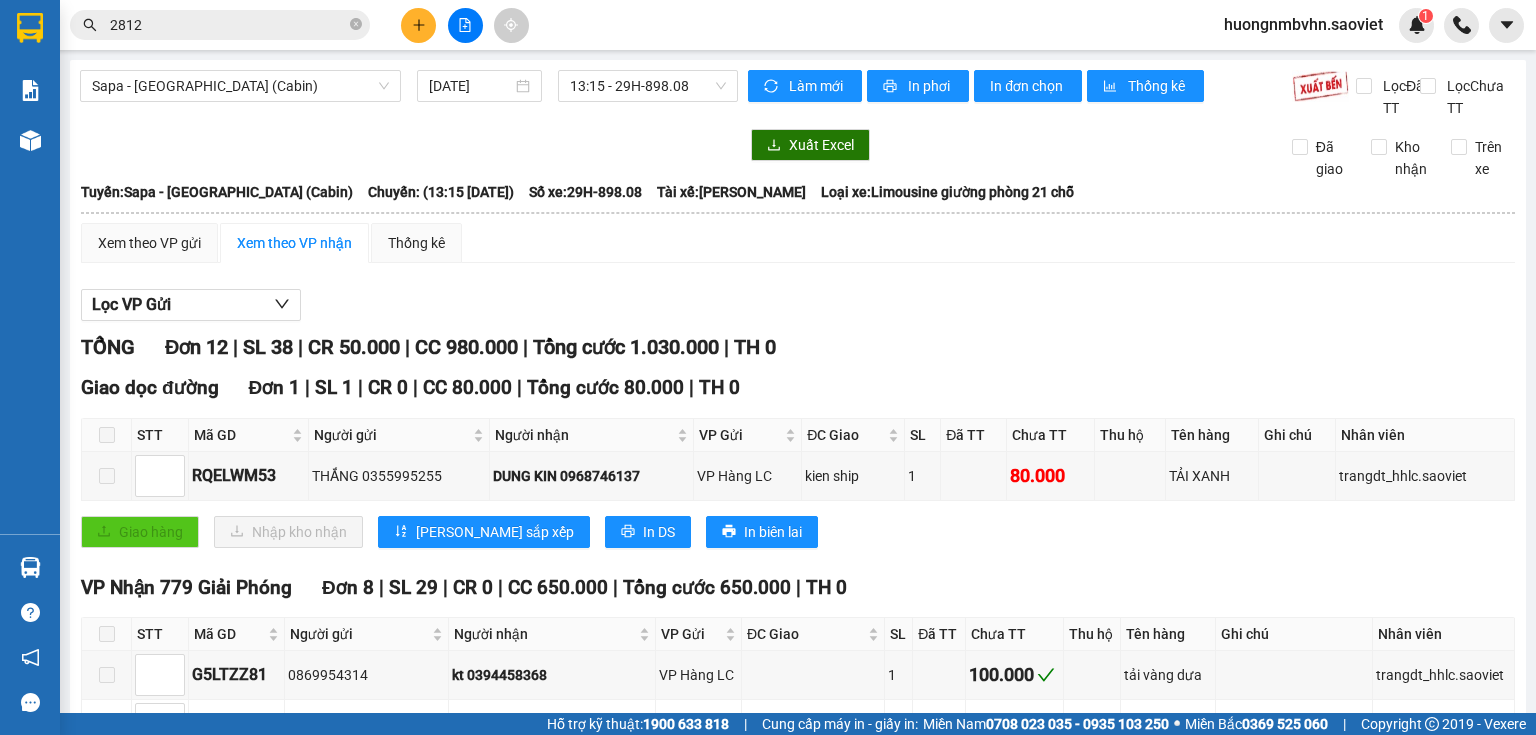 click on "Nhập kho nhận" at bounding box center [166, 1316] 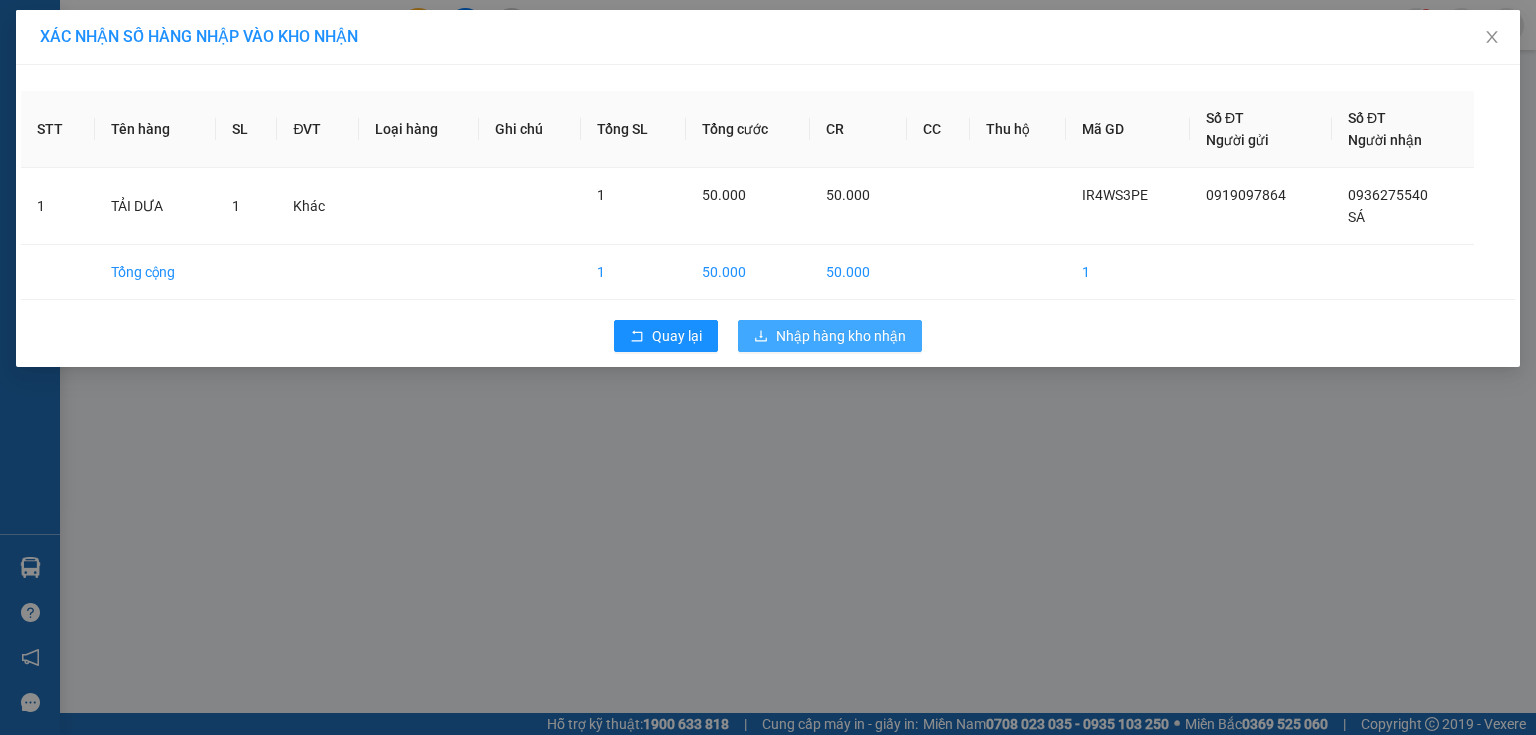 click on "Nhập hàng kho nhận" at bounding box center [841, 336] 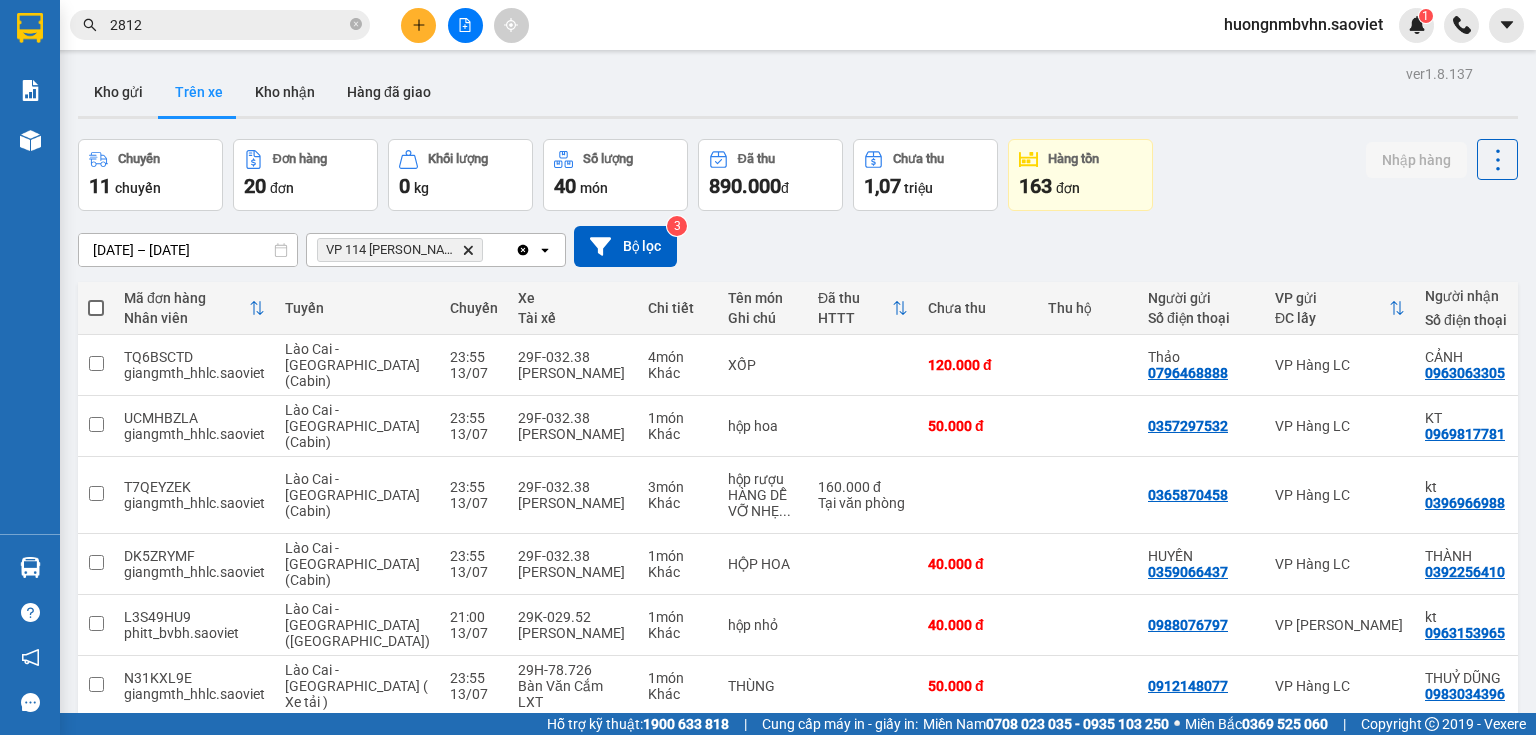 click at bounding box center [1494, 1511] 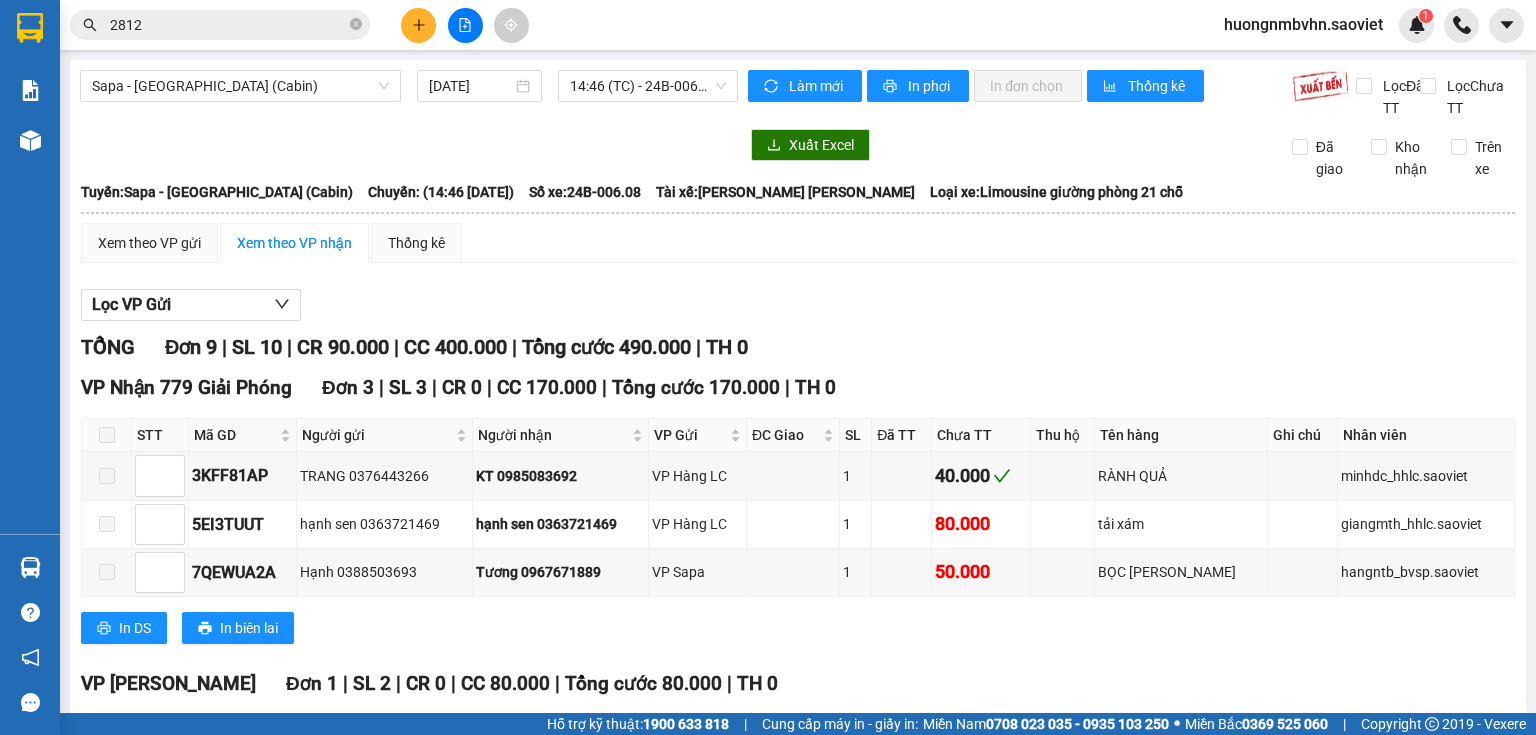 click at bounding box center [107, 1266] 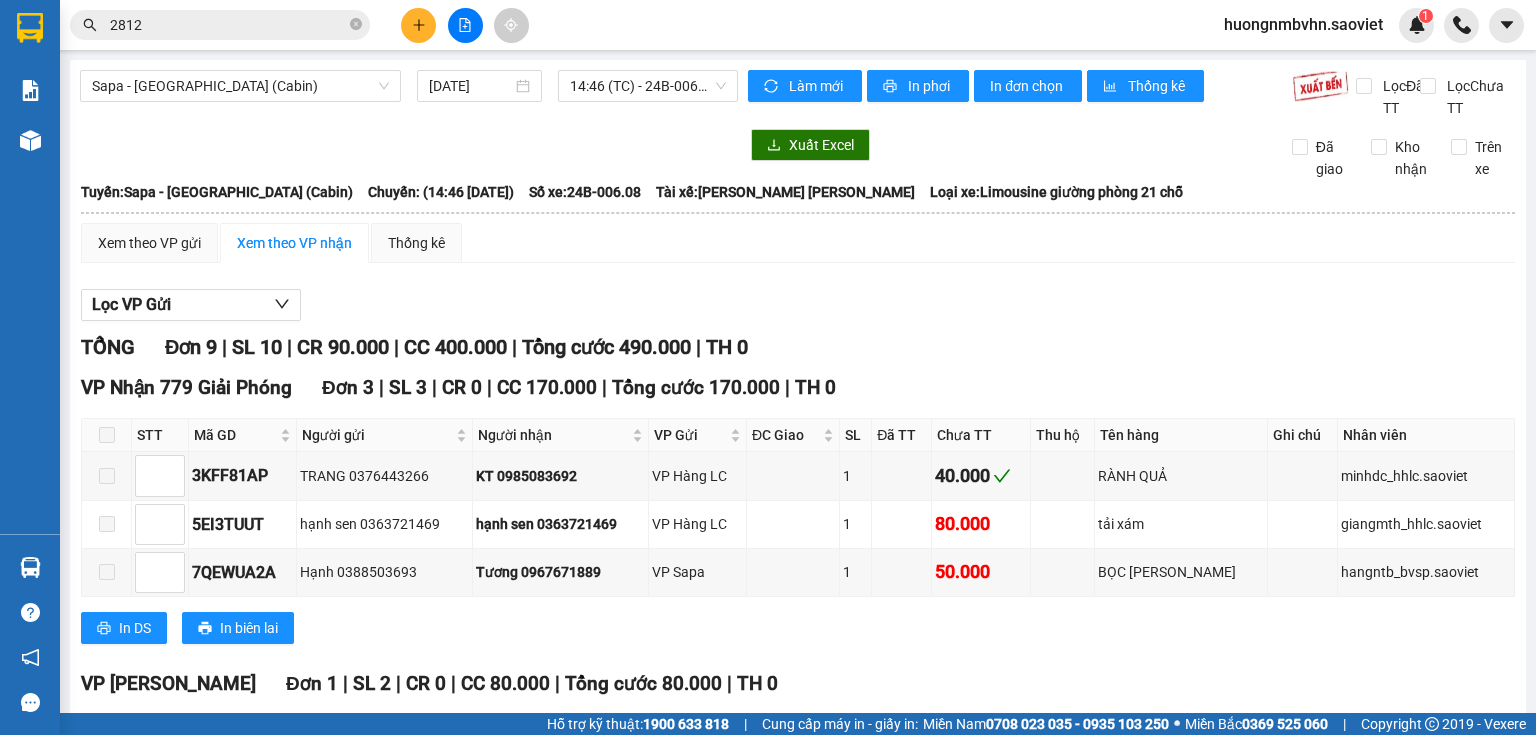 click at bounding box center [107, 1314] 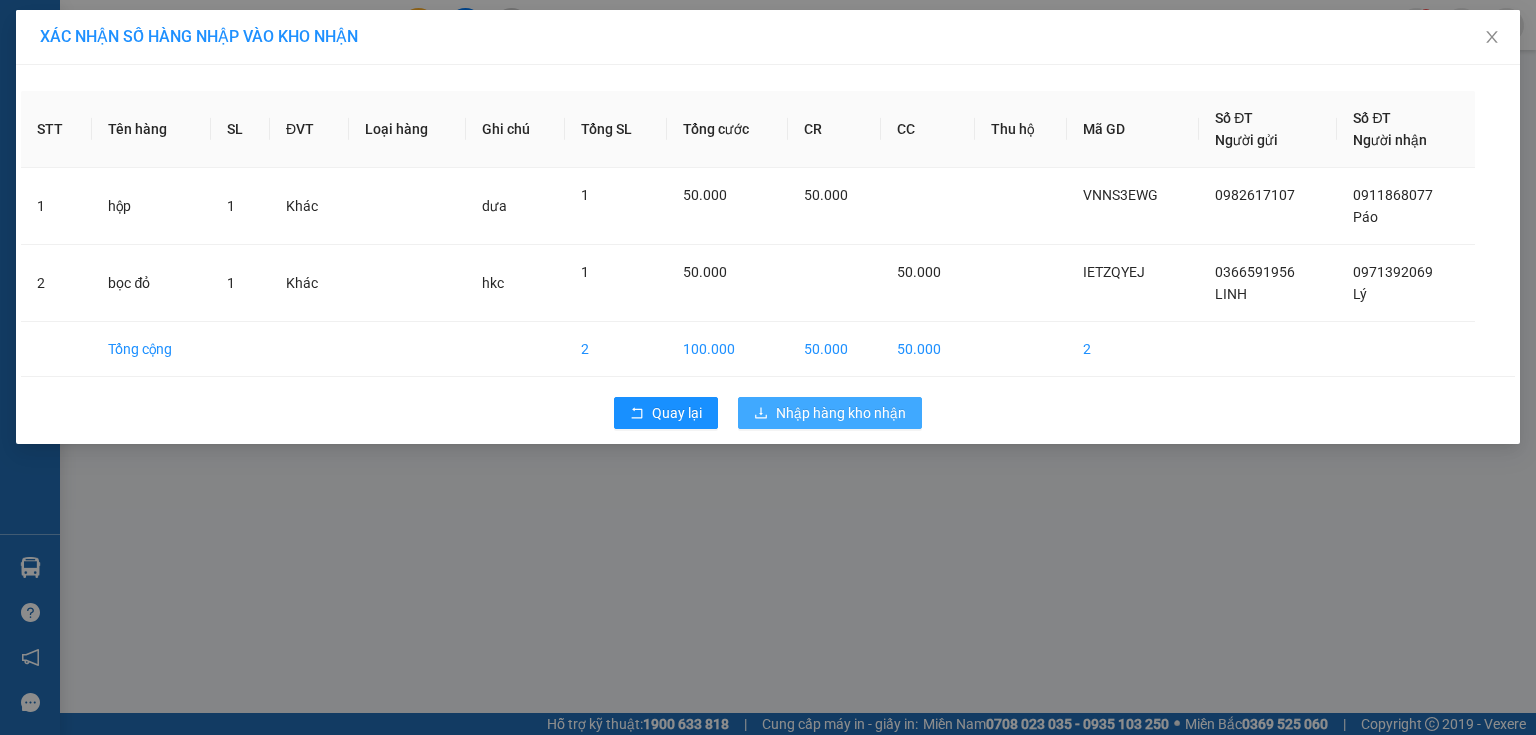 click on "Nhập hàng kho nhận" at bounding box center [841, 413] 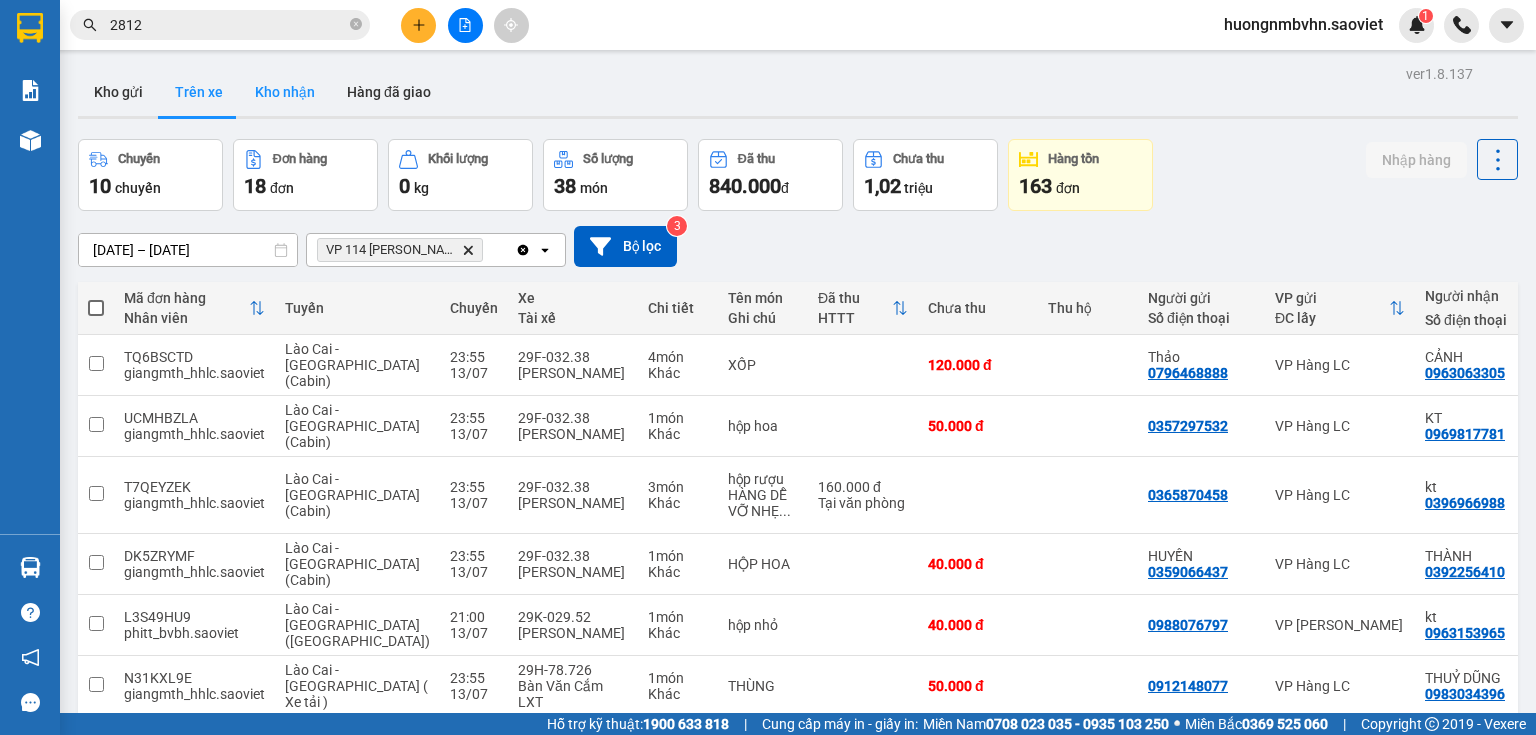click on "Kho nhận" at bounding box center (285, 92) 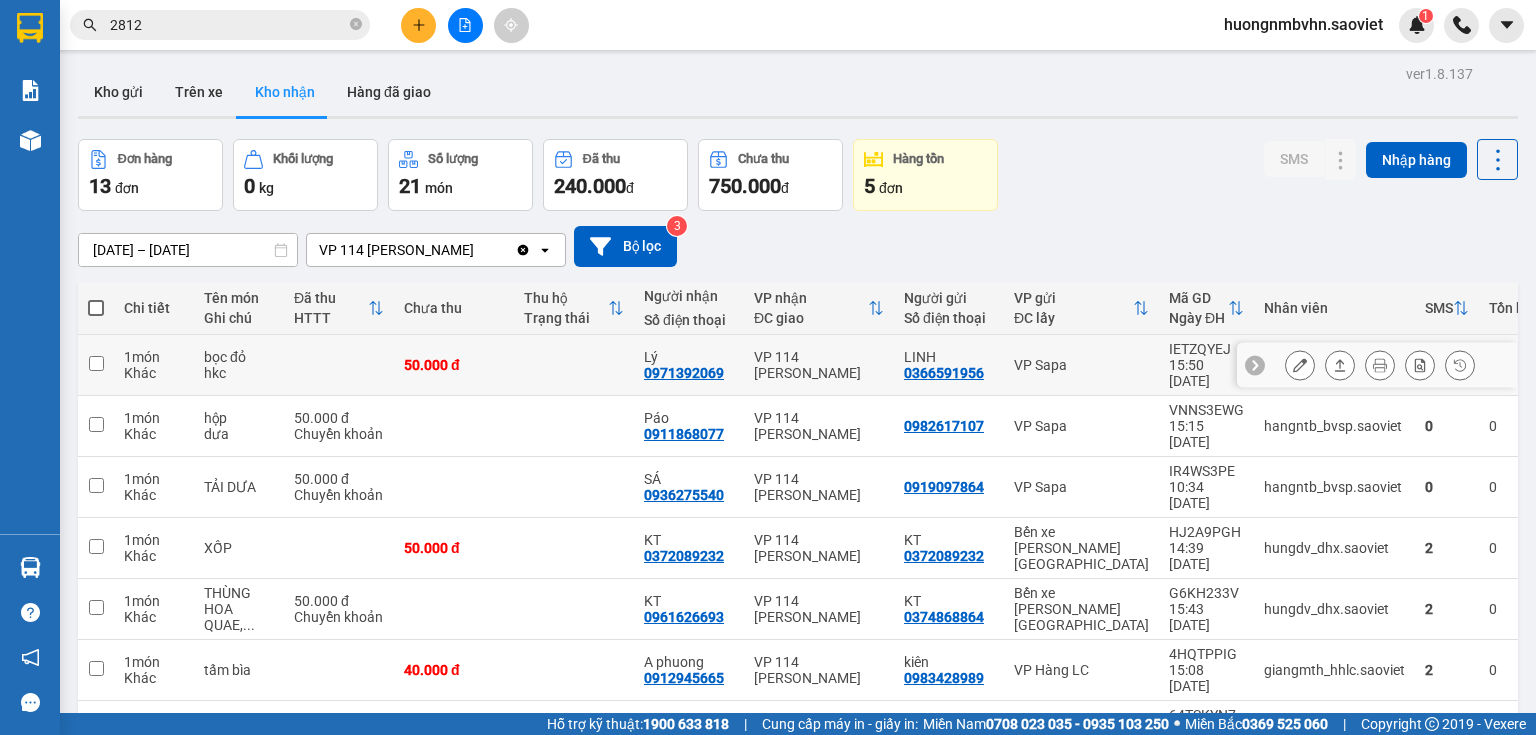 click at bounding box center (96, 363) 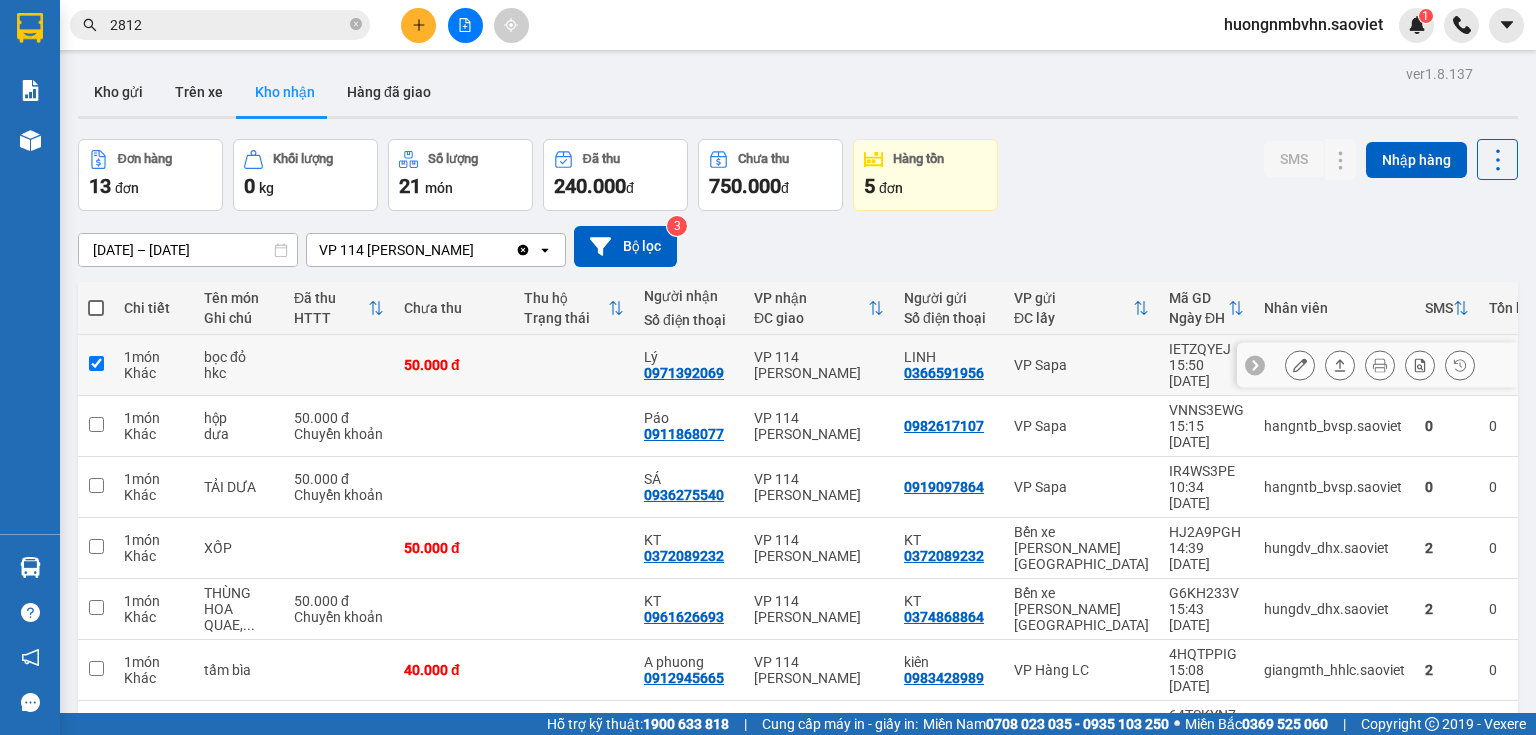 checkbox on "true" 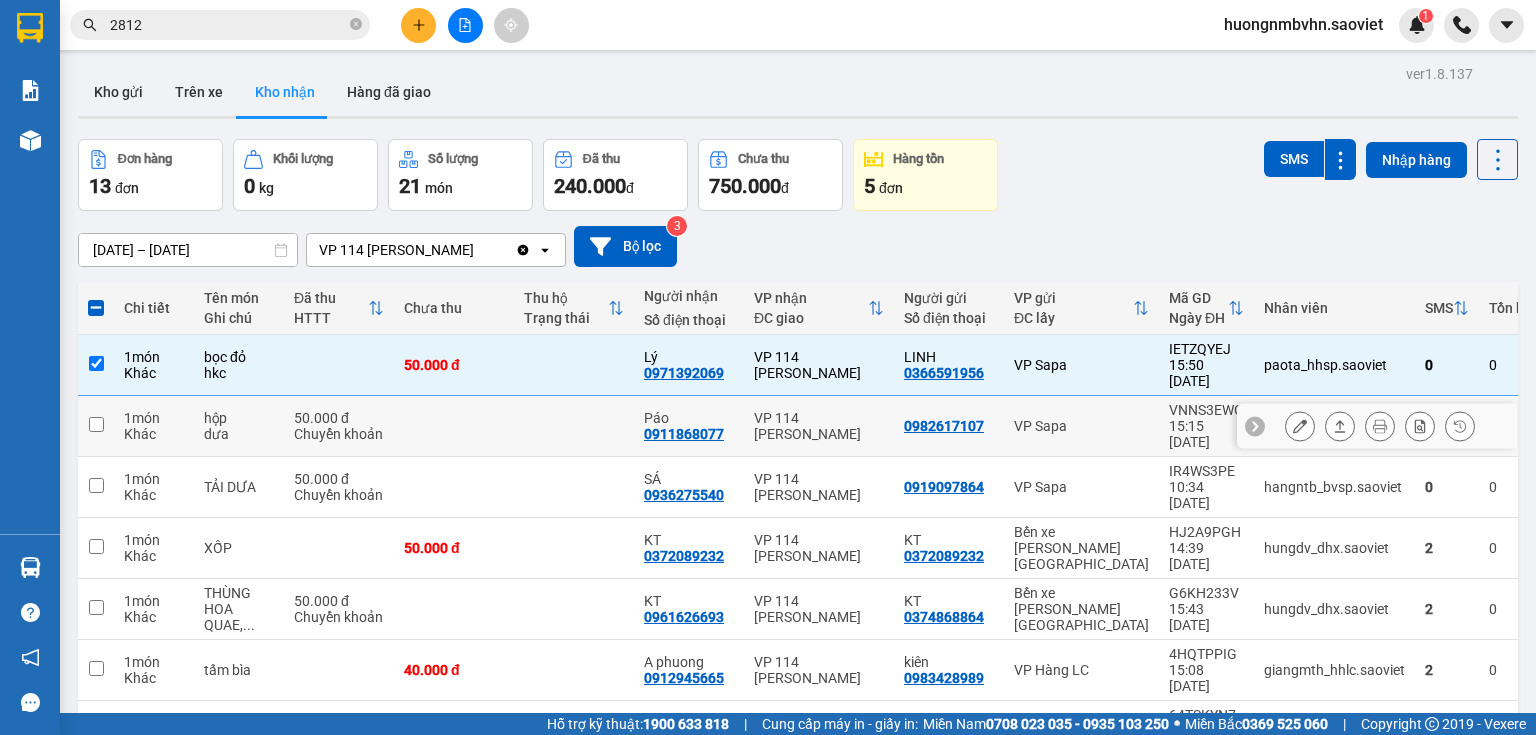 click at bounding box center (96, 424) 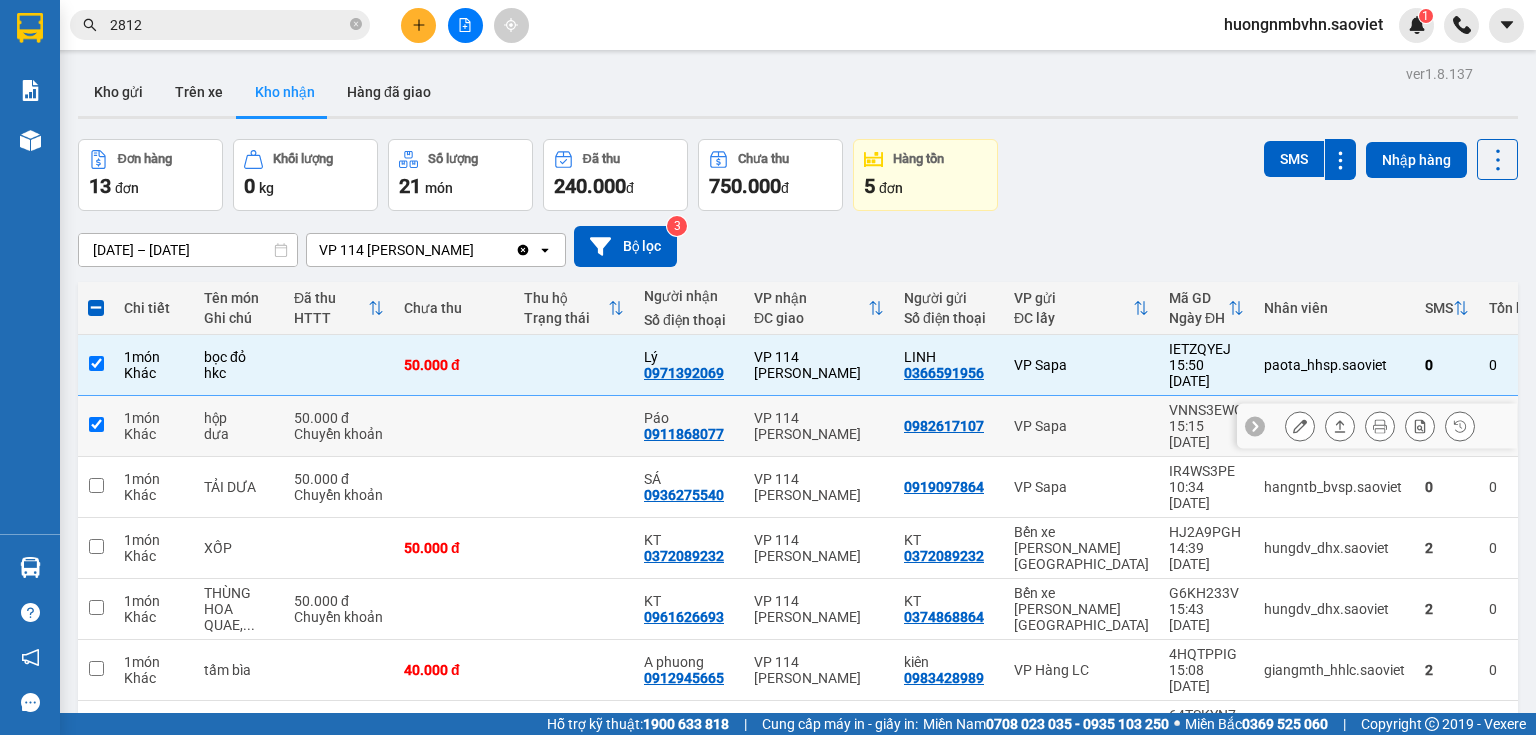 checkbox on "true" 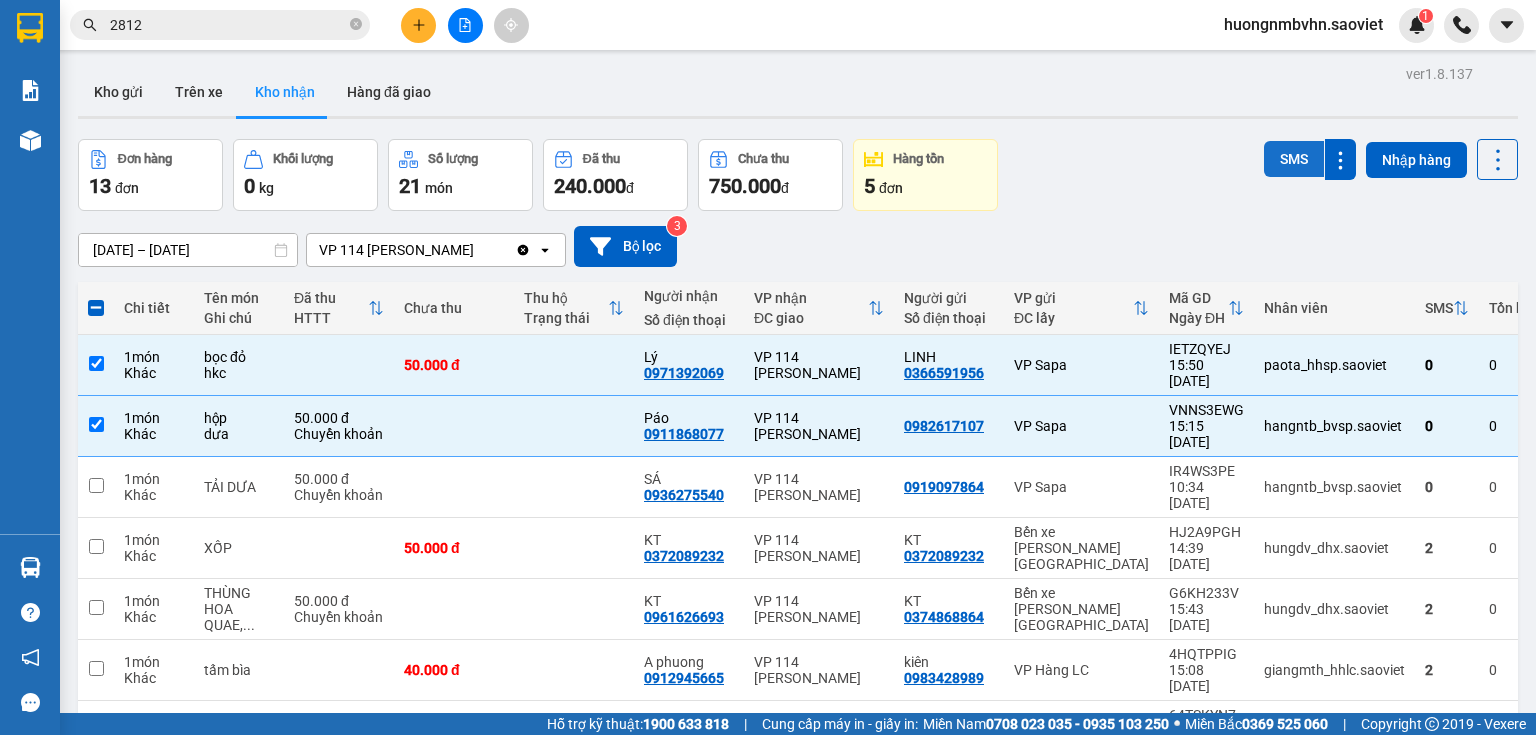 click on "SMS" at bounding box center [1294, 159] 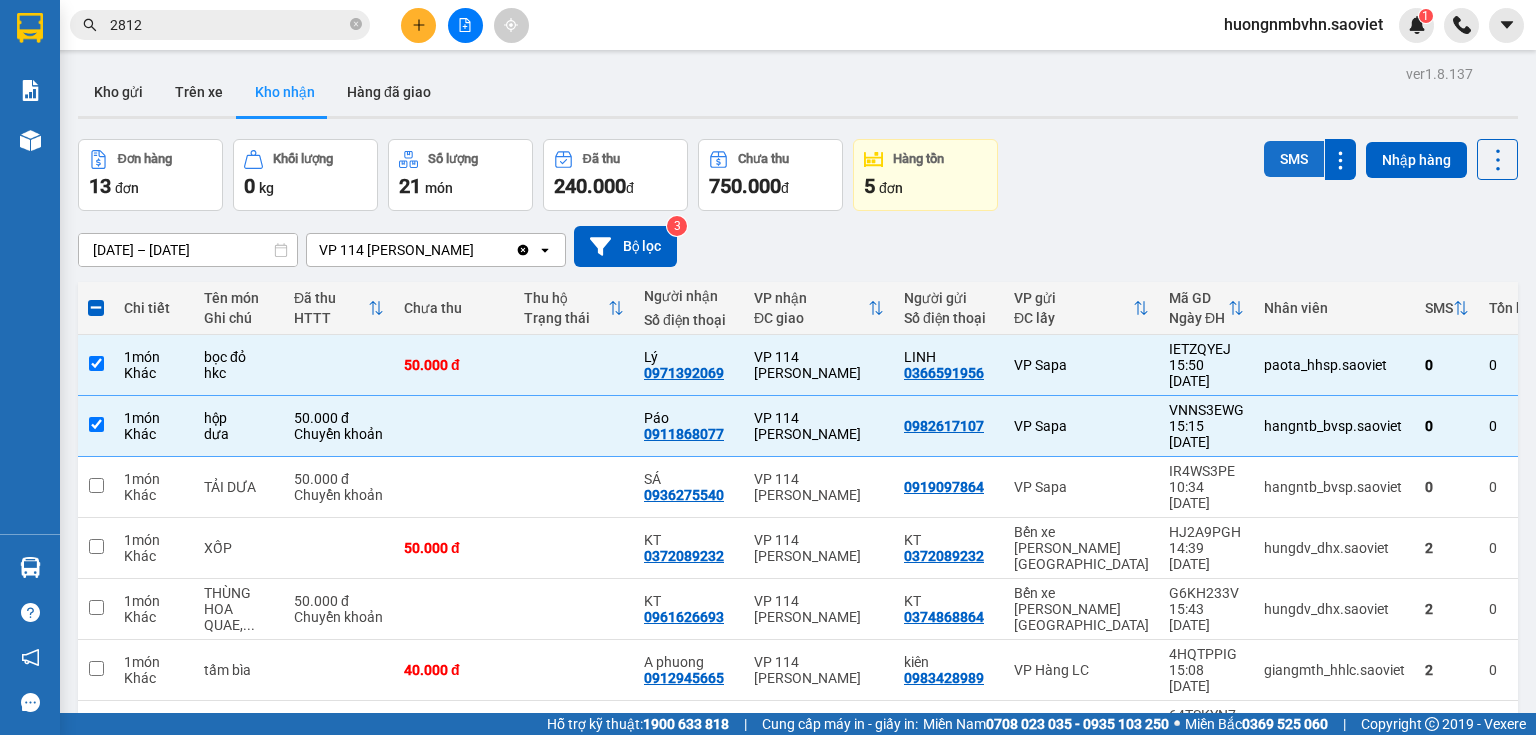 click on "SMS" at bounding box center (1294, 159) 